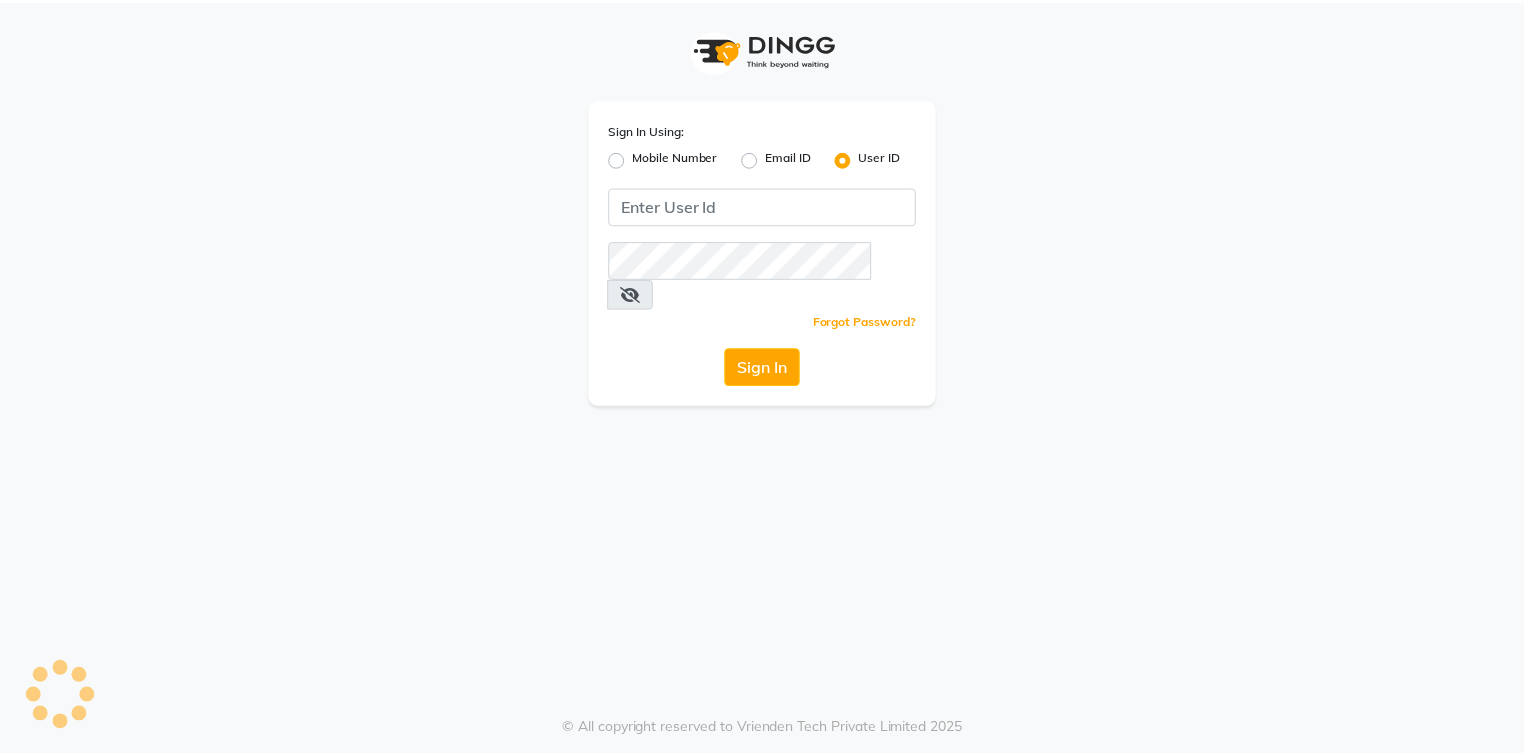 scroll, scrollTop: 0, scrollLeft: 0, axis: both 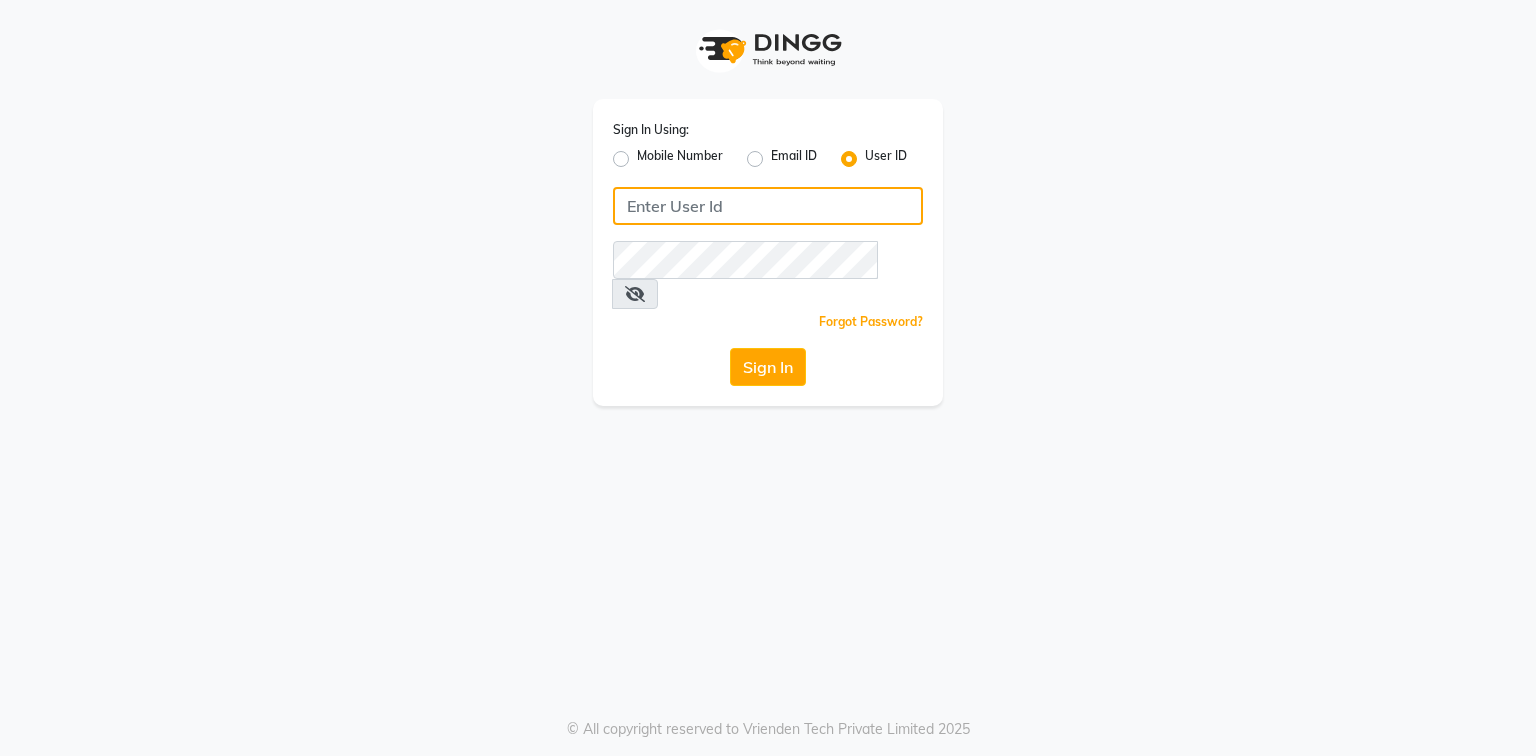click 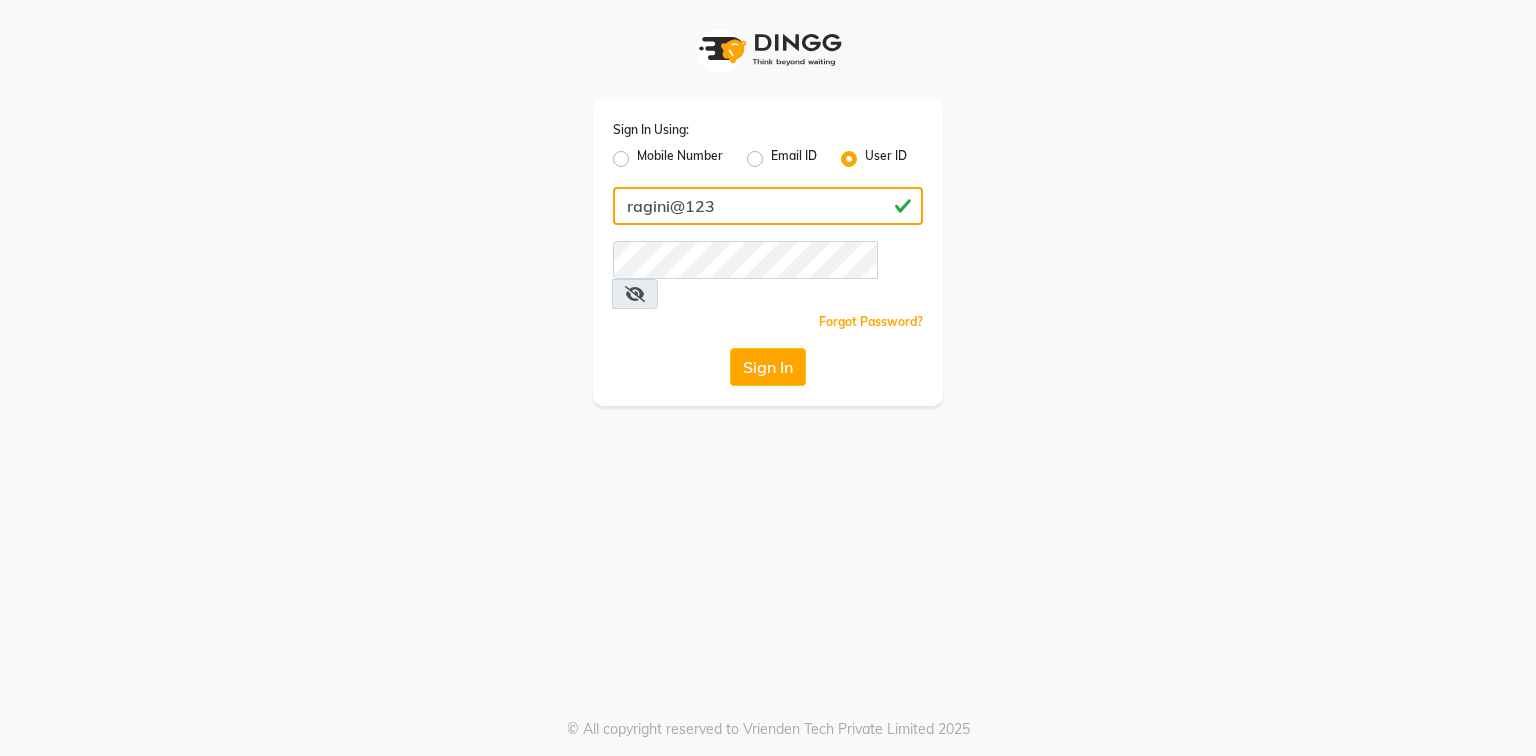 type on "ragini@123" 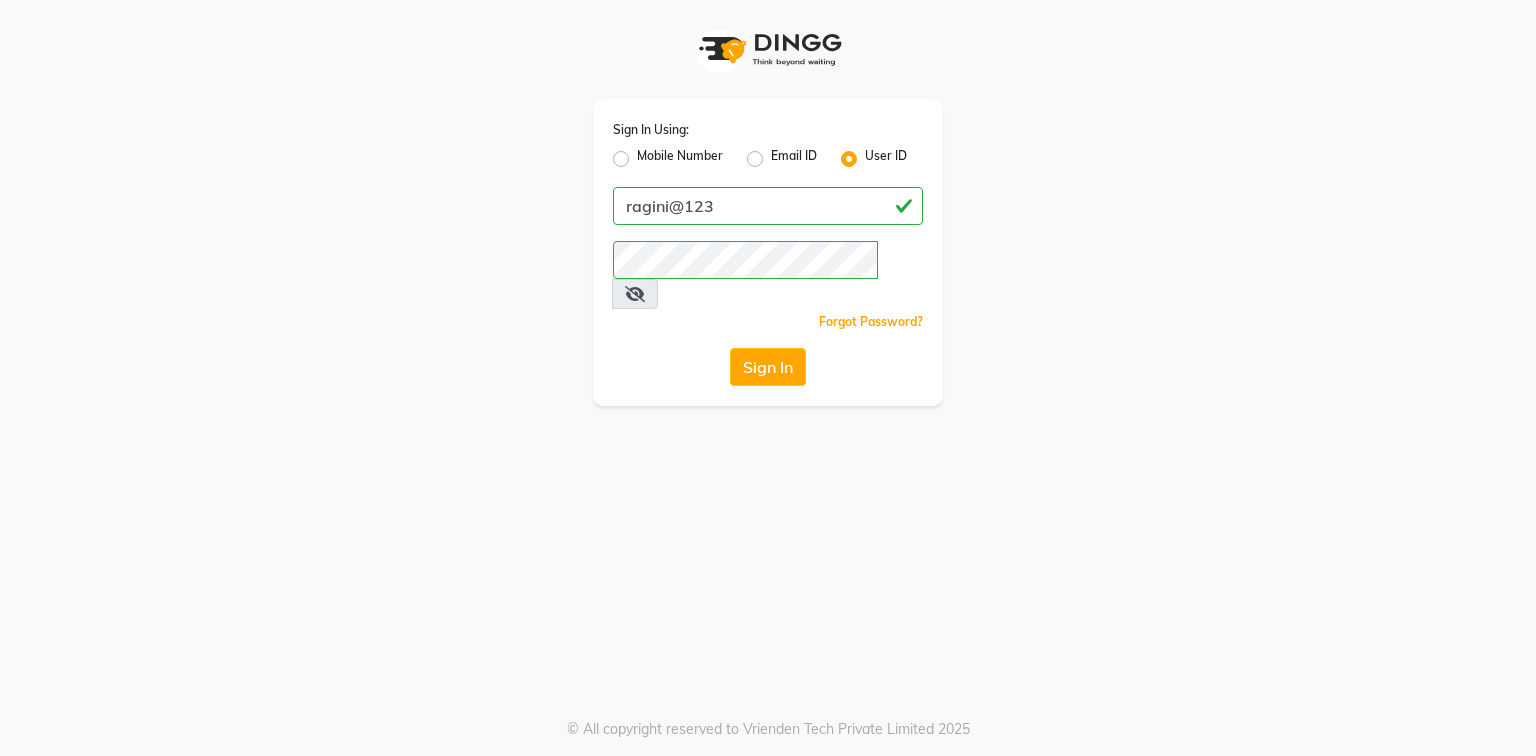 click on "Sign In" 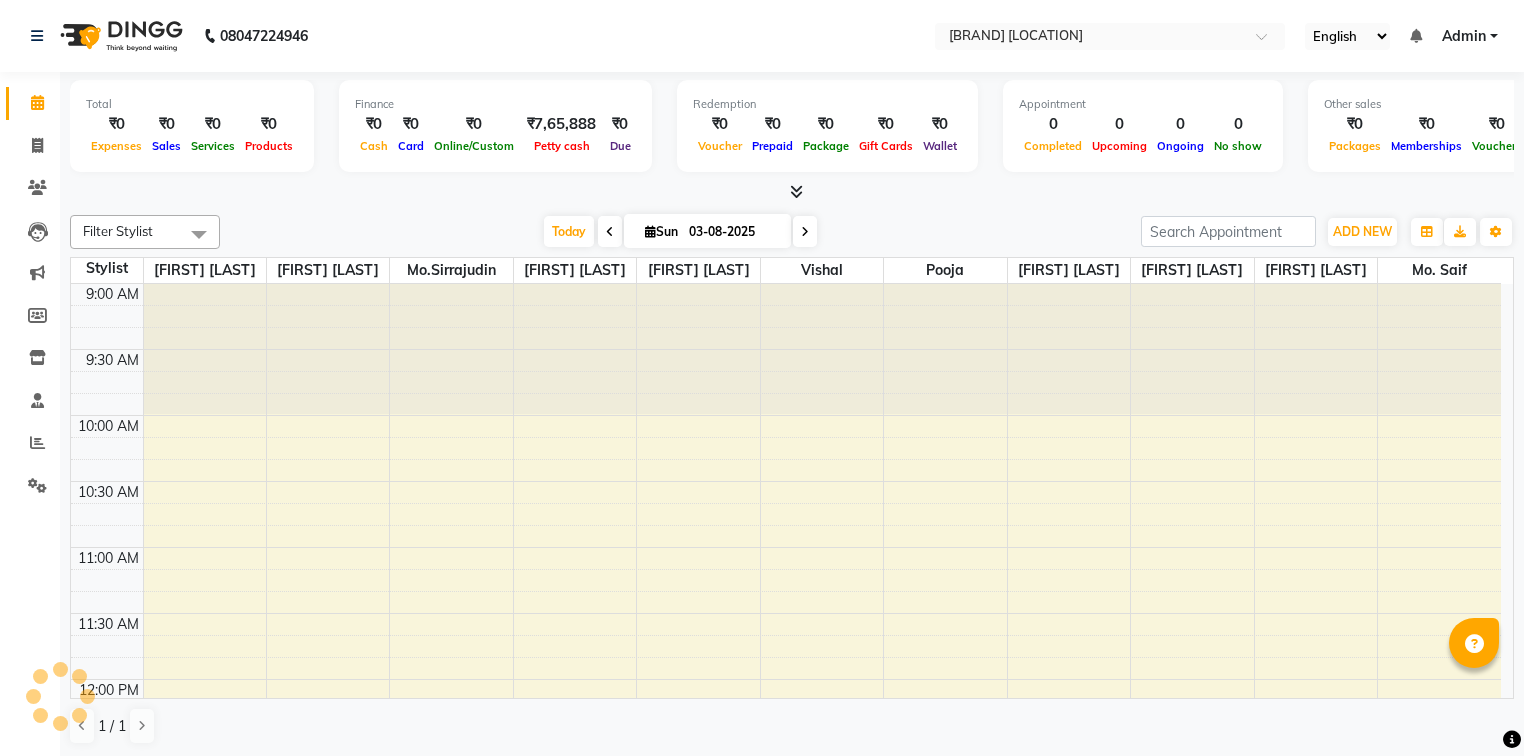 scroll, scrollTop: 0, scrollLeft: 0, axis: both 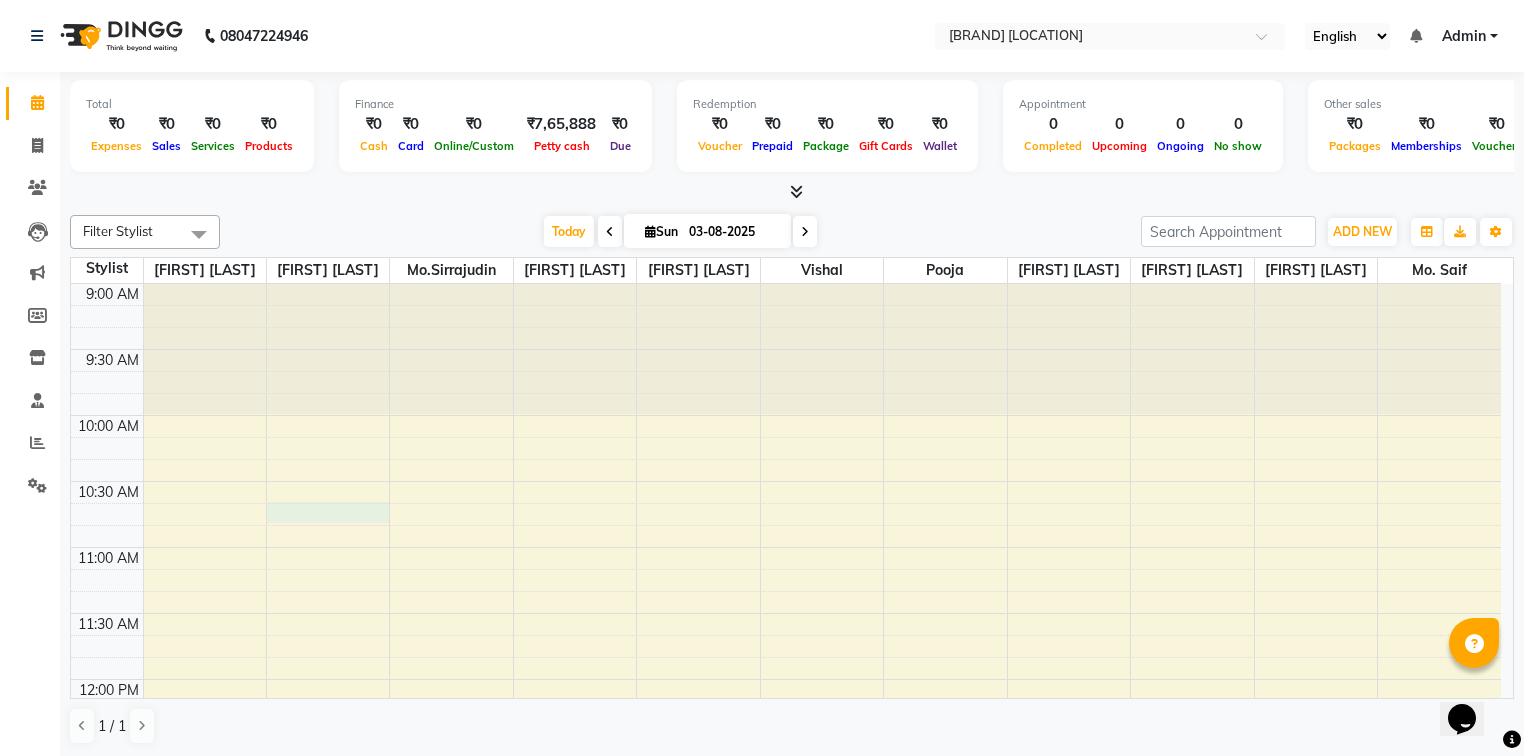 click on "9:00 AM 9:30 AM 10:00 AM 10:30 AM 11:00 AM 11:30 AM 12:00 PM 12:30 PM 1:00 PM 1:30 PM 2:00 PM 2:30 PM 3:00 PM 3:30 PM 4:00 PM 4:30 PM 5:00 PM 5:30 PM 6:00 PM 6:30 PM 7:00 PM 7:30 PM 8:00 PM 8:30 PM 9:00 PM 9:30 PM 10:00 PM 10:30 PM" at bounding box center (786, 1207) 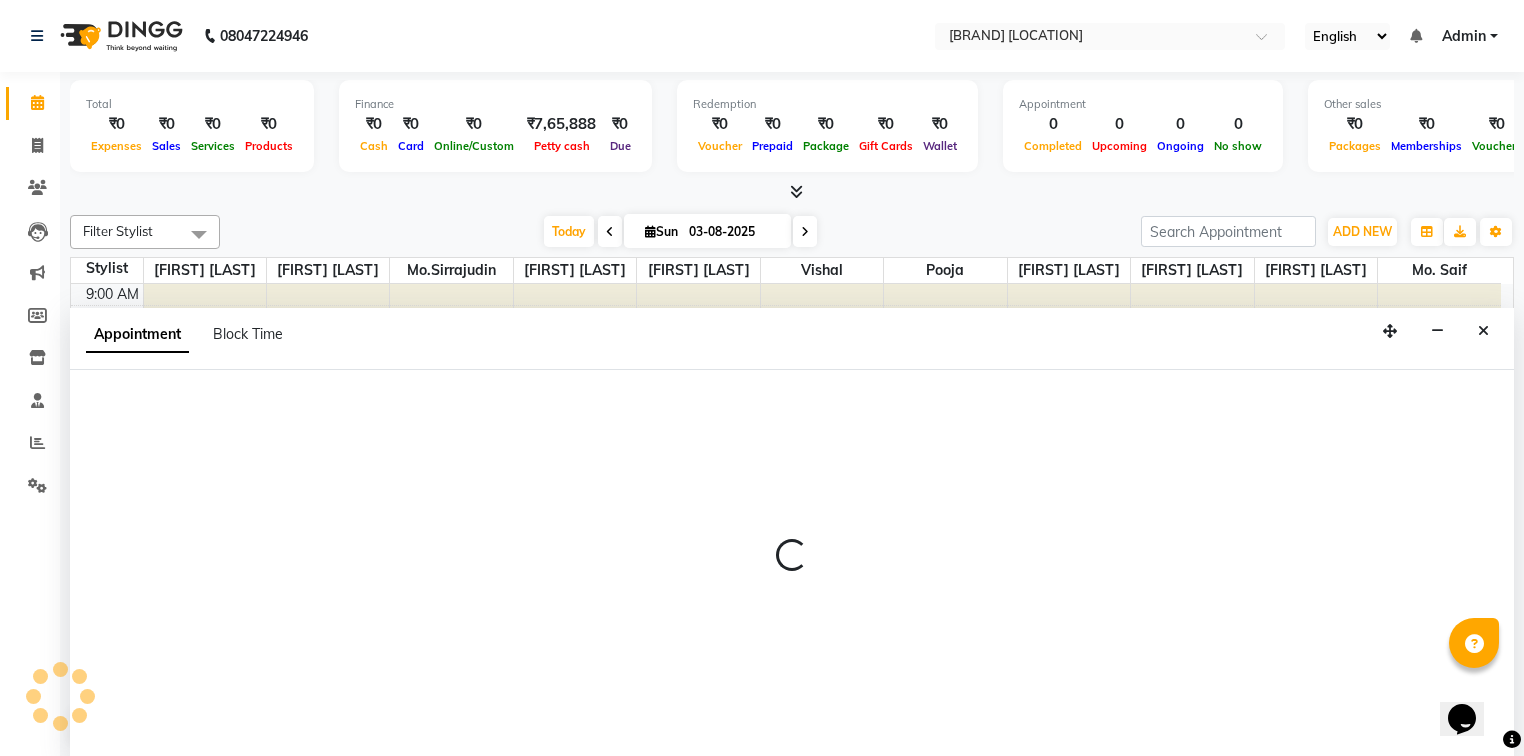 scroll, scrollTop: 0, scrollLeft: 0, axis: both 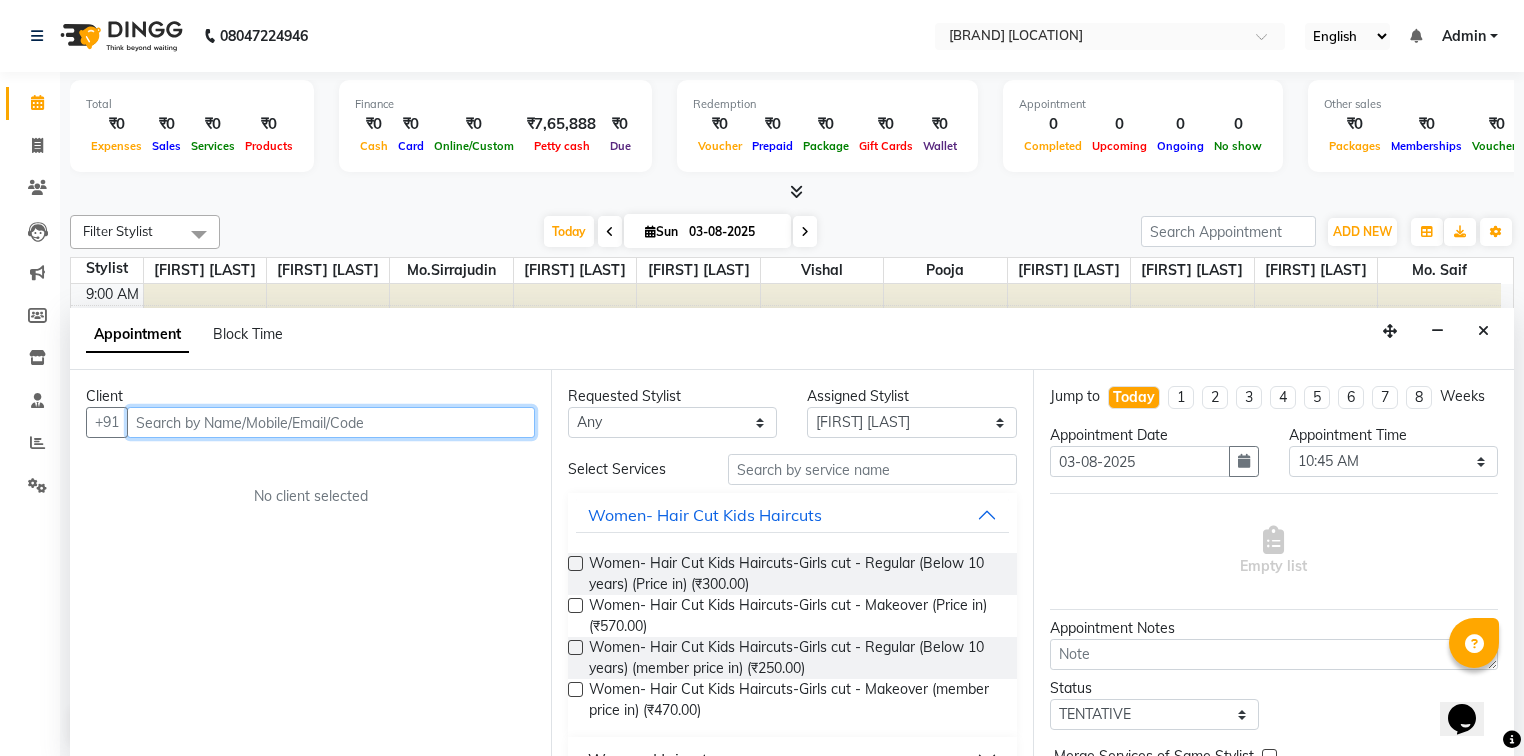 click at bounding box center [331, 422] 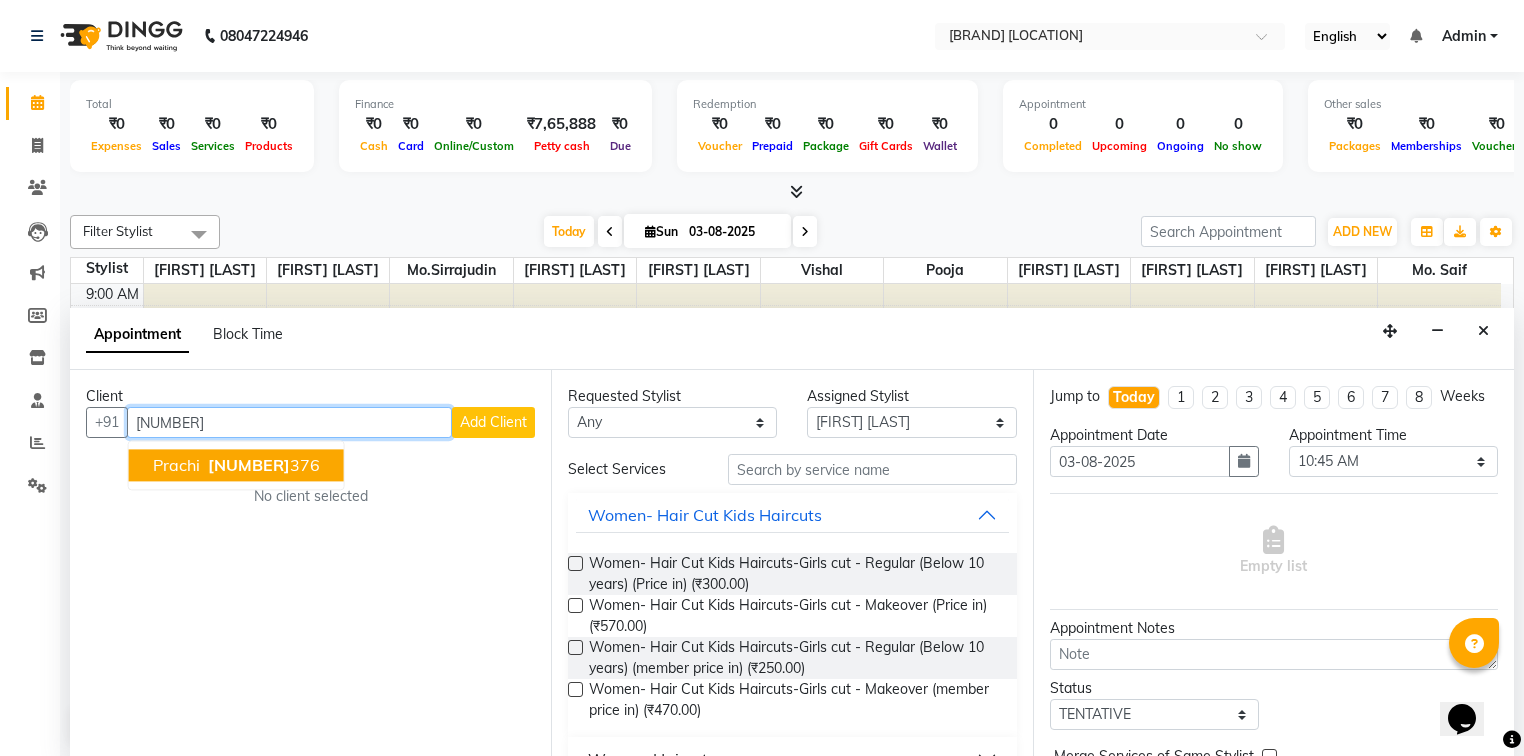 click on "Prachi" at bounding box center [176, 466] 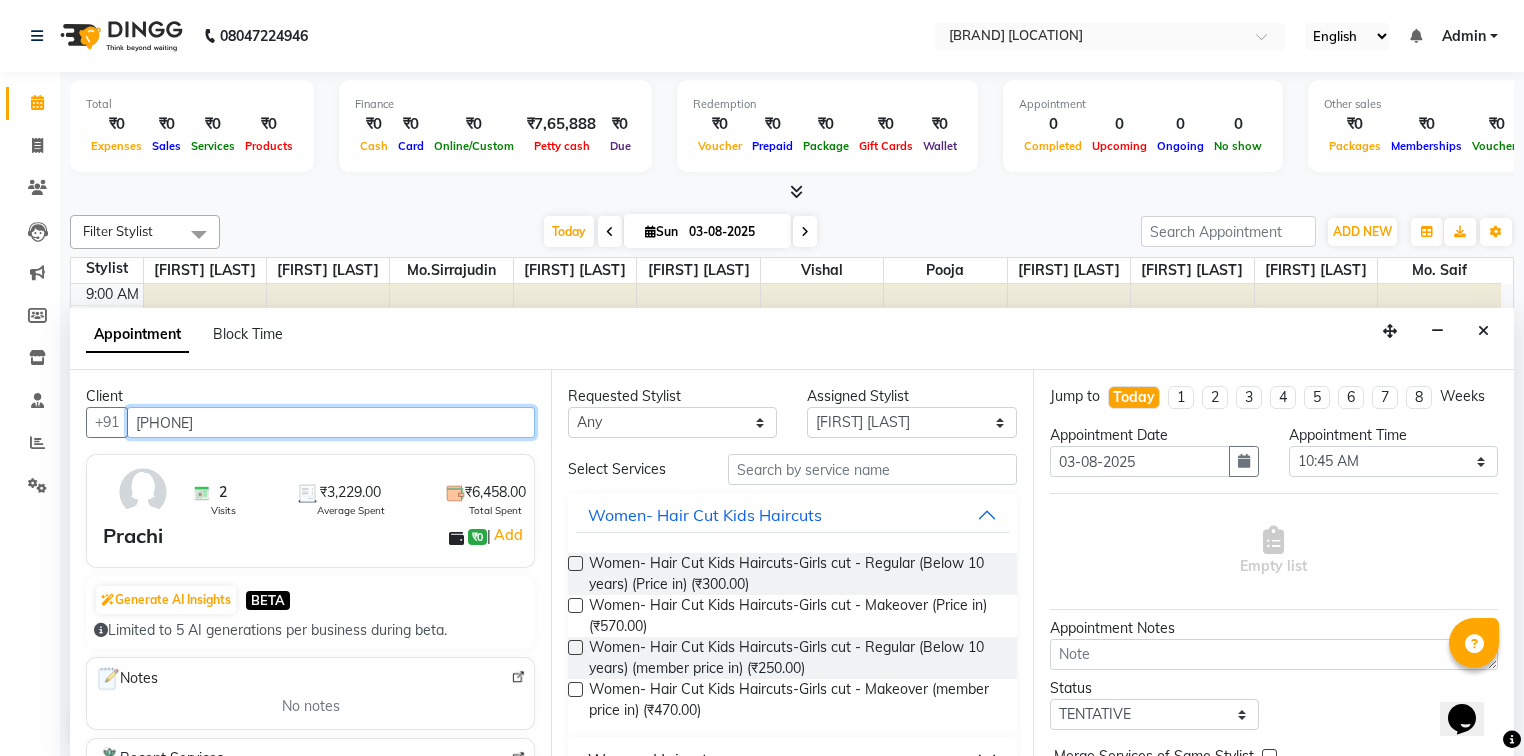 type on "[PHONE]" 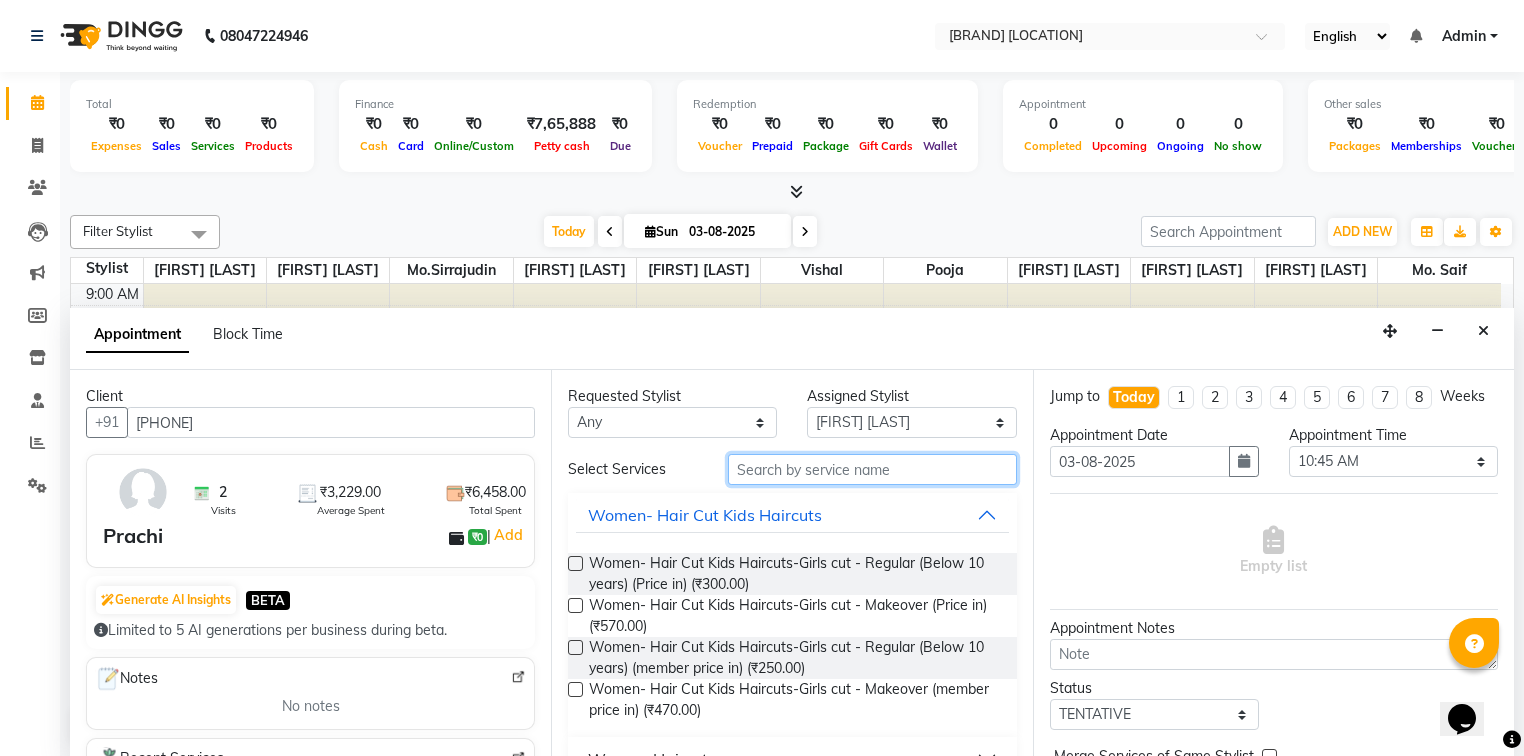 click at bounding box center [872, 469] 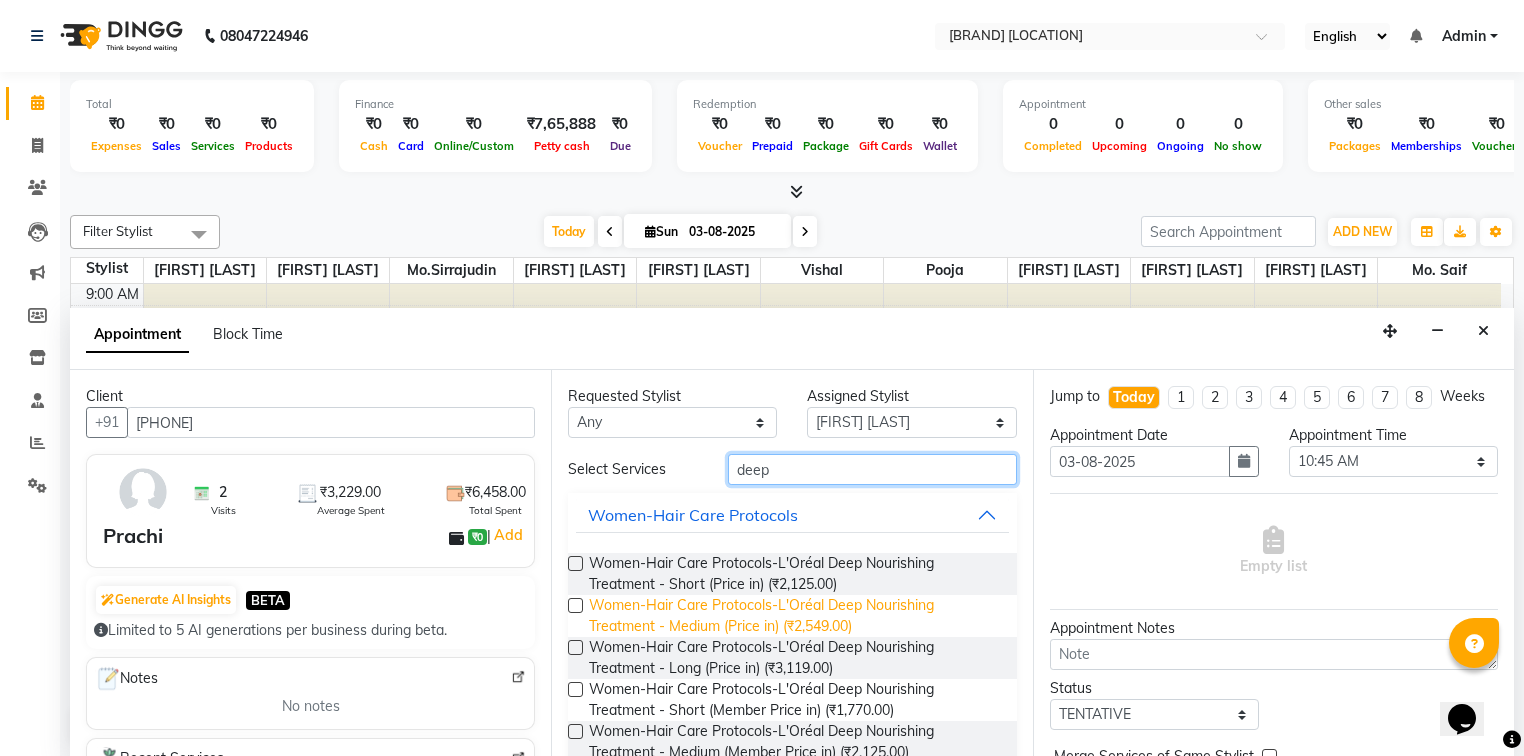 type on "deep" 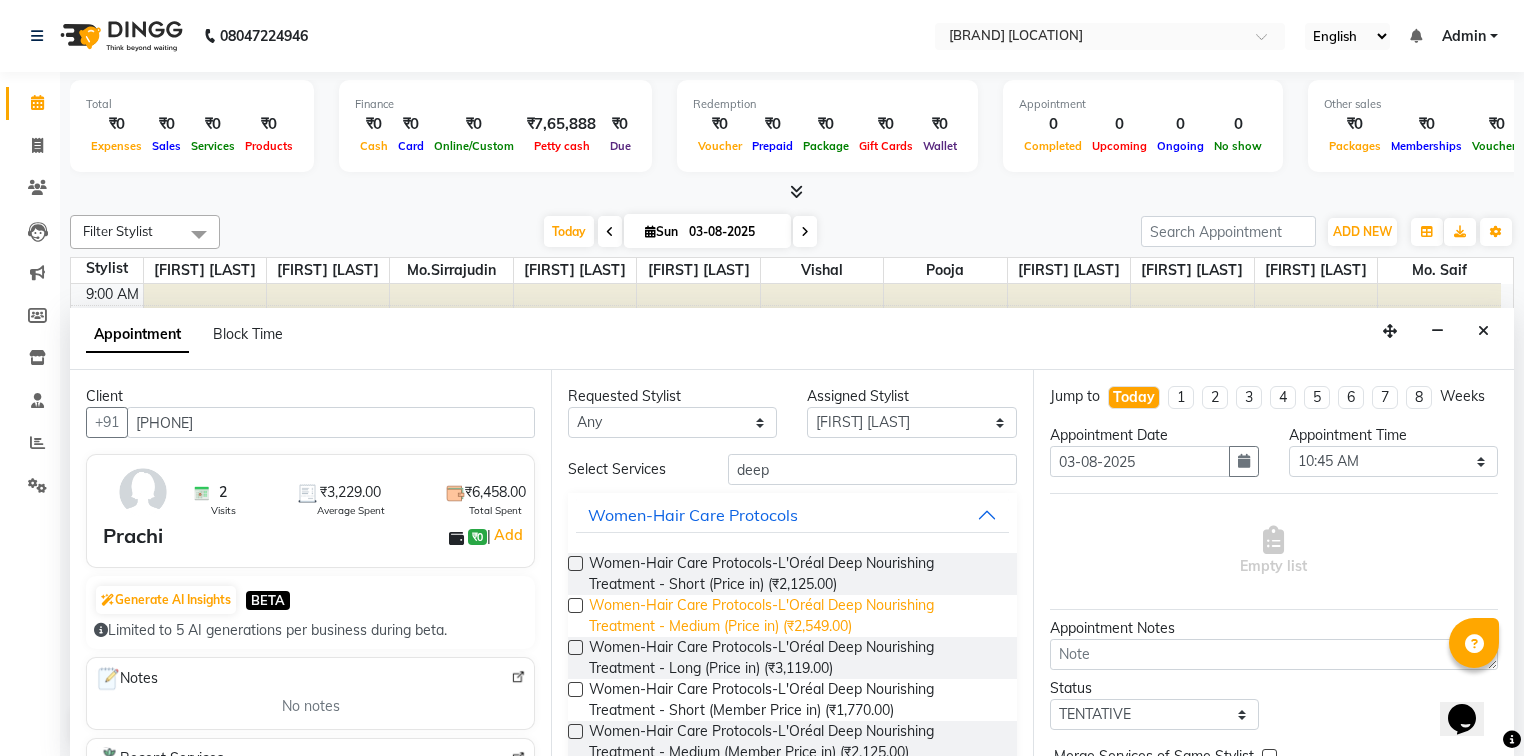 click on "Women-Hair Care Protocols-L'Oréal Deep Nourishing Treatment - Medium (Price in) (₹2,549.00)" at bounding box center (794, 616) 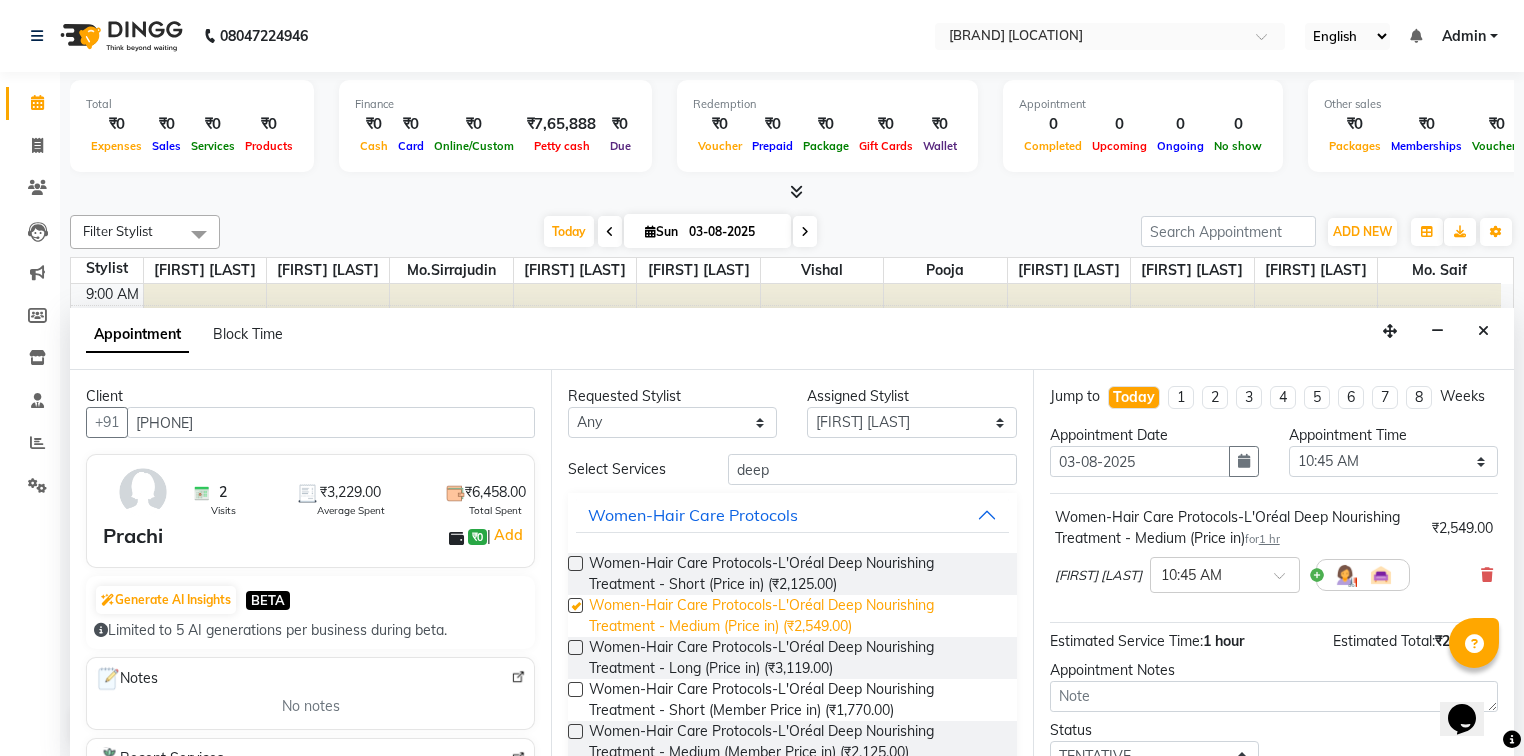 checkbox on "false" 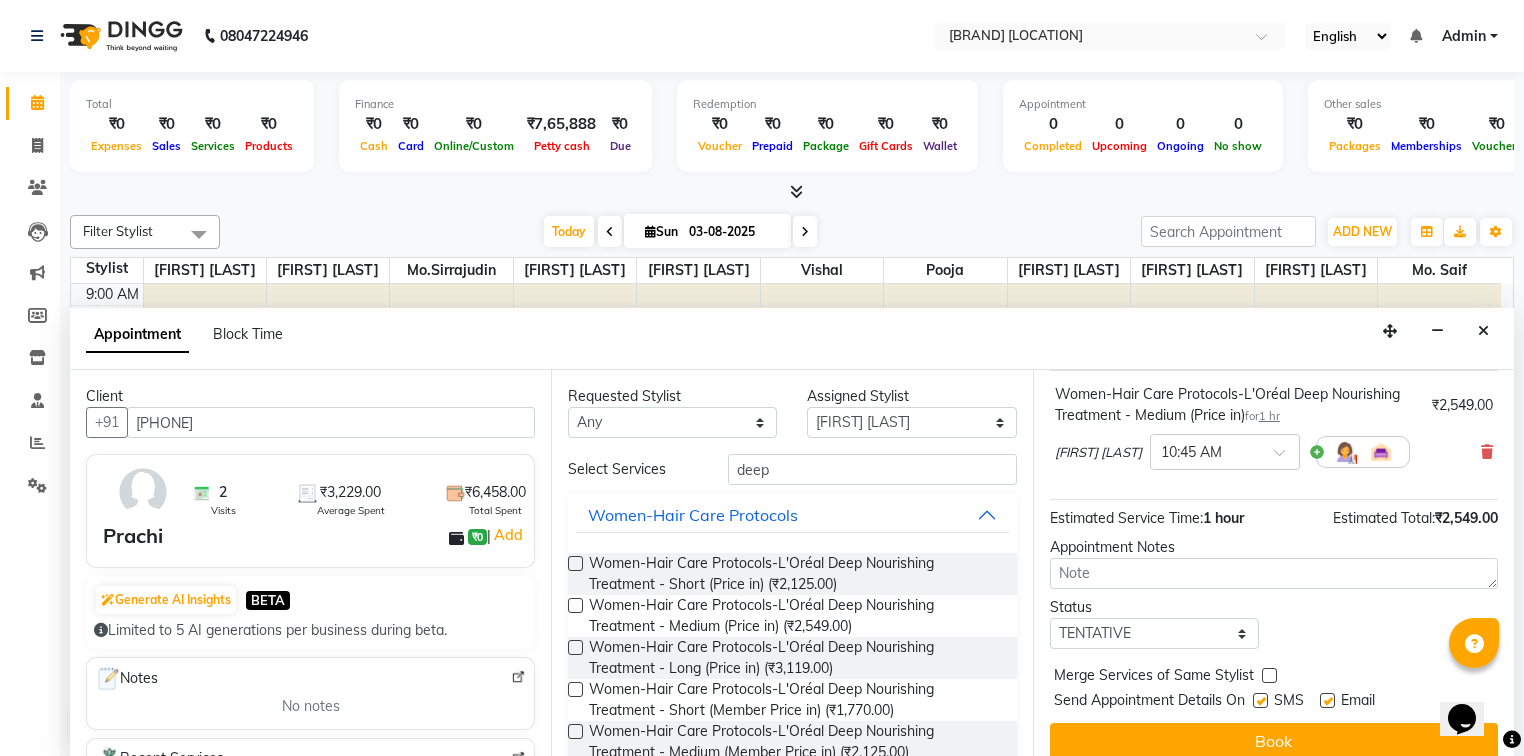 scroll, scrollTop: 124, scrollLeft: 0, axis: vertical 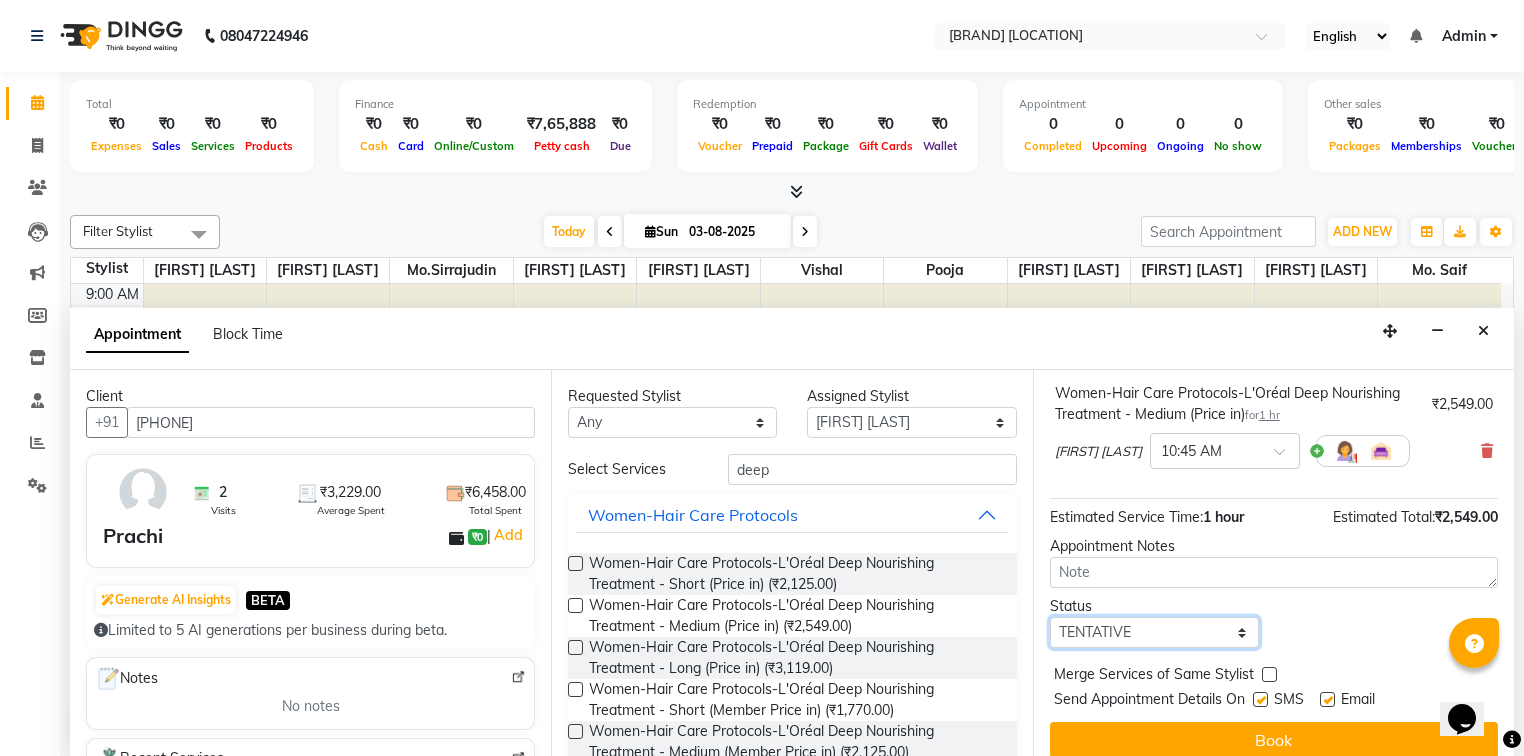 click on "Select TENTATIVE CONFIRM CHECK-IN UPCOMING" at bounding box center (1154, 632) 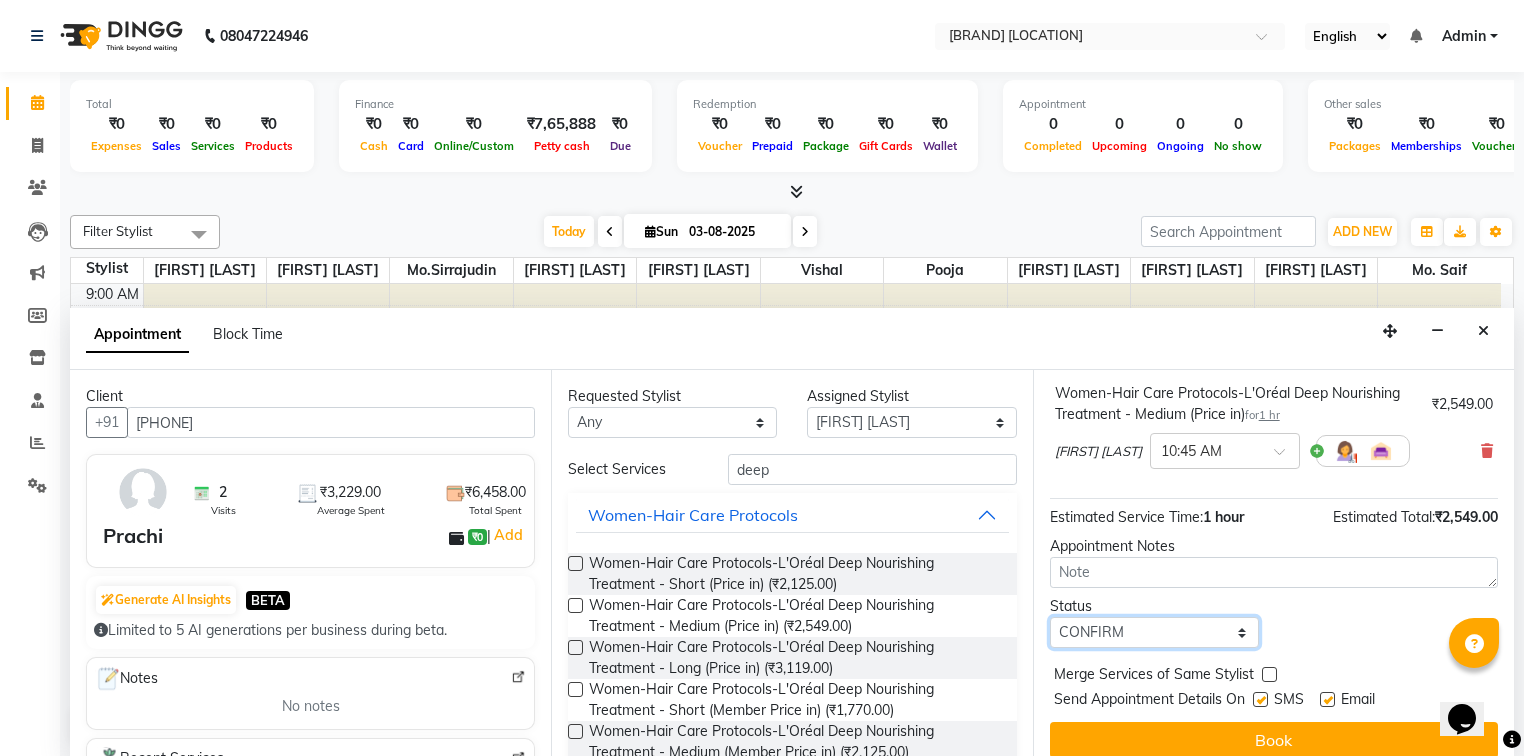 click on "Select TENTATIVE CONFIRM CHECK-IN UPCOMING" at bounding box center [1154, 632] 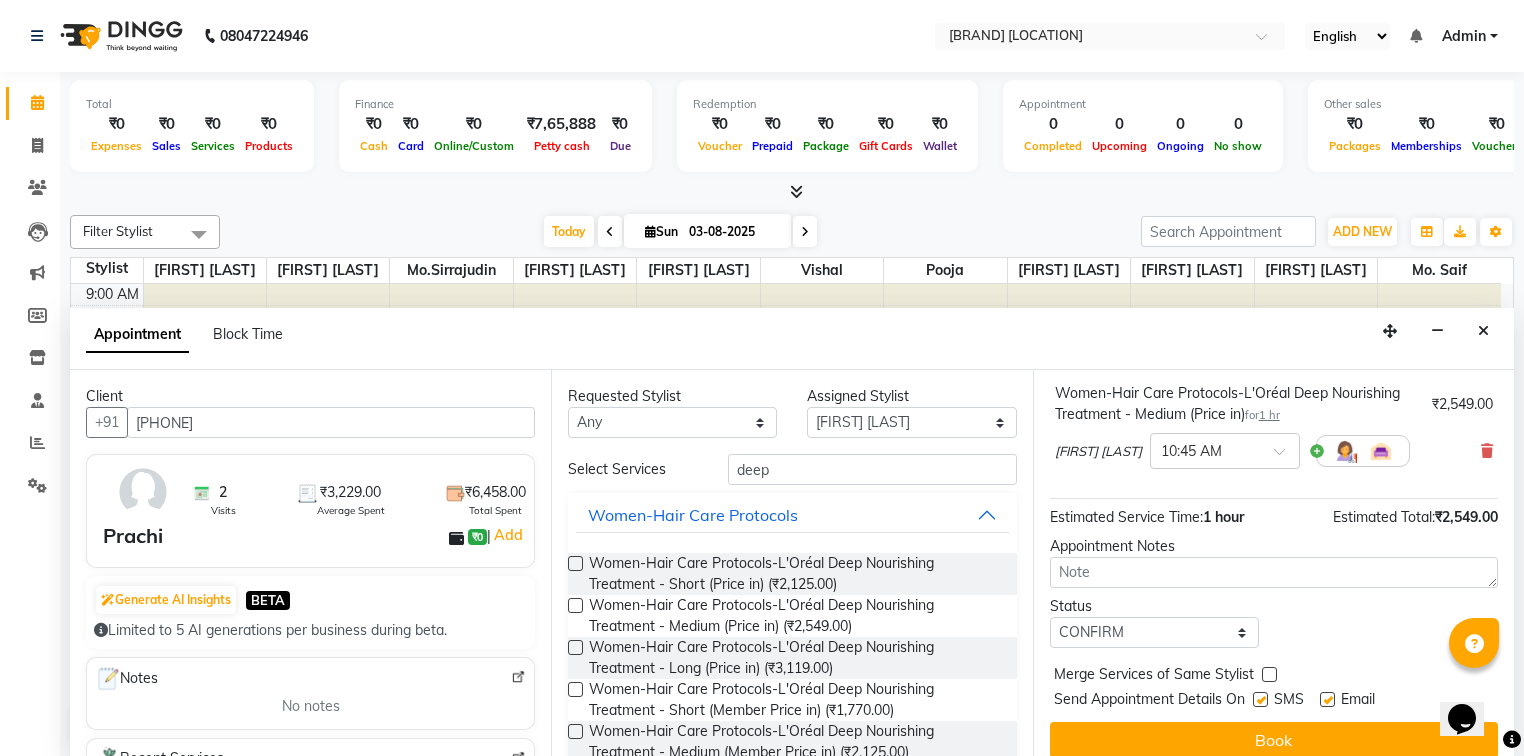 click at bounding box center [1260, 699] 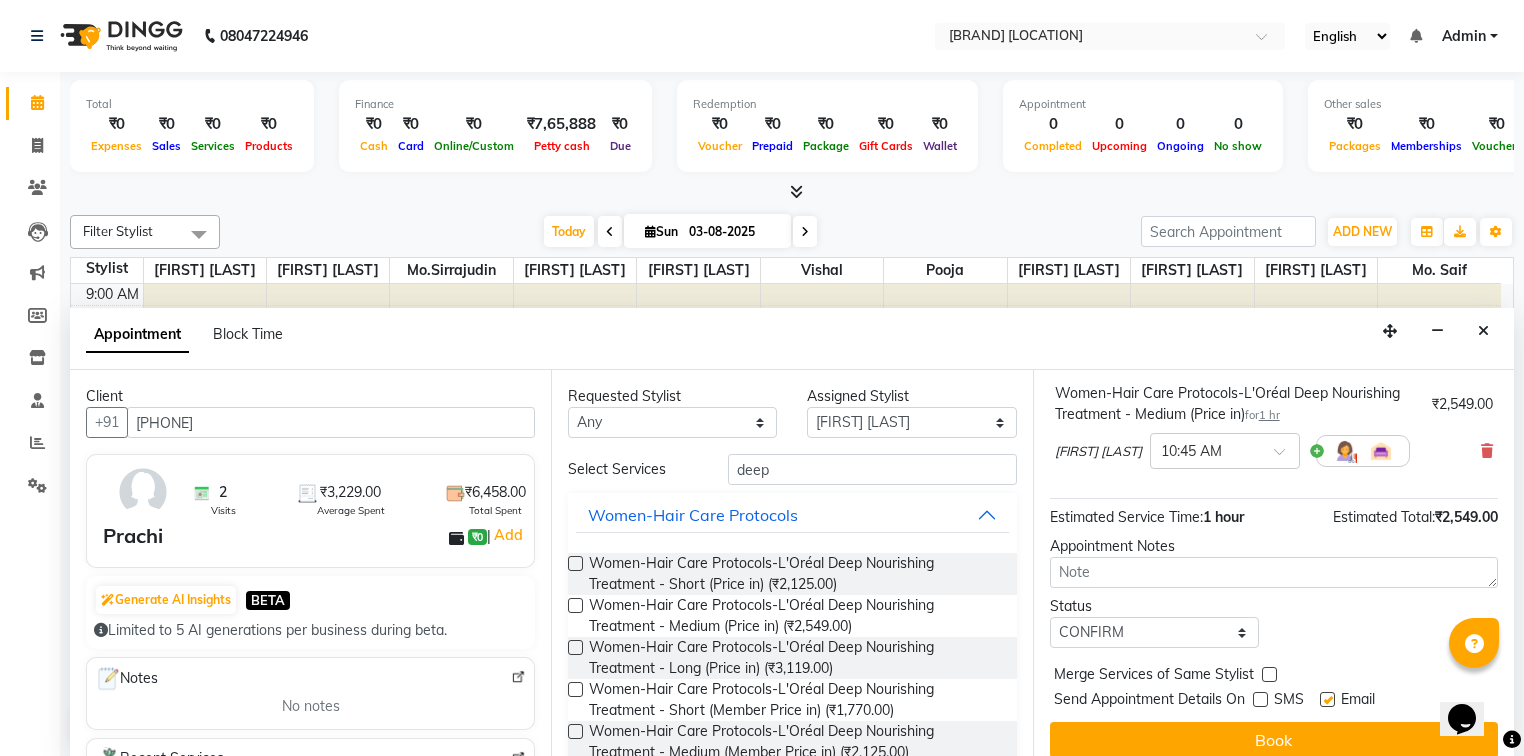 click at bounding box center (1327, 699) 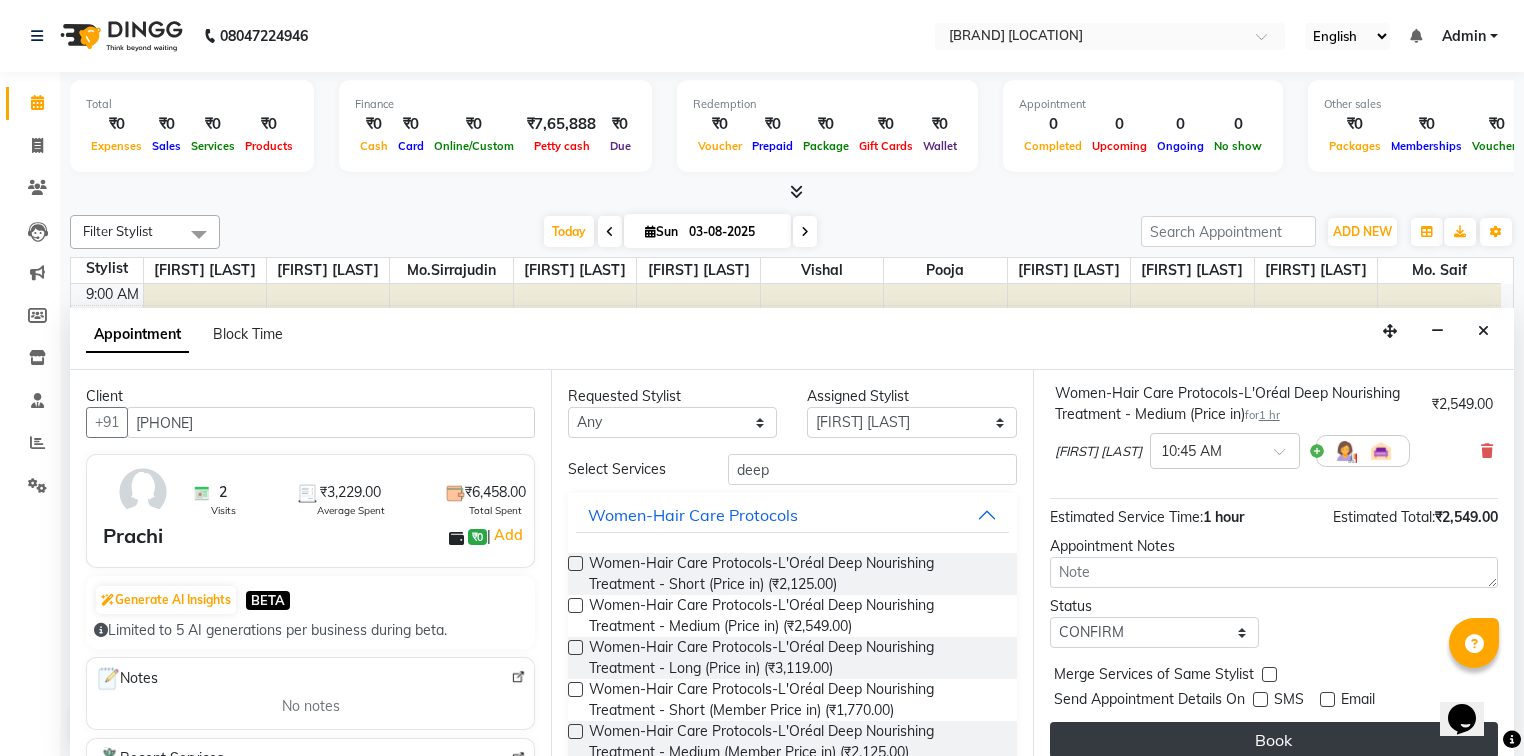 click on "Book" at bounding box center (1274, 740) 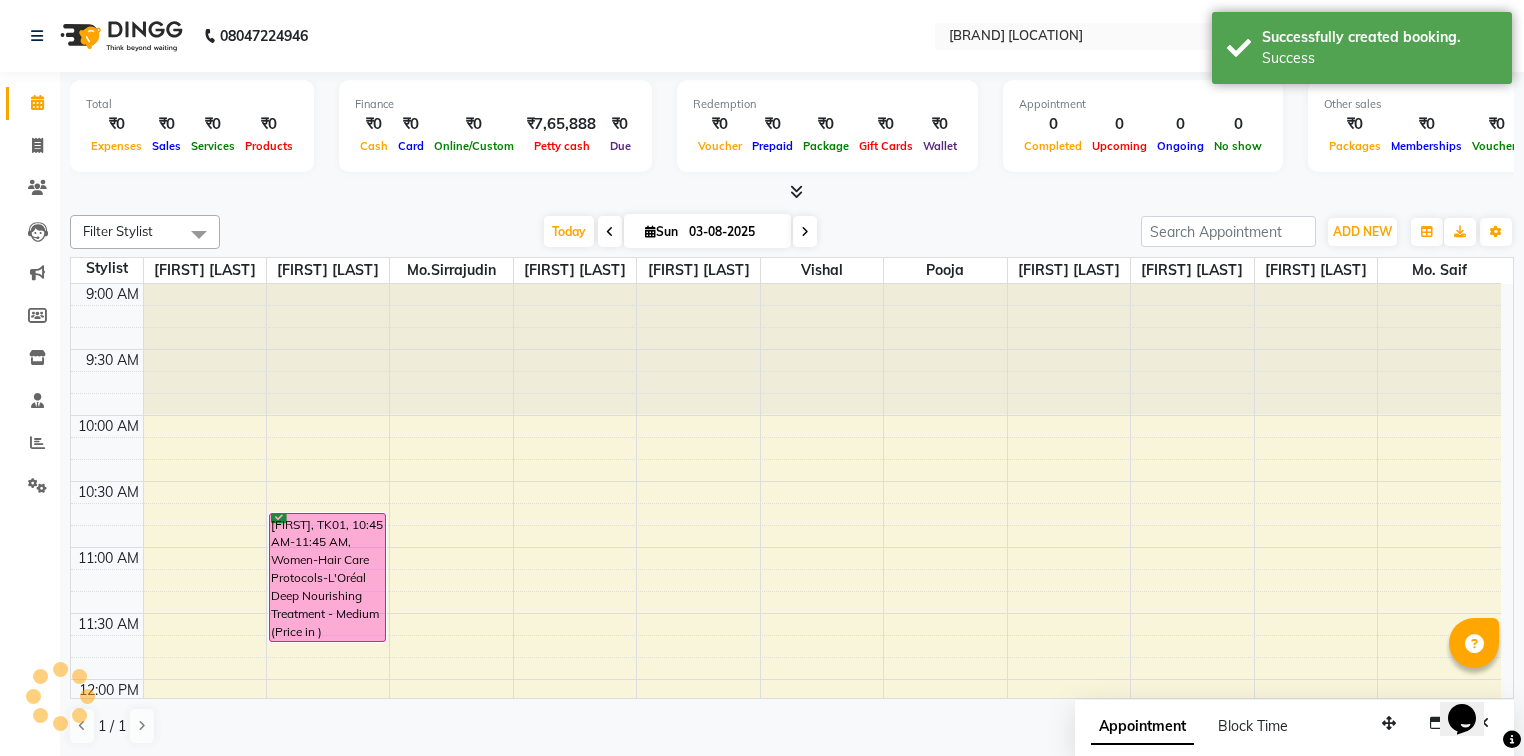 scroll, scrollTop: 0, scrollLeft: 0, axis: both 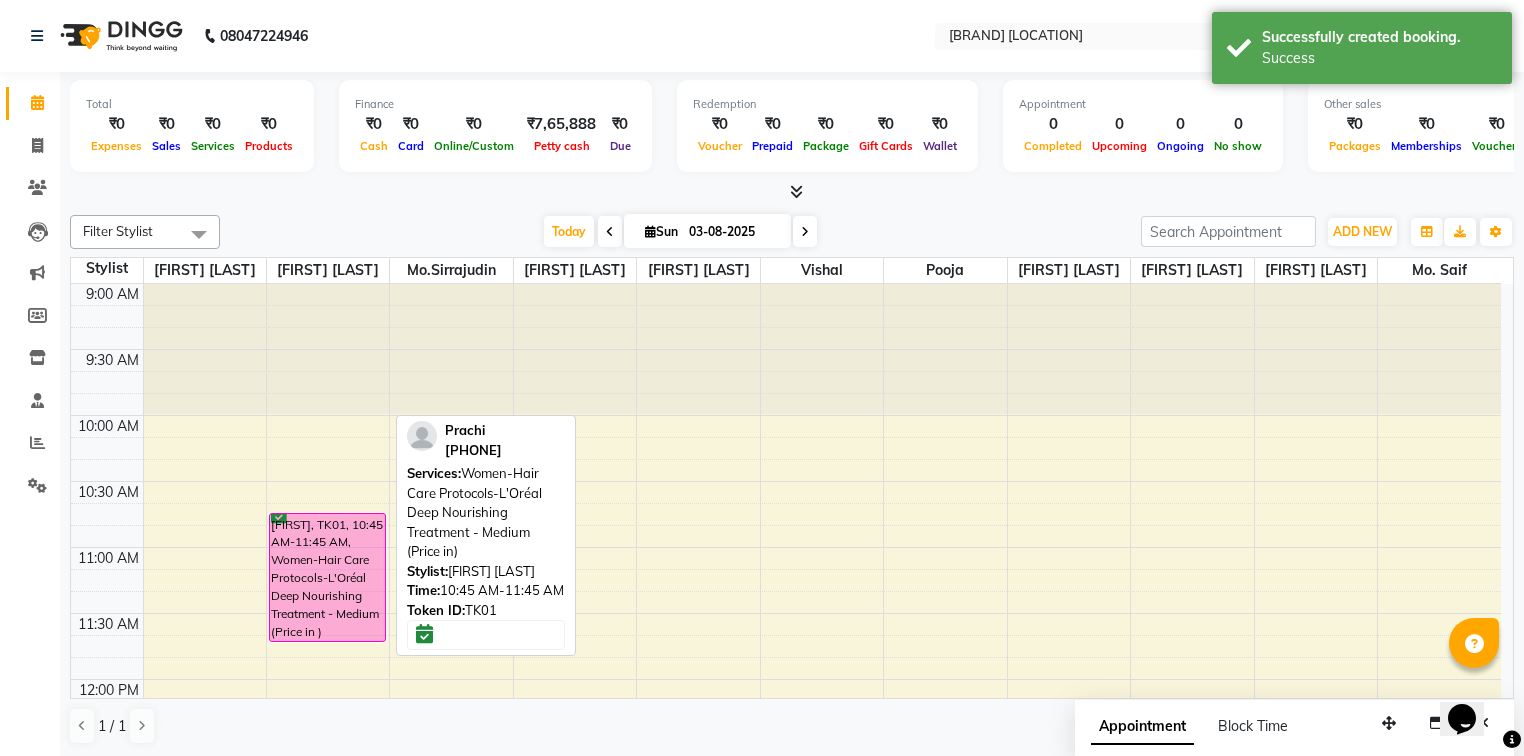 click on "[FIRST], TK01, 10:45 AM-11:45 AM, Women-Hair Care Protocols-L'Oréal Deep Nourishing Treatment - Medium (Price in )" at bounding box center [327, 577] 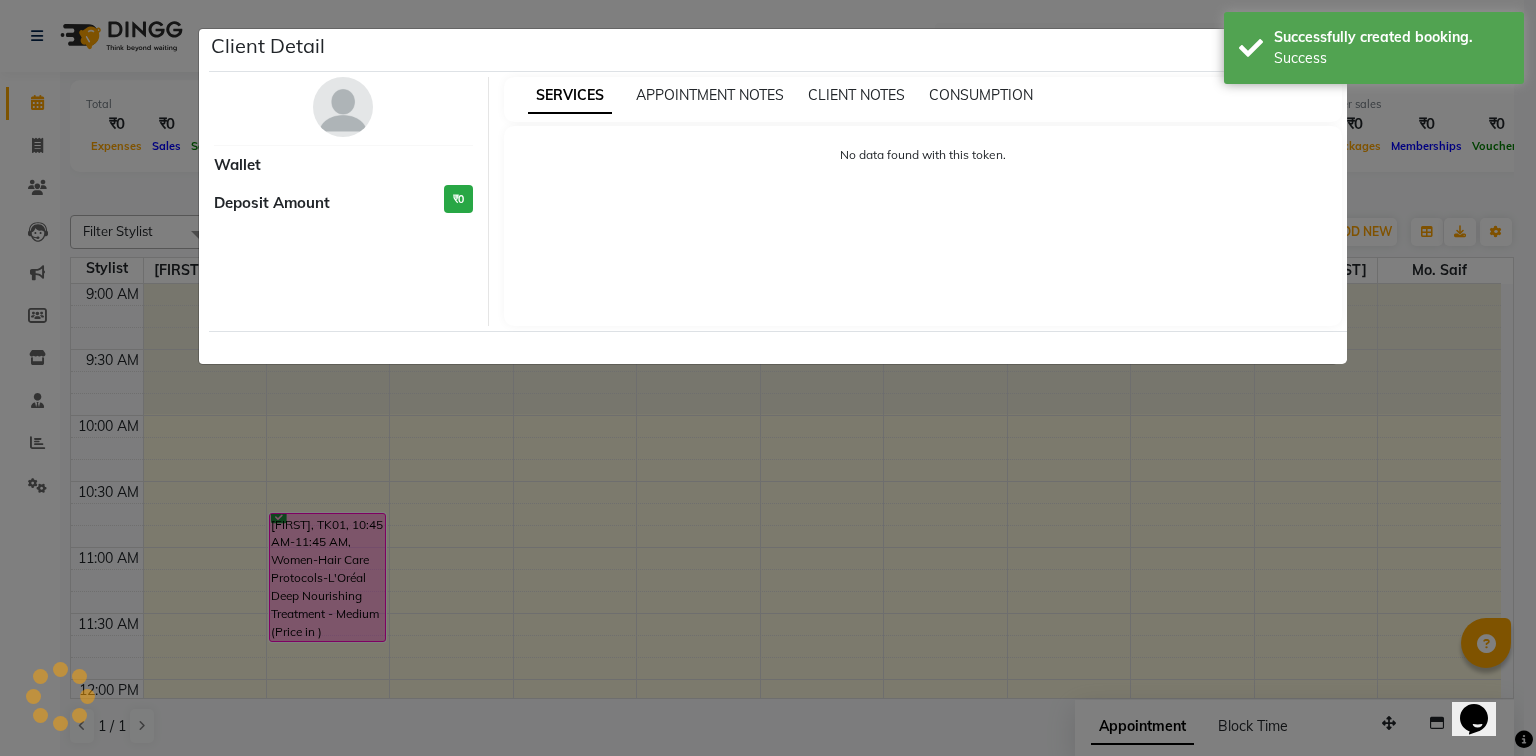 select on "6" 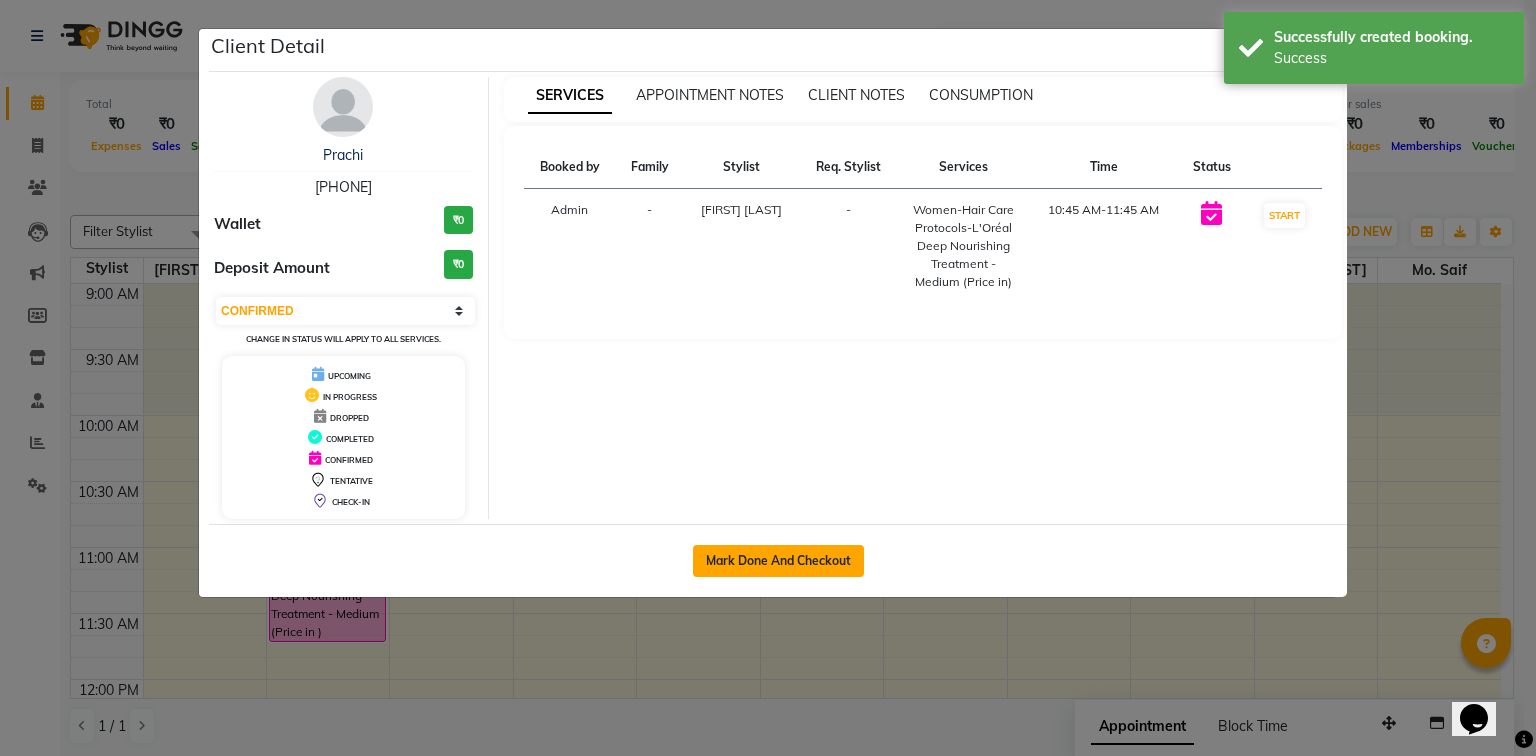 click on "Mark Done And Checkout" 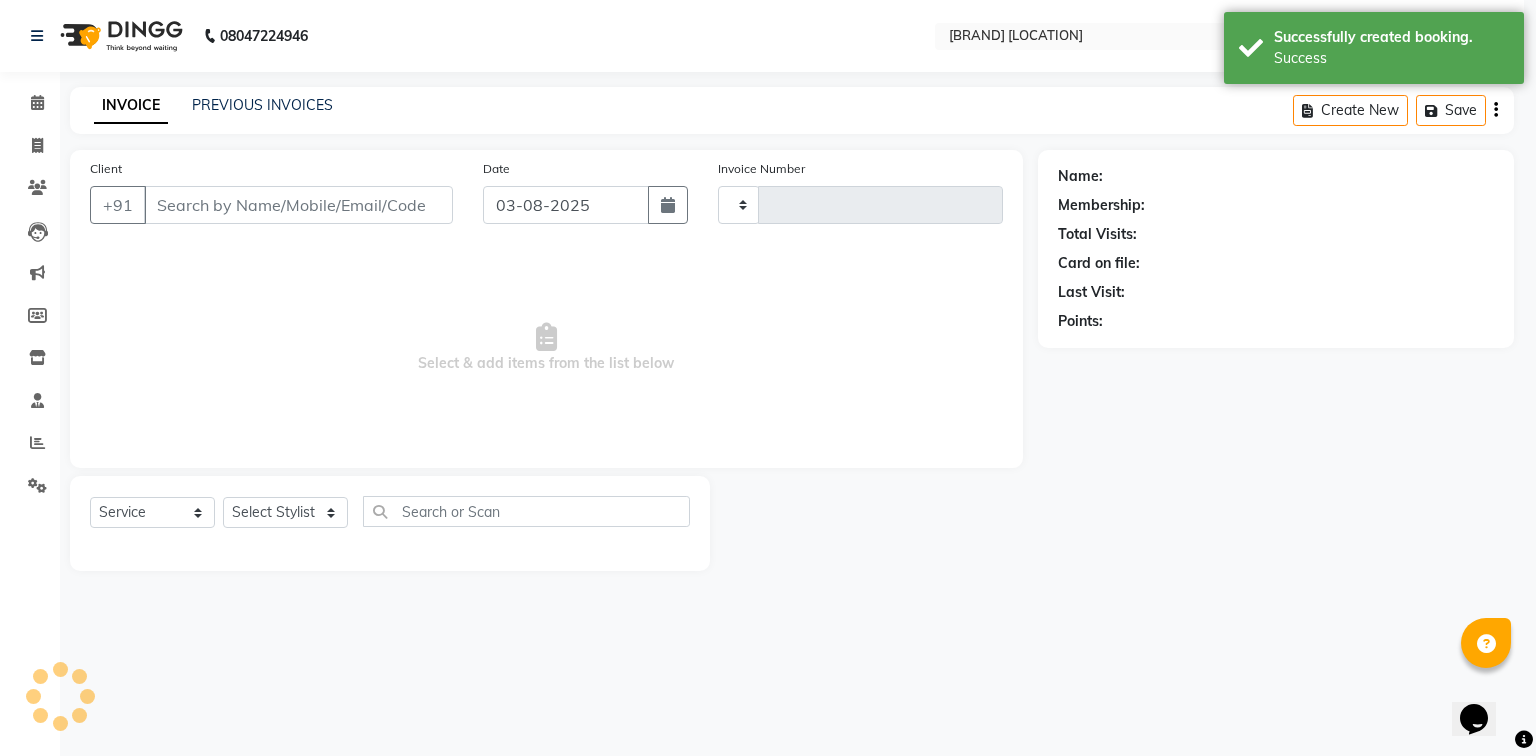 type on "0937" 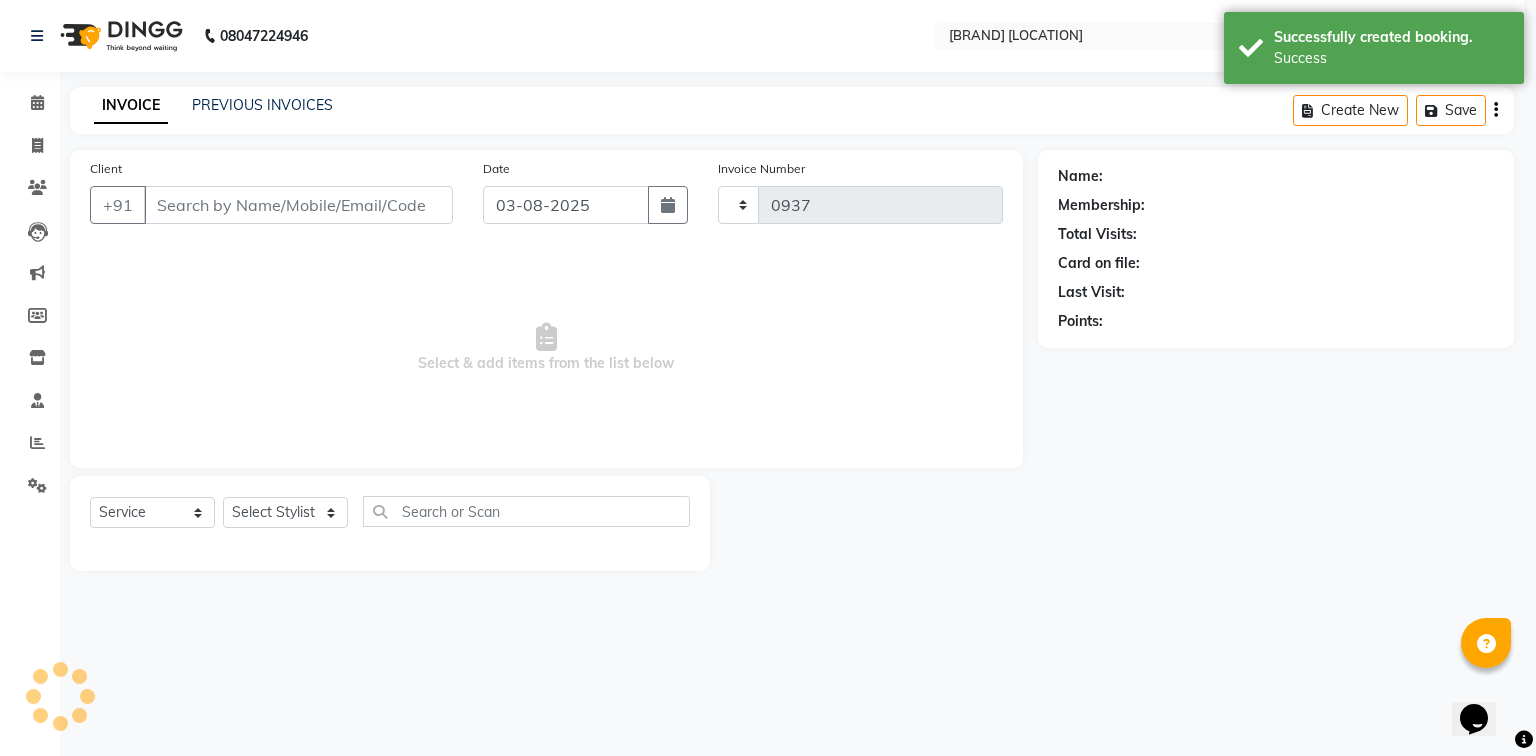 select on "7023" 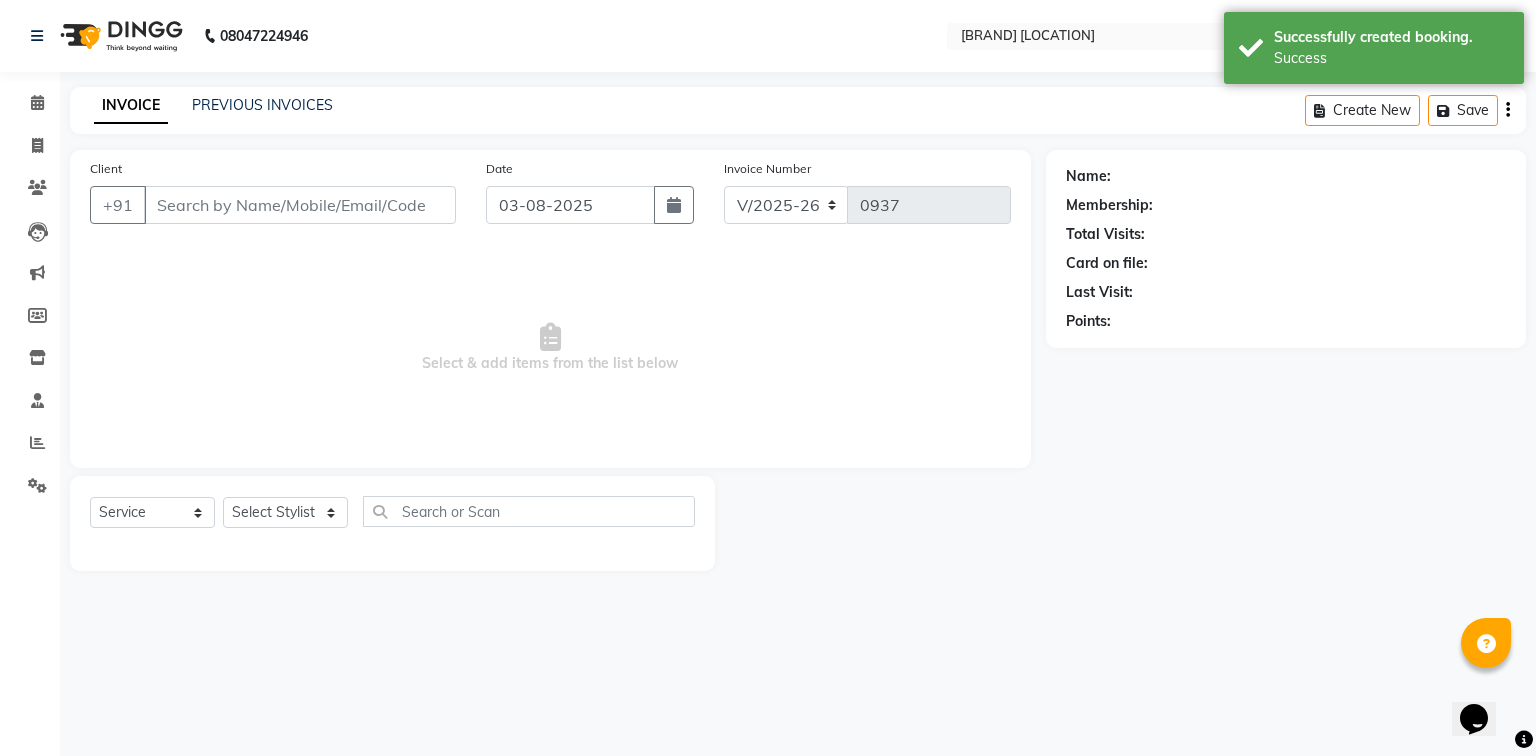 type on "[PHONE]" 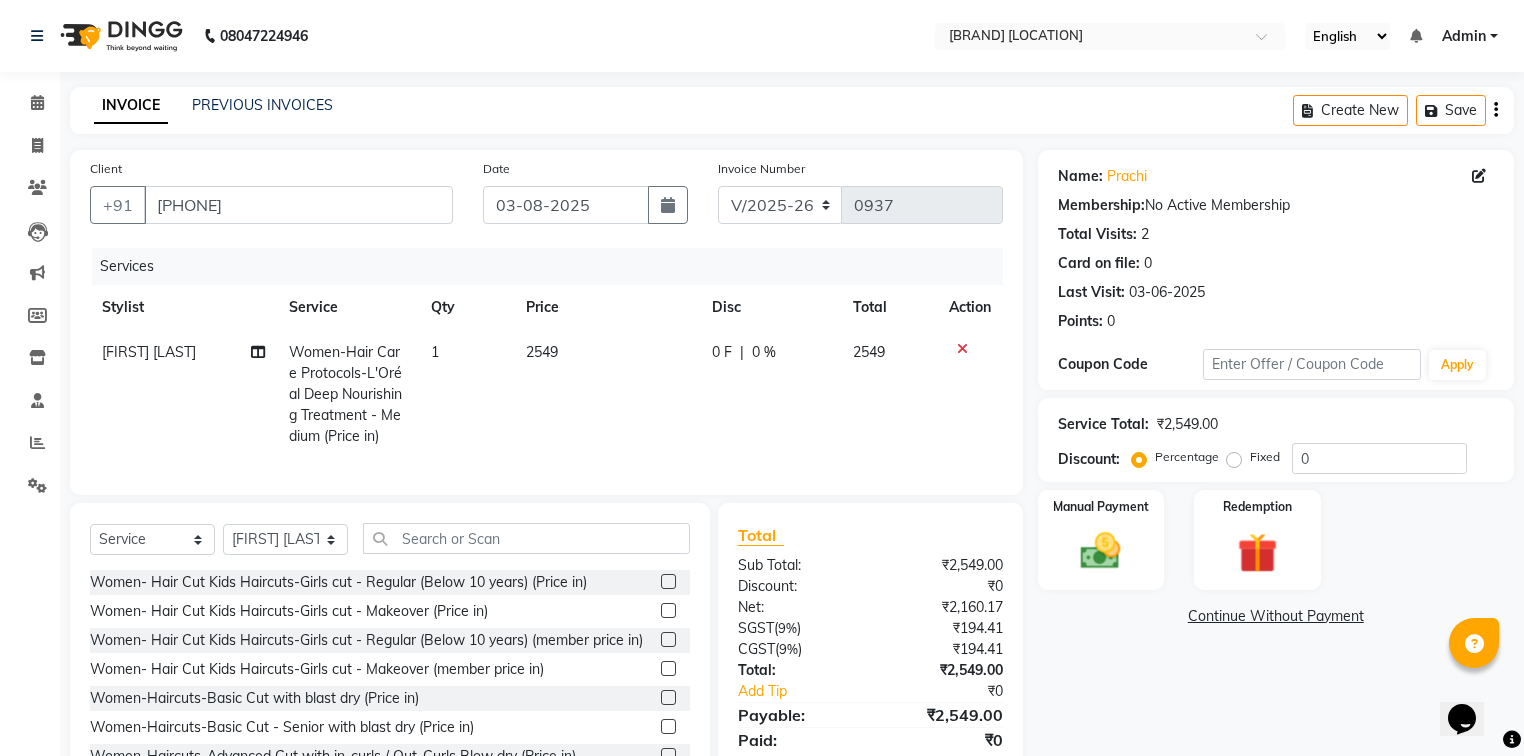 click on "Fixed" 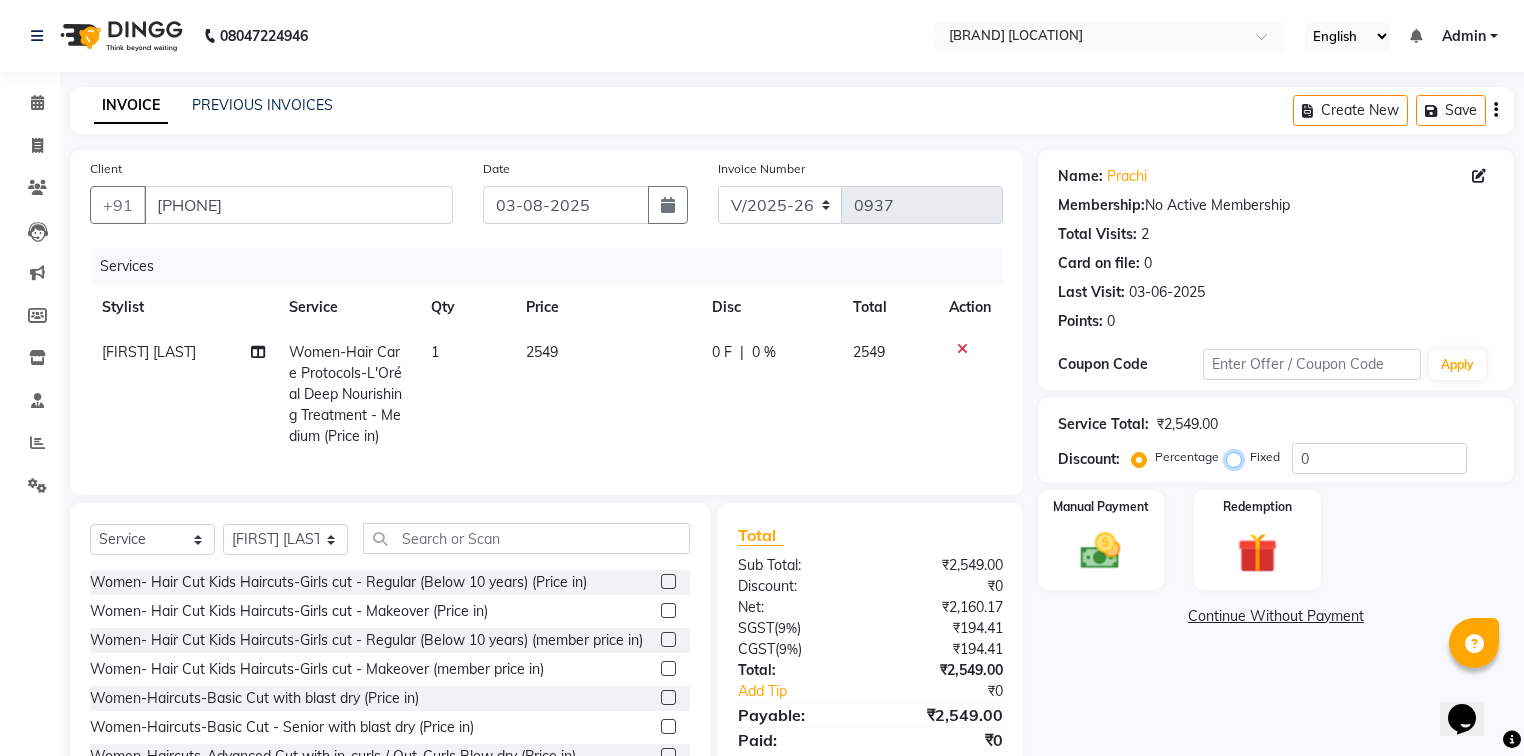 click on "Fixed" at bounding box center [1238, 457] 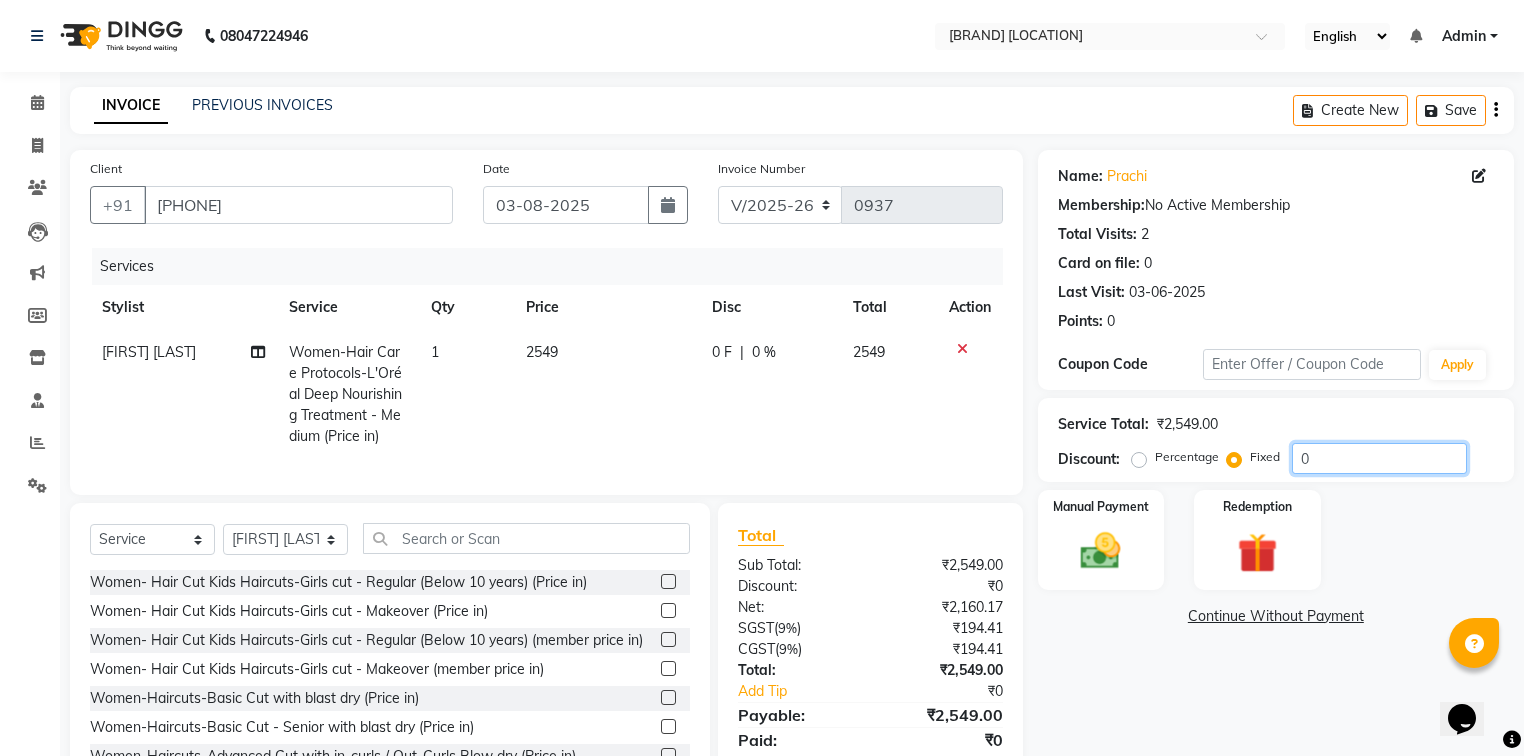 click on "0" 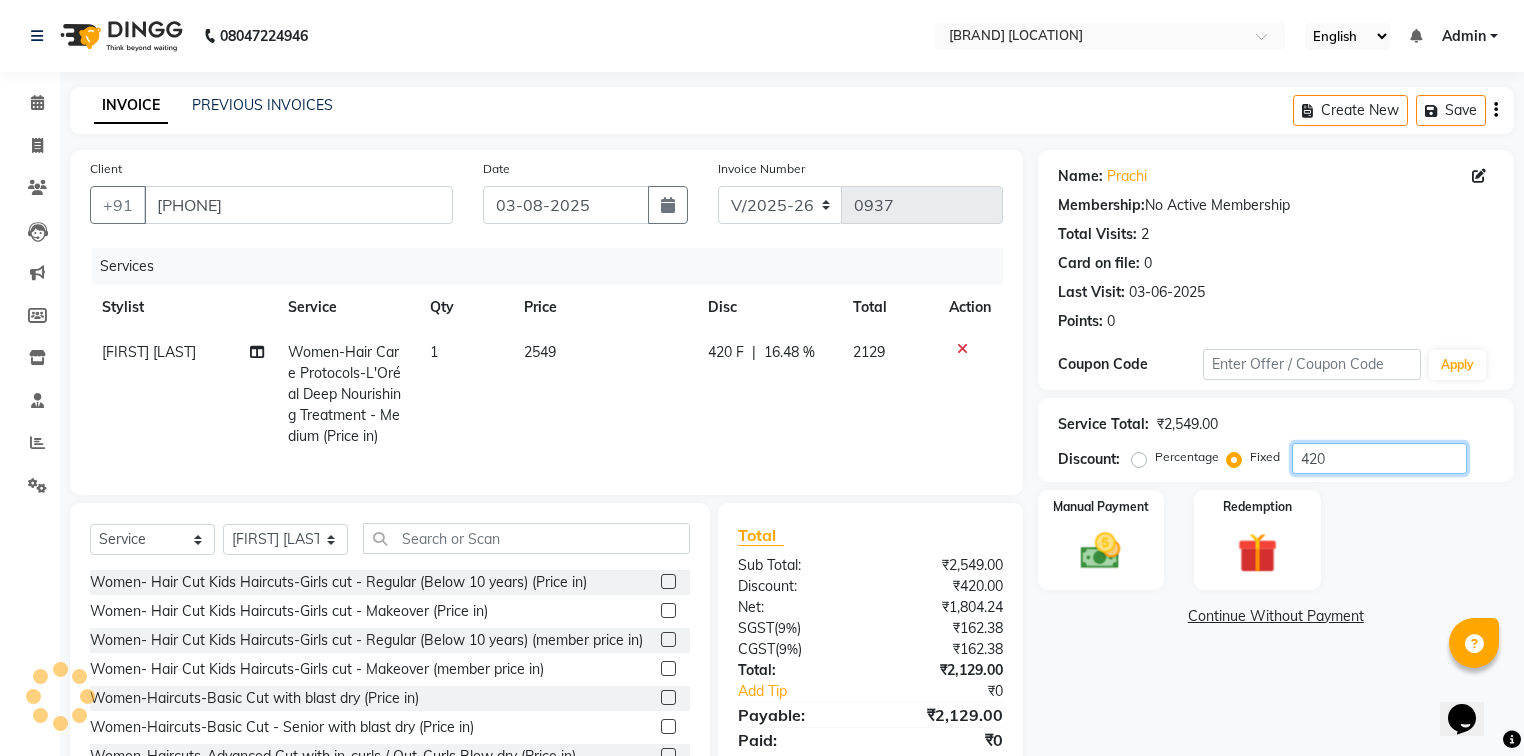 type on "420" 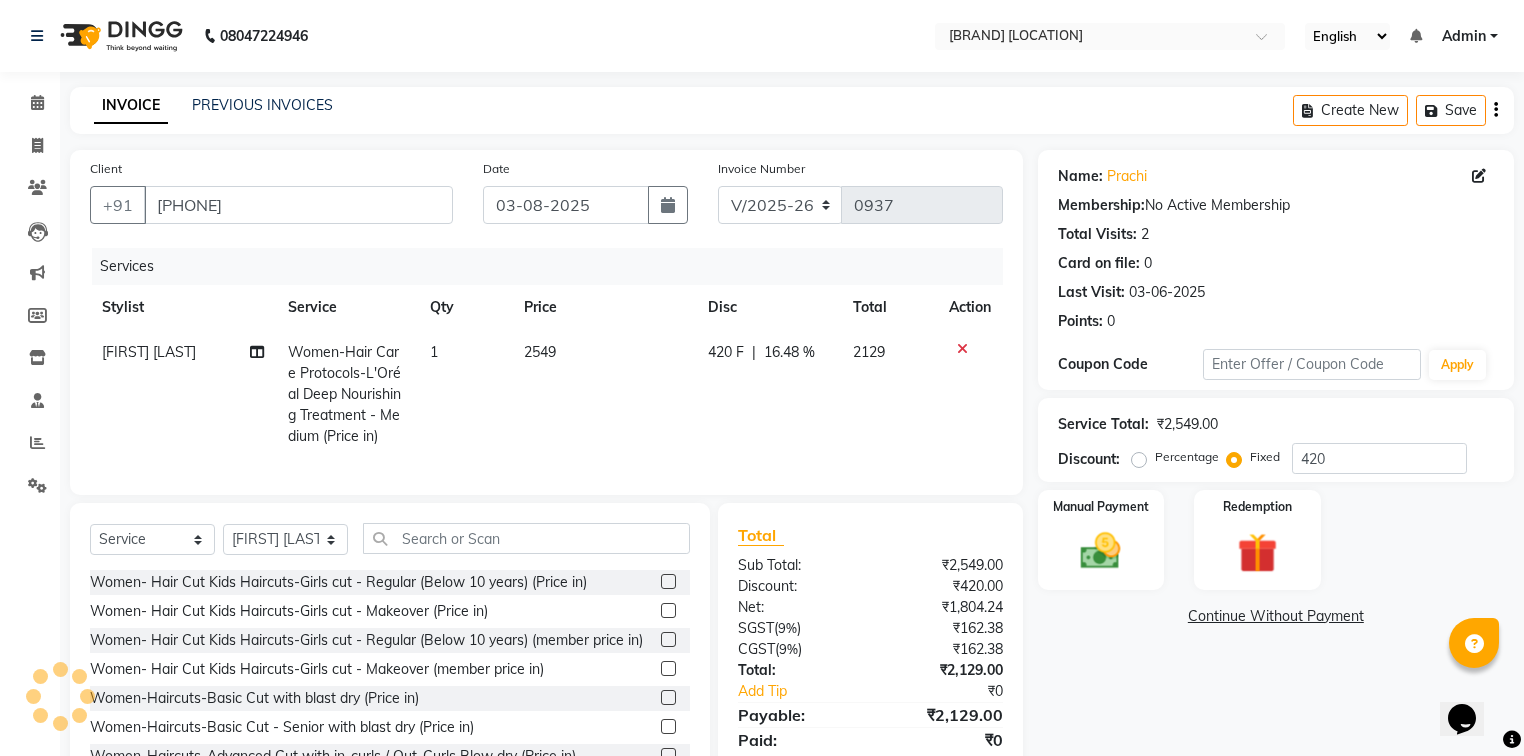 click on "₹2,129.00" 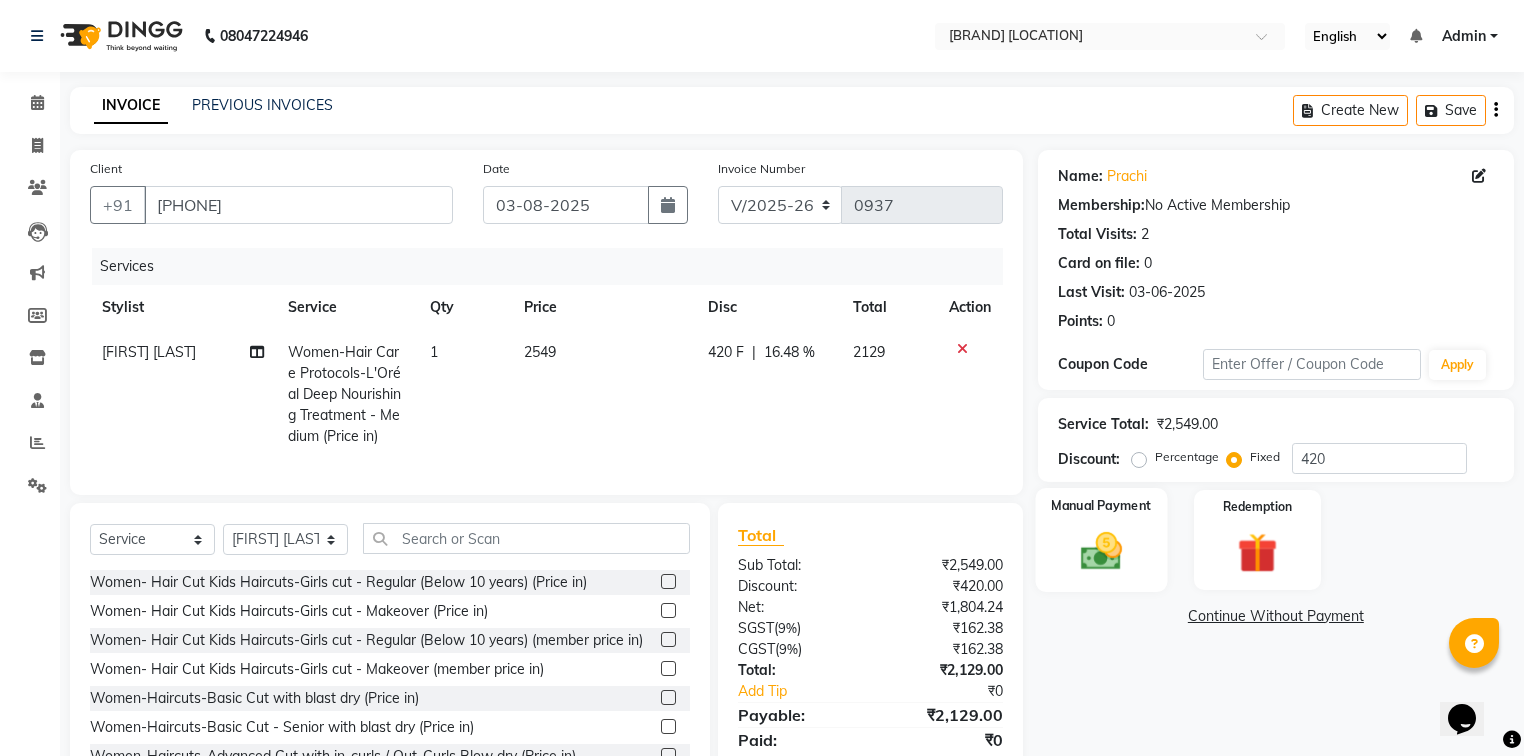 click on "Manual Payment" 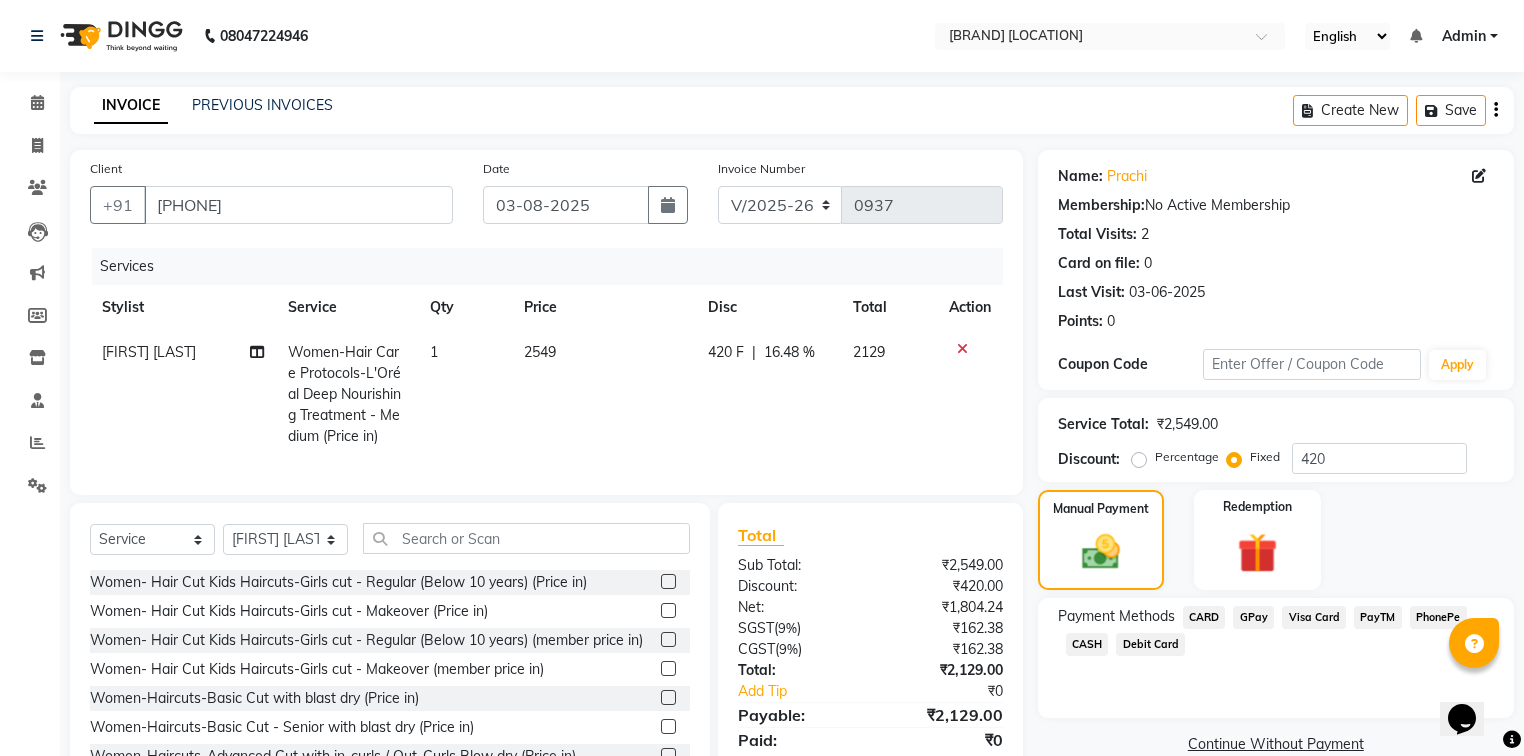 click on "GPay" 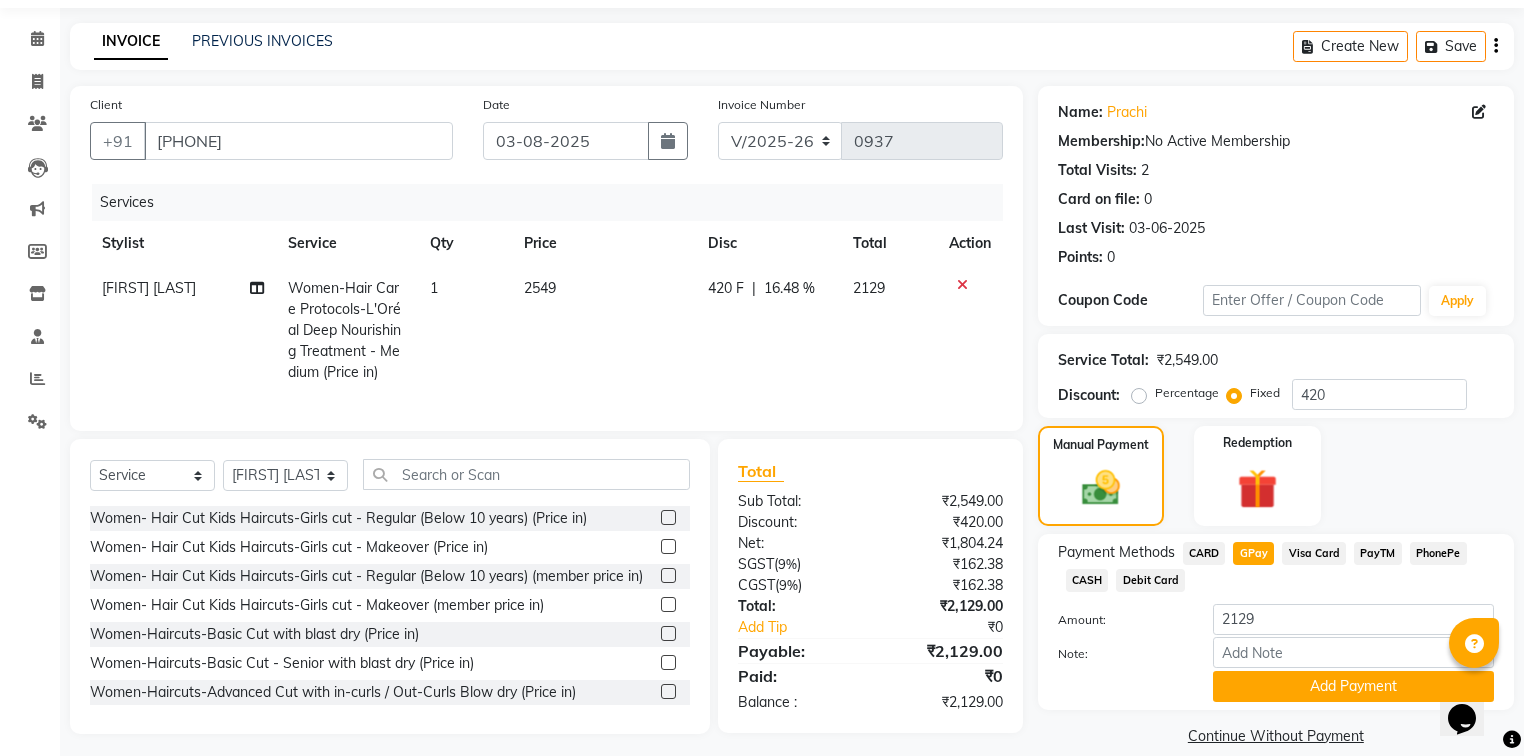 scroll, scrollTop: 91, scrollLeft: 0, axis: vertical 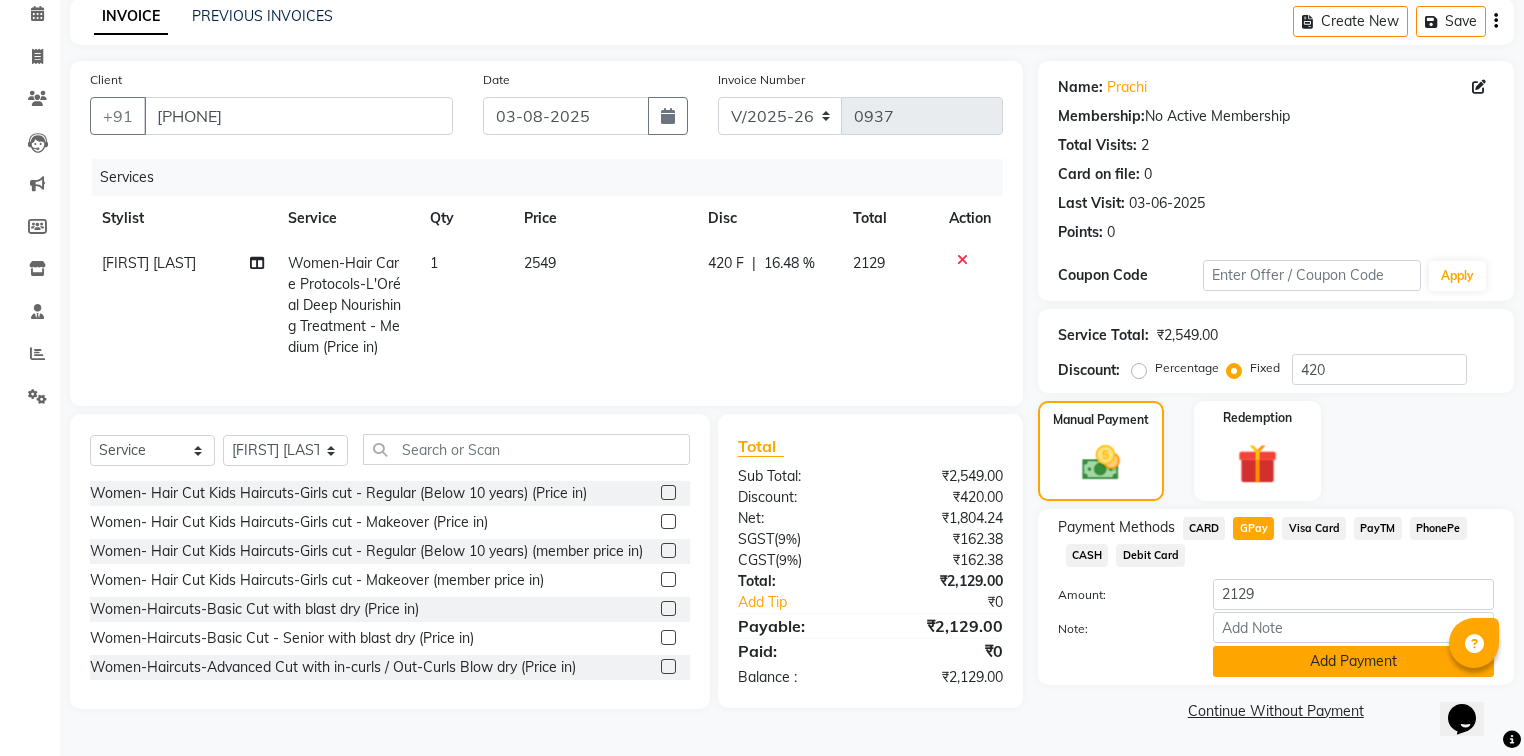 click on "Add Payment" 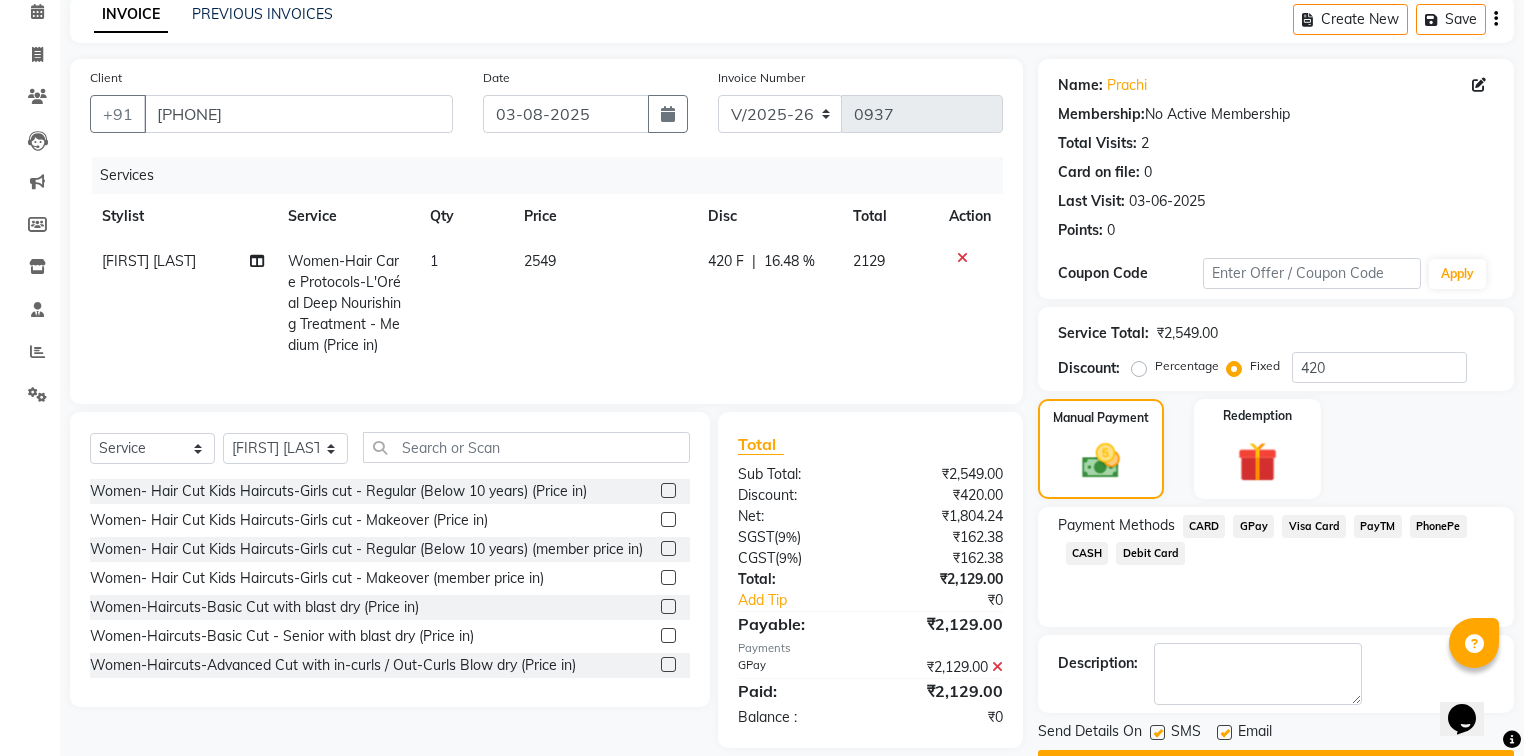 click 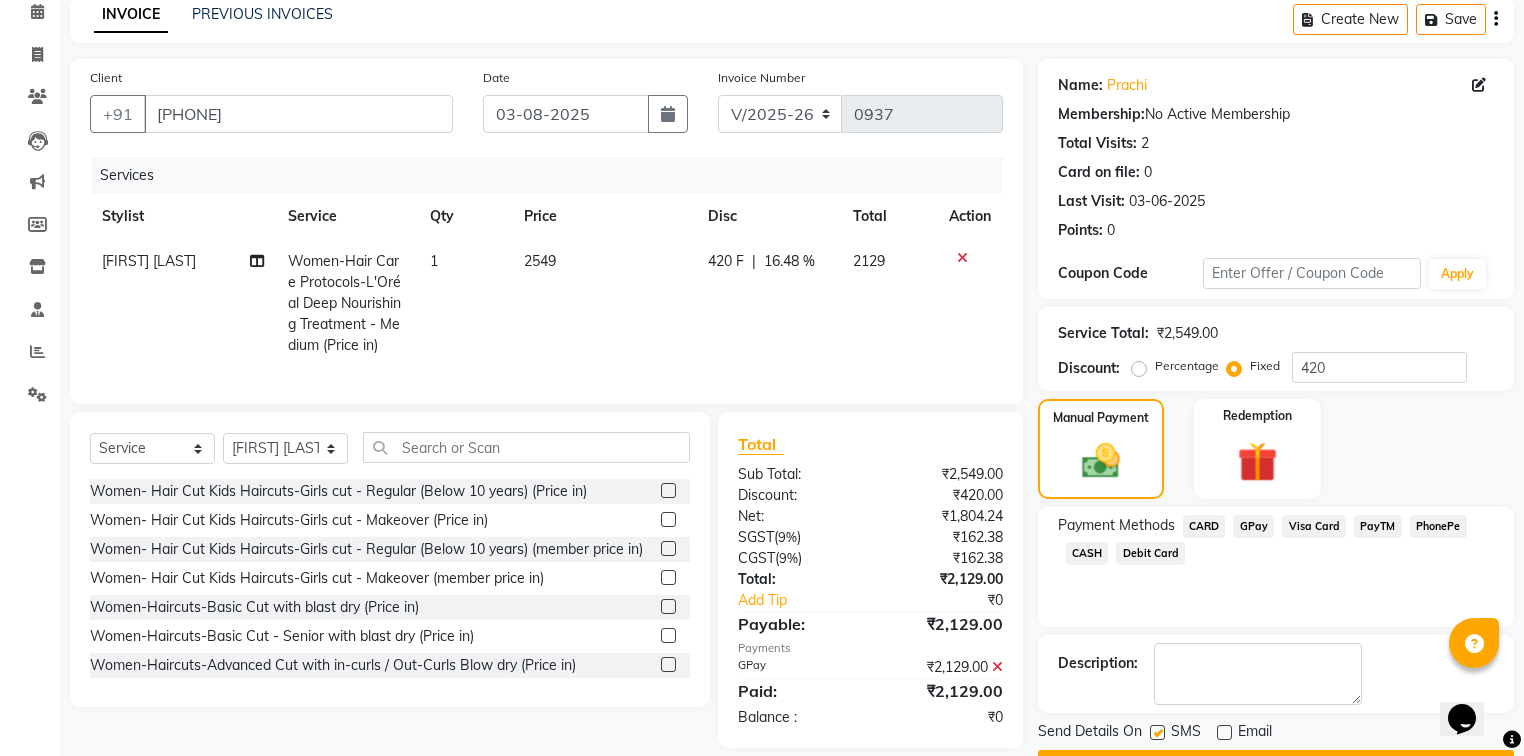 click 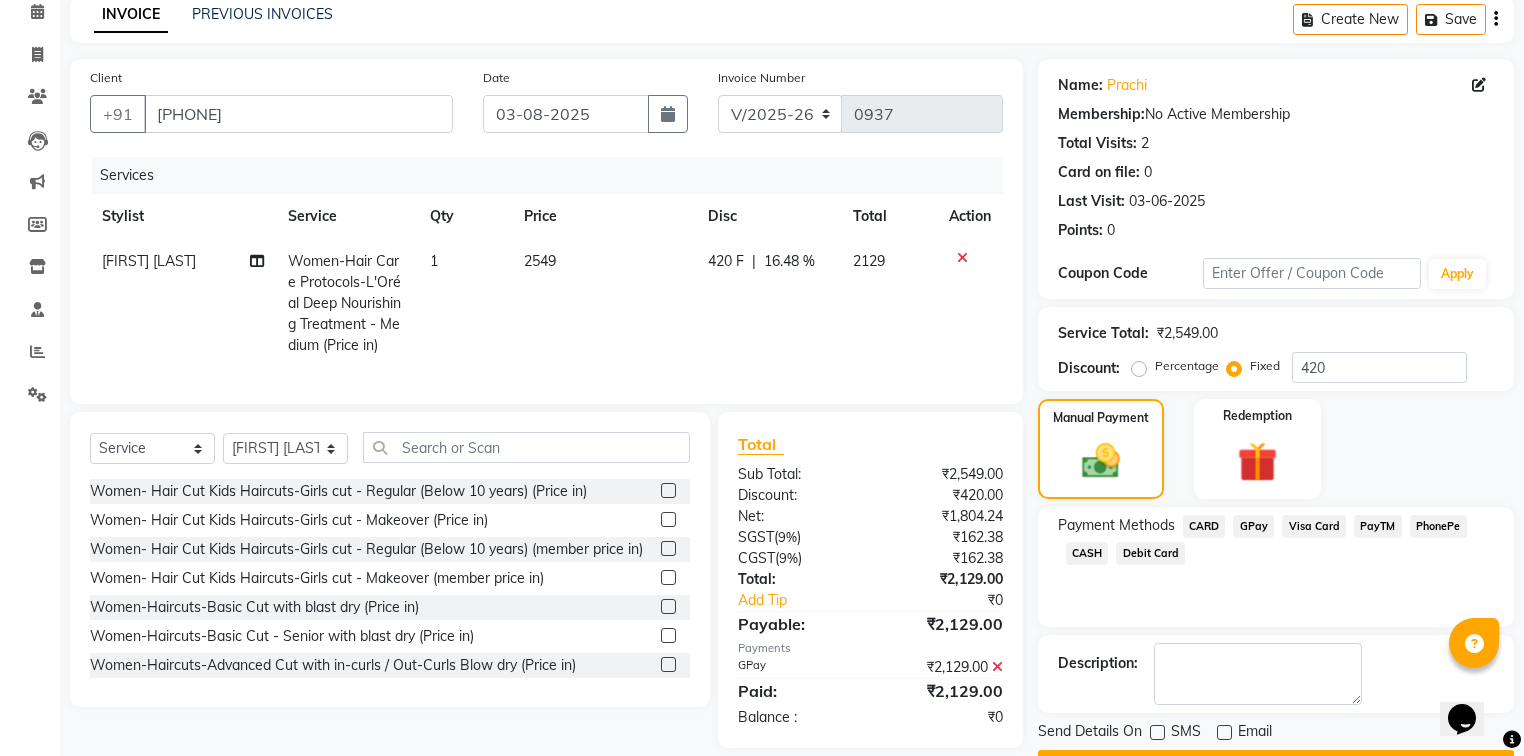 scroll, scrollTop: 131, scrollLeft: 0, axis: vertical 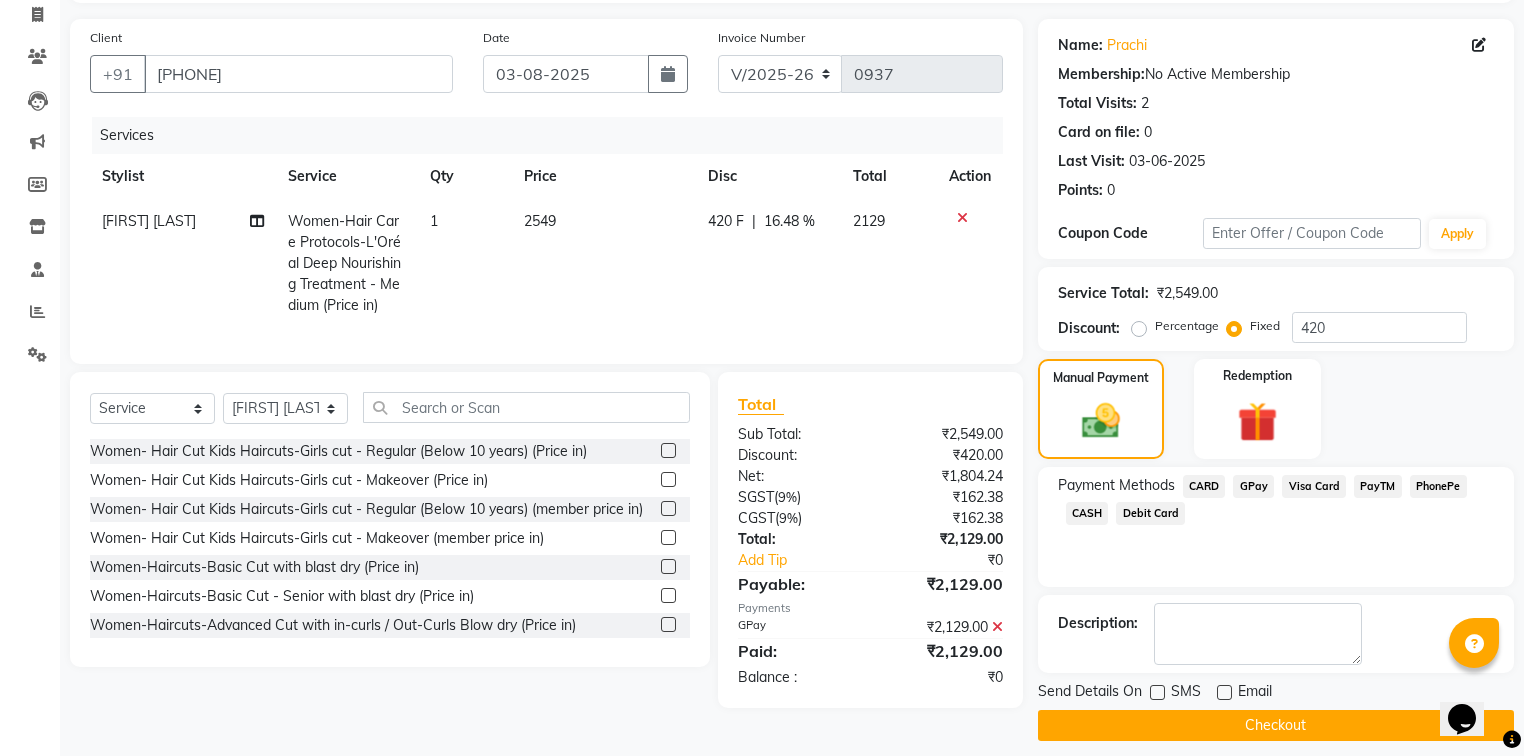 click on "Checkout" 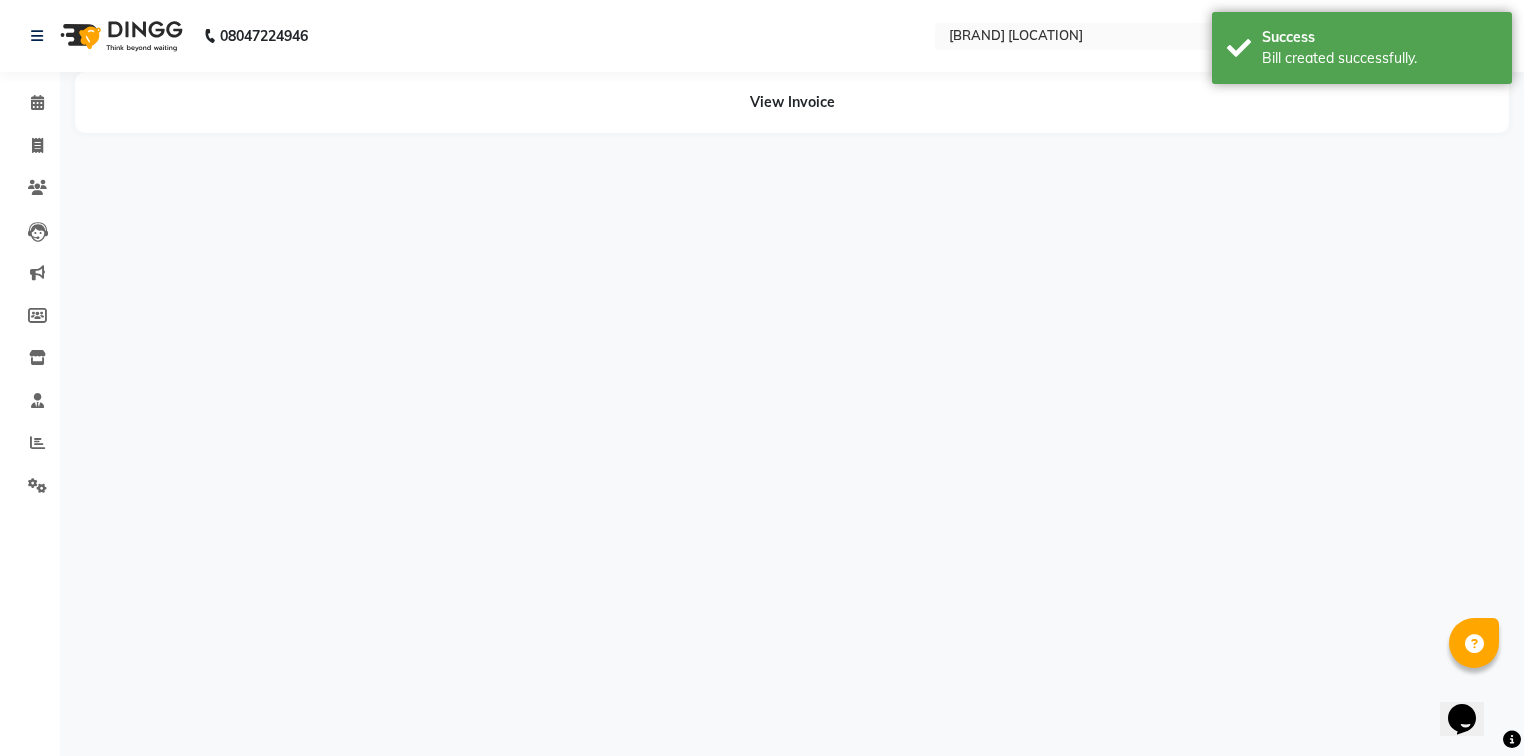 scroll, scrollTop: 0, scrollLeft: 0, axis: both 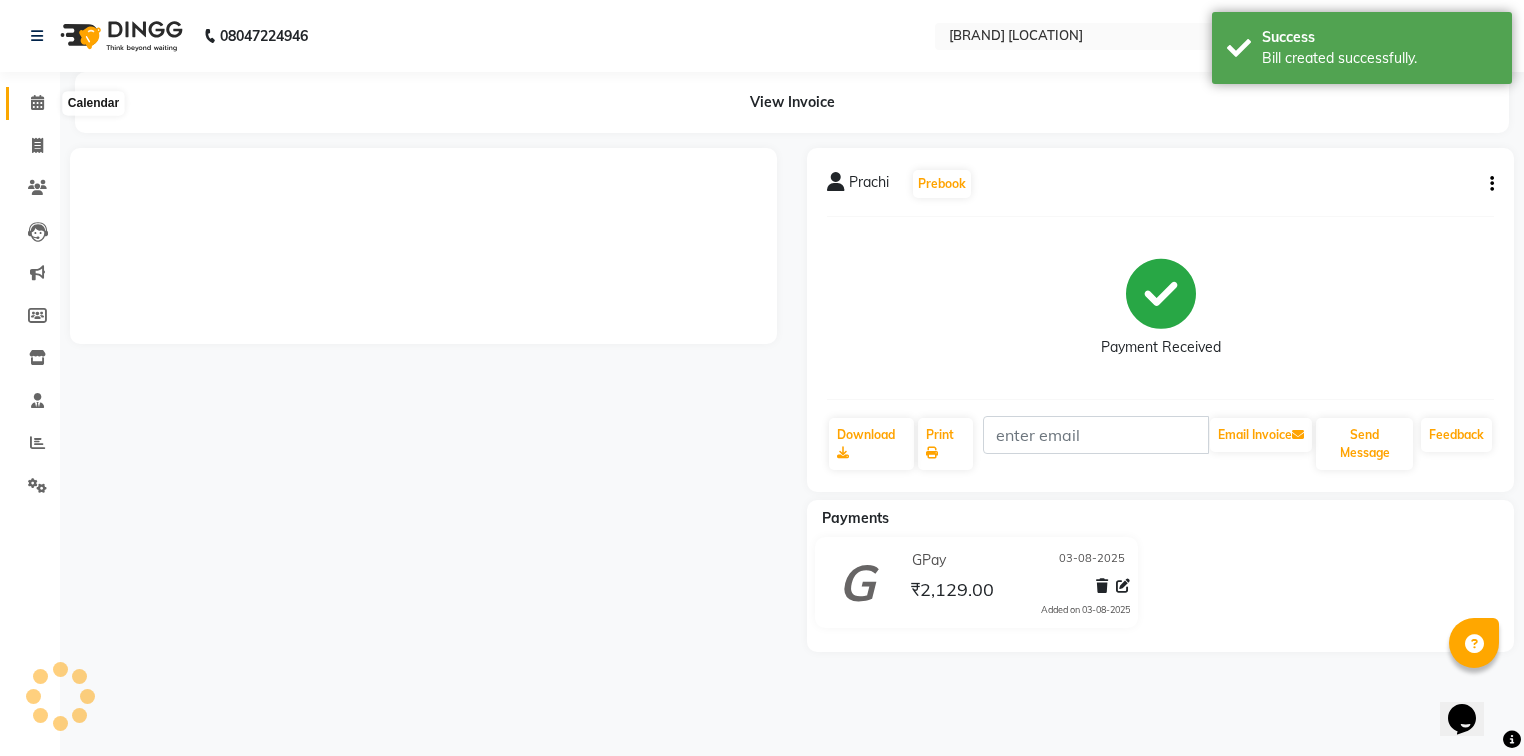 click 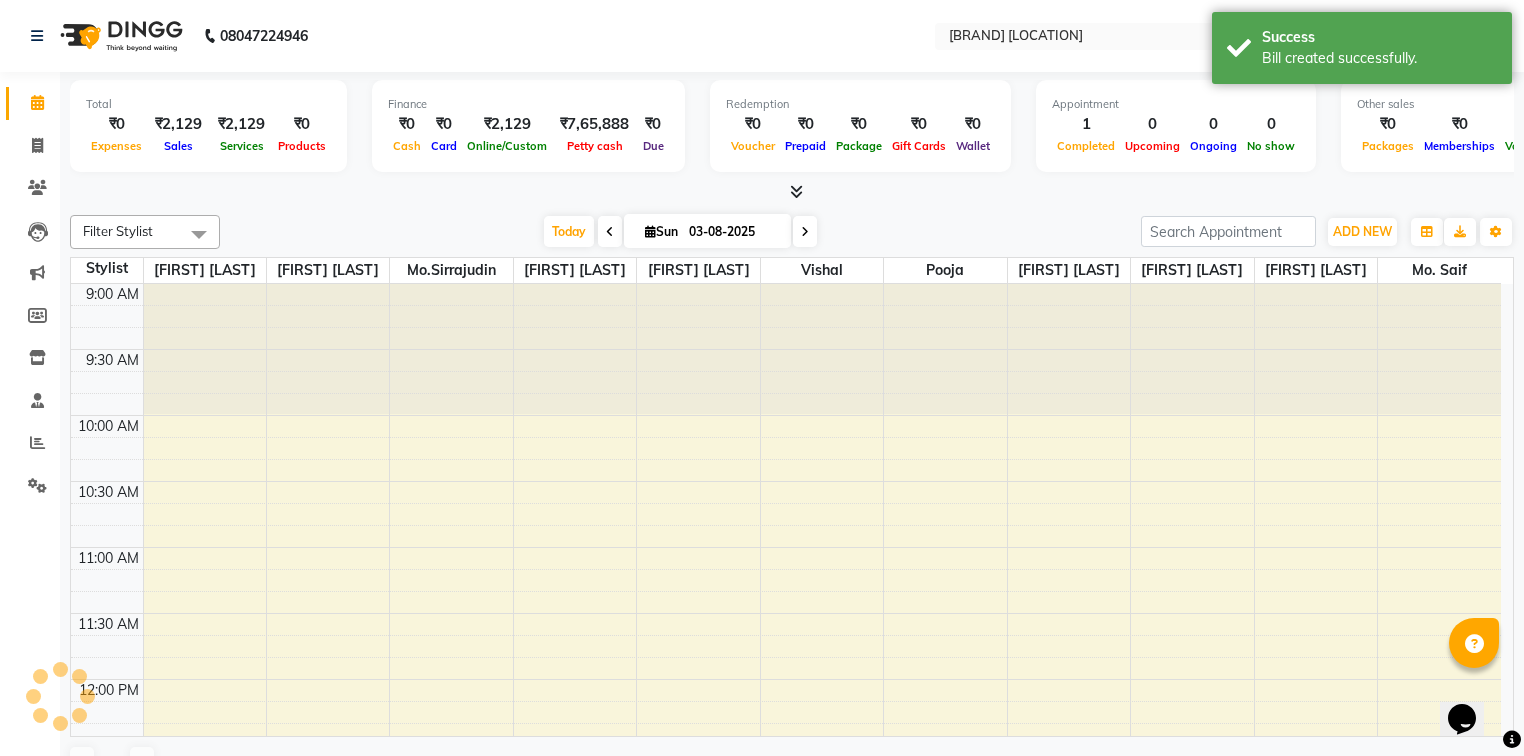 scroll, scrollTop: 0, scrollLeft: 0, axis: both 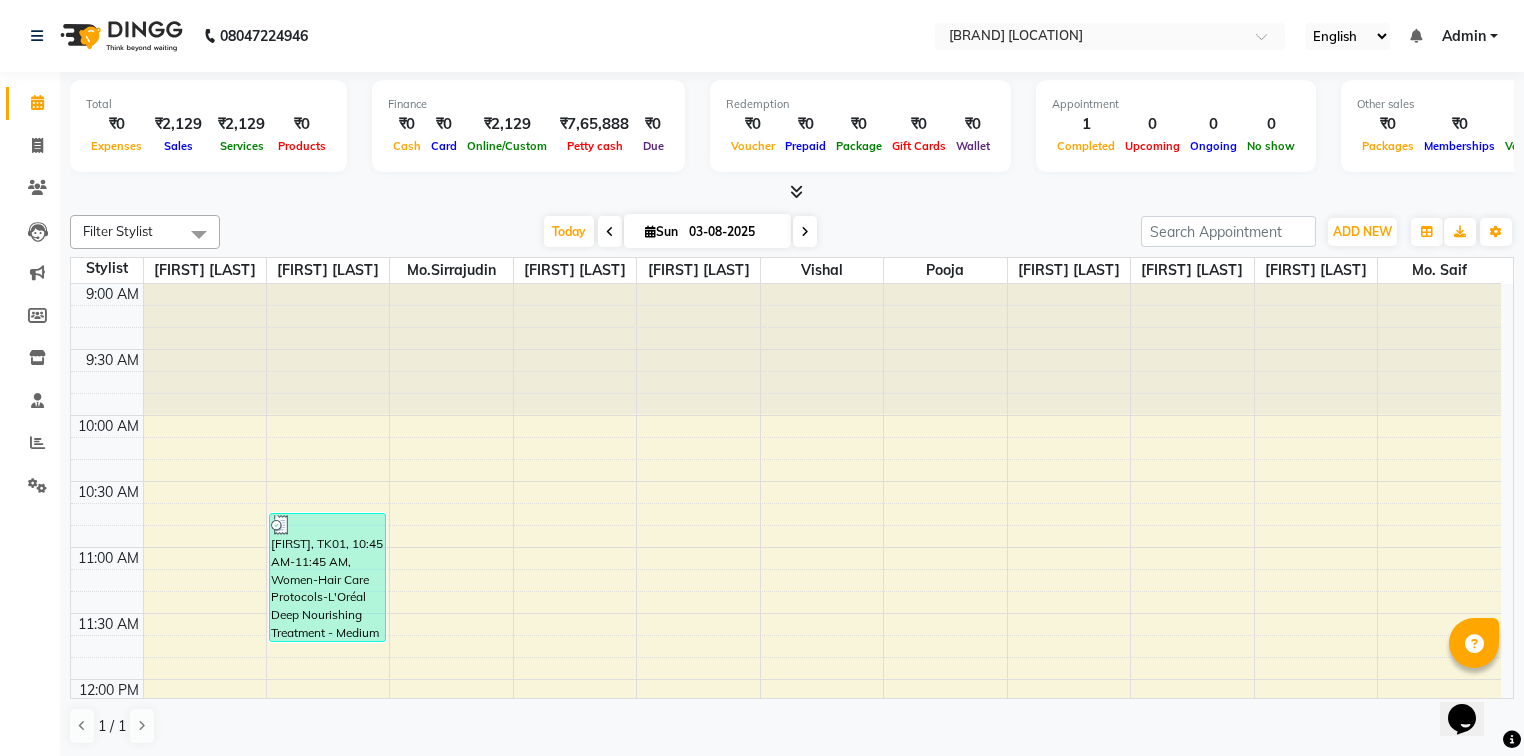 click on "9:00 AM 9:30 AM 10:00 AM 10:30 AM 11:00 AM 11:30 AM 12:00 PM 12:30 PM 1:00 PM 1:30 PM 2:00 PM 2:30 PM 3:00 PM 3:30 PM 4:00 PM 4:30 PM 5:00 PM 5:30 PM 6:00 PM 6:30 PM 7:00 PM 7:30 PM 8:00 PM 8:30 PM 9:00 PM 9:30 PM 10:00 PM 10:30 PM [FIRST], TK01, 10:45 AM-11:45 AM, Women-Hair Care Protocols-L'Oréal Deep Nourishing Treatment - Medium (Price in)" at bounding box center [786, 1207] 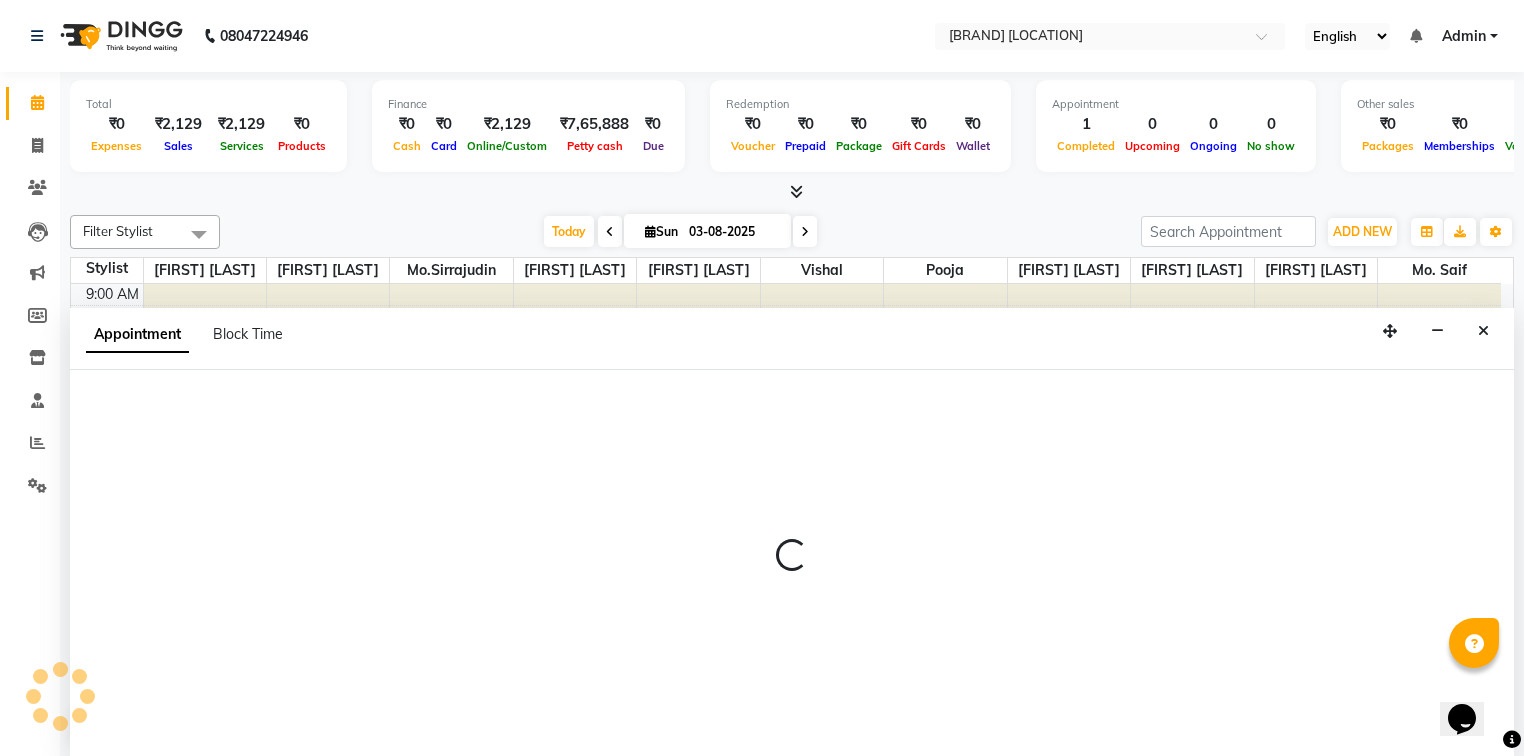 scroll, scrollTop: 0, scrollLeft: 0, axis: both 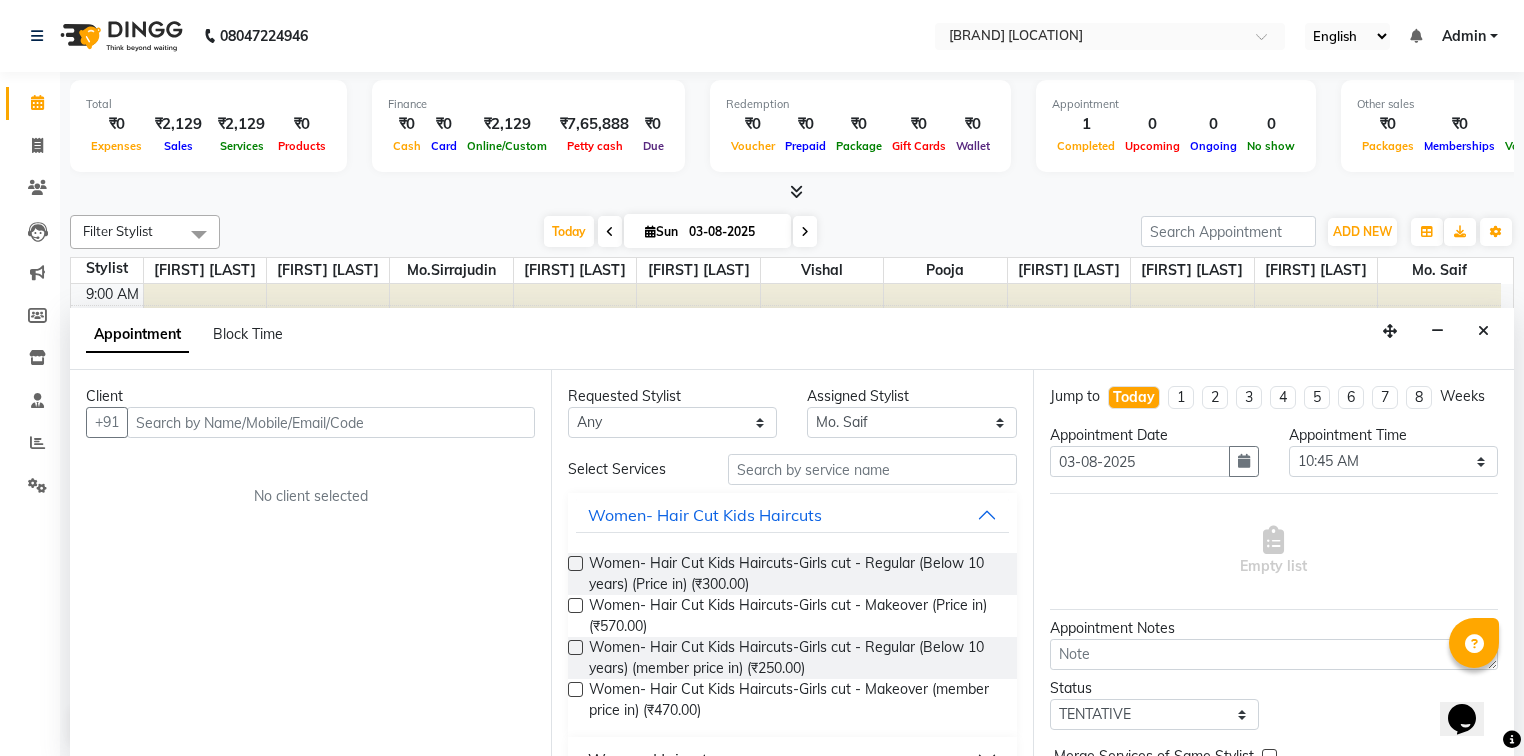 click at bounding box center (331, 422) 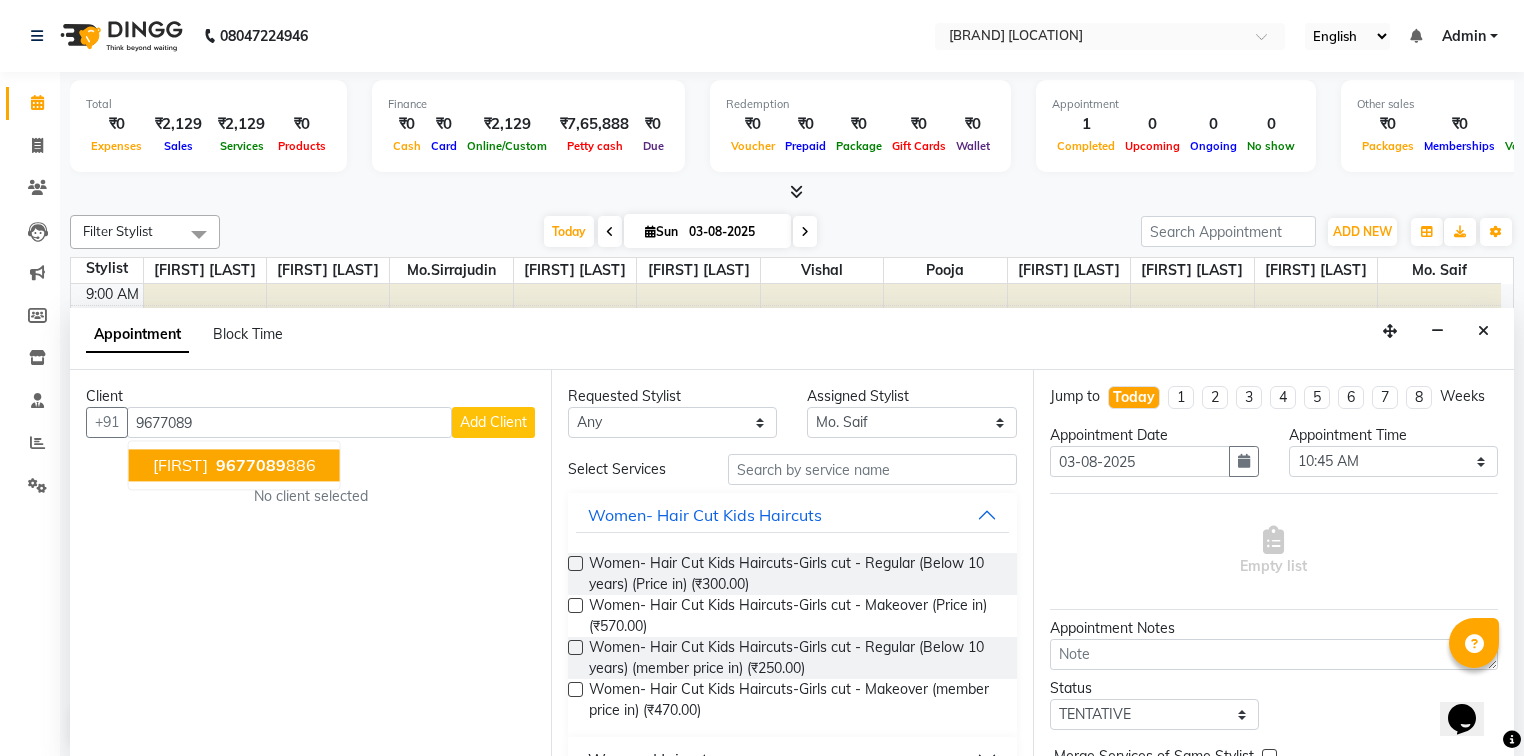 click on "[FIRST] [PHONE]" at bounding box center (234, 466) 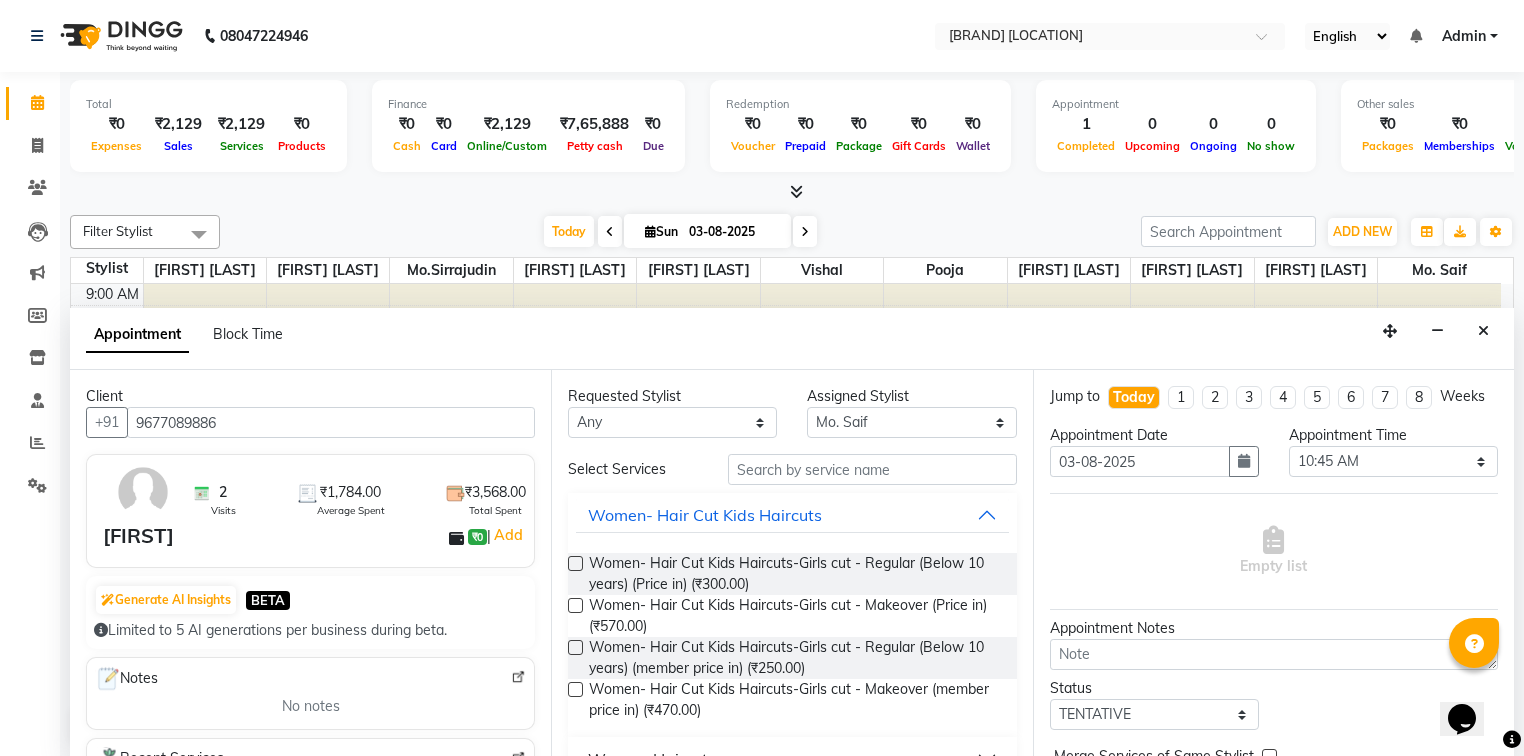 type on "9677089886" 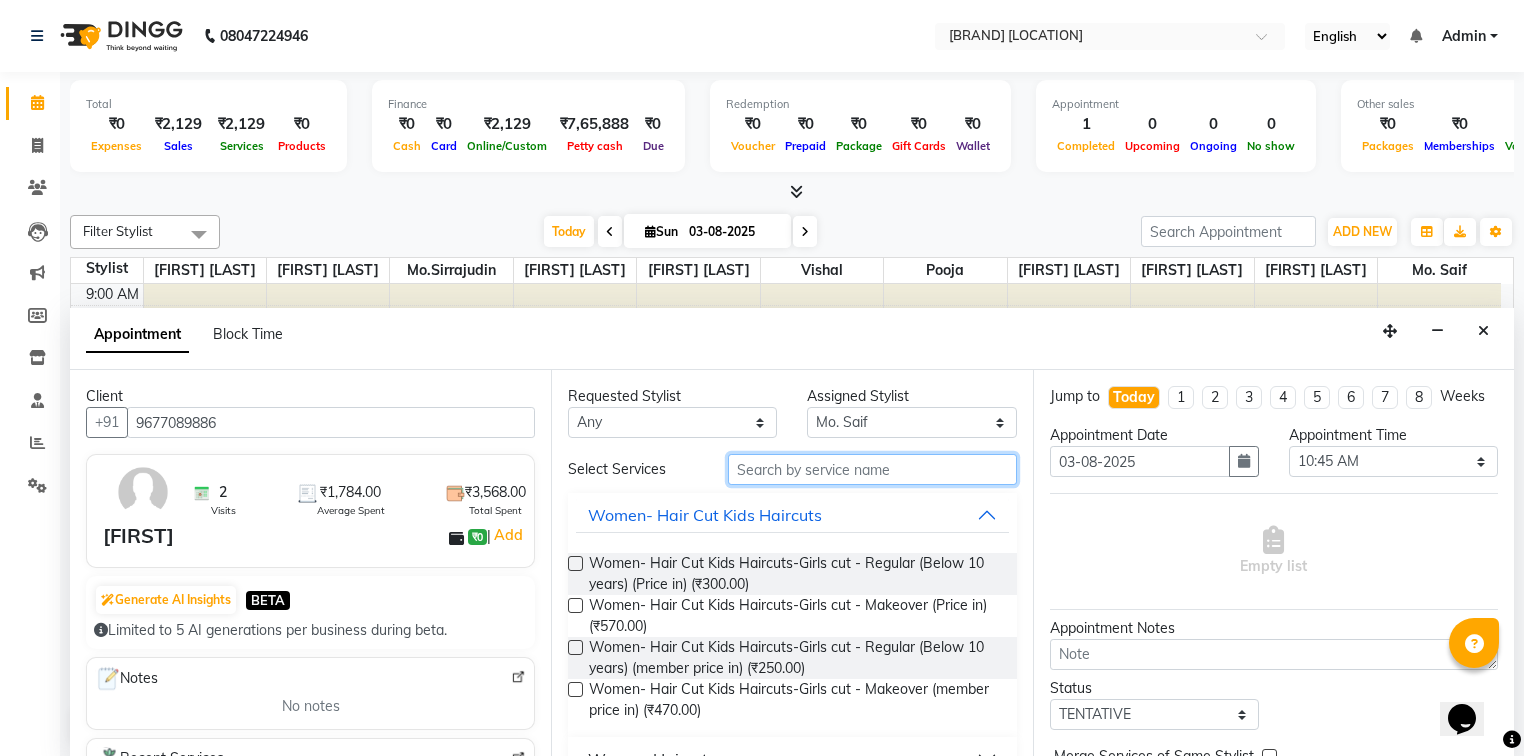 click at bounding box center (872, 469) 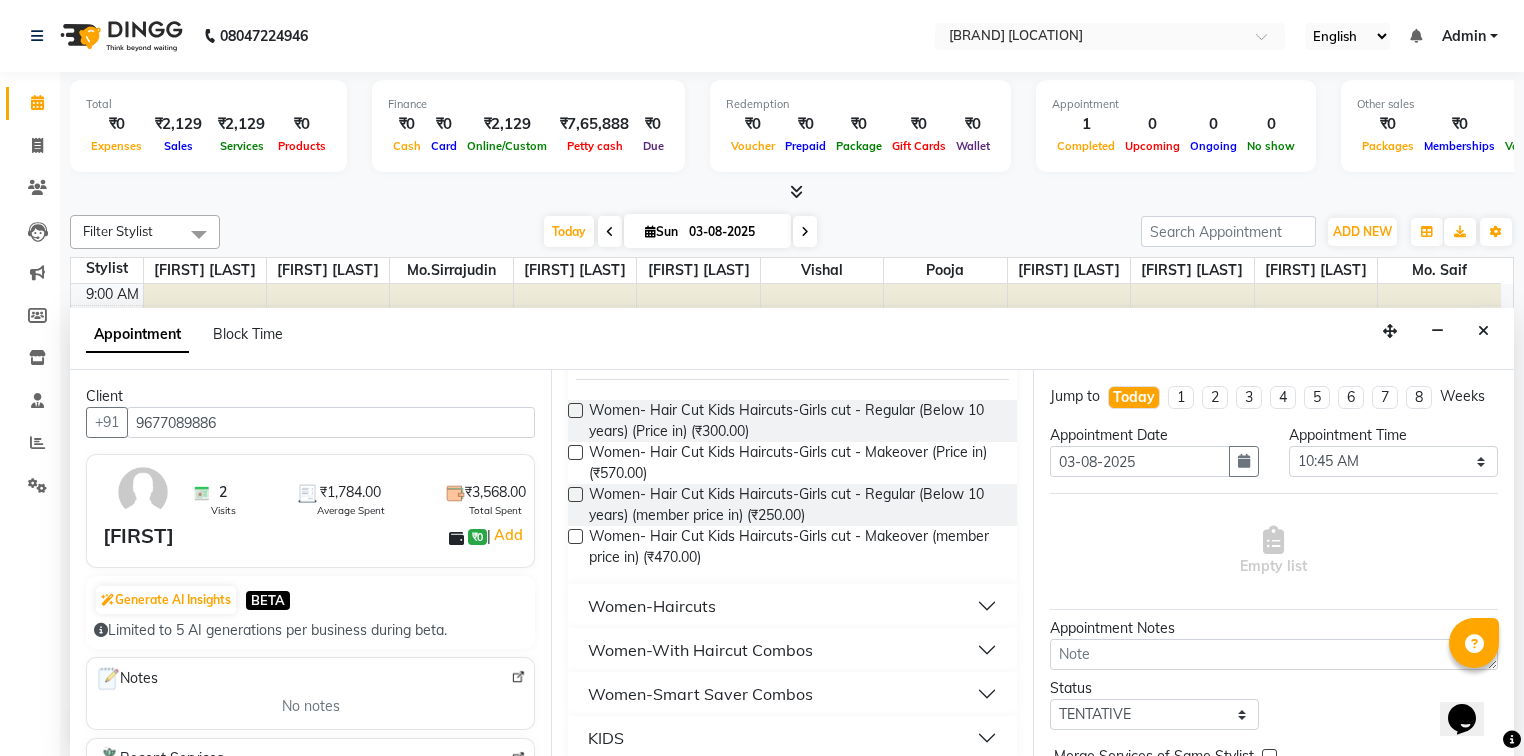 scroll, scrollTop: 215, scrollLeft: 0, axis: vertical 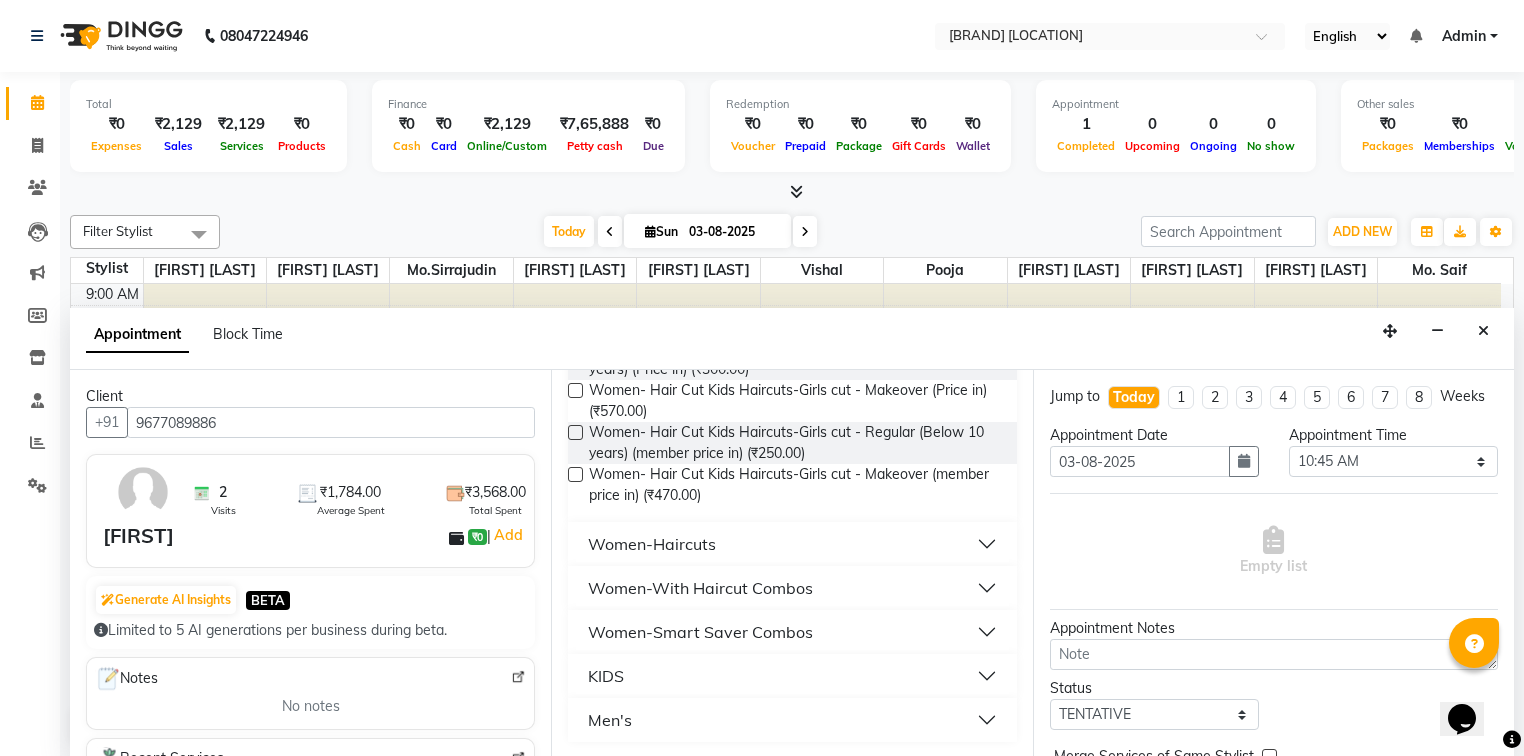type on "cut" 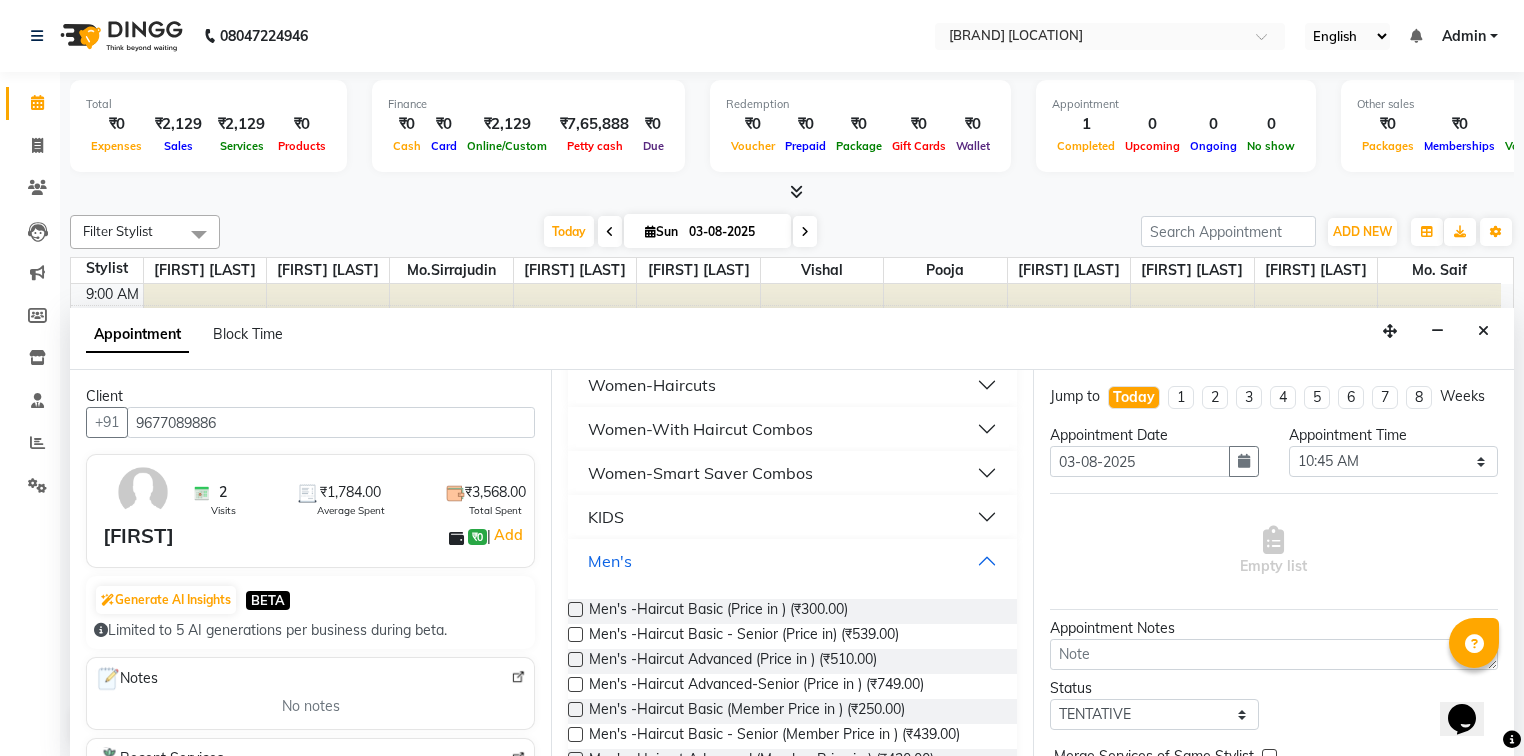 scroll, scrollTop: 380, scrollLeft: 0, axis: vertical 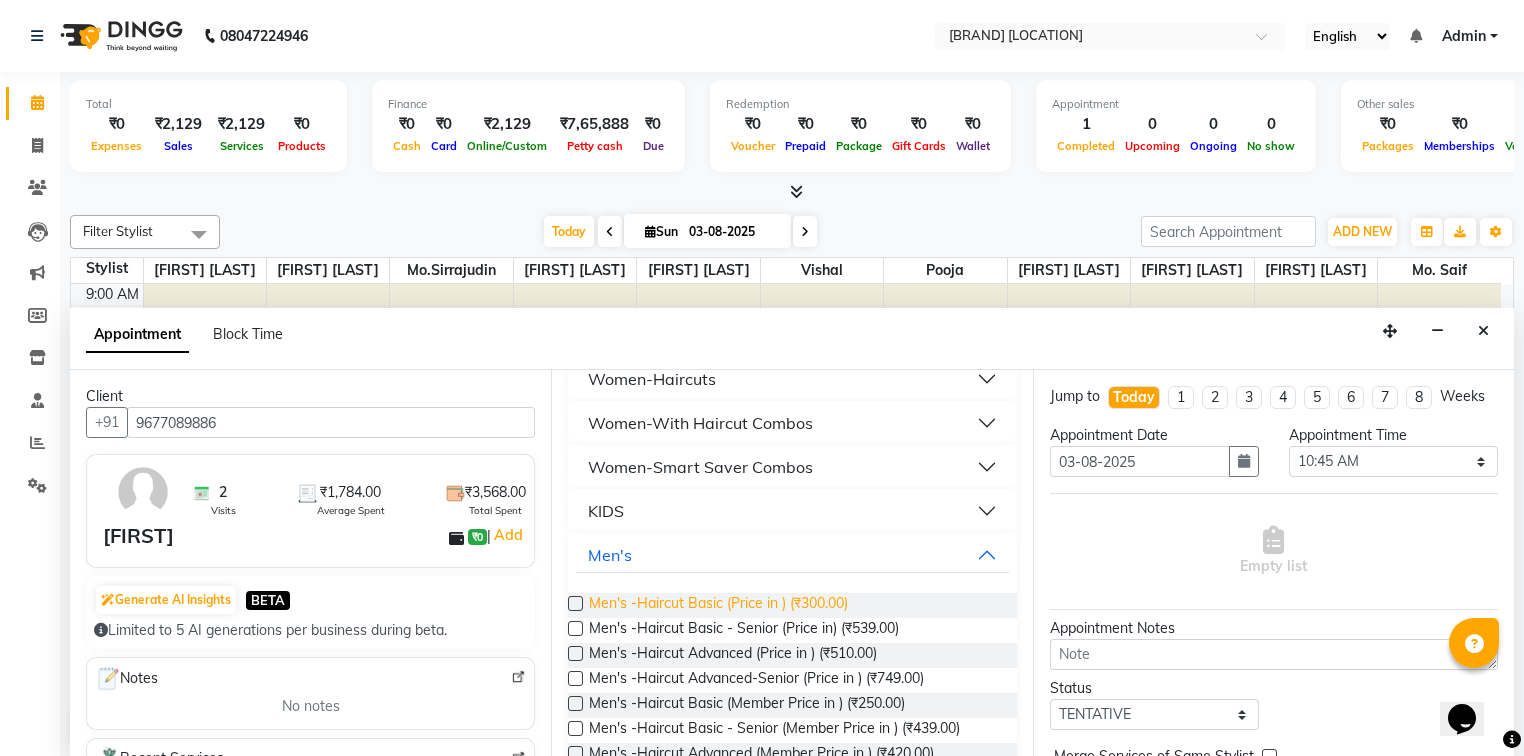 click on "Men's -Haircut Basic (Price in ) (₹300.00)" at bounding box center (718, 605) 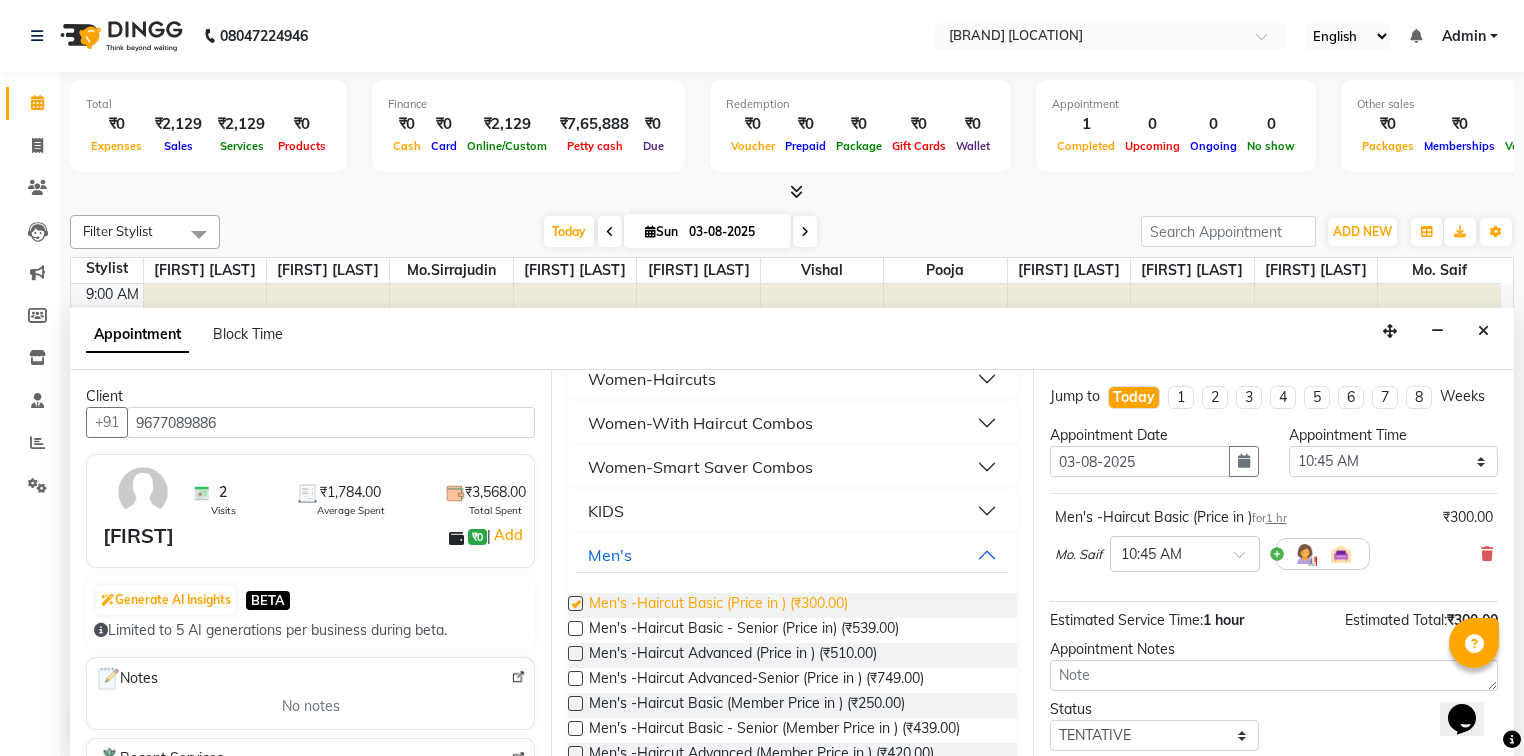 checkbox on "false" 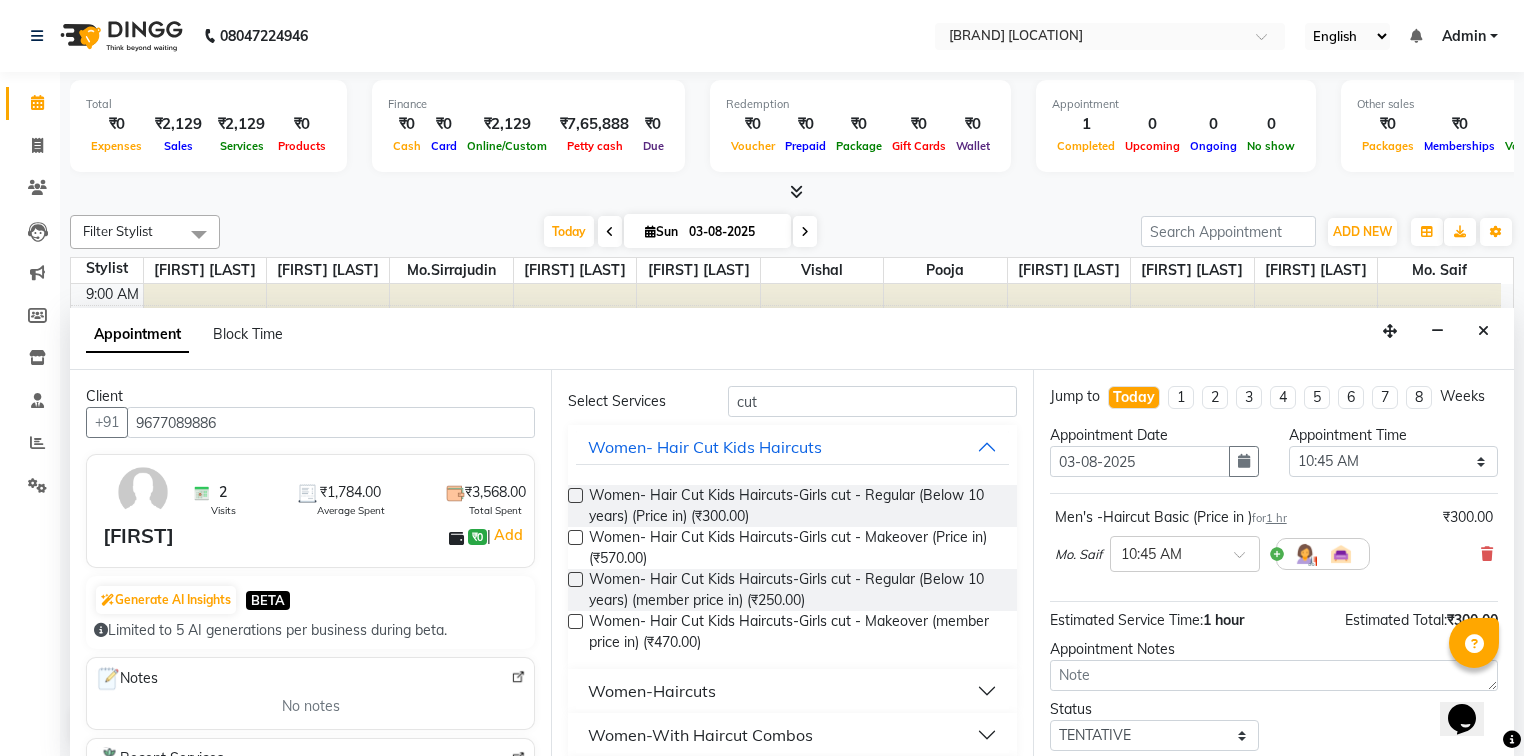 scroll, scrollTop: 0, scrollLeft: 0, axis: both 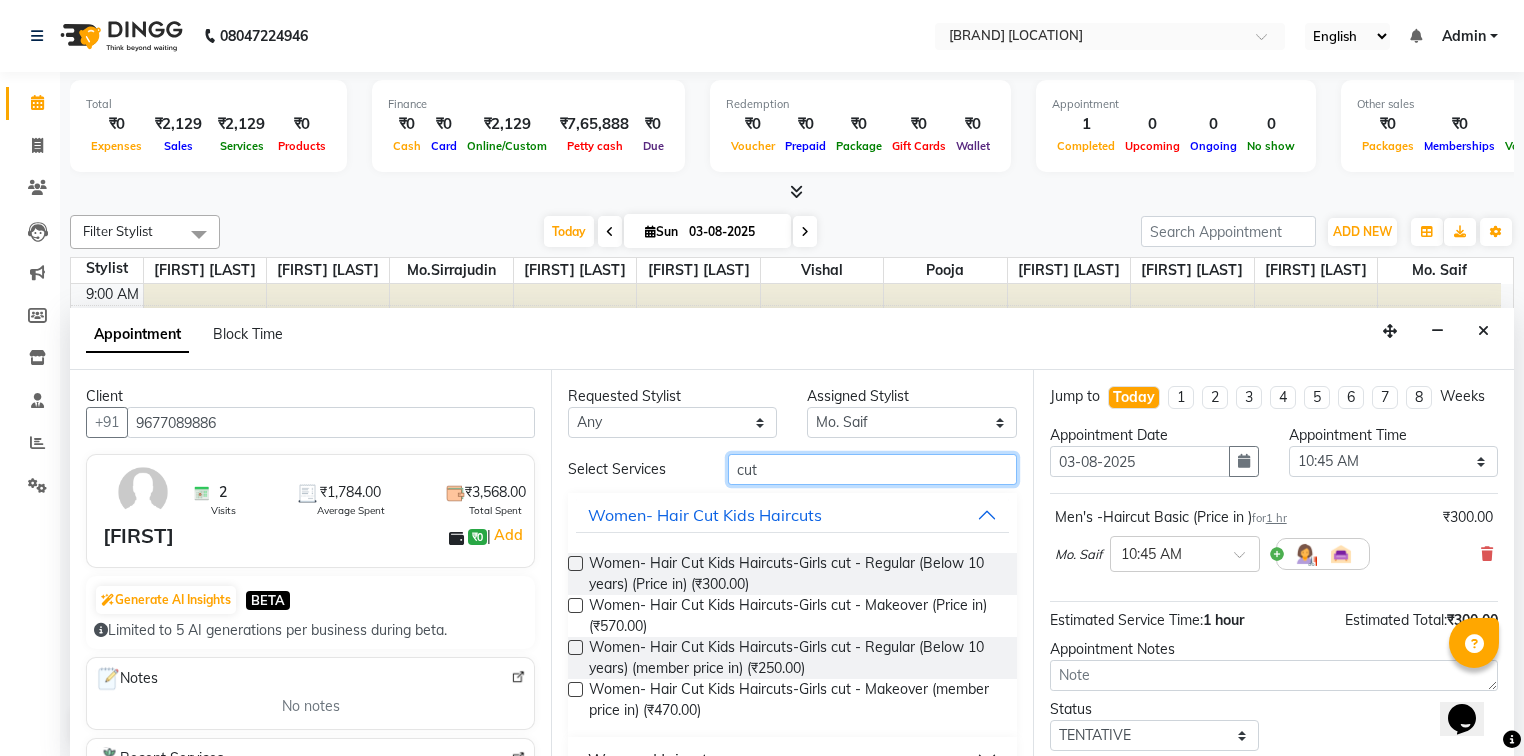 drag, startPoint x: 915, startPoint y: 460, endPoint x: 924, endPoint y: 453, distance: 11.401754 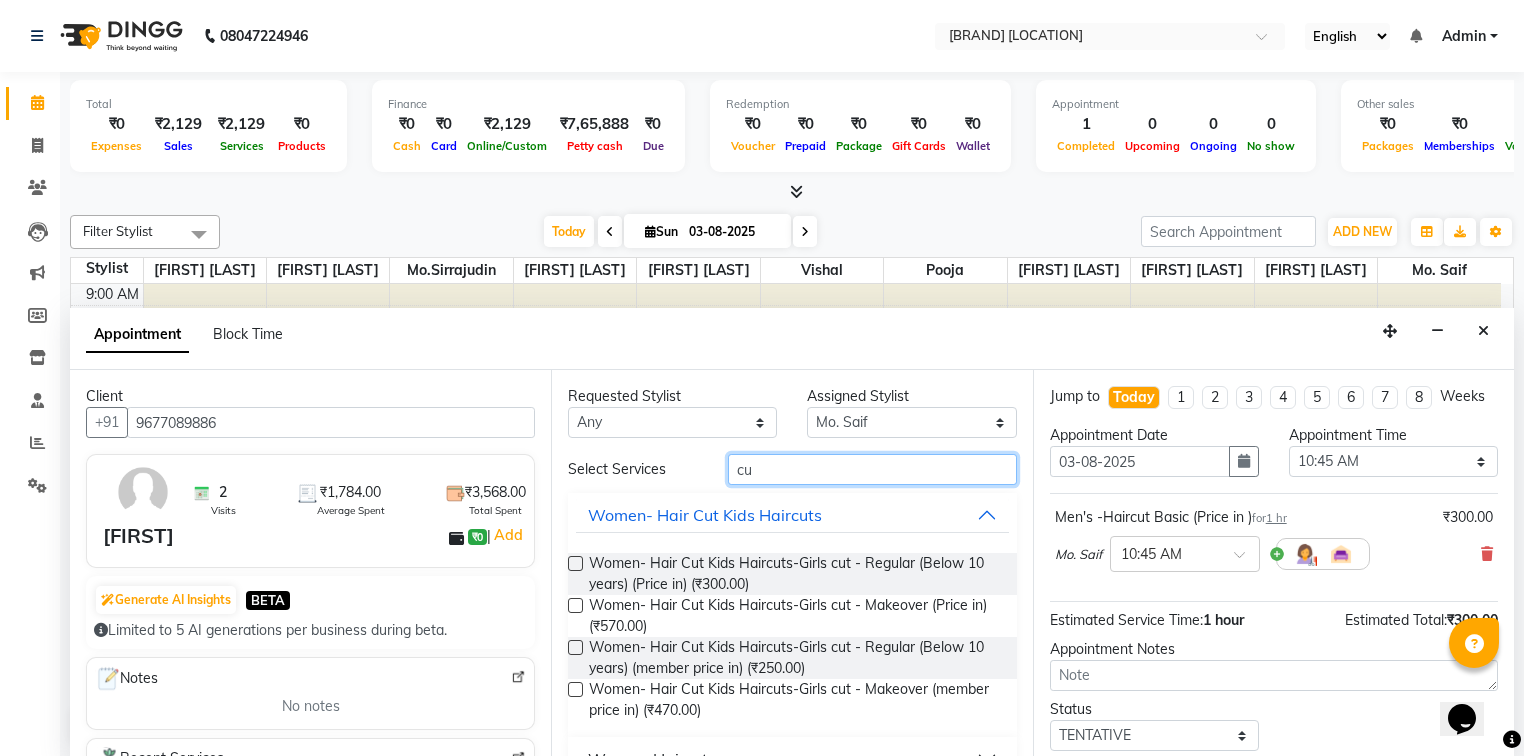 type on "c" 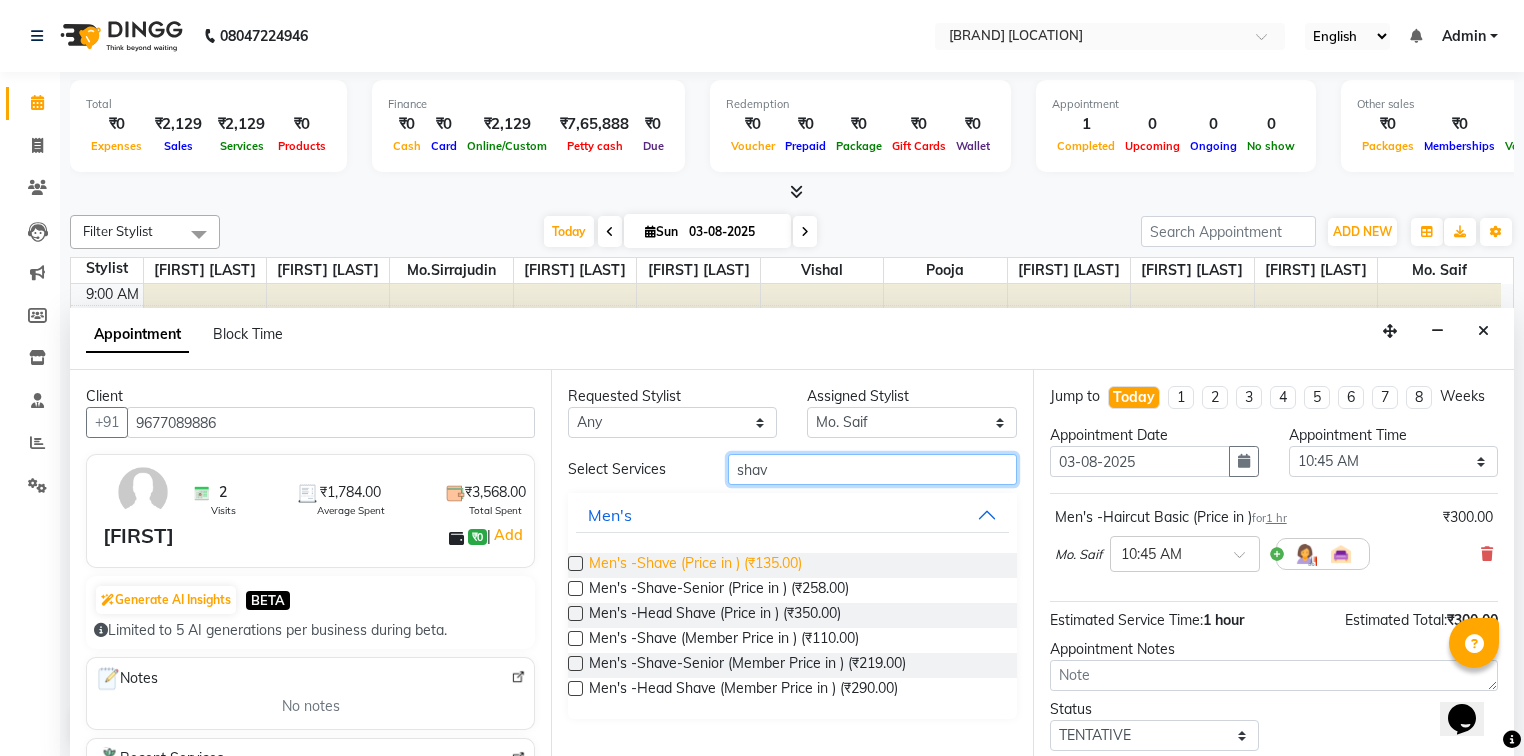 type on "shav" 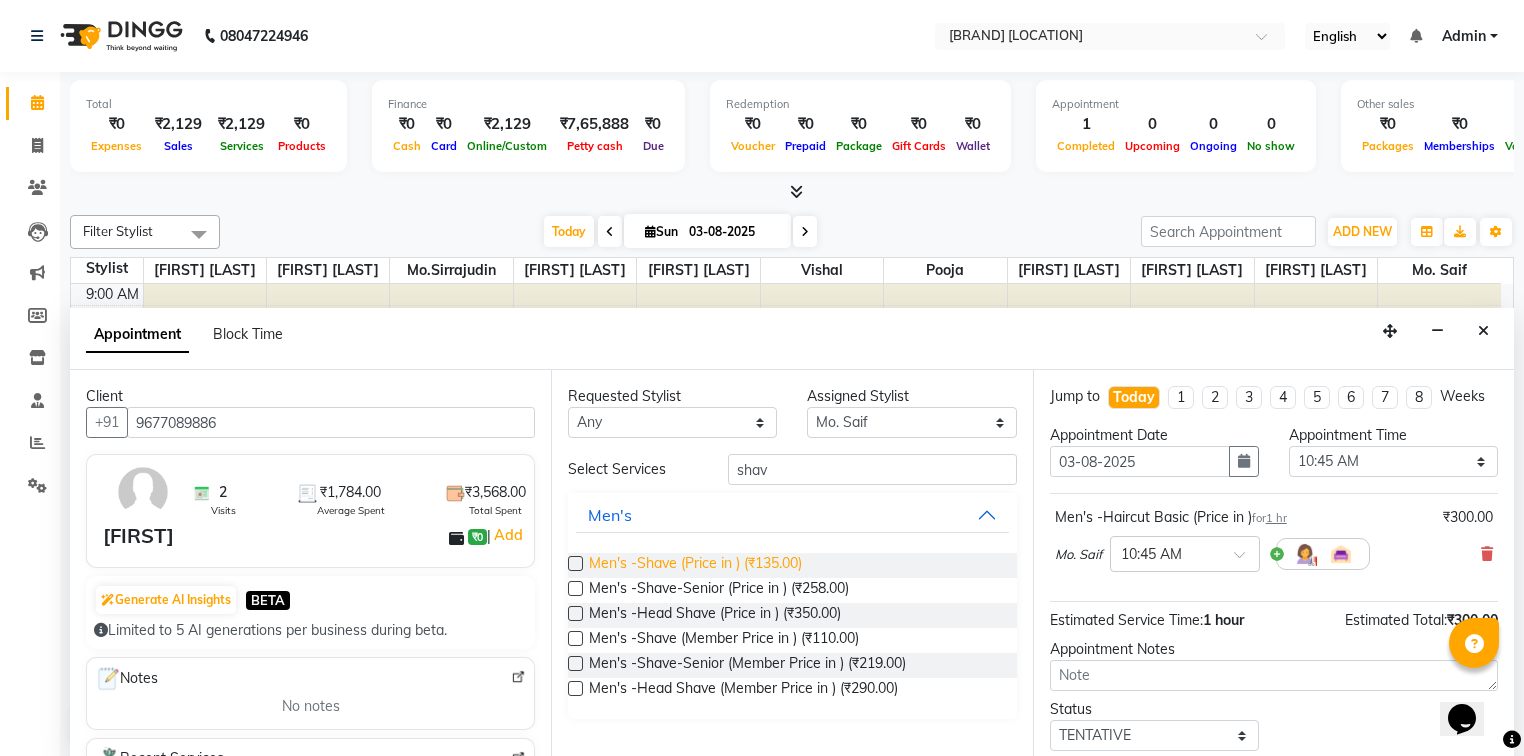 click on "Men's -Shave (Price in ) (₹135.00)" at bounding box center (695, 565) 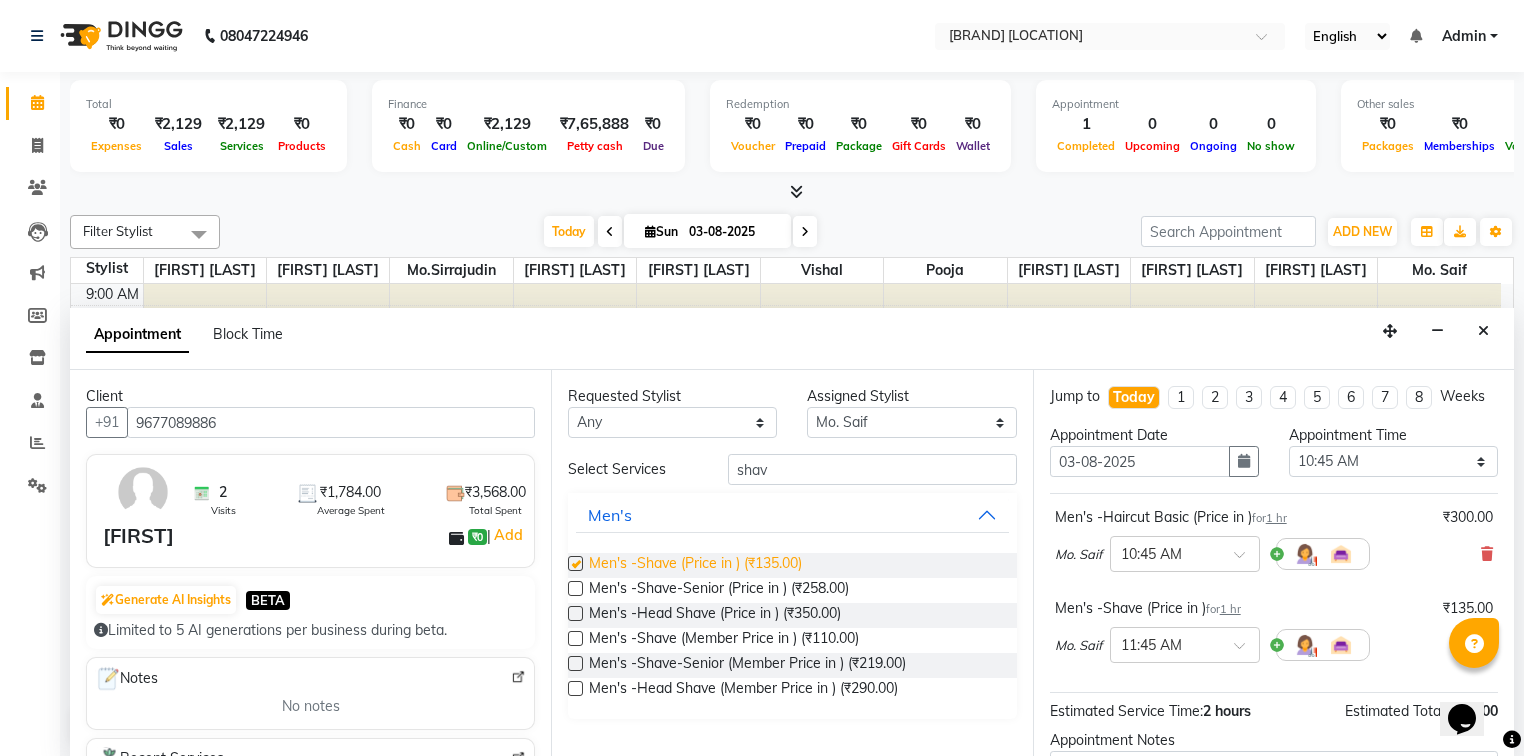 checkbox on "false" 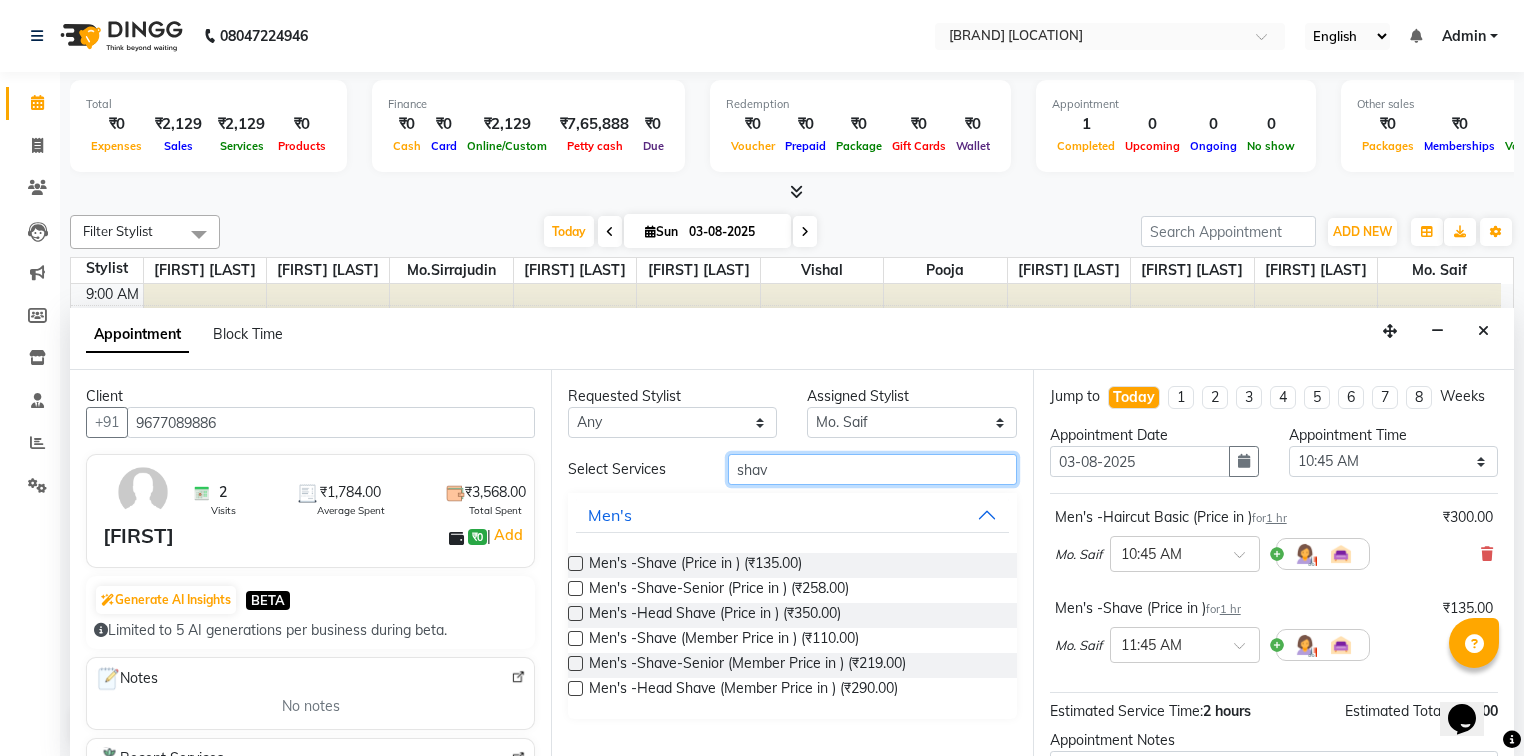 click on "shav" at bounding box center [872, 469] 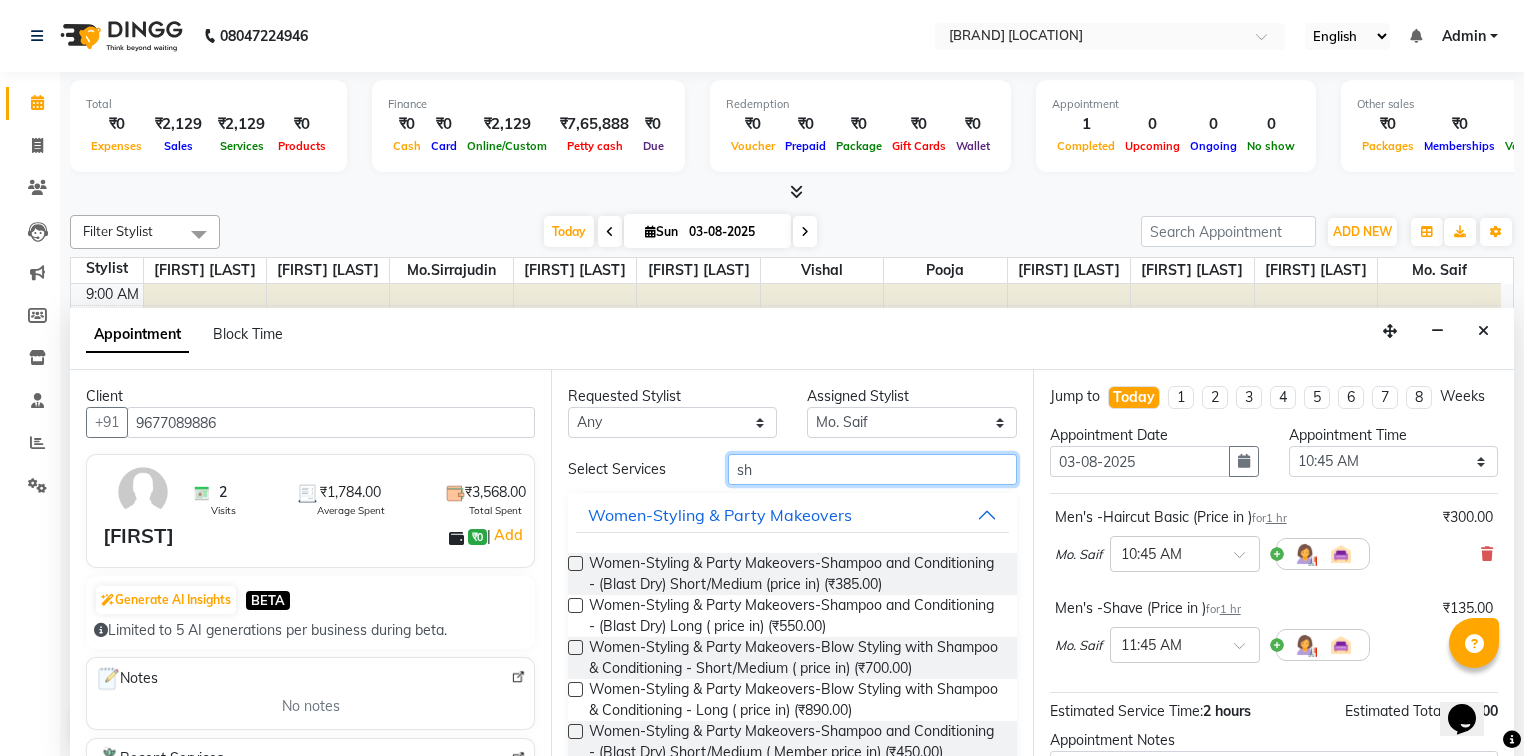 type on "s" 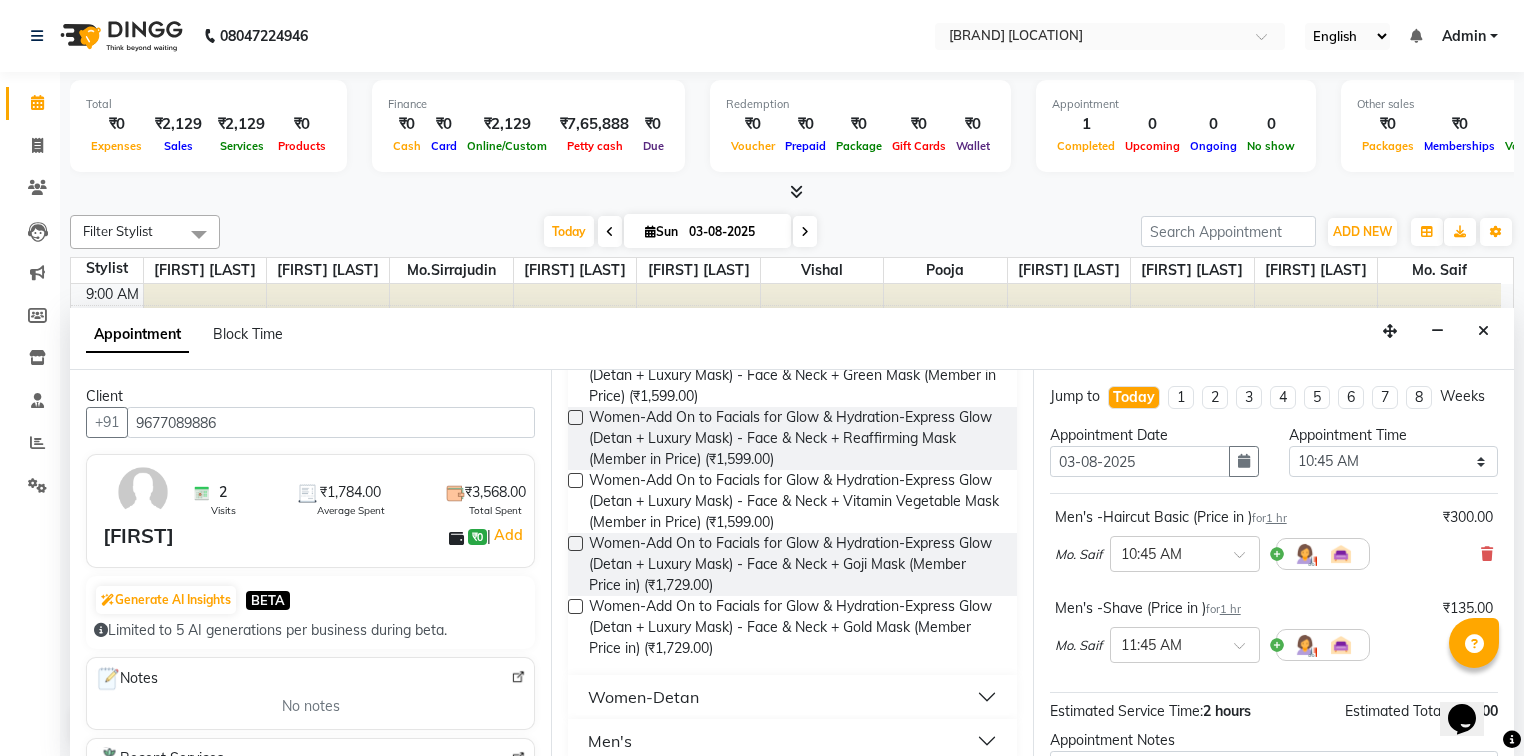 scroll, scrollTop: 544, scrollLeft: 0, axis: vertical 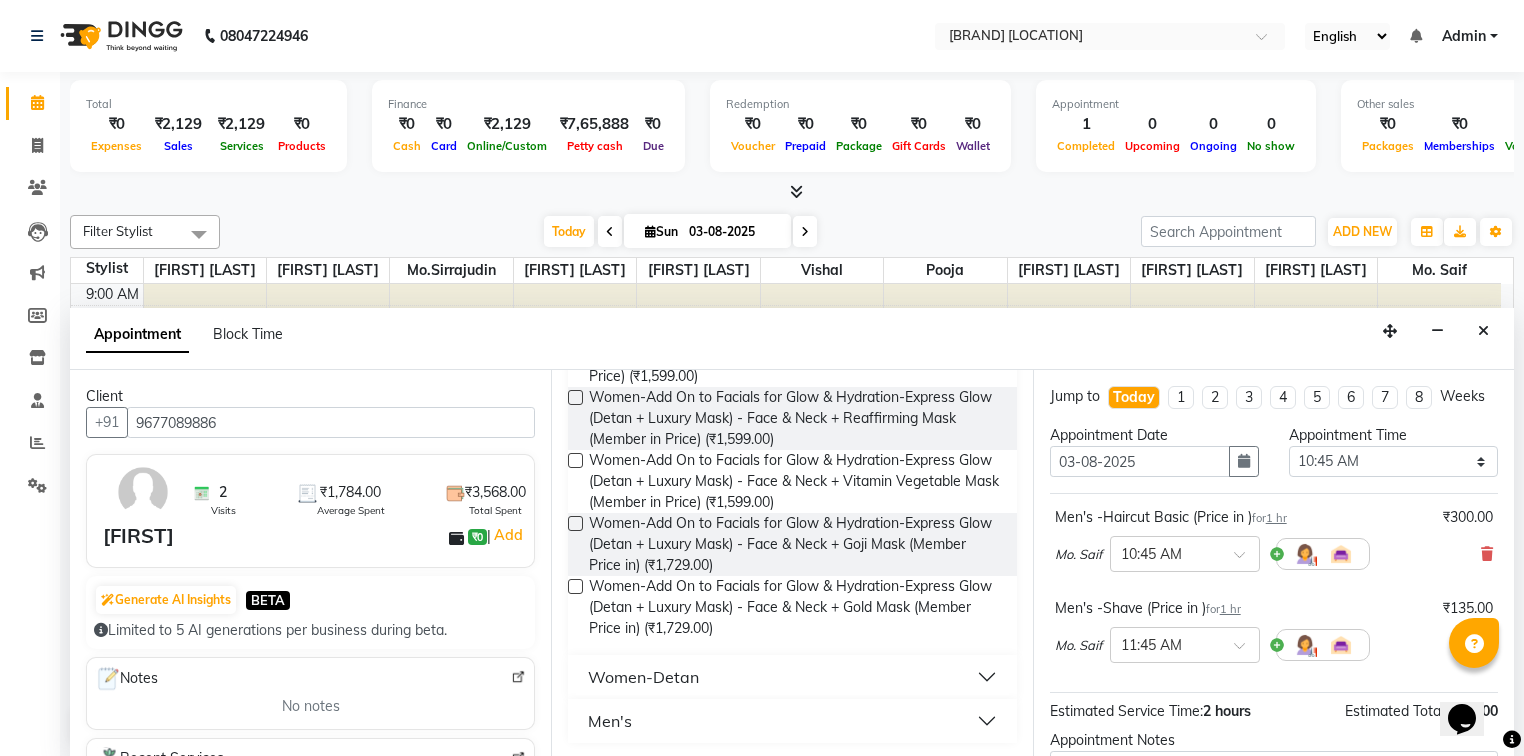 type on "deta" 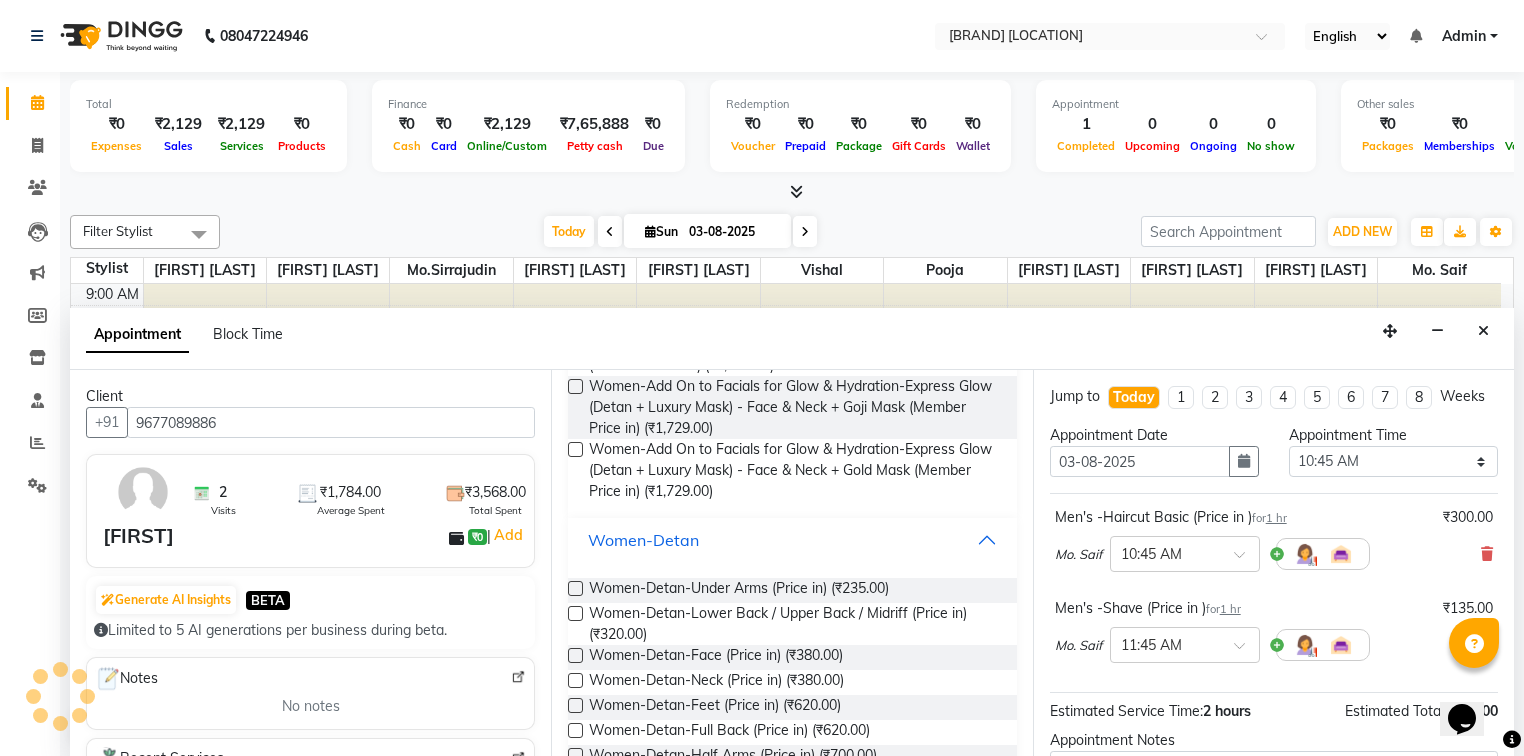 scroll, scrollTop: 706, scrollLeft: 0, axis: vertical 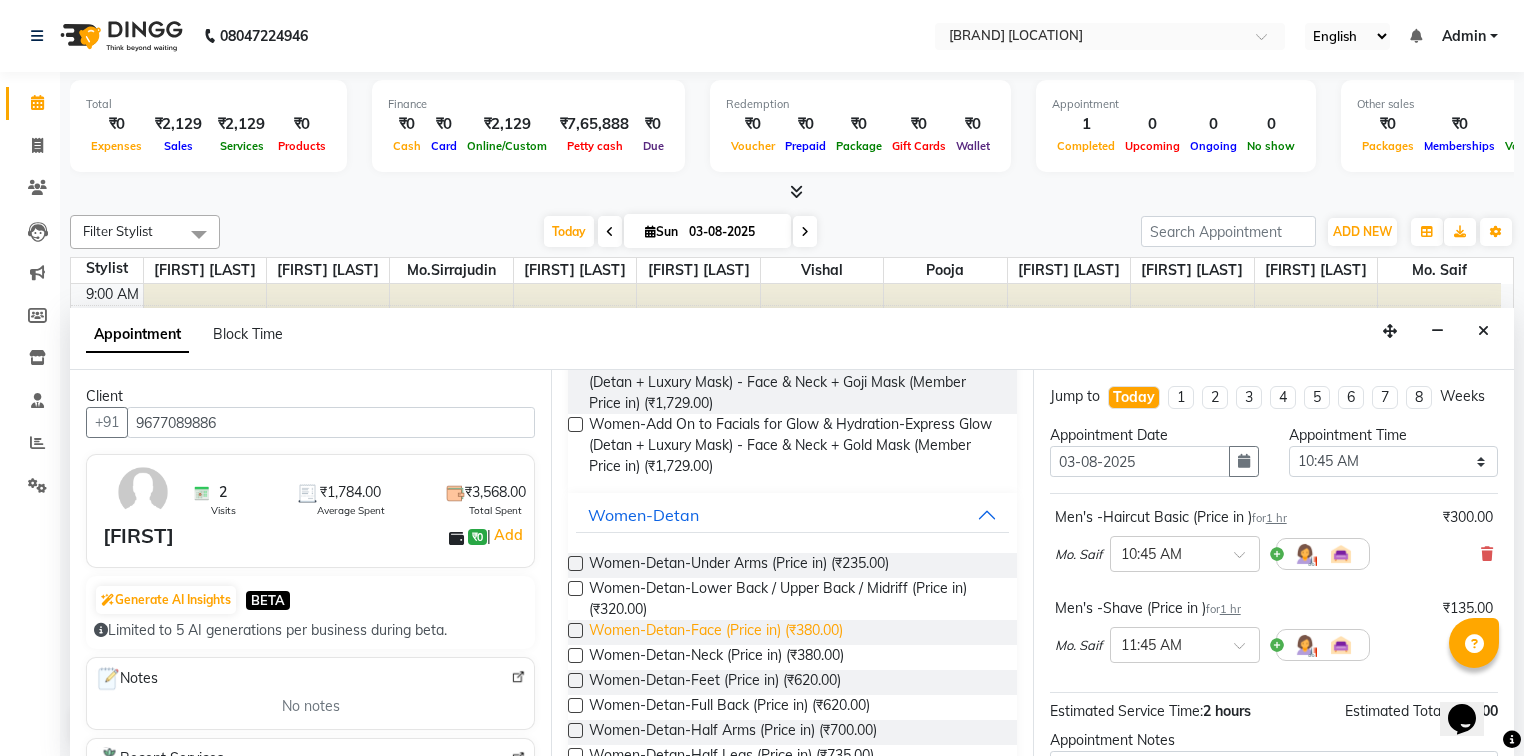 click on "Women-Detan-Face (Price in) (₹380.00)" at bounding box center [716, 632] 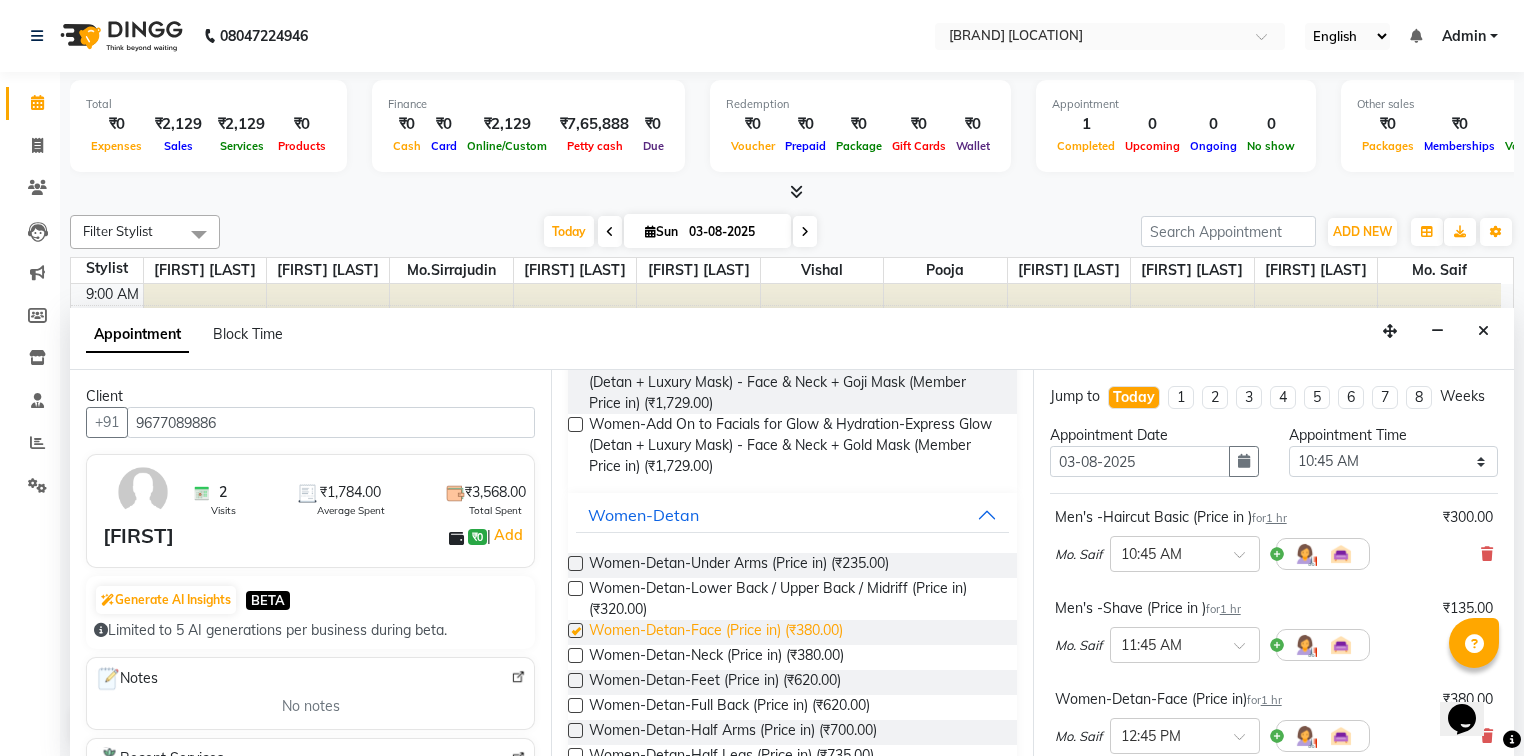 checkbox on "false" 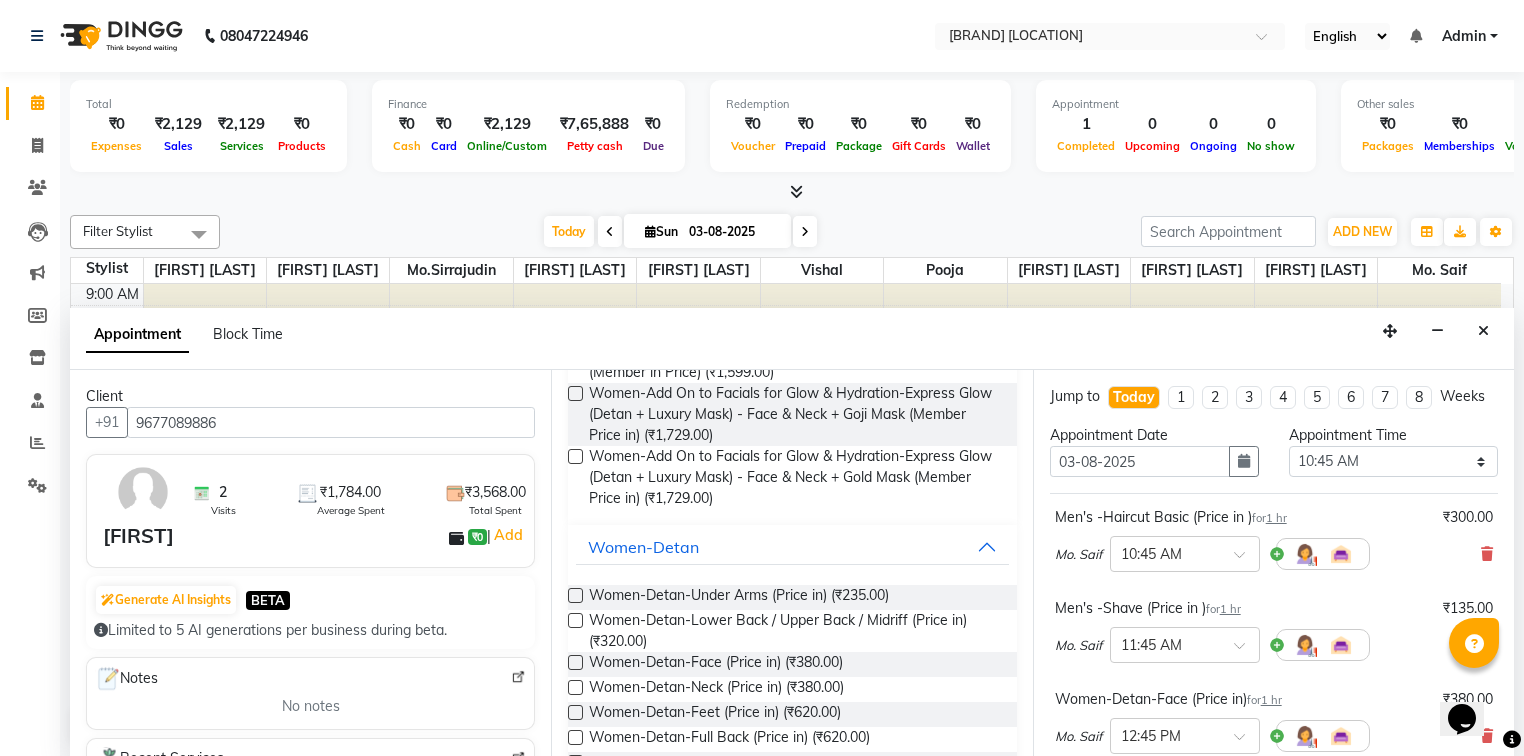 scroll, scrollTop: 0, scrollLeft: 0, axis: both 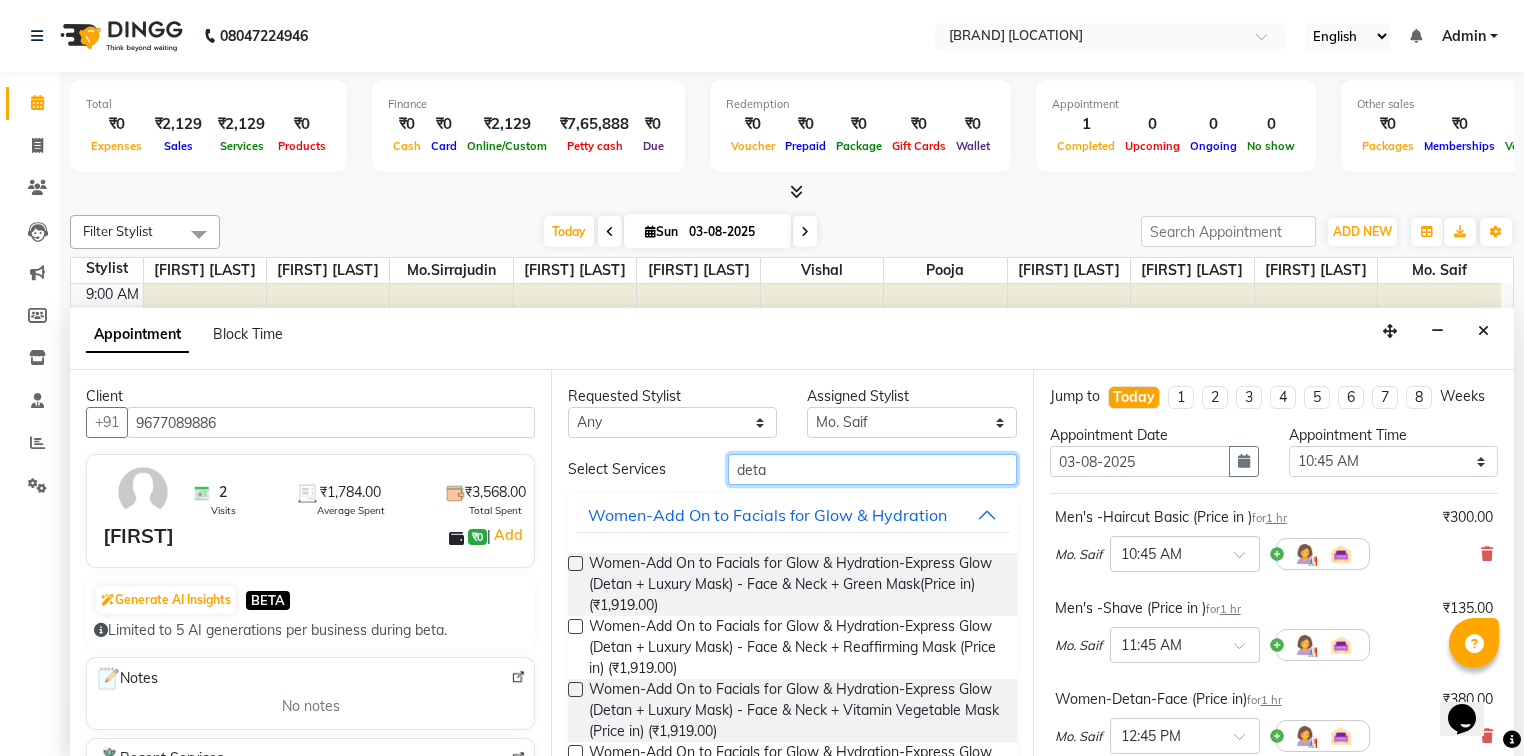 click on "deta" at bounding box center [872, 469] 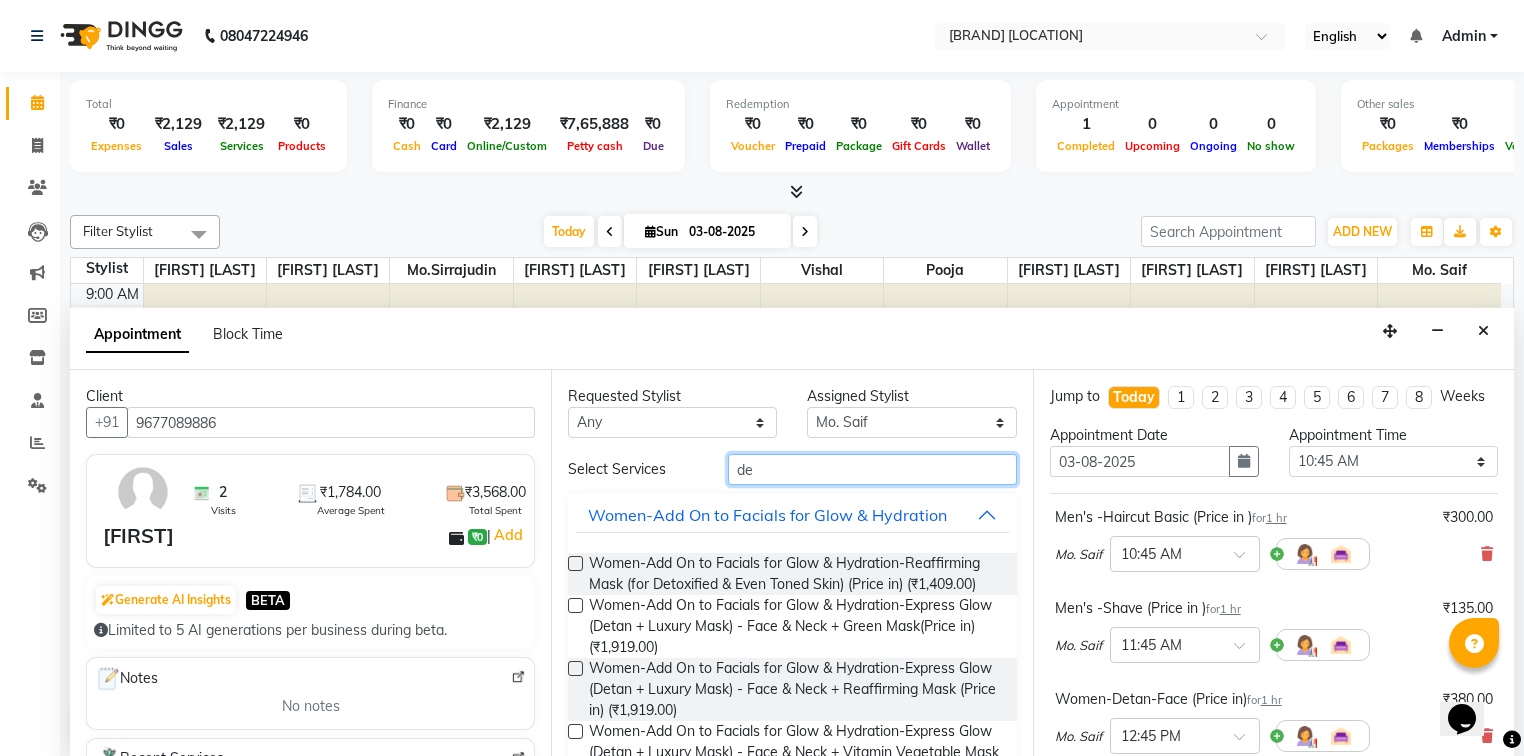 type on "d" 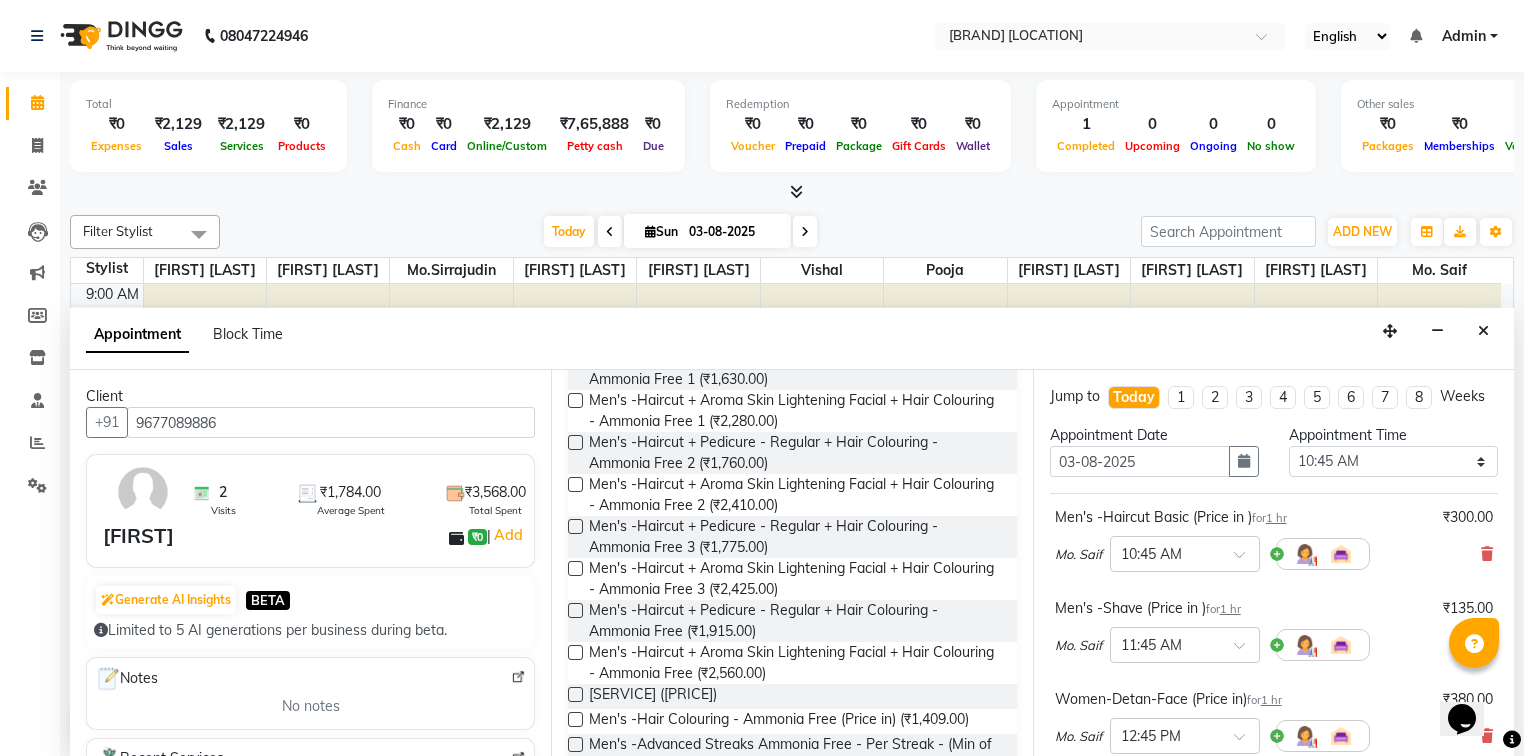 scroll, scrollTop: 0, scrollLeft: 0, axis: both 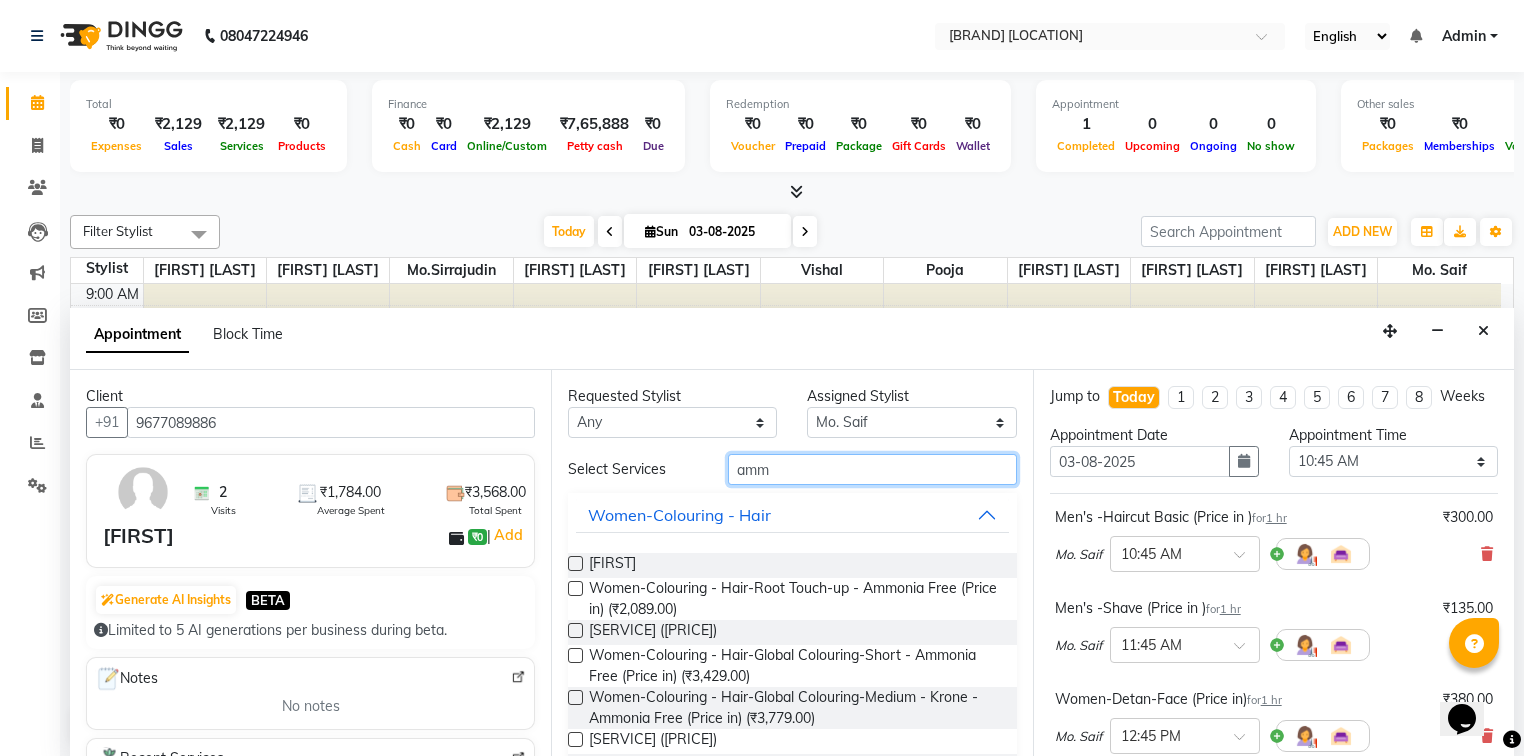 click on "amm" at bounding box center [872, 469] 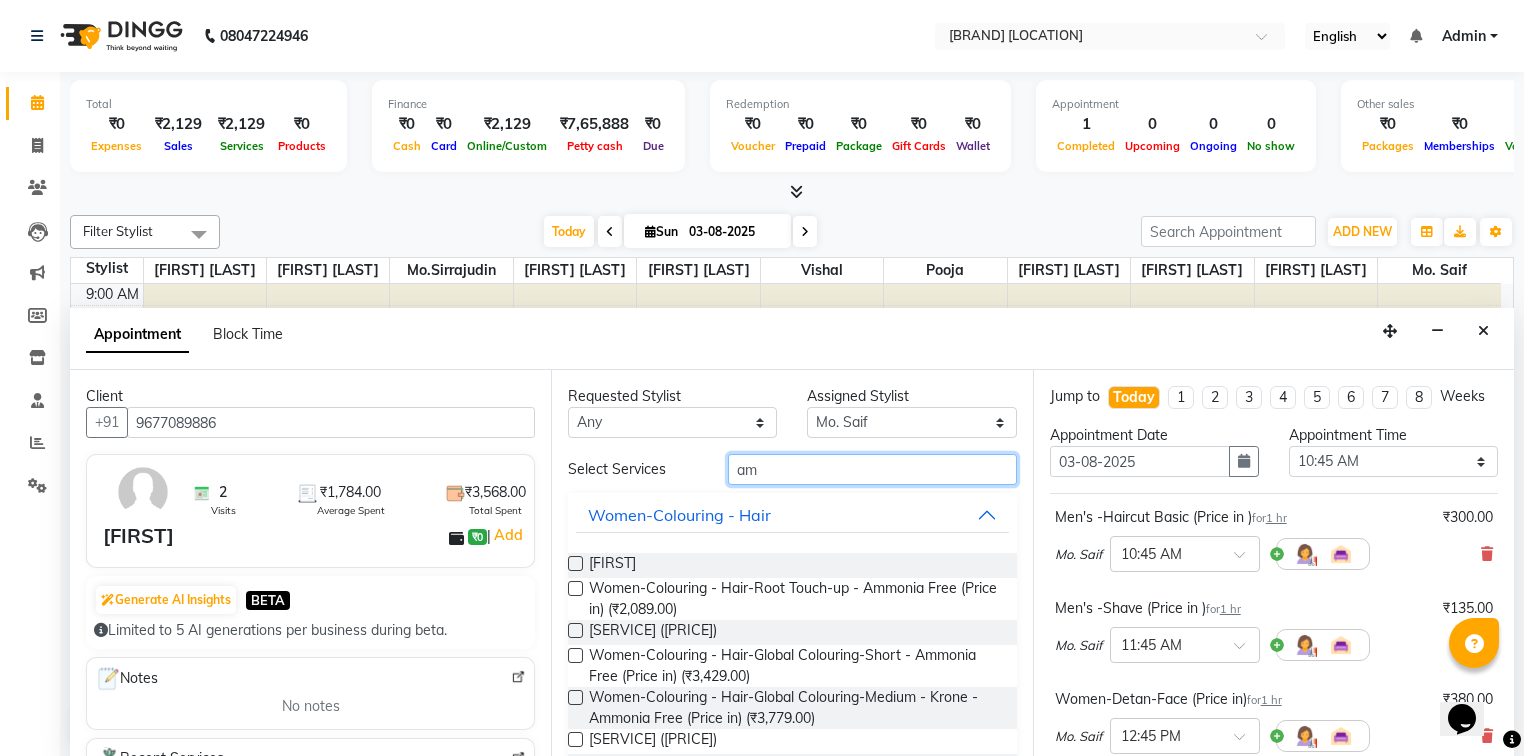 type on "a" 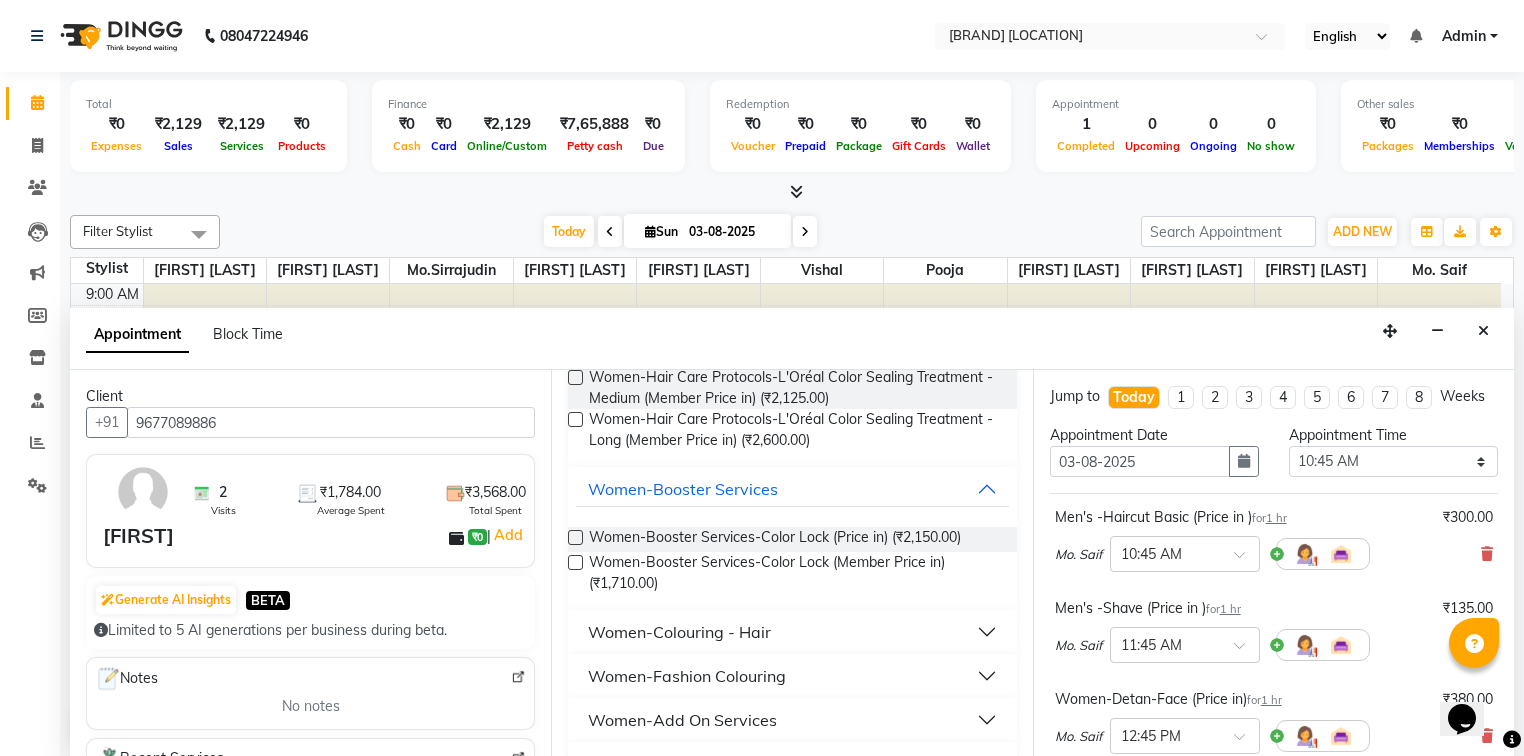 scroll, scrollTop: 398, scrollLeft: 0, axis: vertical 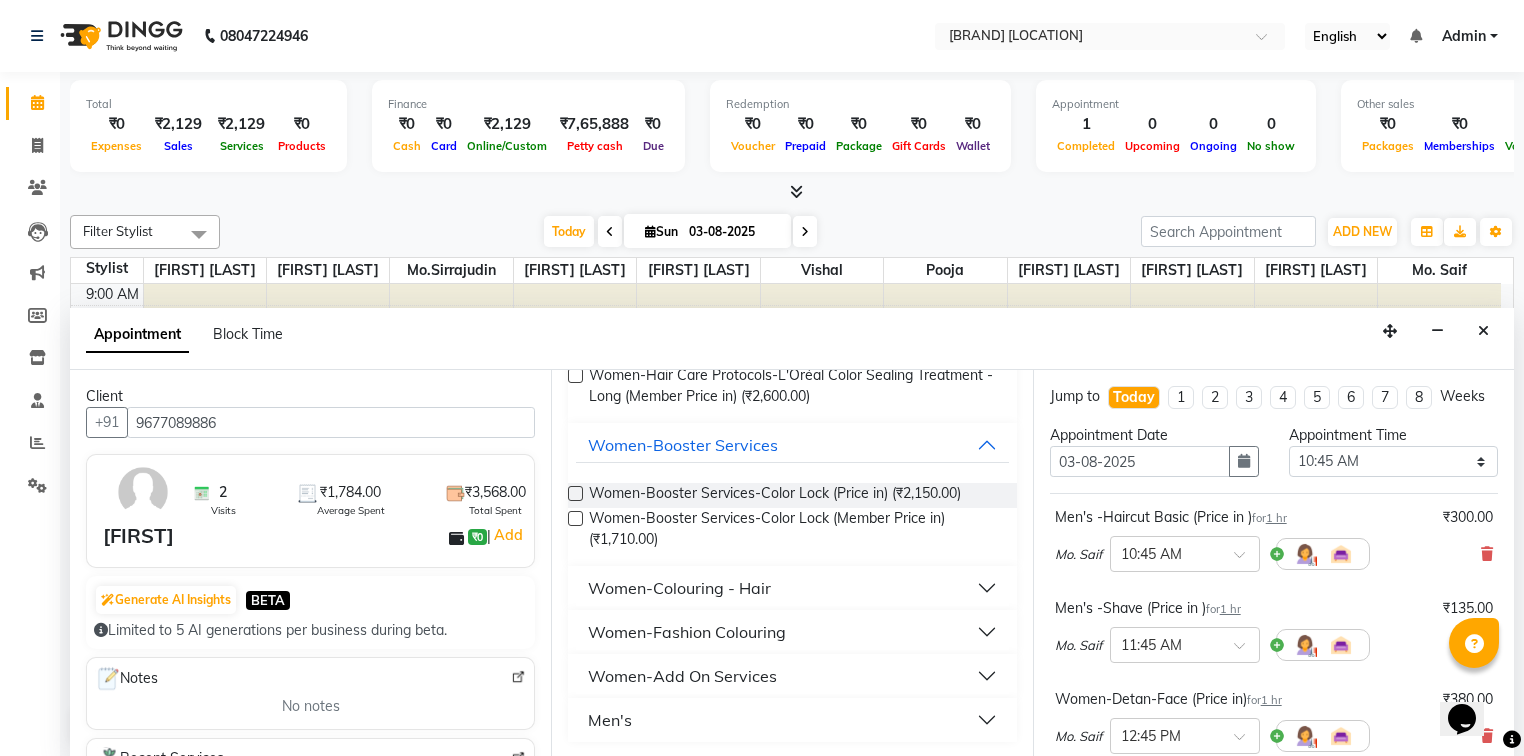 click on "Men's" at bounding box center (610, 720) 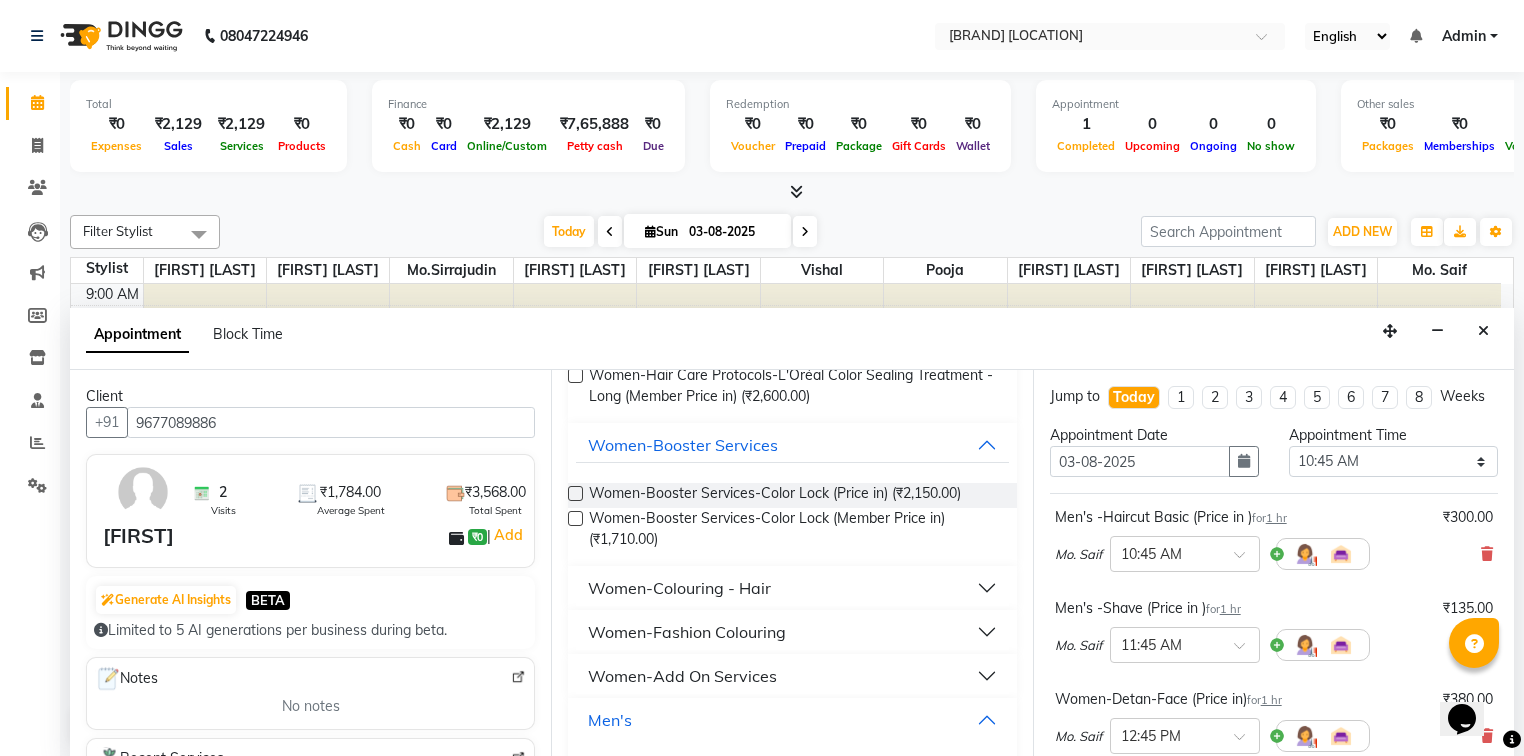 scroll, scrollTop: 1993, scrollLeft: 0, axis: vertical 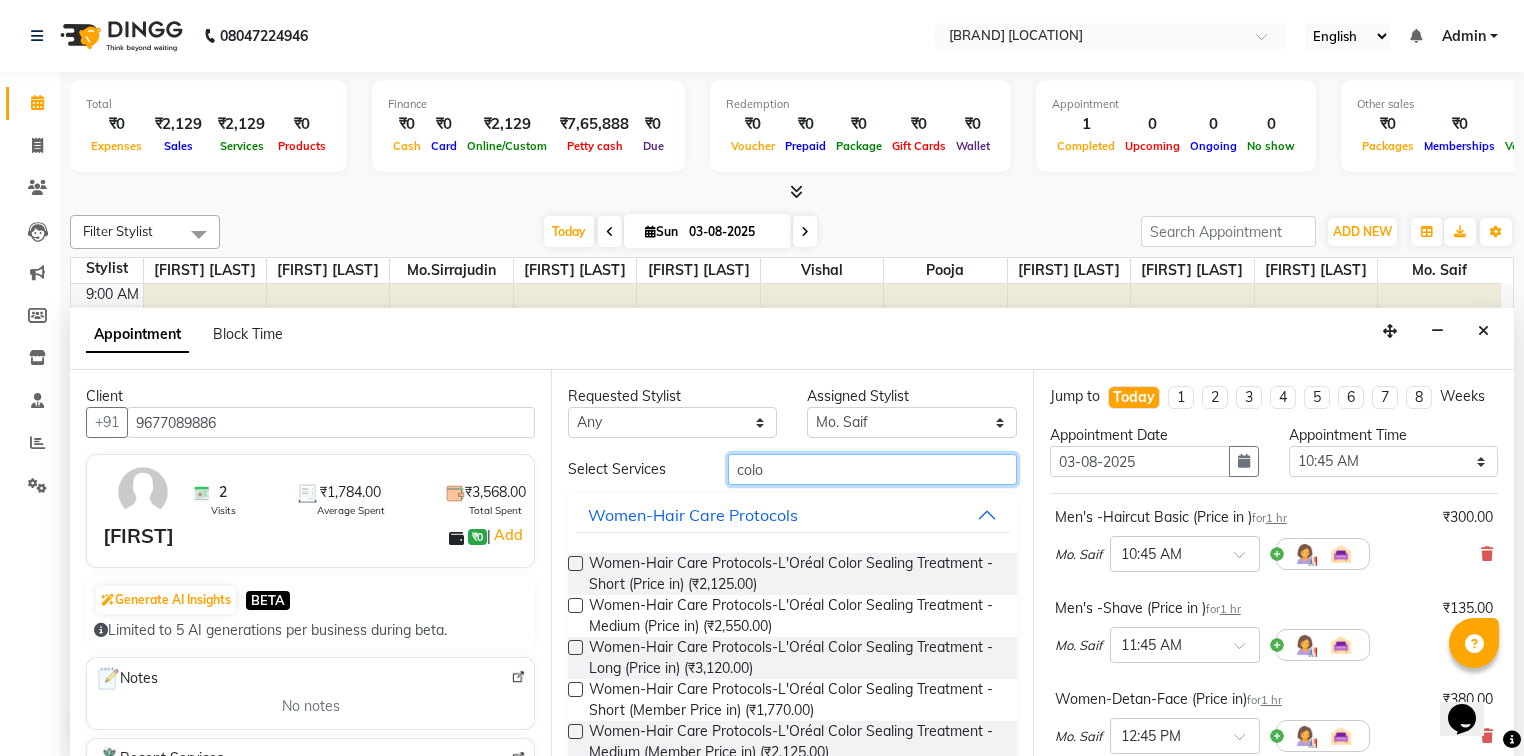 click on "colo" at bounding box center [872, 469] 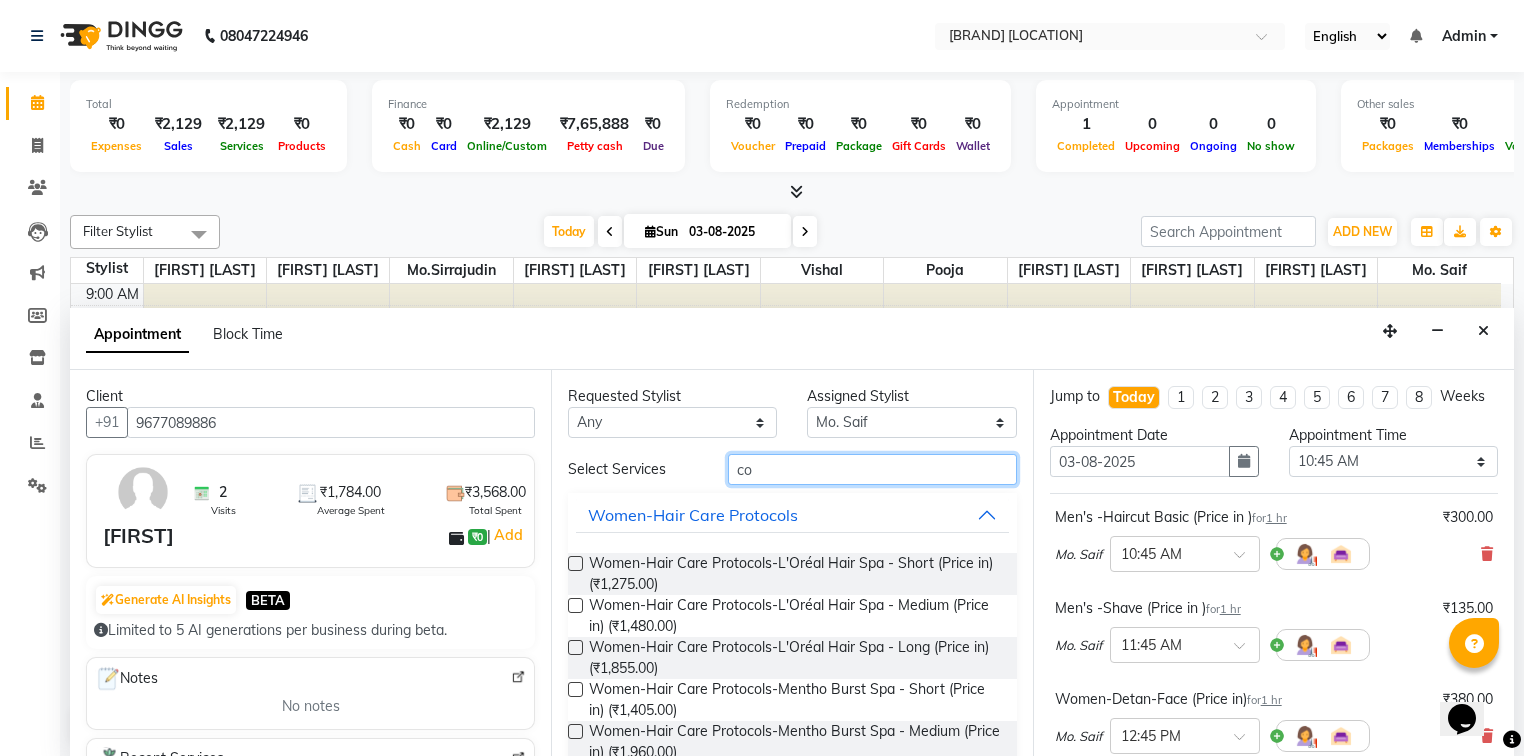 type on "c" 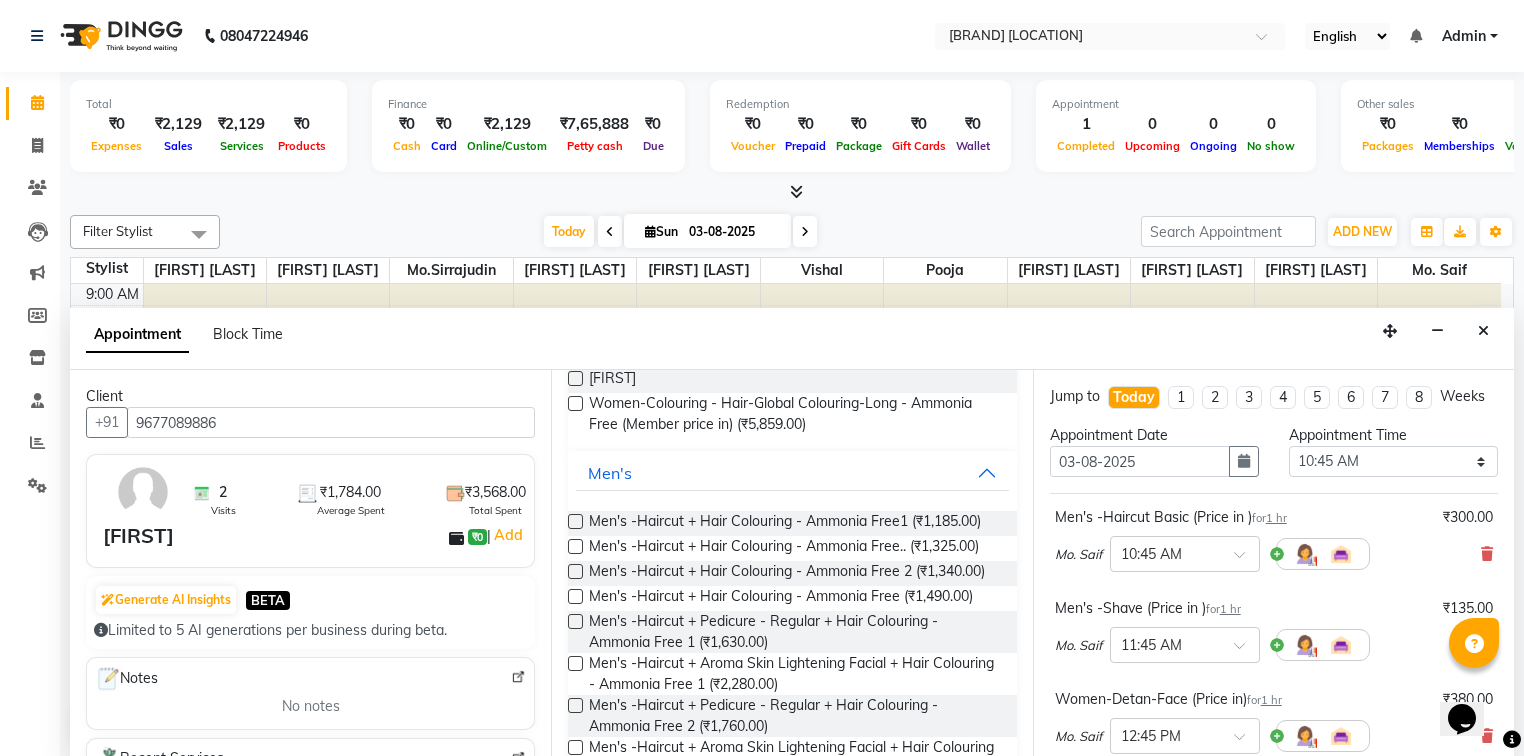scroll, scrollTop: 692, scrollLeft: 0, axis: vertical 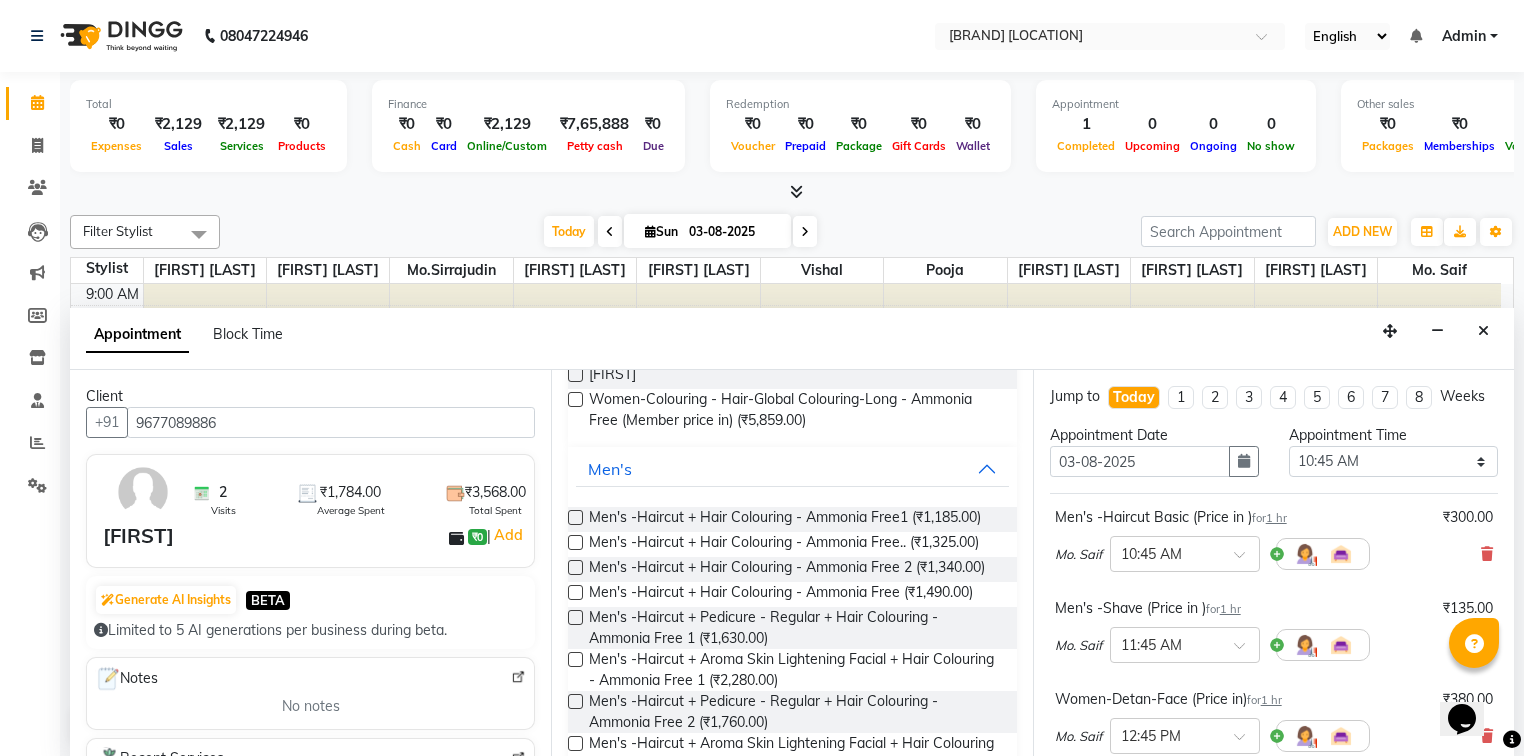 type on "ammo" 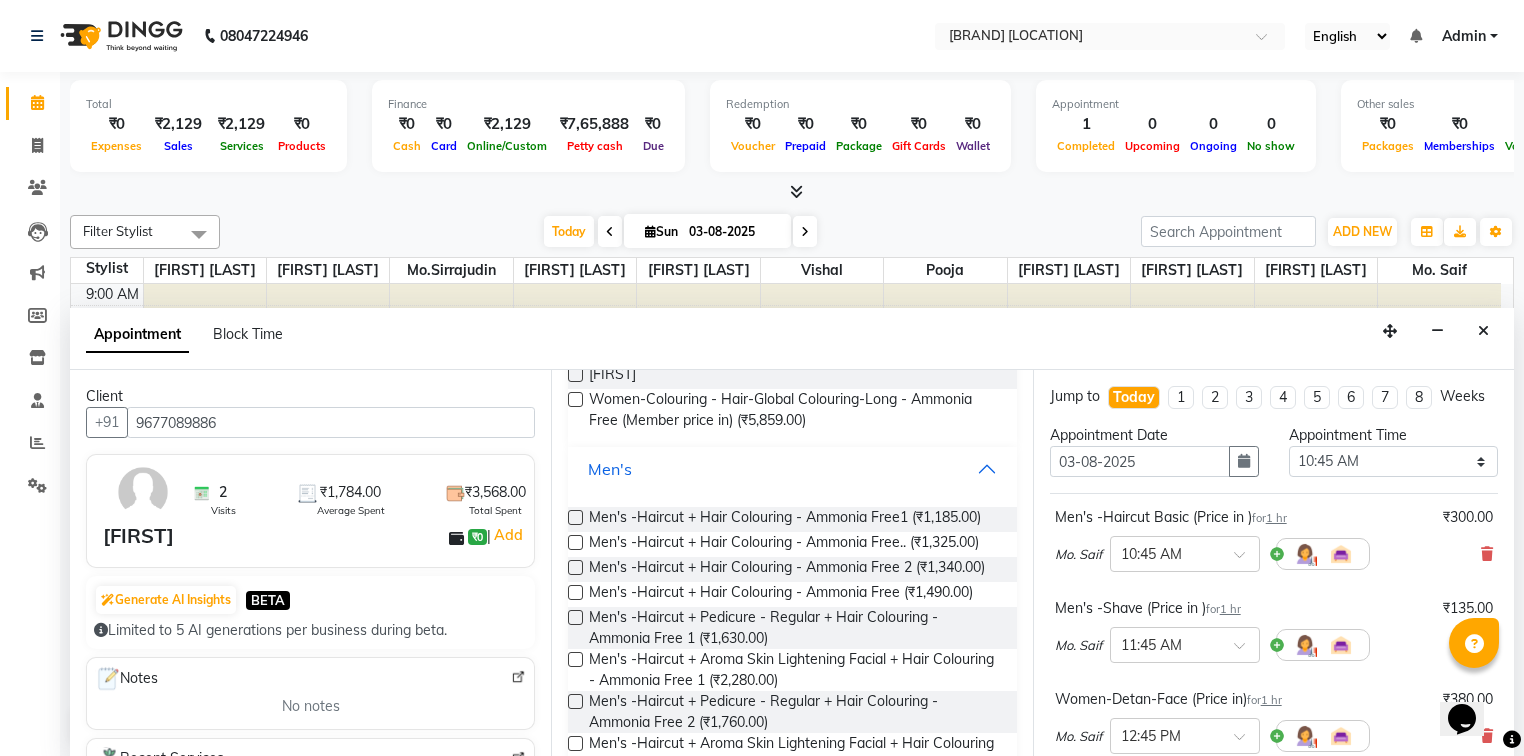 click on "Men's" at bounding box center [610, 469] 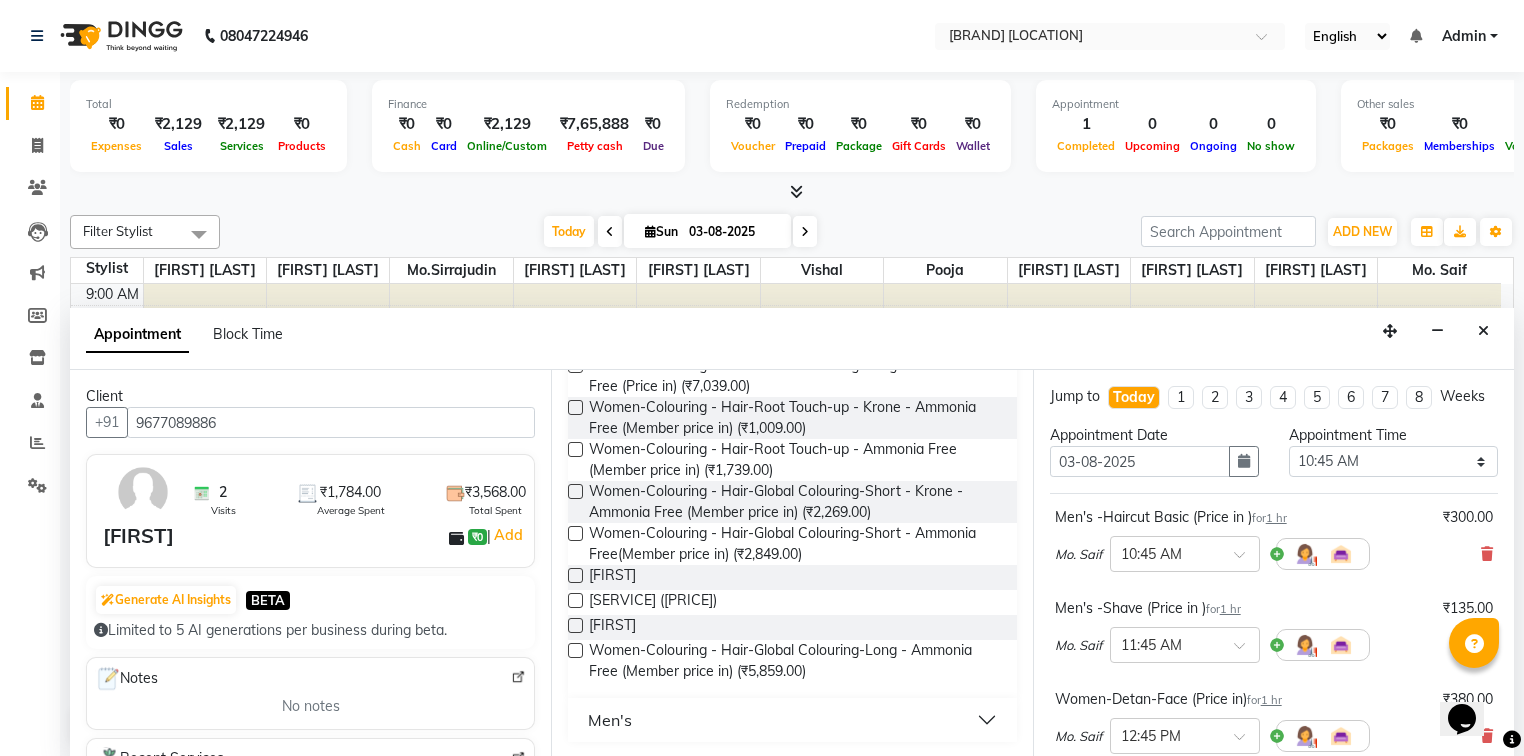 scroll, scrollTop: 543, scrollLeft: 0, axis: vertical 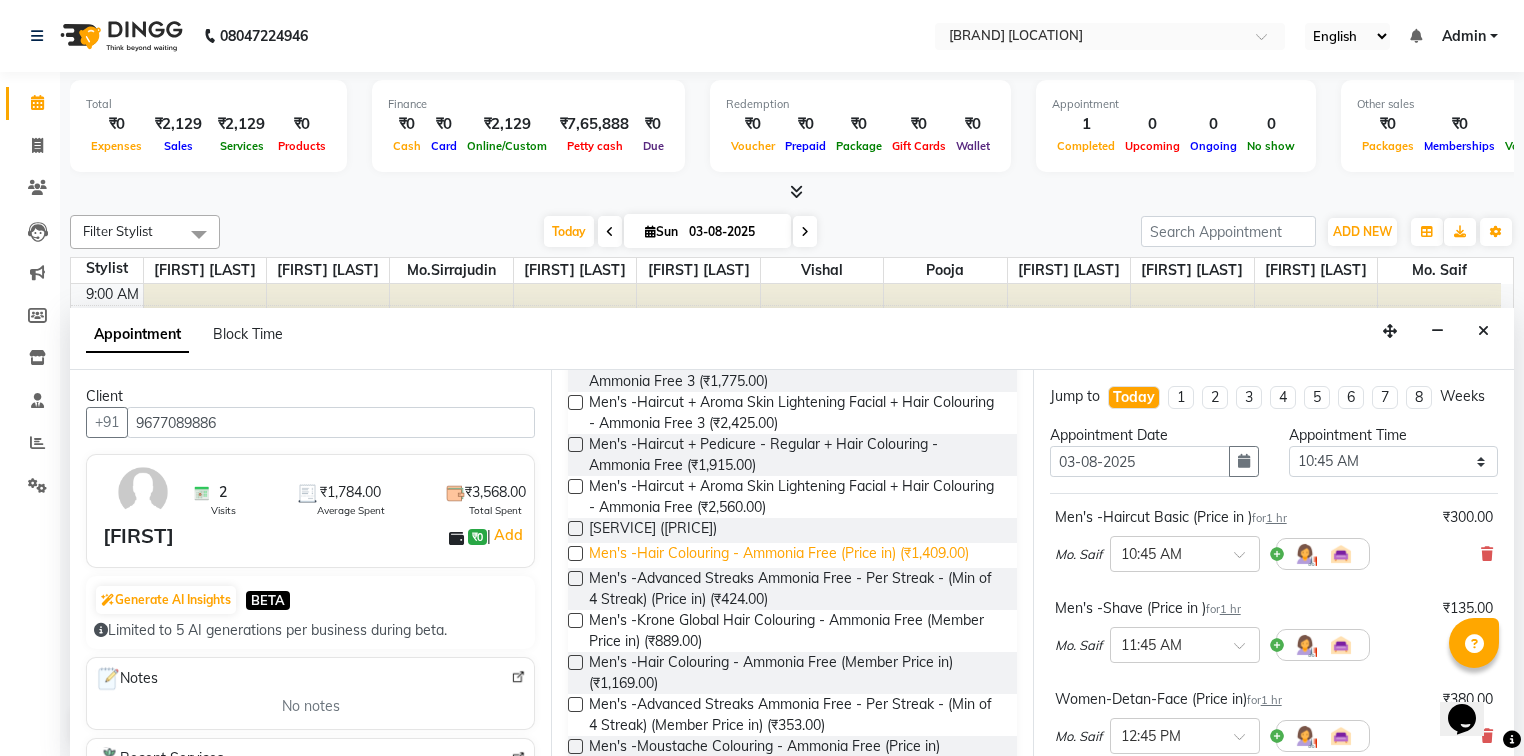 click on "Men's -Hair Colouring - Ammonia Free (Price in) (₹1,409.00)" at bounding box center [779, 555] 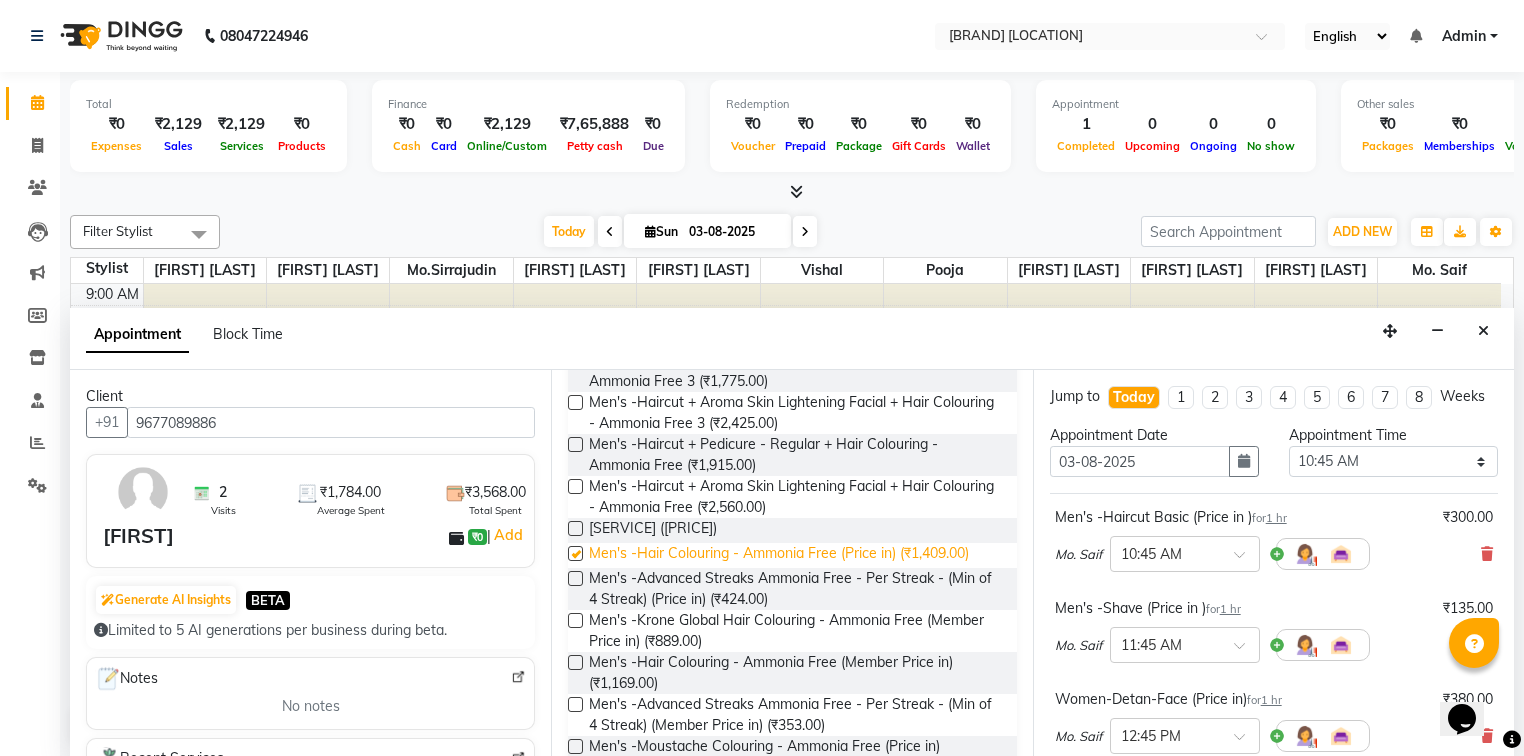checkbox on "false" 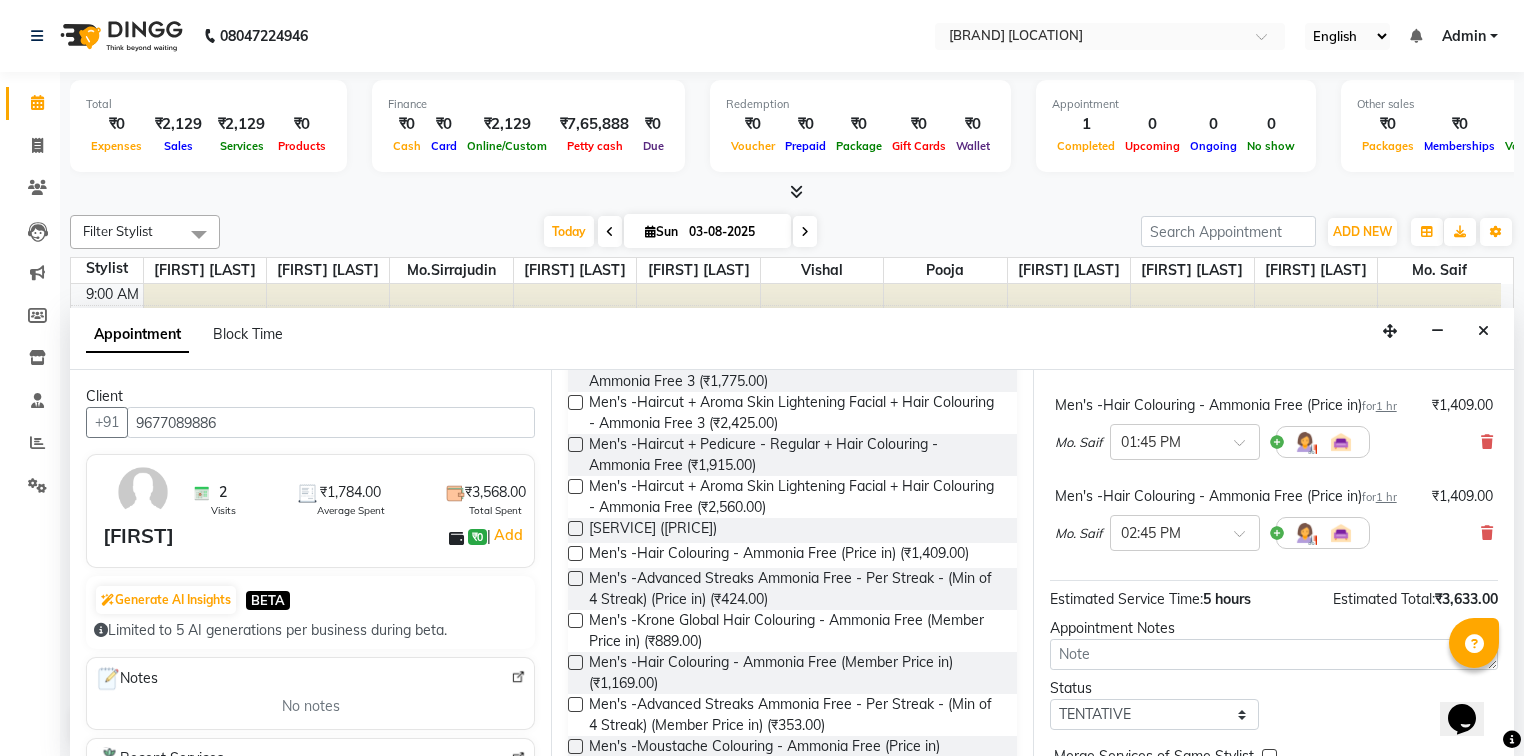 scroll, scrollTop: 482, scrollLeft: 0, axis: vertical 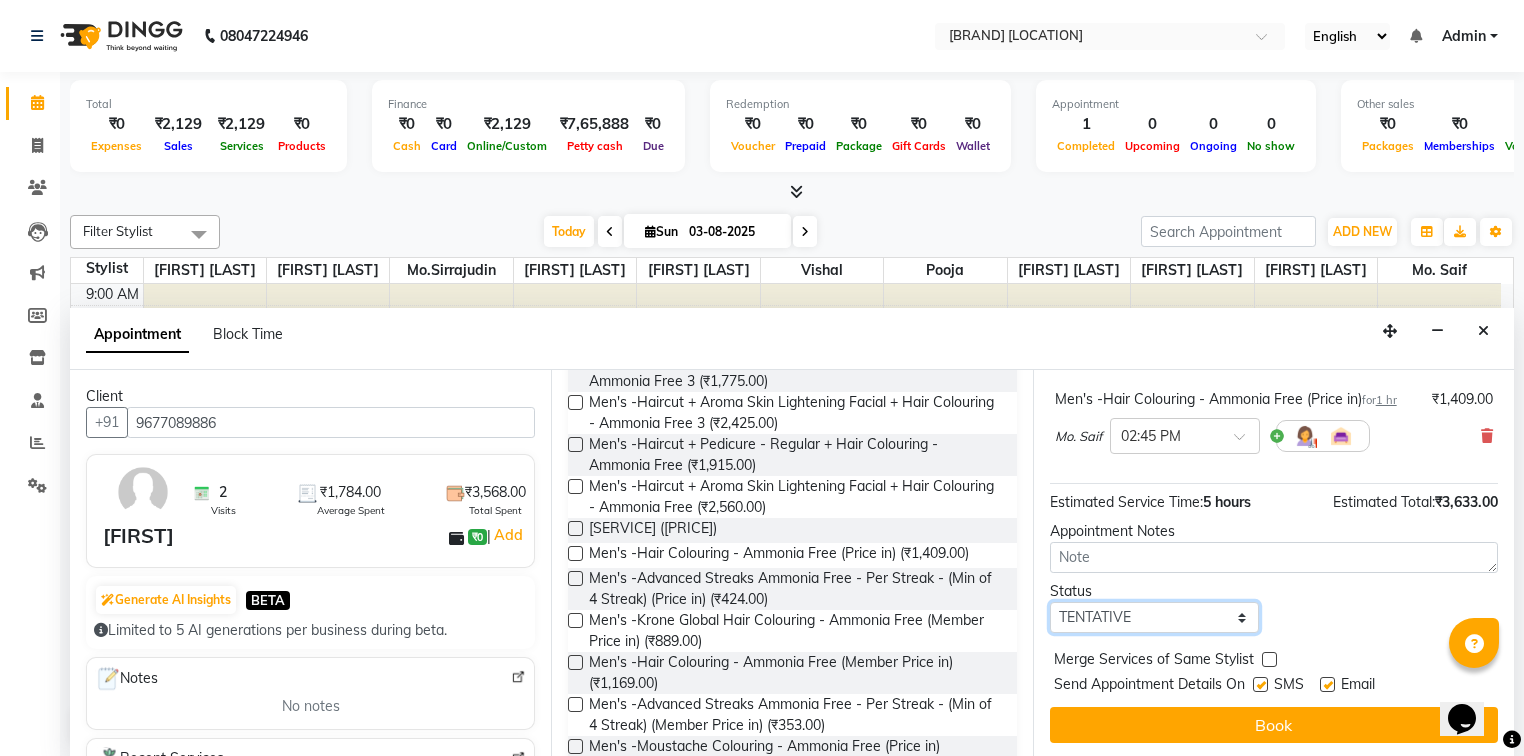drag, startPoint x: 1227, startPoint y: 616, endPoint x: 1211, endPoint y: 612, distance: 16.492422 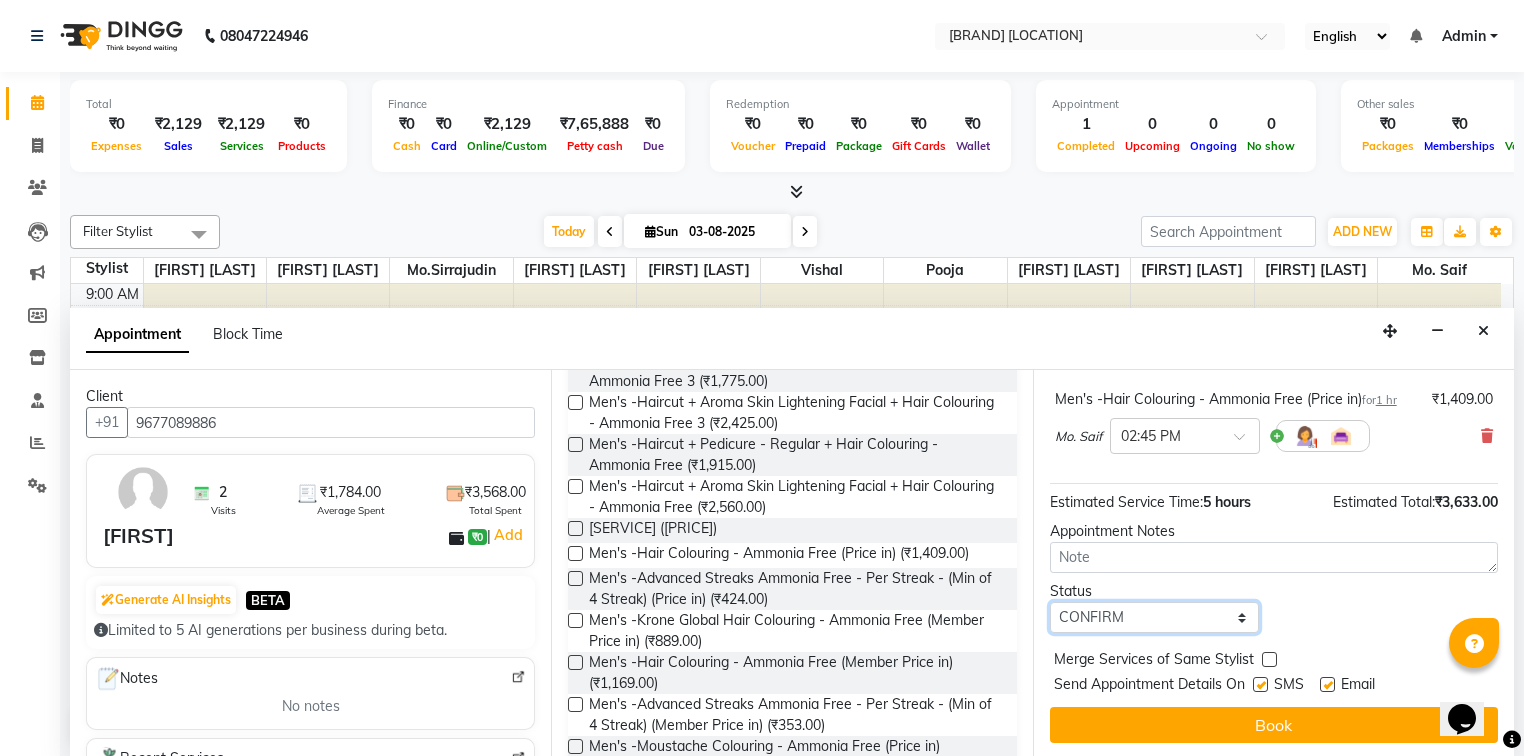 click on "Select TENTATIVE CONFIRM CHECK-IN UPCOMING" at bounding box center (1154, 617) 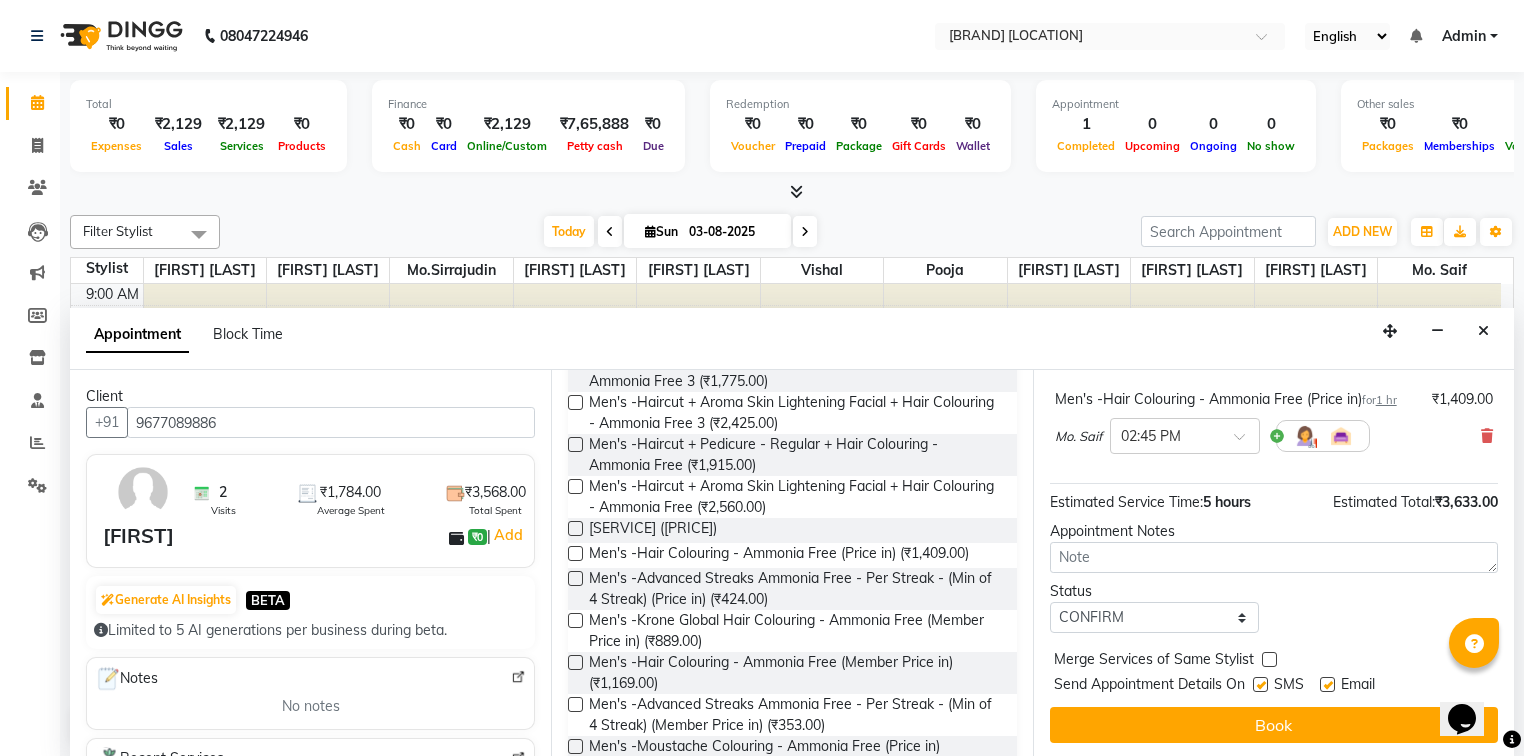 click at bounding box center (1260, 684) 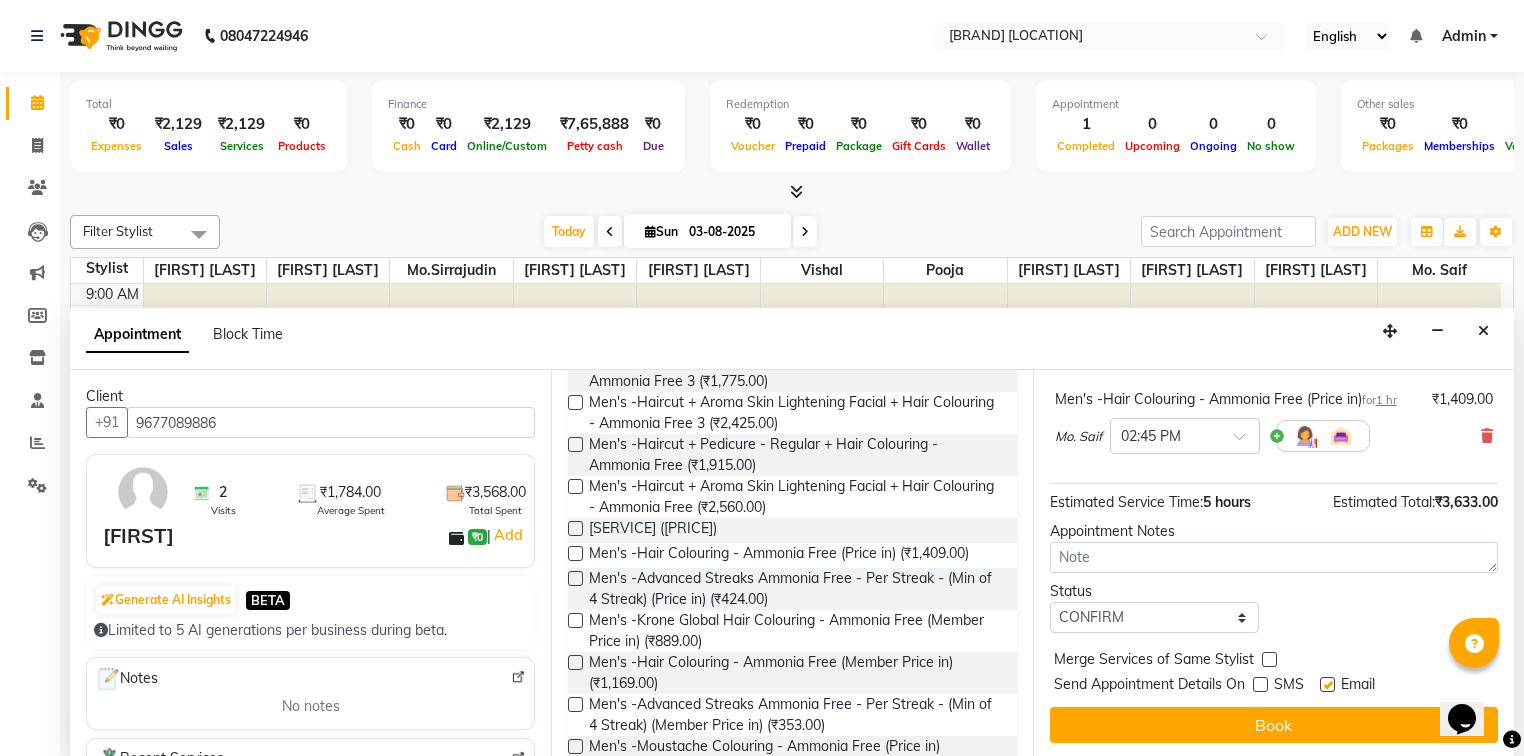 click at bounding box center (1327, 684) 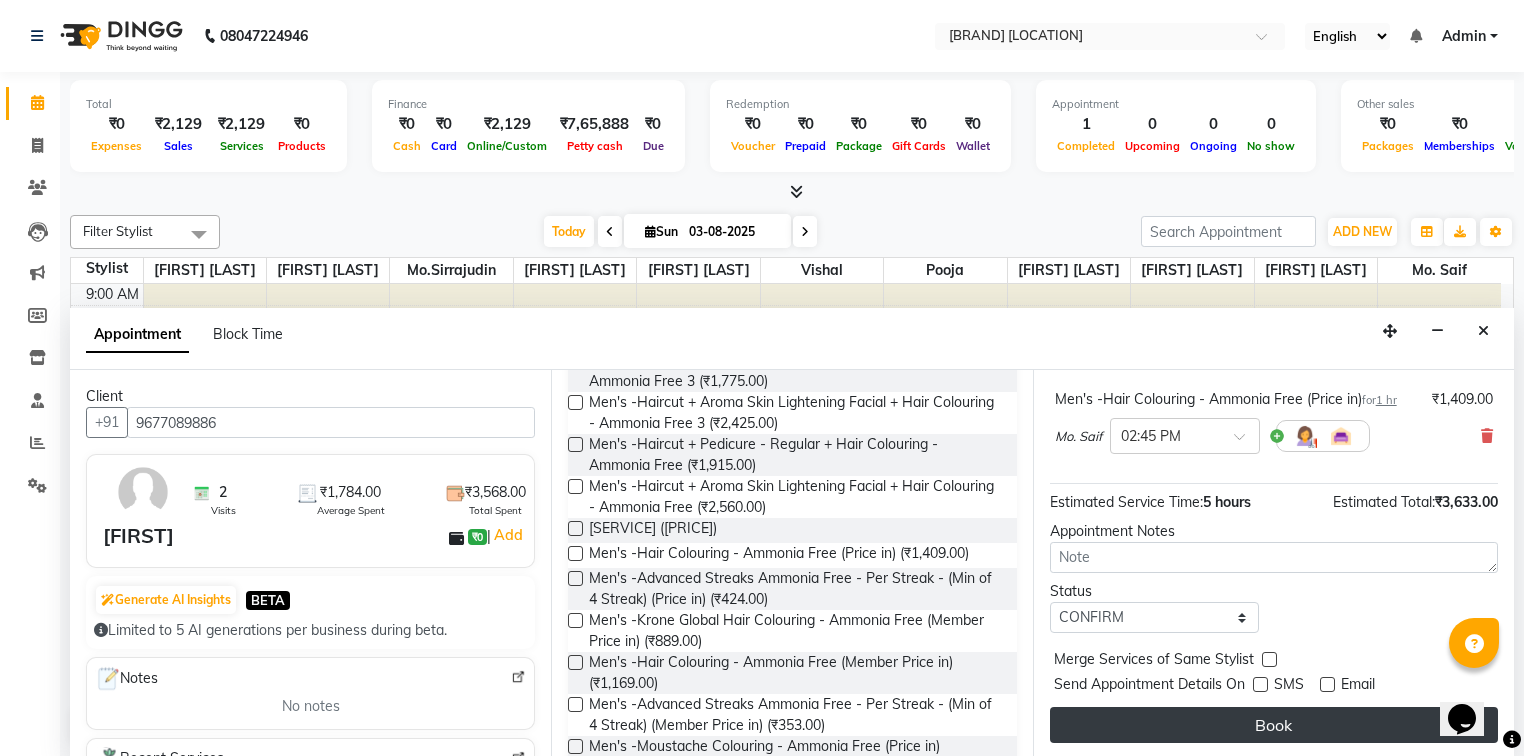 click on "Book" at bounding box center (1274, 725) 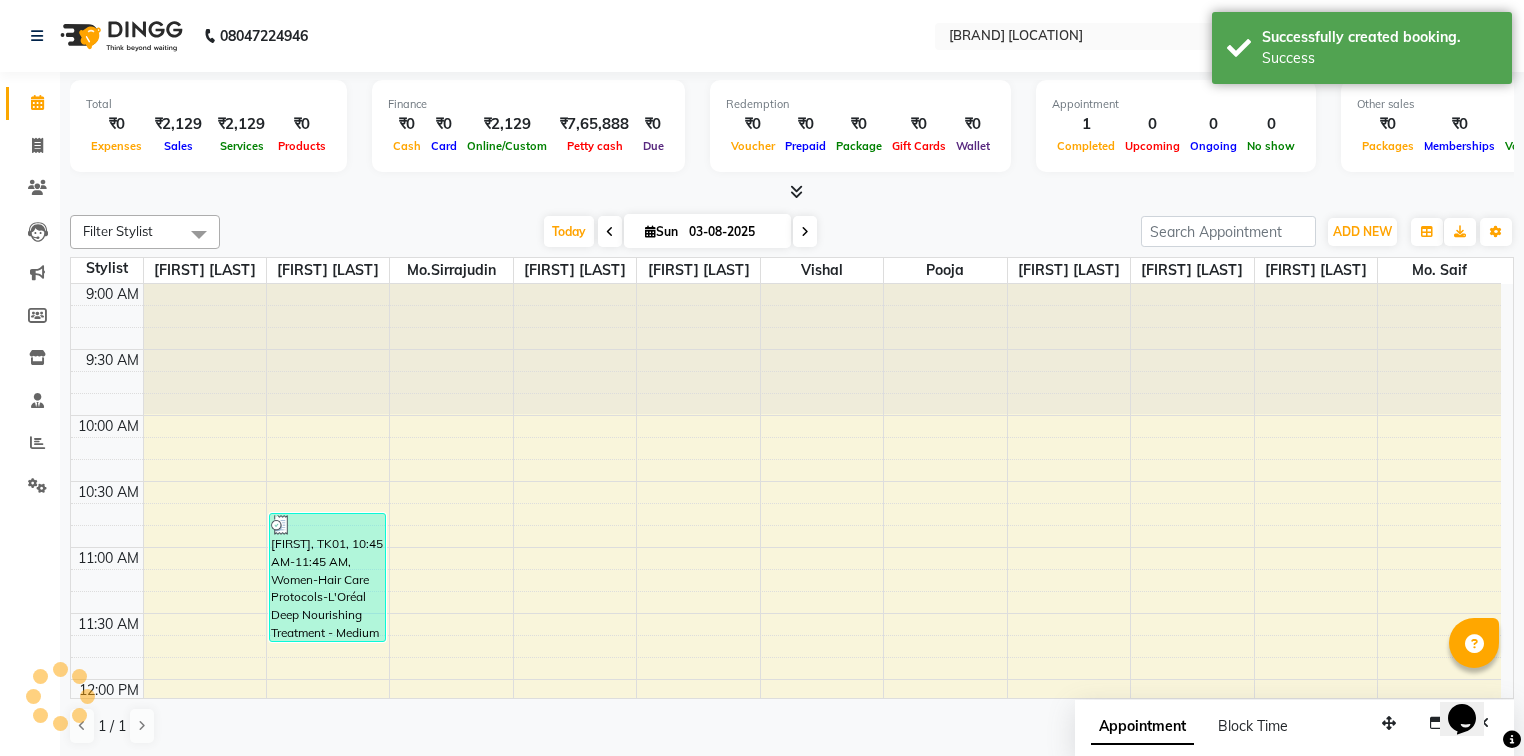 scroll, scrollTop: 0, scrollLeft: 0, axis: both 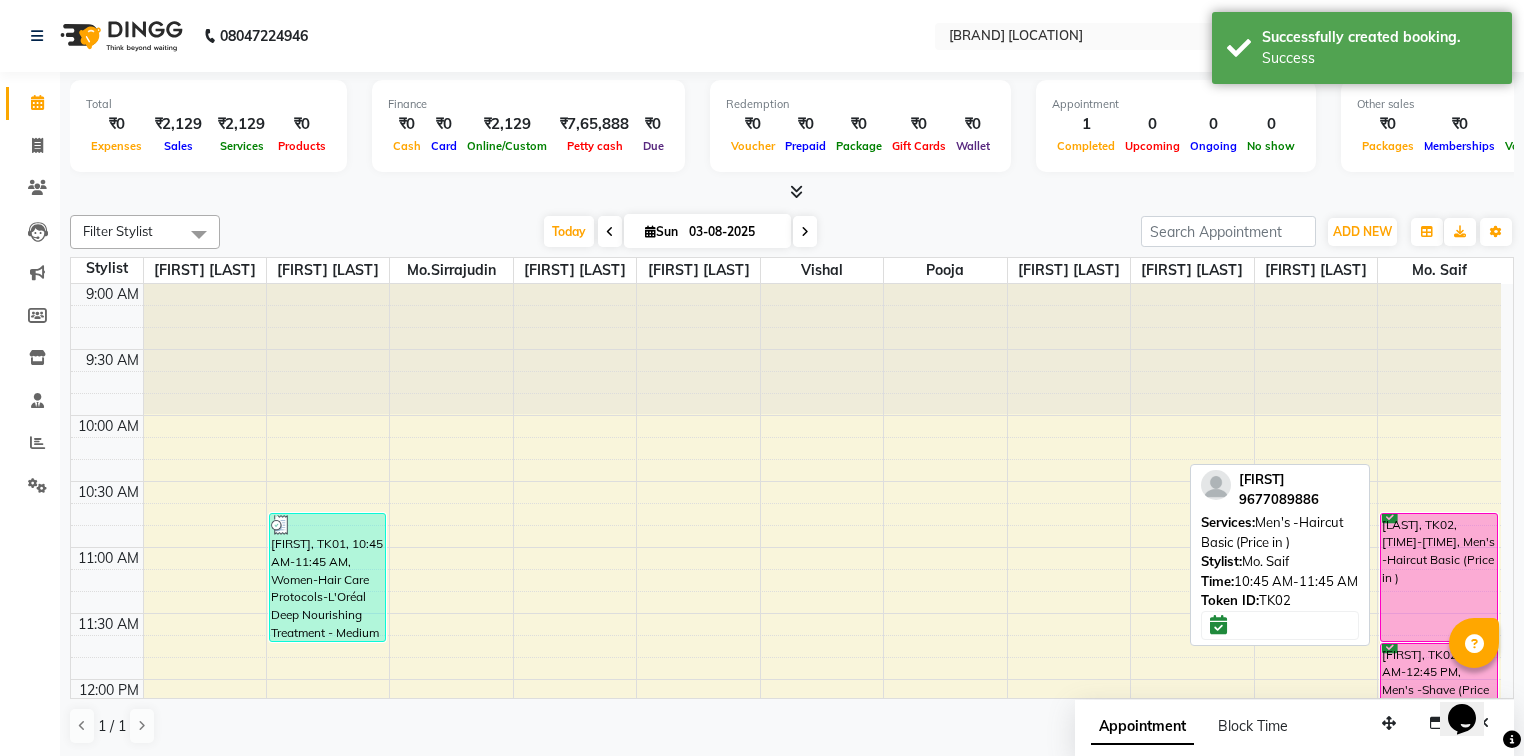 click on "[LAST], TK02, [TIME]-[TIME], Men's -Haircut Basic (Price in )" at bounding box center (1439, 577) 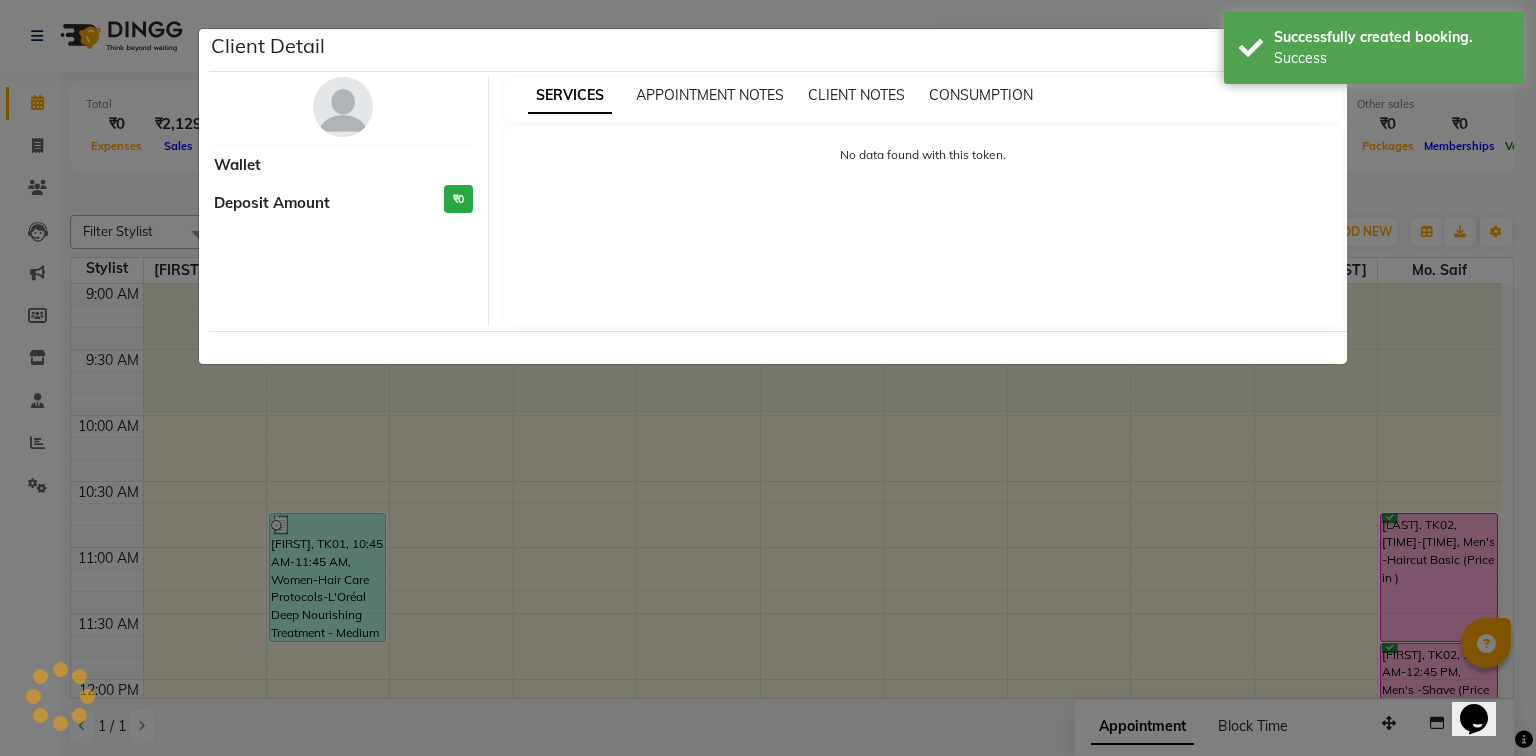 select on "6" 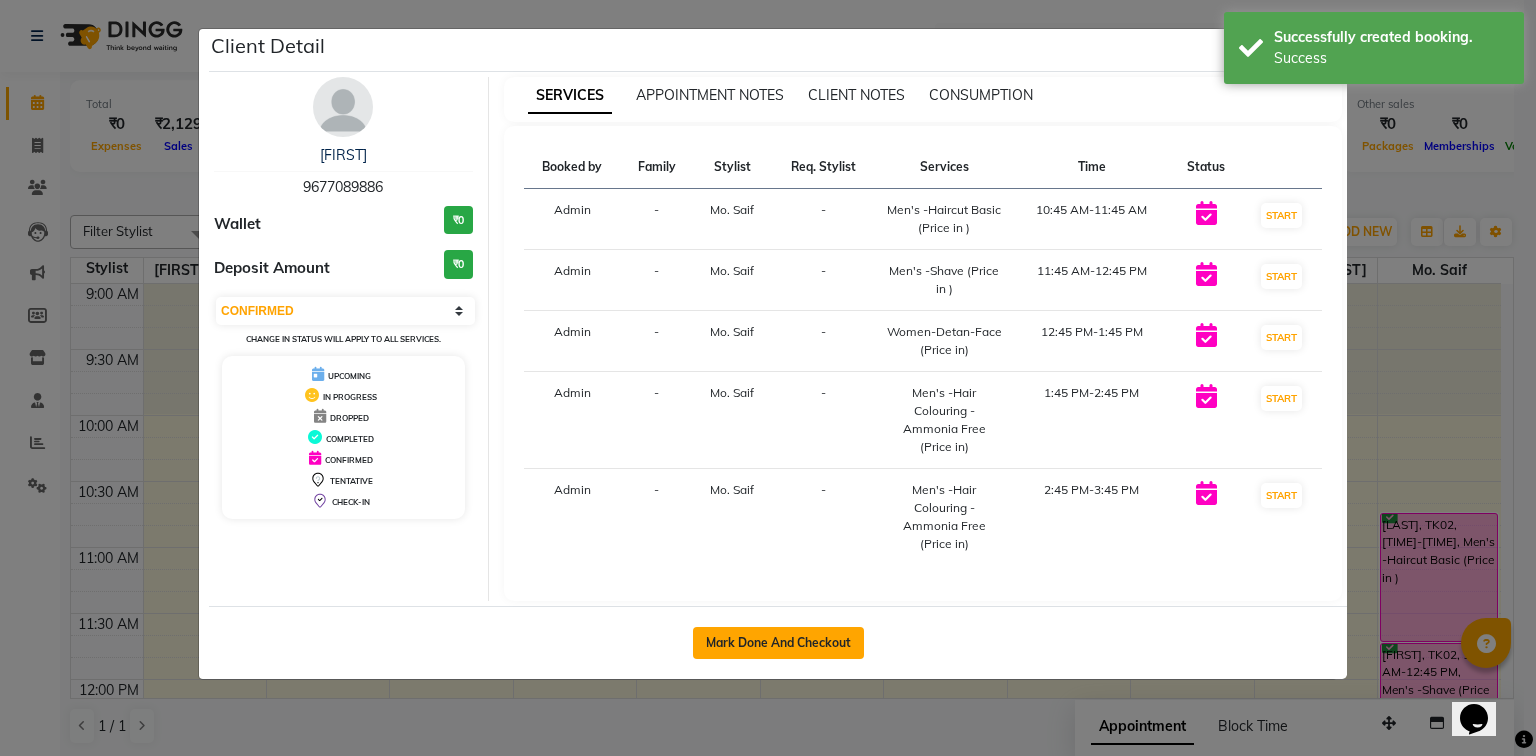 click on "Mark Done And Checkout" 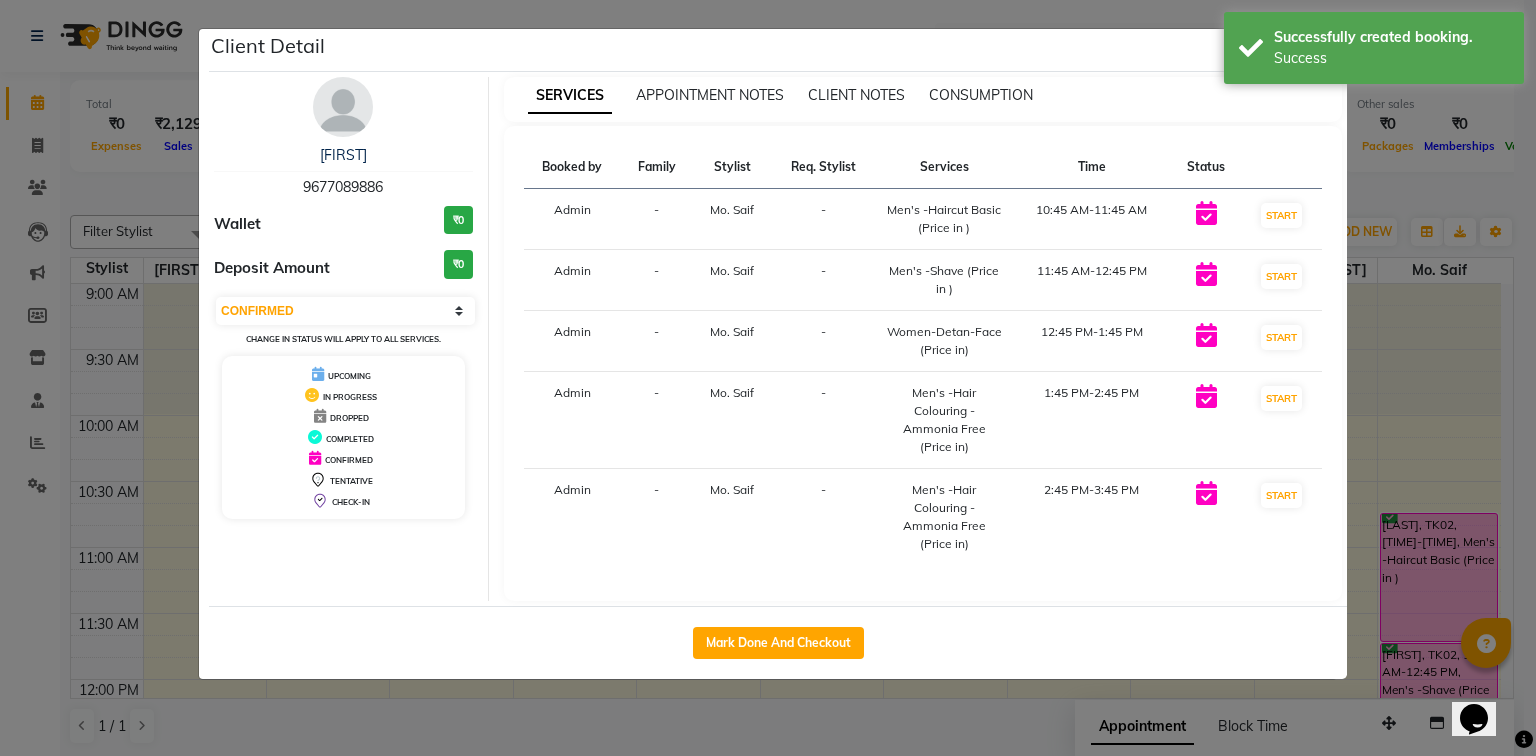 select on "service" 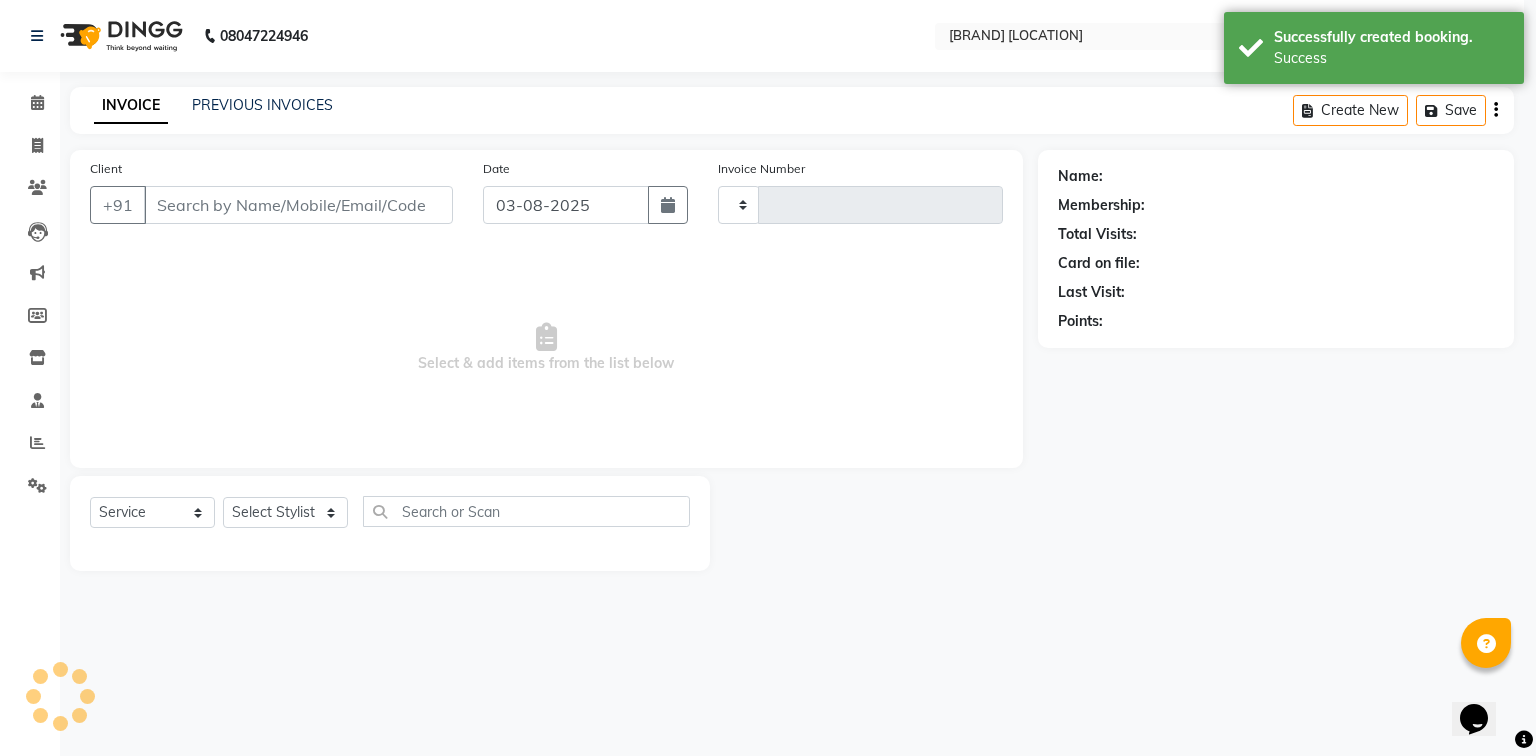 type on "0938" 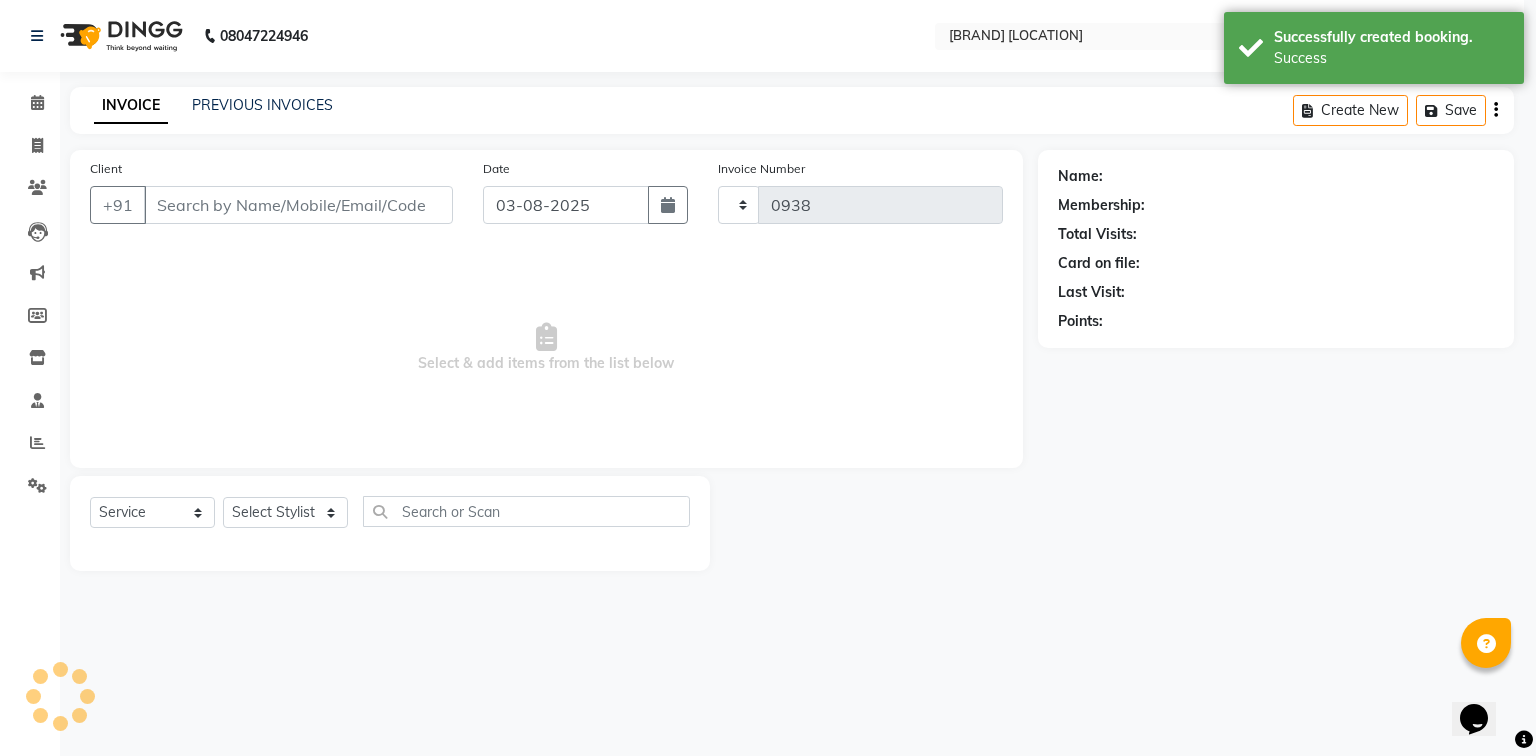 select on "7023" 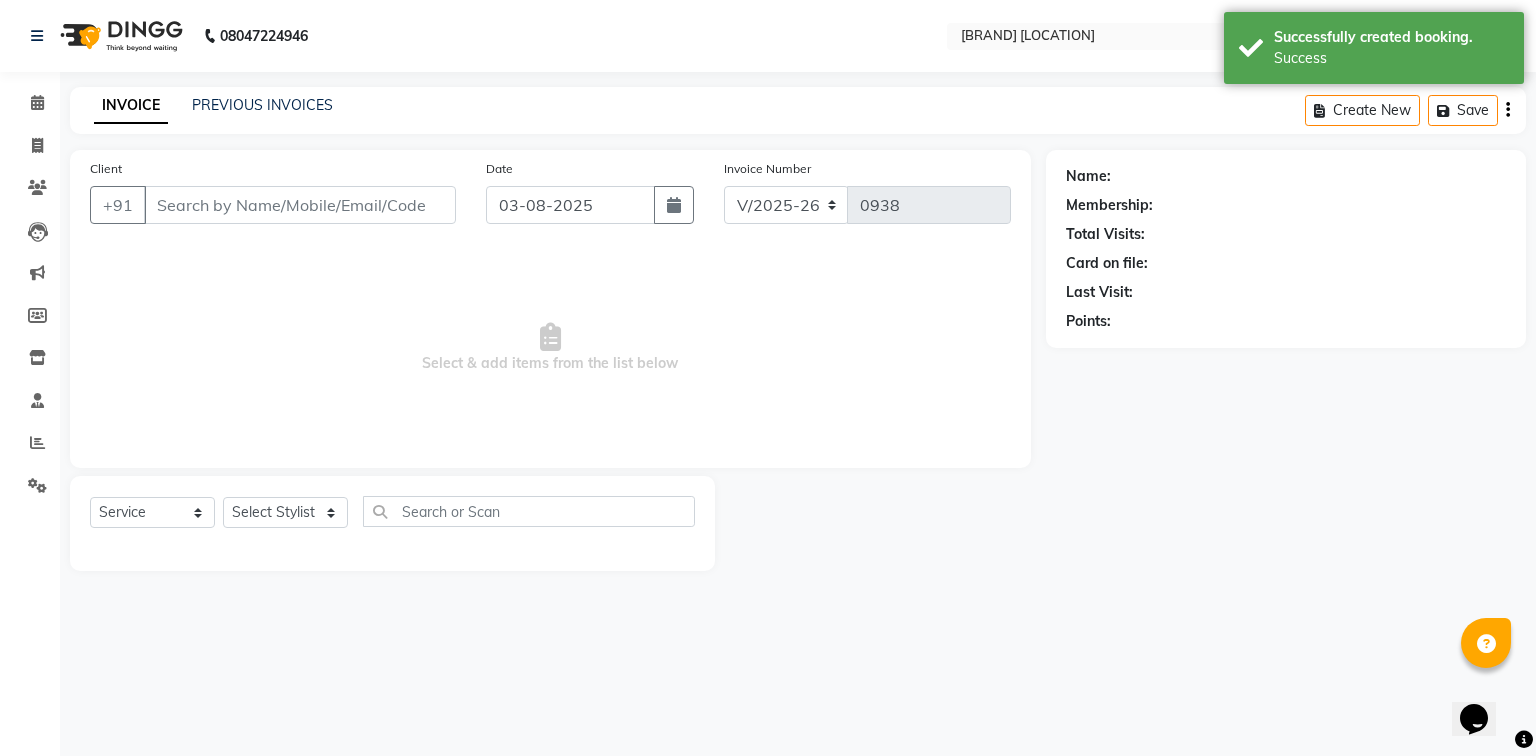 type on "9677089886" 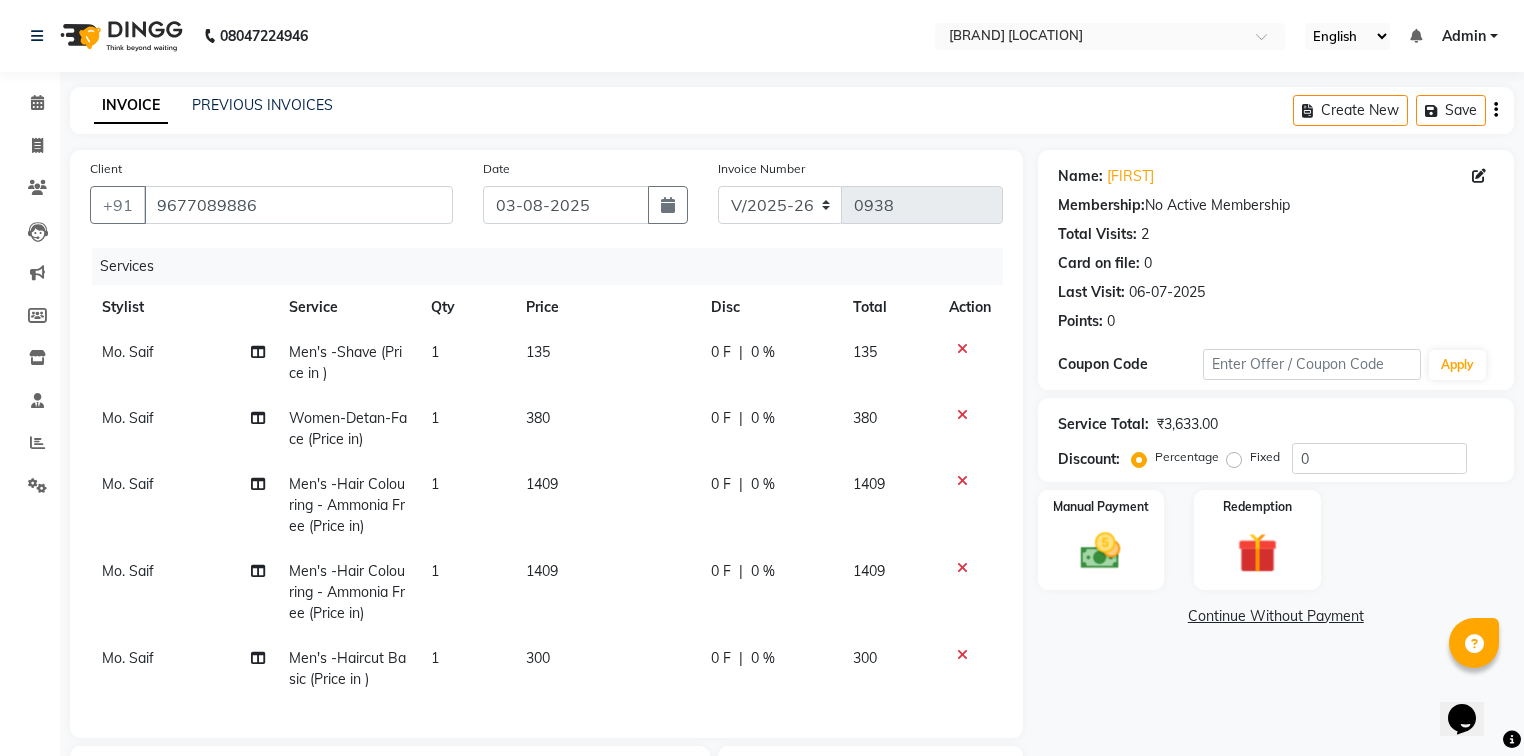 click 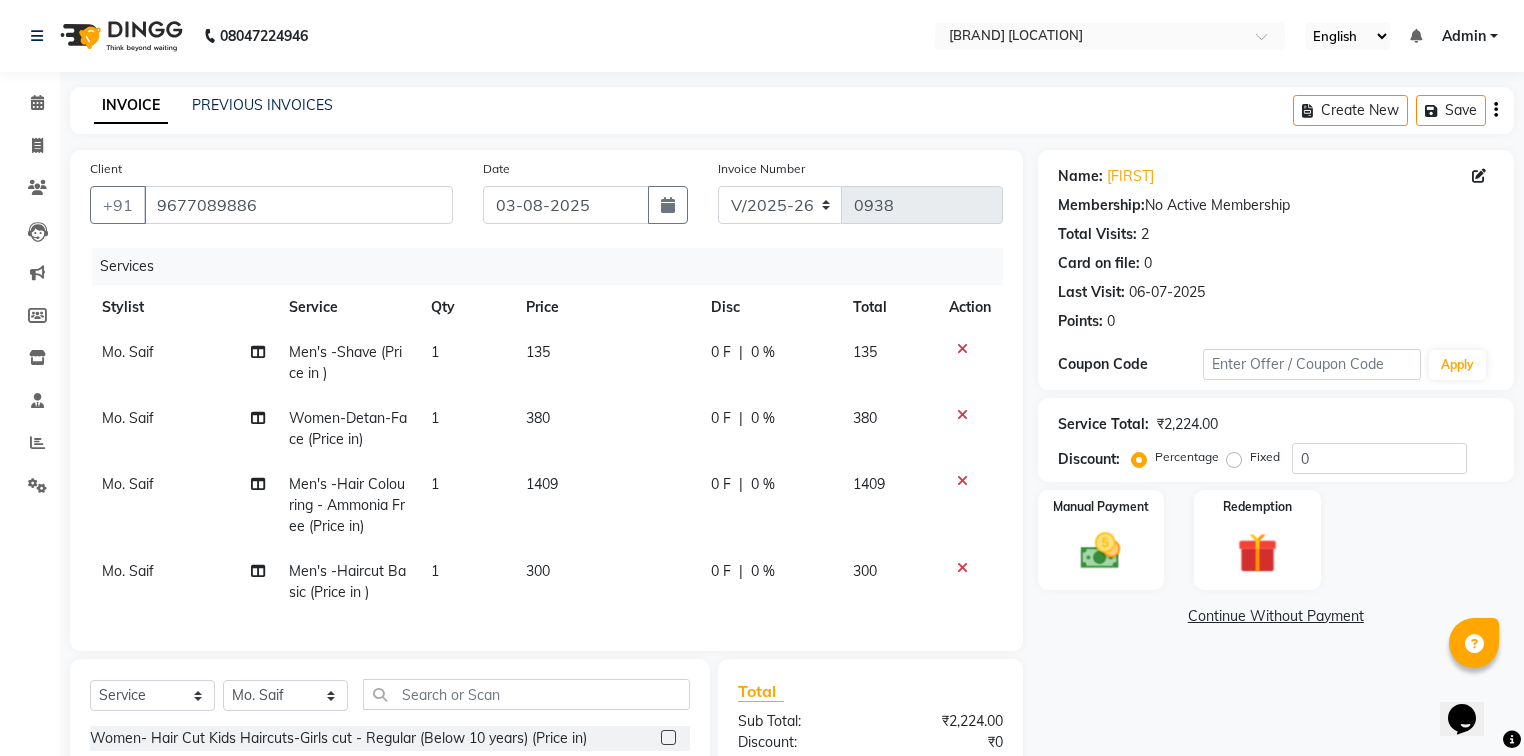 click on "Fixed" 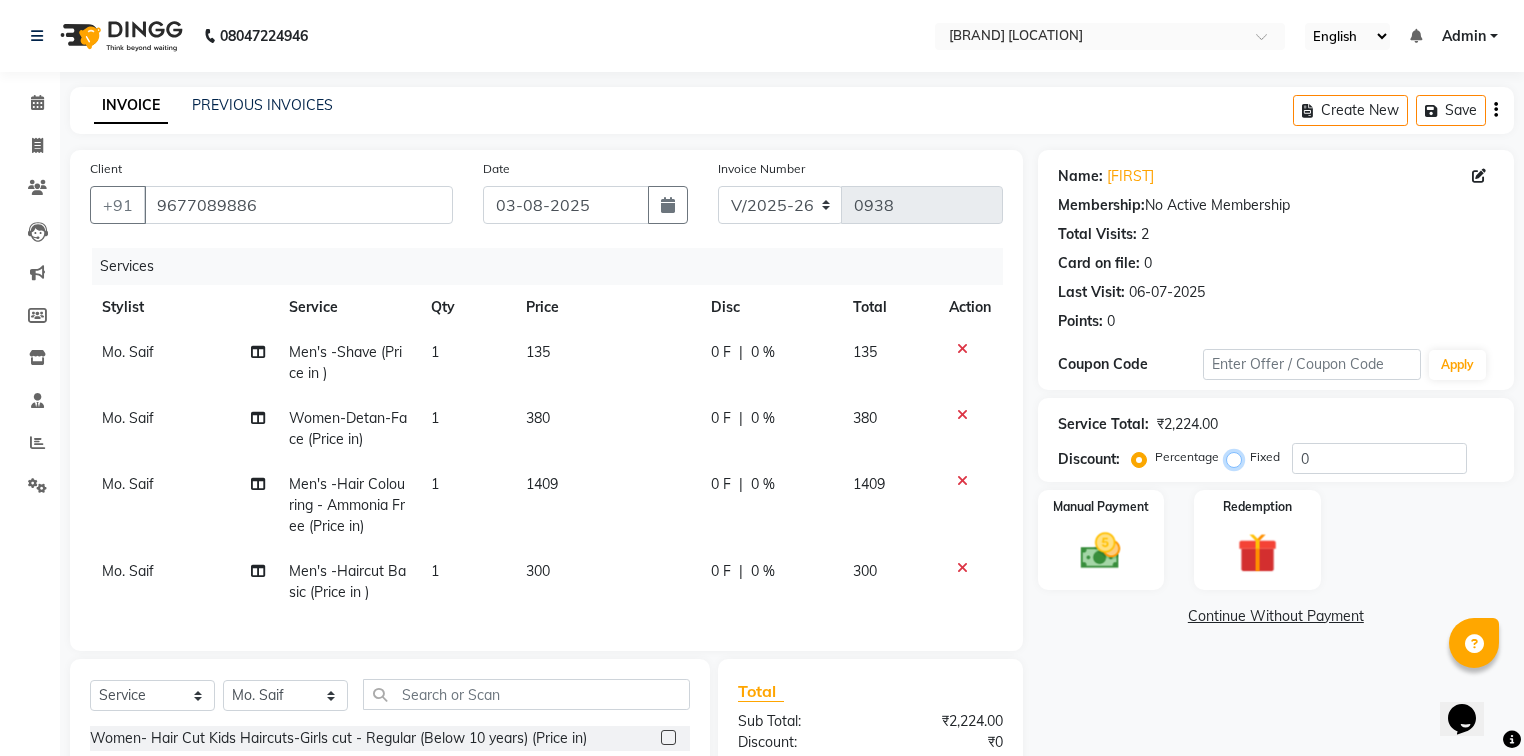 click on "Fixed" at bounding box center [1238, 457] 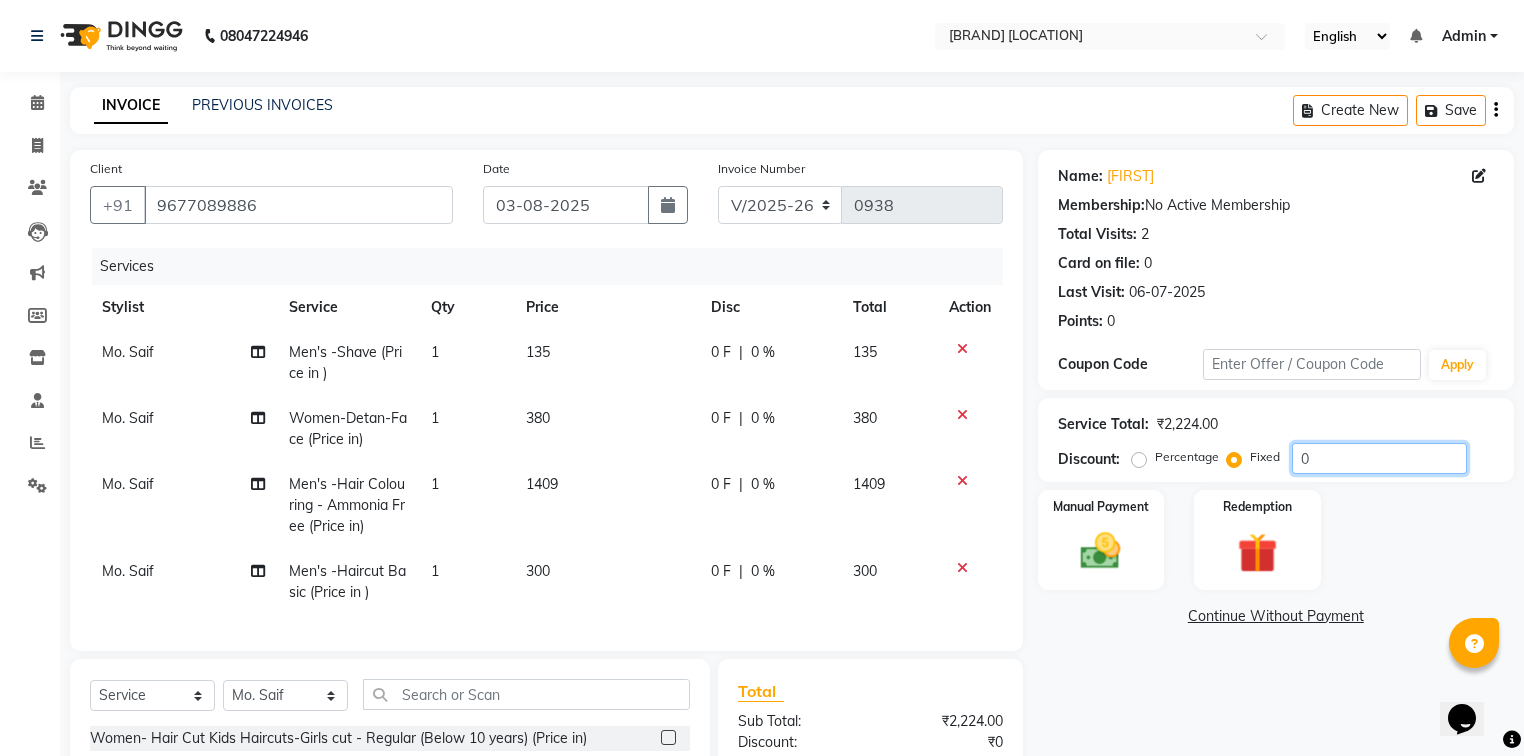 click on "0" 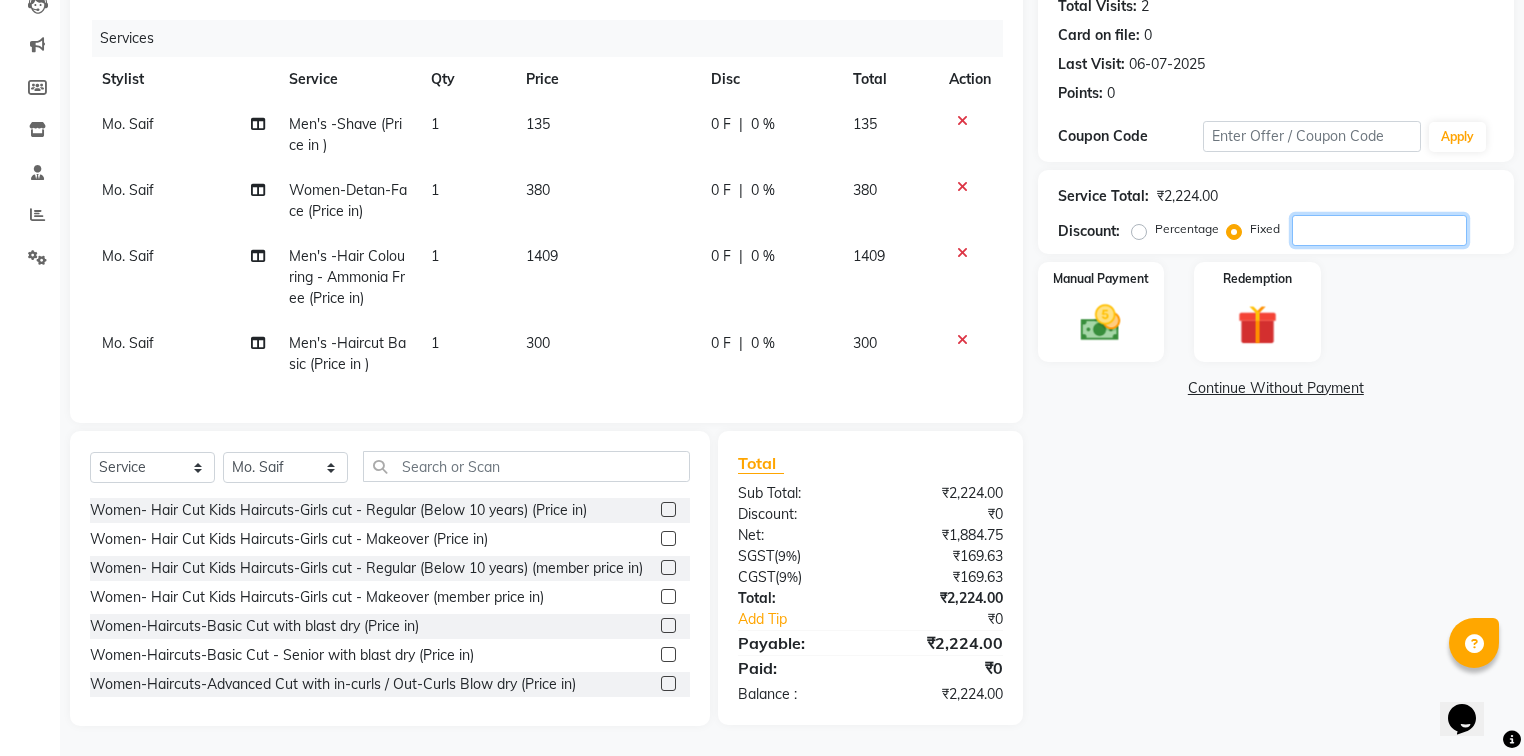scroll, scrollTop: 240, scrollLeft: 0, axis: vertical 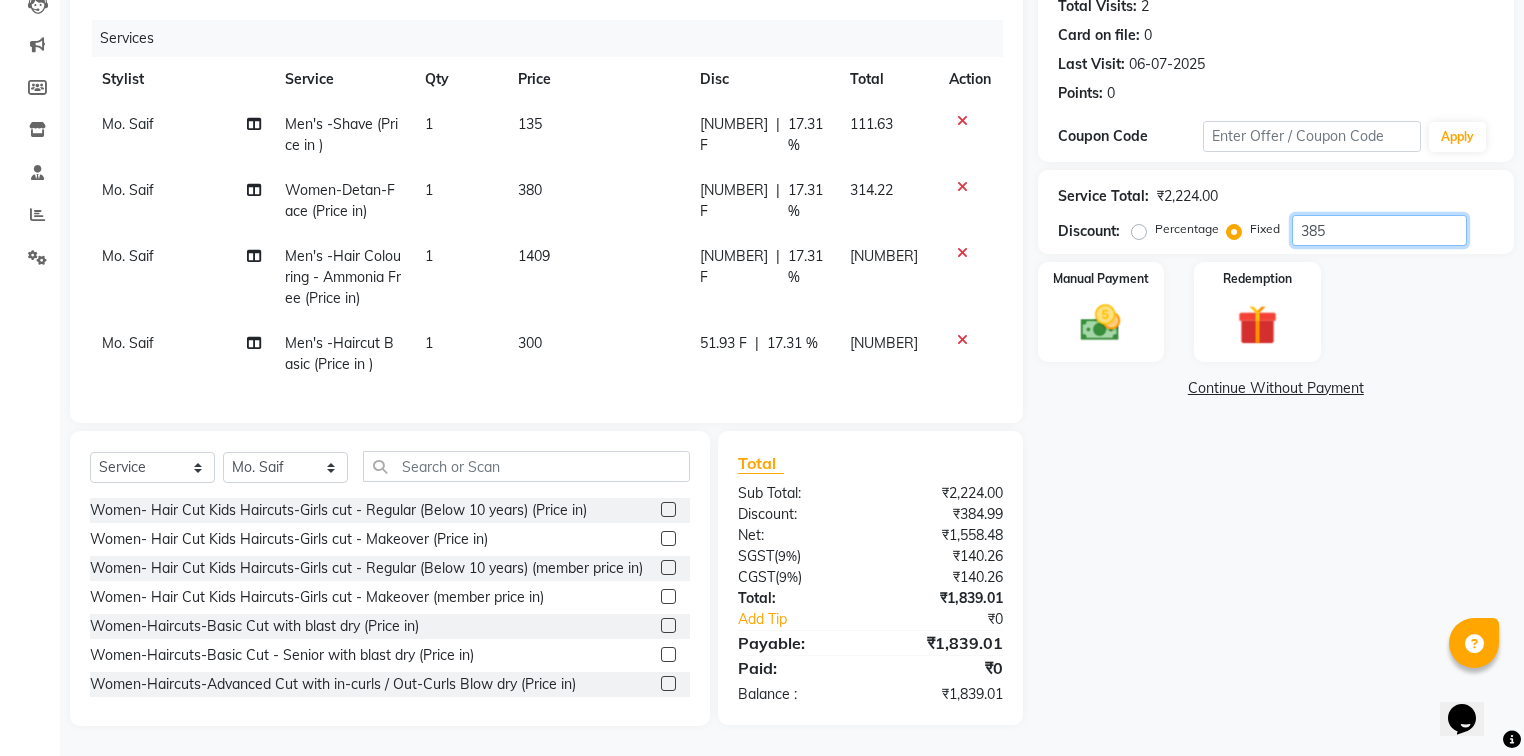 type on "385" 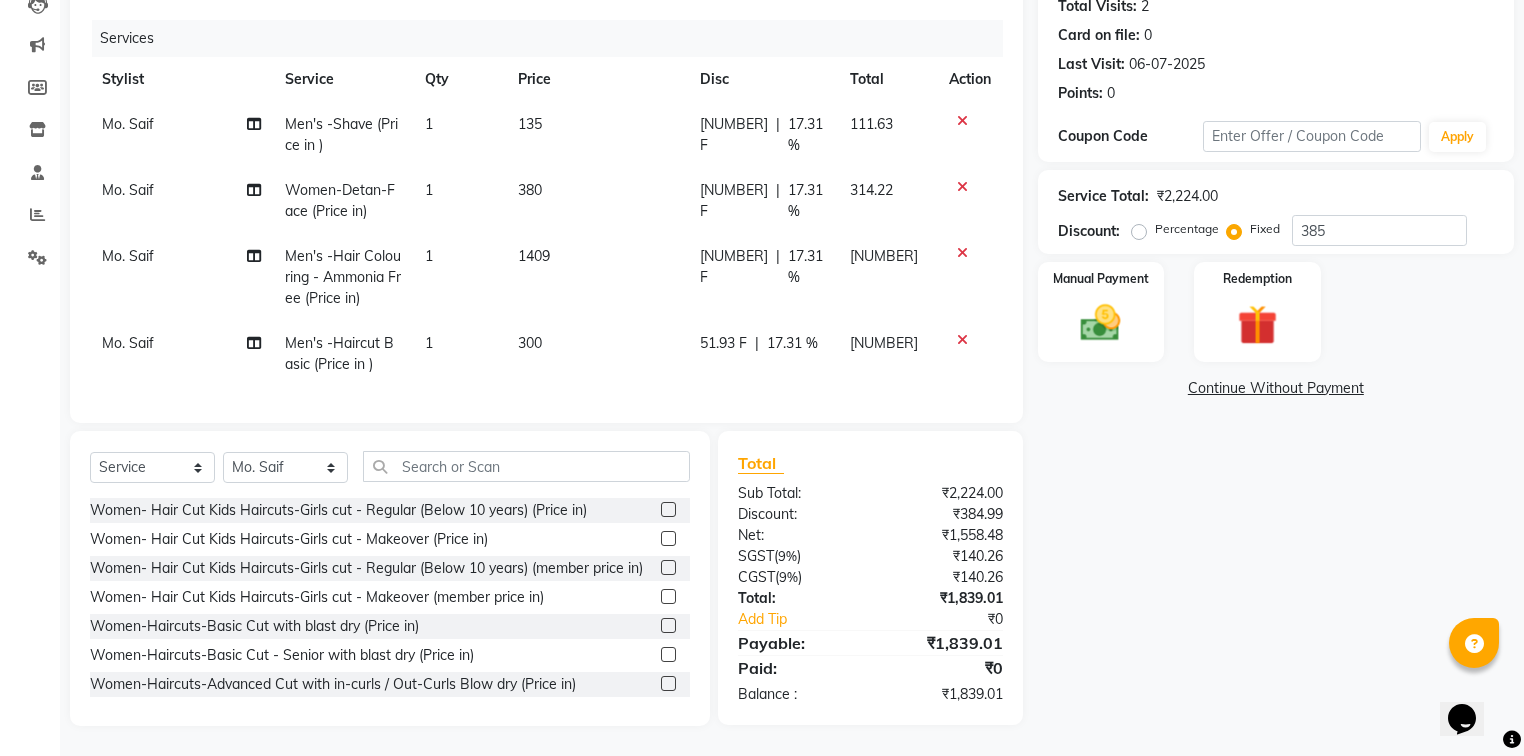 click on "₹384.99" 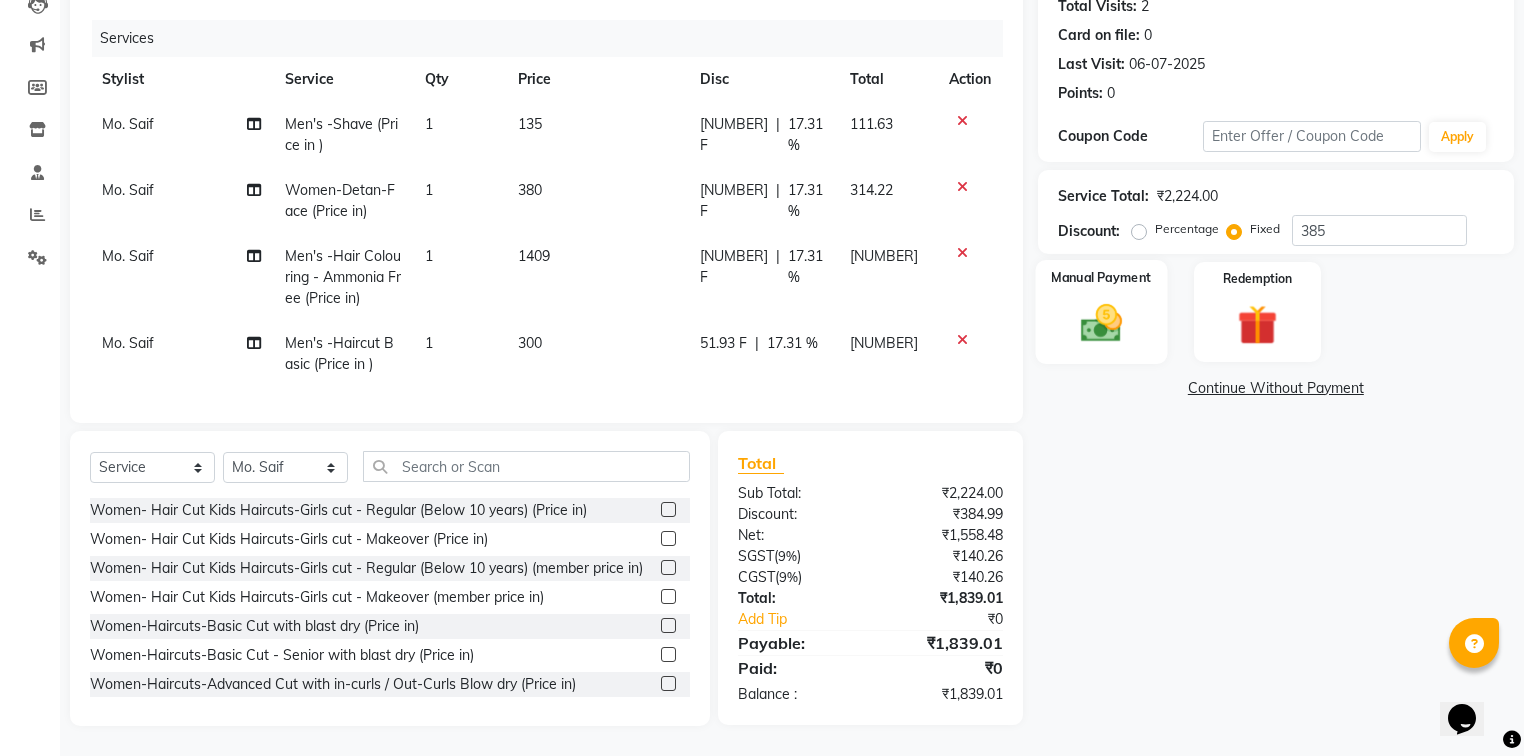 click 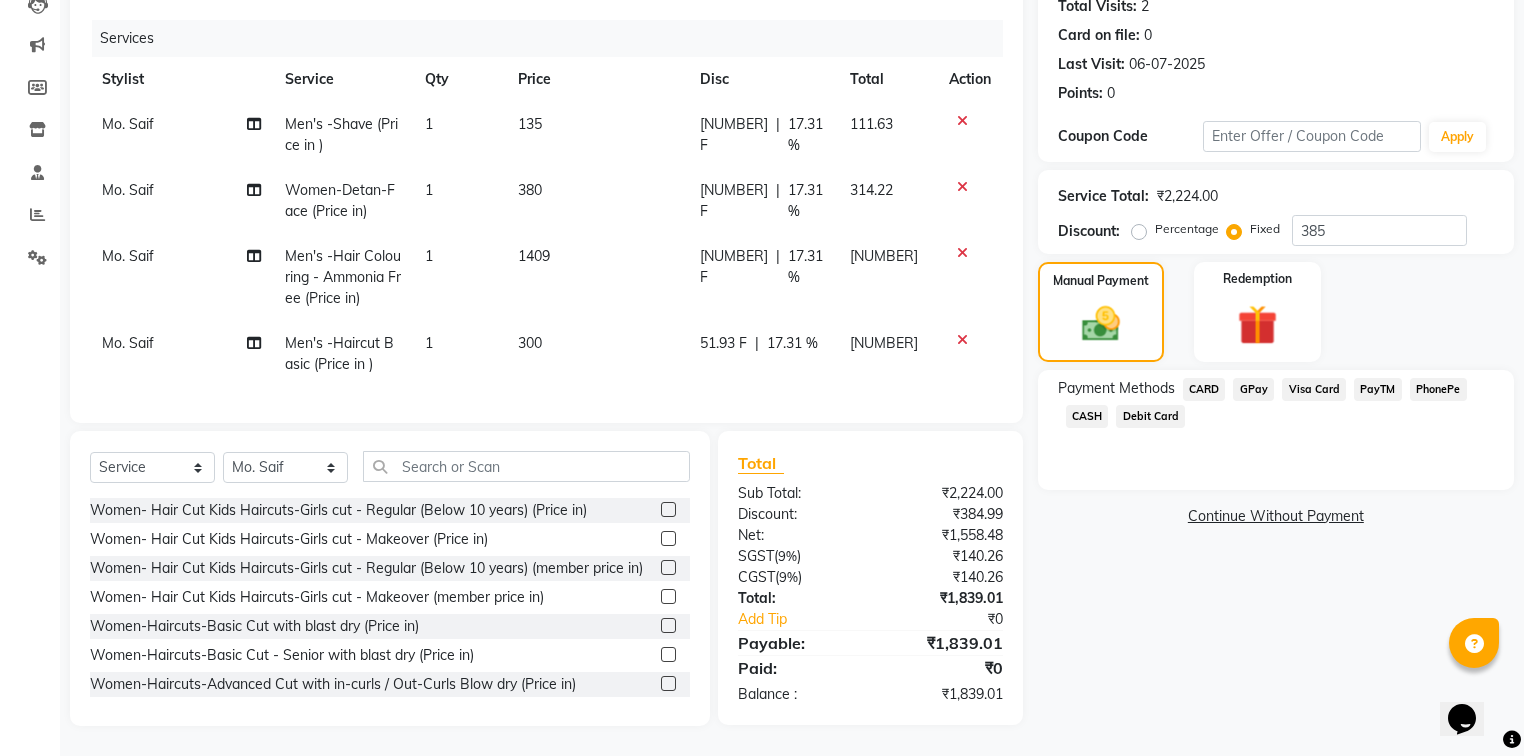 click on "GPay" 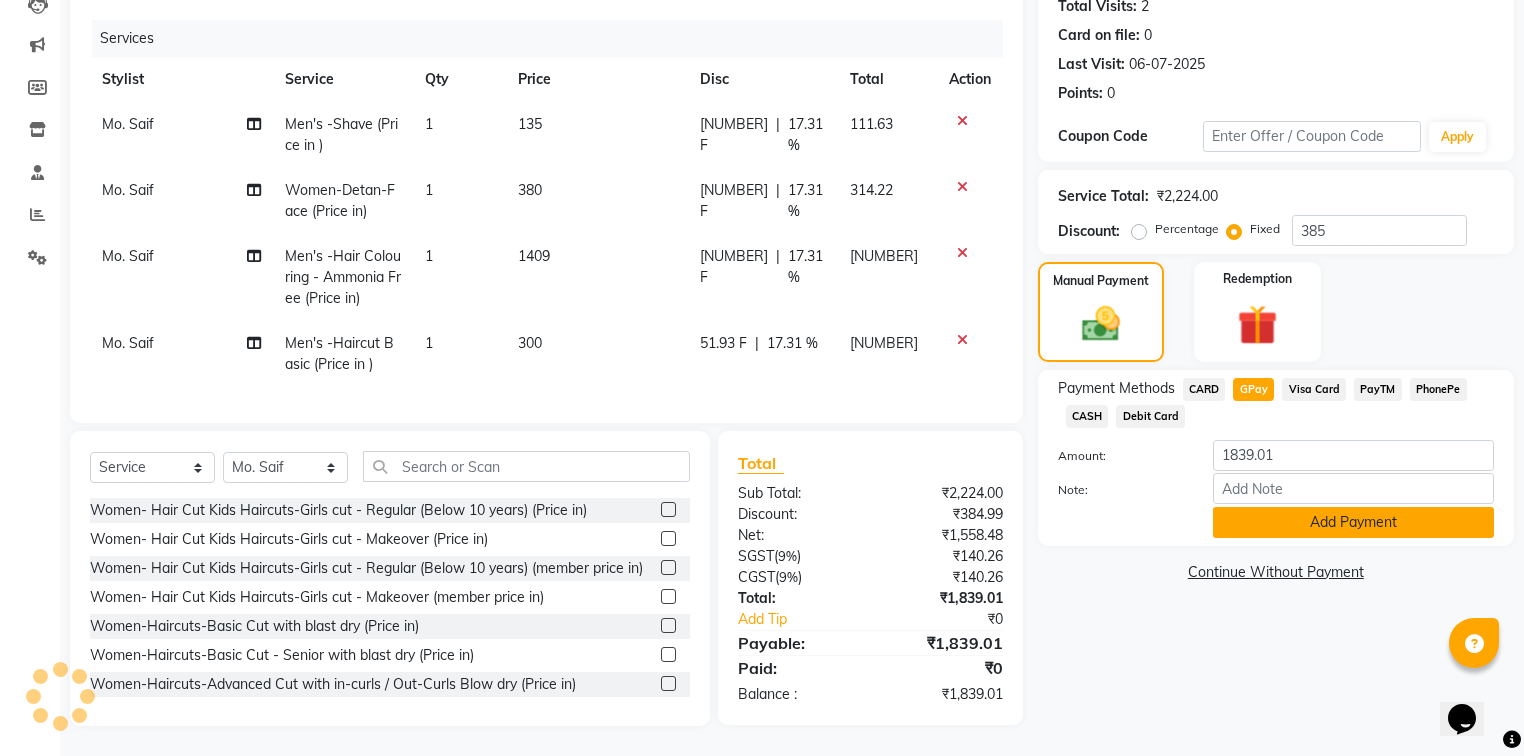 click on "Add Payment" 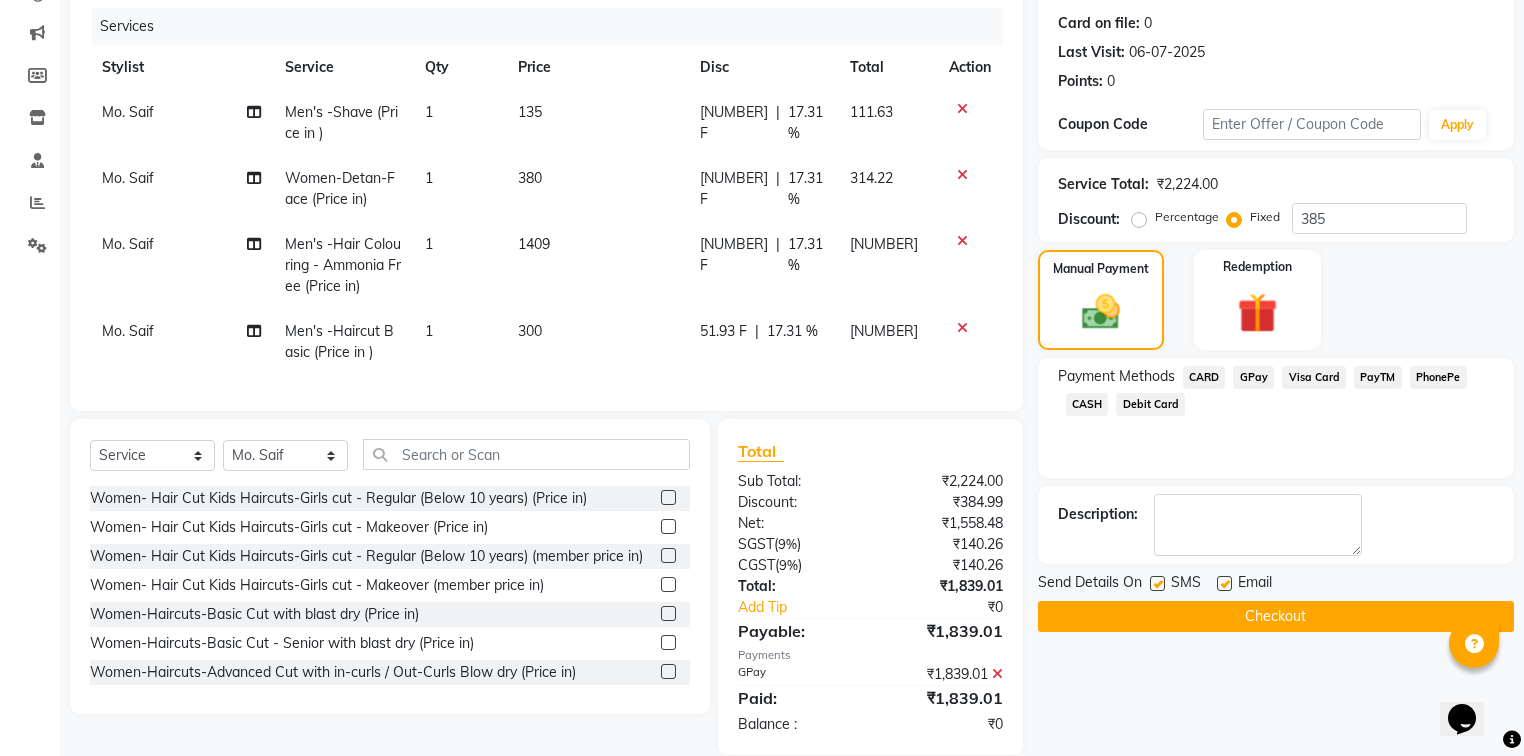 click 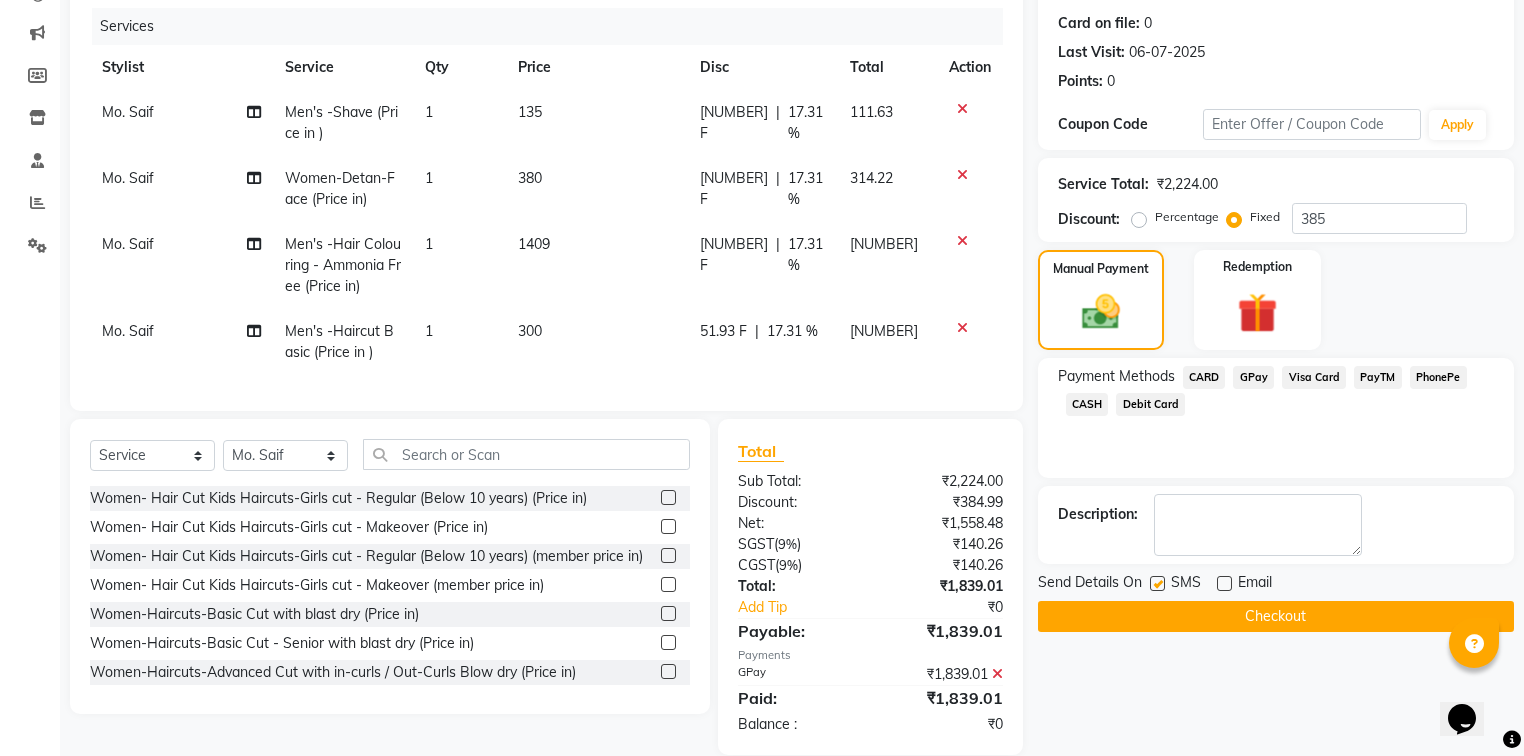 click 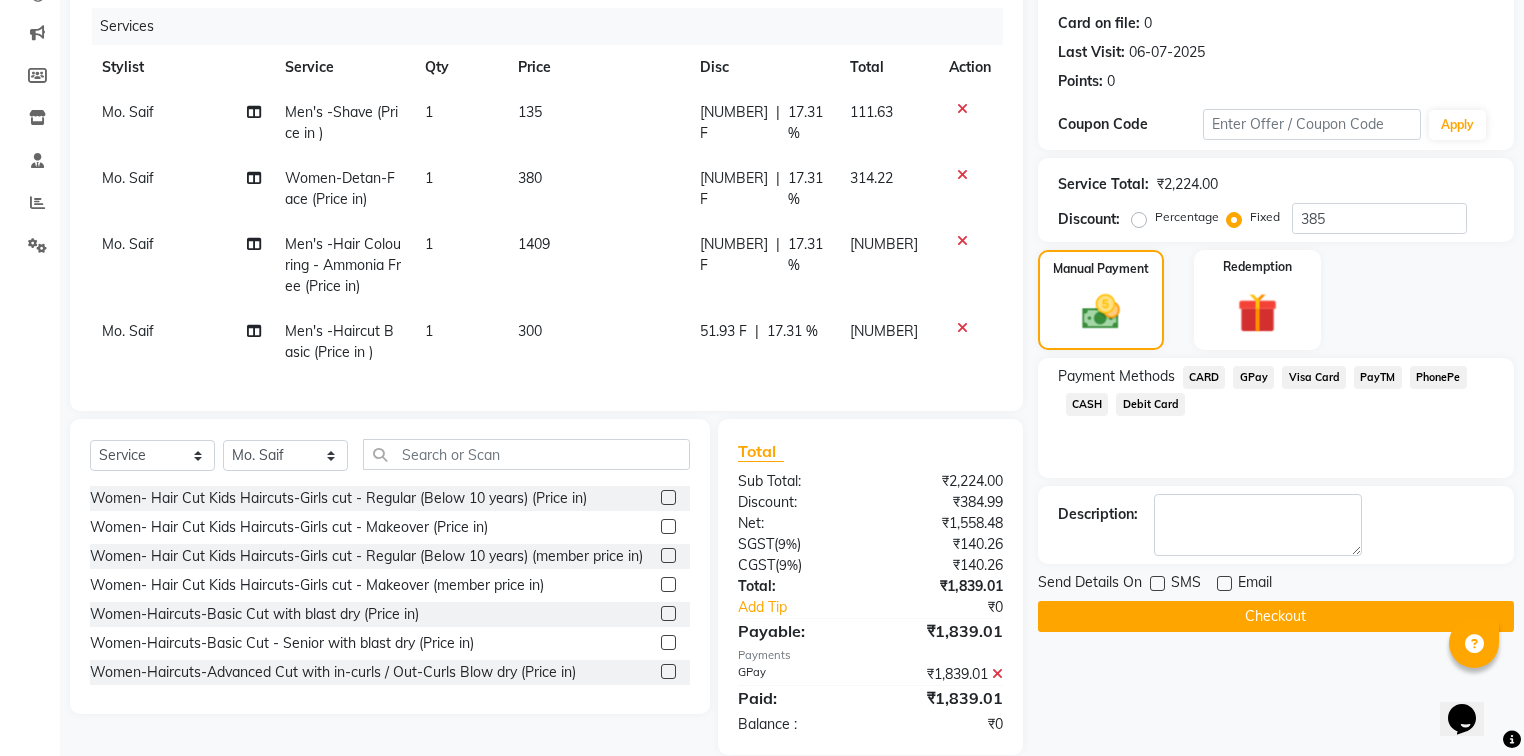 click on "Checkout" 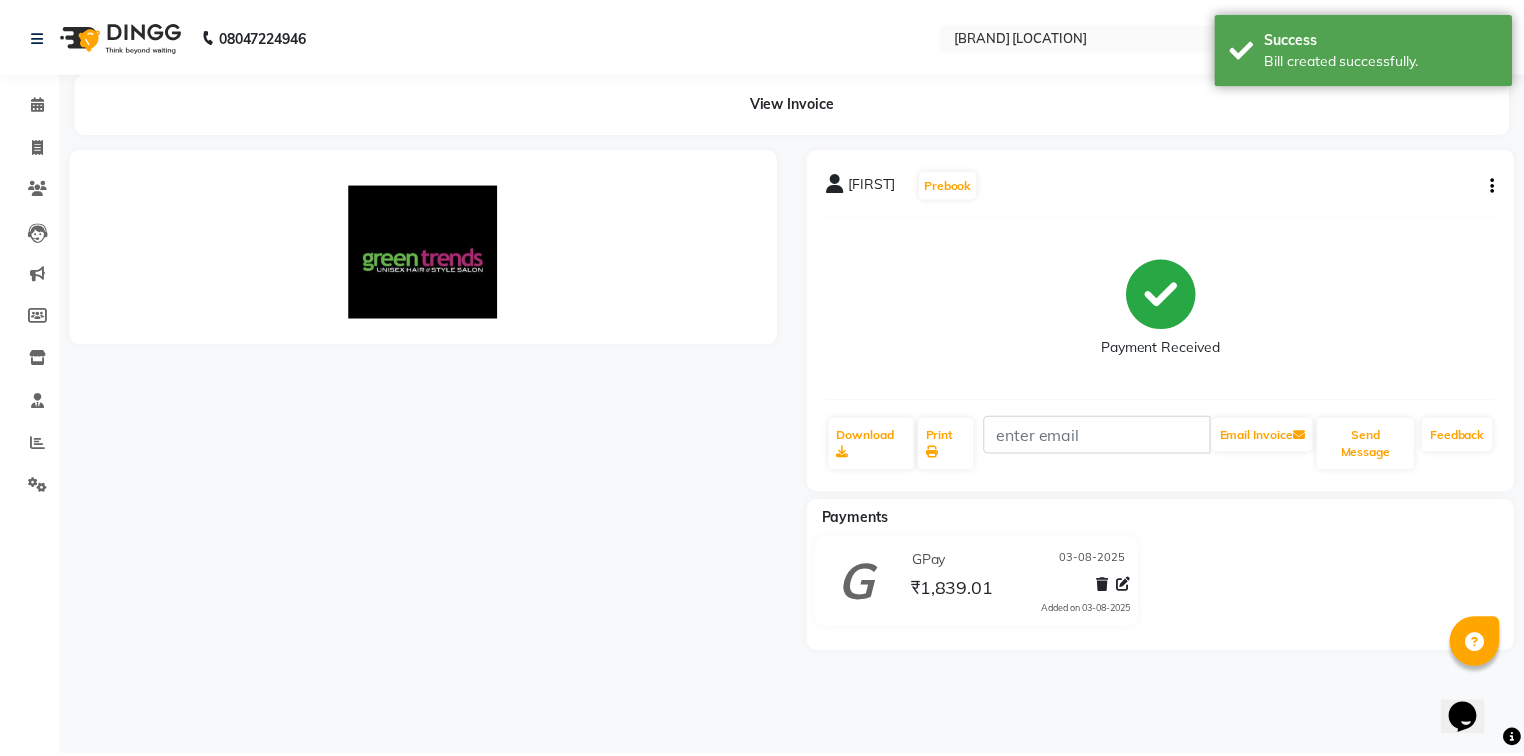 scroll, scrollTop: 0, scrollLeft: 0, axis: both 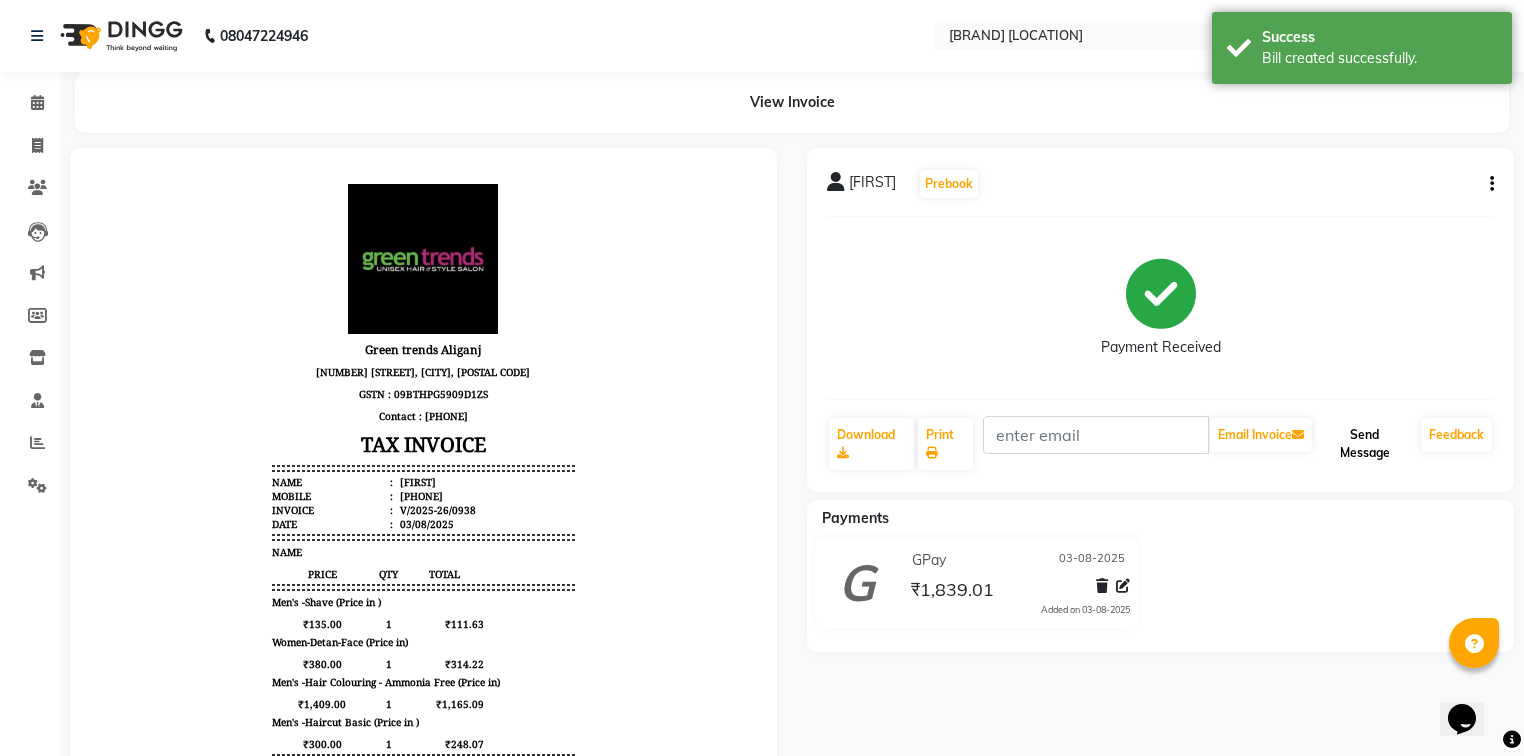 click on "Send Message" 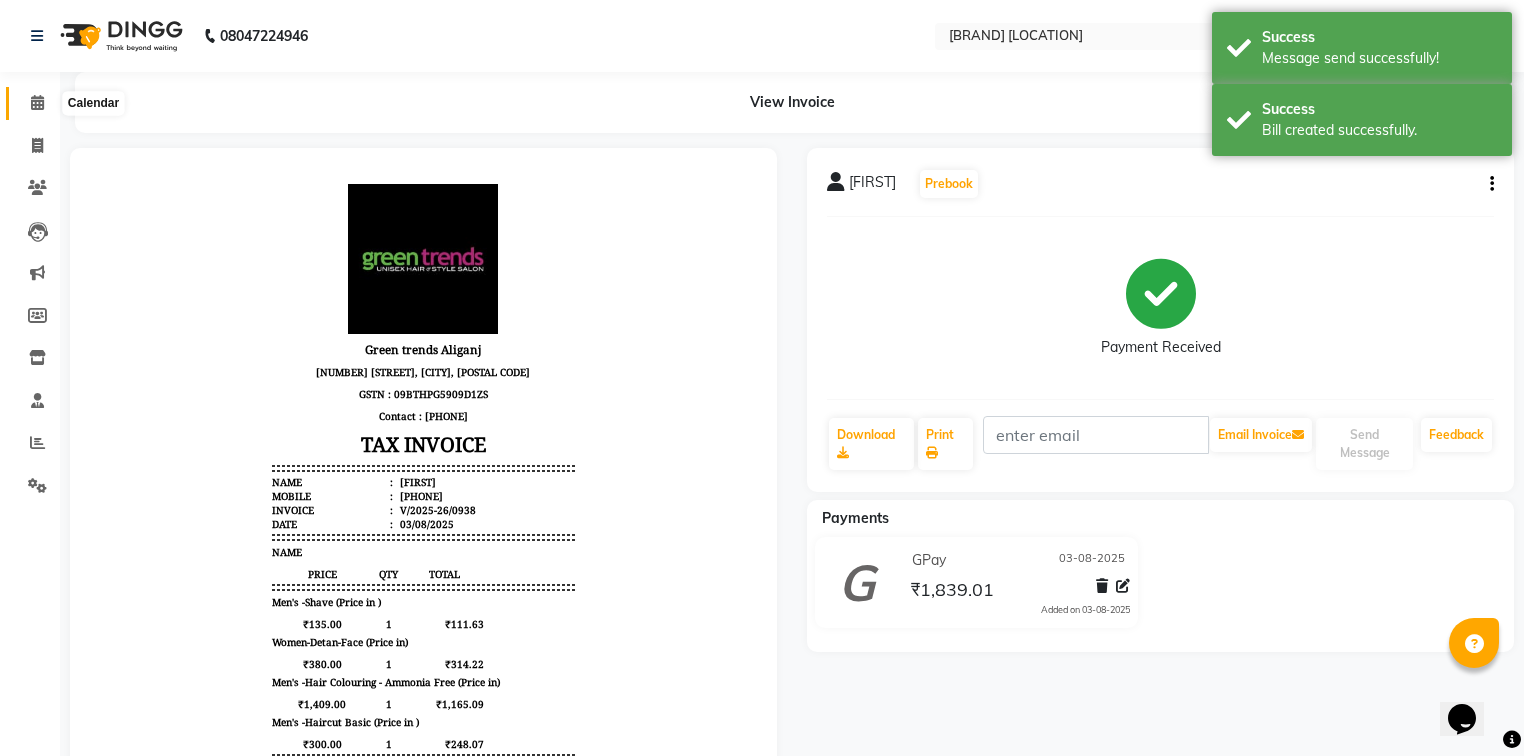 click 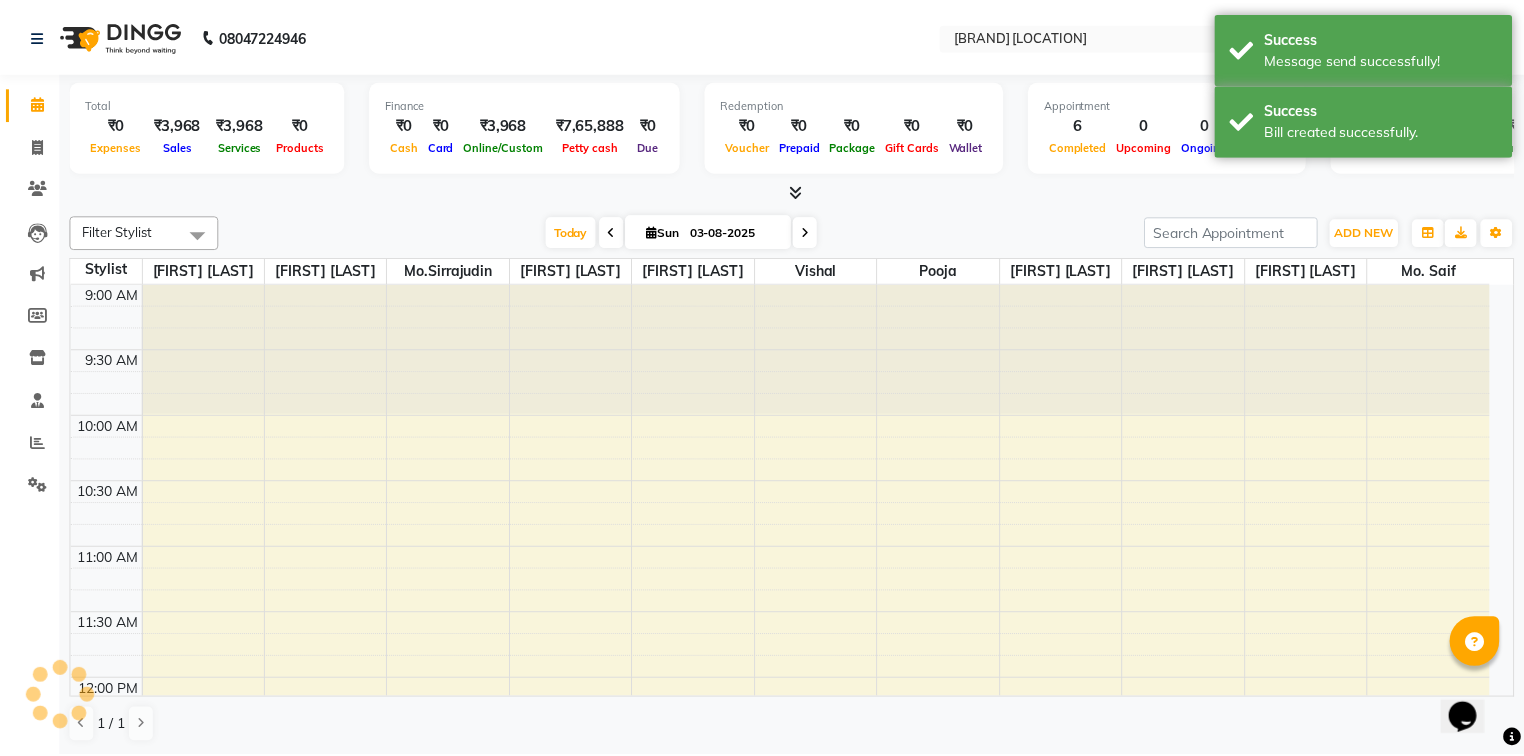 scroll, scrollTop: 0, scrollLeft: 0, axis: both 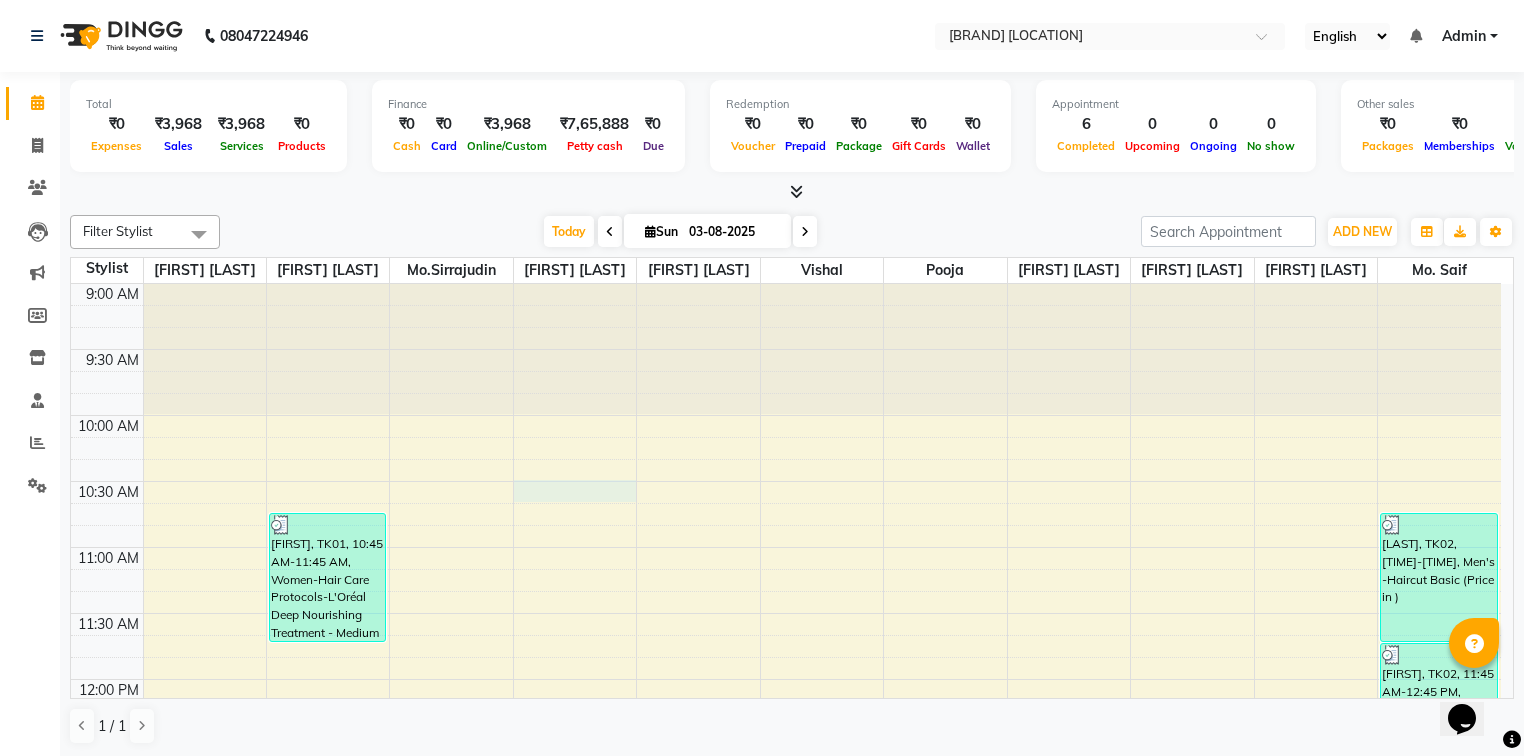 click on "9:00 AM 9:30 AM 10:00 AM 10:30 AM 11:00 AM 11:30 AM 12:00 PM 12:30 PM 1:00 PM 1:30 PM 2:00 PM 2:30 PM 3:00 PM 3:30 PM 4:00 PM 4:30 PM 5:00 PM 5:30 PM 6:00 PM 6:30 PM 7:00 PM 7:30 PM 8:00 PM 8:30 PM 9:00 PM 9:30 PM 10:00 PM 10:30 PM     [FIRST], TK01, 10:45 AM-11:45 AM, Women-Hair Care Protocols-L'Oréal Deep Nourishing Treatment - Medium (Price in )     [FIRST], TK02, 10:45 AM-11:45 AM, Men's -Haircut Basic (Price in )     [FIRST], TK02, 11:45 AM-12:45 PM, Men's -Shave (Price in )     [FIRST], TK02, 12:45 PM-01:45 PM, Women-Detan-Face (Price in )     [FIRST], TK02, 01:45 PM-02:45 PM, Men's -Hair Colouring - Ammonia Free (Price in )     [FIRST], TK02, 02:45 PM-03:45 PM, Men's -Hair Colouring - Ammonia Free (Price in )" at bounding box center (786, 1207) 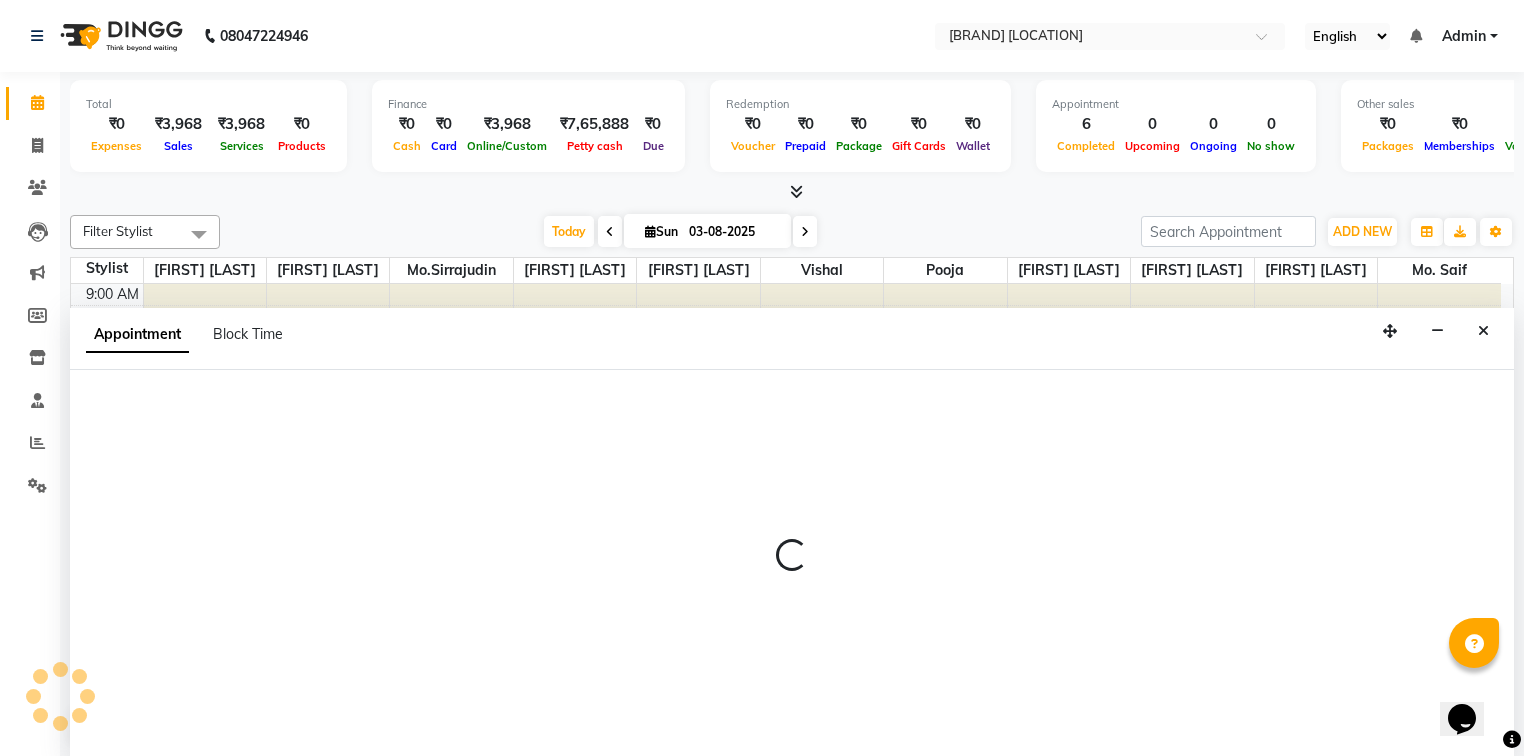 scroll, scrollTop: 0, scrollLeft: 0, axis: both 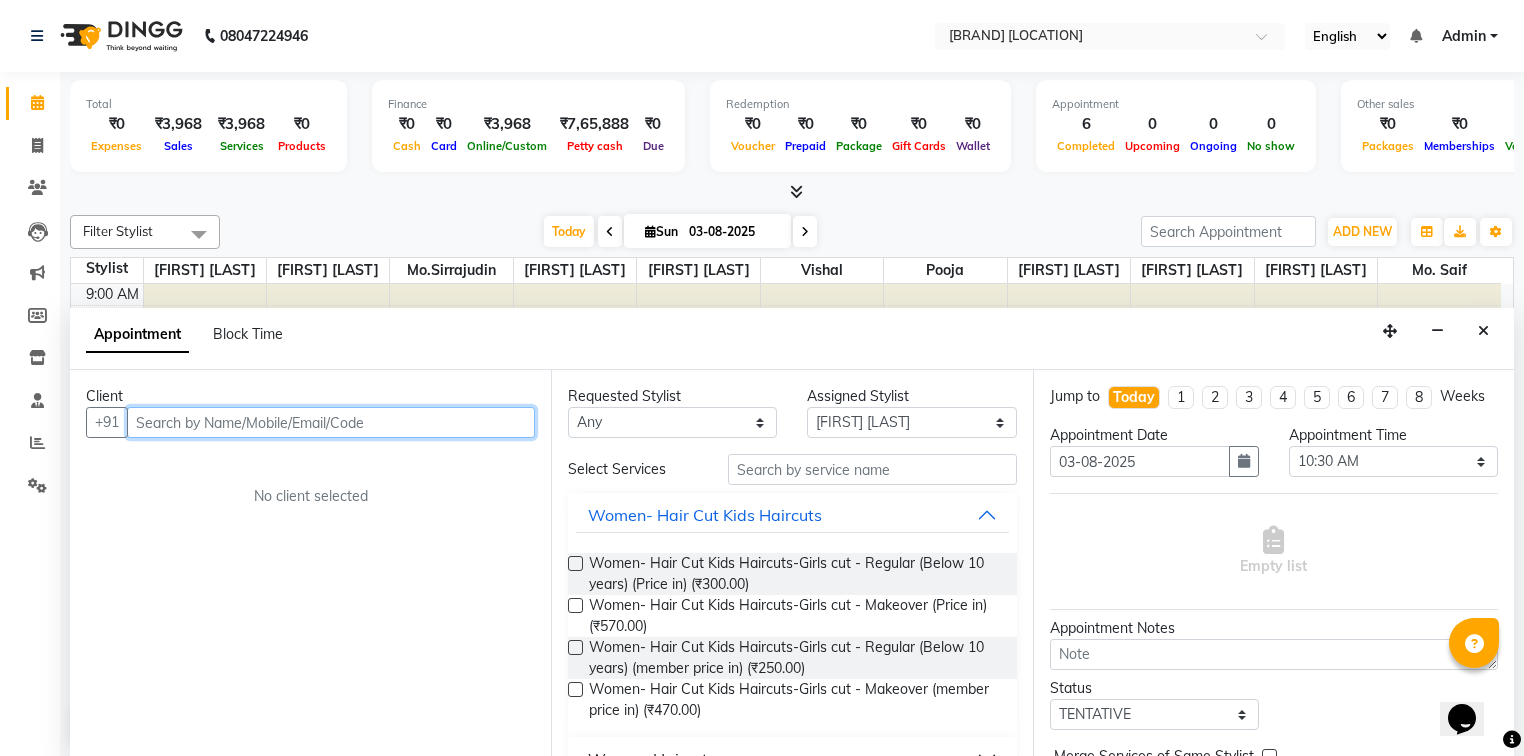 click at bounding box center (331, 422) 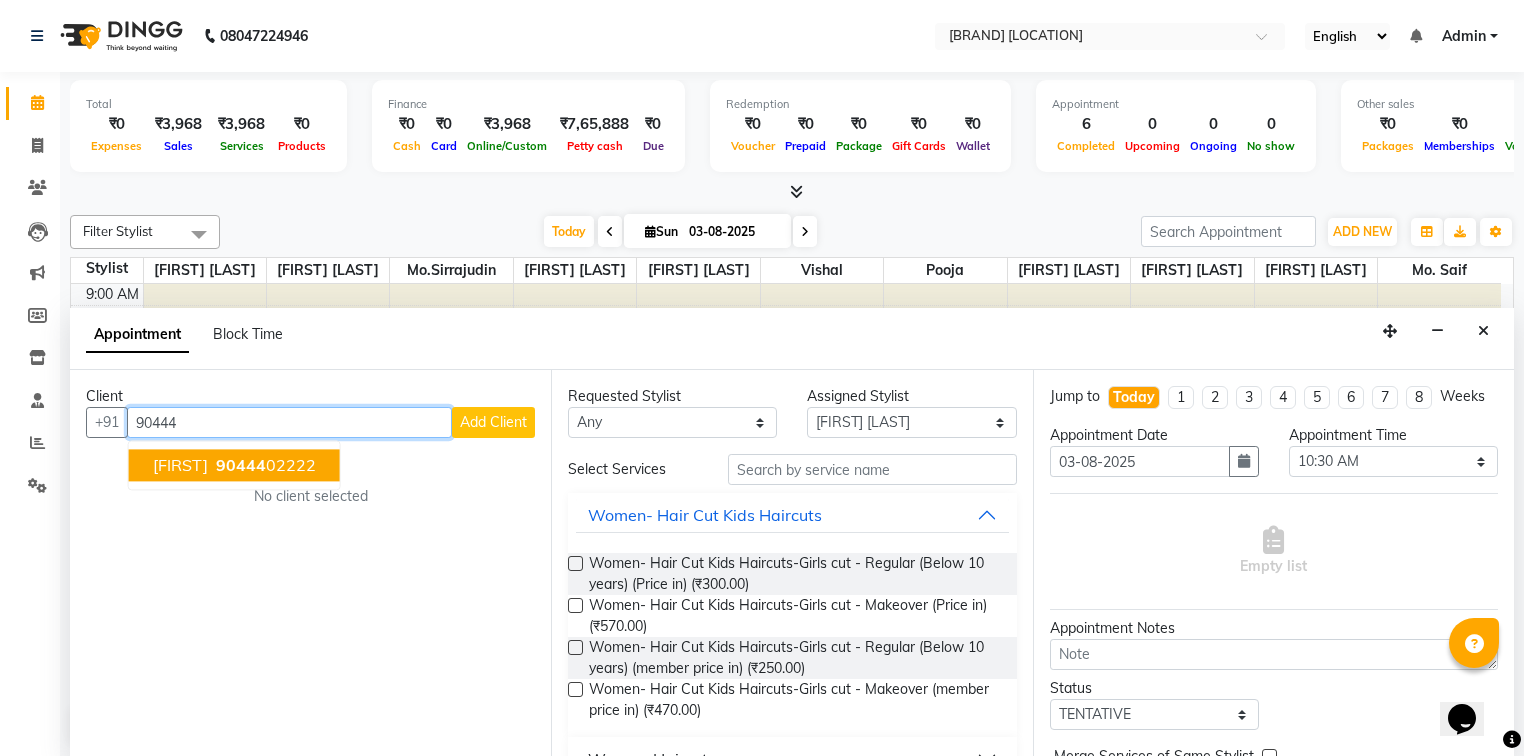 click on "90444" at bounding box center (241, 466) 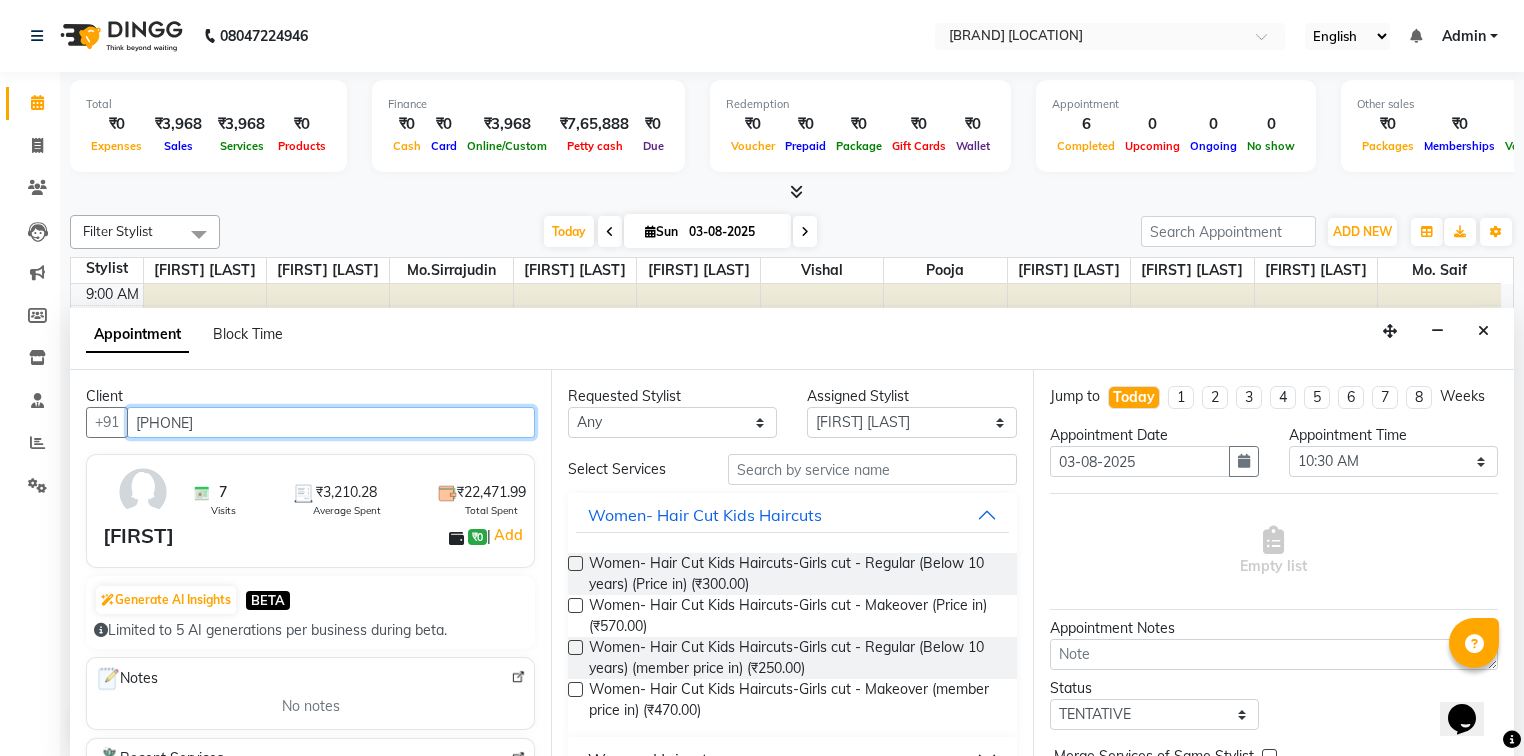 type on "[PHONE]" 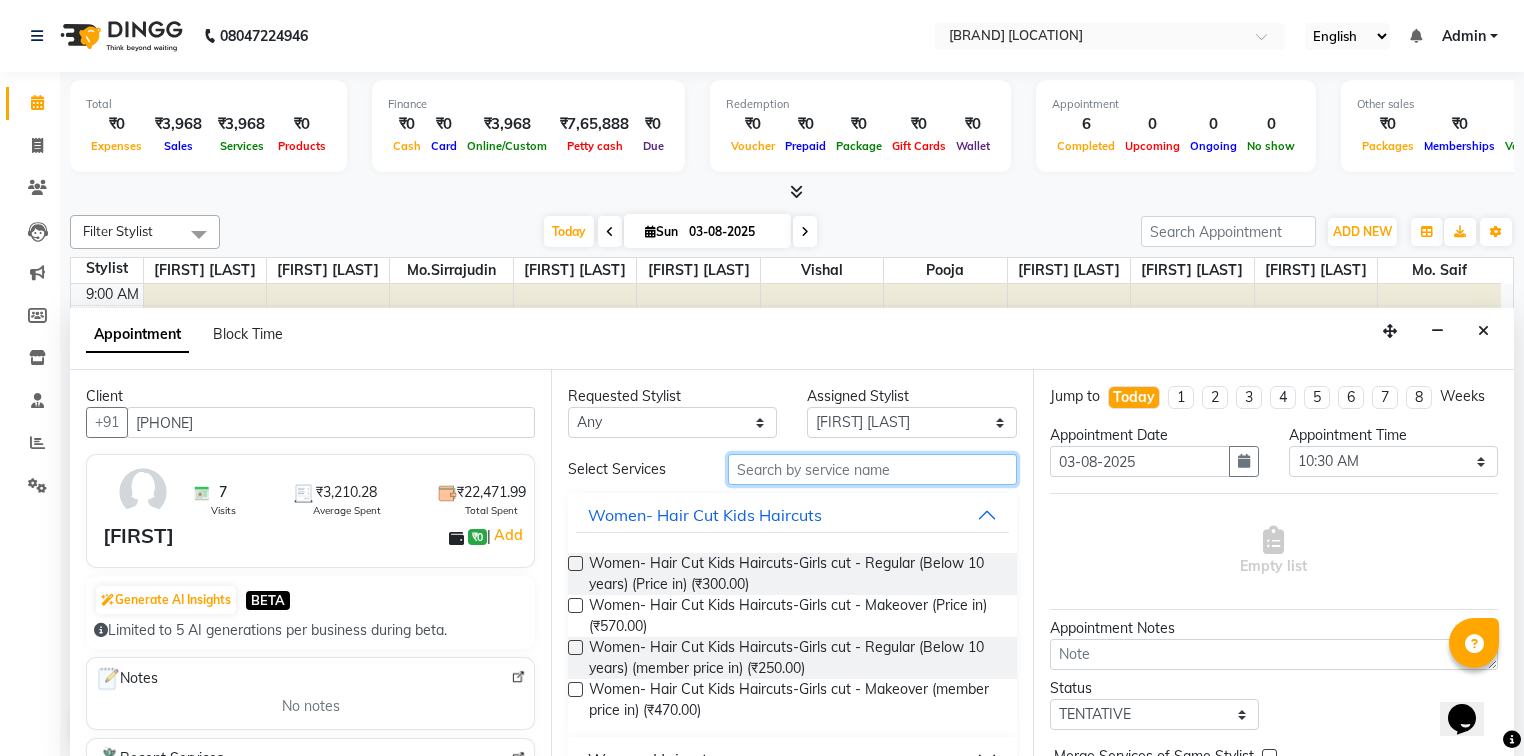 click at bounding box center (872, 469) 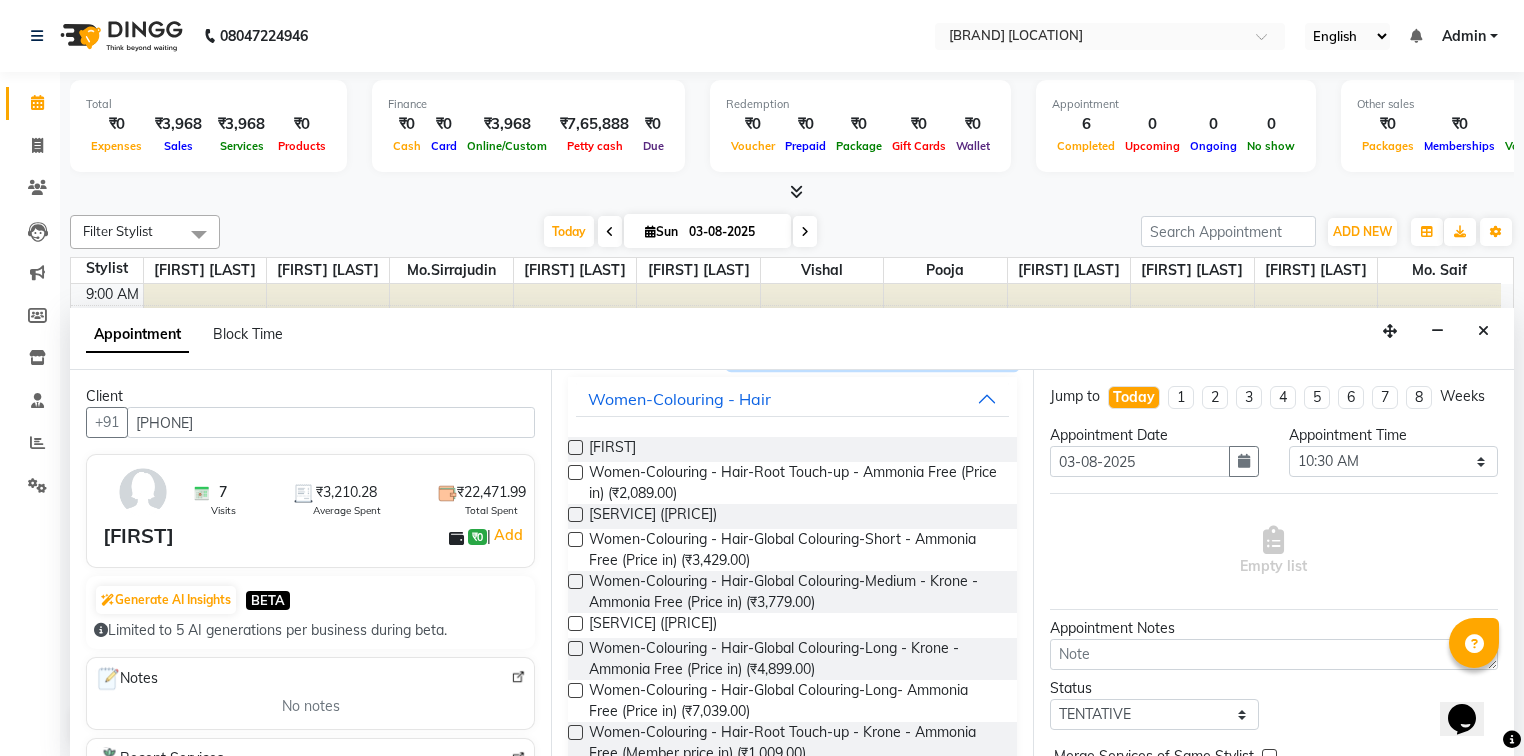 scroll, scrollTop: 118, scrollLeft: 0, axis: vertical 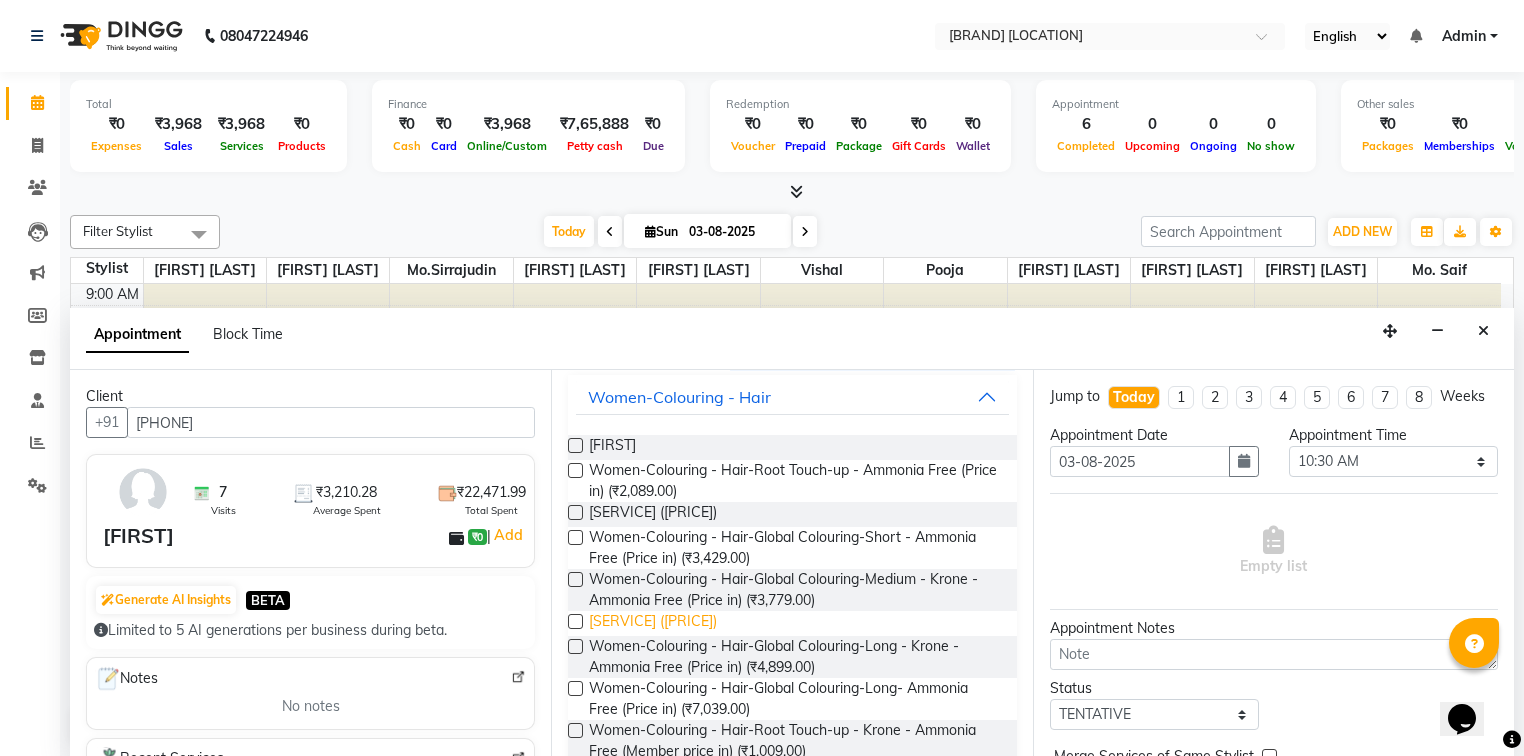 type on "ammo" 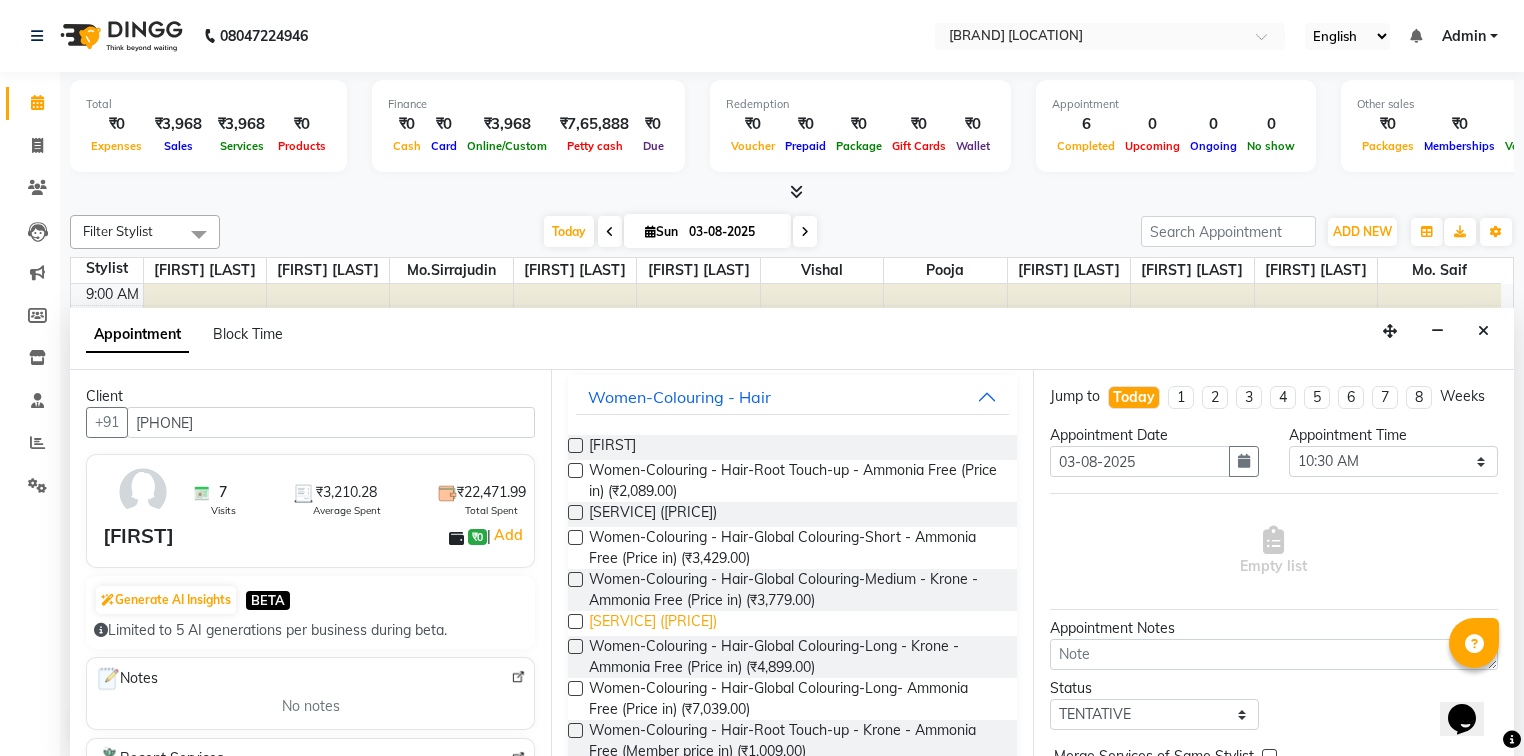 click on "[SERVICE] ([PRICE])" at bounding box center [653, 623] 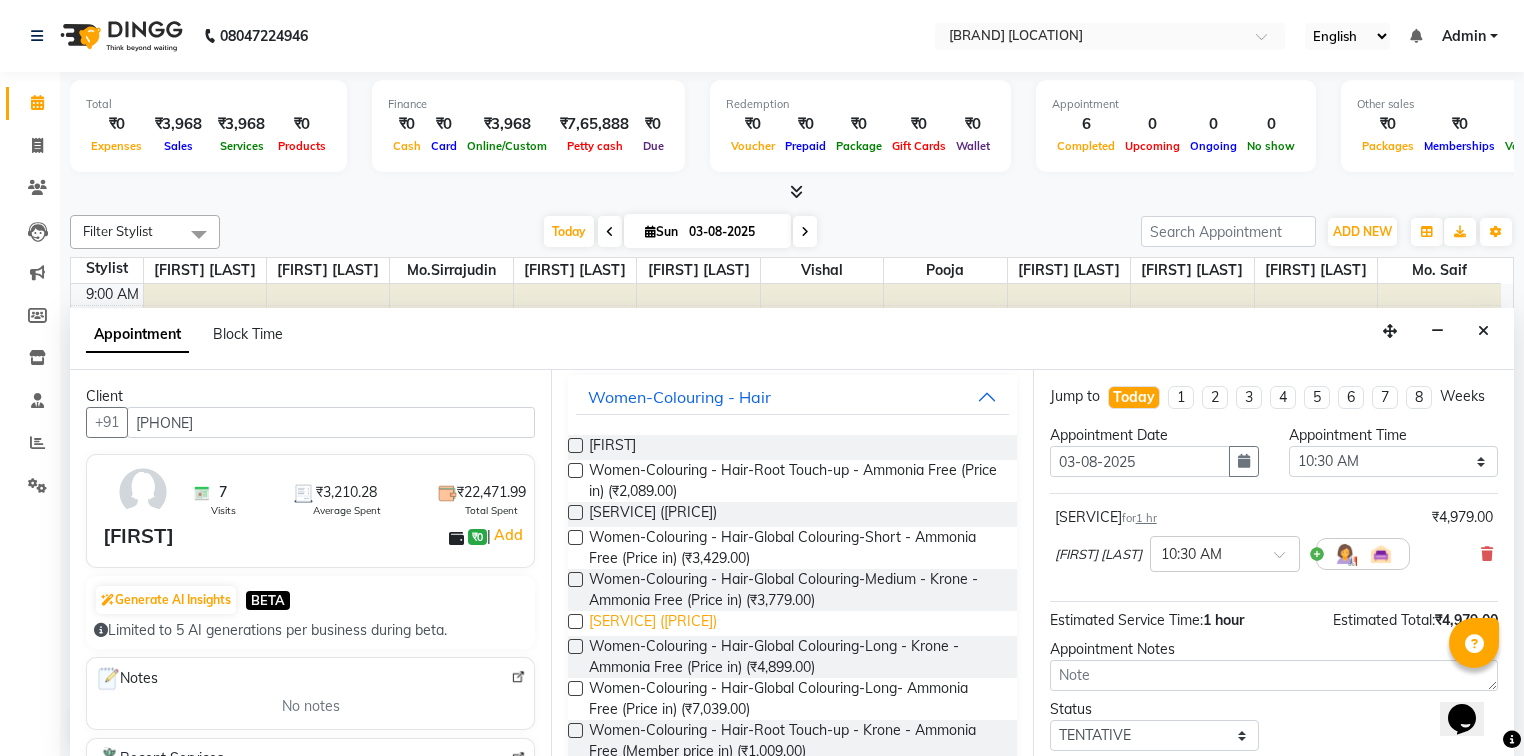 click on "[SERVICE] ([PRICE])" at bounding box center [653, 623] 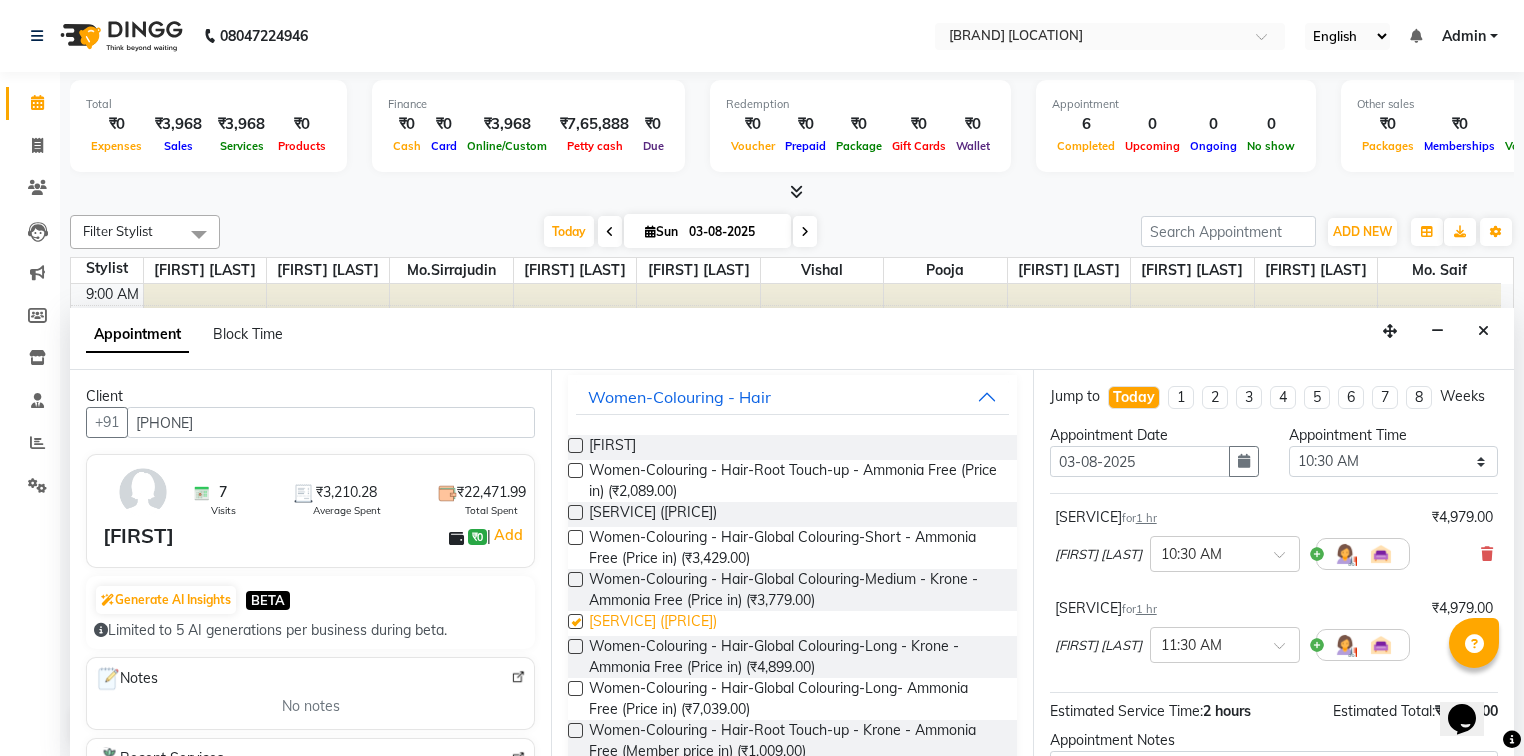 checkbox on "false" 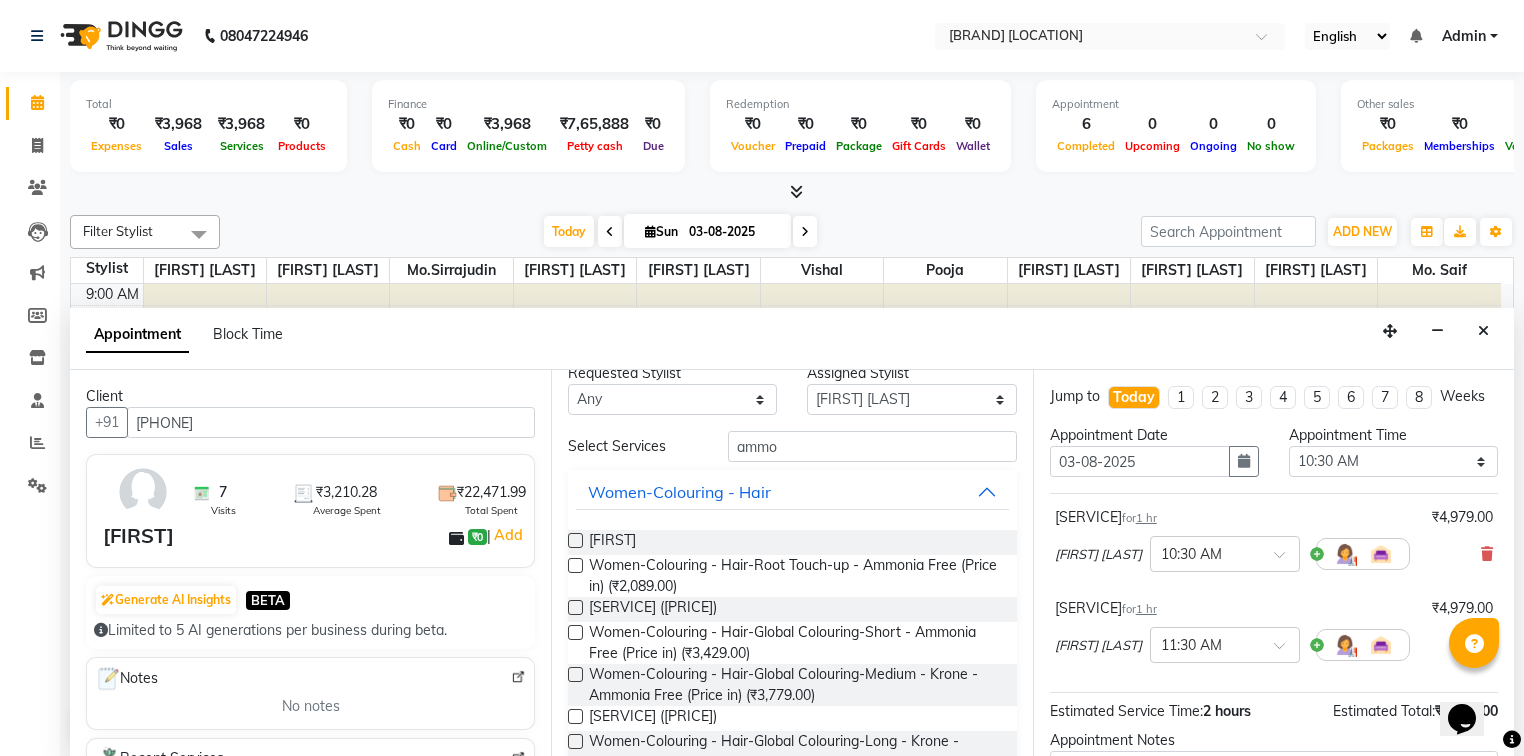 scroll, scrollTop: 0, scrollLeft: 0, axis: both 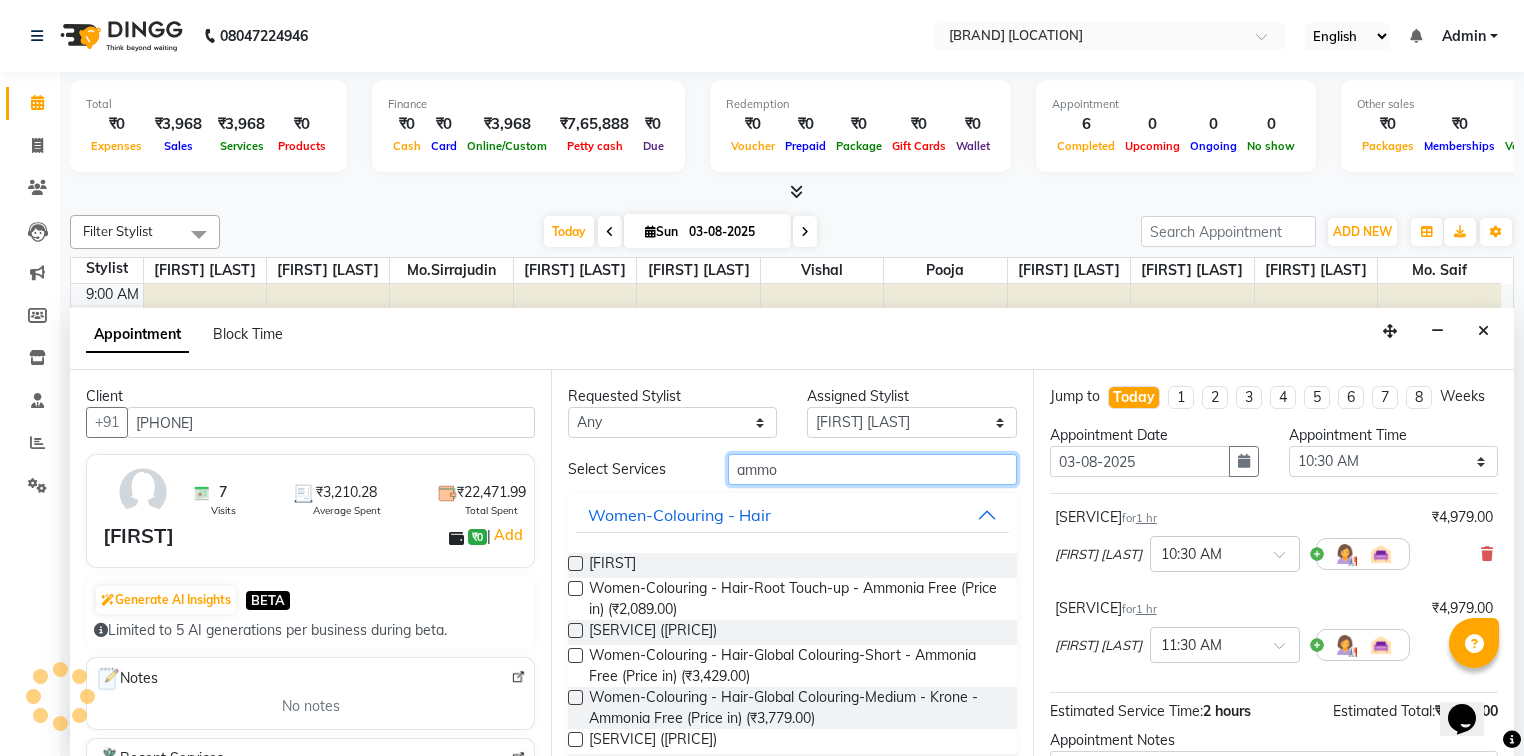 click on "ammo" at bounding box center [872, 469] 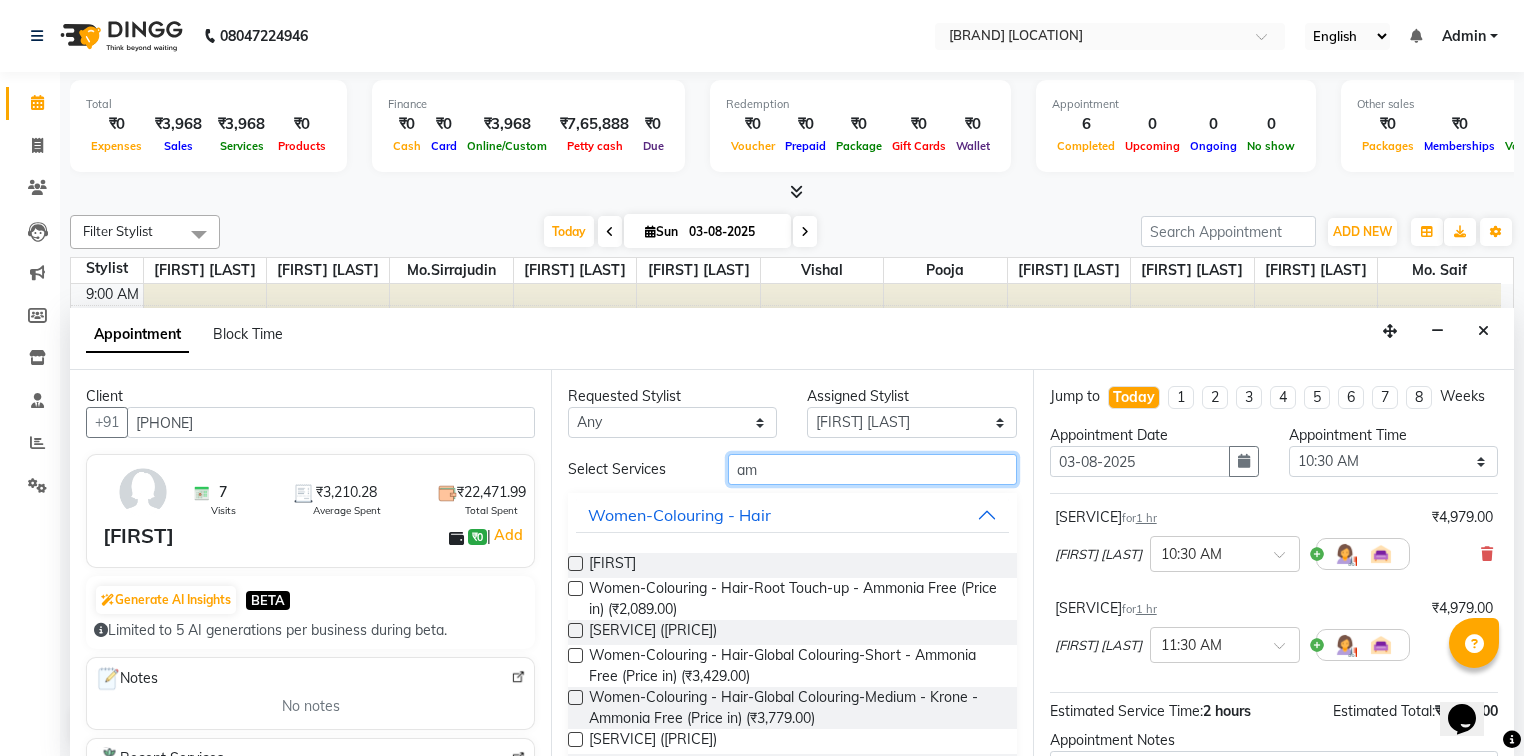 type on "a" 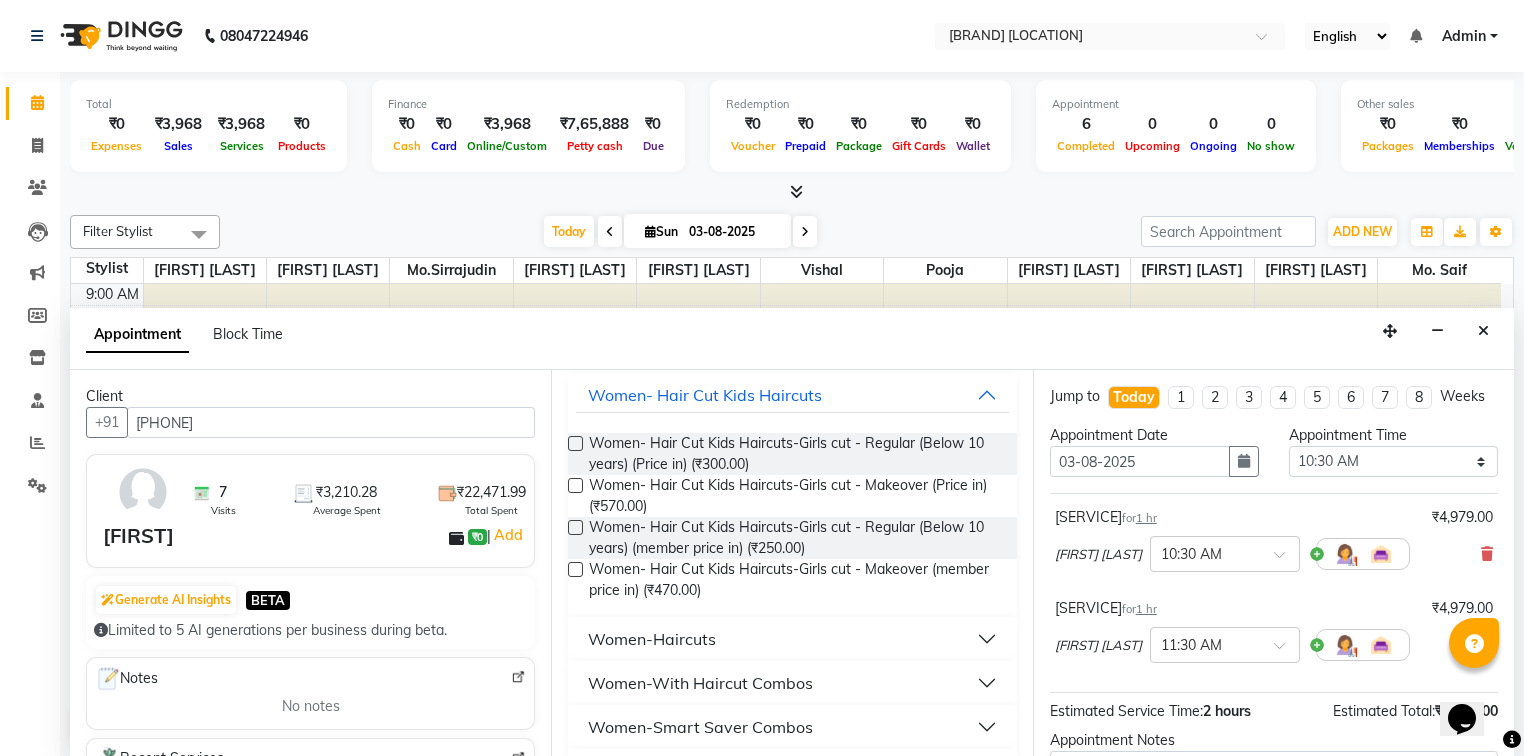 scroll, scrollTop: 118, scrollLeft: 0, axis: vertical 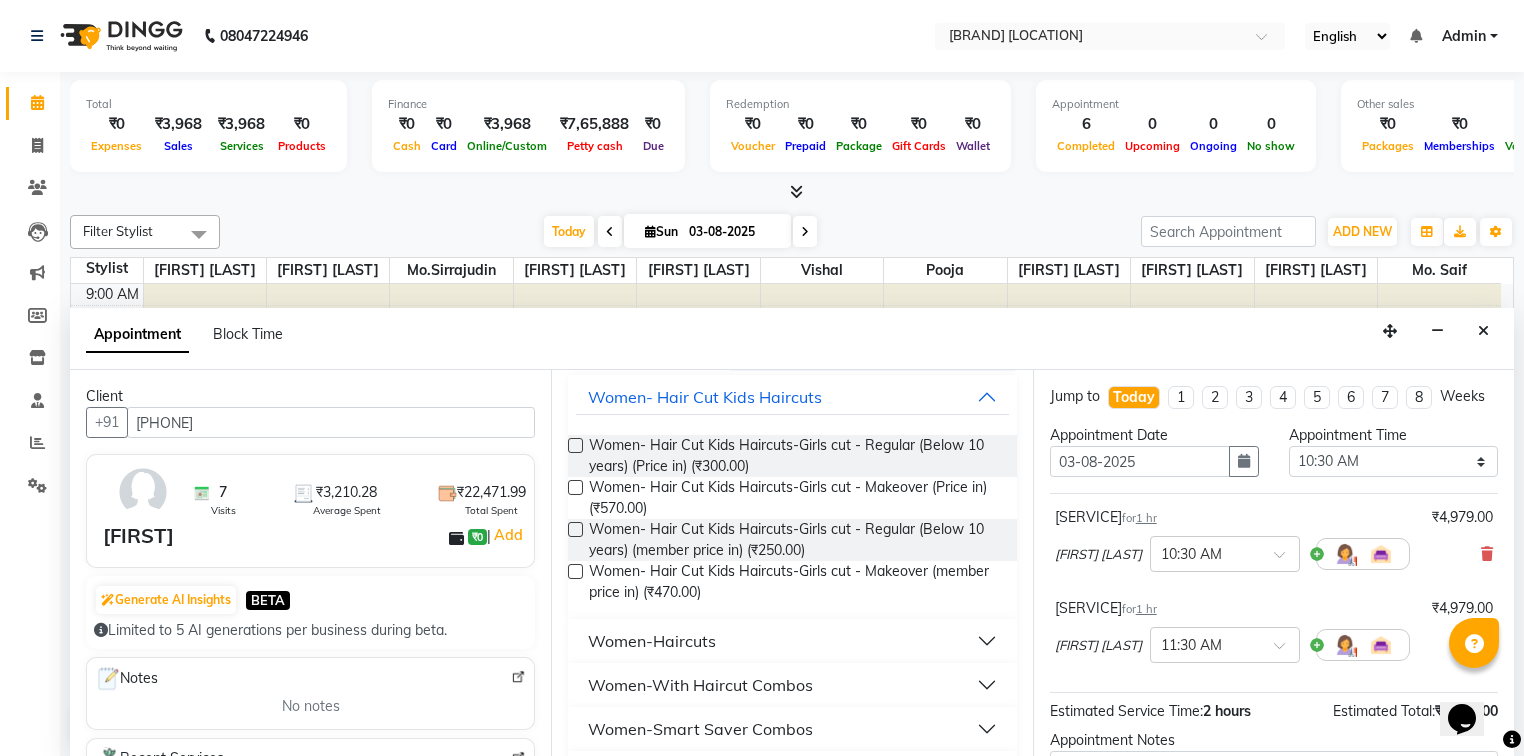 type on "cut" 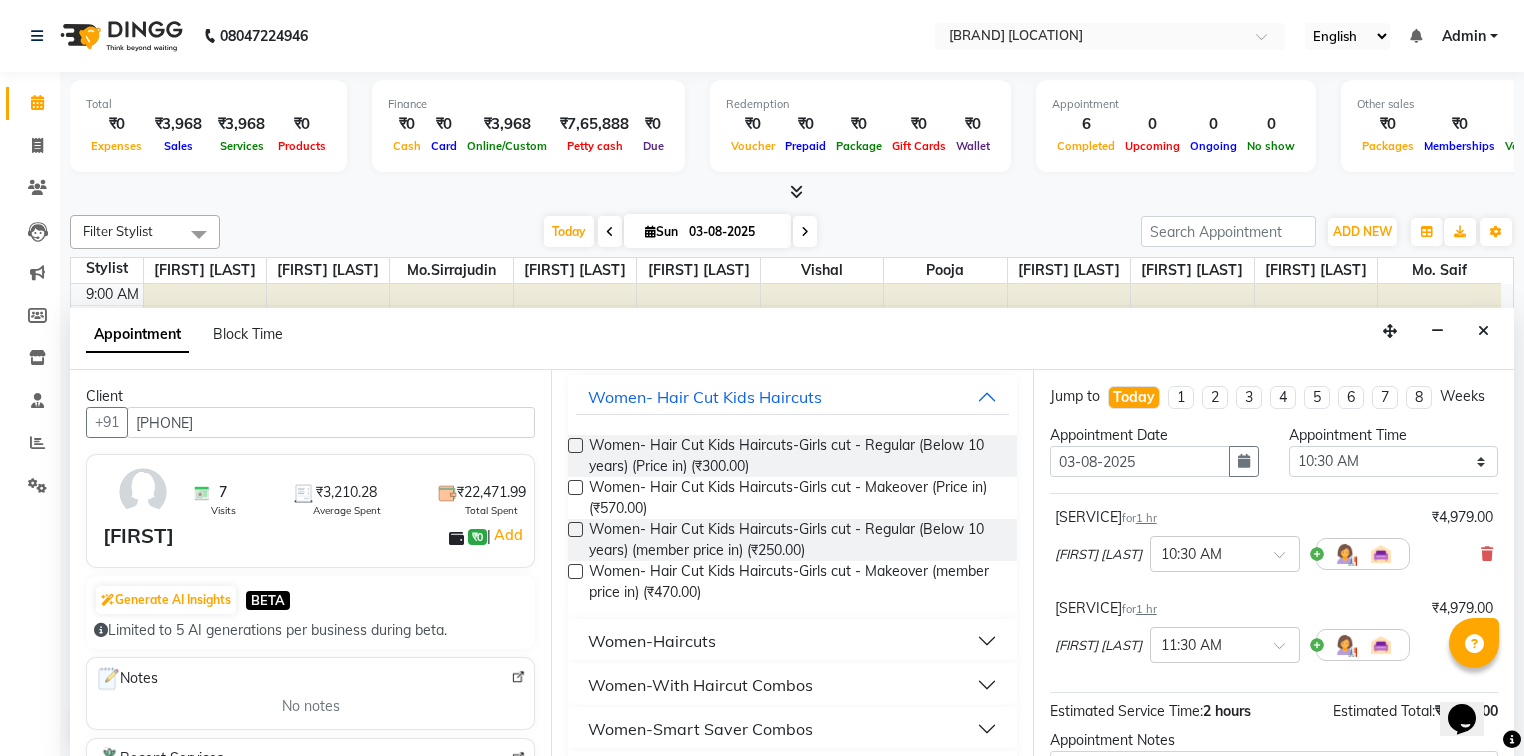 click on "Women-Haircuts" at bounding box center [652, 641] 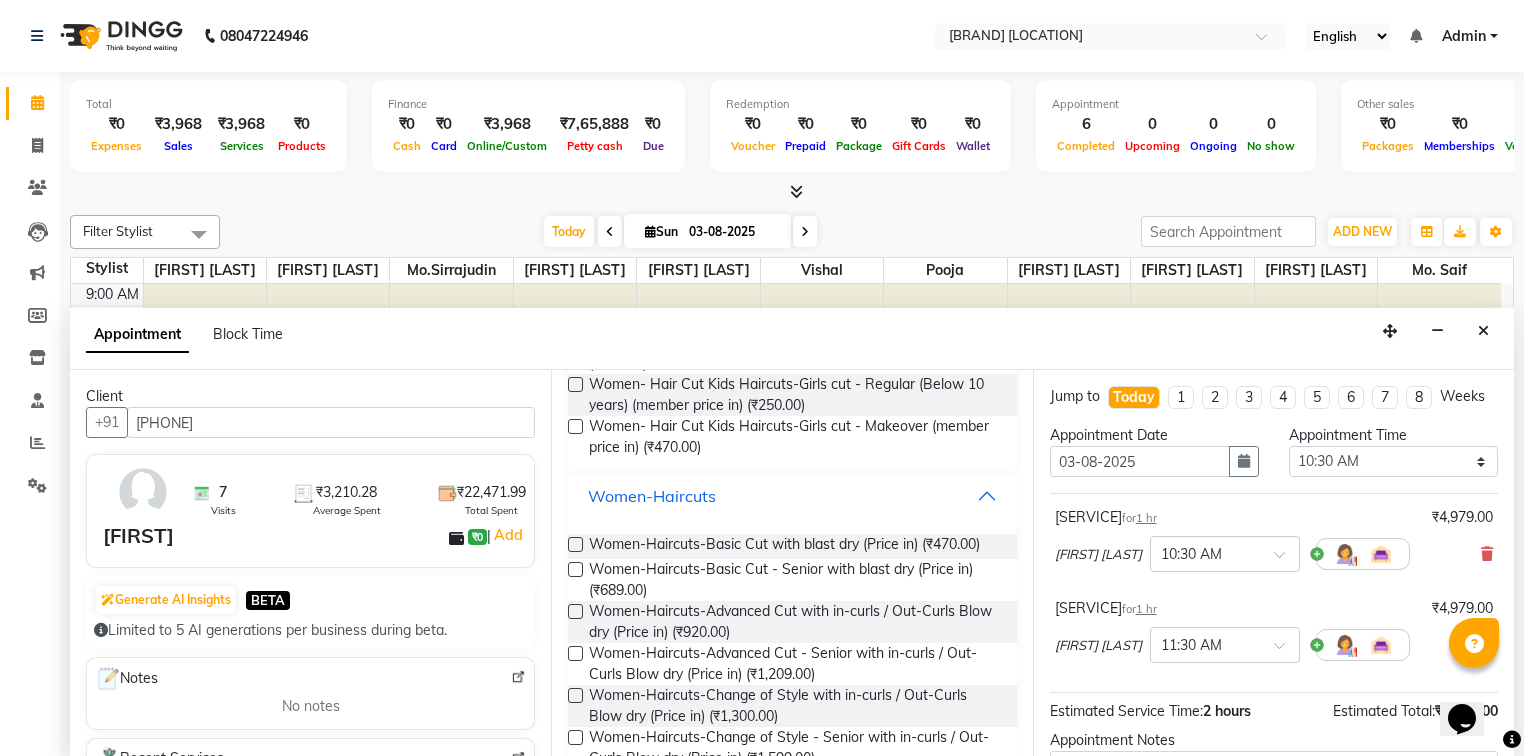 scroll, scrollTop: 273, scrollLeft: 0, axis: vertical 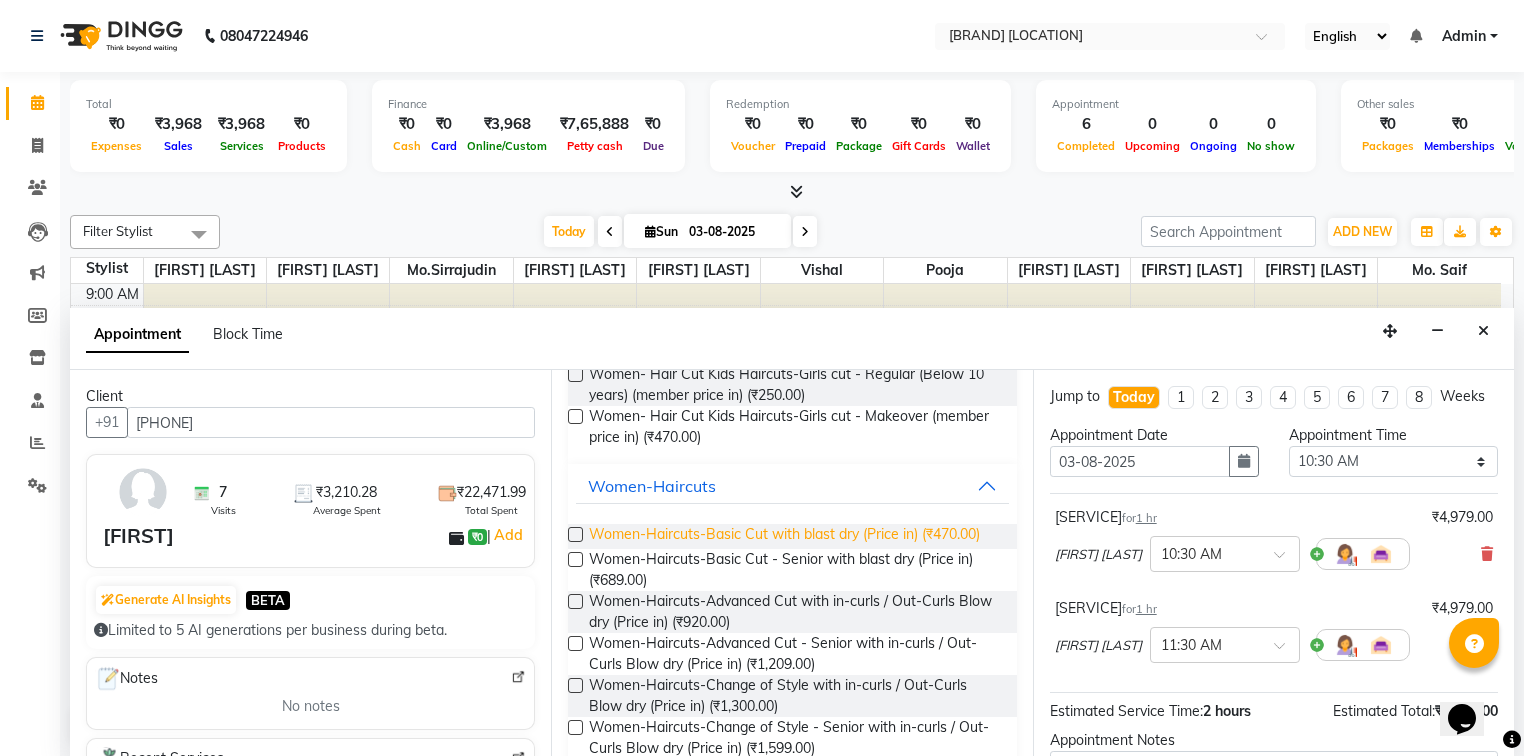 click on "Women-Haircuts-Basic Cut with blast dry (Price in) (₹470.00)" at bounding box center [784, 536] 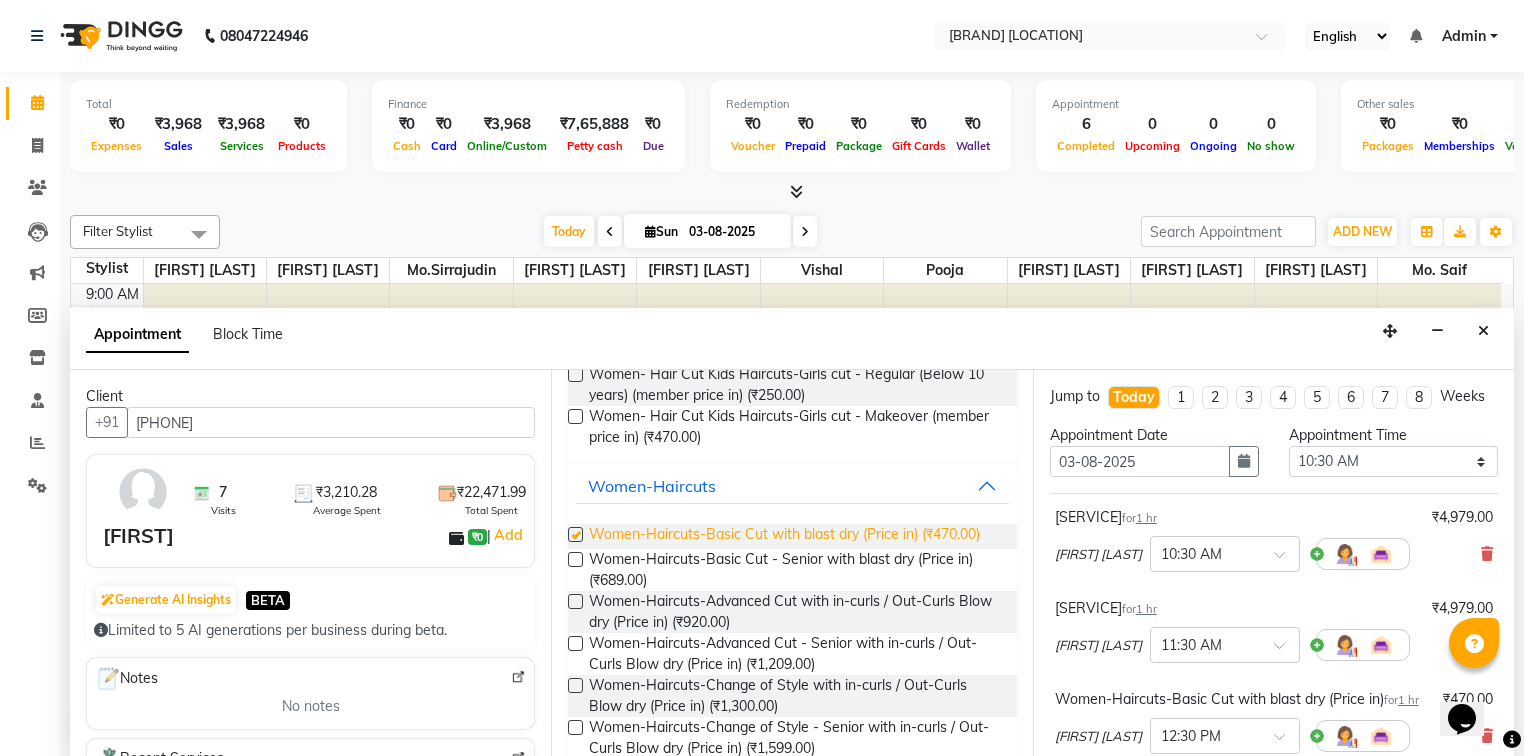 checkbox on "false" 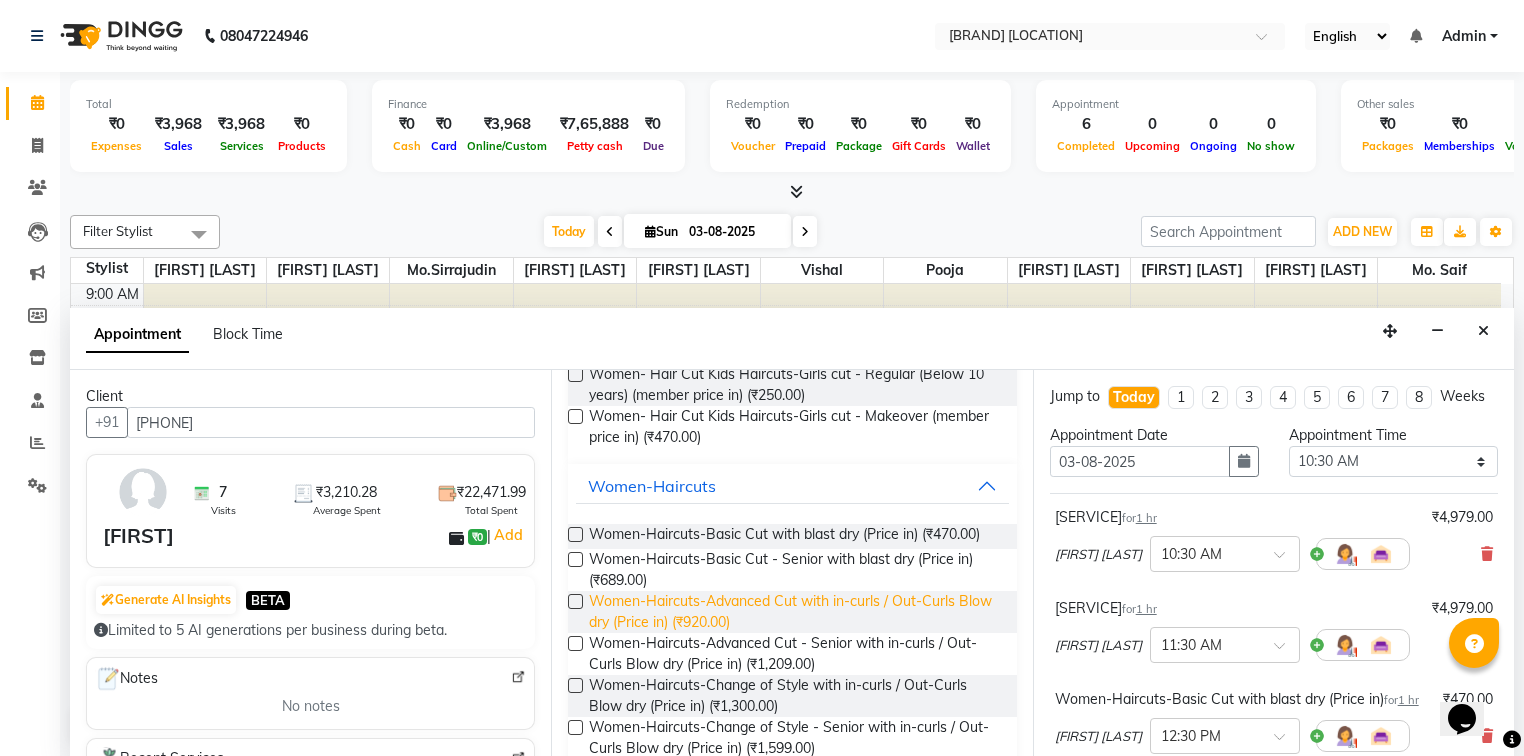 click on "Women-Haircuts-Advanced Cut with in-curls / Out-Curls Blow dry (Price in) (₹920.00)" at bounding box center [794, 612] 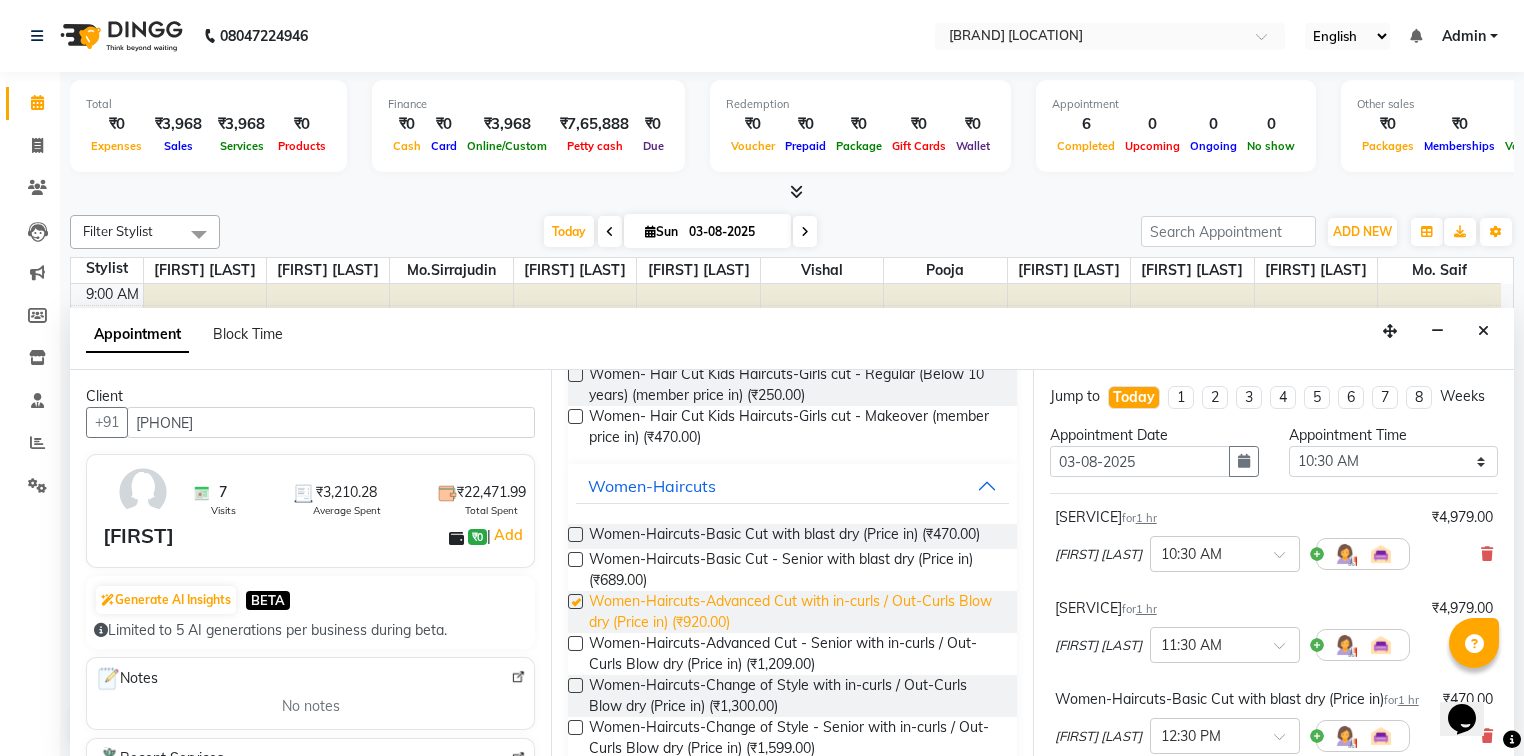 checkbox on "false" 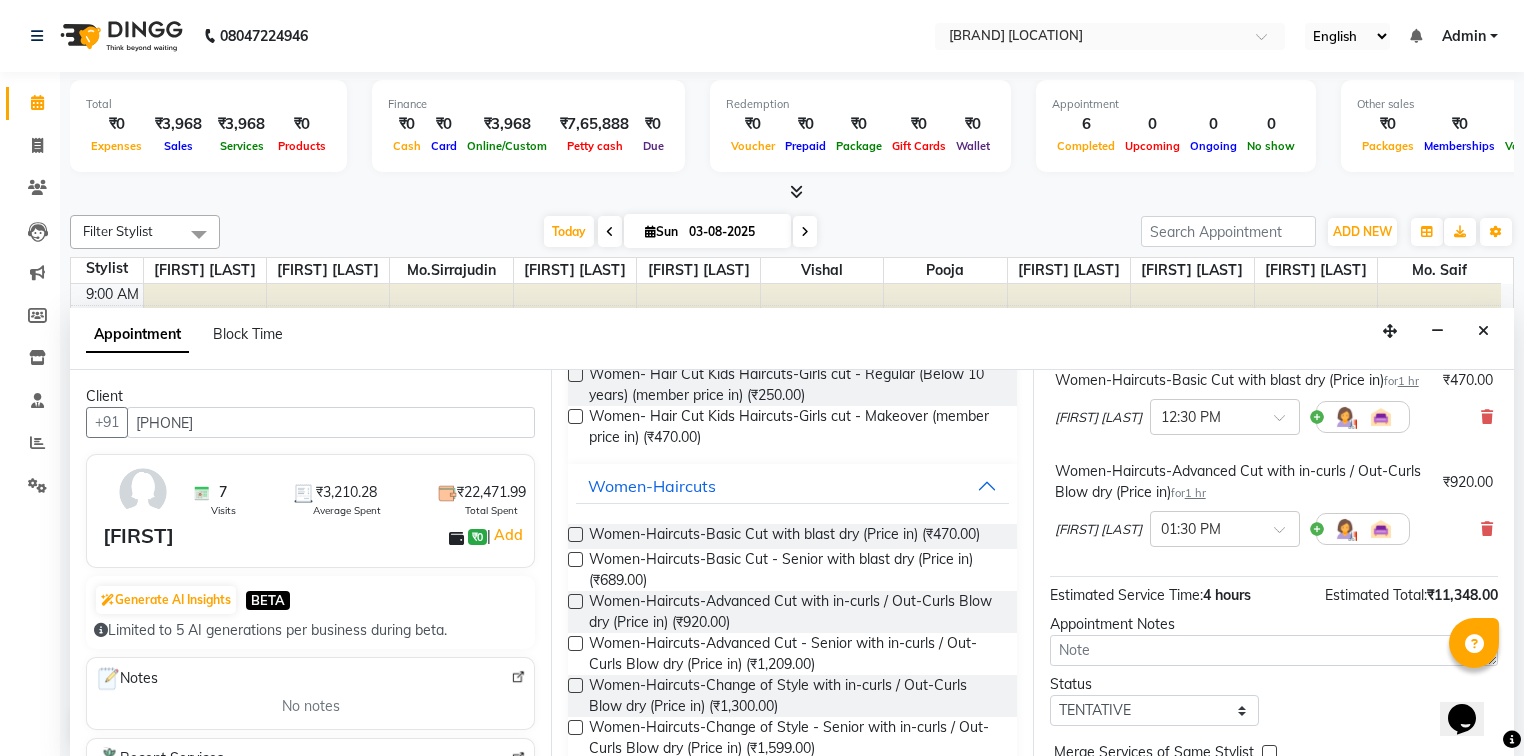 scroll, scrollTop: 467, scrollLeft: 0, axis: vertical 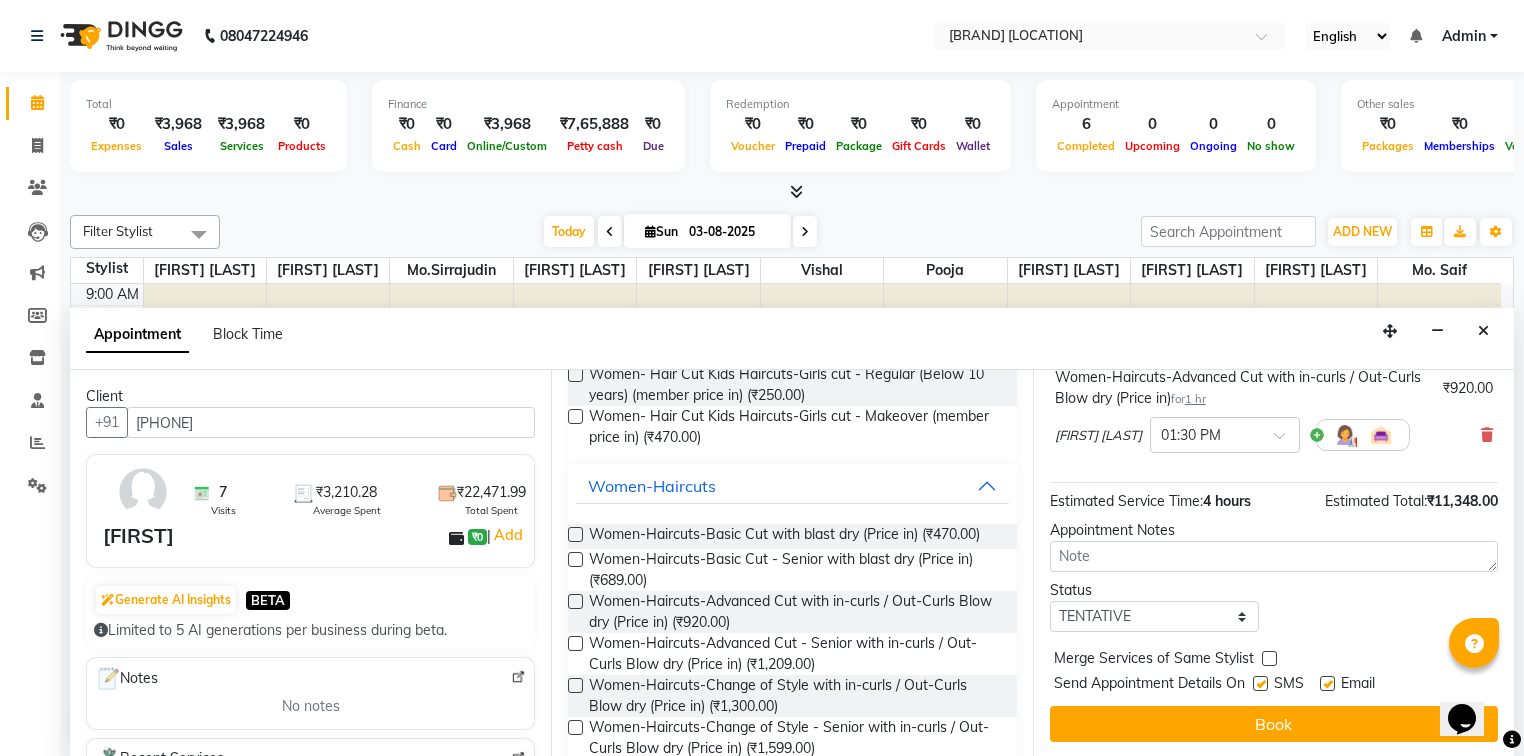 click at bounding box center [1260, 683] 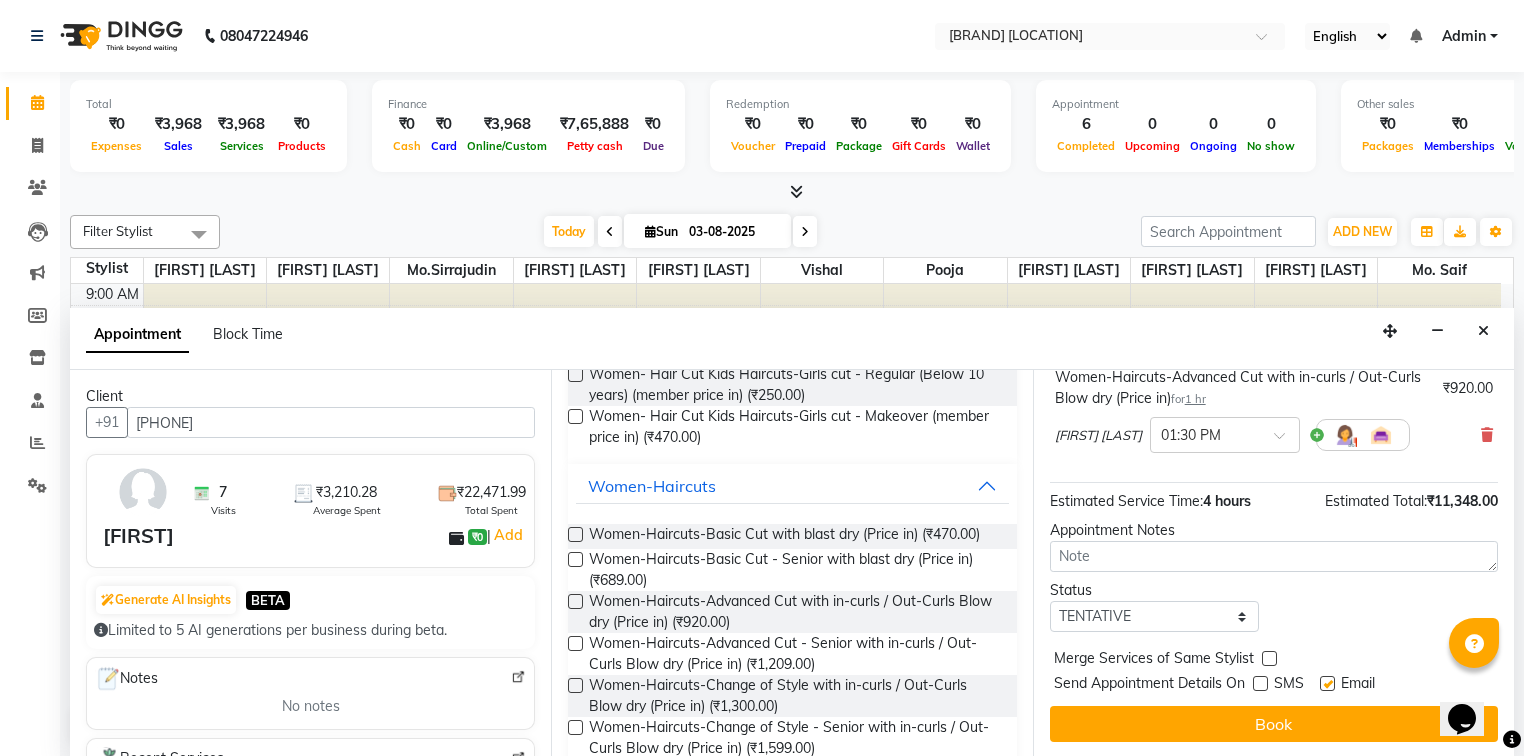 click at bounding box center (1327, 683) 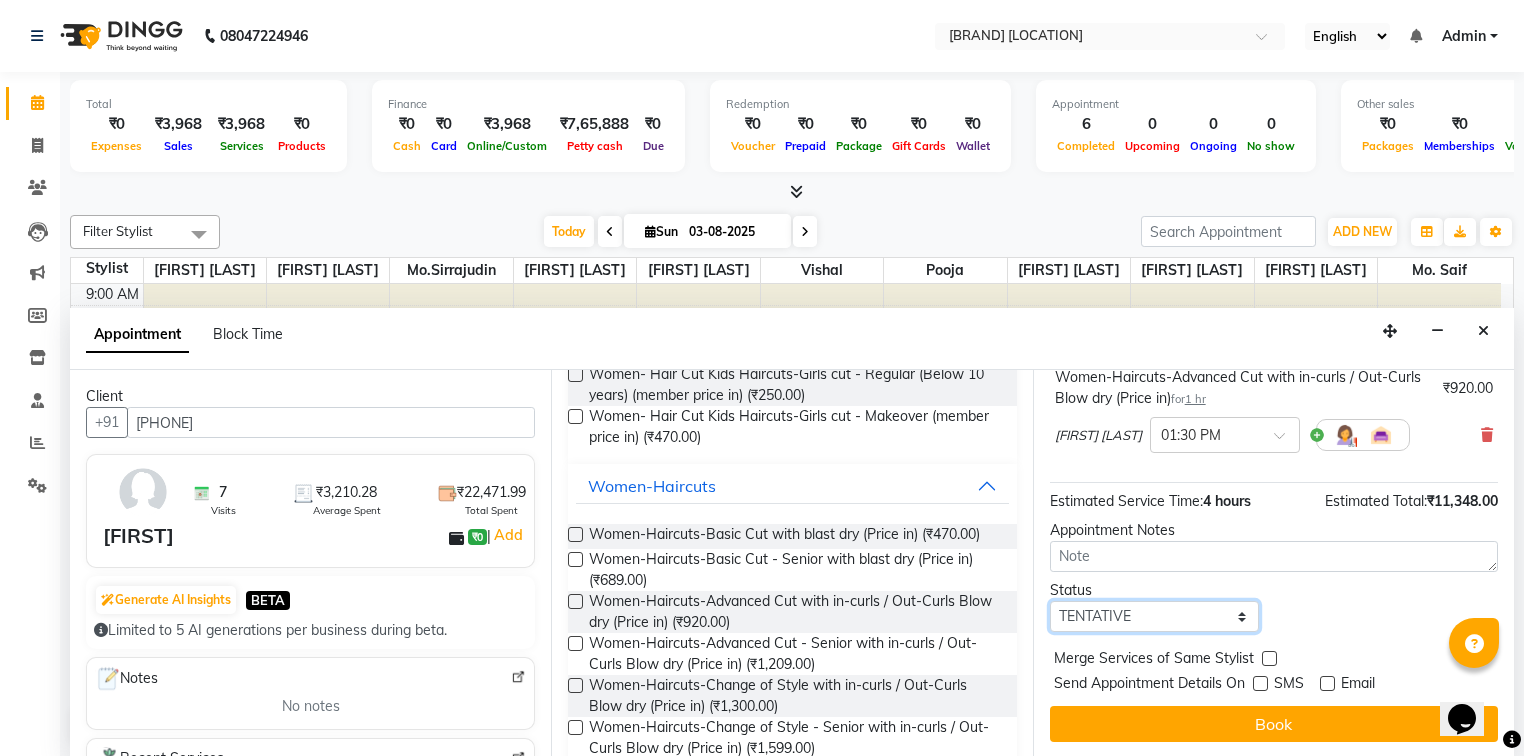click on "Select TENTATIVE CONFIRM CHECK-IN UPCOMING" at bounding box center (1154, 616) 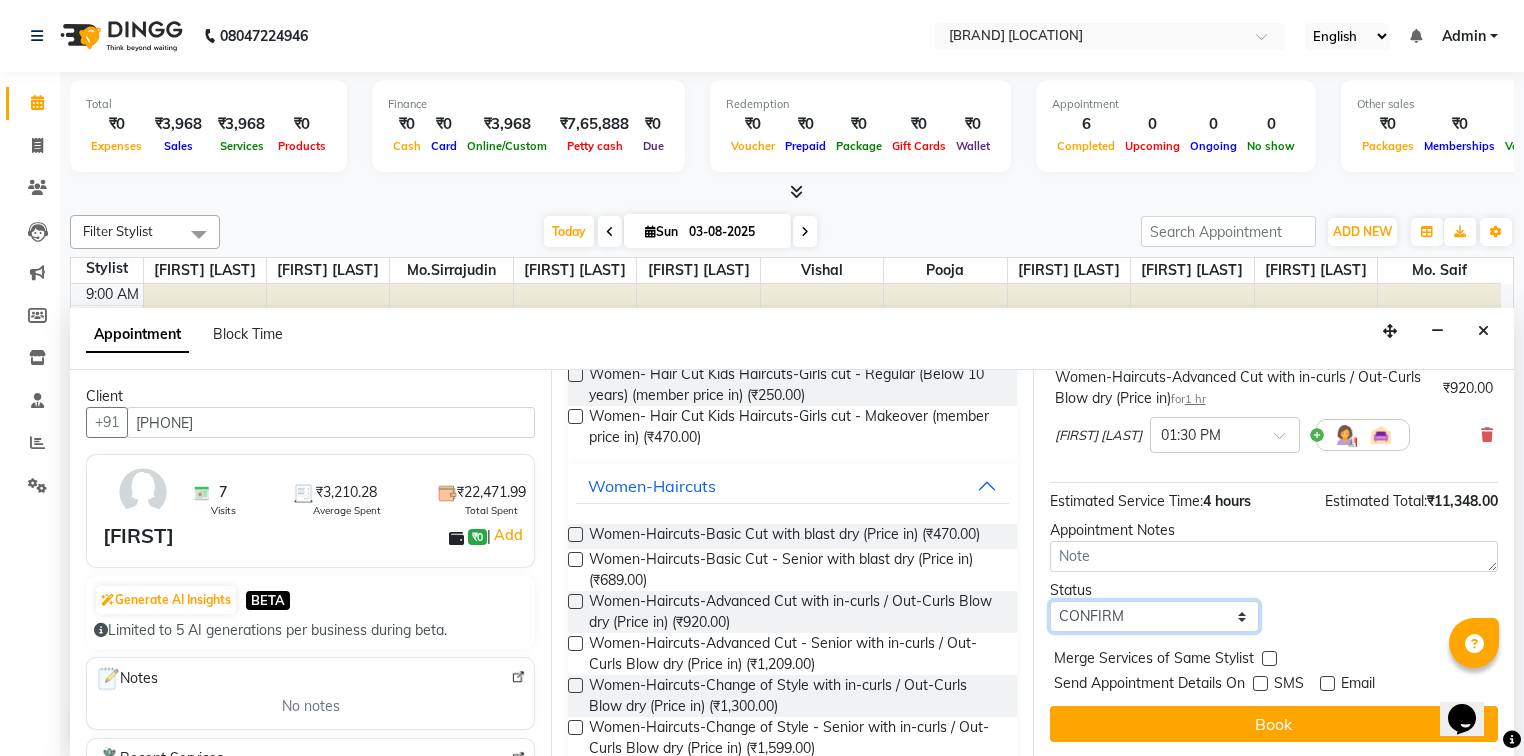 click on "Select TENTATIVE CONFIRM CHECK-IN UPCOMING" at bounding box center [1154, 616] 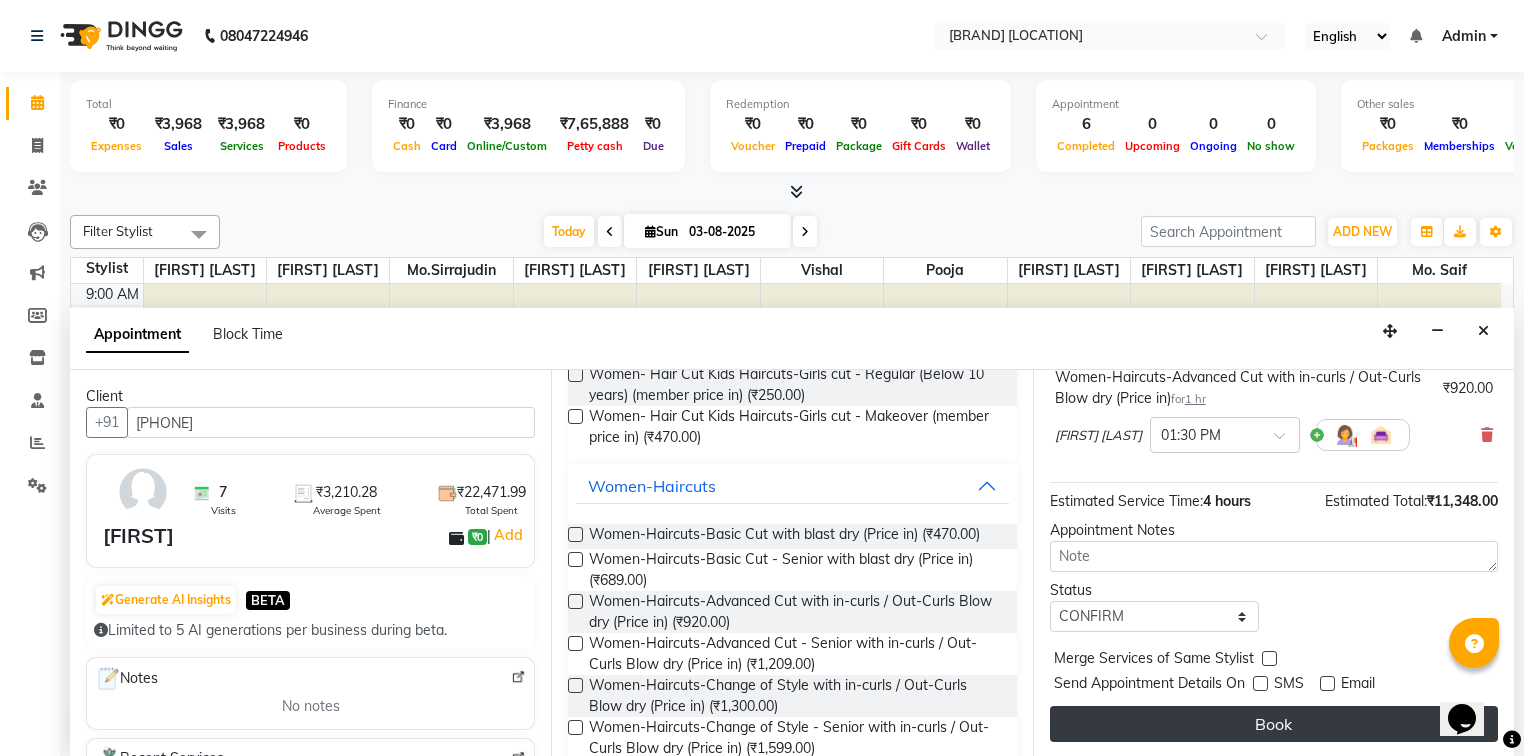 click on "Book" at bounding box center (1274, 724) 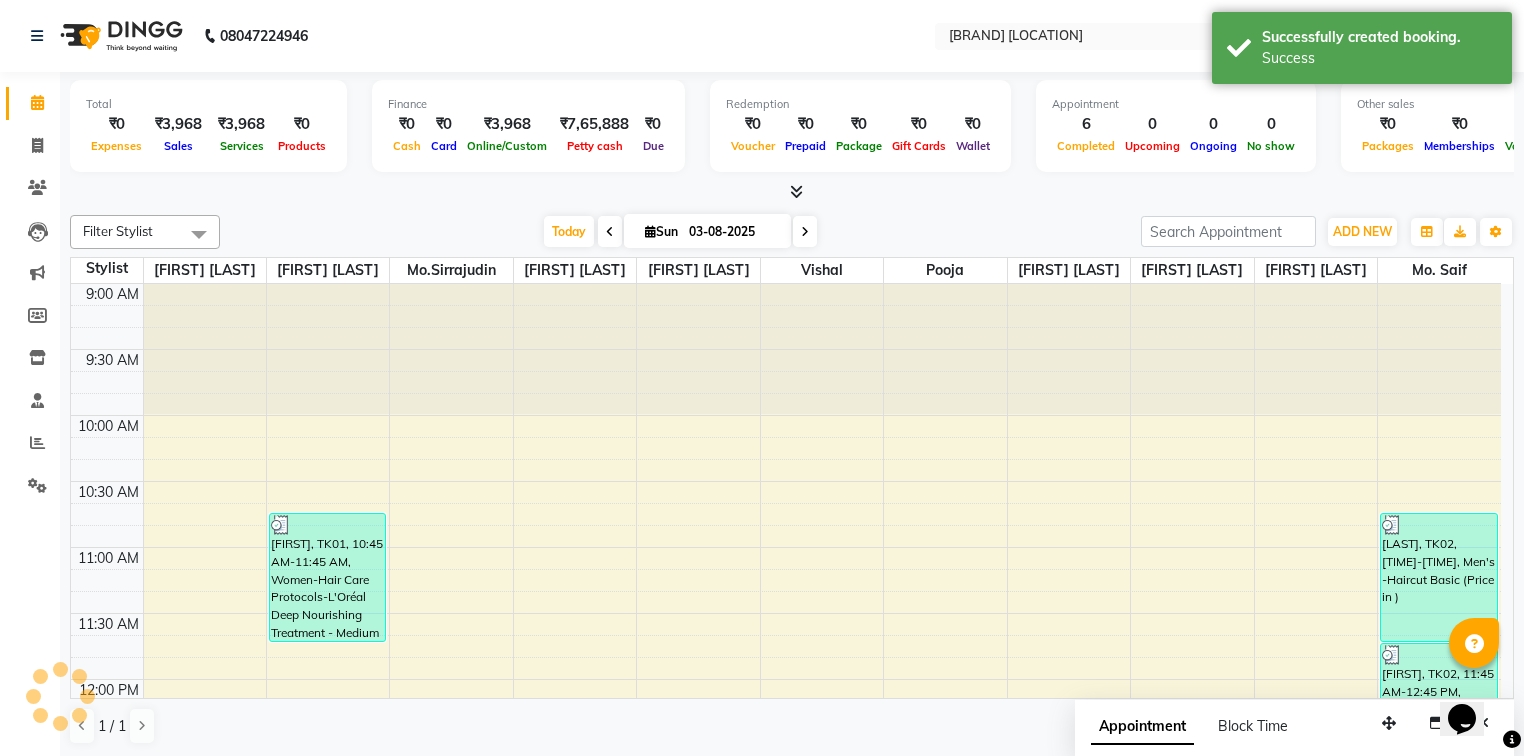 scroll, scrollTop: 0, scrollLeft: 0, axis: both 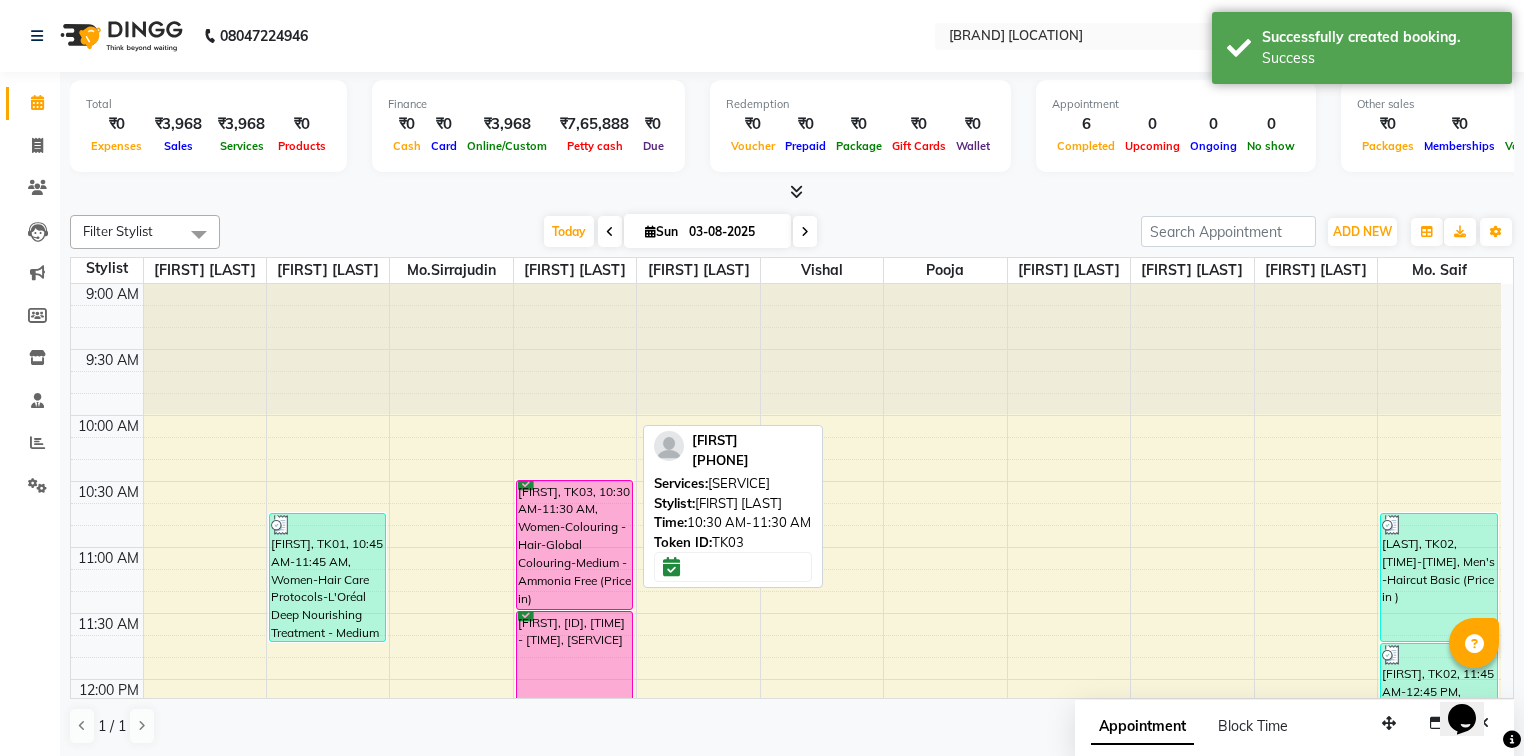 click on "[FIRST], TK03, 10:30 AM-11:30 AM, Women-Colouring - Hair-Global Colouring-Medium - Ammonia Free (Price in)" at bounding box center [574, 545] 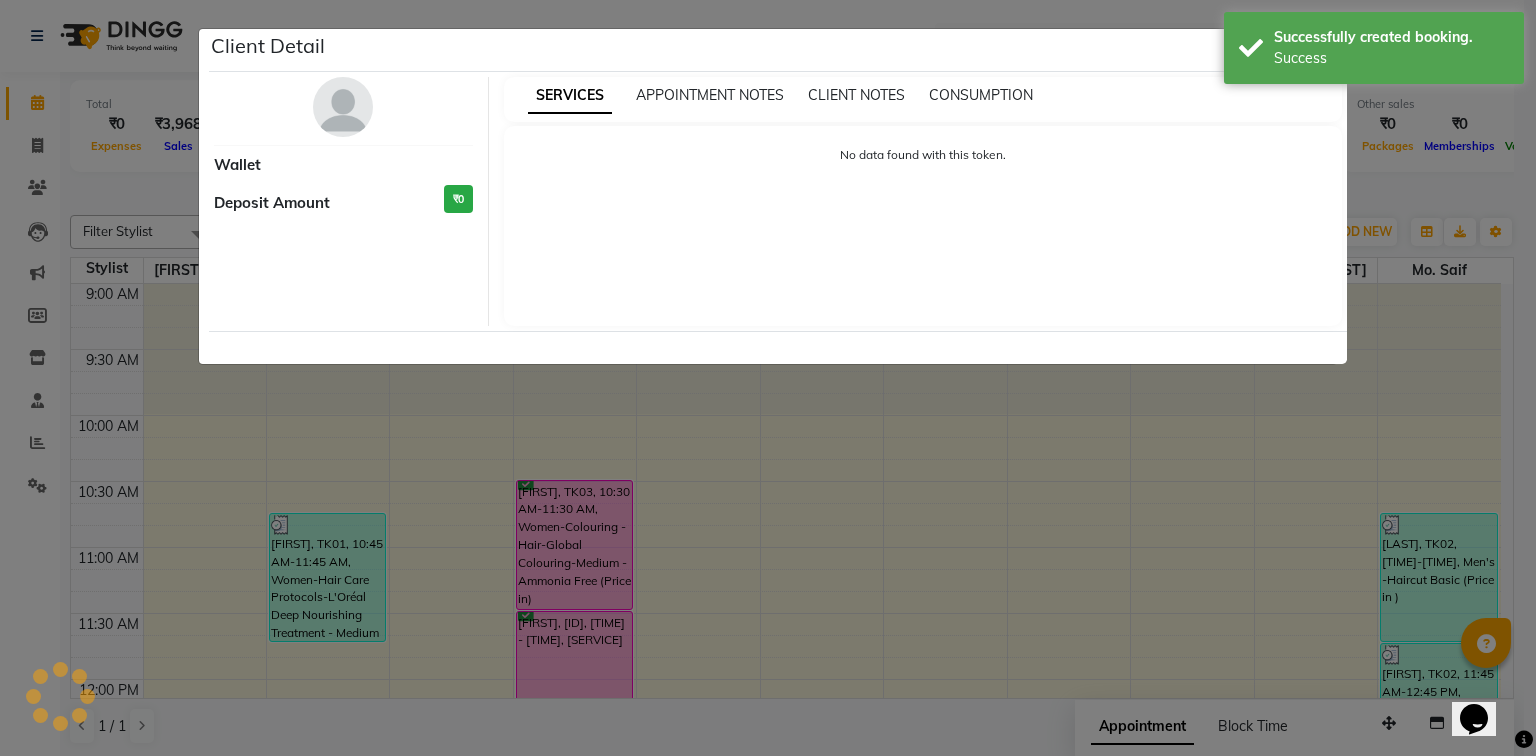 select on "6" 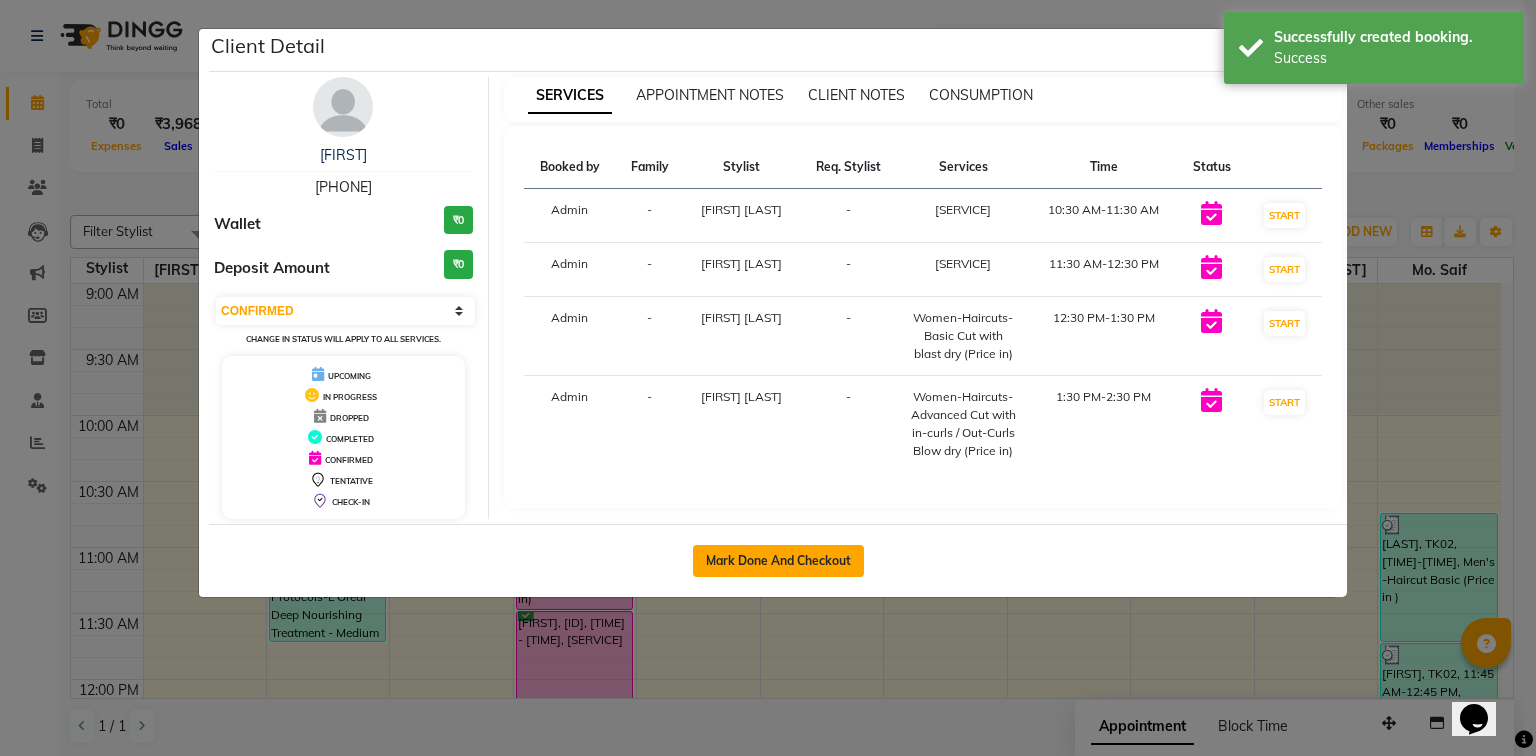 click on "Mark Done And Checkout" 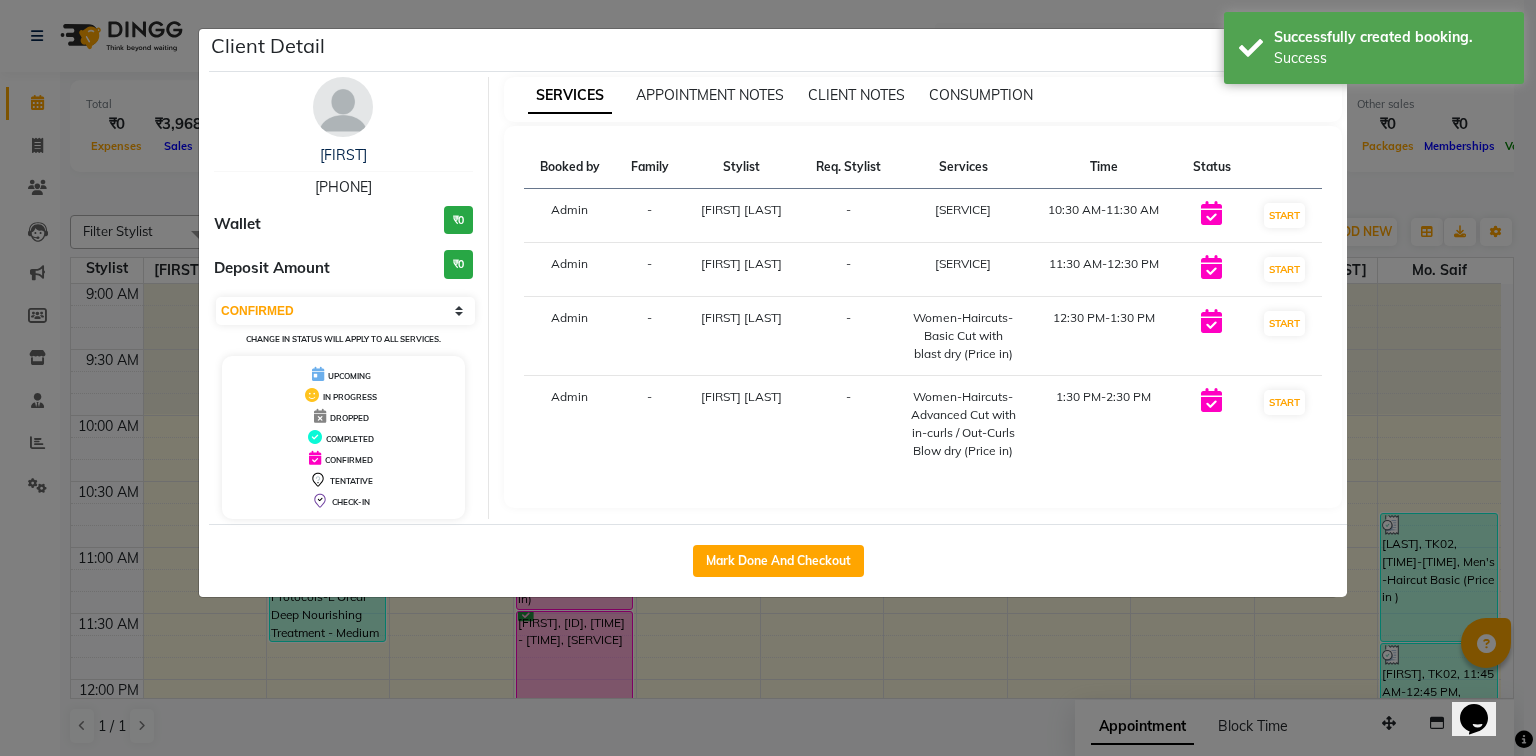 select on "service" 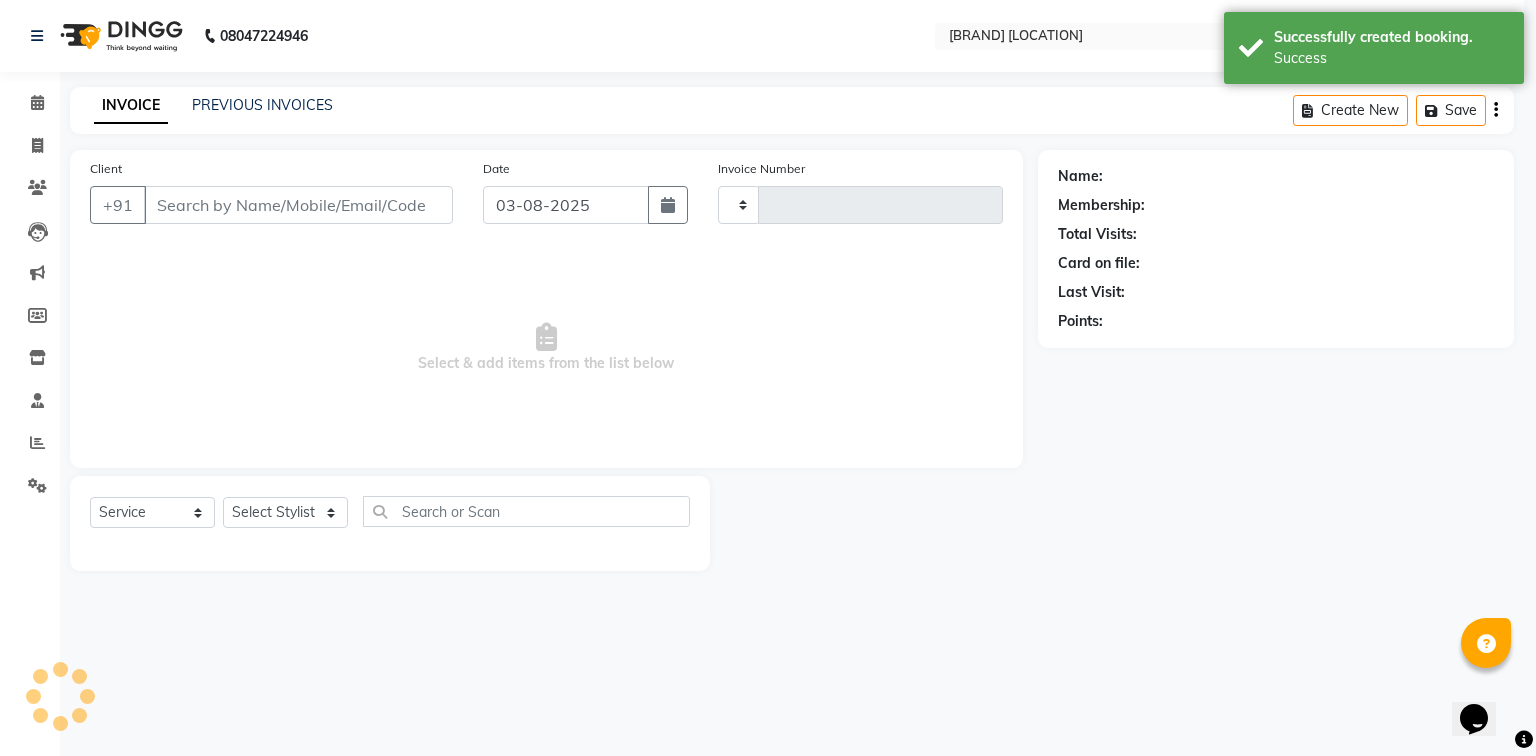 type on "0939" 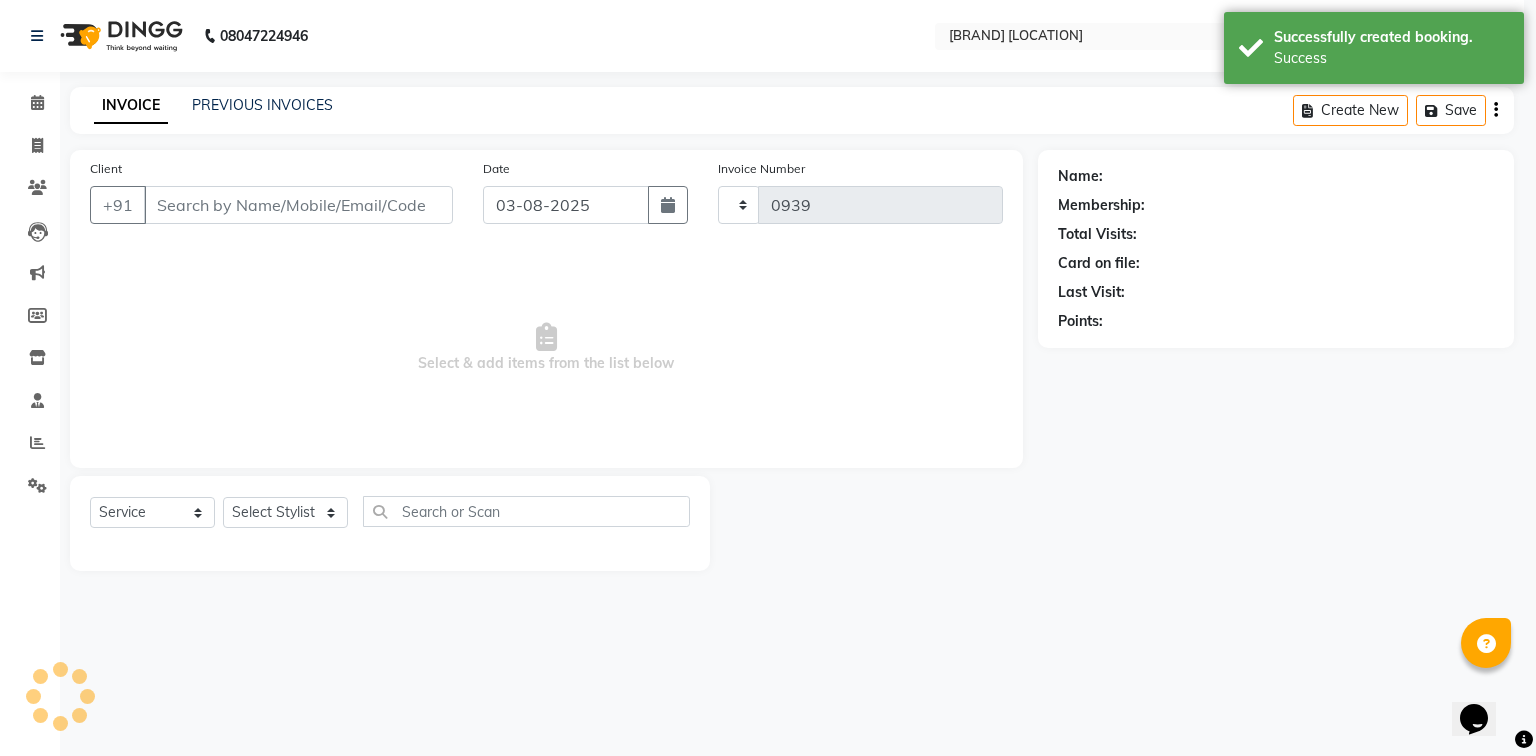 select on "7023" 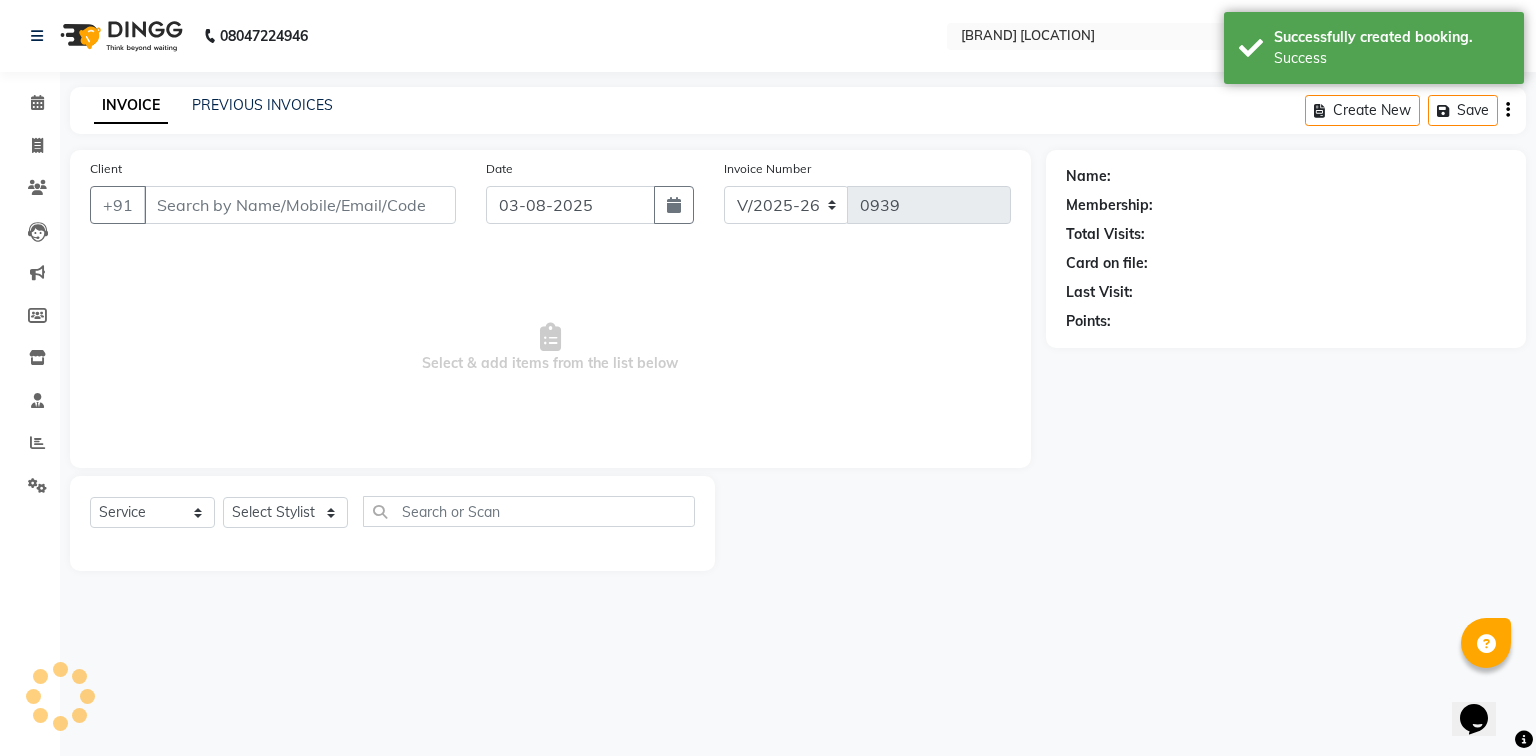 type on "[PHONE]" 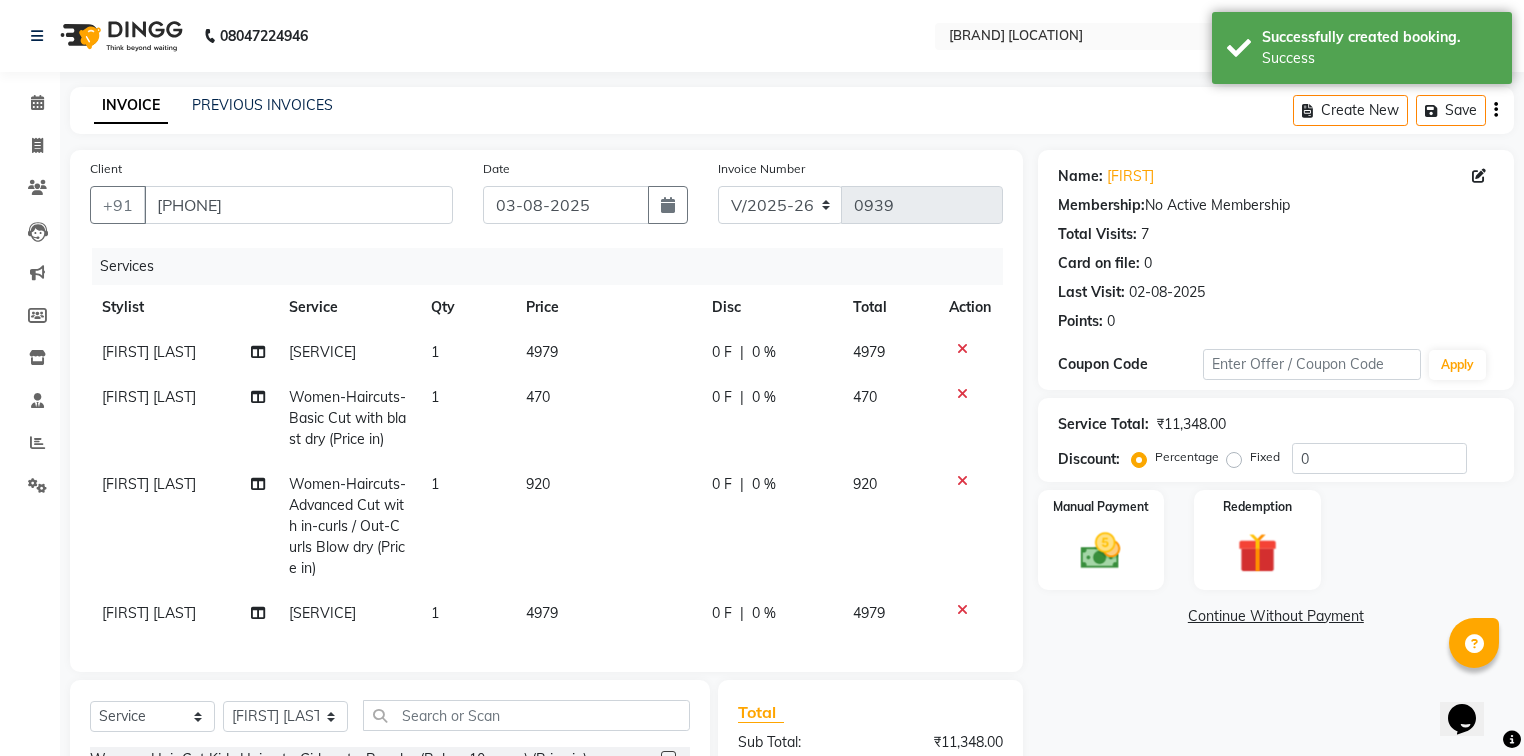click on "0 F" 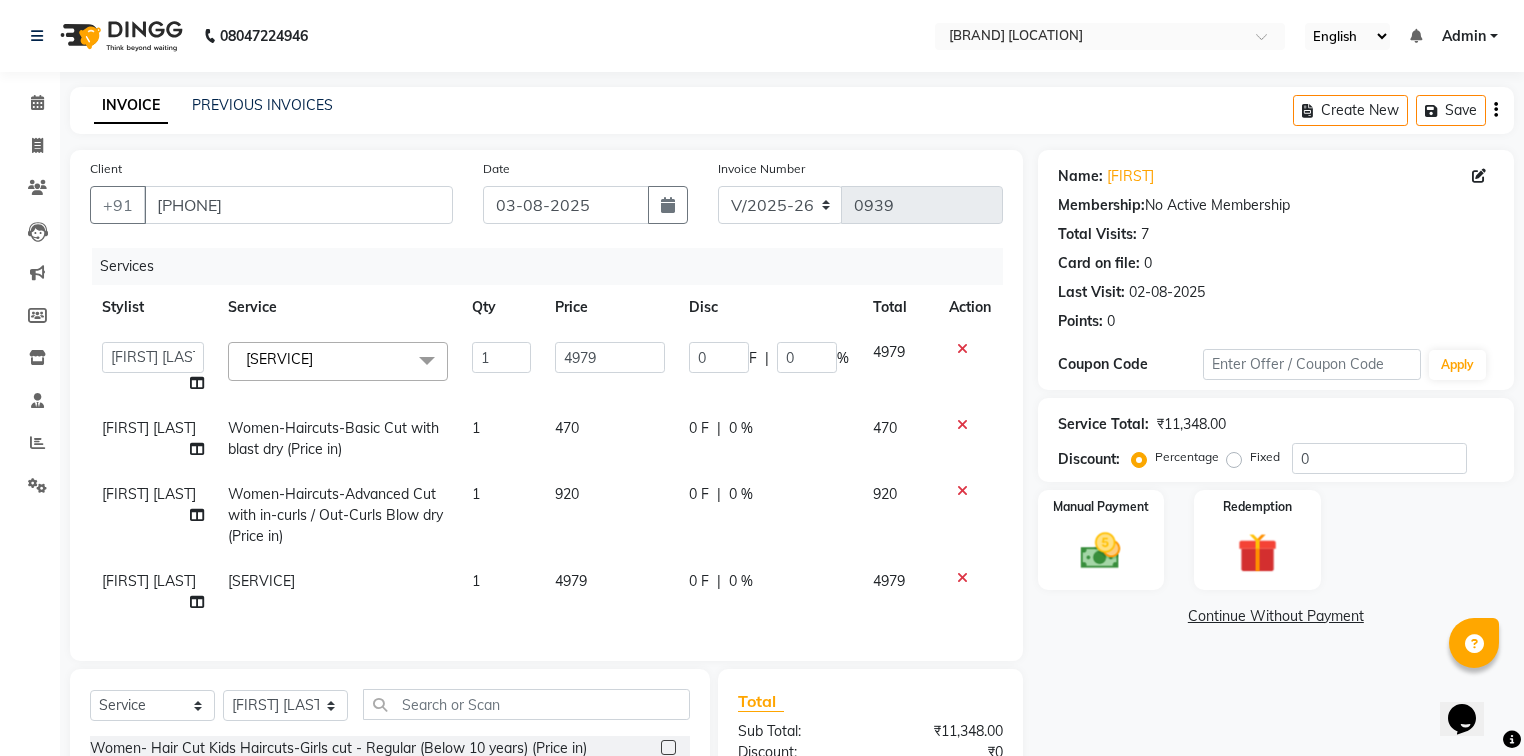 click on "Fixed" 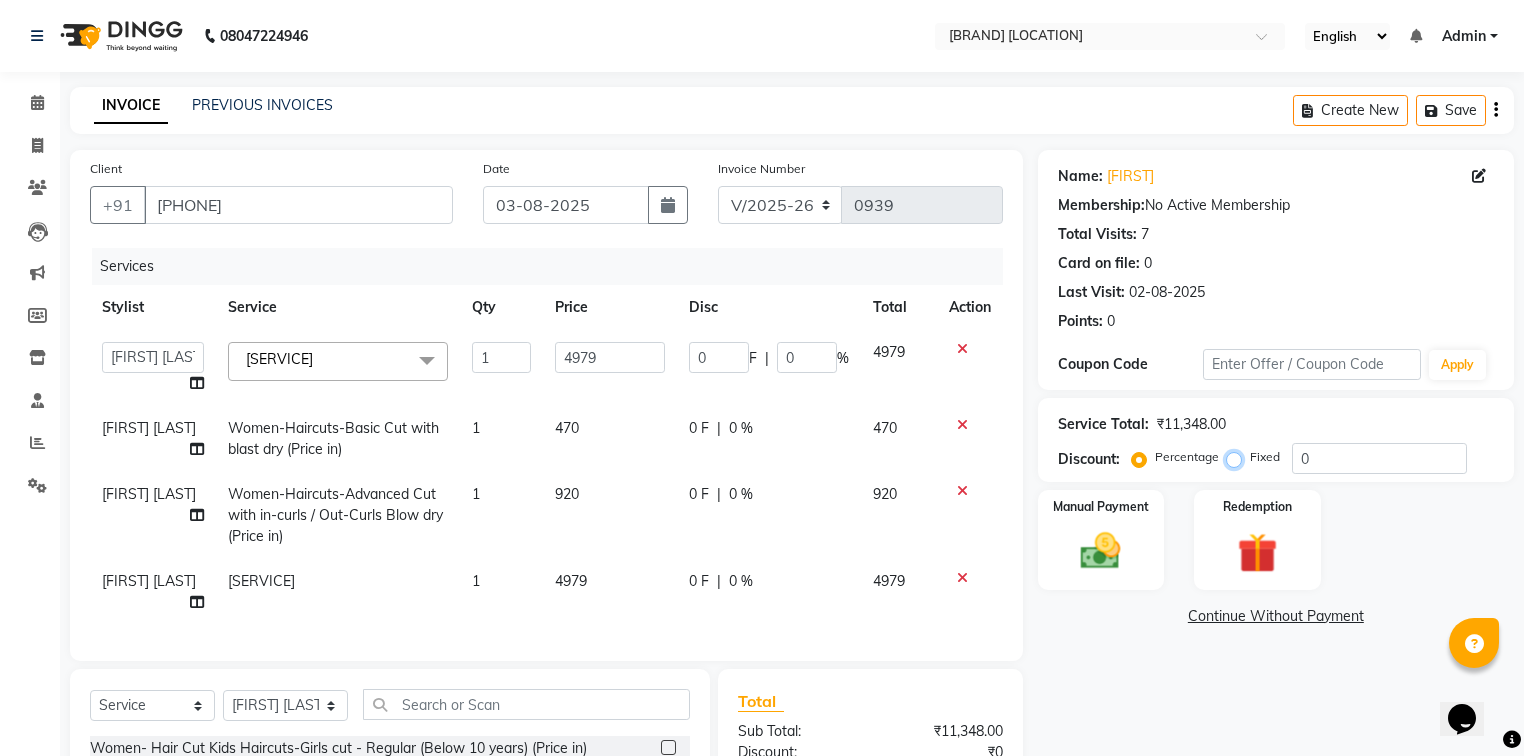 click on "Fixed" at bounding box center (1238, 457) 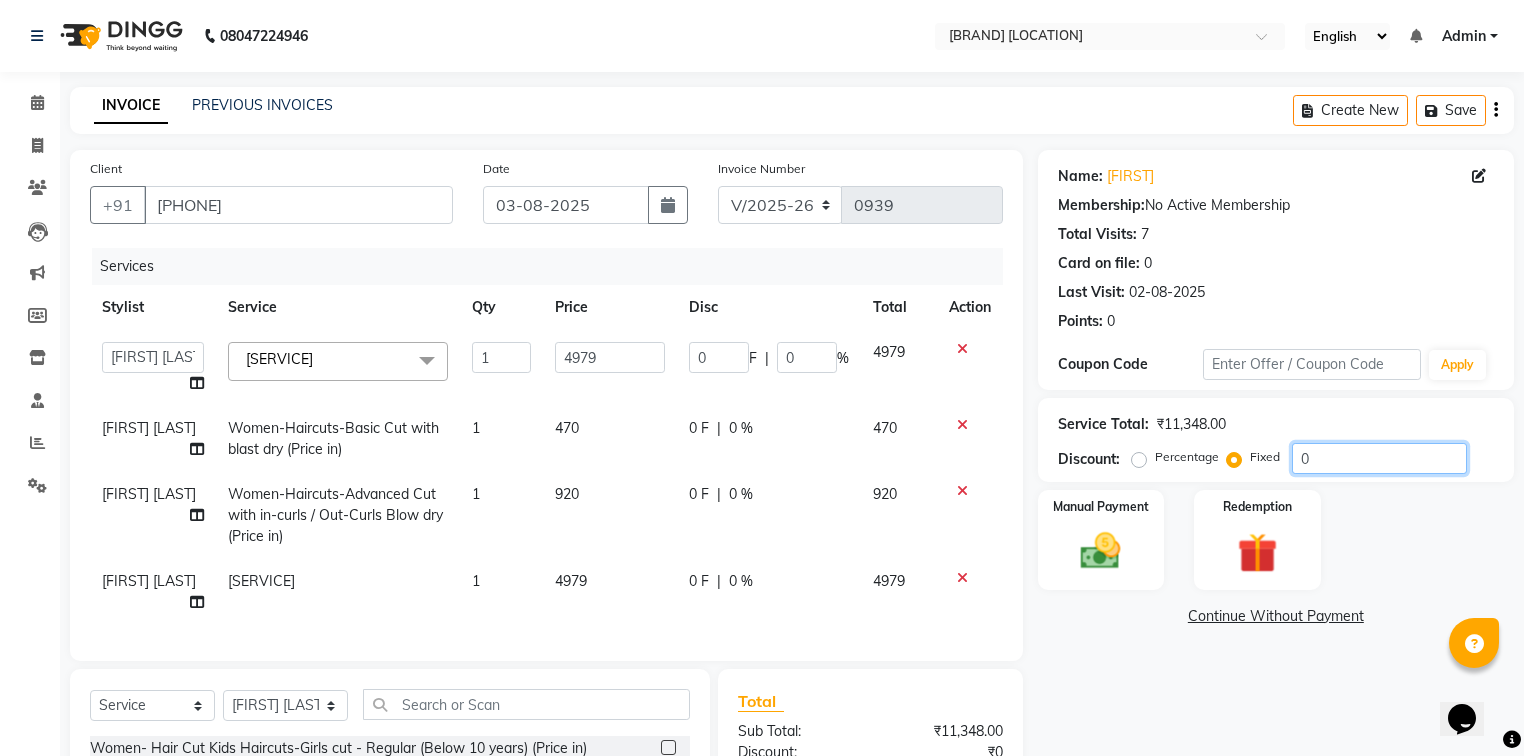 click on "0" 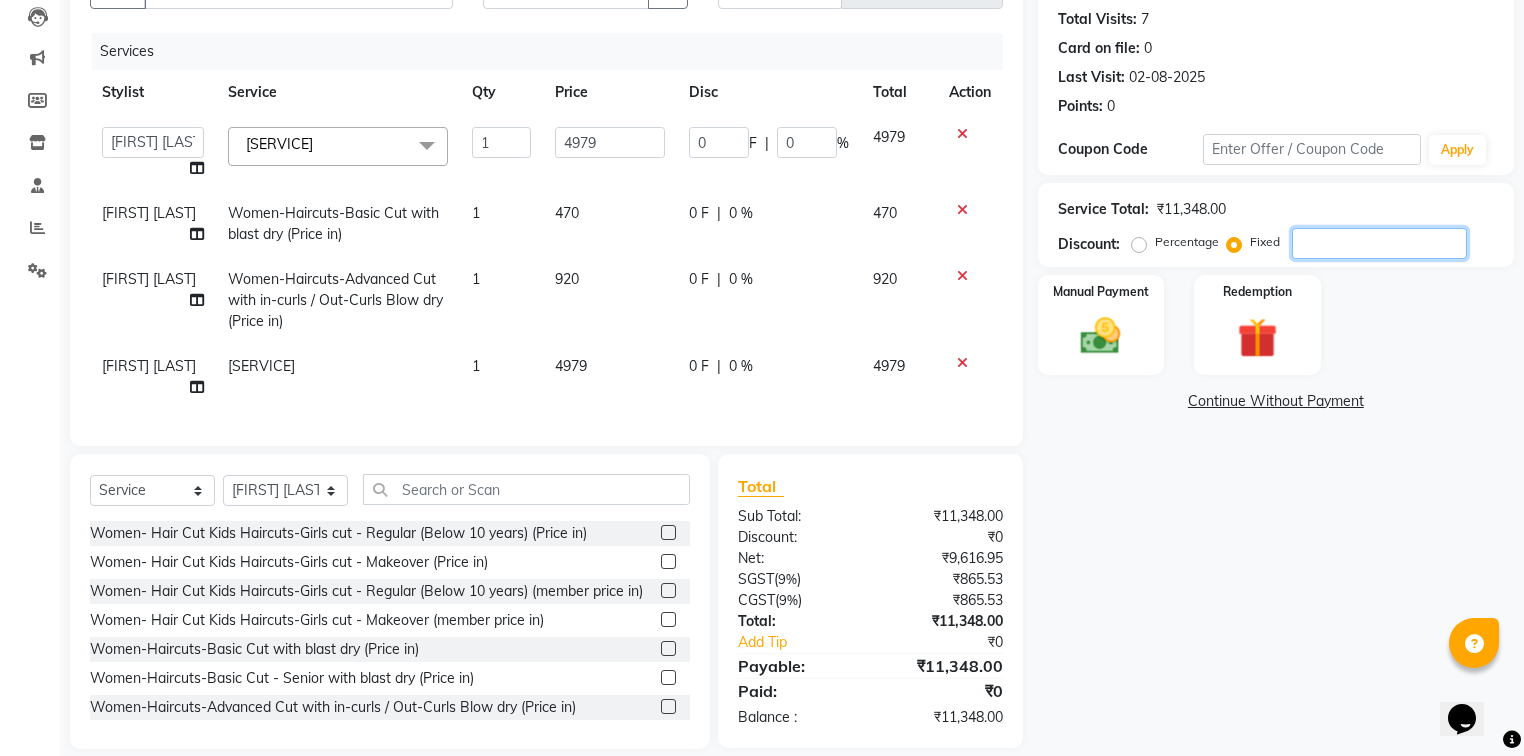 scroll, scrollTop: 245, scrollLeft: 0, axis: vertical 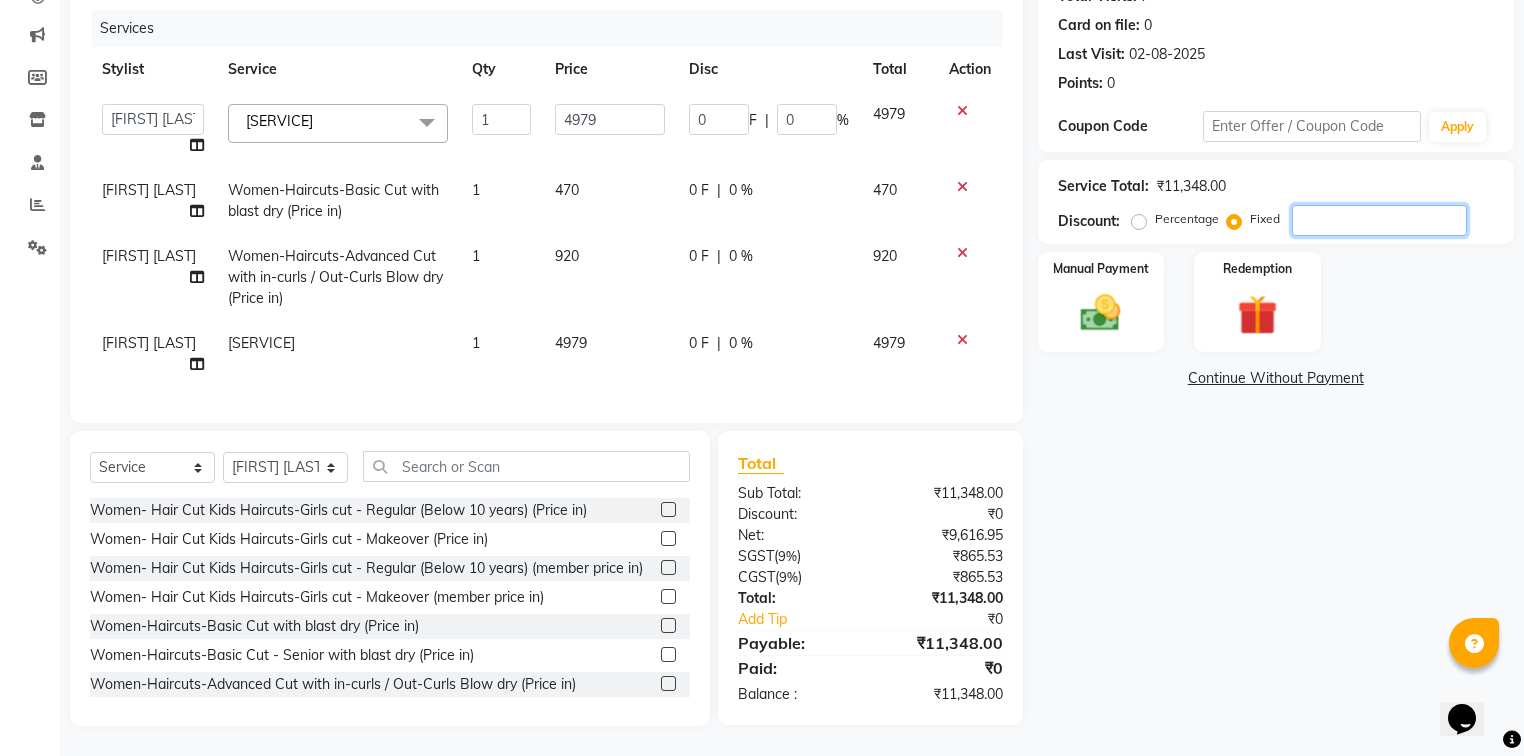 type on "1" 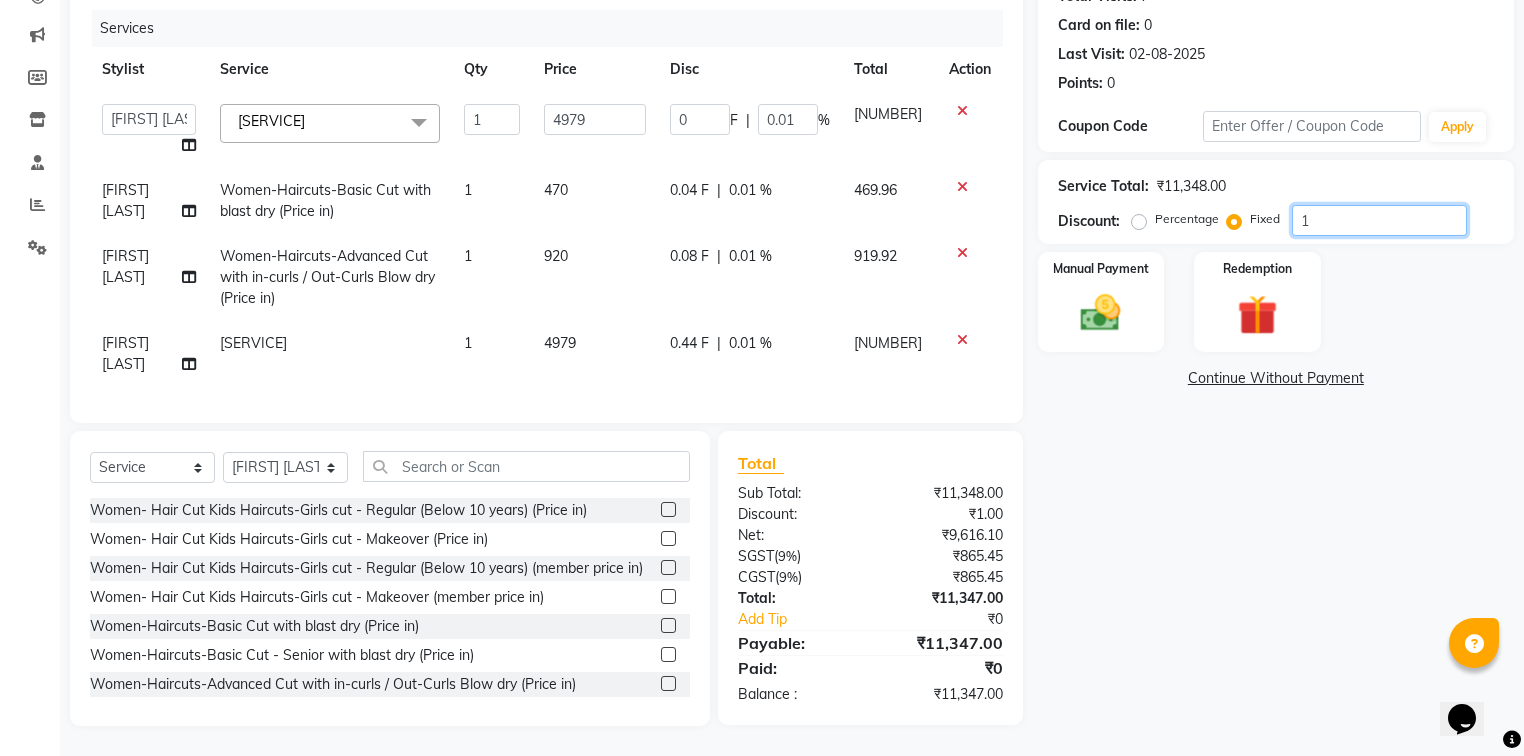 type on "19" 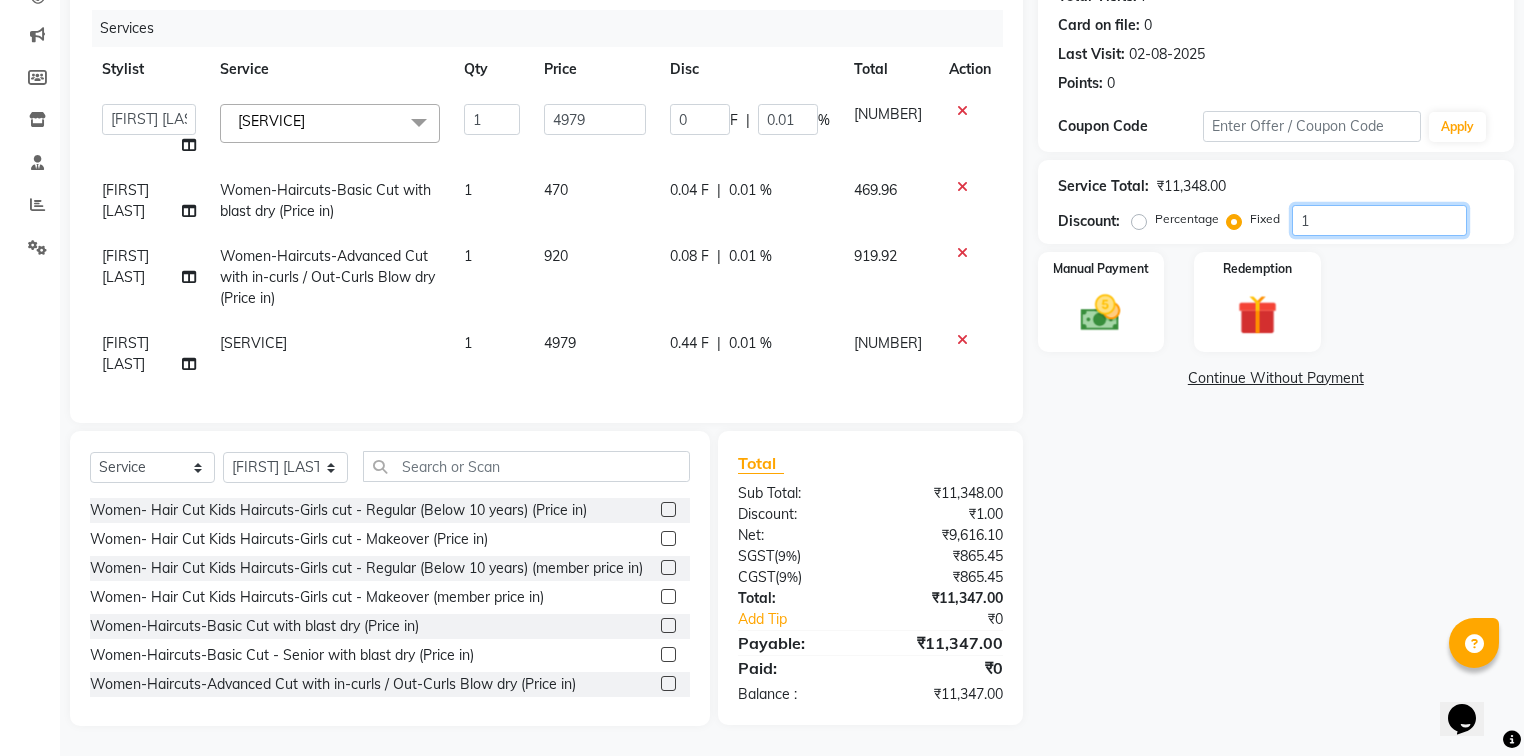 type on "8.34" 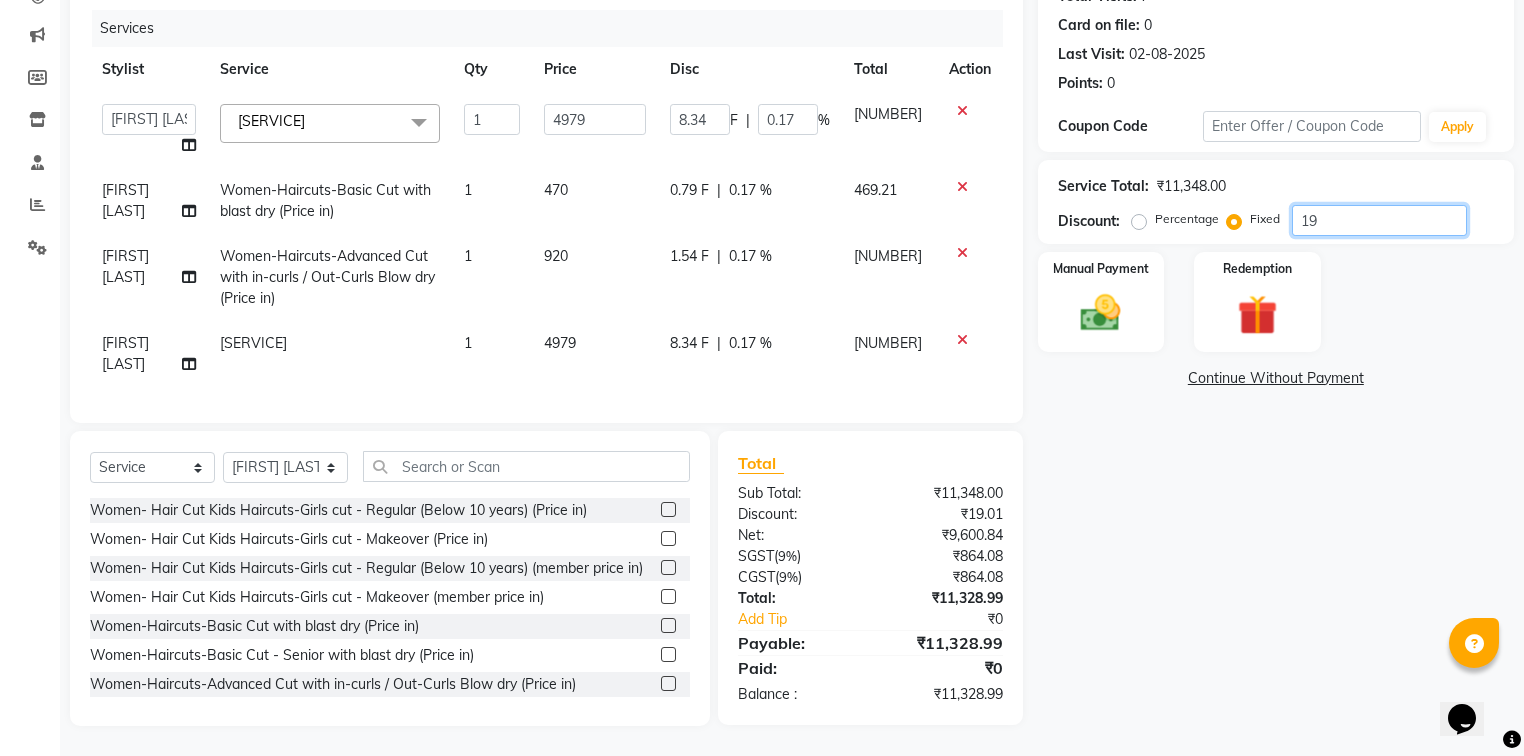 type on "191" 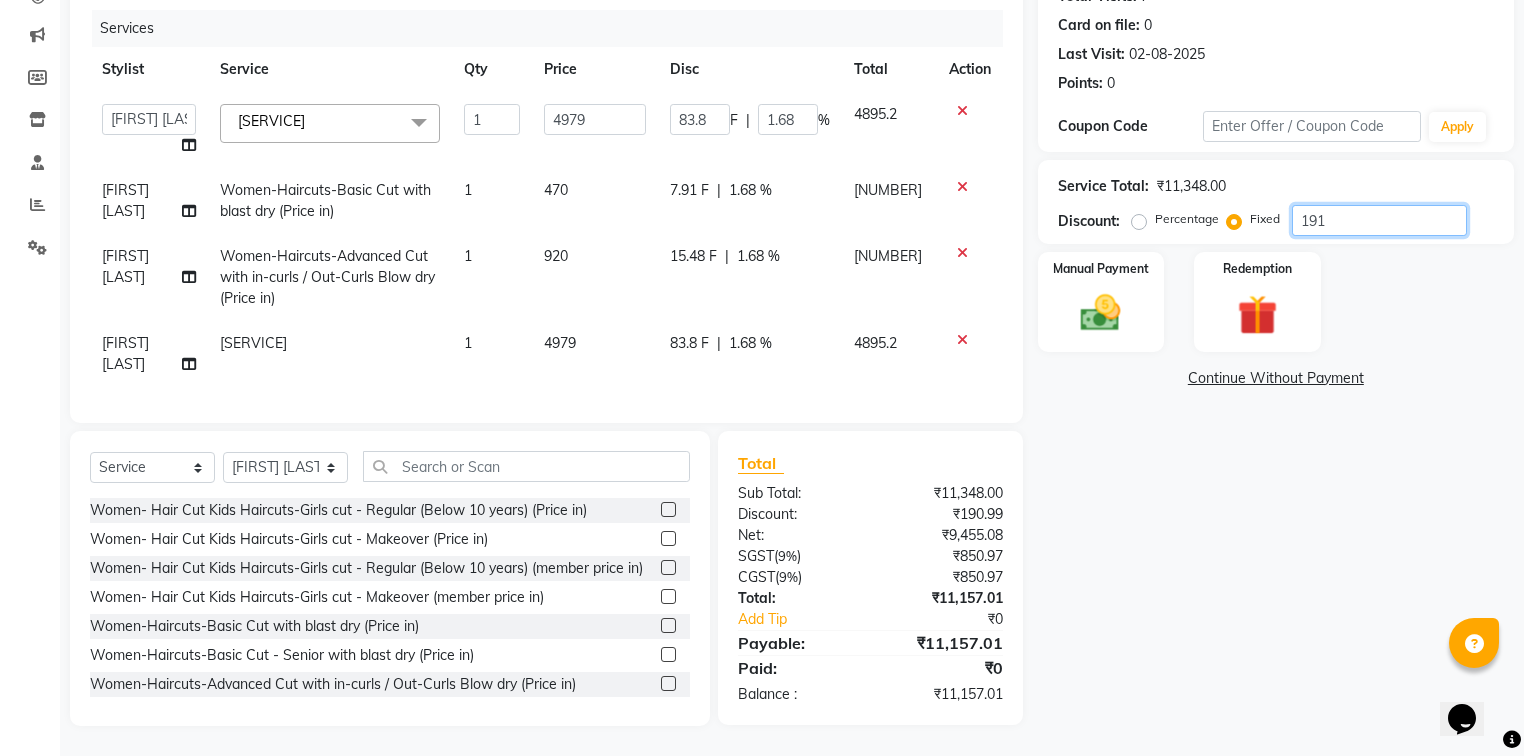 type on "1910" 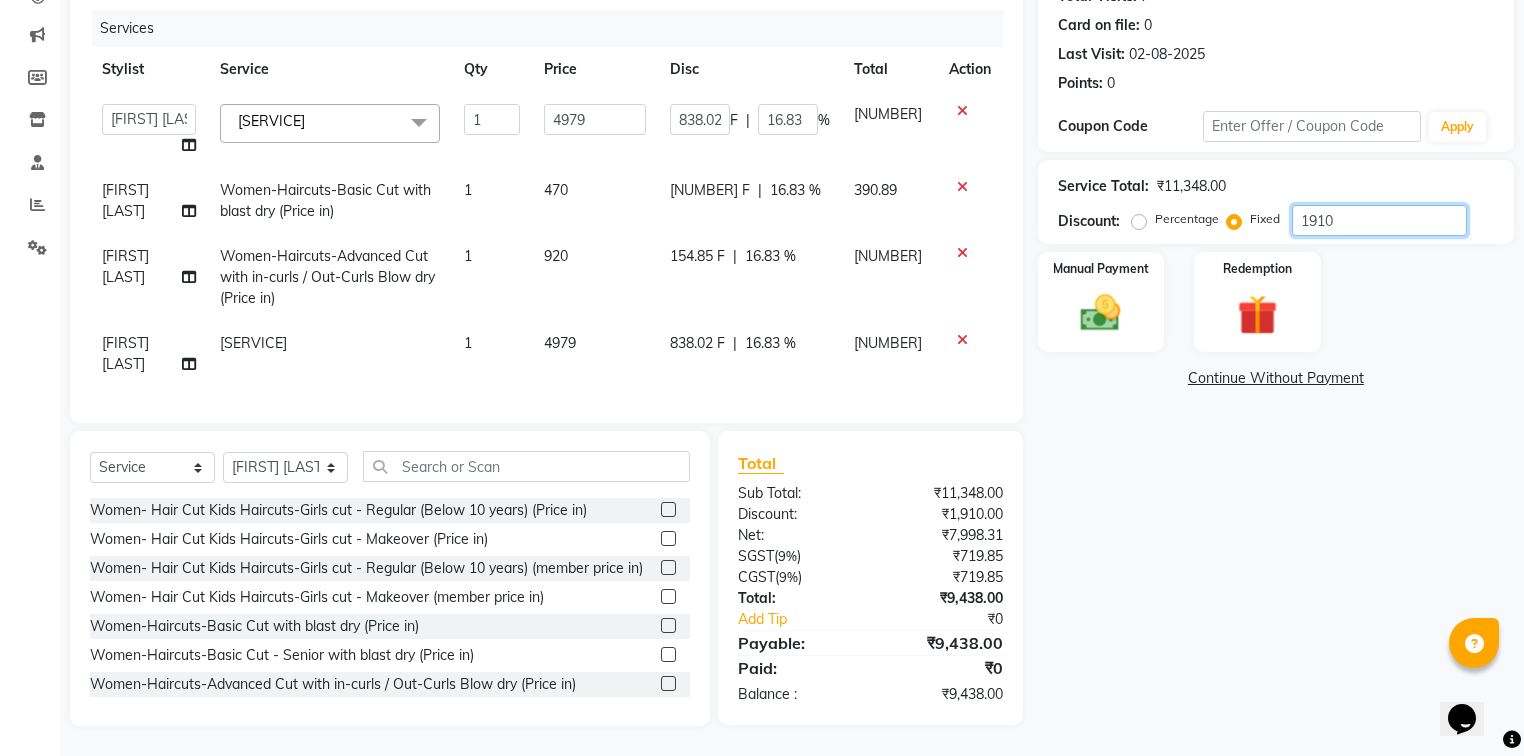 type on "1910" 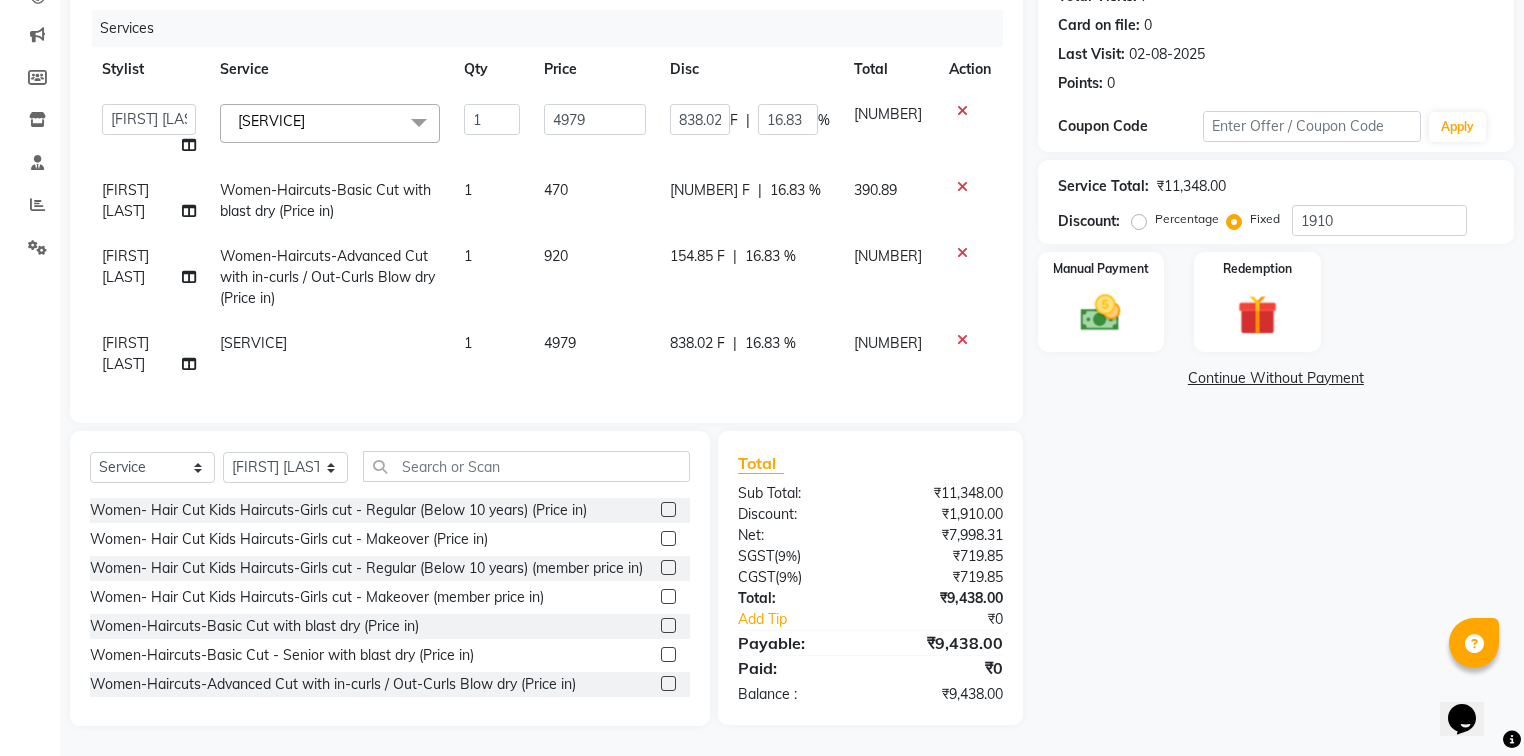 click on "₹1,910.00" 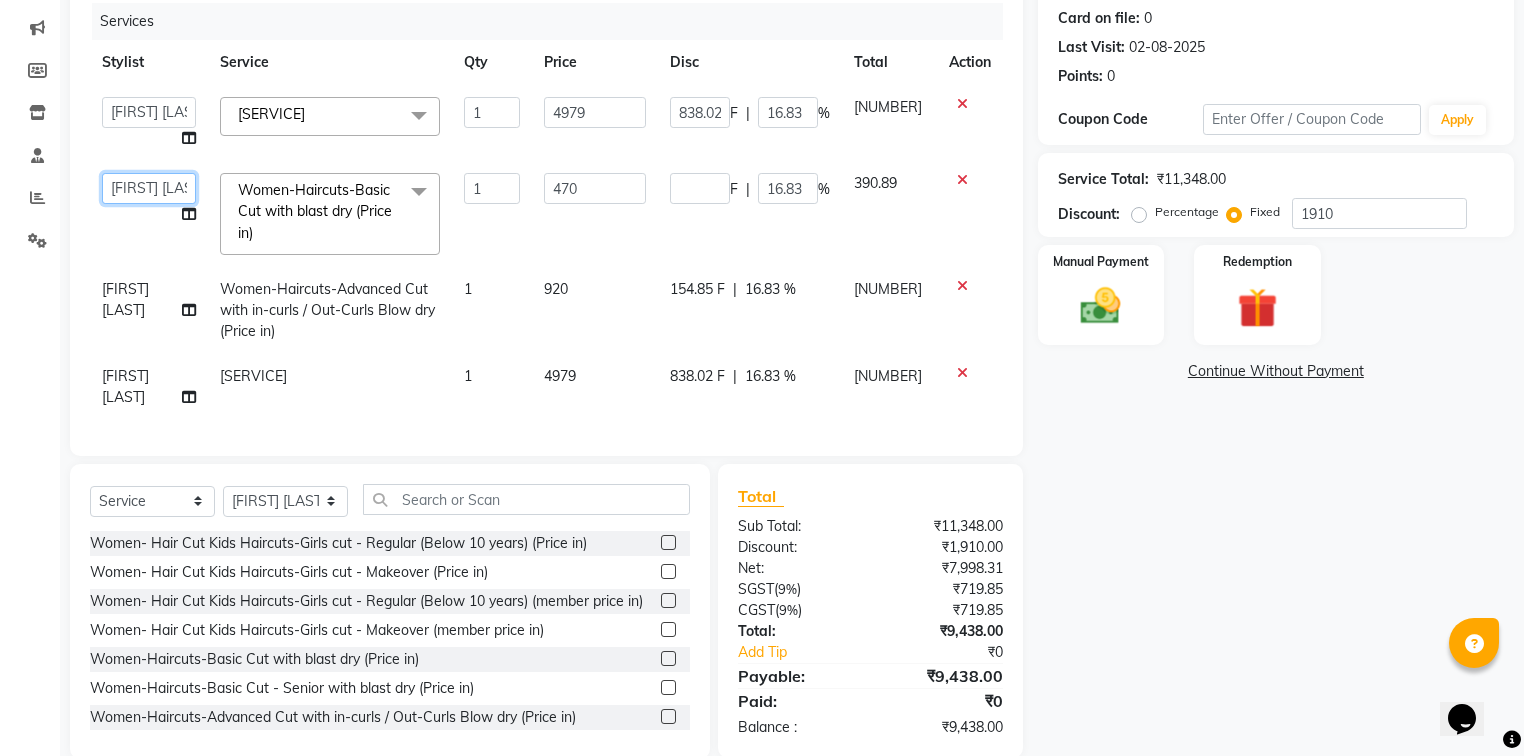 click on "[FIRST] [LAST]   [FIRST] [LAST]   Mo. [LAST]   Mo.[LAST]   [FIRST] [LAST]   [FIRST] [LAST]   [FIRST] [LAST]   [FIRST] [LAST]   [FIRST] [LAST]   [FIRST] [LAST]" 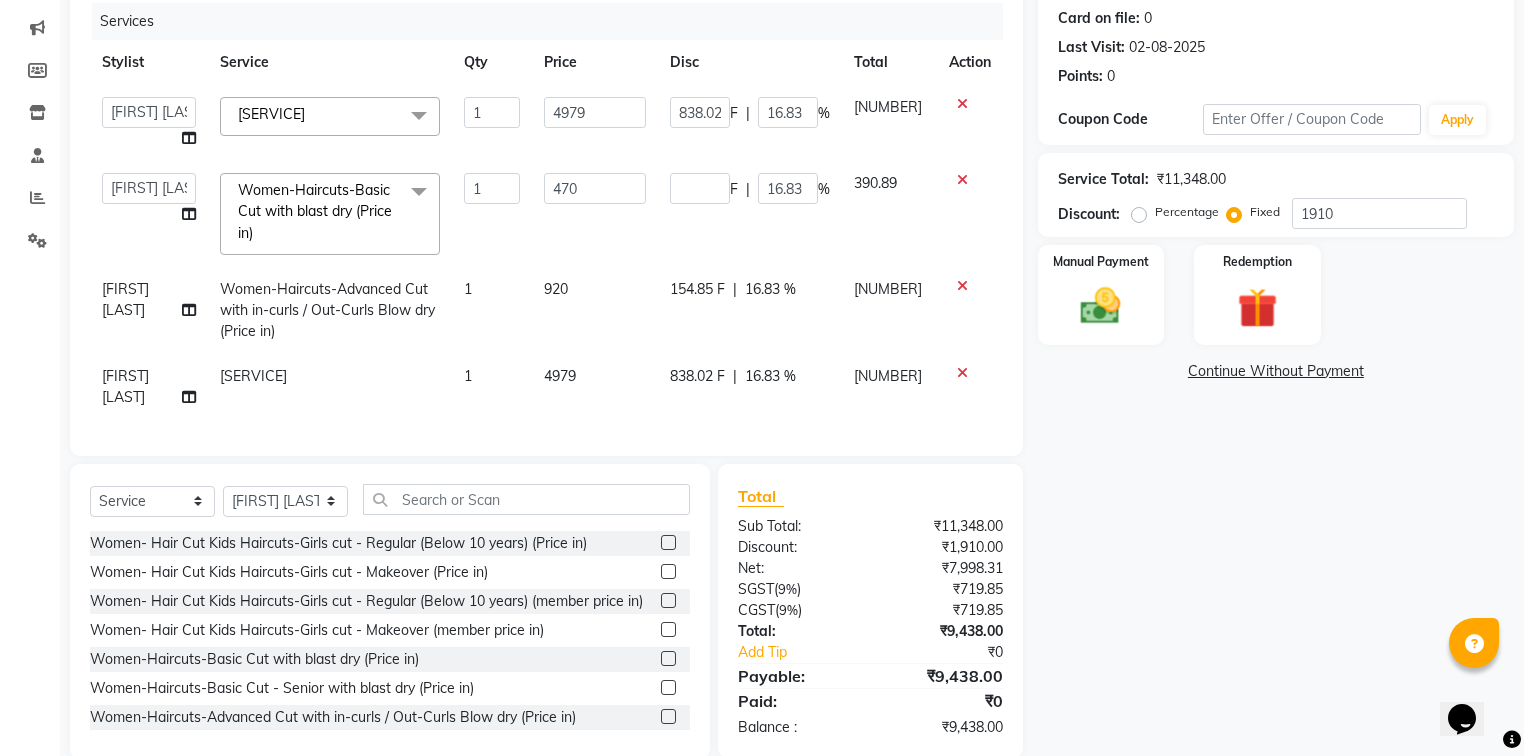 select on "58749" 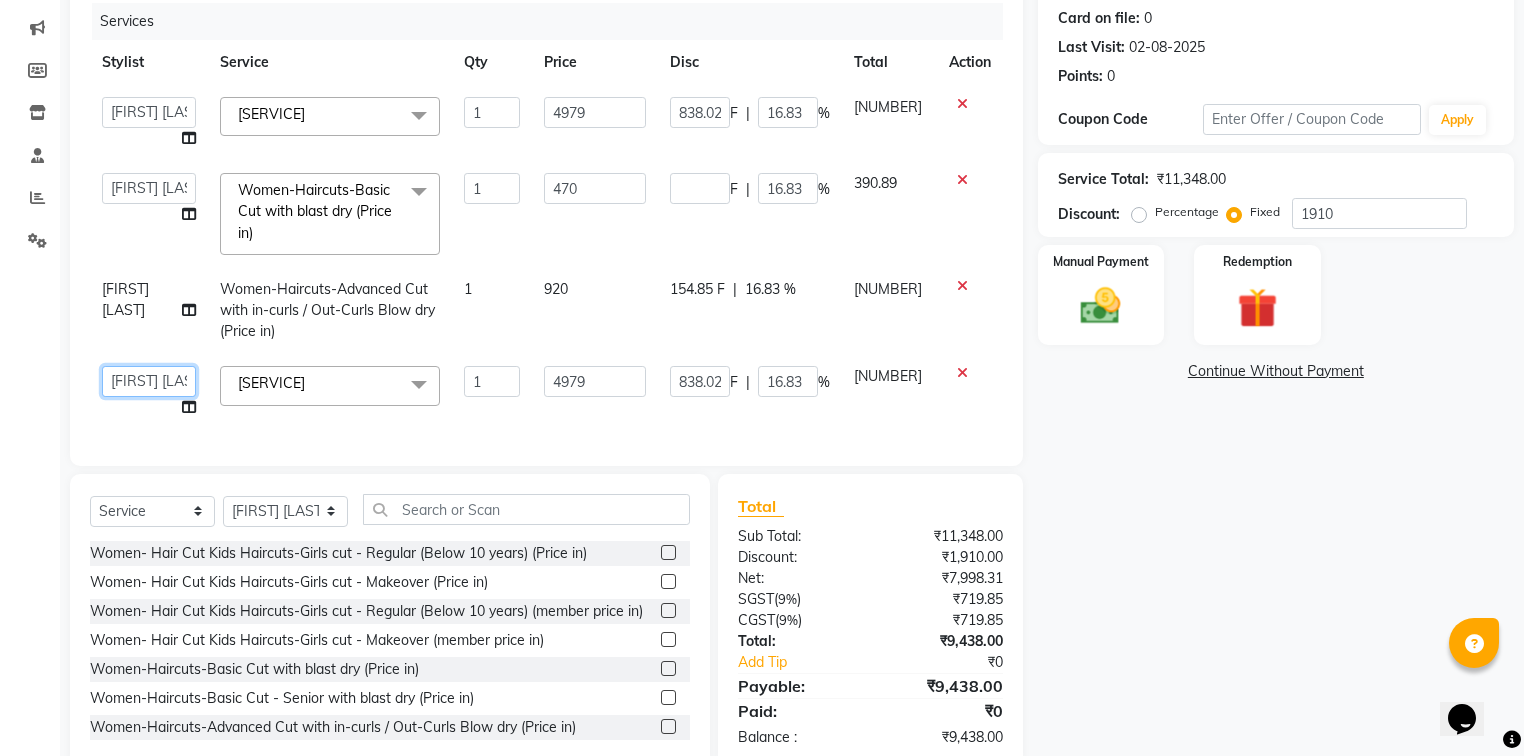 click on "[FIRST] [LAST]   [FIRST] [LAST]   Mo. [LAST]   Mo.[LAST]   [FIRST] [LAST]   [FIRST] [LAST]   [FIRST] [LAST]   [FIRST] [LAST]   [FIRST] [LAST]   [FIRST] [LAST]" 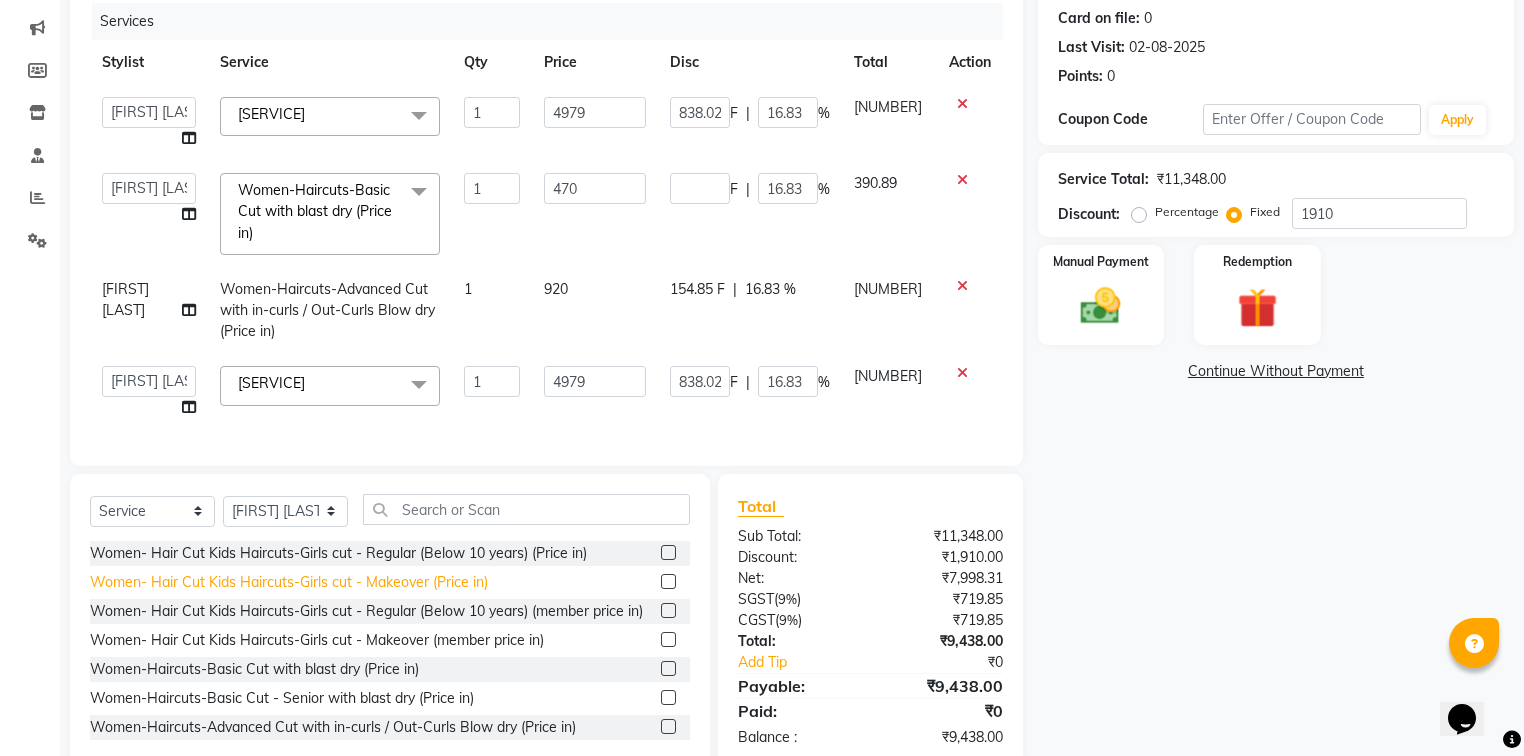 select on "58749" 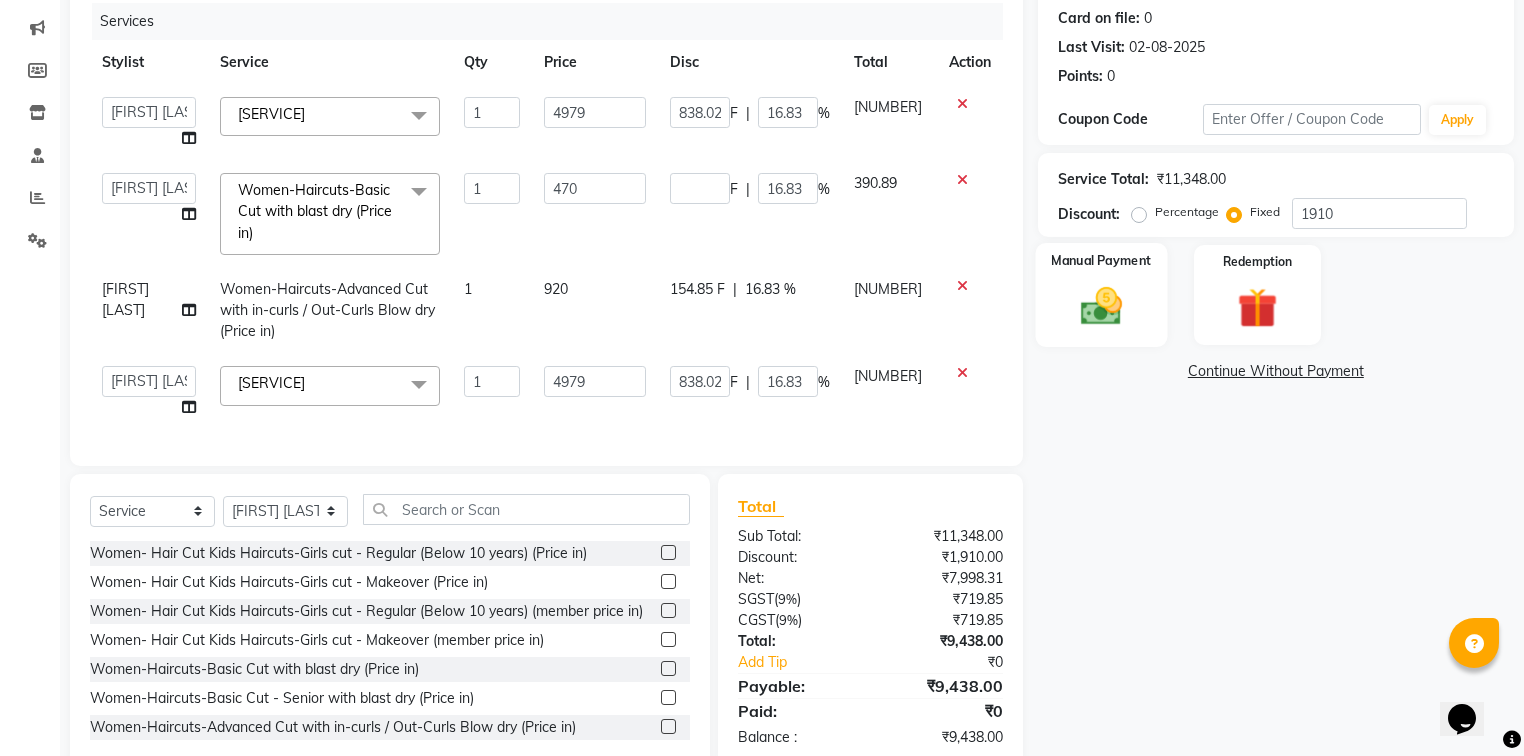click on "Manual Payment" 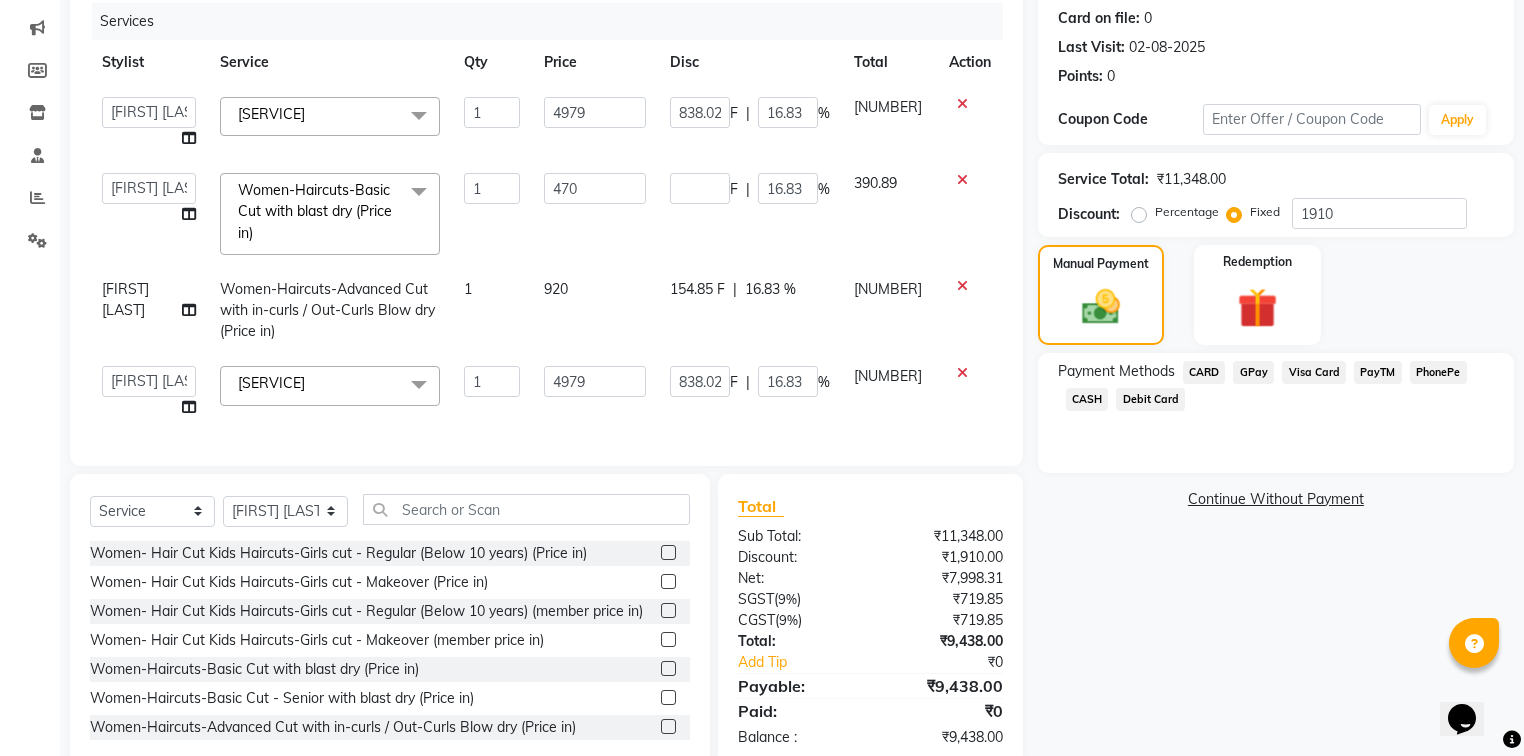 click on "CARD" 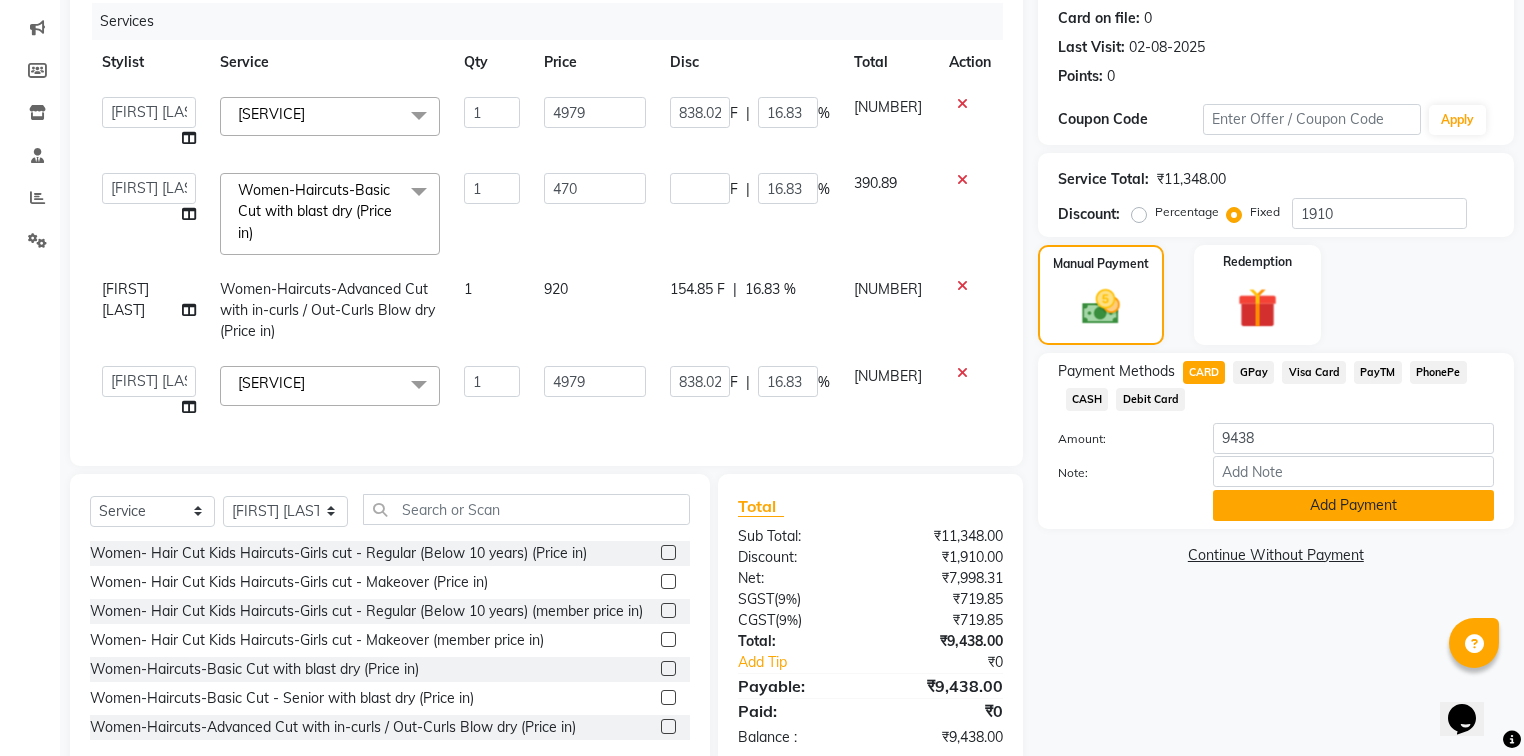 click on "Add Payment" 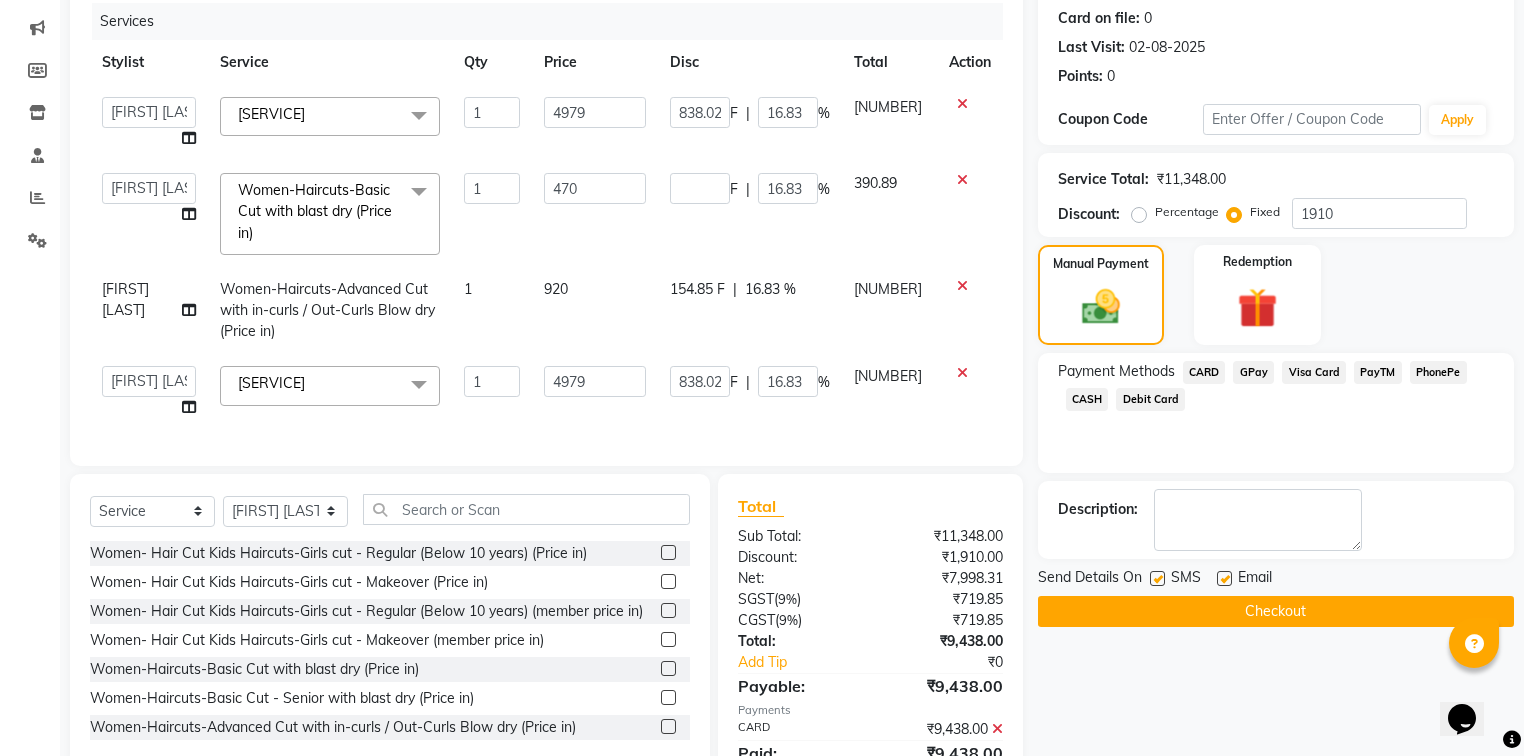 click 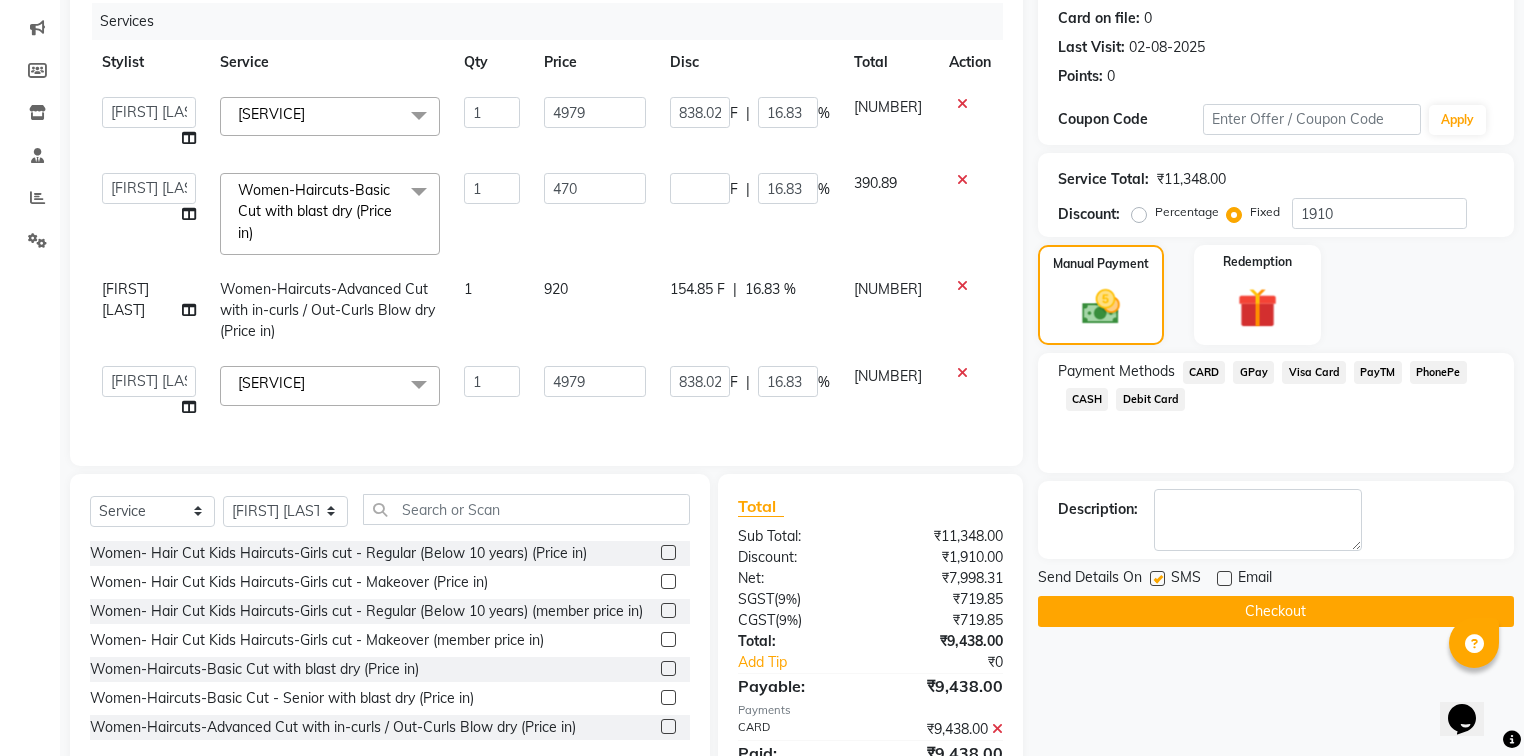 click 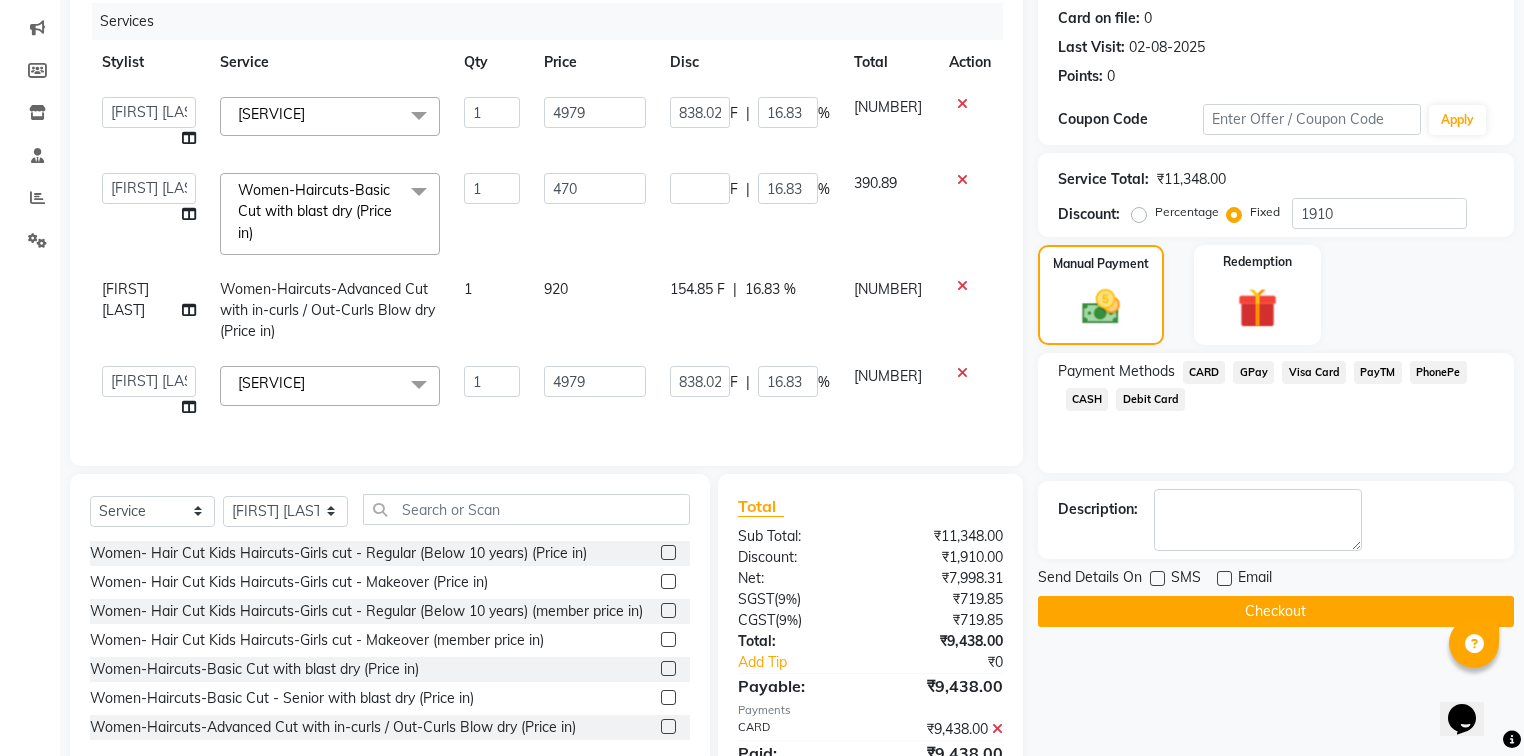 click on "Checkout" 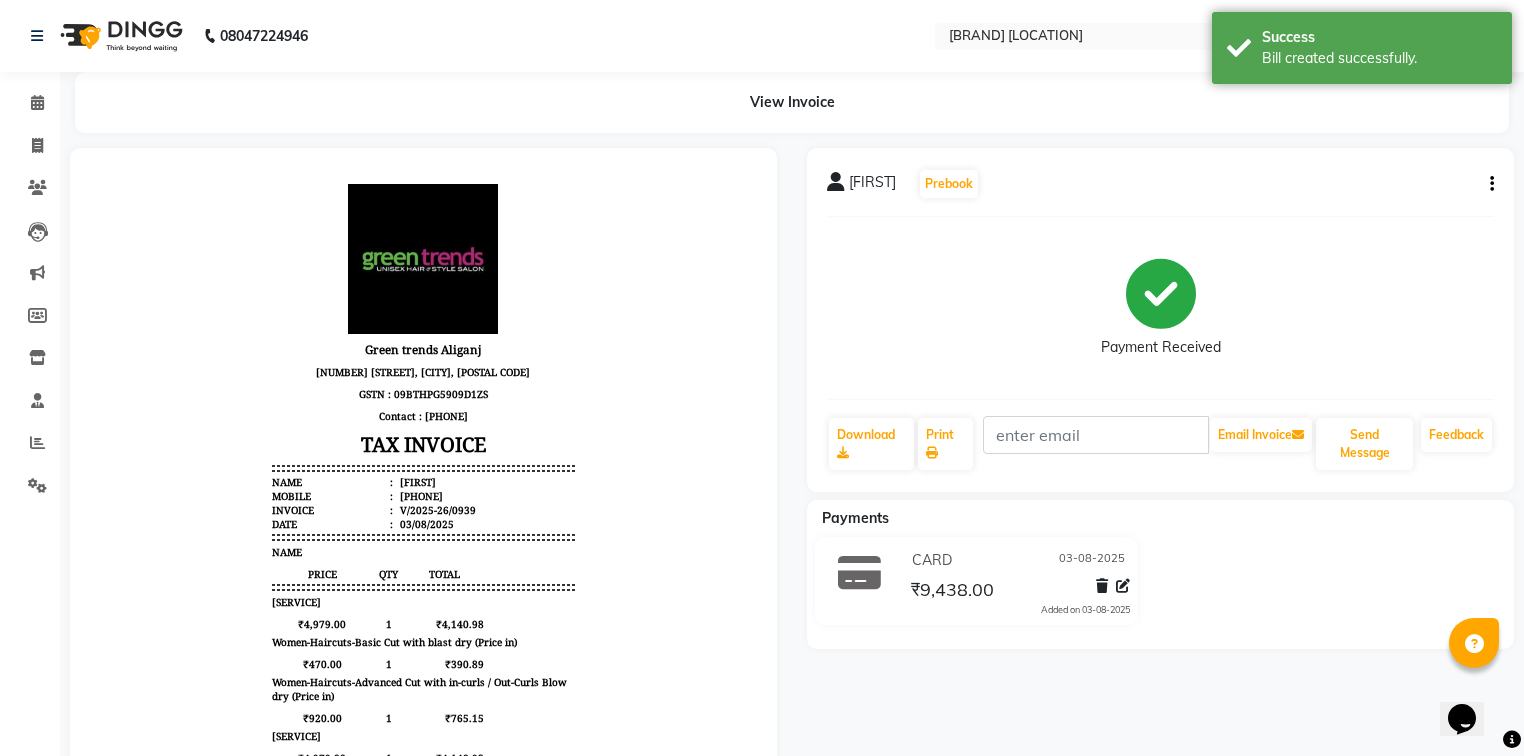 scroll, scrollTop: 0, scrollLeft: 0, axis: both 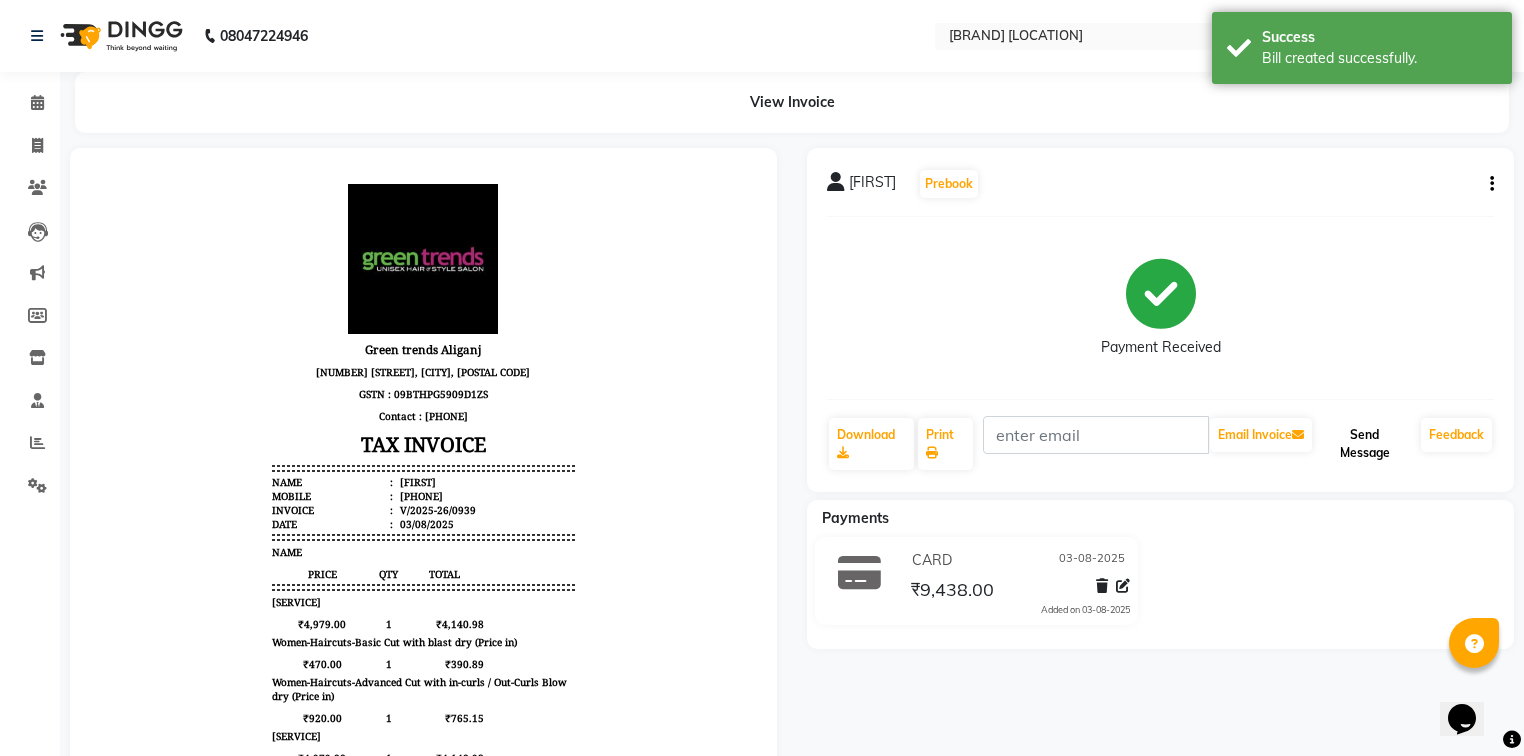 click on "Send Message" 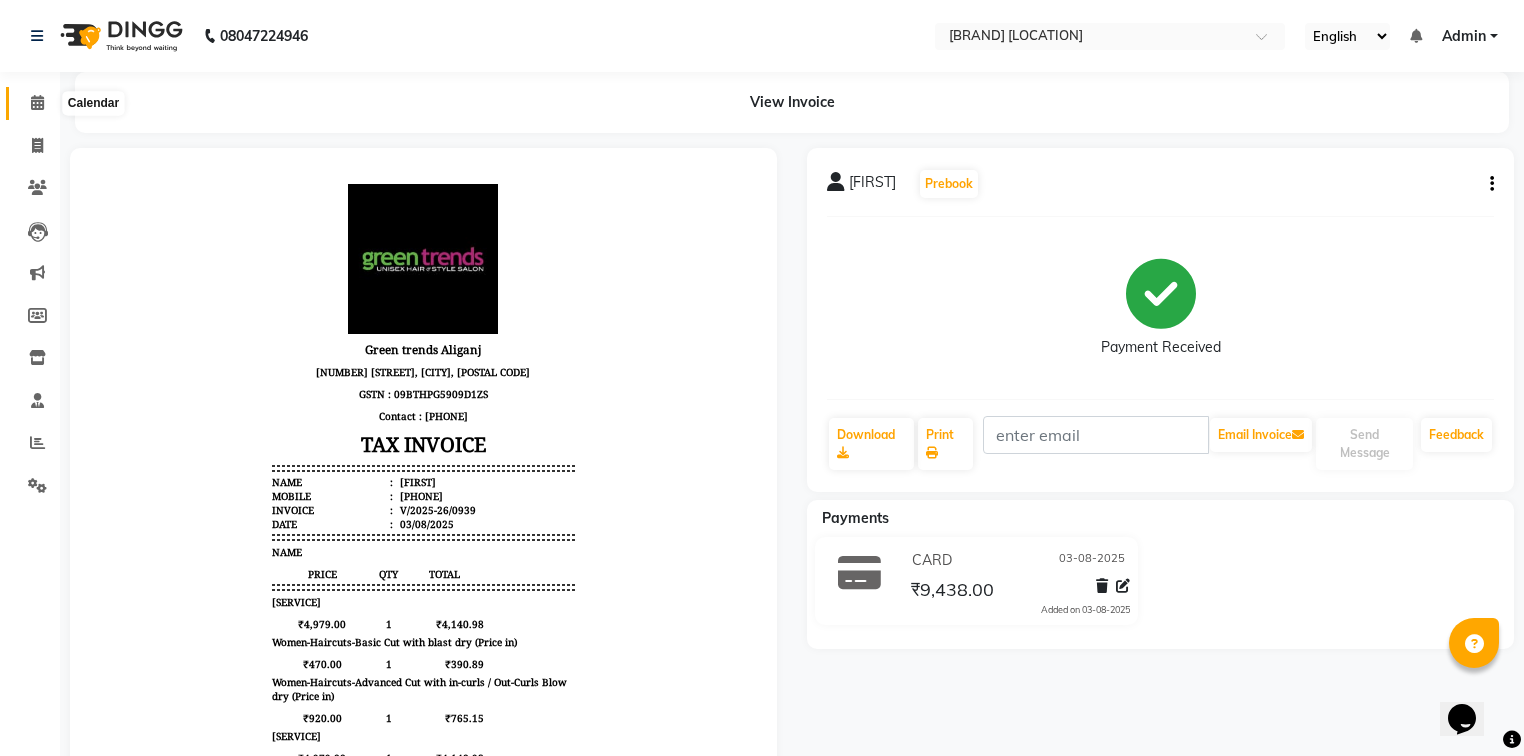 click 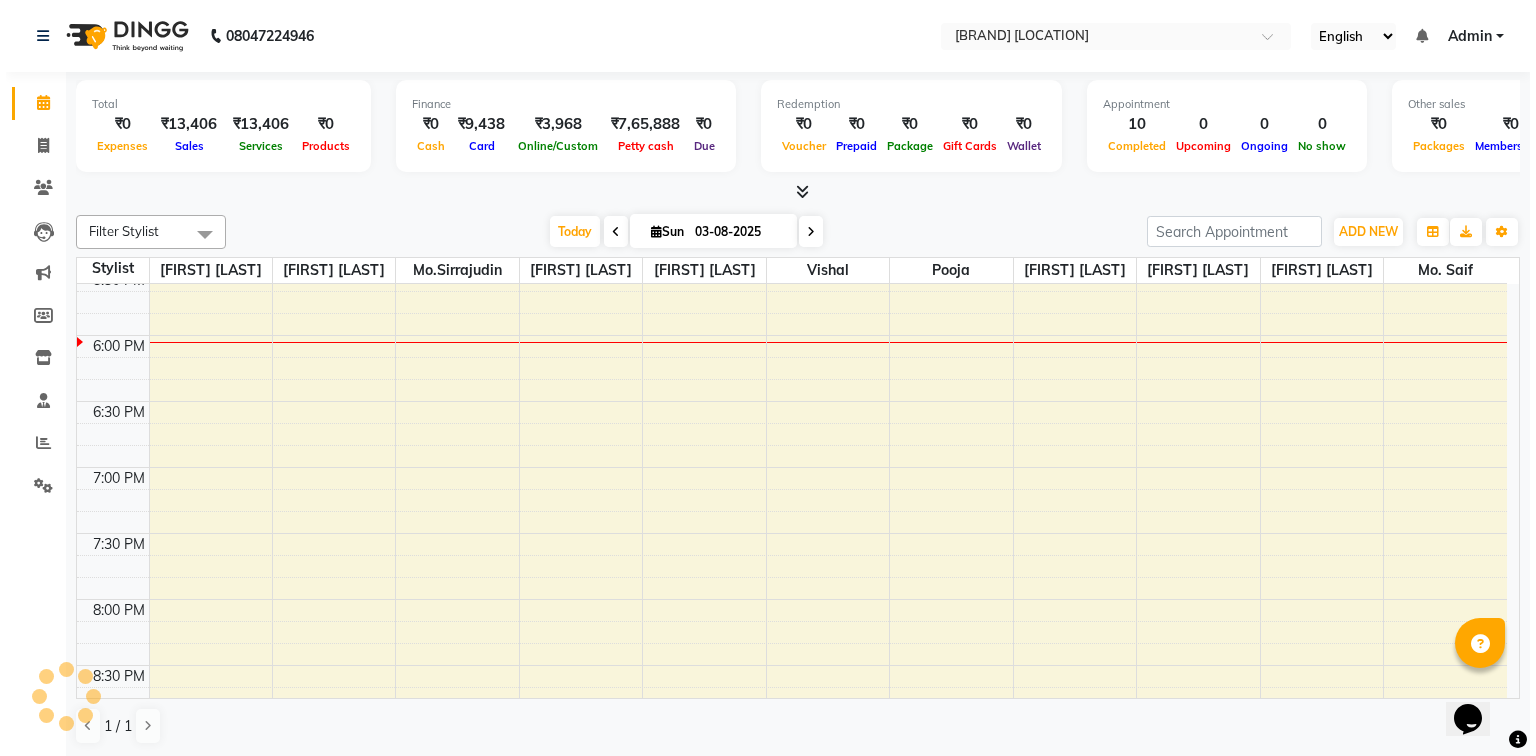 scroll, scrollTop: 0, scrollLeft: 0, axis: both 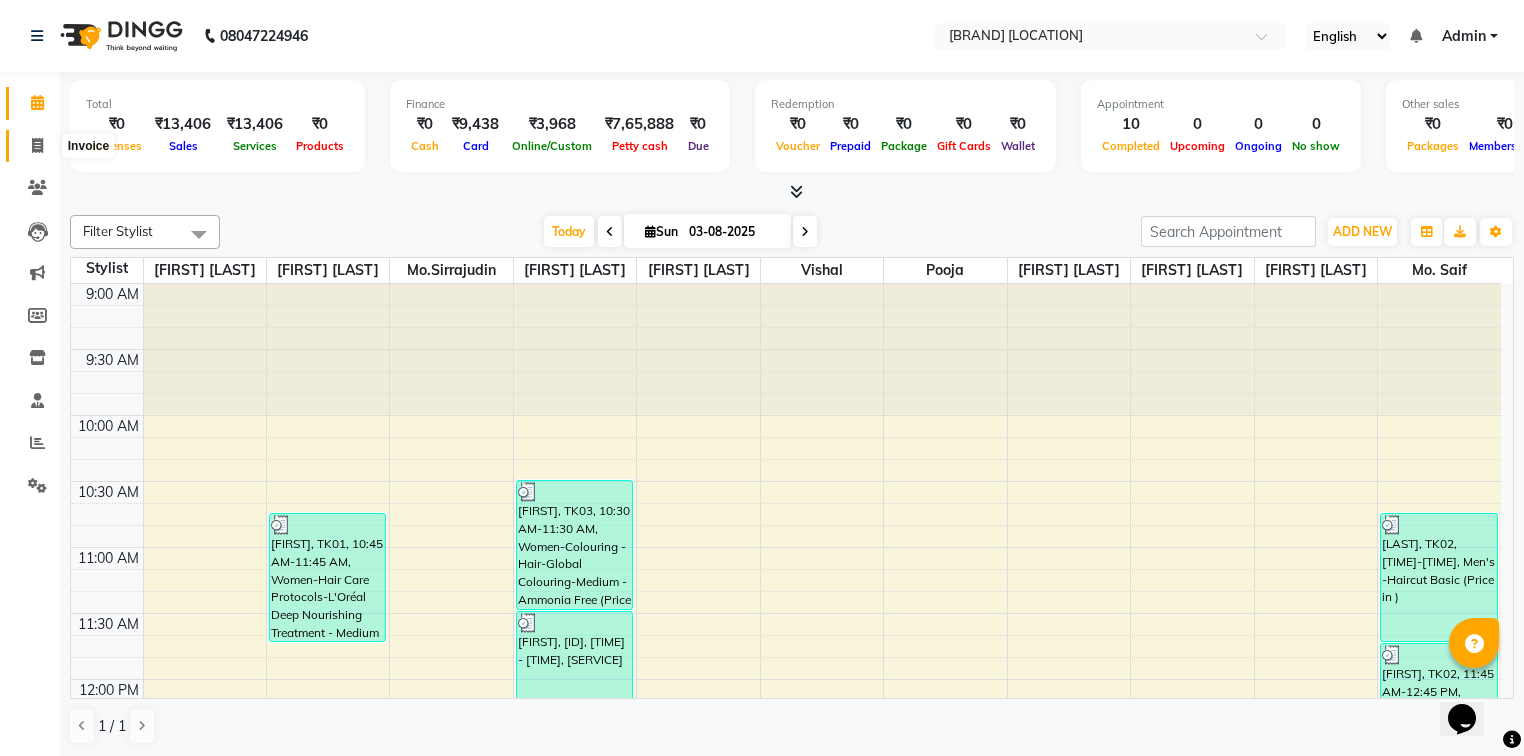 click 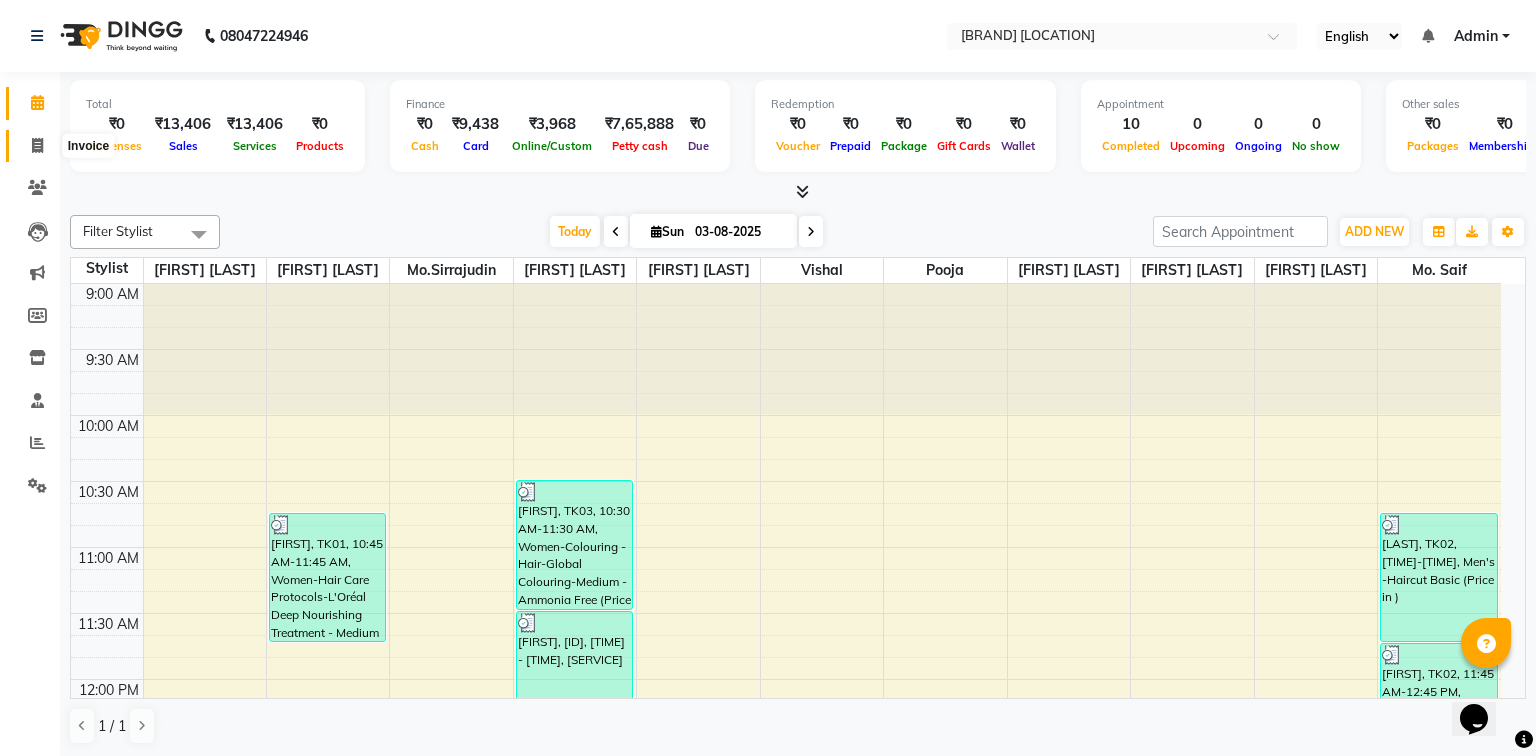 select on "7023" 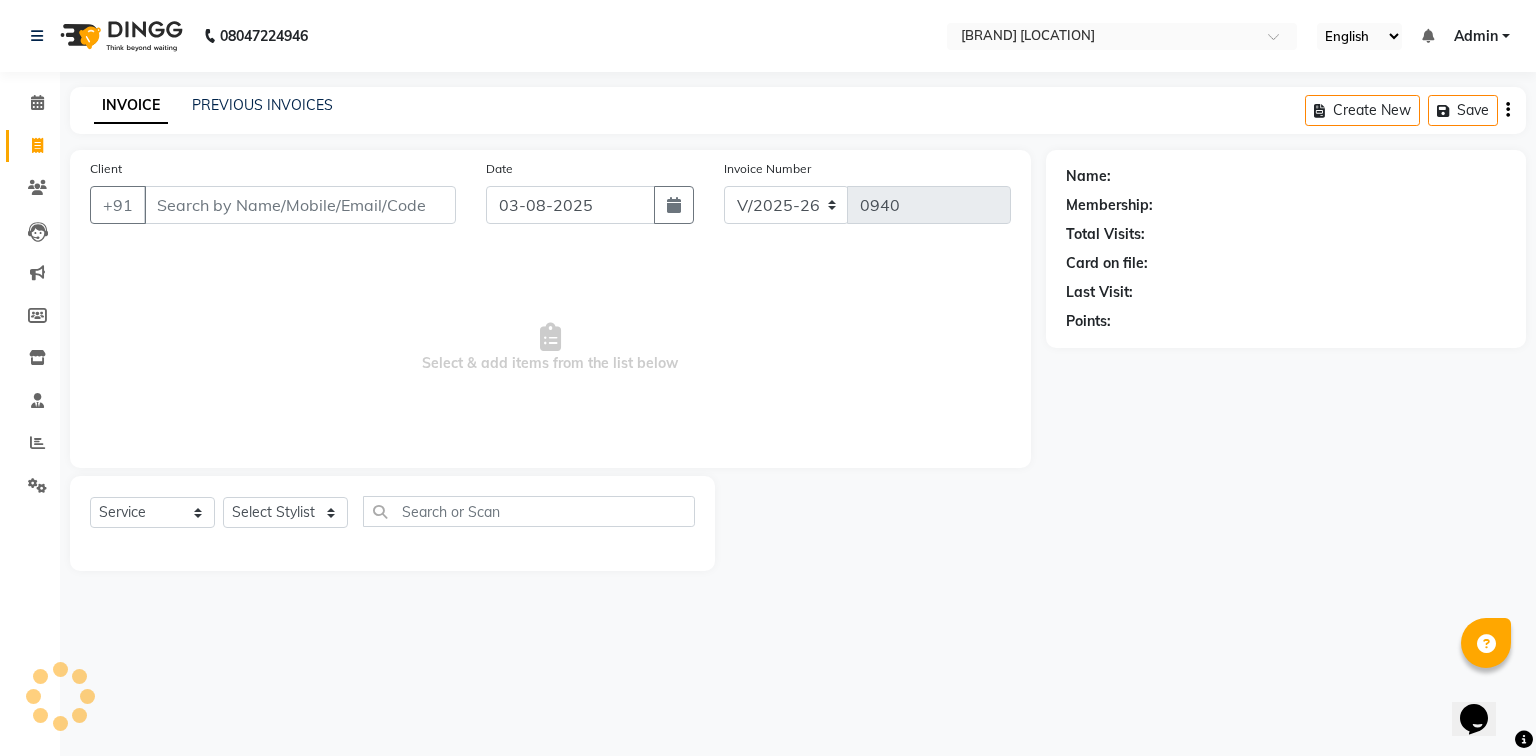 click on "Client" at bounding box center (300, 205) 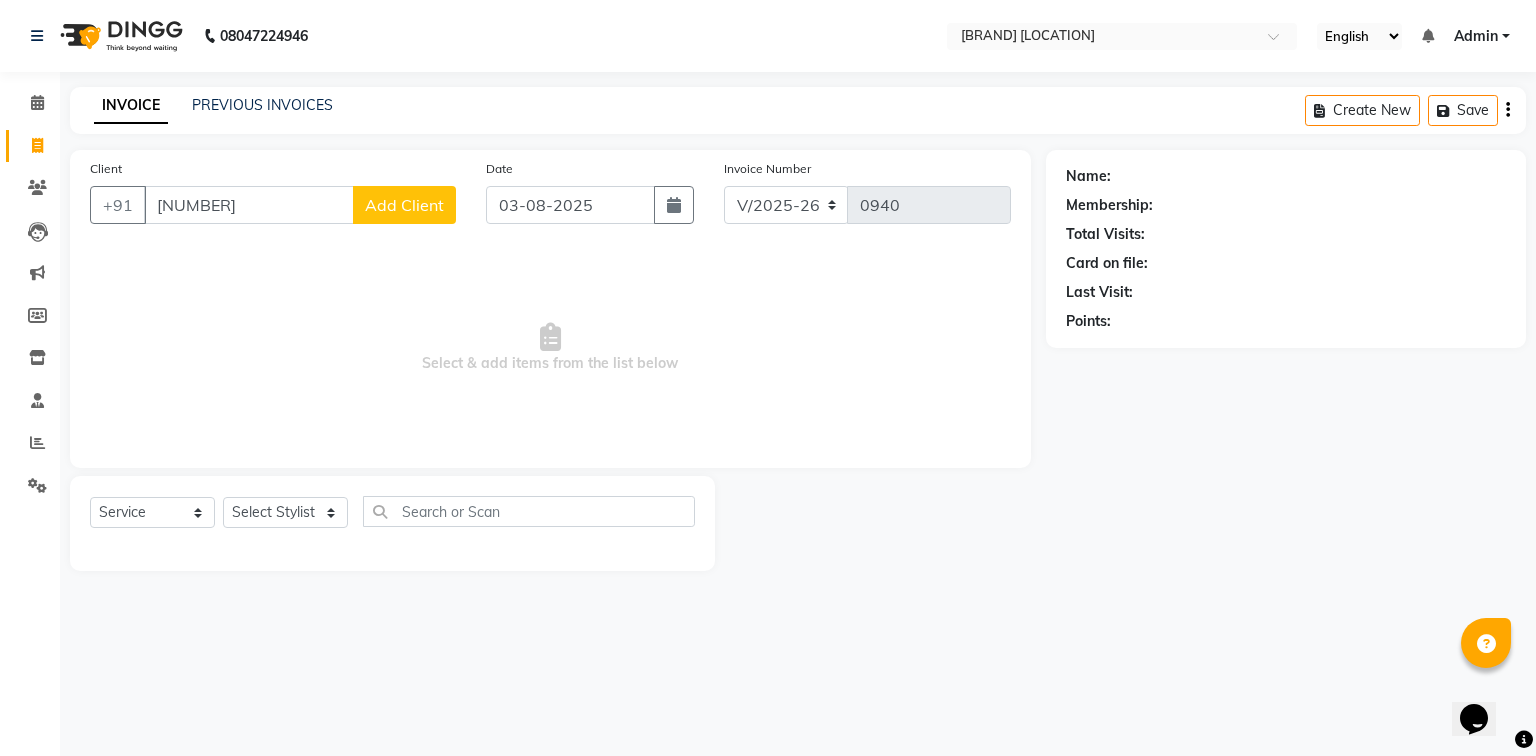 type on "[NUMBER]" 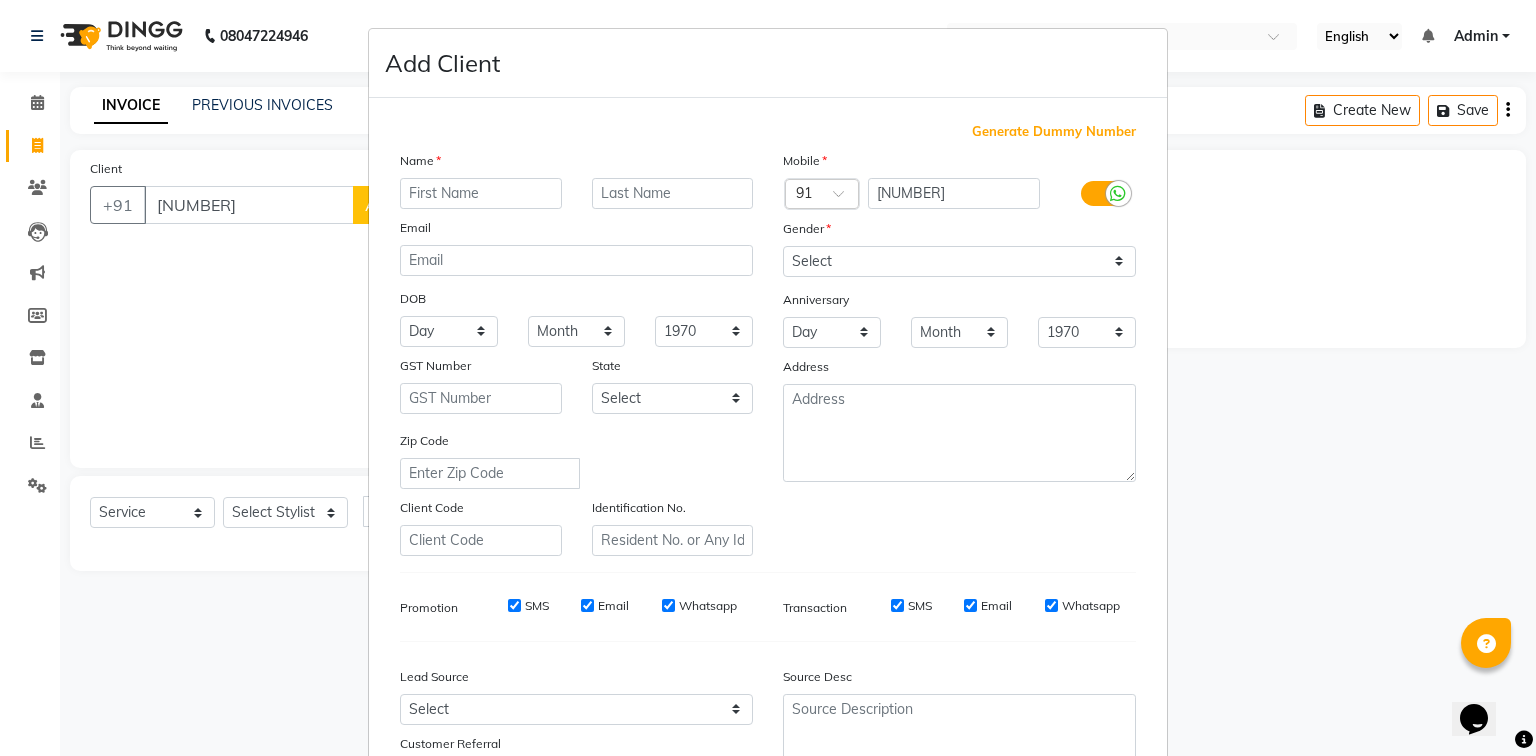 click at bounding box center (481, 193) 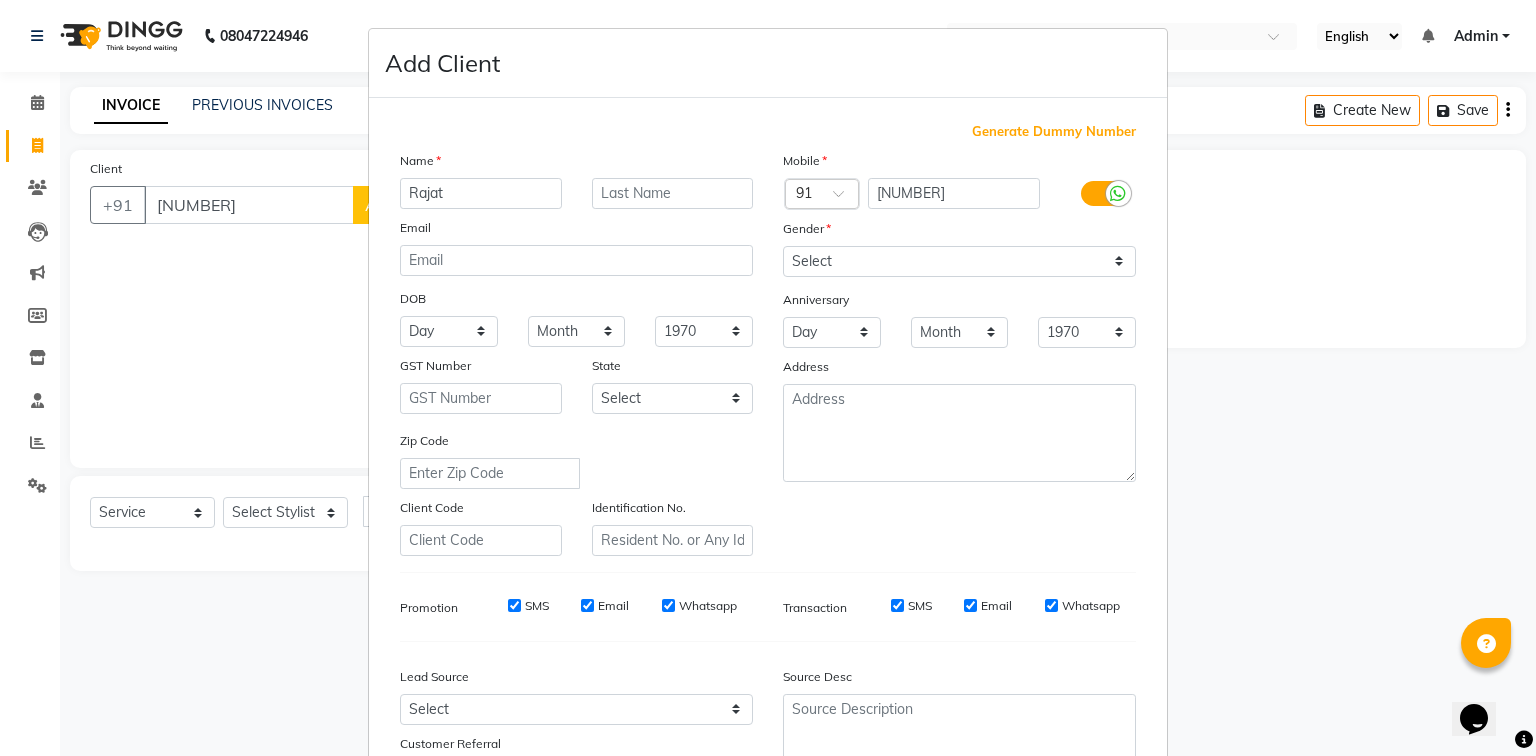 type on "Rajat" 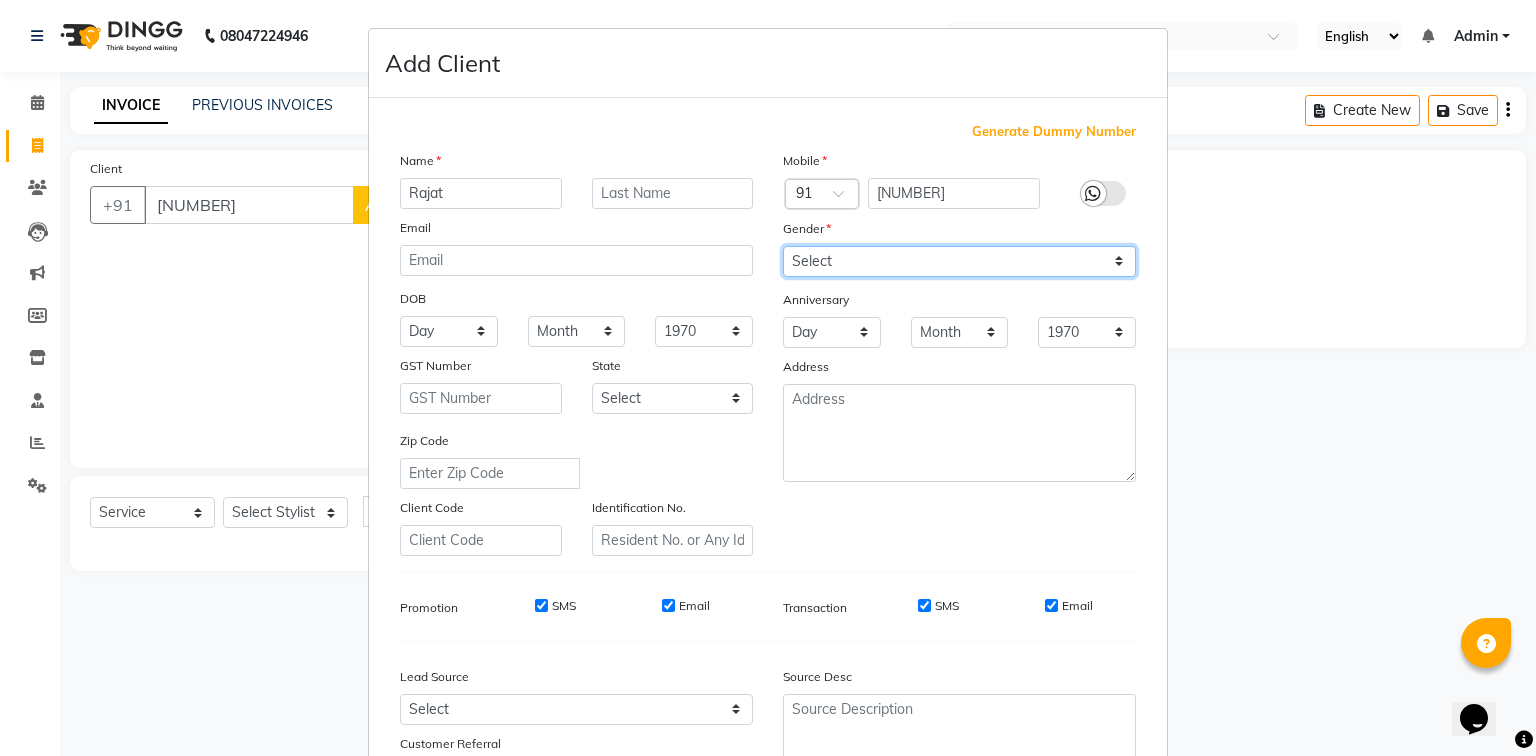 click on "Select Male Female Other Prefer Not To Say" at bounding box center [959, 261] 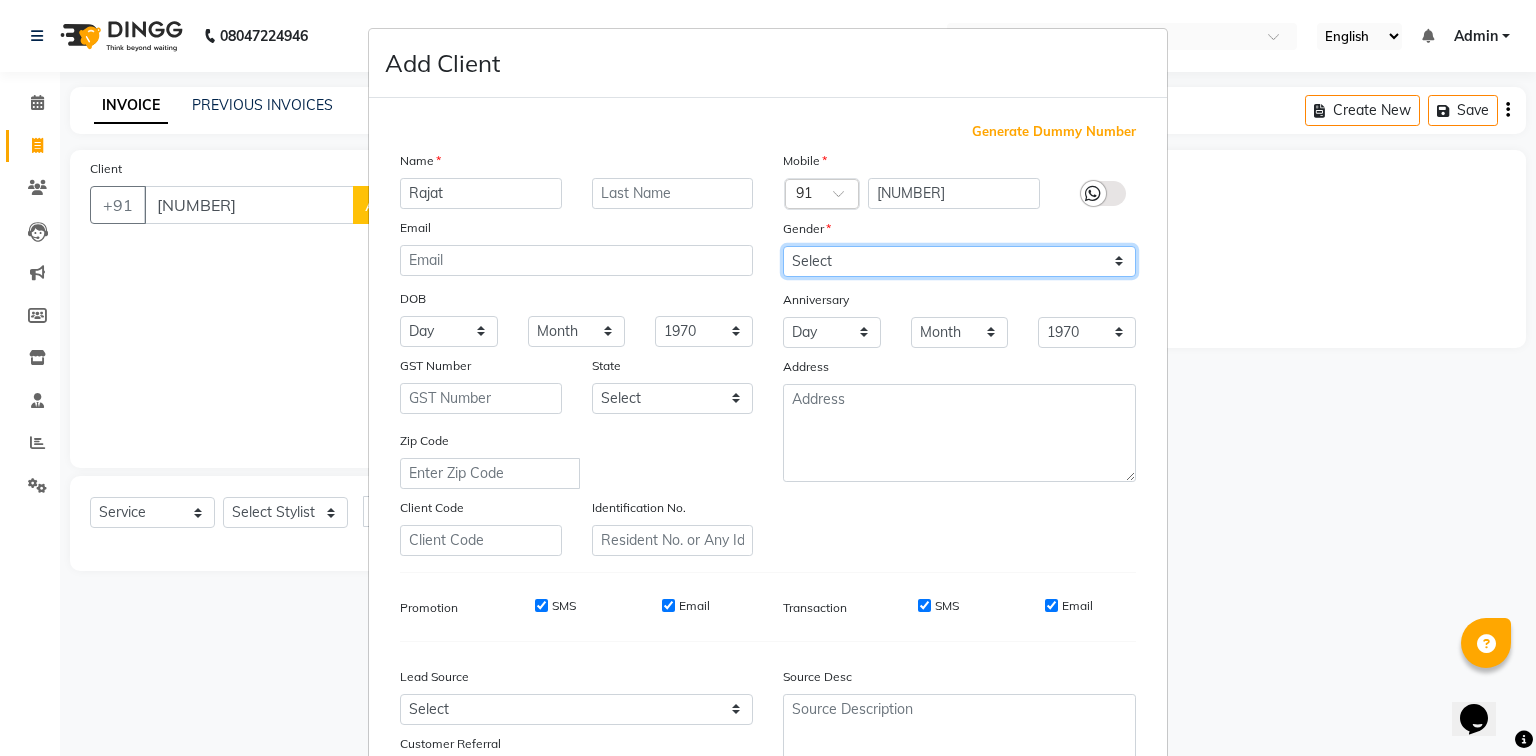 select on "male" 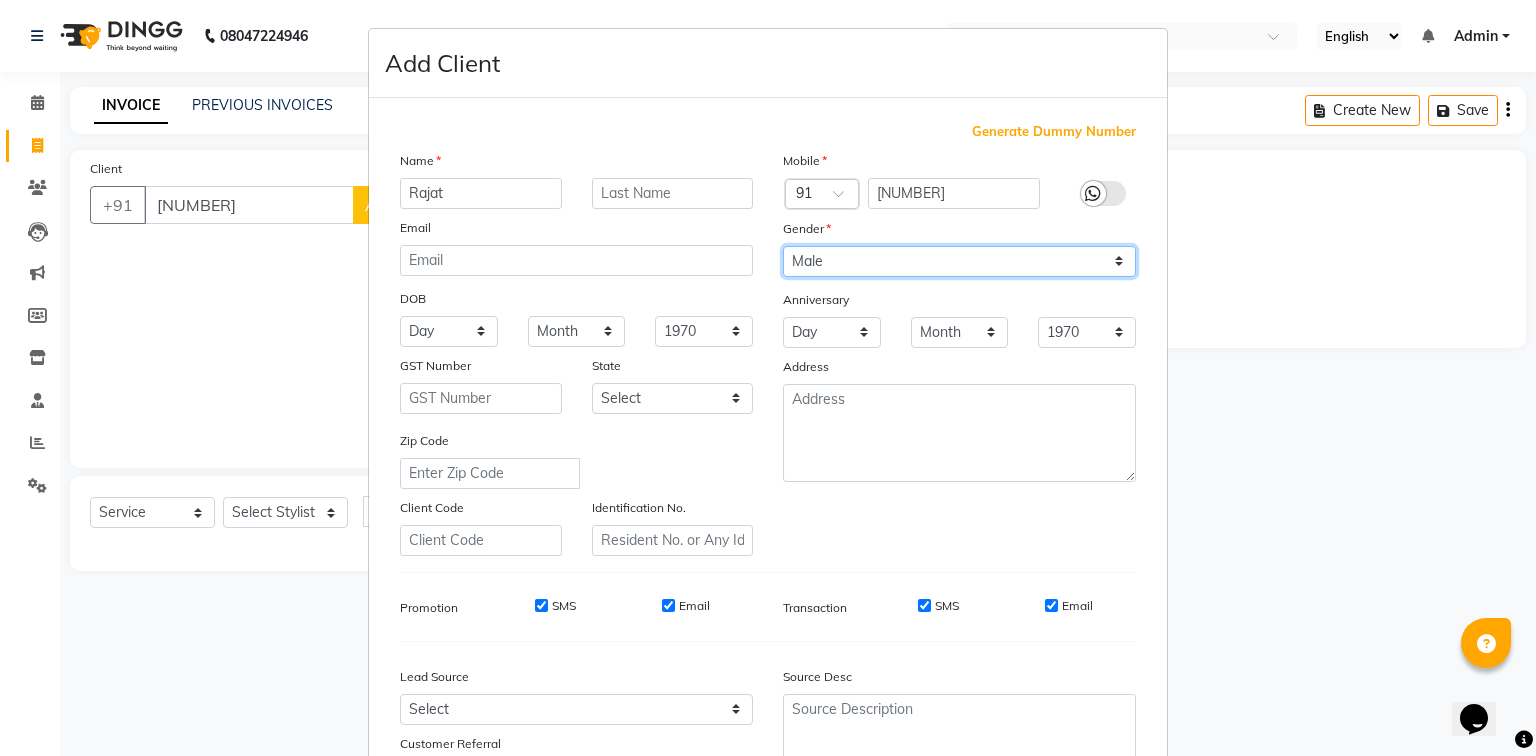click on "Select Male Female Other Prefer Not To Say" at bounding box center (959, 261) 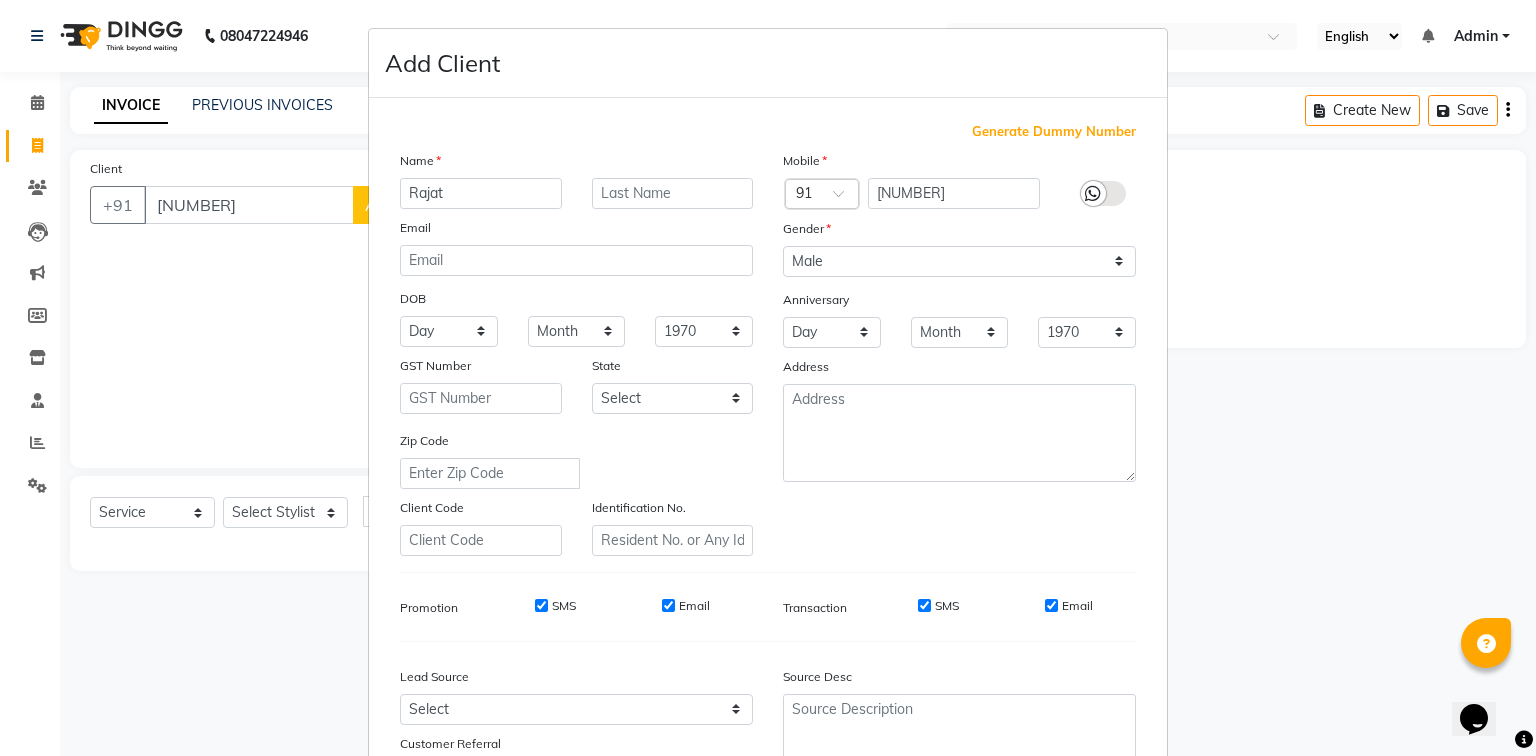 click on "Transaction SMS Email" at bounding box center [959, 607] 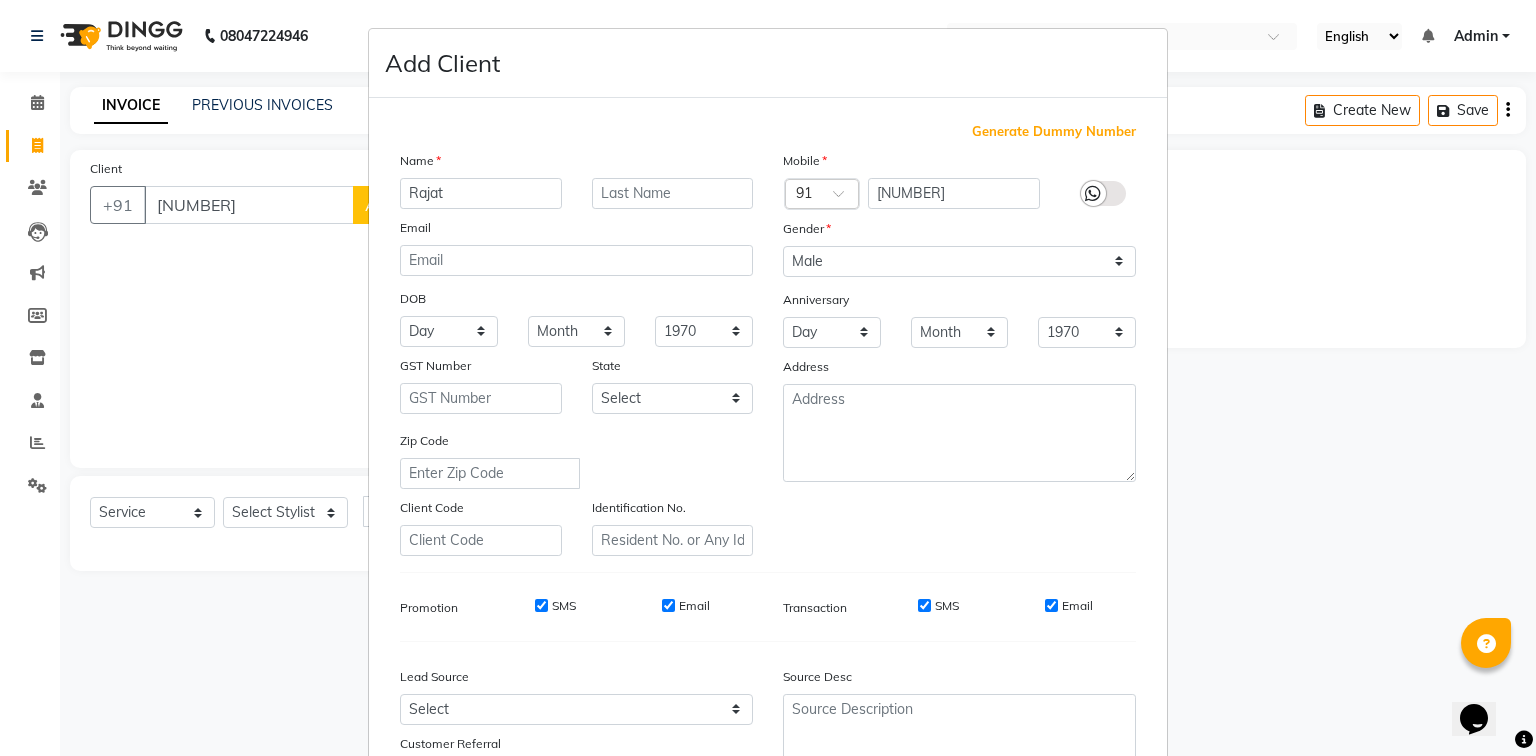 drag, startPoint x: 1528, startPoint y: 592, endPoint x: 1526, endPoint y: 608, distance: 16.124516 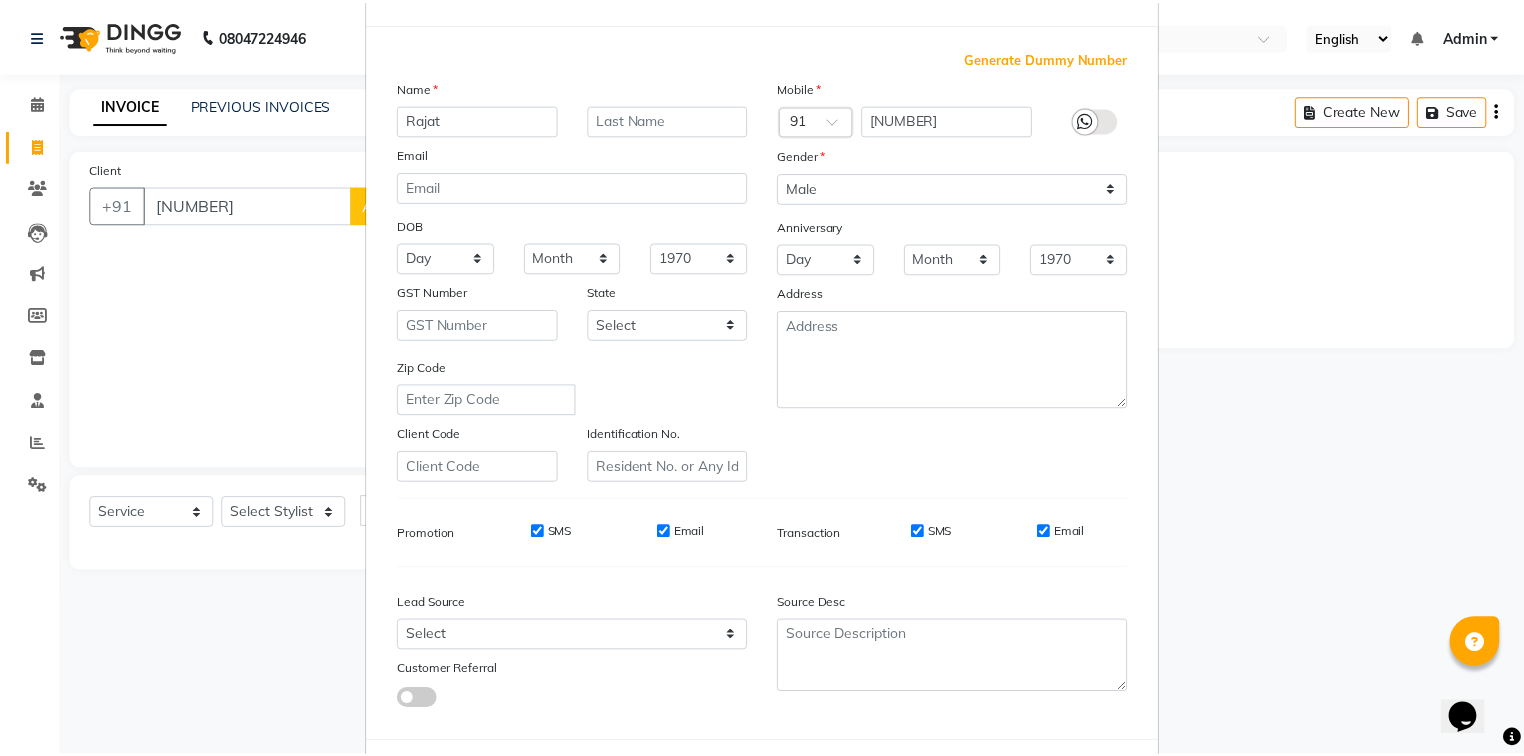scroll, scrollTop: 176, scrollLeft: 0, axis: vertical 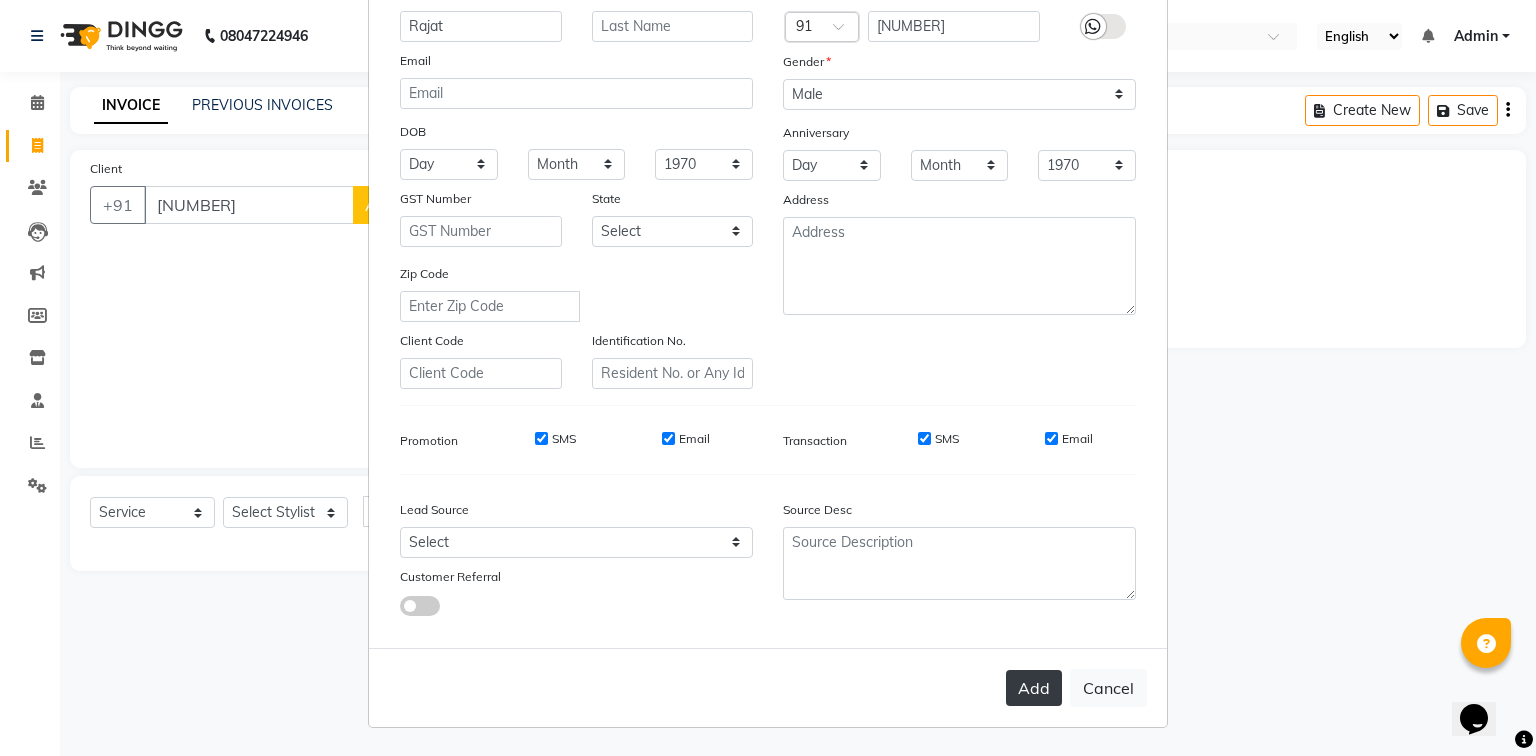 click on "Add" at bounding box center (1034, 688) 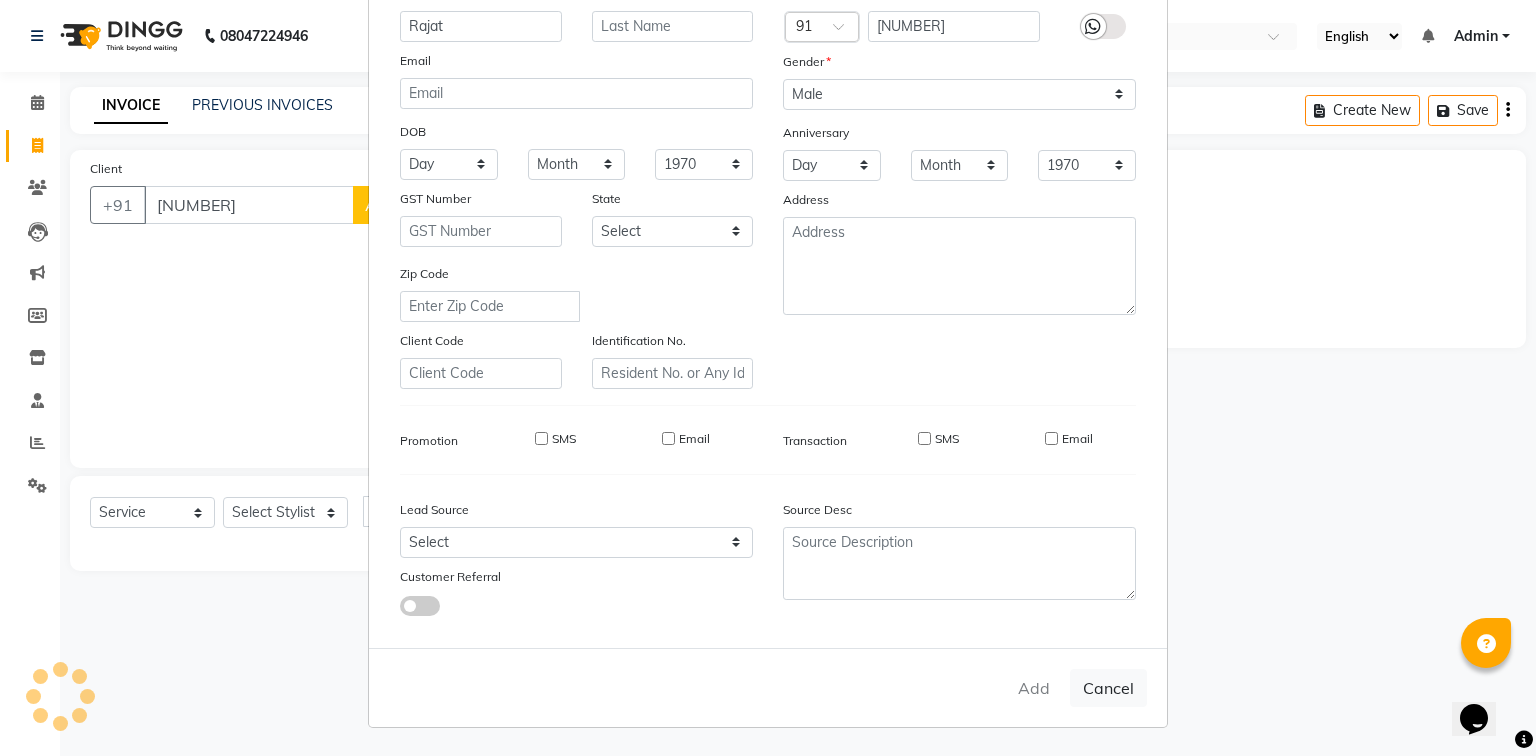 type 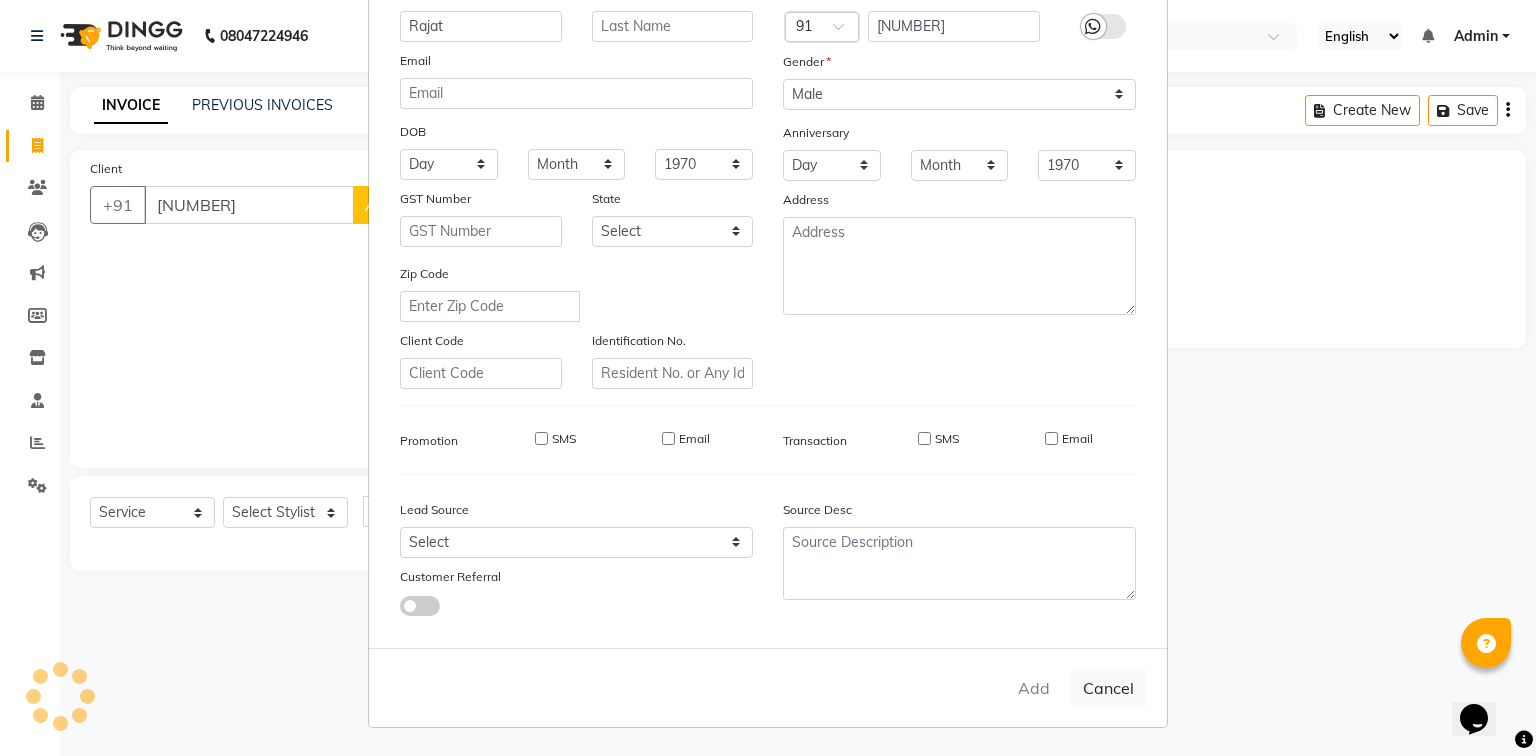 select 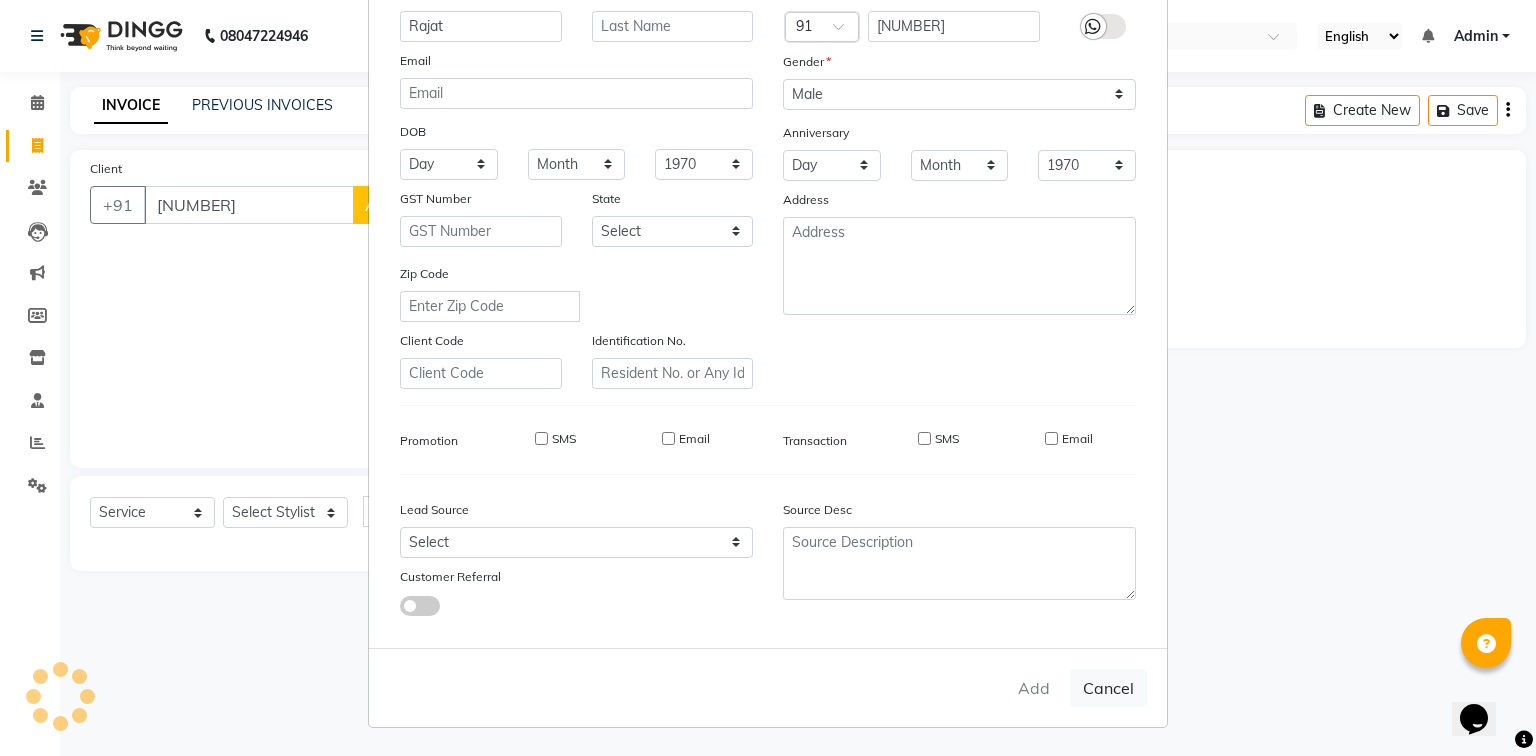 select 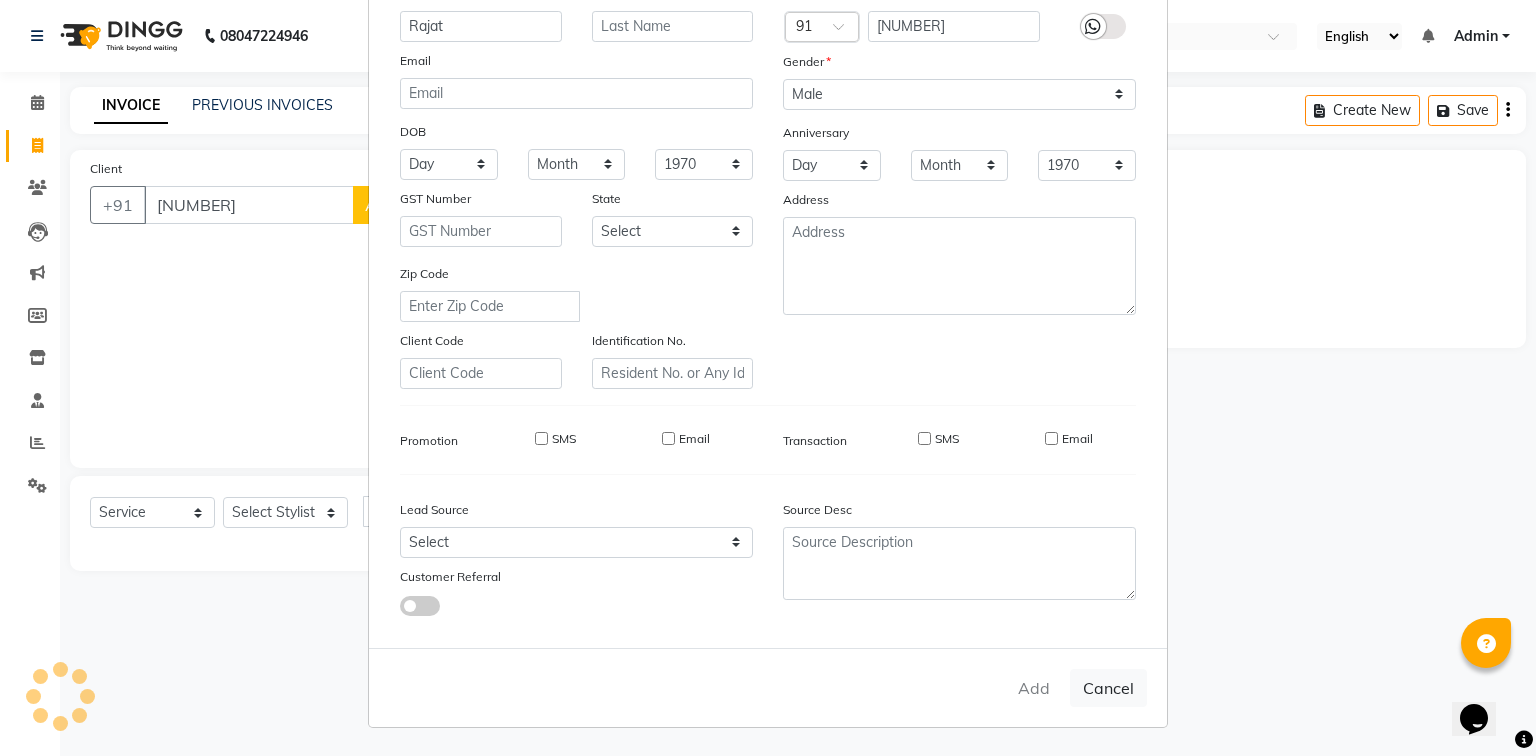 select 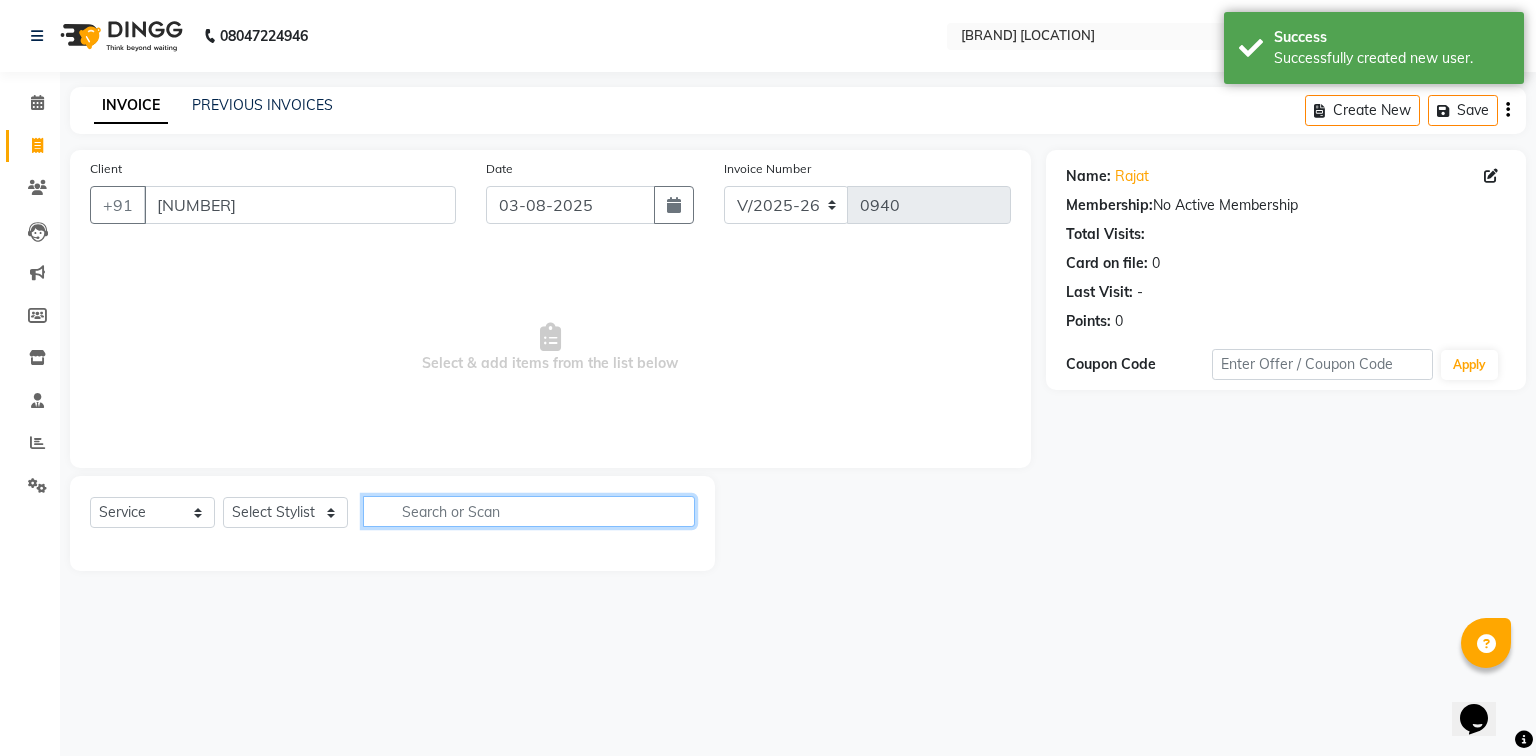 click 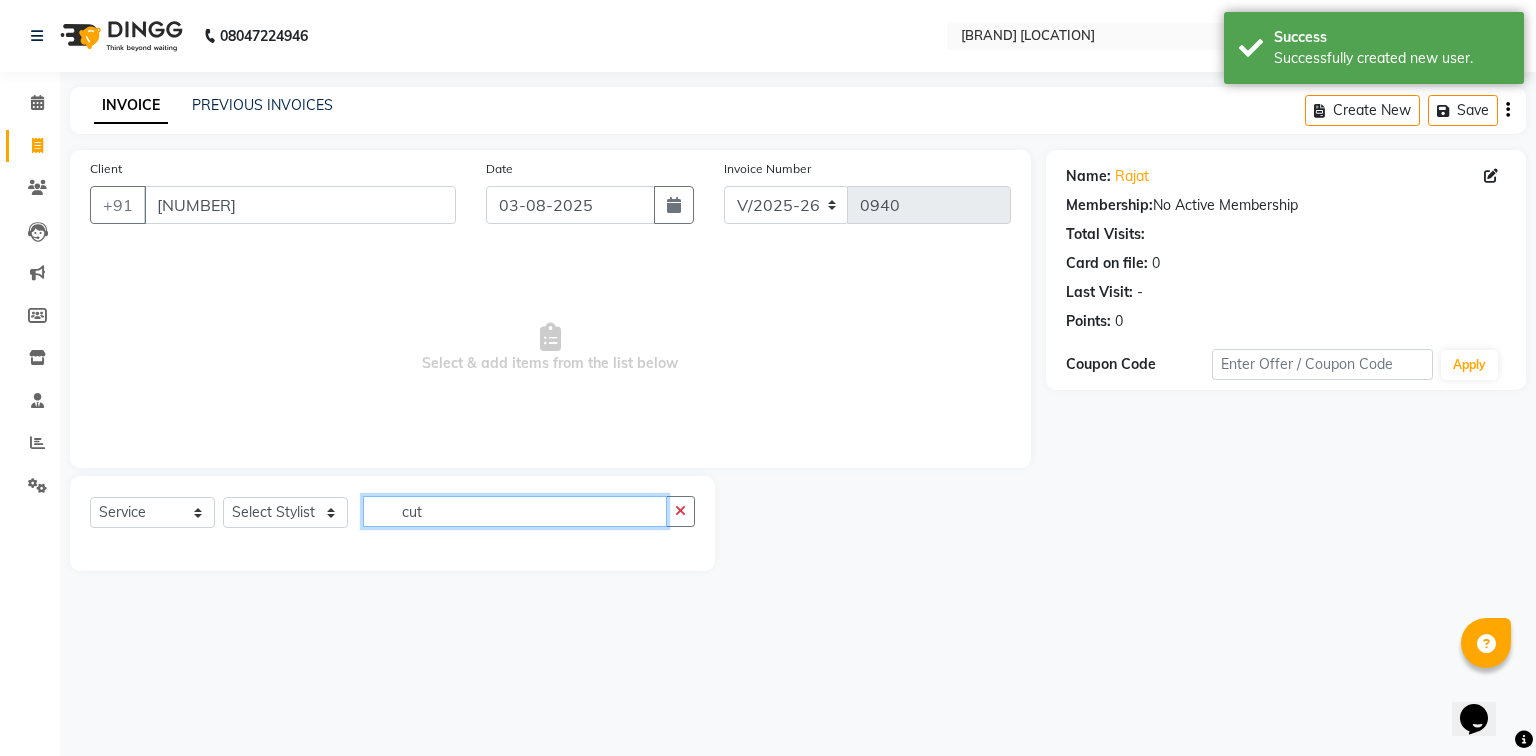 click on "cut" 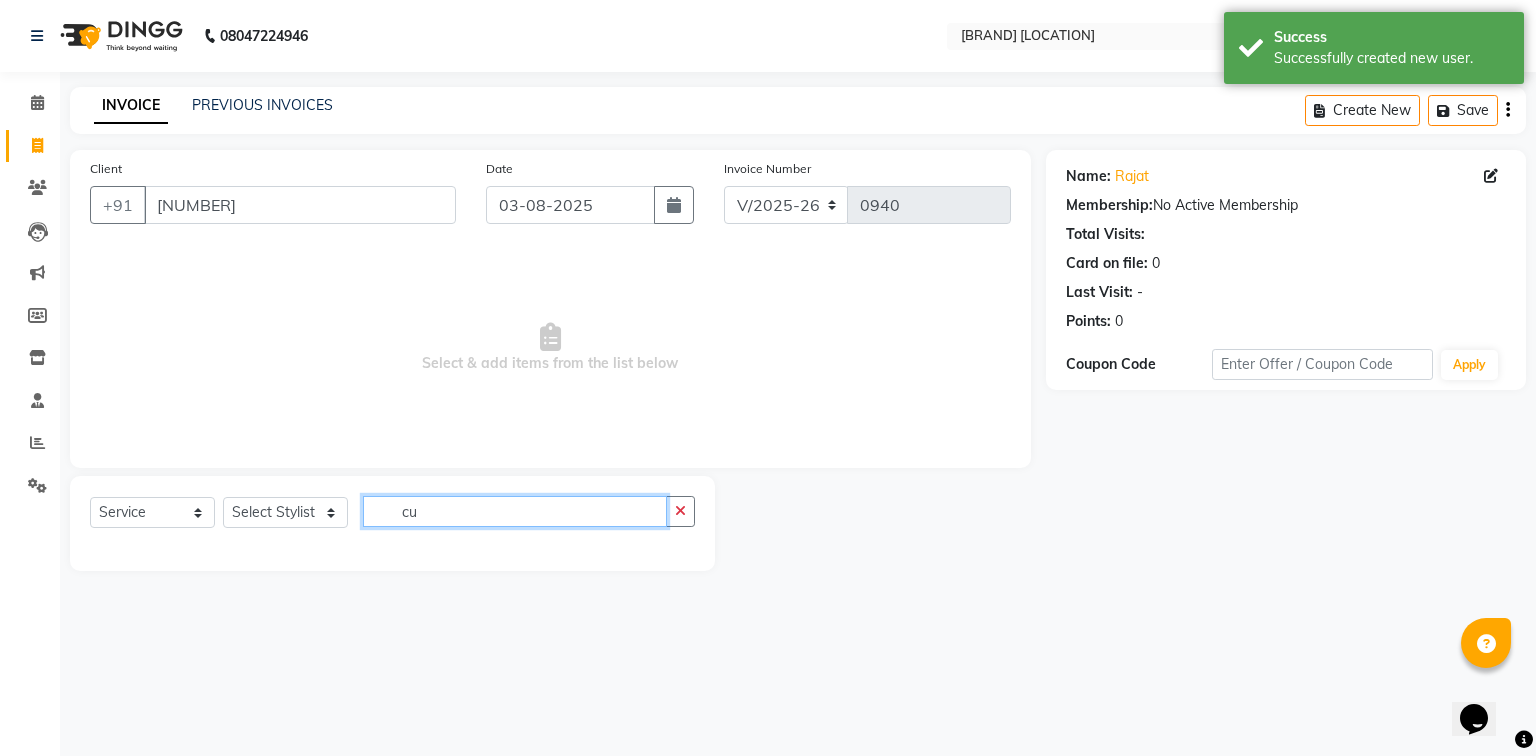 type on "c" 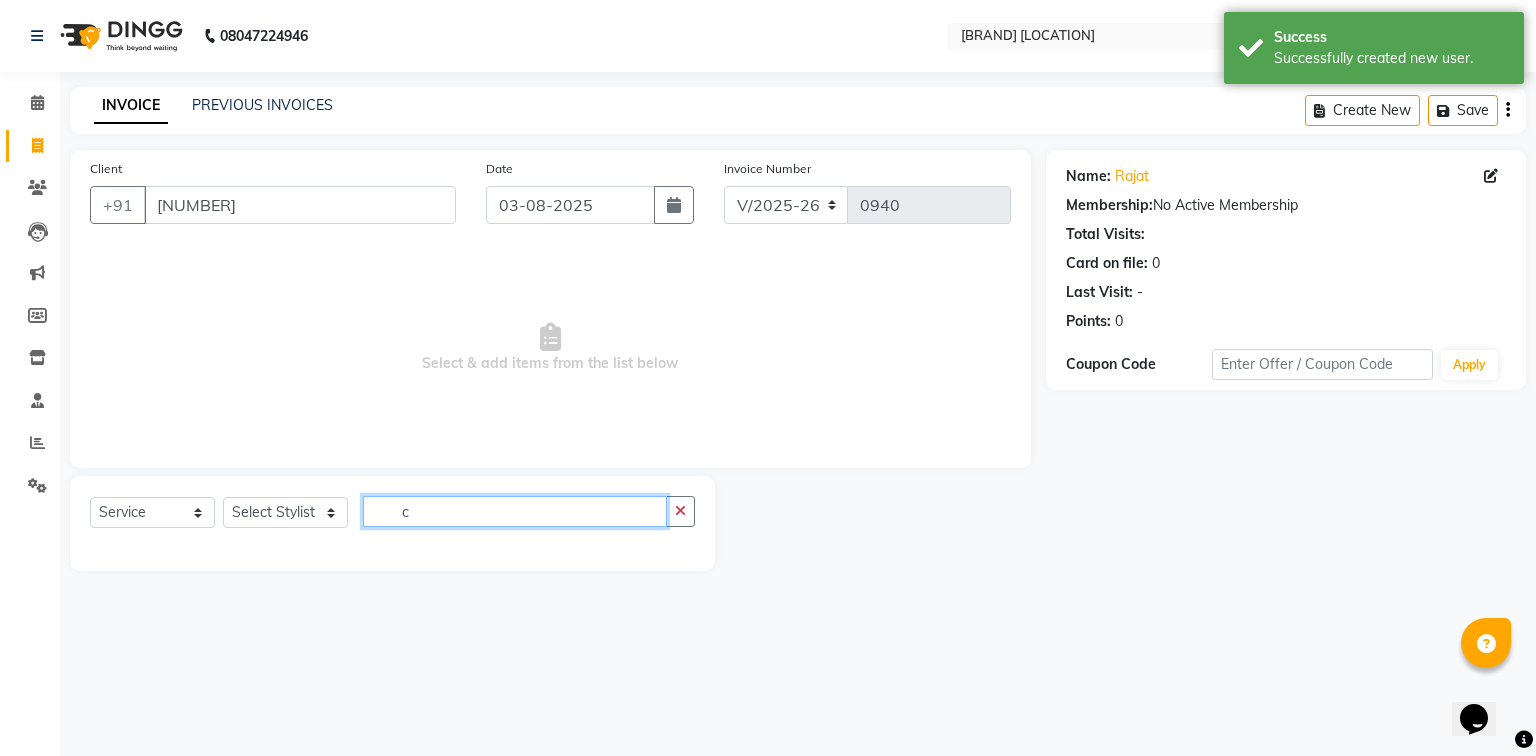 type 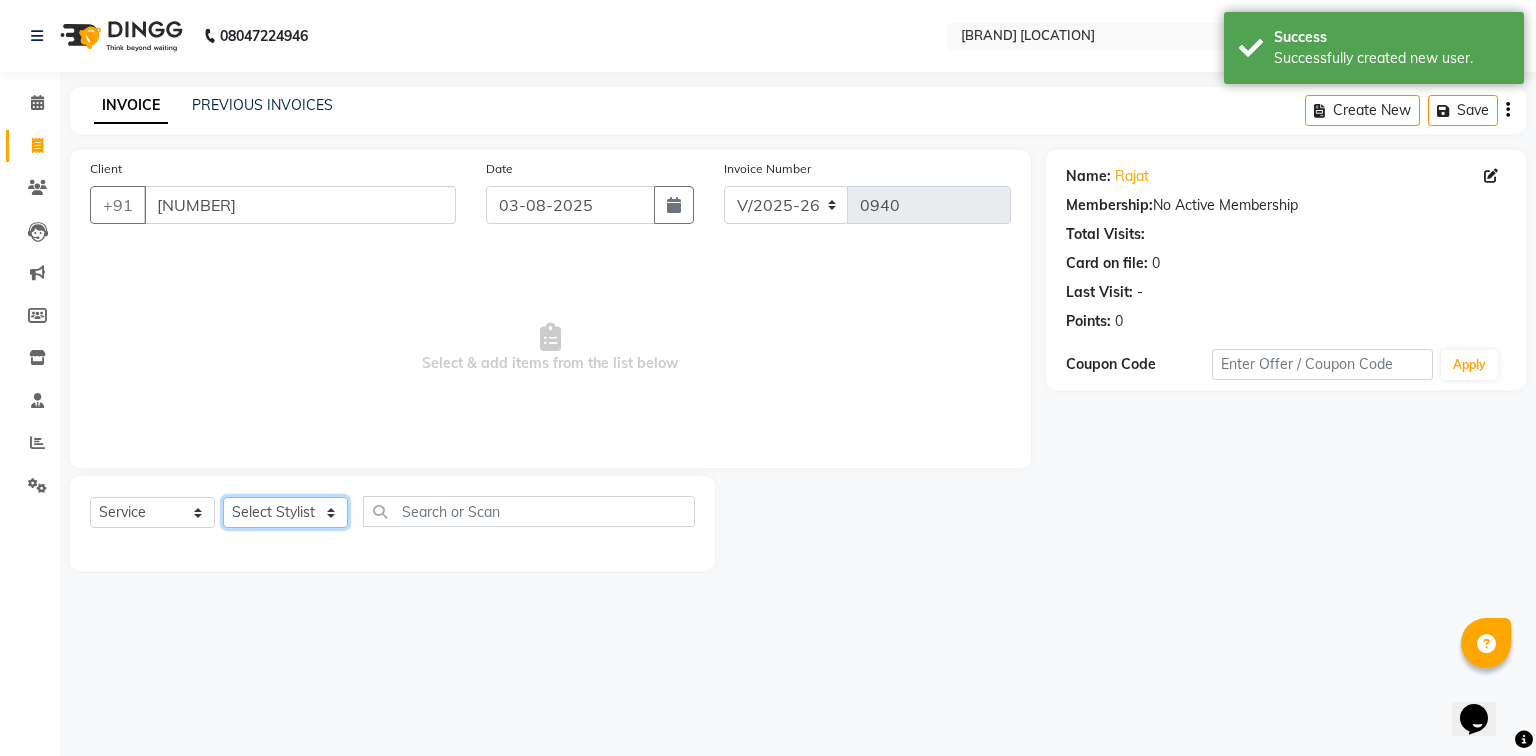 click on "Select Stylist [FIRST] [LAST] [FIRST] [LAST] [FIRST] [LAST] [FIRST] [LAST] [FIRST] [LAST] [FIRST] [LAST] [FIRST] [LAST] [FIRST] [LAST] [FIRST] [LAST]" 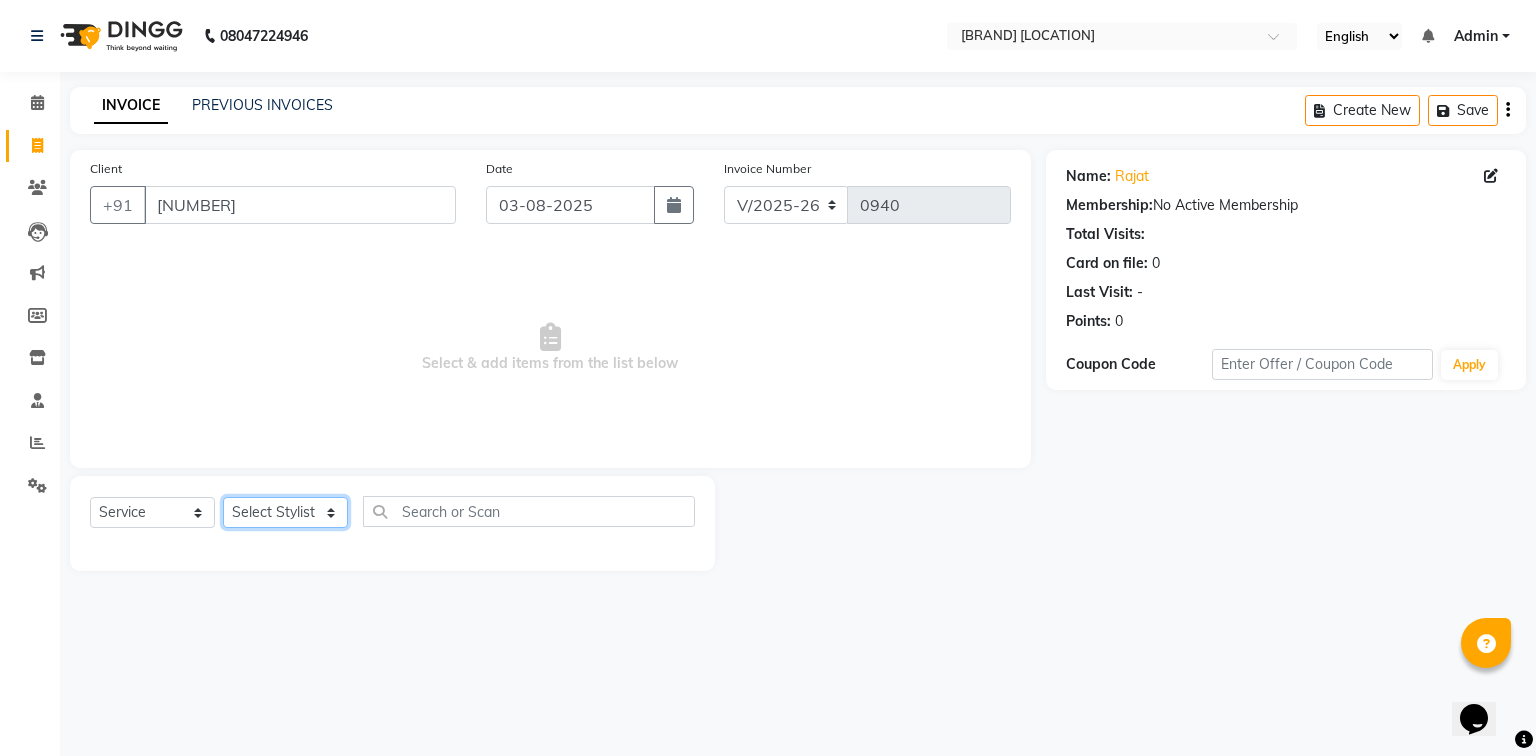 select on "58750" 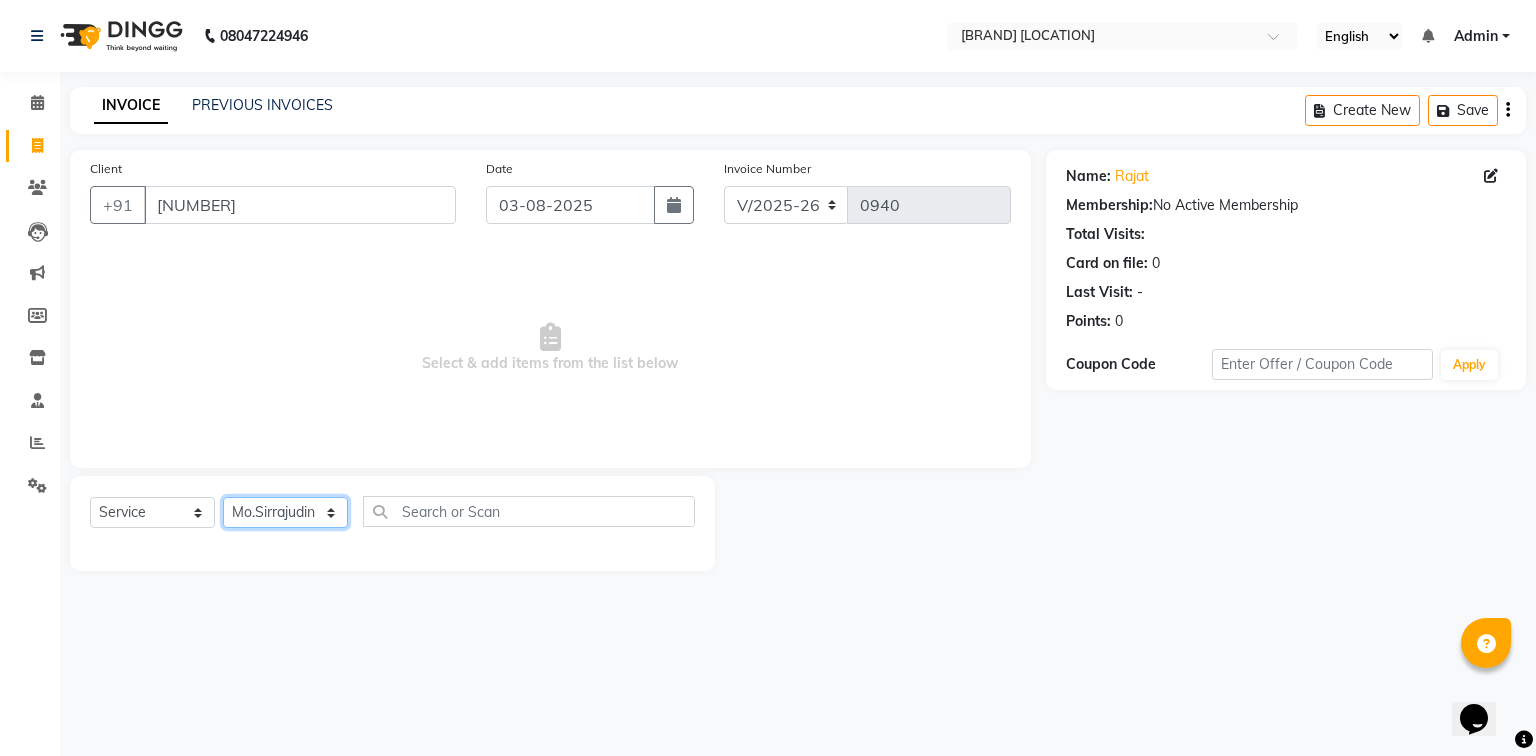 click on "Select Stylist [FIRST] [LAST] [FIRST] [LAST] [FIRST] [LAST] [FIRST] [LAST] [FIRST] [LAST] [FIRST] [LAST] [FIRST] [LAST] [FIRST] [LAST] [FIRST] [LAST]" 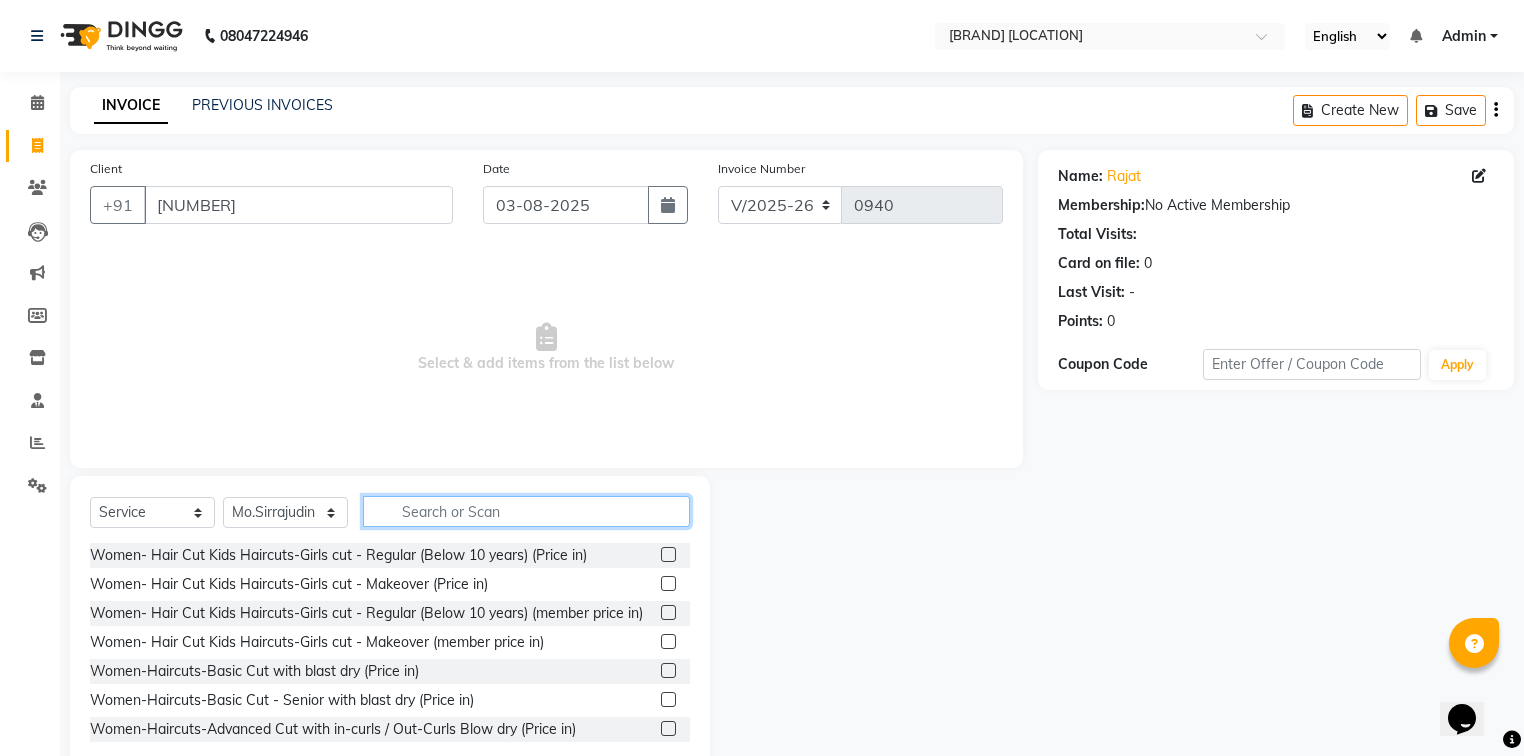 click 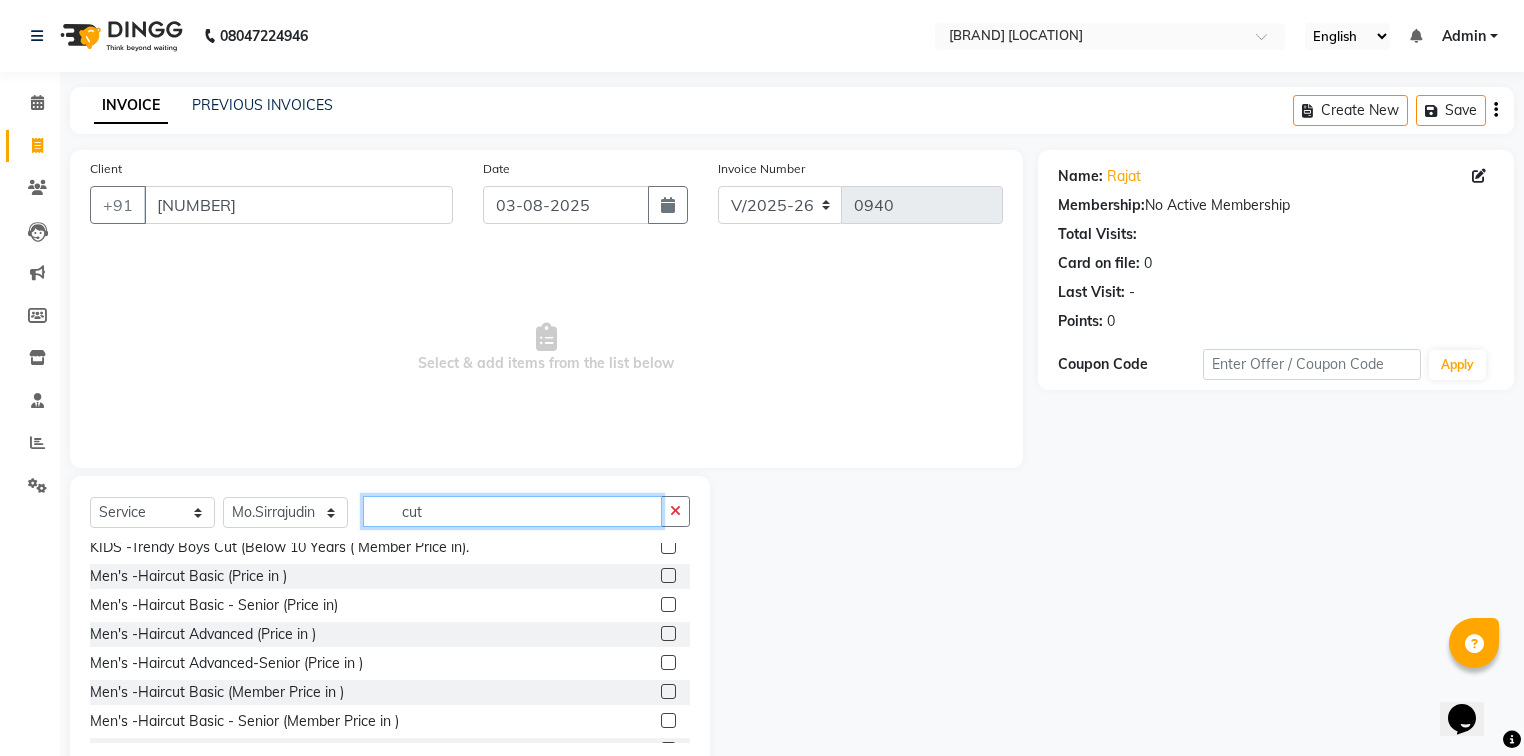 scroll, scrollTop: 1316, scrollLeft: 0, axis: vertical 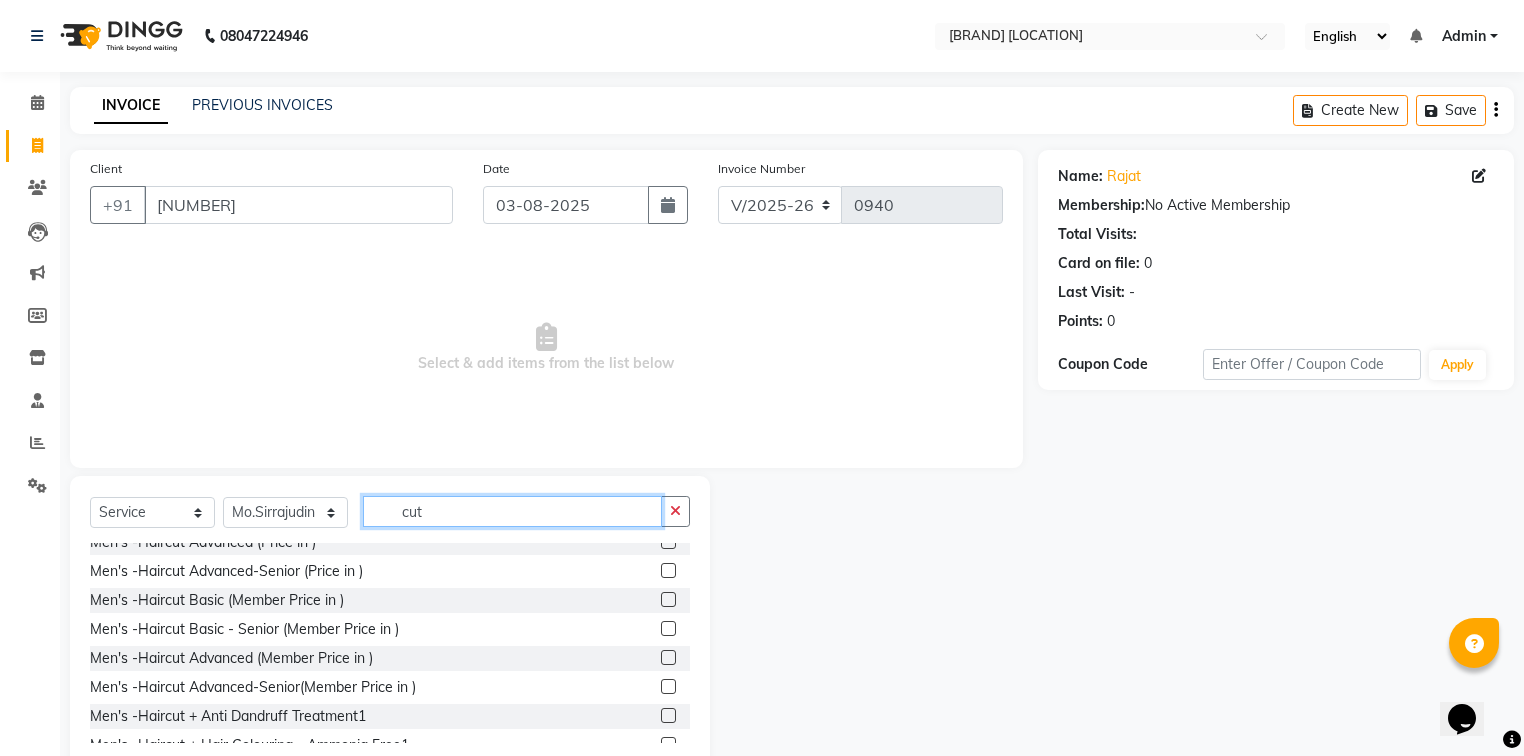 type on "cut" 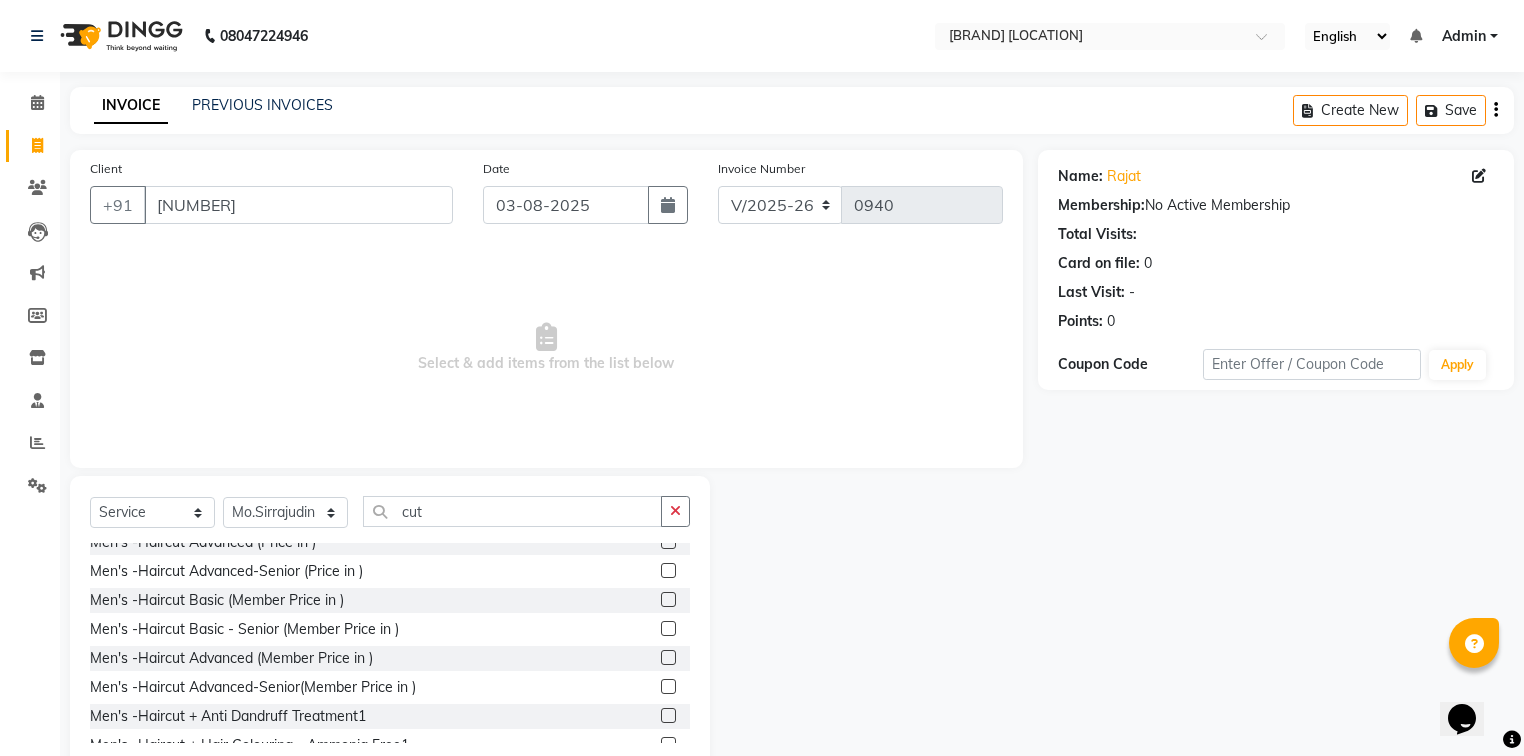 click on "Men's -Haircut Basic (Price in )" 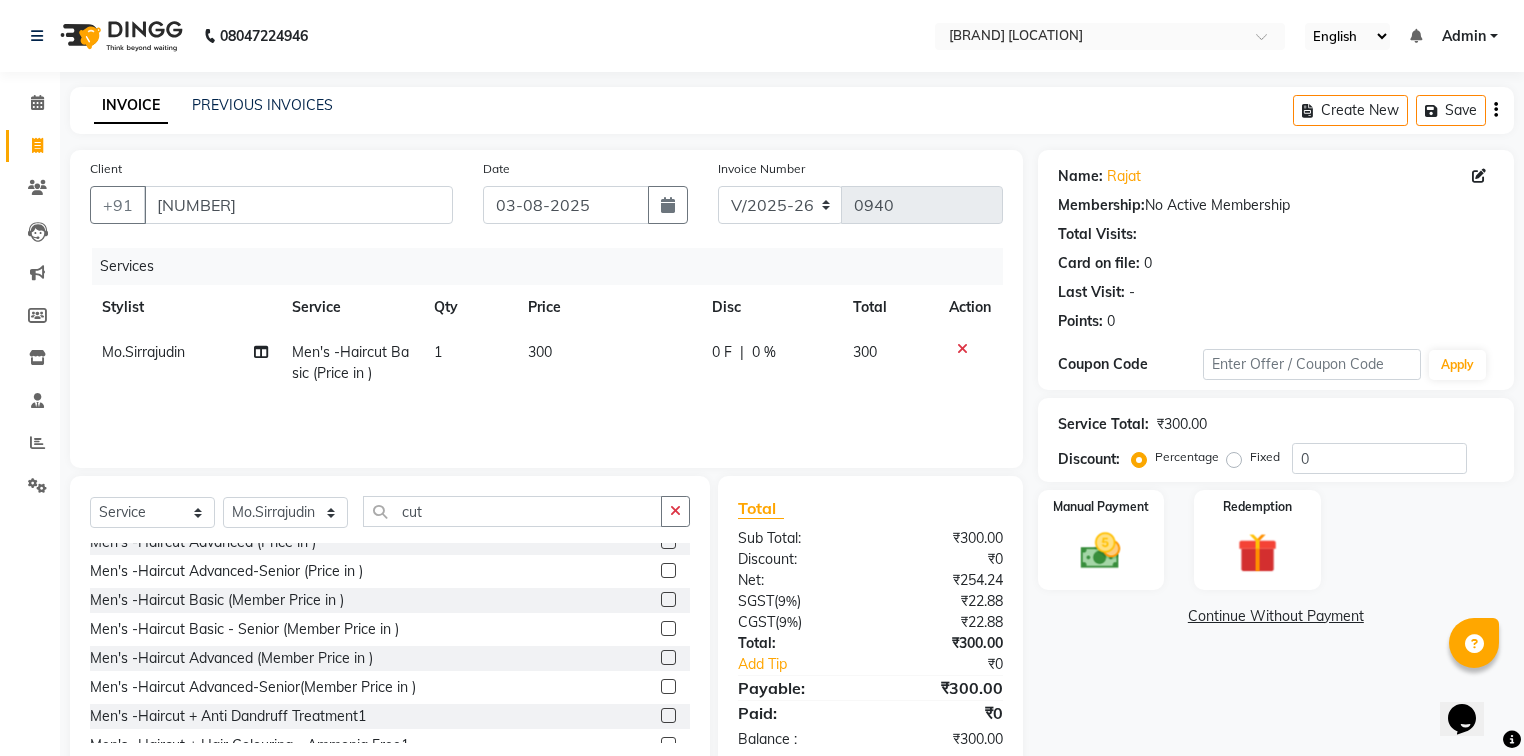 checkbox on "false" 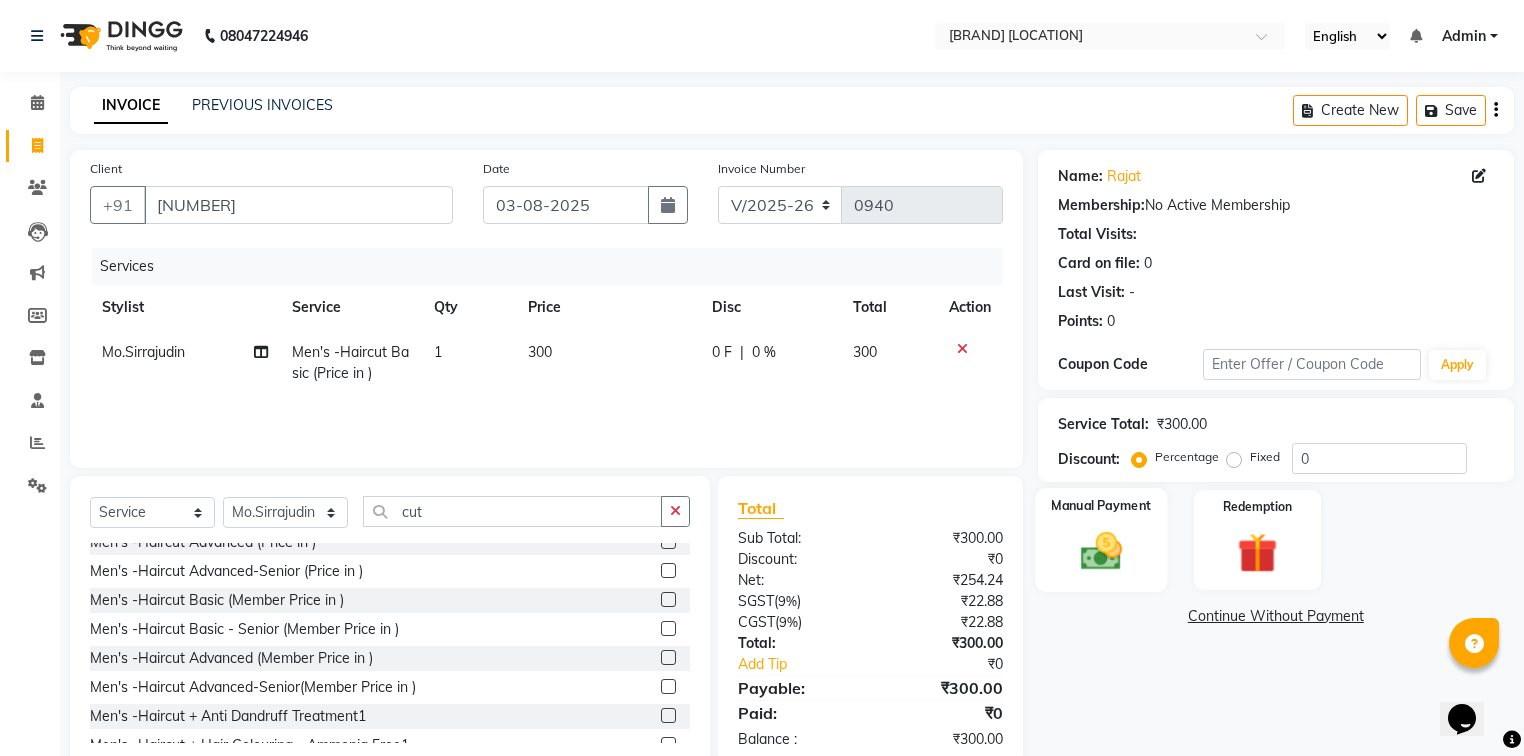 click 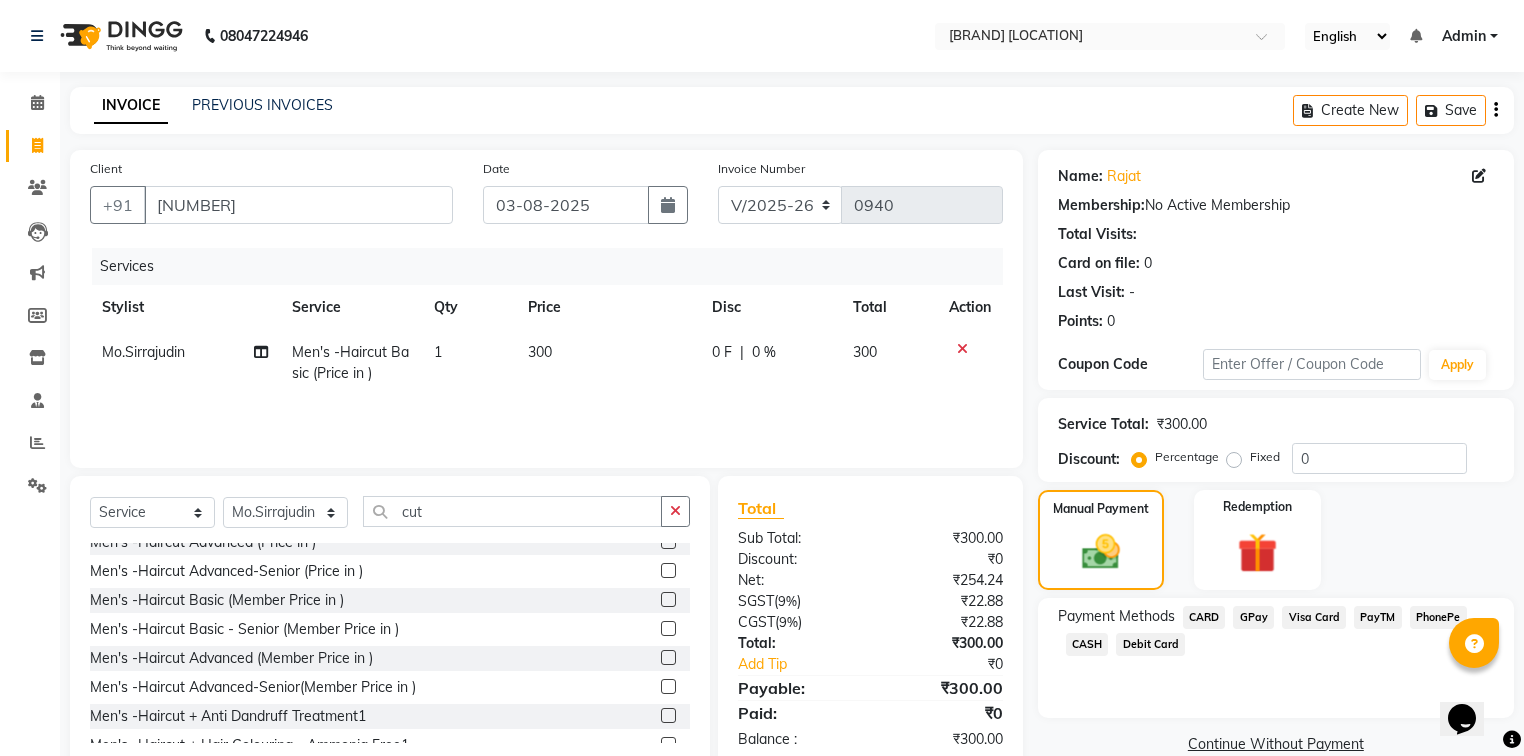 click on "CASH" 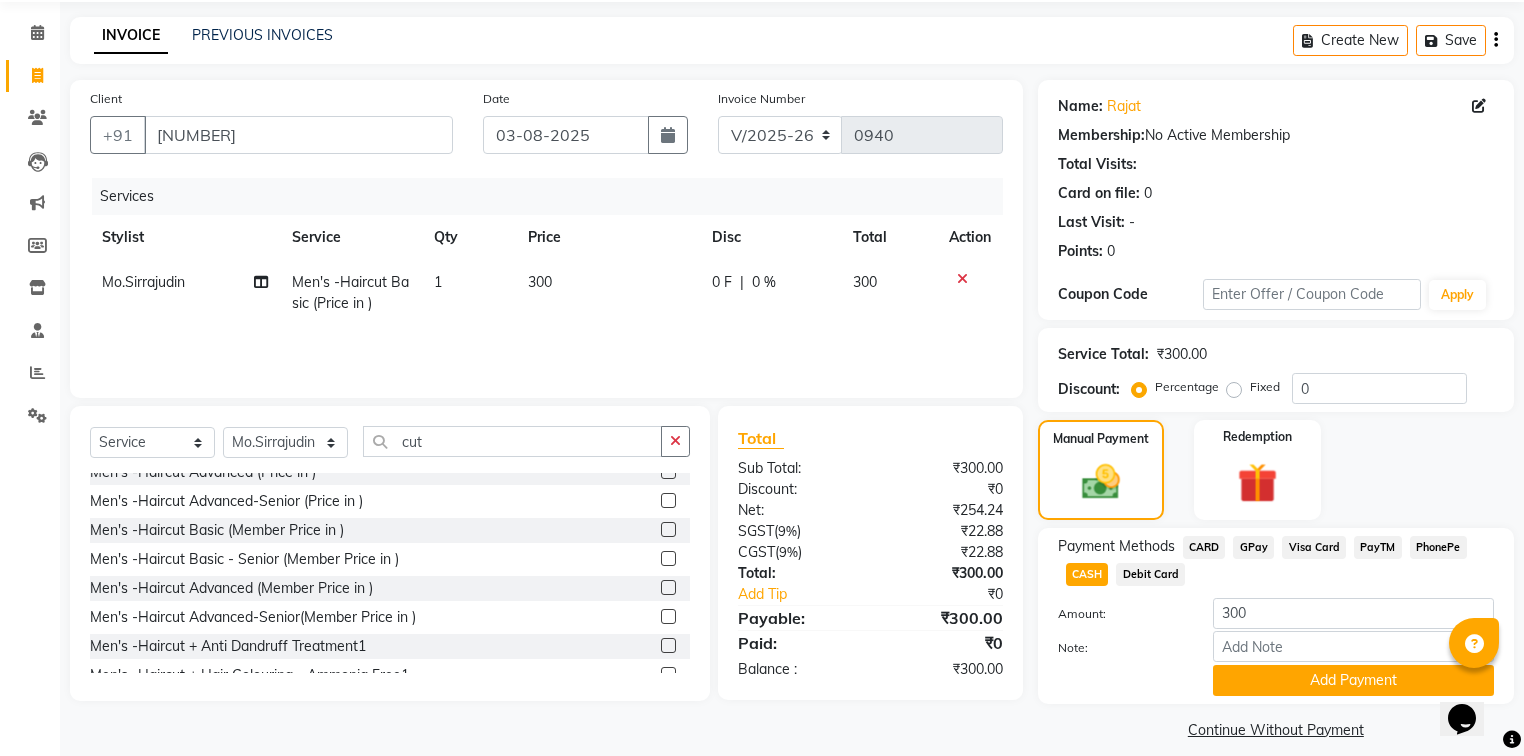 scroll, scrollTop: 89, scrollLeft: 0, axis: vertical 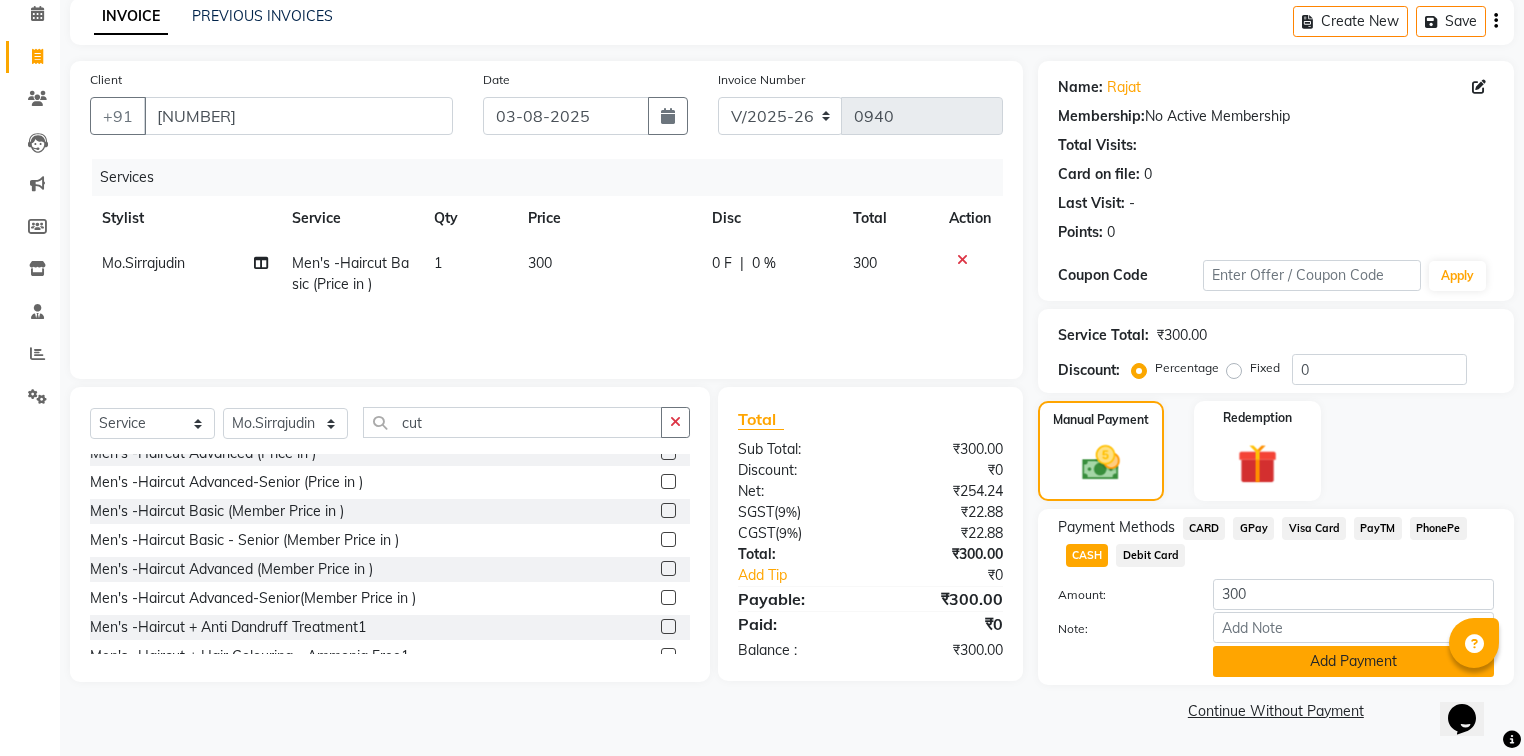 click on "Add Payment" 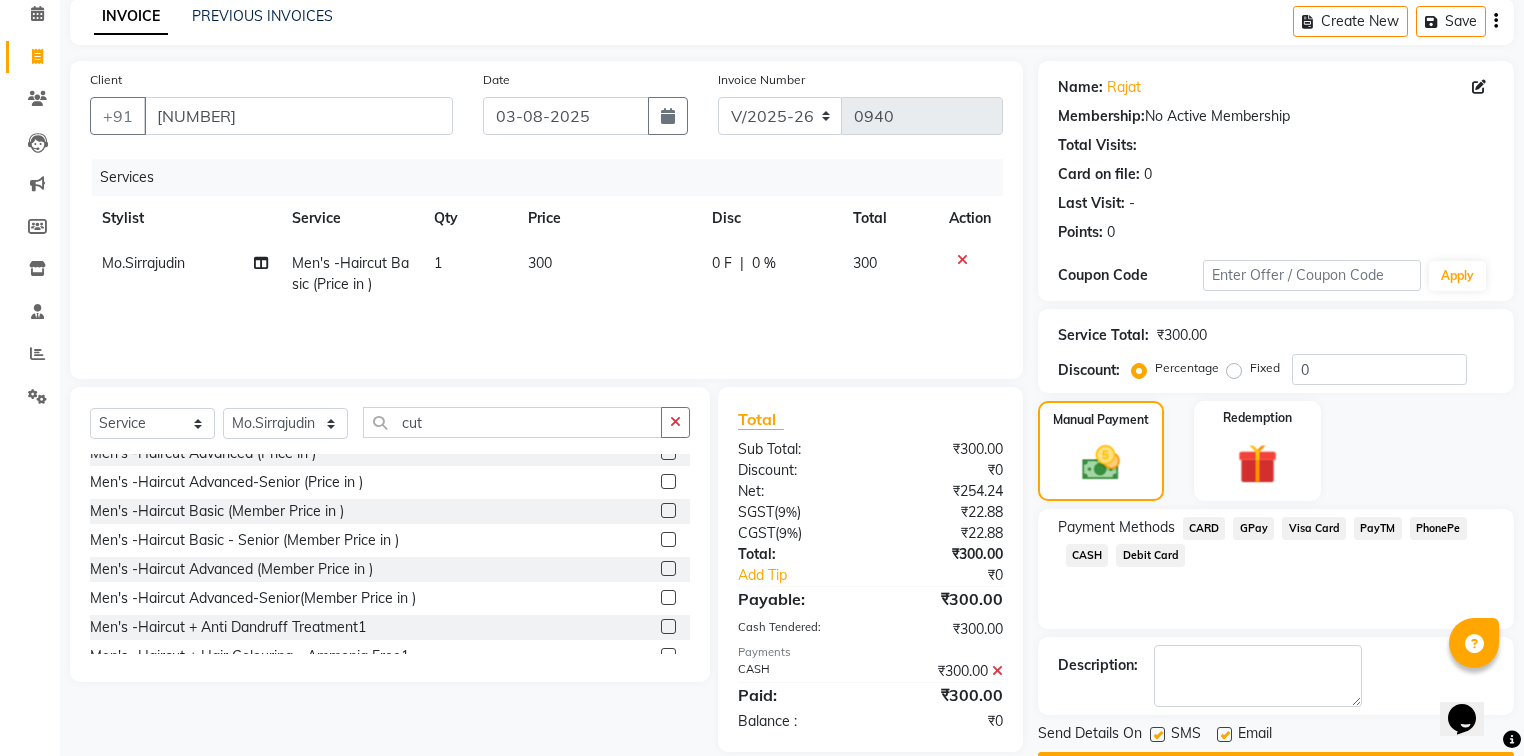 click 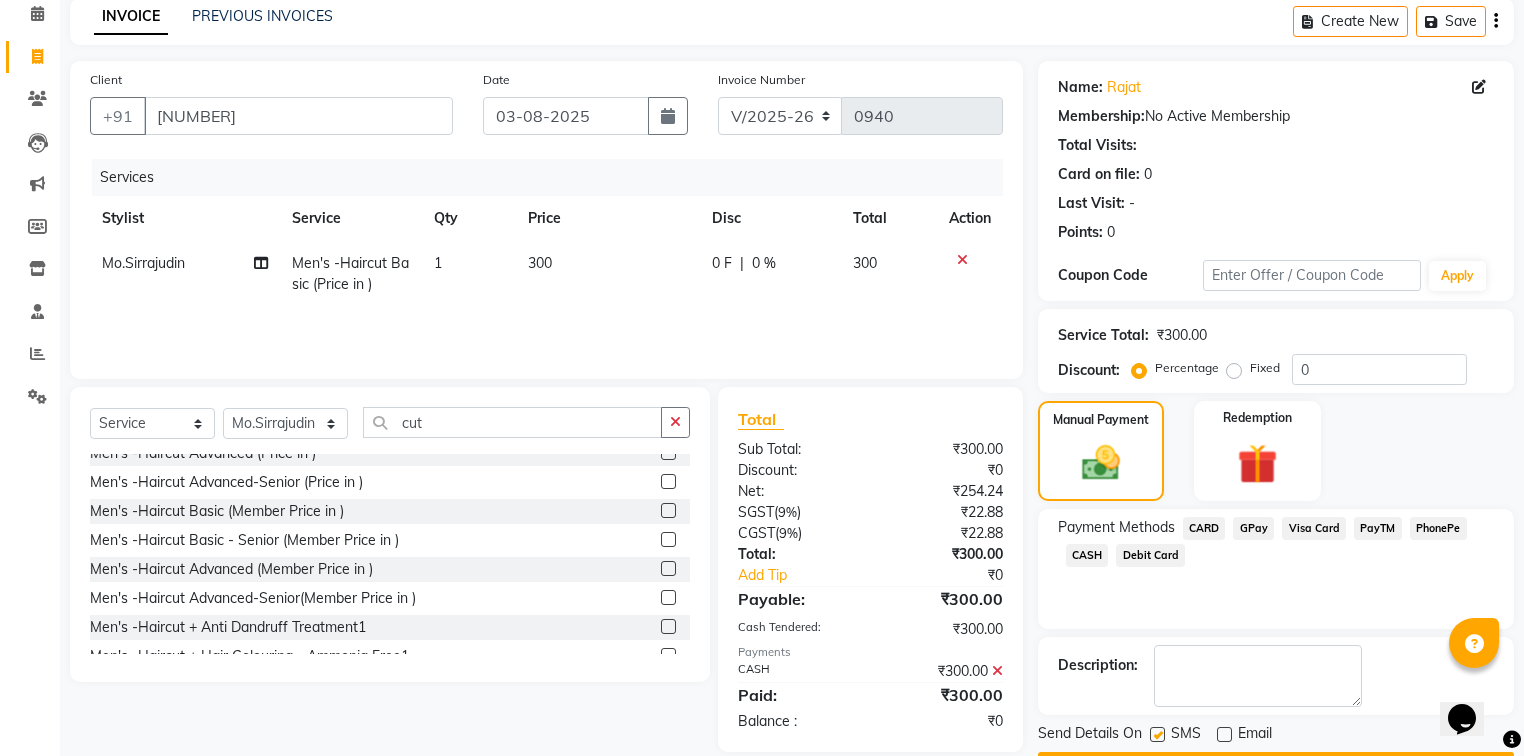 click on "Send Details On SMS Email" 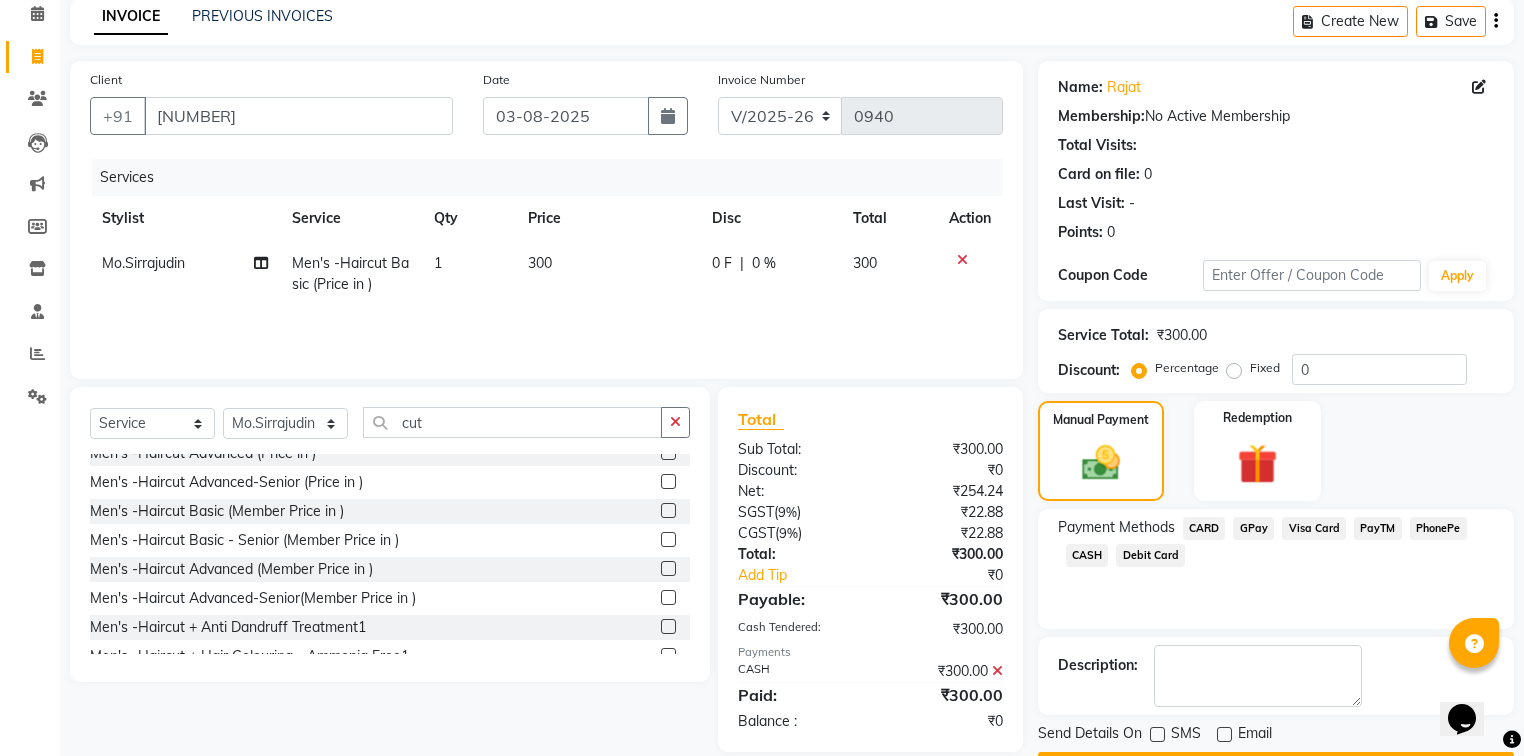 click on "Checkout" 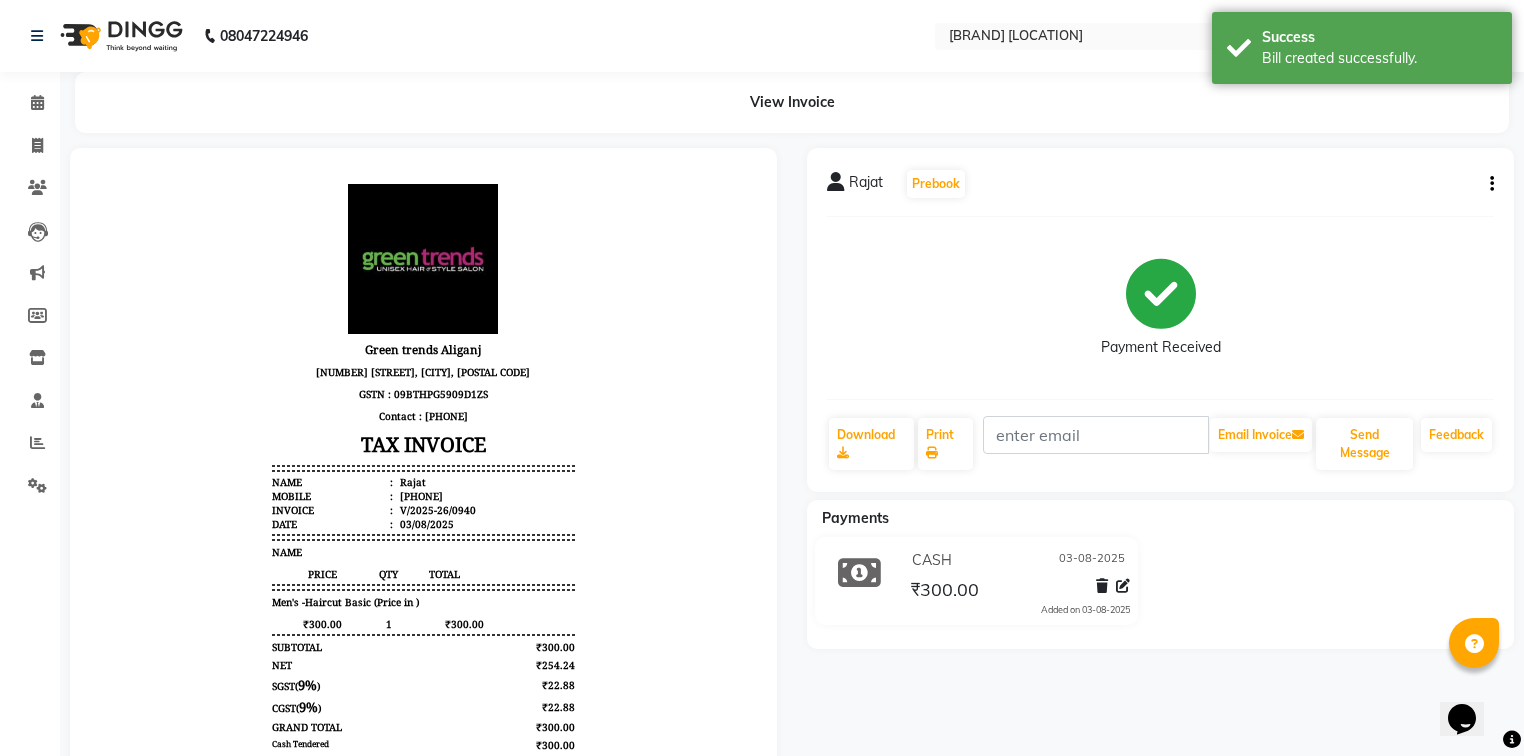scroll, scrollTop: 0, scrollLeft: 0, axis: both 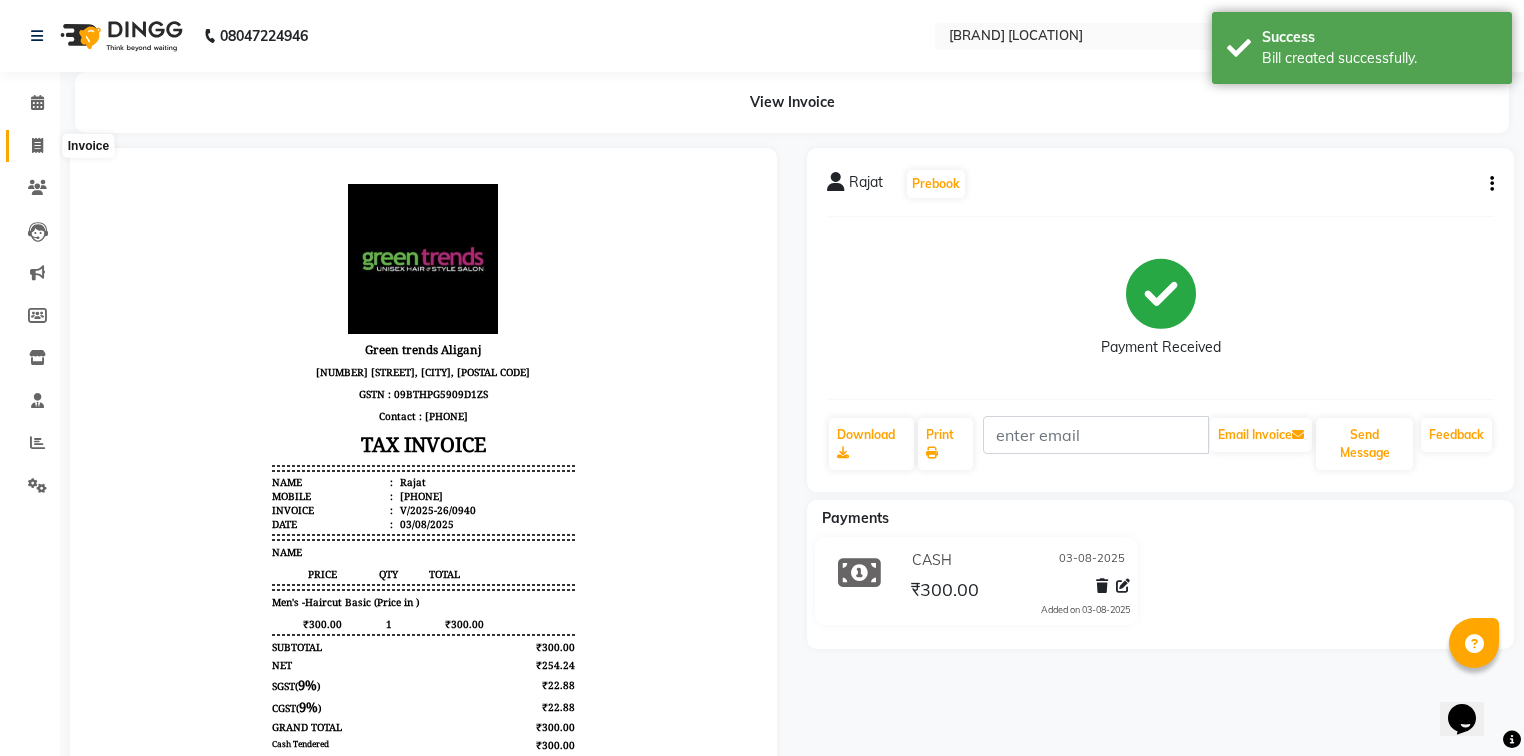 click 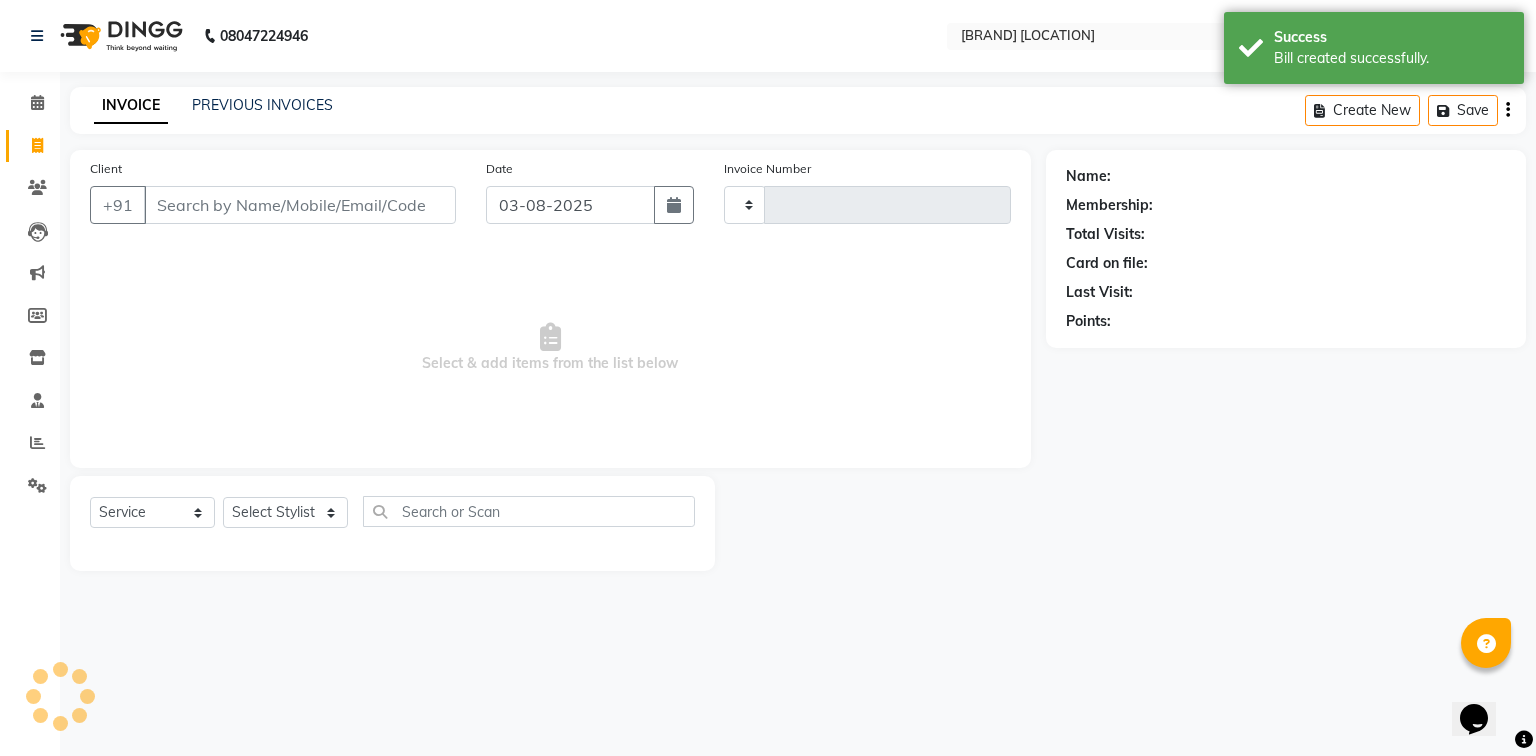 type on "0941" 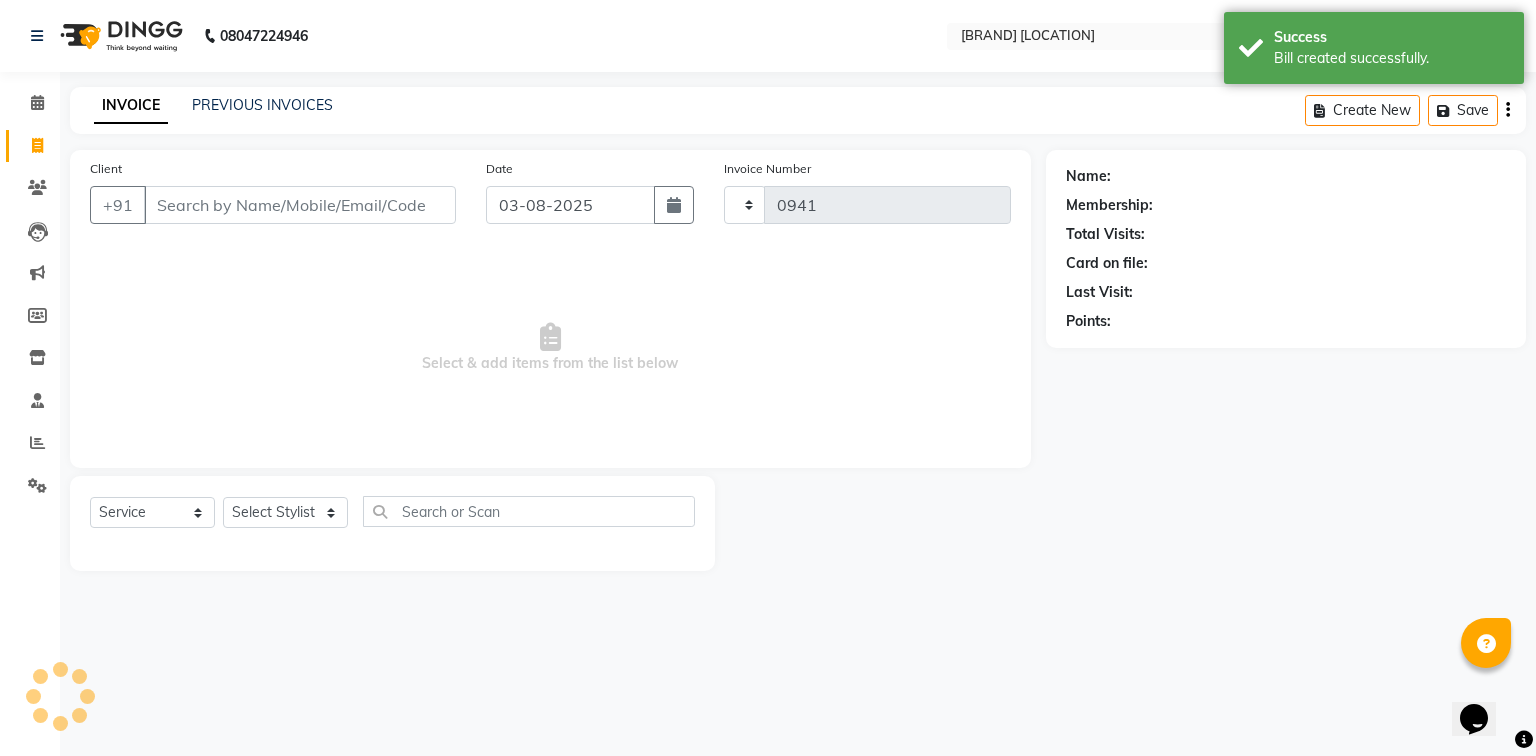 select on "7023" 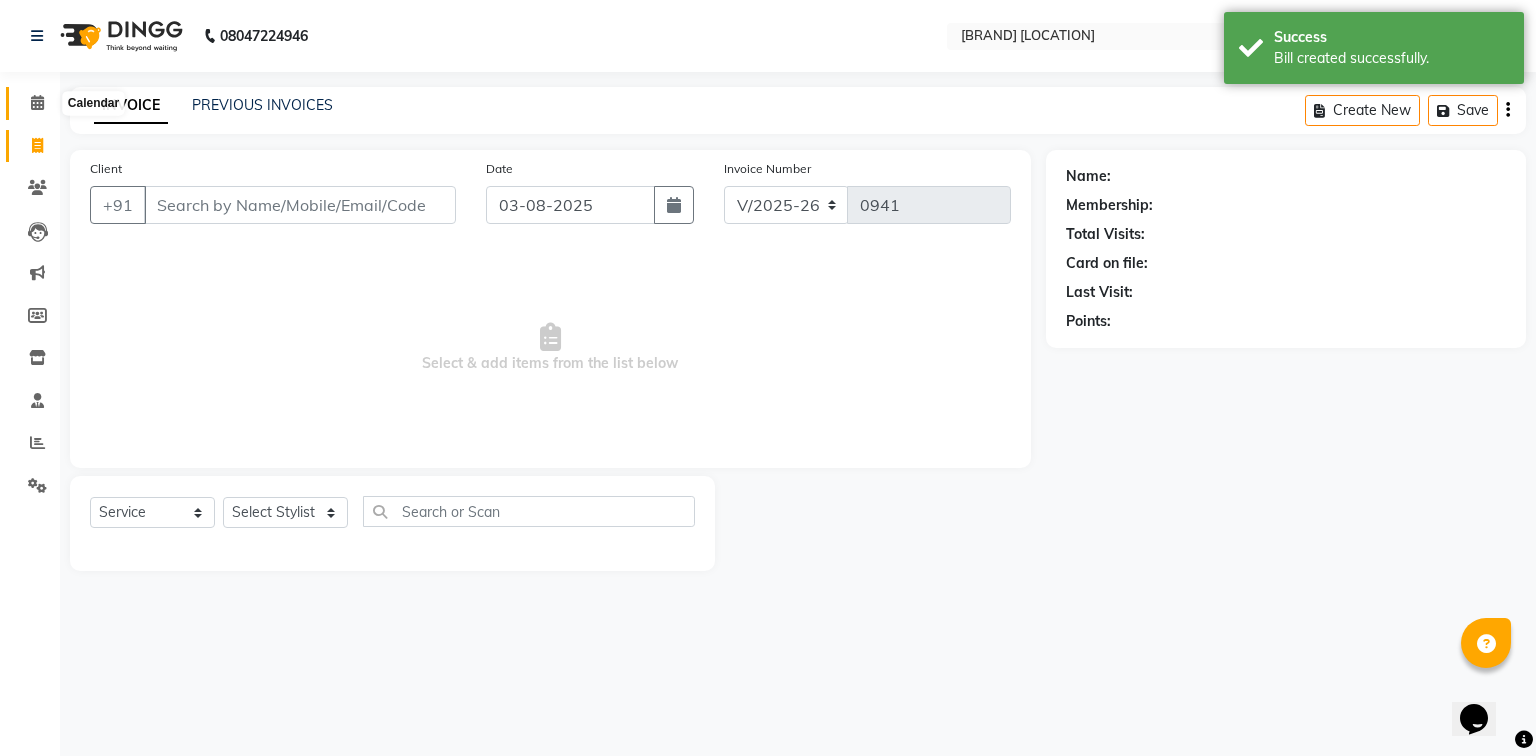 click 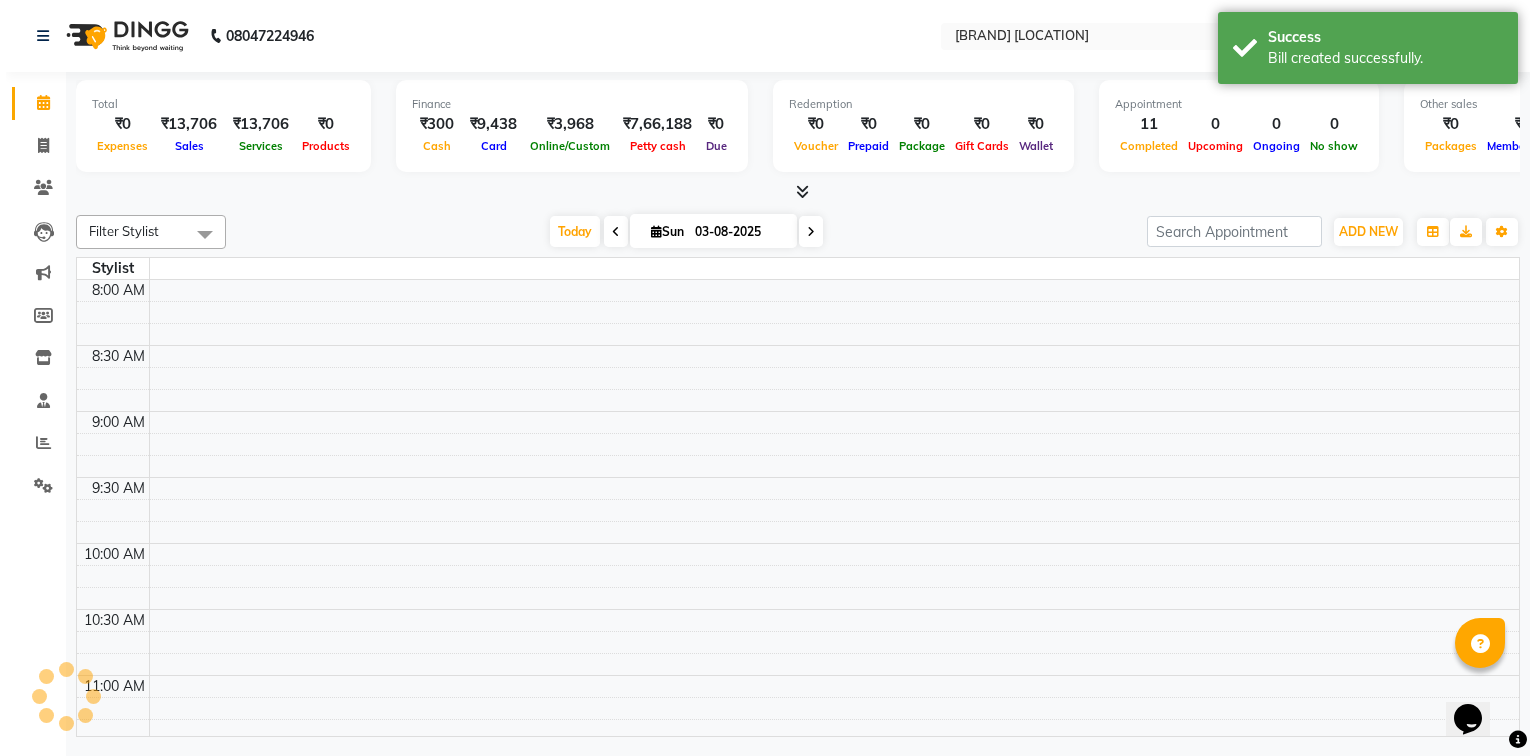 scroll, scrollTop: 1178, scrollLeft: 0, axis: vertical 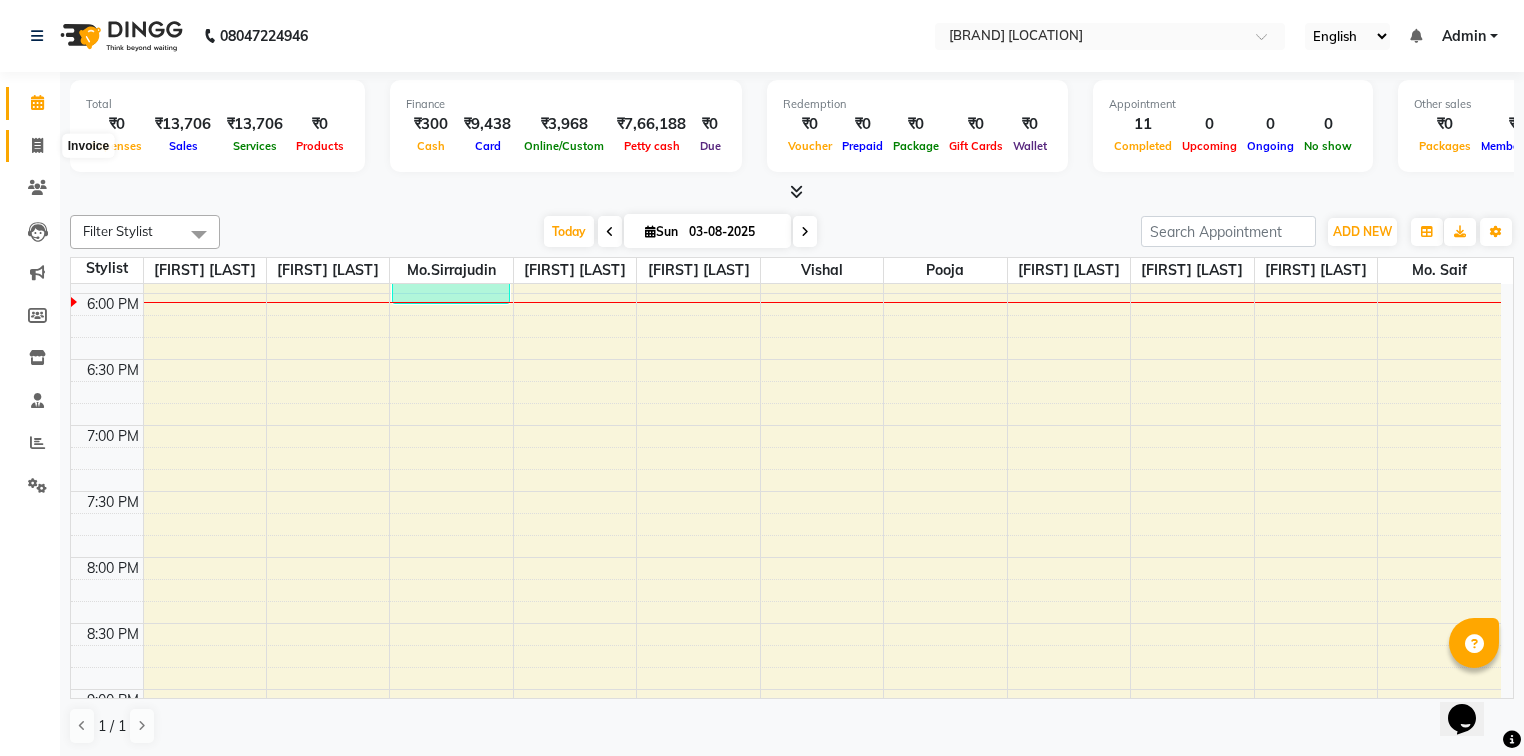 click 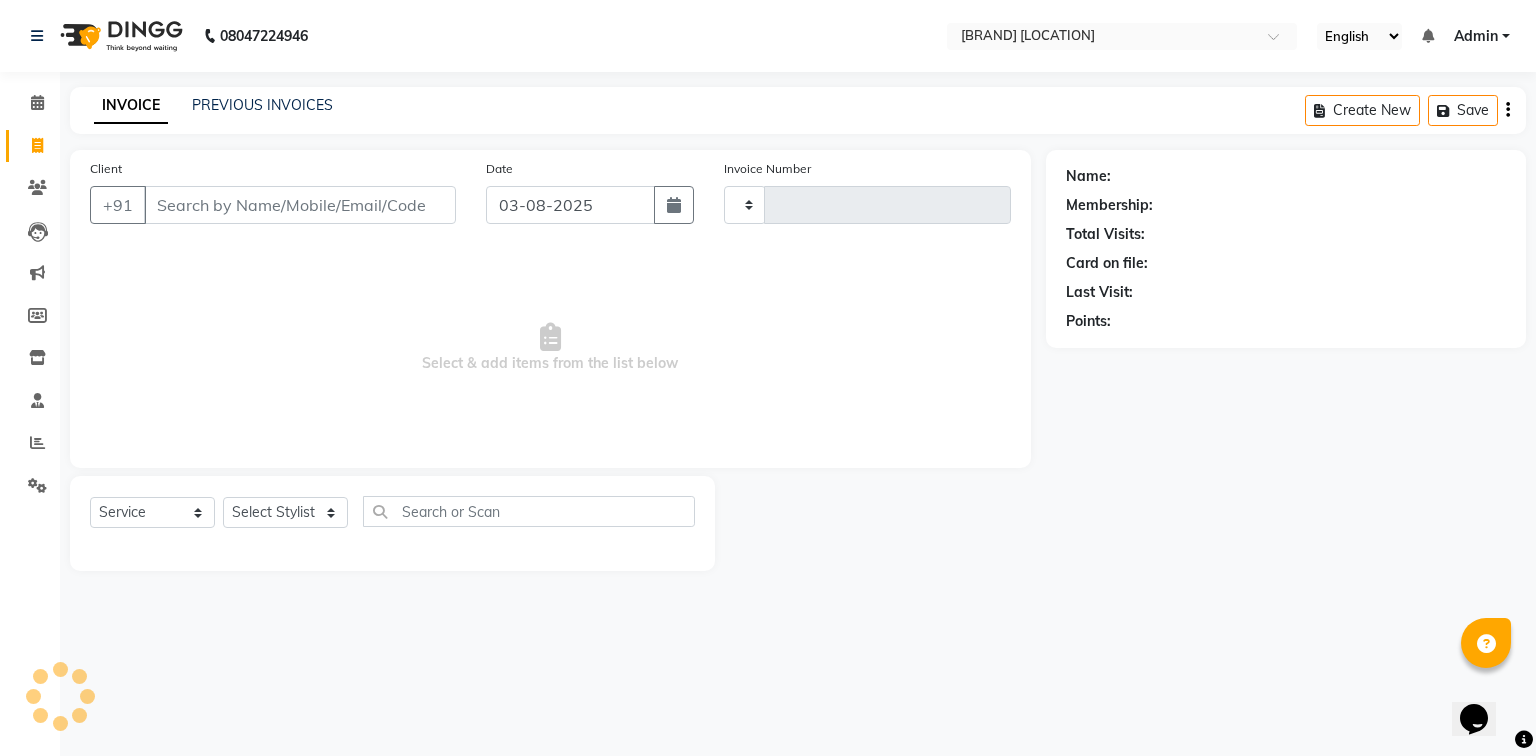 type on "0941" 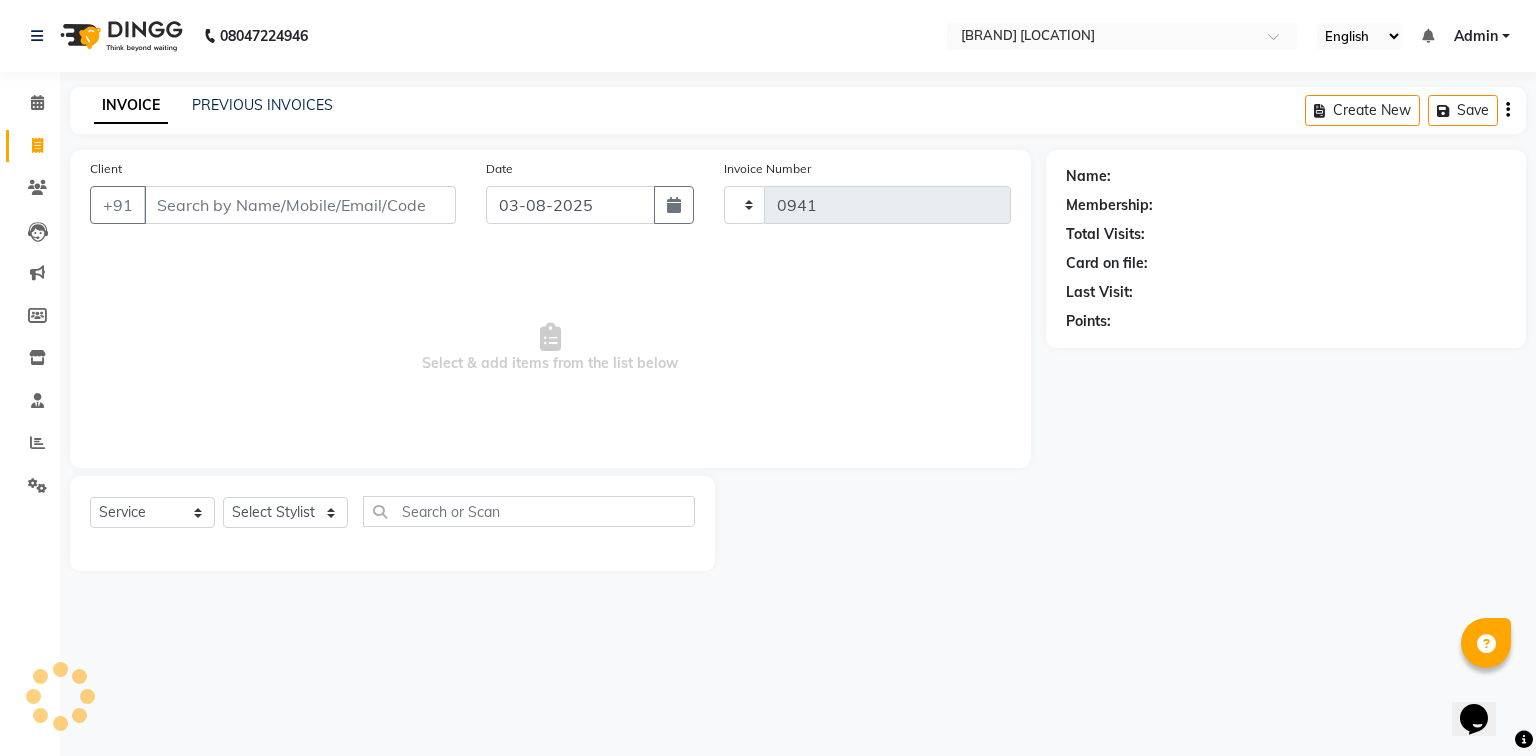 select on "7023" 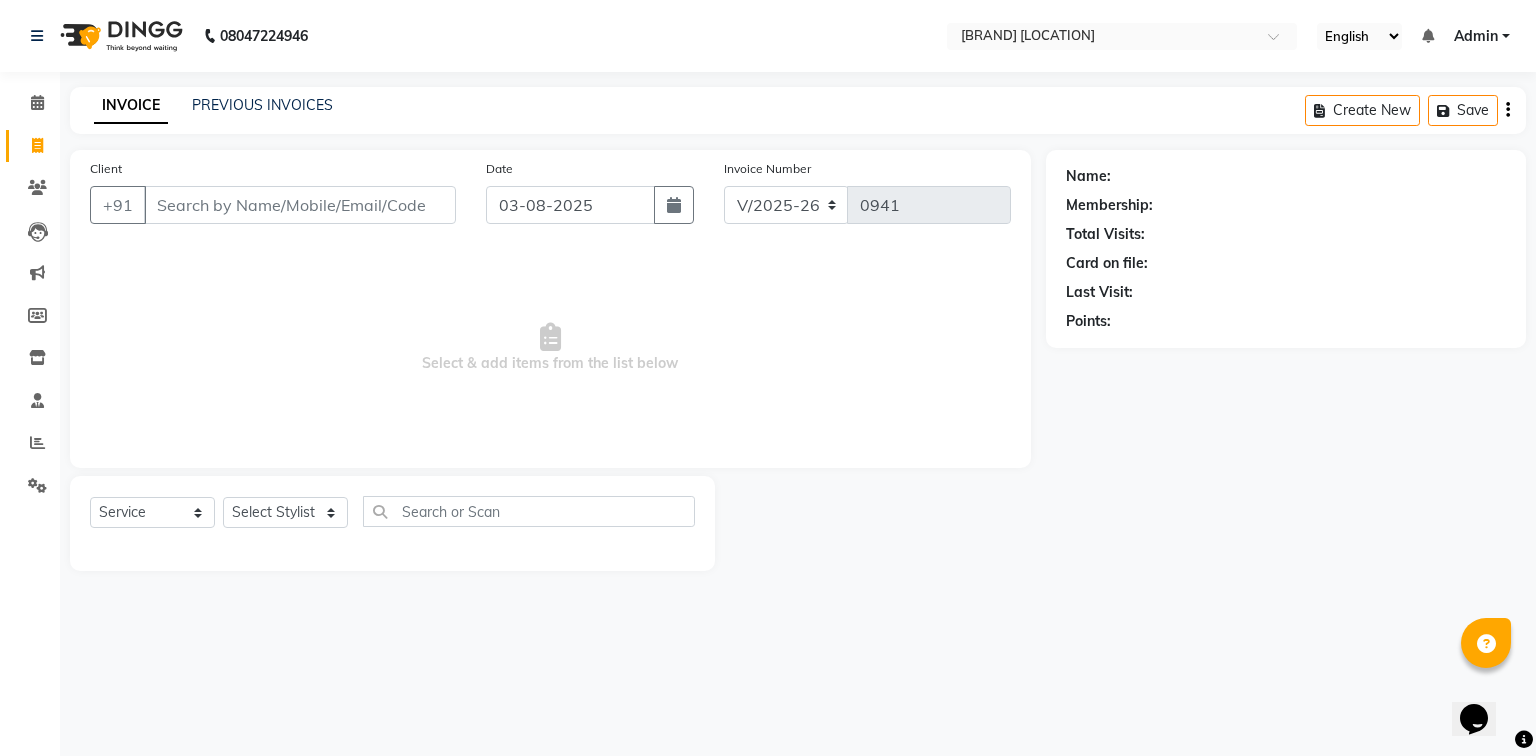 click on "Client" at bounding box center [300, 205] 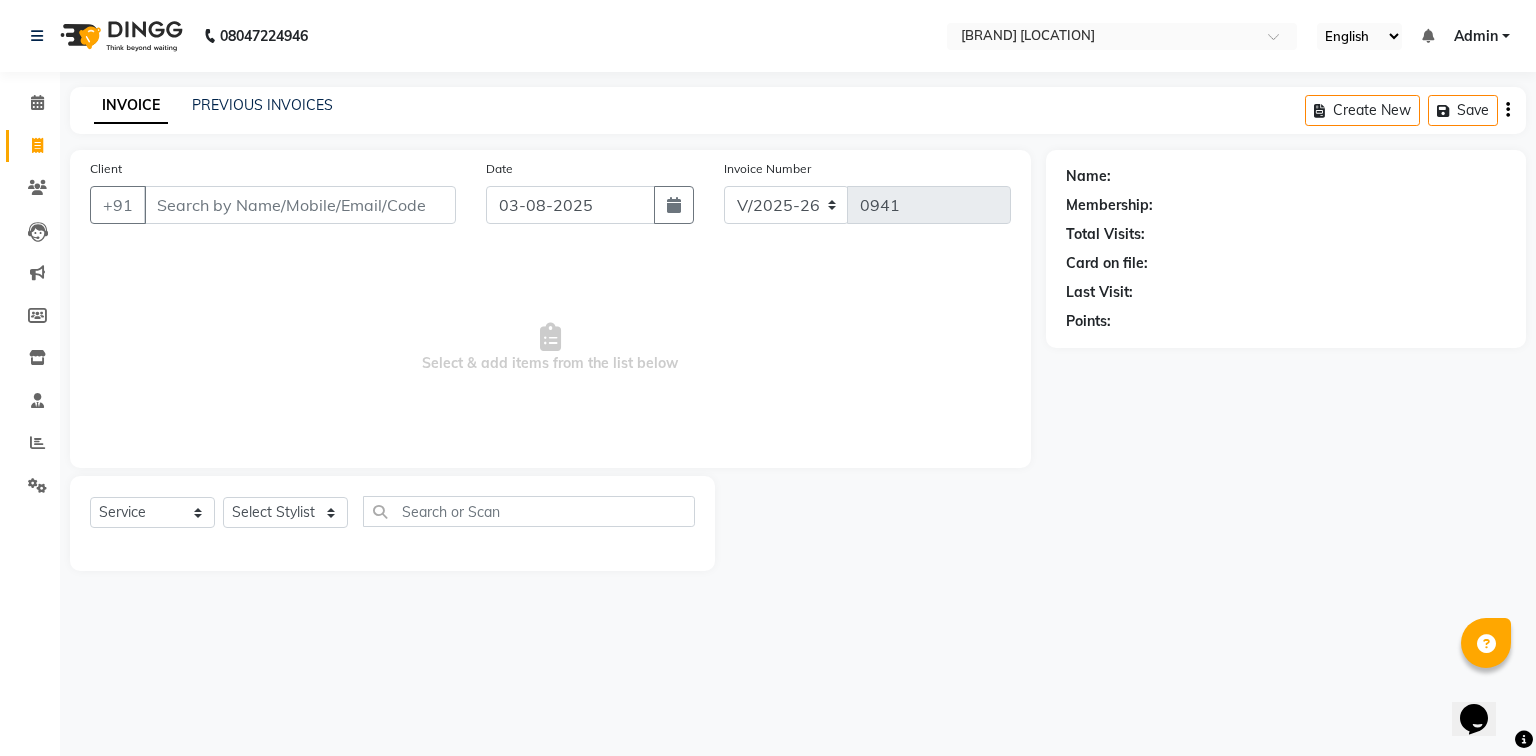 type on "4" 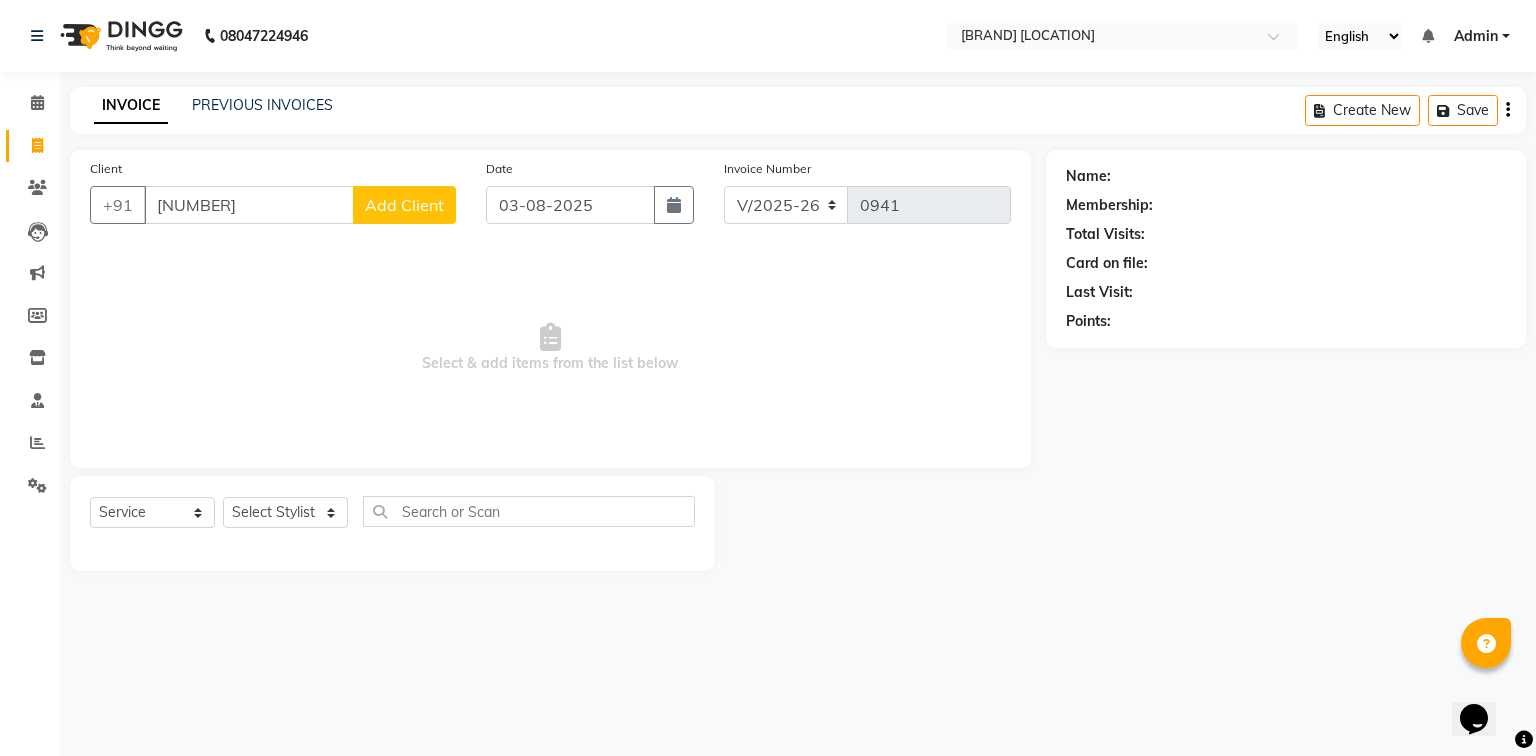 type on "[NUMBER]" 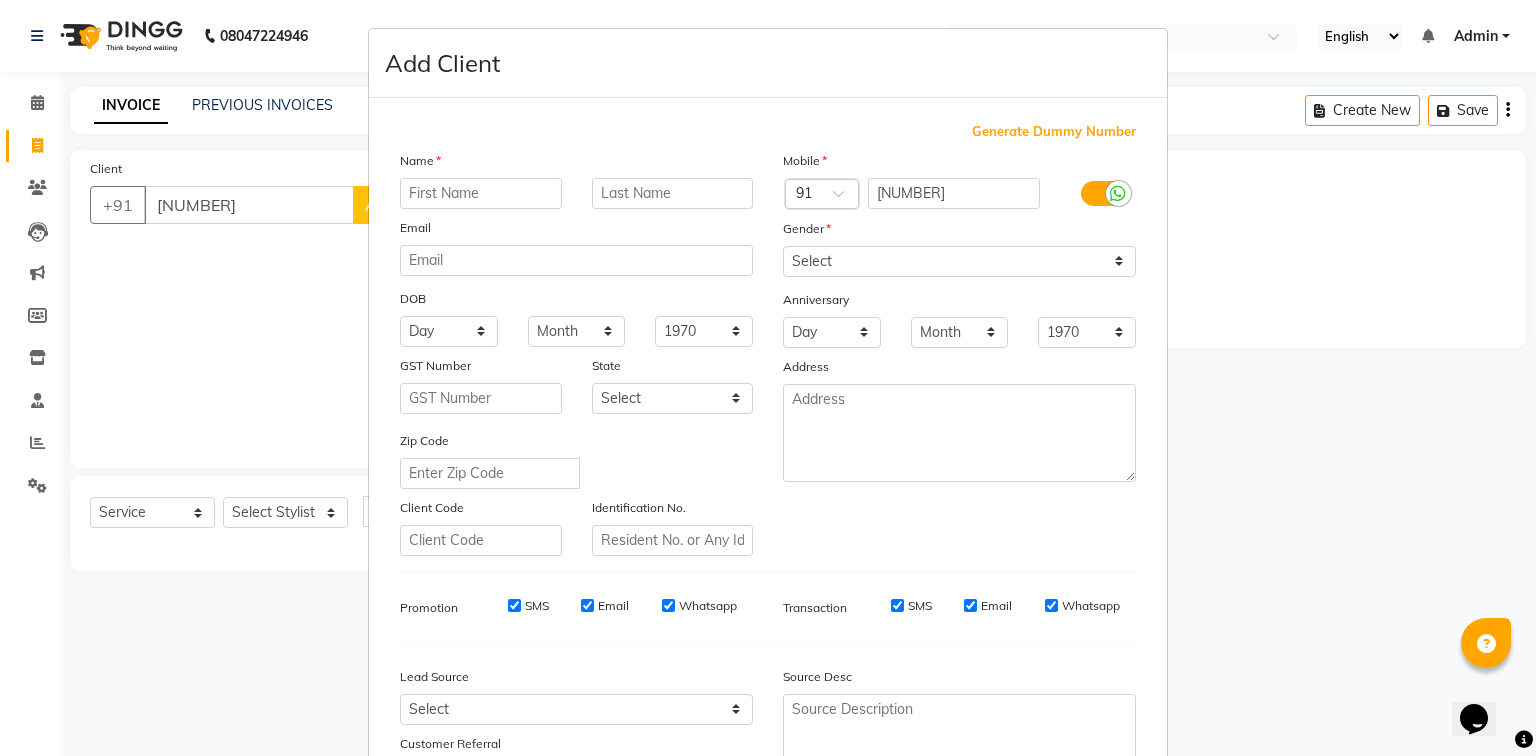 click at bounding box center (481, 193) 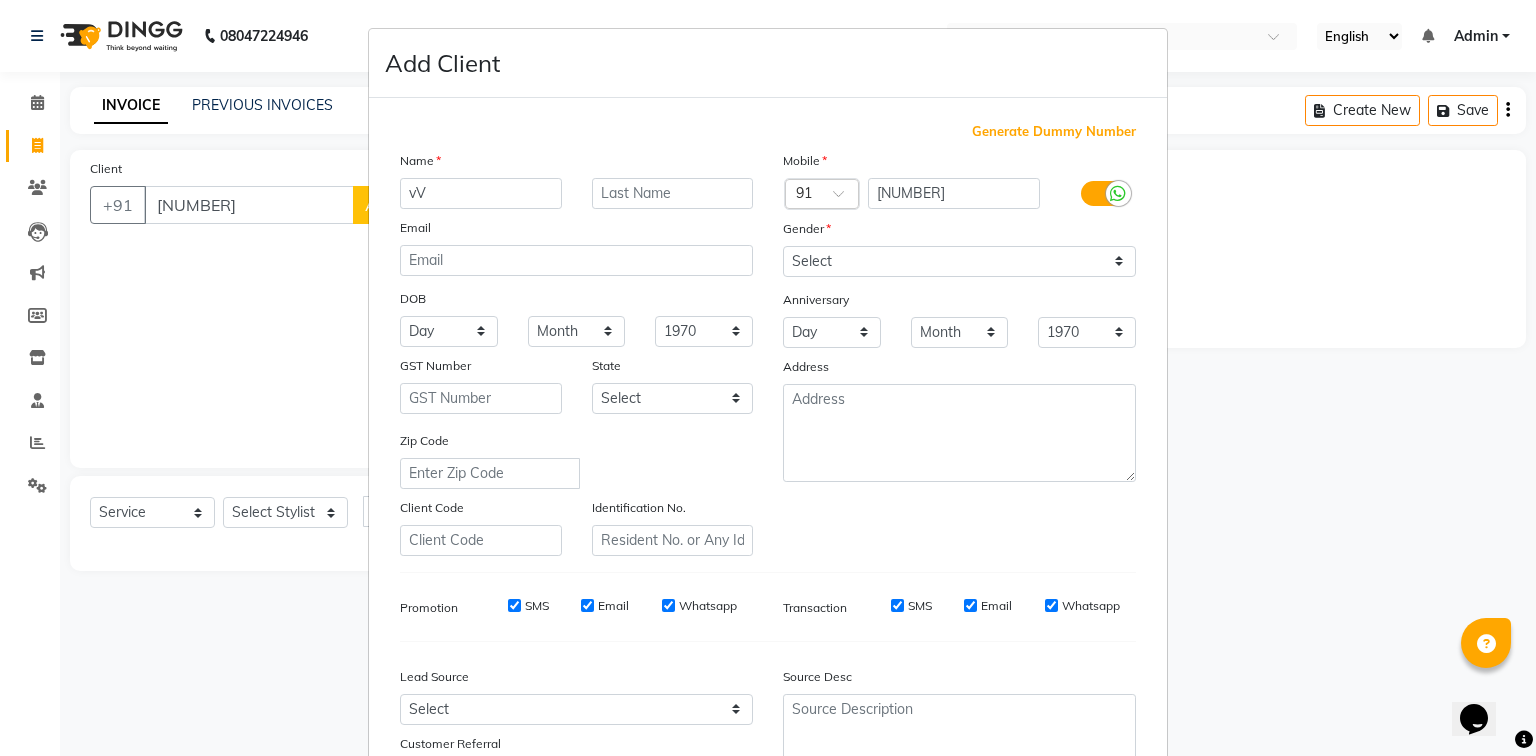 type on "v" 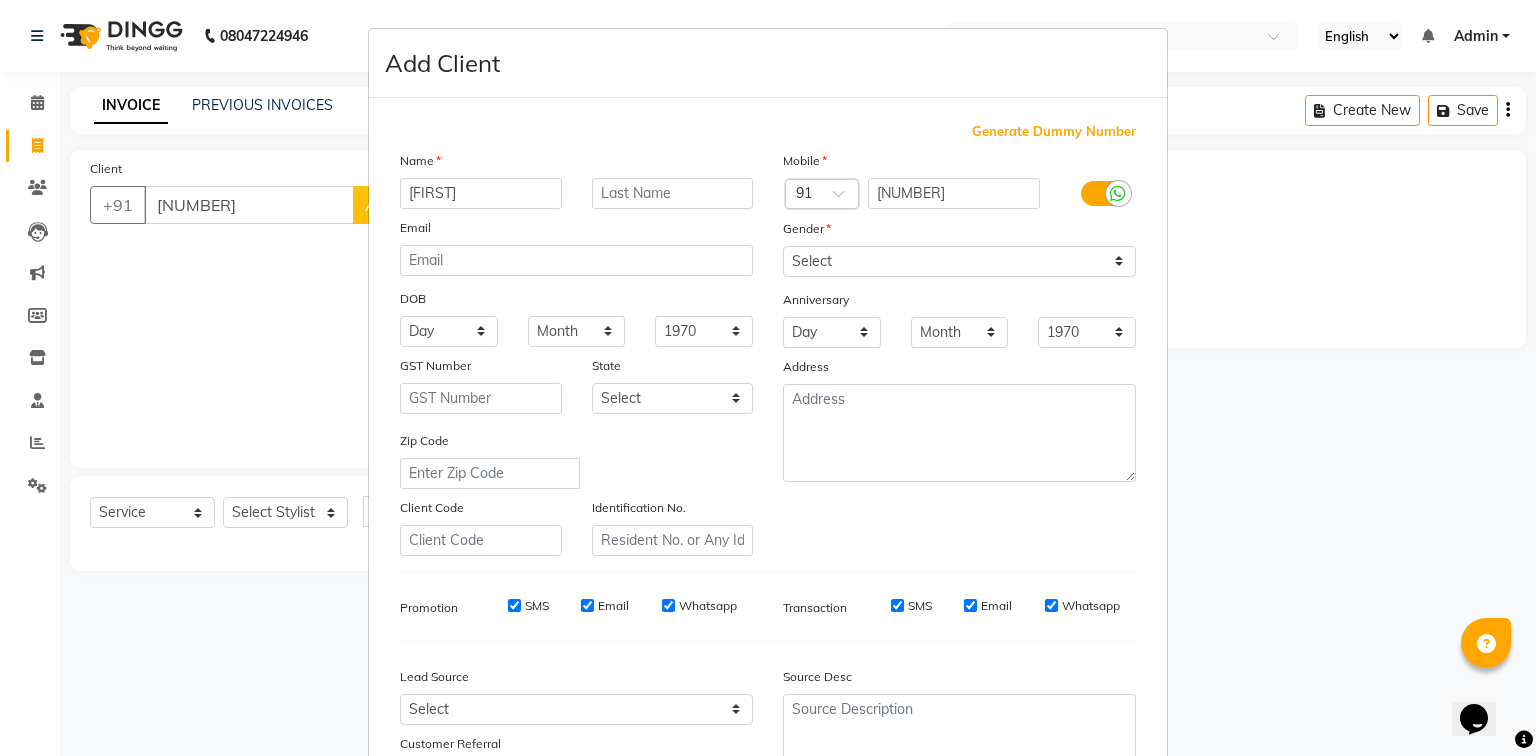 type on "[FIRST]" 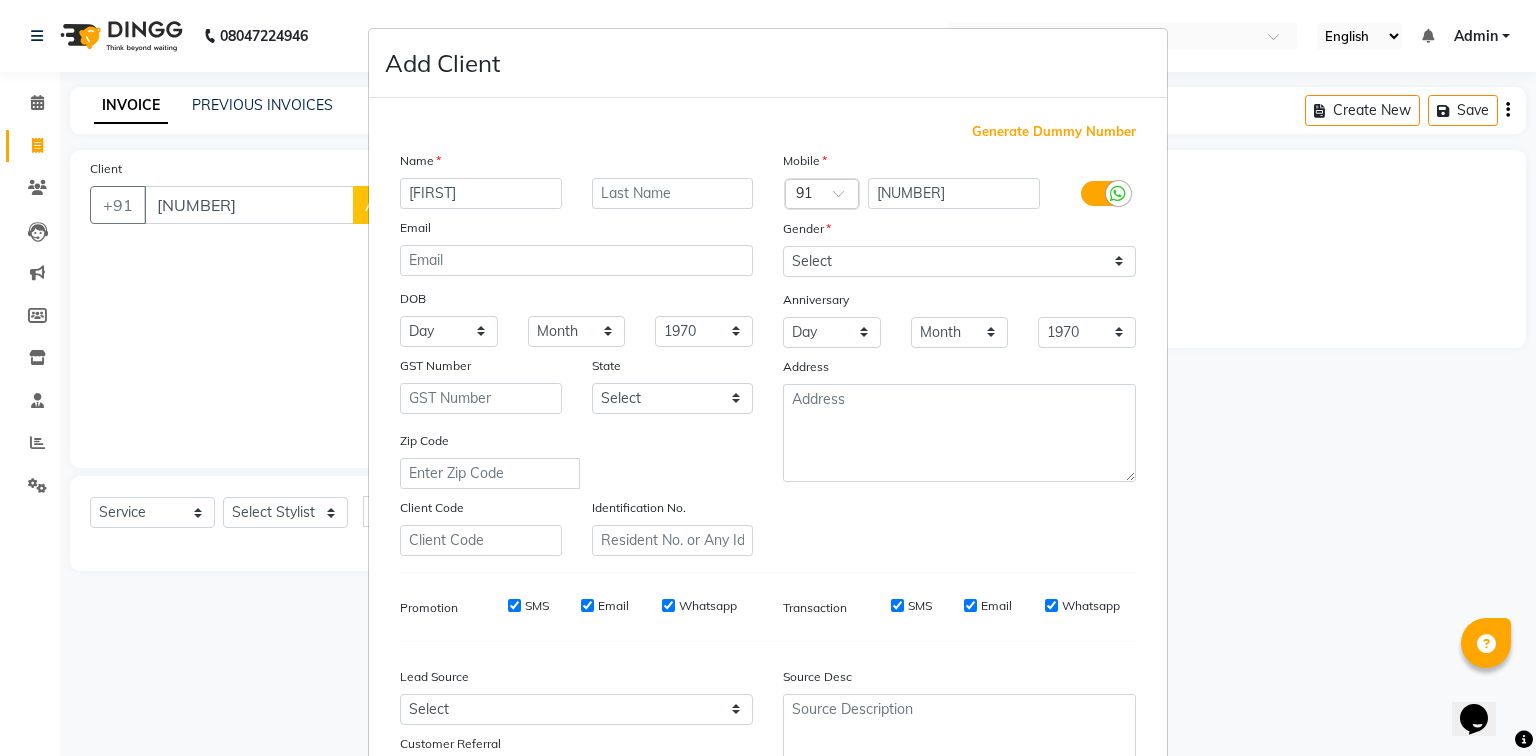 click at bounding box center (1103, 193) 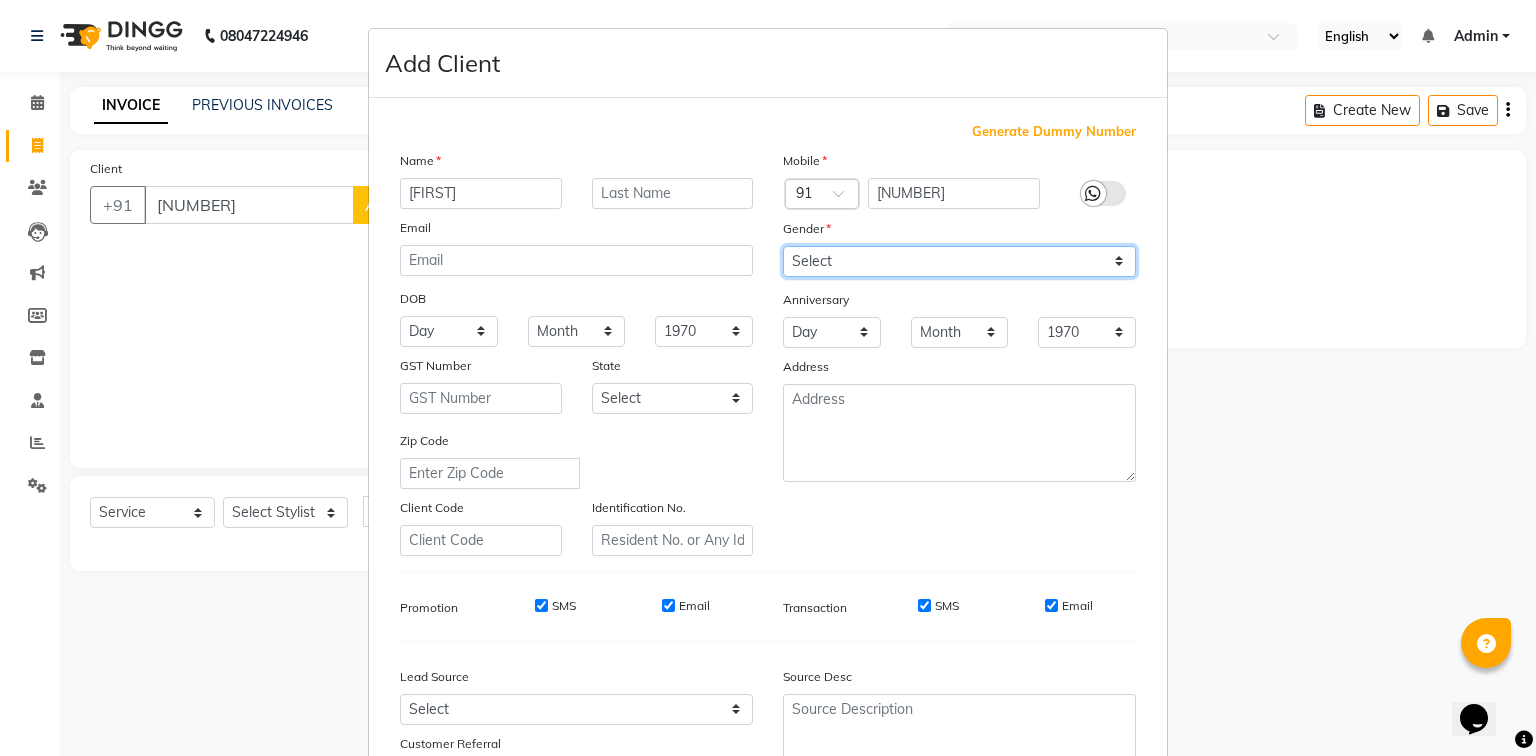 drag, startPoint x: 1052, startPoint y: 261, endPoint x: 1030, endPoint y: 257, distance: 22.36068 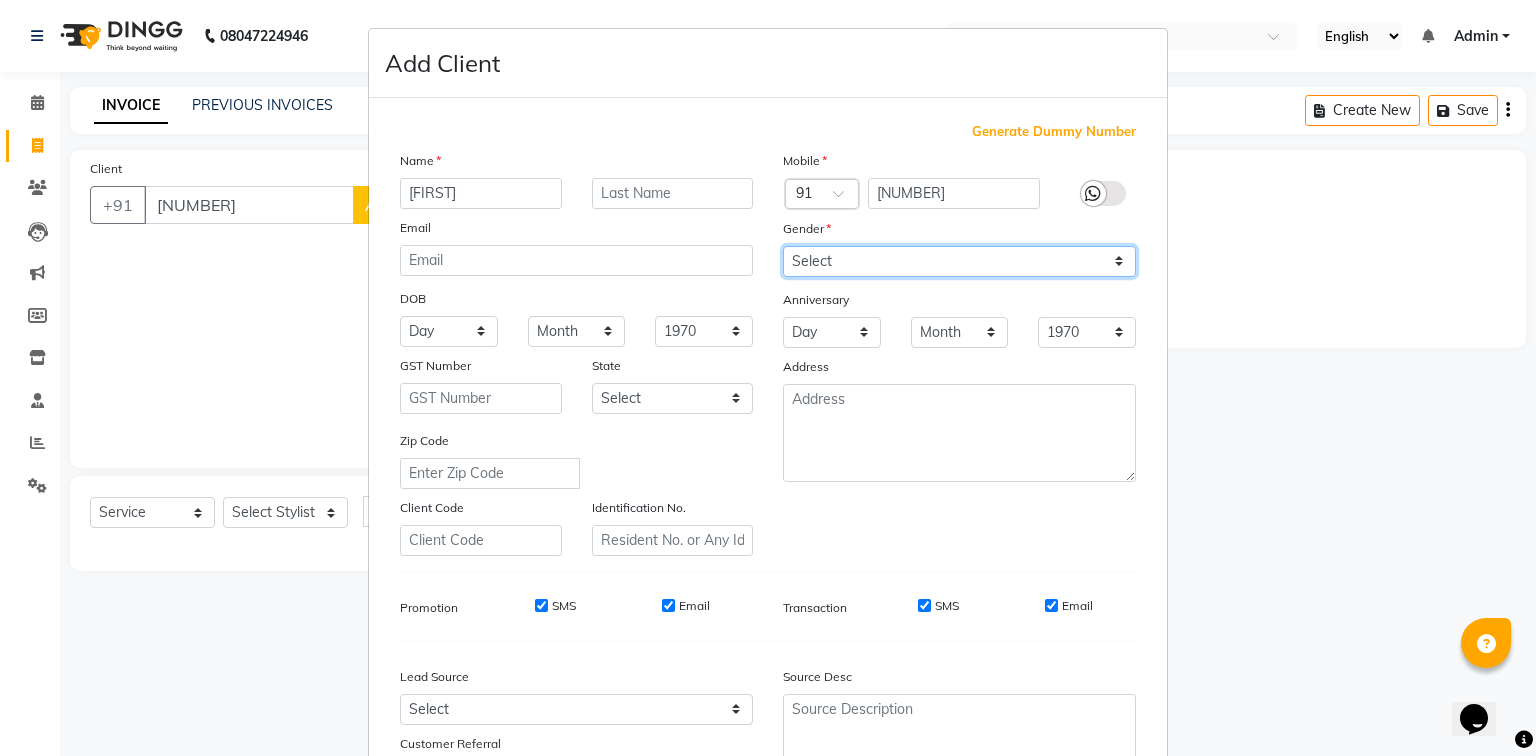 click on "Select Male Female Other Prefer Not To Say" at bounding box center (959, 261) 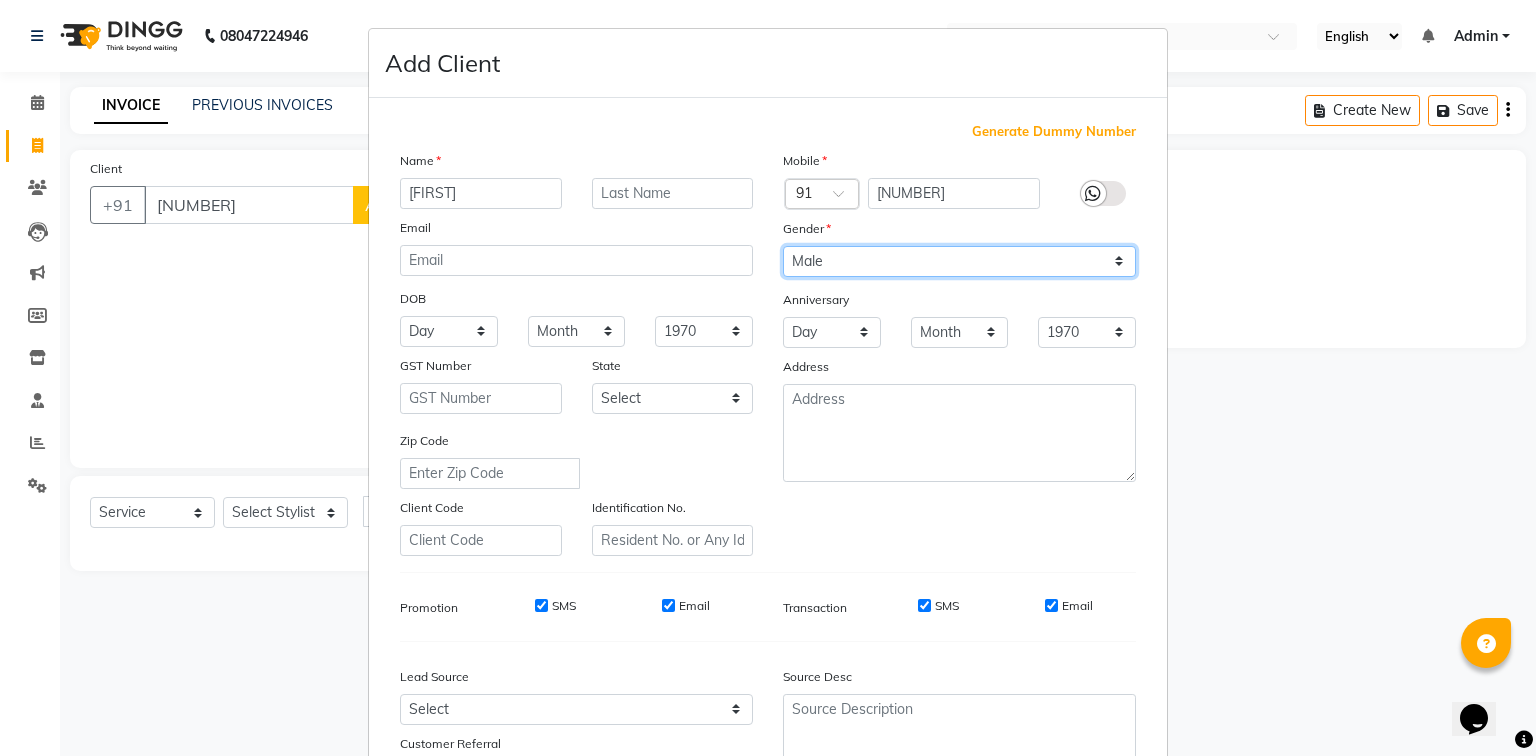 click on "Select Male Female Other Prefer Not To Say" at bounding box center [959, 261] 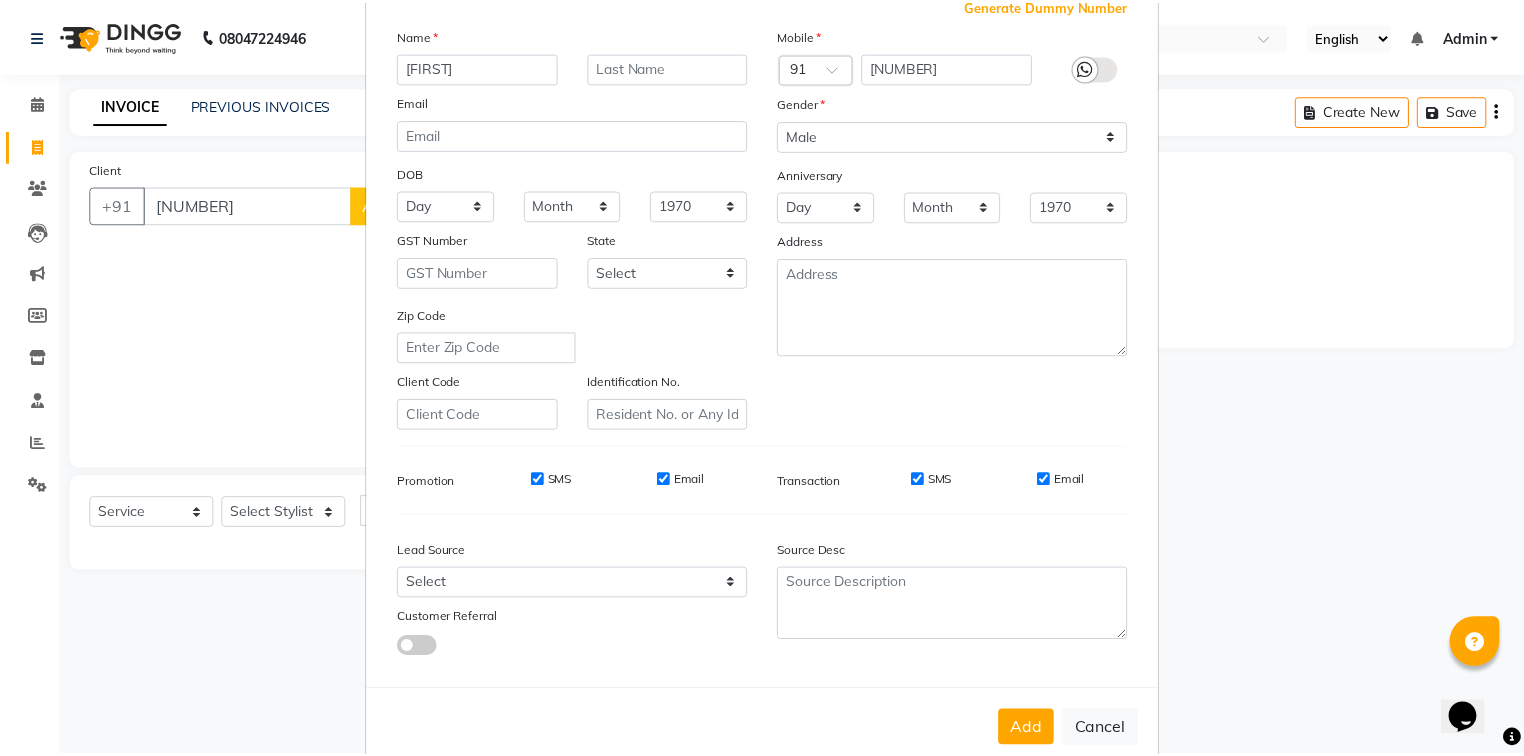 scroll, scrollTop: 176, scrollLeft: 0, axis: vertical 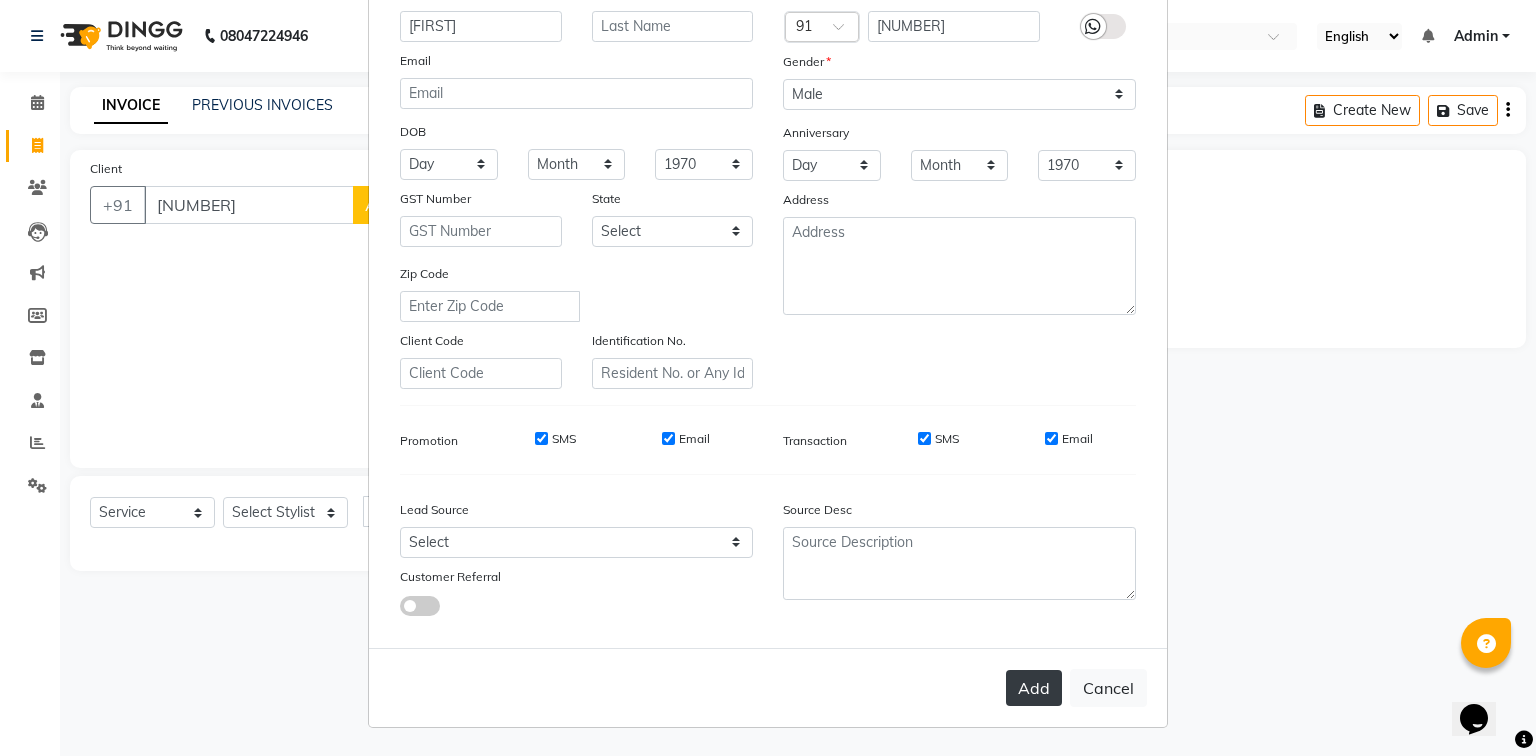 click on "Add" at bounding box center (1034, 688) 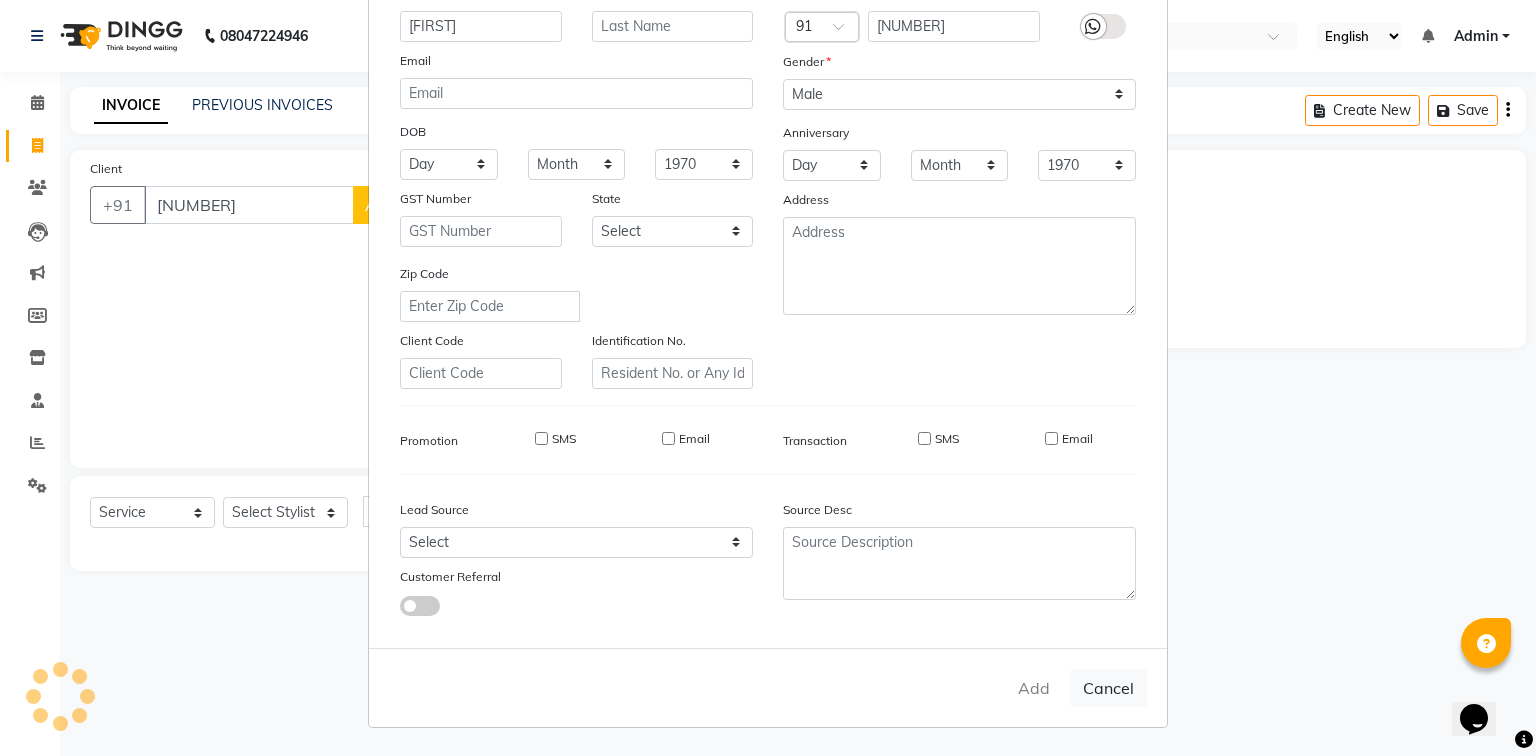 type 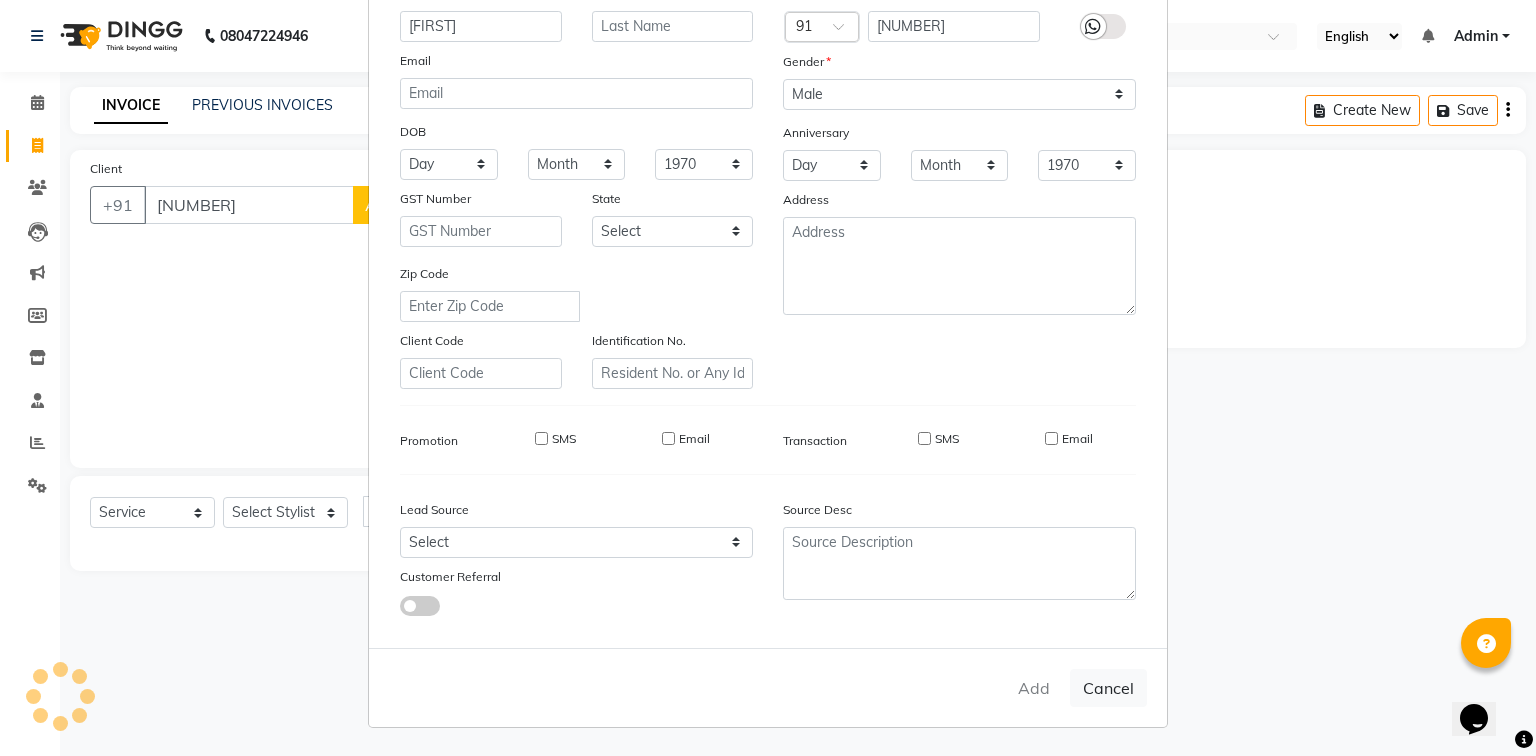 select 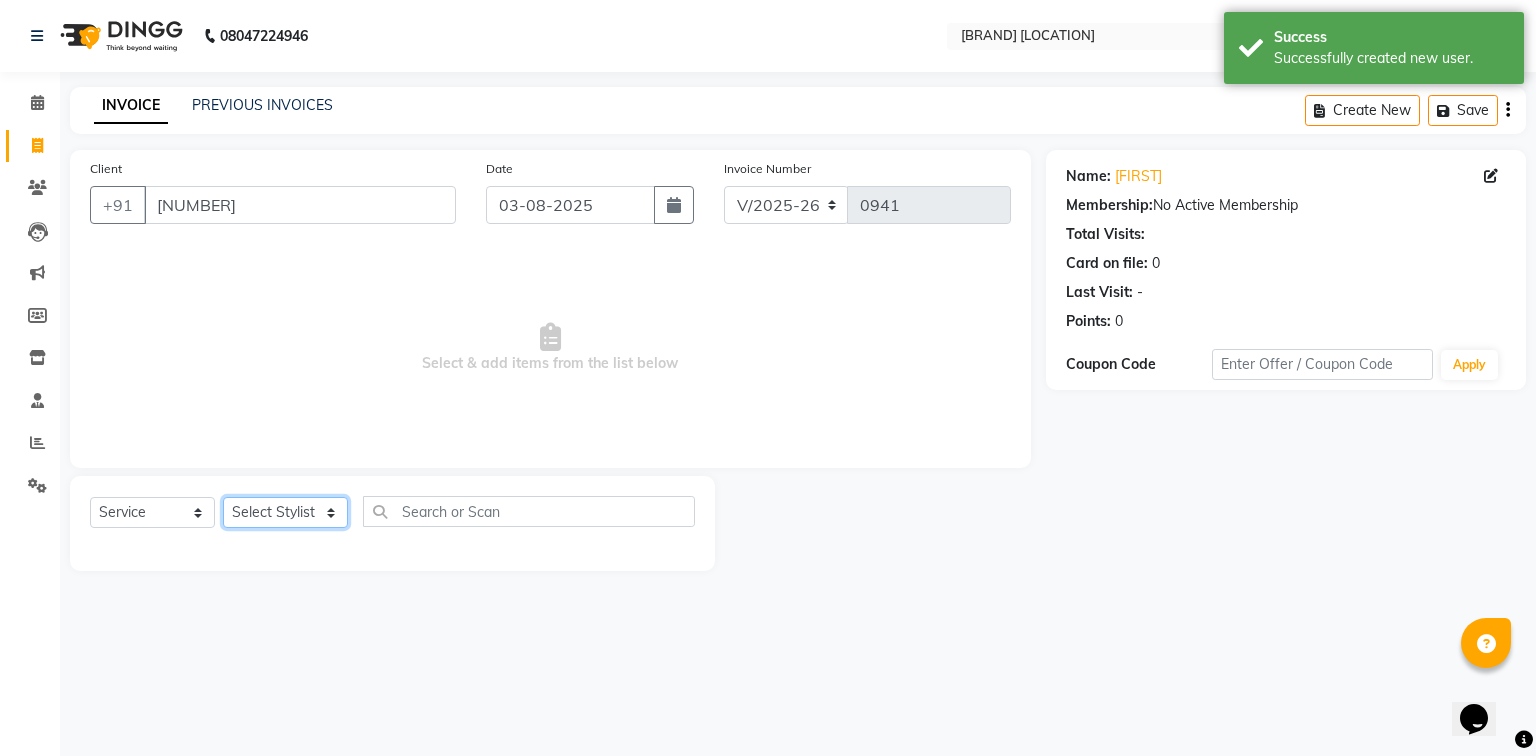 click on "Select Stylist [FIRST] [LAST] [FIRST] [LAST] [FIRST] [LAST] [FIRST] [LAST] [FIRST] [LAST] [FIRST] [LAST] [FIRST] [LAST] [FIRST] [LAST] [FIRST] [LAST]" 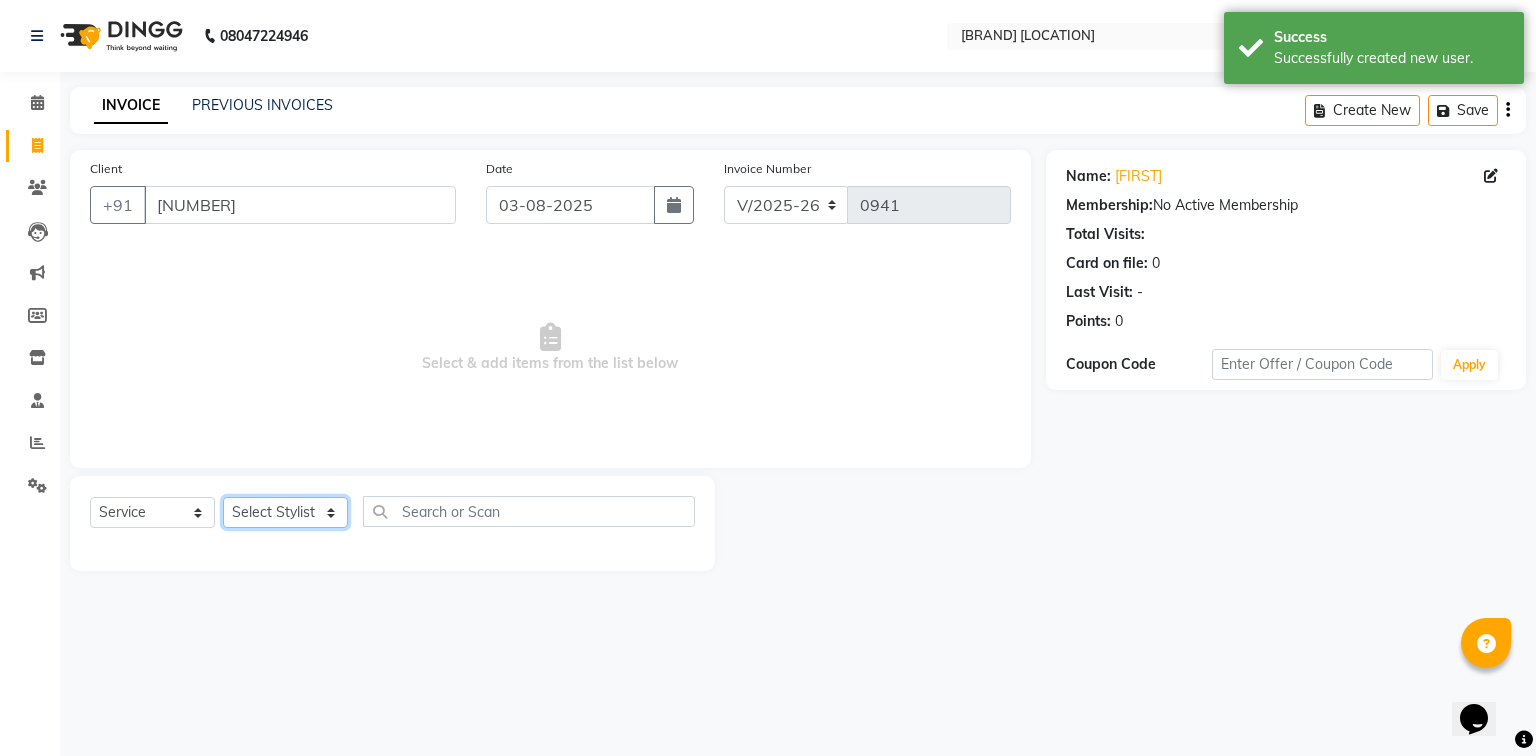 select on "58749" 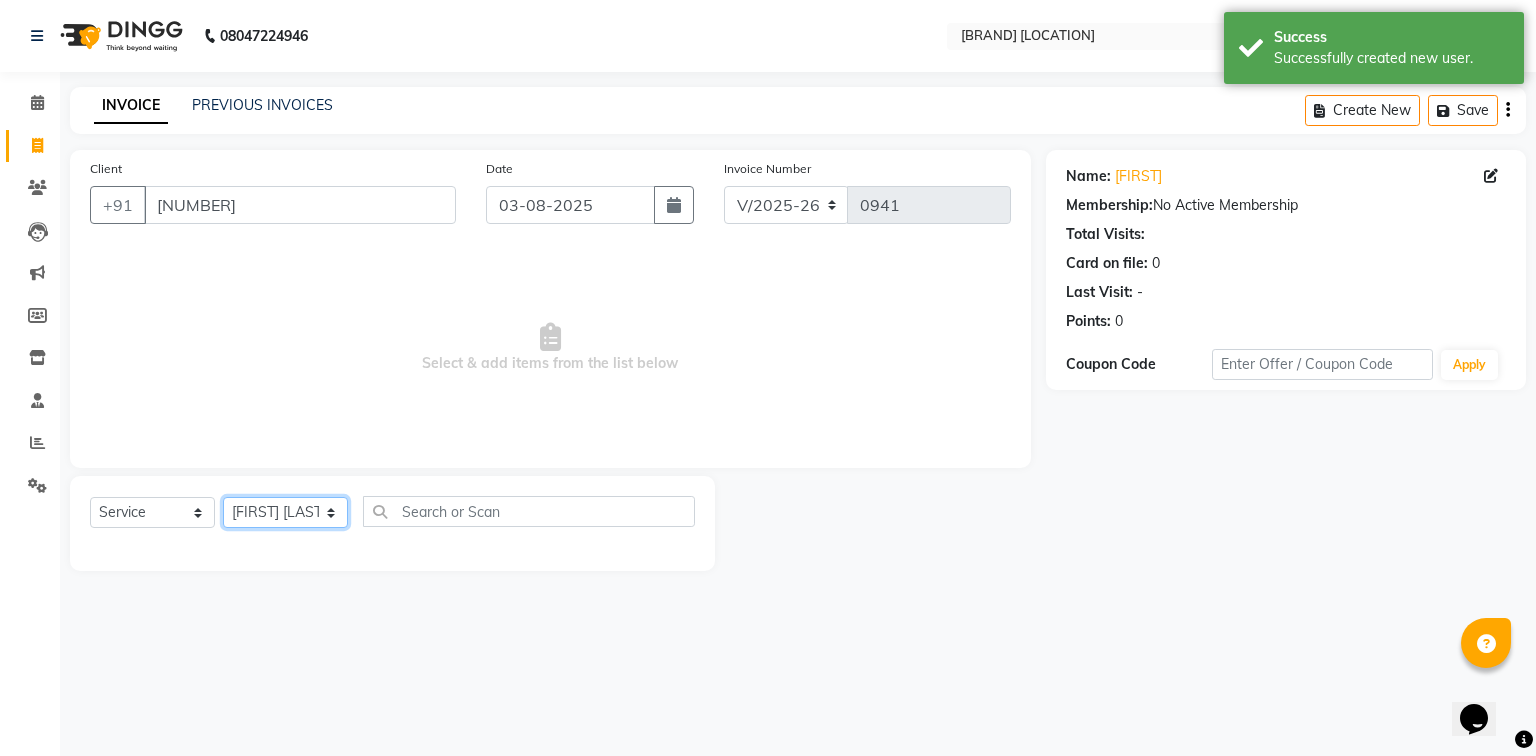 click on "Select Stylist [FIRST] [LAST] [FIRST] [LAST] [FIRST] [LAST] [FIRST] [LAST] [FIRST] [LAST] [FIRST] [LAST] [FIRST] [LAST] [FIRST] [LAST] [FIRST] [LAST]" 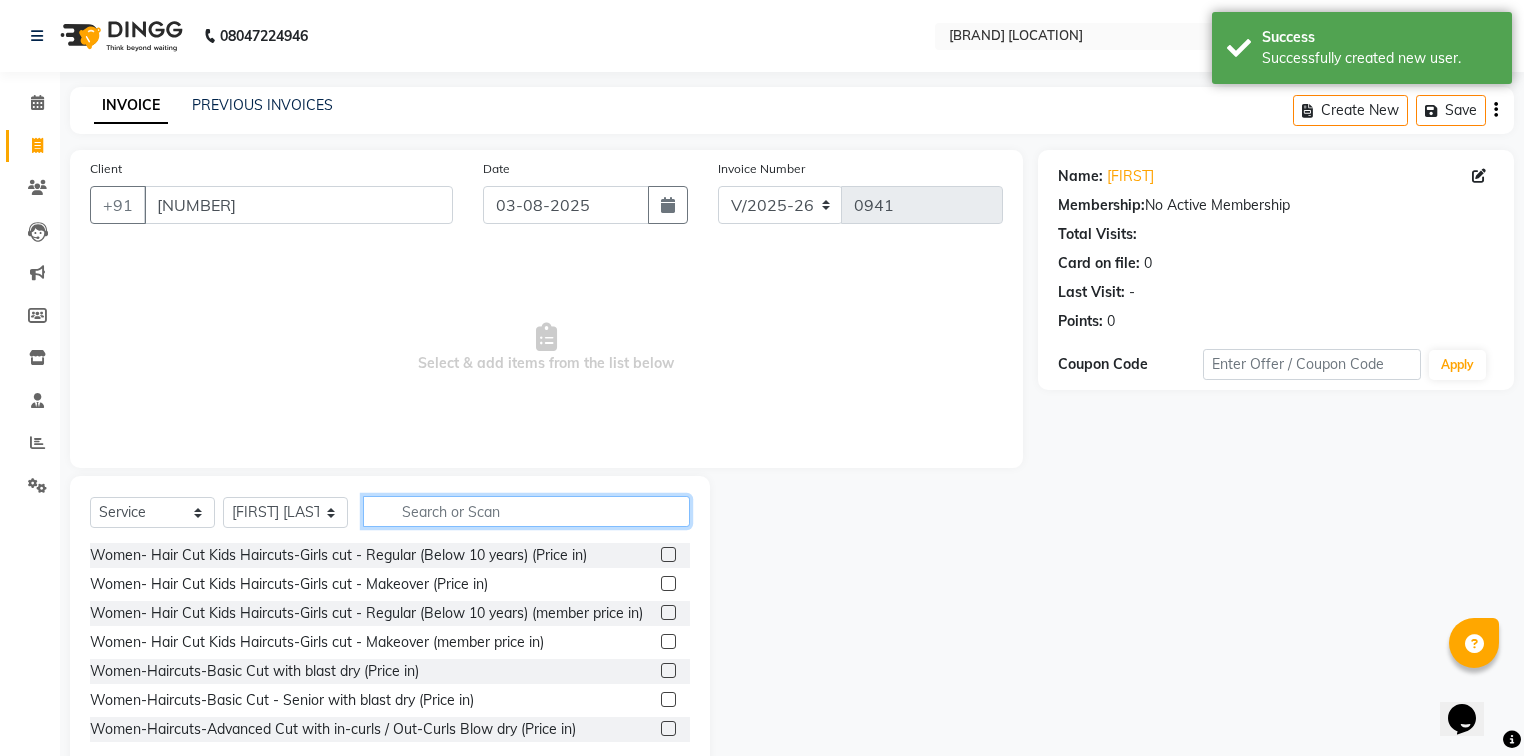 click 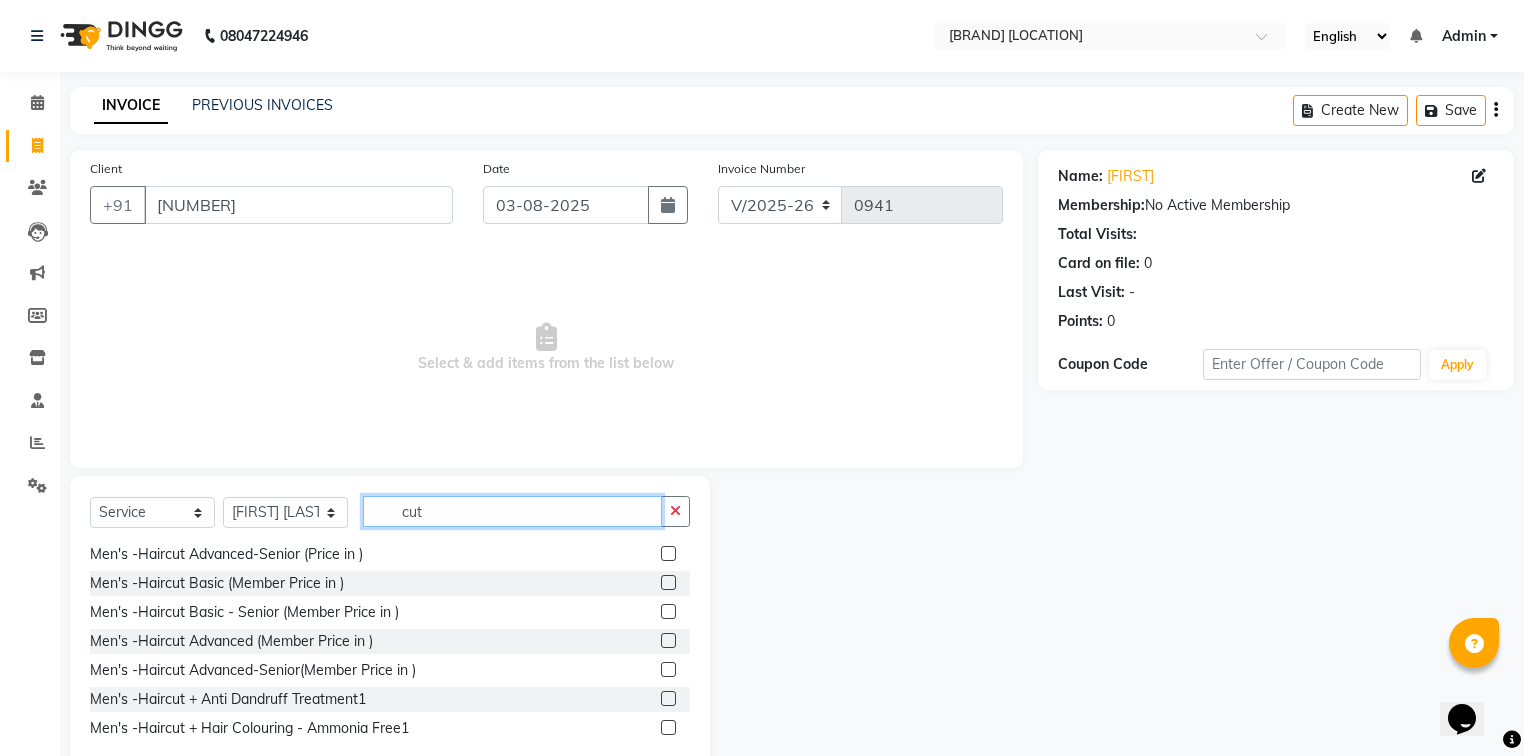 scroll, scrollTop: 1308, scrollLeft: 0, axis: vertical 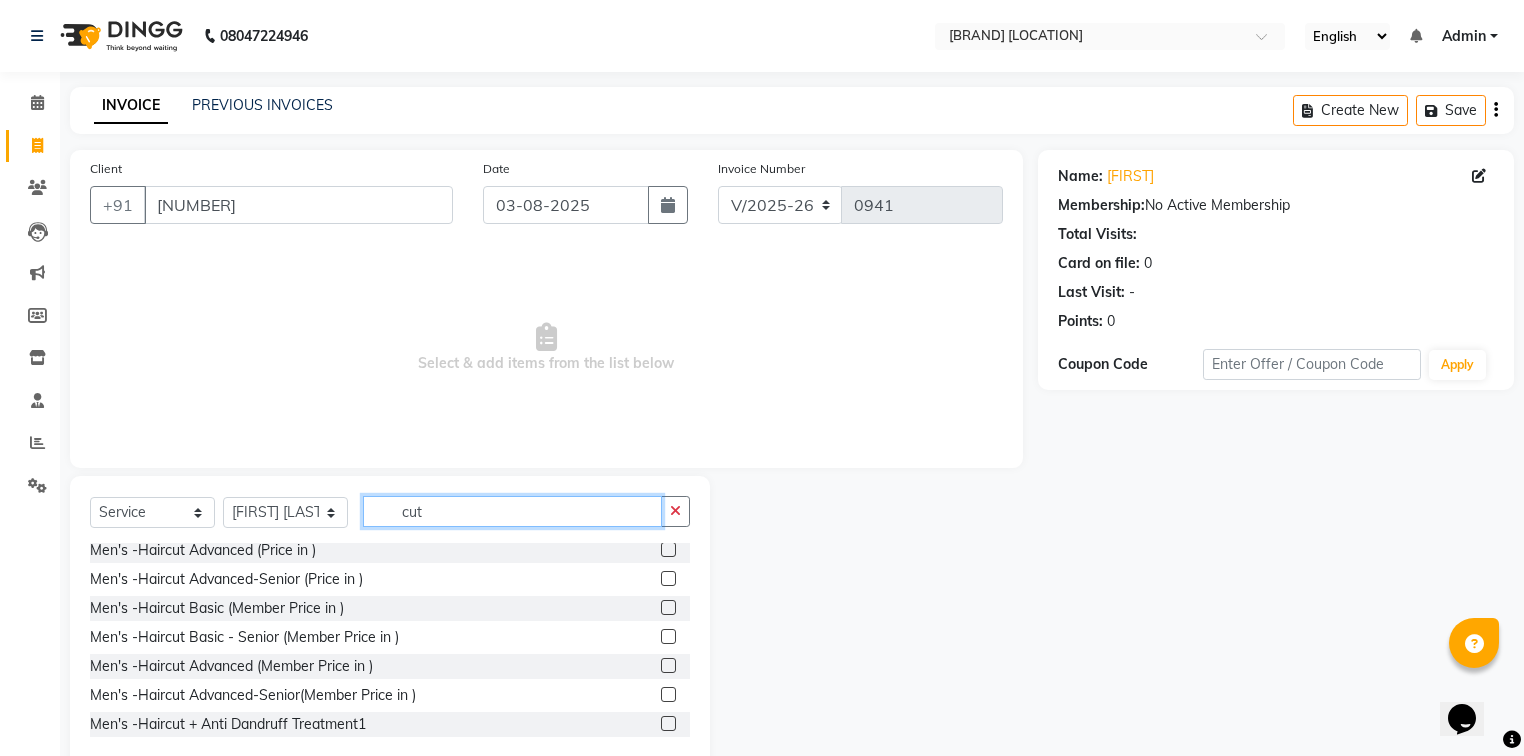 type on "cut" 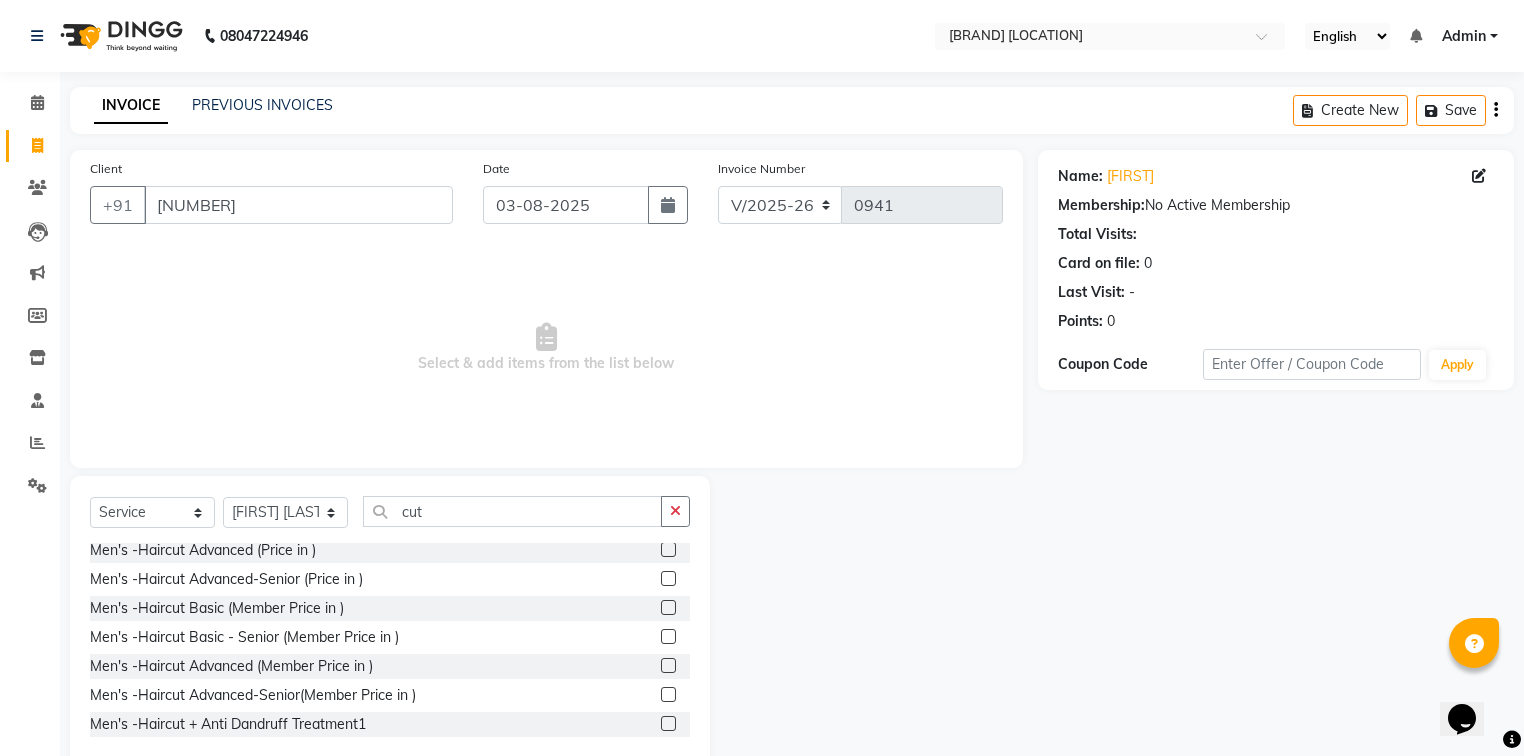 click on "Men's -Haircut Basic (Price in )" 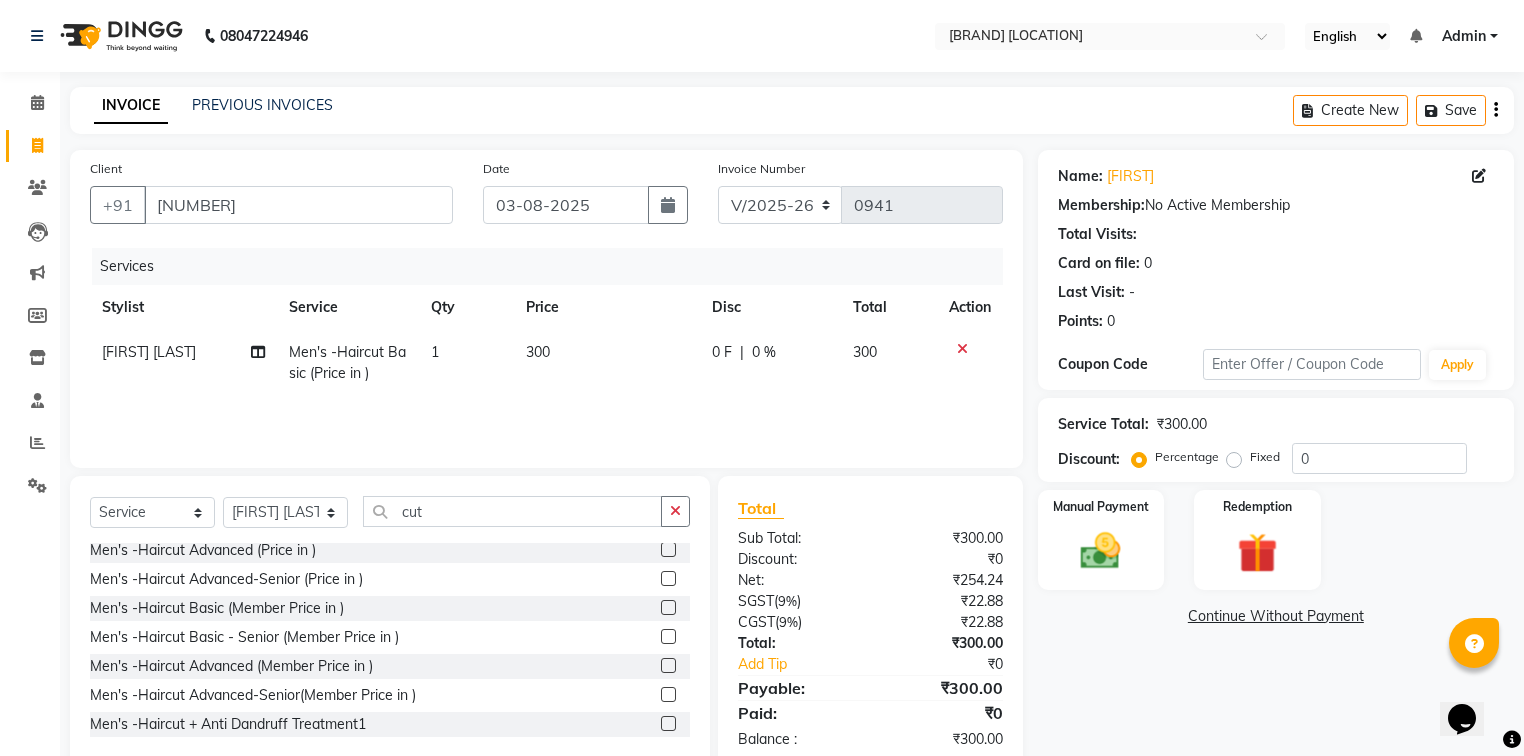 checkbox on "false" 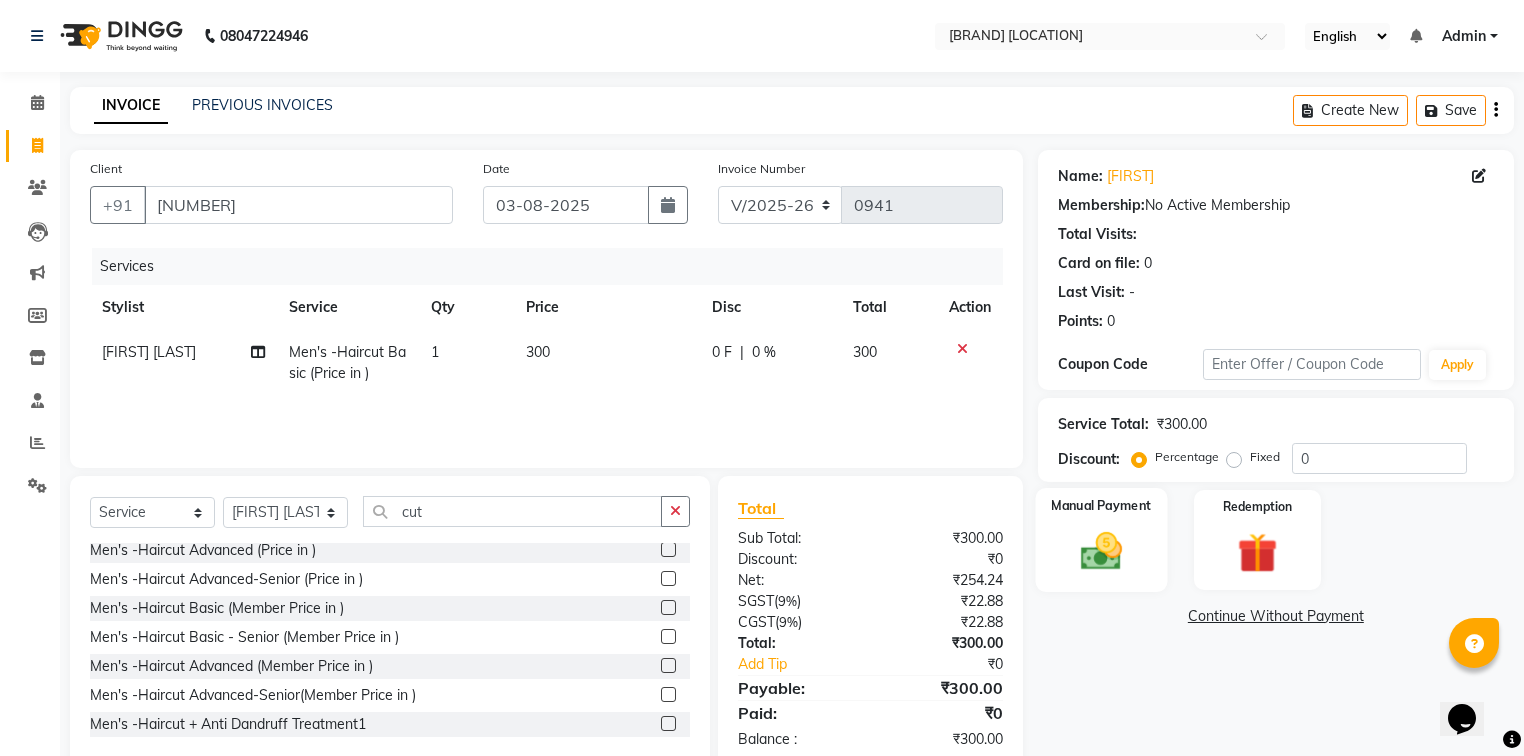 click on "Manual Payment" 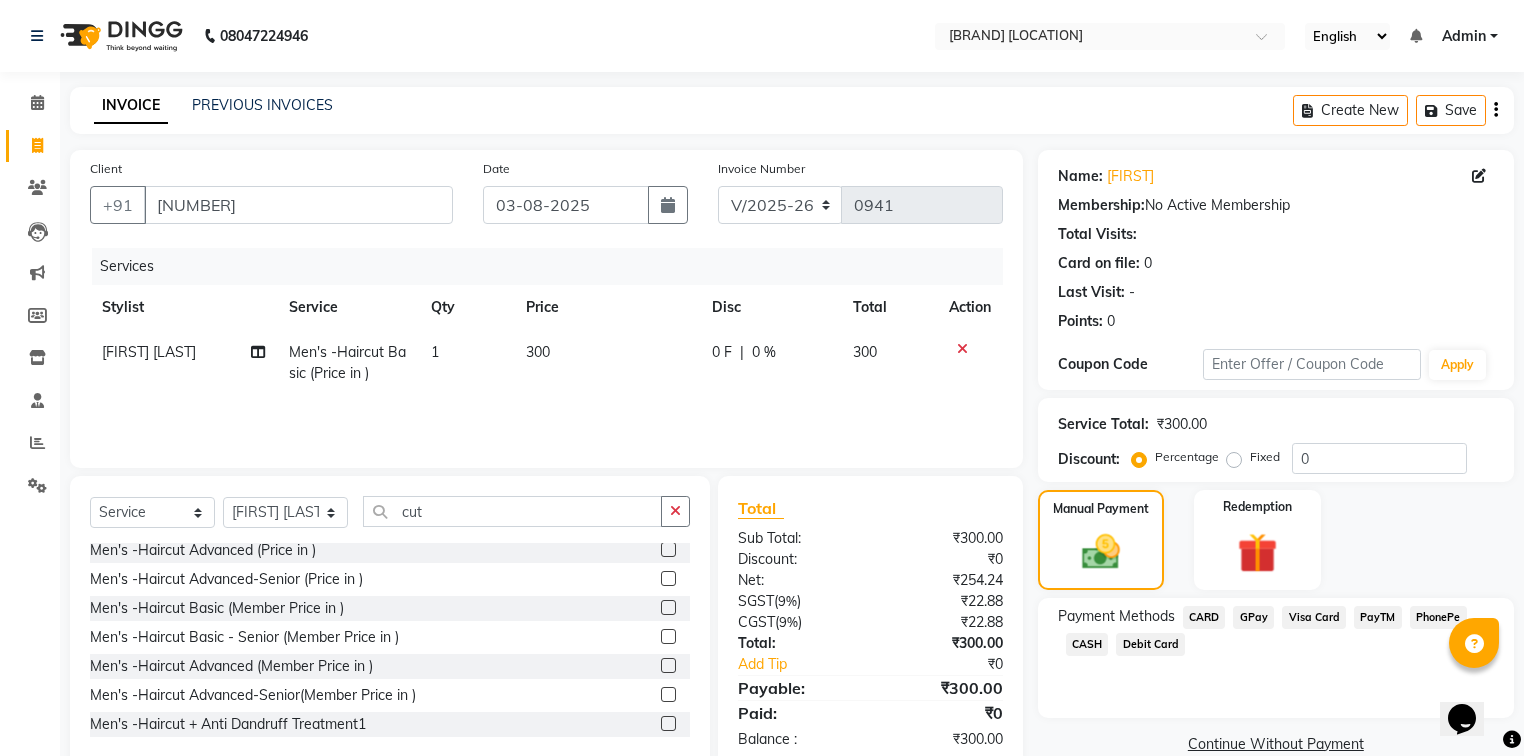 click on "CASH" 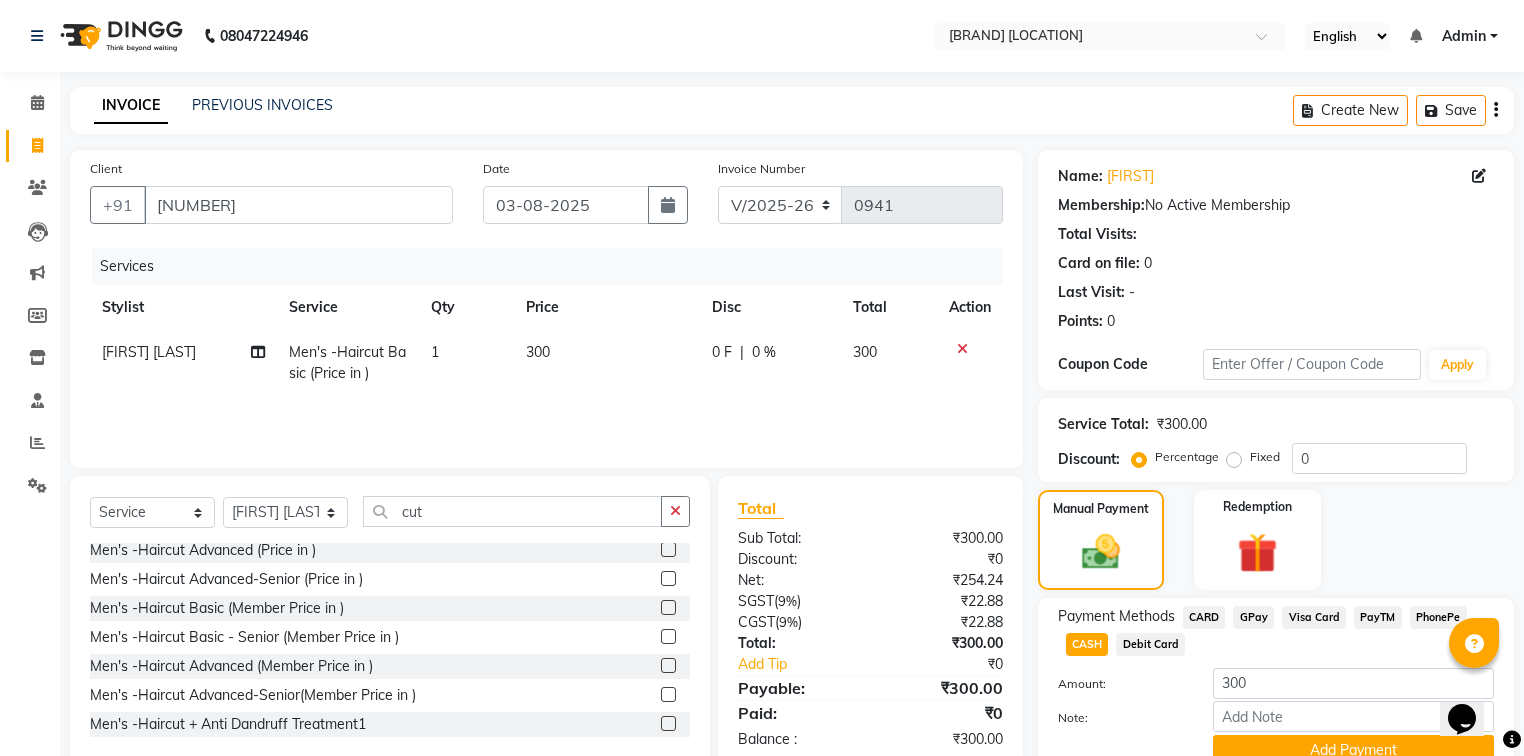 scroll, scrollTop: 36, scrollLeft: 0, axis: vertical 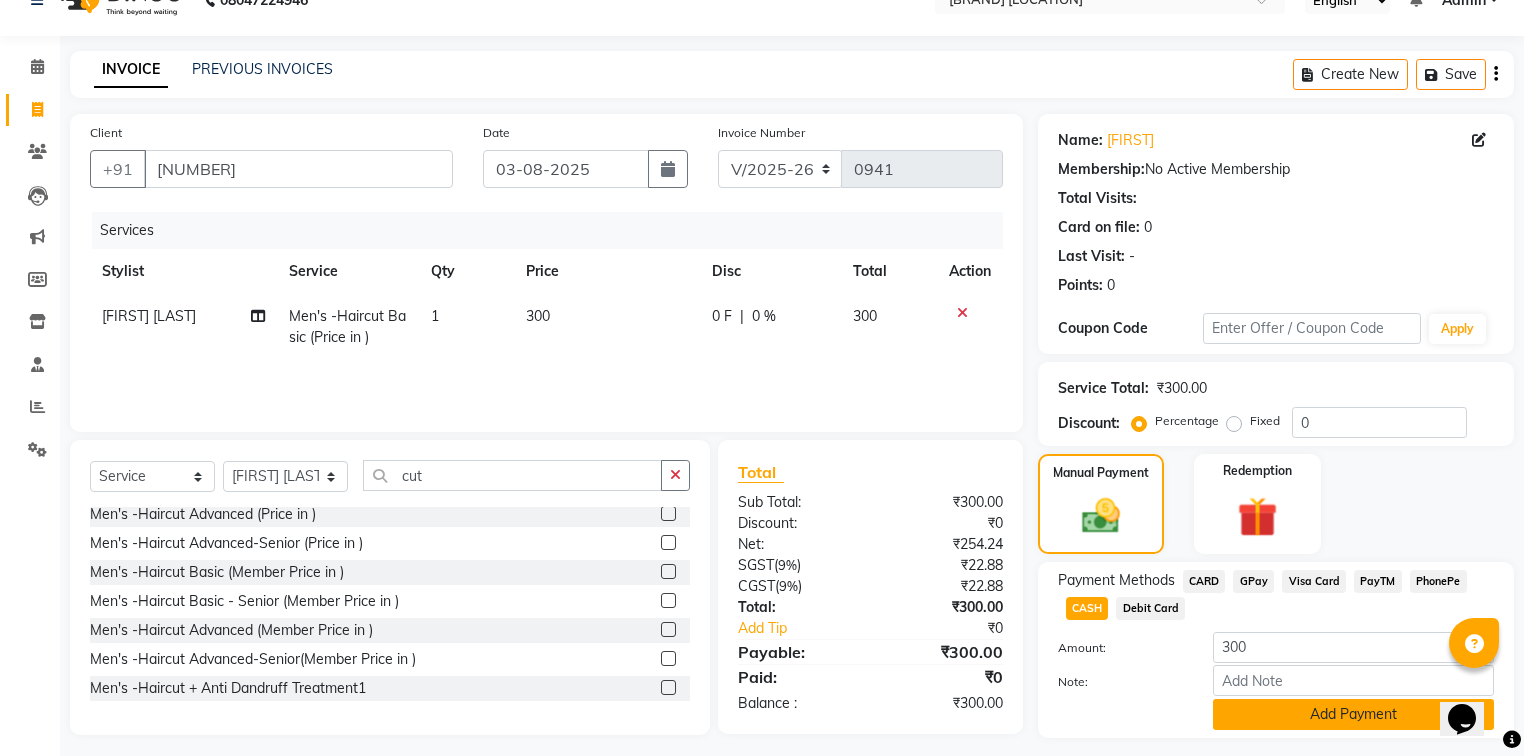 click on "Add Payment" 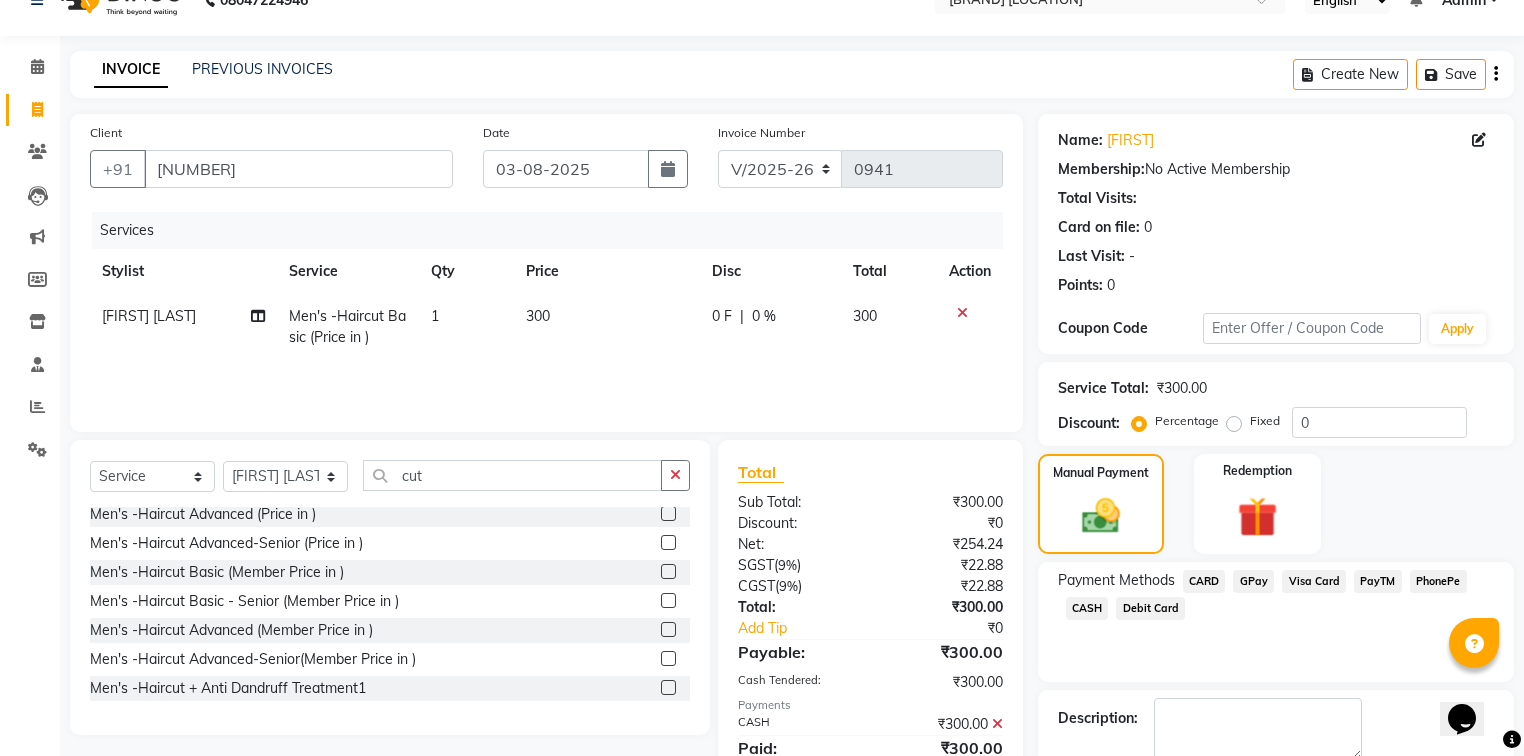 scroll, scrollTop: 144, scrollLeft: 0, axis: vertical 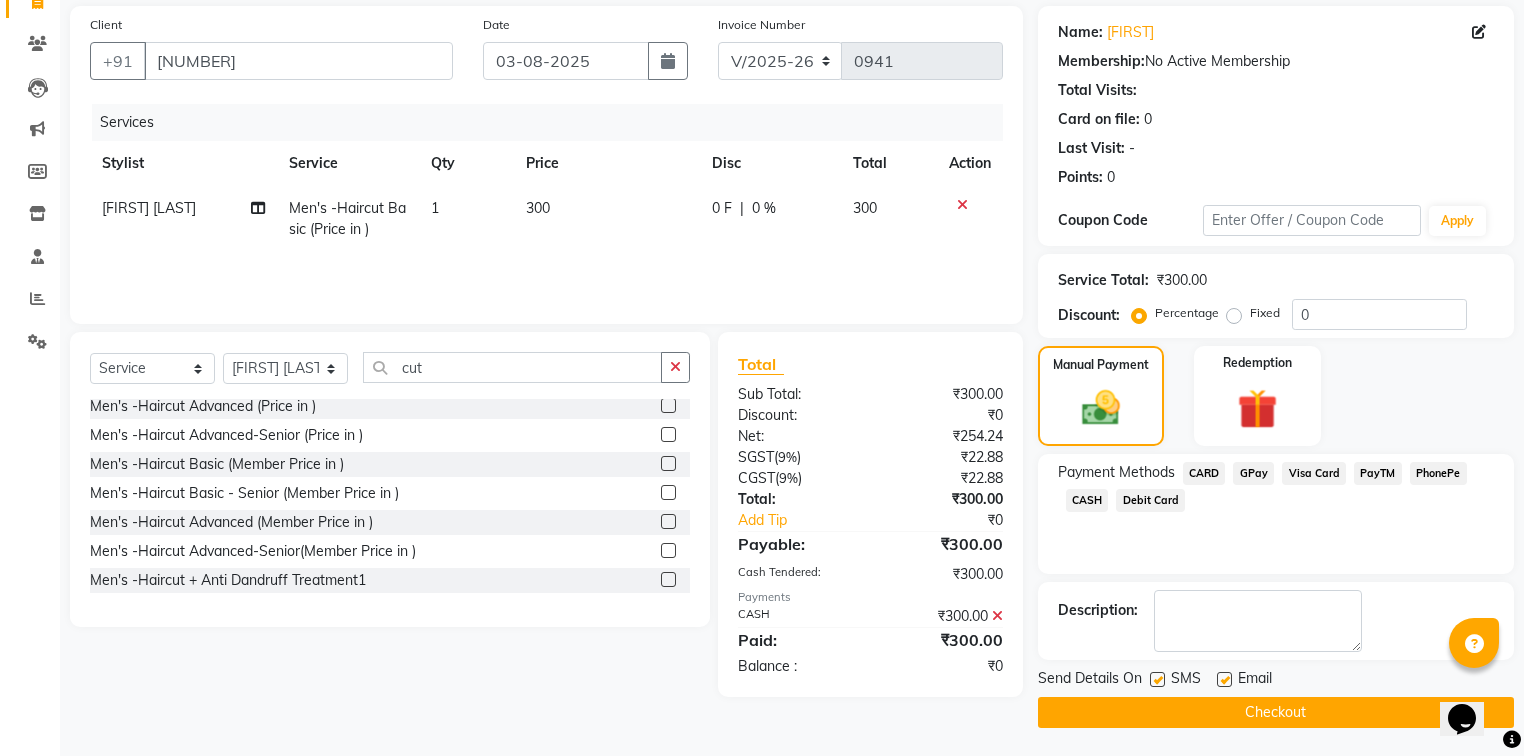 drag, startPoint x: 1223, startPoint y: 675, endPoint x: 1195, endPoint y: 680, distance: 28.442924 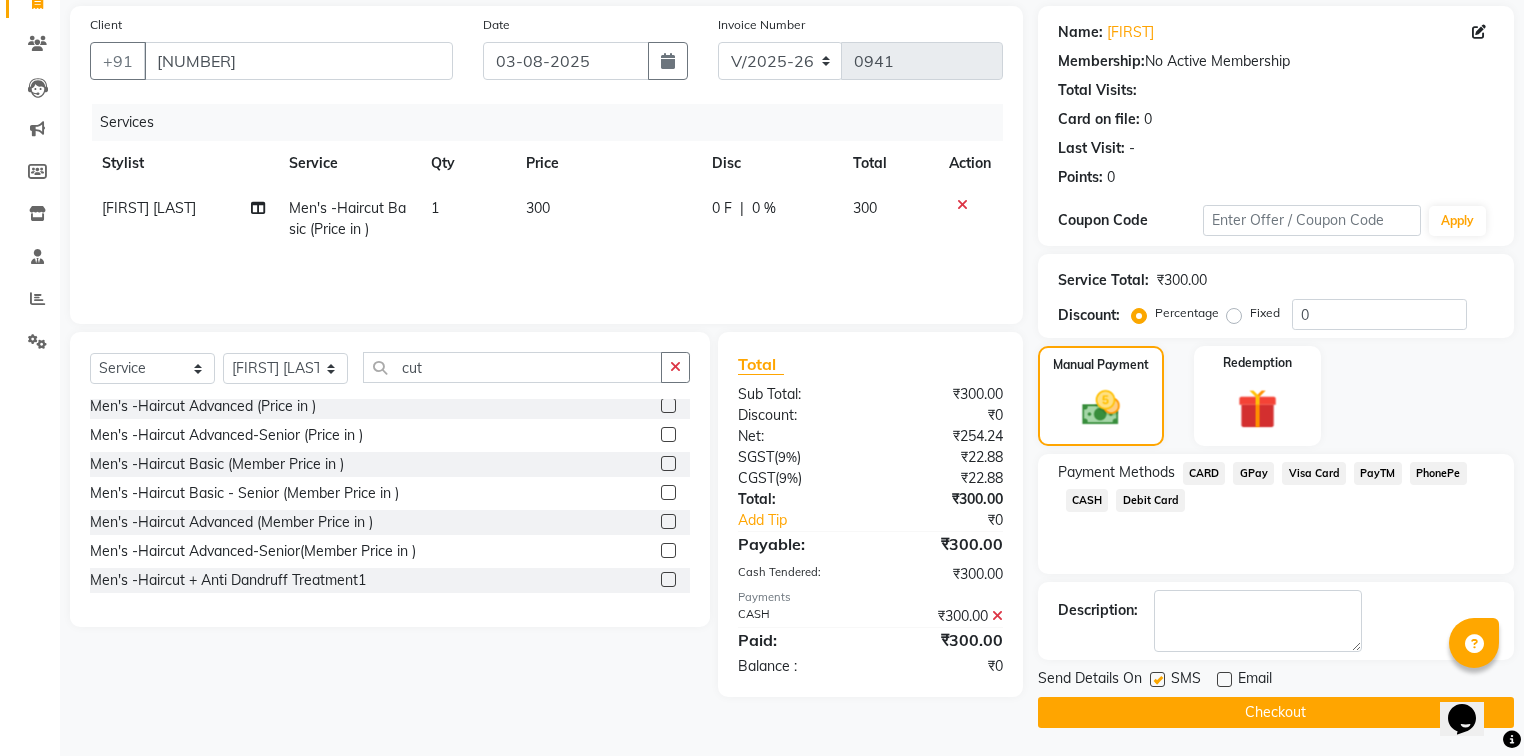 click 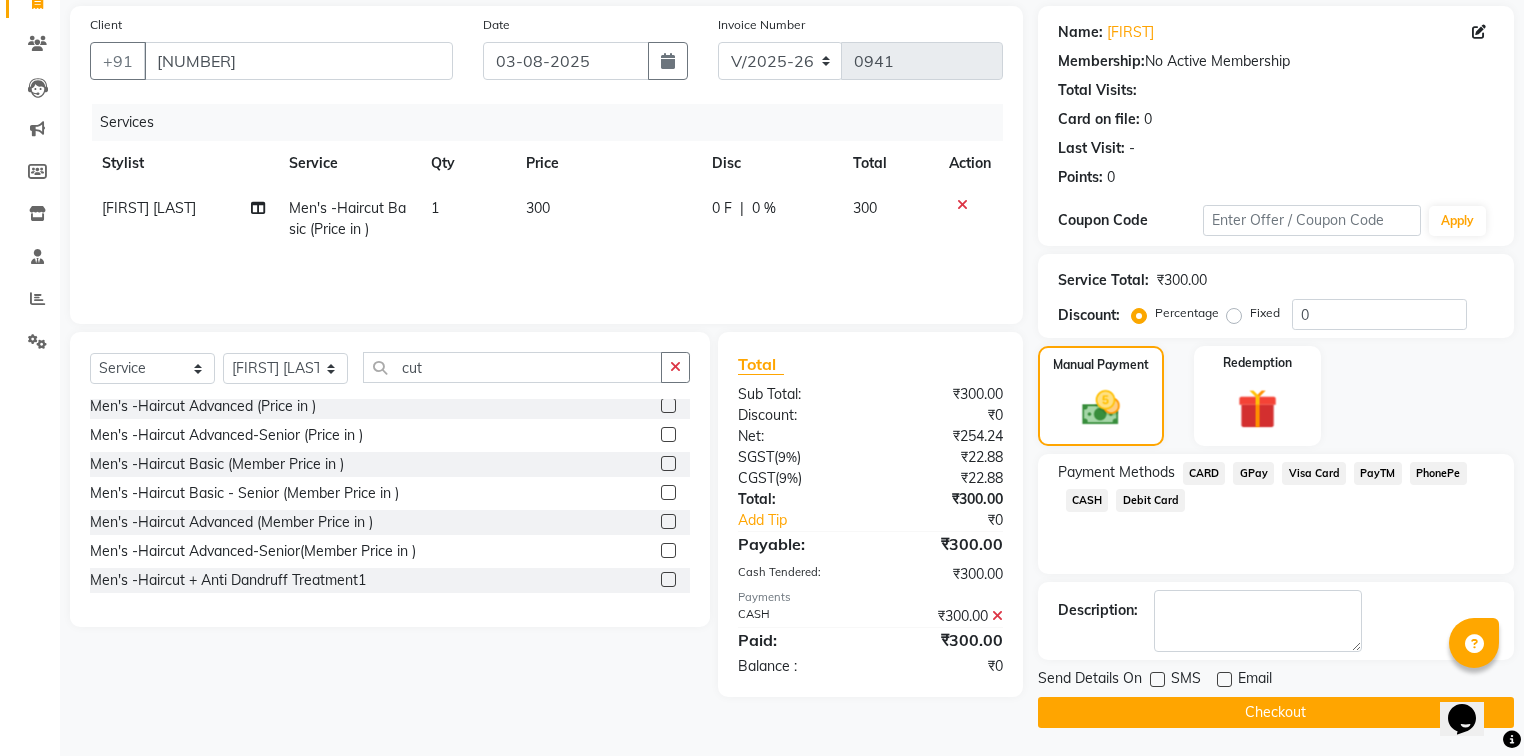 click on "Checkout" 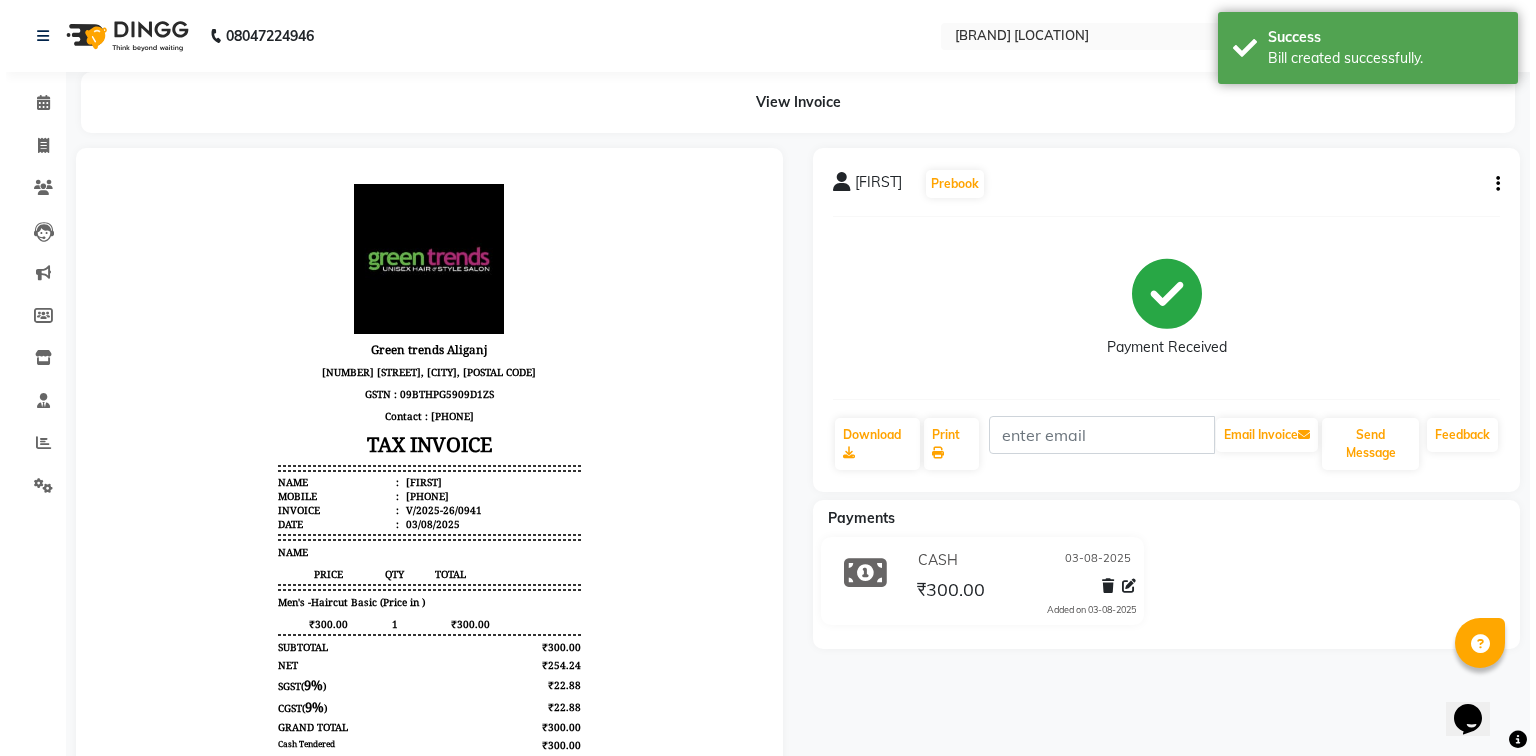 scroll, scrollTop: 0, scrollLeft: 0, axis: both 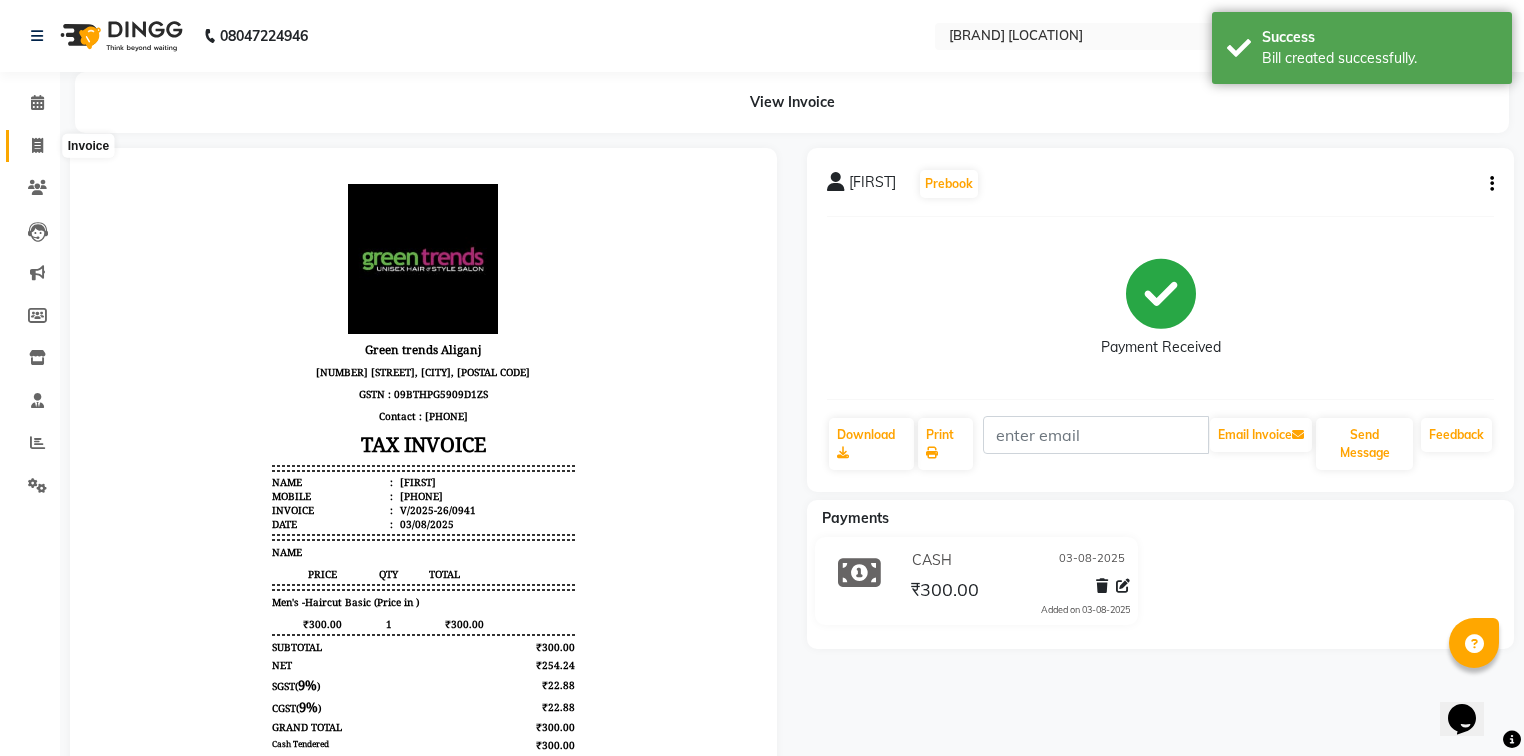 click 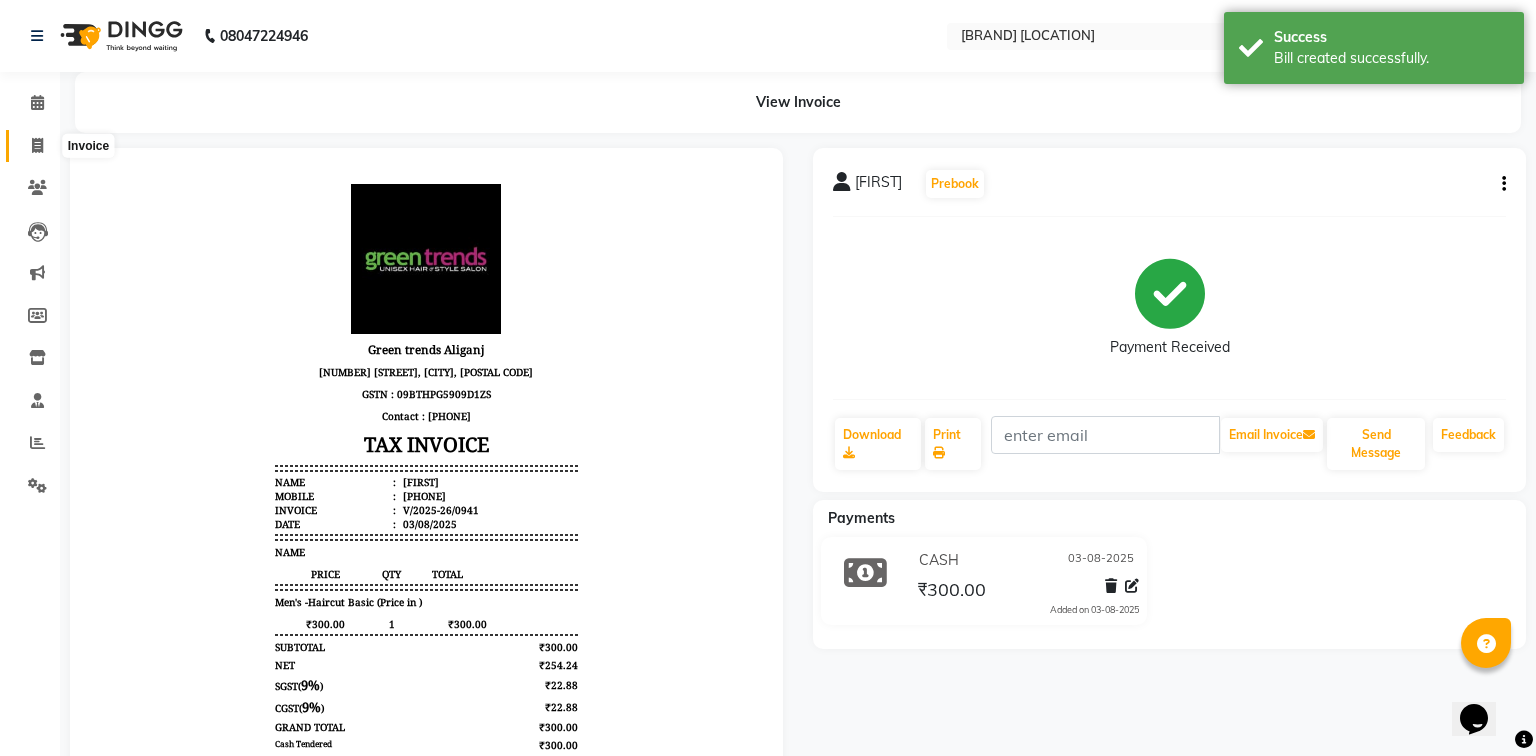 select on "service" 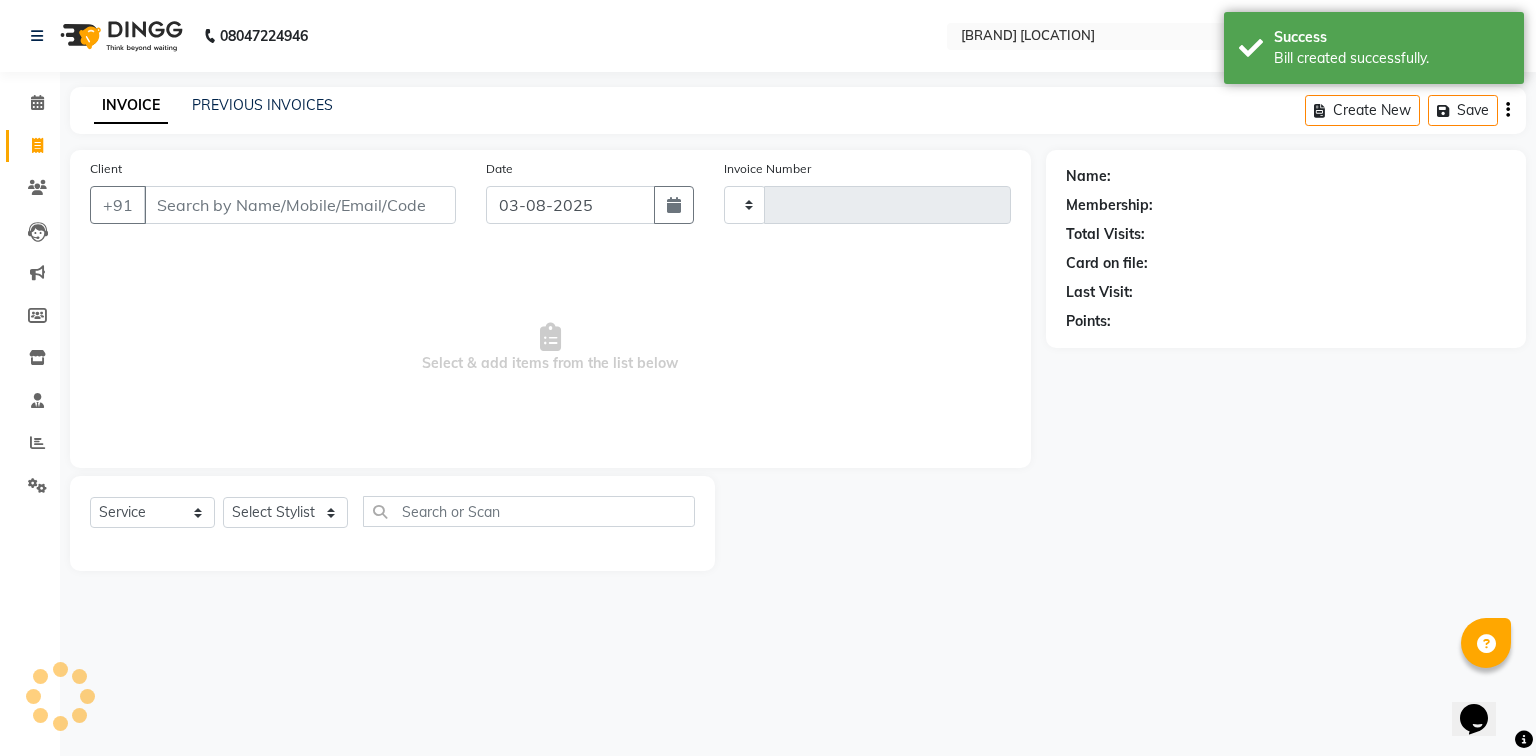 type on "0942" 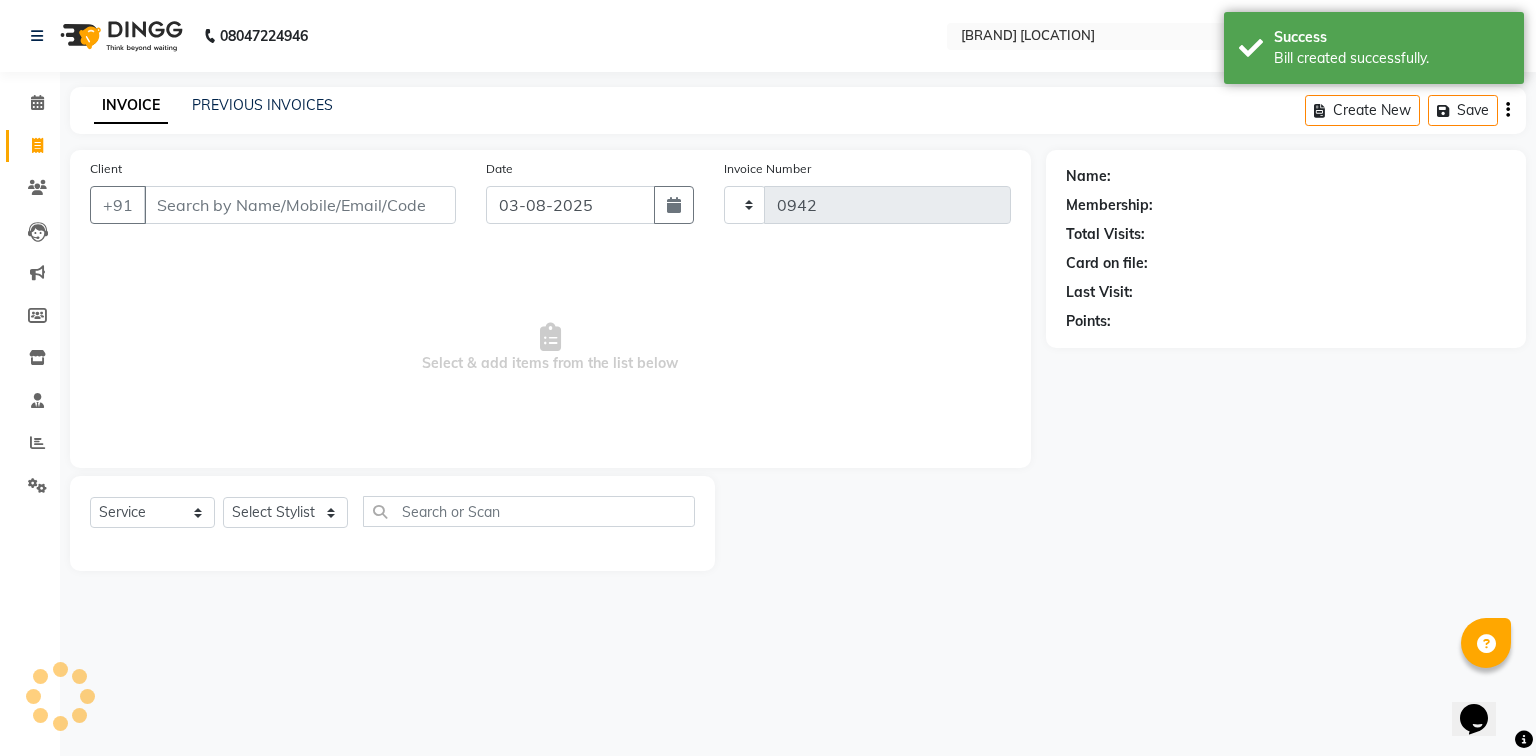 select on "7023" 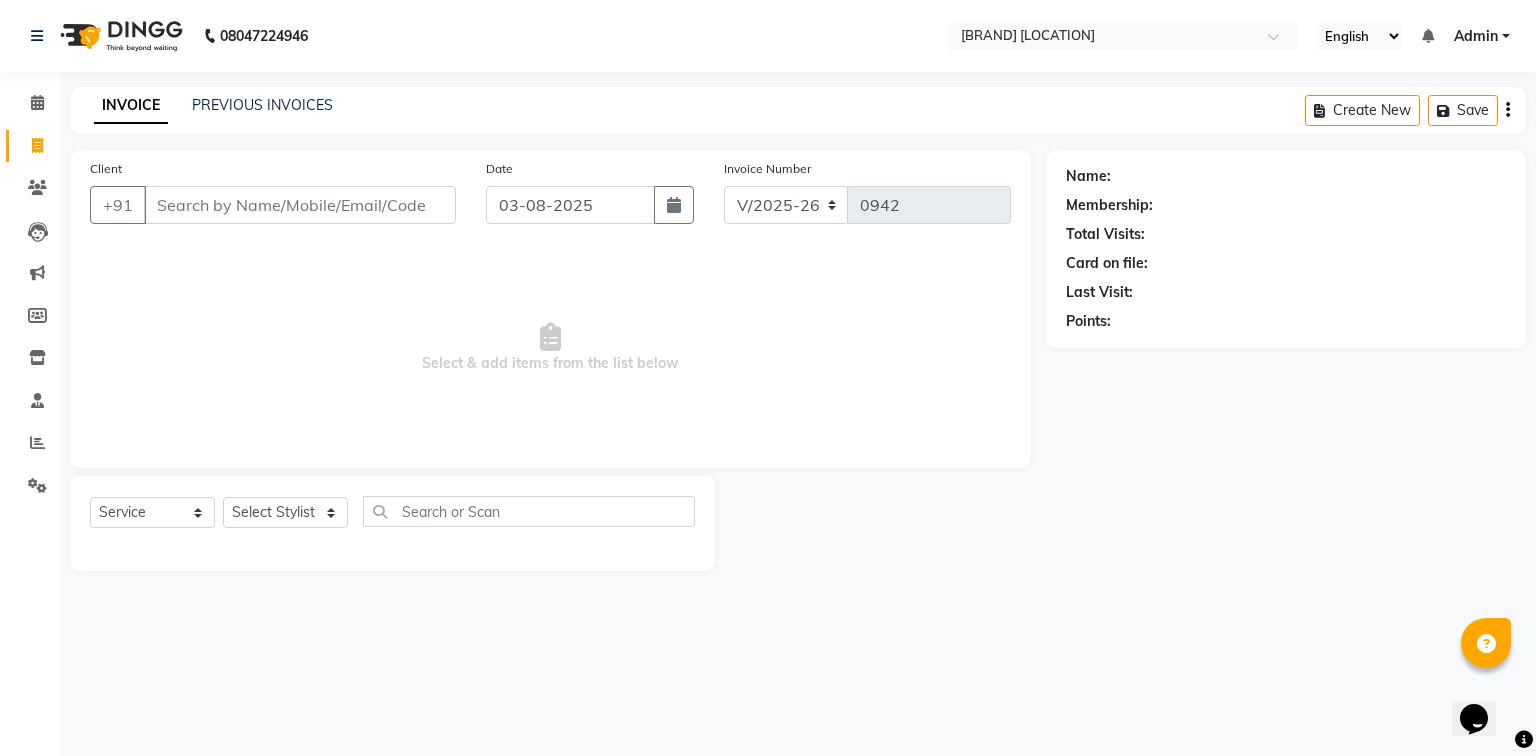 click on "Client" at bounding box center [300, 205] 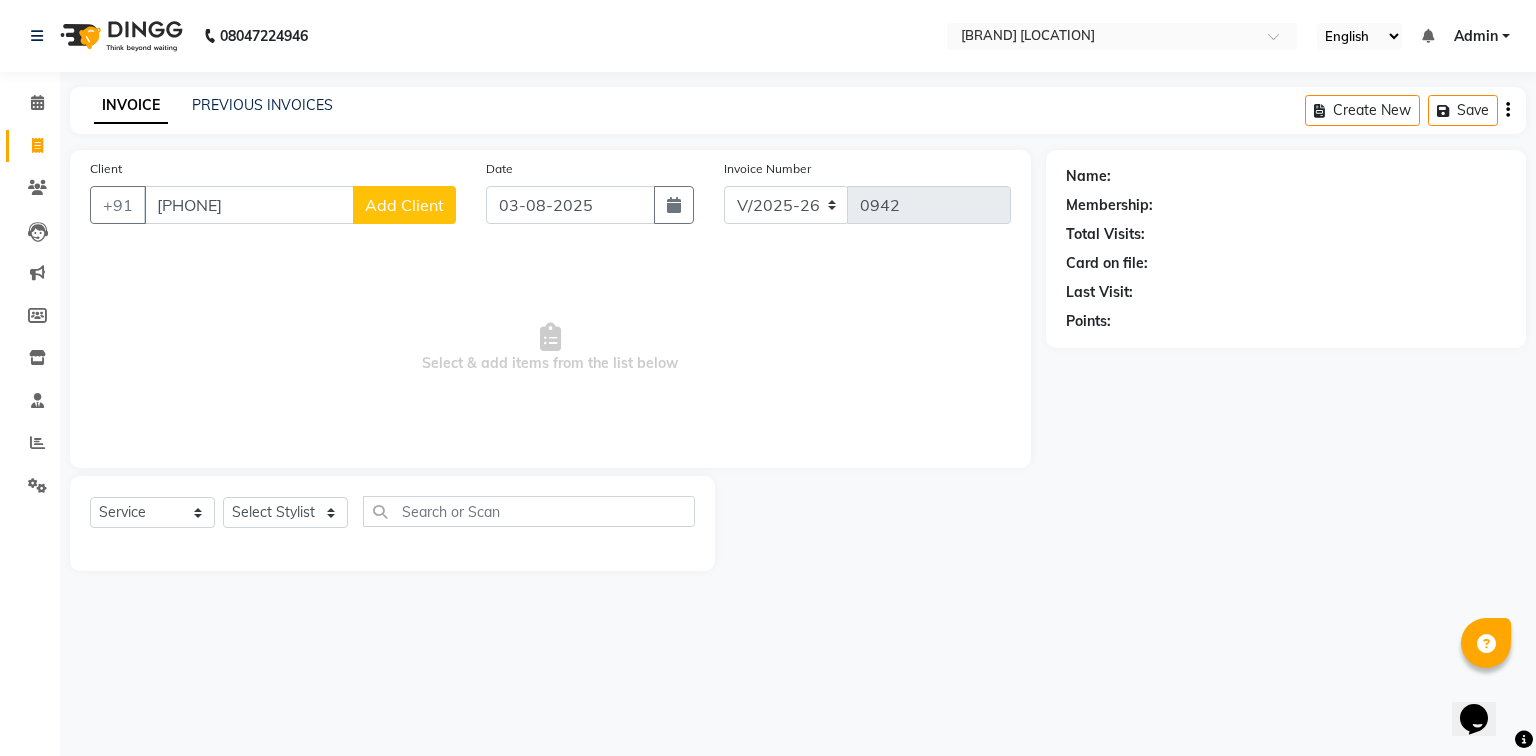 type on "[PHONE]" 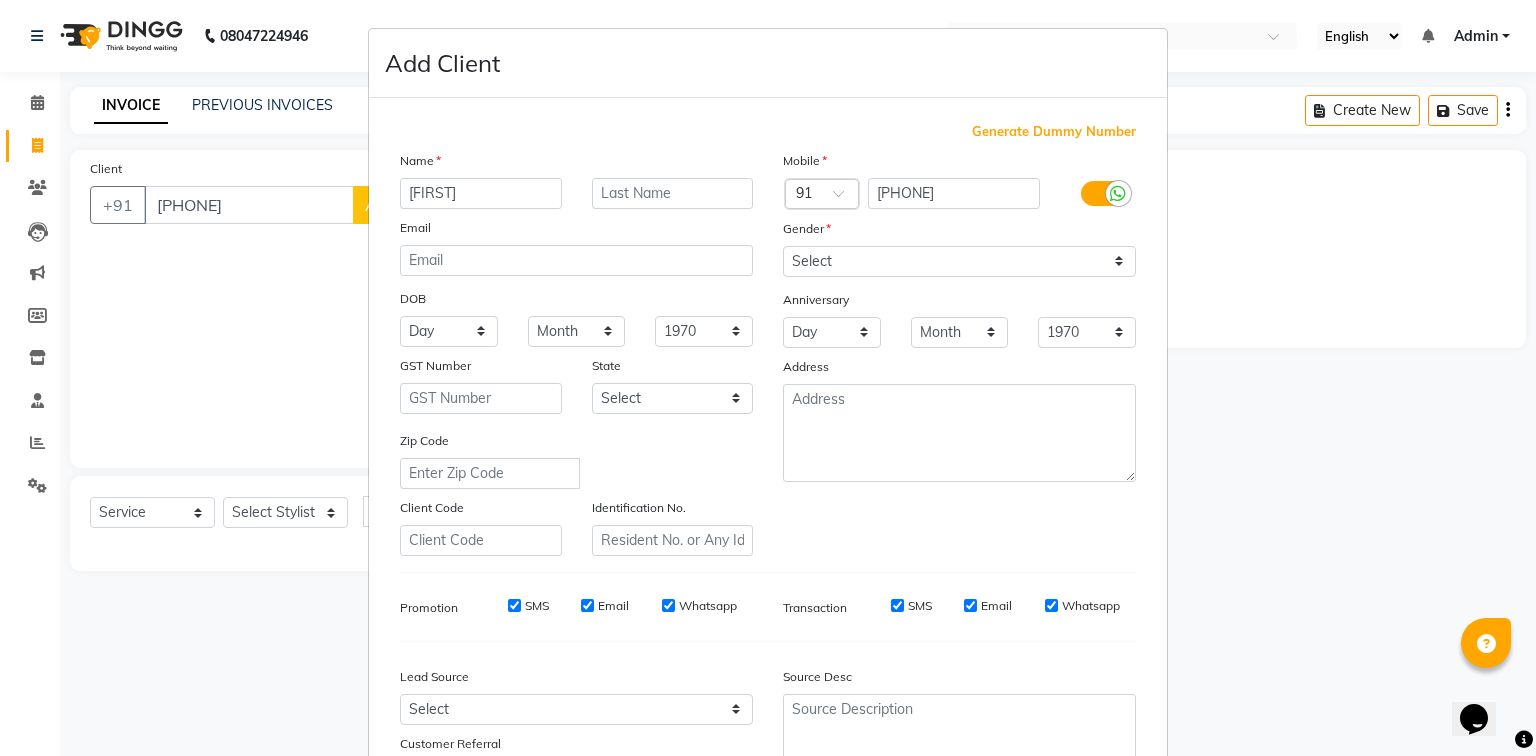click on "[FIRST]" at bounding box center (481, 193) 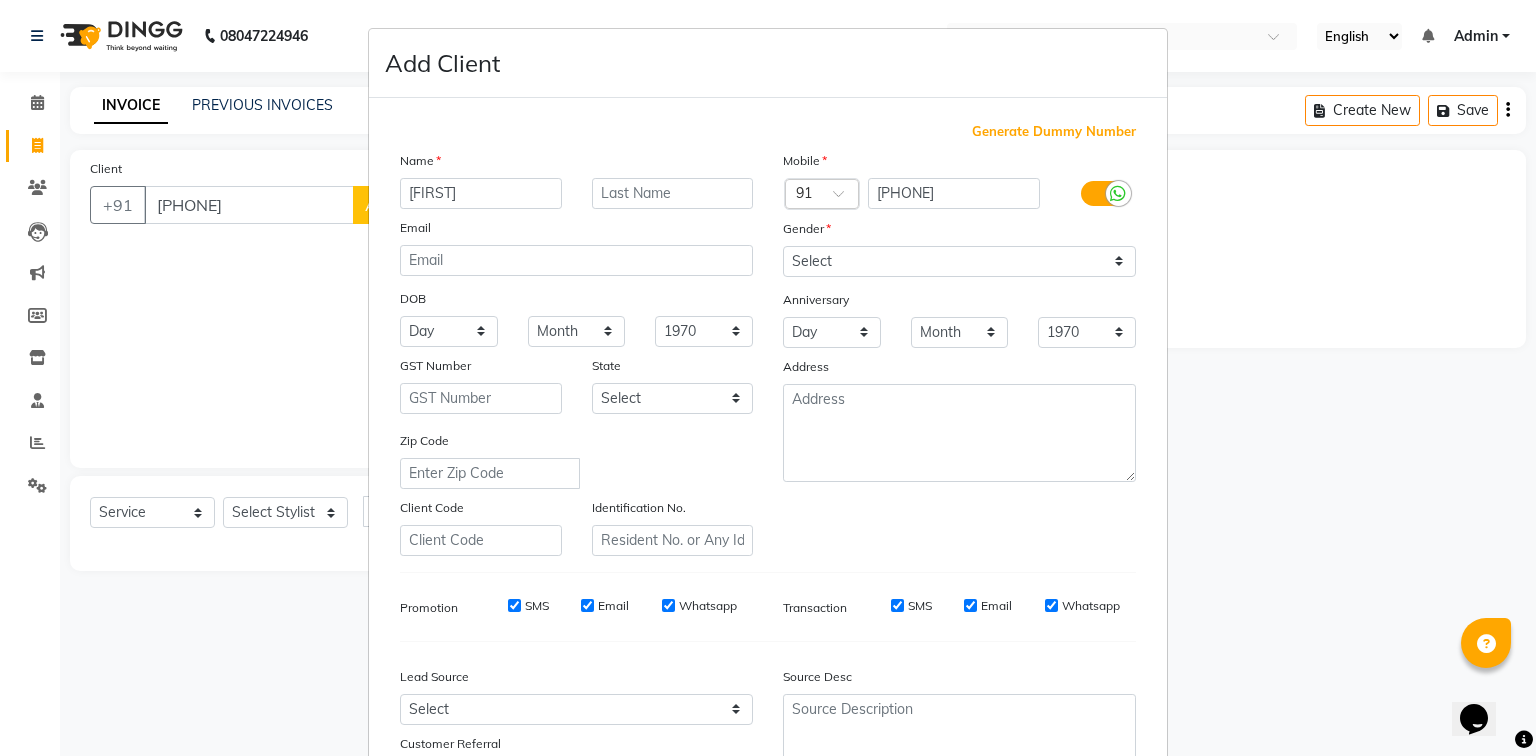 type on "[FIRST]" 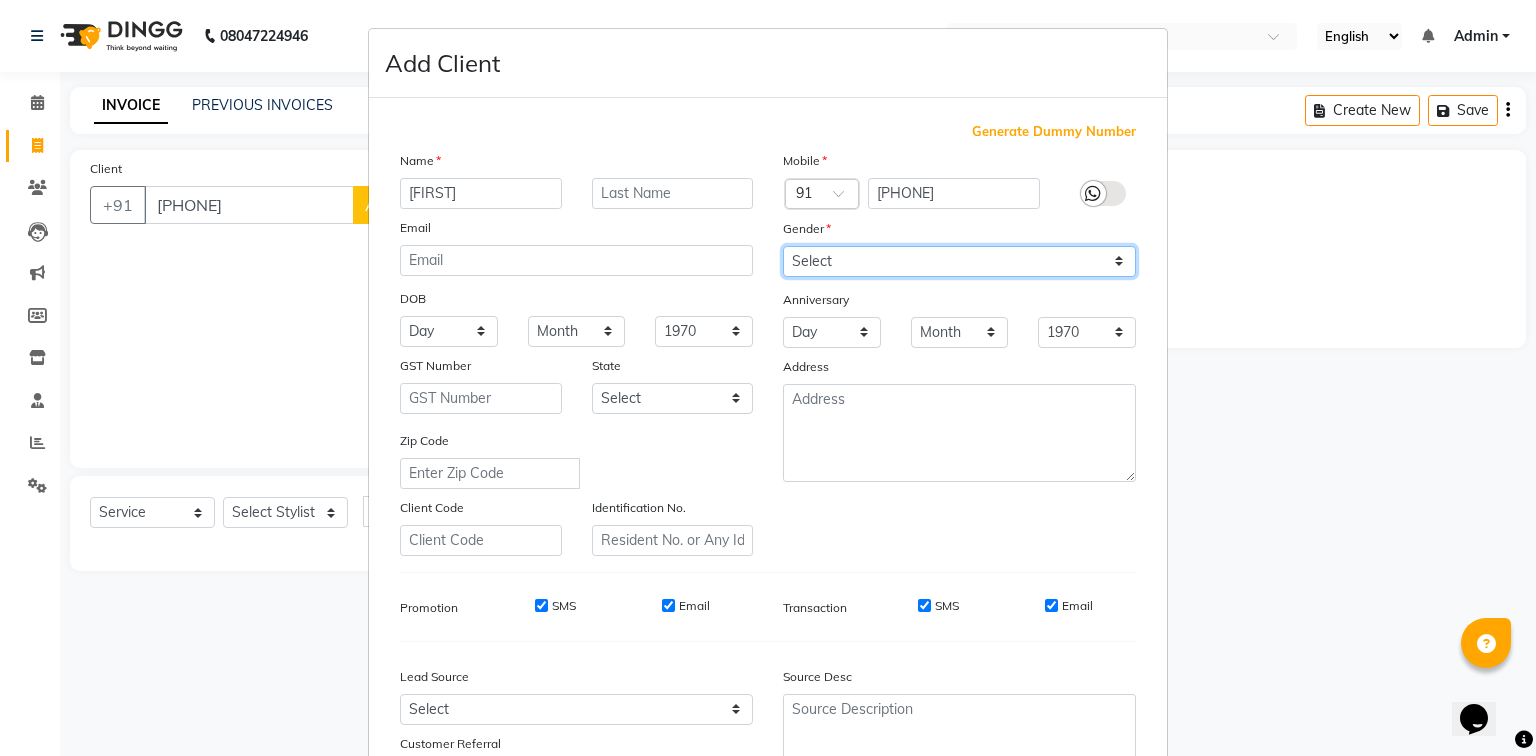 drag, startPoint x: 1070, startPoint y: 264, endPoint x: 1018, endPoint y: 261, distance: 52.086468 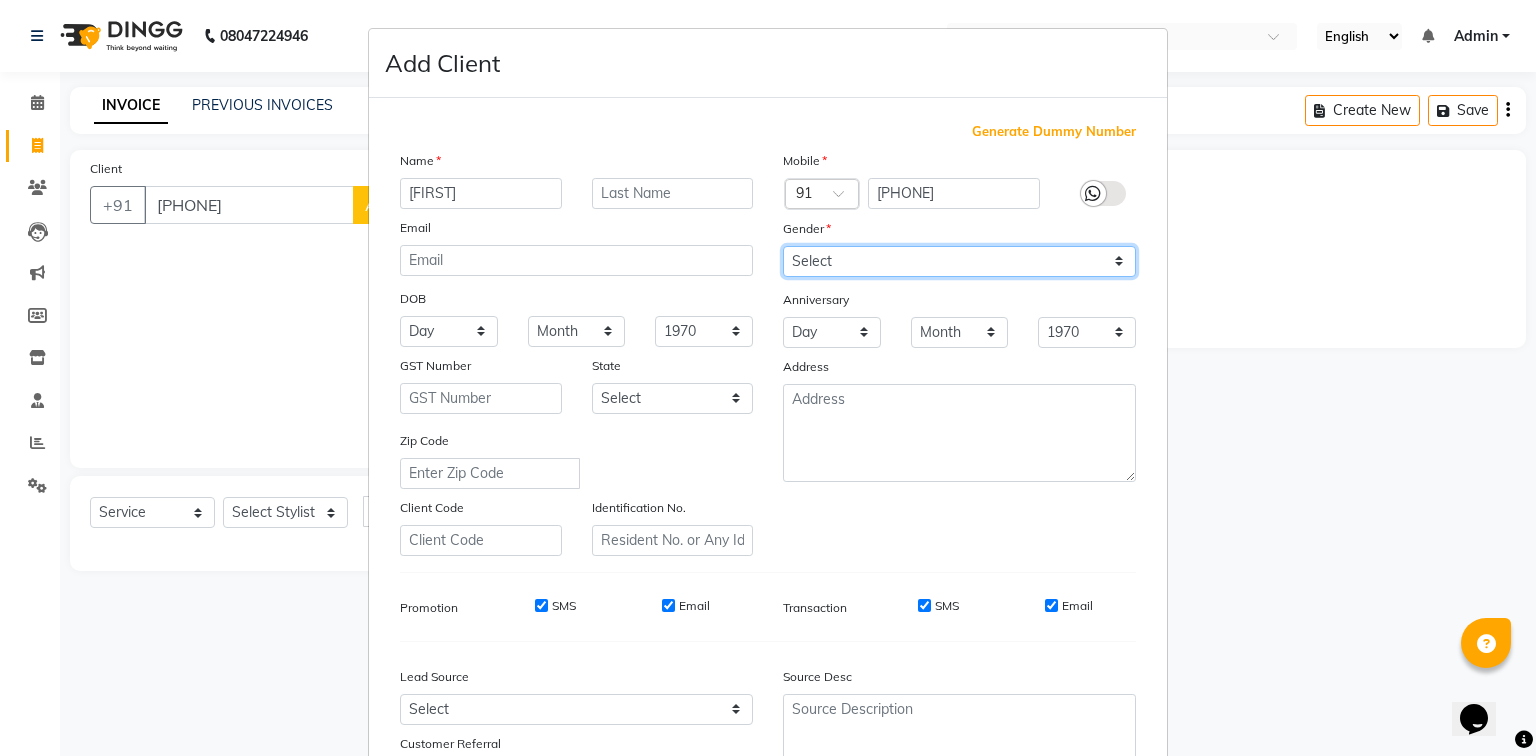 click on "Select Male Female Other Prefer Not To Say" at bounding box center (959, 261) 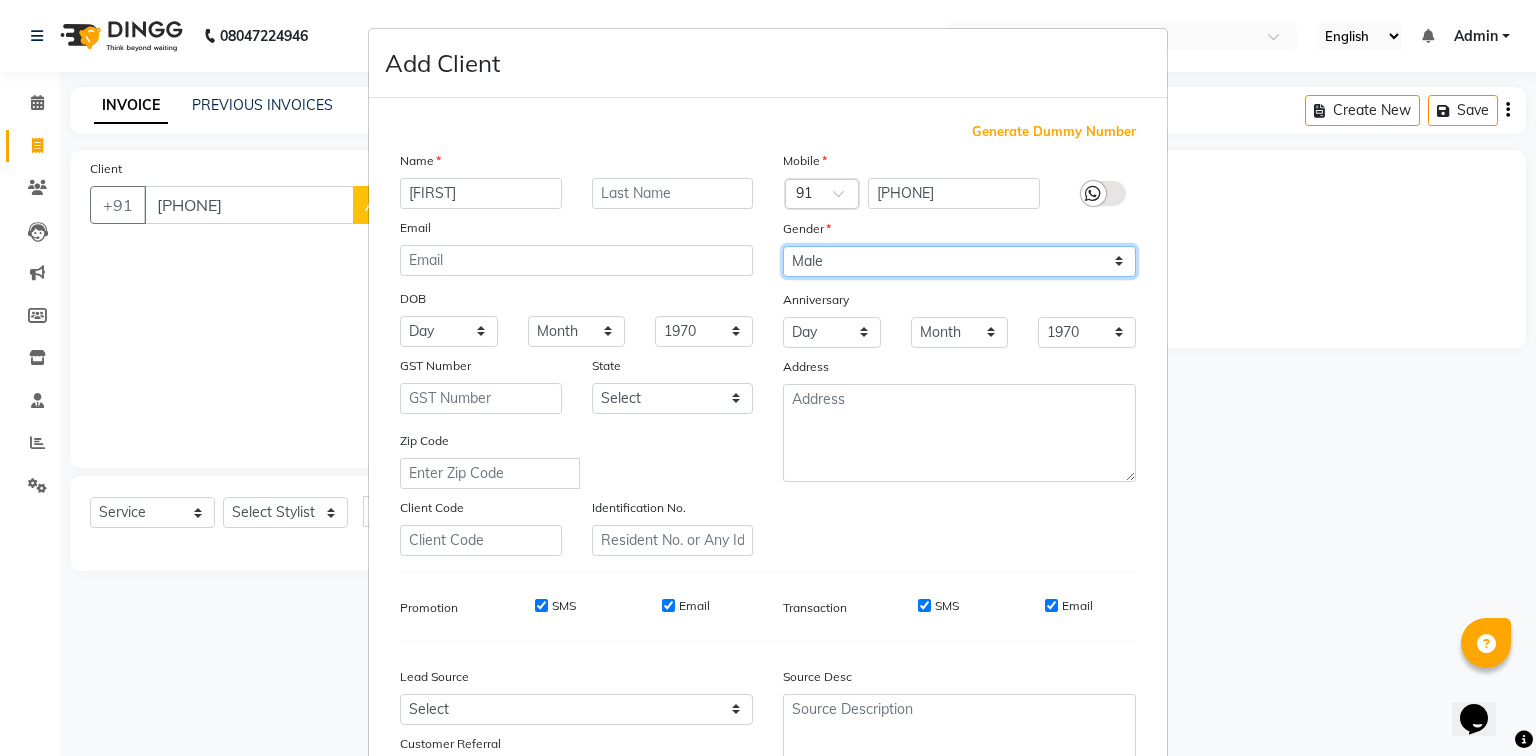 click on "Select Male Female Other Prefer Not To Say" at bounding box center (959, 261) 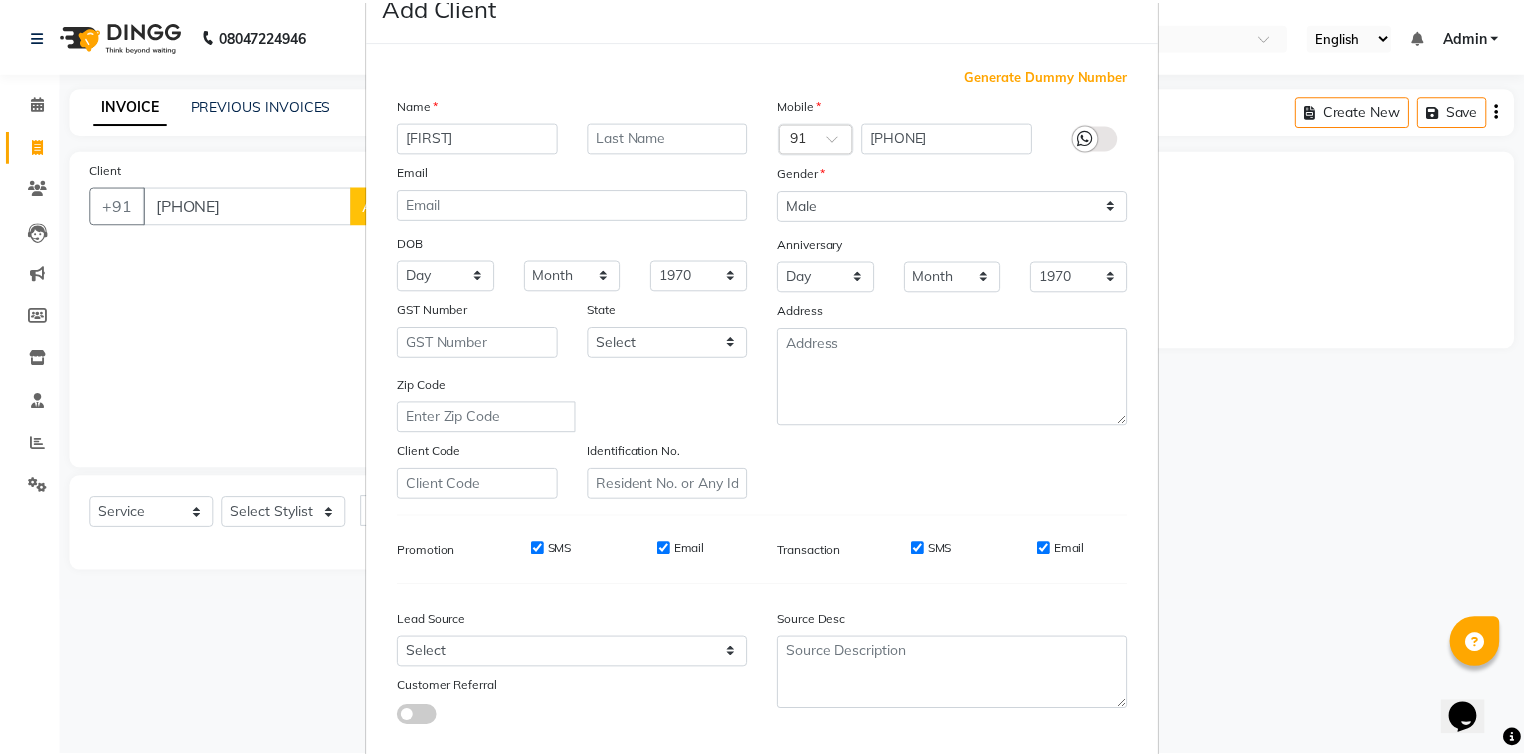 scroll, scrollTop: 176, scrollLeft: 0, axis: vertical 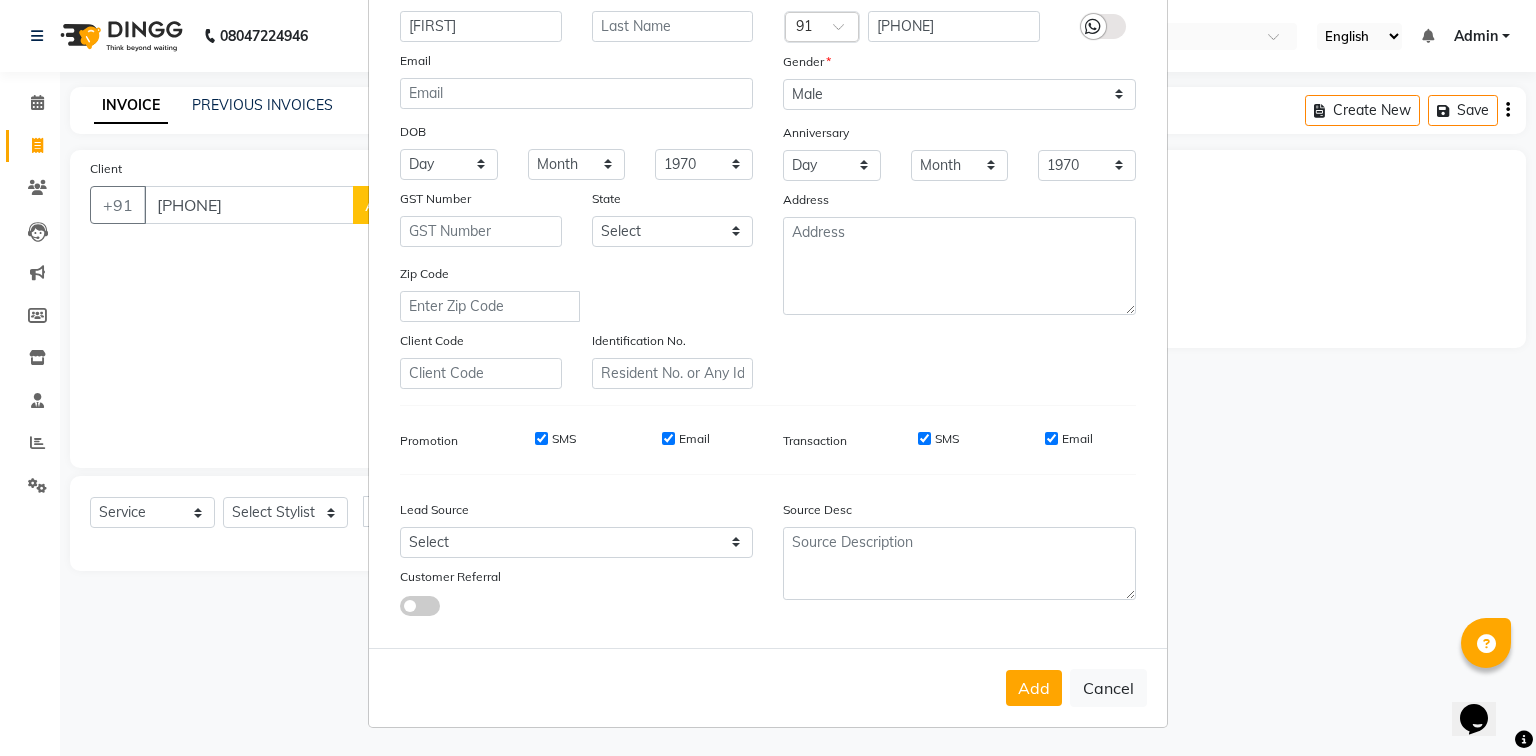 click on "Add Client Generate Dummy Number Name [NAME] Email DOB Day 01 02 03 04 05 06 07 08 09 10 11 12 13 14 15 16 17 18 19 20 21 22 23 24 25 26 27 28 29 30 31 Month January February March April May June July August September October November December 1940 1941 1942 1943 1944 1945 1946 1947 1948 1949 1950 1951 1952 1953 1954 1955 1956 1957 1958 1959 1960 1961 1962 1963 1964 1965 1966 1967 1968 1969 1970 1971 1972 1973 1974 1975 1976 1977 1978 1979 1980 1981 1982 1983 1984 1985 1986 1987 1988 1989 1990 1991 1992 1993 1994 1995 1996 1997 1998 1999 2000 2001 2002 2003 2004 2005 2006 2007 2008 2009 2010 2011 2012 2013 2014 2015 2016 2017 2018 2019 2020 2021 2022 2023 2024 GST Number State Select Andaman and Nicobar Islands Andhra Pradesh Arunachal Pradesh Assam Bihar Chandigarh Chhattisgarh Dadra and Nagar Haveli Daman and Diu Delhi Goa Gujarat Haryana Himachal Pradesh Jammu and Kashmir Jharkhand Karnataka Kerala Lakshadweep Madhya Pradesh Maharashtra Manipur Meghalaya Mizoram Nagaland Odisha Pondicherry Punjab × 91 [STATE]" at bounding box center (768, 378) 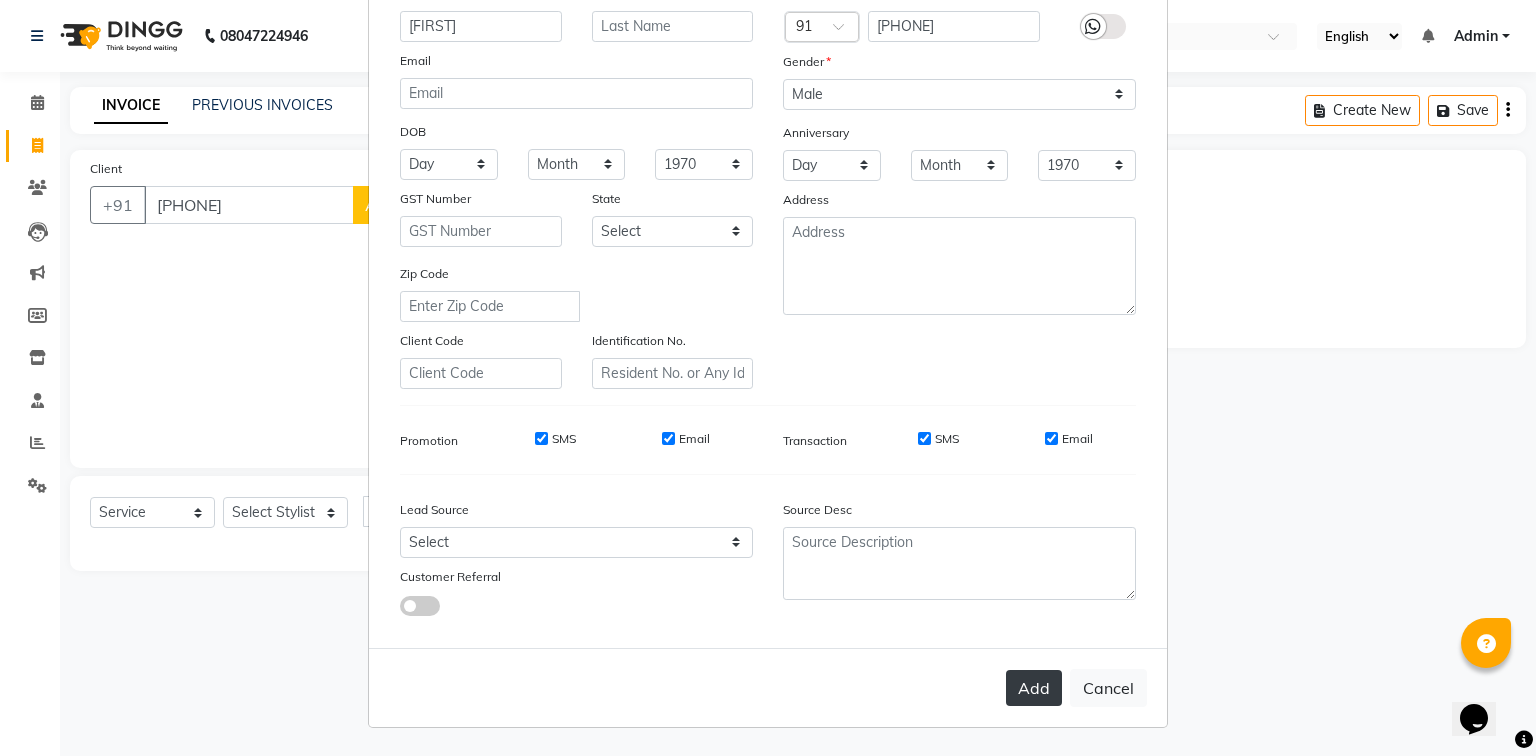 click on "Add" at bounding box center [1034, 688] 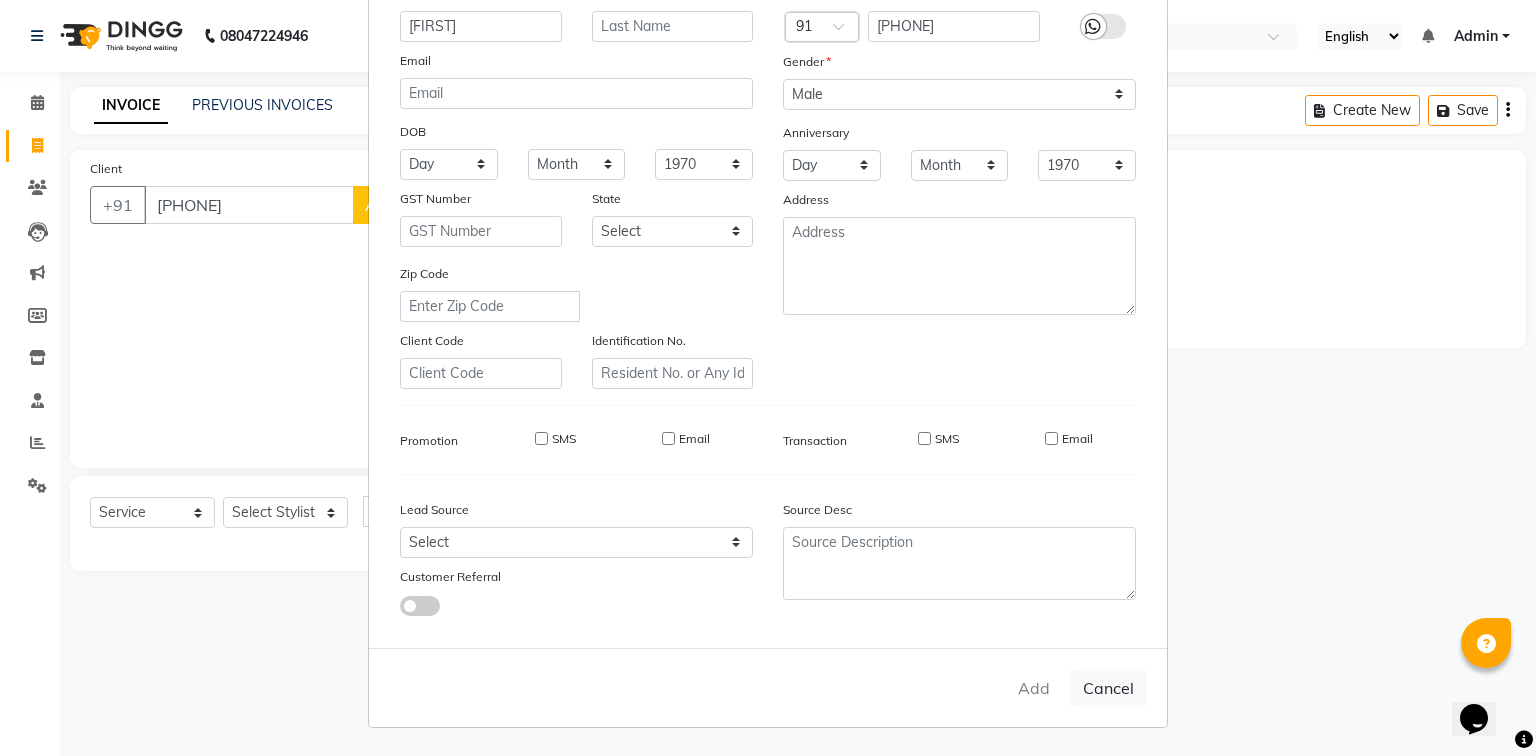 type 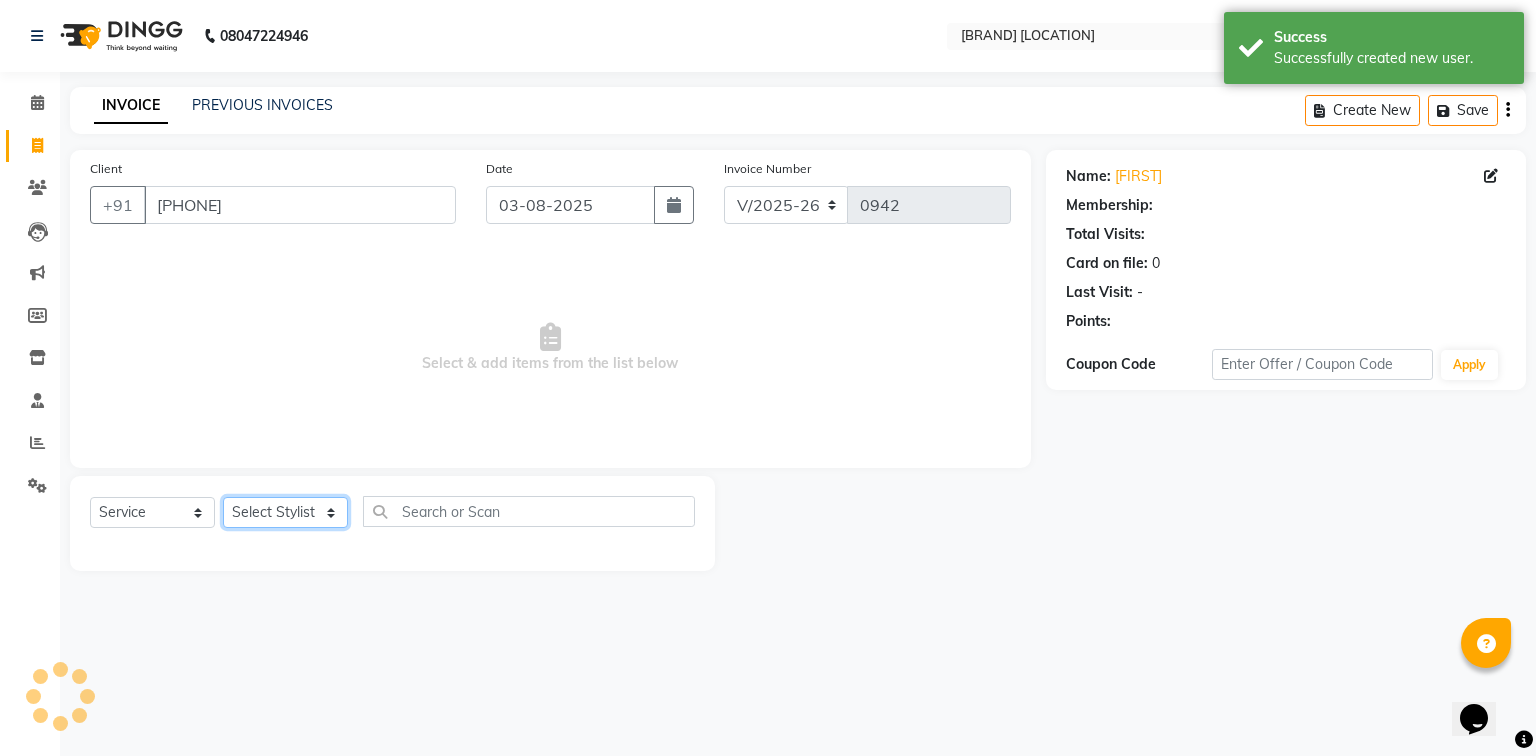 click on "Select Stylist [FIRST] [LAST] [FIRST] [LAST] [FIRST] [LAST] [FIRST] [LAST] [FIRST] [LAST] [FIRST] [LAST] [FIRST] [LAST] [FIRST] [LAST] [FIRST] [LAST]" 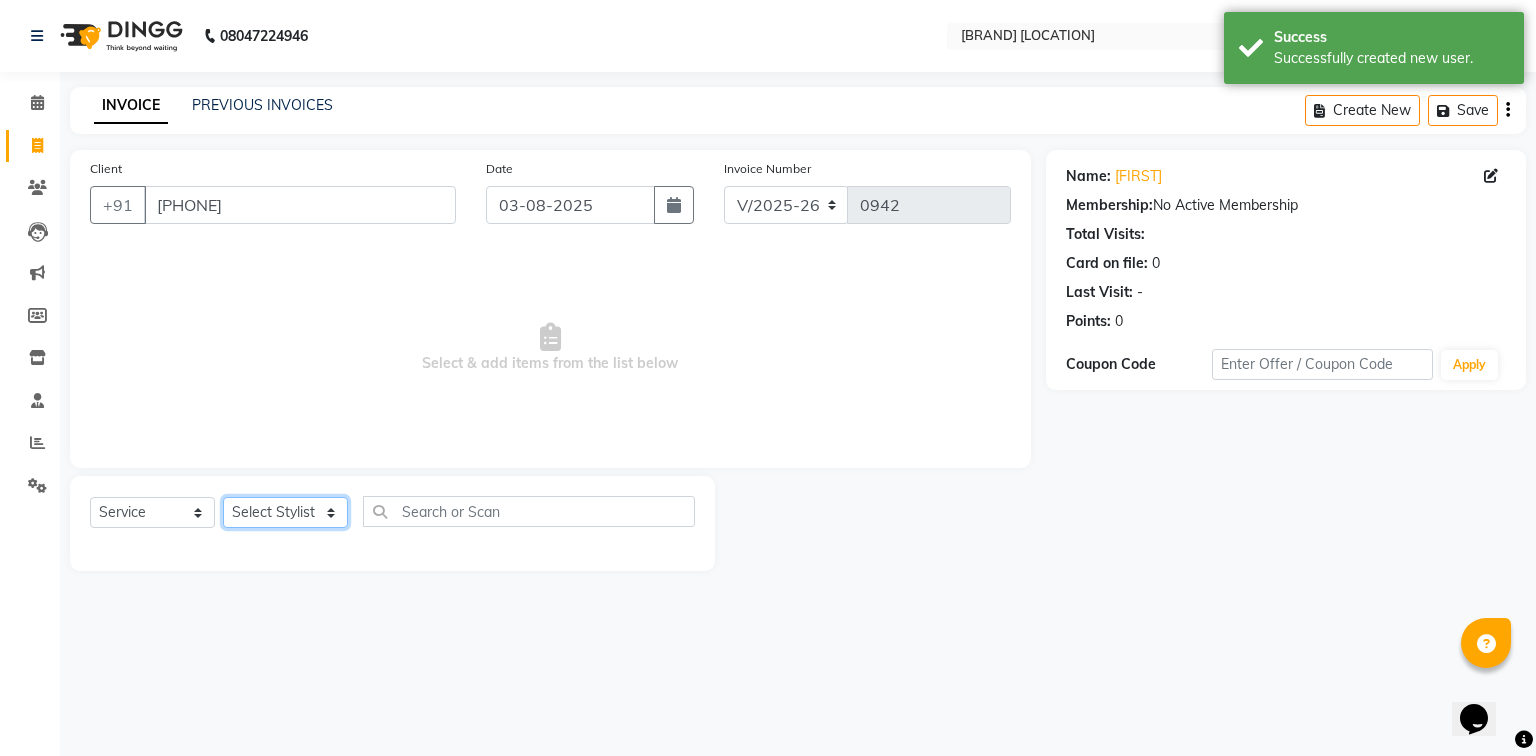 select on "58752" 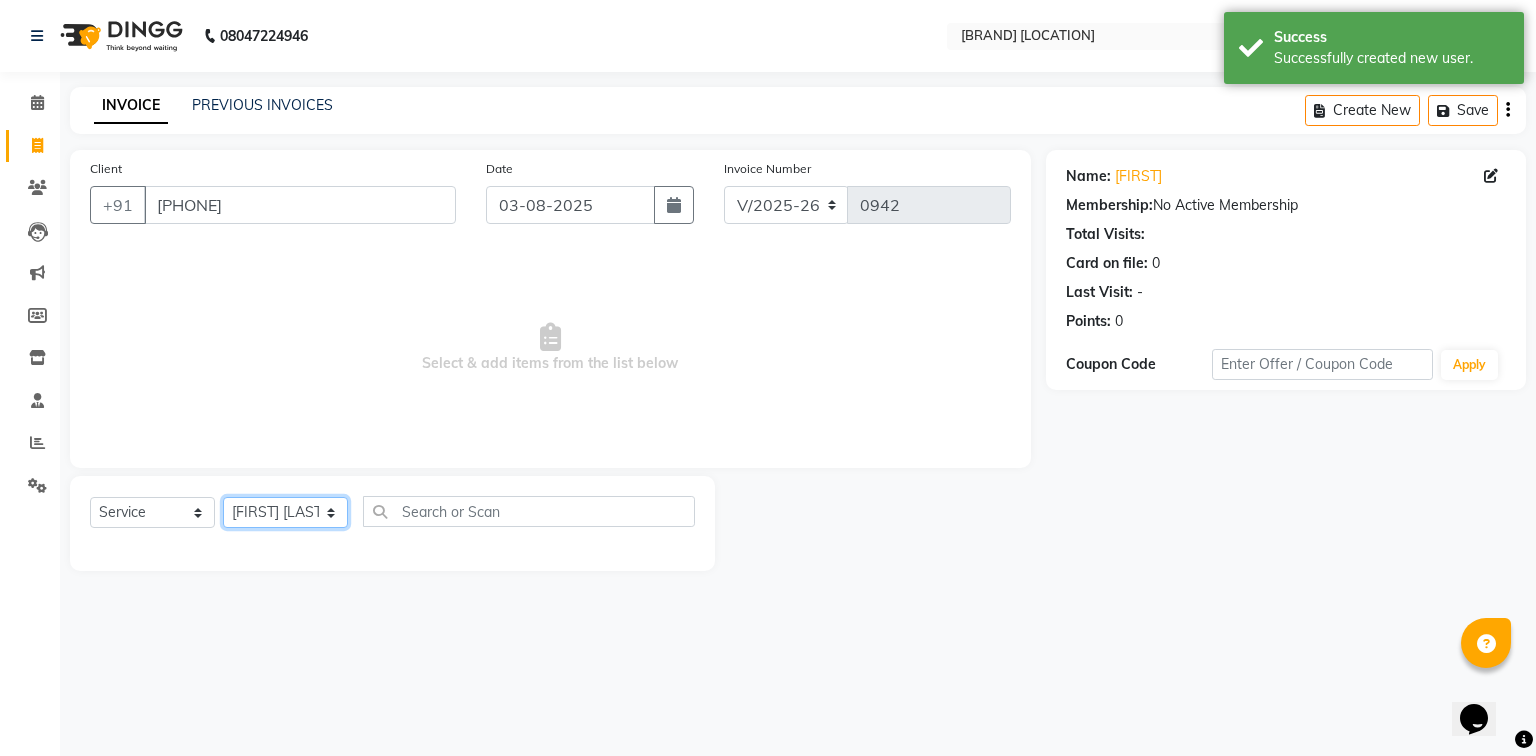 click on "Select Stylist [FIRST] [LAST] [FIRST] [LAST] [FIRST] [LAST] [FIRST] [LAST] [FIRST] [LAST] [FIRST] [LAST] [FIRST] [LAST] [FIRST] [LAST] [FIRST] [LAST]" 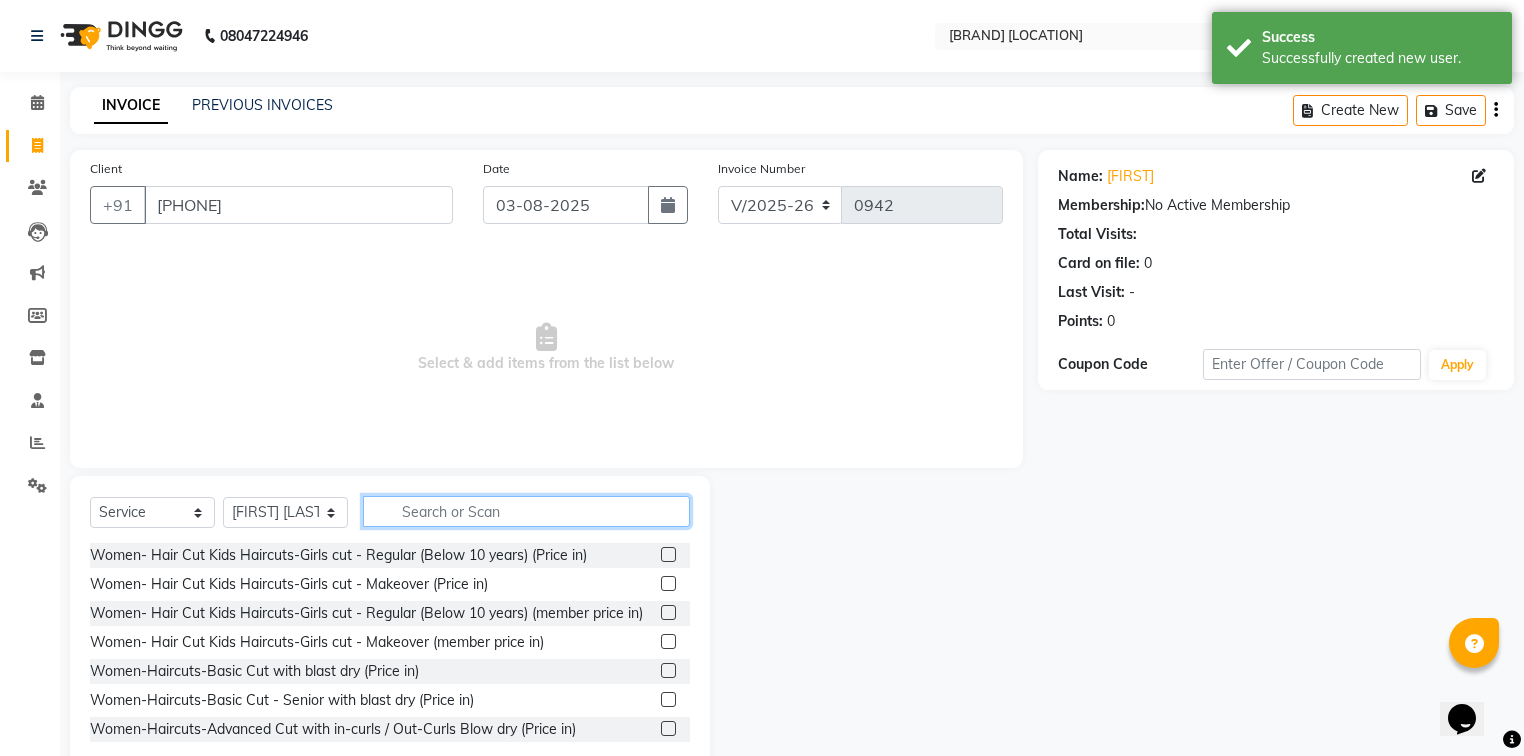 click 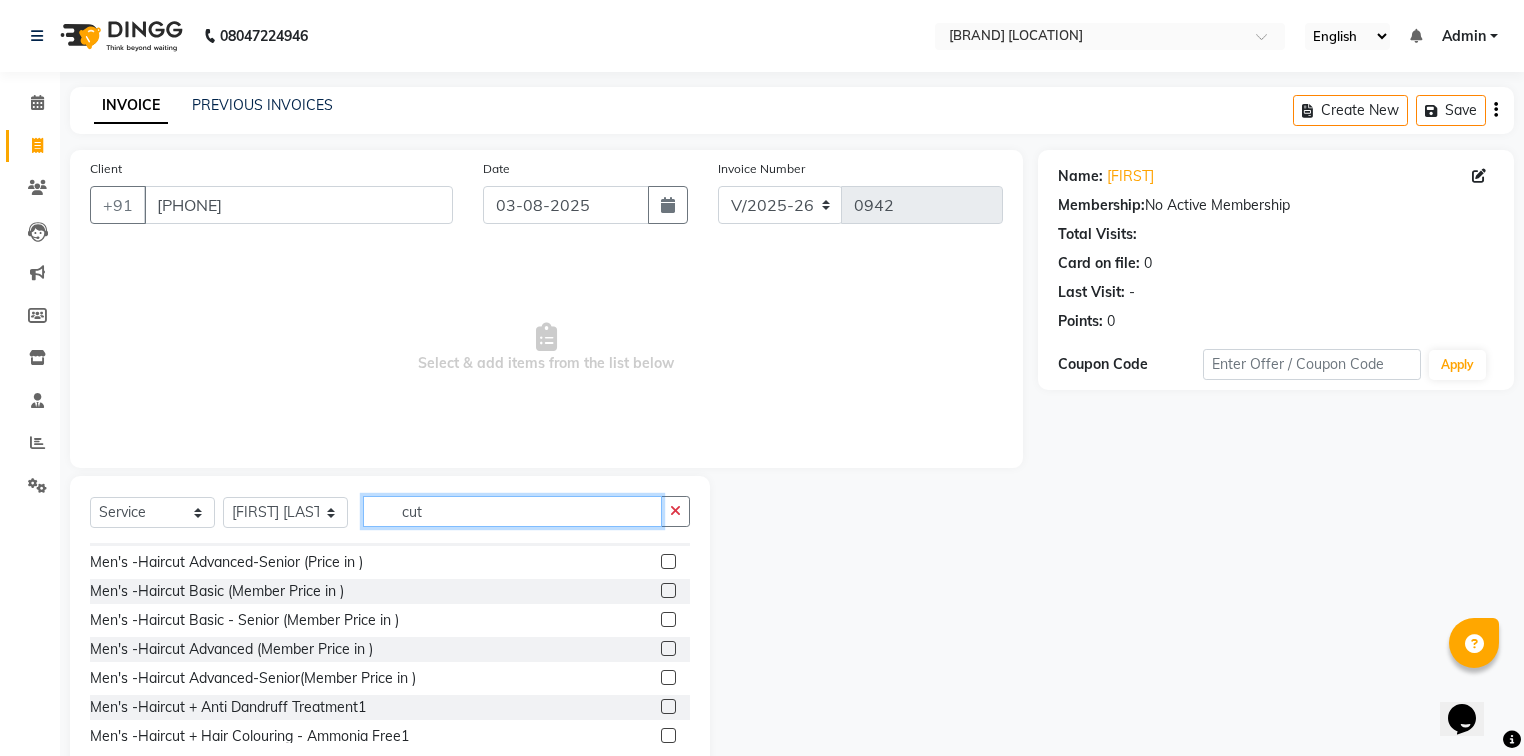 scroll, scrollTop: 1300, scrollLeft: 0, axis: vertical 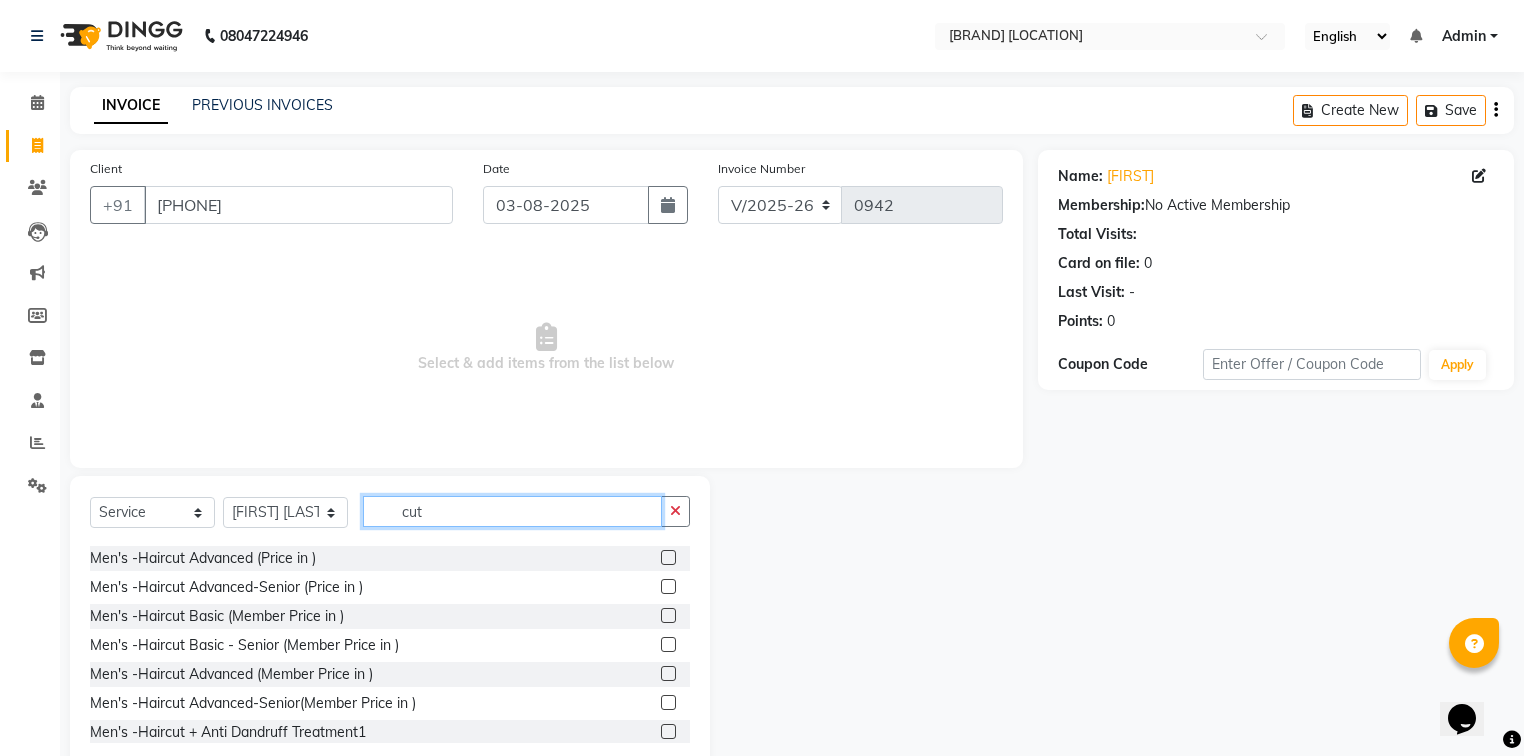 type on "cut" 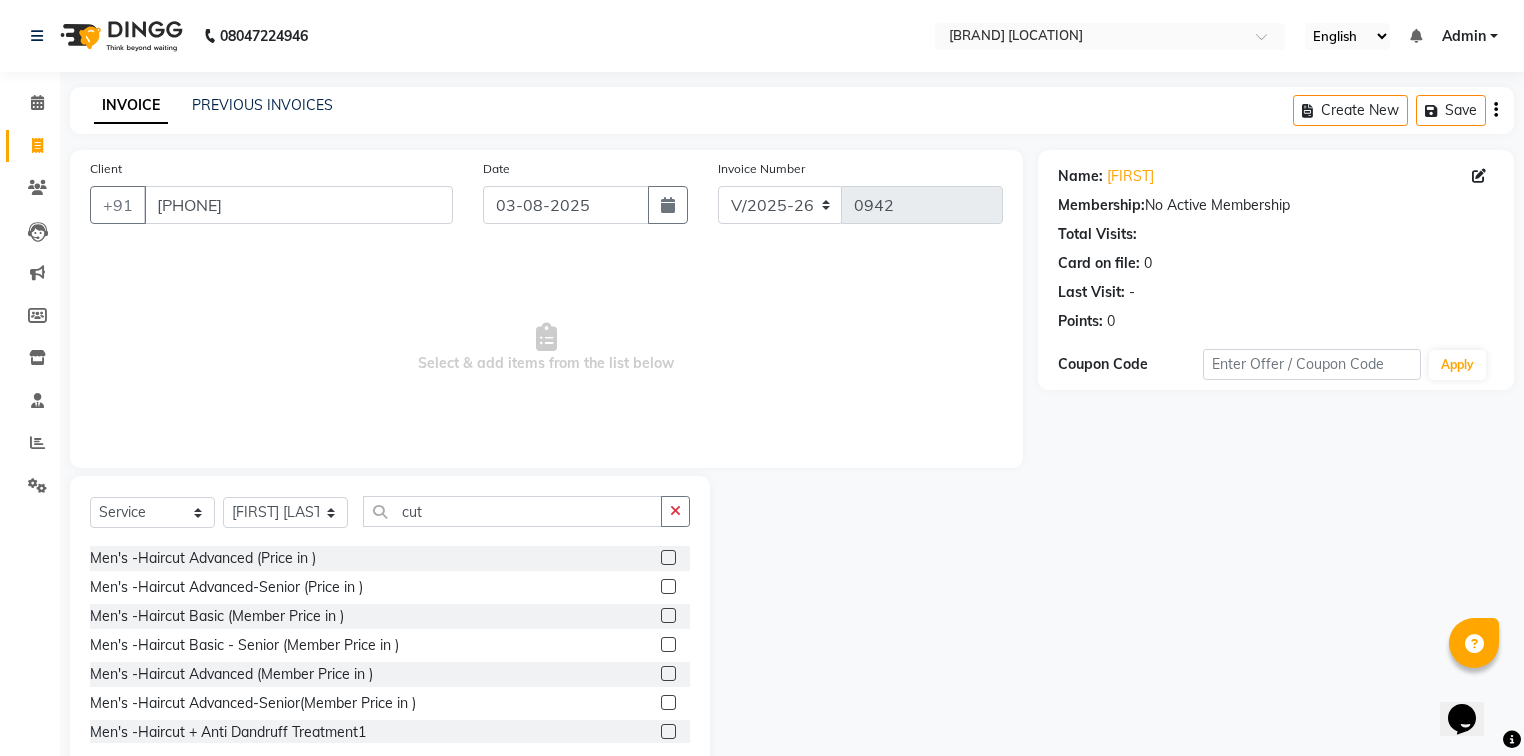 click on "Men's -Haircut Basic (Price in )" 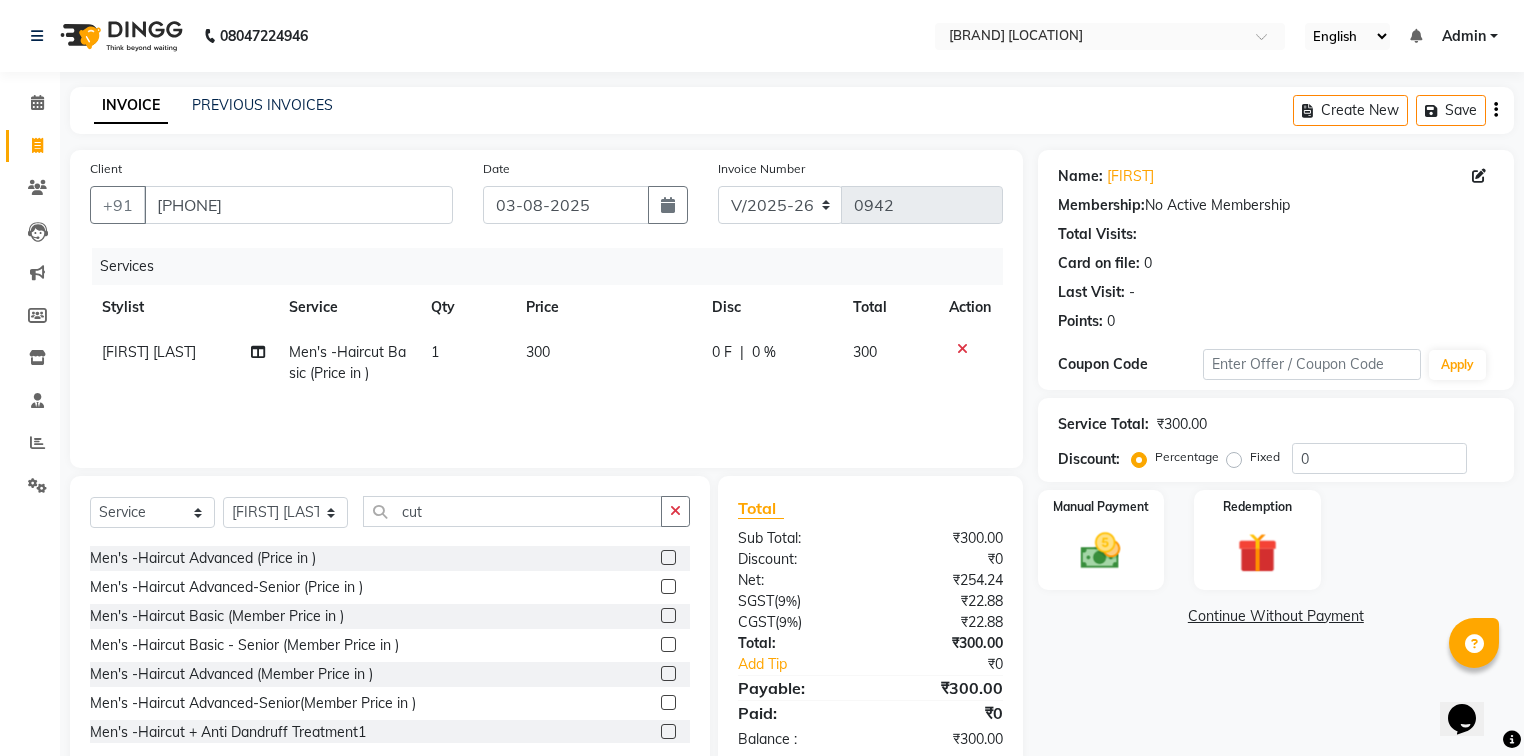 checkbox on "false" 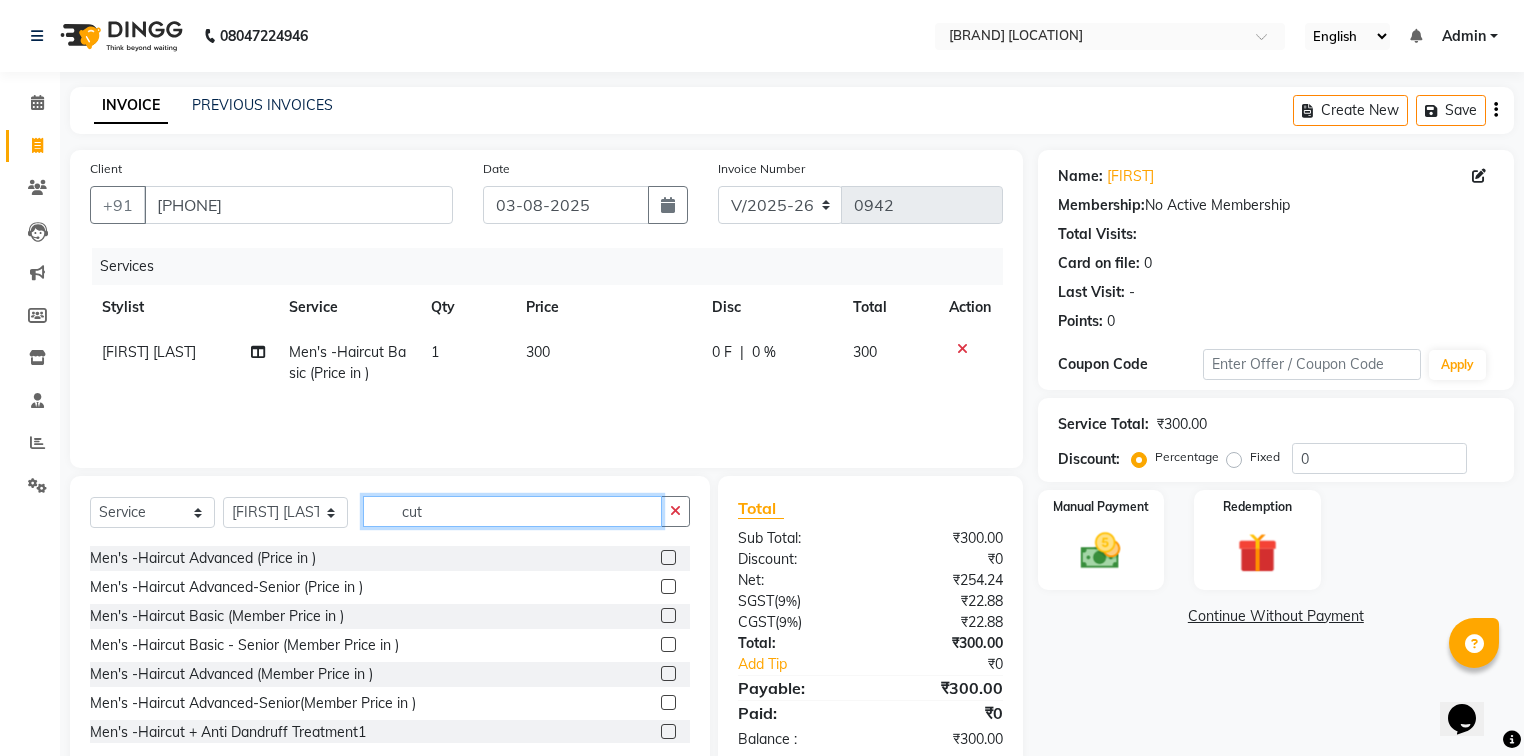 click on "cut" 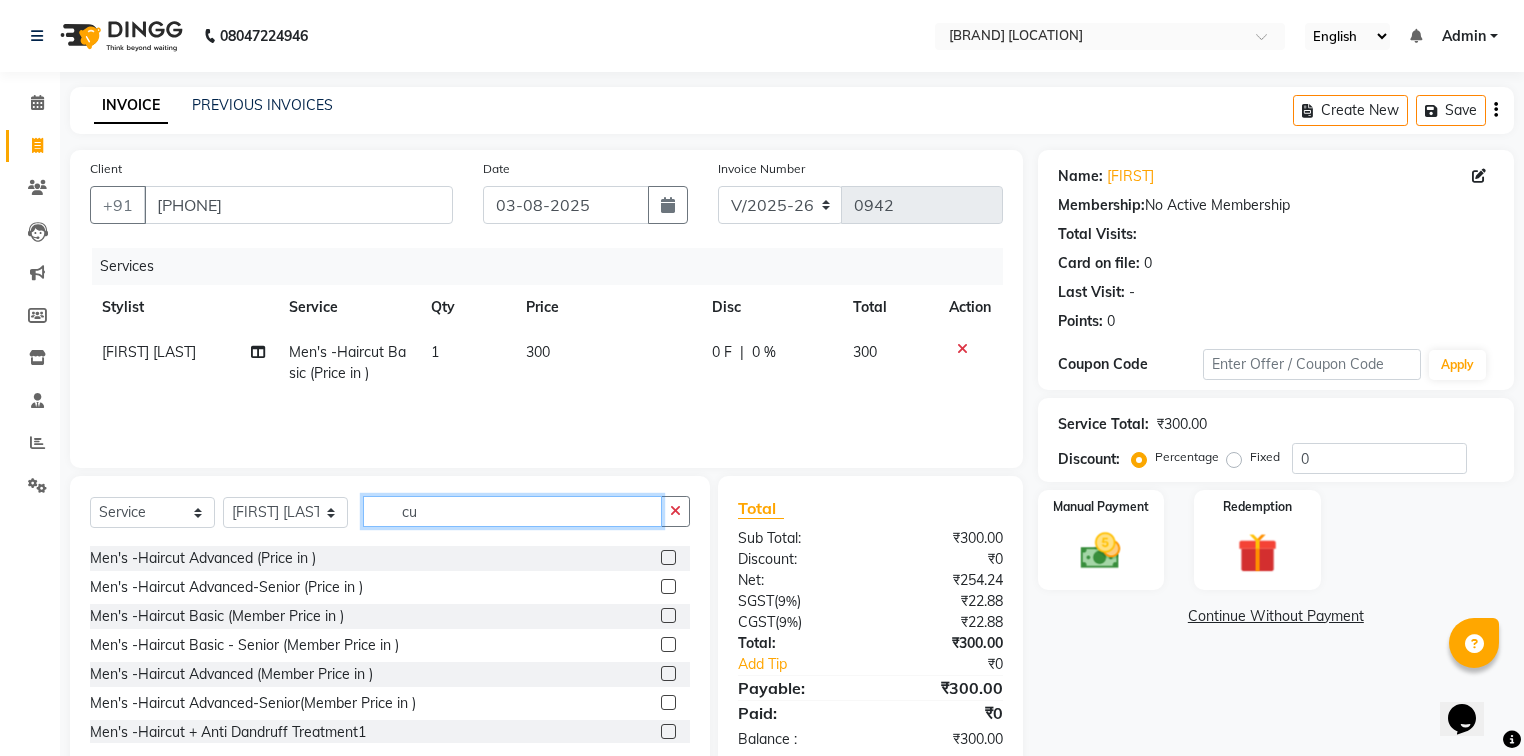 type on "c" 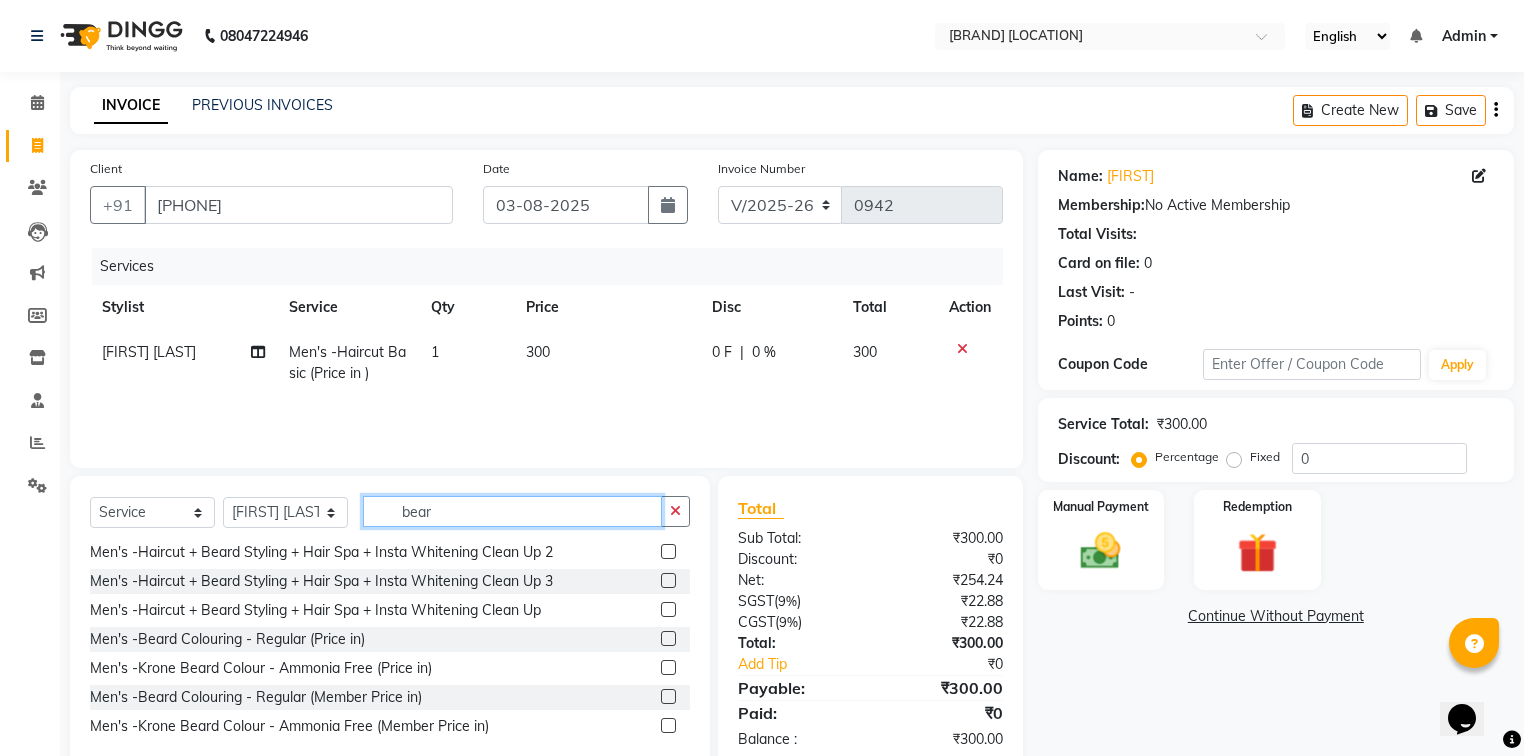 scroll, scrollTop: 148, scrollLeft: 0, axis: vertical 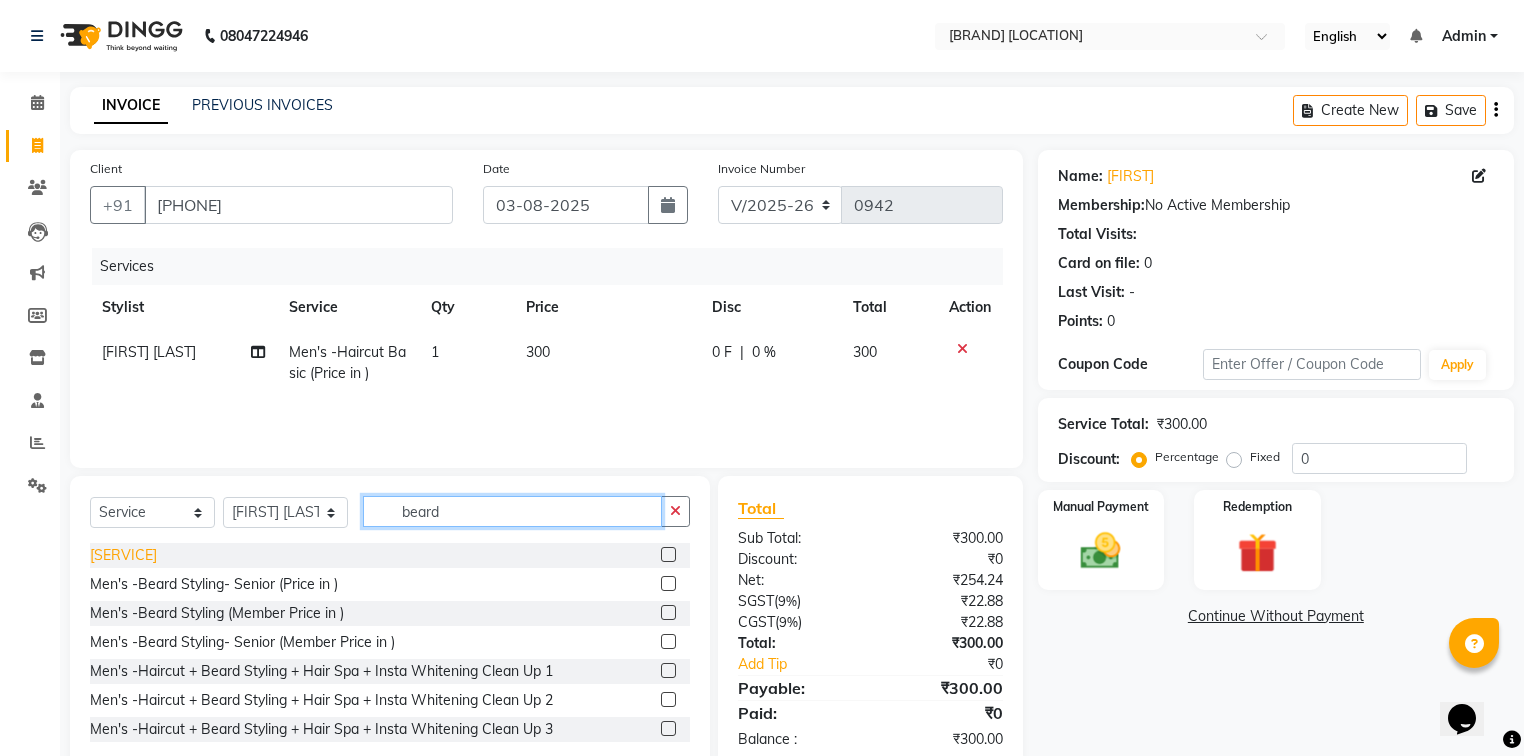 type on "beard" 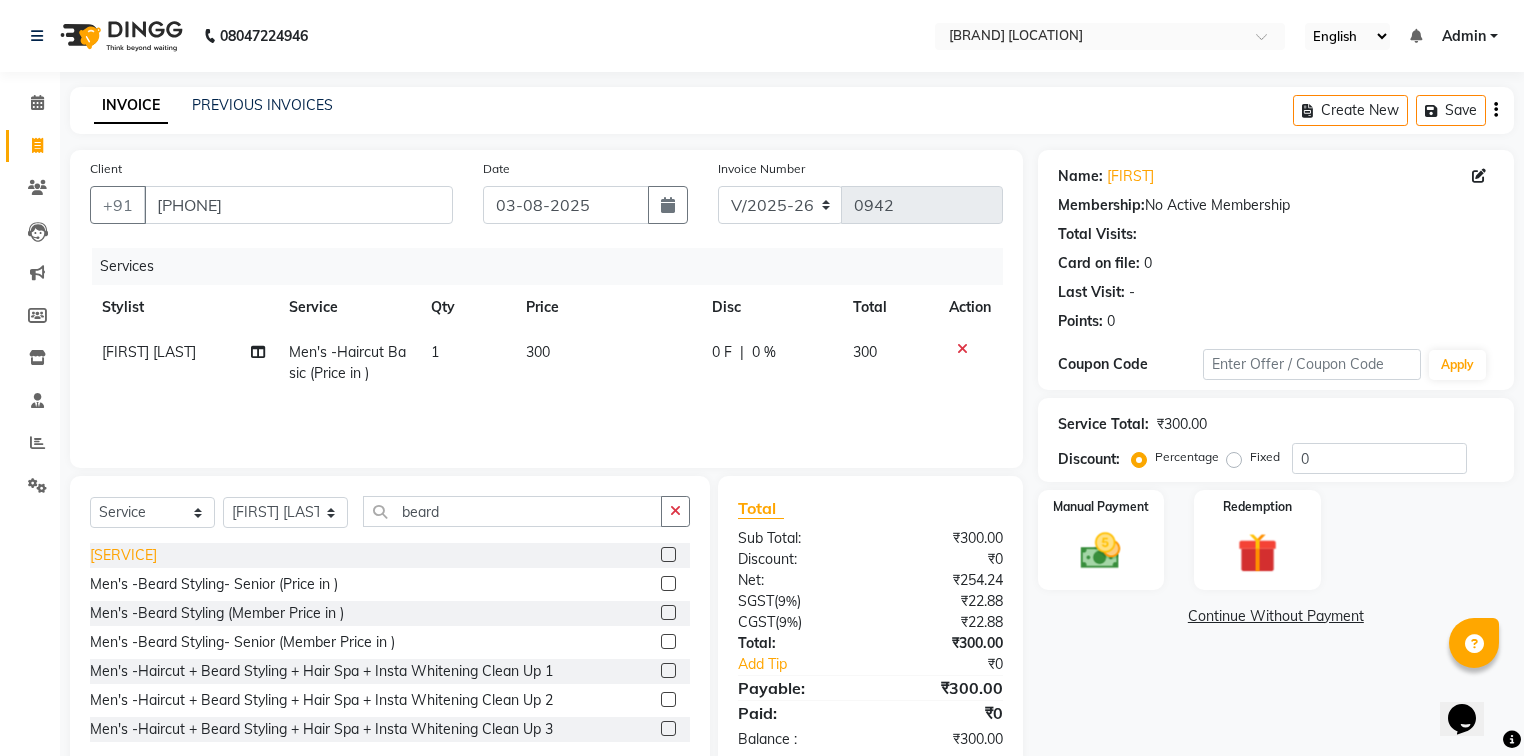 click on "[SERVICE]" 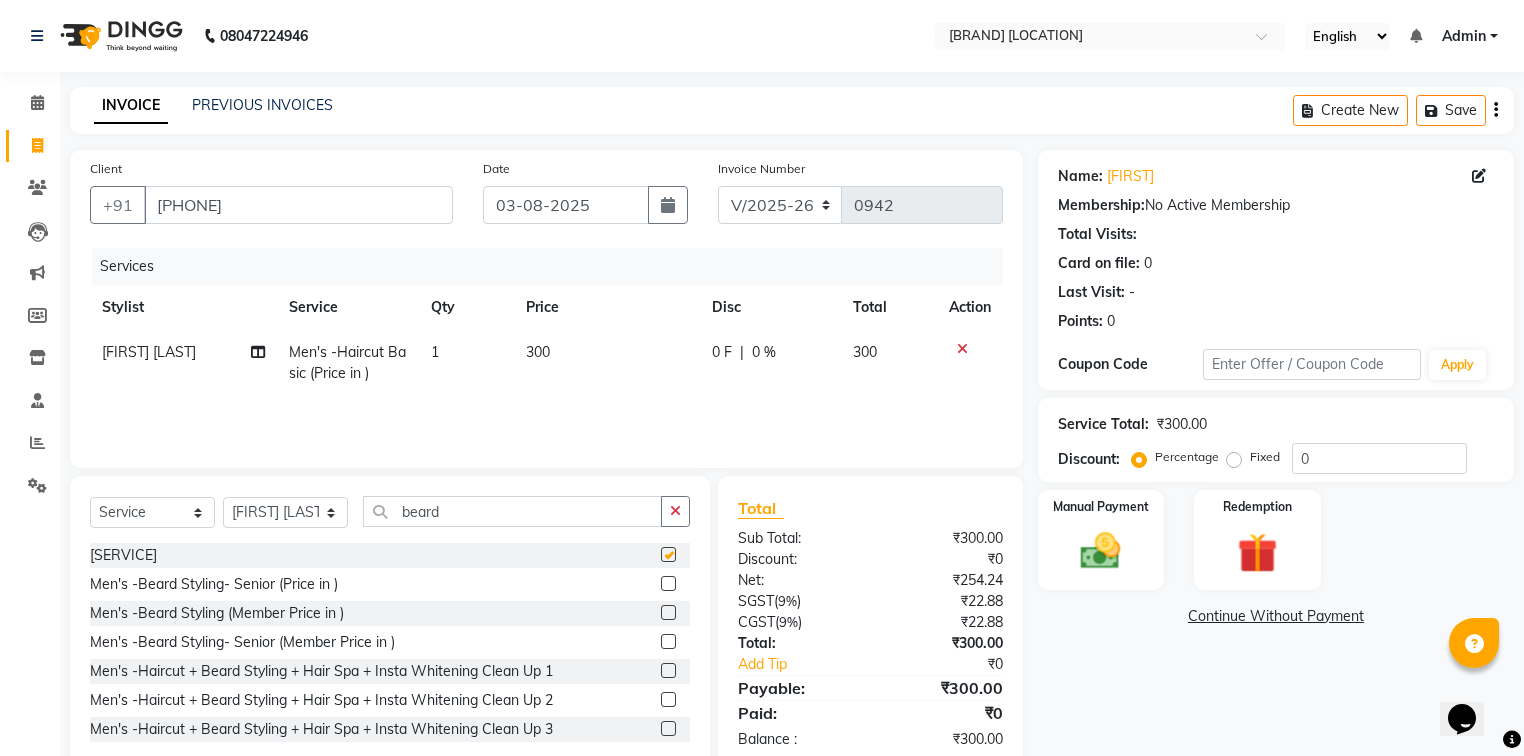 checkbox on "false" 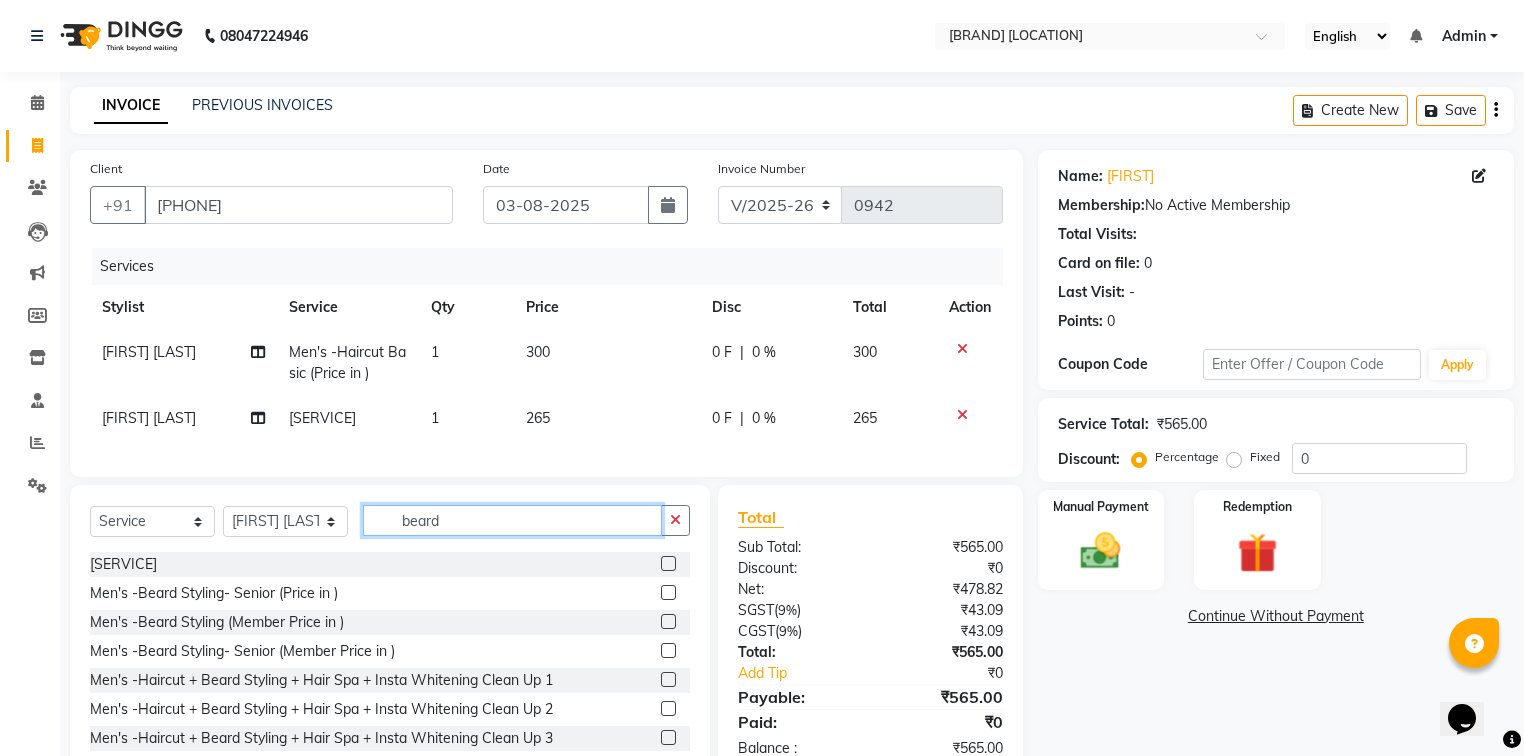 click on "beard" 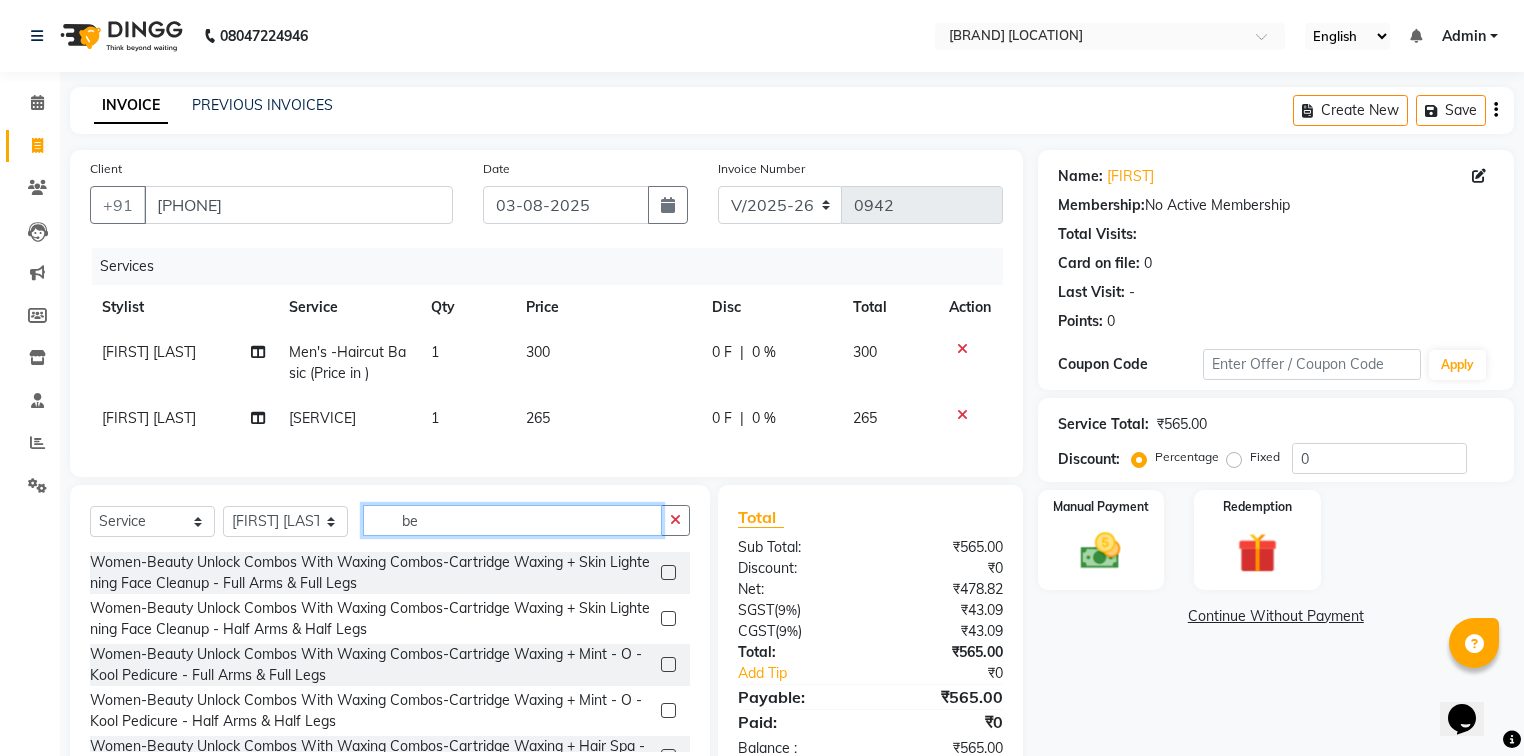 type on "b" 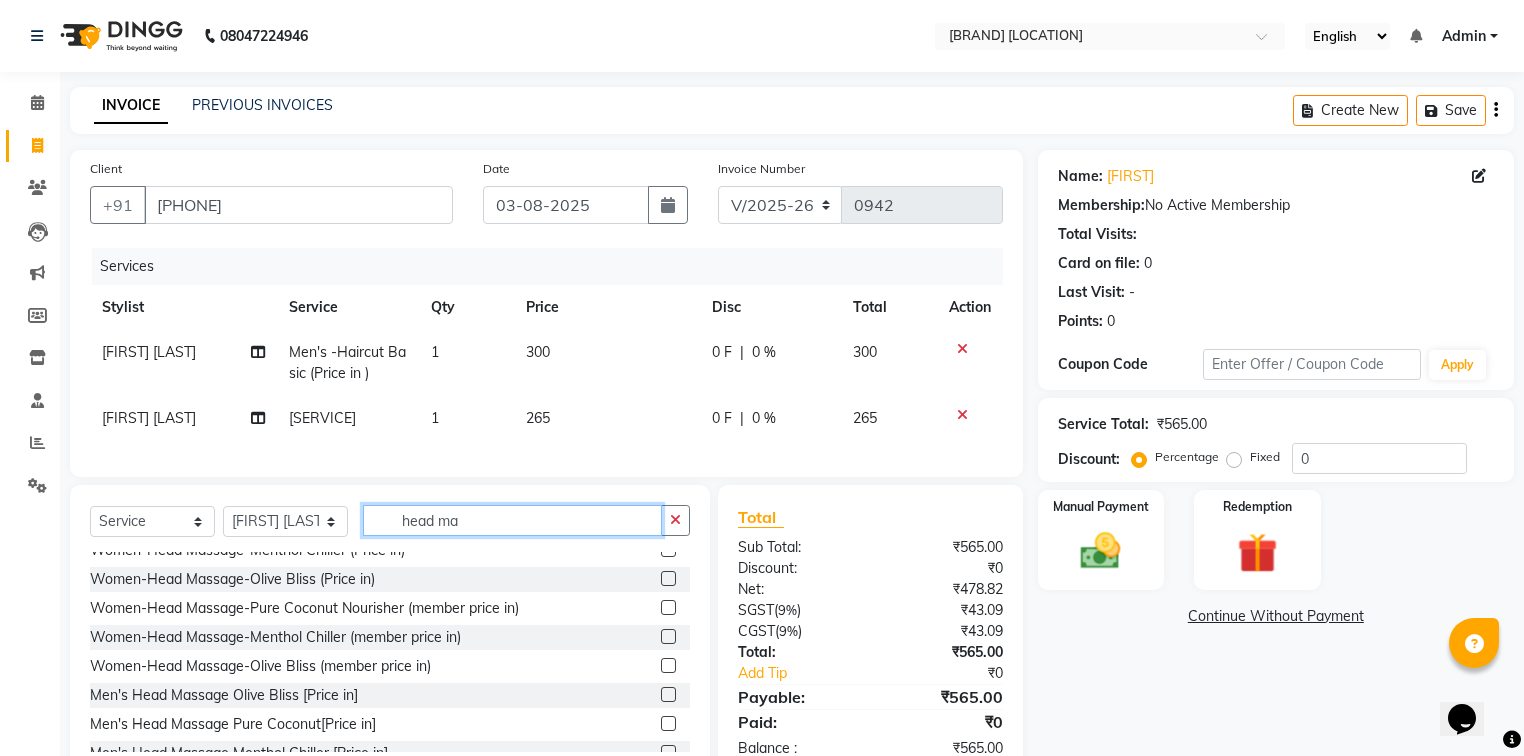 scroll, scrollTop: 60, scrollLeft: 0, axis: vertical 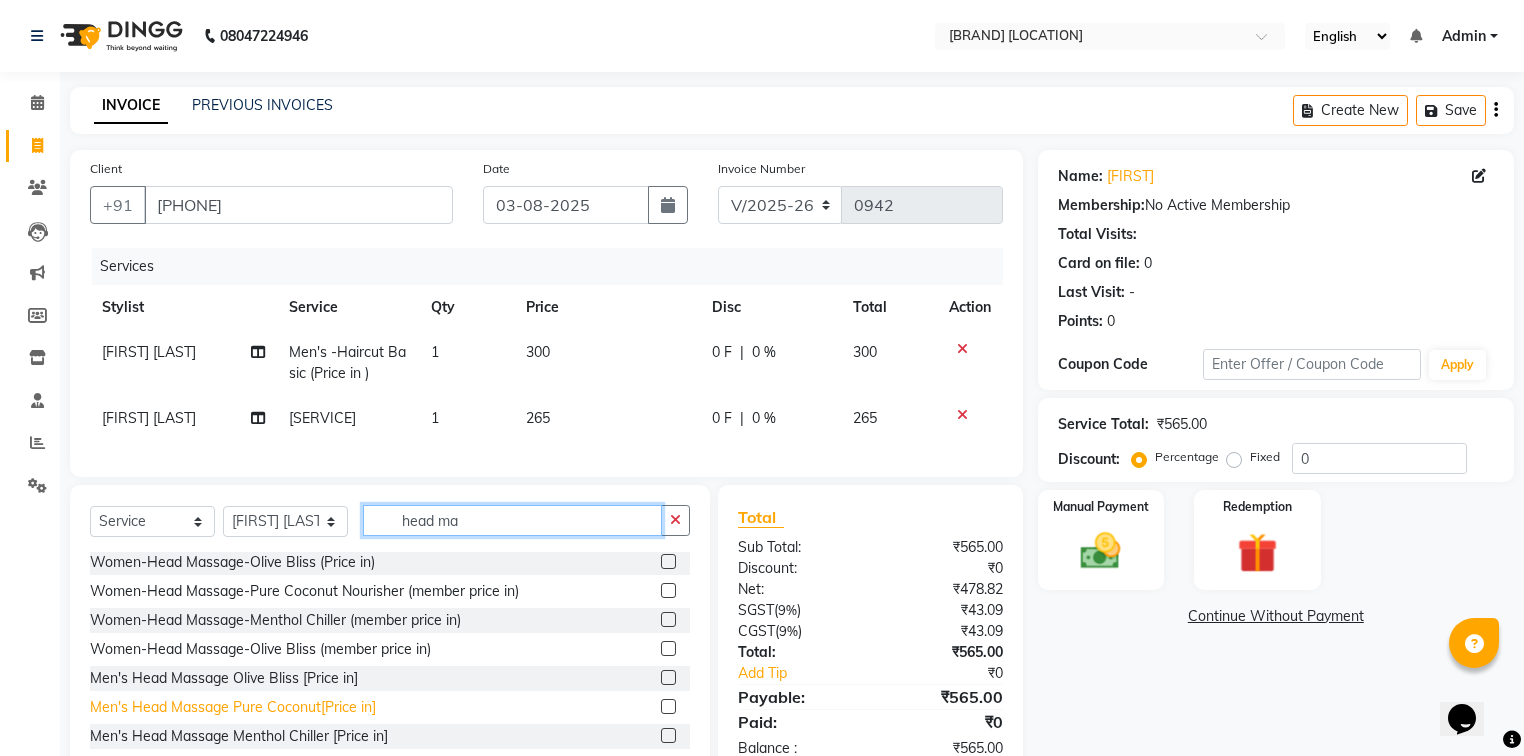 type on "head ma" 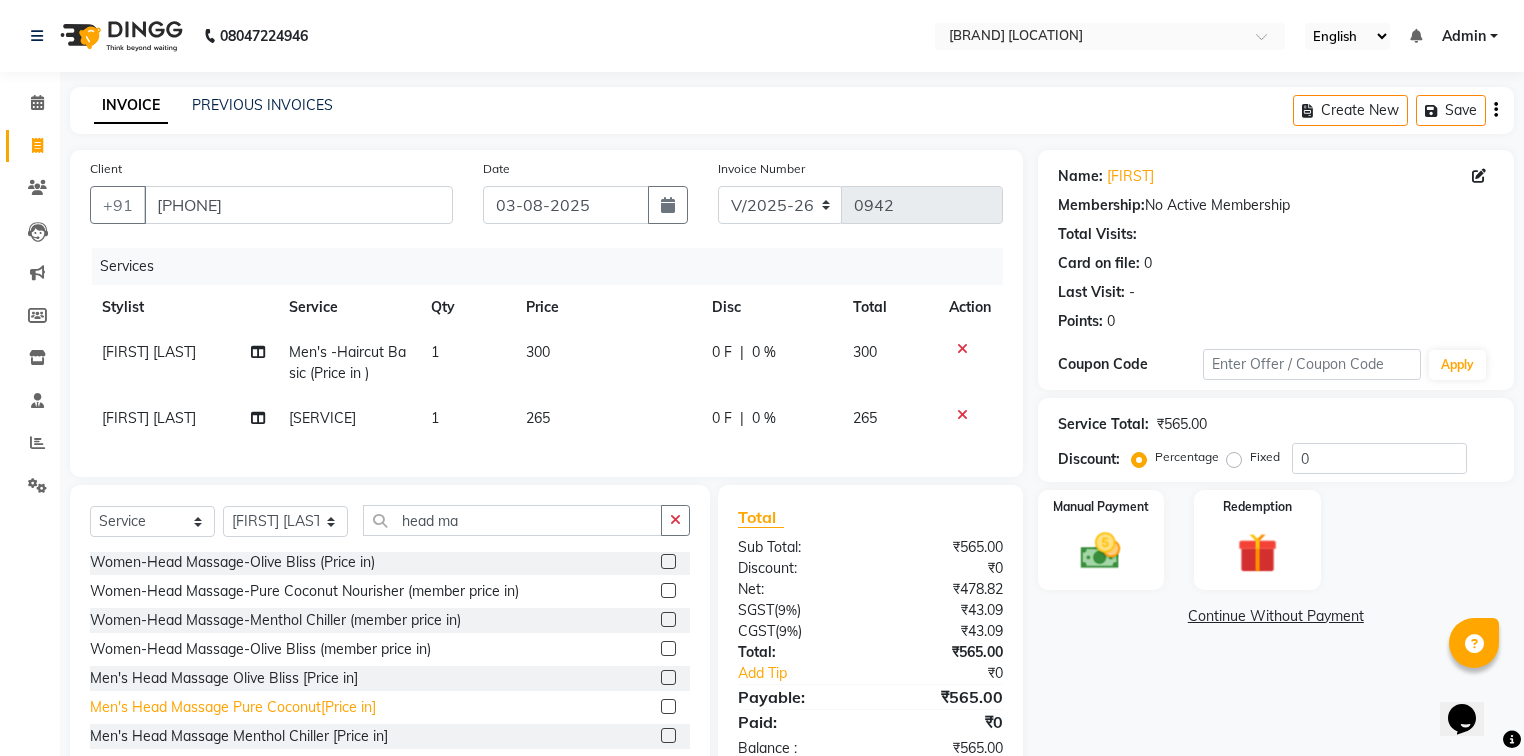 click on "Men's Head Massage Pure Coconut[Price in]" 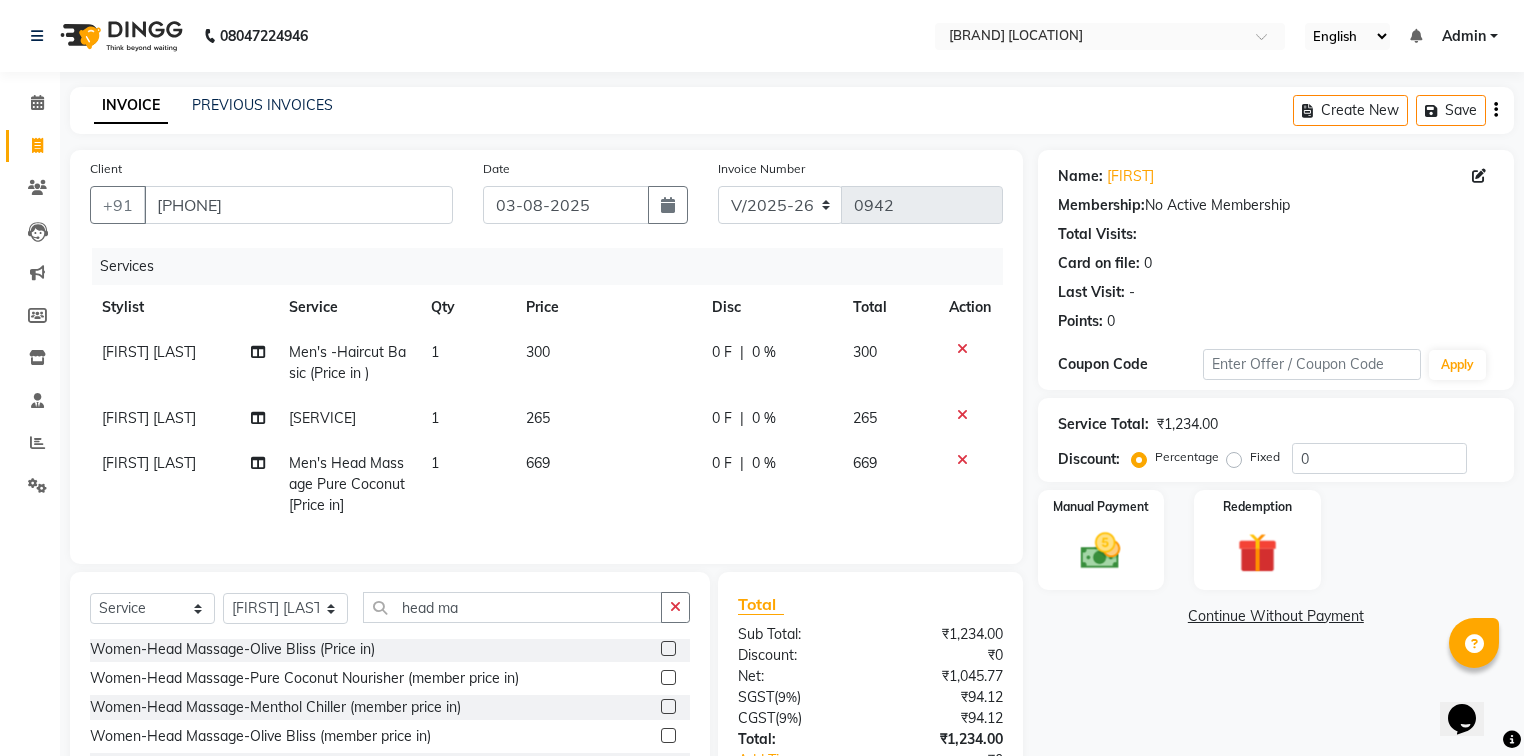 checkbox on "false" 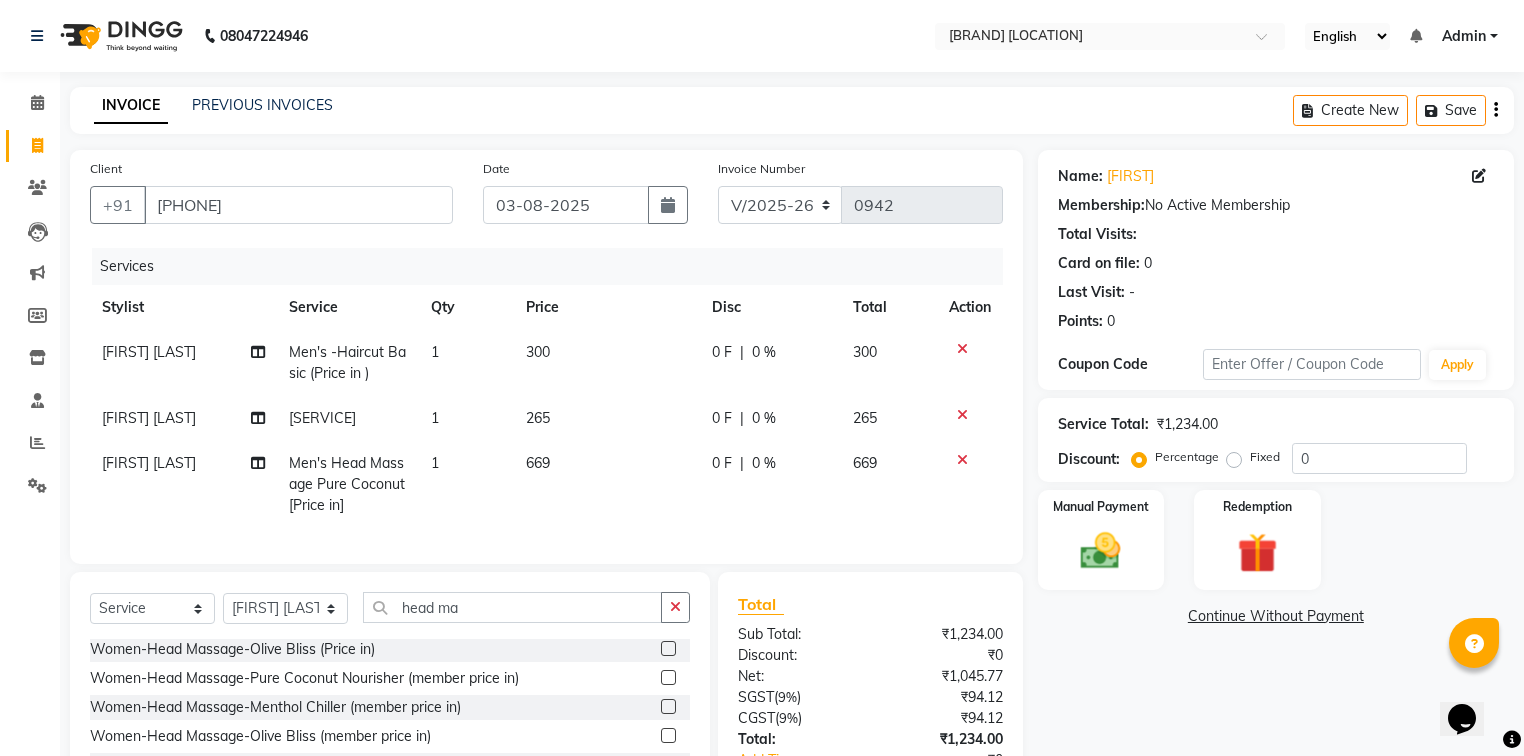 click on "Fixed" 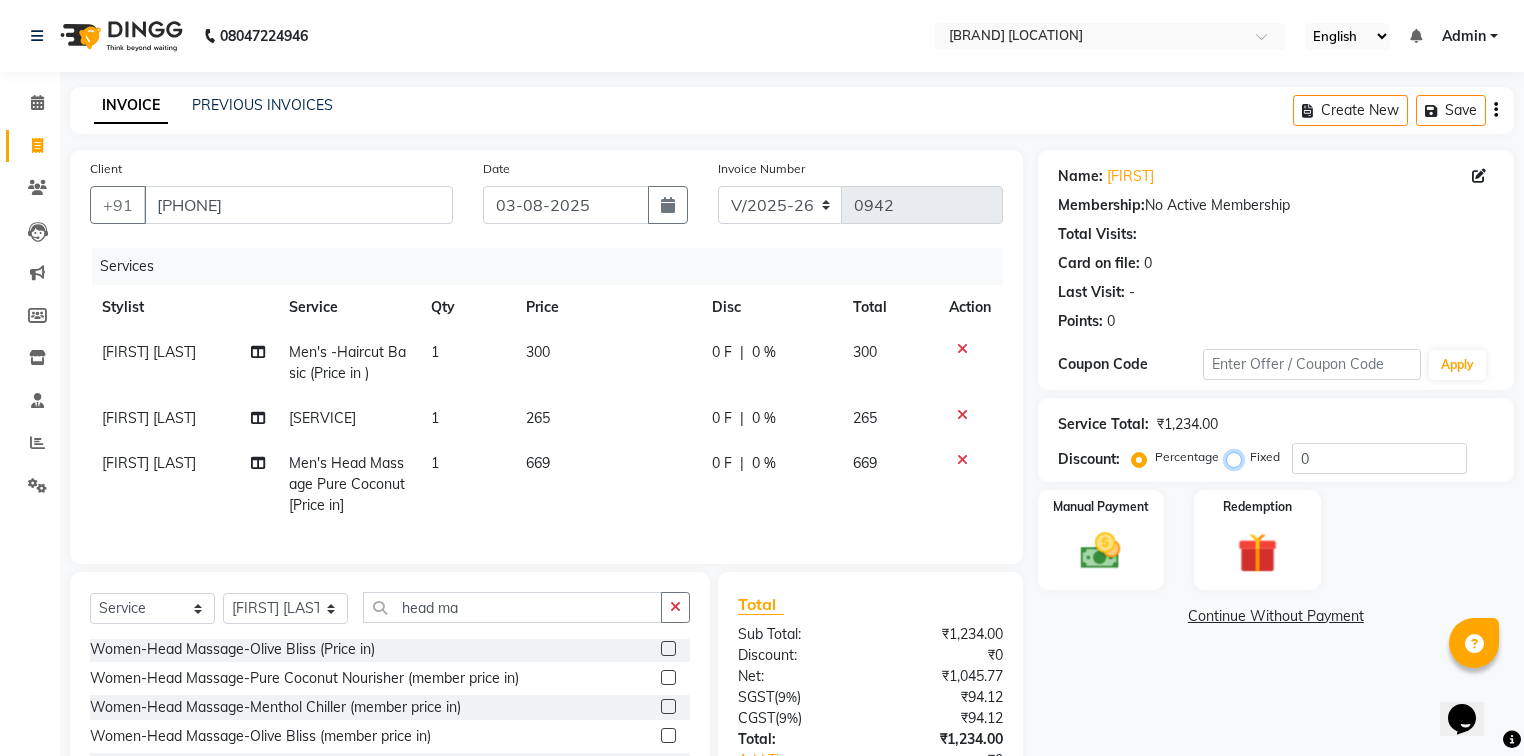 click on "Fixed" at bounding box center [1238, 457] 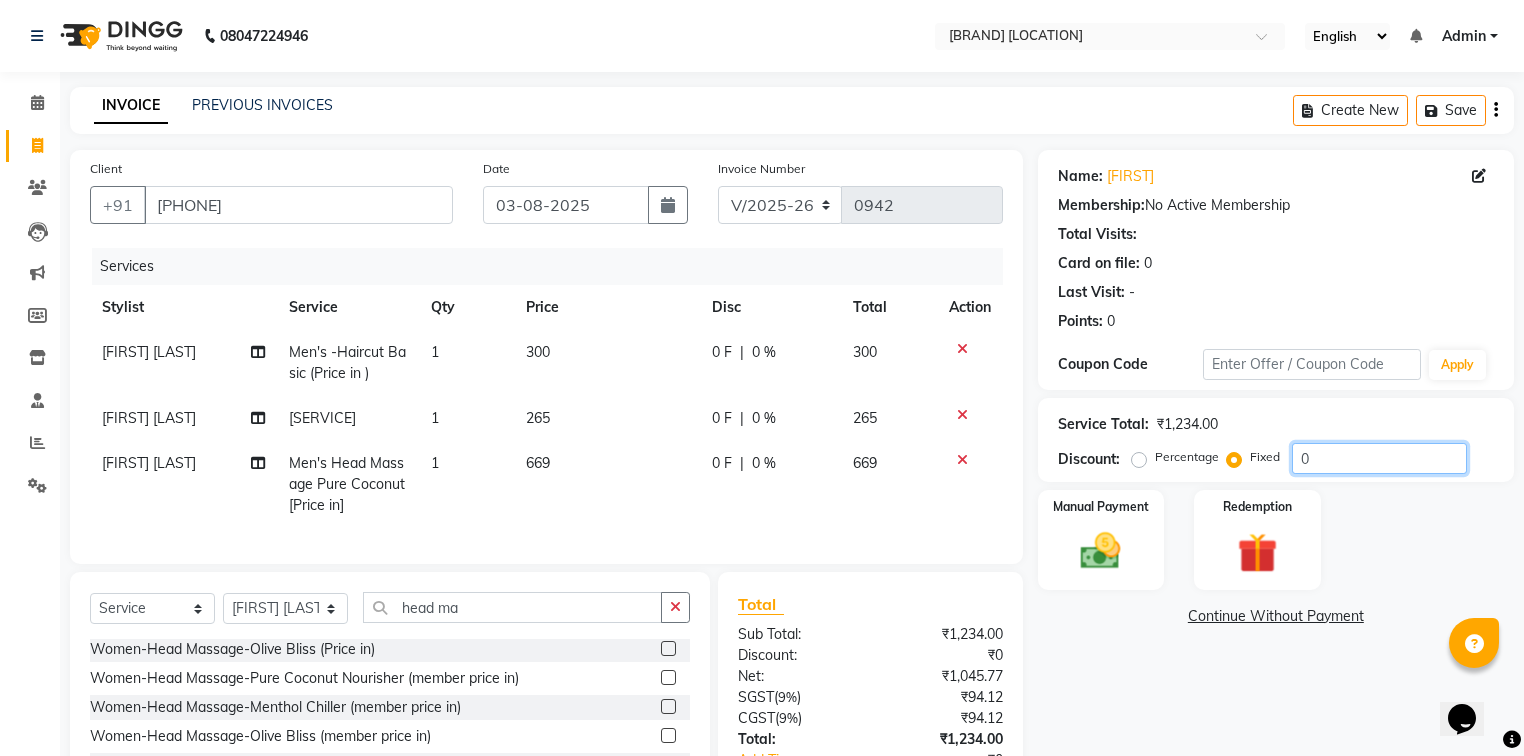 click on "0" 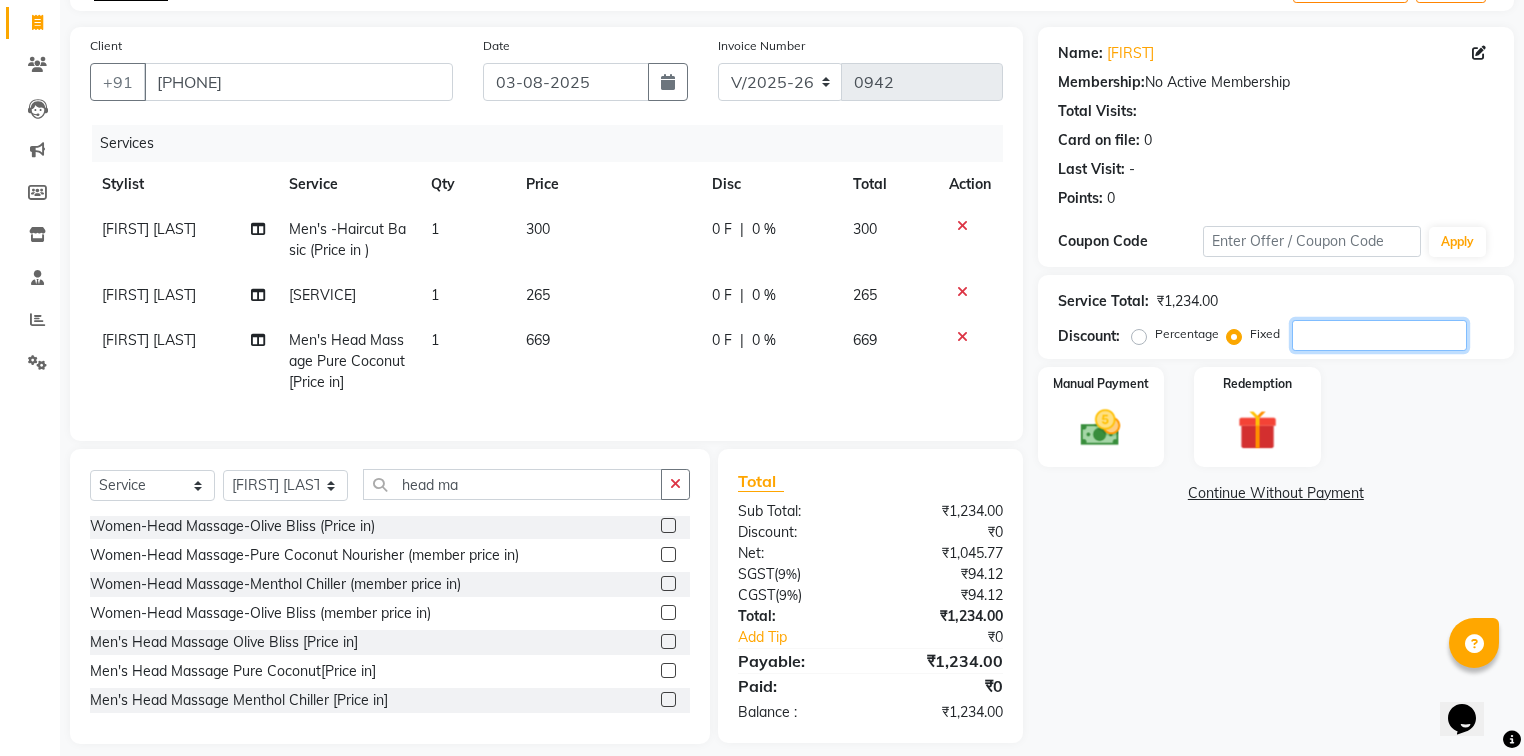 scroll, scrollTop: 126, scrollLeft: 0, axis: vertical 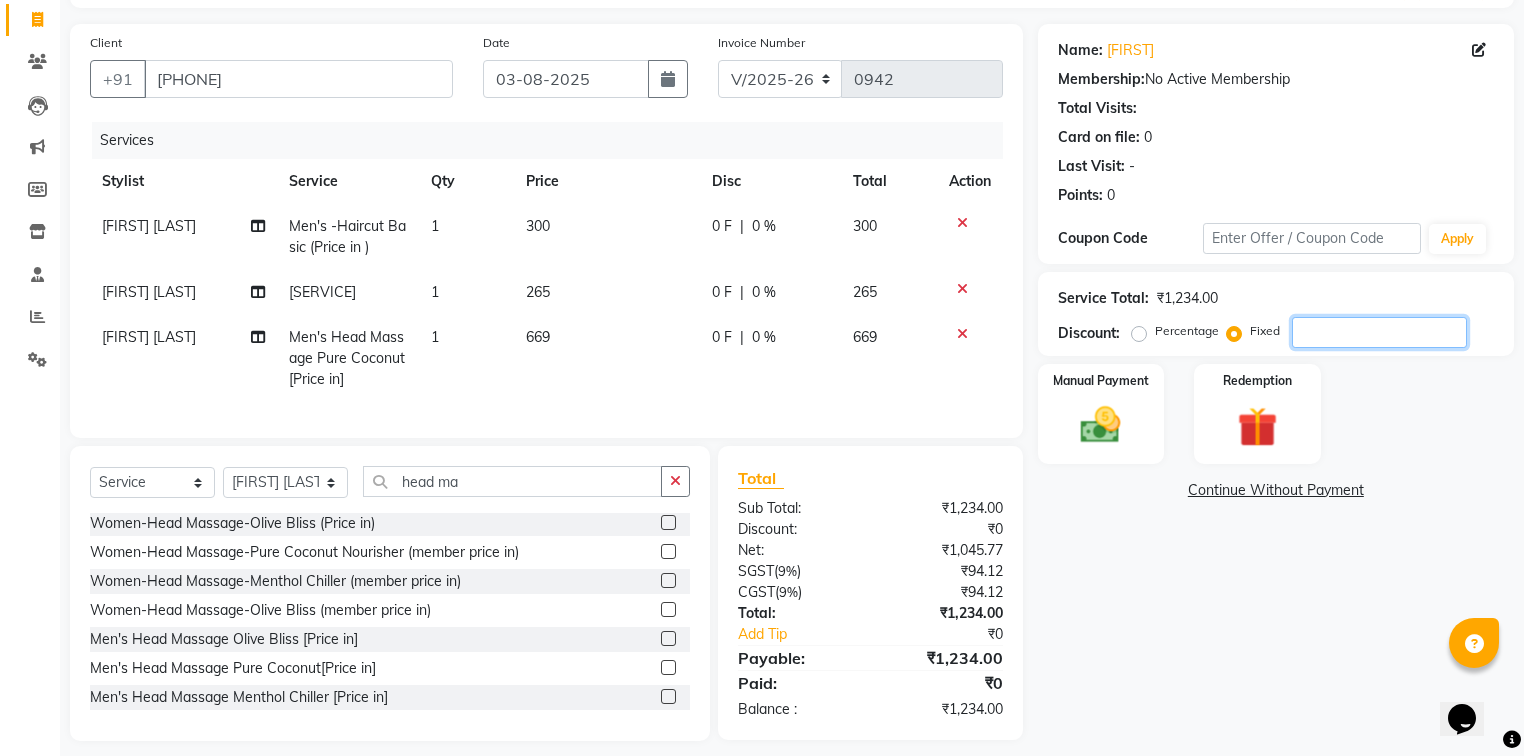 click 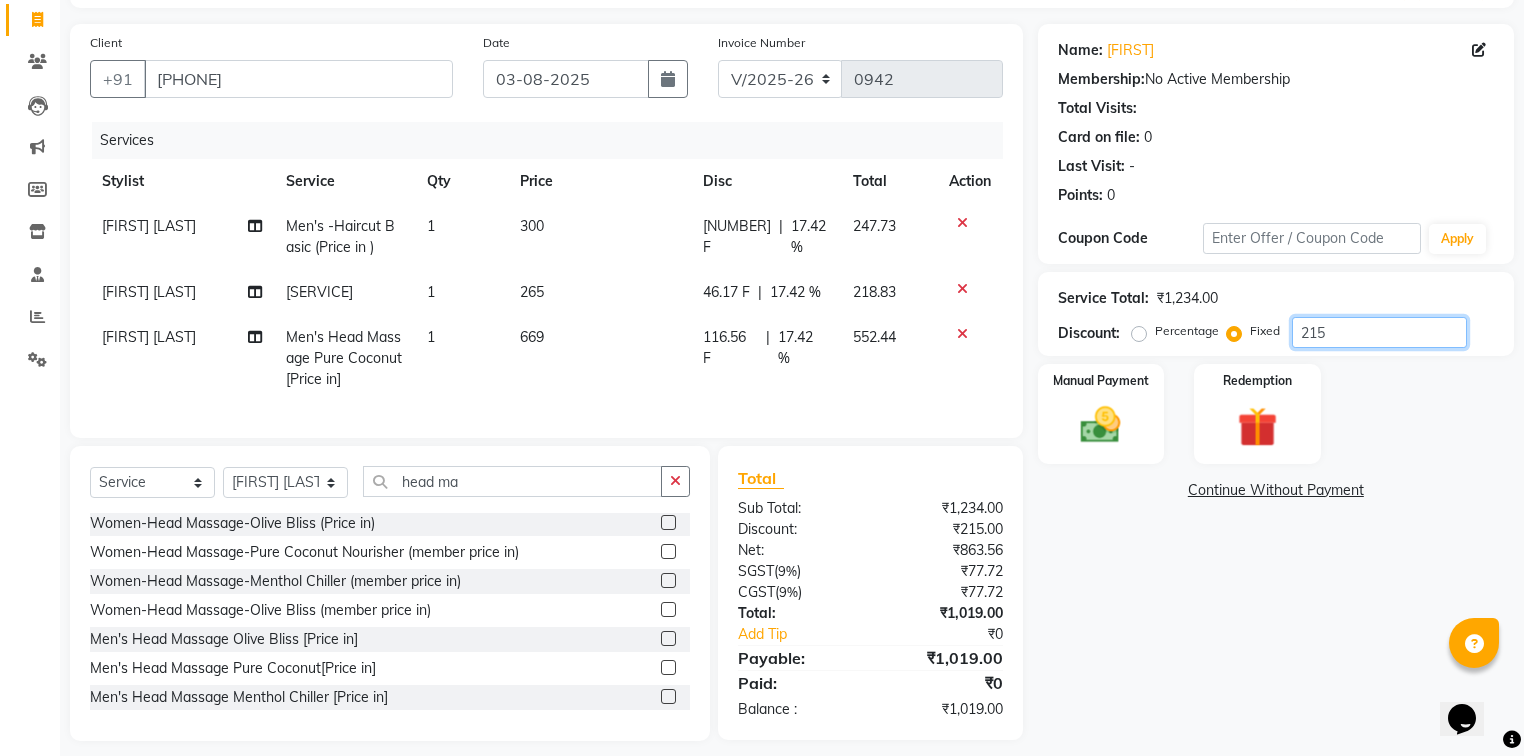 type on "215" 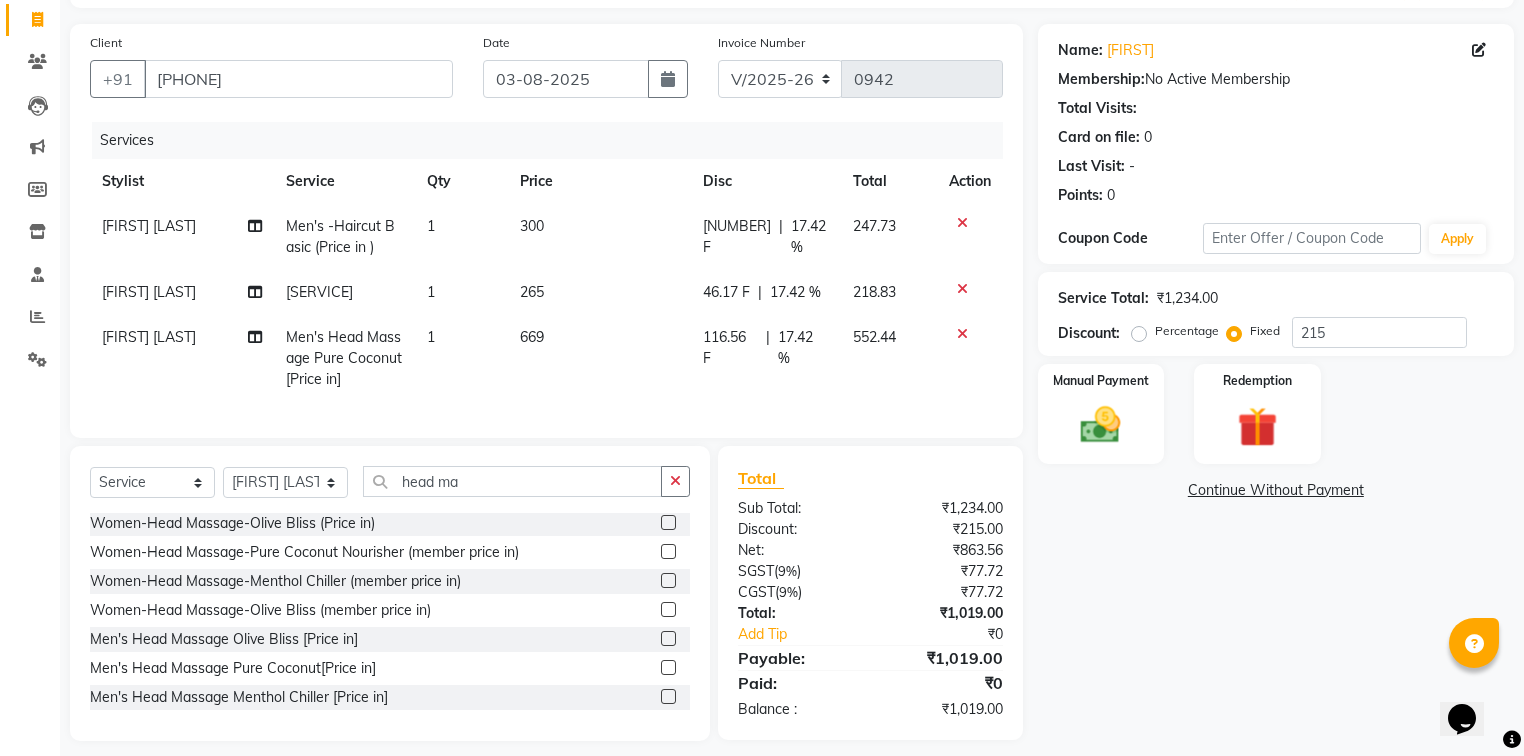 click on "₹215.00" 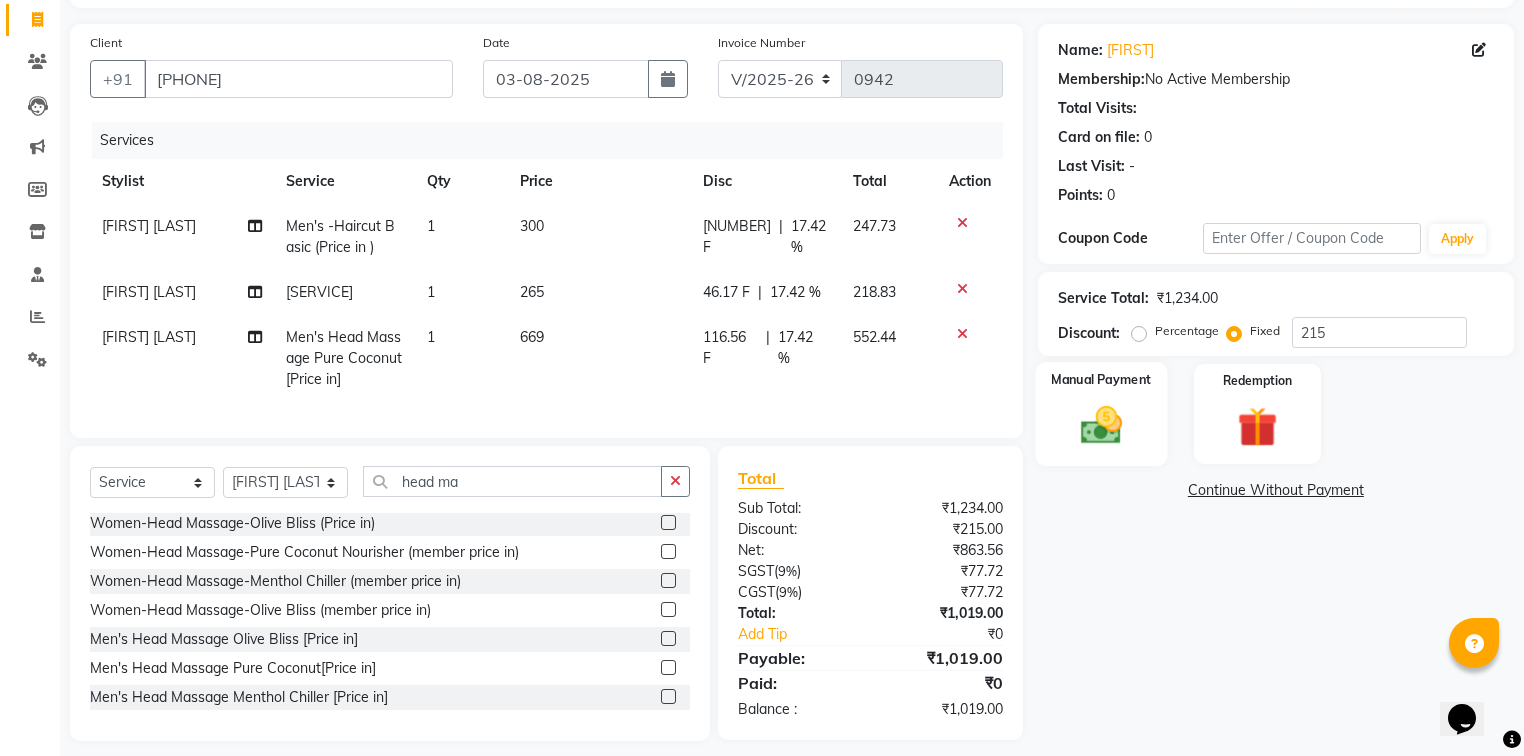 click on "Manual Payment" 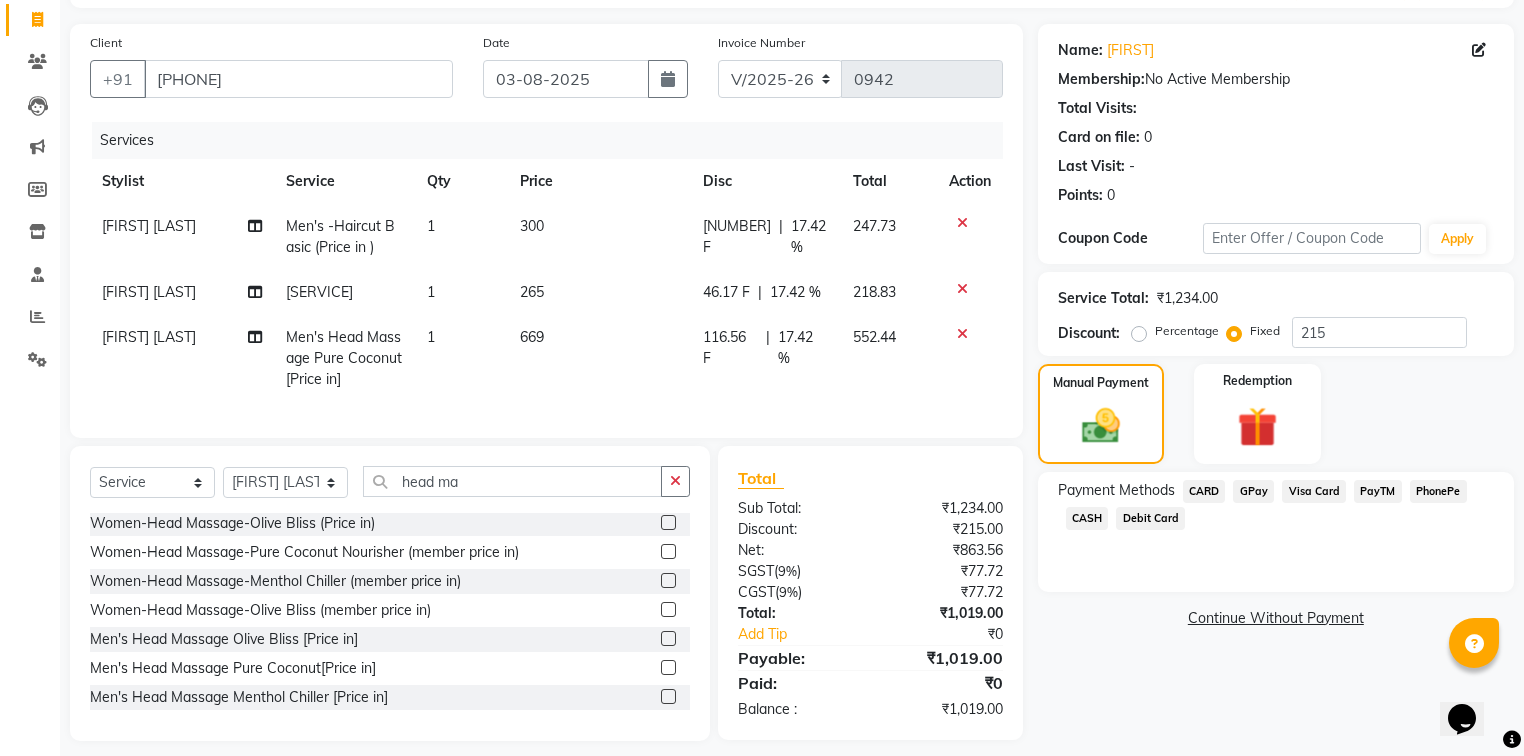 click on "CARD" 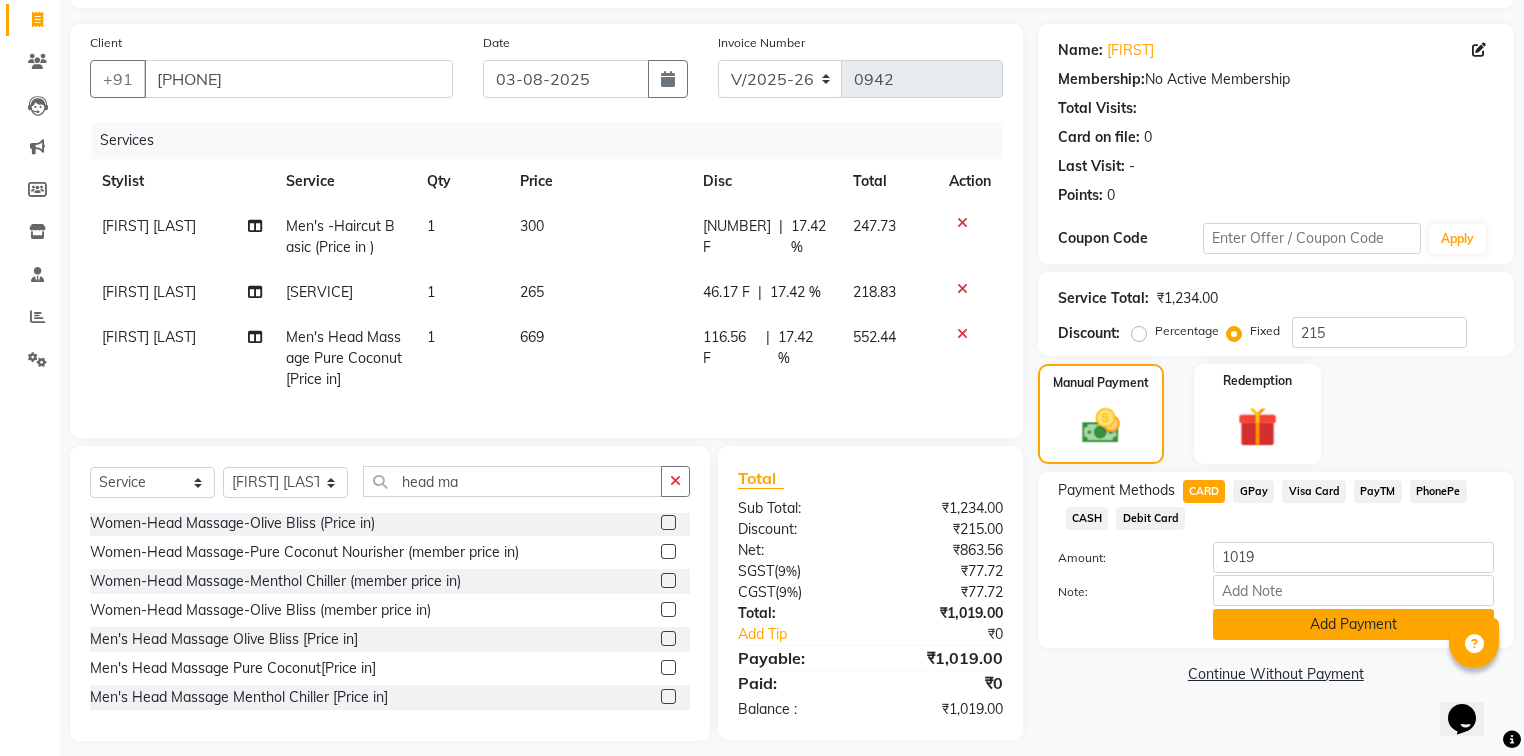 click on "Add Payment" 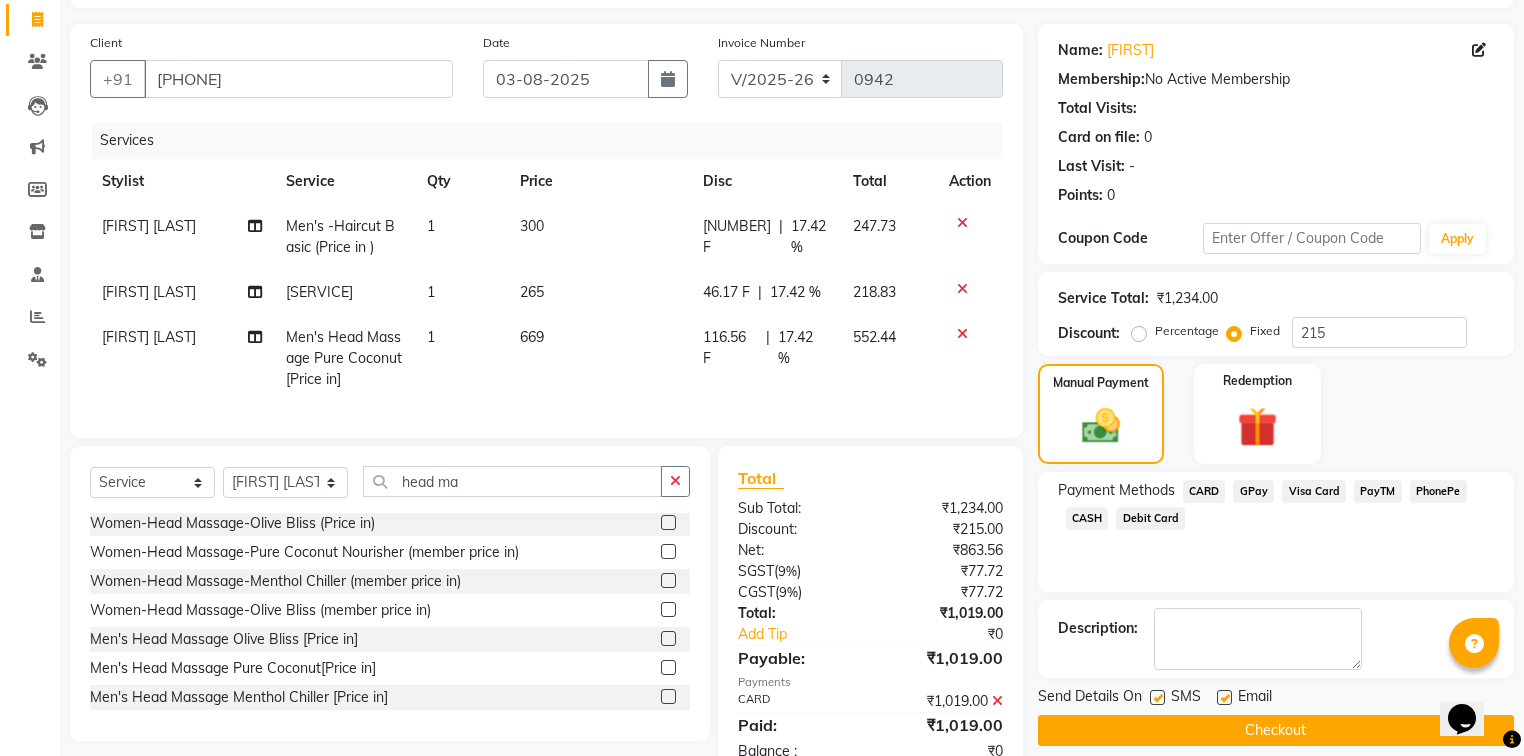 click 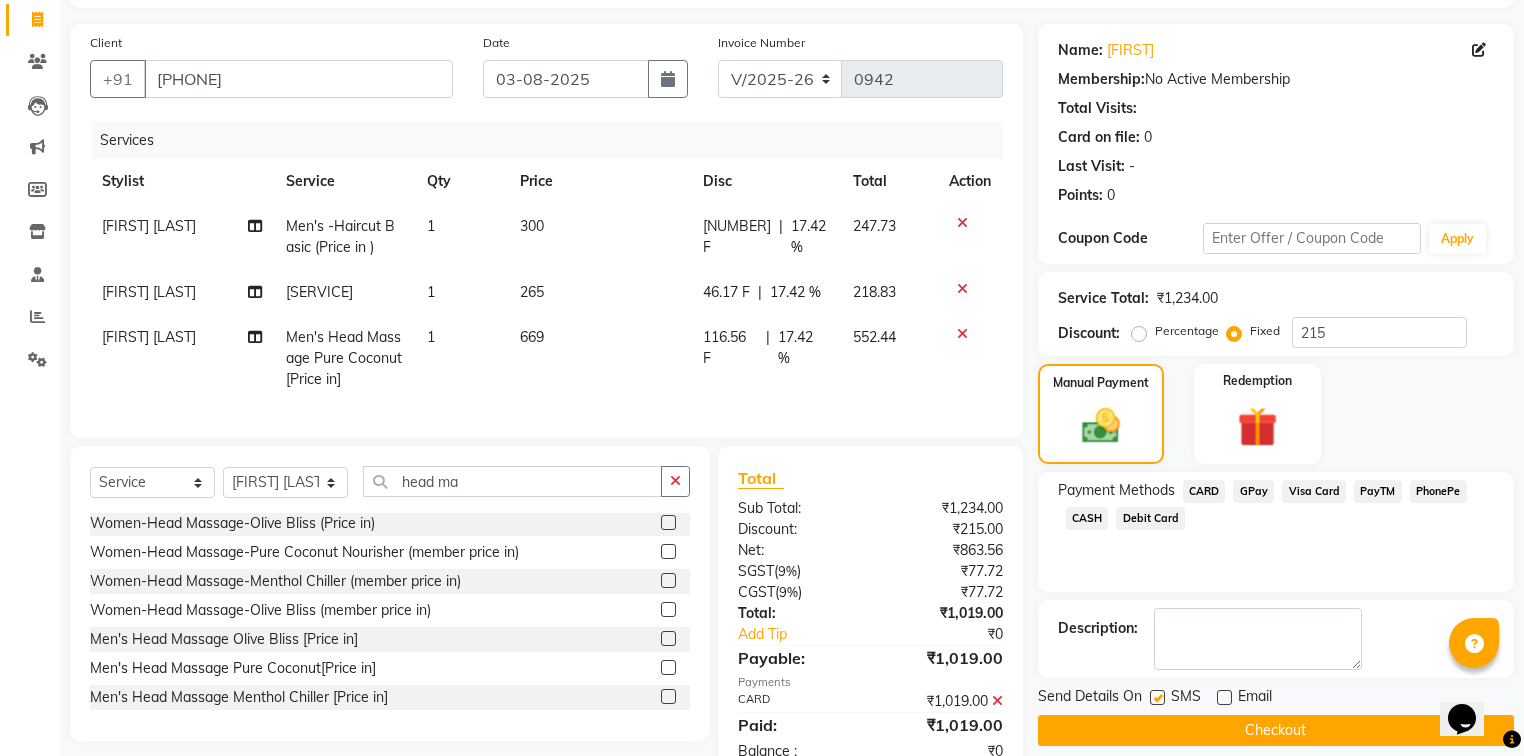 drag, startPoint x: 1157, startPoint y: 696, endPoint x: 1161, endPoint y: 712, distance: 16.492422 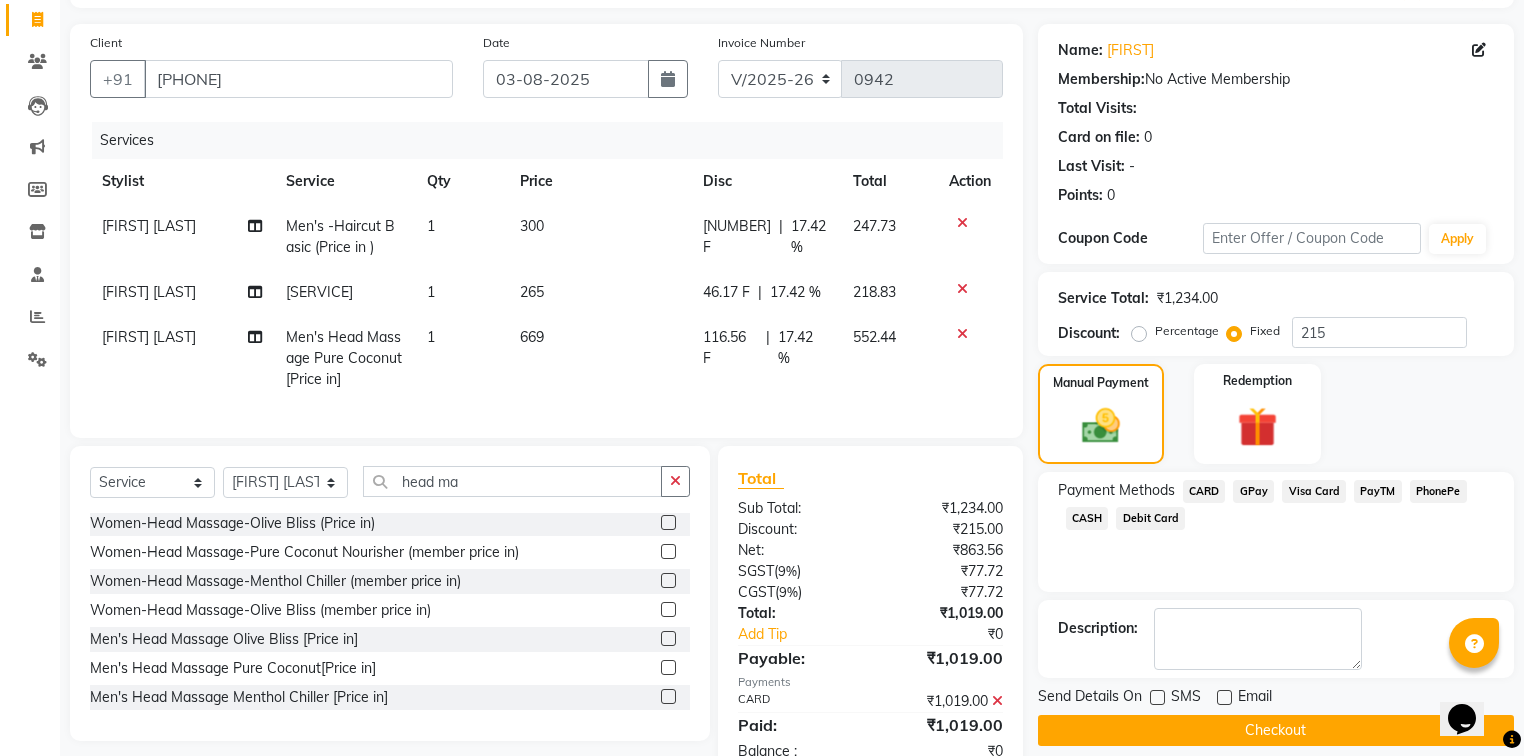drag, startPoint x: 1167, startPoint y: 728, endPoint x: 1178, endPoint y: 712, distance: 19.416489 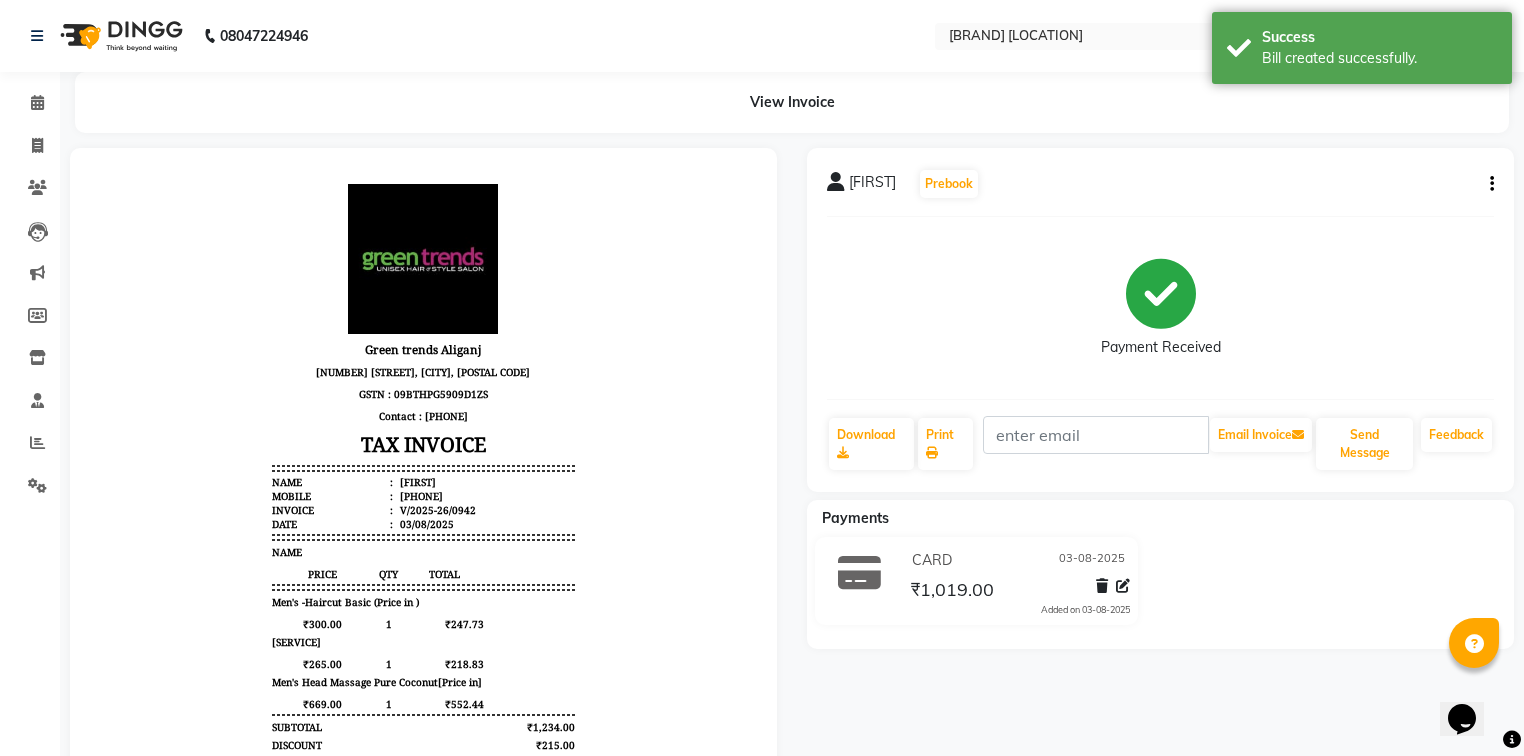 scroll, scrollTop: 0, scrollLeft: 0, axis: both 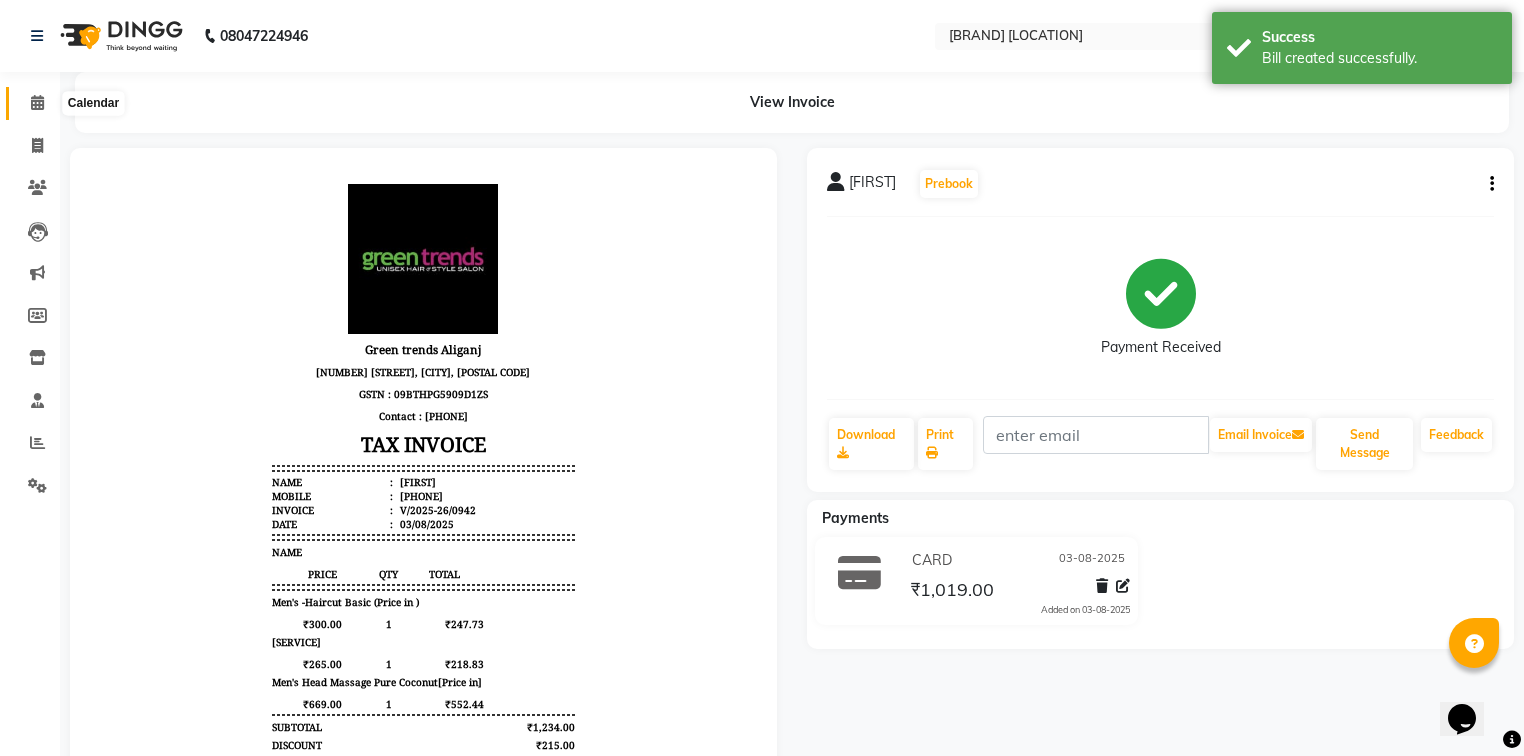 click 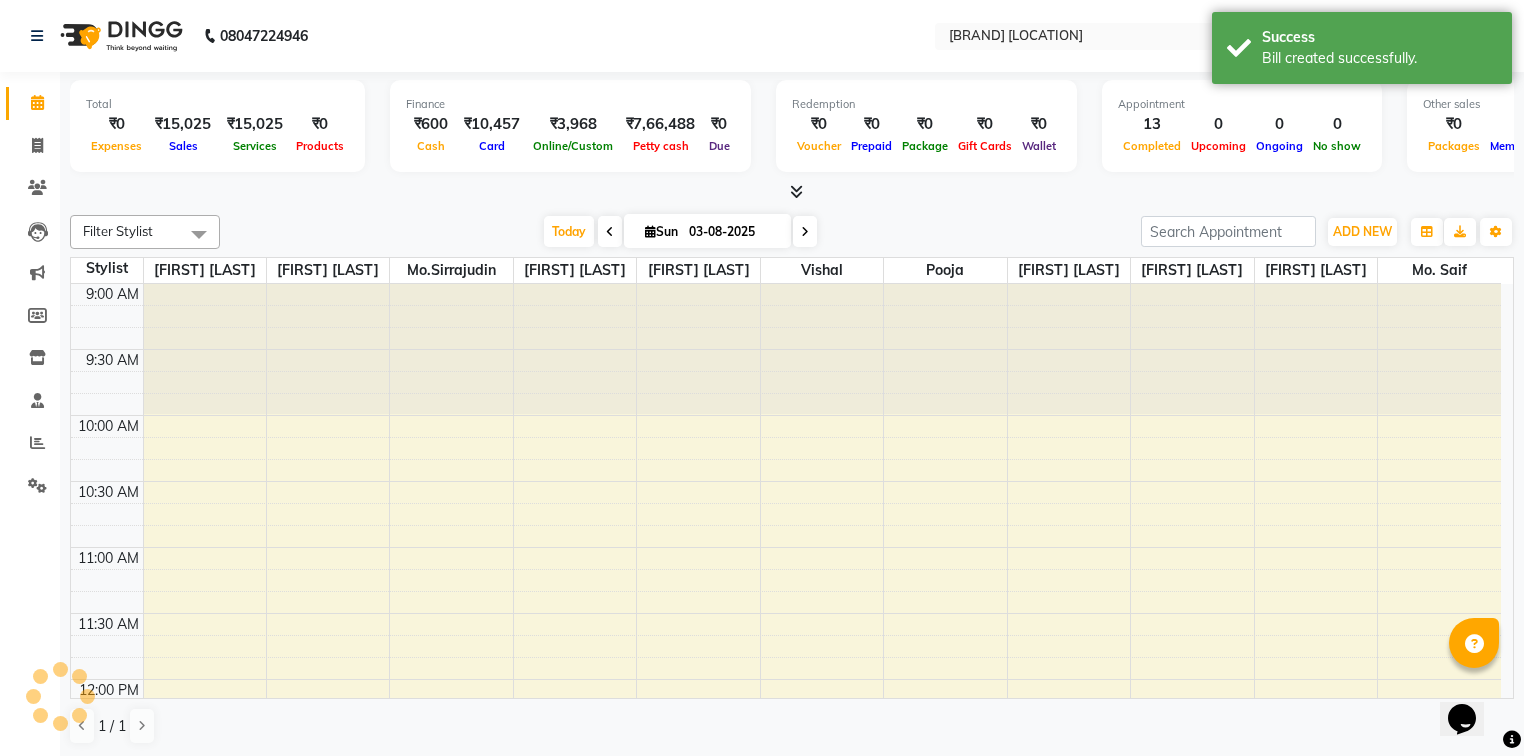 scroll, scrollTop: 0, scrollLeft: 0, axis: both 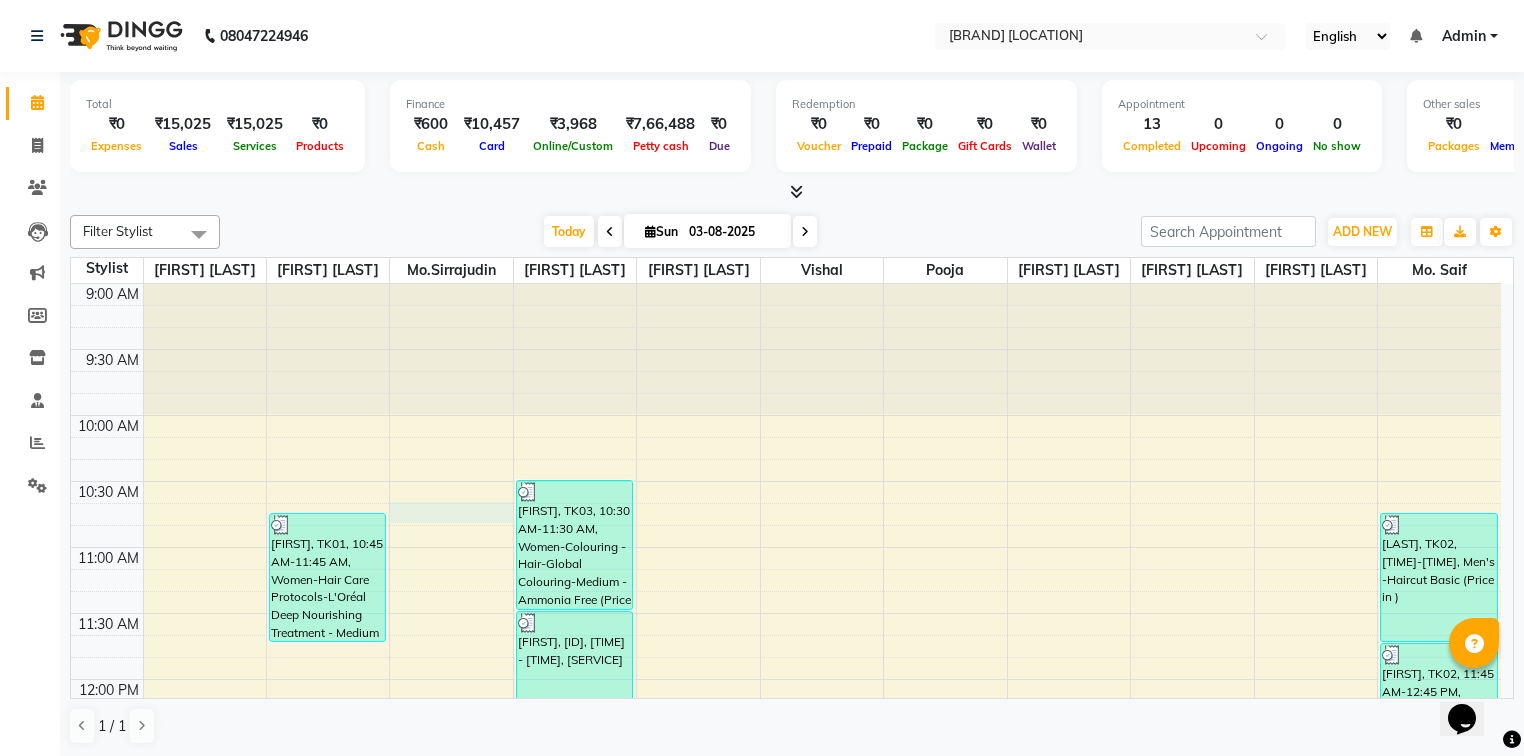 click on "9:00 AM 9:30 AM 10:00 AM 10:30 AM 11:00 AM 11:30 AM 12:00 PM 12:30 PM 1:00 PM 1:30 PM 2:00 PM 2:30 PM 3:00 PM 3:30 PM 4:00 PM 4:30 PM 5:00 PM 5:30 PM 6:00 PM 6:30 PM 7:00 PM 7:30 PM 8:00 PM 8:30 PM 9:00 PM 9:30 PM 10:00 PM 10:30 PM     [FIRST], TK01, 10:45 AM-11:45 AM, Women-Hair Care Protocols-L'Oréal Deep Nourishing Treatment - Medium (Price in )     [FIRST], TK03, 12:30 PM-02:30 PM, Women-Haircuts-Basic Cut with blast dry (Price in ),Women-Colouring - Hair-Global Colouring-Medium - Ammonia Free (Price in )     [FIRST], TK05, 05:10 PM-06:10 PM, Men's -Haircut Basic (Price in )     [FIRST], TK04, 05:10 PM-06:10 PM, Men's -Haircut Basic (Price in )     [FIRST], TK03, 10:30 AM-11:30 AM, Women-Colouring - Hair-Global Colouring-Medium - Ammonia Free (Price in )     [FIRST], TK03, 11:30 AM-12:30 PM, Women-Colouring - Hair-Global Colouring-Medium - Ammonia Free (Price in )     [FIRST], TK03, 12:30 PM-01:30 PM, Women-Haircuts-Basic Cut with blast dry (Price in )" at bounding box center (786, 1207) 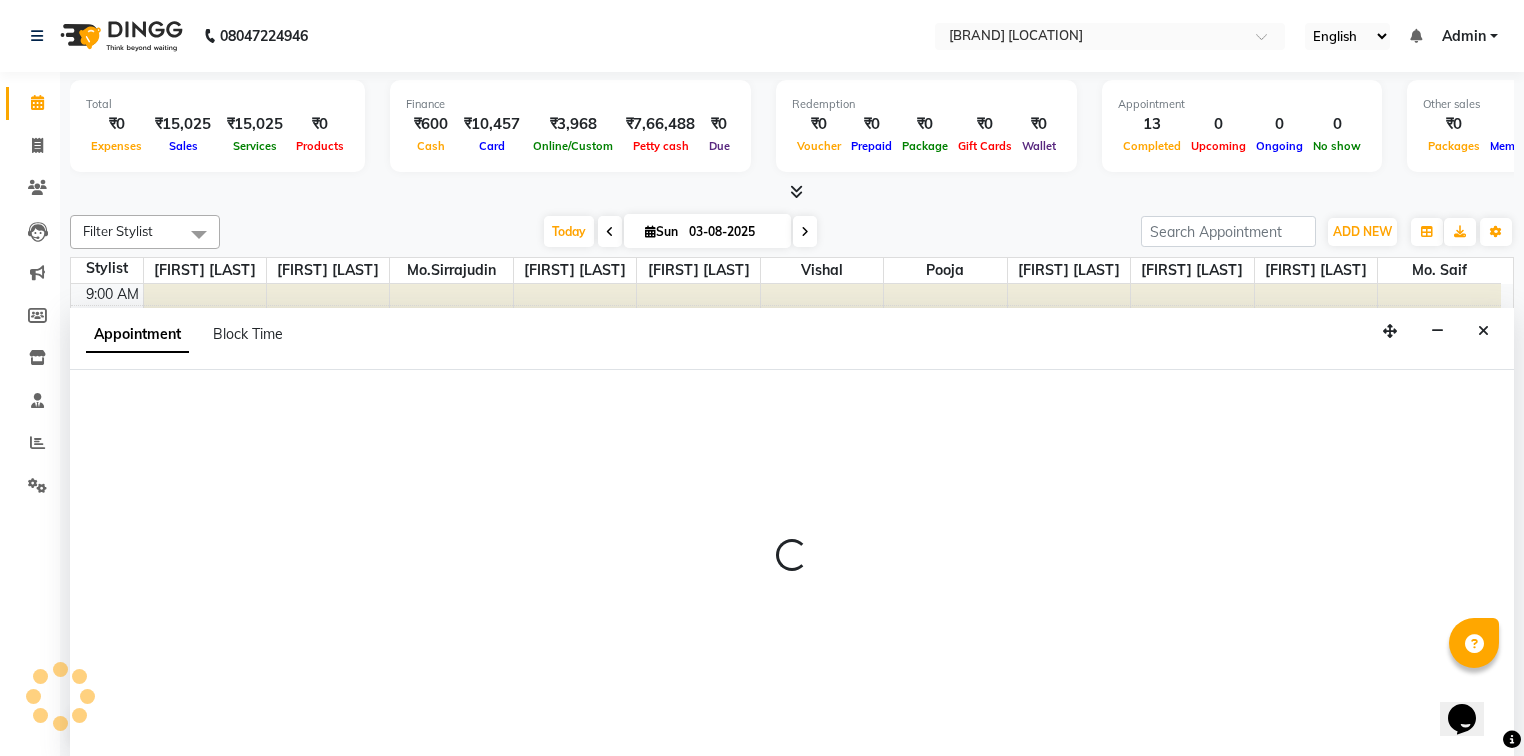 scroll, scrollTop: 0, scrollLeft: 0, axis: both 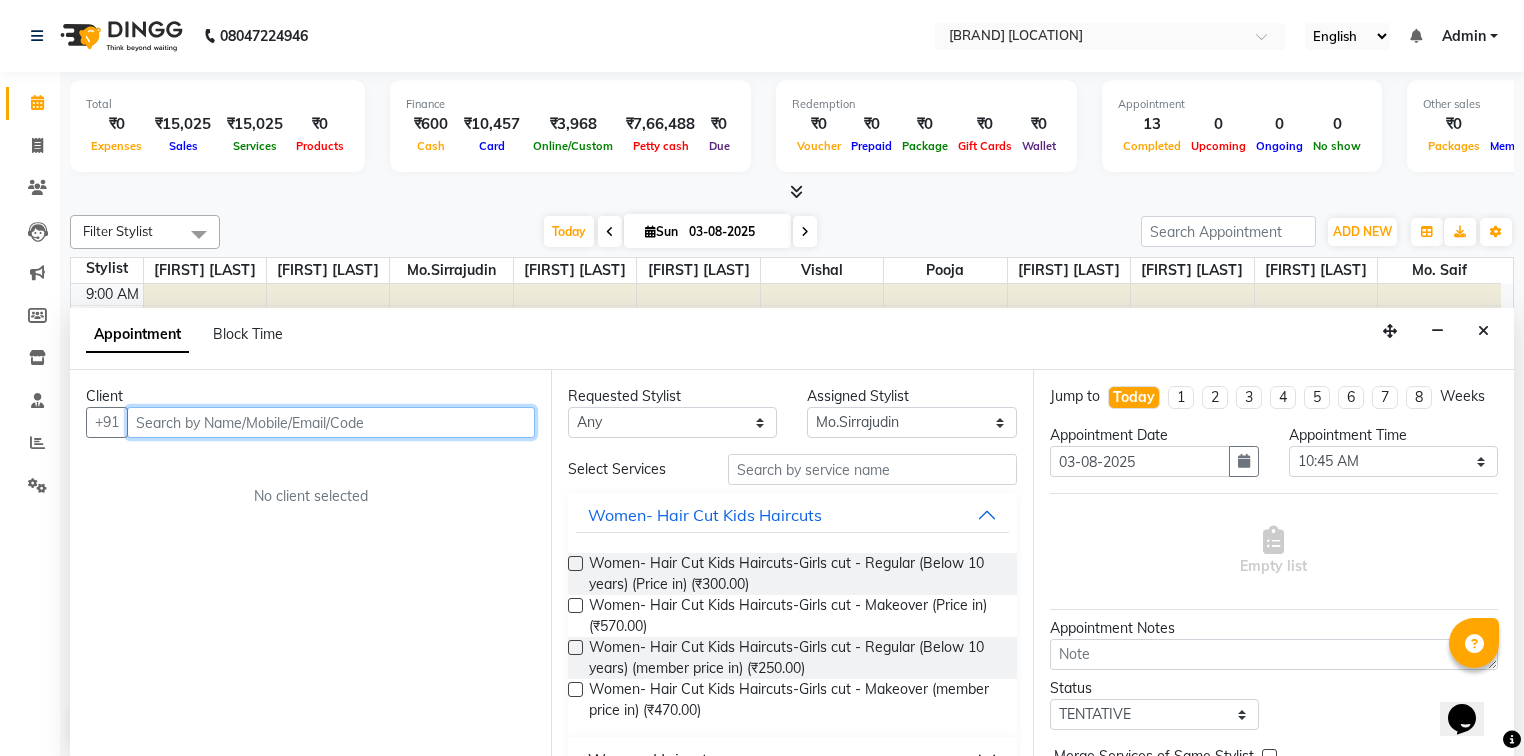 click at bounding box center [331, 422] 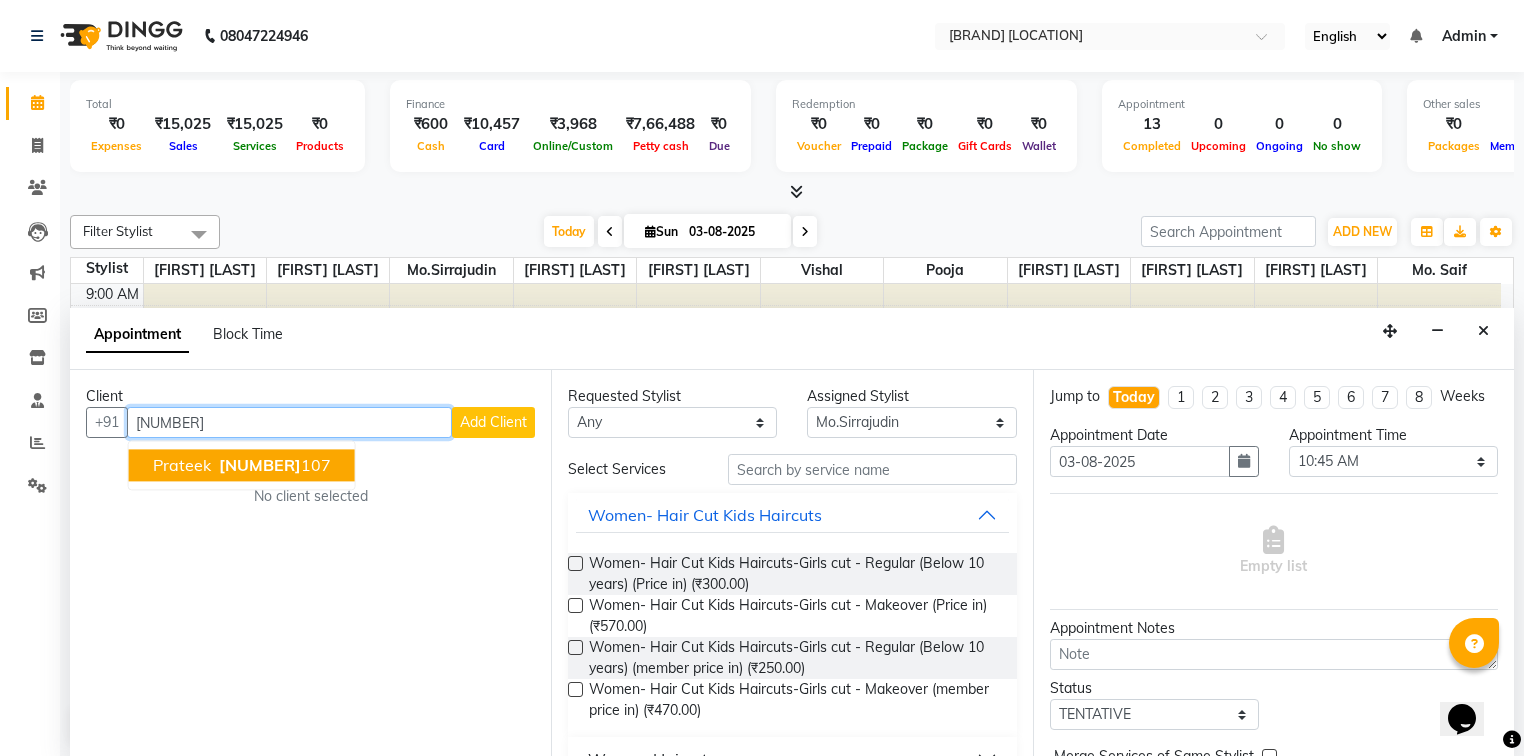 click on "[FIRST]   [NUMBER]" at bounding box center (242, 466) 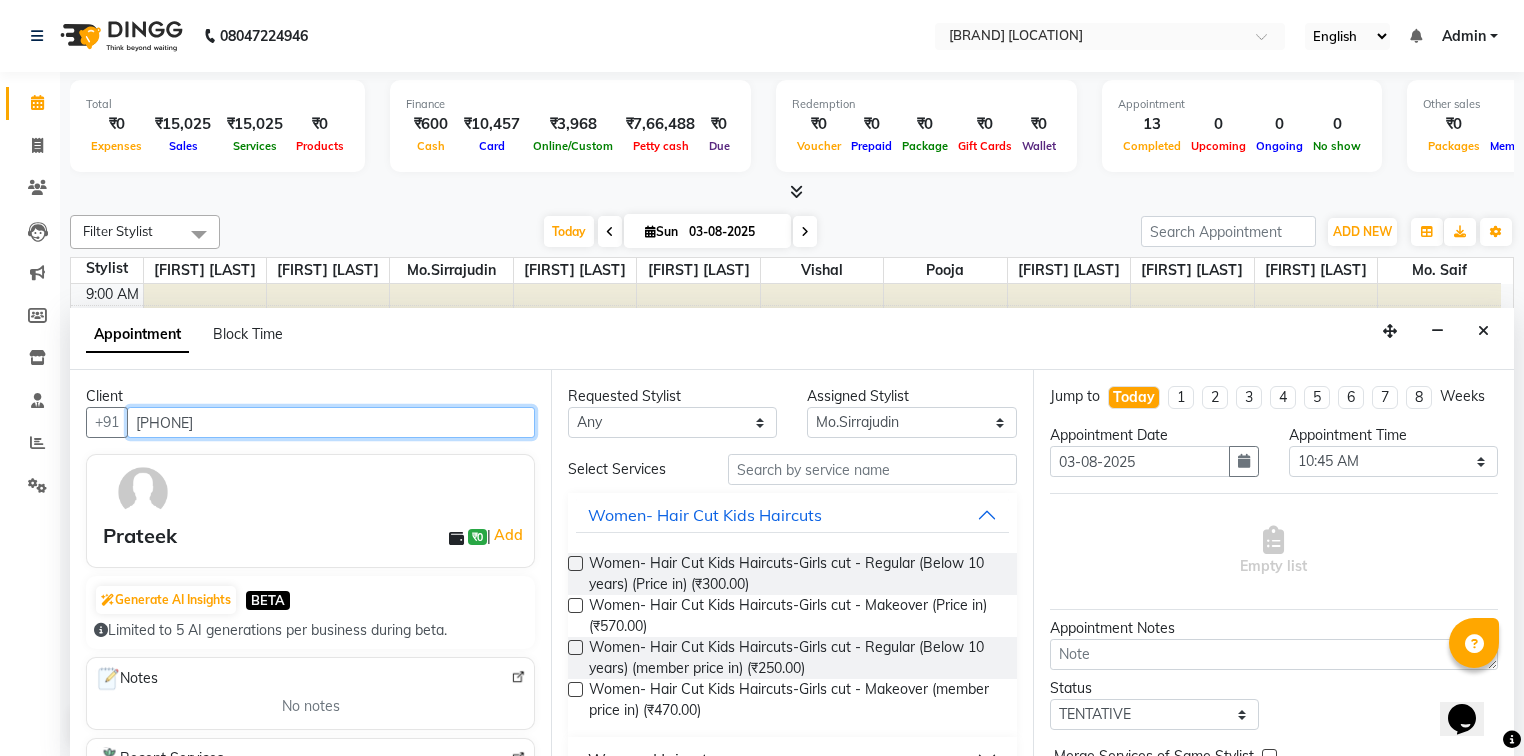 type on "[PHONE]" 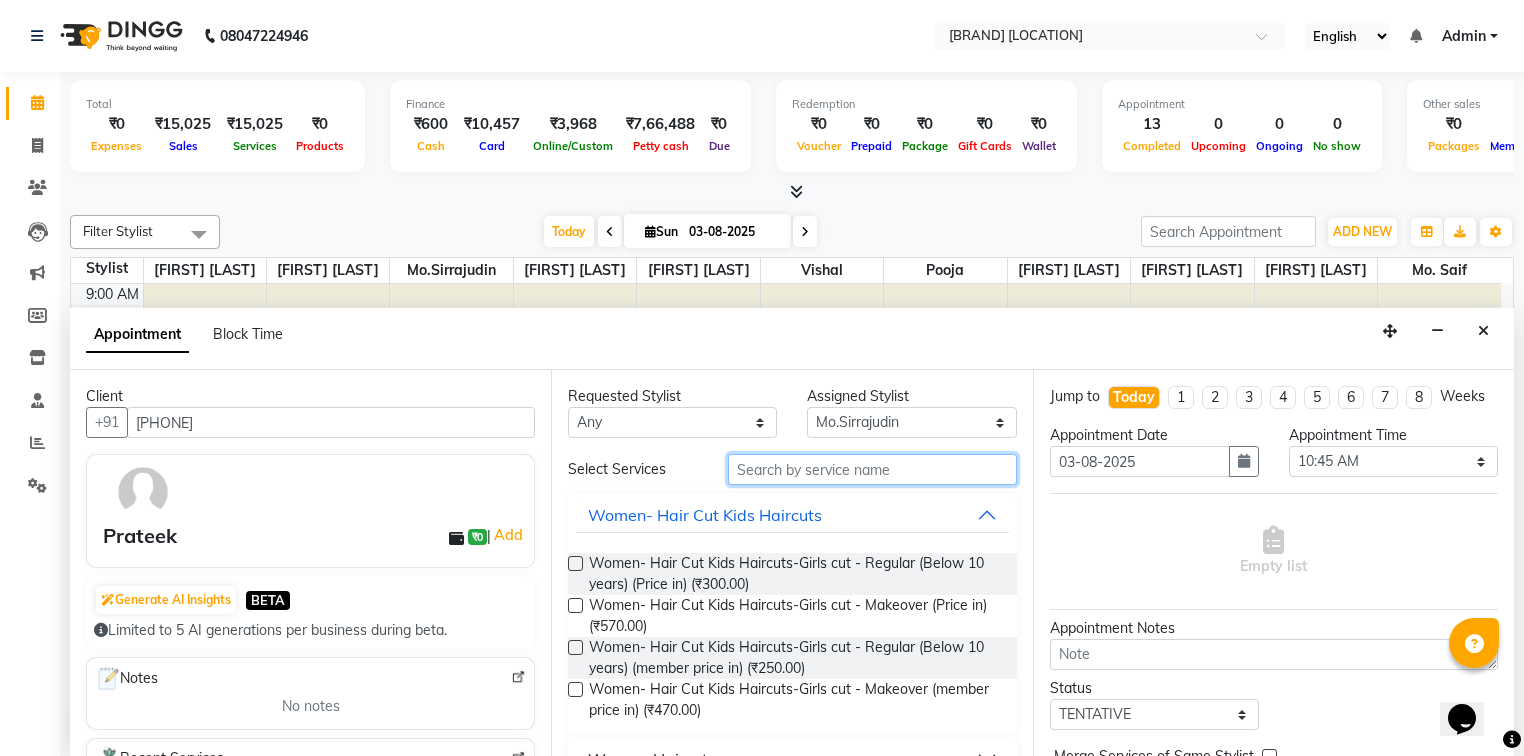 click at bounding box center [872, 469] 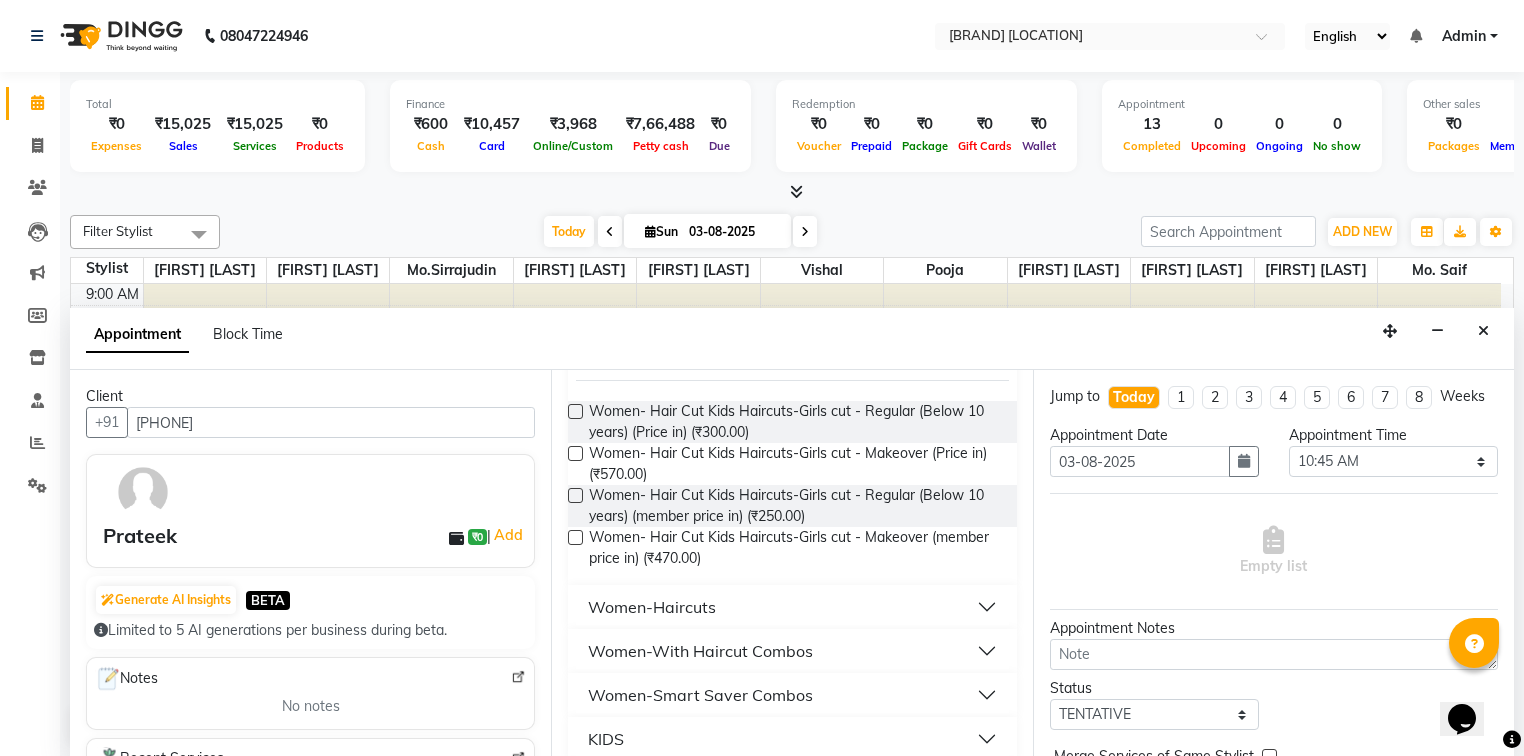 scroll, scrollTop: 215, scrollLeft: 0, axis: vertical 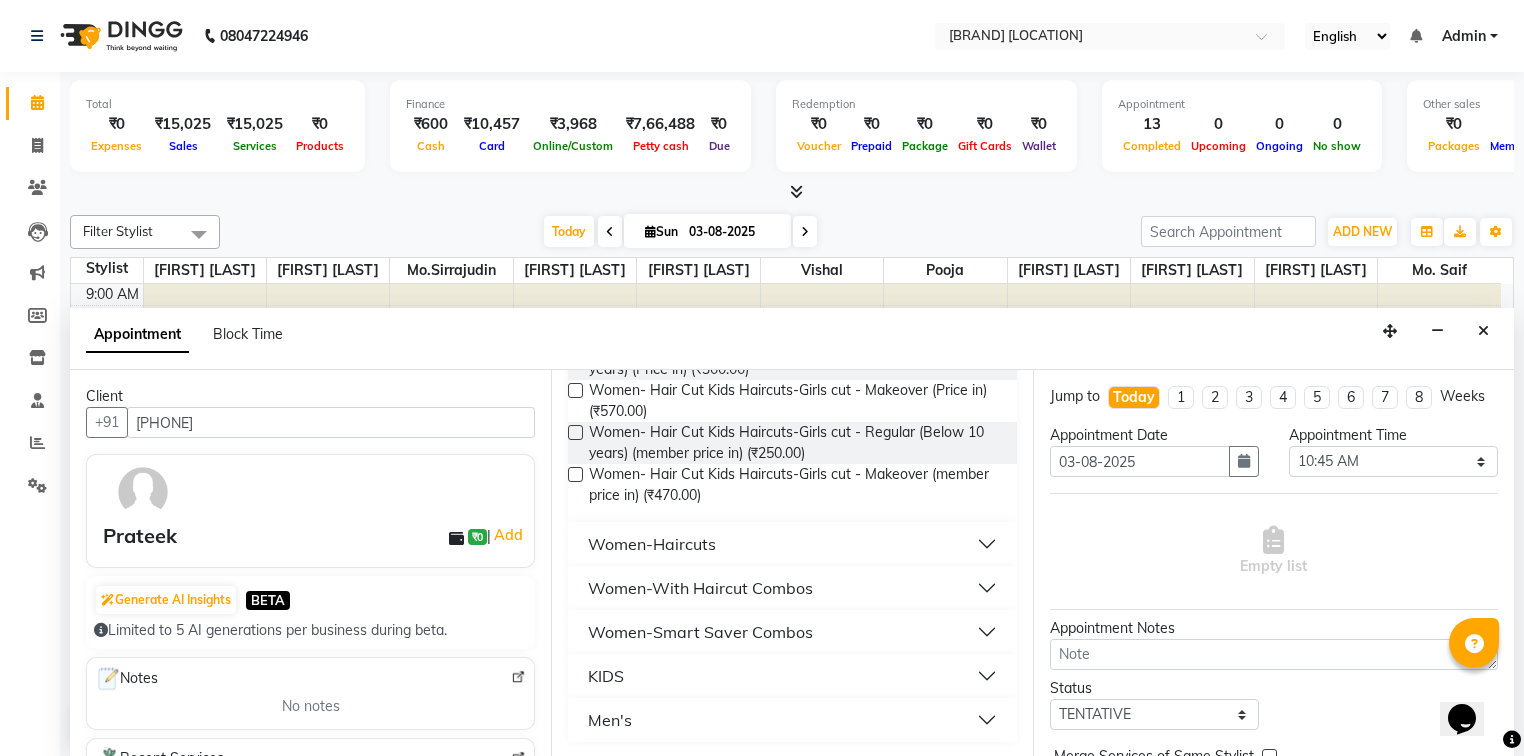 type on "cut" 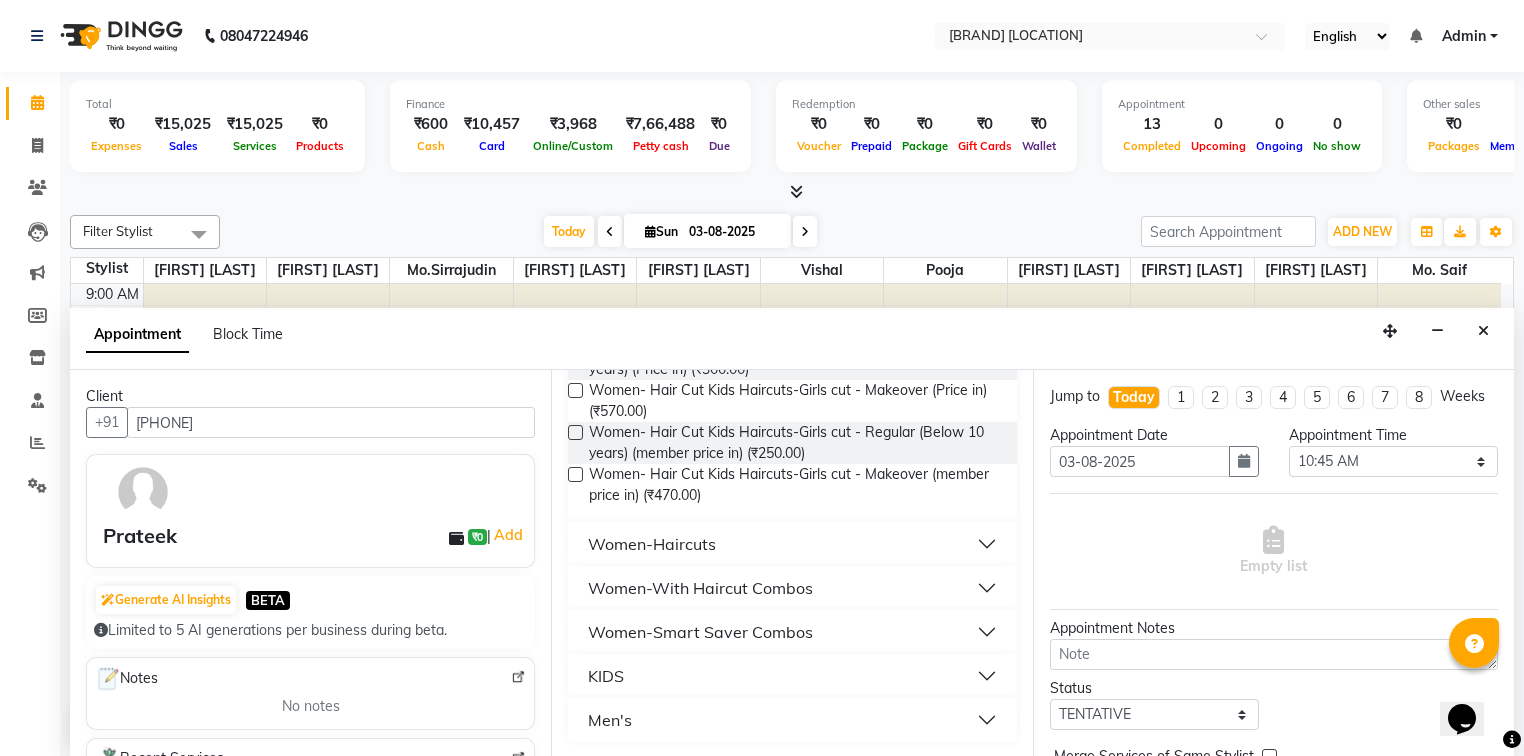 click on "Men's" at bounding box center [610, 720] 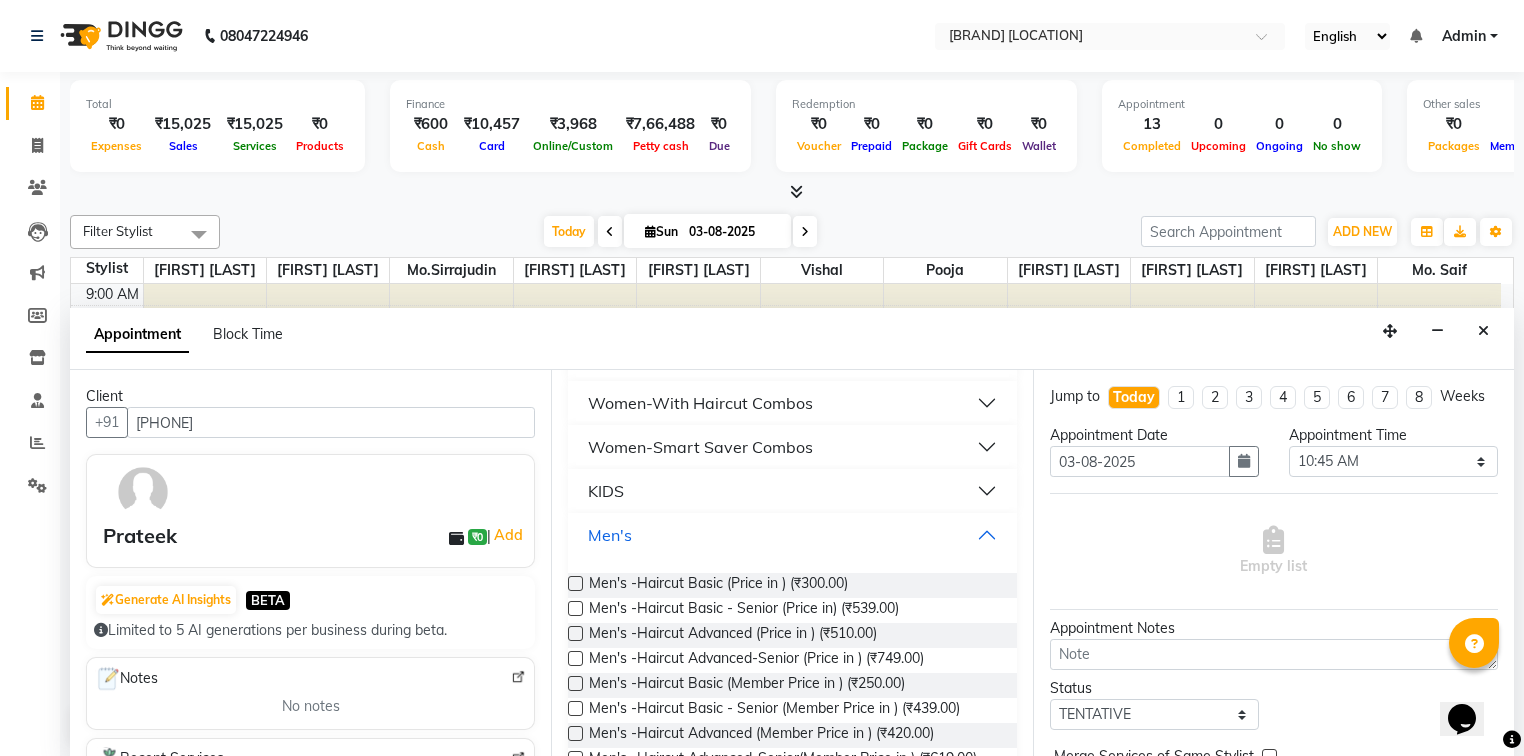 scroll, scrollTop: 408, scrollLeft: 0, axis: vertical 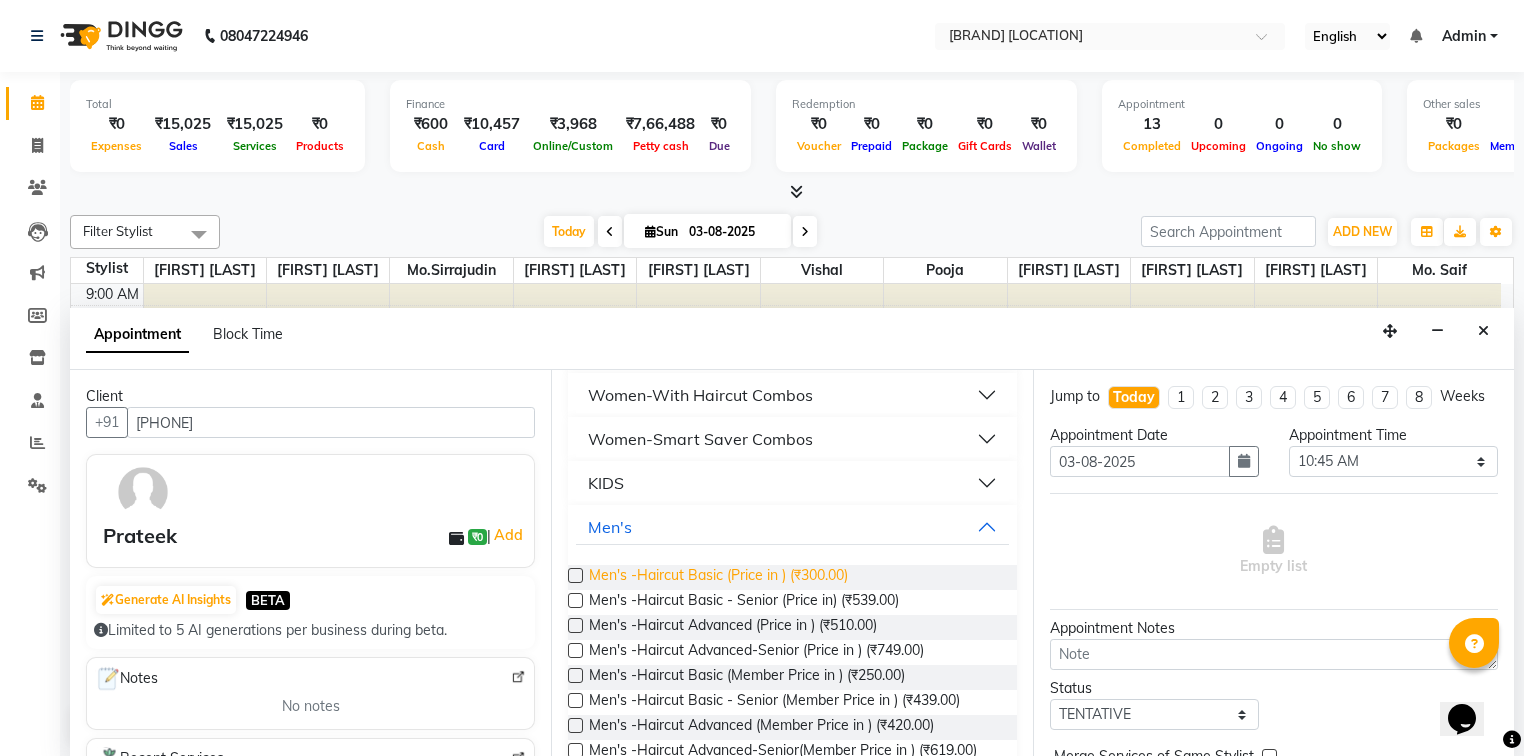 click on "Men's -Haircut Basic (Price in ) (₹300.00)" at bounding box center [718, 577] 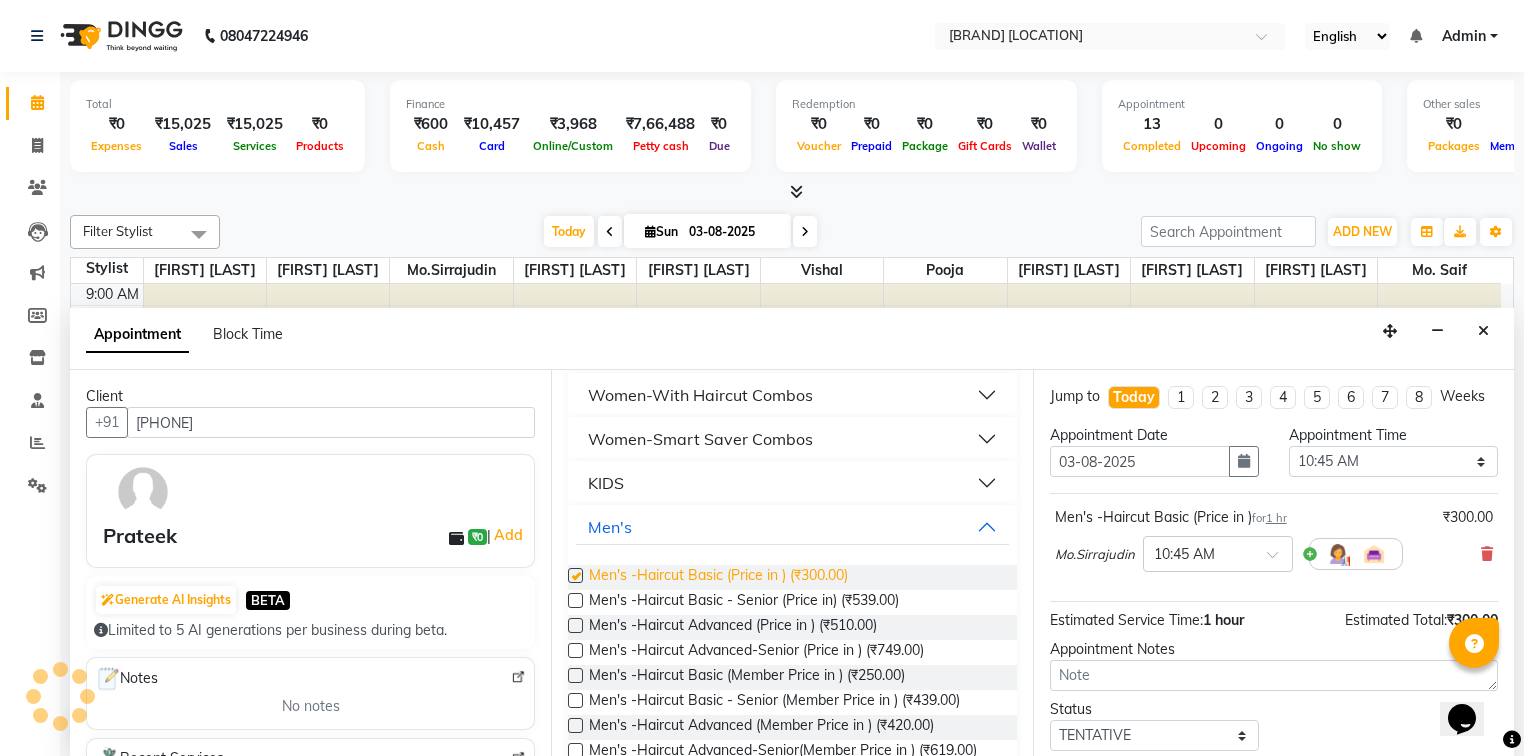 checkbox on "false" 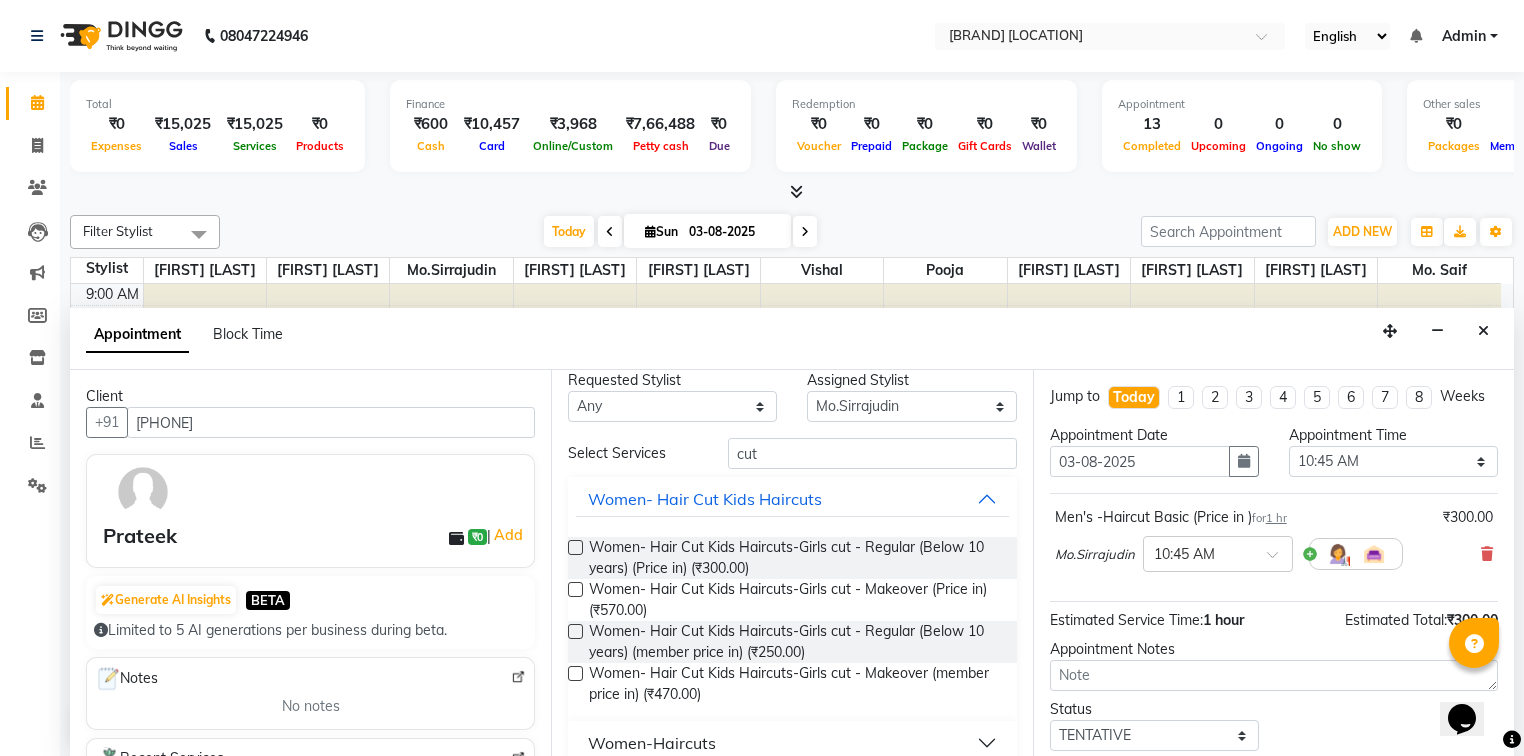 scroll, scrollTop: 0, scrollLeft: 0, axis: both 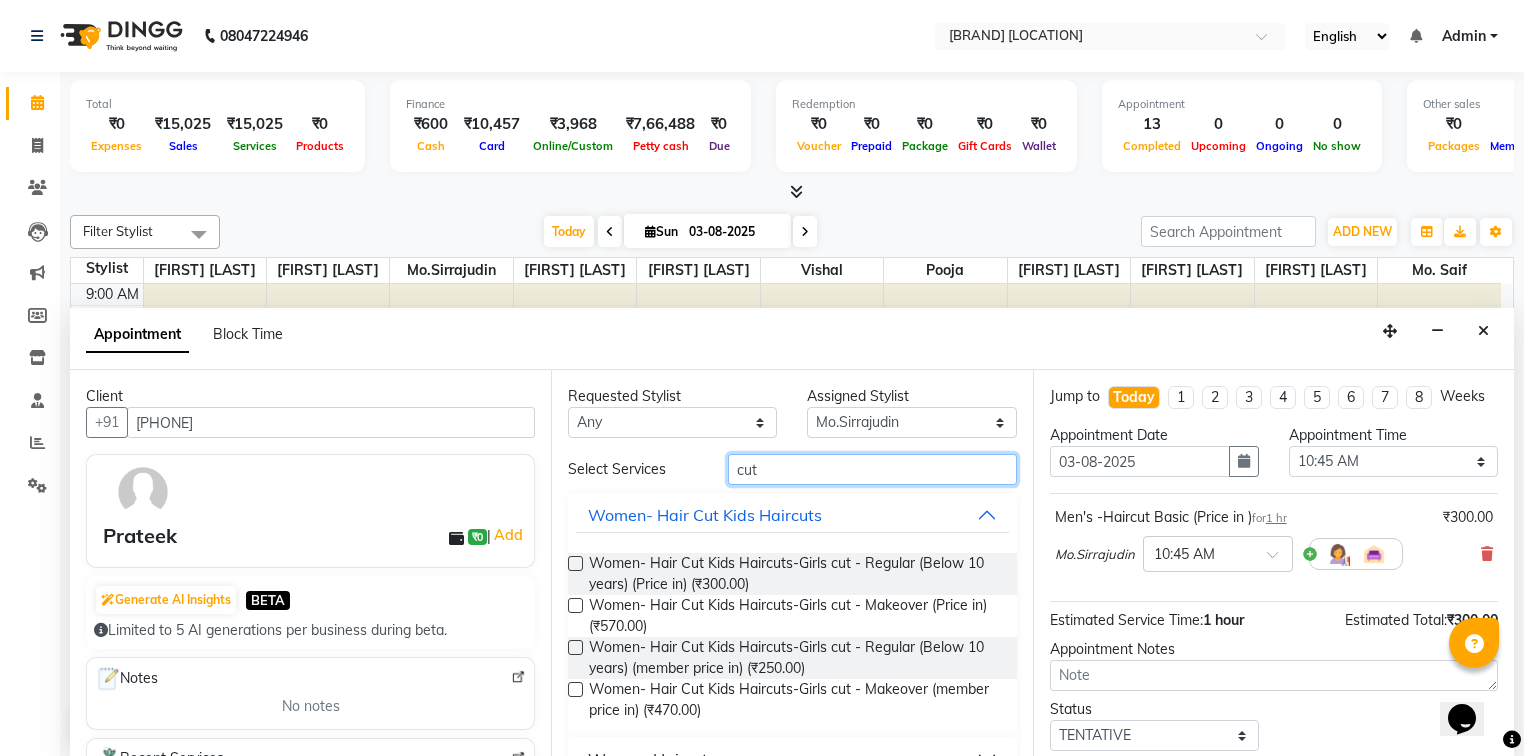 click on "cut" at bounding box center [872, 469] 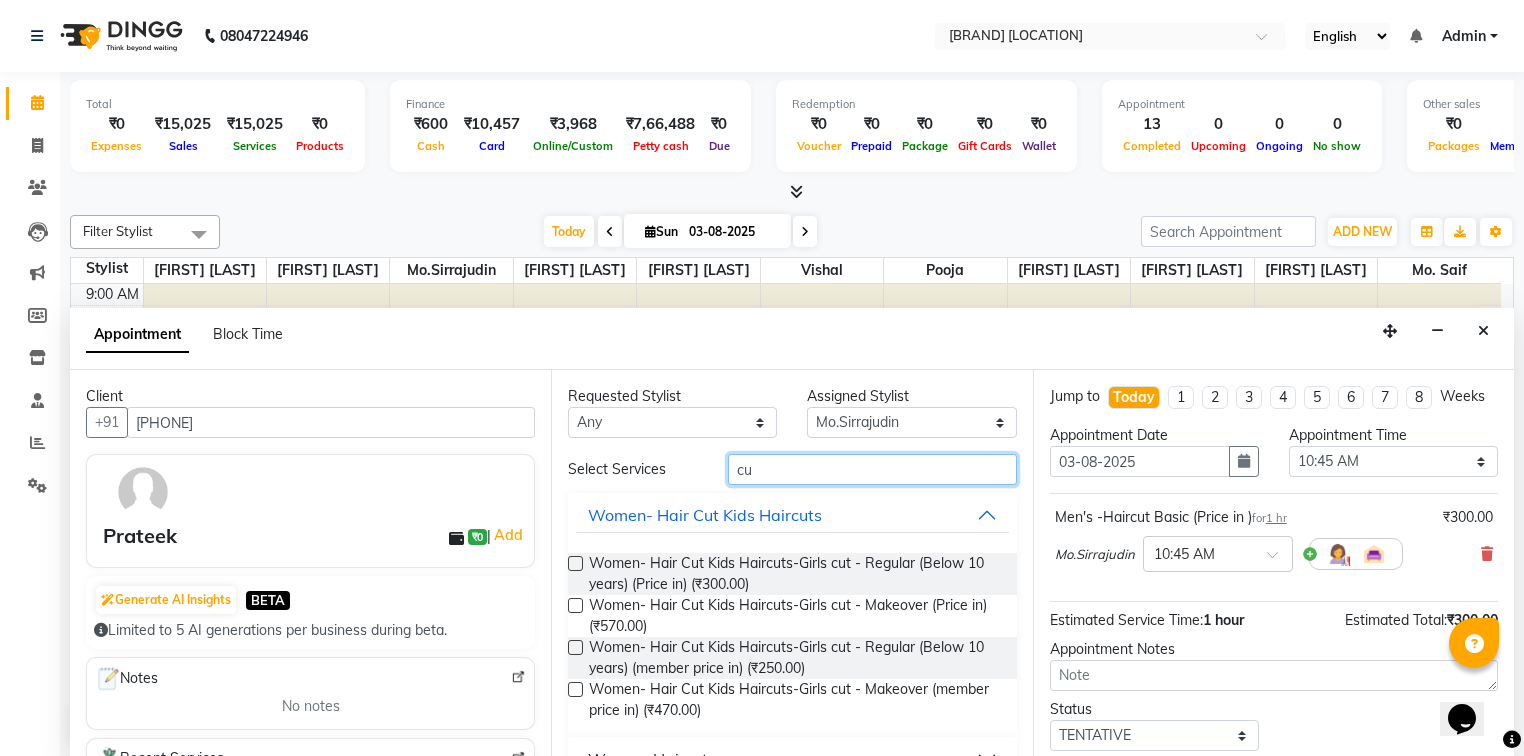 type on "c" 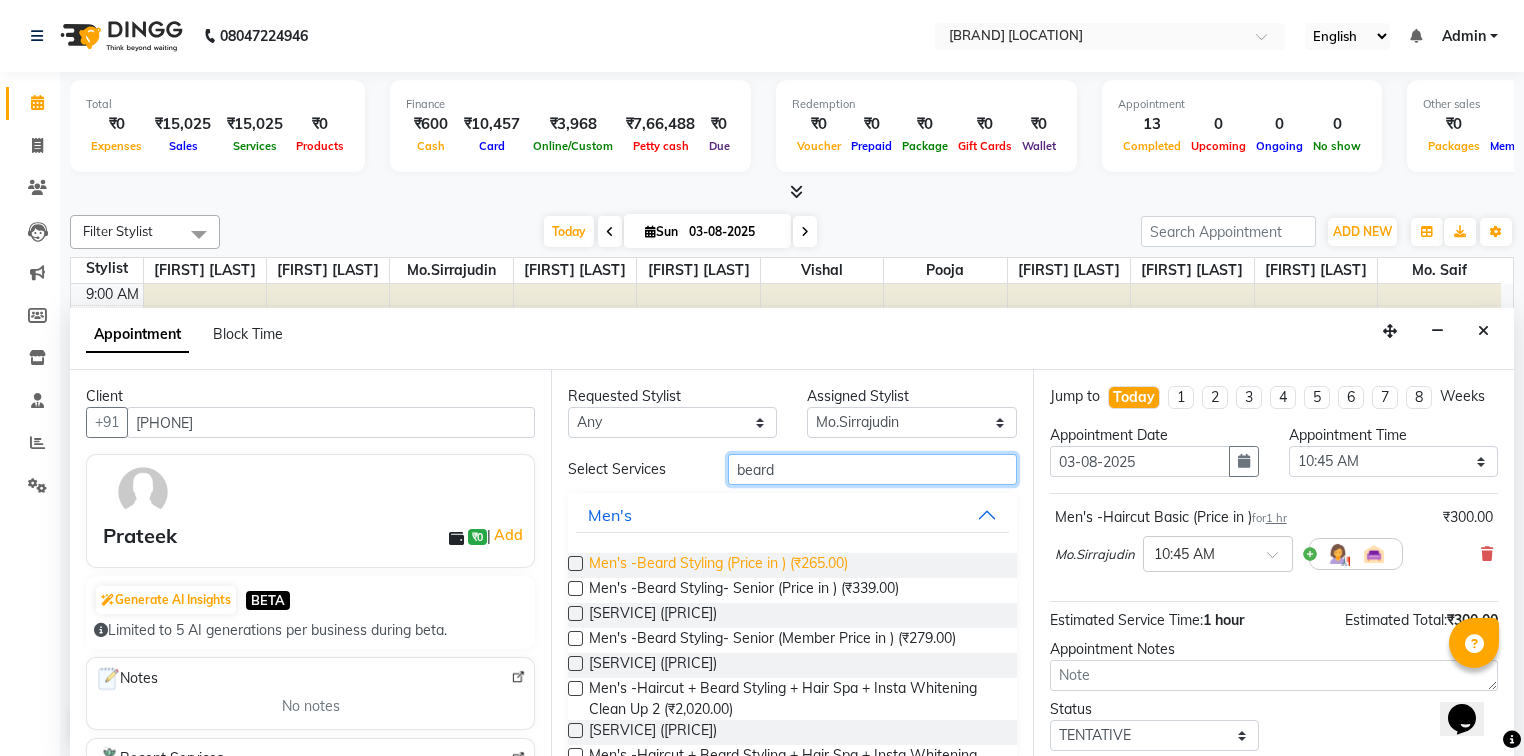 type on "beard" 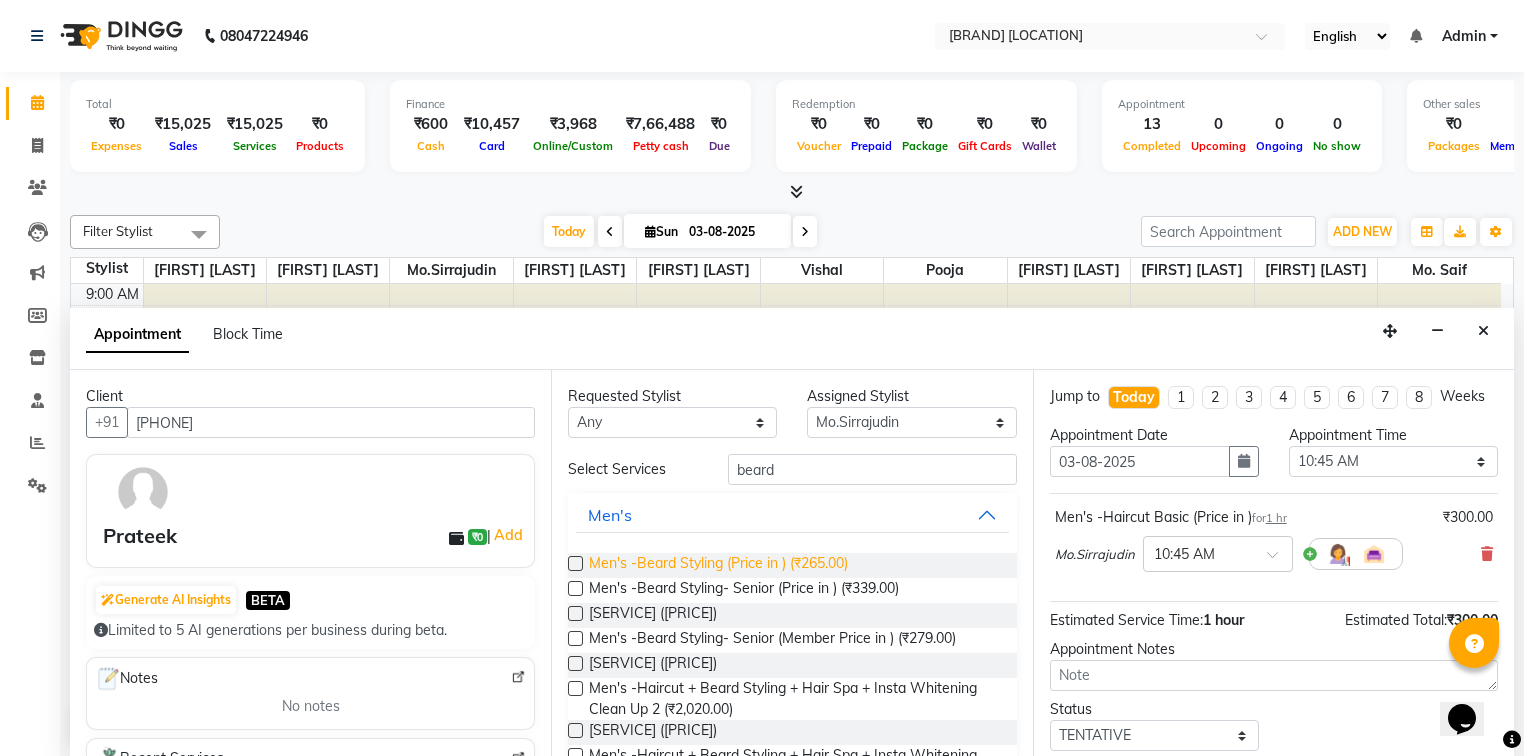 click on "Men's -Beard Styling (Price in ) (₹265.00)" at bounding box center [718, 565] 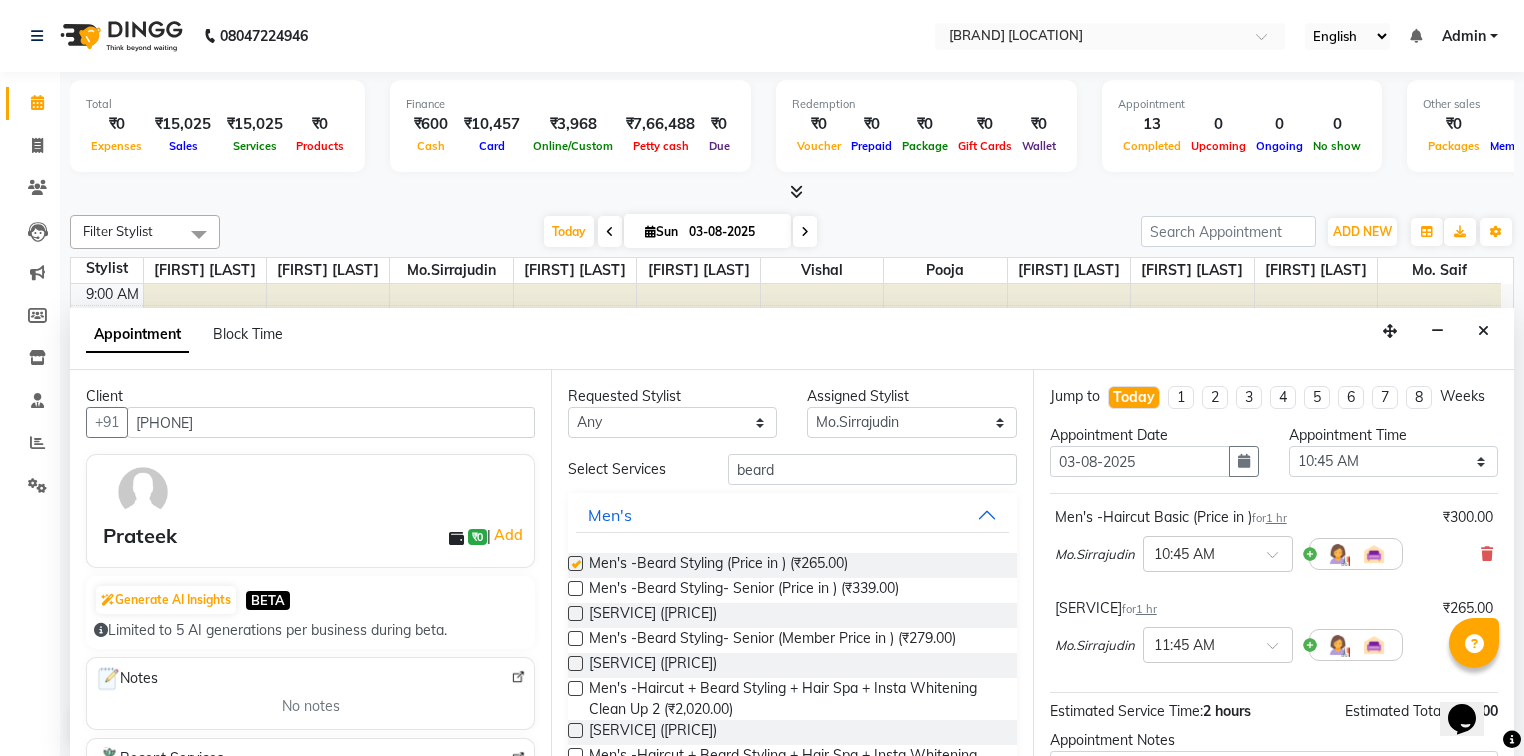 checkbox on "false" 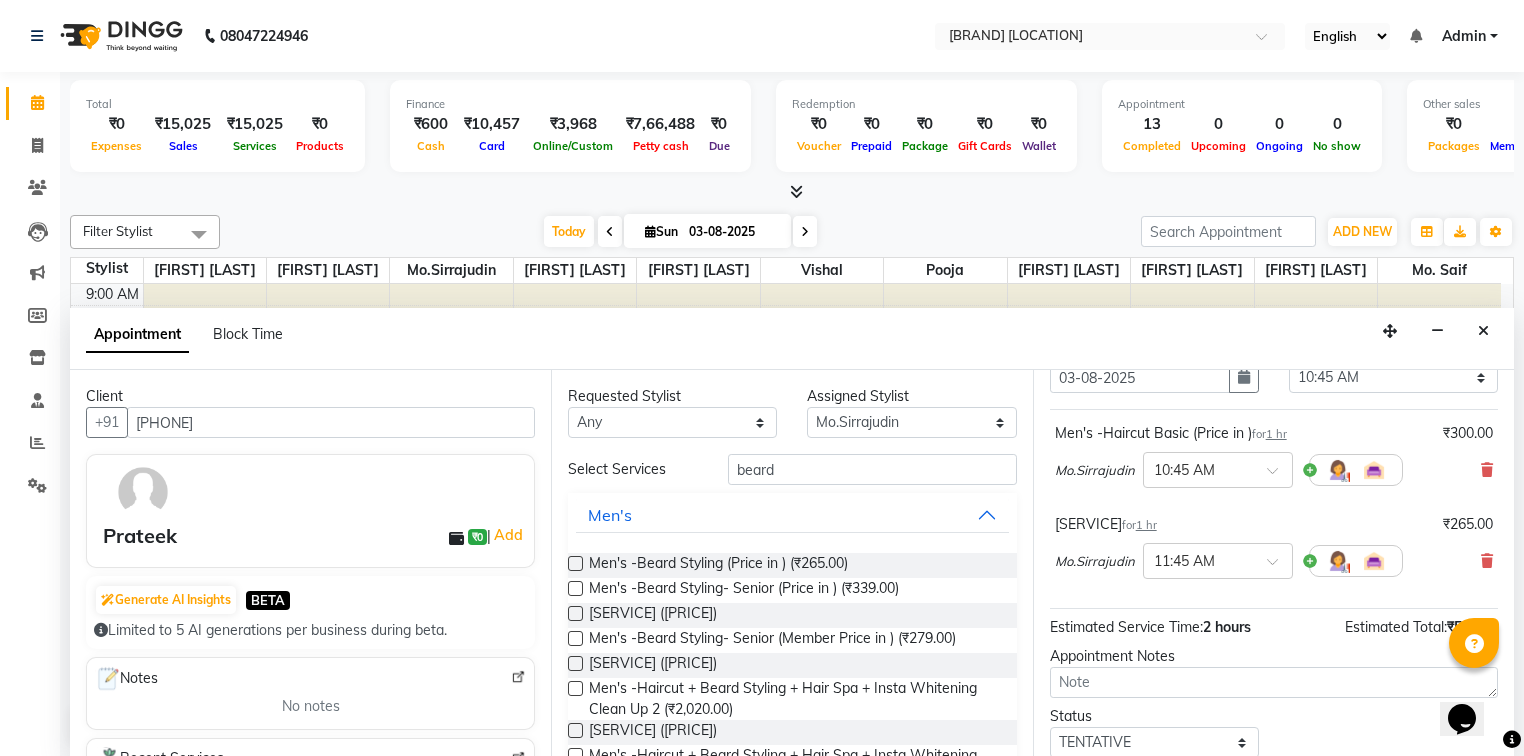 scroll, scrollTop: 209, scrollLeft: 0, axis: vertical 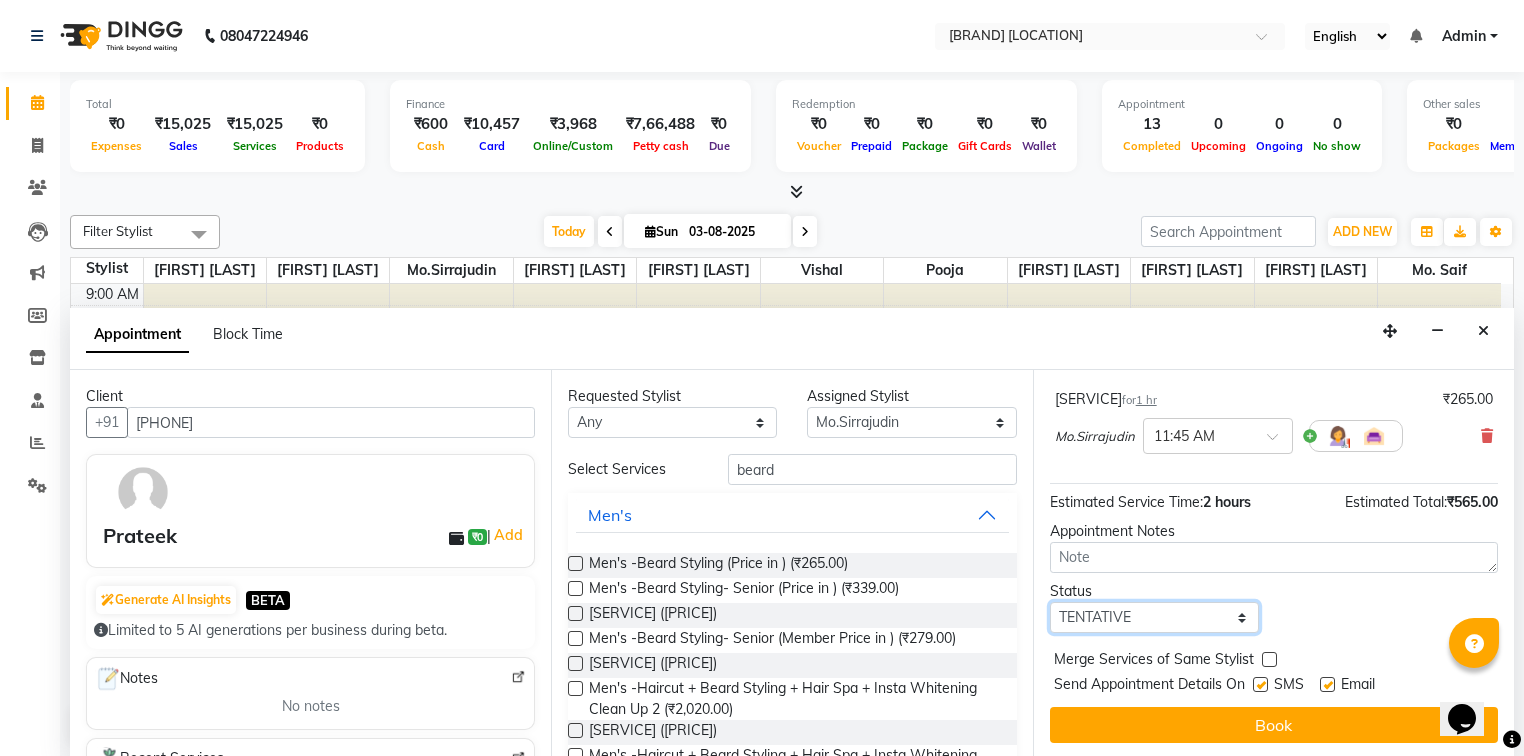 click on "Select TENTATIVE CONFIRM CHECK-IN UPCOMING" at bounding box center [1154, 617] 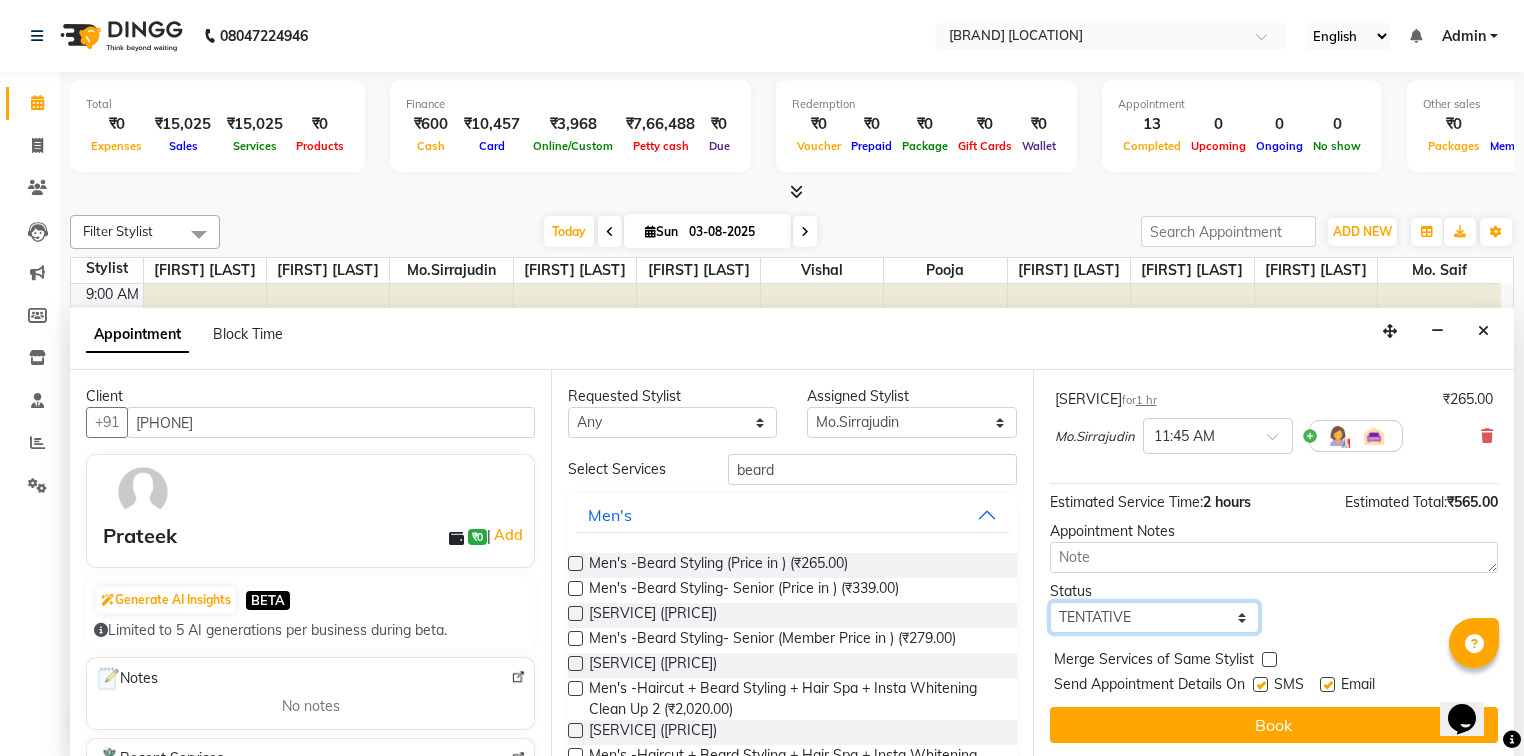select on "confirm booking" 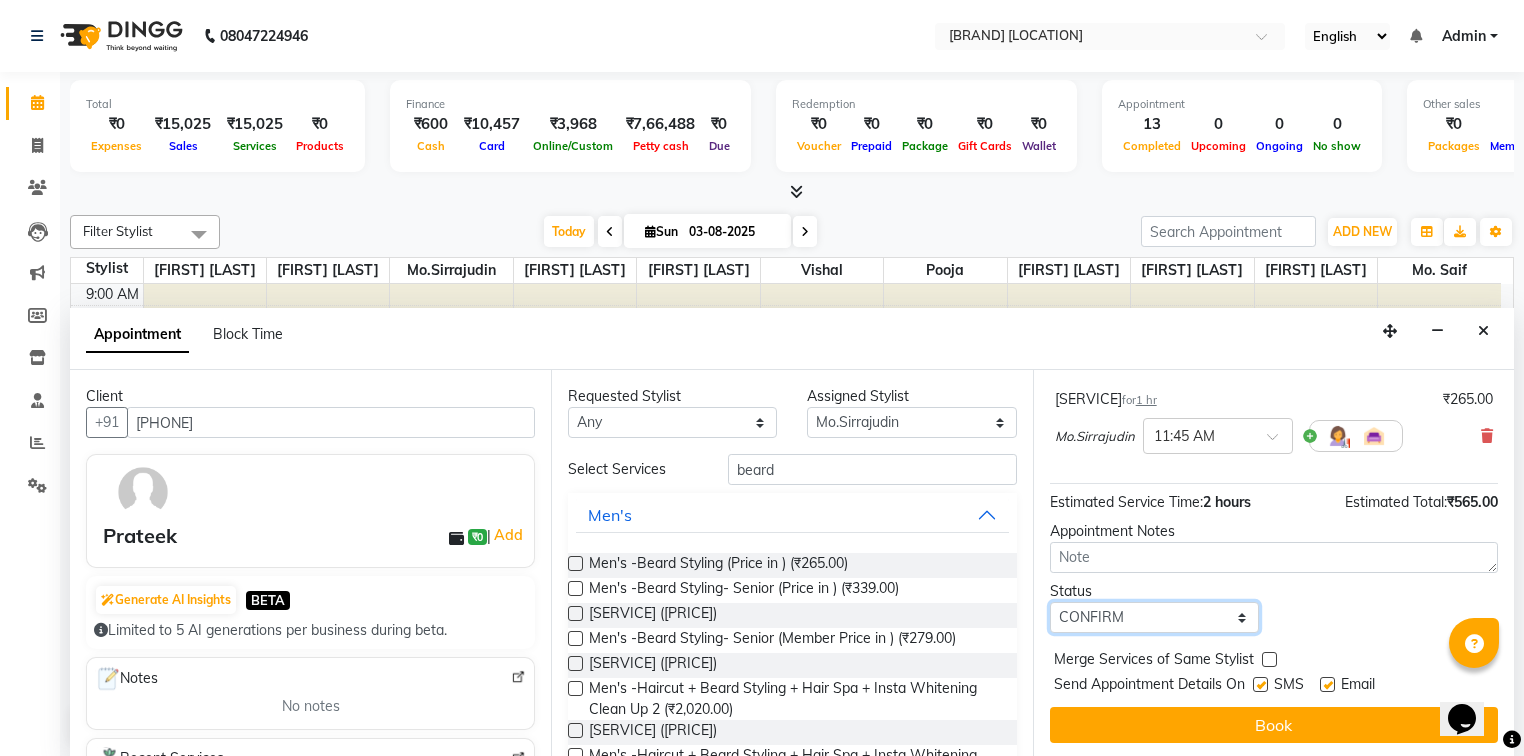 click on "Select TENTATIVE CONFIRM CHECK-IN UPCOMING" at bounding box center (1154, 617) 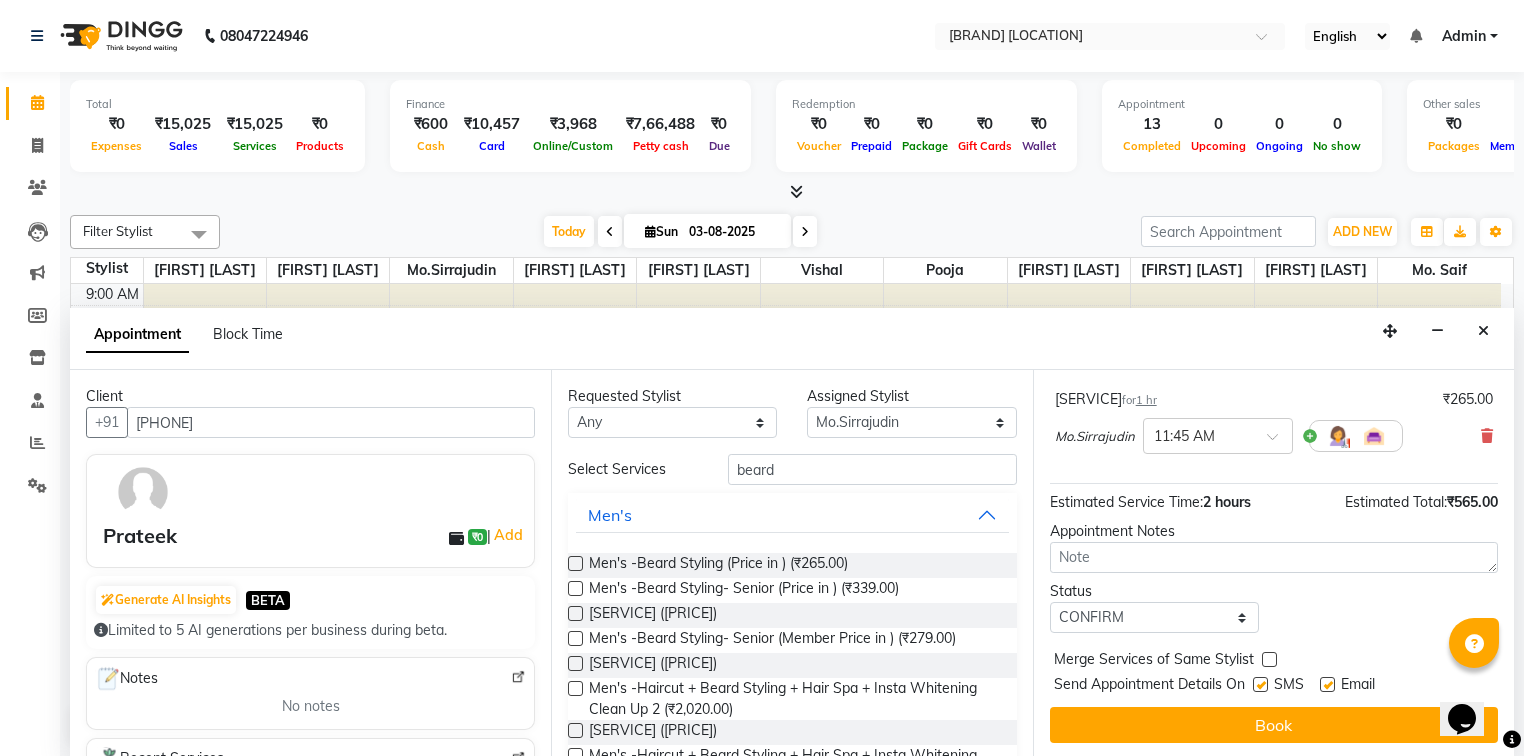 click at bounding box center (1260, 684) 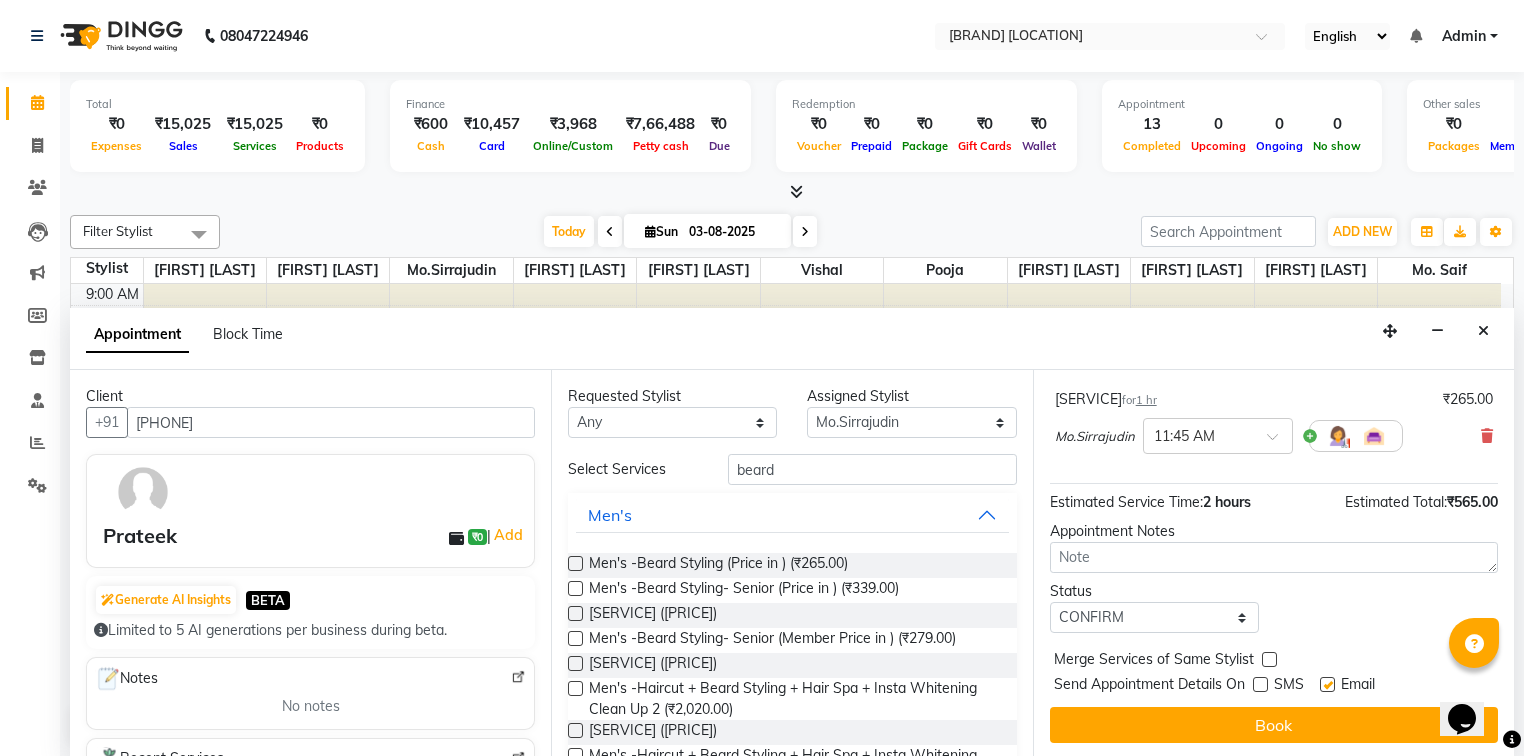 click at bounding box center [1327, 684] 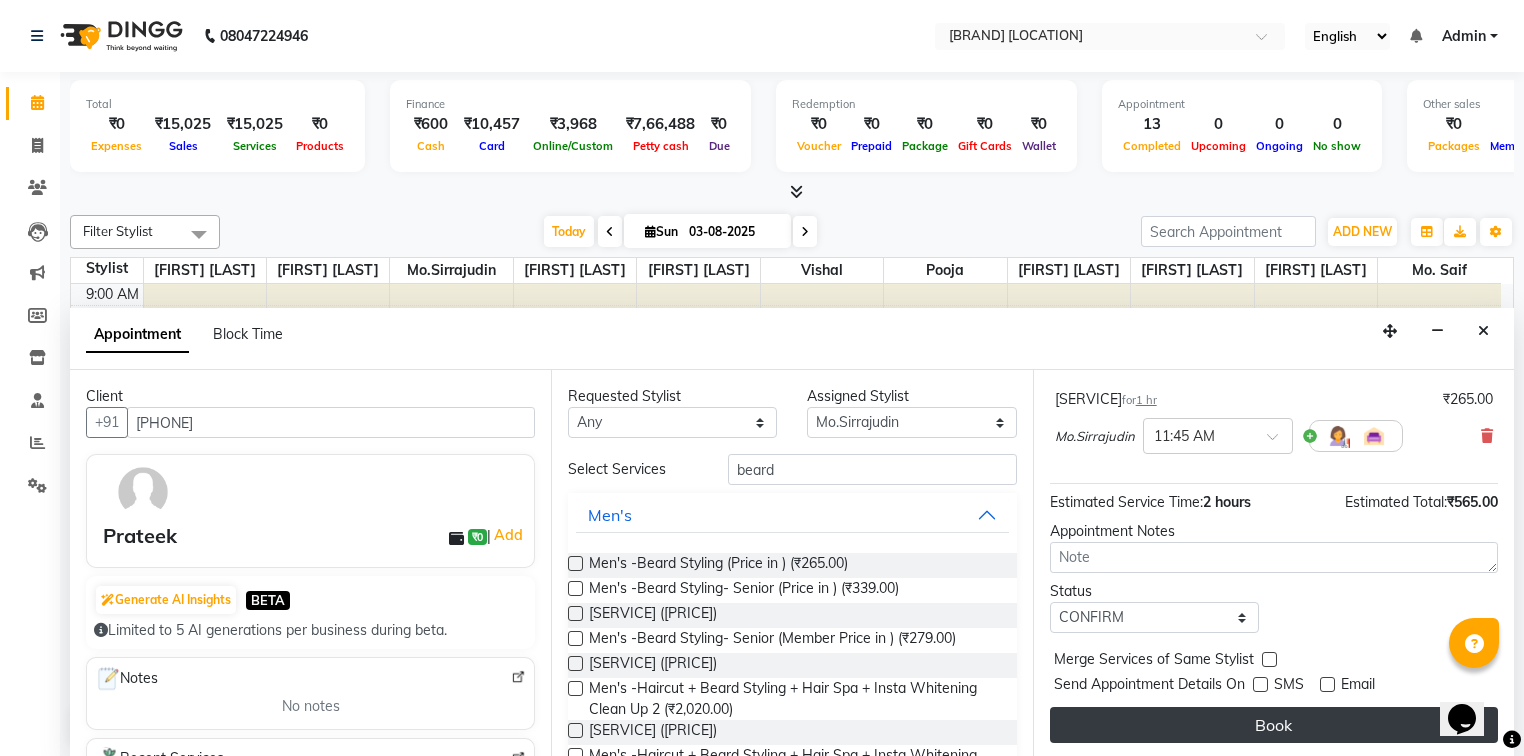 click on "Book" at bounding box center [1274, 725] 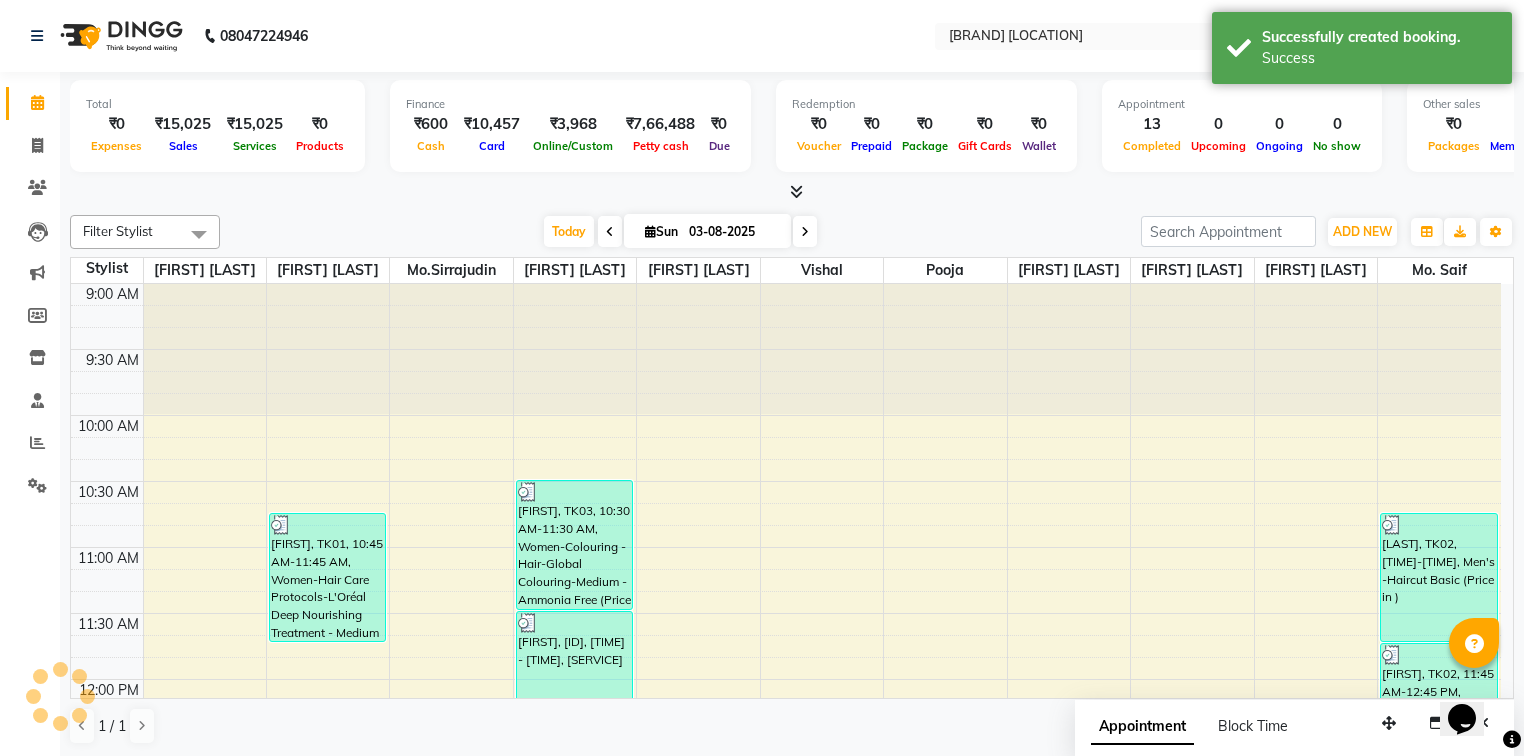scroll, scrollTop: 0, scrollLeft: 0, axis: both 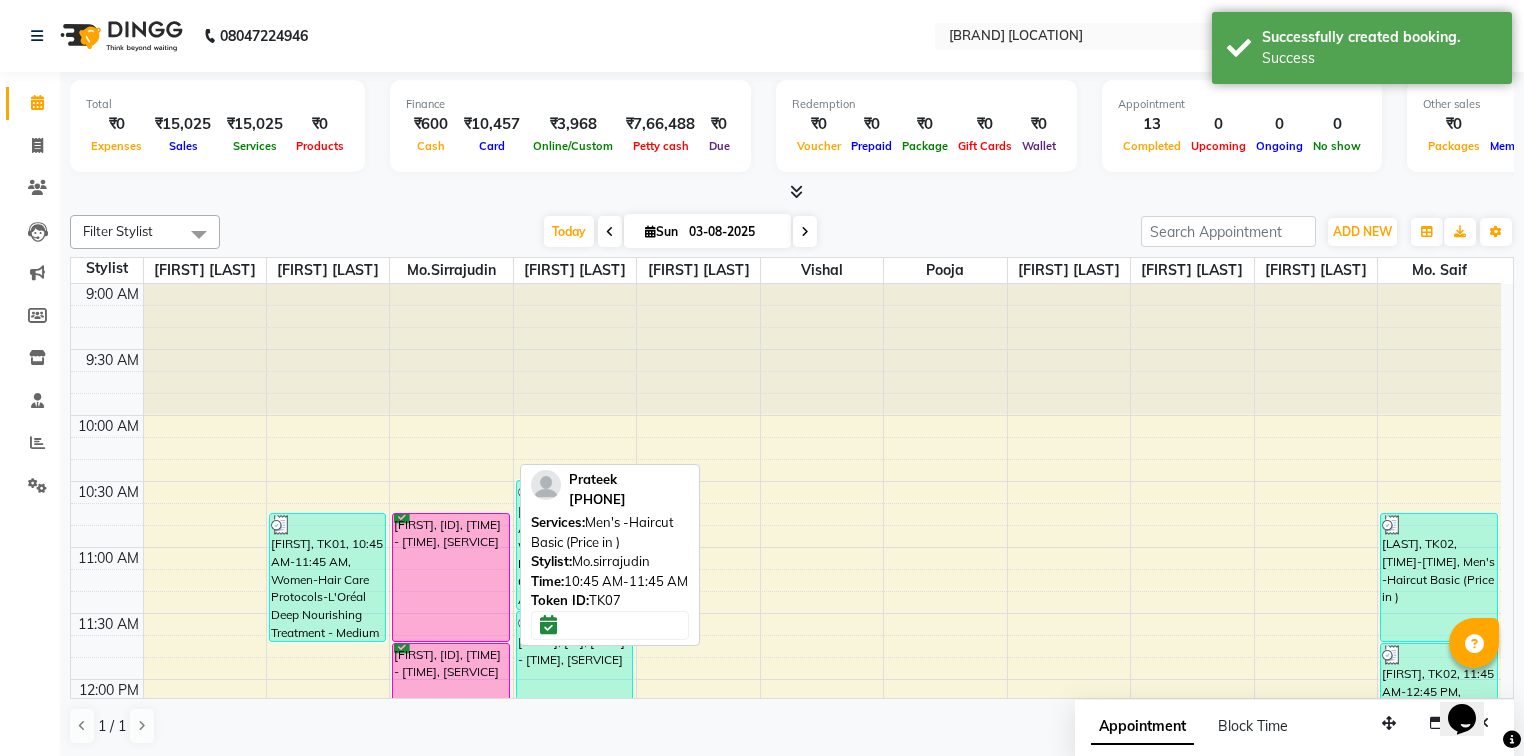 click on "[FIRST], [ID], [TIME] - [TIME], [SERVICE]" at bounding box center [450, 577] 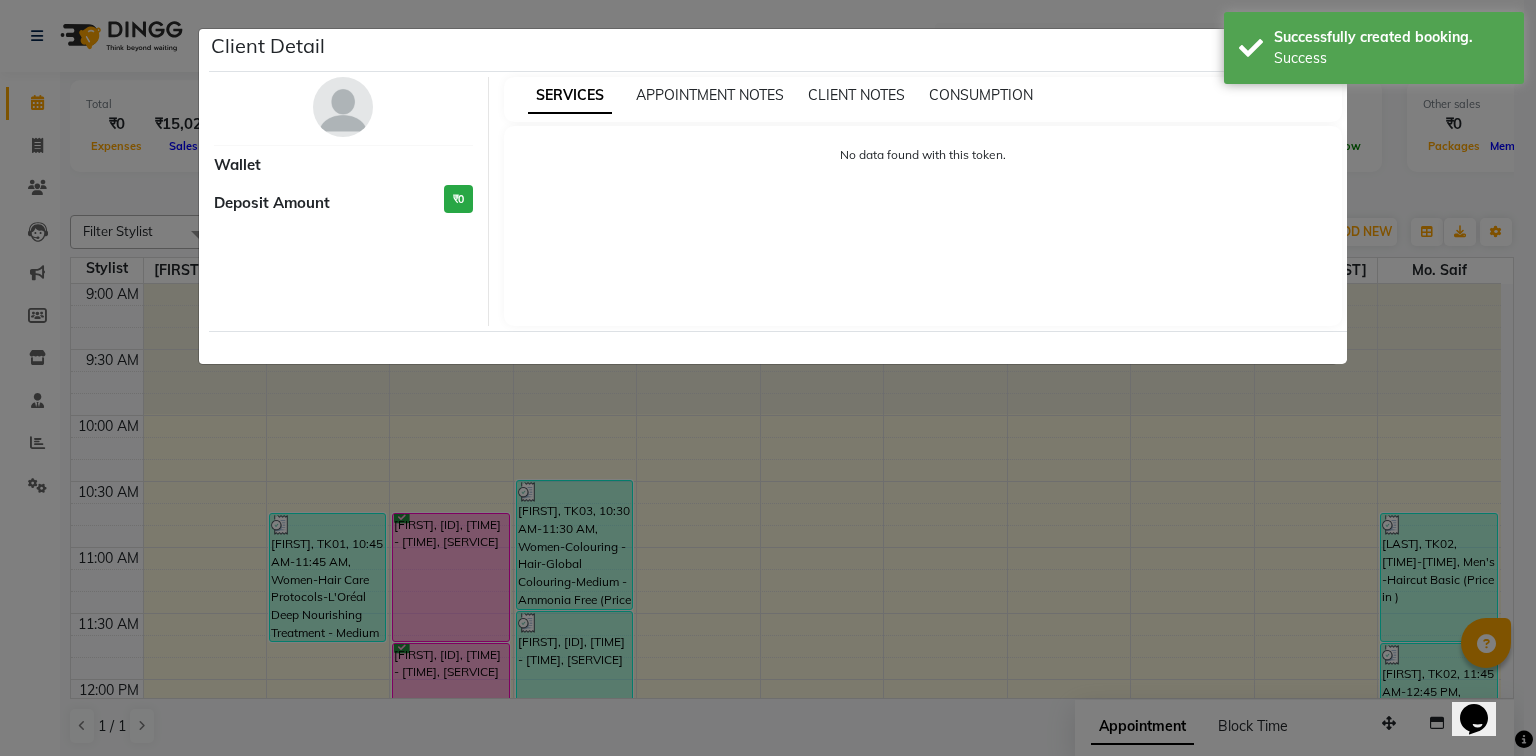 select on "6" 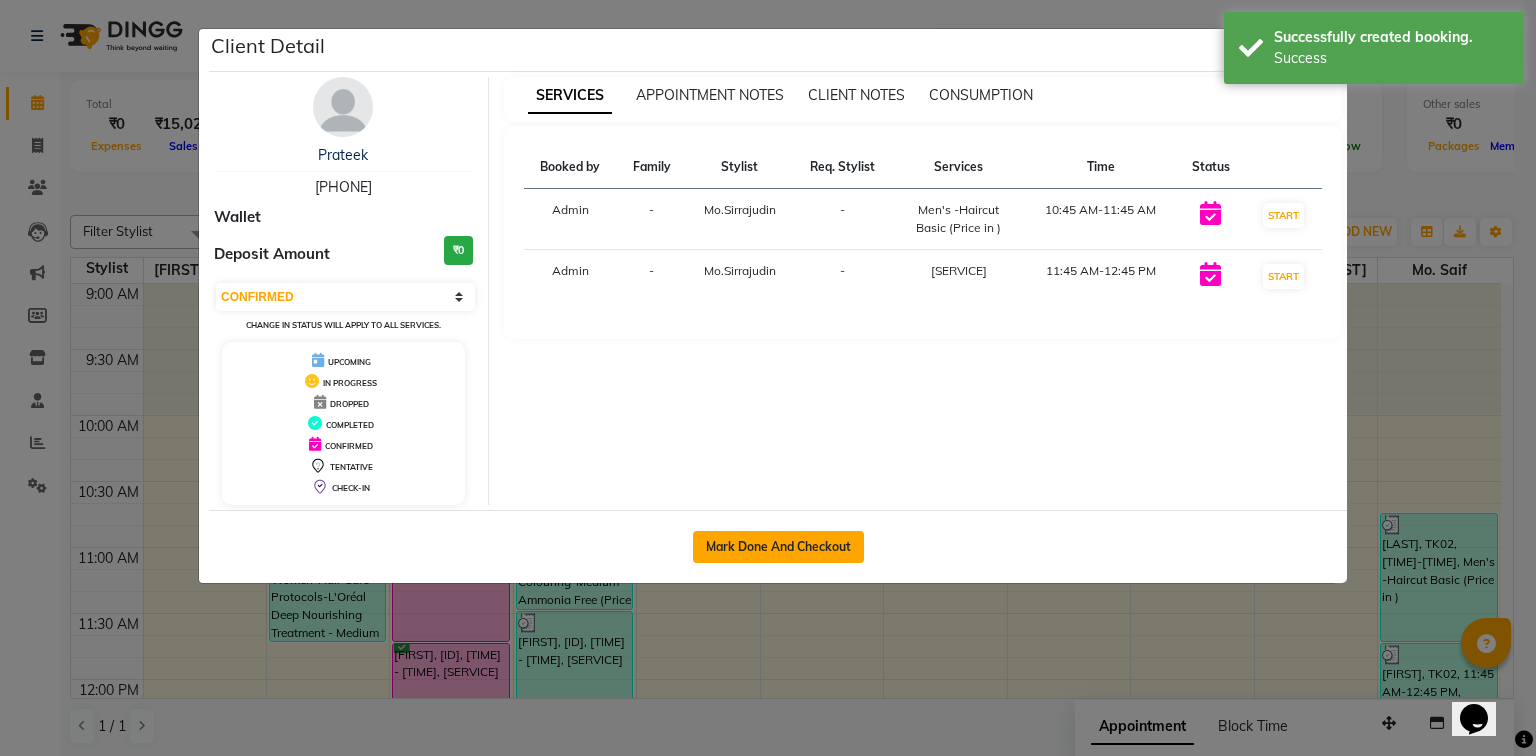 click on "Mark Done And Checkout" 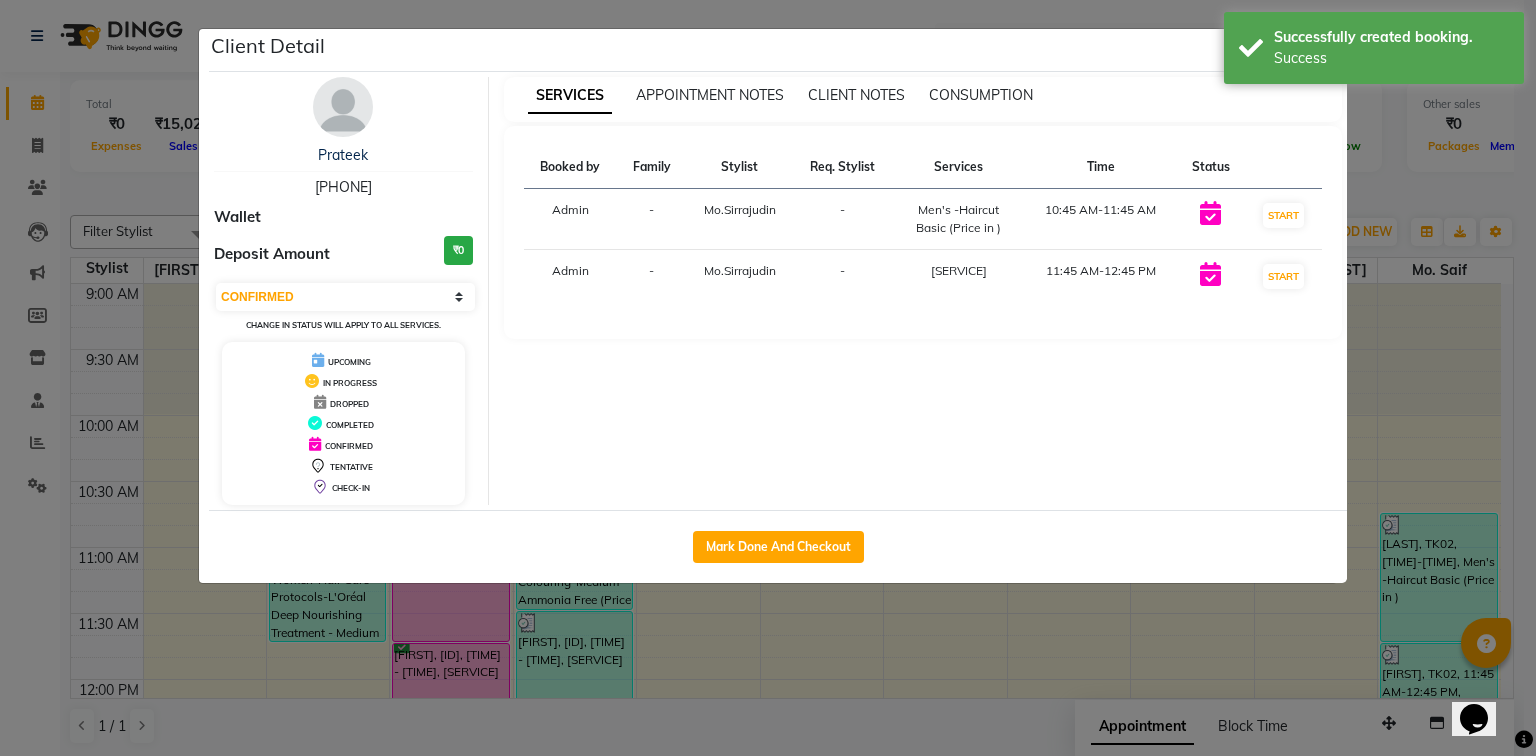 select on "service" 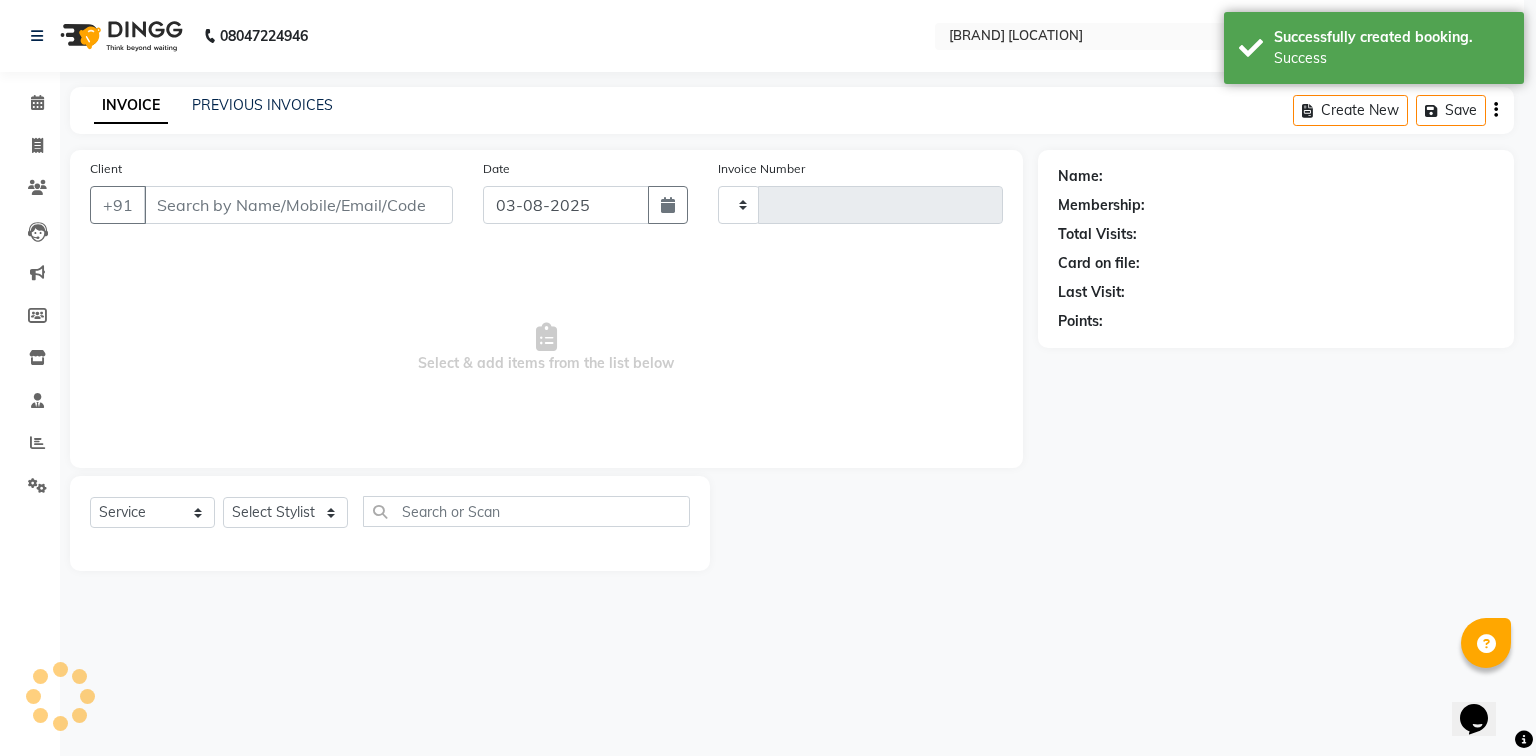 type on "0943" 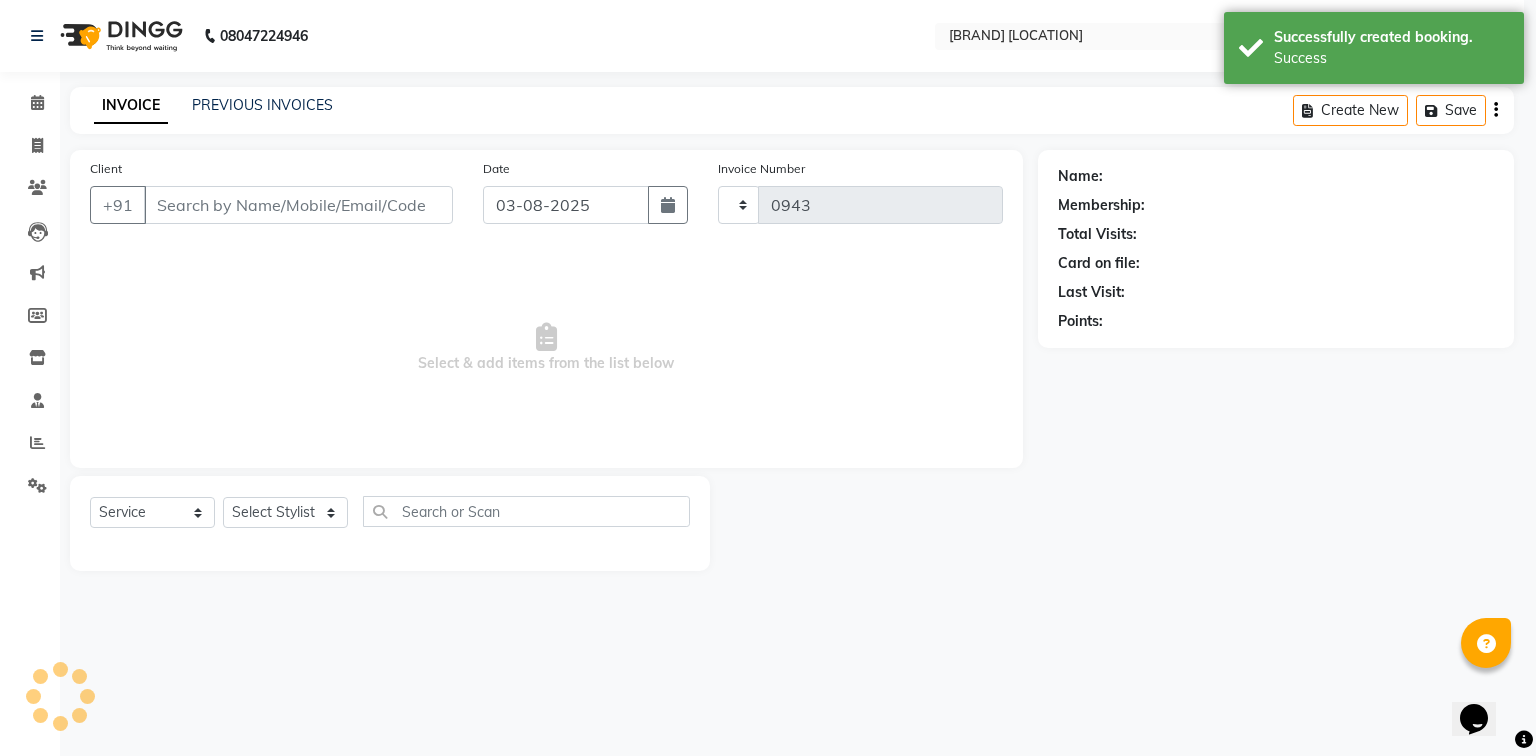 select on "7023" 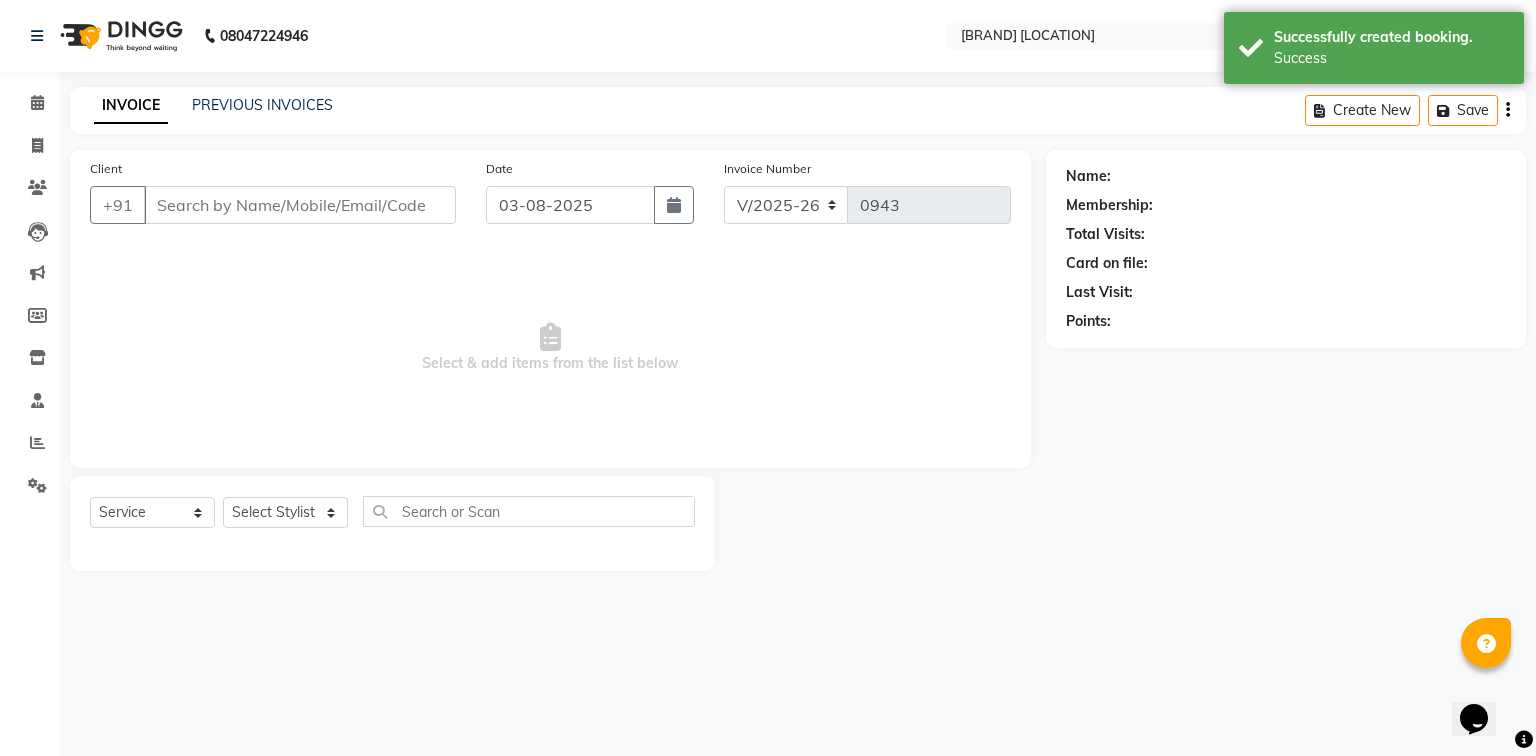 type on "[PHONE]" 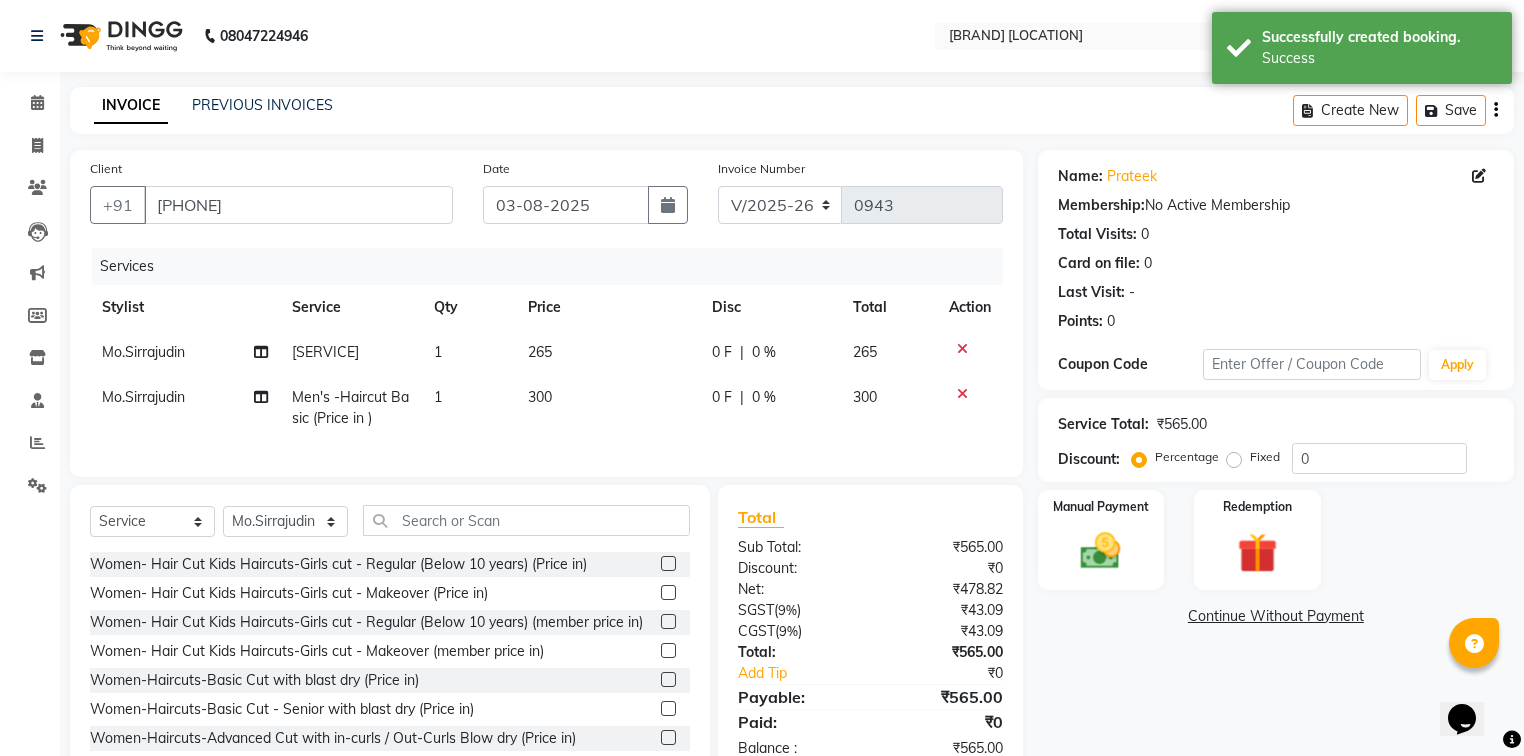 click 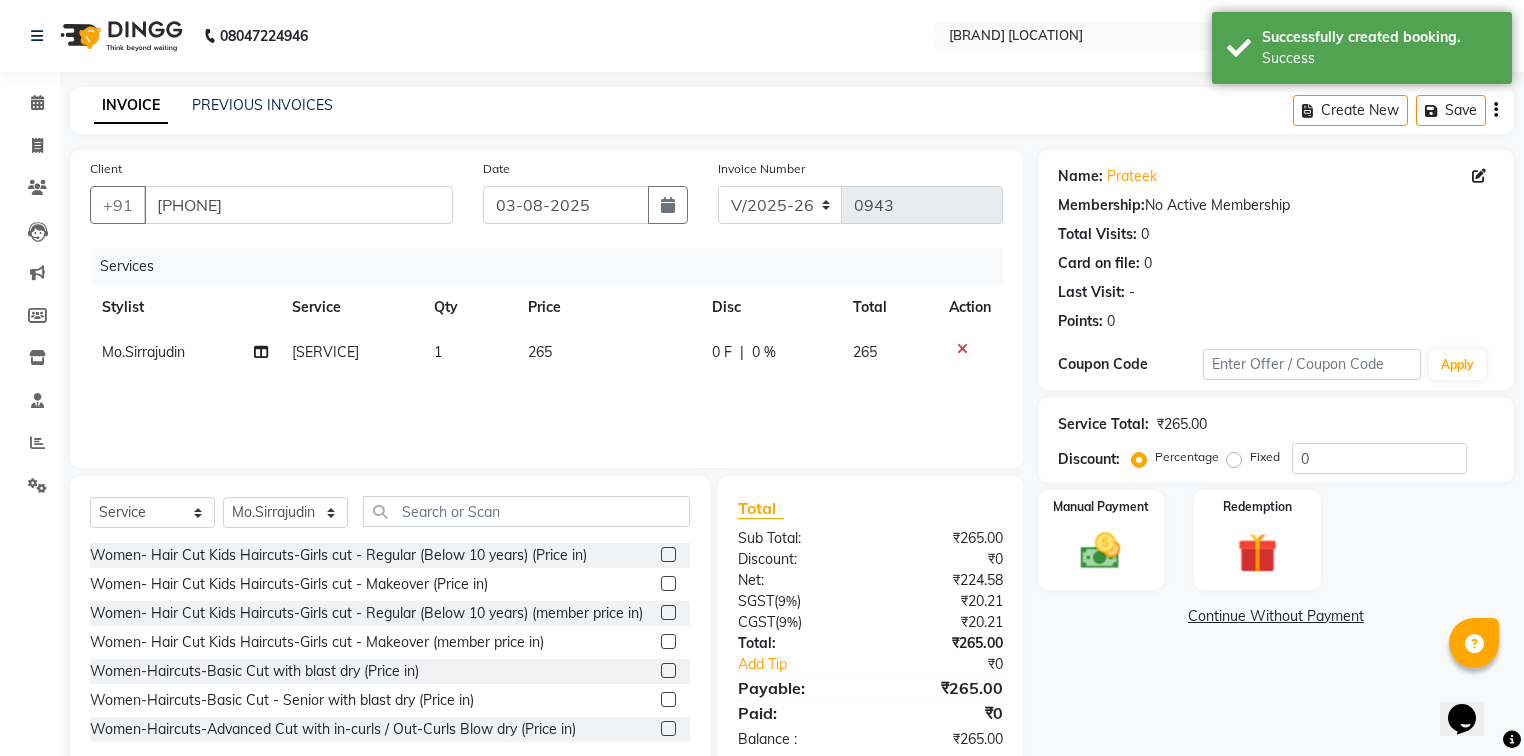 click on "0 F" 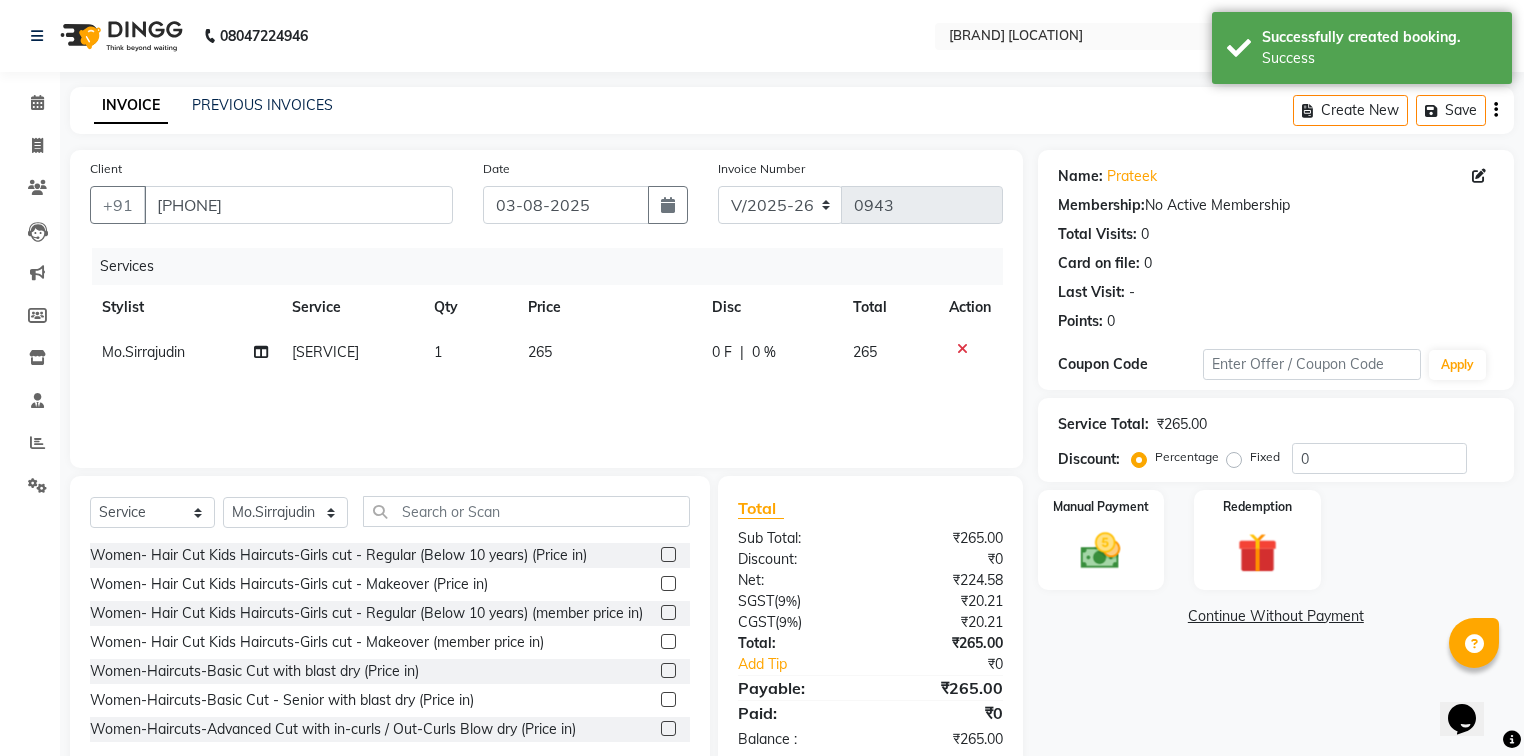 select on "58750" 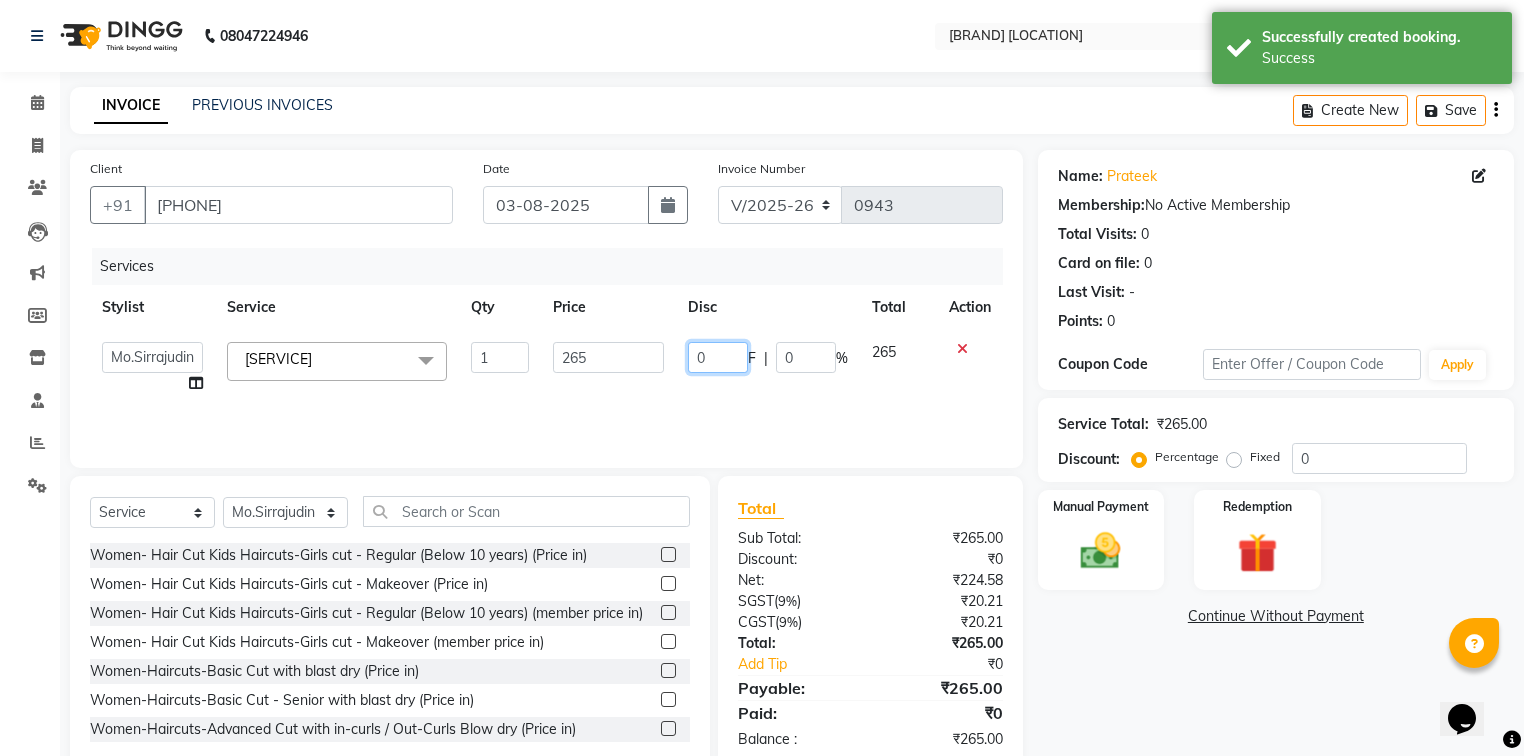 click on "0" 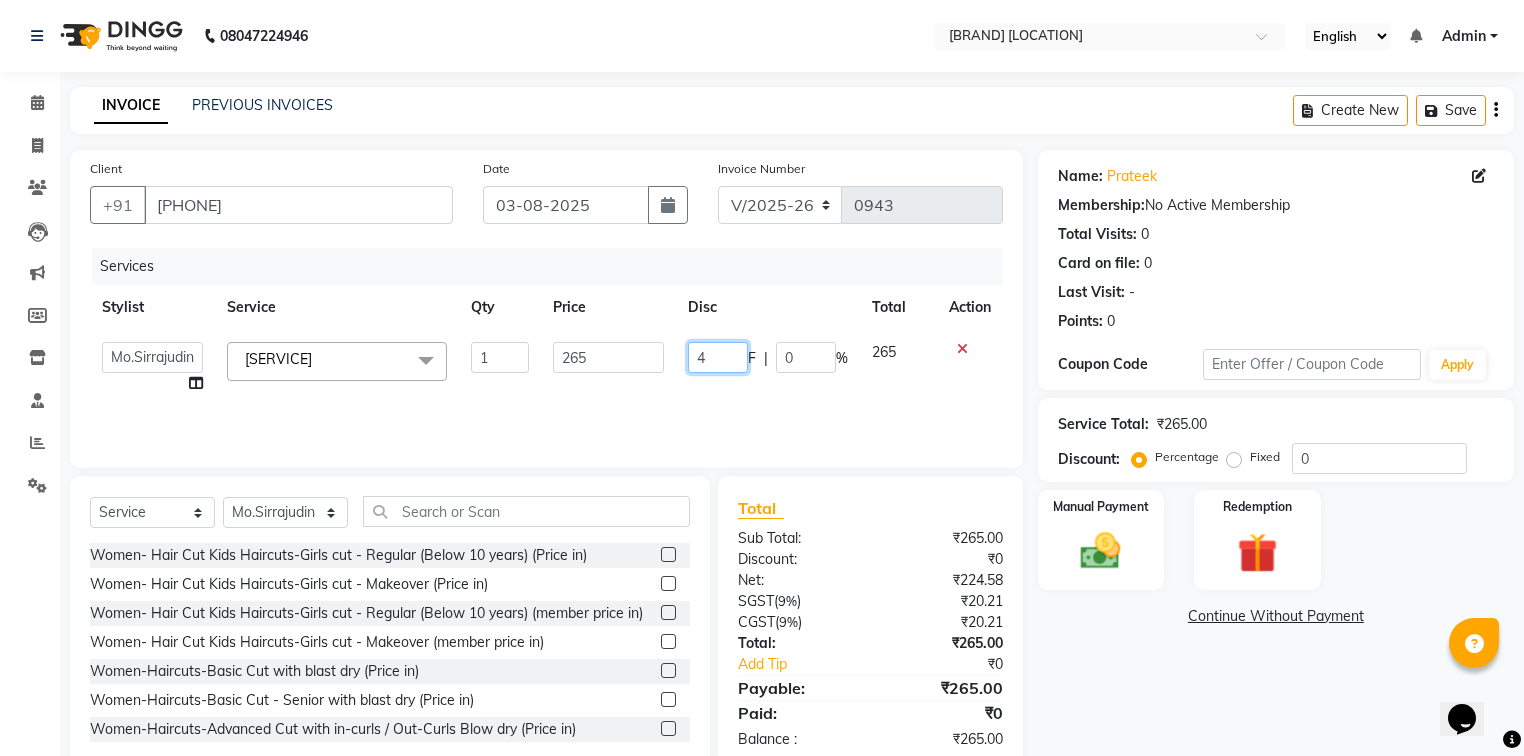 type on "45" 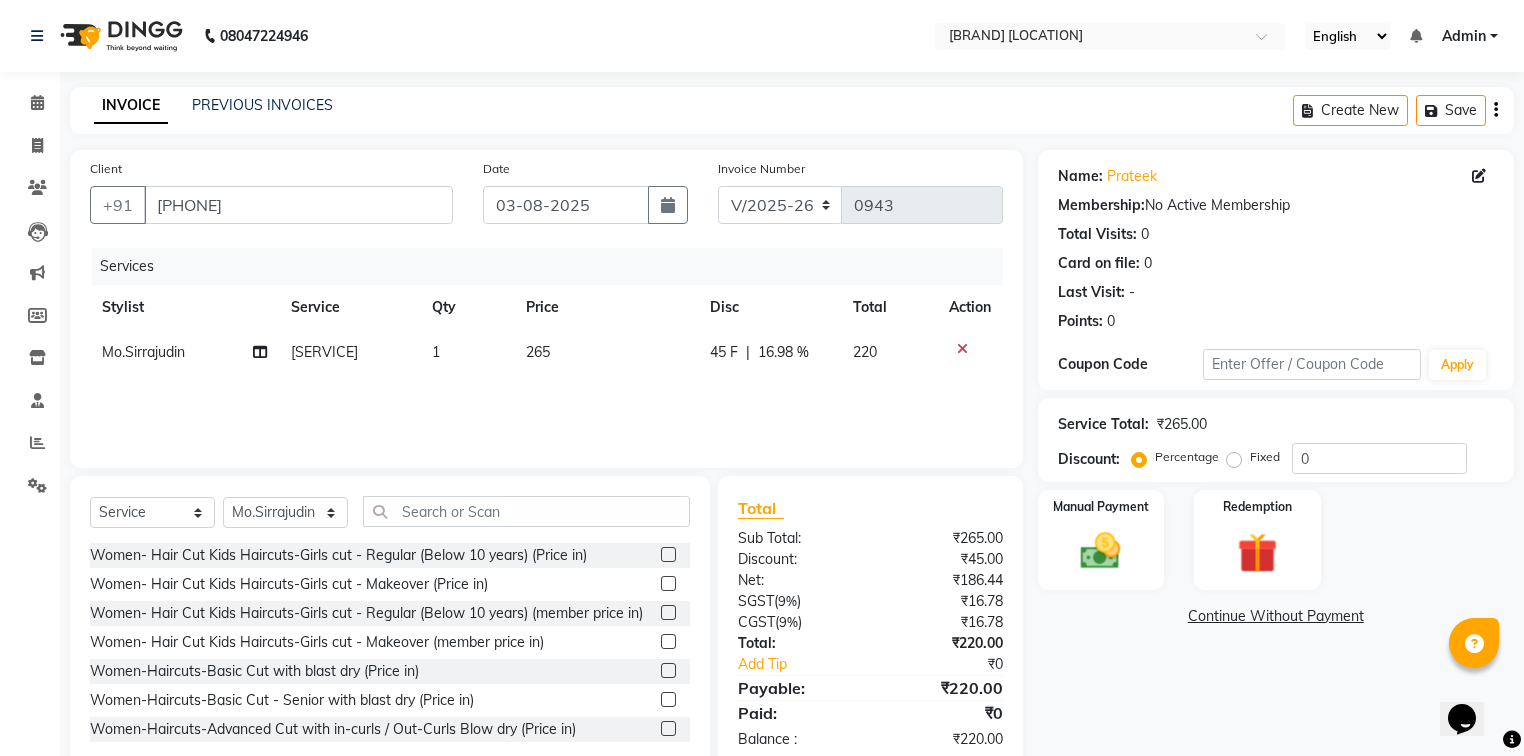 click on "Total Sub Total: ₹265.00 Discount: ₹45.00 Net: ₹186.44 SGST  ( 9% ) ₹16.78 CGST  ( 9% ) ₹16.78 Total: ₹220.00 Add Tip ₹0 Payable: ₹220.00 Paid: ₹0 Balance   : ₹220.00" 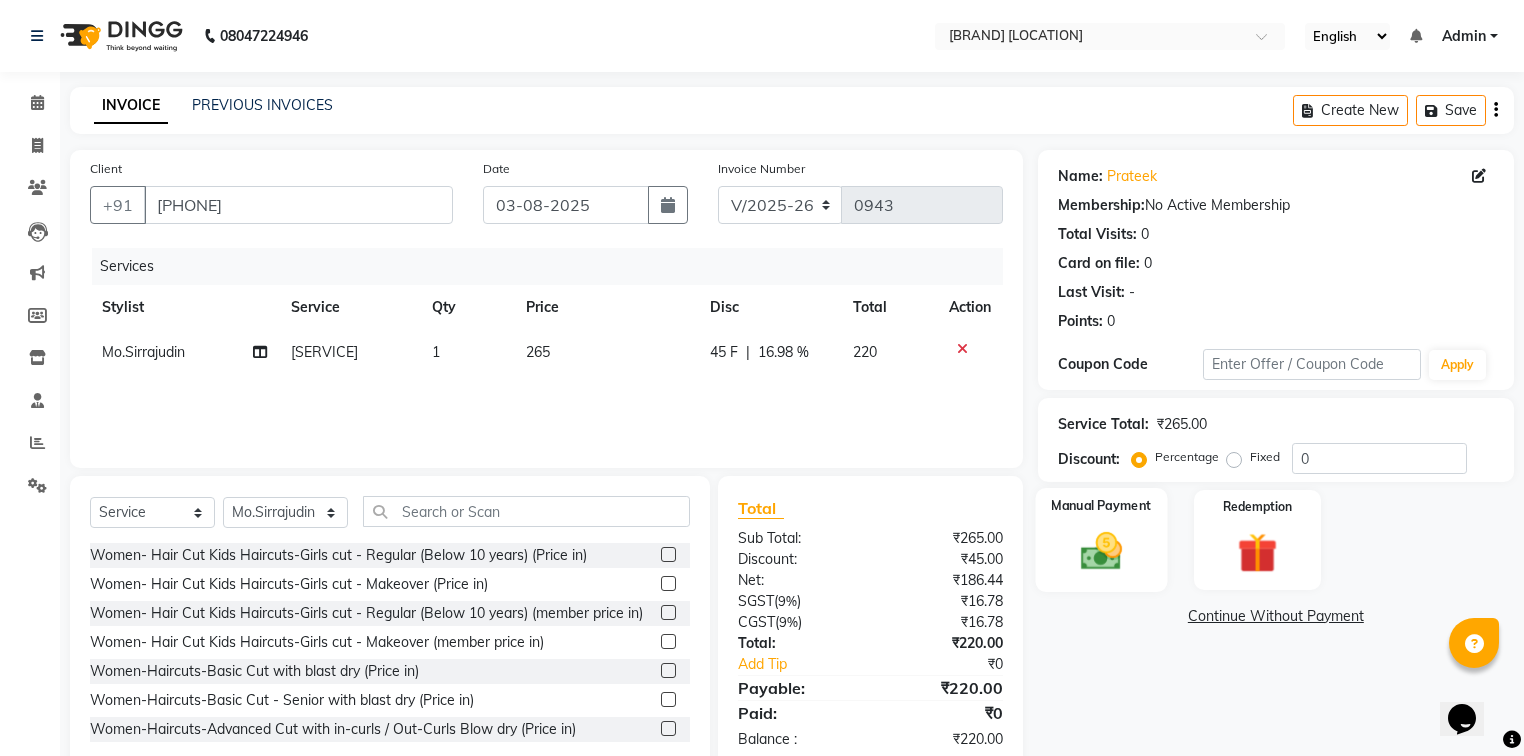 click on "Manual Payment" 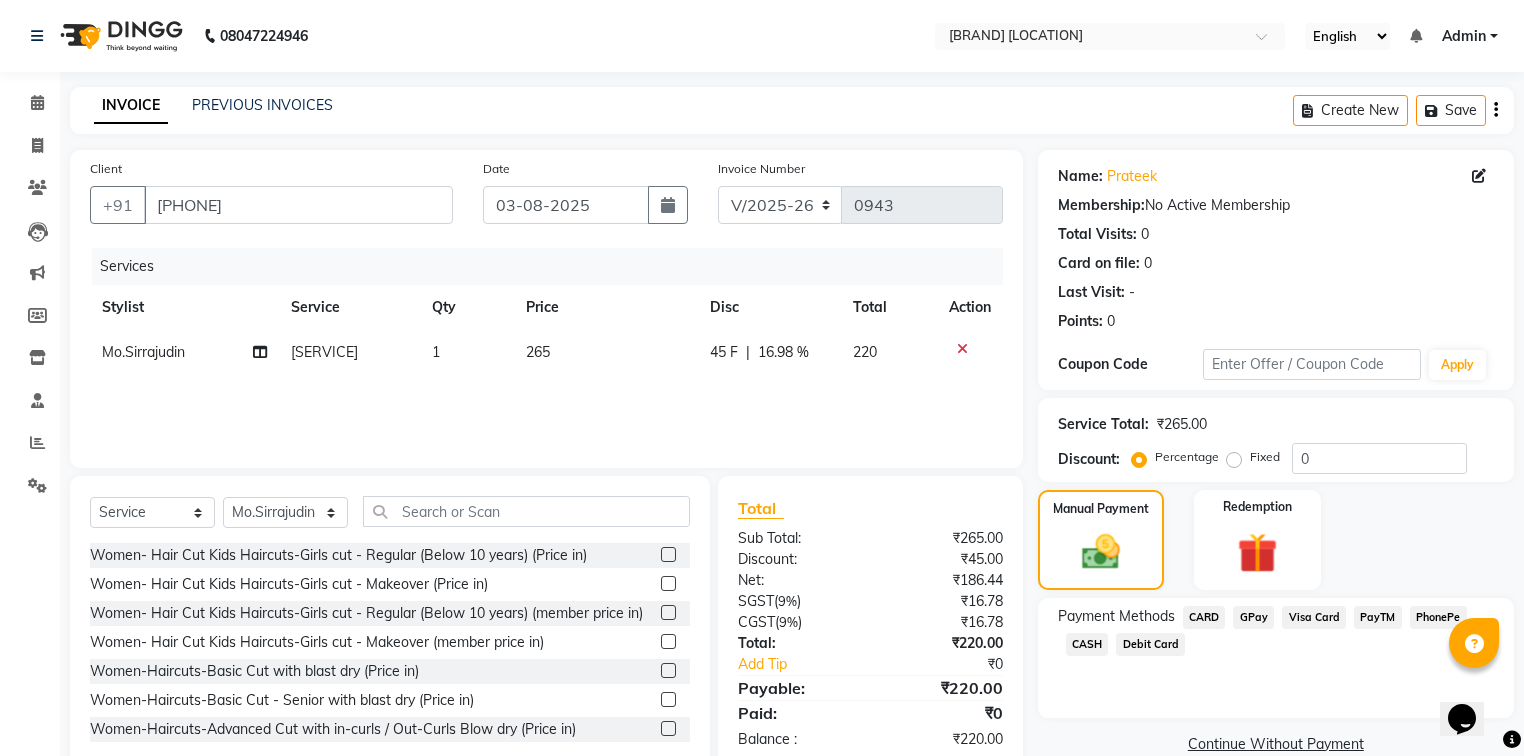 click on "CASH" 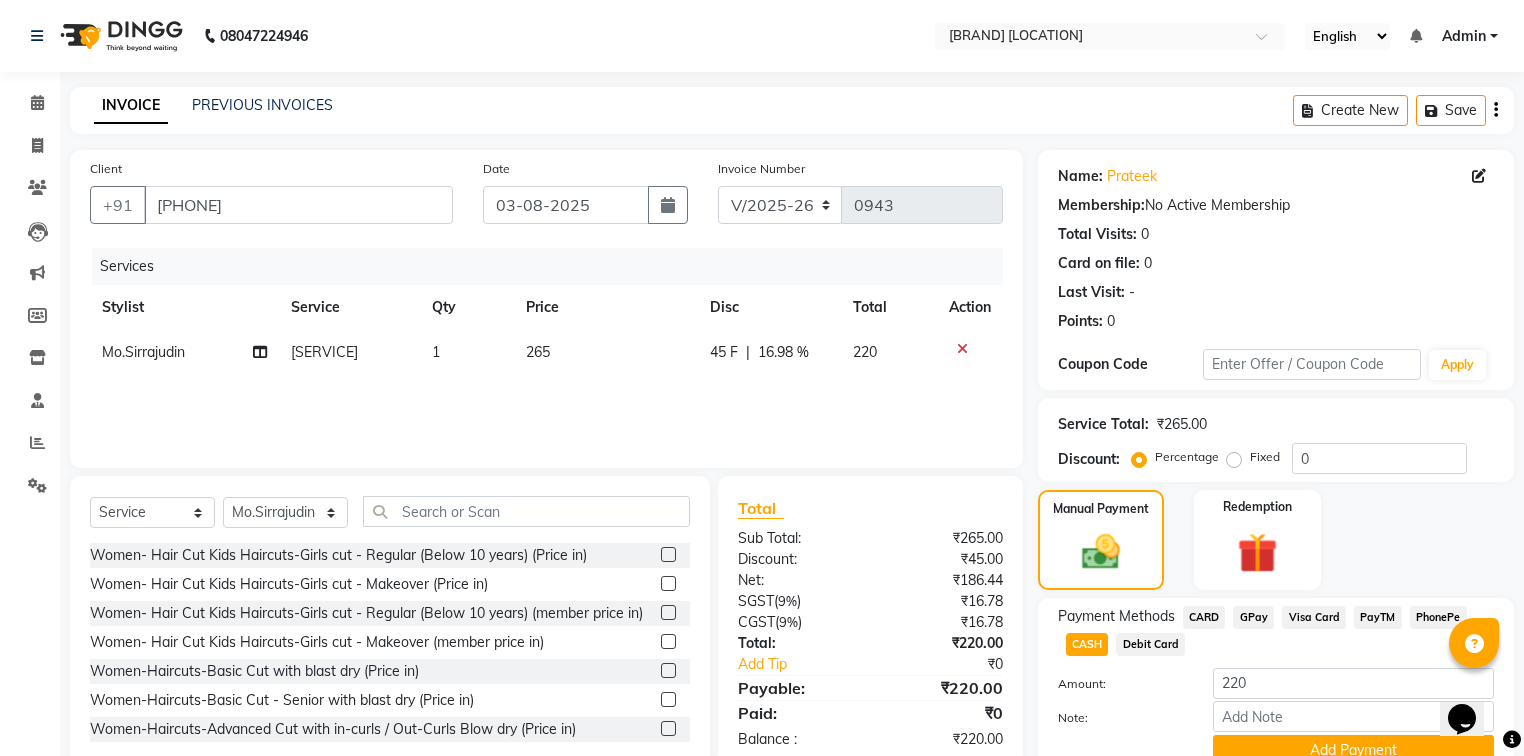 scroll, scrollTop: 91, scrollLeft: 0, axis: vertical 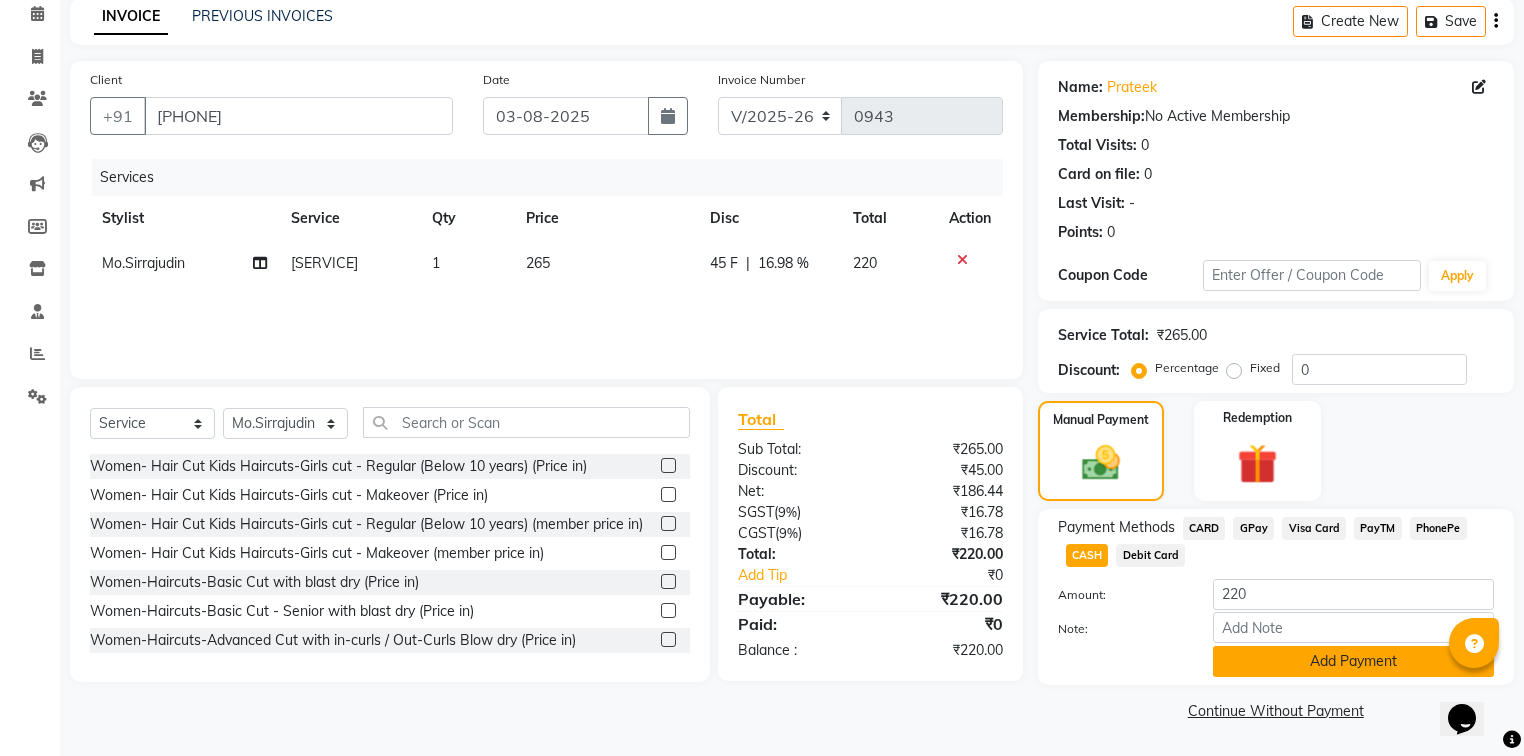 click on "Add Payment" 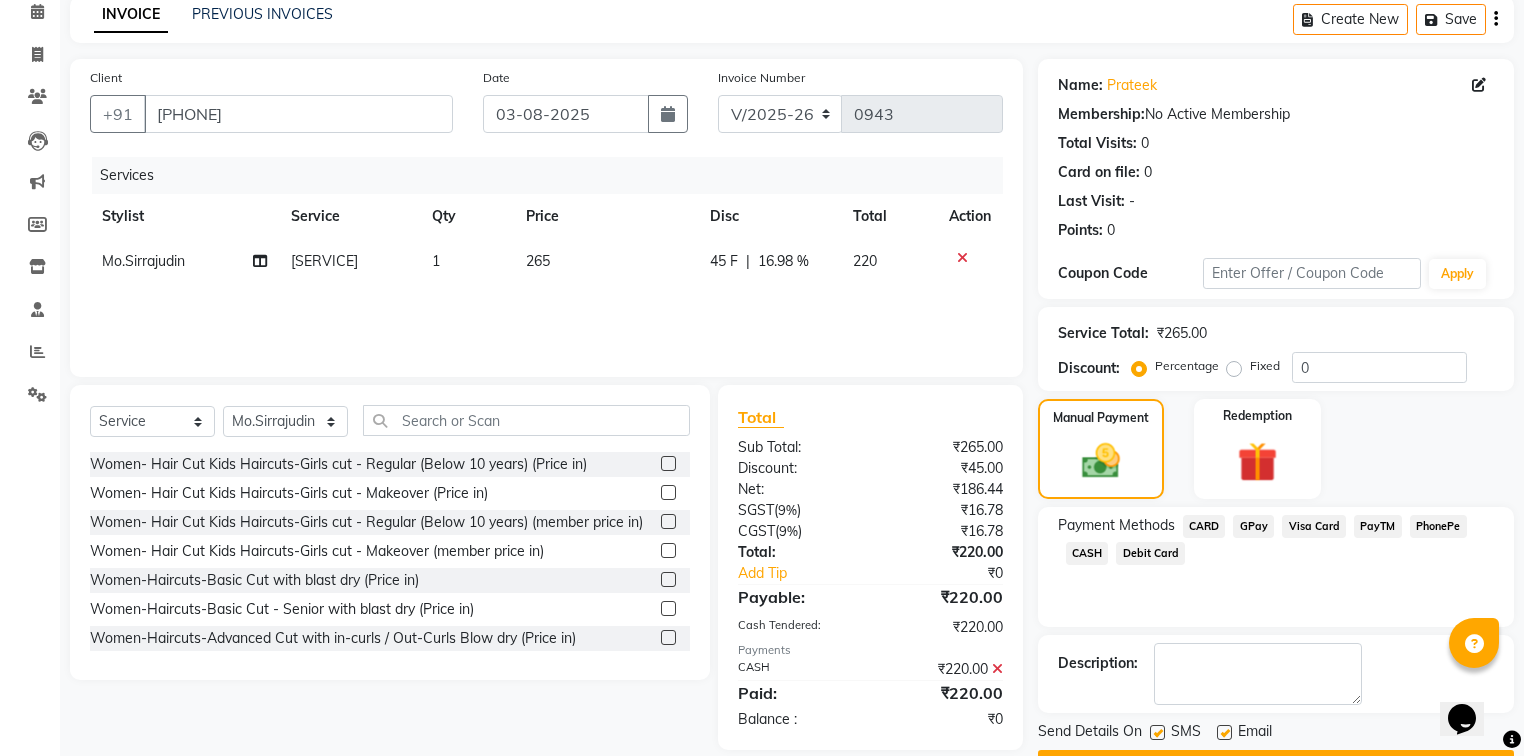 drag, startPoint x: 1227, startPoint y: 729, endPoint x: 1179, endPoint y: 731, distance: 48.04165 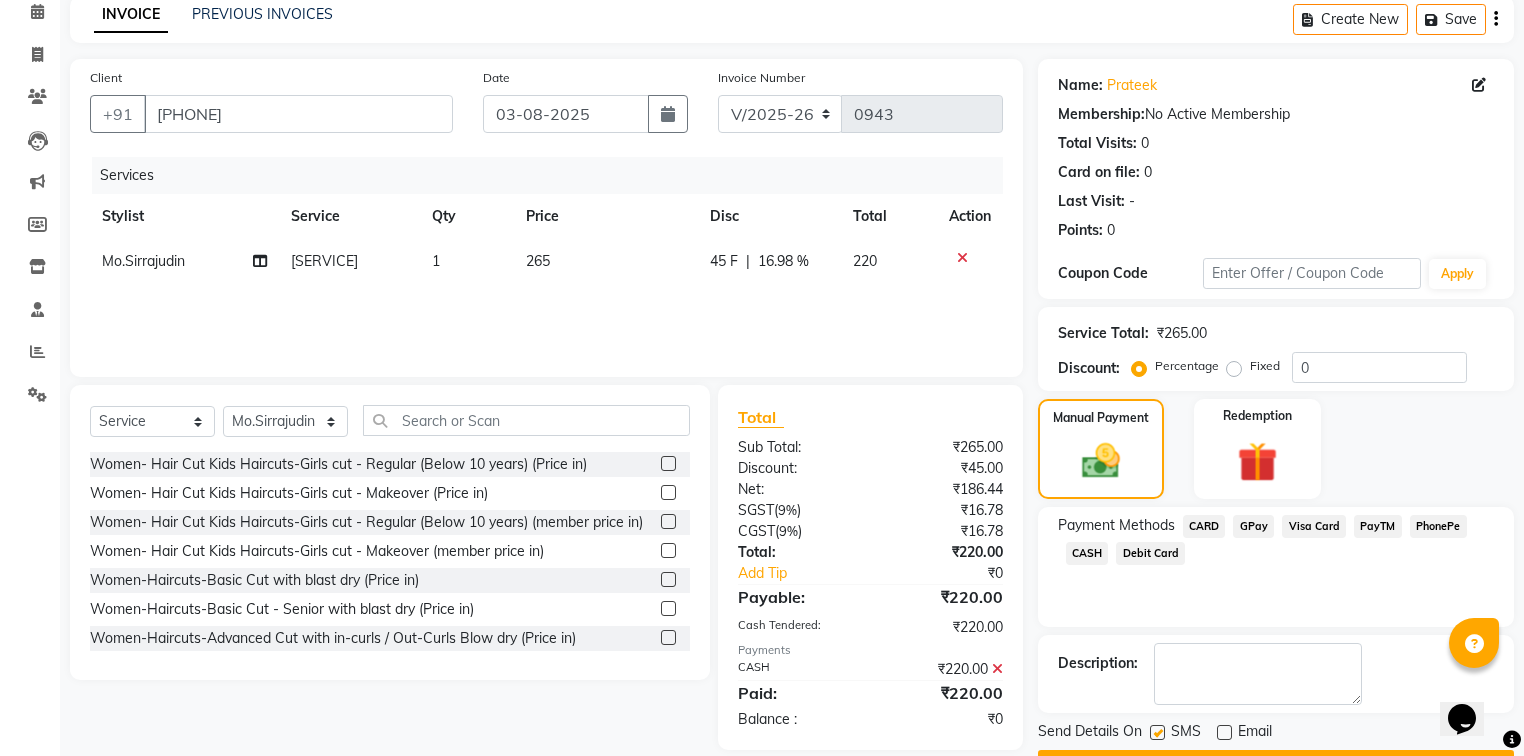 click 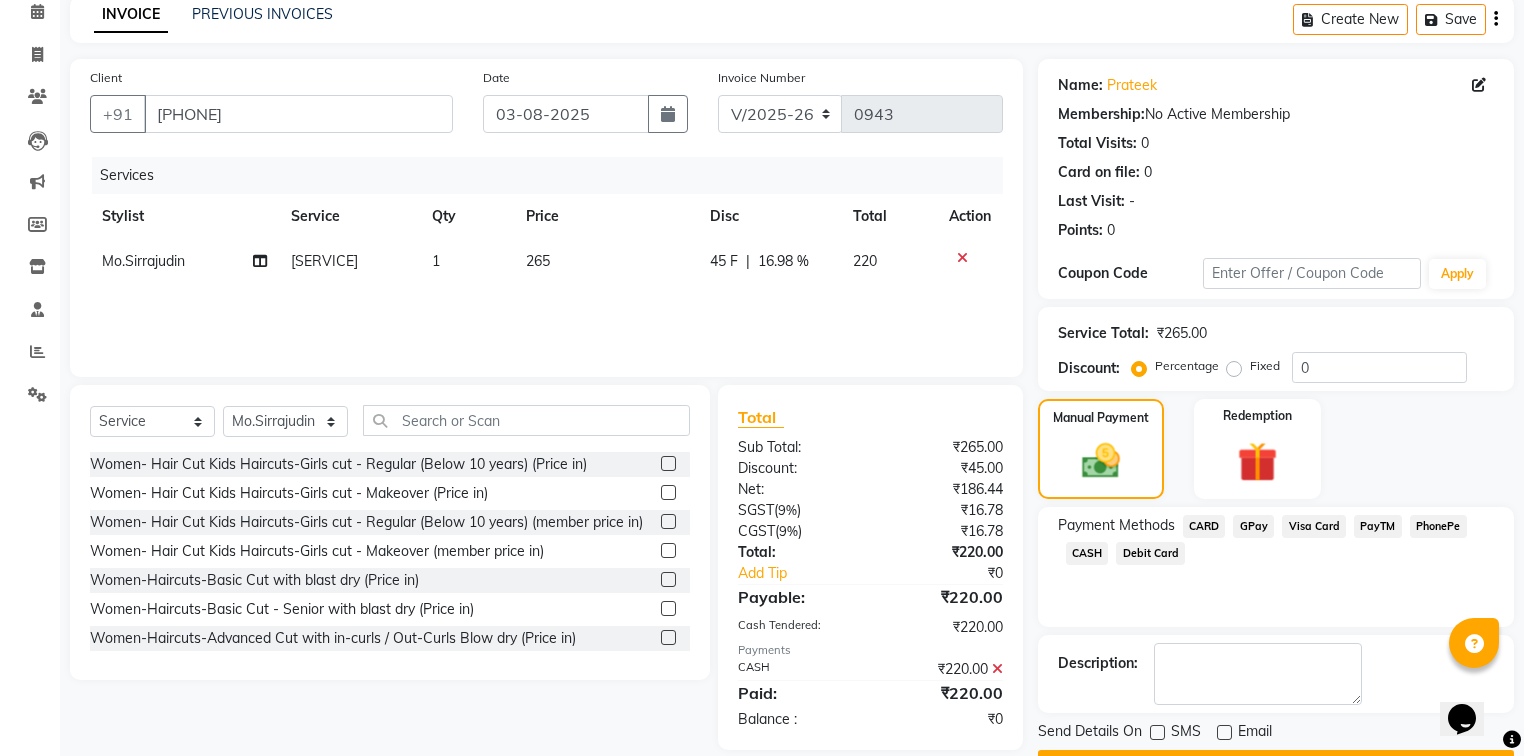 click on "Checkout" 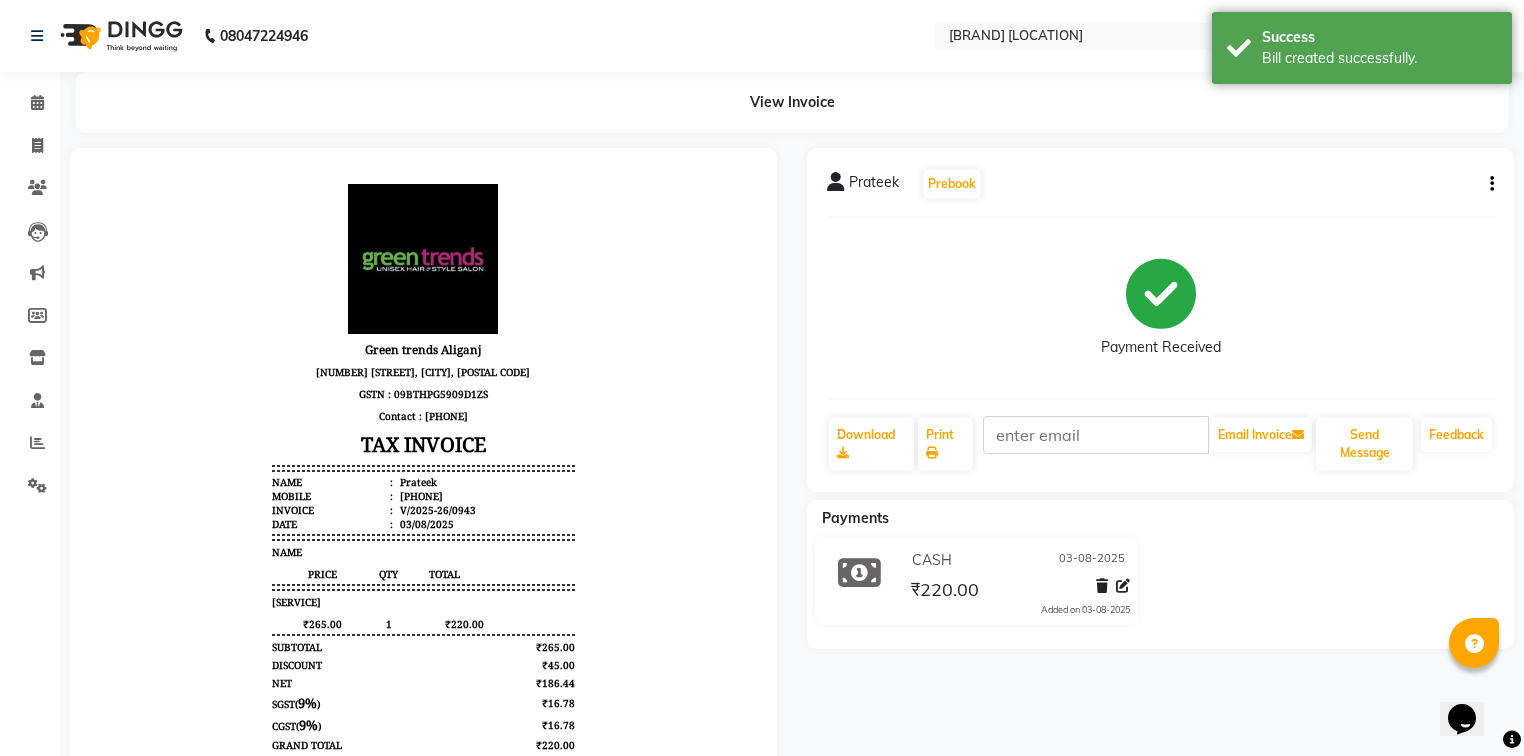scroll, scrollTop: 0, scrollLeft: 0, axis: both 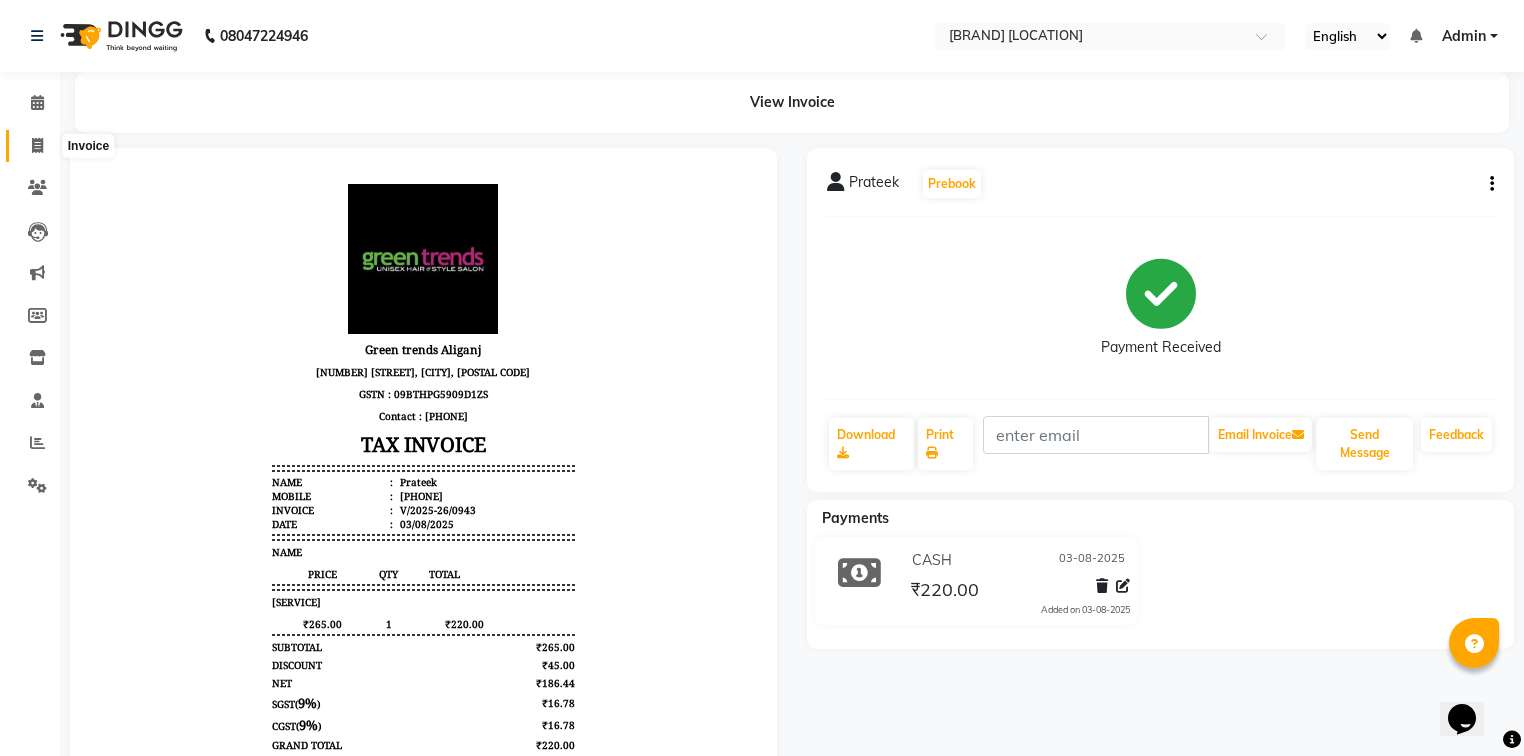 click 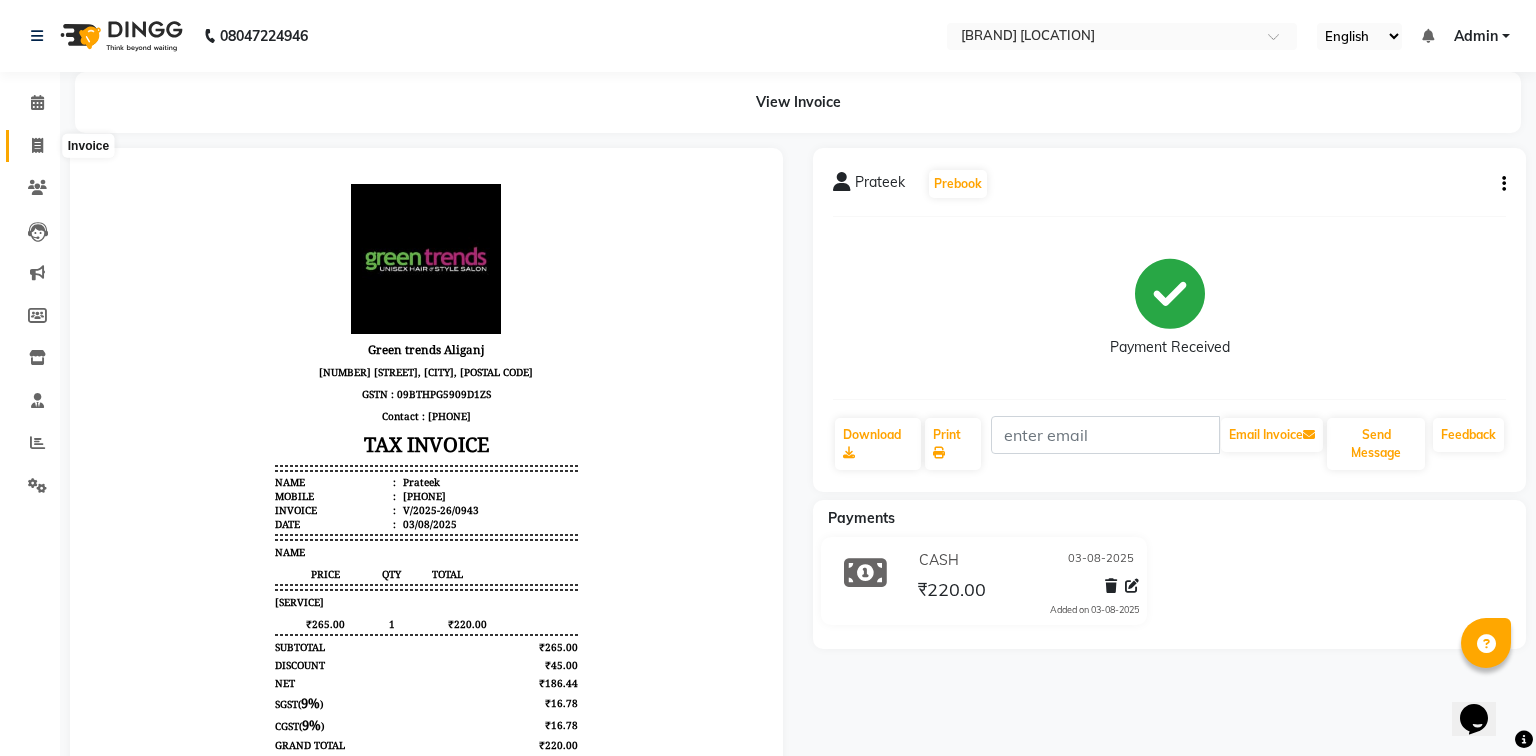 select on "service" 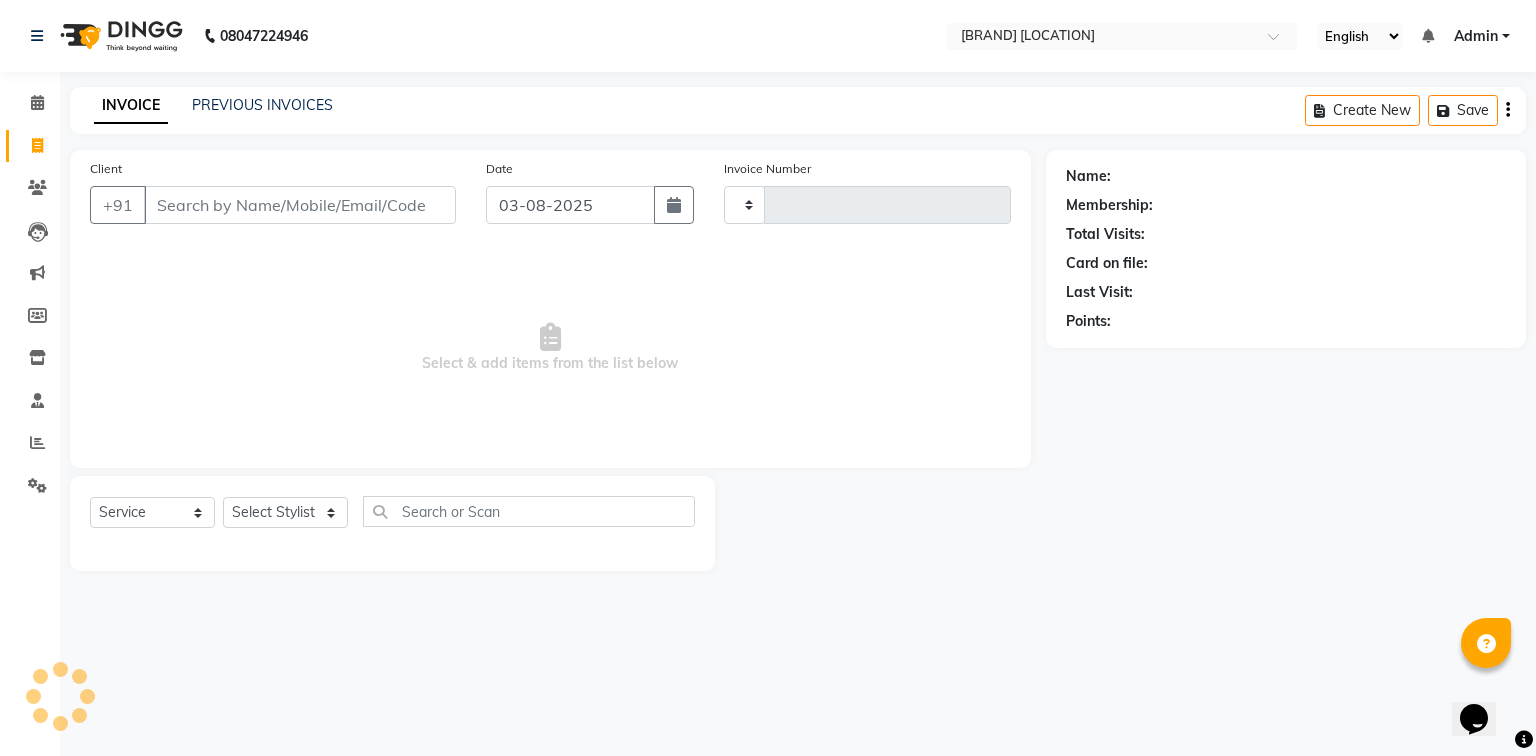 type on "0944" 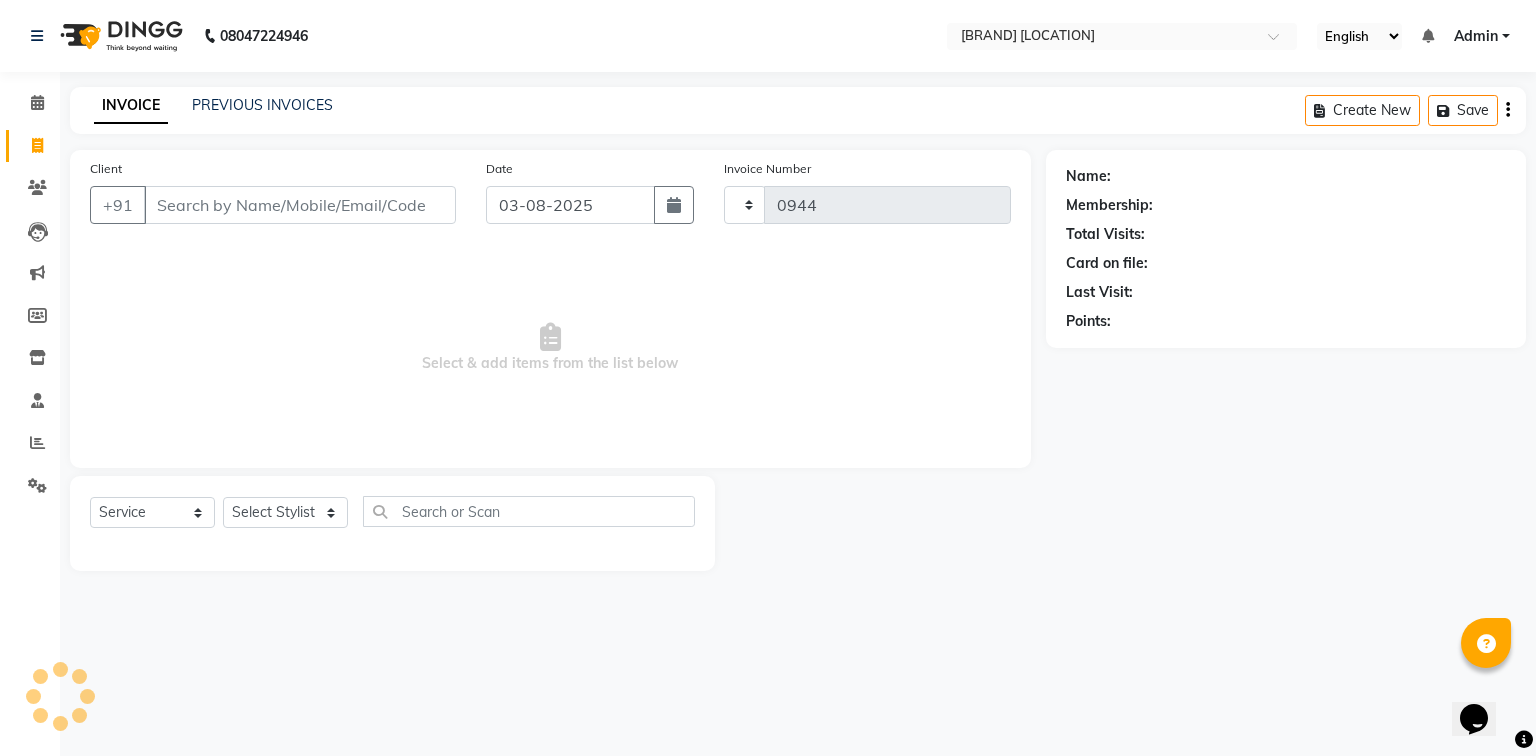 type 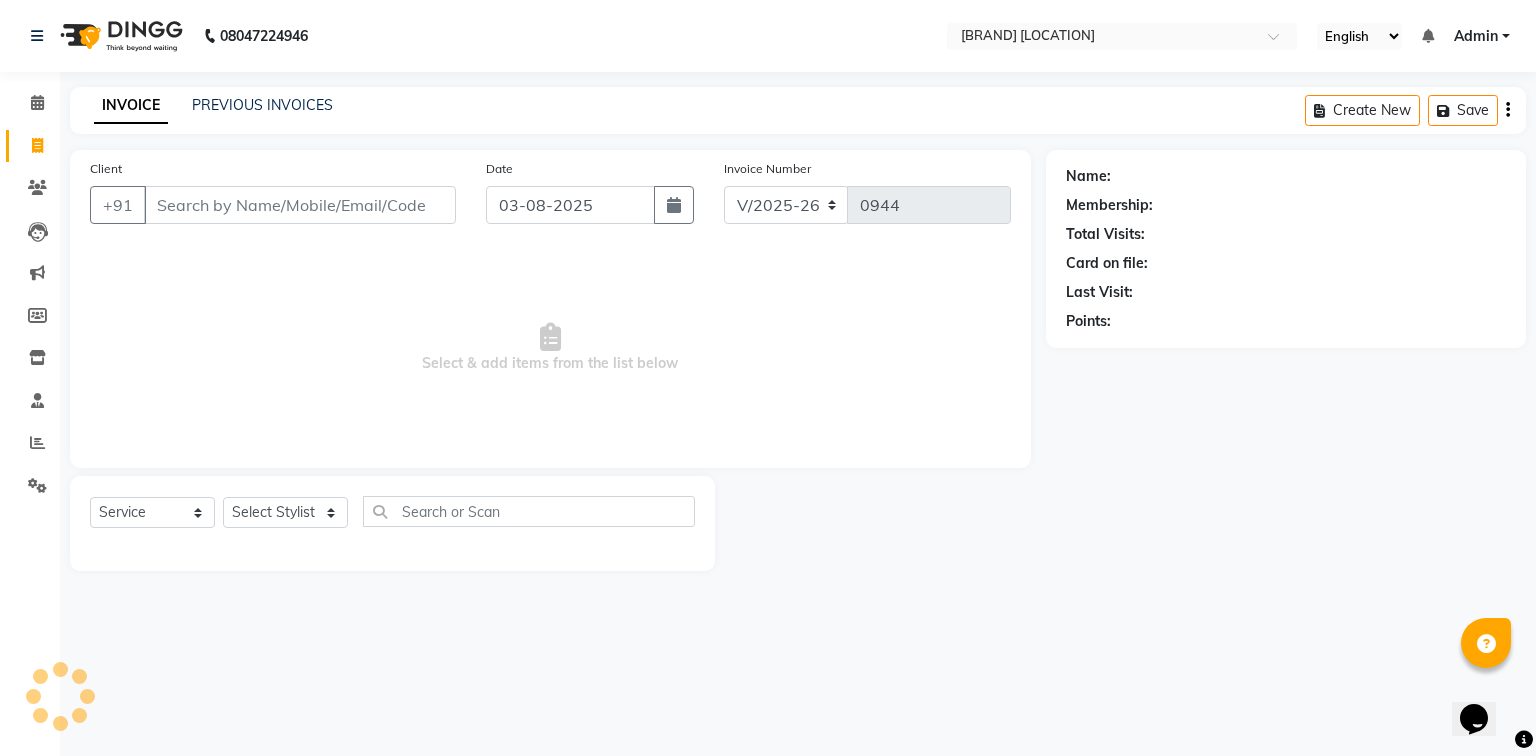 click on "Client" at bounding box center (300, 205) 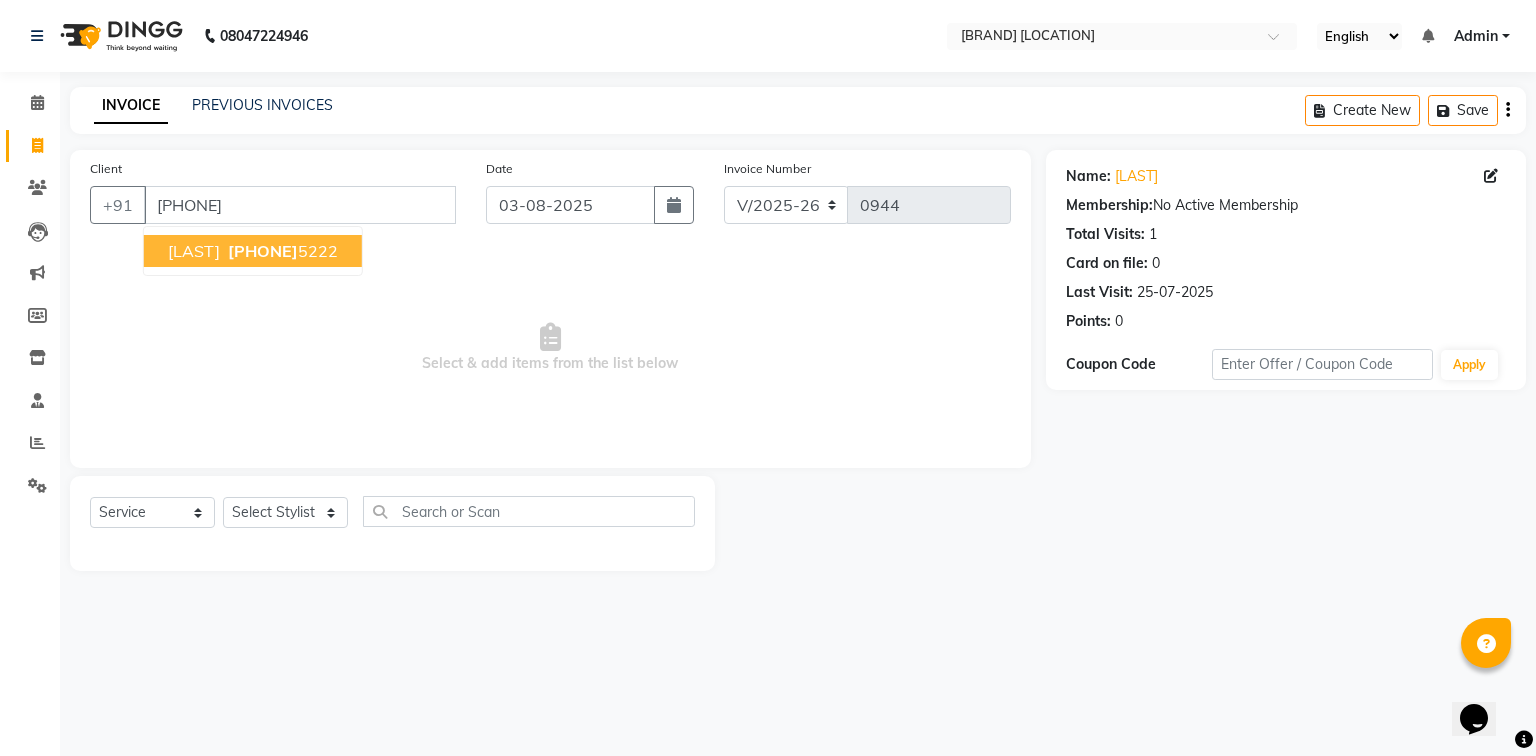 click on "[FIRST] [PHONE]" at bounding box center (253, 251) 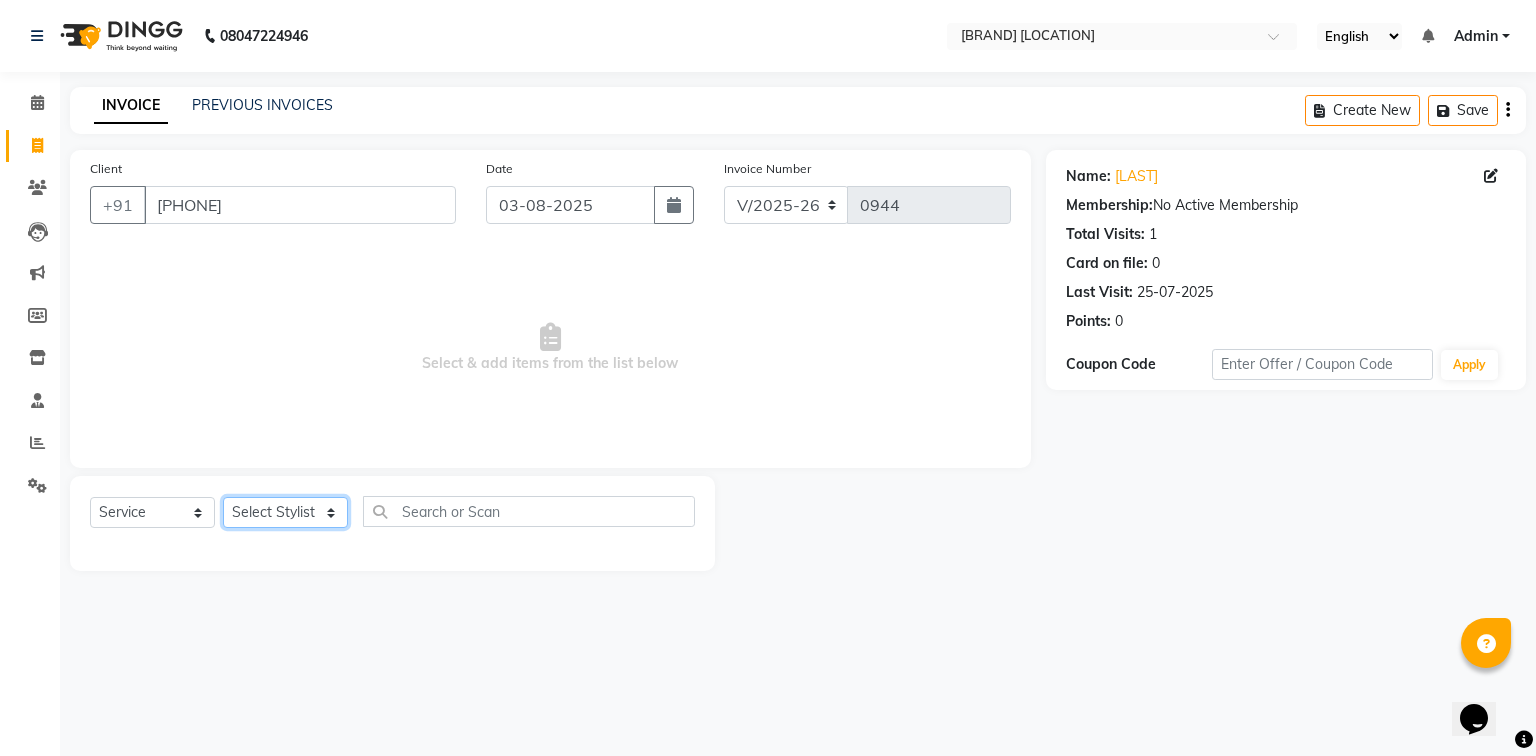 click on "Select Stylist [FIRST] [LAST] [FIRST] [LAST] [FIRST] [LAST] [FIRST] [LAST] [FIRST] [LAST] [FIRST] [LAST] [FIRST] [LAST] [FIRST] [LAST] [FIRST] [LAST]" 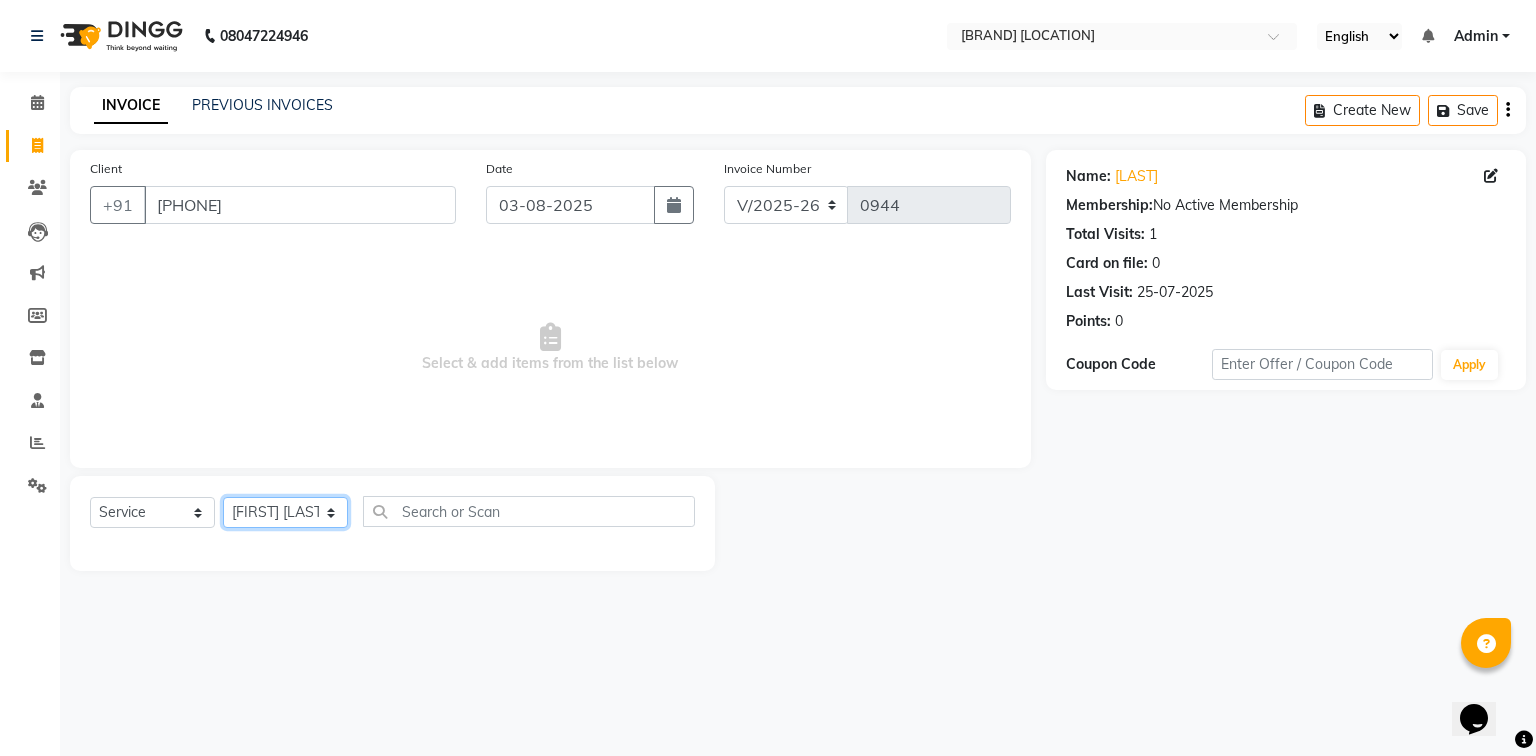click on "Select Stylist [FIRST] [LAST] [FIRST] [LAST] [FIRST] [LAST] [FIRST] [LAST] [FIRST] [LAST] [FIRST] [LAST] [FIRST] [LAST] [FIRST] [LAST] [FIRST] [LAST]" 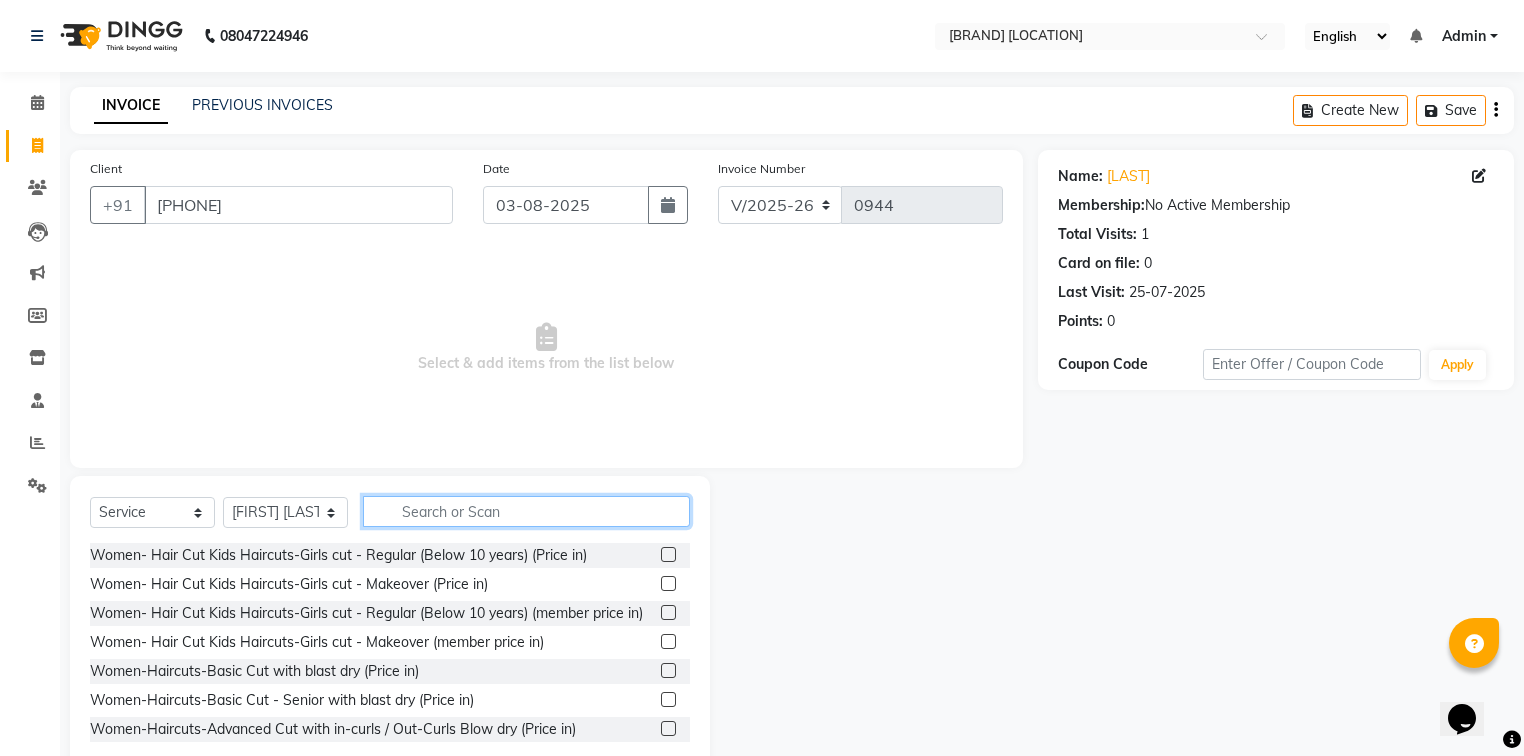 click 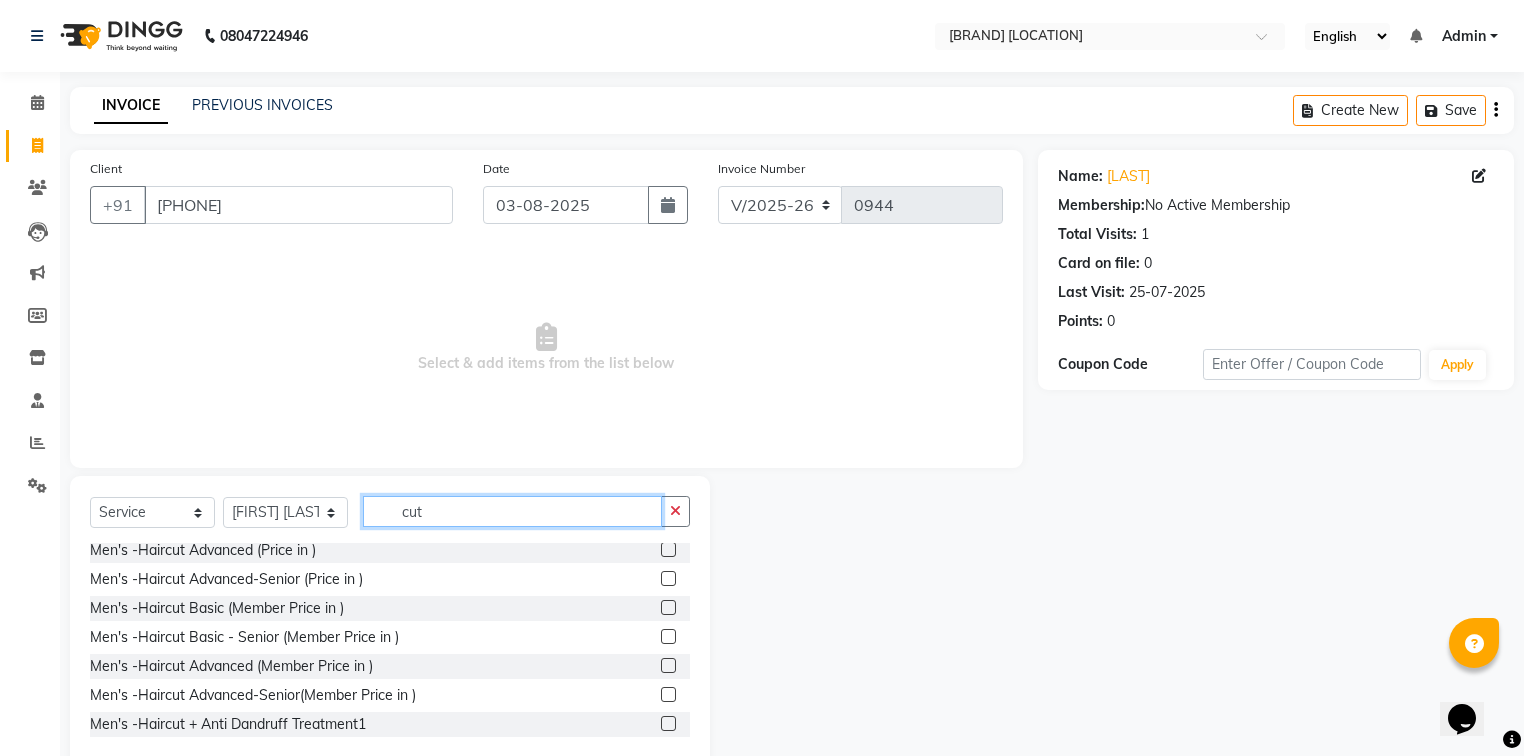 scroll, scrollTop: 1325, scrollLeft: 0, axis: vertical 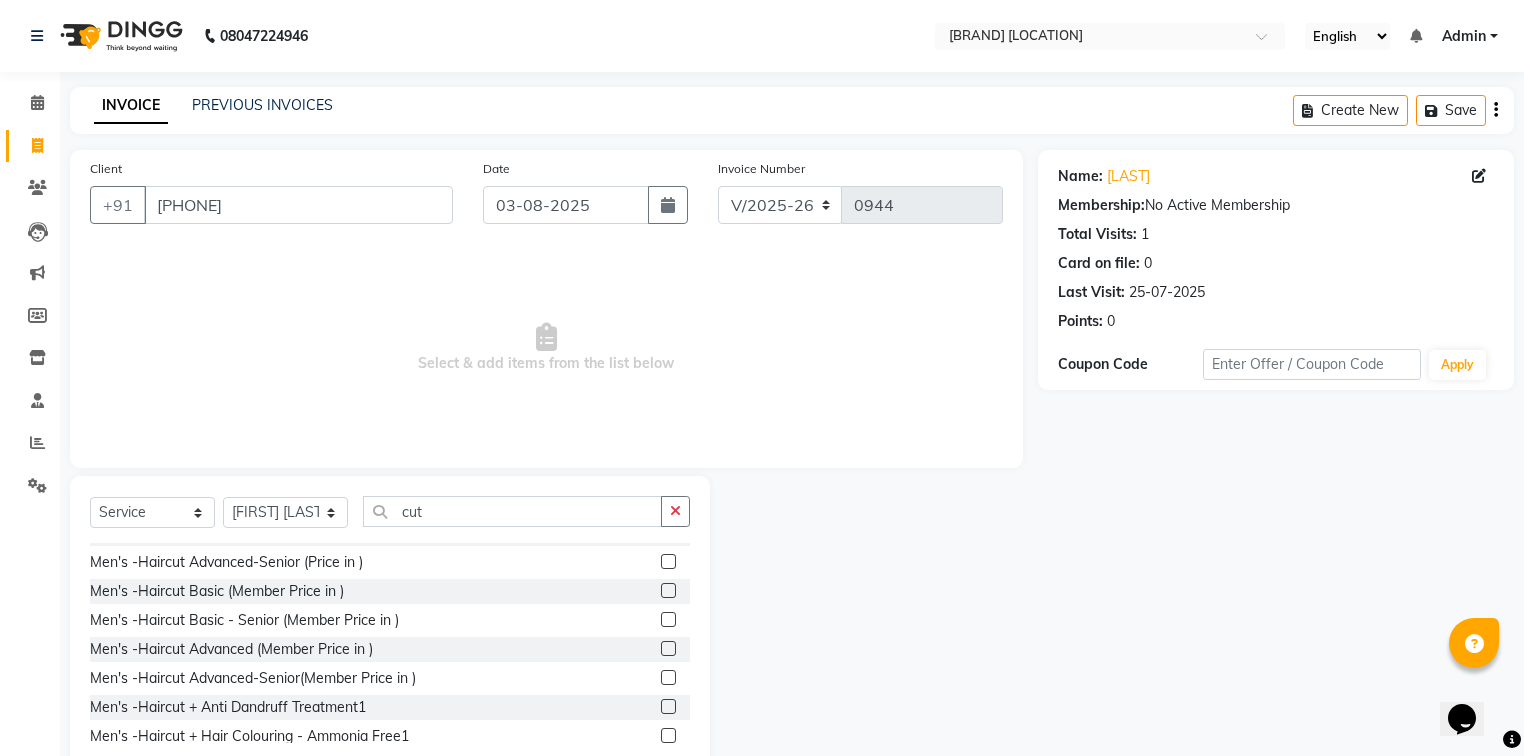 click on "Men's -Haircut Basic (Price in )" 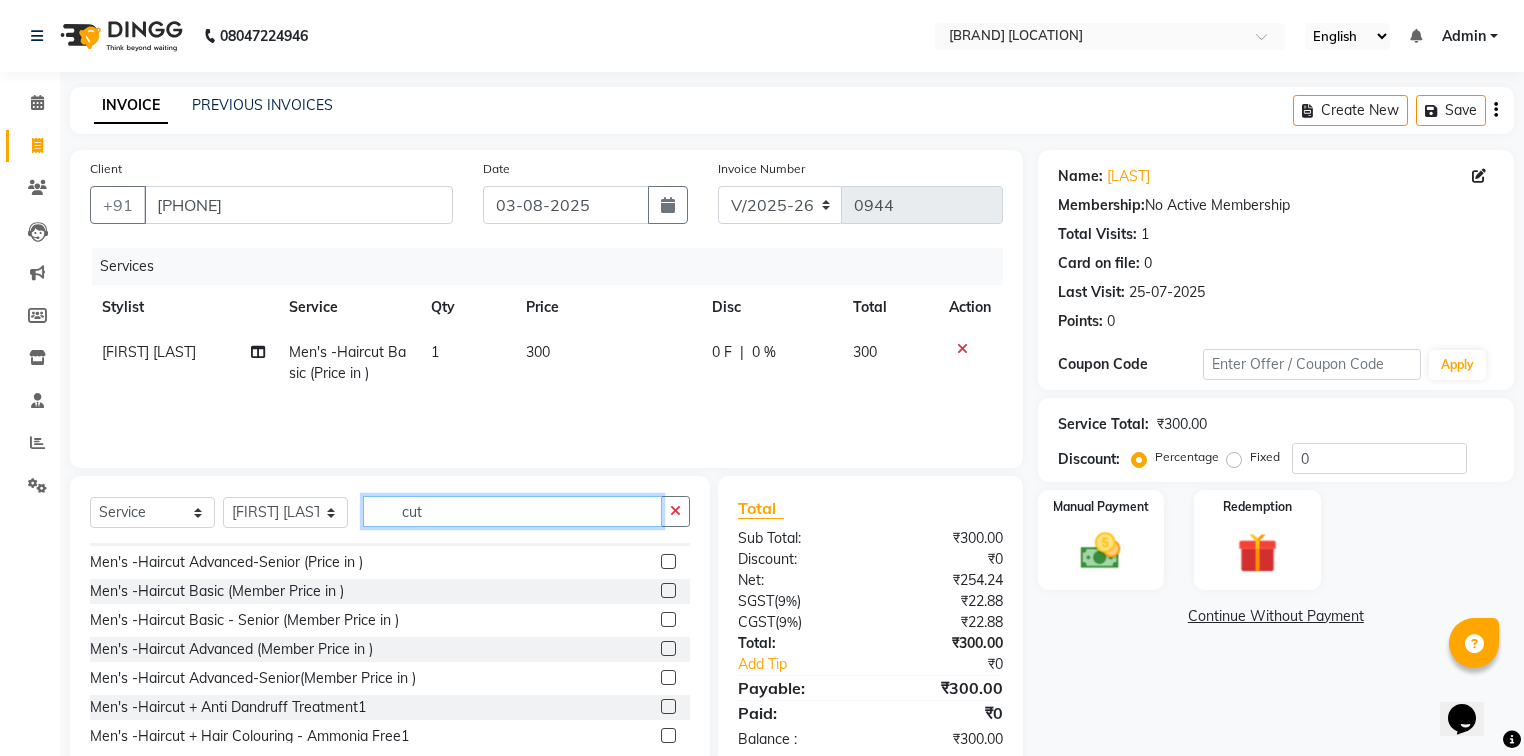 click on "cut" 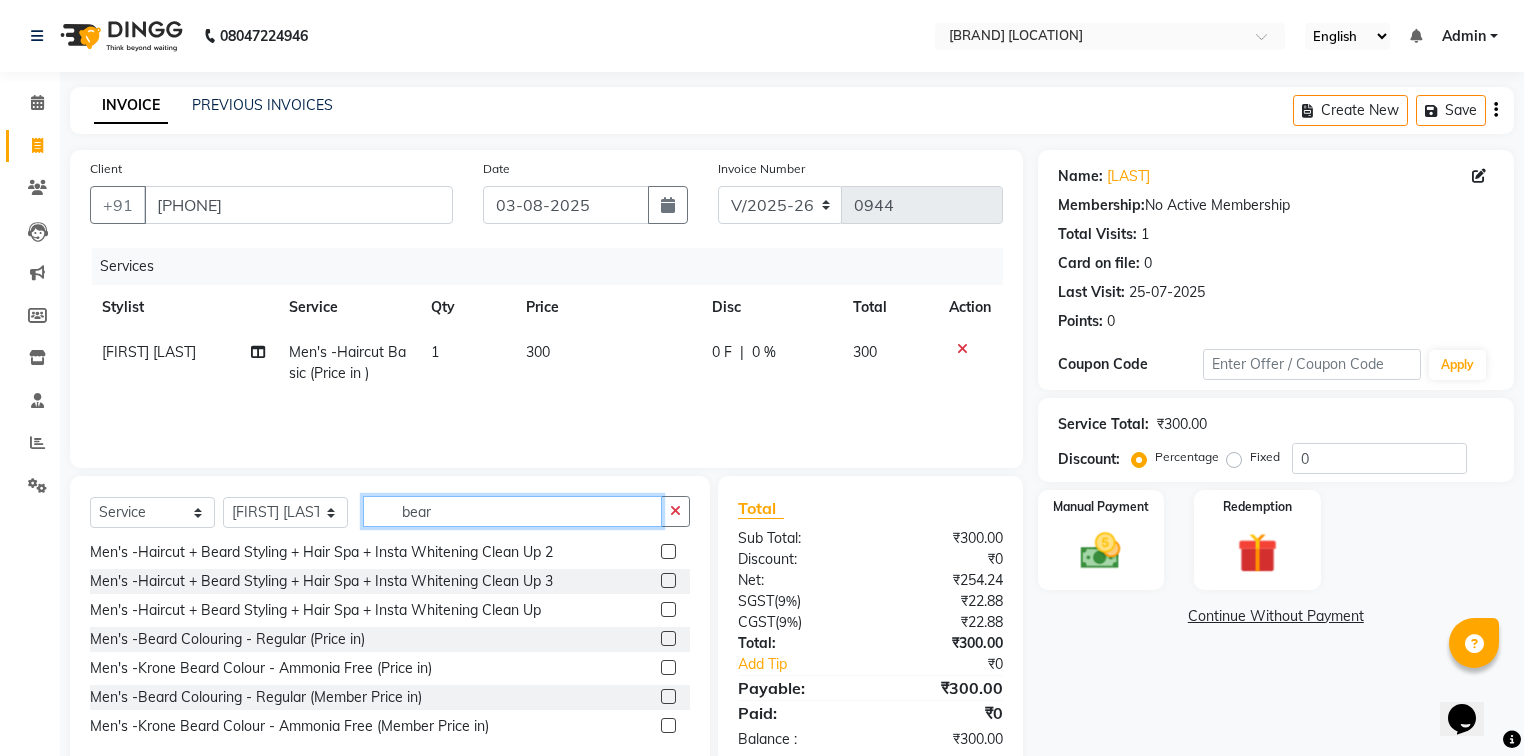 scroll, scrollTop: 148, scrollLeft: 0, axis: vertical 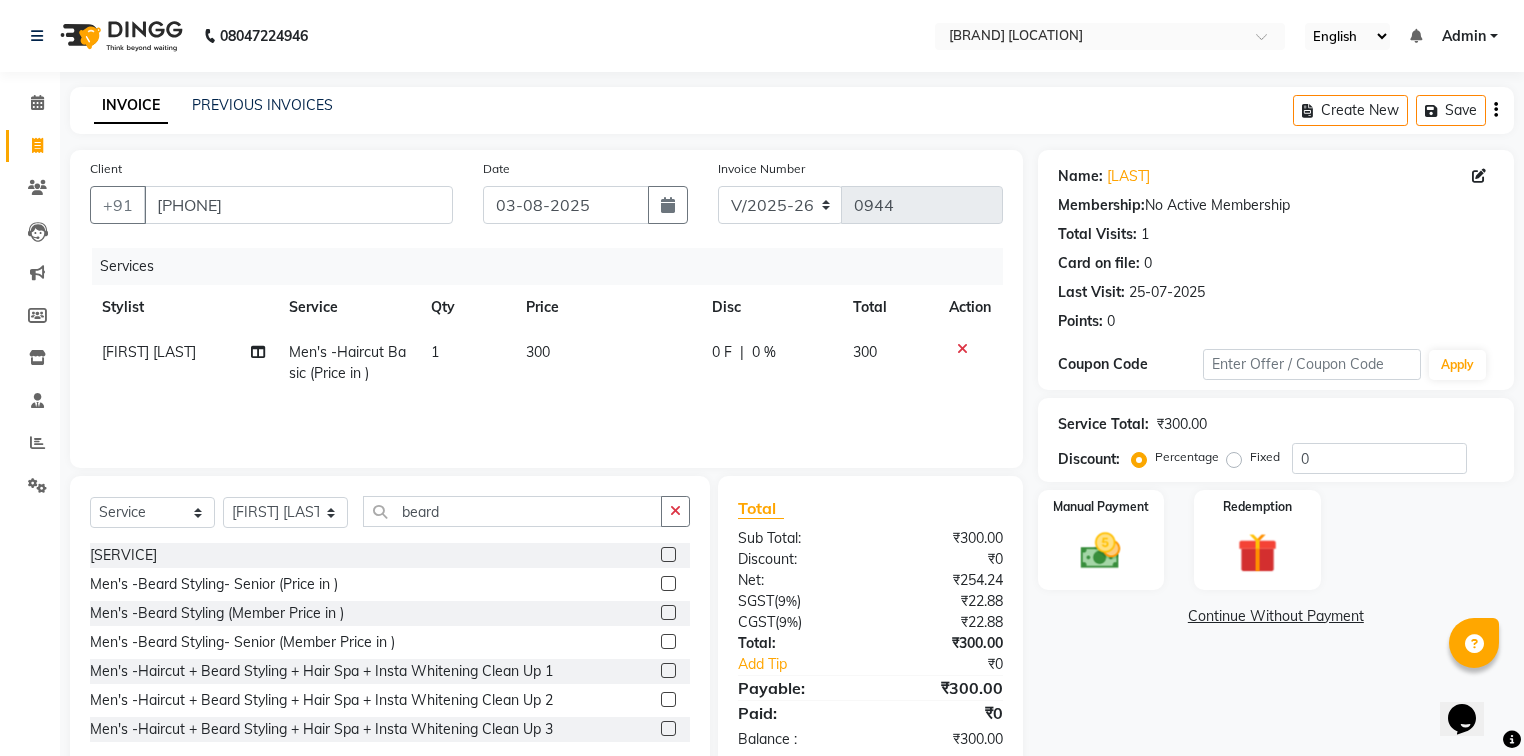 click on "[SERVICE]" 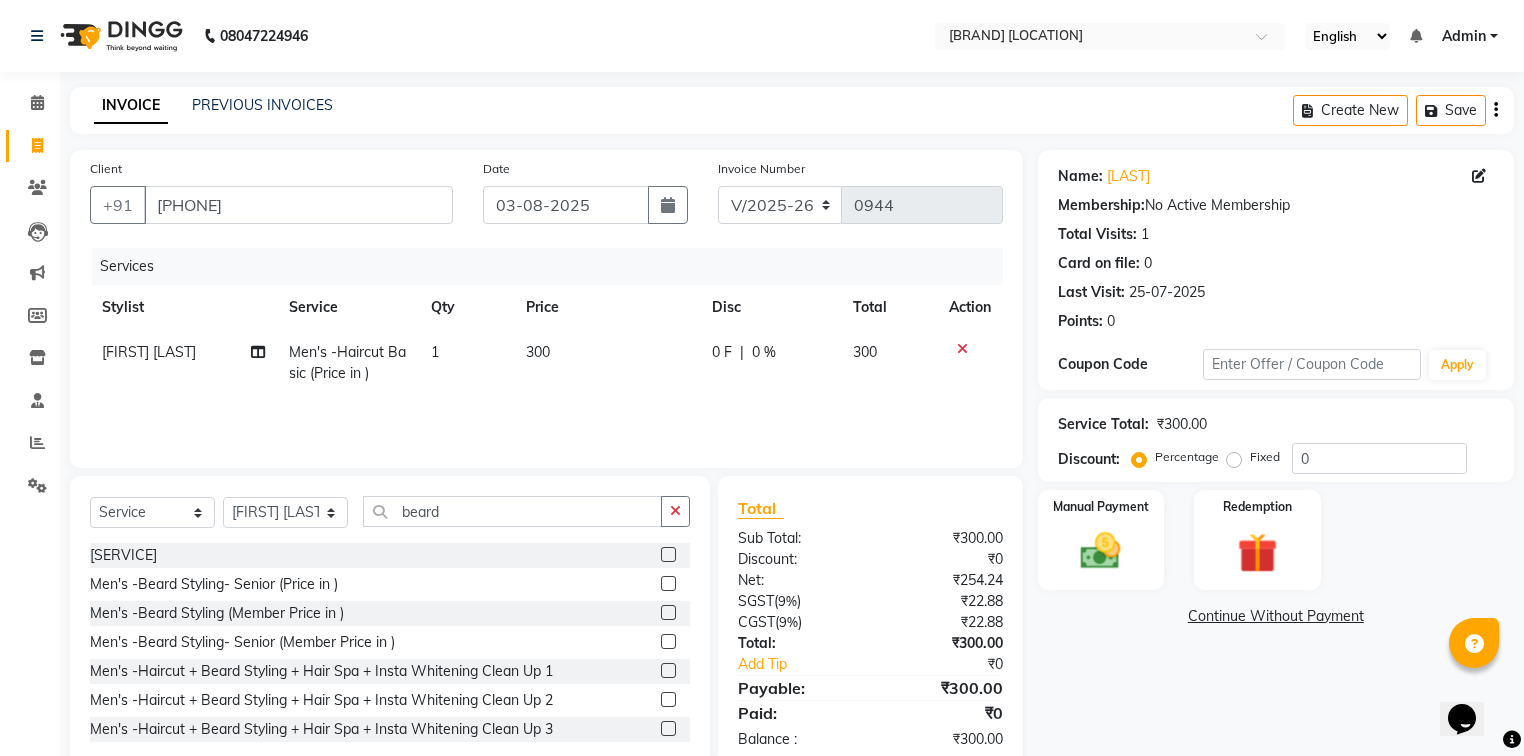 click on "[SERVICE]" 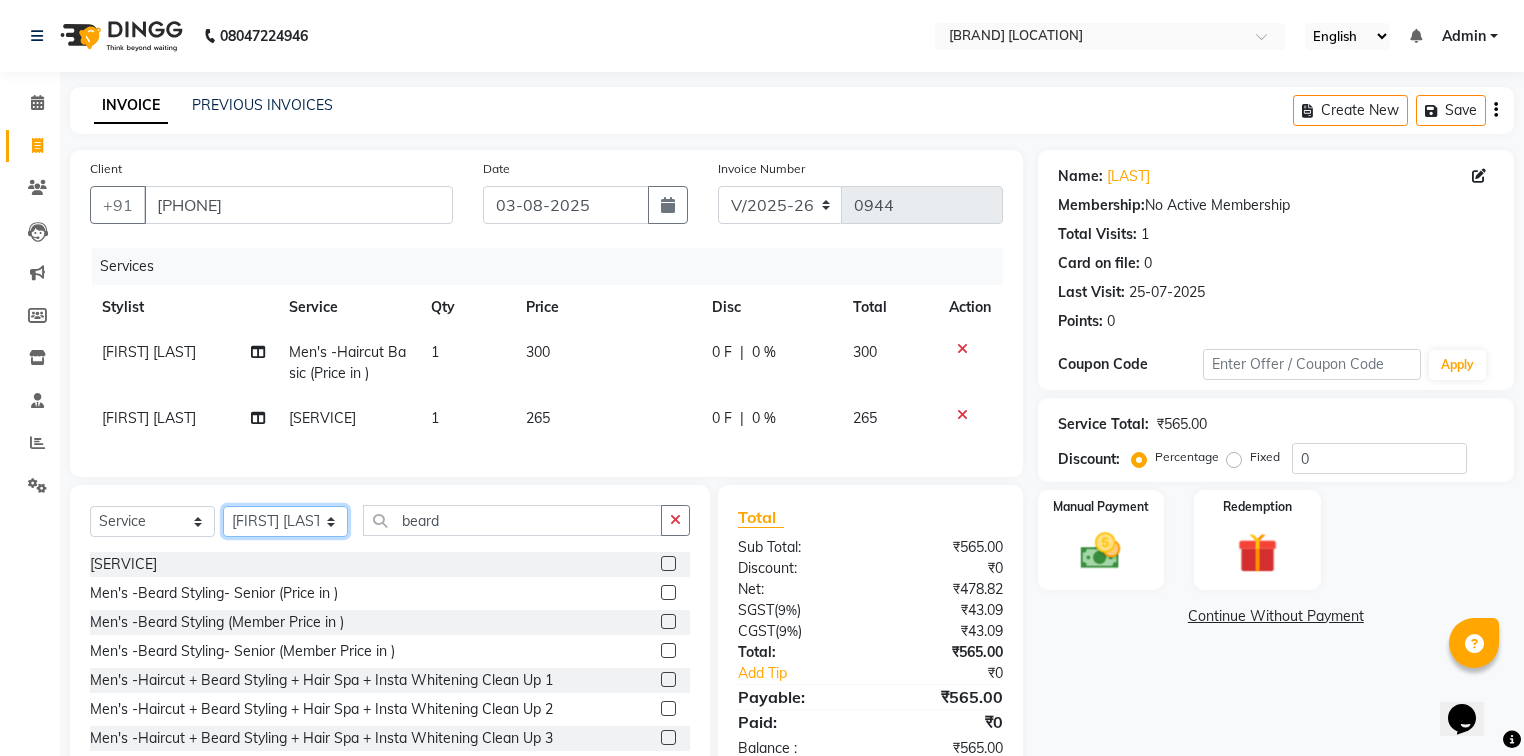 click on "Select Stylist [FIRST] [LAST] [FIRST] [LAST] [FIRST] [LAST] [FIRST] [LAST] [FIRST] [LAST] [FIRST] [LAST] [FIRST] [LAST] [FIRST] [LAST] [FIRST] [LAST]" 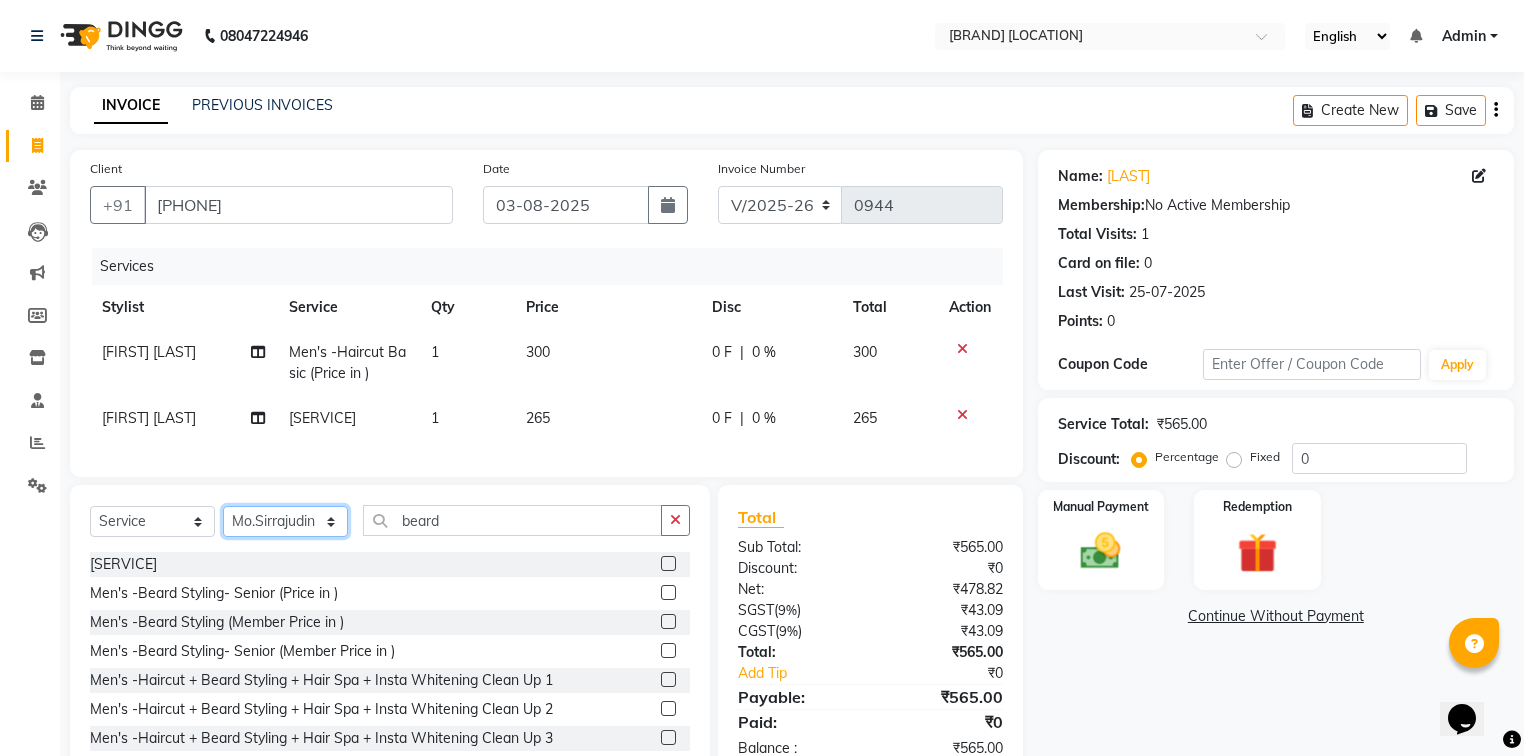 click on "Select Stylist [FIRST] [LAST] [FIRST] [LAST] [FIRST] [LAST] [FIRST] [LAST] [FIRST] [LAST] [FIRST] [LAST] [FIRST] [LAST] [FIRST] [LAST] [FIRST] [LAST]" 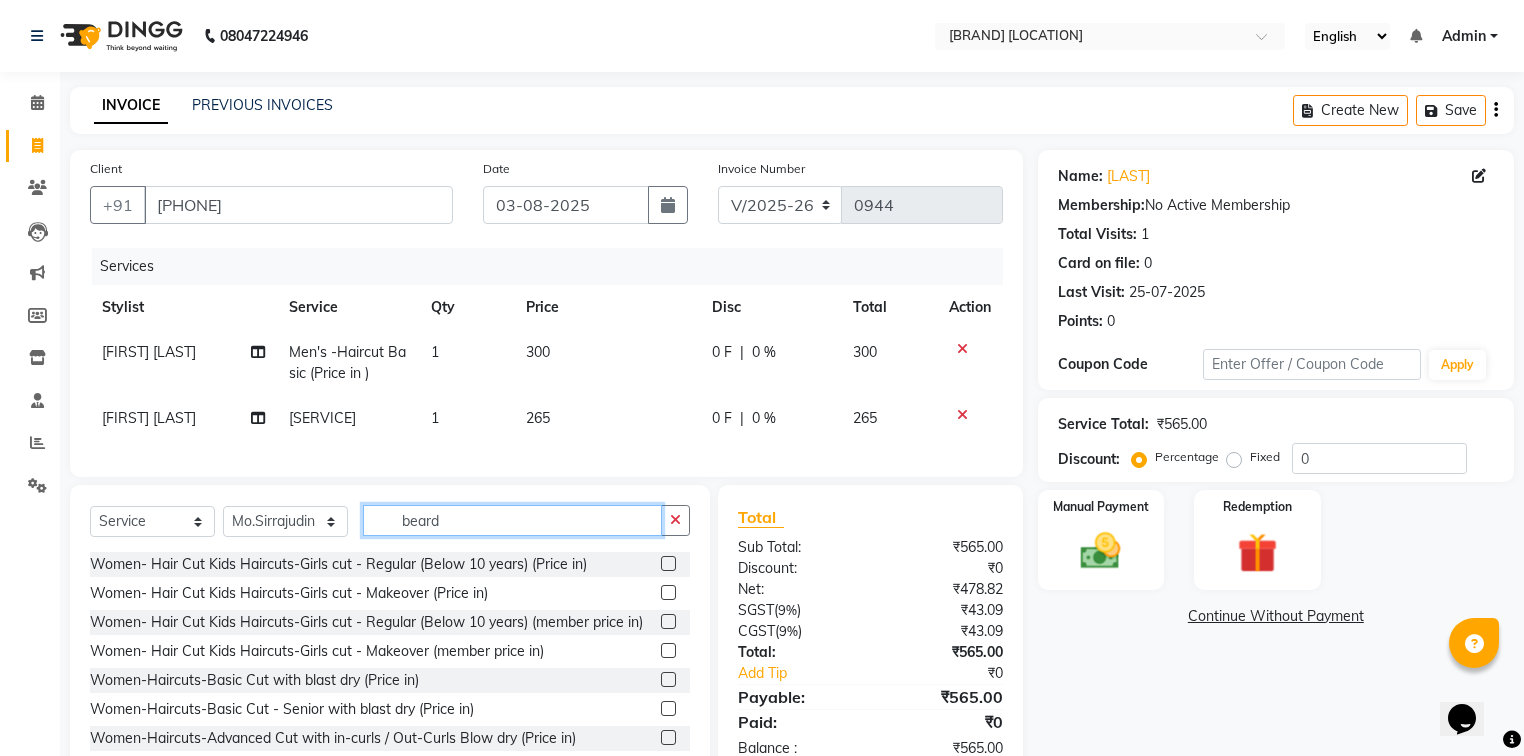 click on "beard" 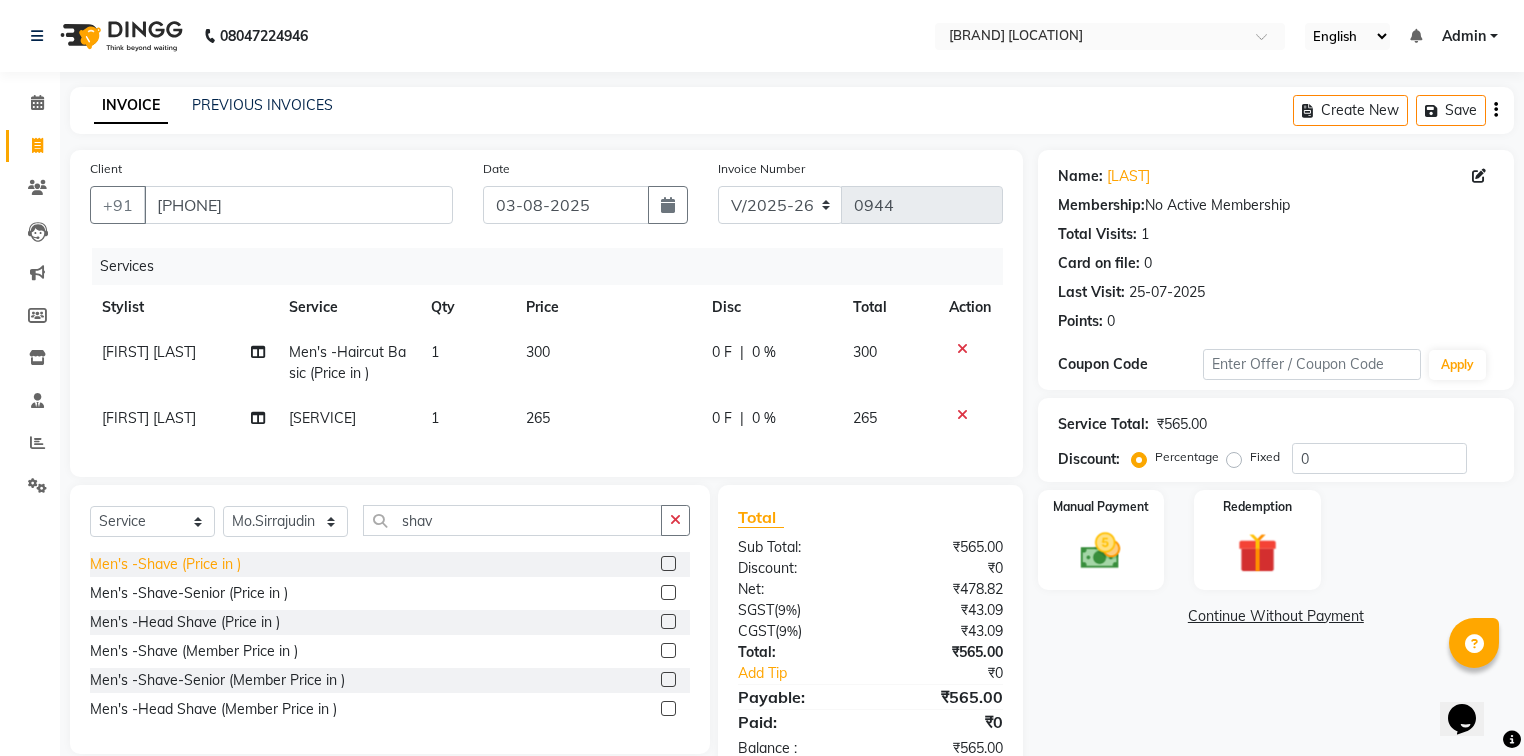 click on "Men's -Shave (Price in )" 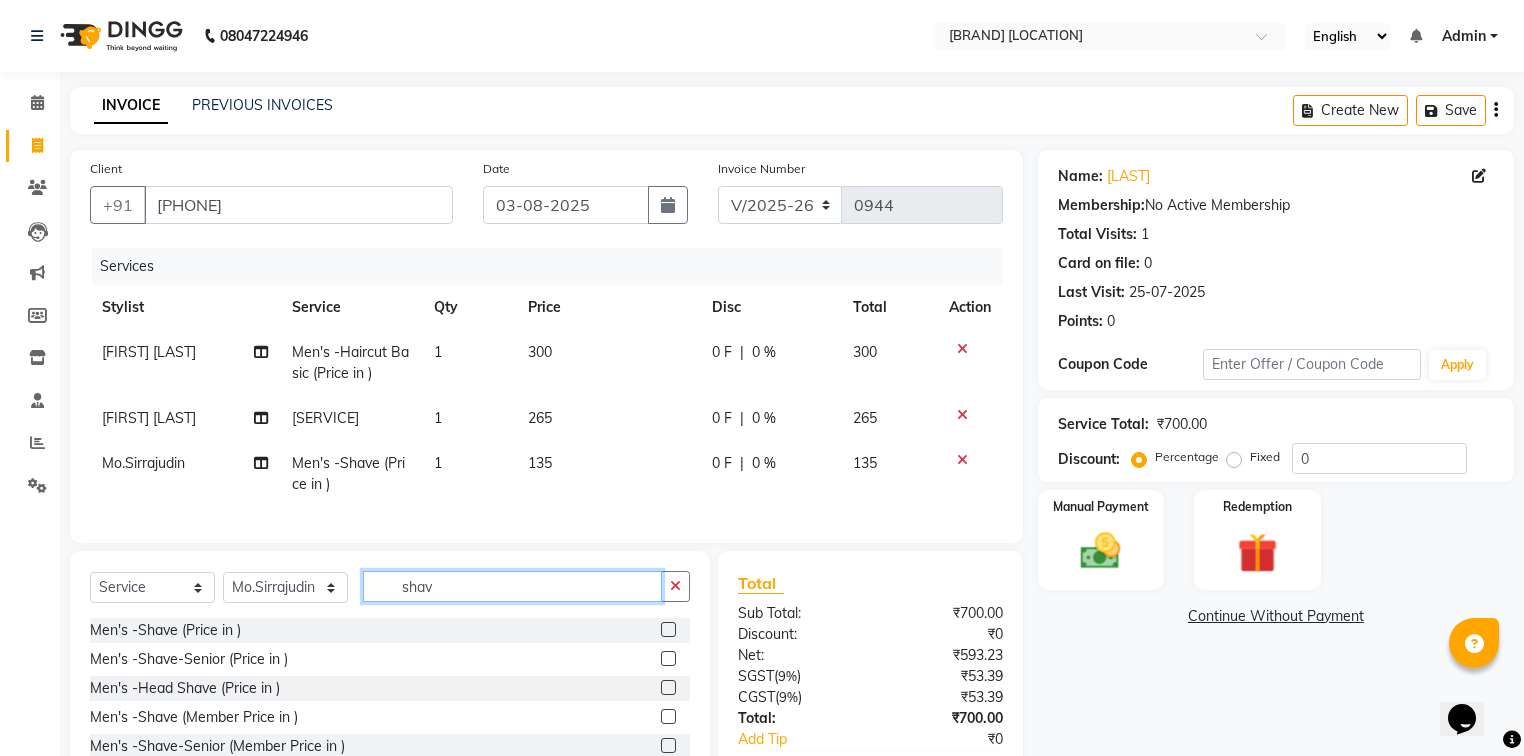 click on "shav" 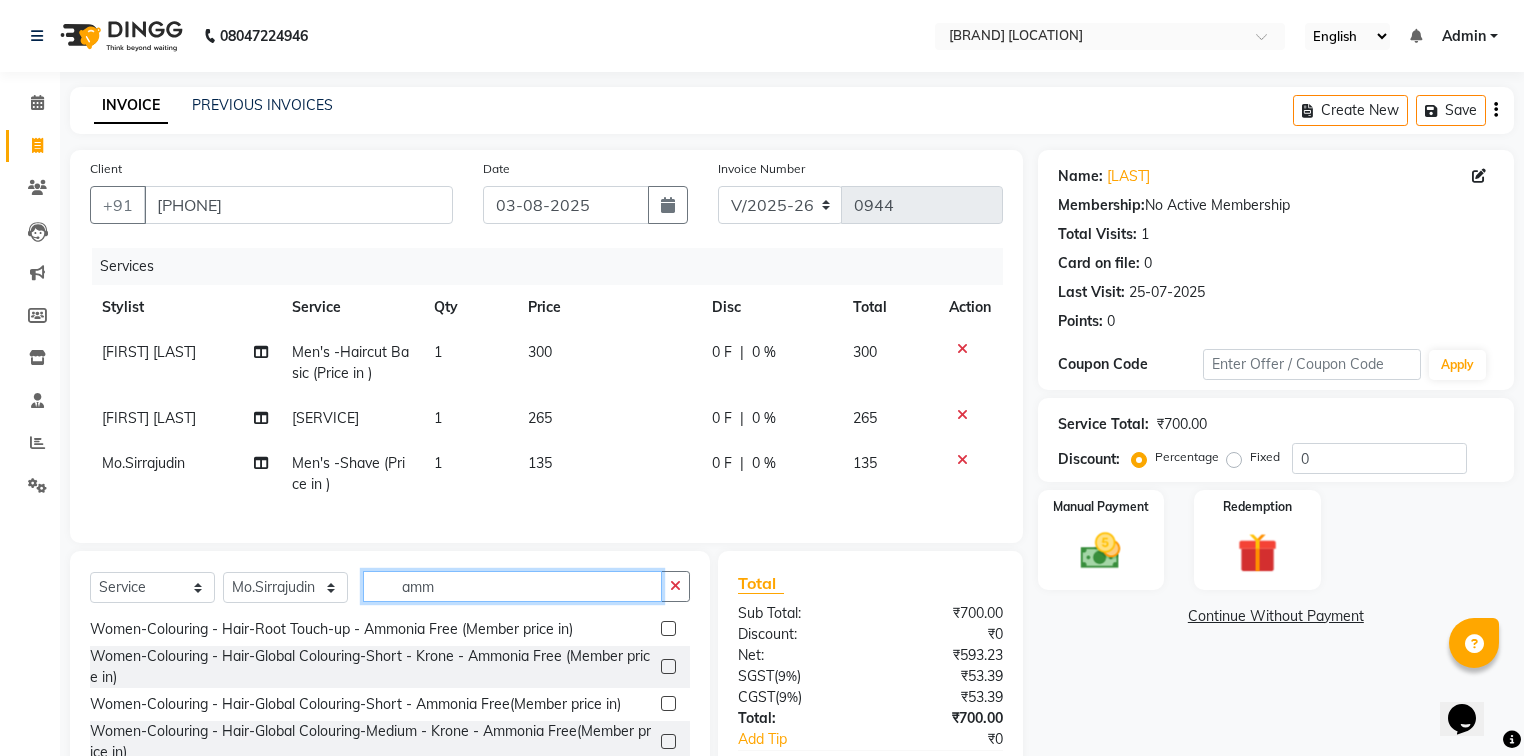 scroll, scrollTop: 377, scrollLeft: 0, axis: vertical 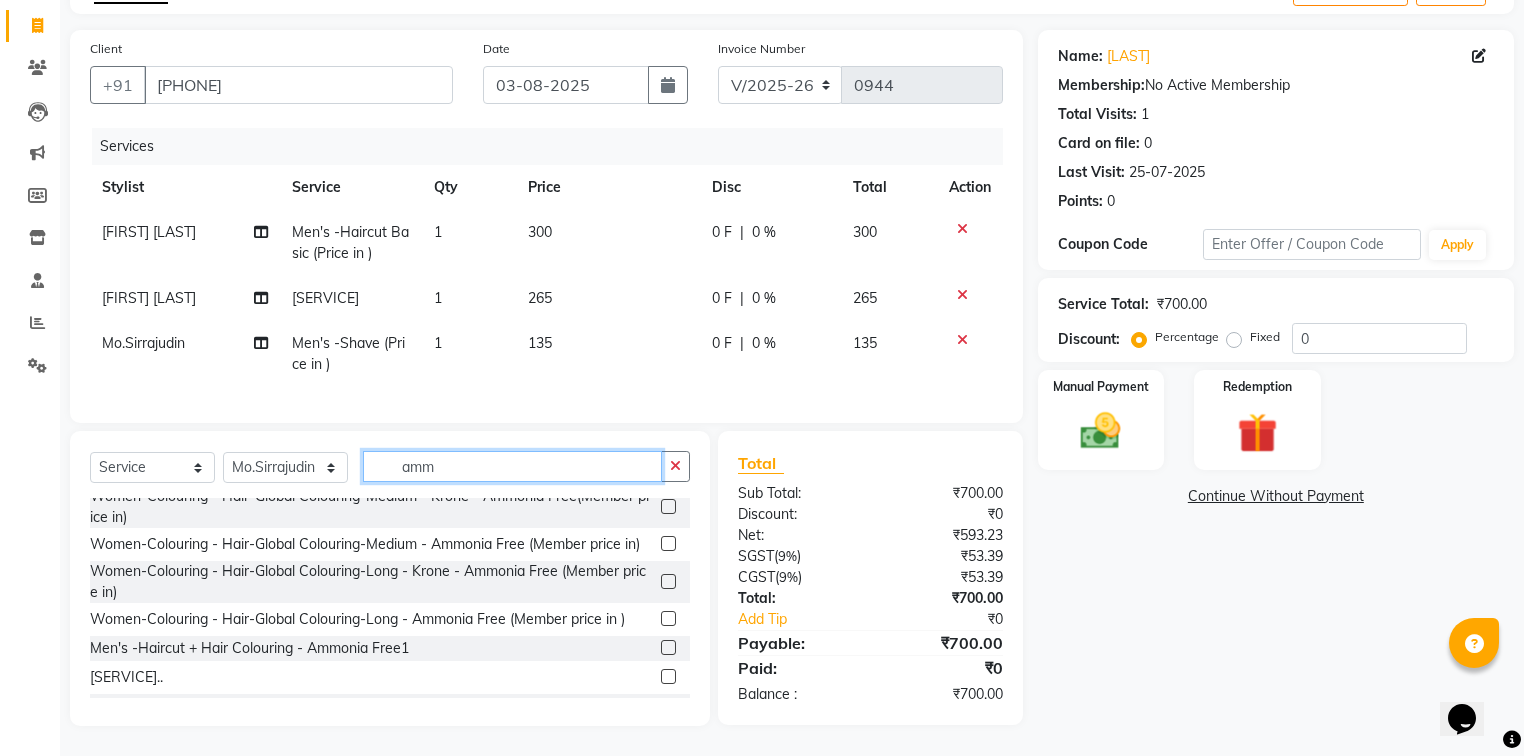 drag, startPoint x: 1531, startPoint y: 609, endPoint x: 31, endPoint y: 32, distance: 1607.1493 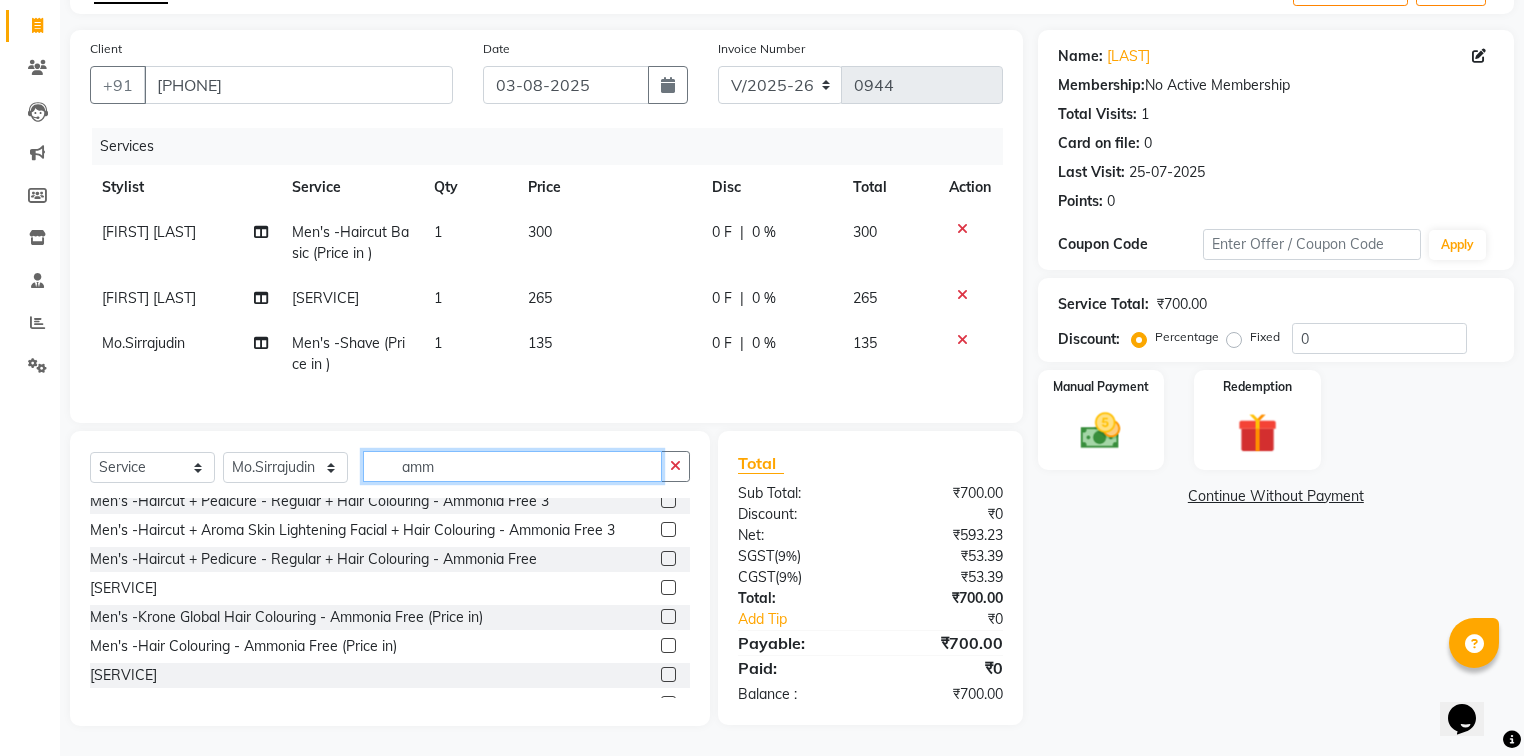 scroll, scrollTop: 768, scrollLeft: 0, axis: vertical 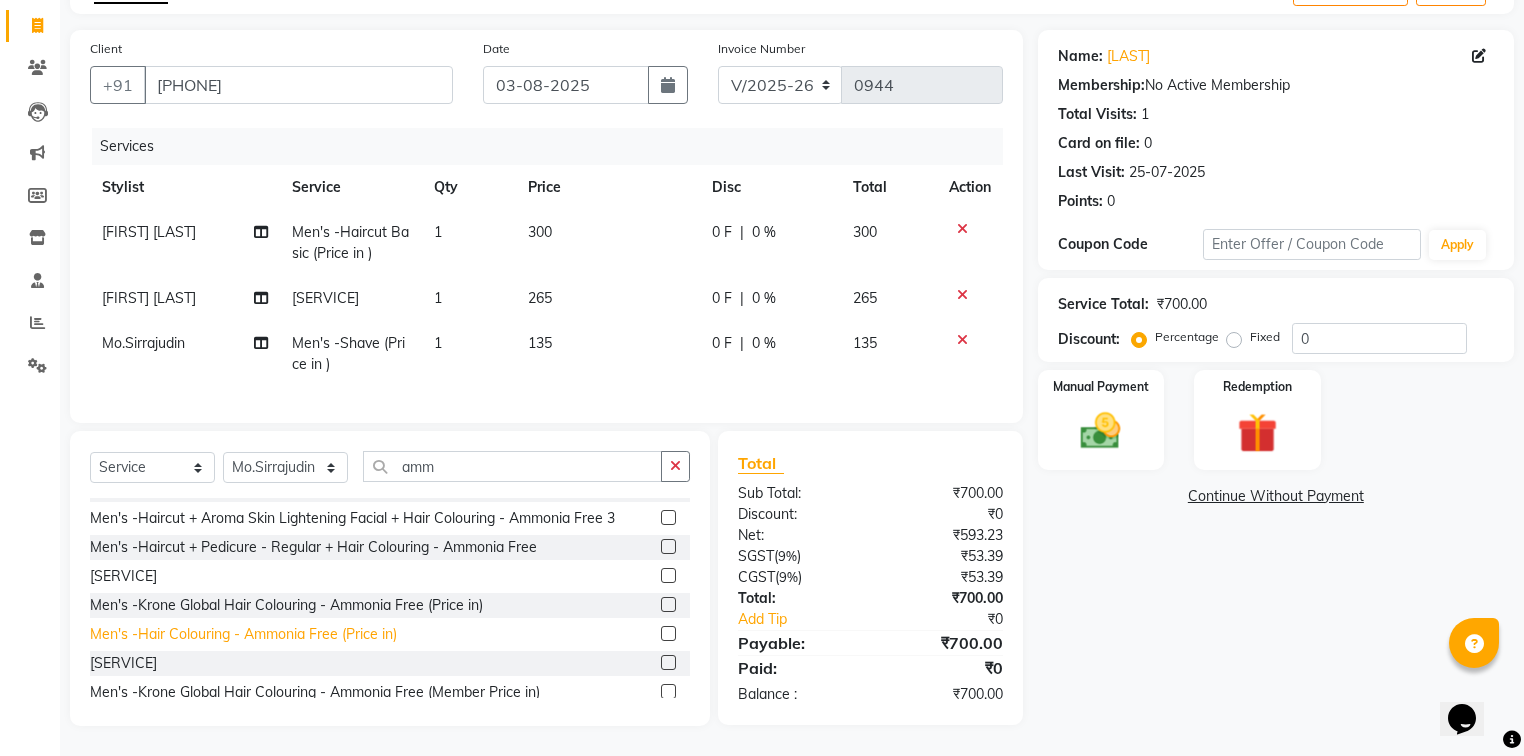 click on "Men's -Hair Colouring - Ammonia Free (Price in)" 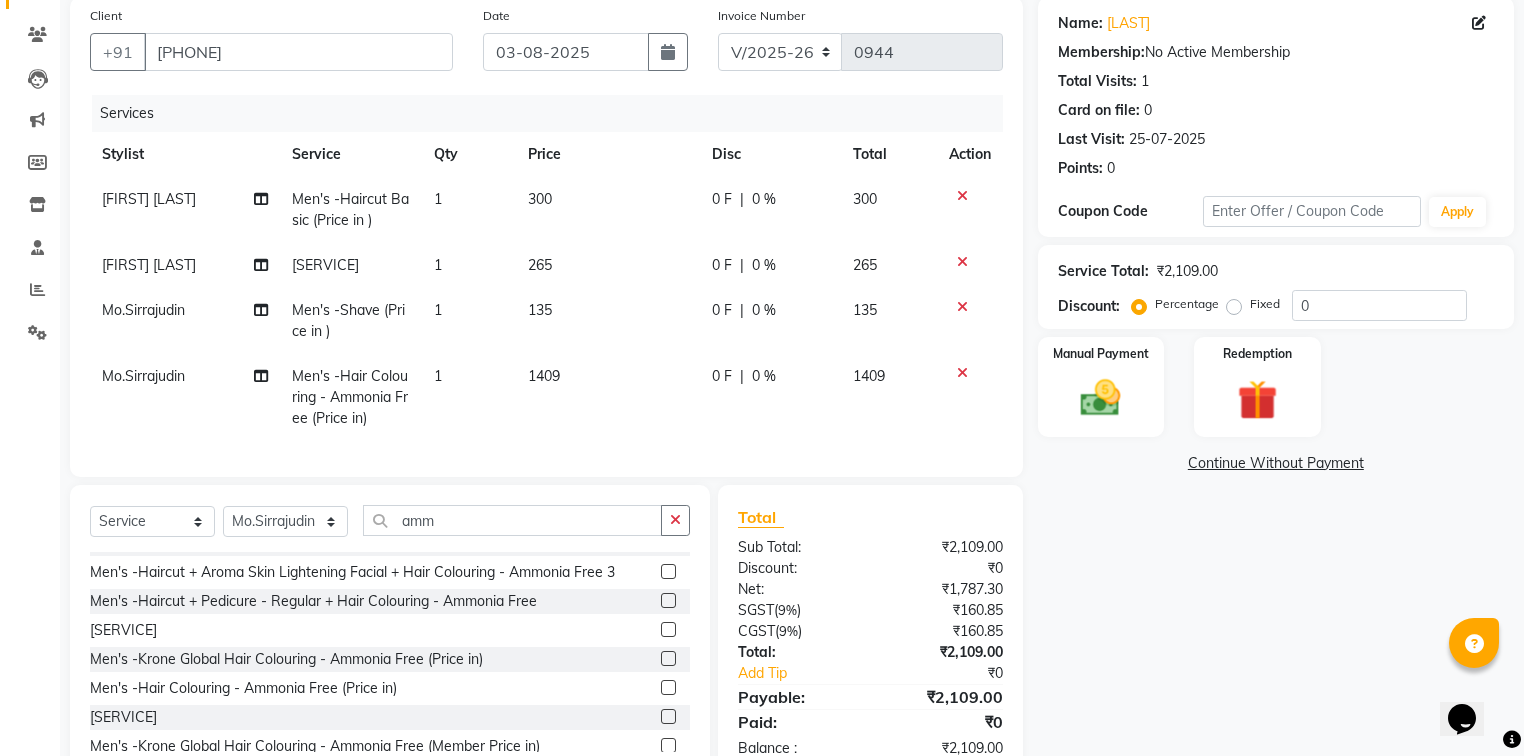 click on "Fixed" 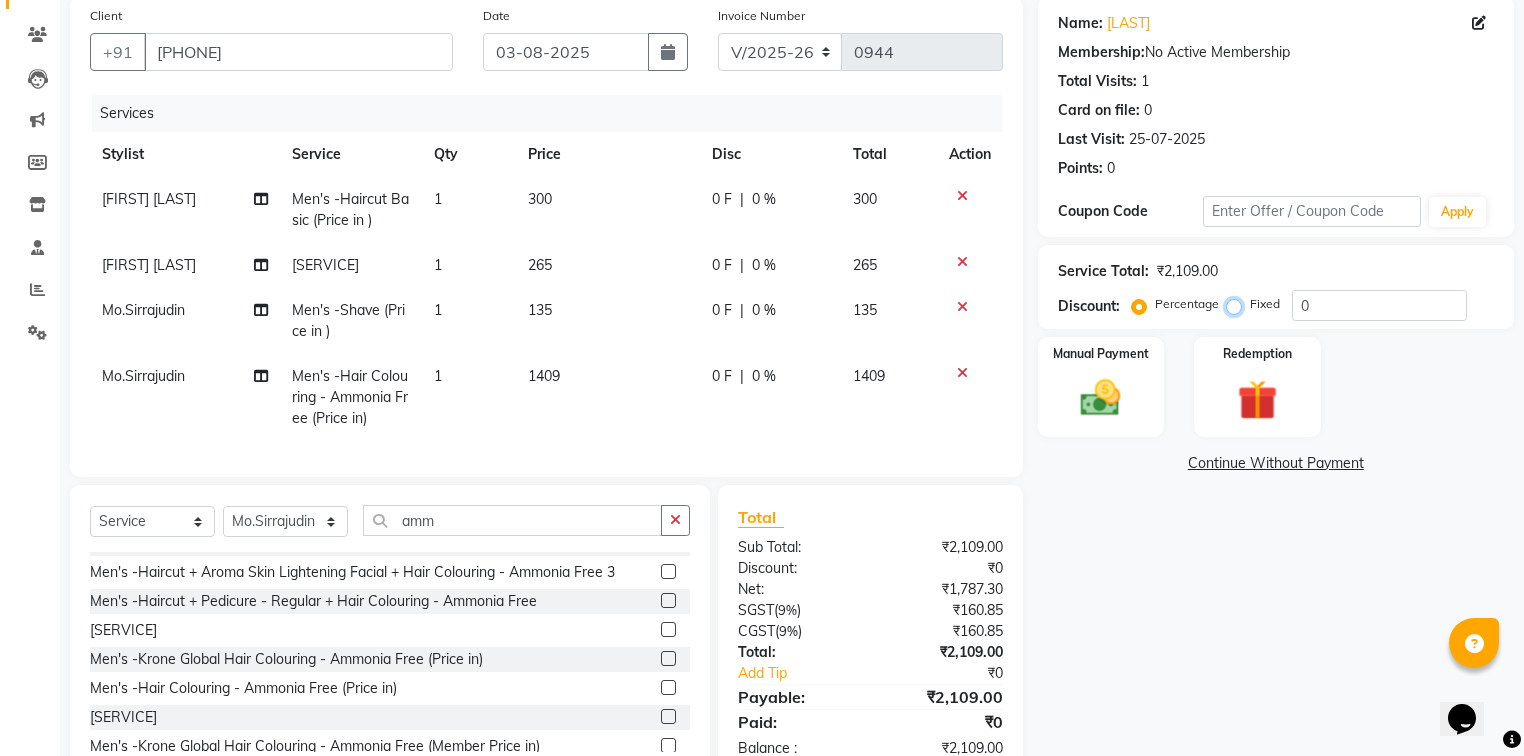 click on "Fixed" at bounding box center (1238, 304) 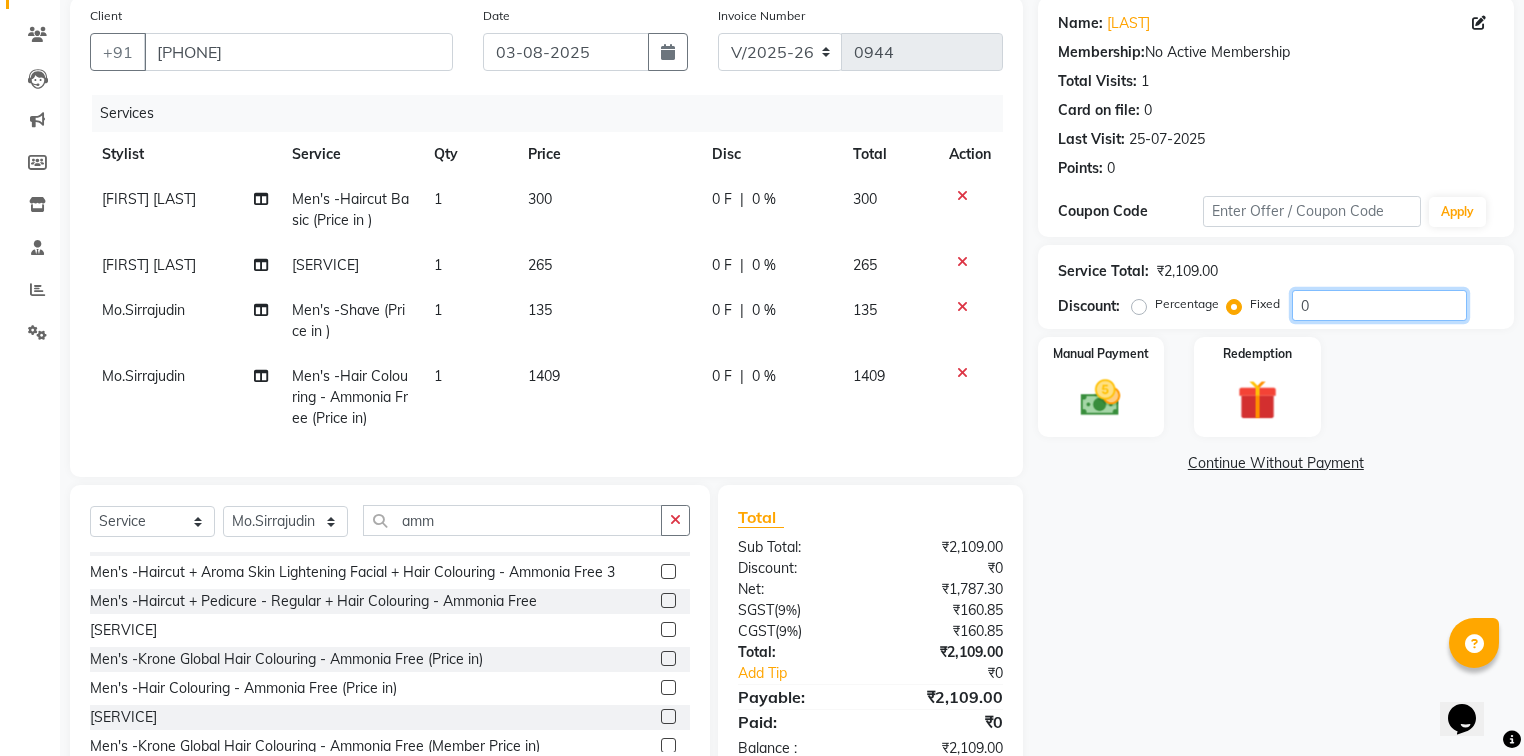 click on "0" 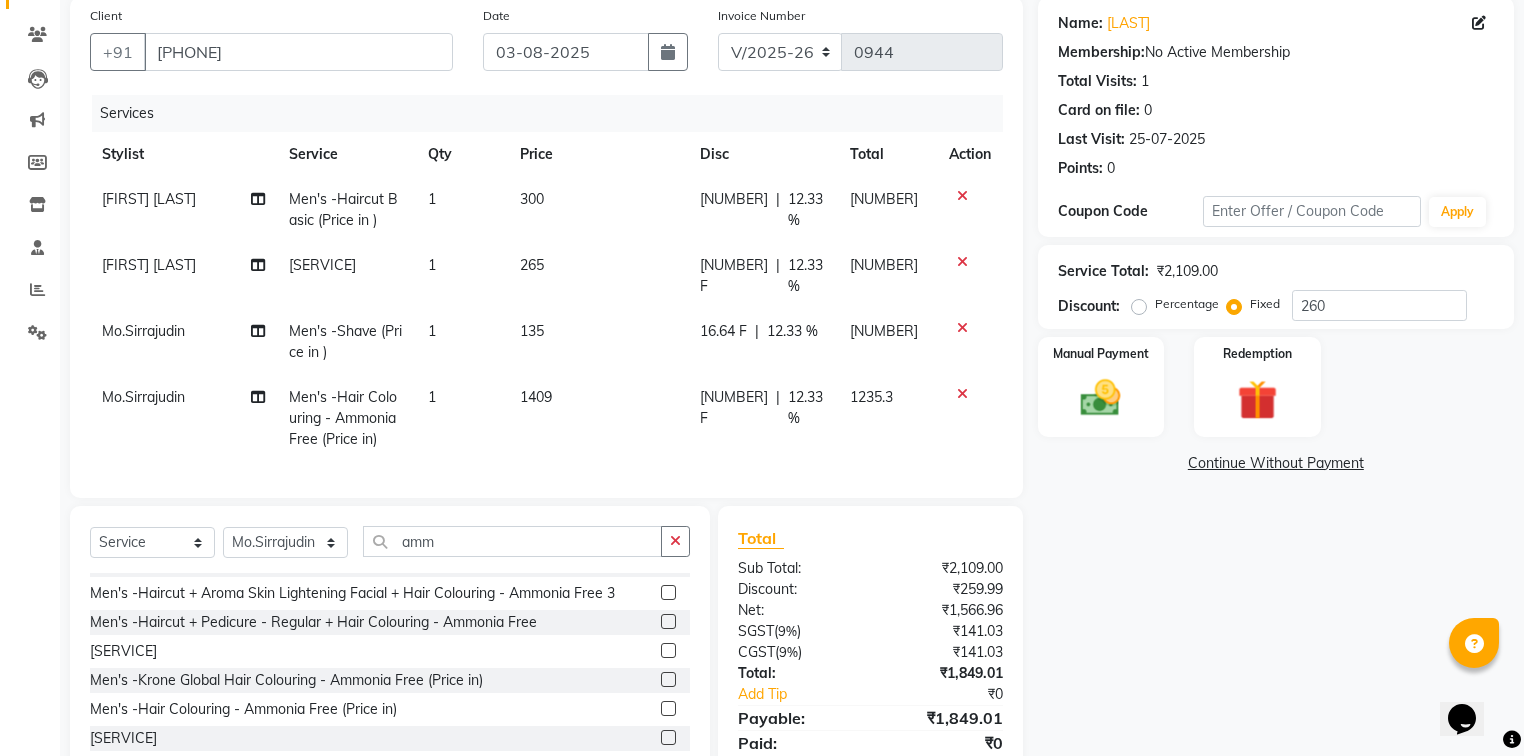 click on "₹1,566.96" 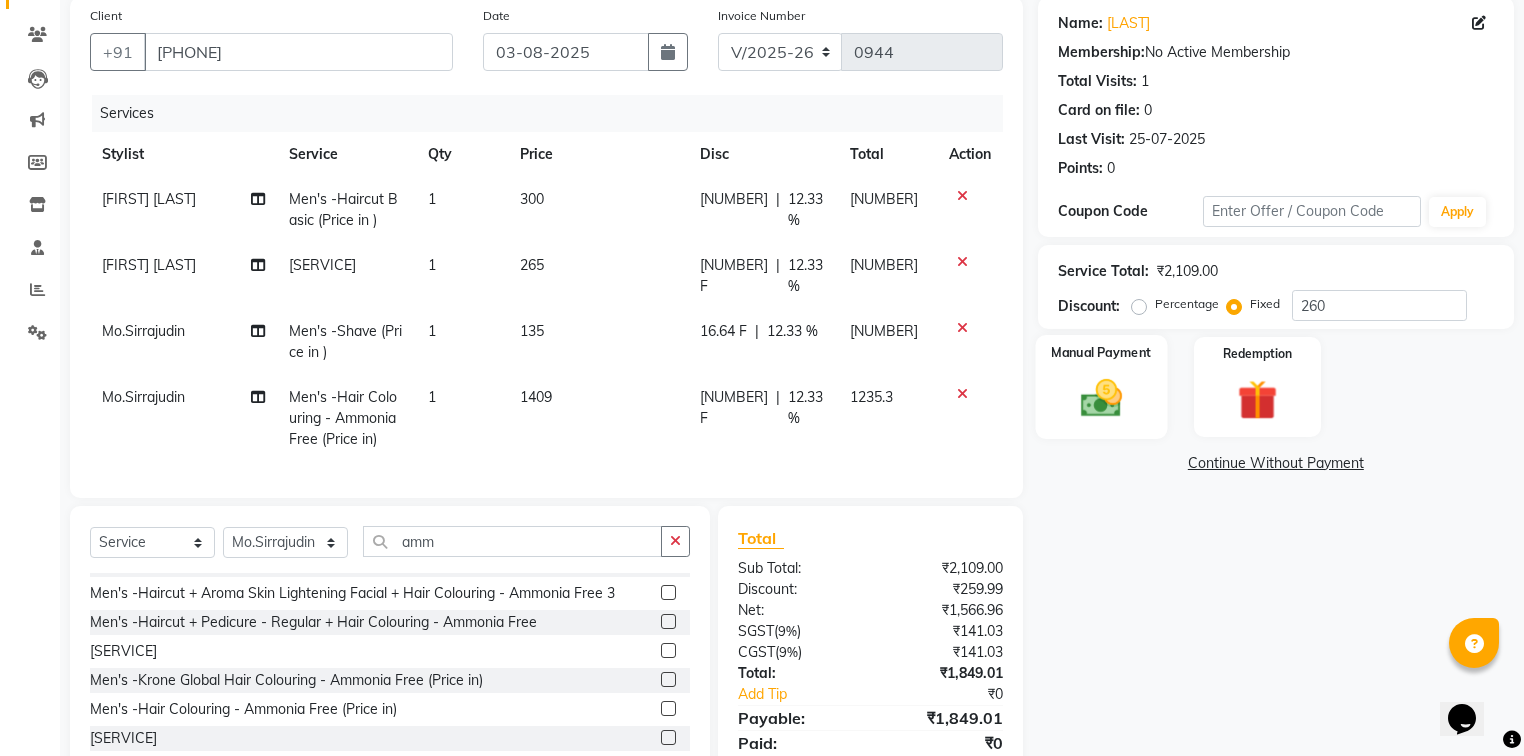 click 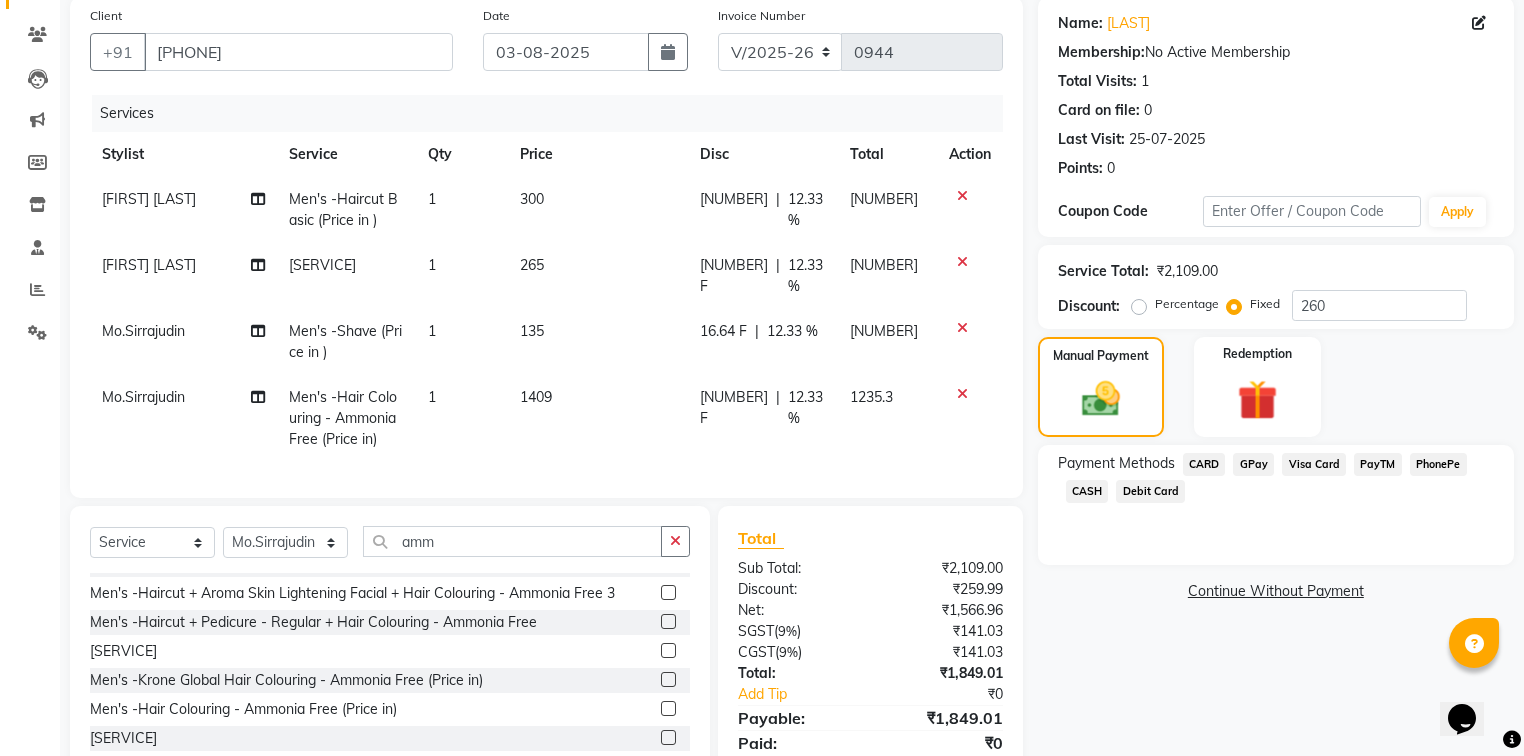 click on "CASH" 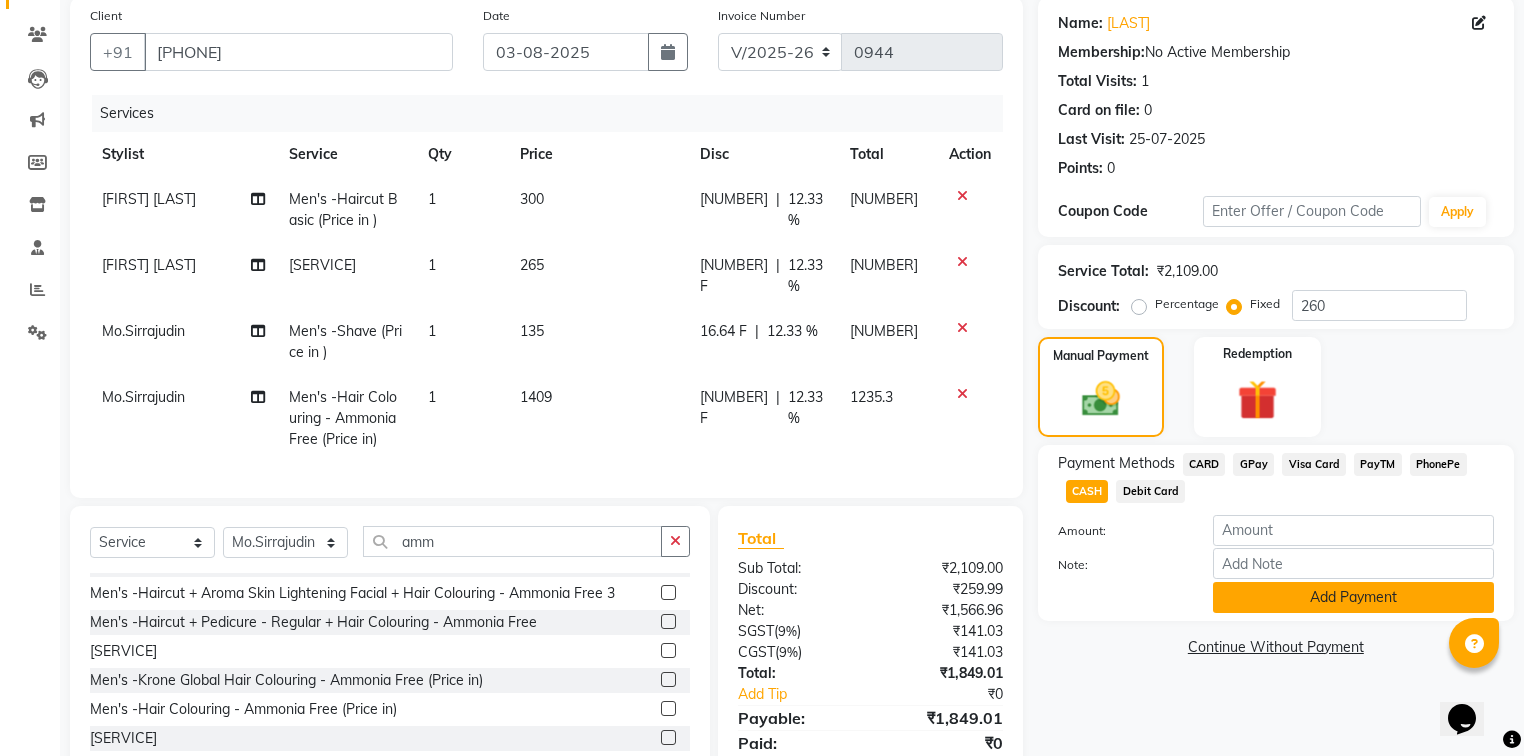 click on "Add Payment" 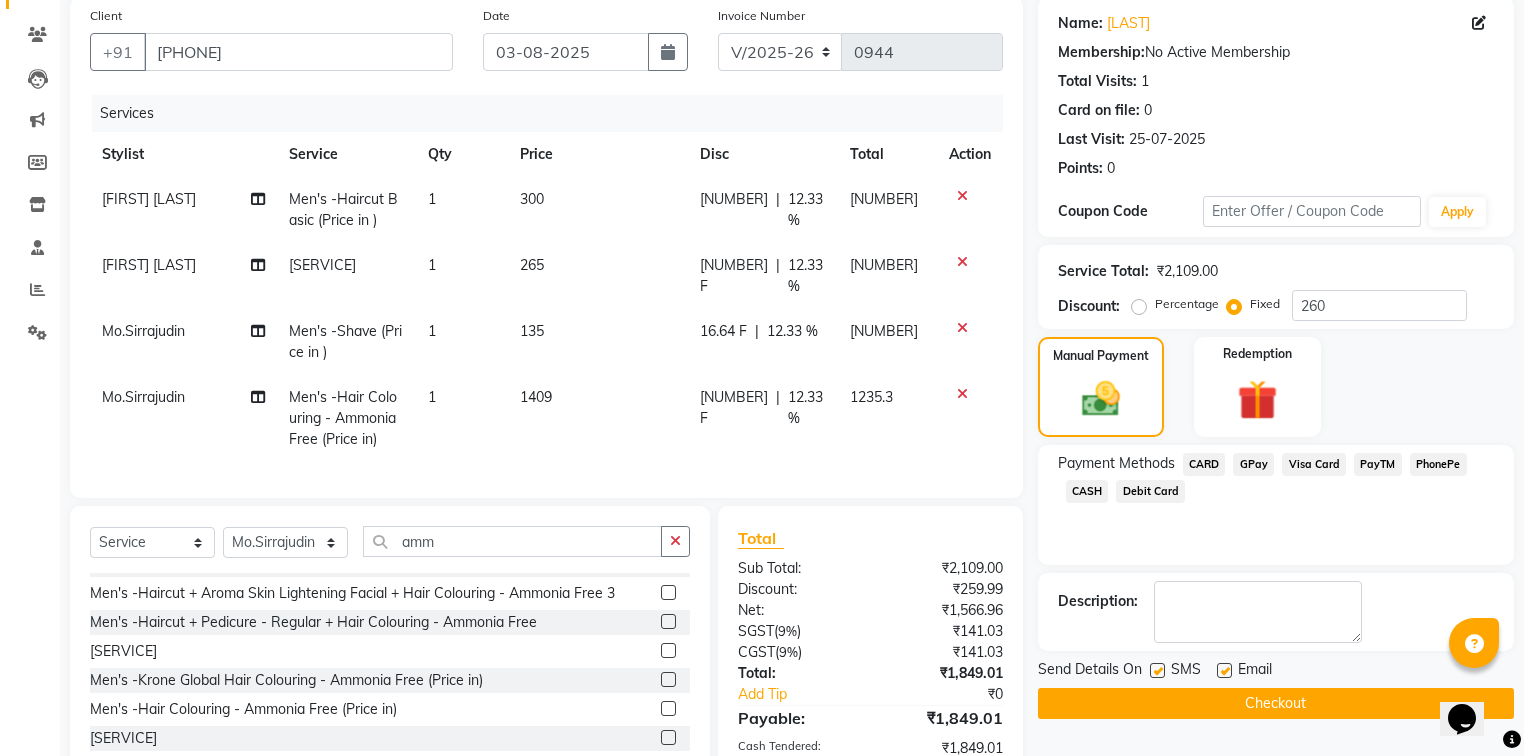 click 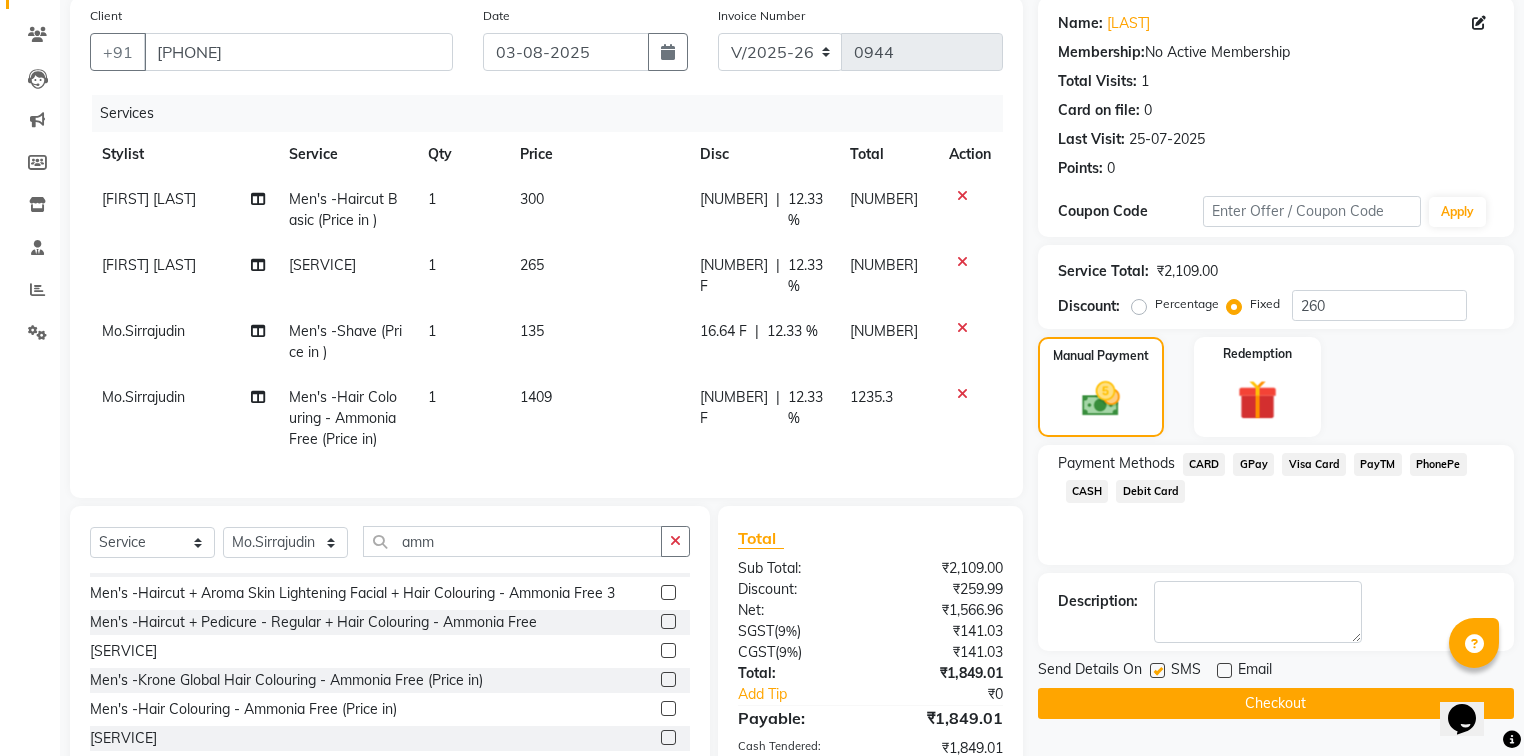 click 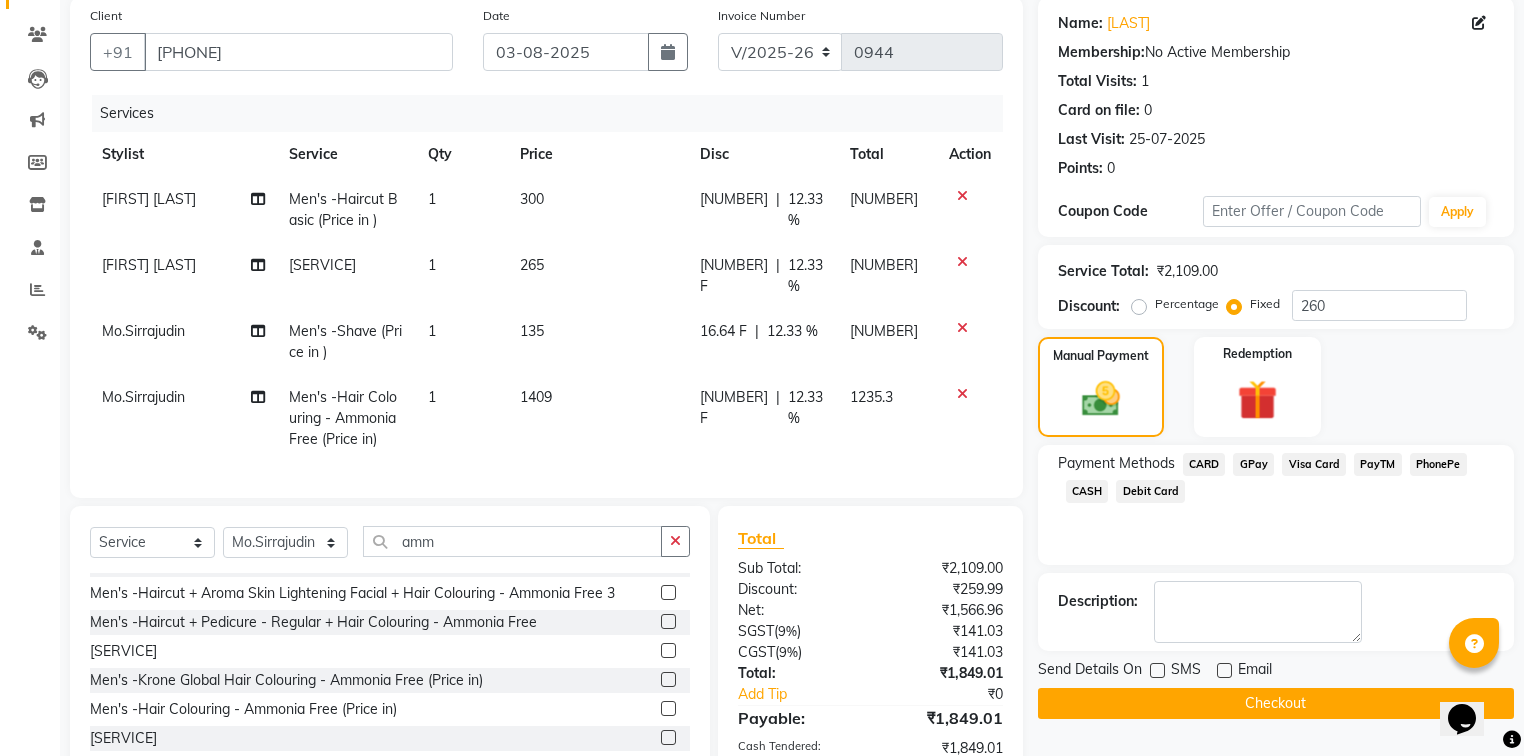 click on "Checkout" 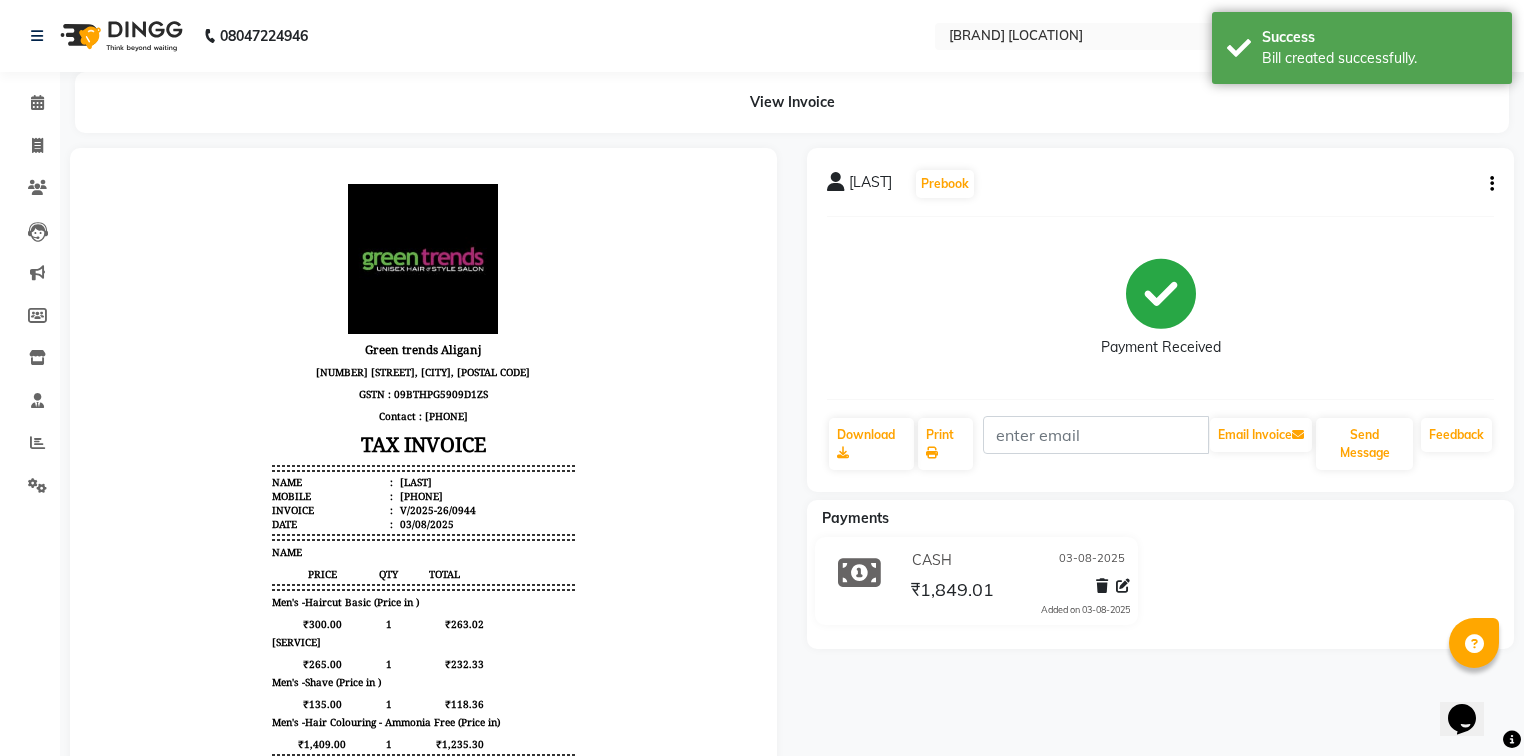 scroll, scrollTop: 0, scrollLeft: 0, axis: both 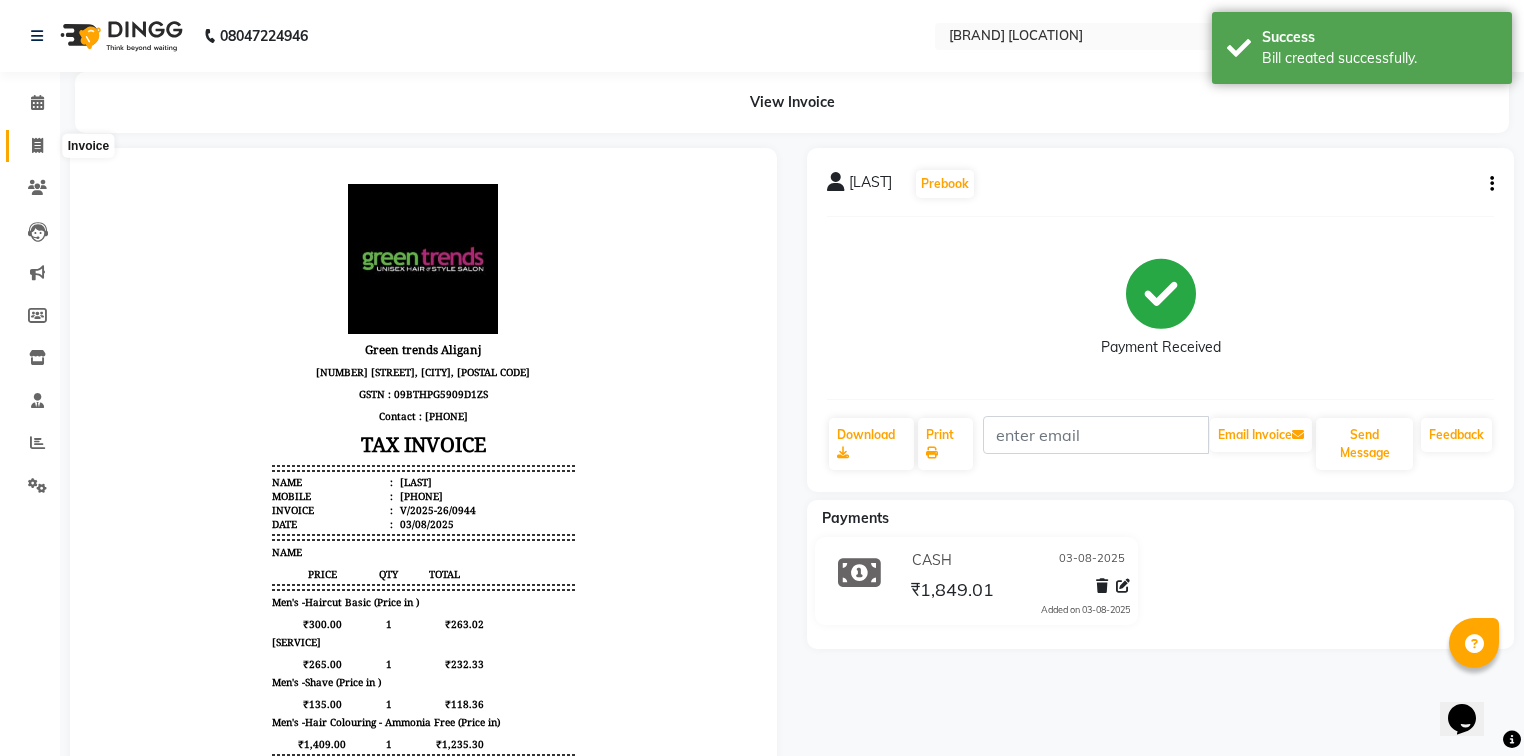 click 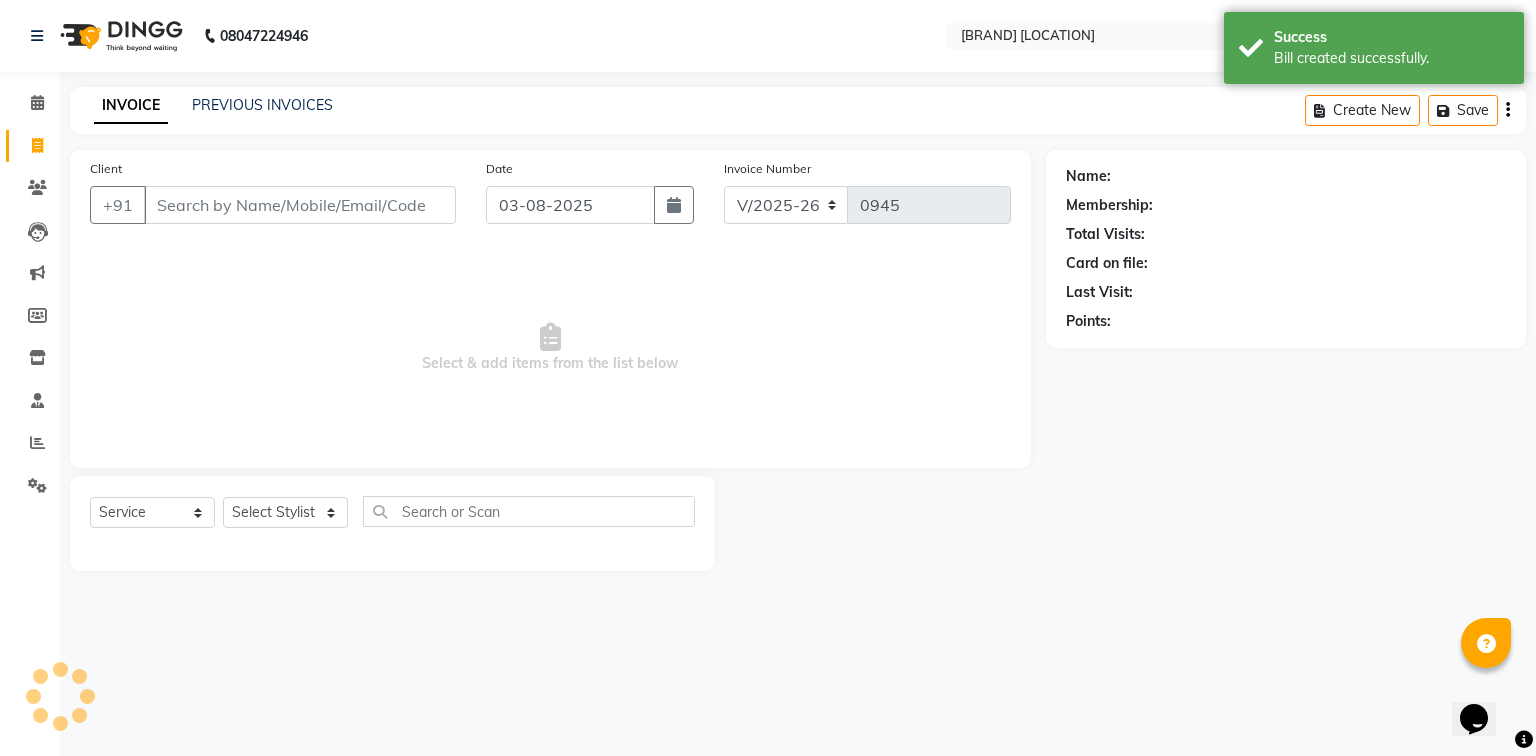 click on "Client" at bounding box center [300, 205] 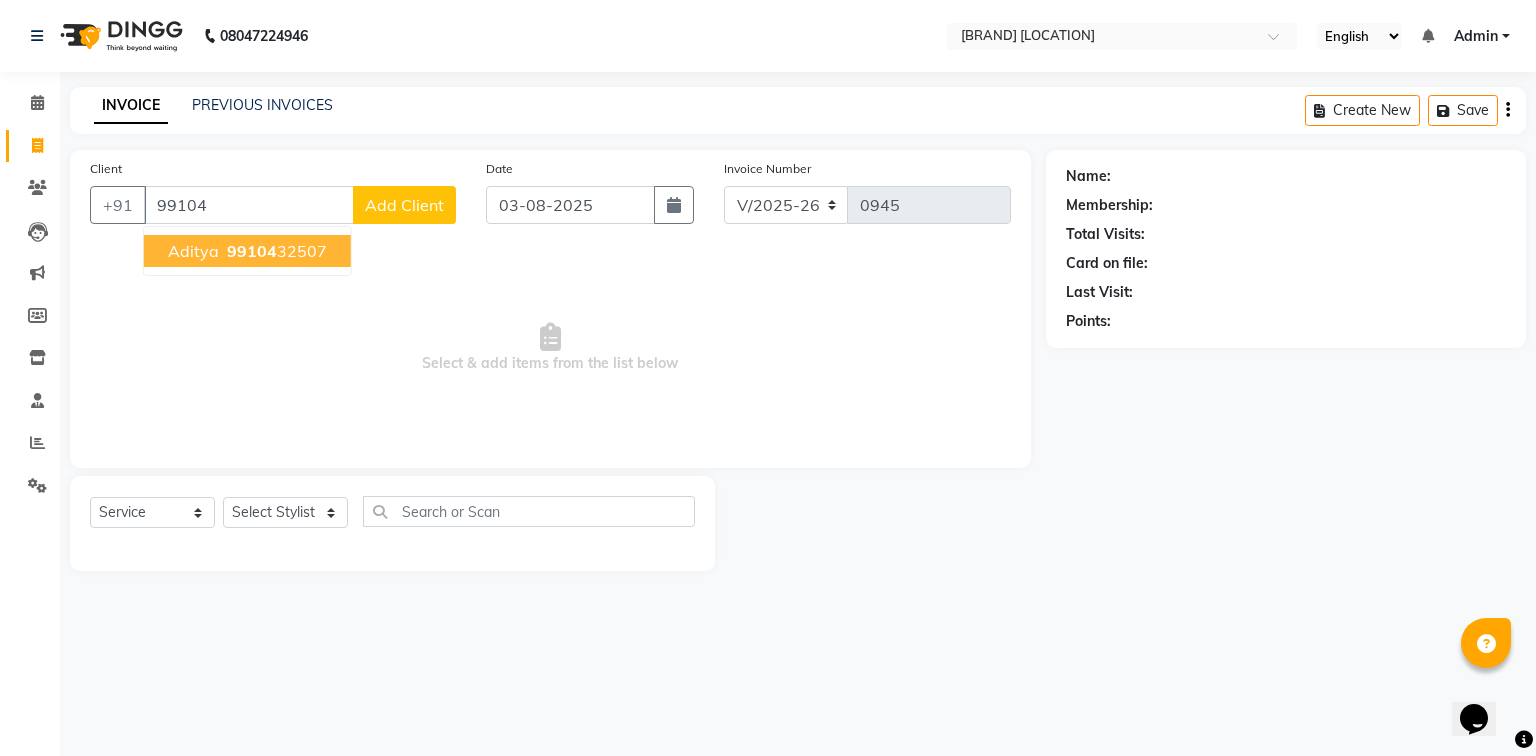 click on "[PHONE]" at bounding box center (275, 251) 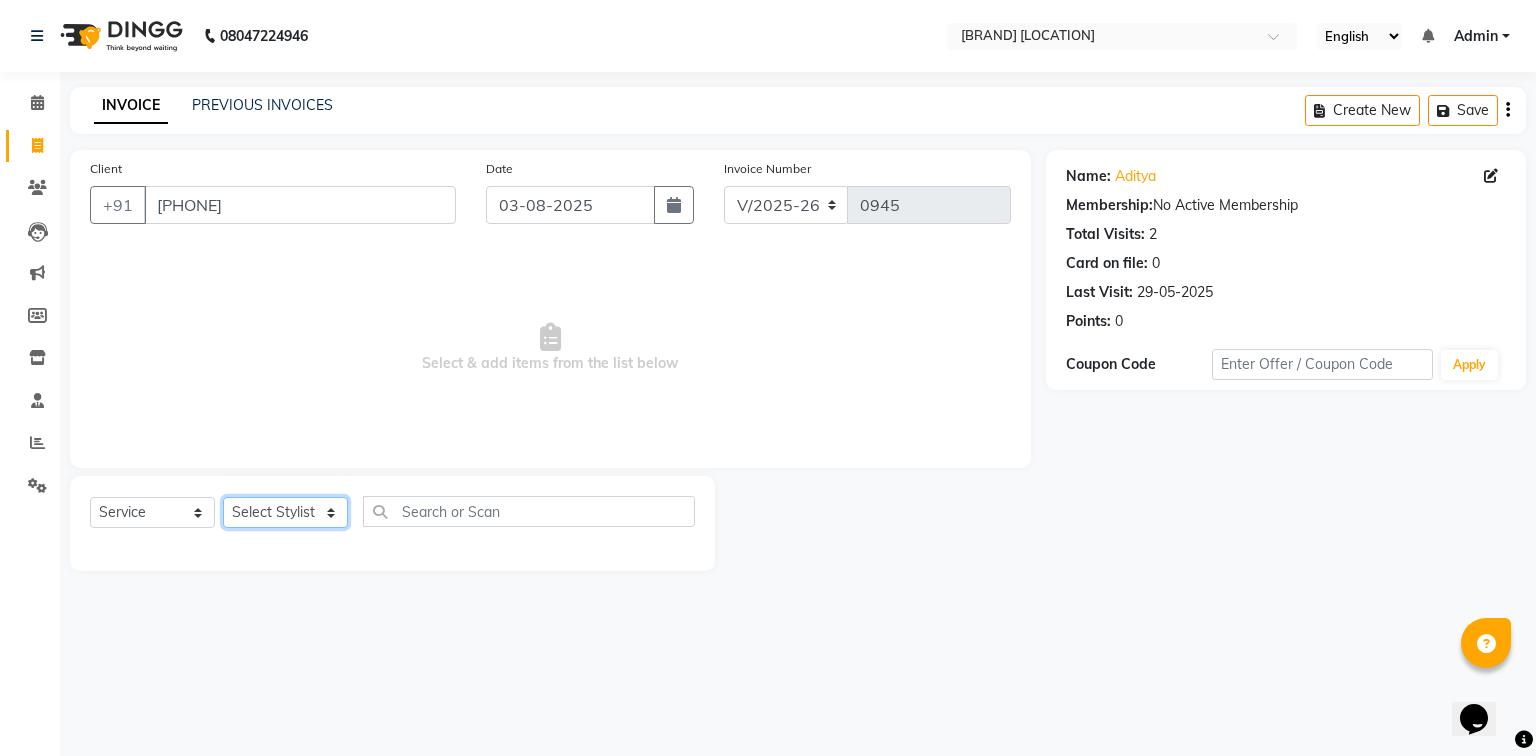 click on "Select Stylist [FIRST] [LAST] [FIRST] [LAST] [FIRST] [LAST] [FIRST] [LAST] [FIRST] [LAST] [FIRST] [LAST] [FIRST] [LAST] [FIRST] [LAST] [FIRST] [LAST]" 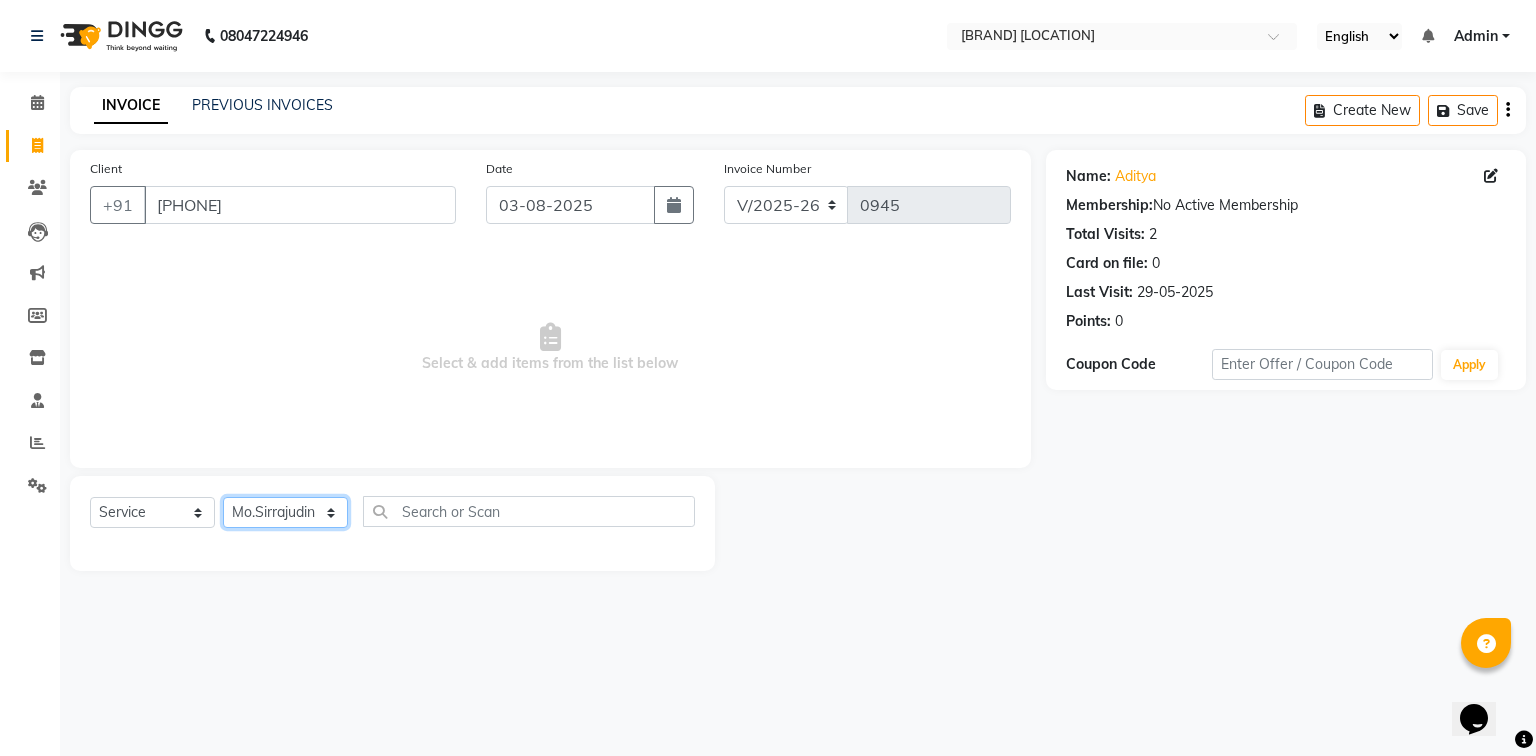 click on "Select Stylist [FIRST] [LAST] [FIRST] [LAST] [FIRST] [LAST] [FIRST] [LAST] [FIRST] [LAST] [FIRST] [LAST] [FIRST] [LAST] [FIRST] [LAST] [FIRST] [LAST]" 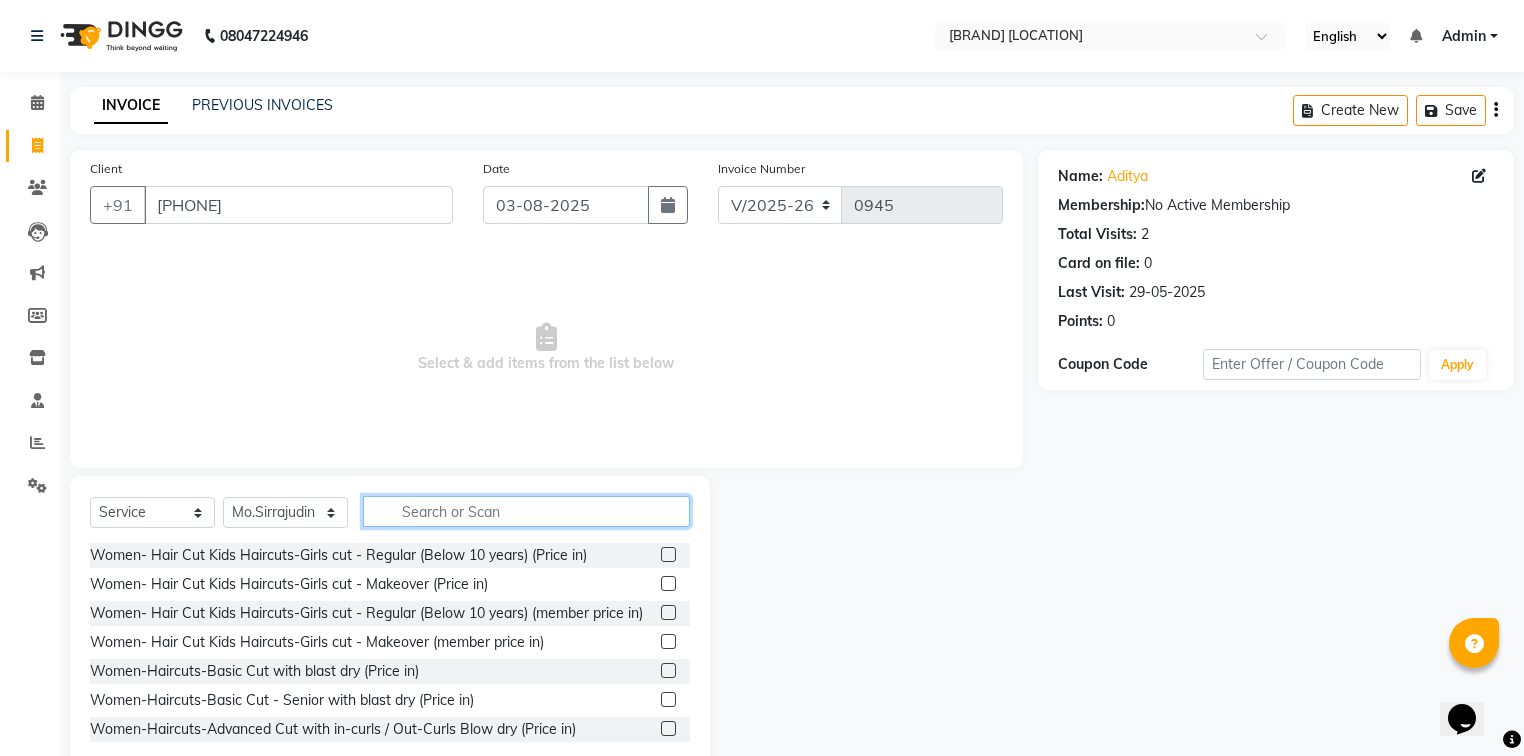 click 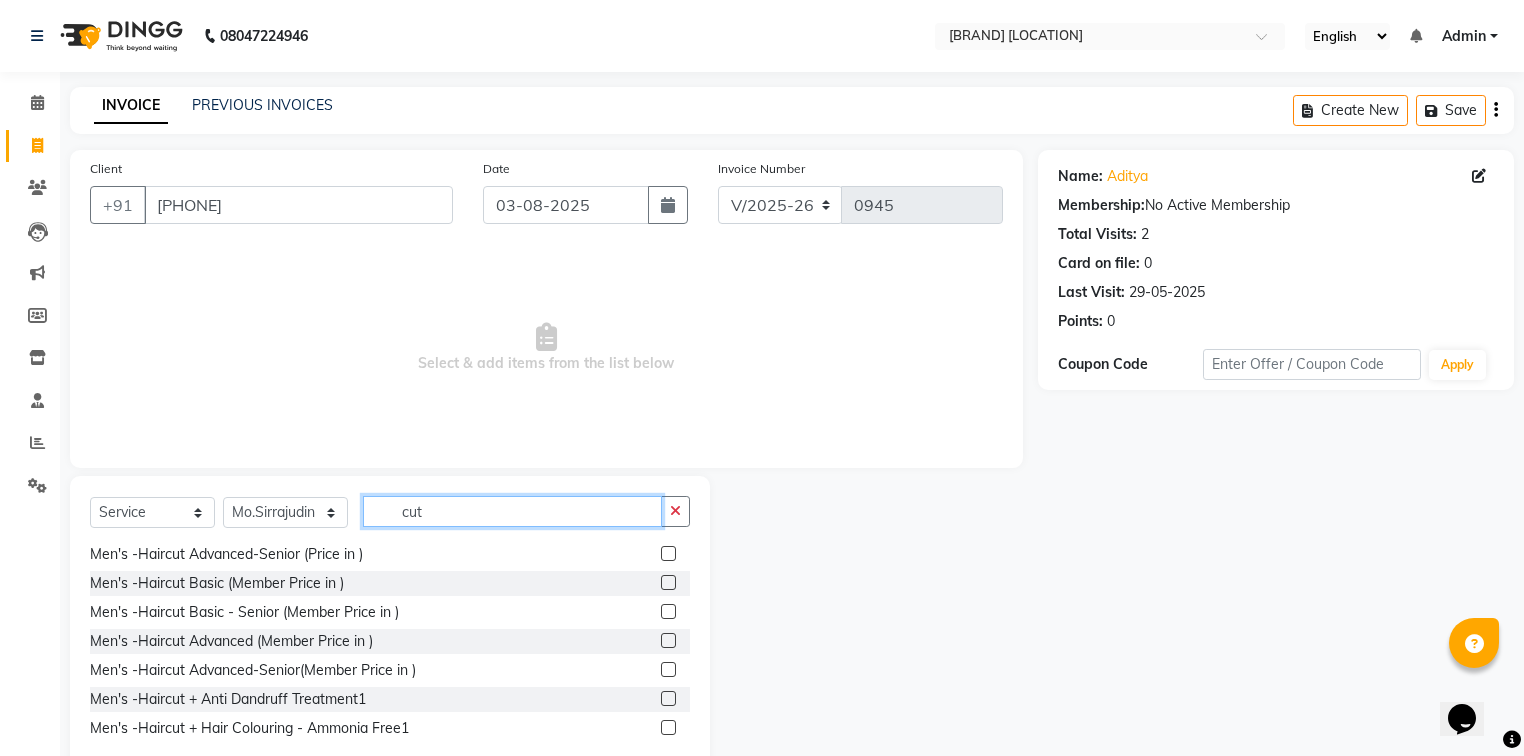 scroll, scrollTop: 1316, scrollLeft: 0, axis: vertical 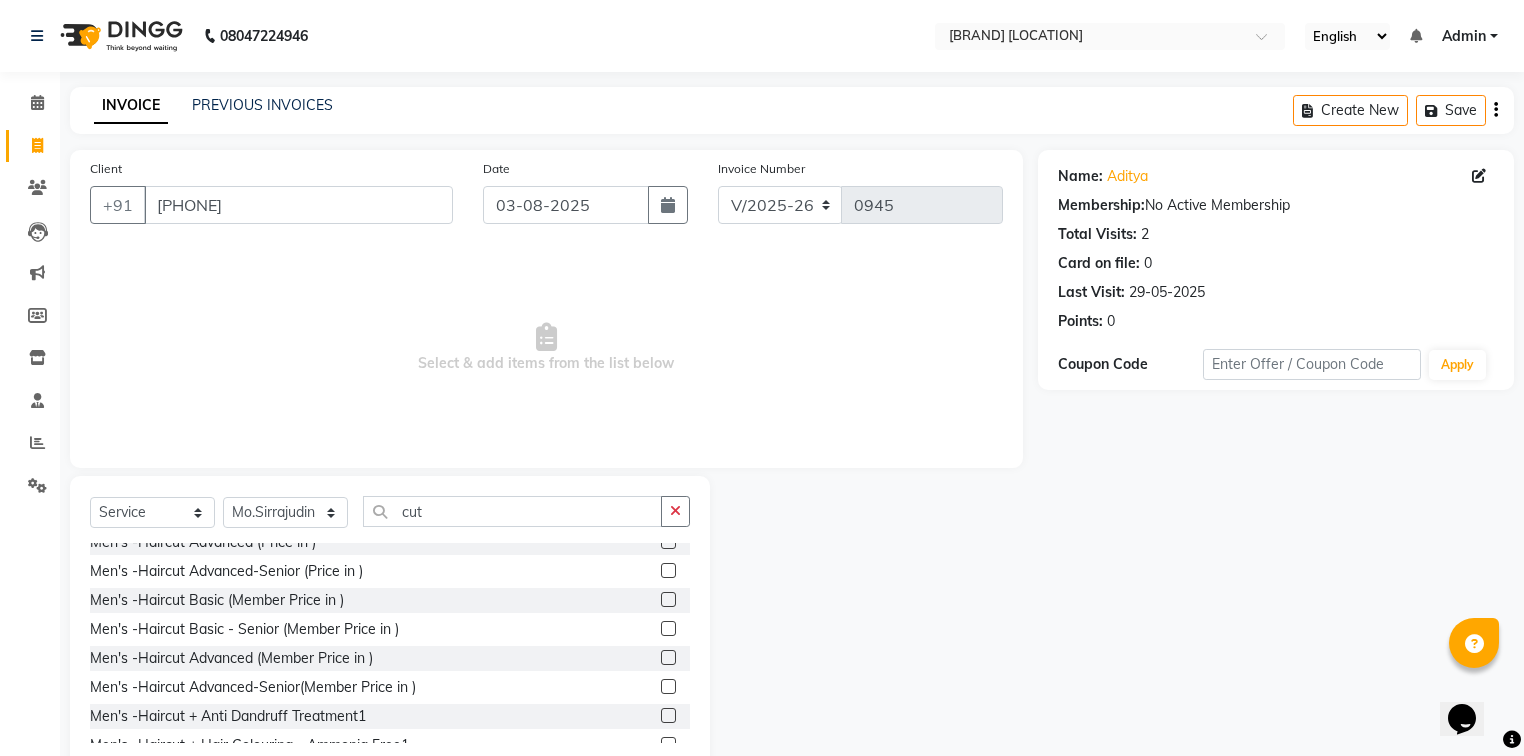 click on "Men's -Haircut Basic (Price in )" 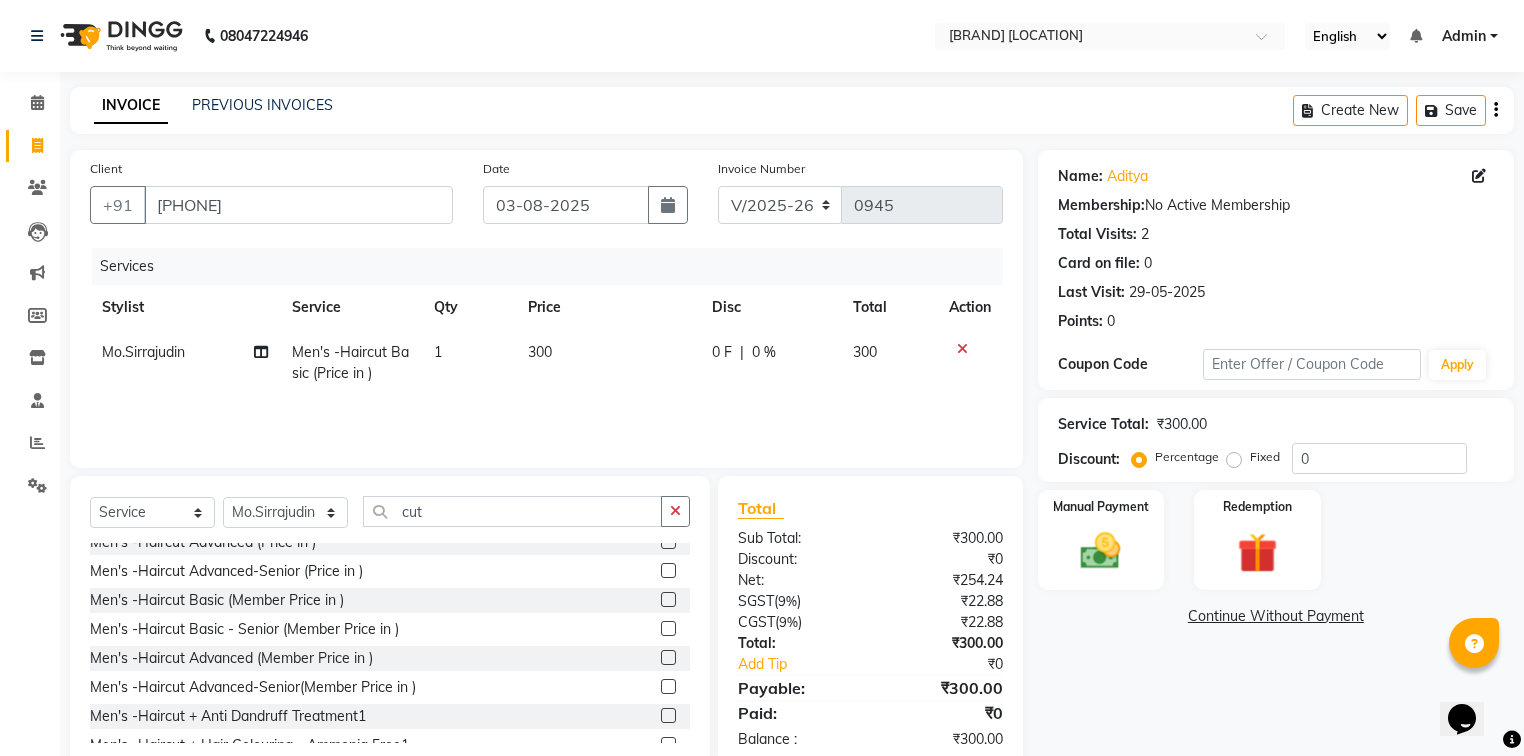 click on "0 F" 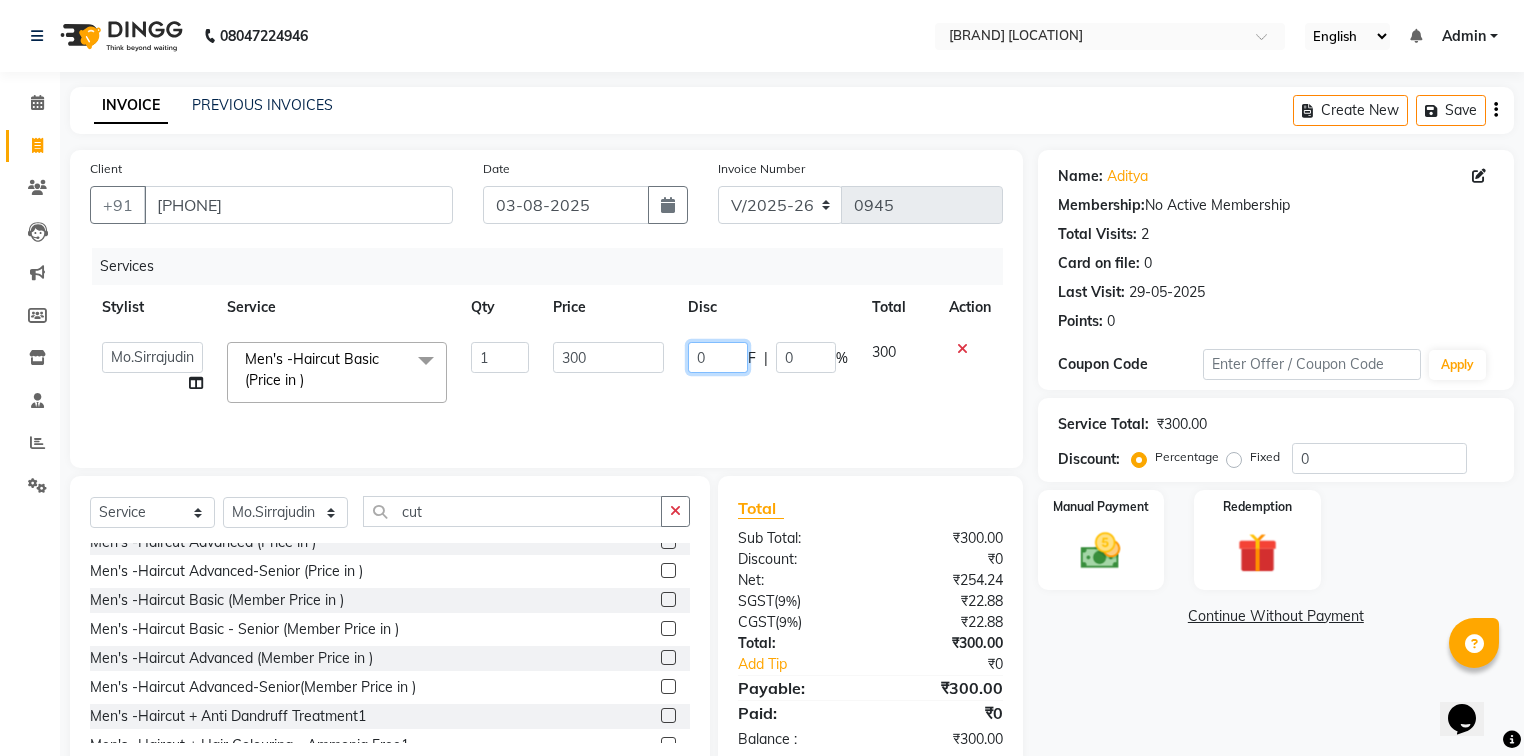 click on "0" 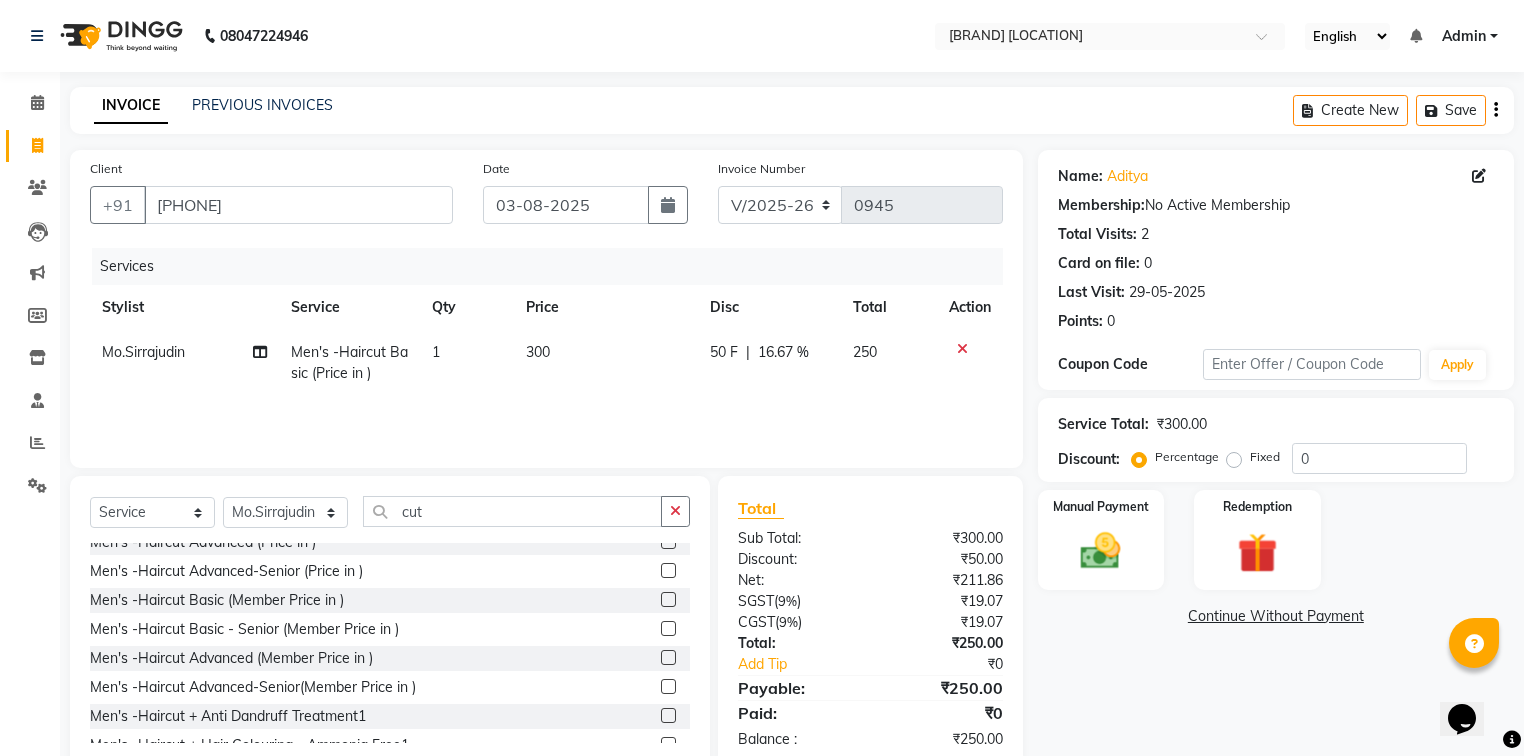 click on "Total Sub Total: ₹300.00 Discount: ₹50.00 Net: ₹211.86 SGST  ( 9% ) ₹19.07 CGST  ( 9% ) ₹19.07 Total: ₹250.00 Add Tip ₹0 Payable: ₹250.00 Paid: ₹0 Balance   : ₹250.00" 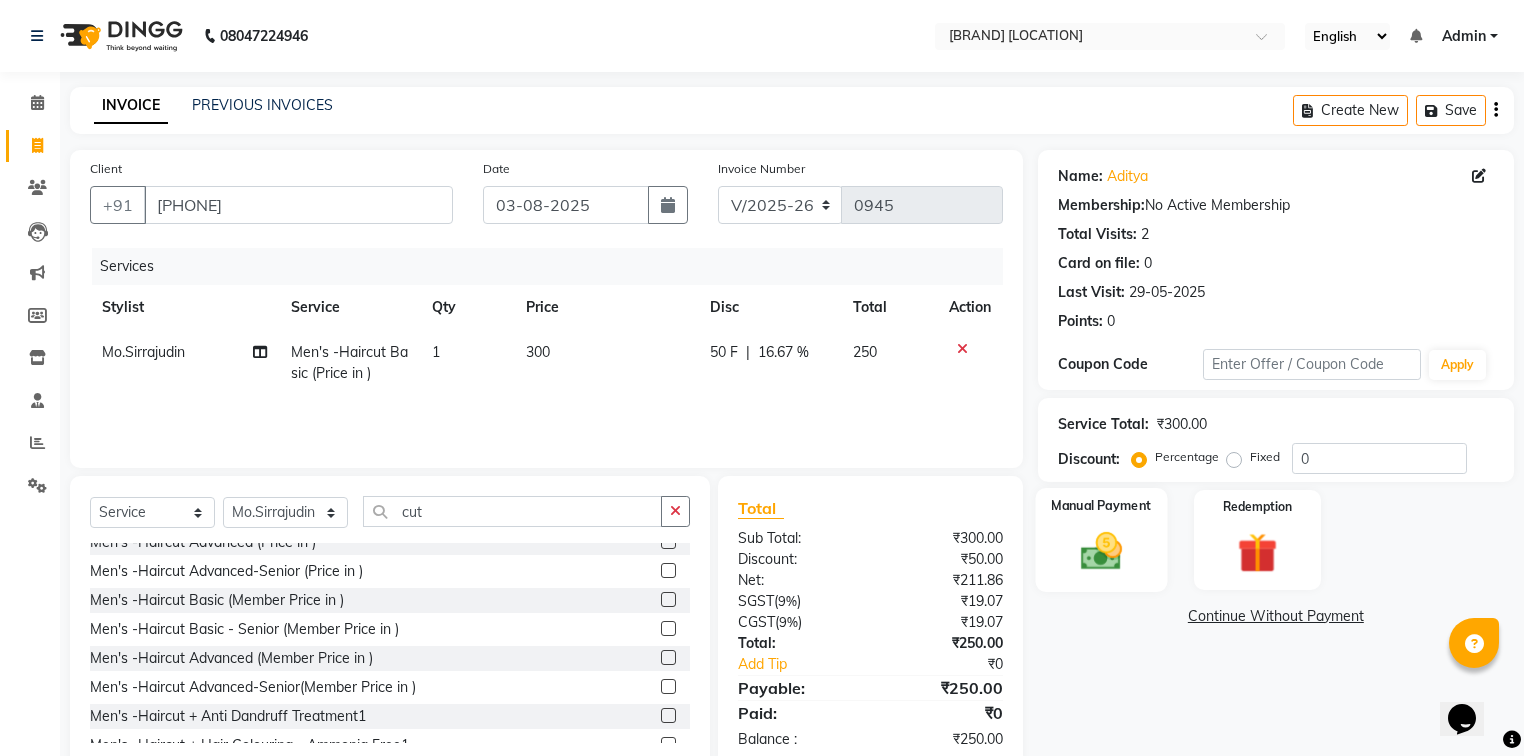 click 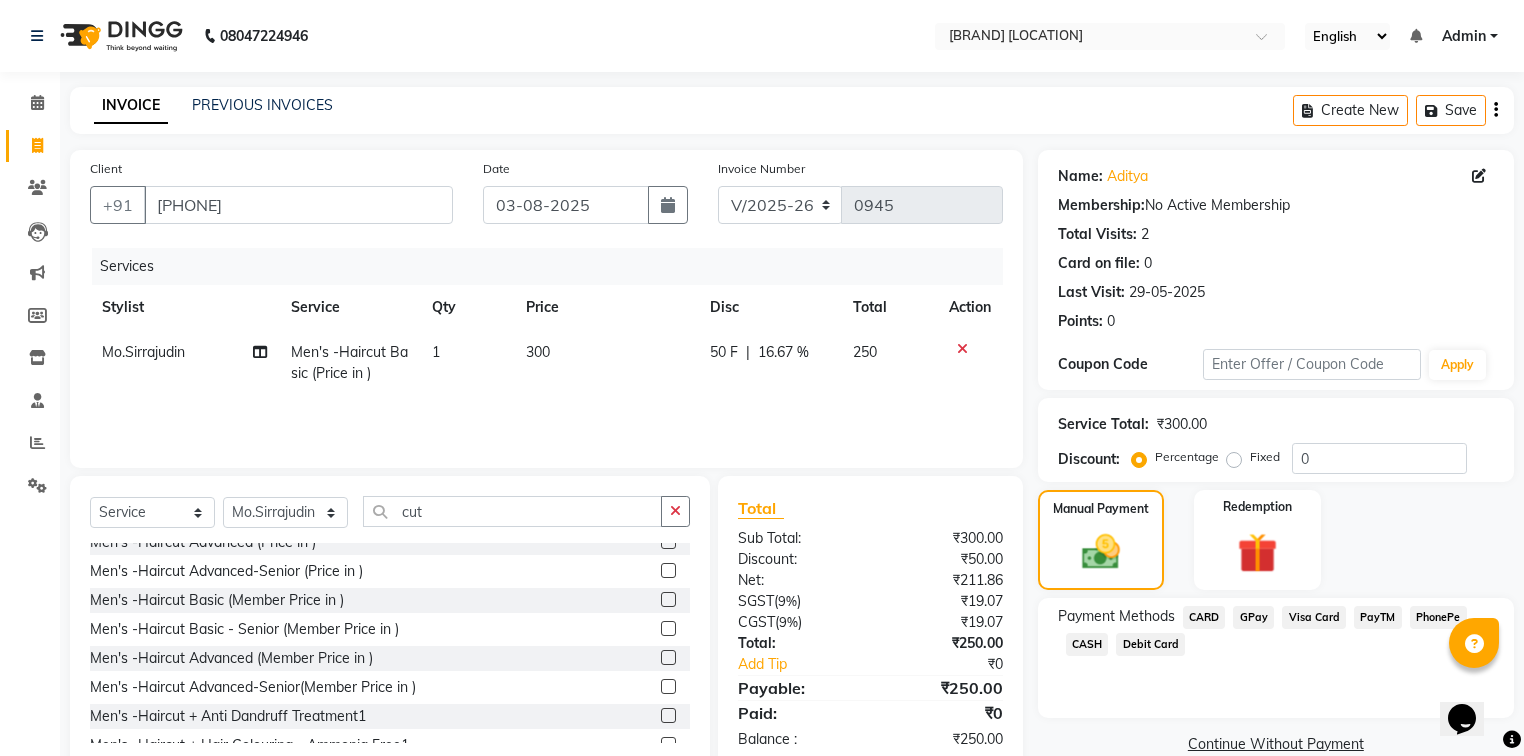 click on "GPay" 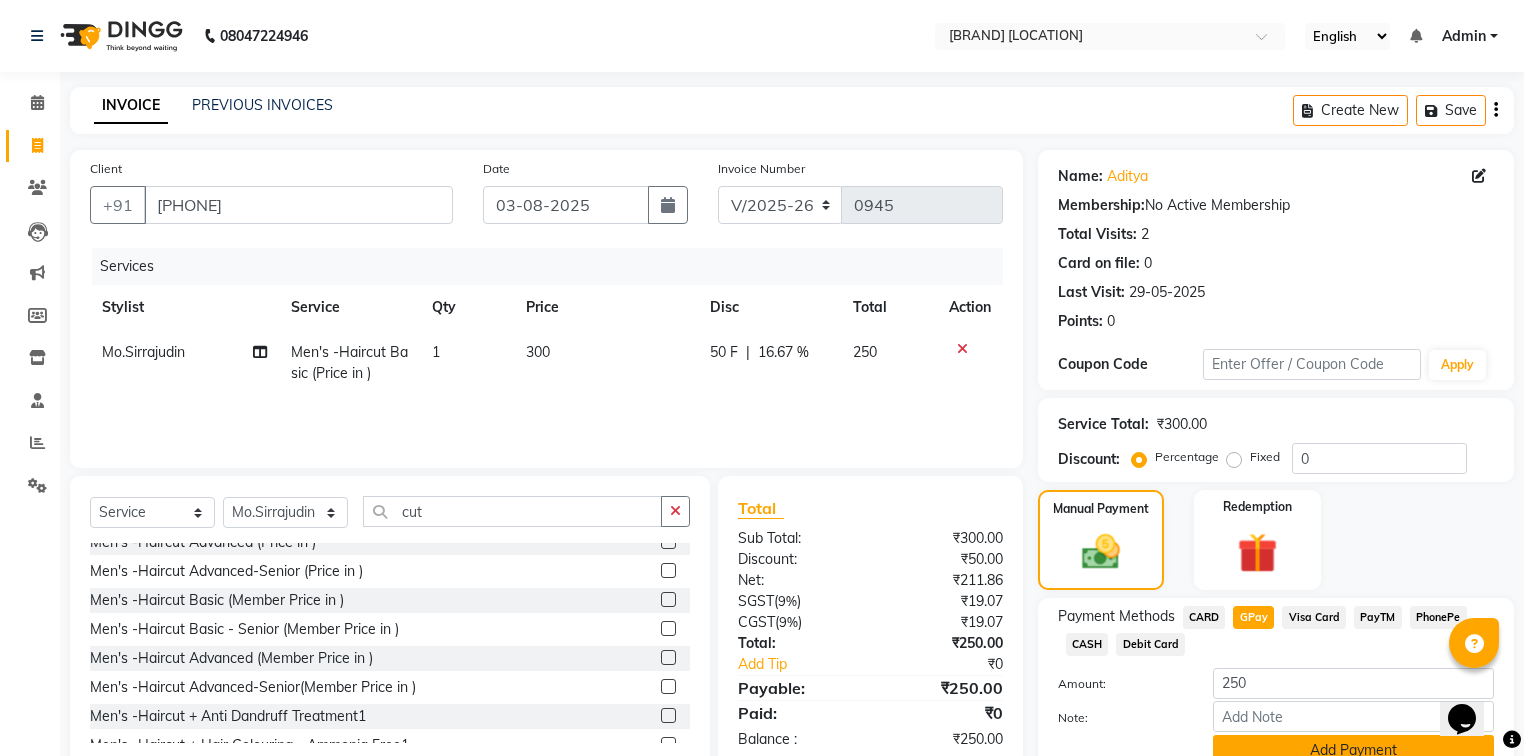 click on "Add Payment" 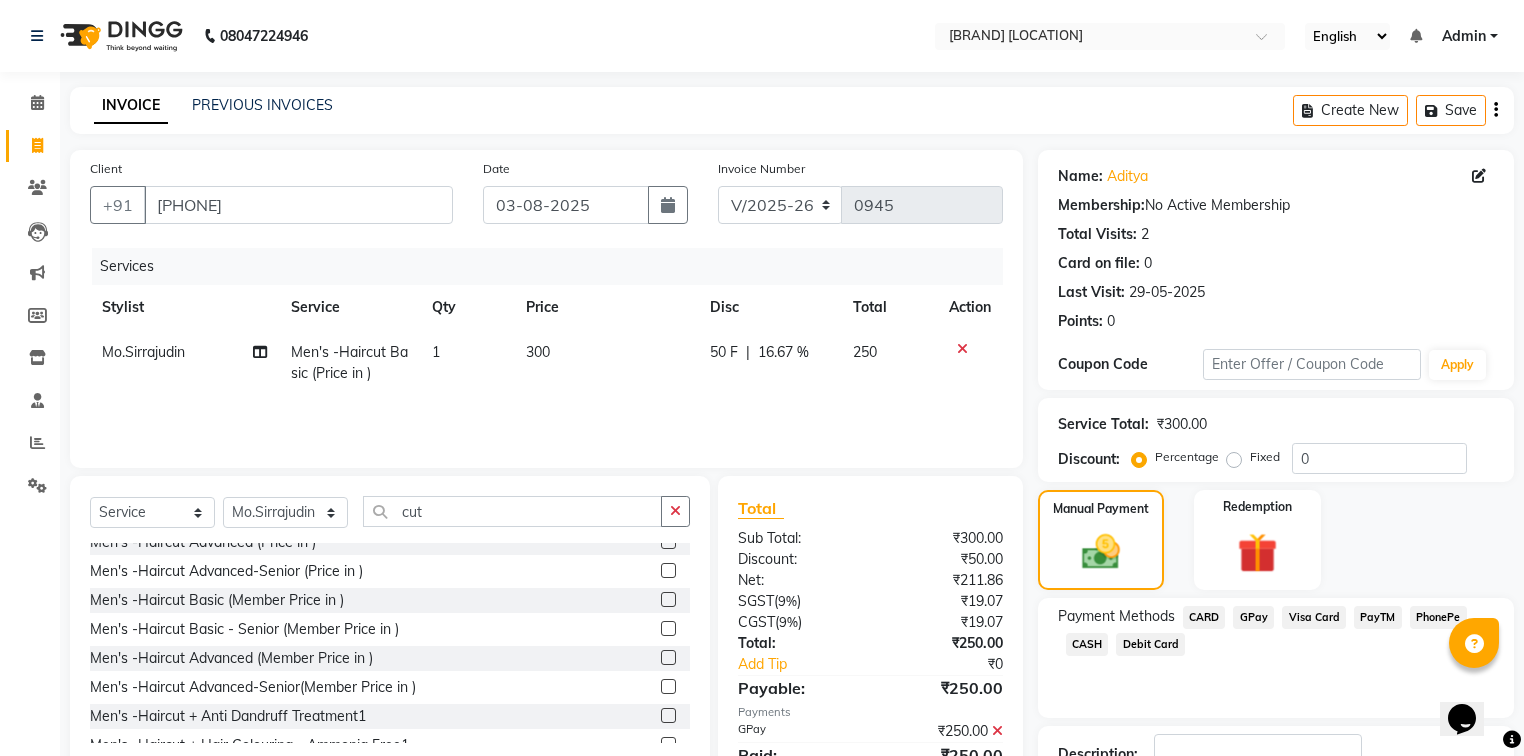 scroll, scrollTop: 144, scrollLeft: 0, axis: vertical 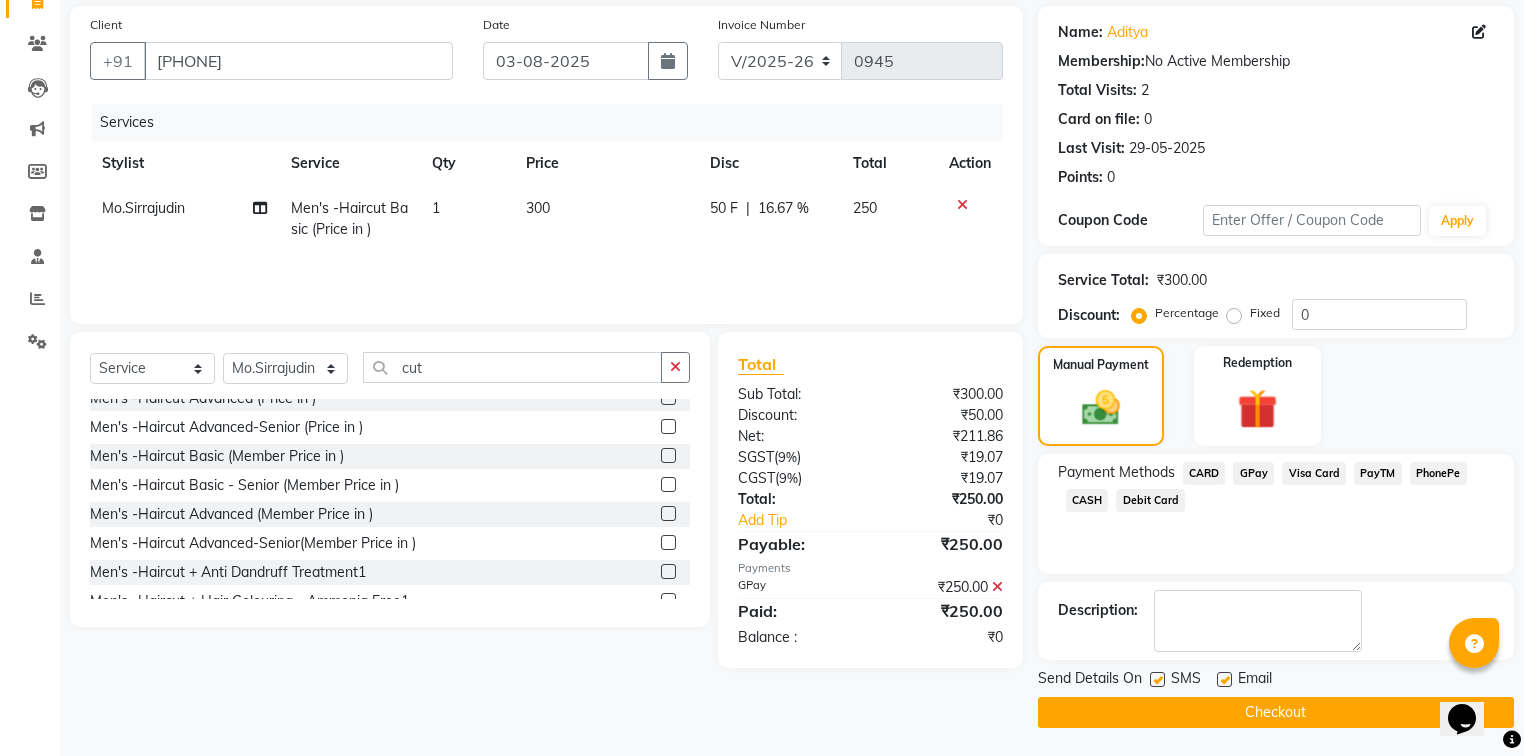 click on "Email" 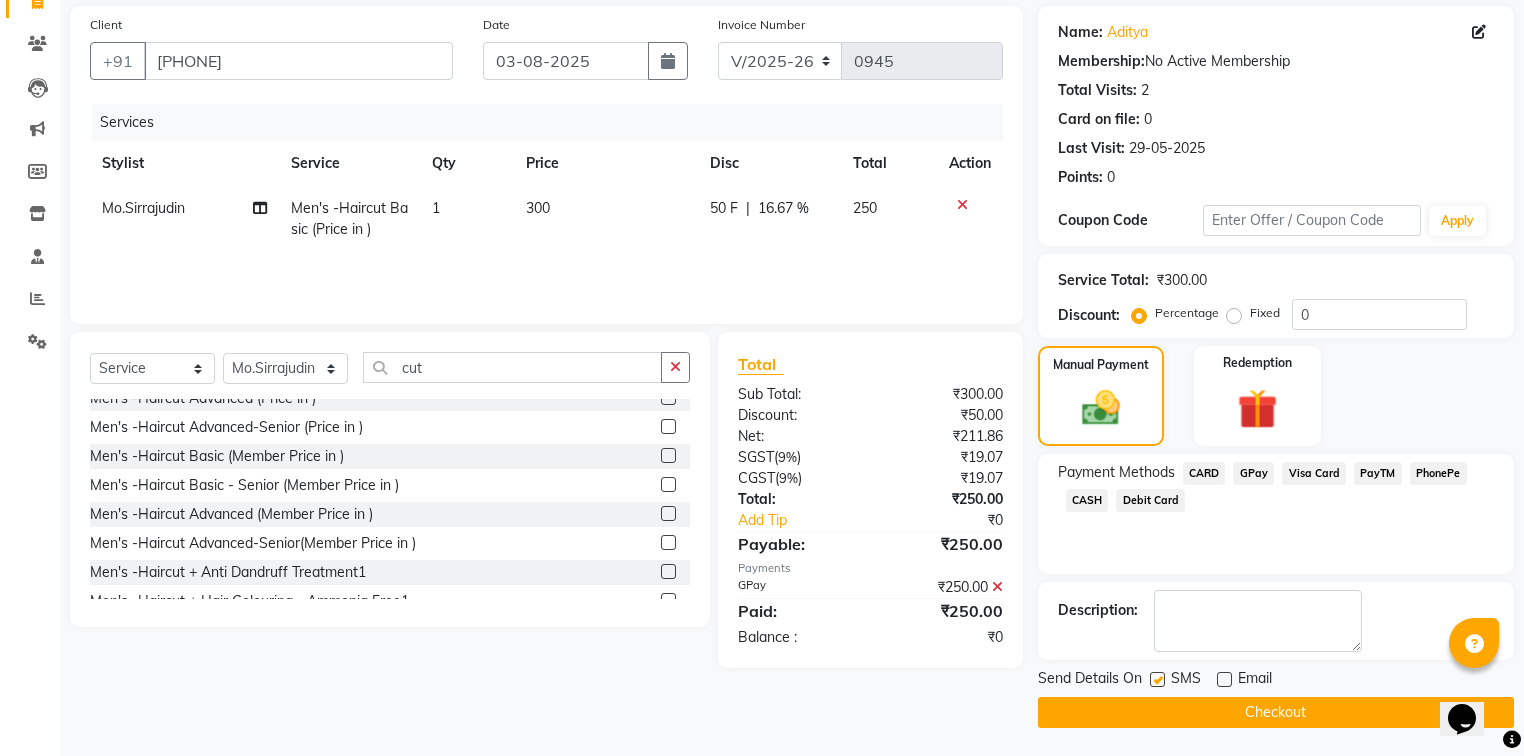 click 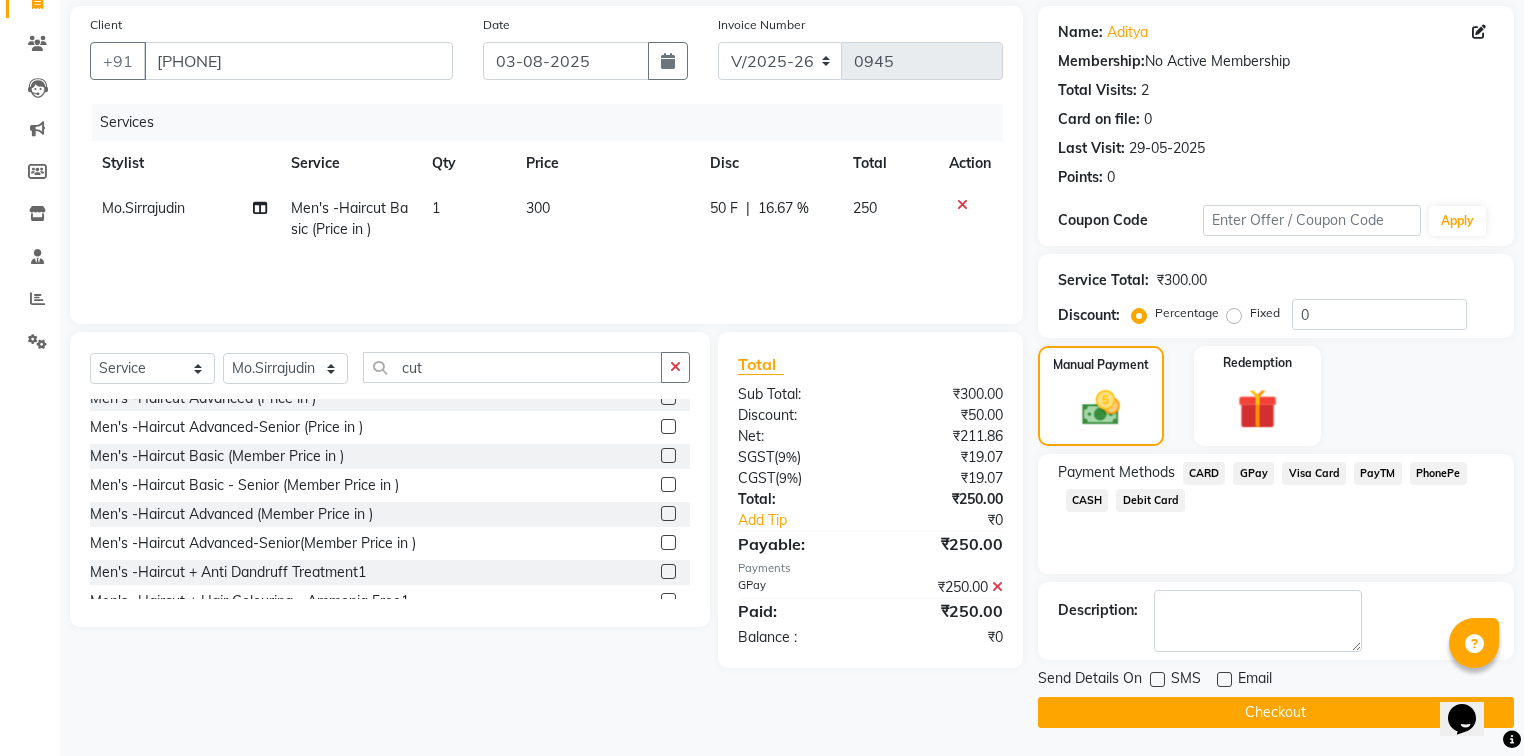 click on "Checkout" 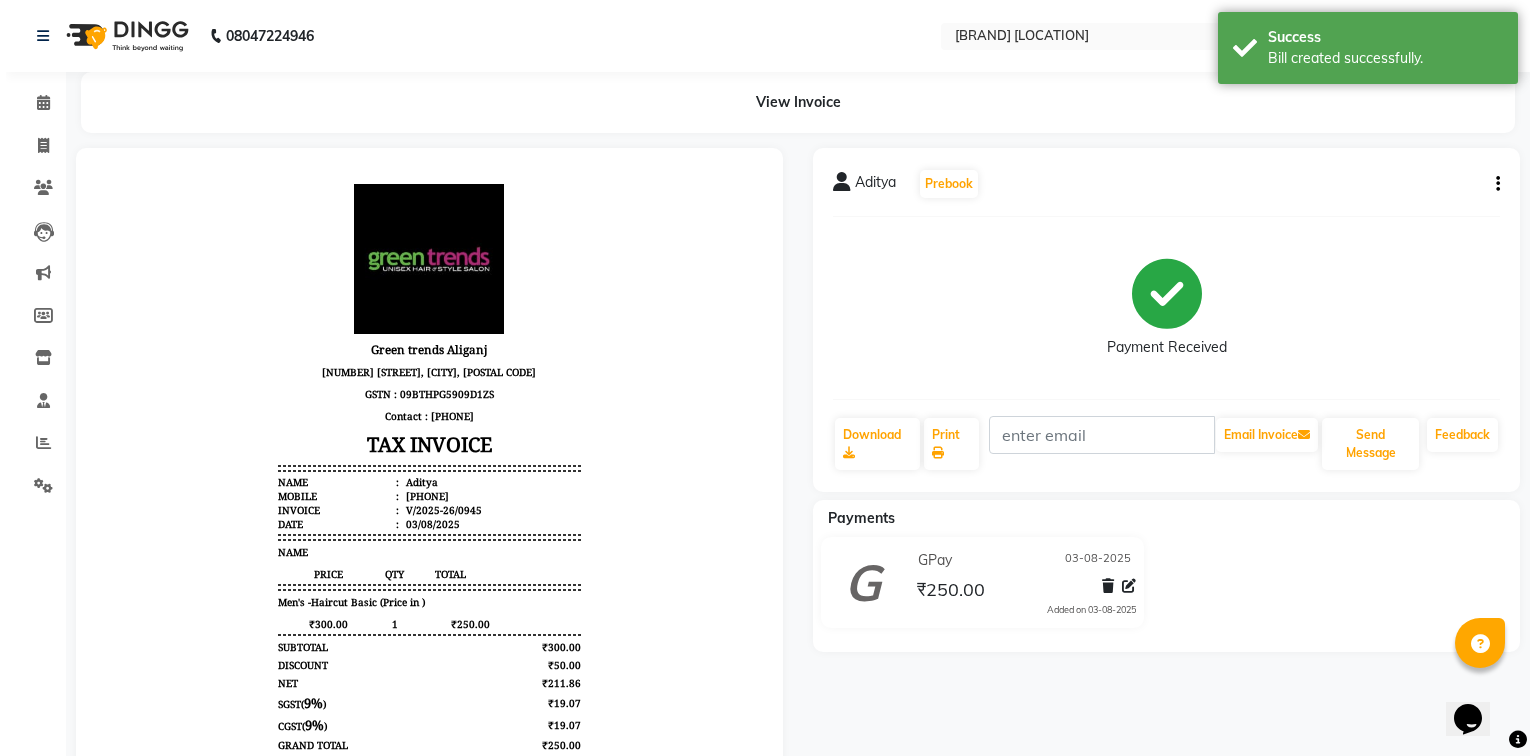 scroll, scrollTop: 0, scrollLeft: 0, axis: both 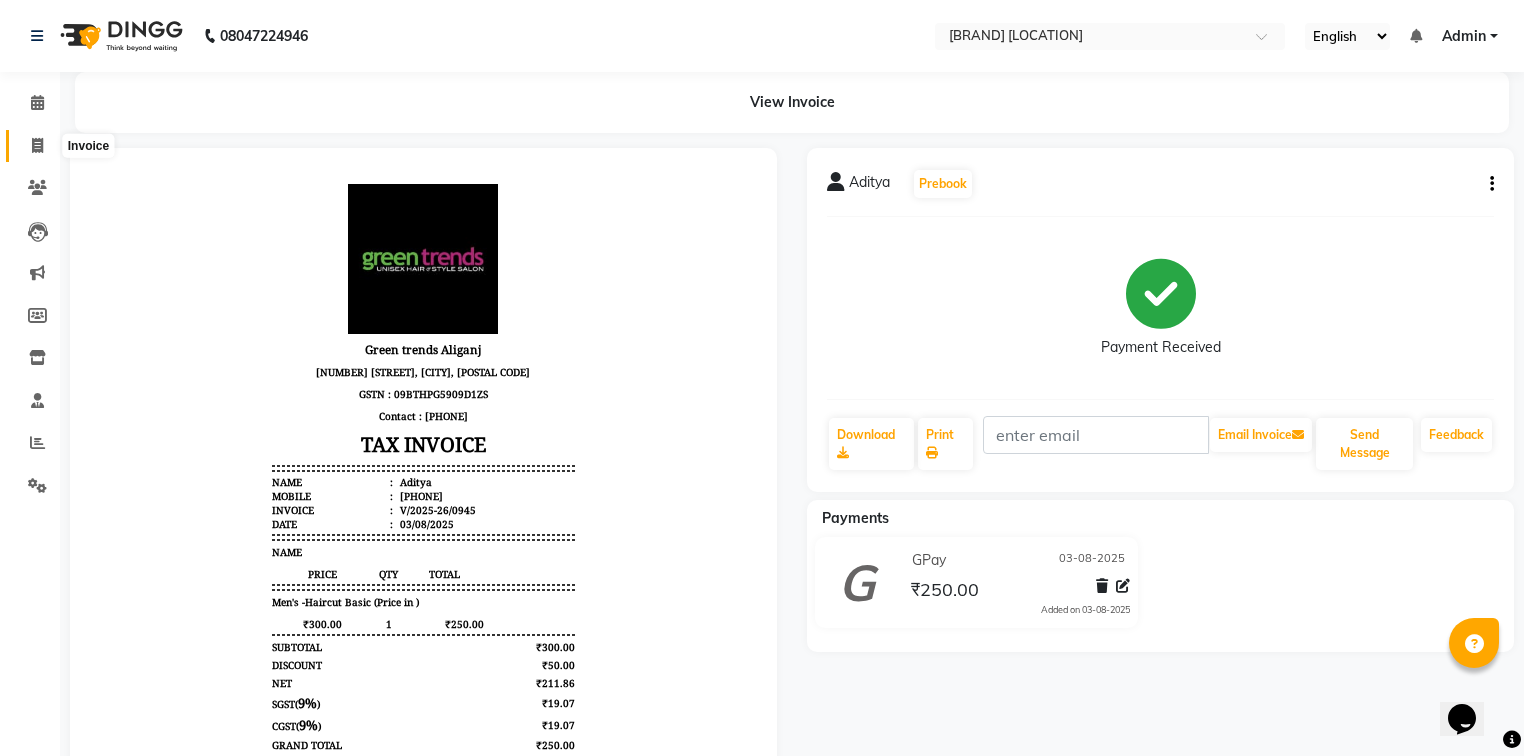 click 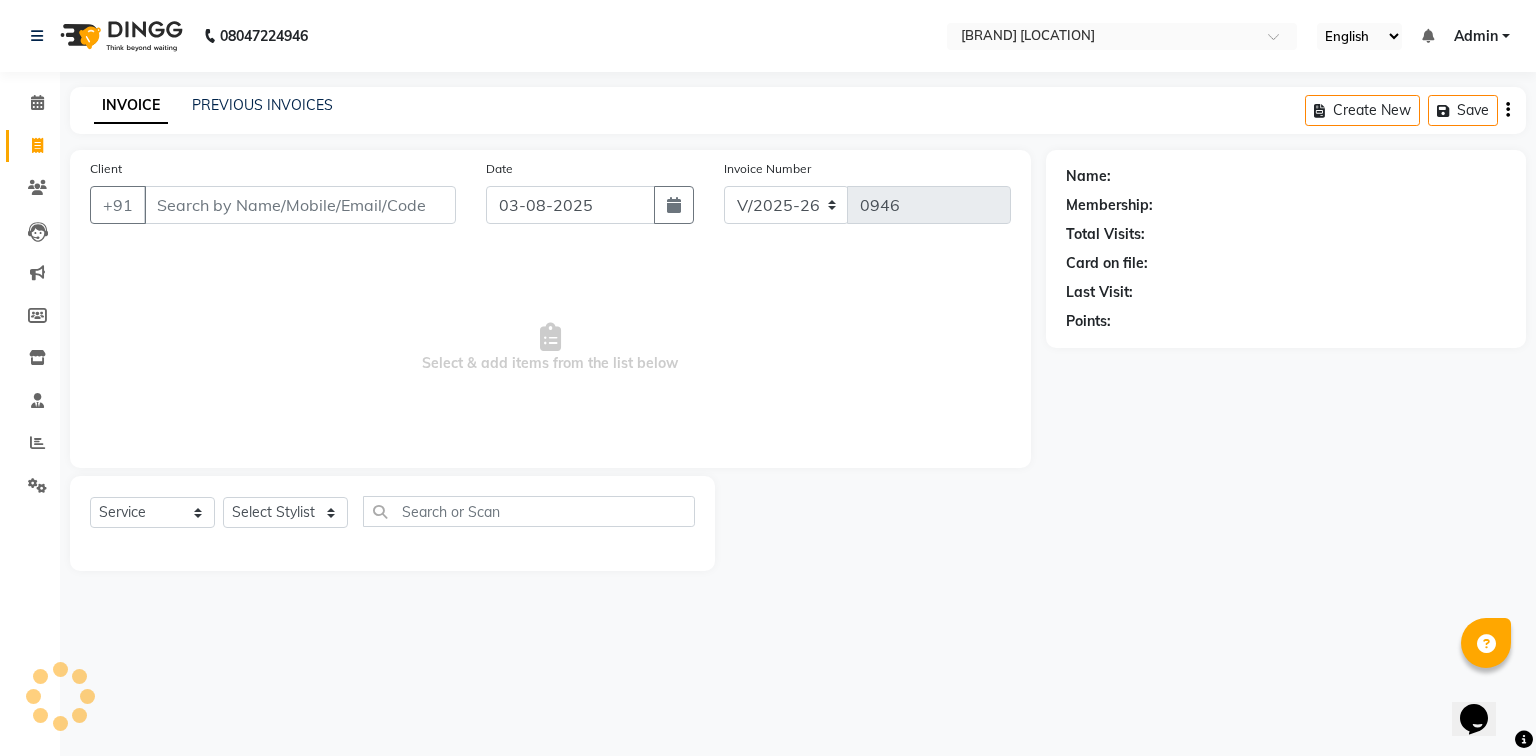 click on "Client" at bounding box center (300, 205) 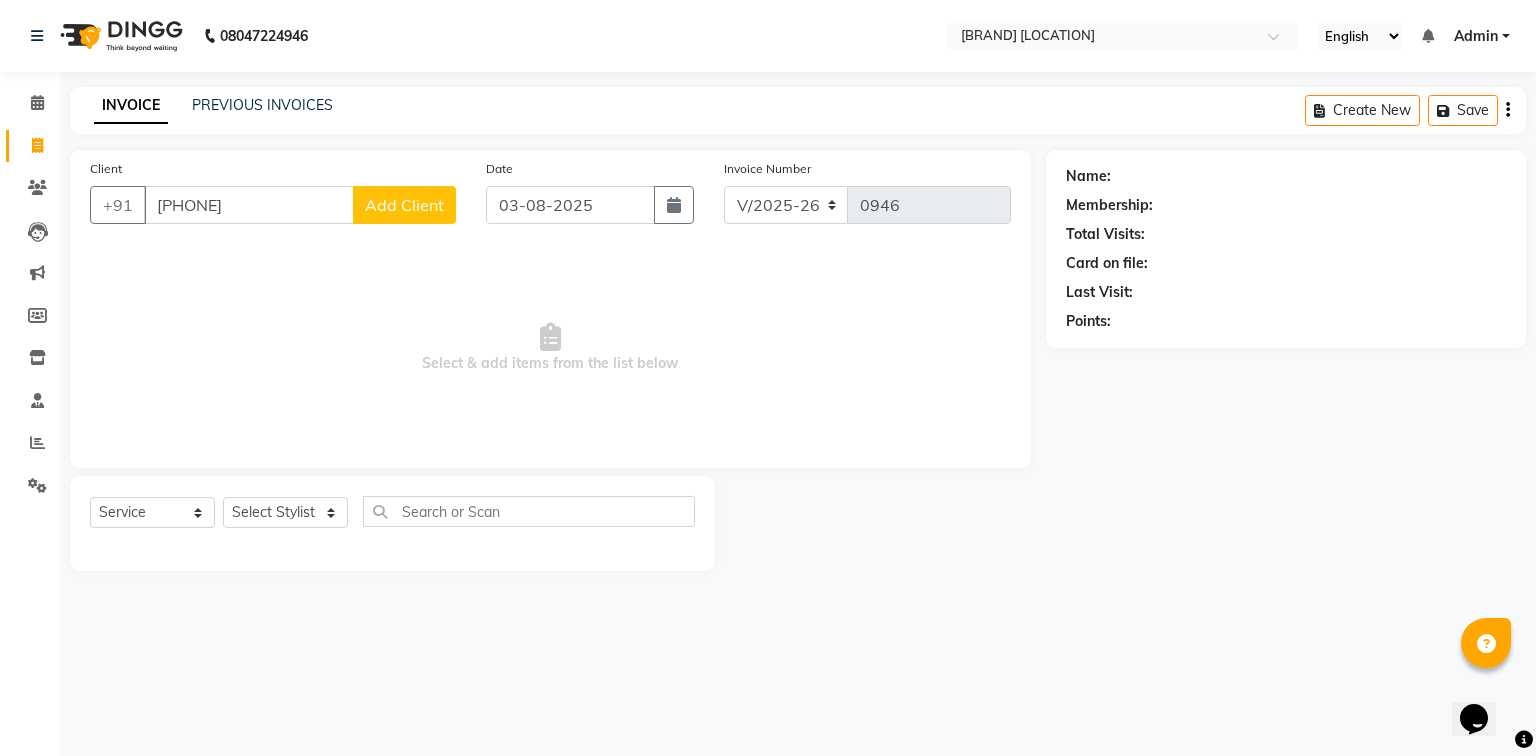 click on "Add Client" 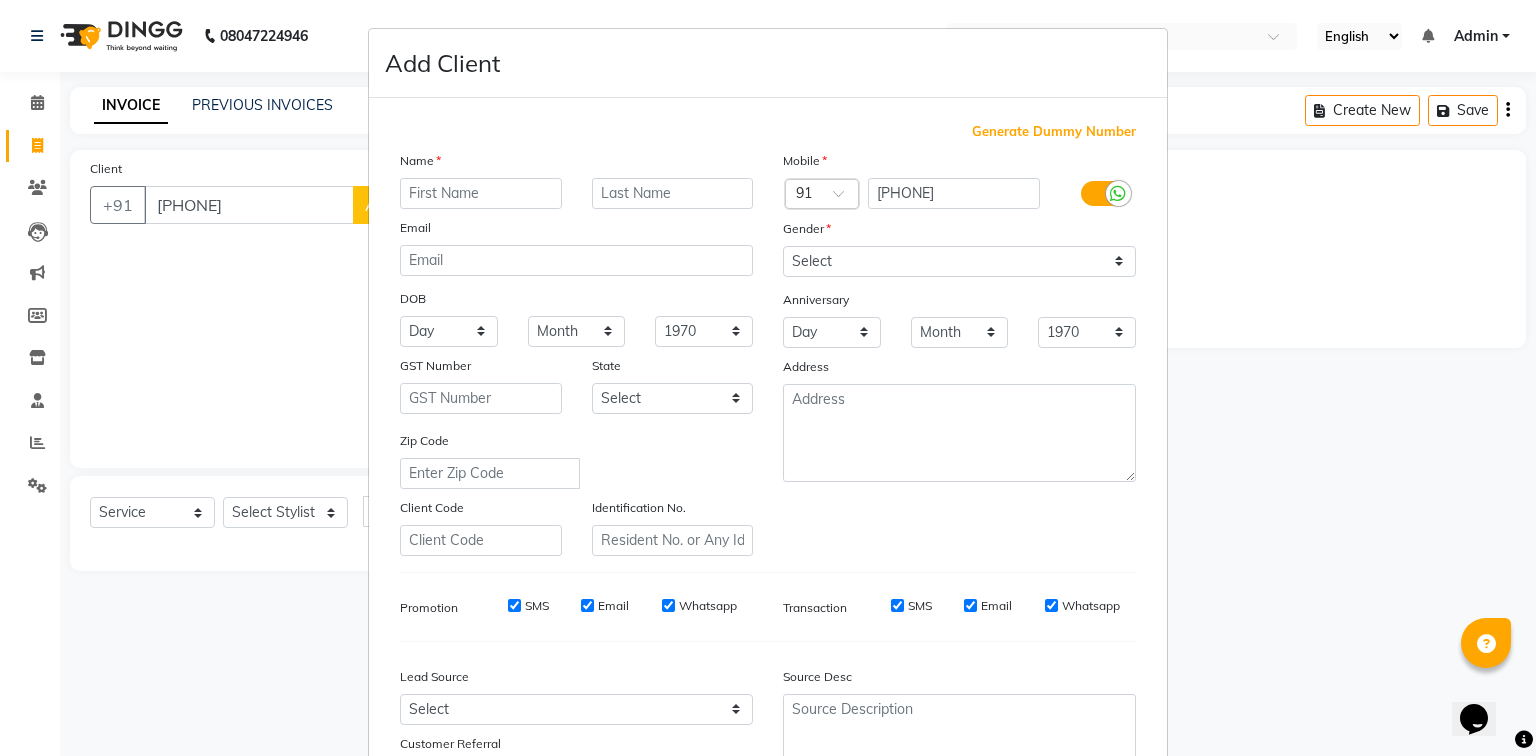 click at bounding box center (481, 193) 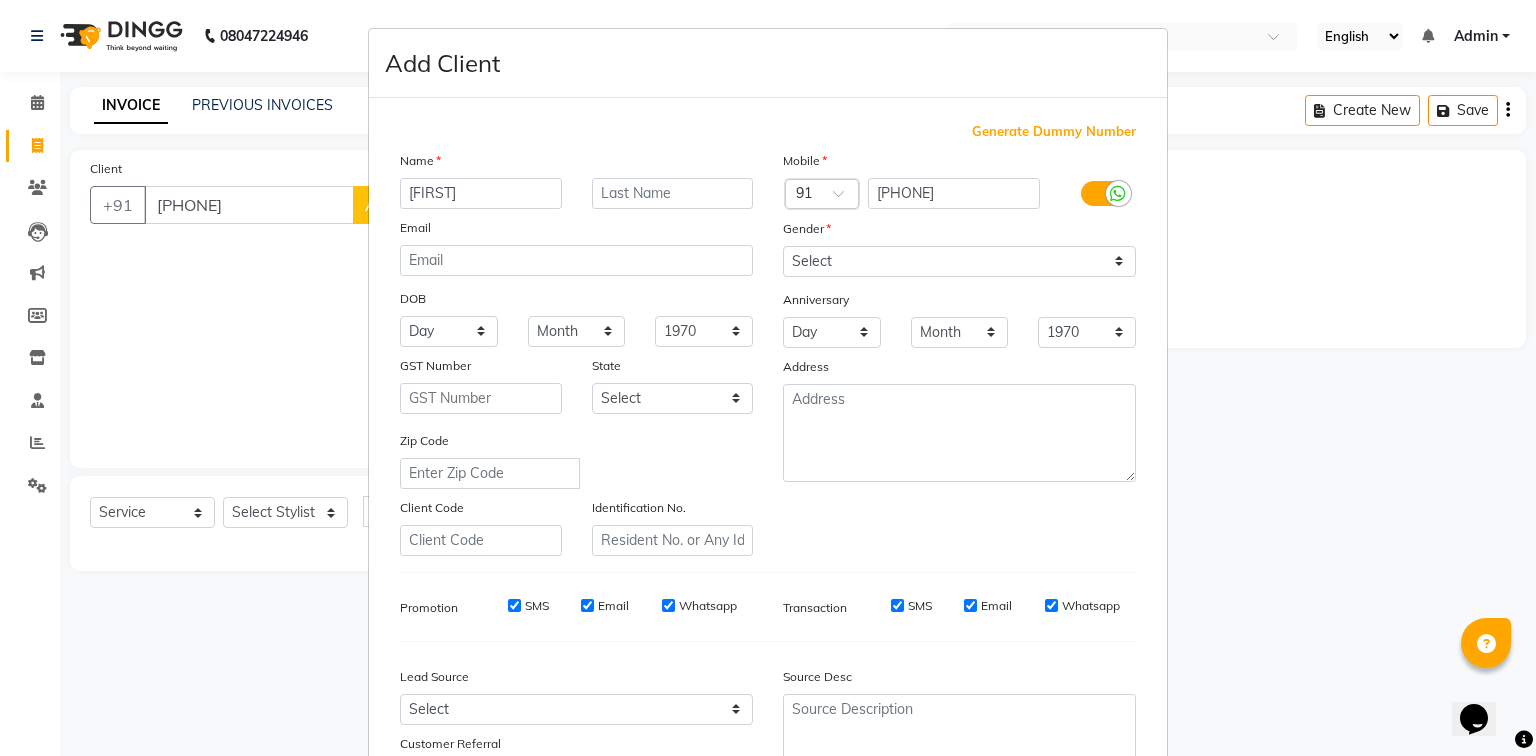 click at bounding box center (1103, 193) 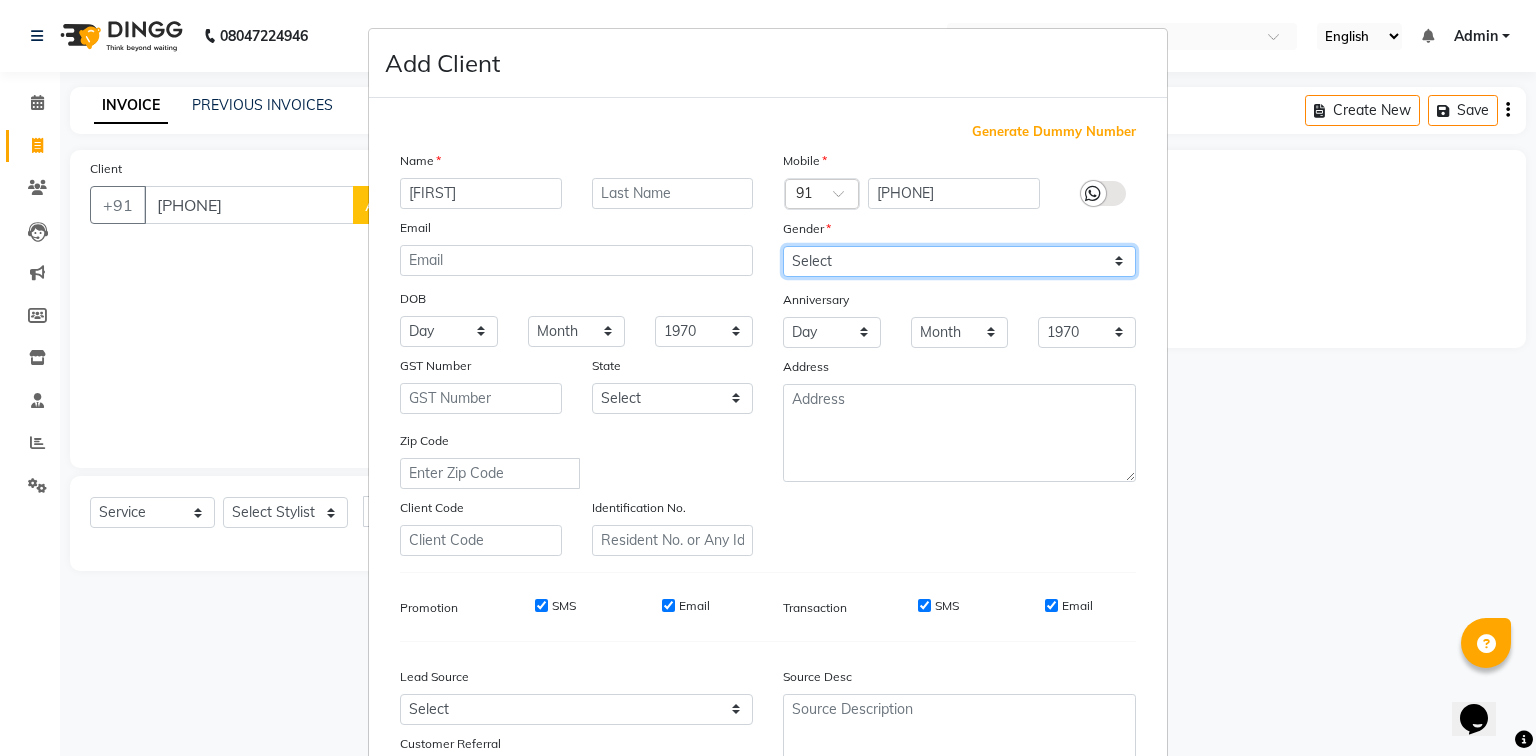 click on "Select Male Female Other Prefer Not To Say" at bounding box center [959, 261] 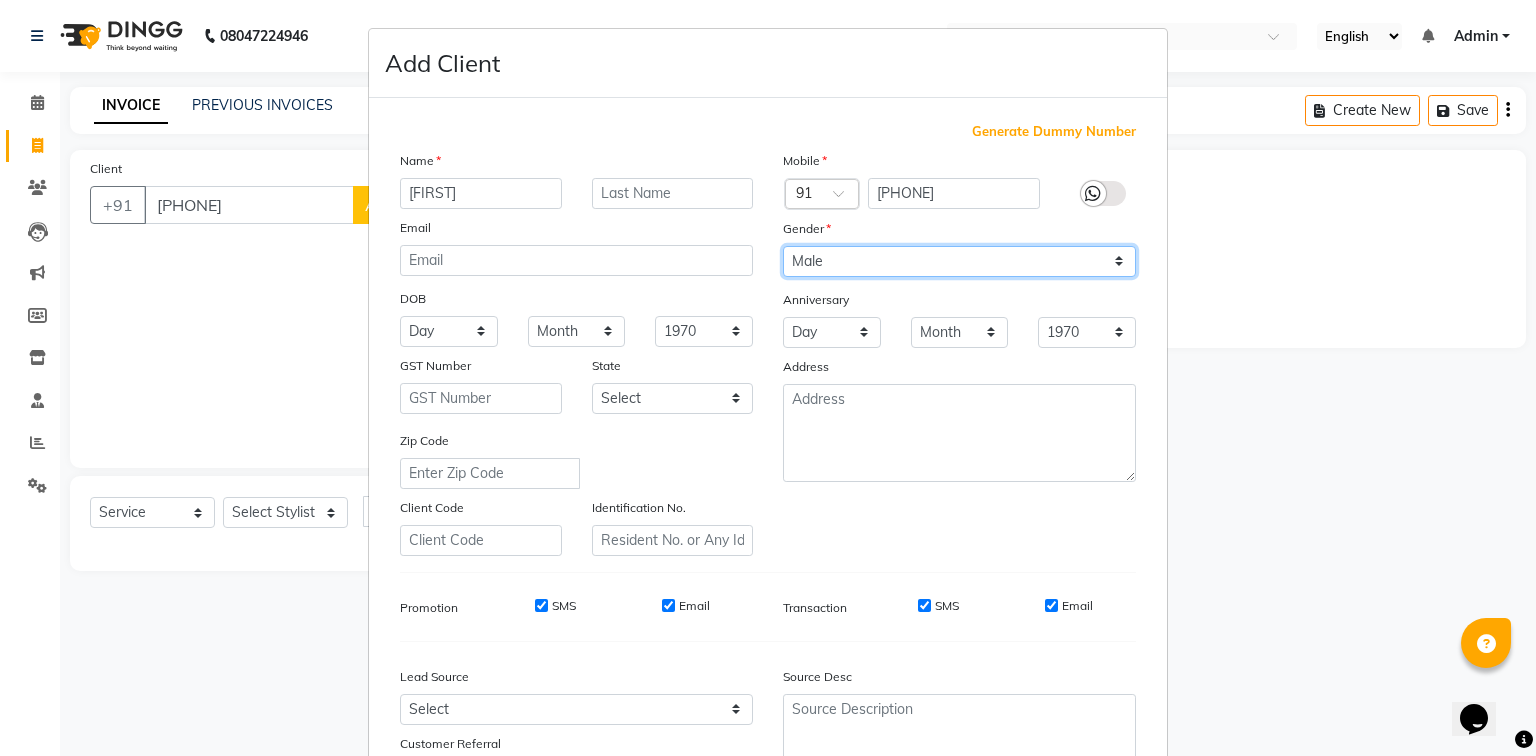 click on "Select Male Female Other Prefer Not To Say" at bounding box center [959, 261] 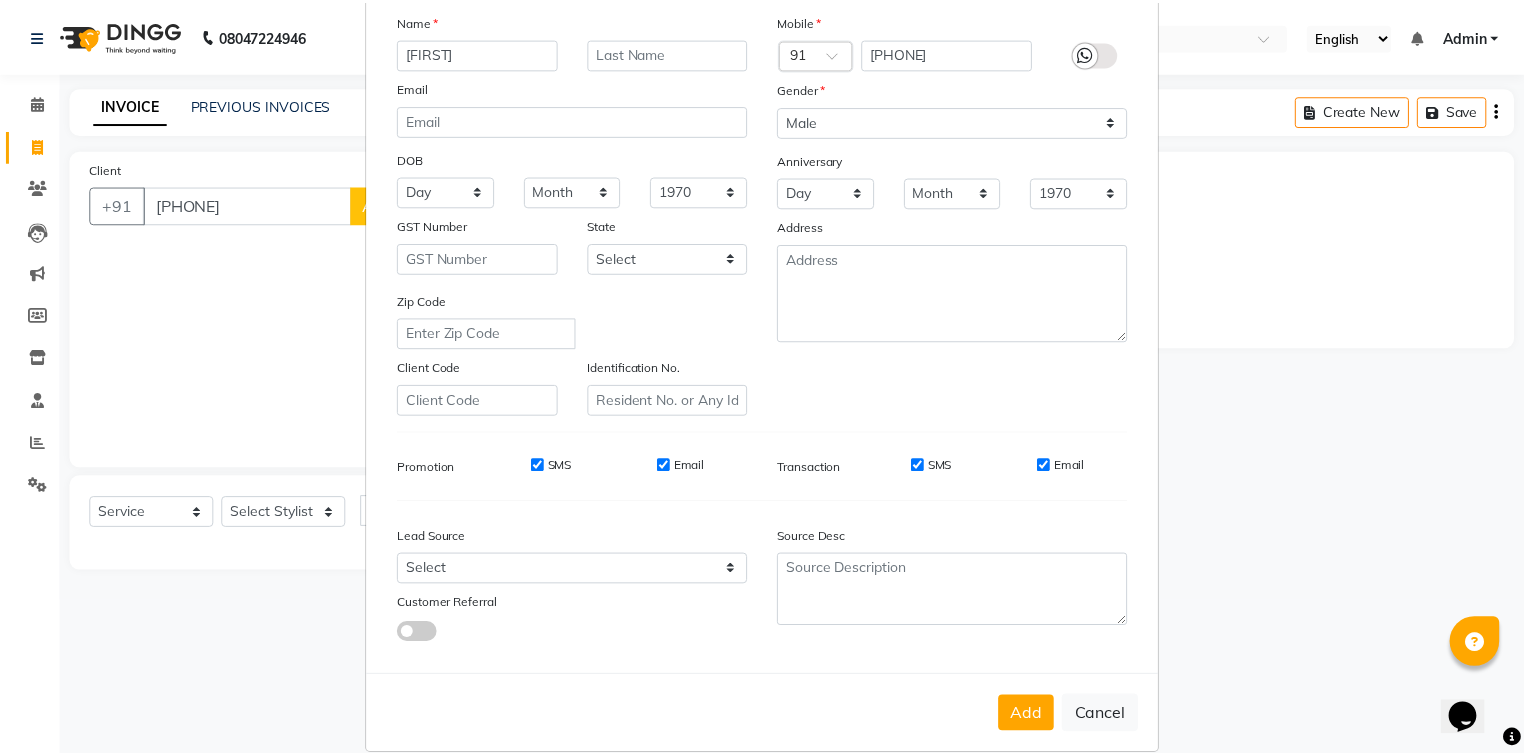 scroll, scrollTop: 165, scrollLeft: 0, axis: vertical 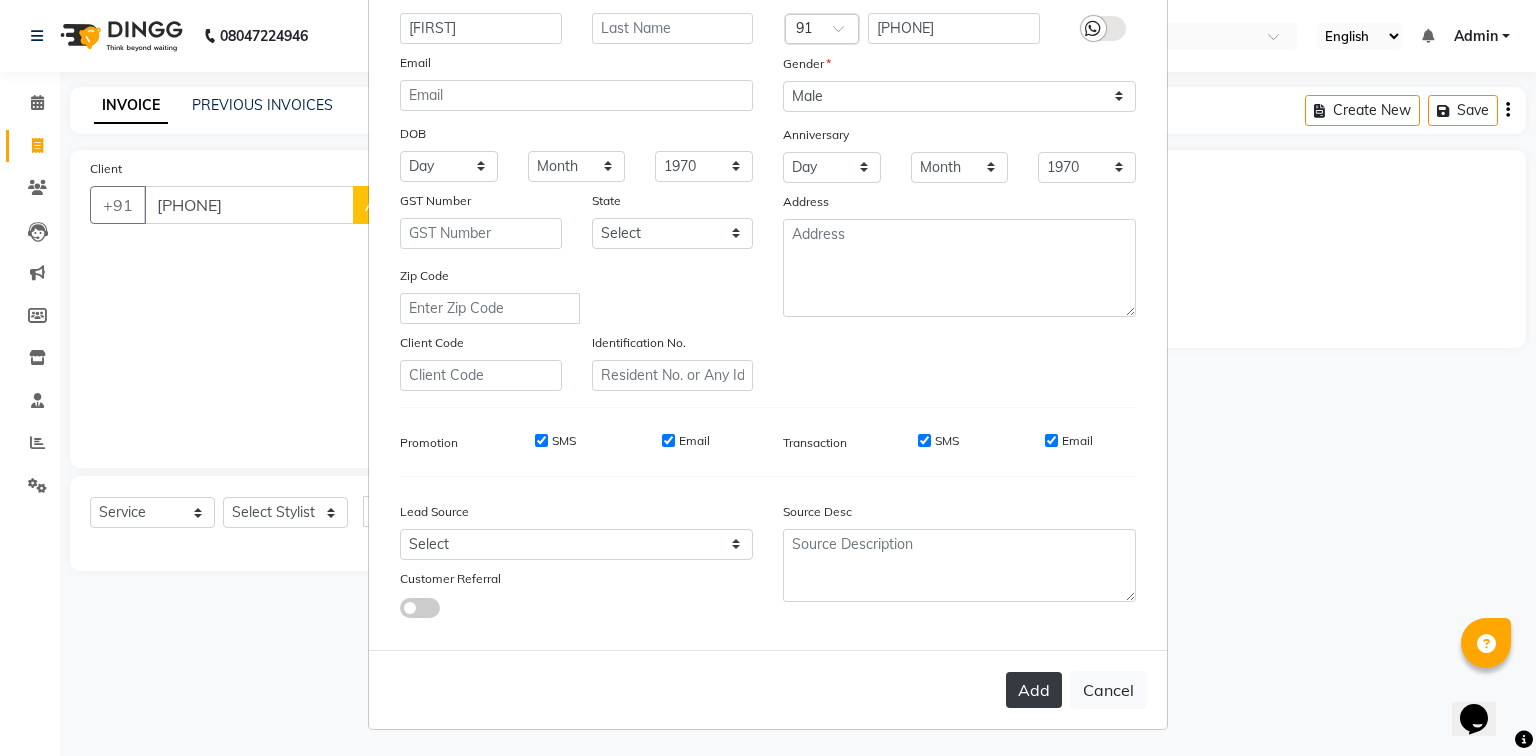 click on "Add" at bounding box center [1034, 690] 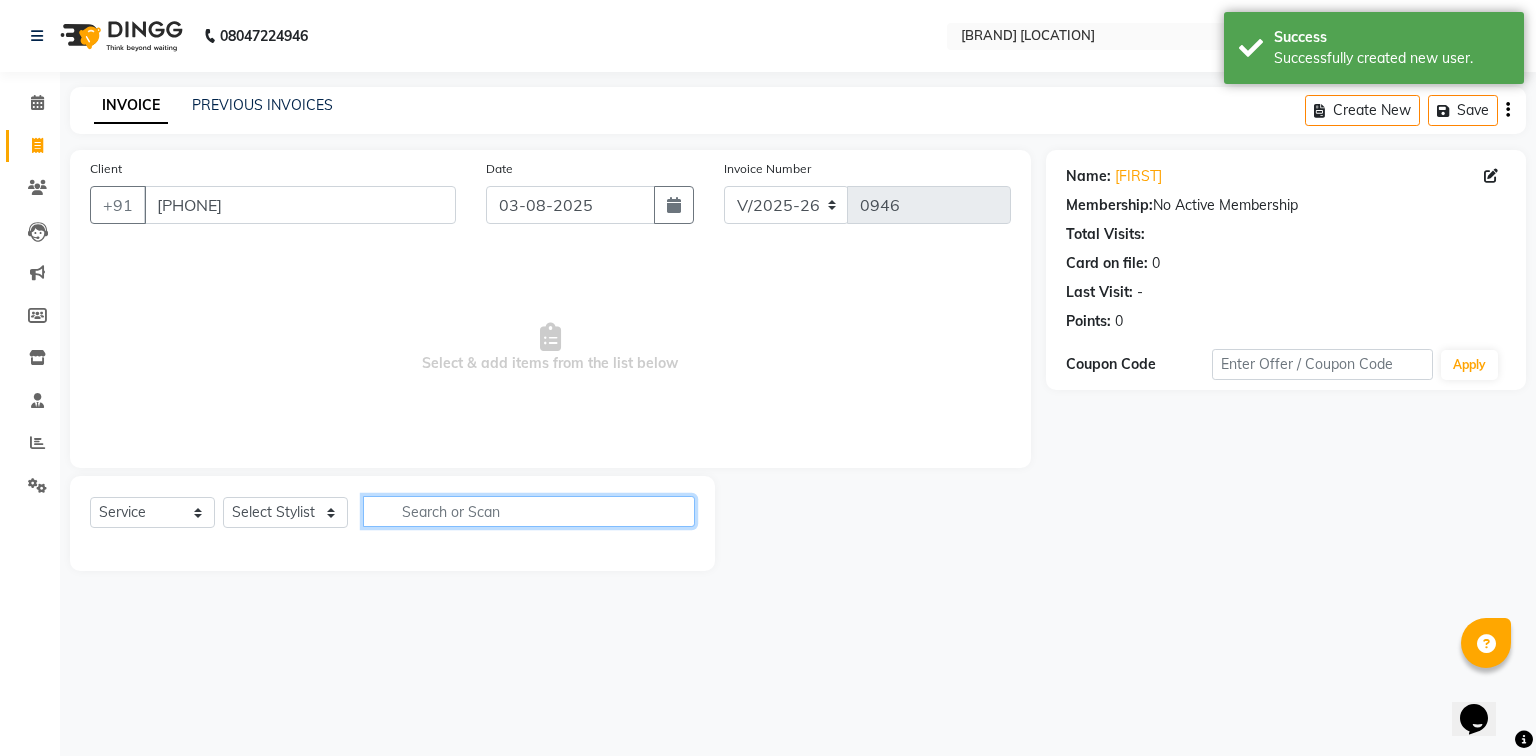 click 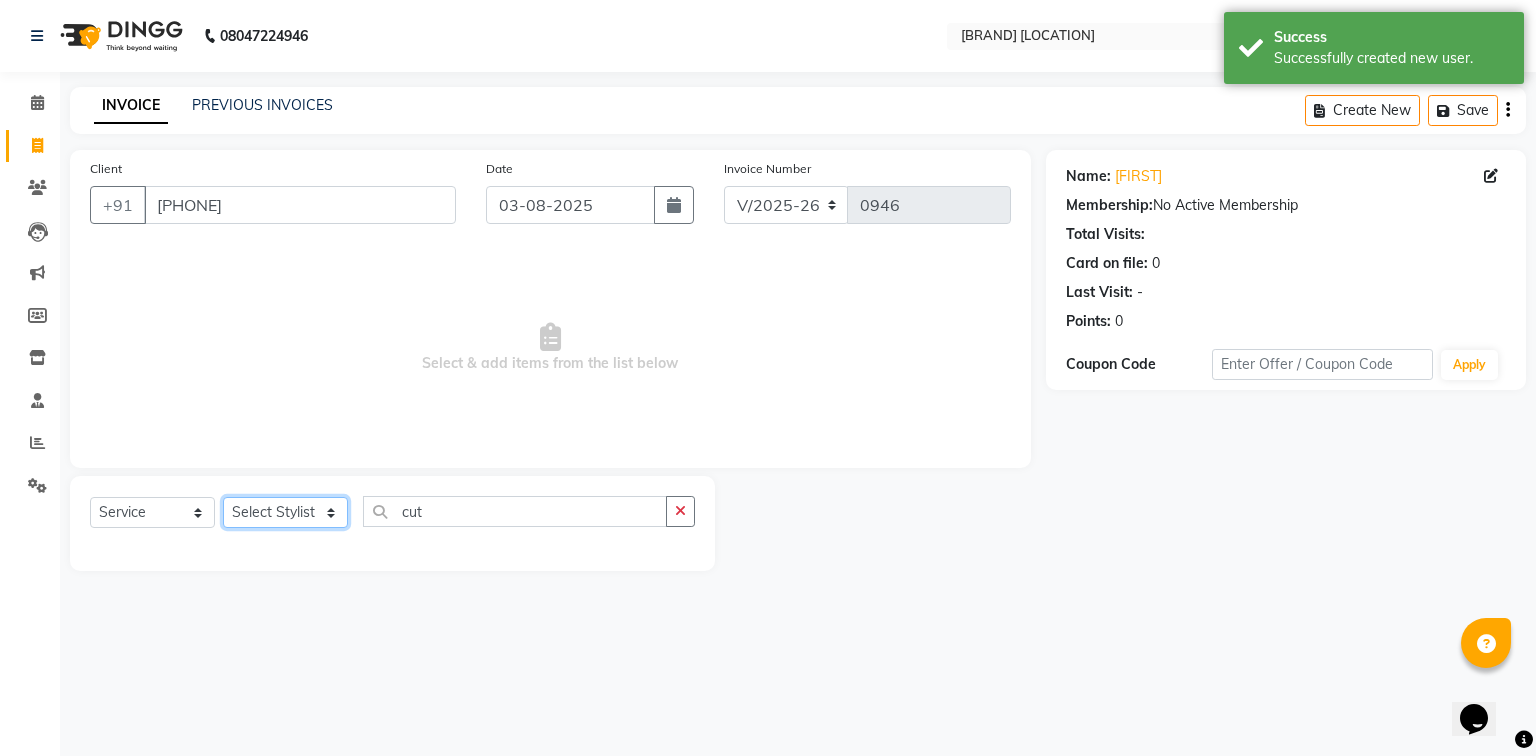 click on "Select Stylist [FIRST] [LAST] [FIRST] [LAST] [FIRST] [LAST] [FIRST] [LAST] [FIRST] [LAST] [FIRST] [LAST] [FIRST] [LAST] [FIRST] [LAST] [FIRST] [LAST]" 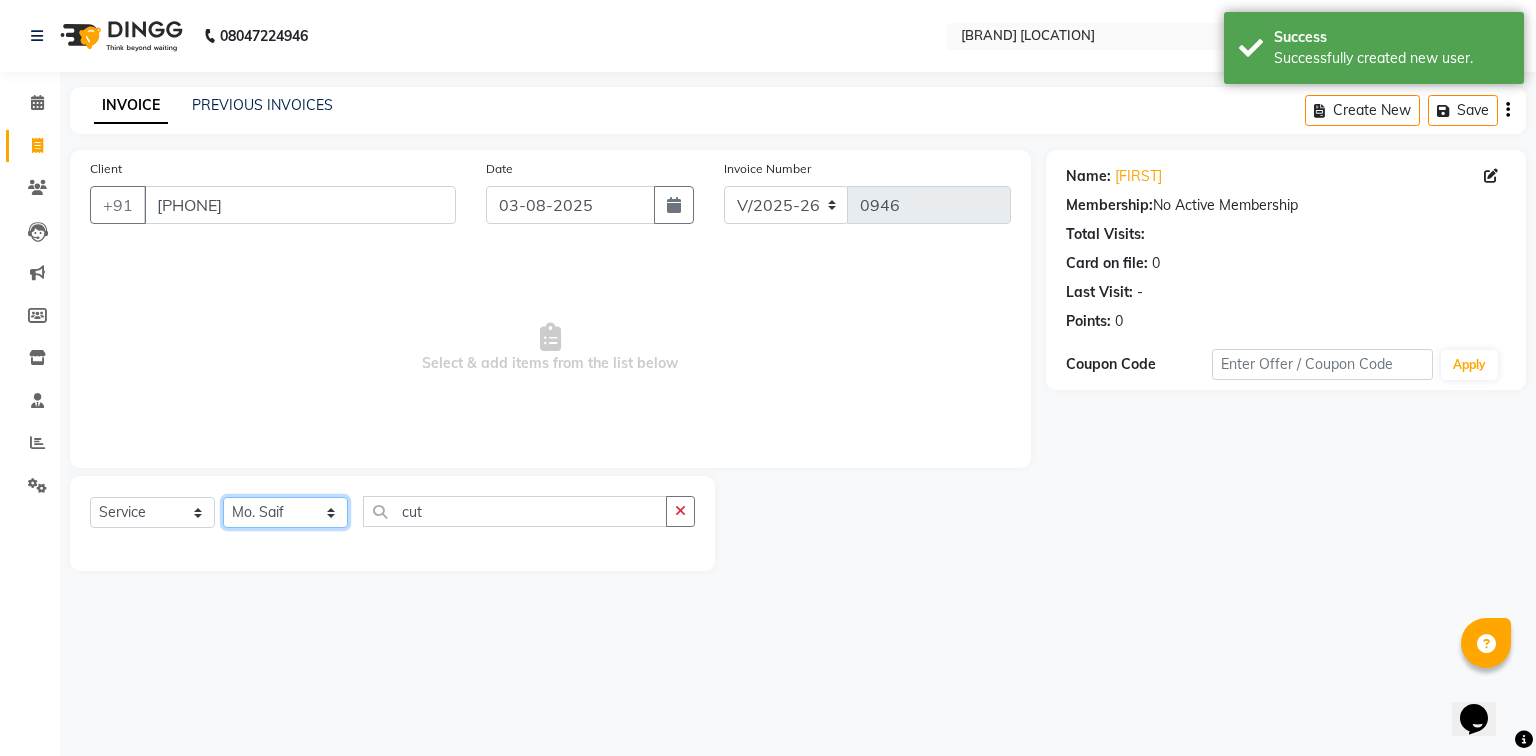 click on "Select Stylist [FIRST] [LAST] [FIRST] [LAST] [FIRST] [LAST] [FIRST] [LAST] [FIRST] [LAST] [FIRST] [LAST] [FIRST] [LAST] [FIRST] [LAST] [FIRST] [LAST]" 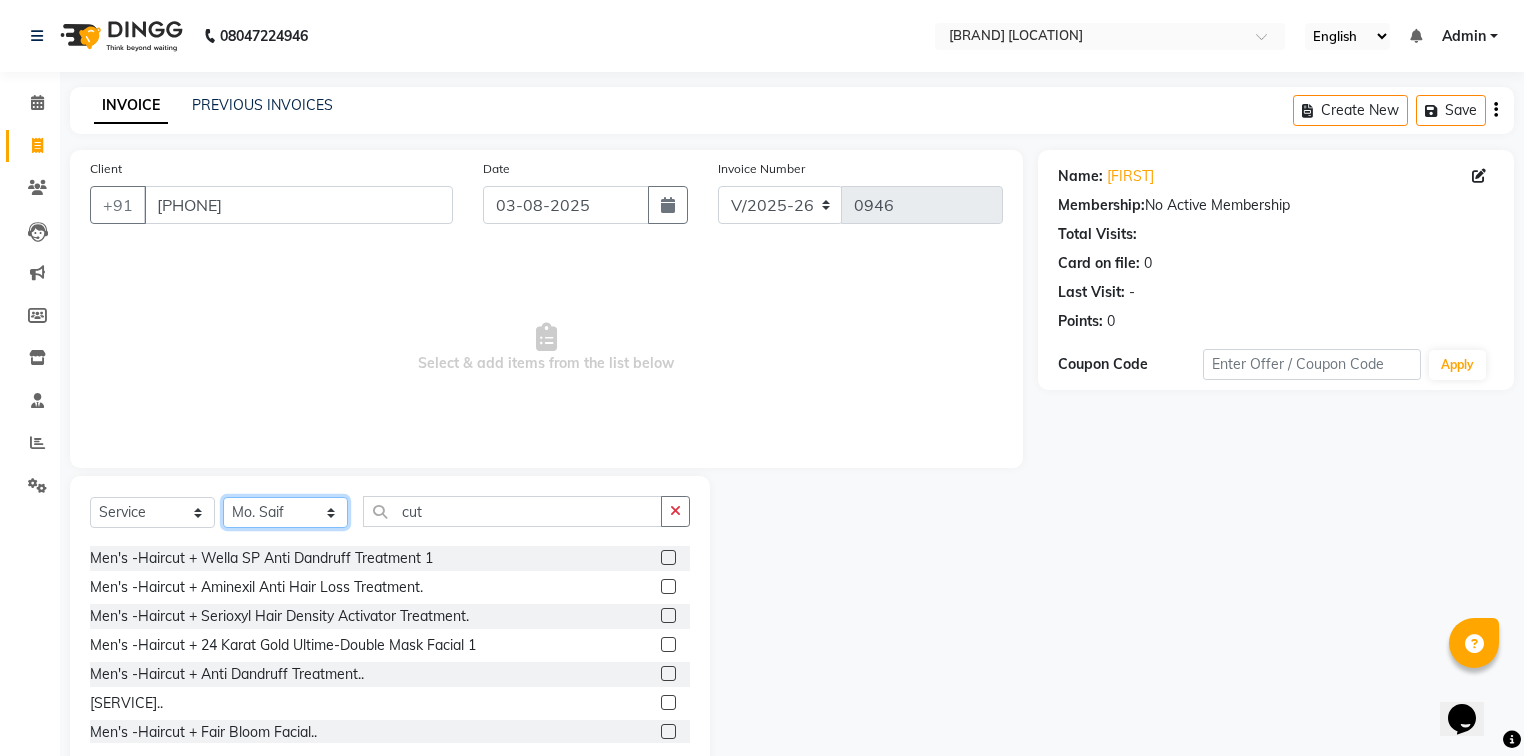 scroll, scrollTop: 25356, scrollLeft: 0, axis: vertical 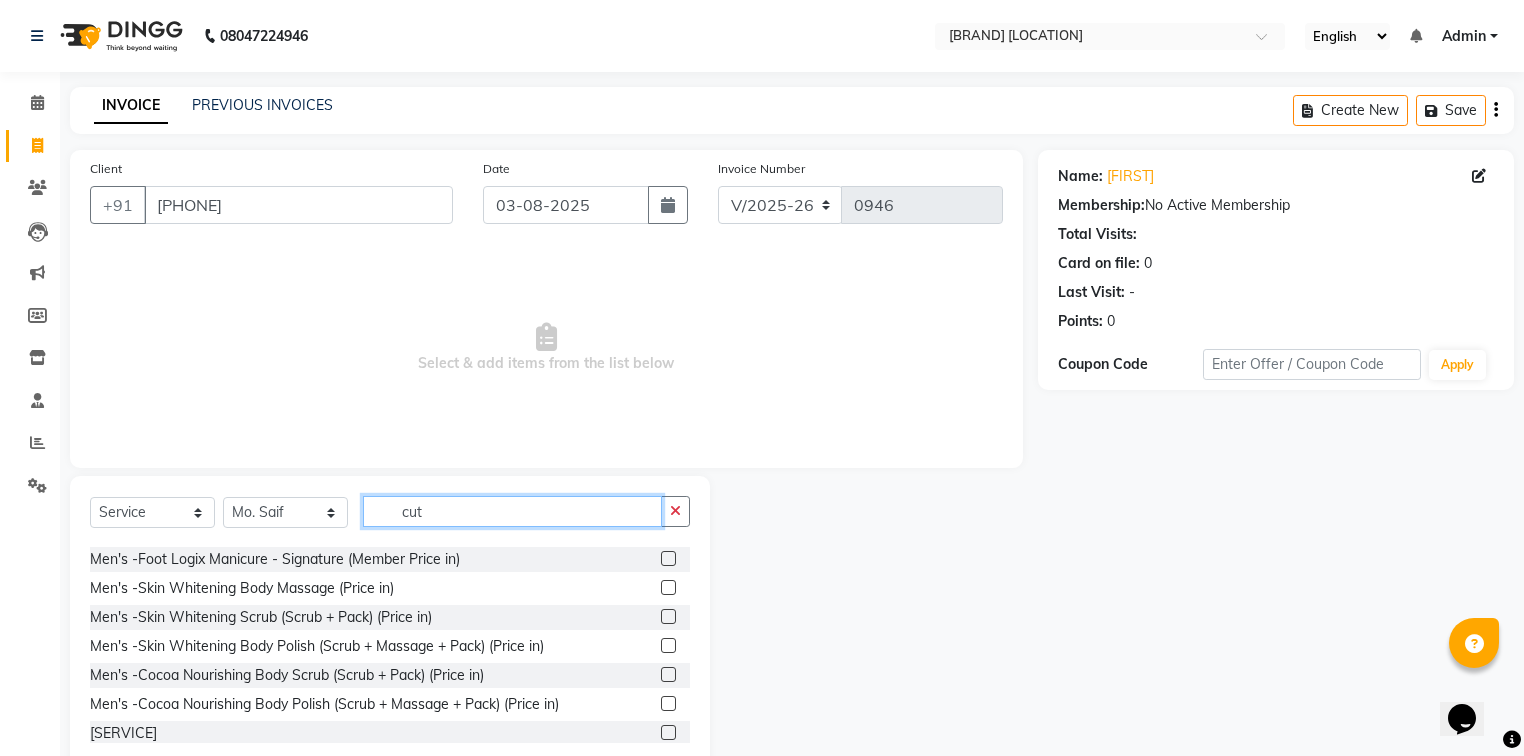 click on "cut" 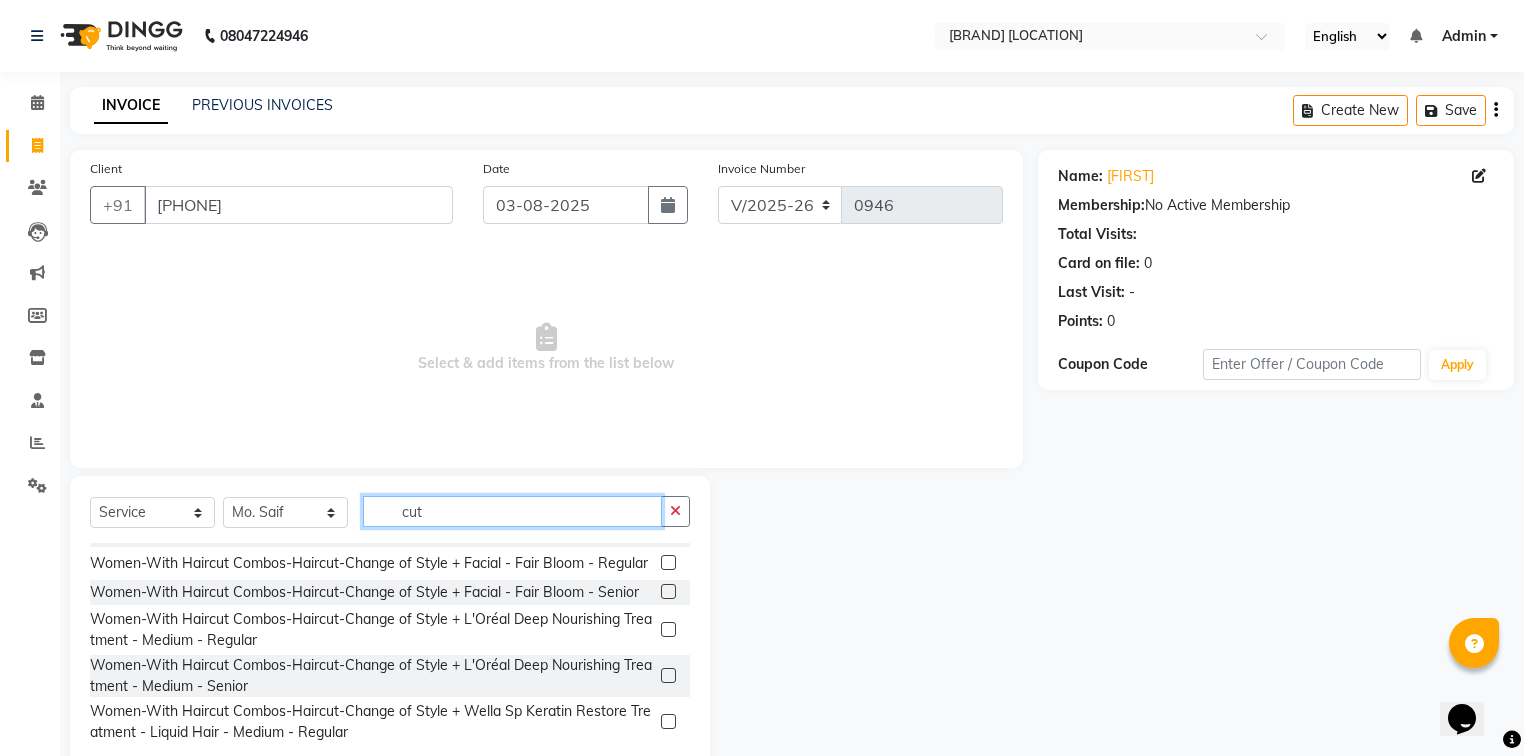 scroll, scrollTop: 732, scrollLeft: 0, axis: vertical 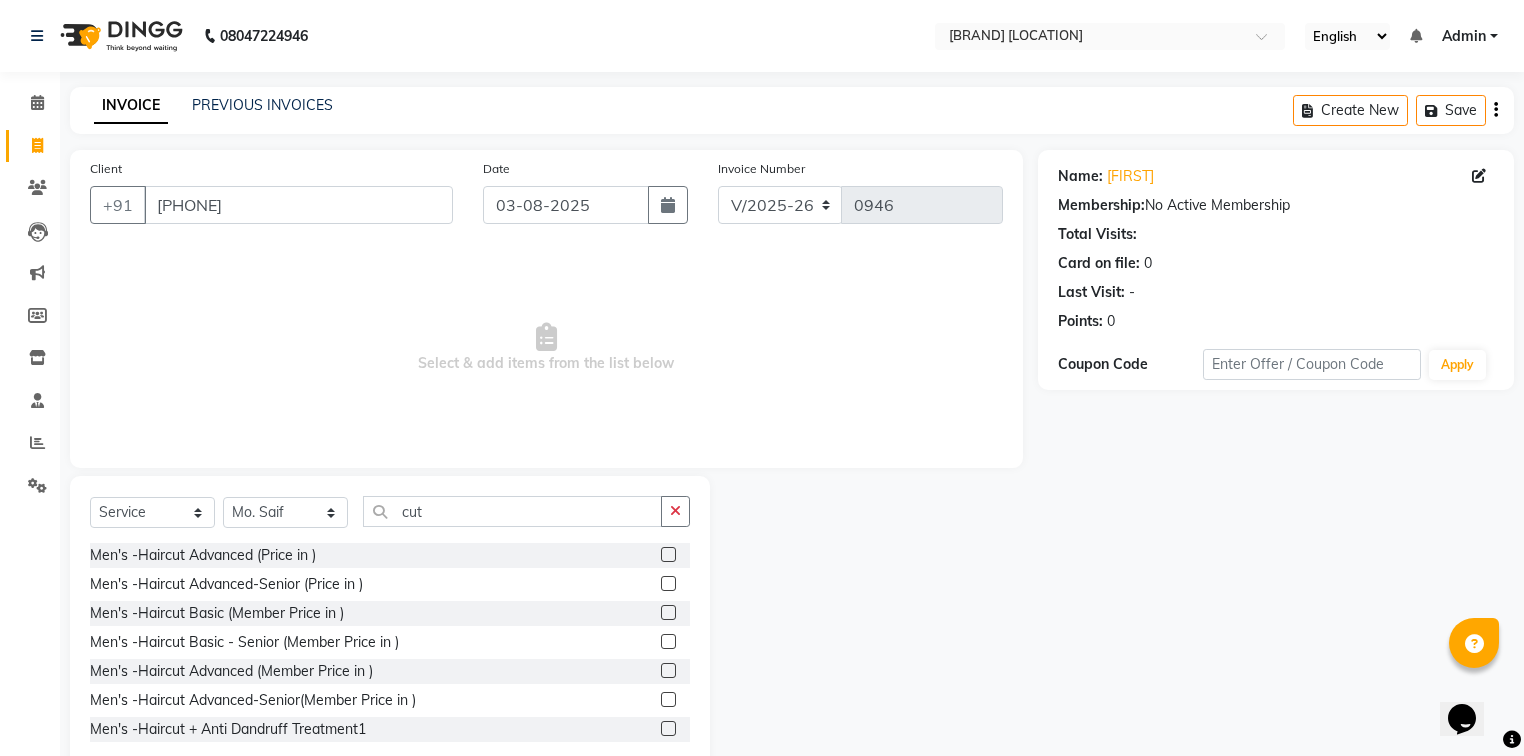 click on "Men's -Haircut Basic (Price in )" 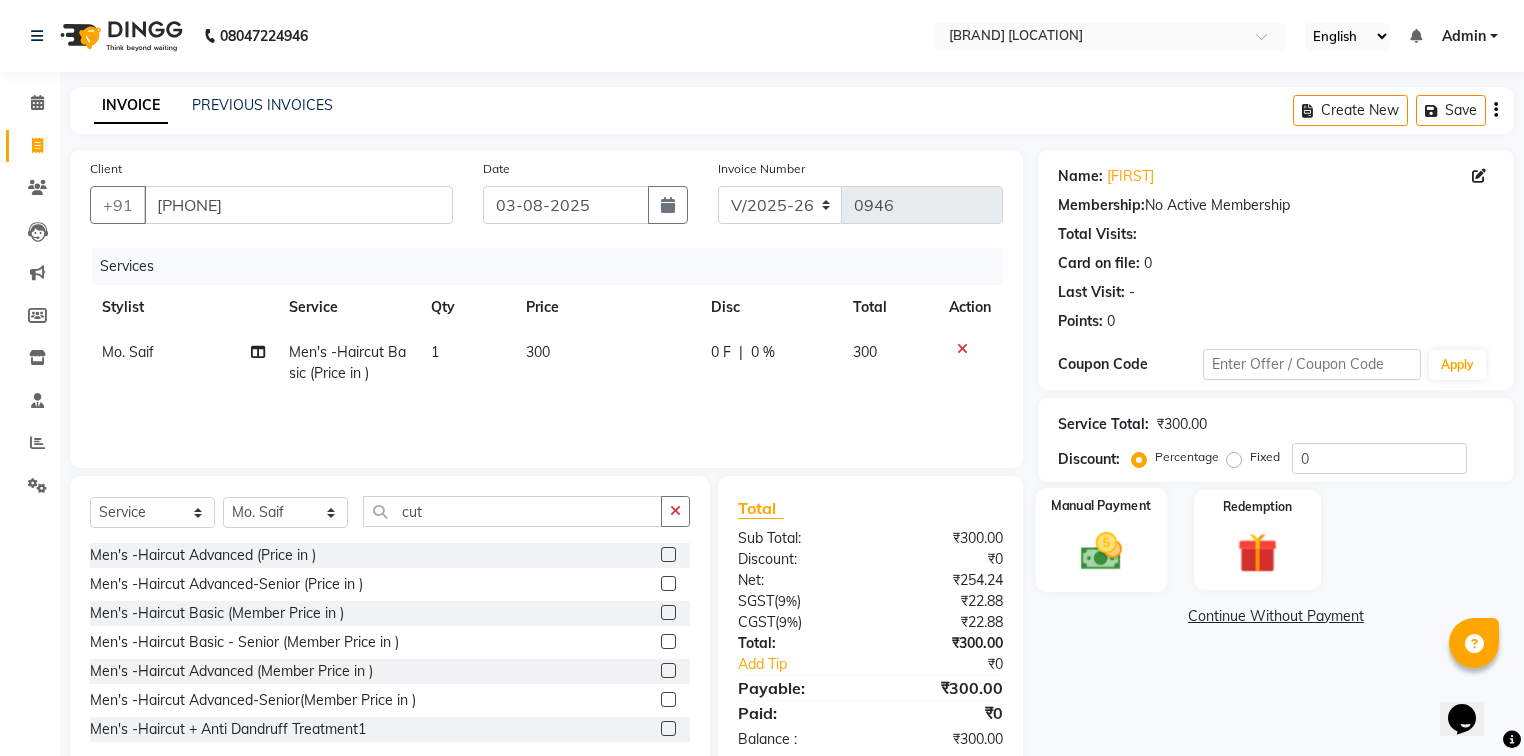 click on "Manual Payment" 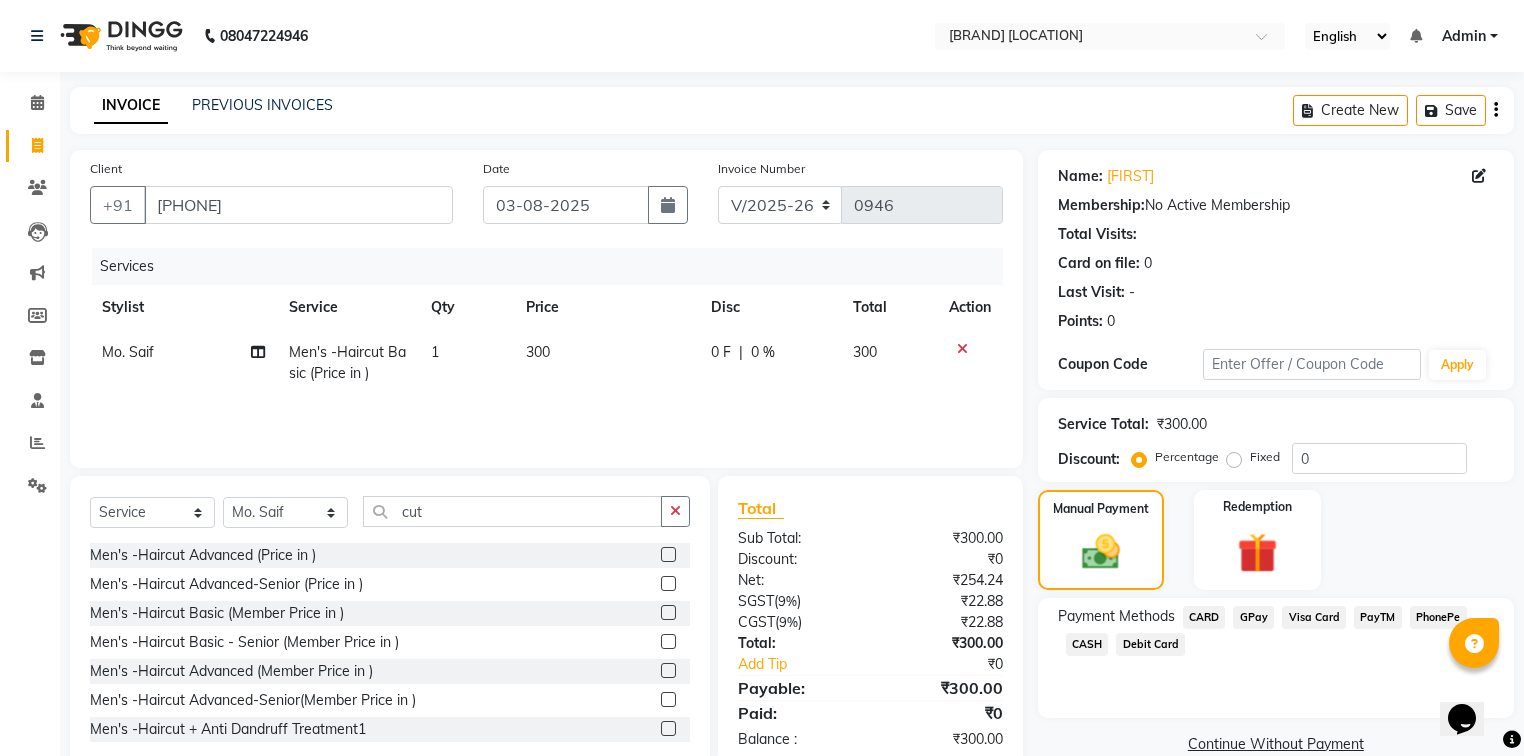 click on "GPay" 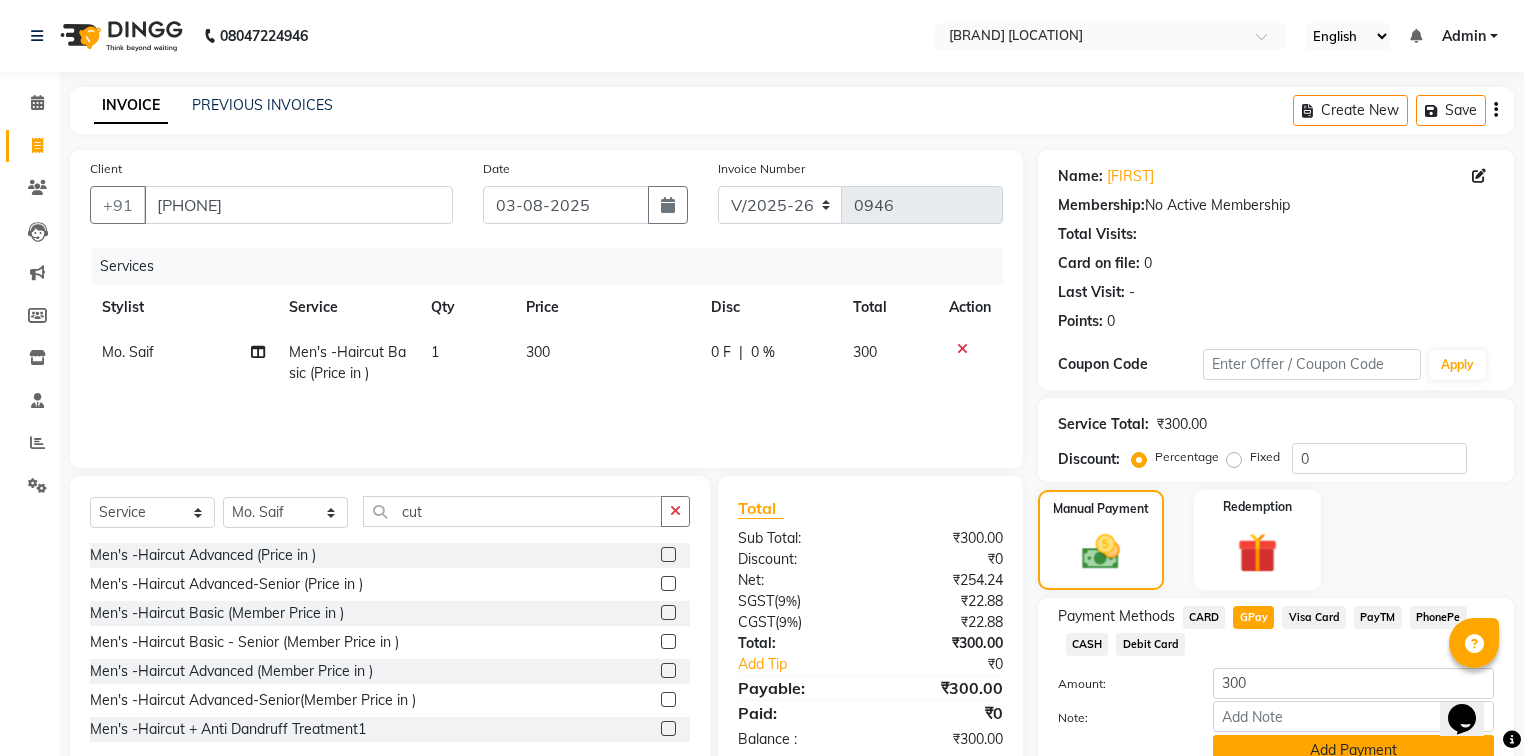 click on "Add Payment" 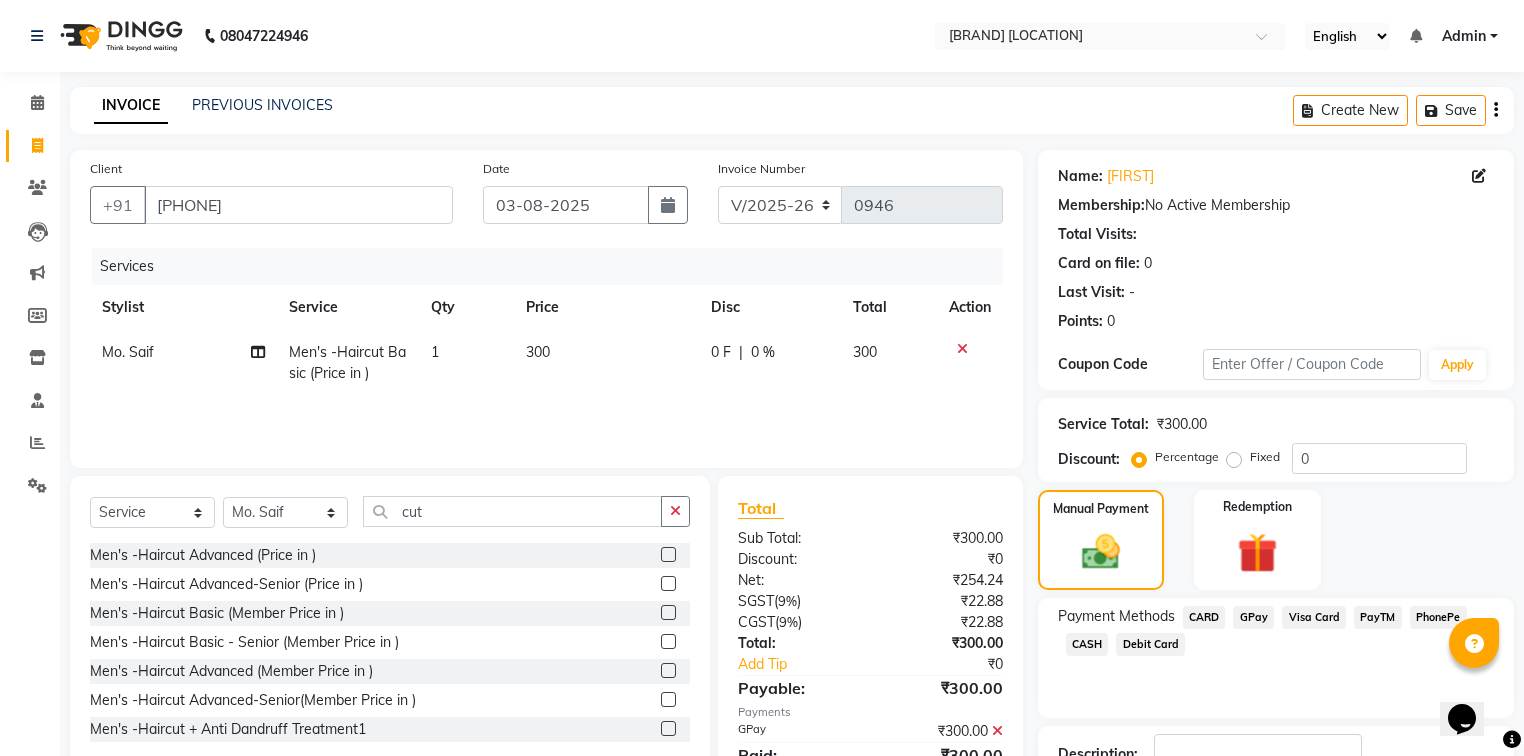scroll, scrollTop: 125, scrollLeft: 0, axis: vertical 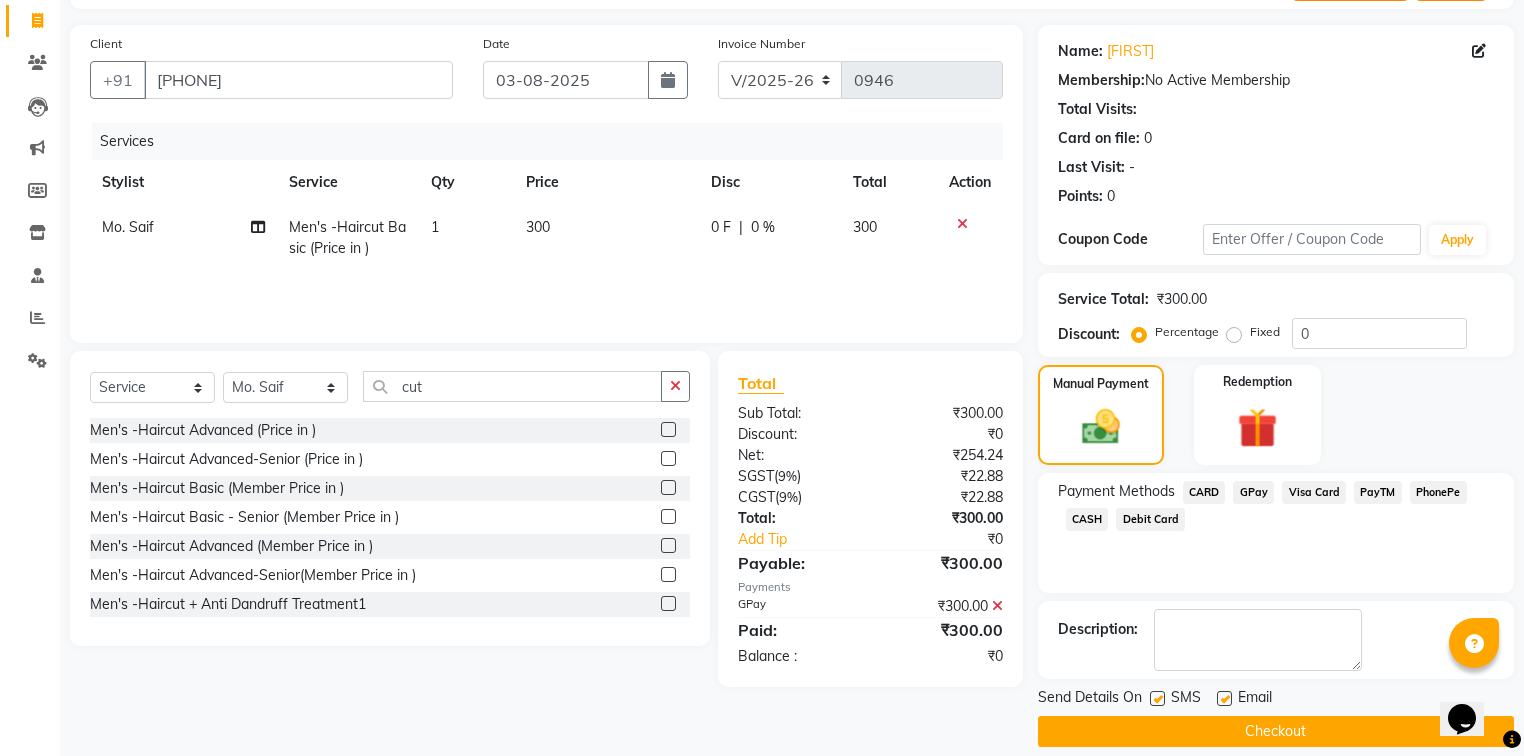 click 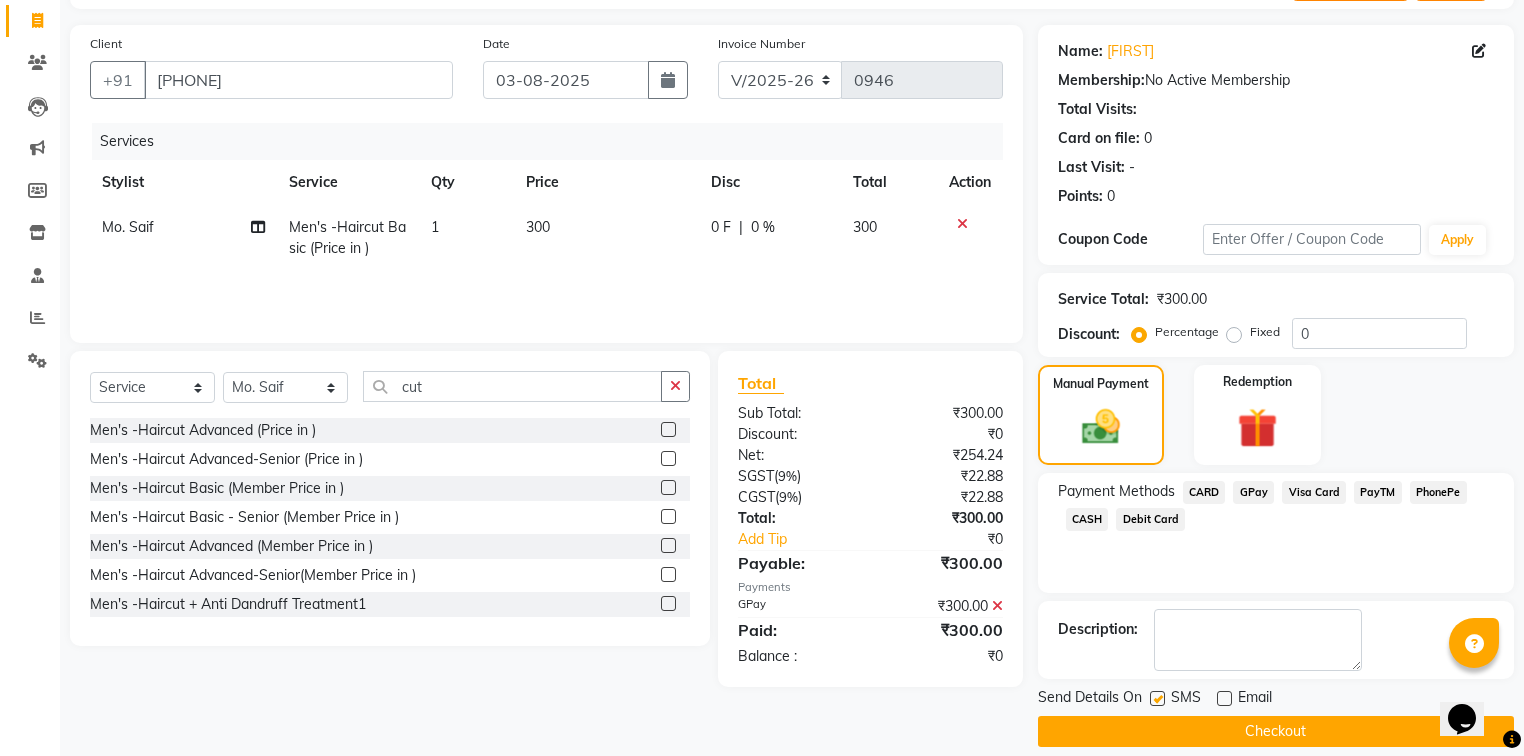 click 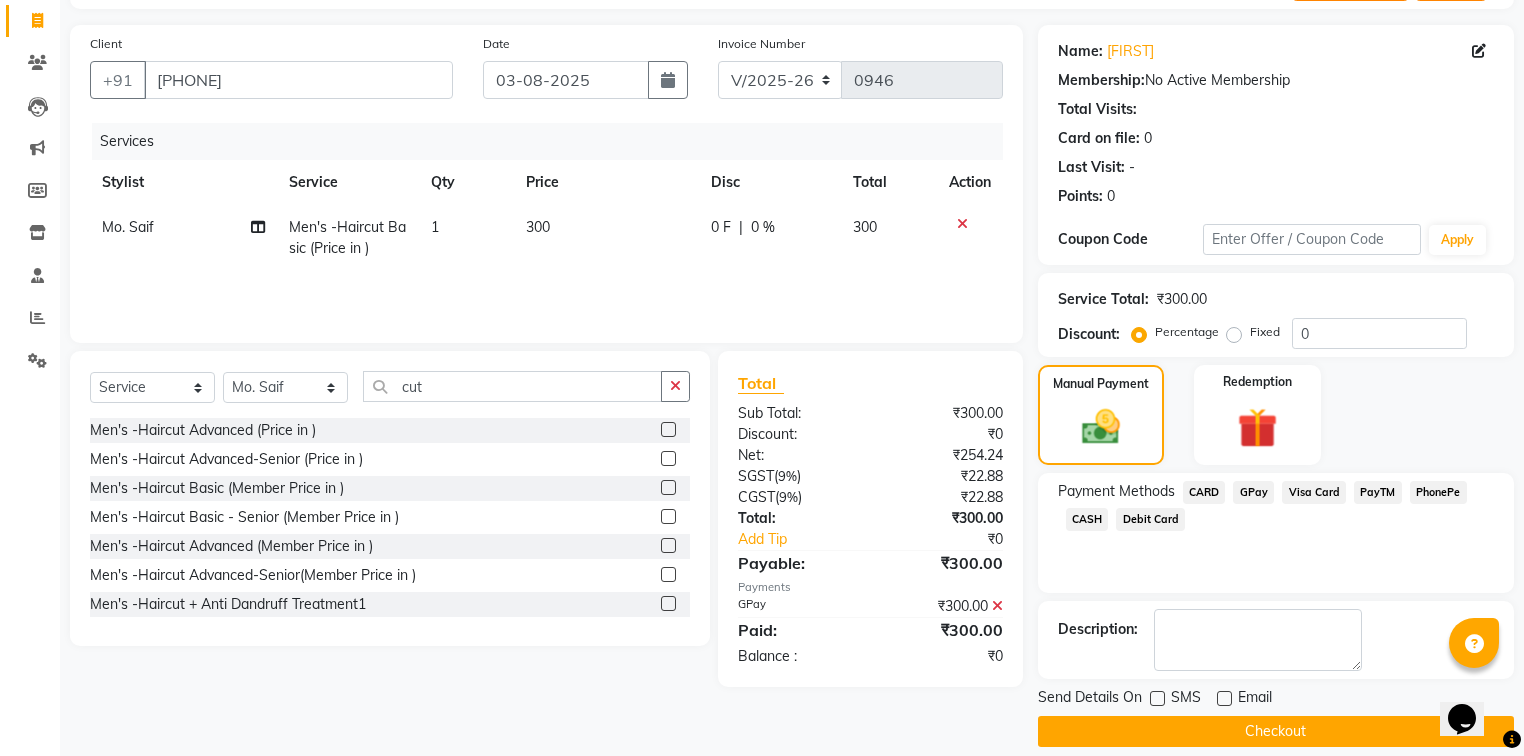 click on "Checkout" 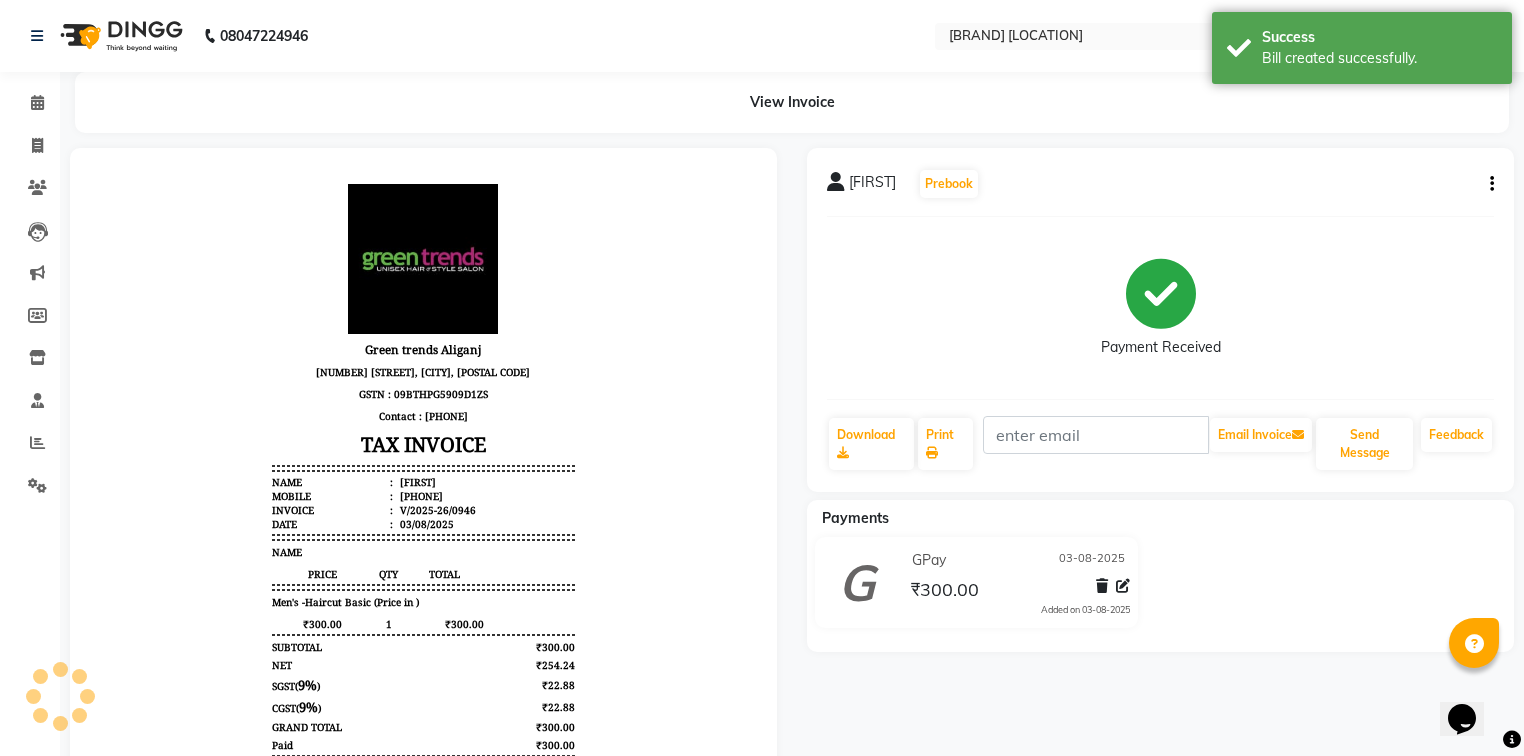 scroll, scrollTop: 0, scrollLeft: 0, axis: both 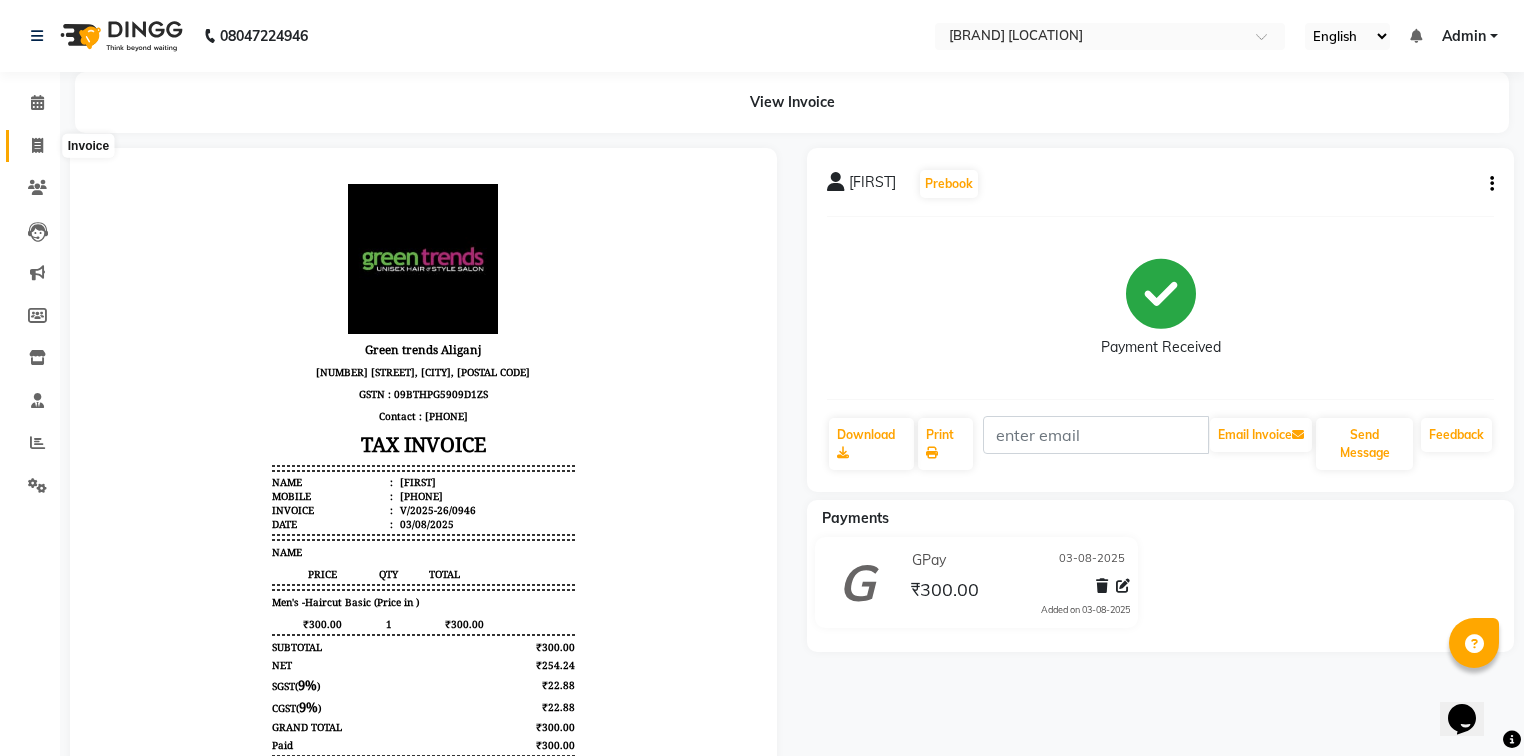 click 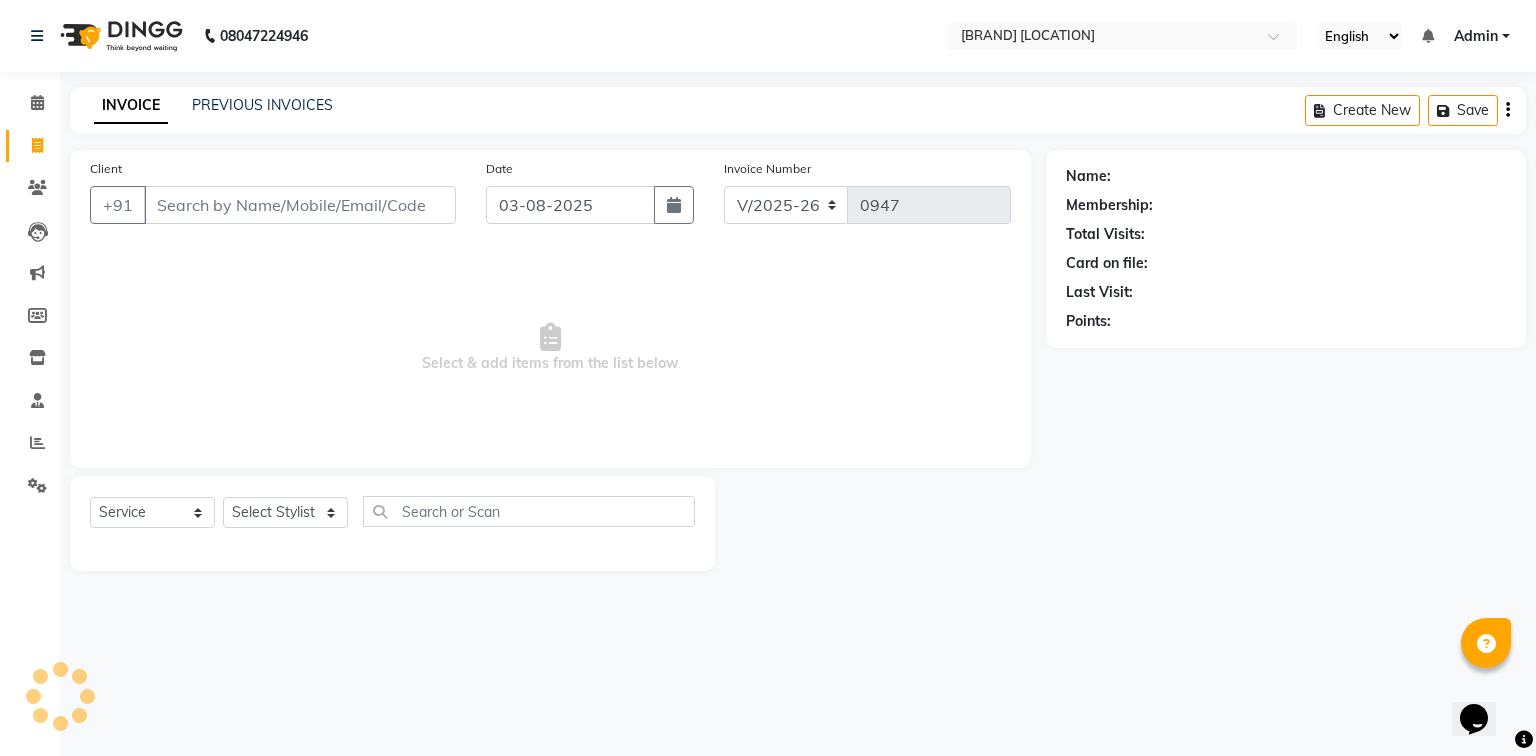 click on "Client" at bounding box center [300, 205] 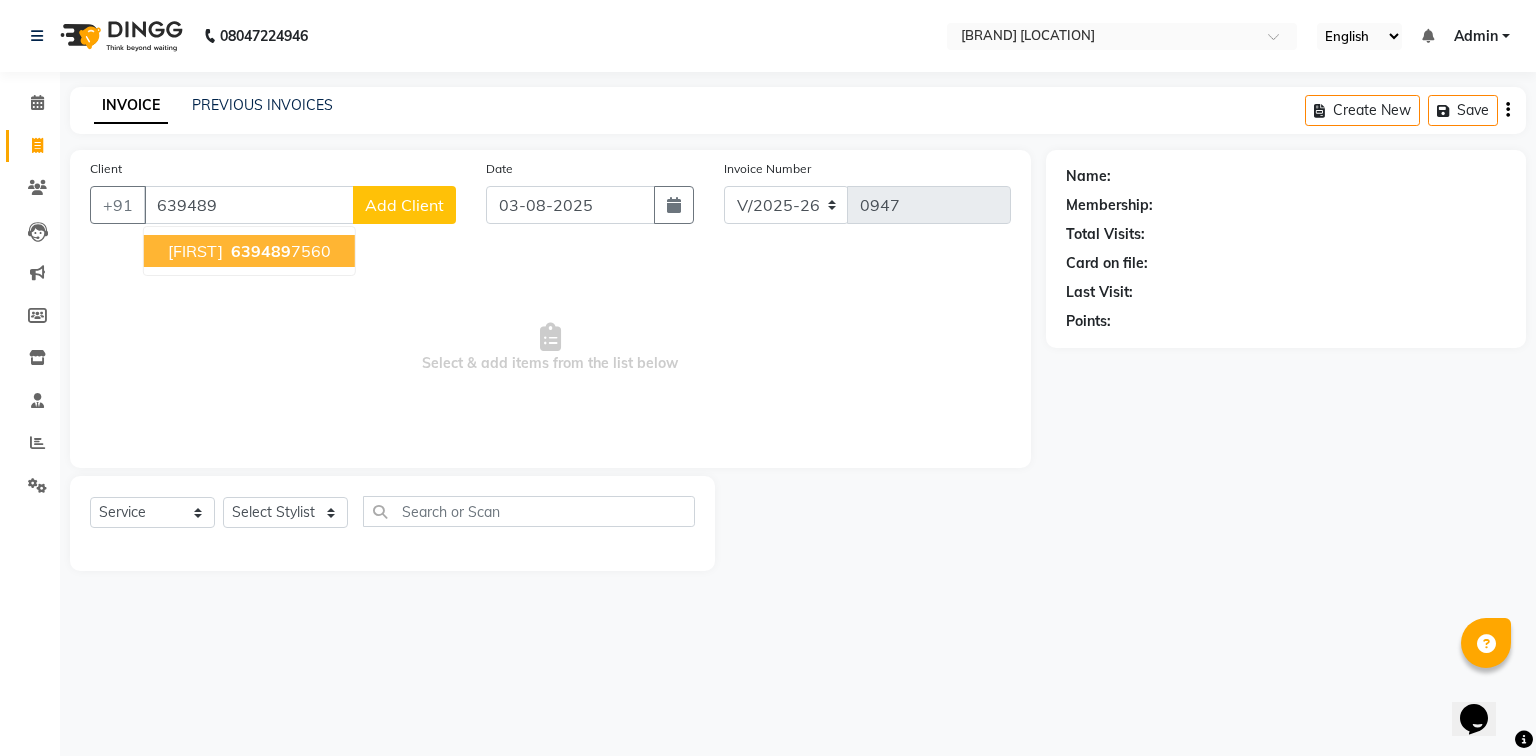 click on "639489" at bounding box center (261, 251) 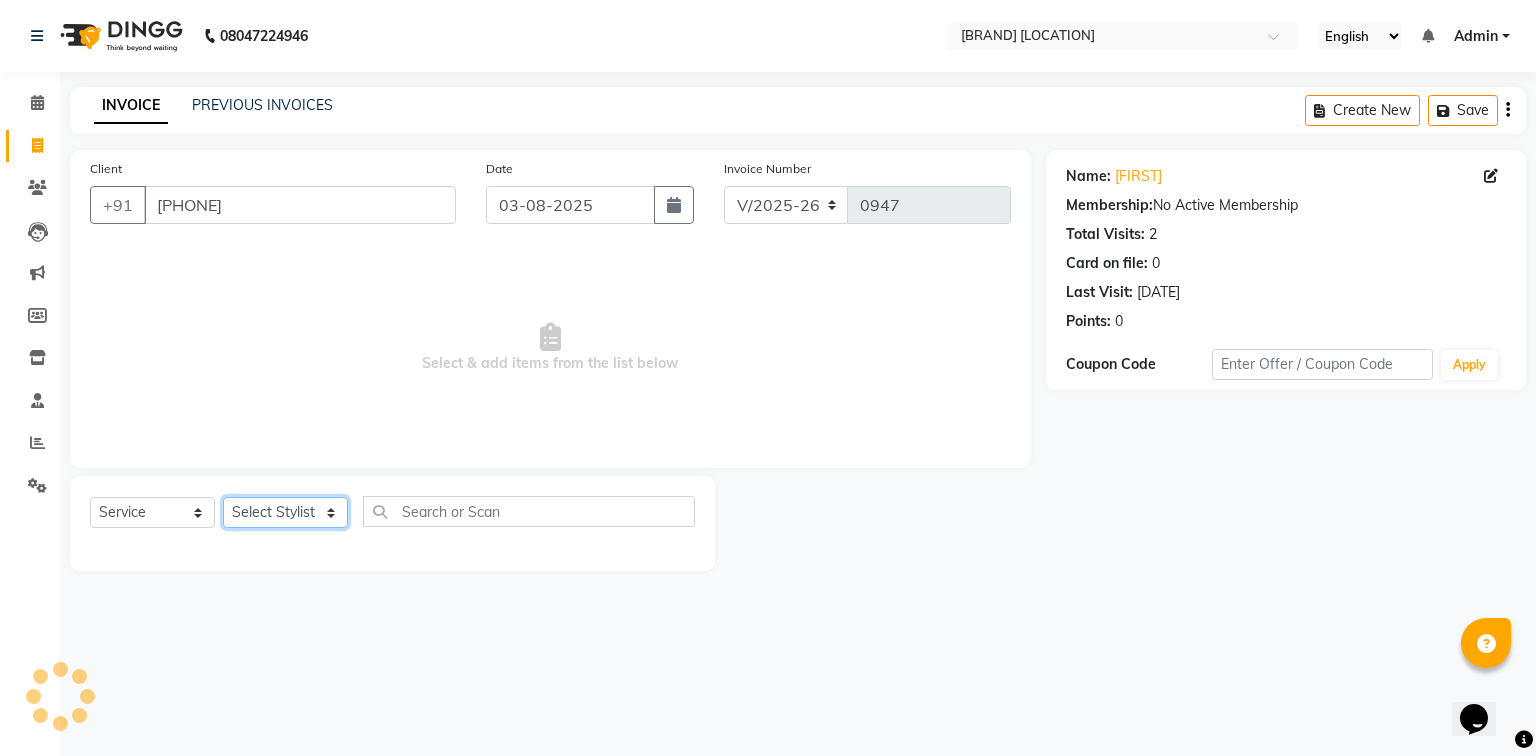click on "Select Stylist [FIRST] [LAST] [FIRST] [LAST] [FIRST] [LAST] [FIRST] [LAST] [FIRST] [LAST] [FIRST] [LAST] [FIRST] [LAST] [FIRST] [LAST] [FIRST] [LAST]" 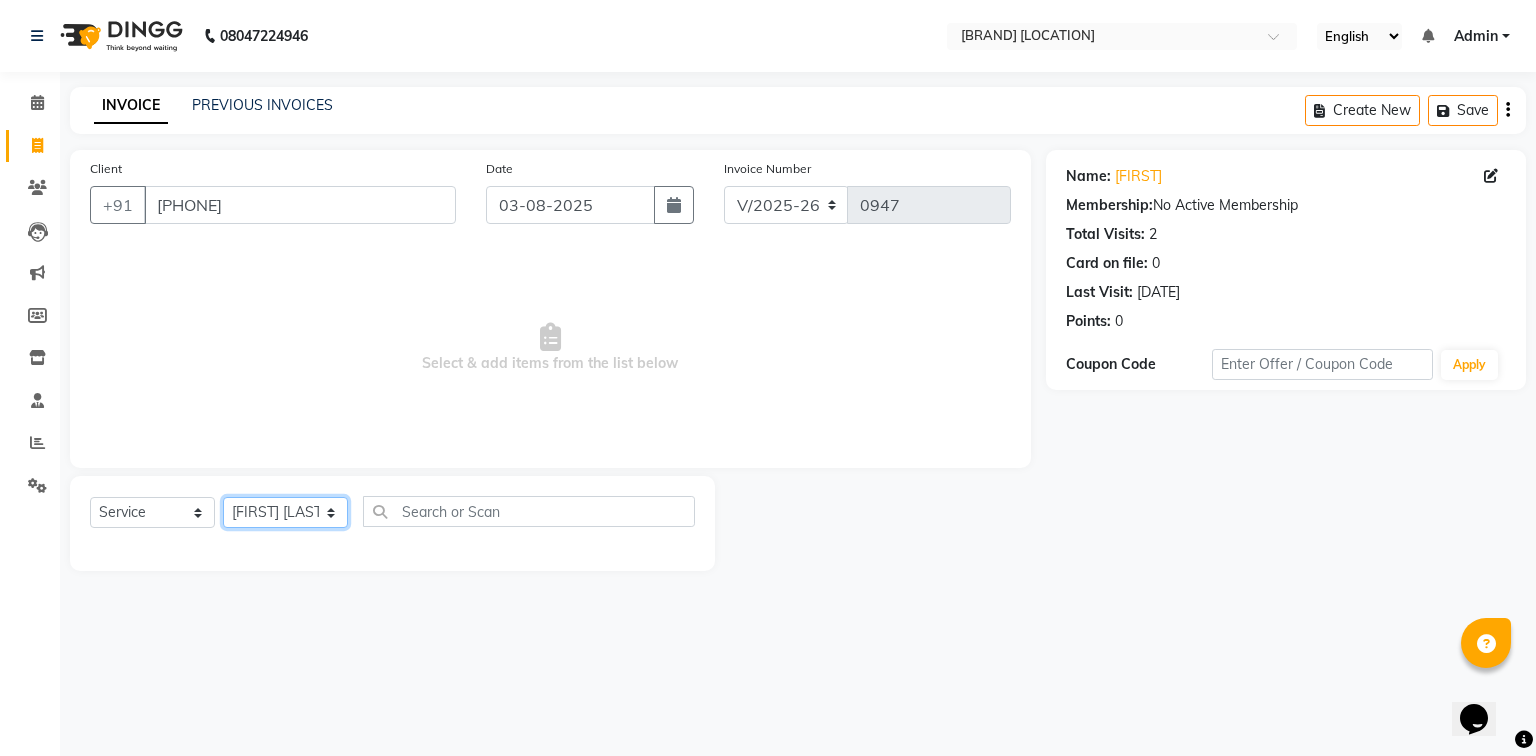 click on "Select Stylist [FIRST] [LAST] [FIRST] [LAST] [FIRST] [LAST] [FIRST] [LAST] [FIRST] [LAST] [FIRST] [LAST] [FIRST] [LAST] [FIRST] [LAST] [FIRST] [LAST]" 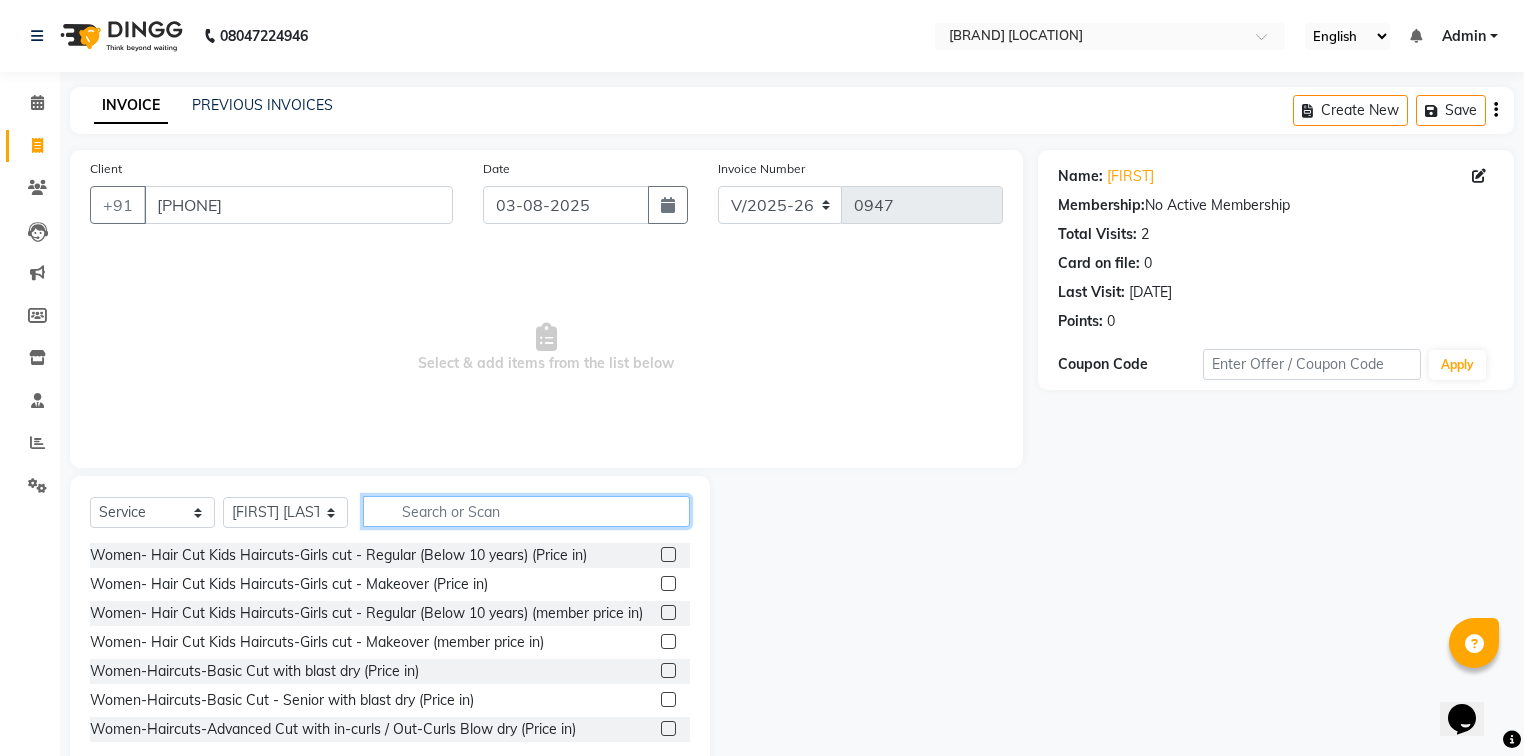 click 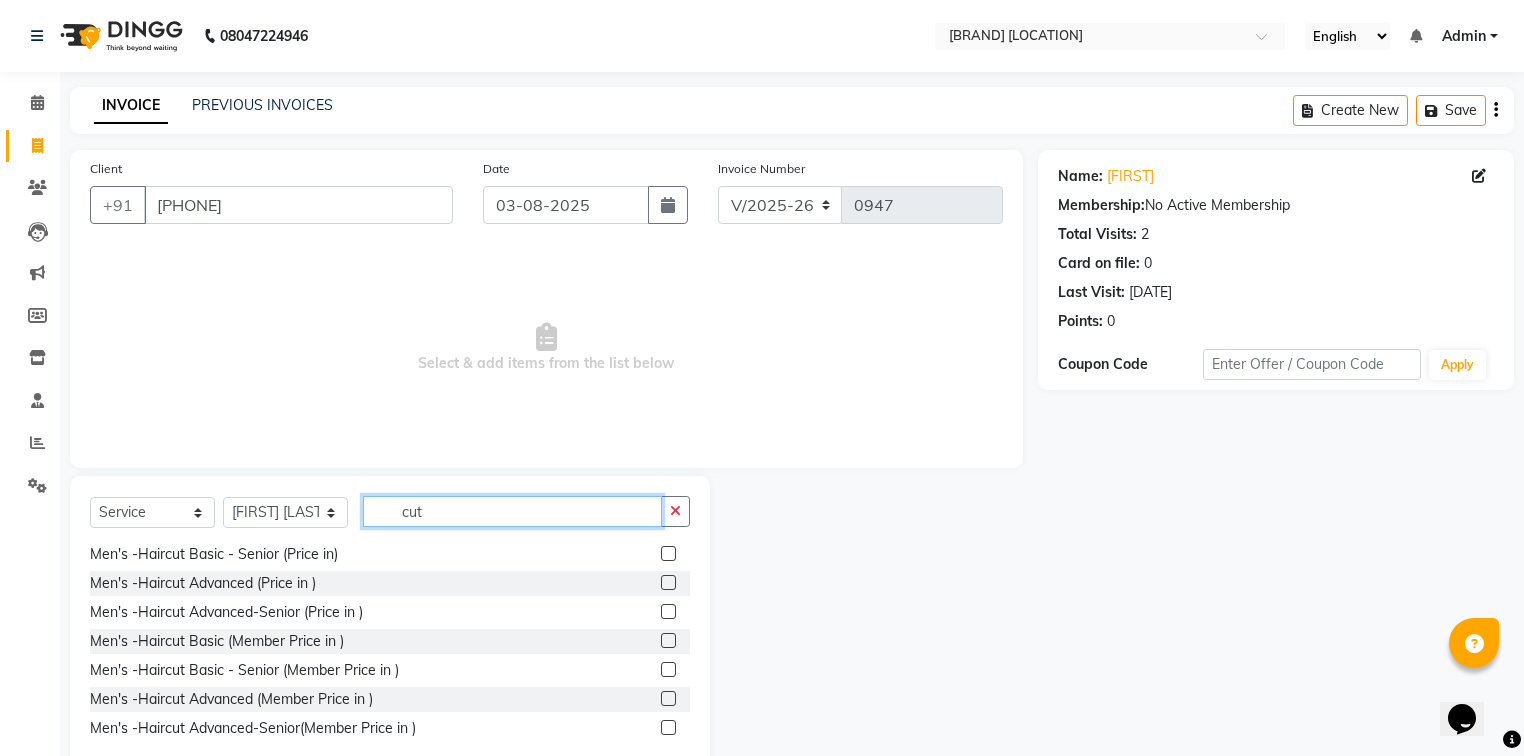 scroll, scrollTop: 1300, scrollLeft: 0, axis: vertical 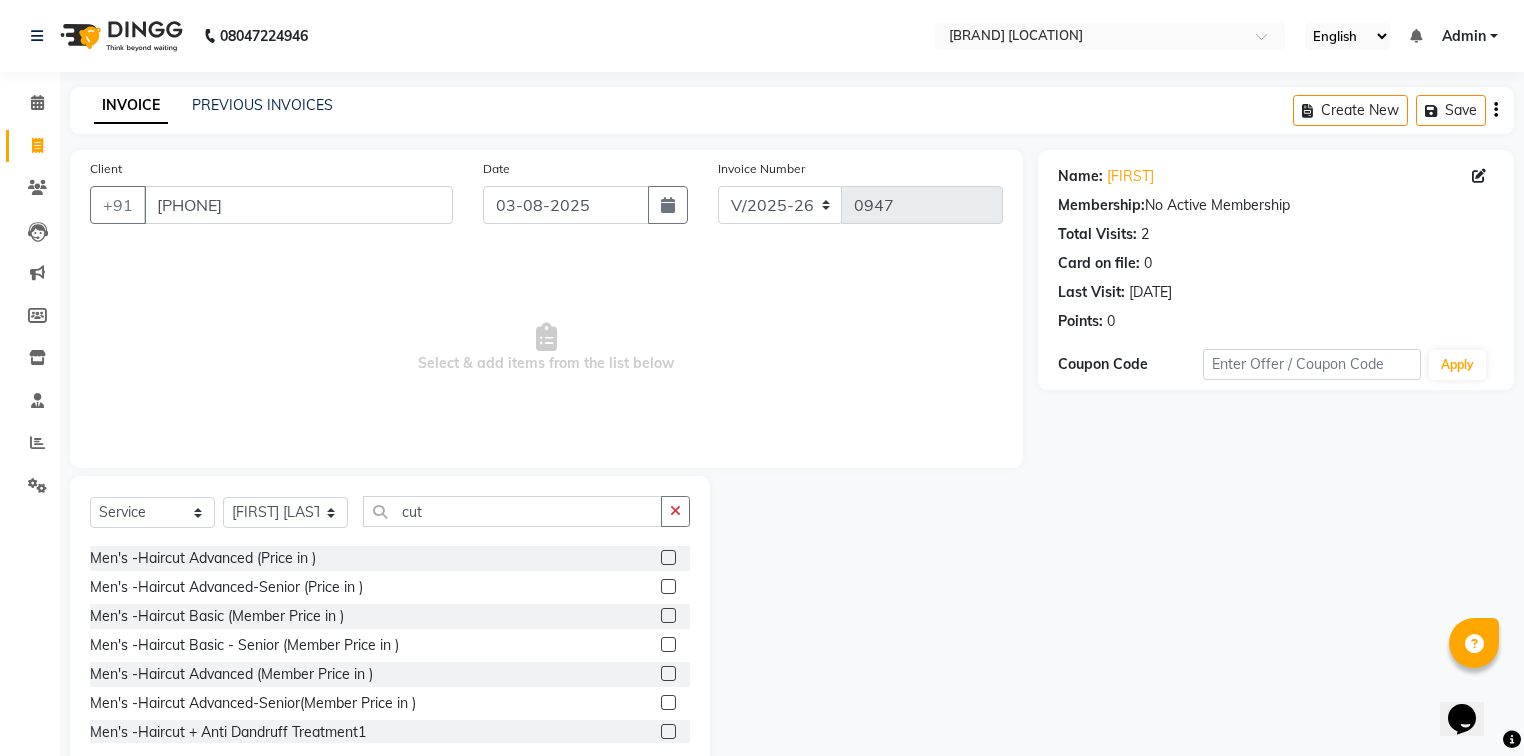 click on "Men's -Haircut Basic (Price in )" 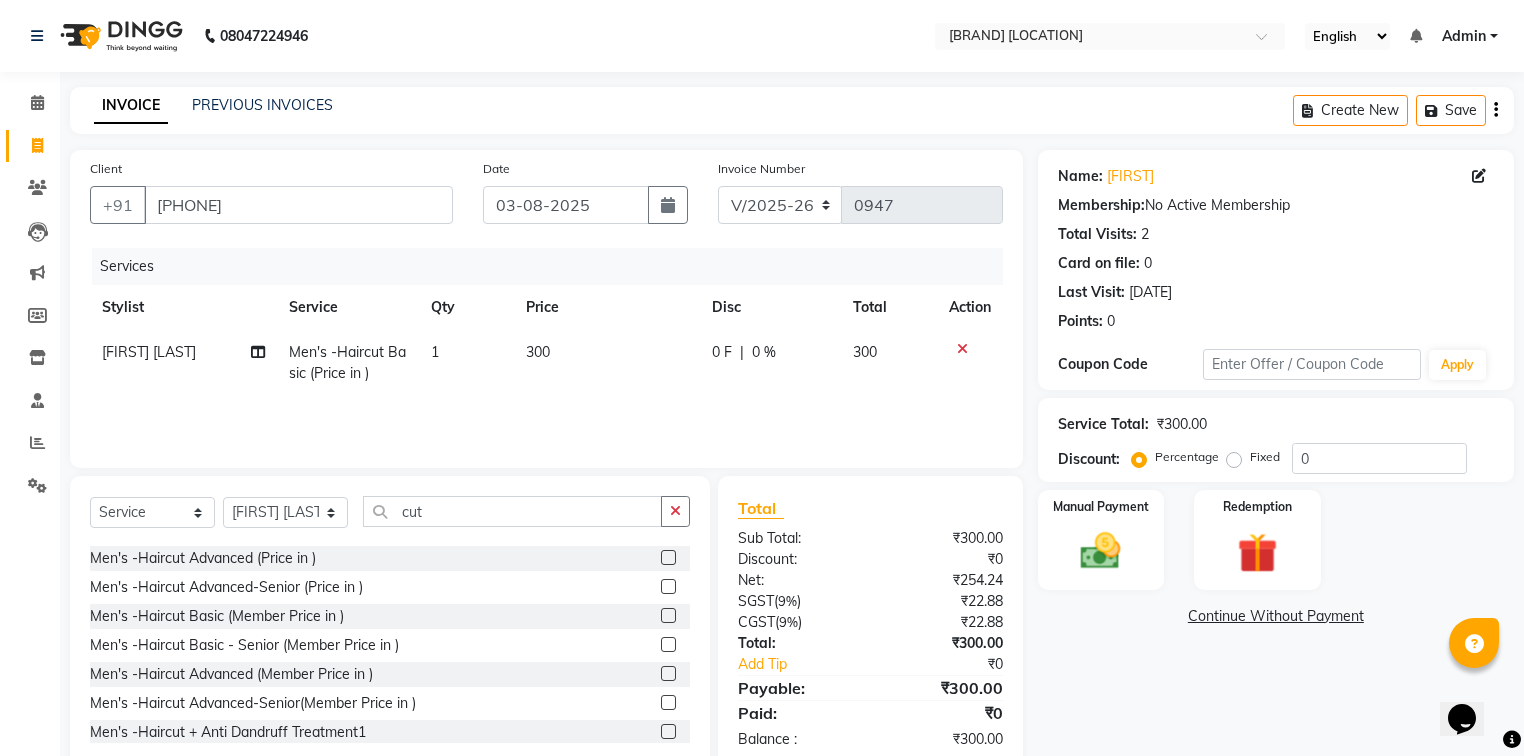 click on "0 F" 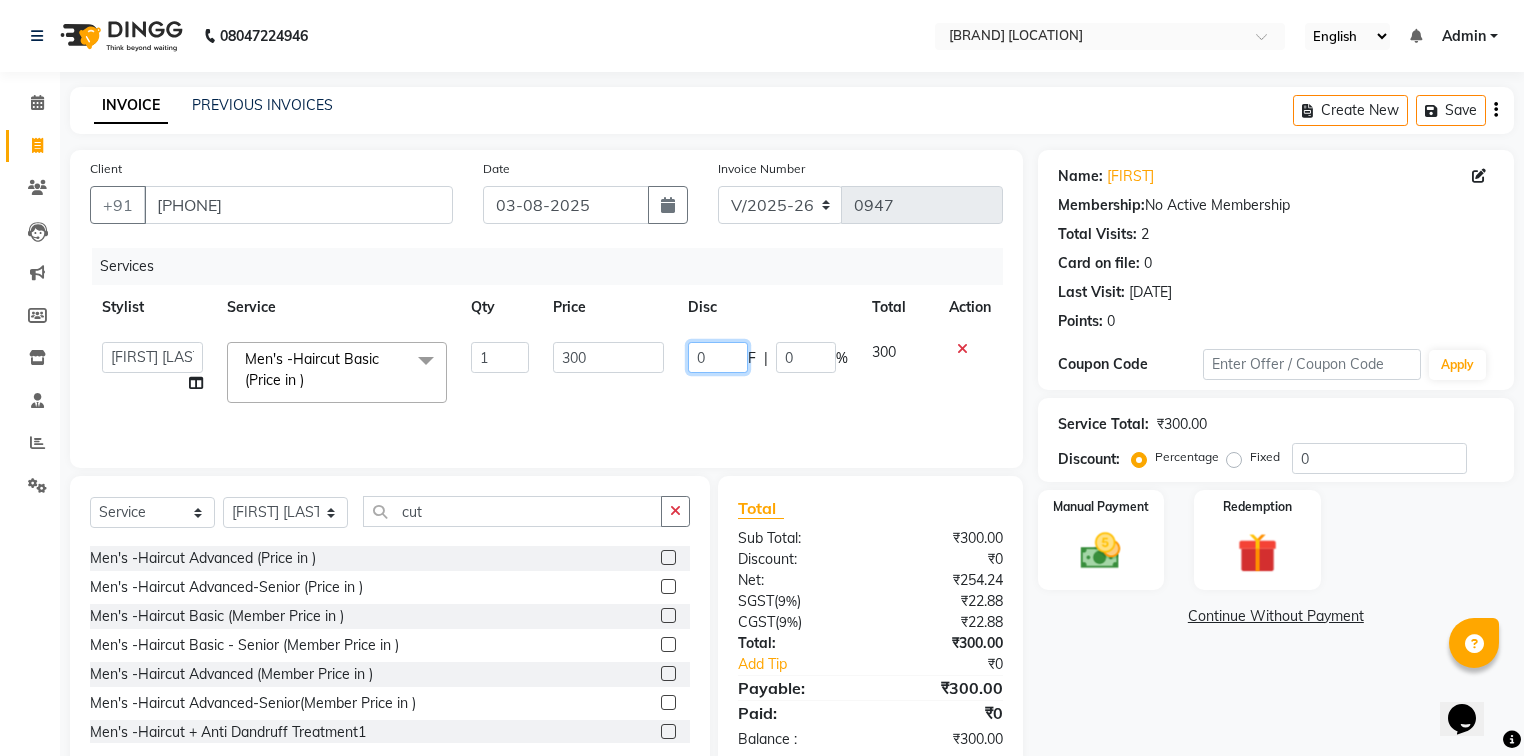 click on "0" 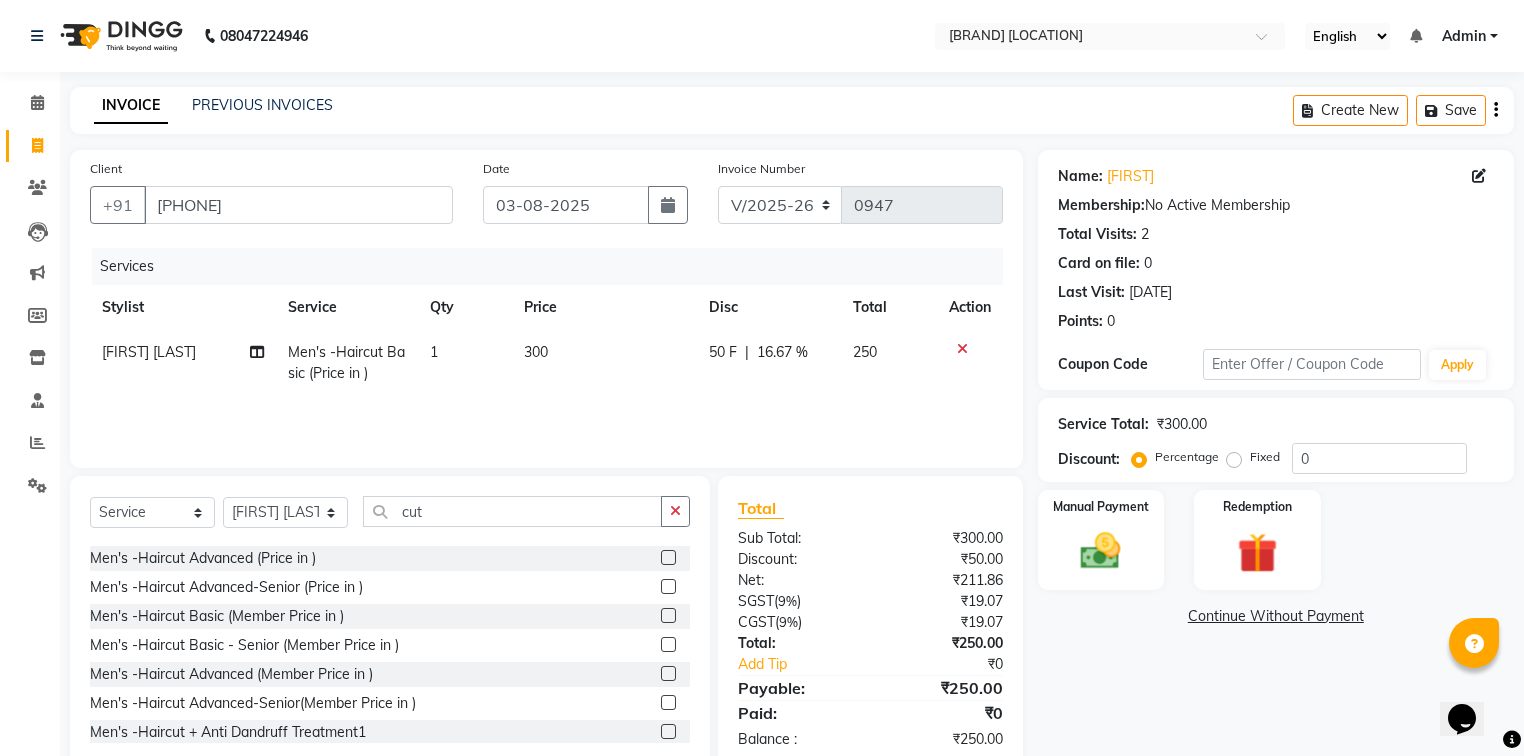 click on "₹211.86" 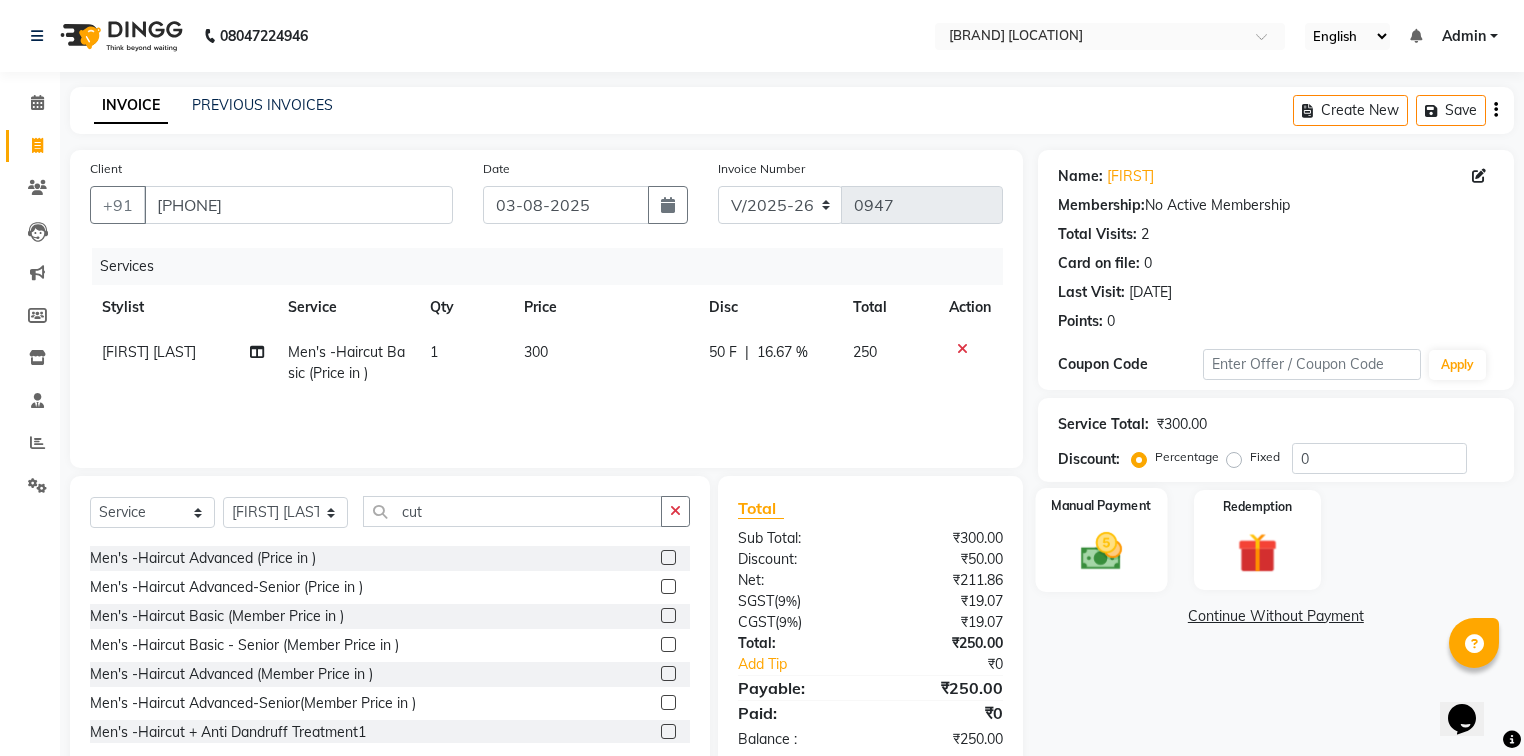 click 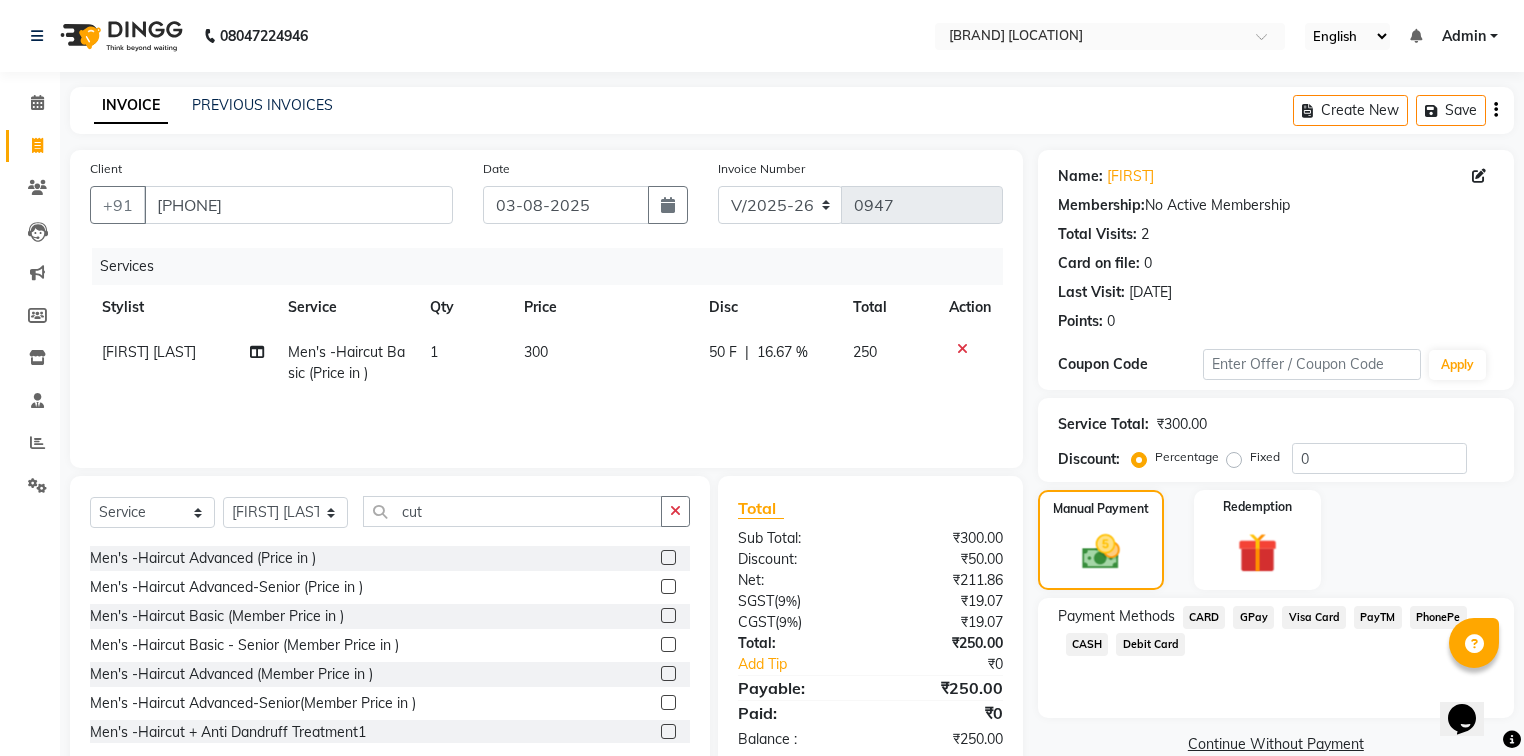 click on "CASH" 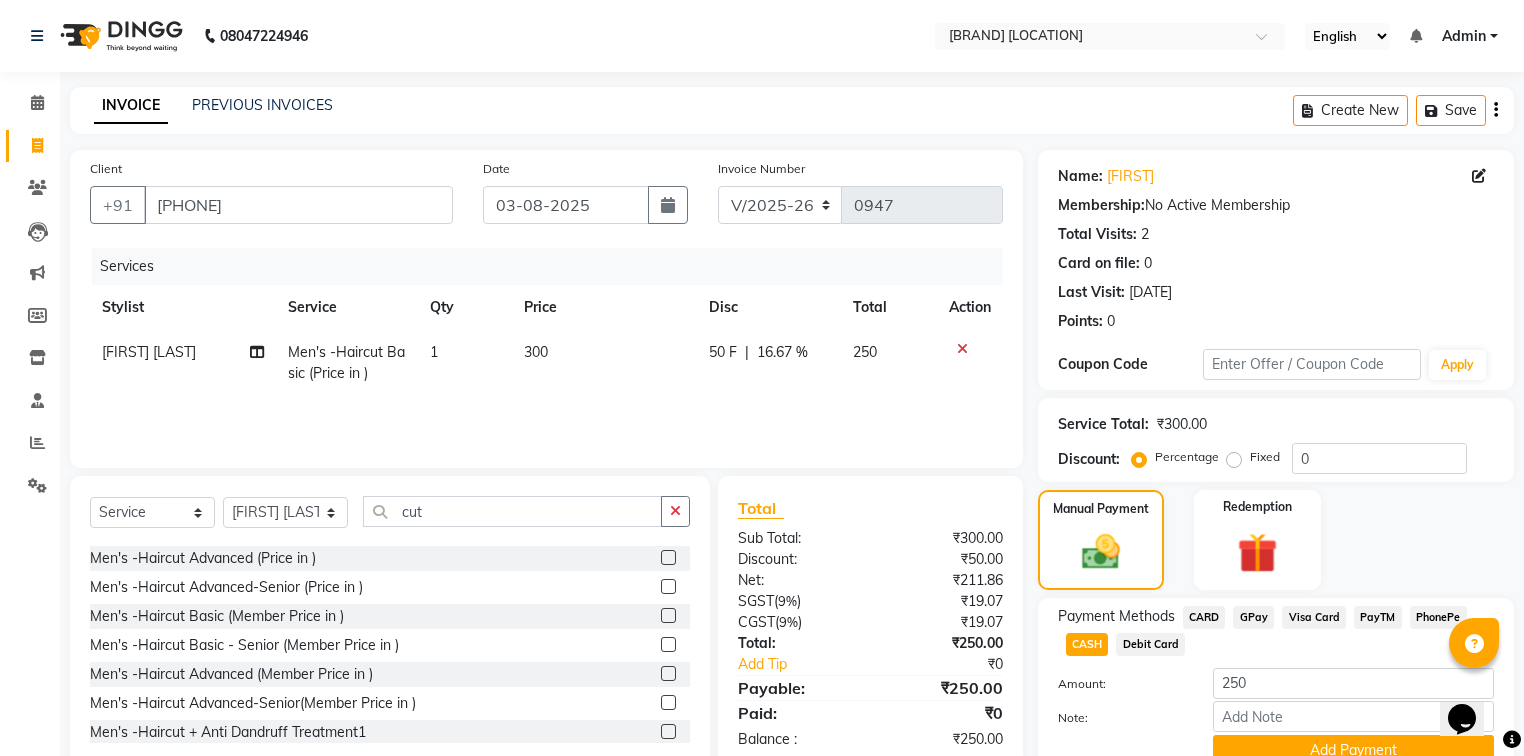 scroll, scrollTop: 91, scrollLeft: 0, axis: vertical 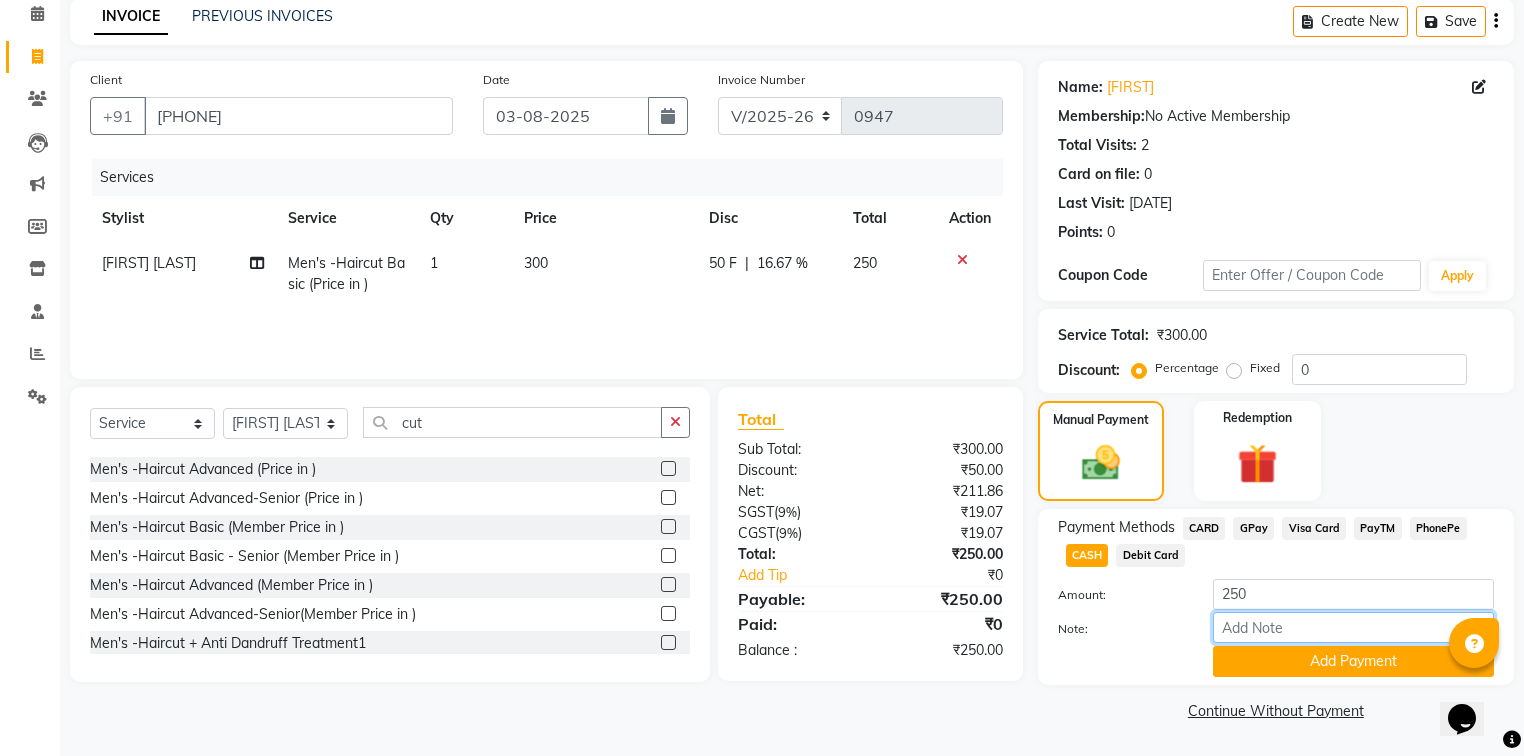 click on "Note:" 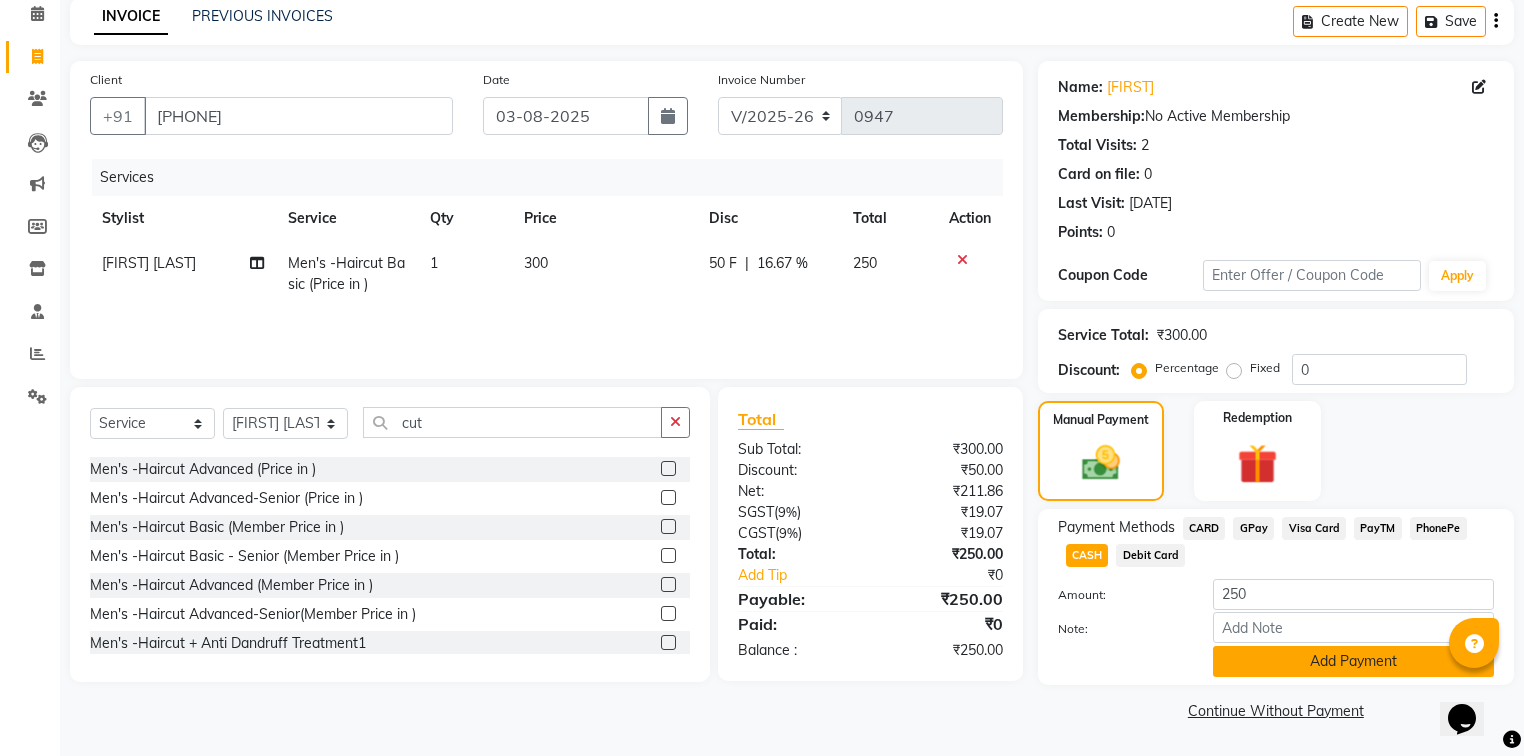 click on "Add Payment" 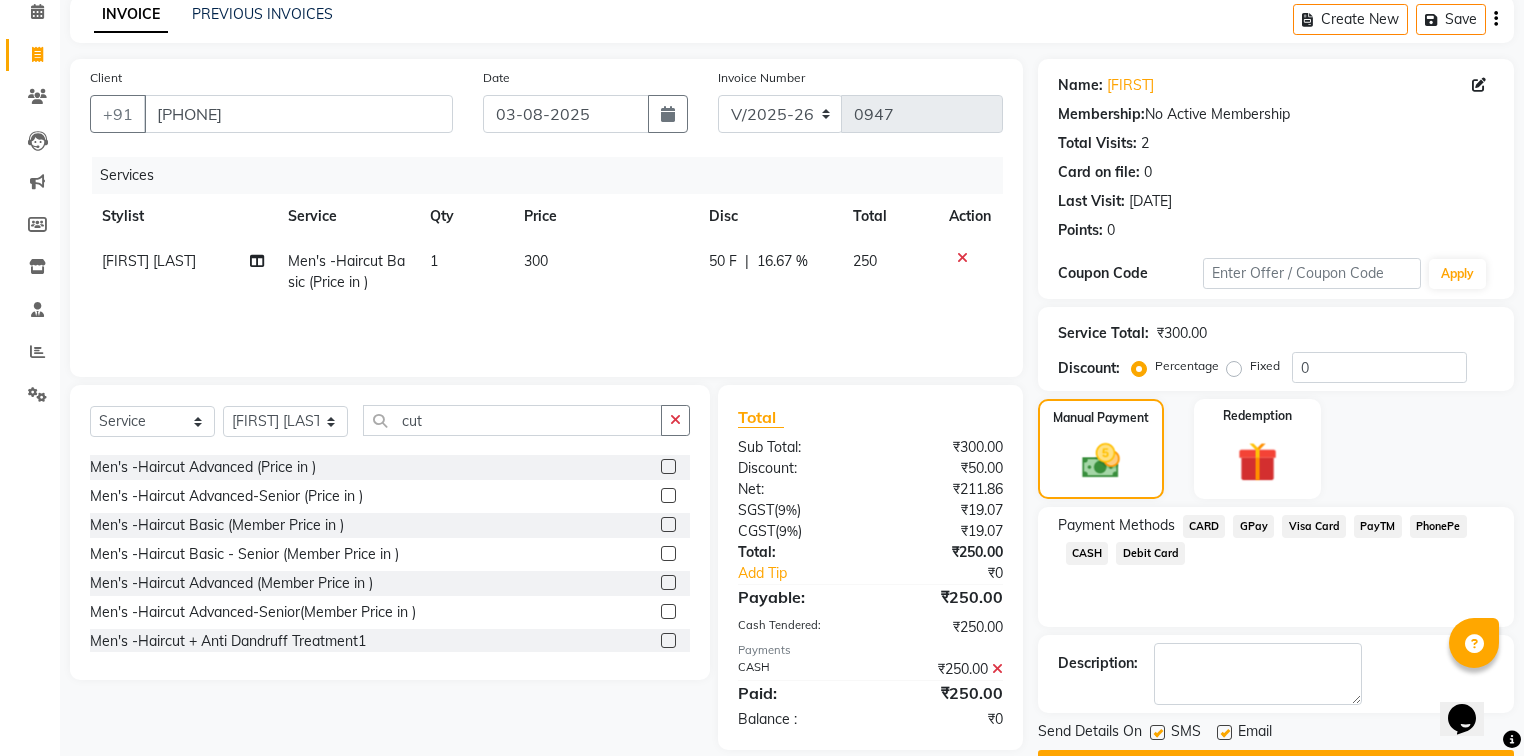 click on "SMS" 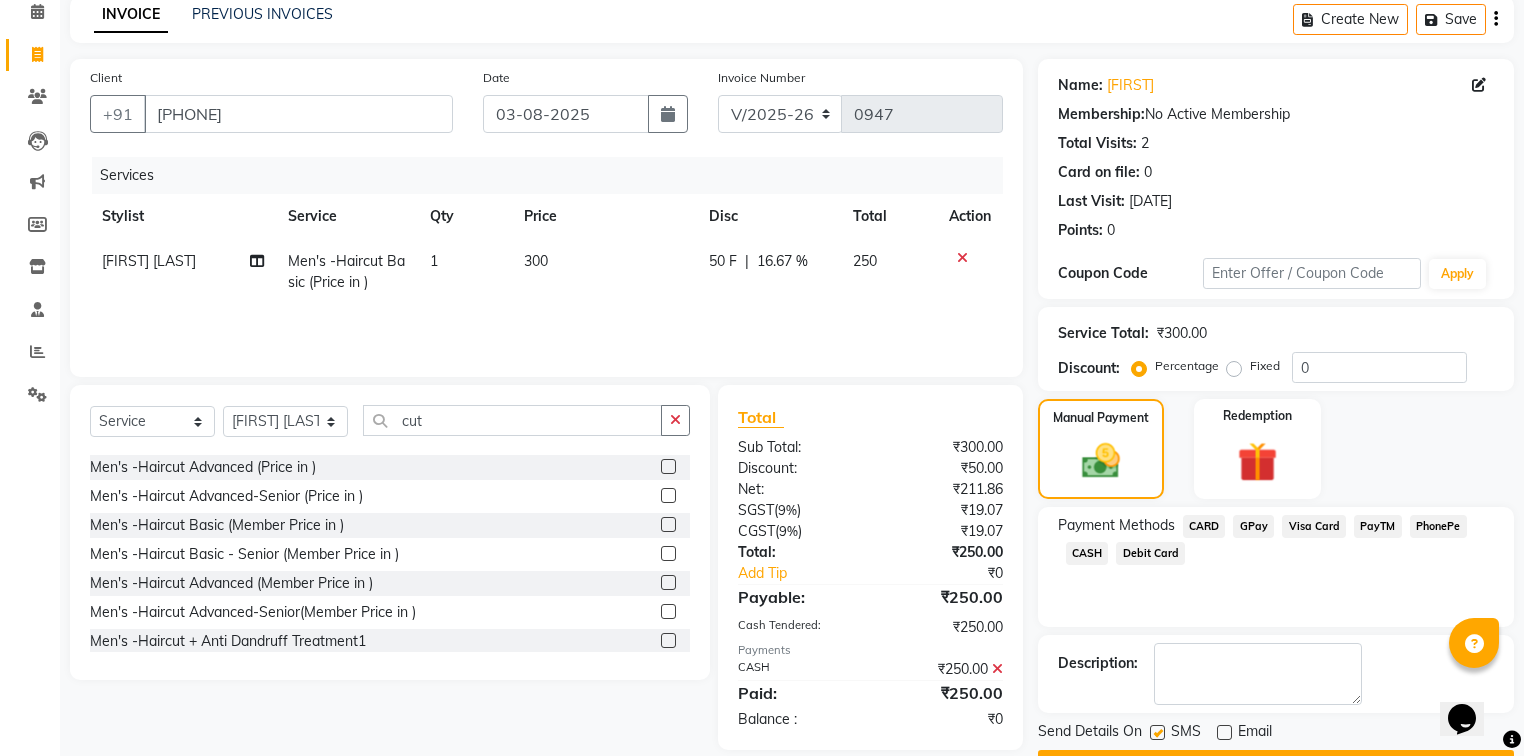 click 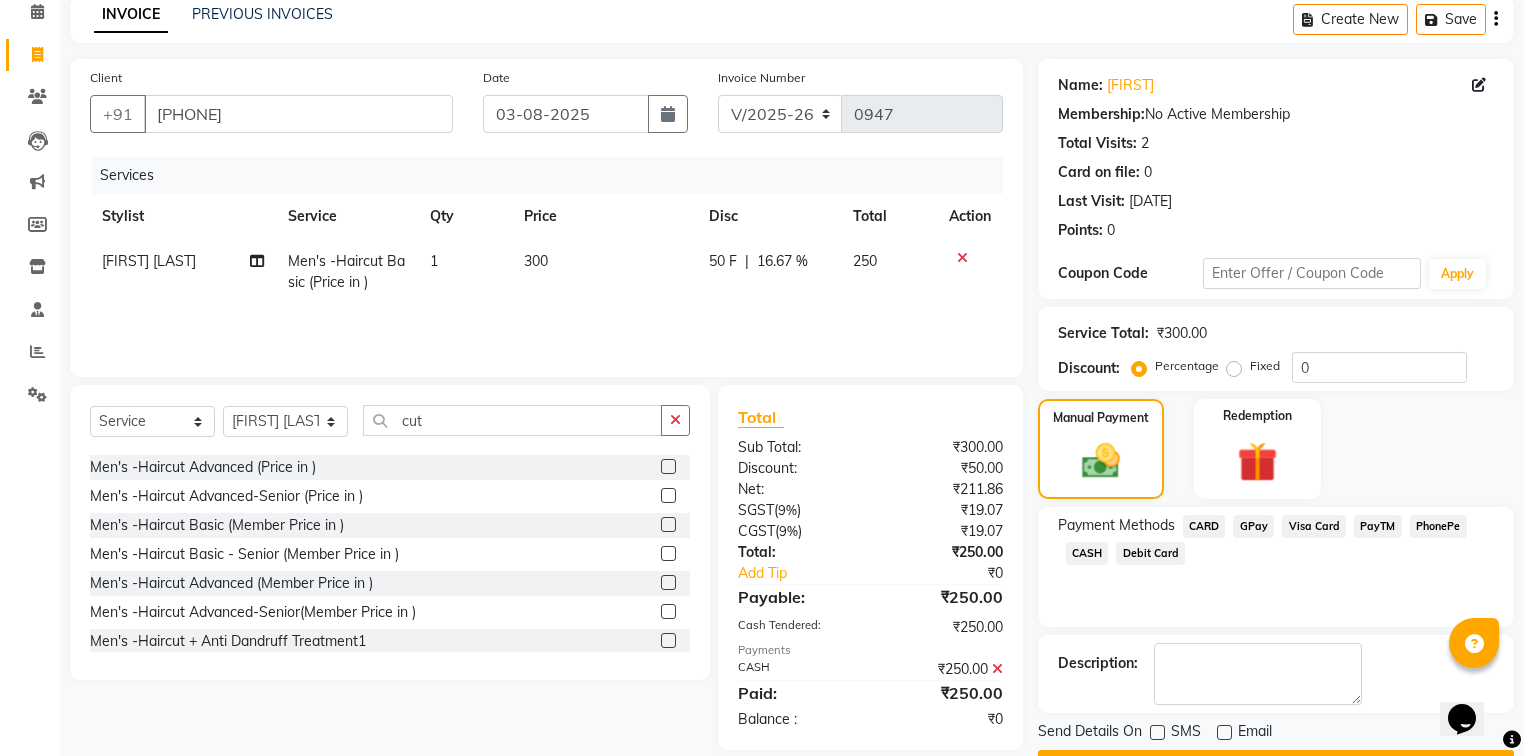 click on "Checkout" 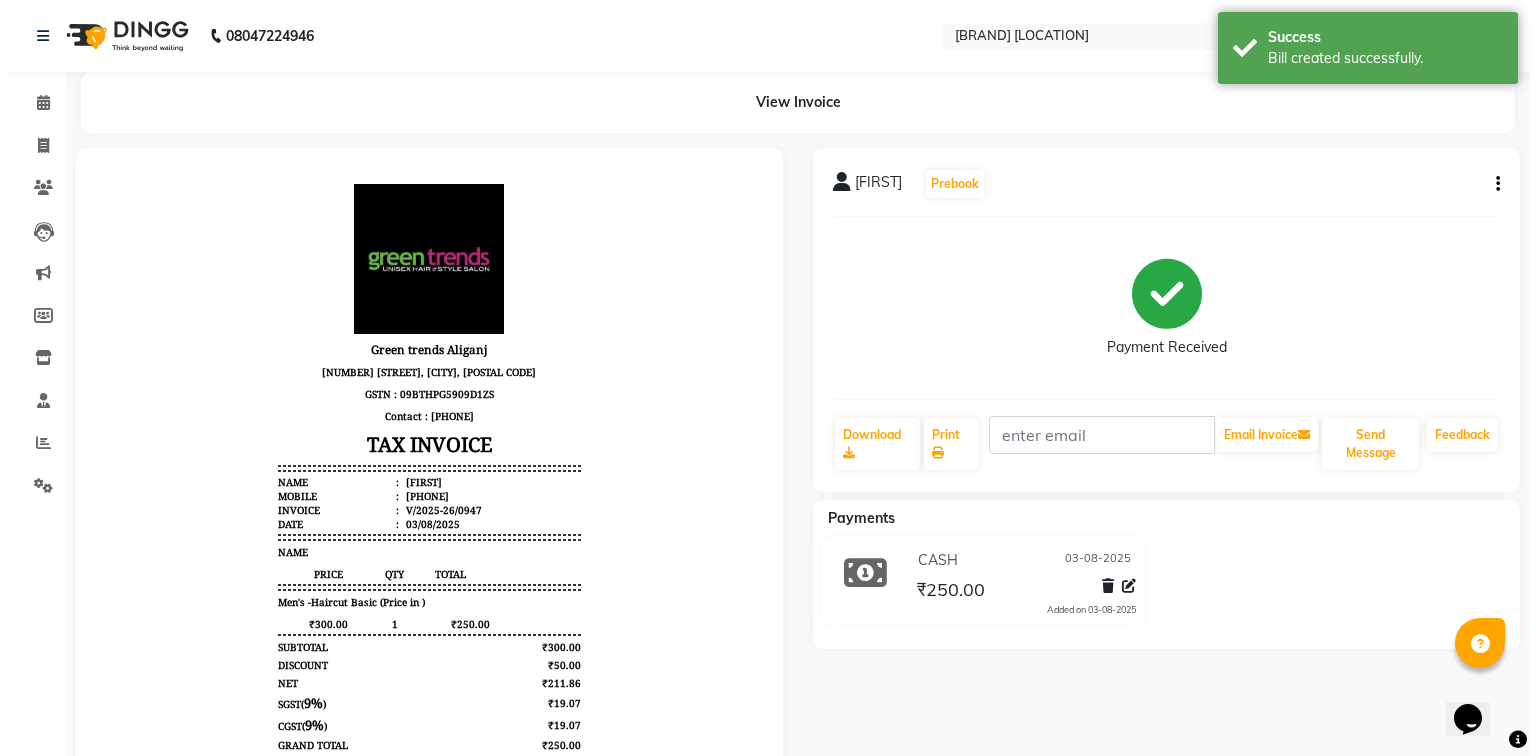 scroll, scrollTop: 0, scrollLeft: 0, axis: both 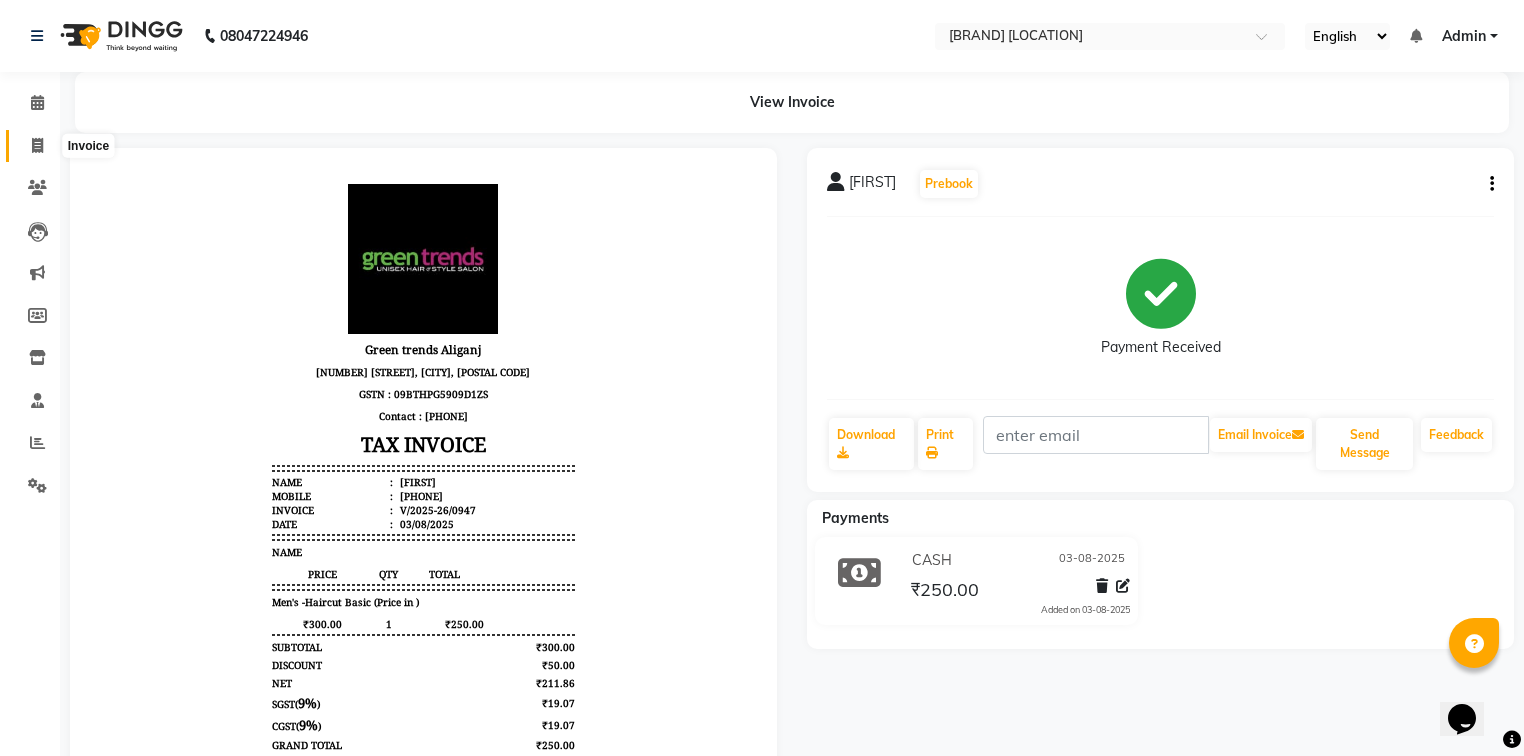 click 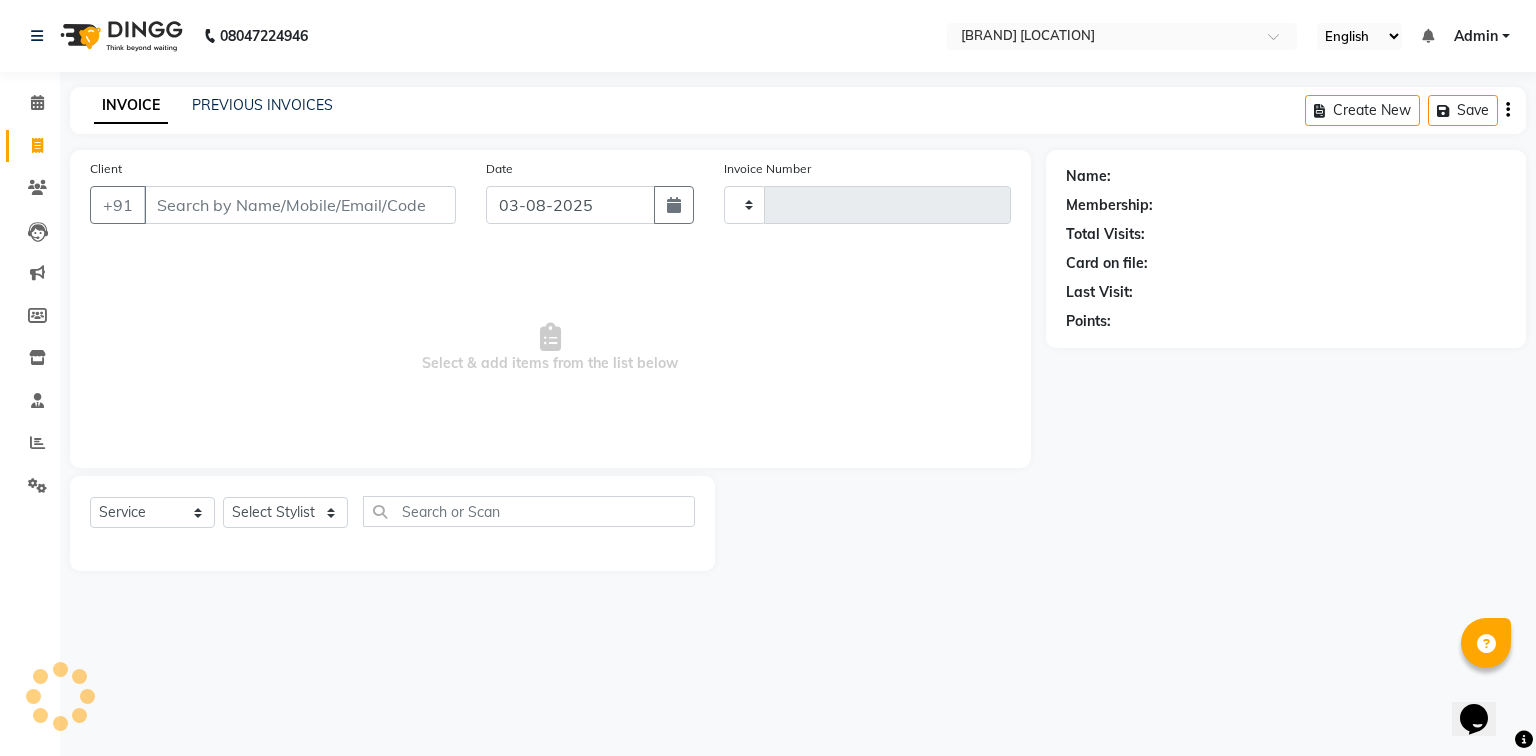 click on "Client" at bounding box center (300, 205) 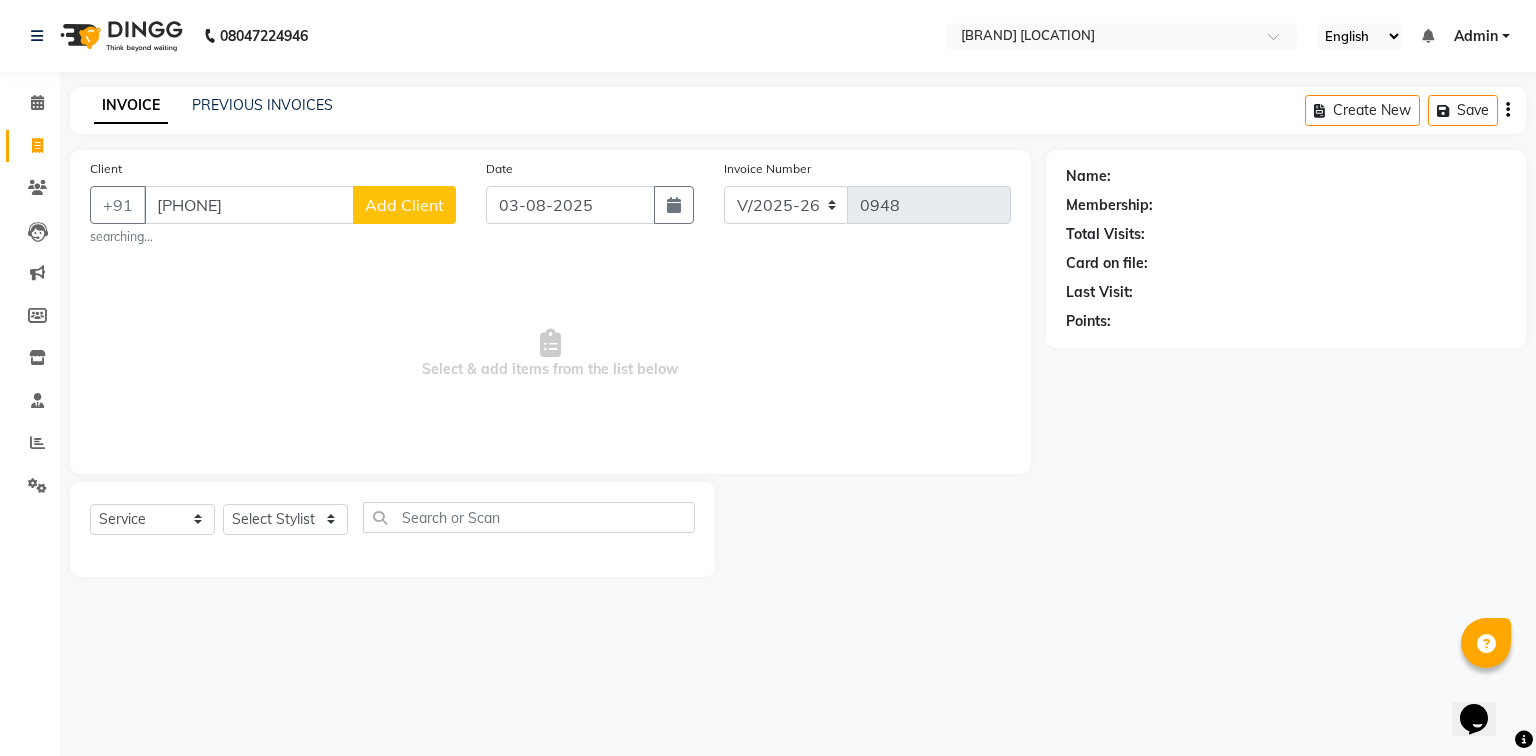 click on "Add Client" 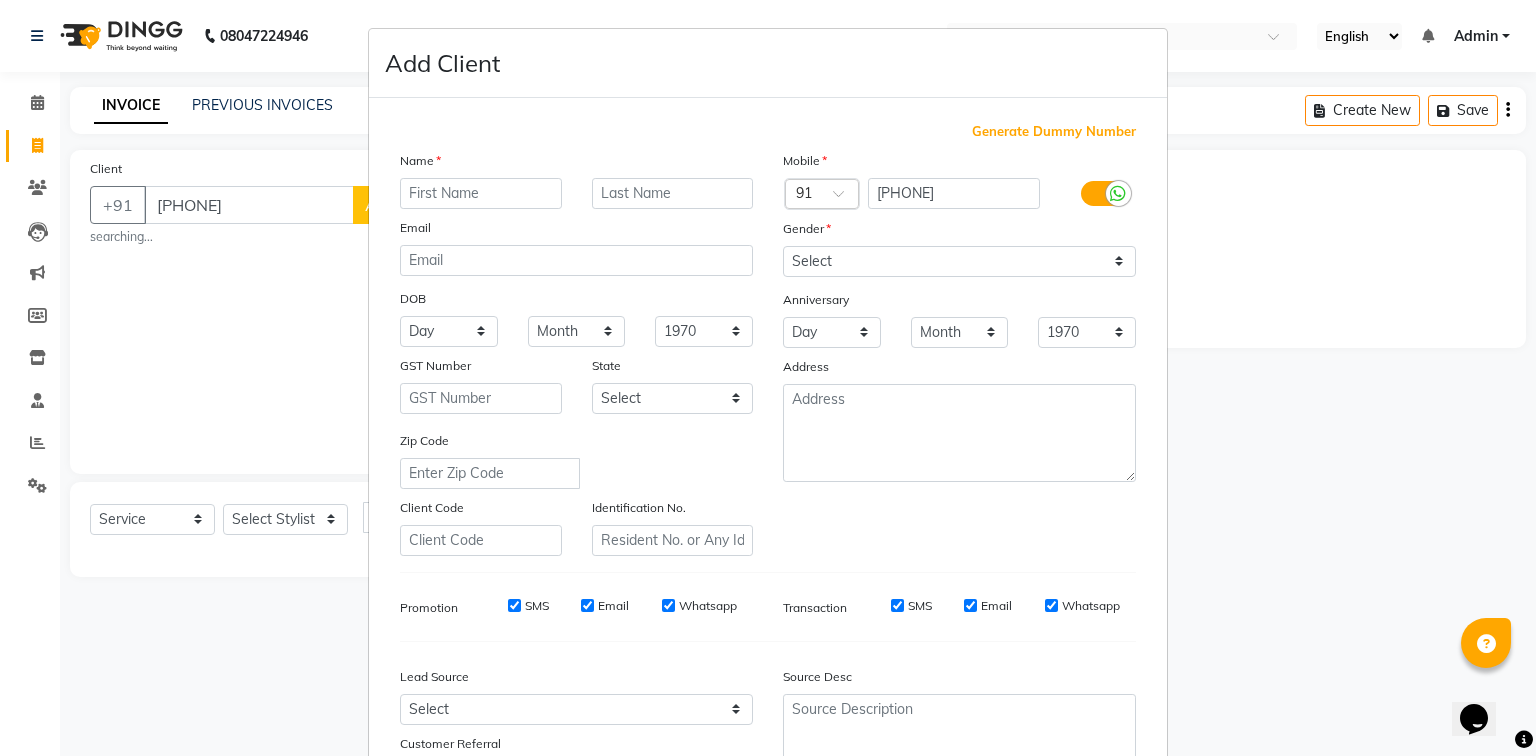 click at bounding box center [481, 193] 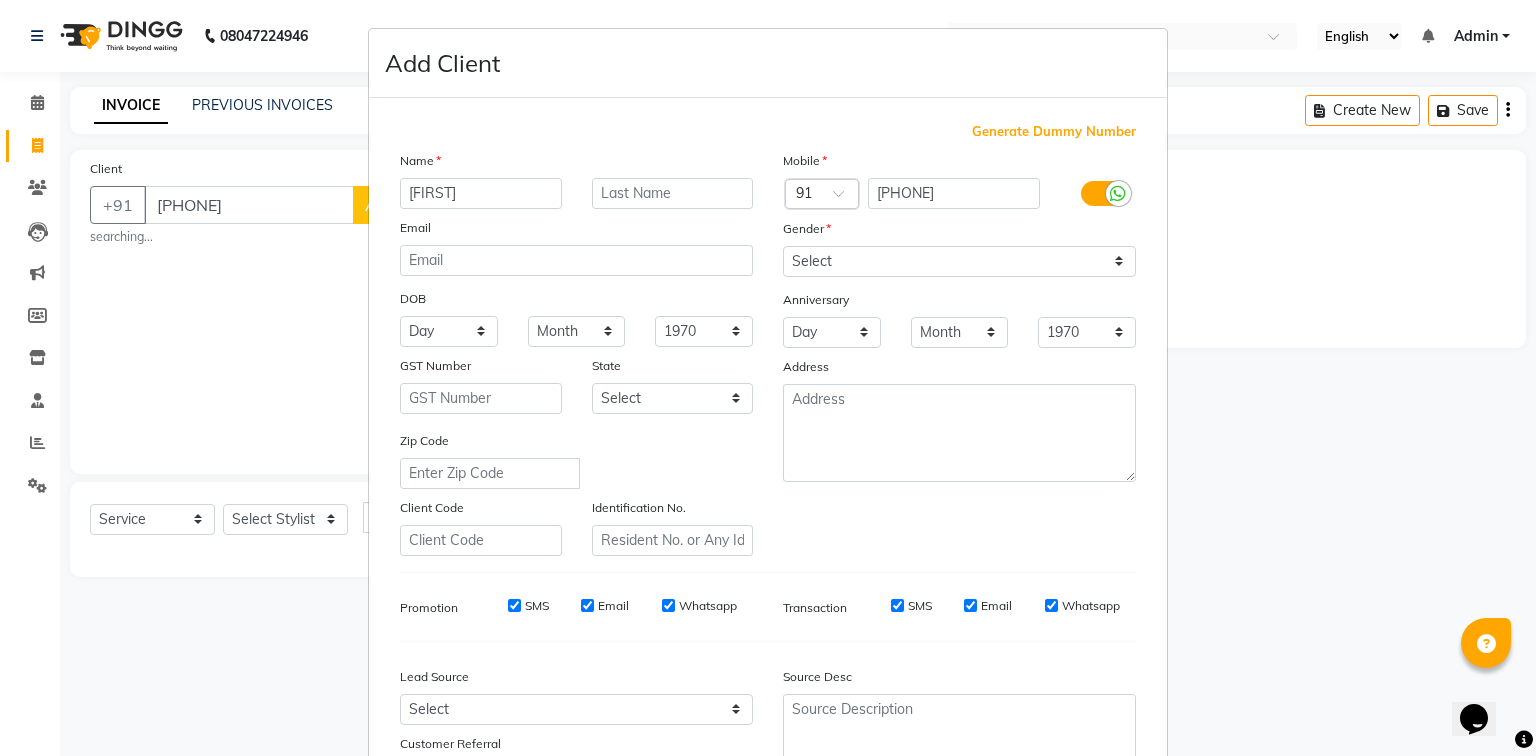 click at bounding box center (1103, 193) 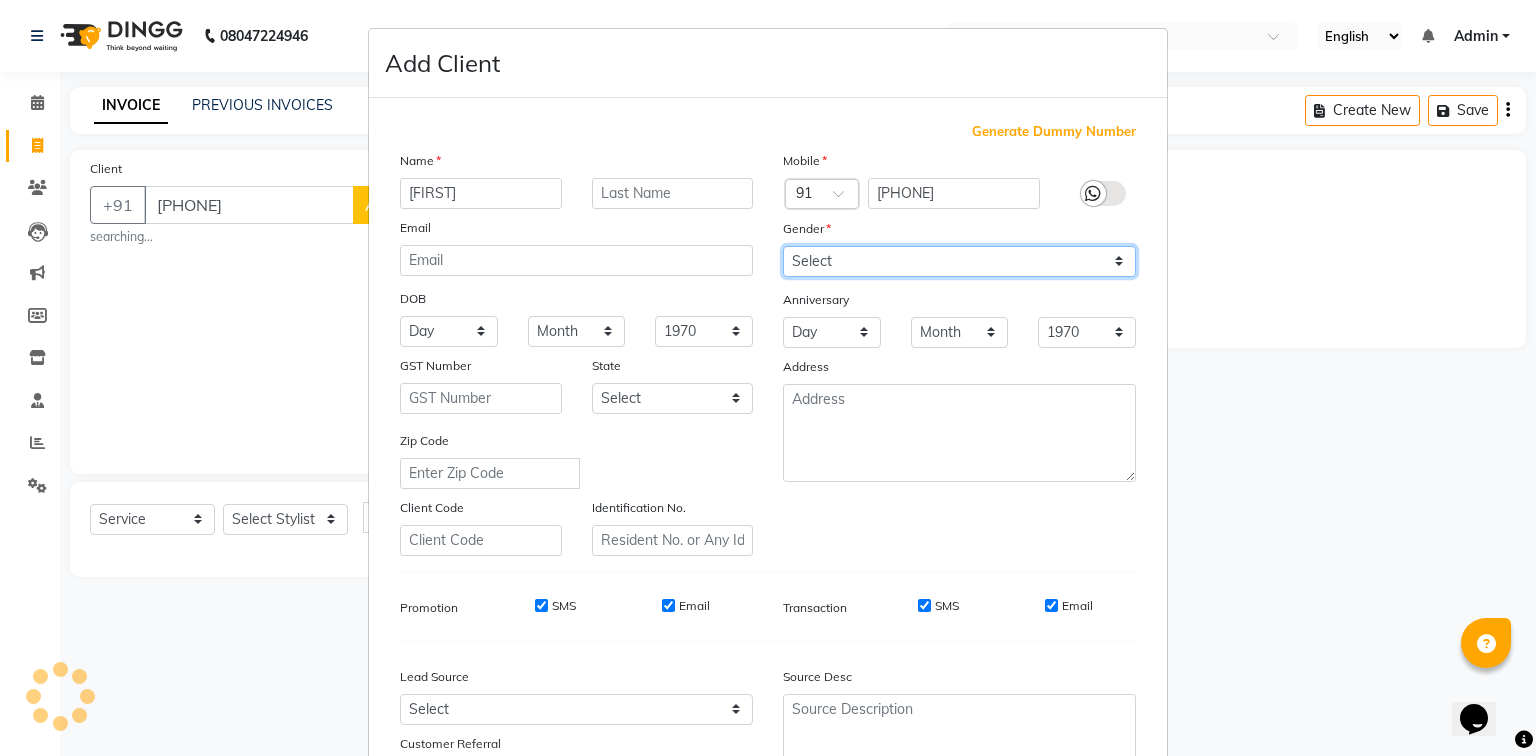 click on "Select Male Female Other Prefer Not To Say" at bounding box center [959, 261] 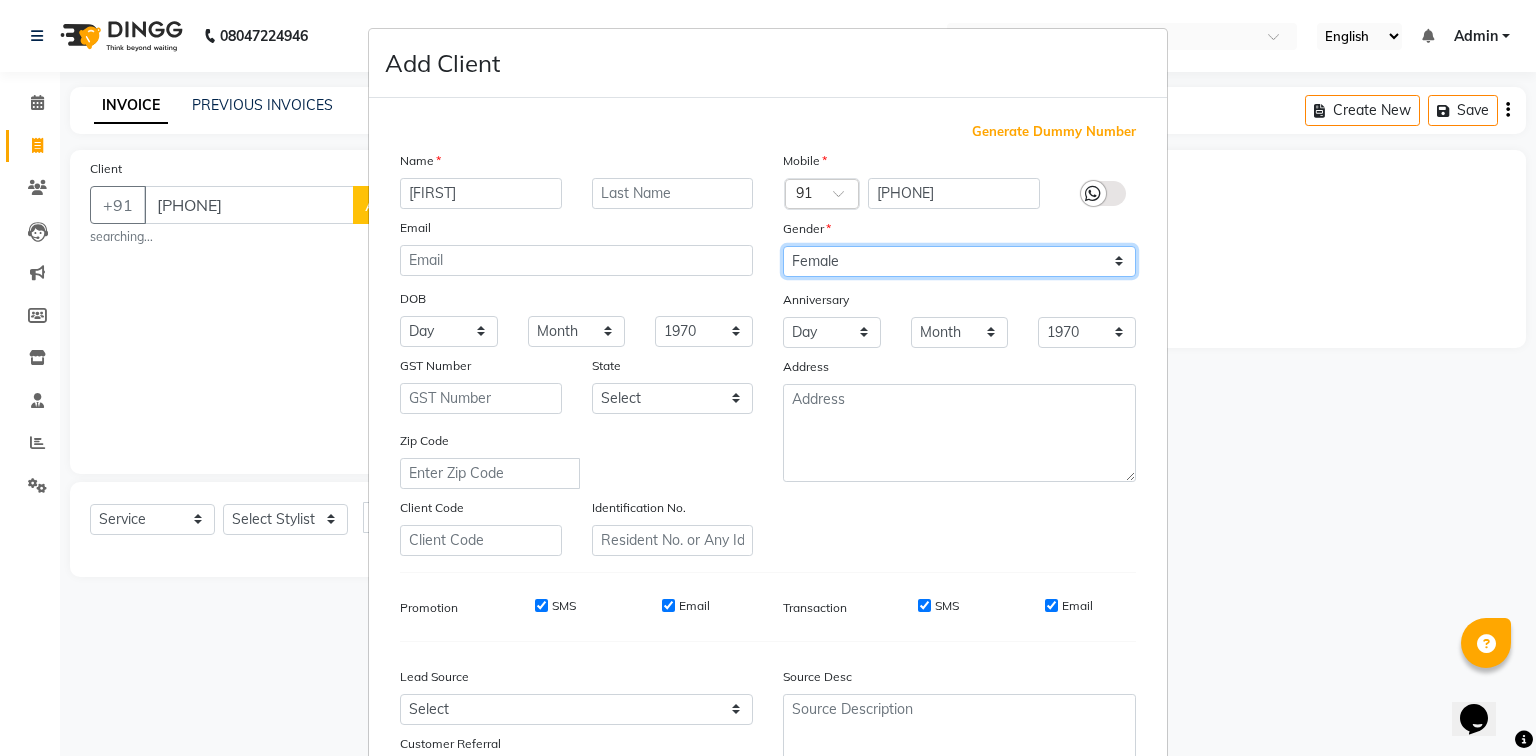 click on "Select Male Female Other Prefer Not To Say" at bounding box center [959, 261] 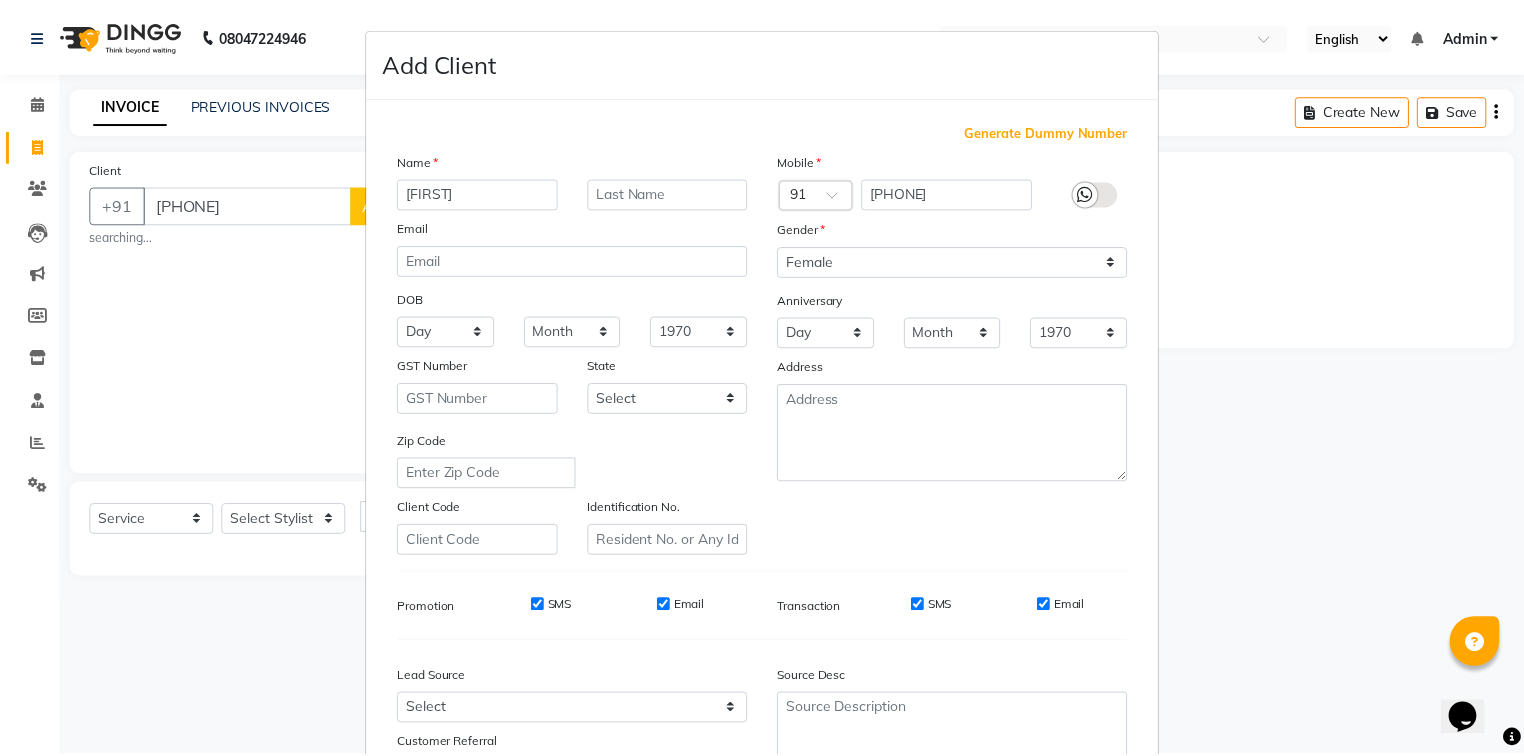 scroll, scrollTop: 176, scrollLeft: 0, axis: vertical 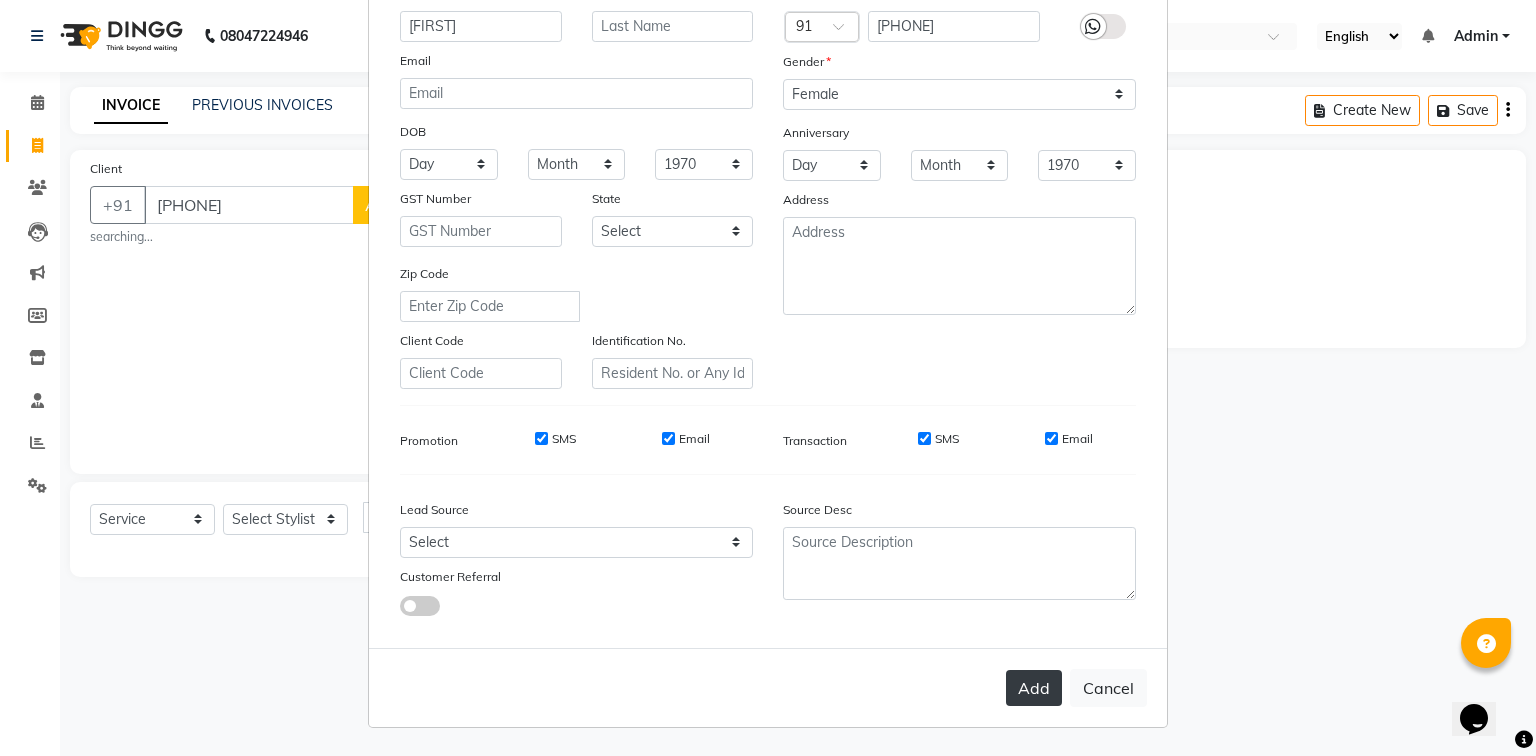 click on "Add" at bounding box center (1034, 688) 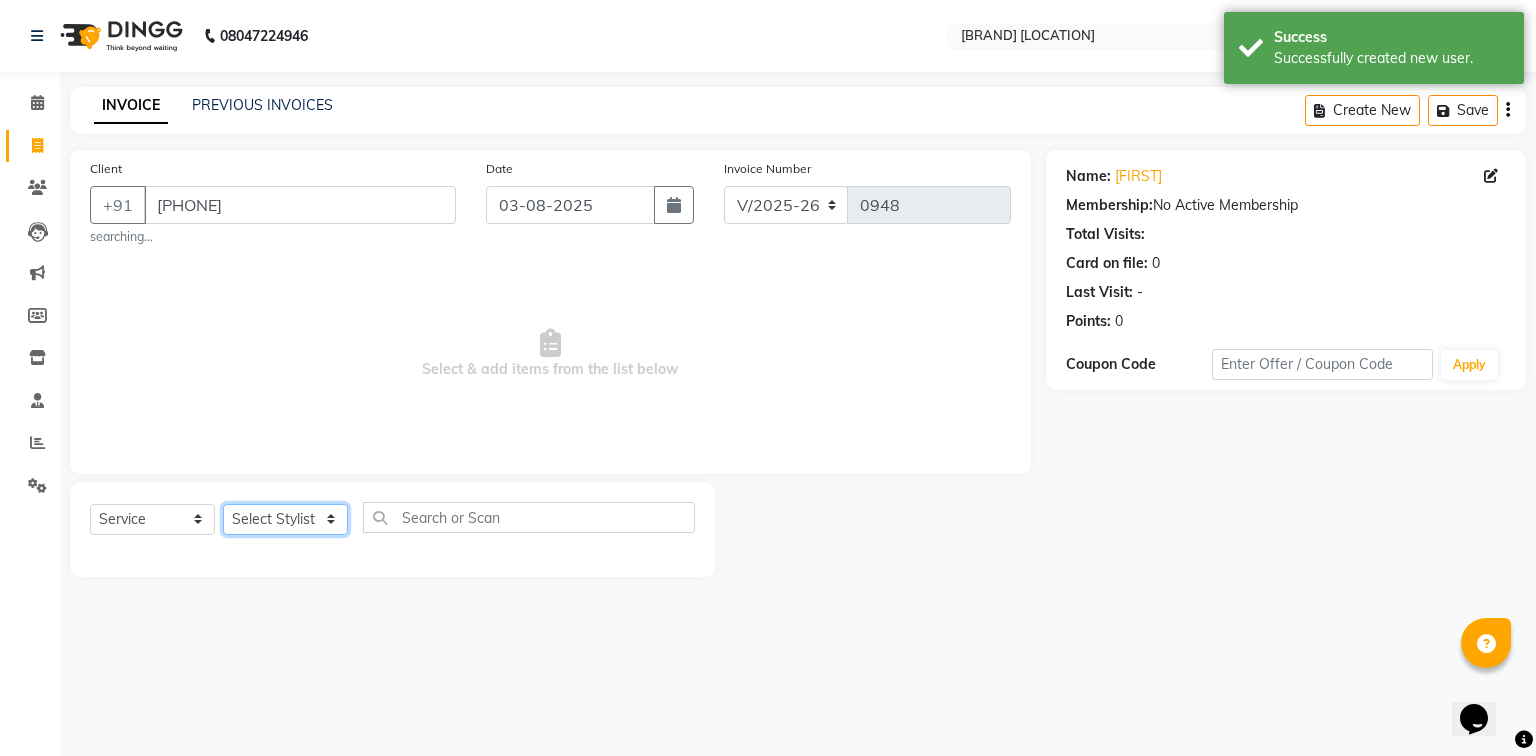 click on "Select Stylist [FIRST] [LAST] [FIRST] [LAST] [FIRST] [LAST] [FIRST] [LAST] [FIRST] [LAST] [FIRST] [LAST] [FIRST] [LAST] [FIRST] [LAST] [FIRST] [LAST]" 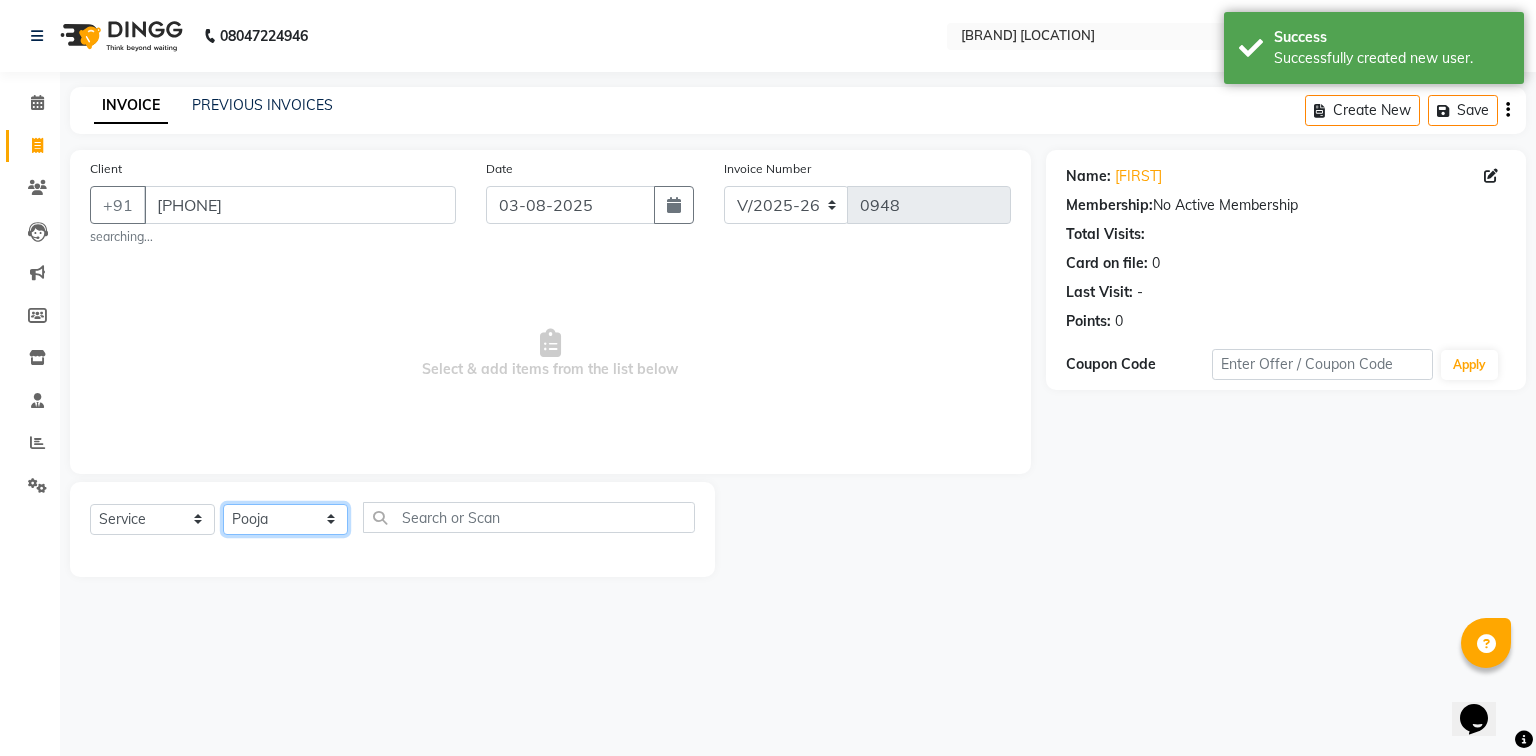 click on "Select Stylist [FIRST] [LAST] [FIRST] [LAST] [FIRST] [LAST] [FIRST] [LAST] [FIRST] [LAST] [FIRST] [LAST] [FIRST] [LAST] [FIRST] [LAST] [FIRST] [LAST]" 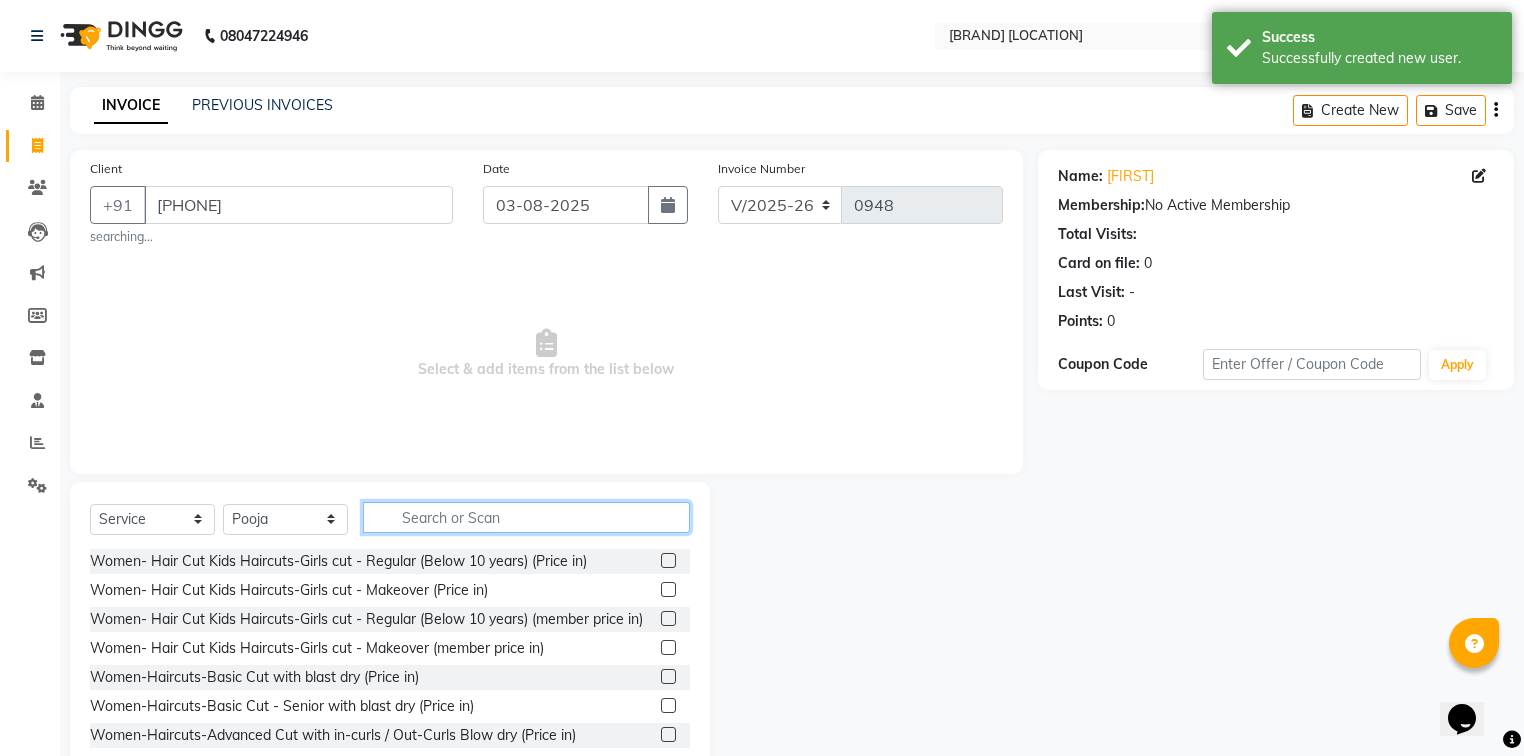 click 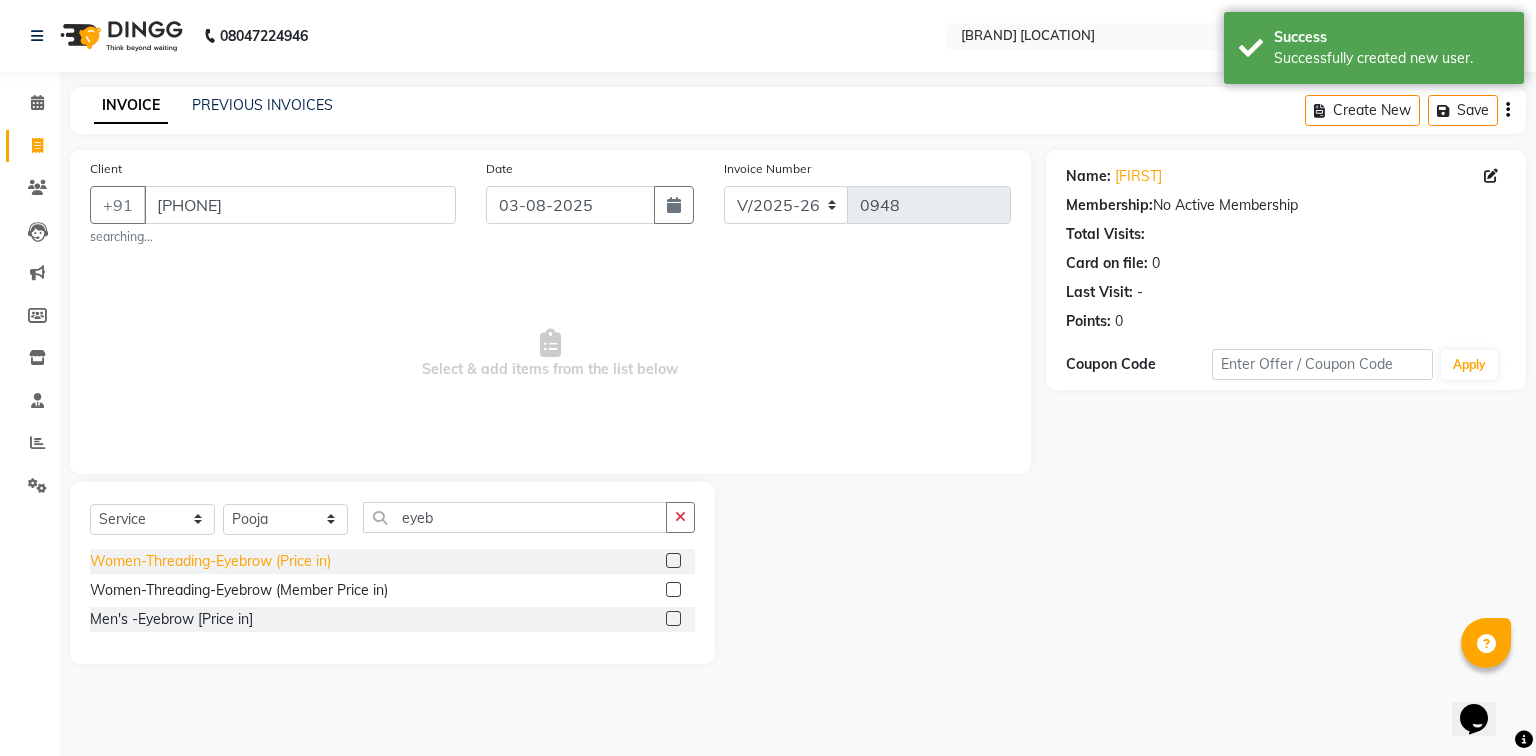 click on "Women-Threading-Eyebrow (Price in)" 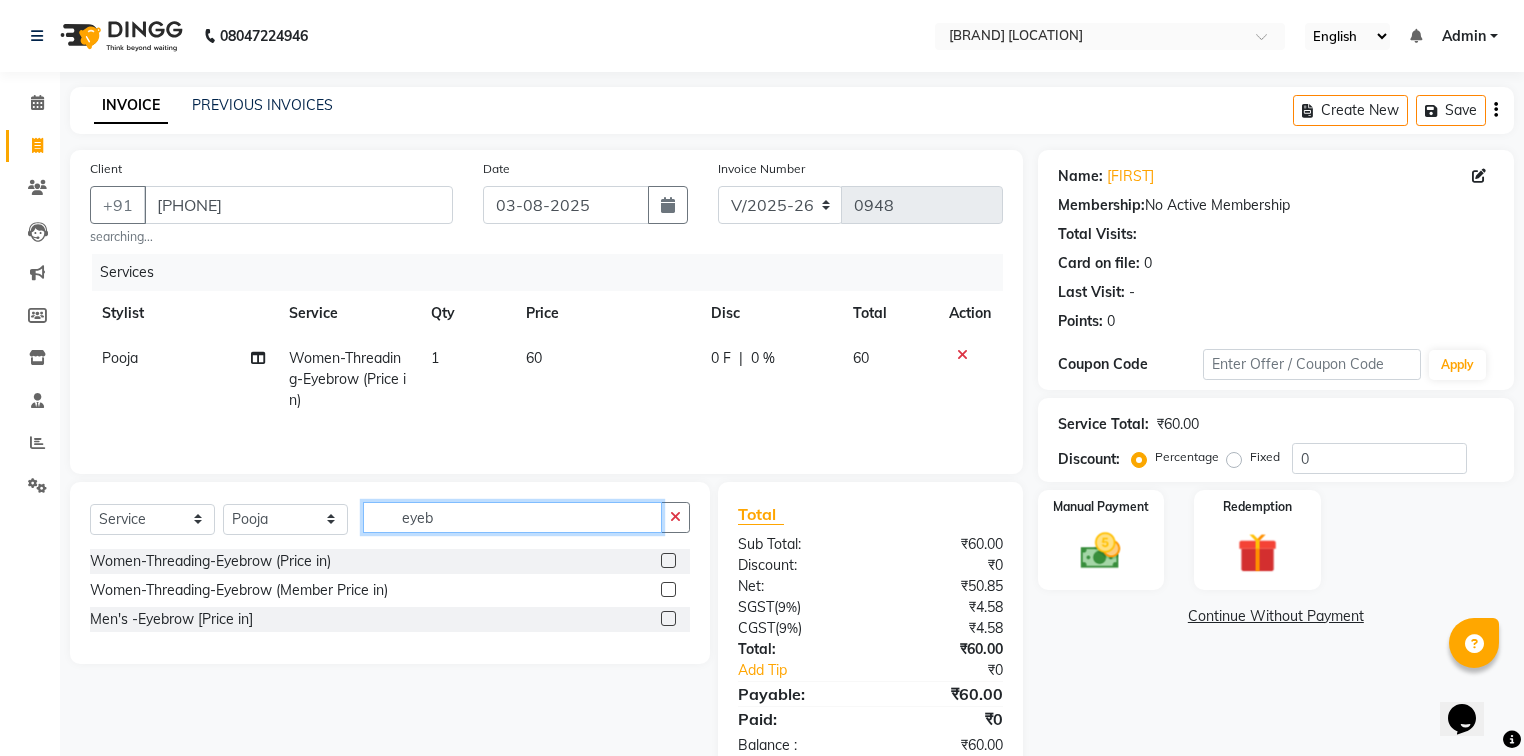 click on "eyeb" 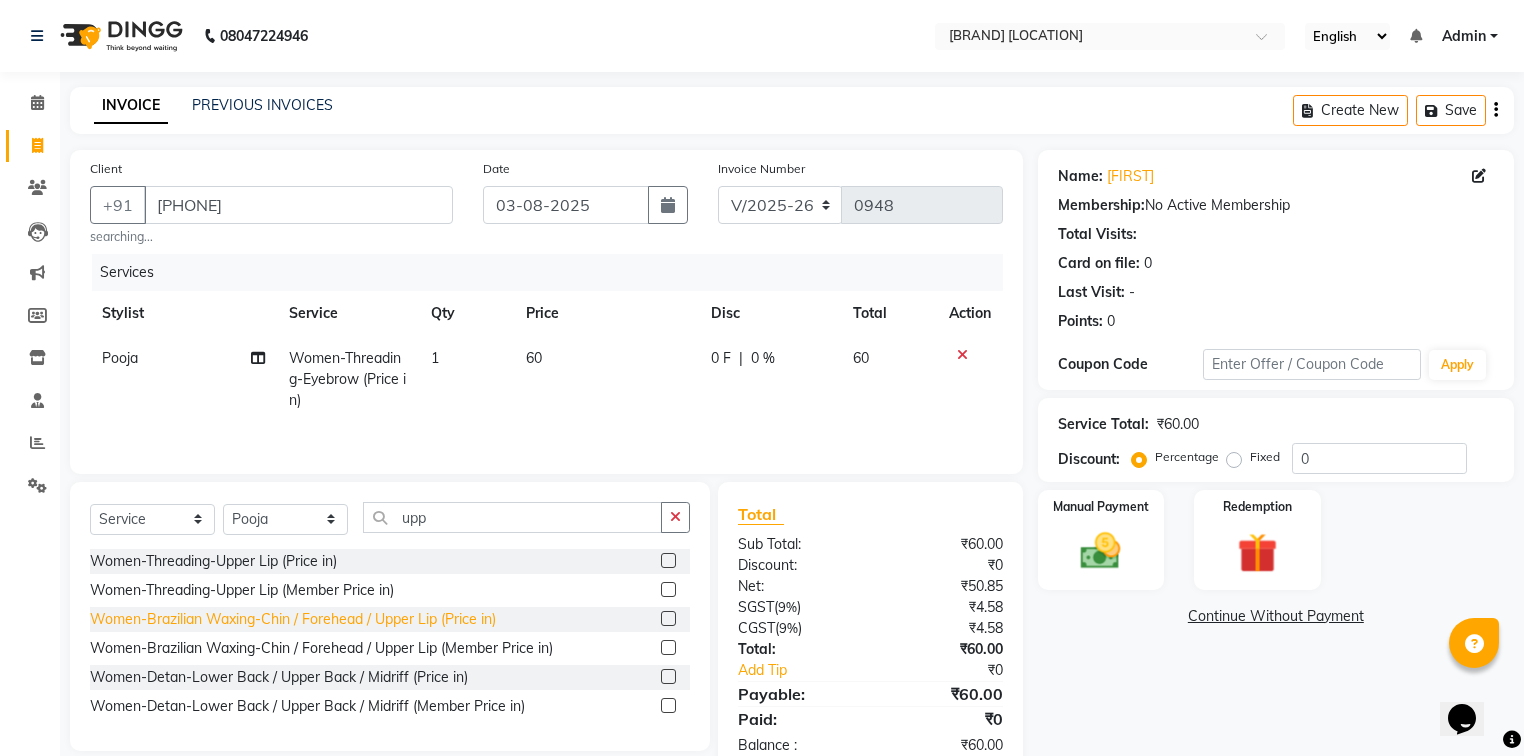 click on "Women-Brazilian Waxing-Chin / Forehead / Upper Lip (Price in)" 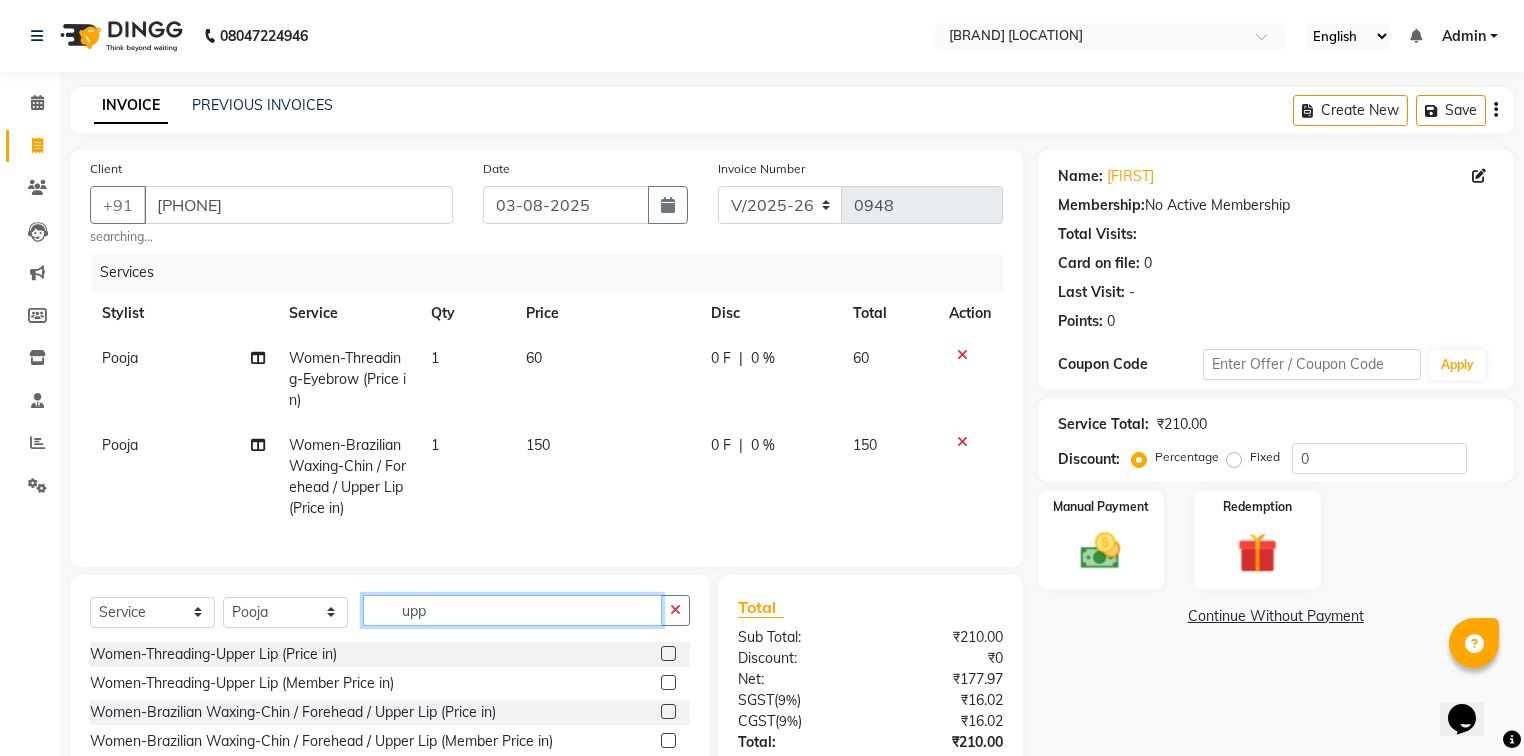 click on "upp" 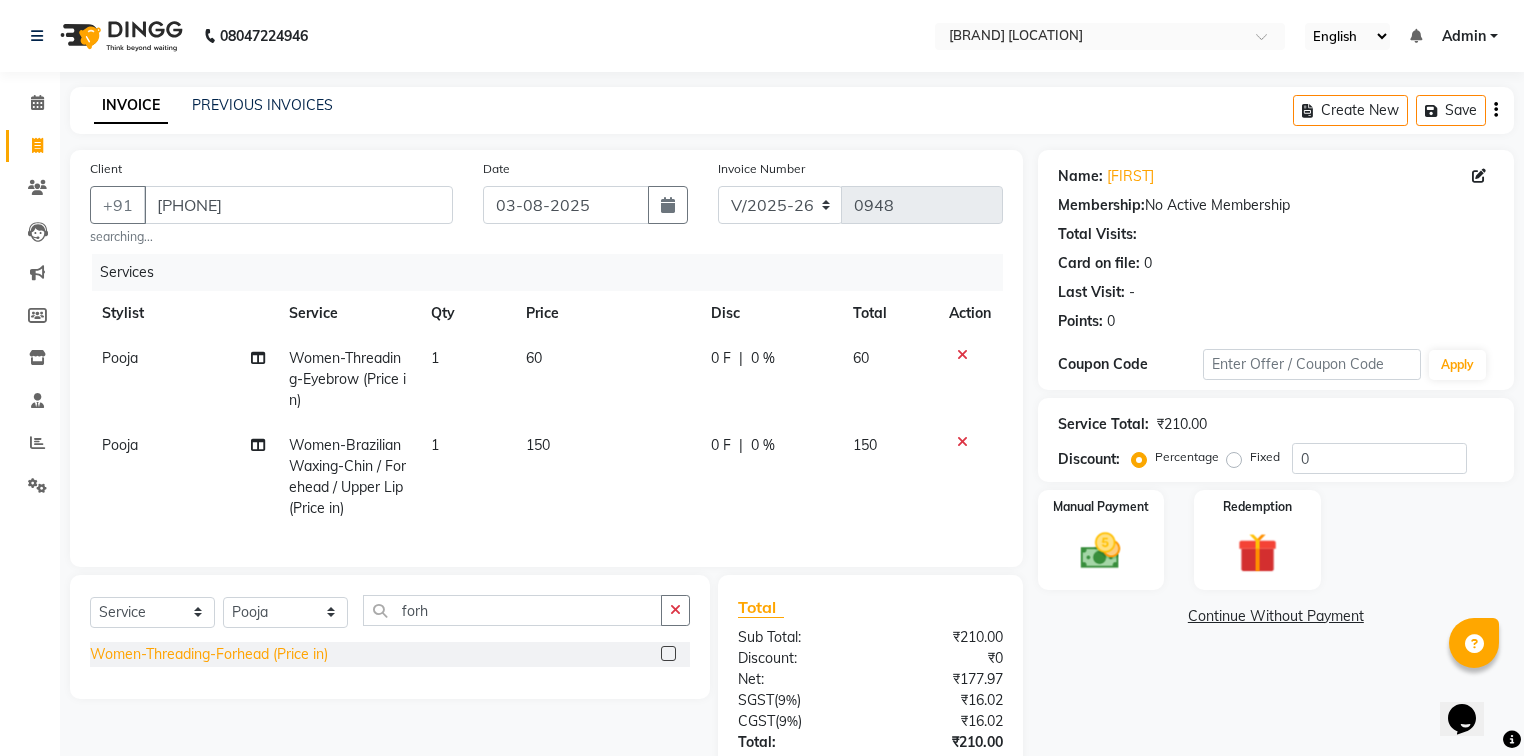 click on "Women-Threading-Forhead (Price in)" 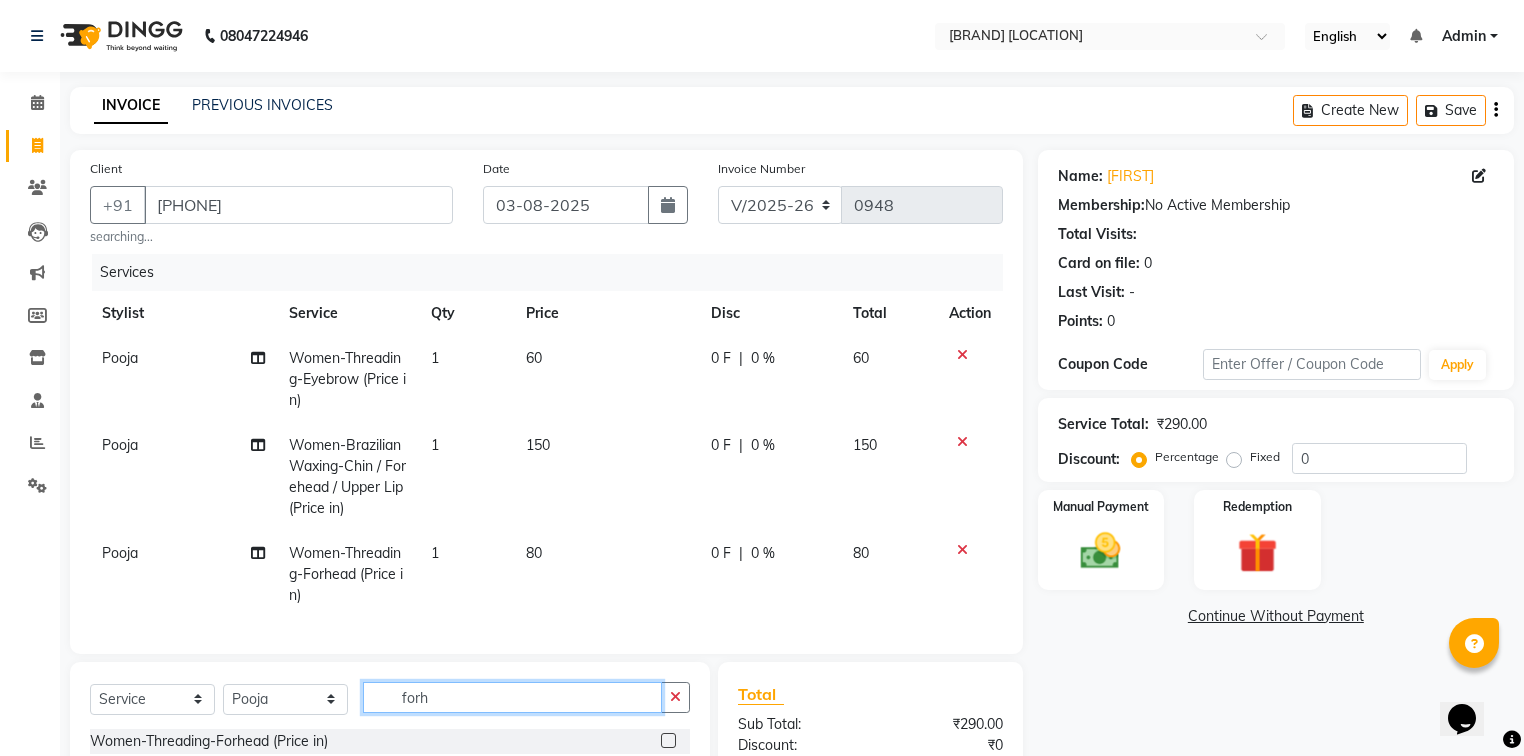 click on "forh" 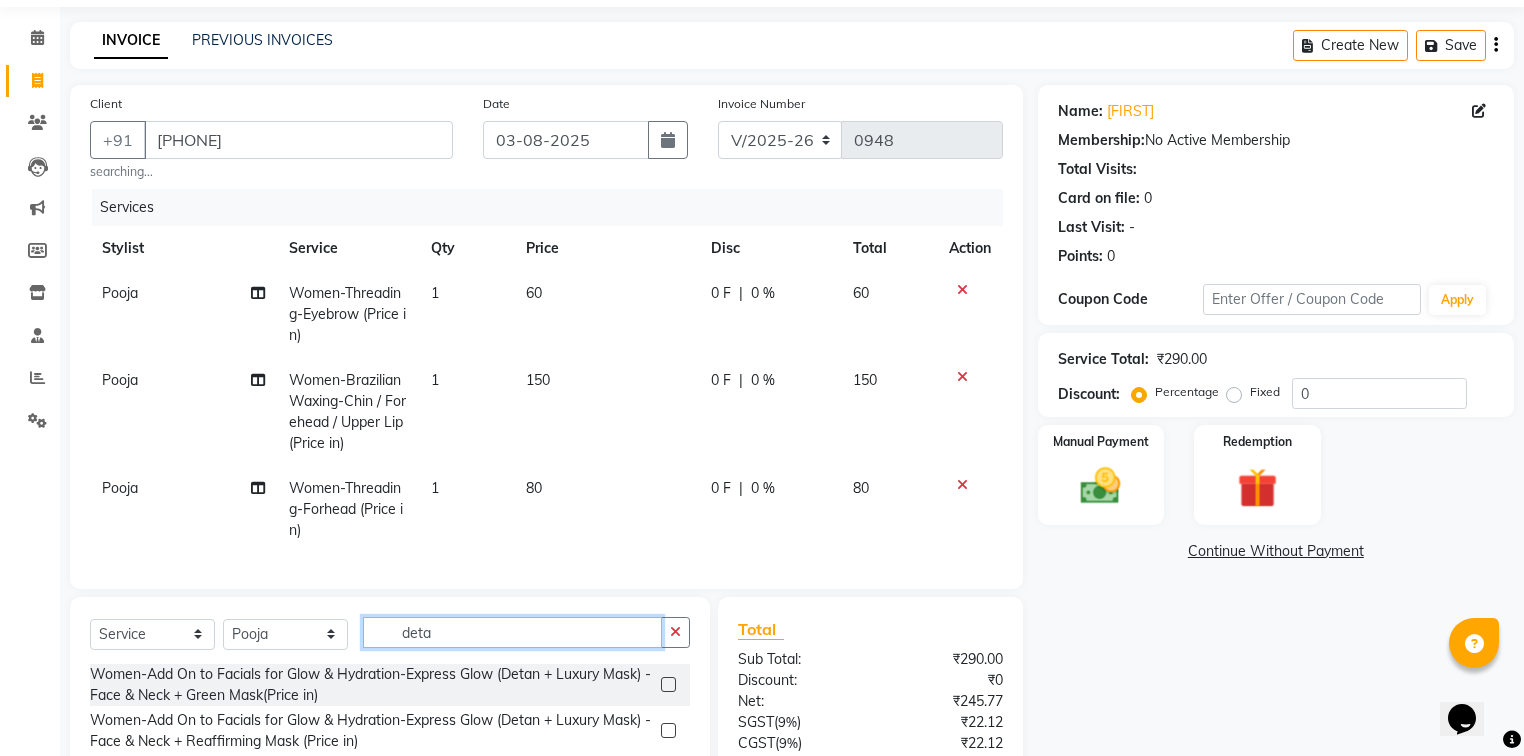 scroll, scrollTop: 244, scrollLeft: 0, axis: vertical 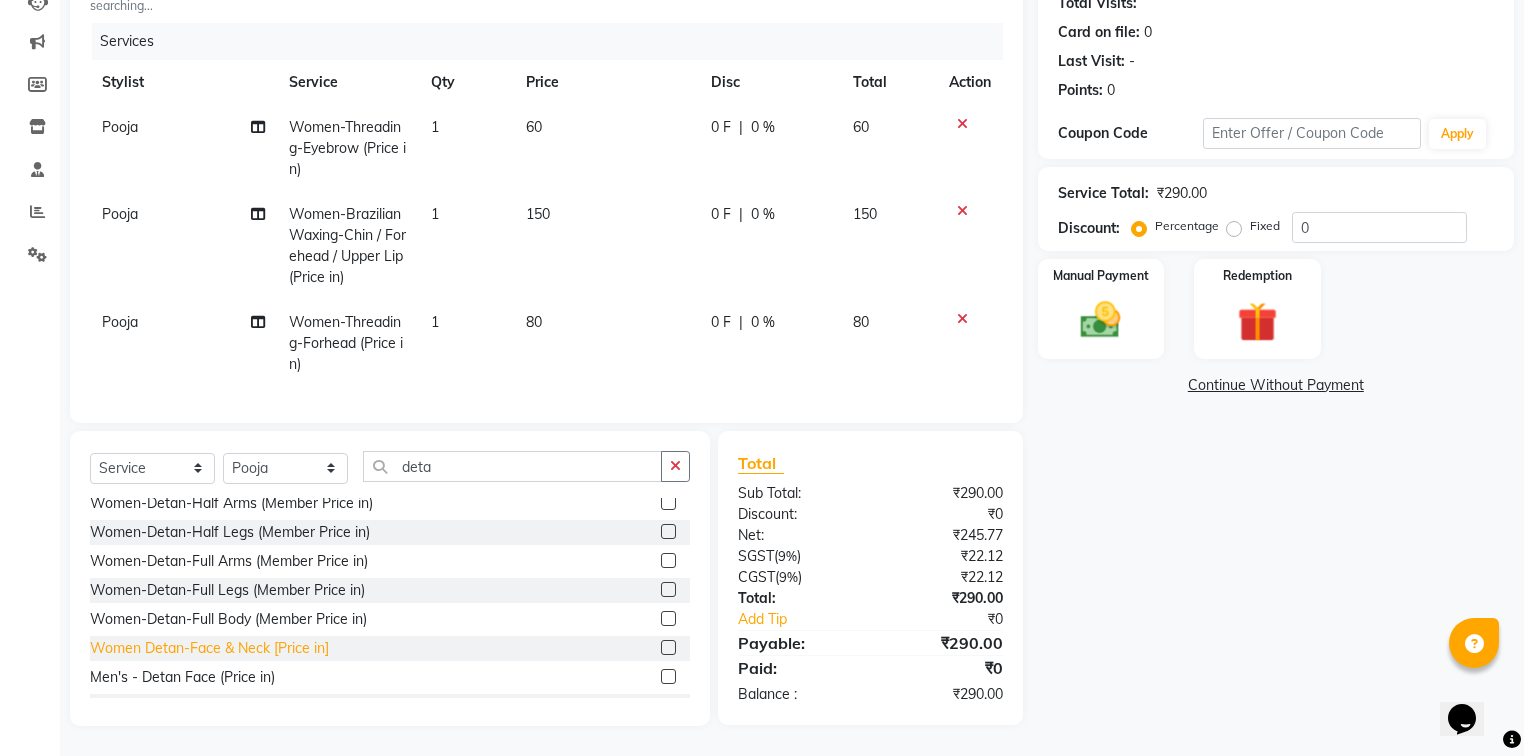 click on "Women Detan-Face & Neck [Price in]" 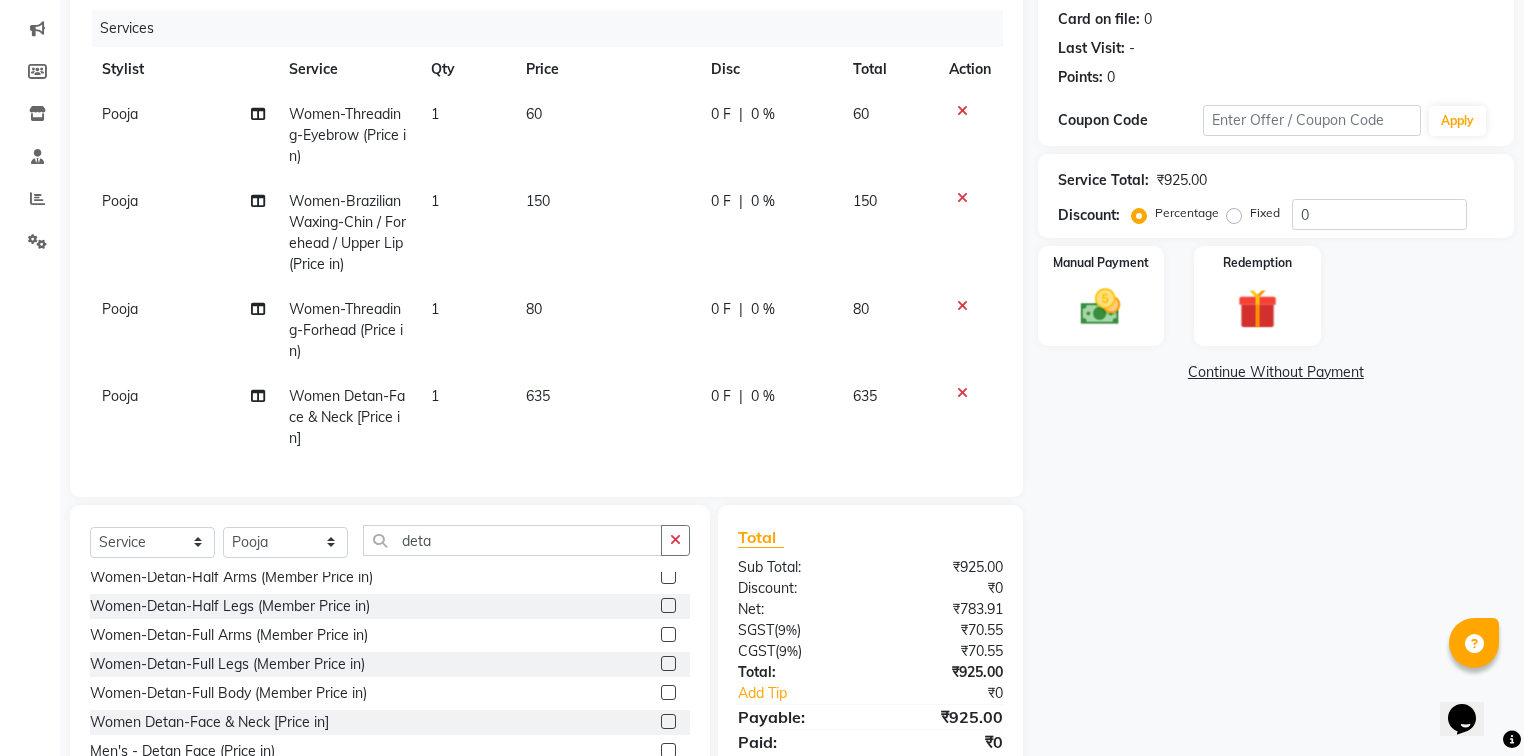 click on "Fixed" 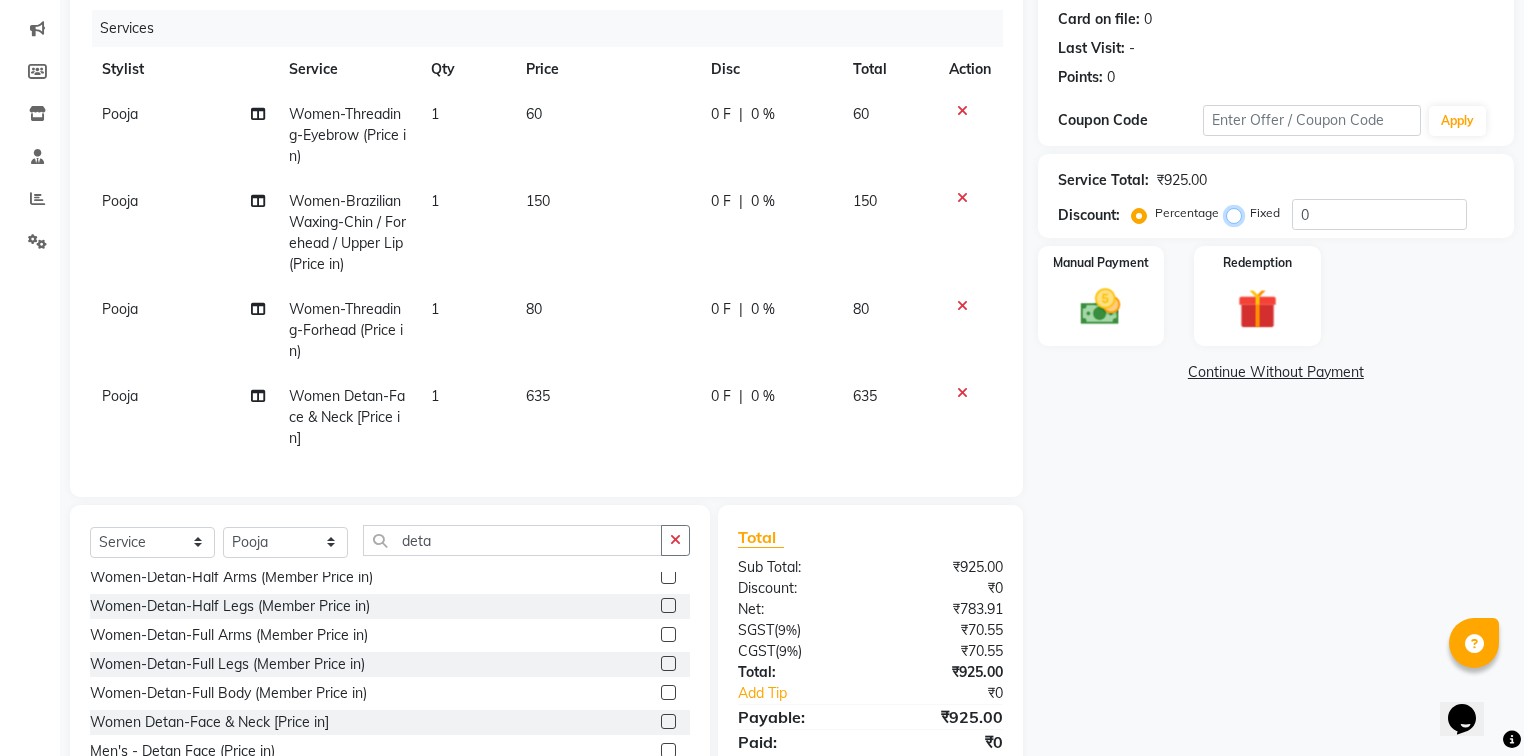 click on "Fixed" at bounding box center (1238, 213) 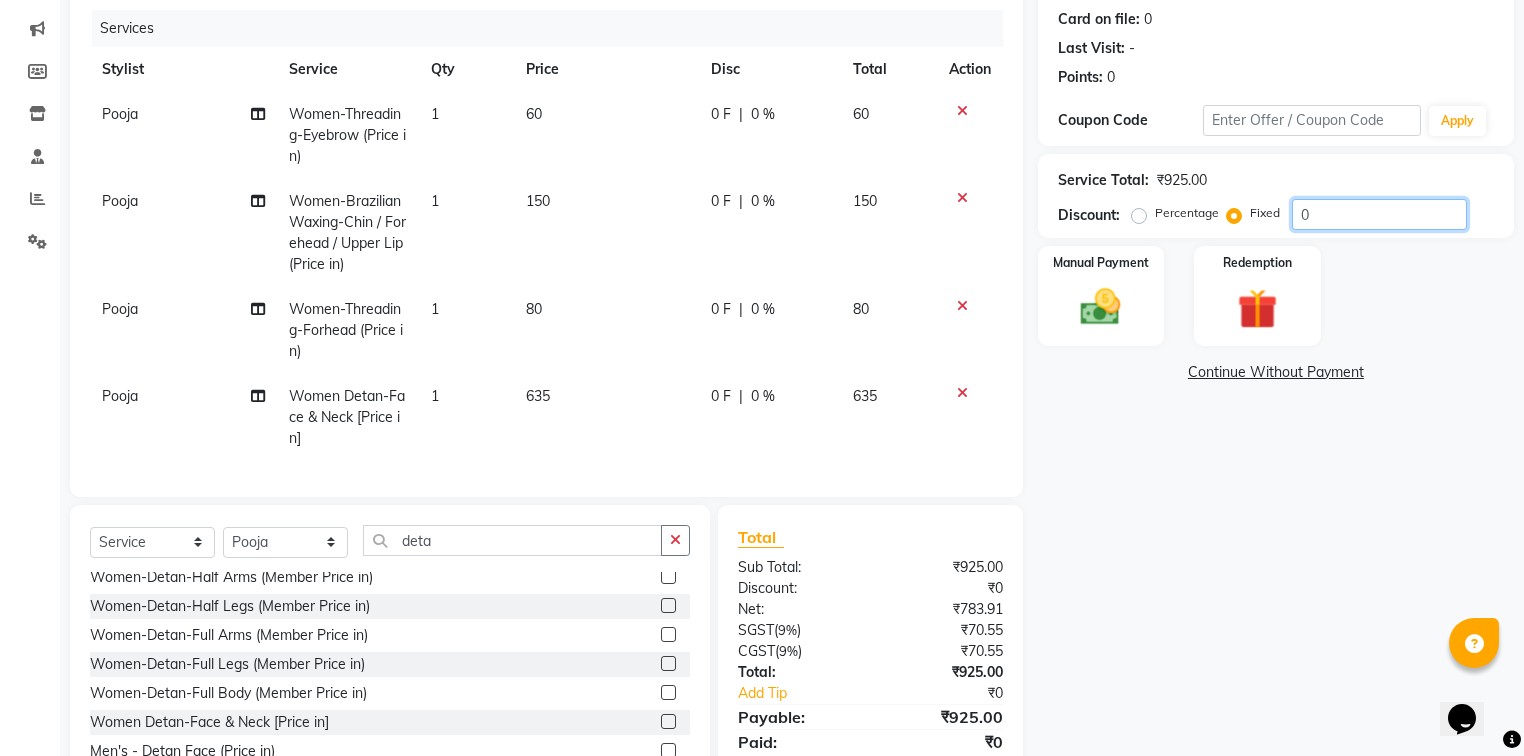 click on "0" 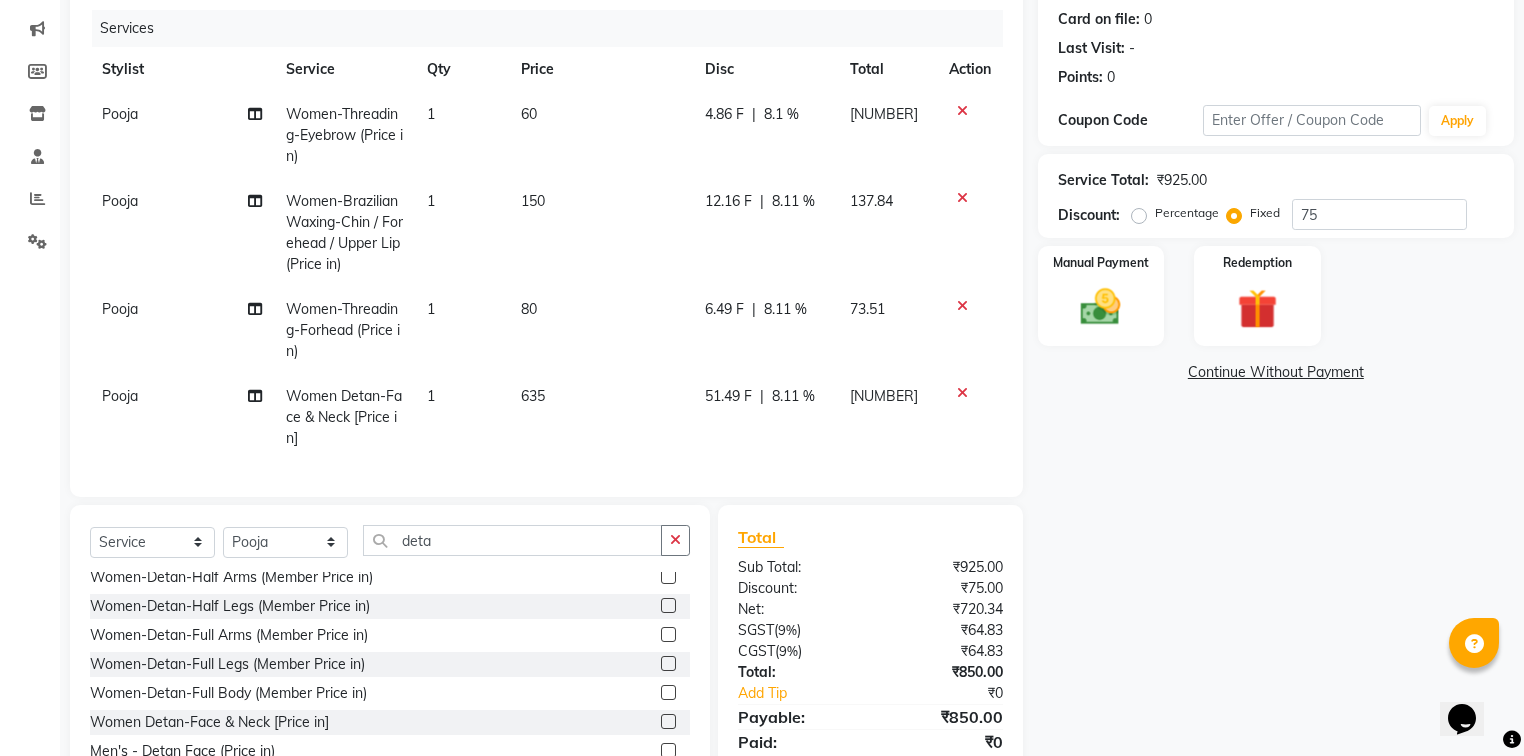 click on "Discount:" 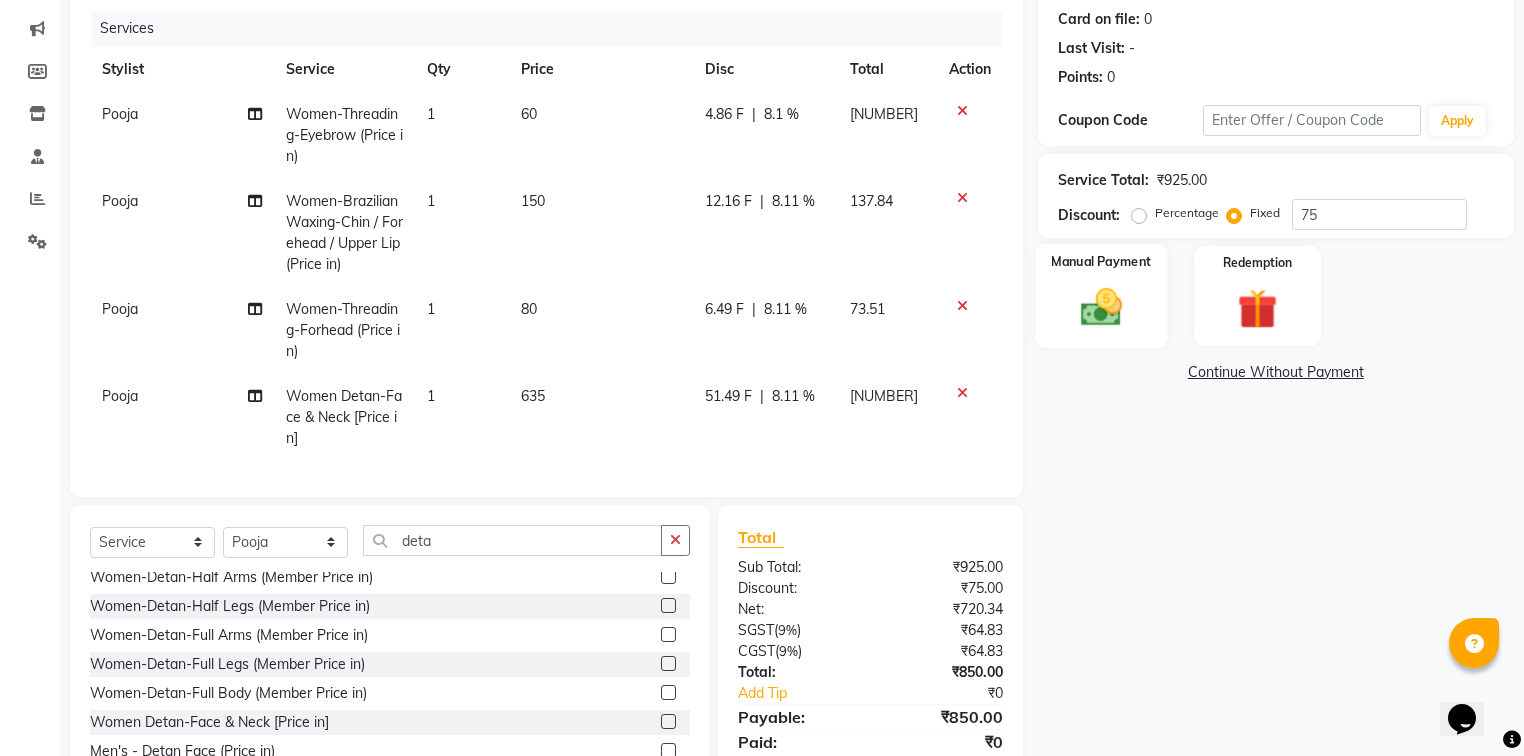 click 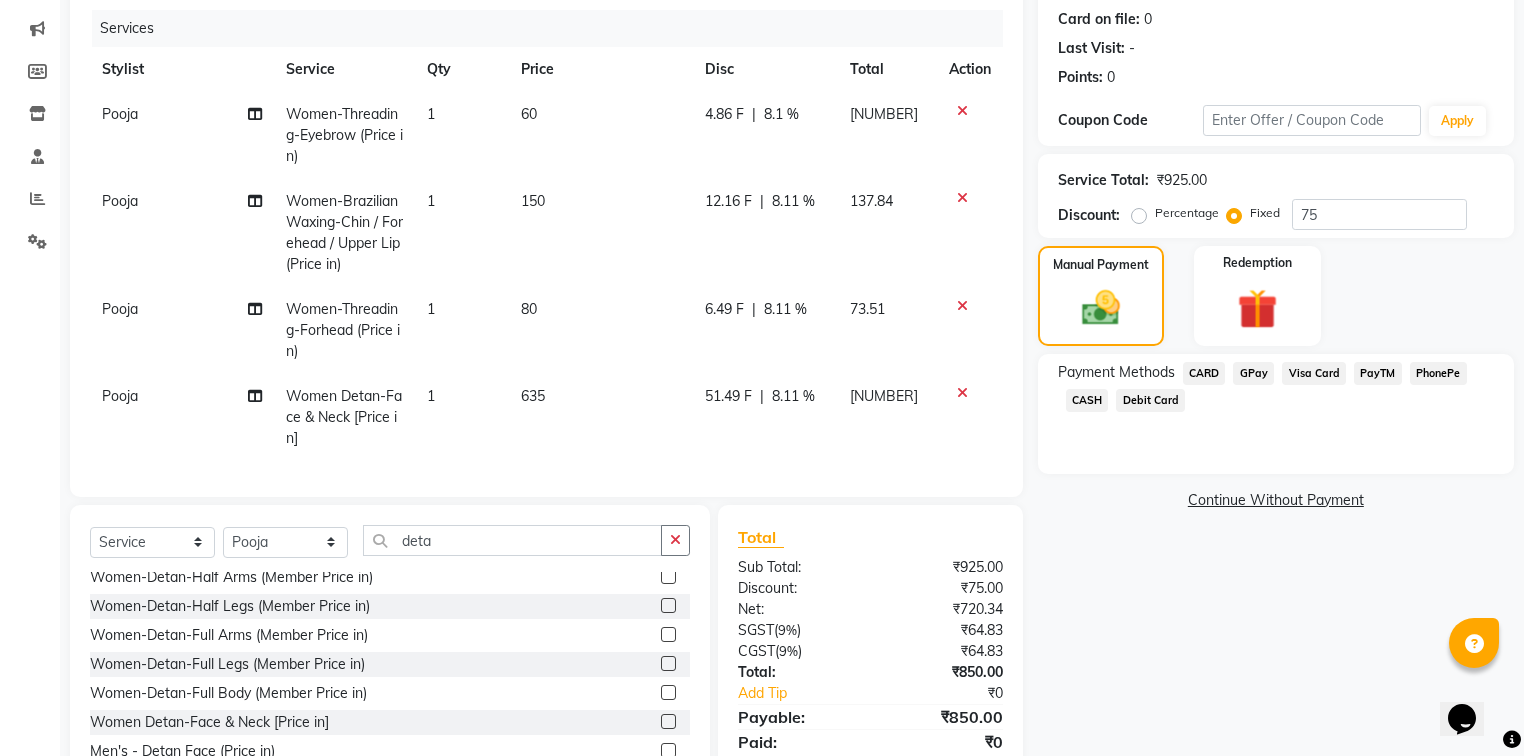 click on "GPay" 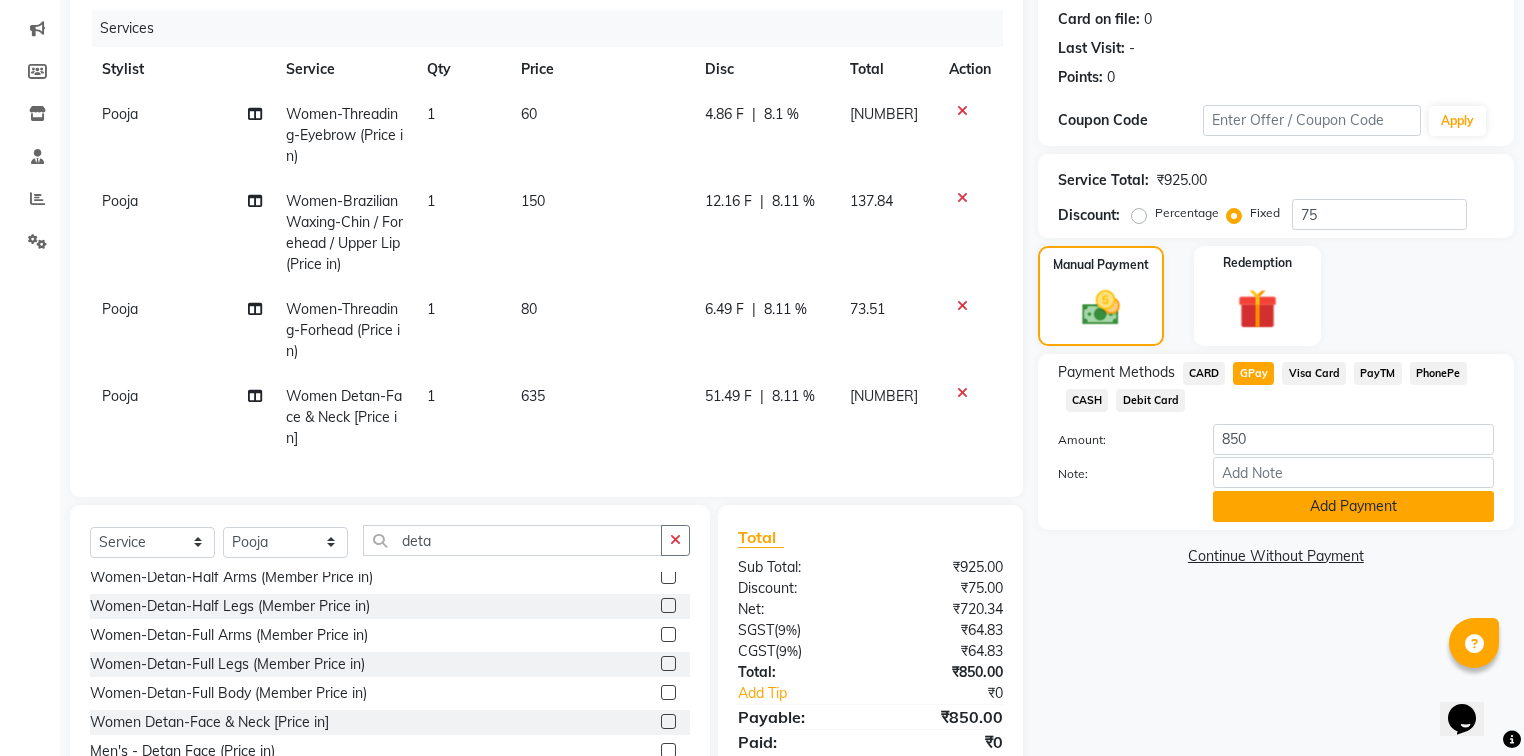 click on "Add Payment" 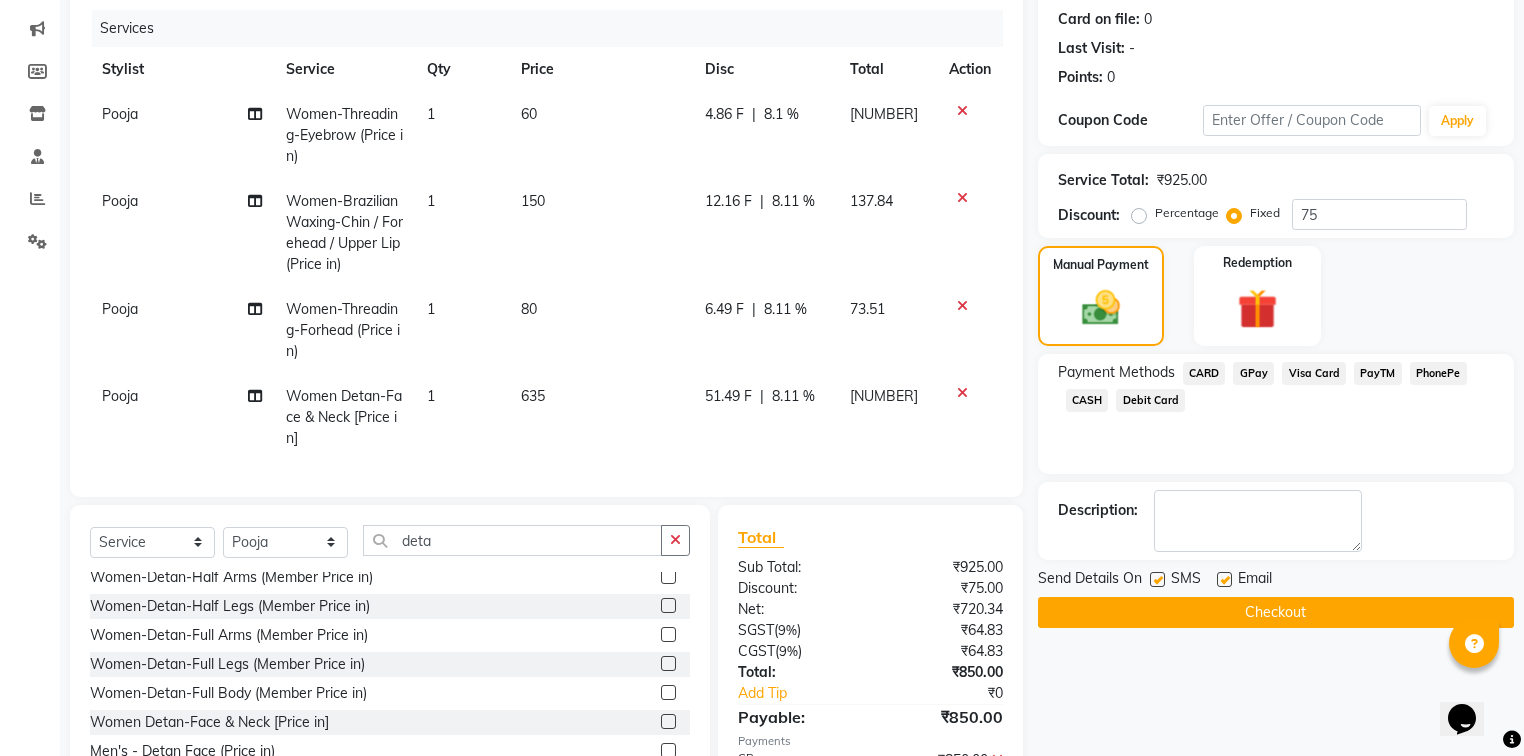 click 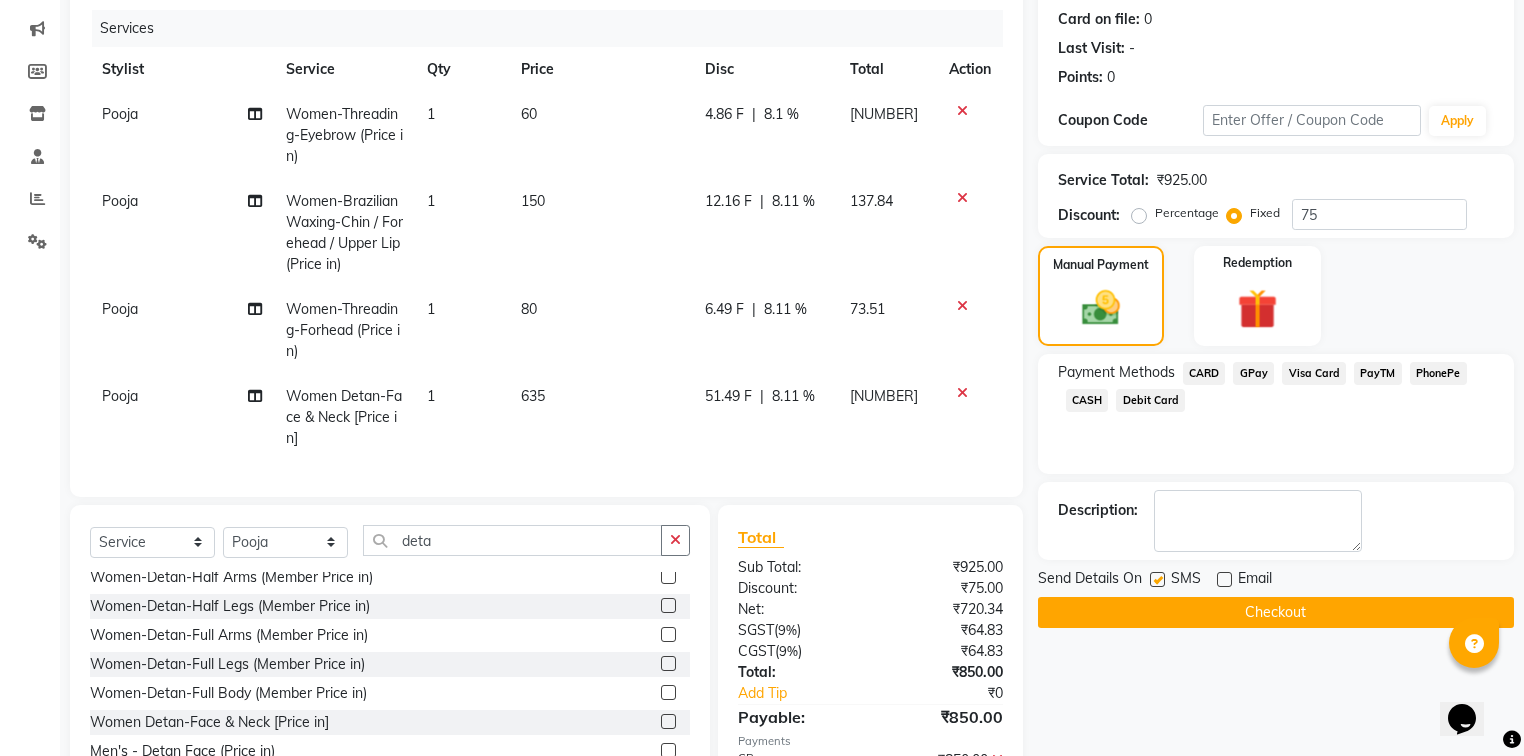 click 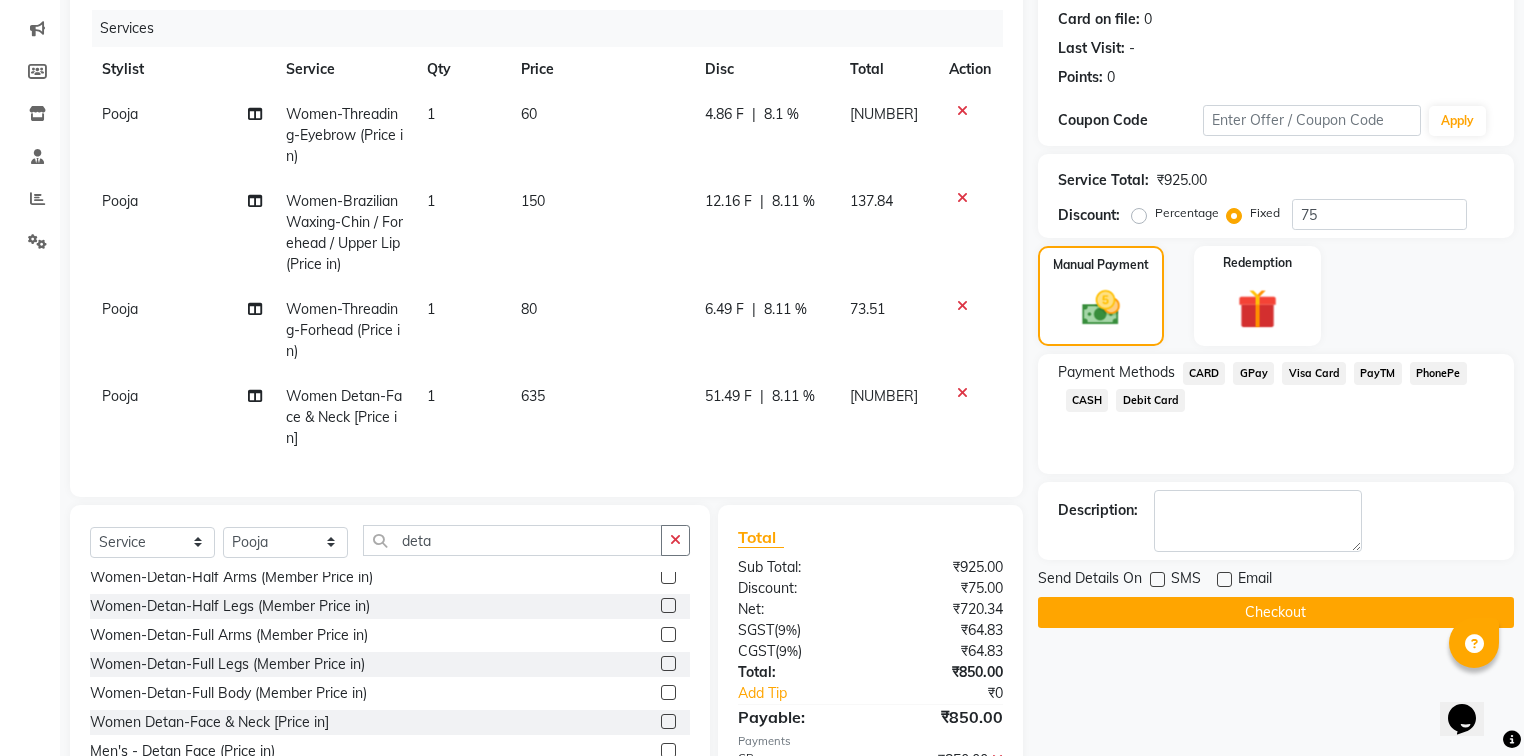click on "Checkout" 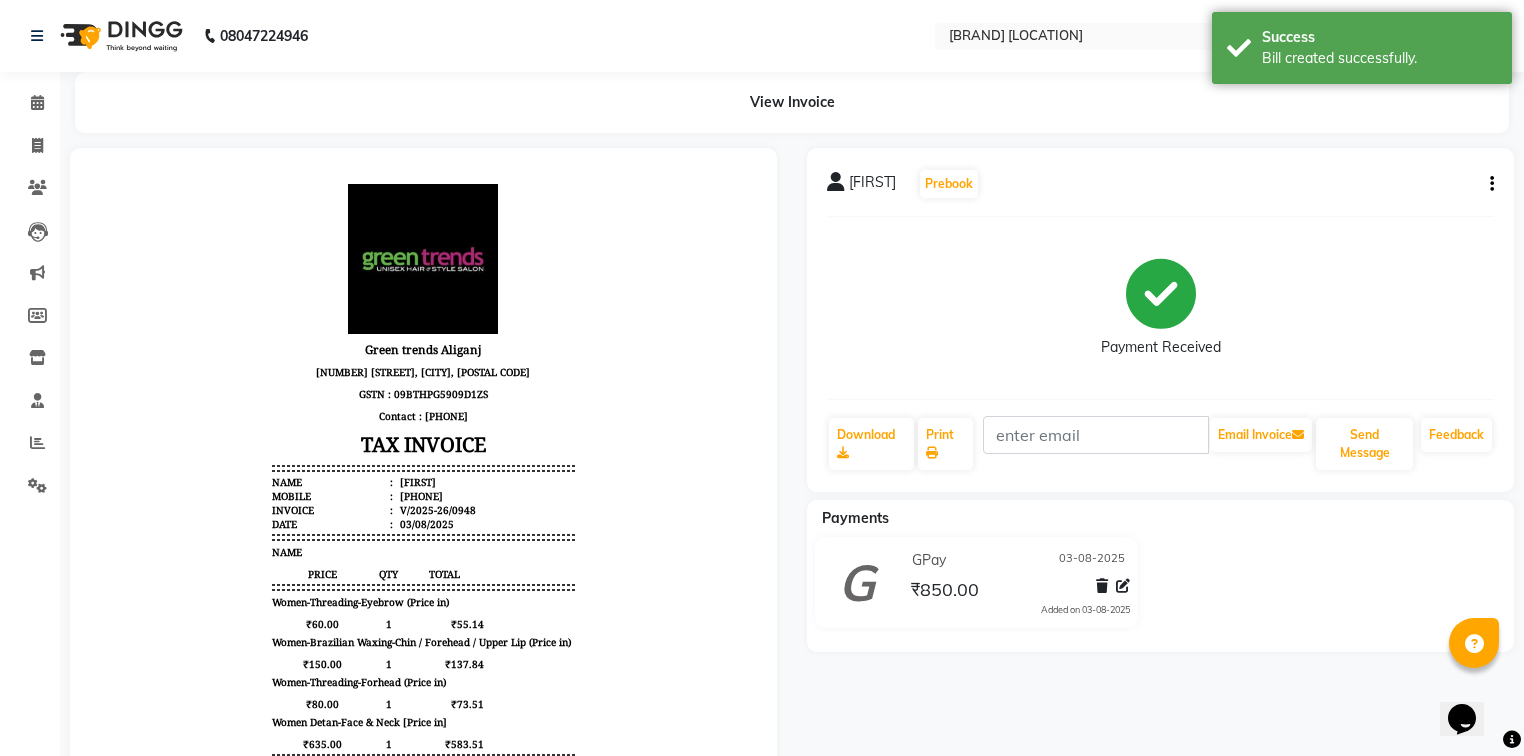 scroll, scrollTop: 0, scrollLeft: 0, axis: both 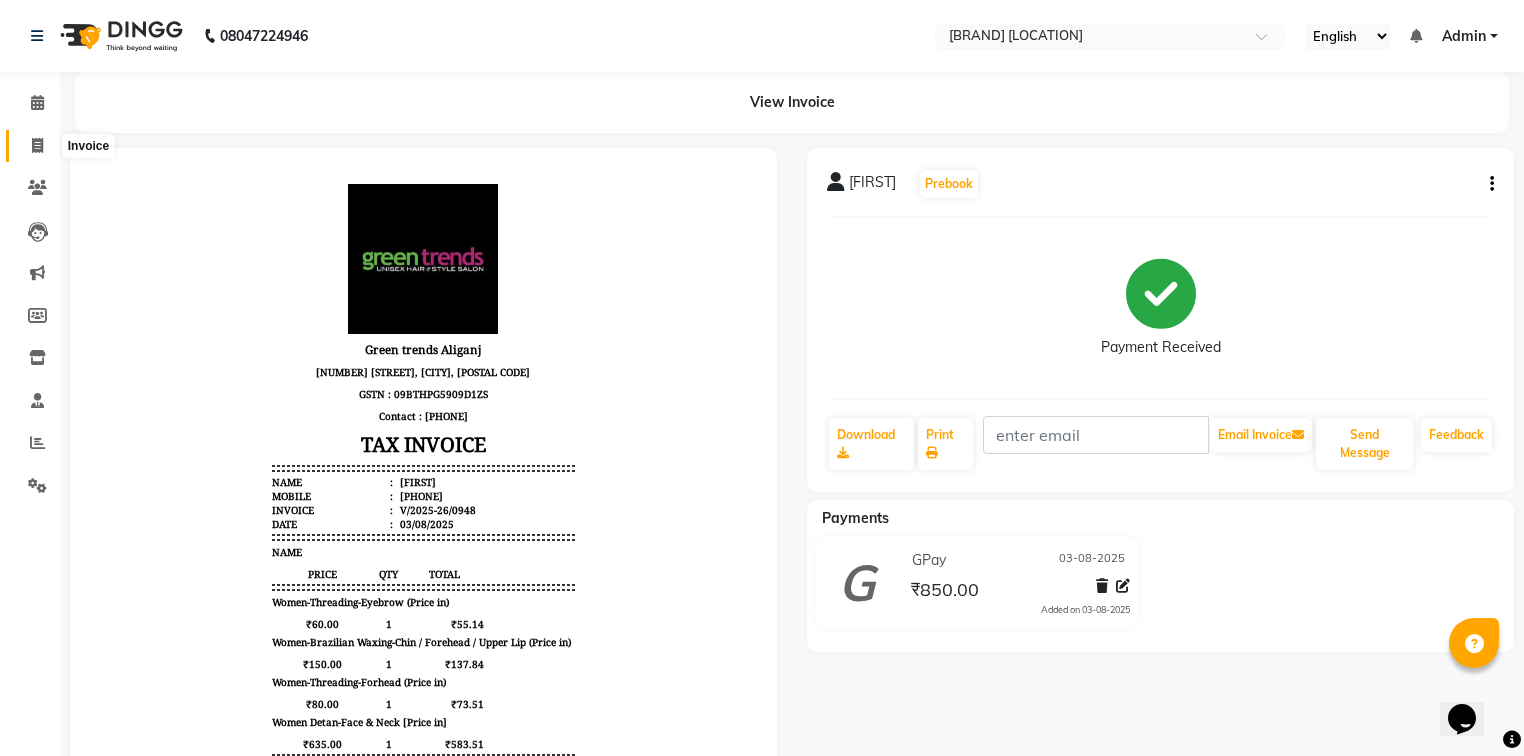 click 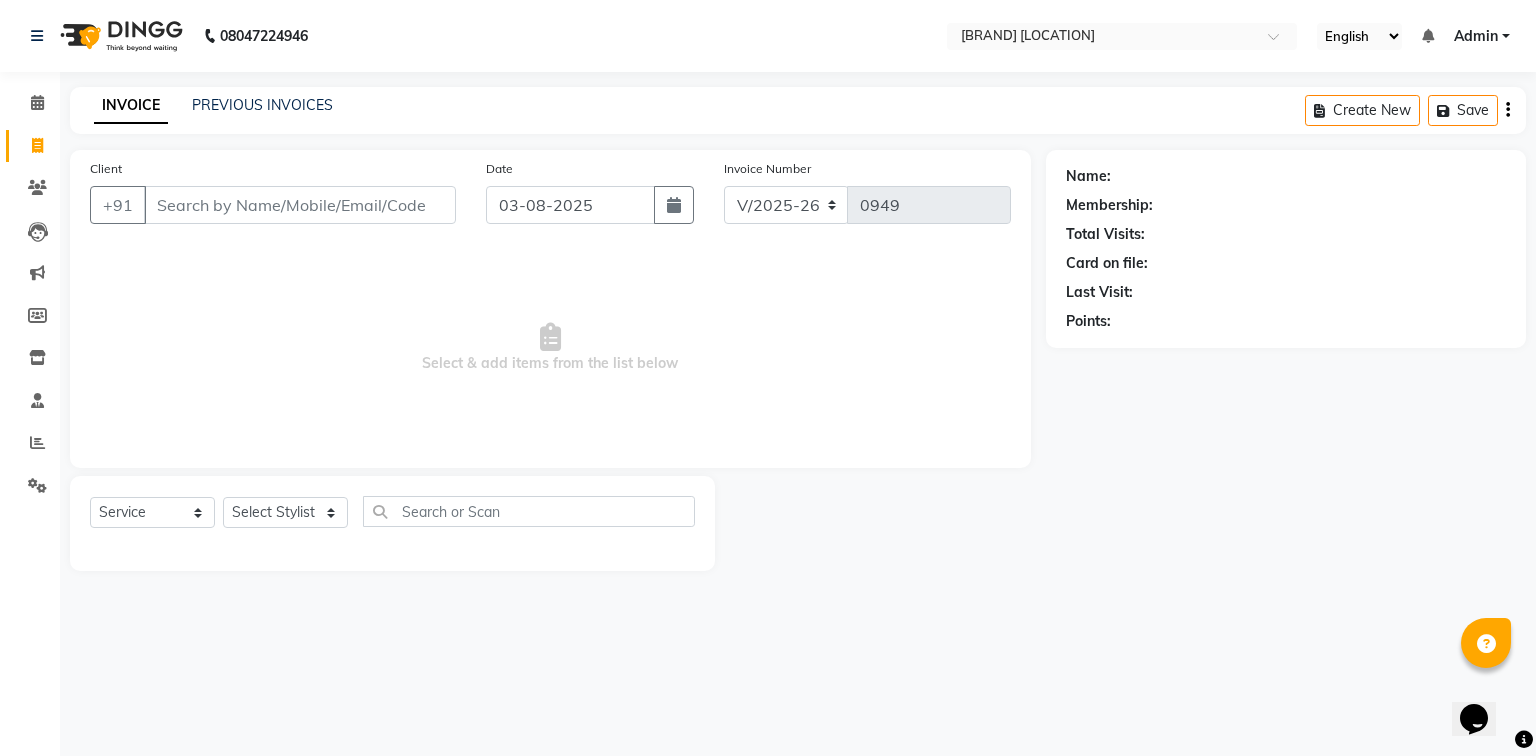 click on "Client" at bounding box center [300, 205] 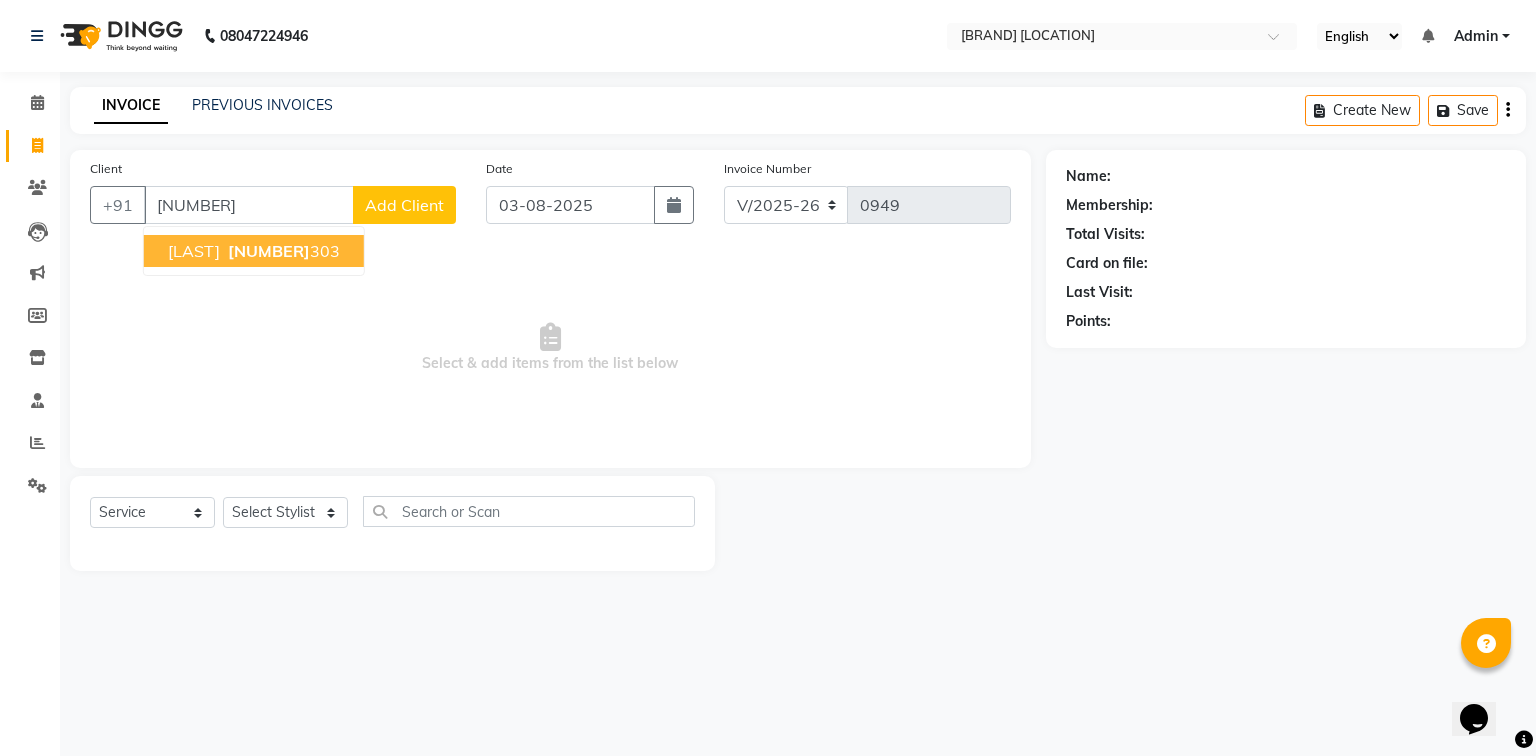 click on "[PHONE] 303" at bounding box center (282, 251) 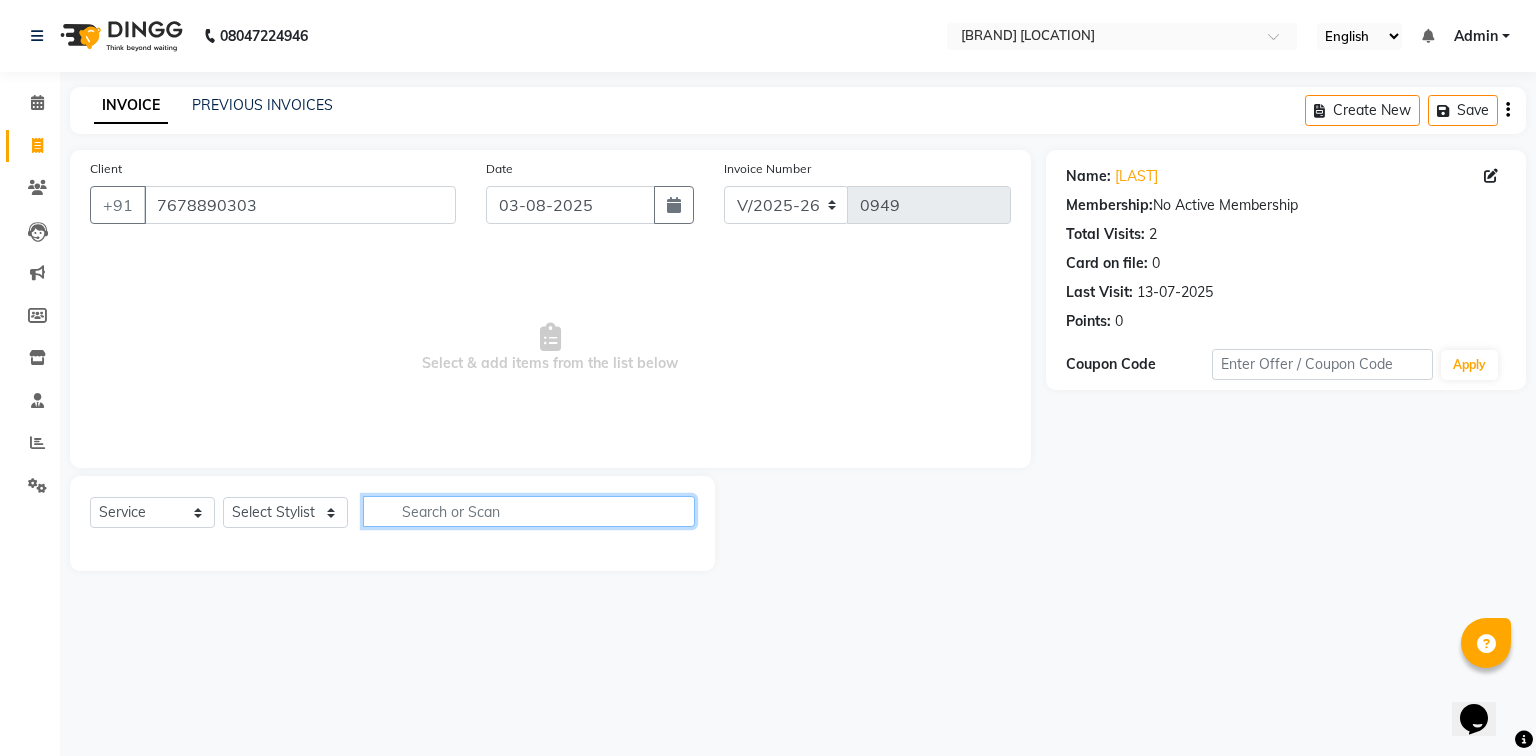 click 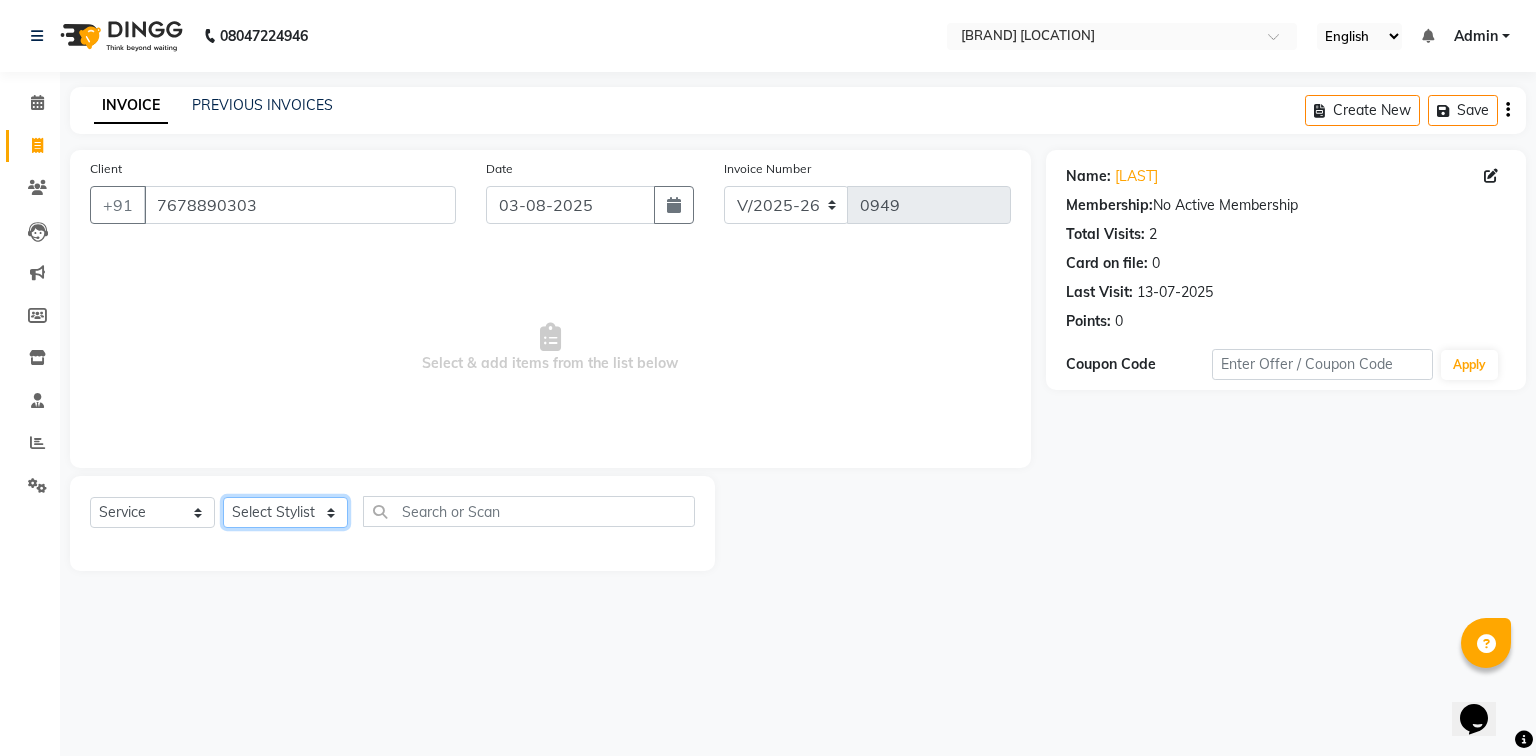 click on "Select Stylist [FIRST] [LAST] [FIRST] [LAST] [FIRST] [LAST] [FIRST] [LAST] [FIRST] [LAST] [FIRST] [LAST] [FIRST] [LAST] [FIRST] [LAST] [FIRST] [LAST]" 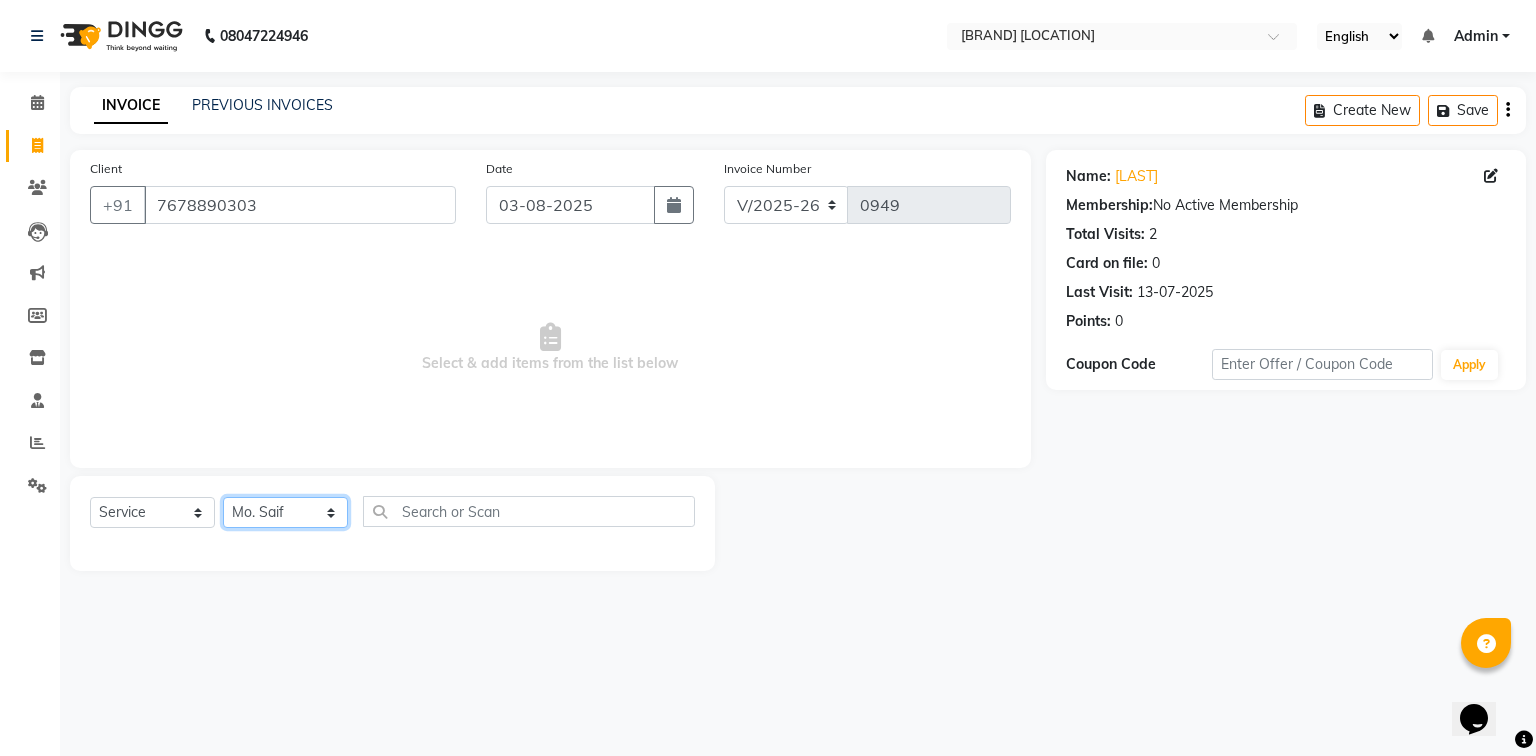 click on "Select Stylist [FIRST] [LAST] [FIRST] [LAST] [FIRST] [LAST] [FIRST] [LAST] [FIRST] [LAST] [FIRST] [LAST] [FIRST] [LAST] [FIRST] [LAST] [FIRST] [LAST]" 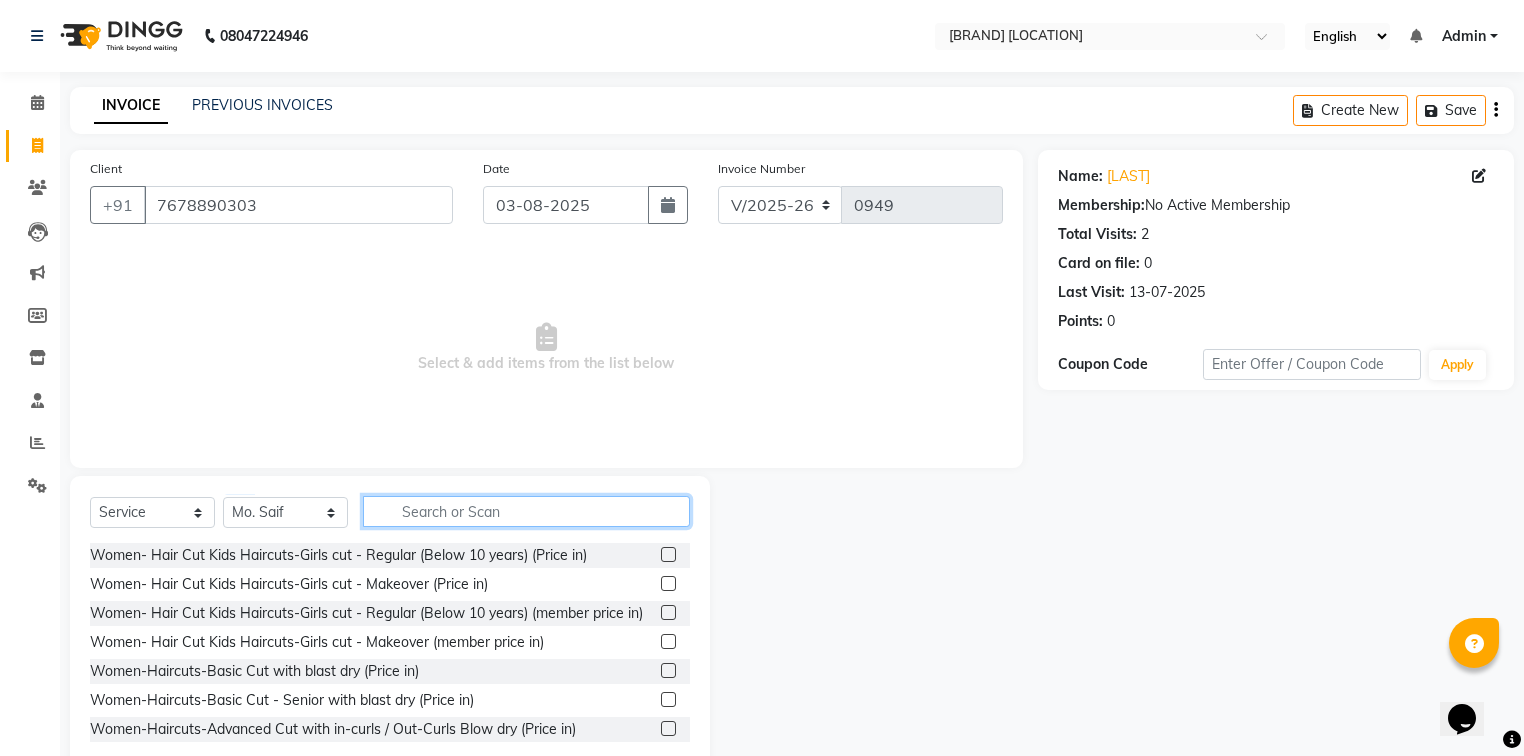 click 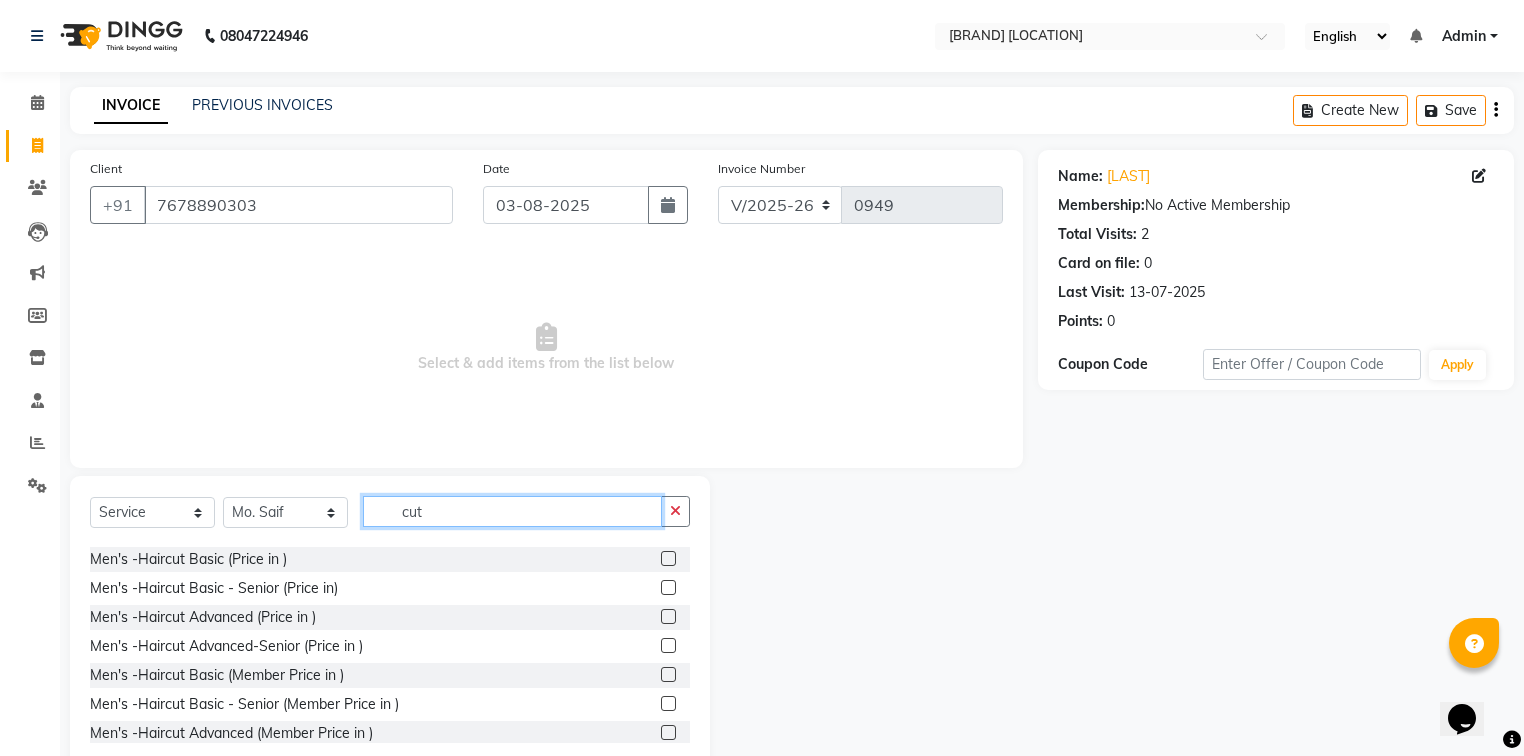 scroll, scrollTop: 1232, scrollLeft: 0, axis: vertical 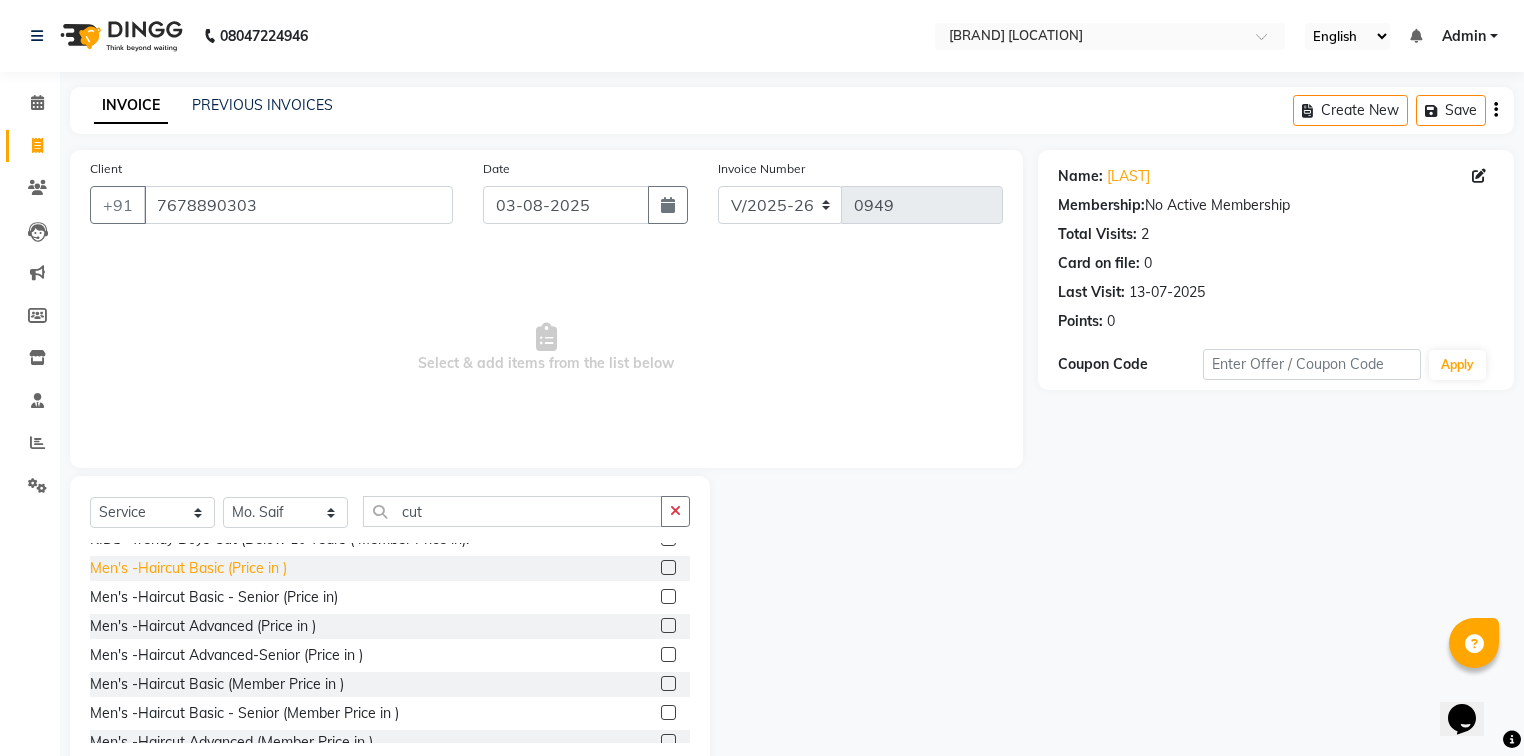 click on "Men's -Haircut Basic (Price in )" 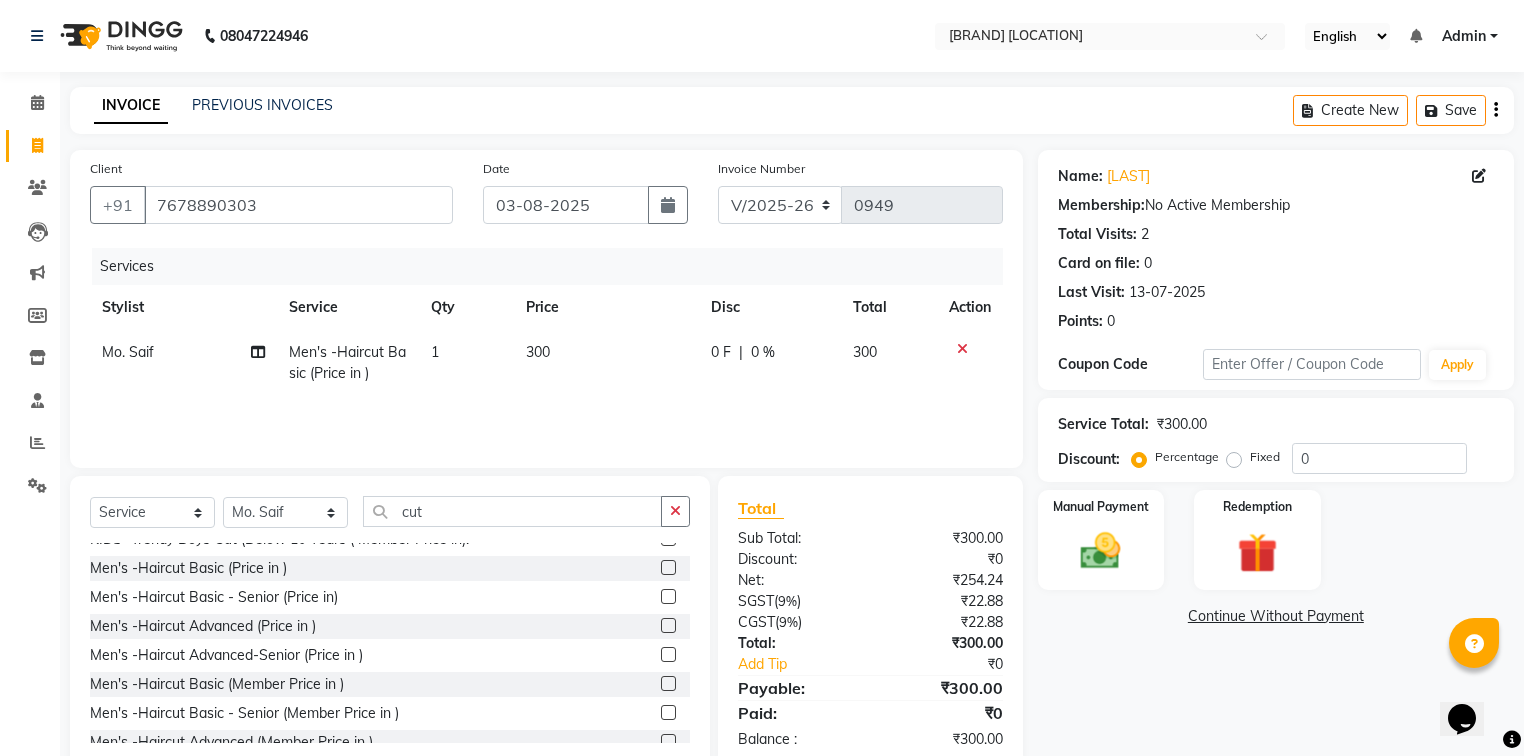 click on "0 F" 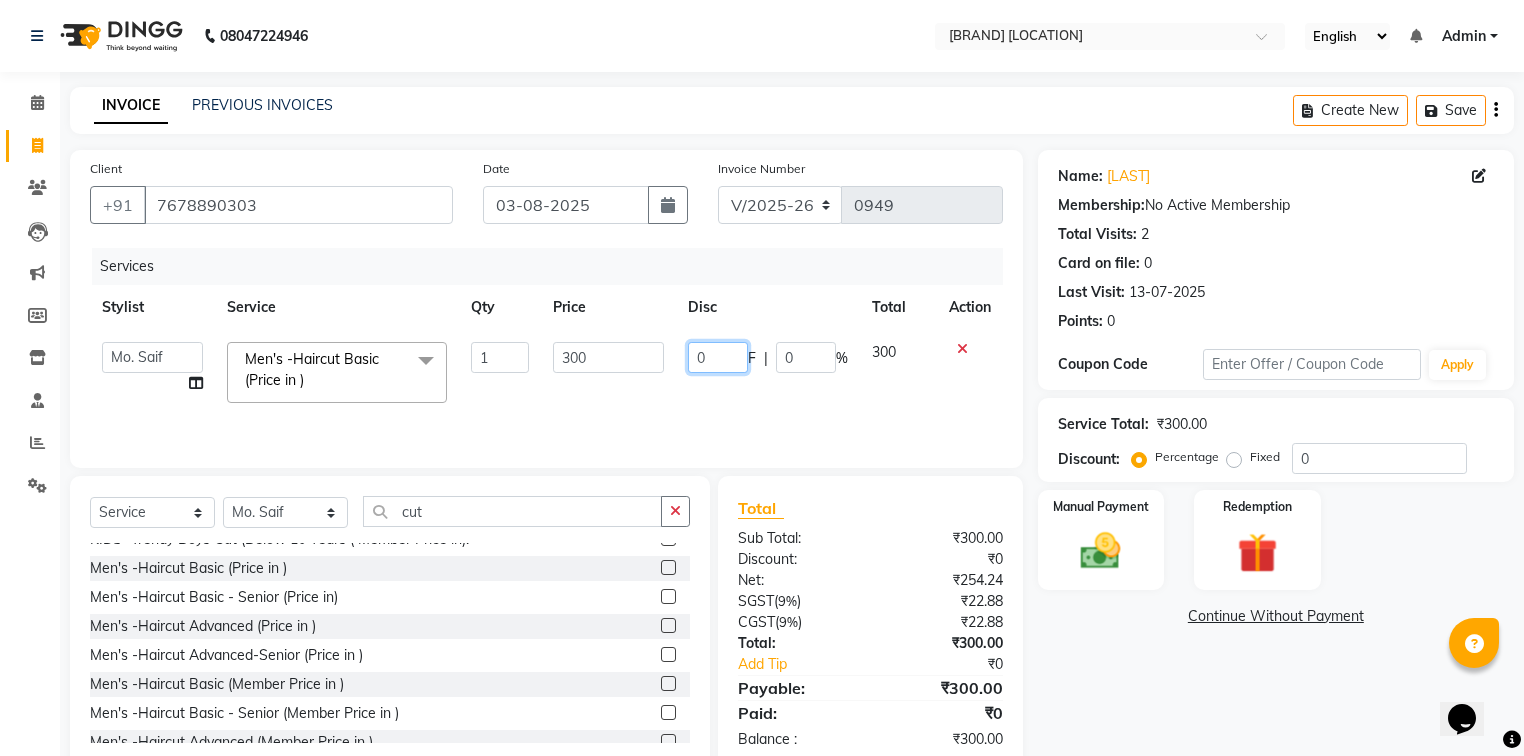 click on "0" 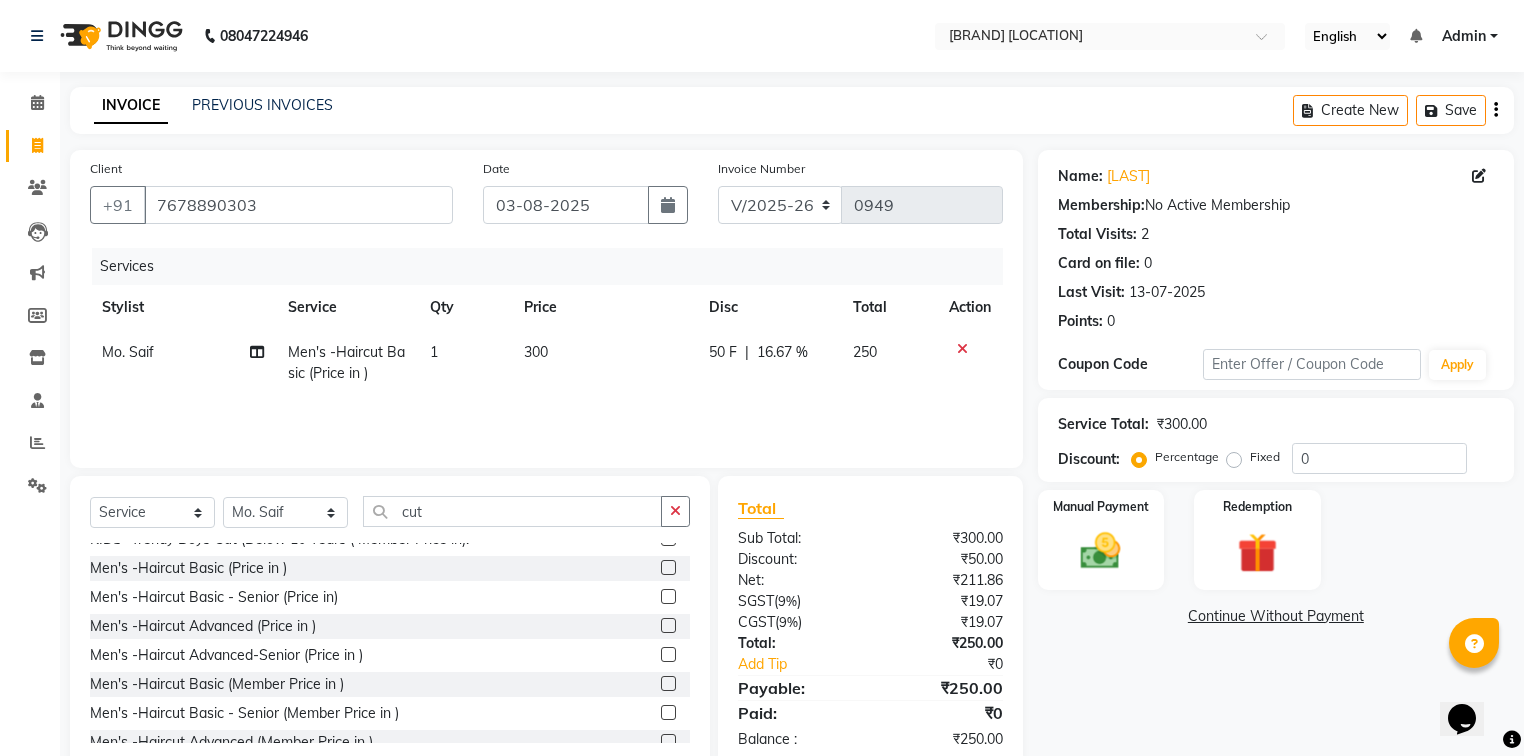 click on "₹50.00" 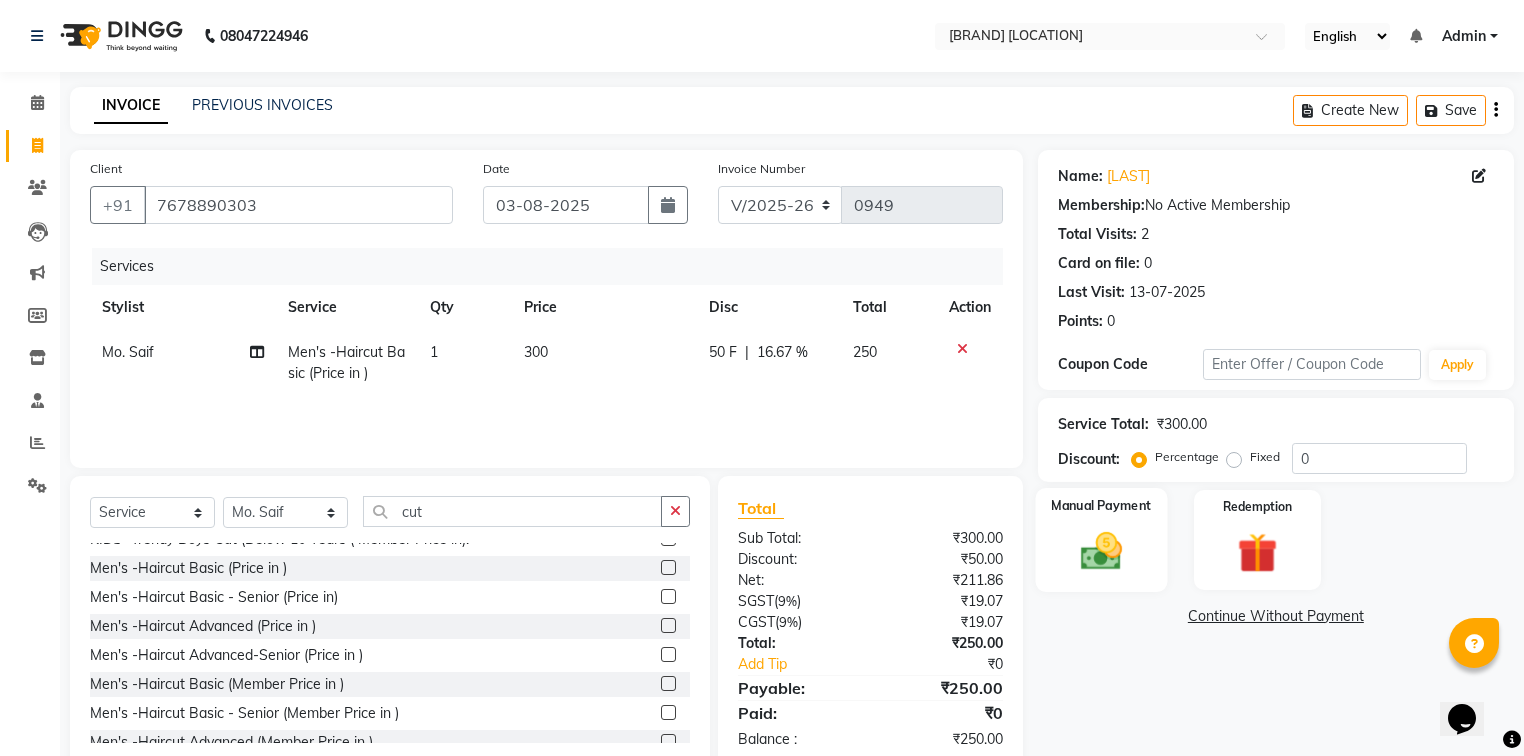 click on "Manual Payment" 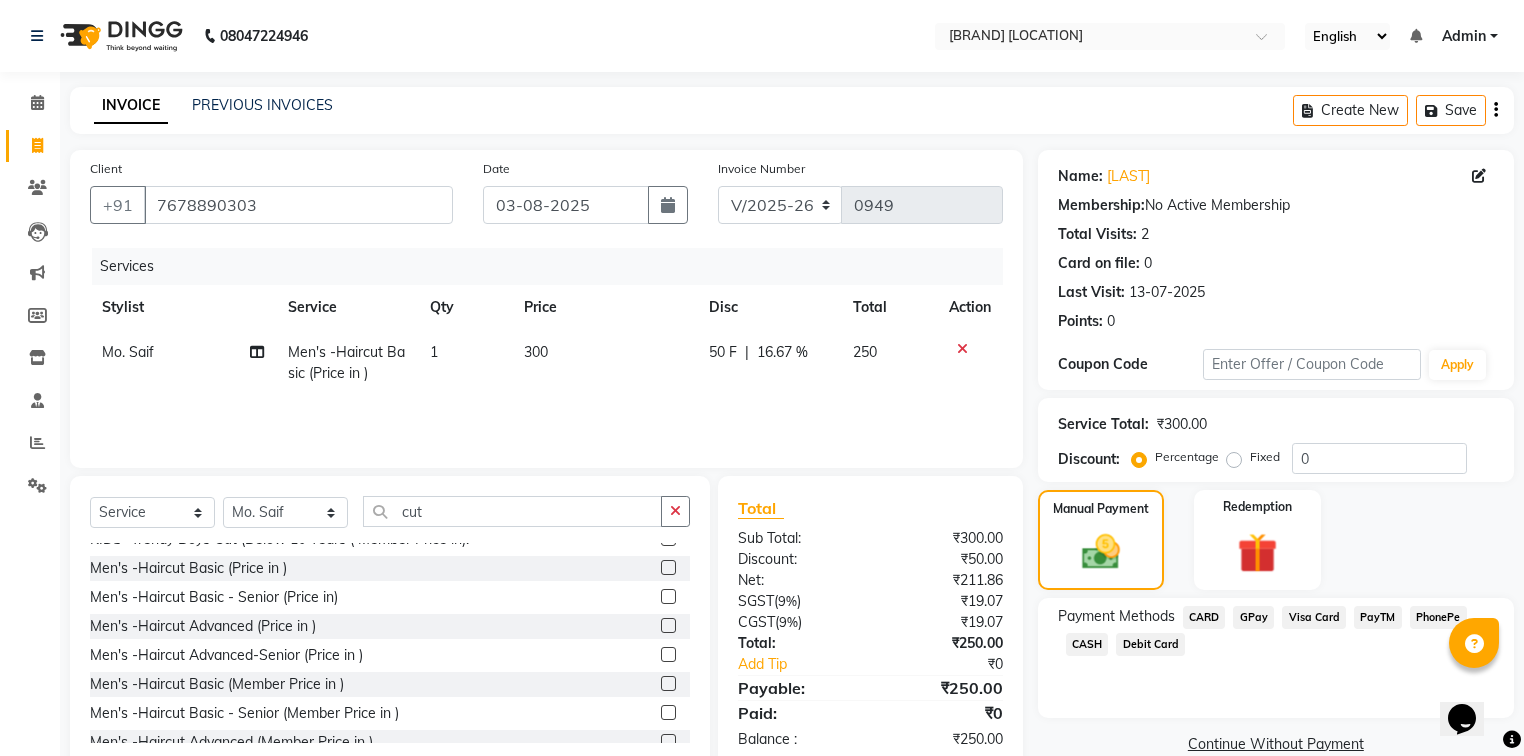 click on "CASH" 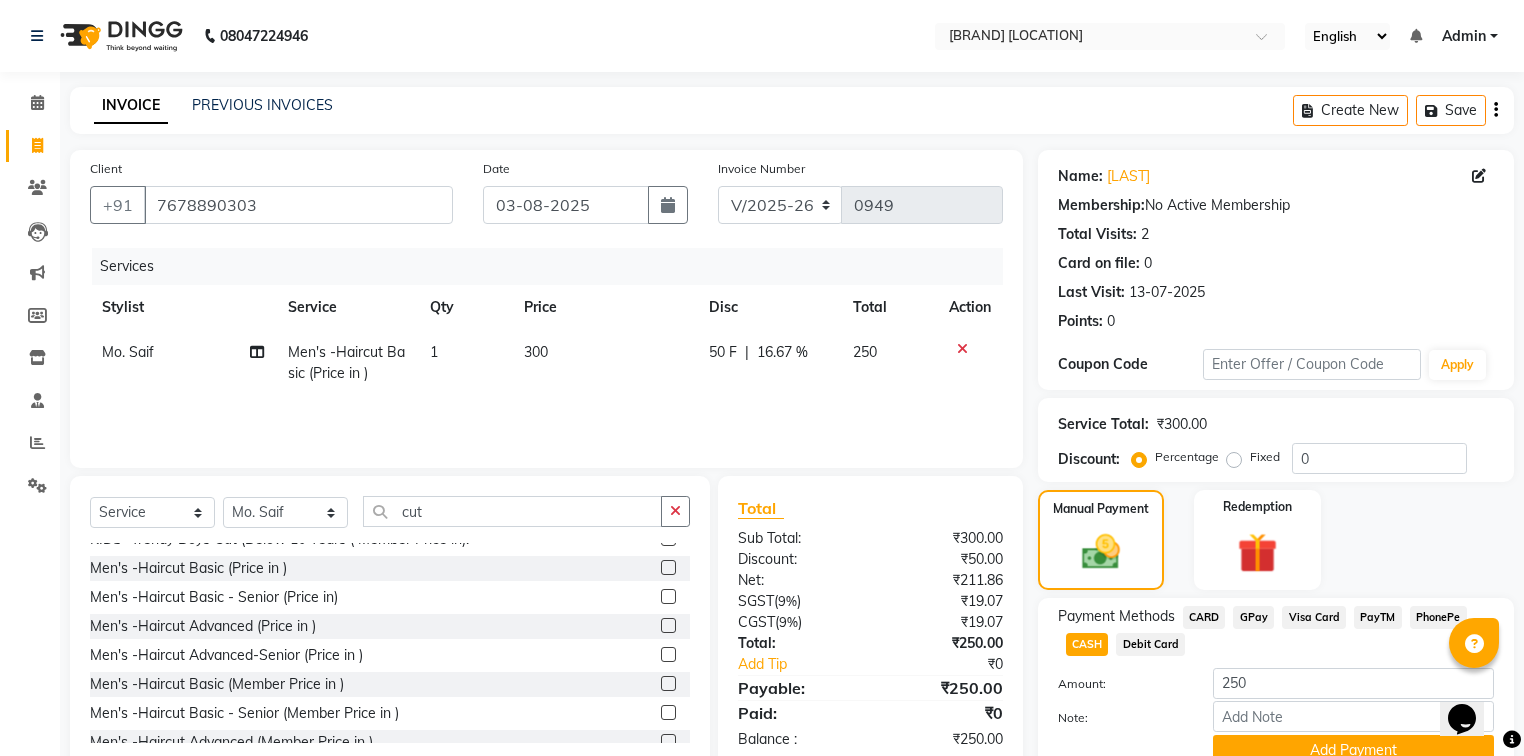 scroll, scrollTop: 91, scrollLeft: 0, axis: vertical 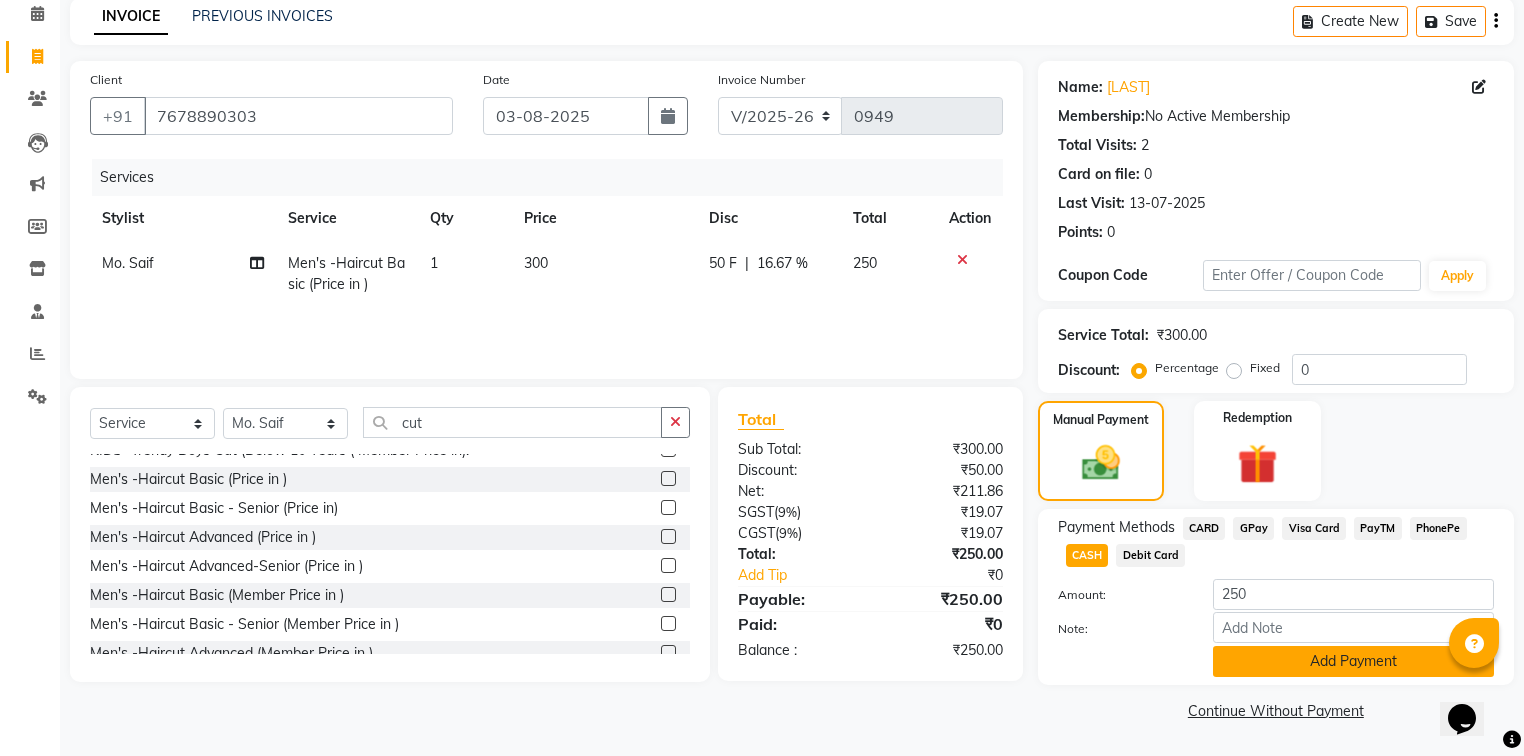 click on "Add Payment" 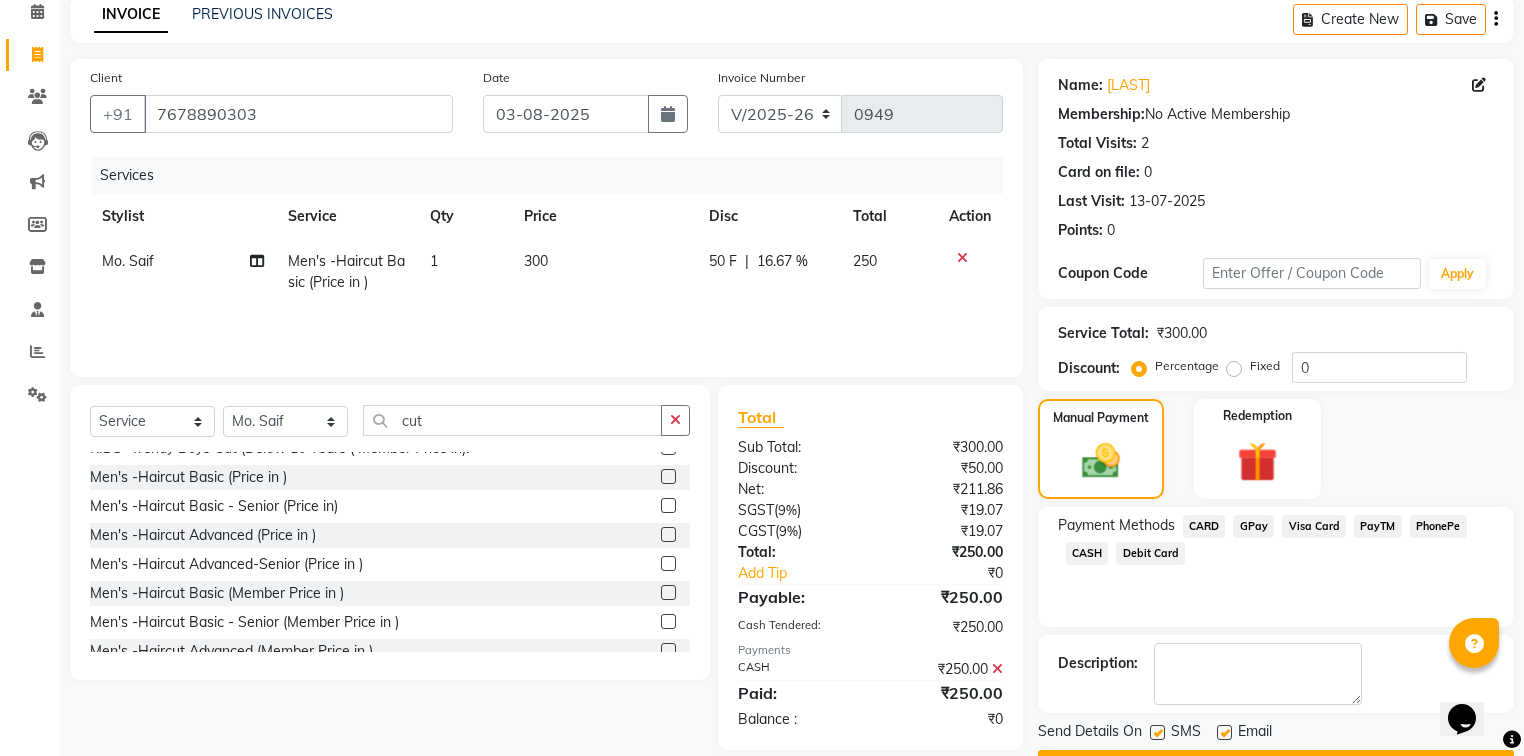 click 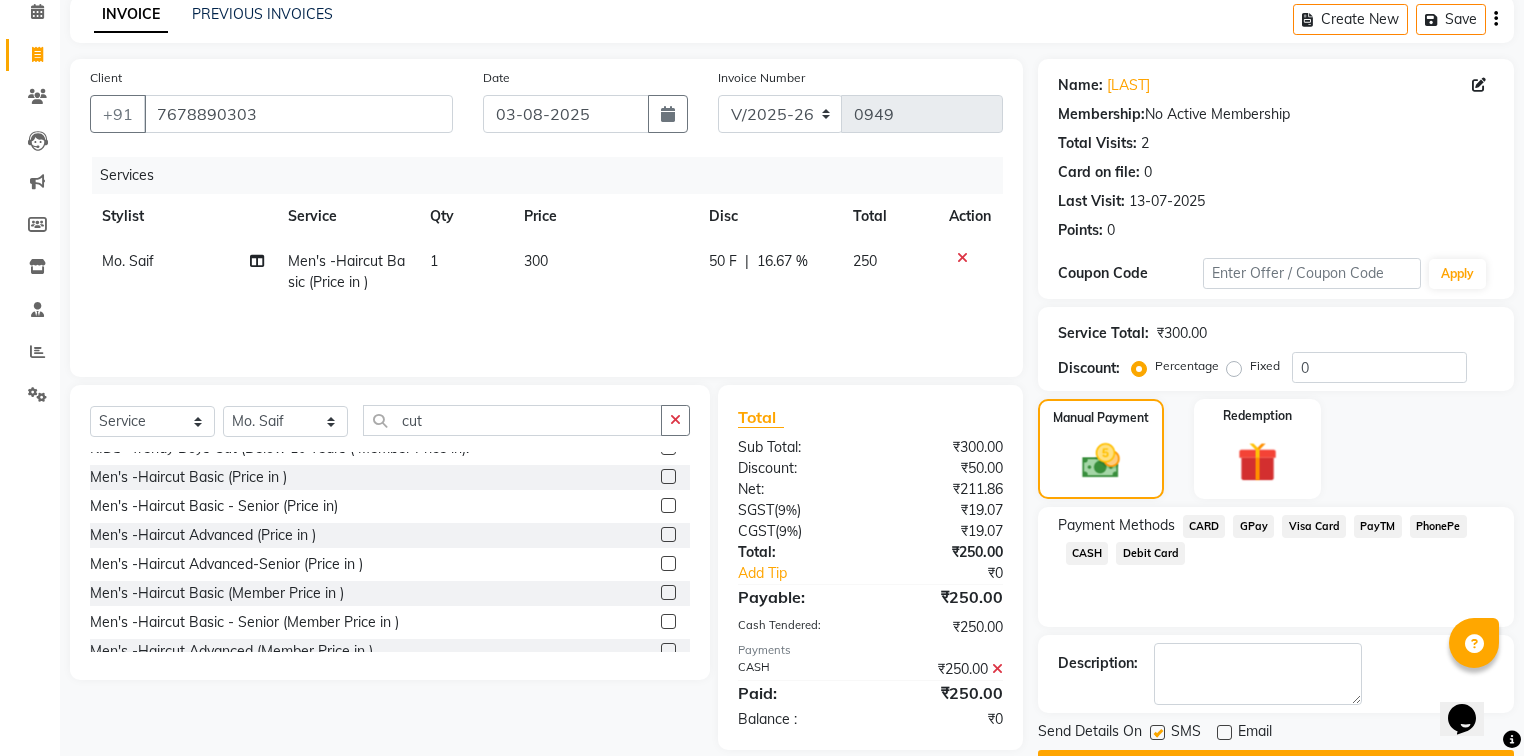 click on "SMS" 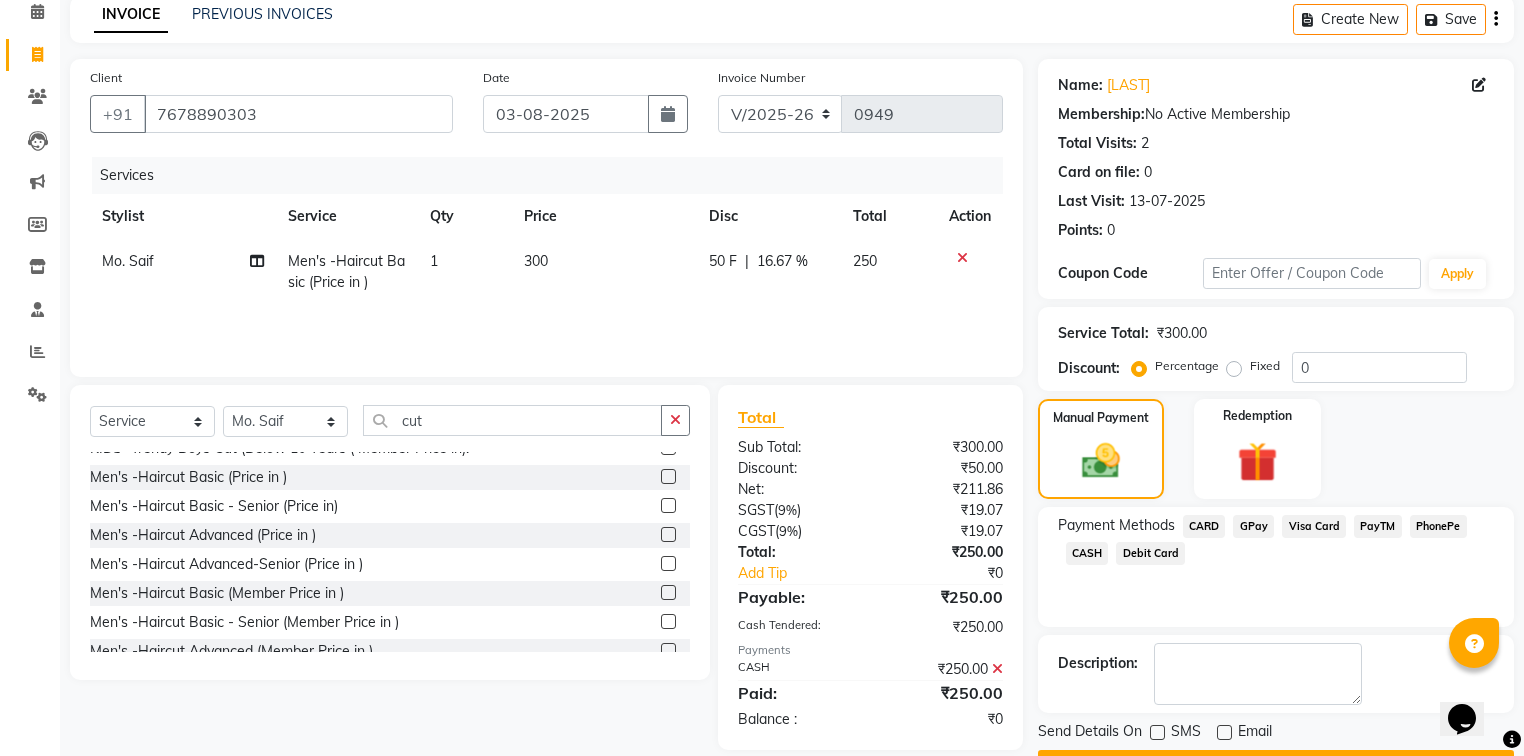 click on "Checkout" 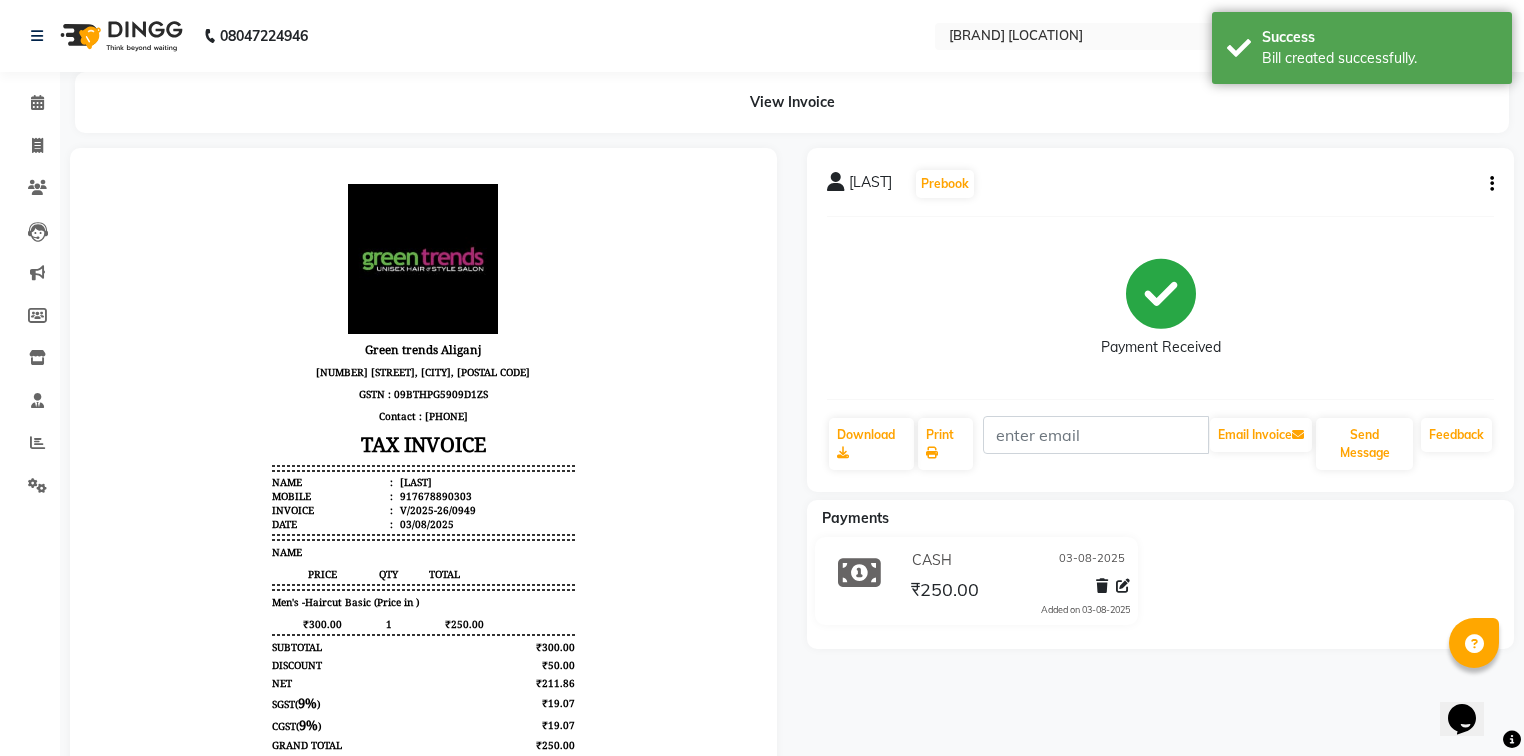 scroll, scrollTop: 0, scrollLeft: 0, axis: both 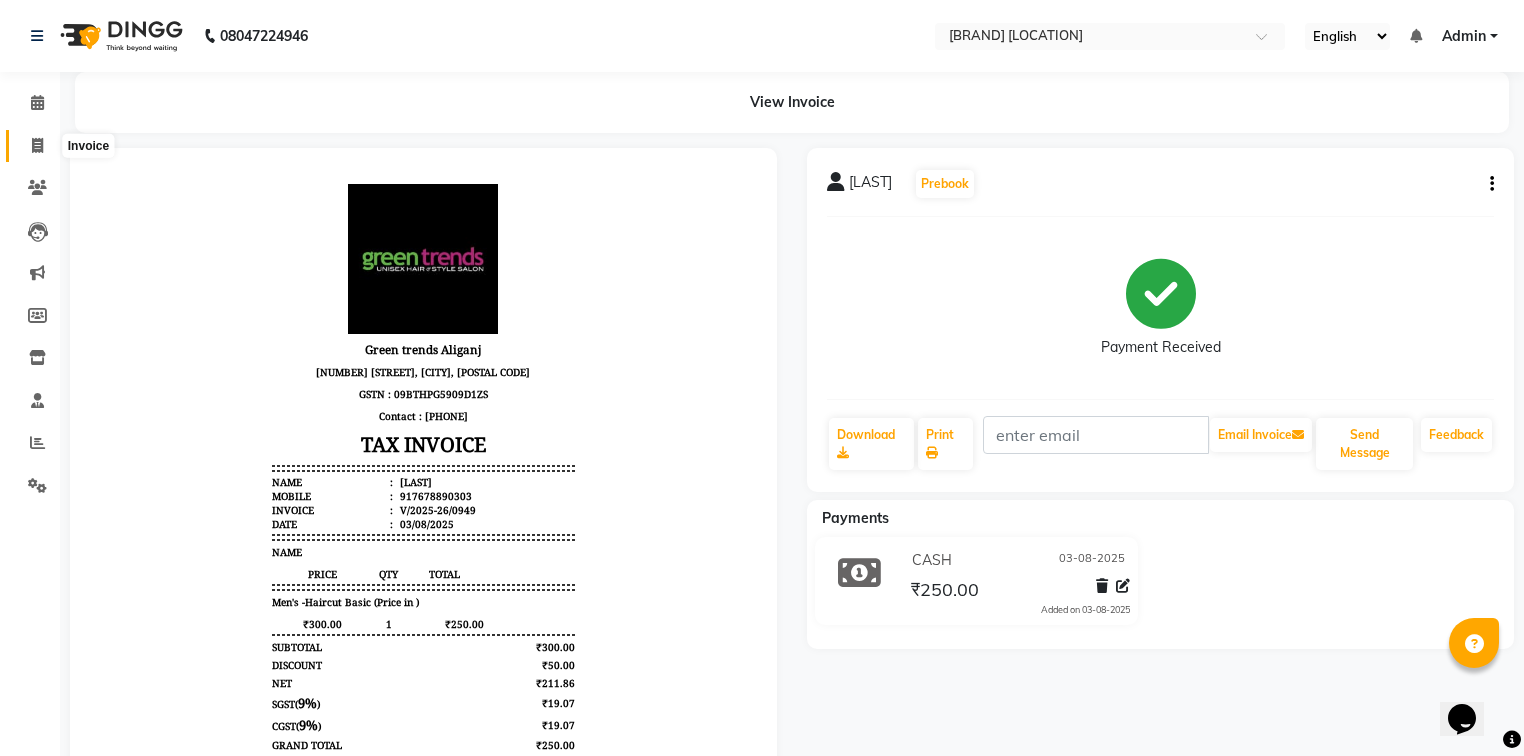 click 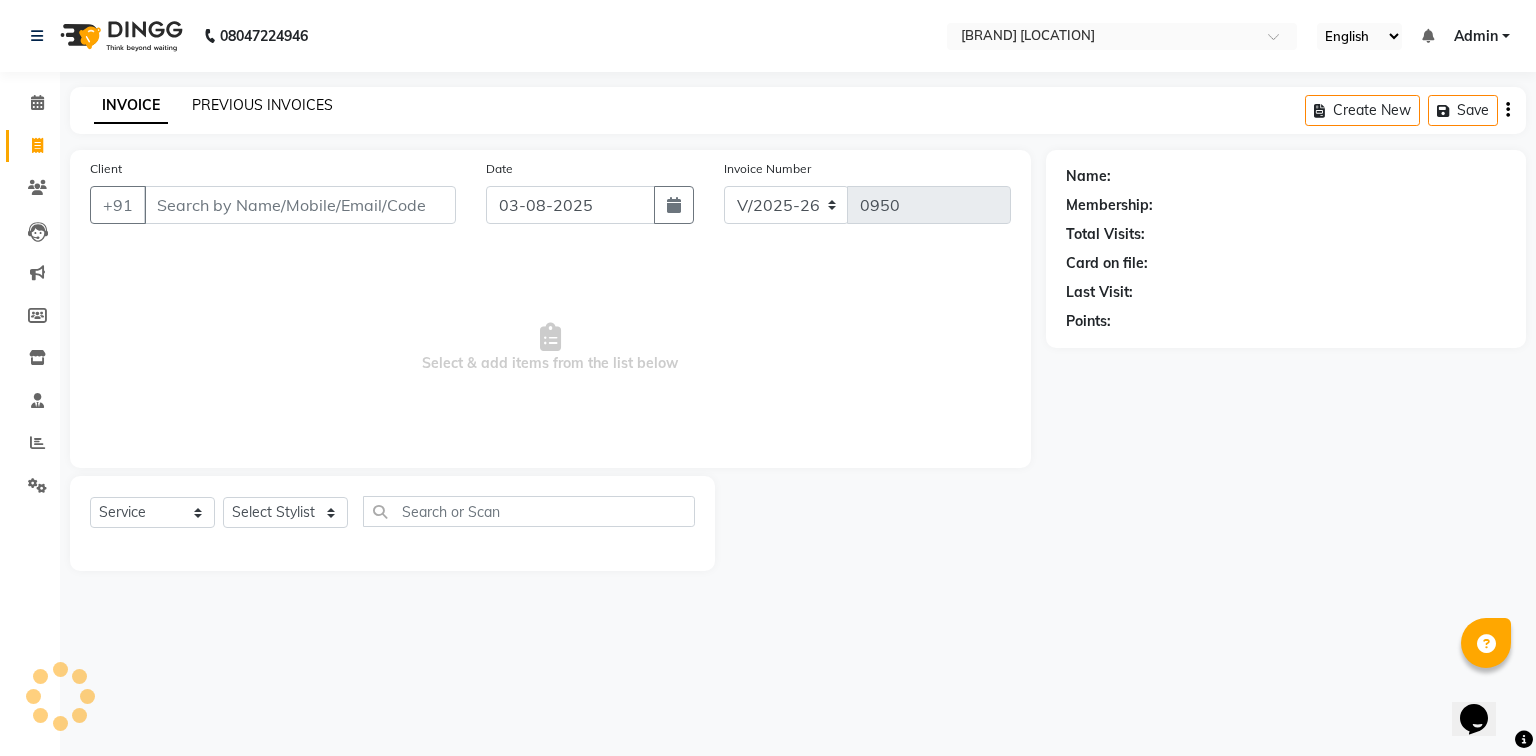 click on "PREVIOUS INVOICES" 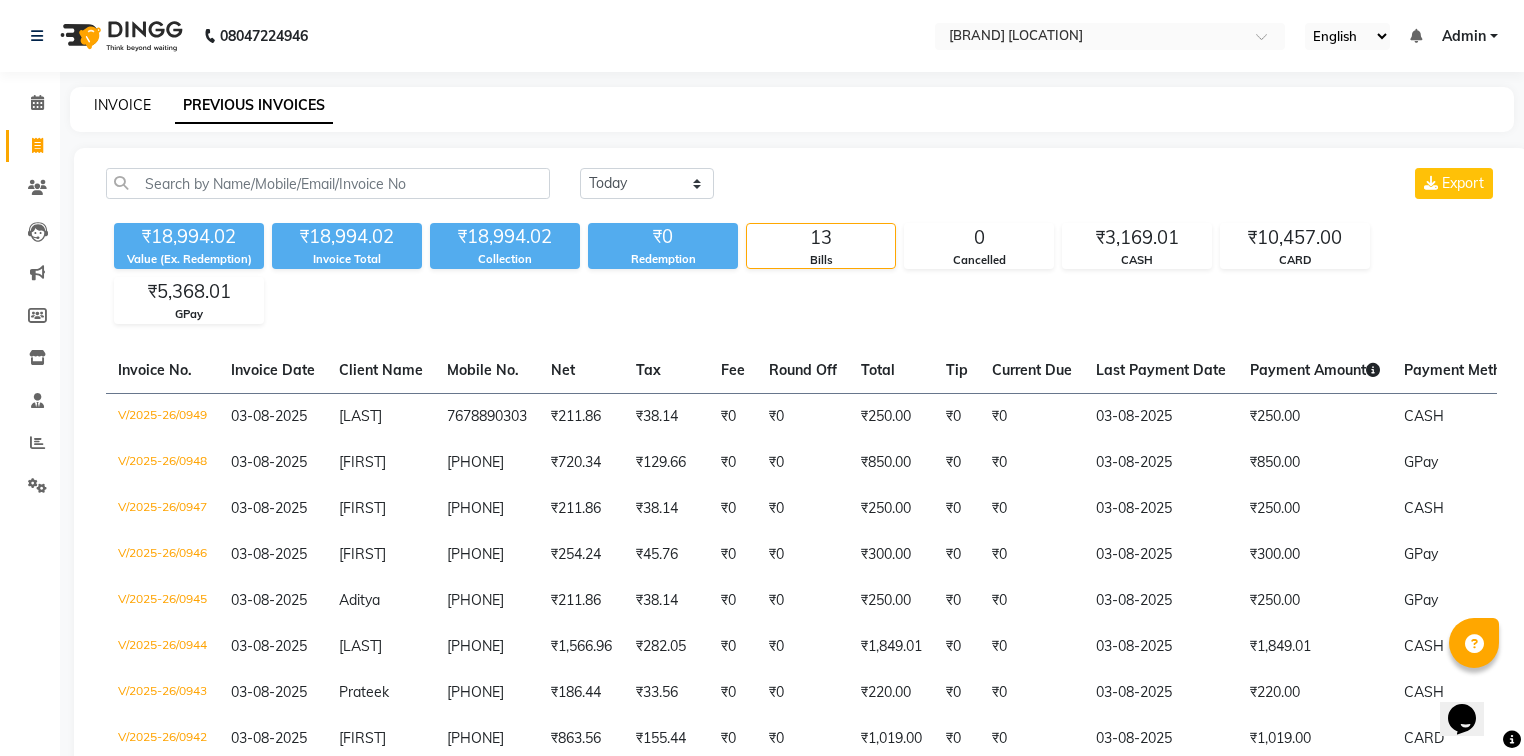 click on "INVOICE" 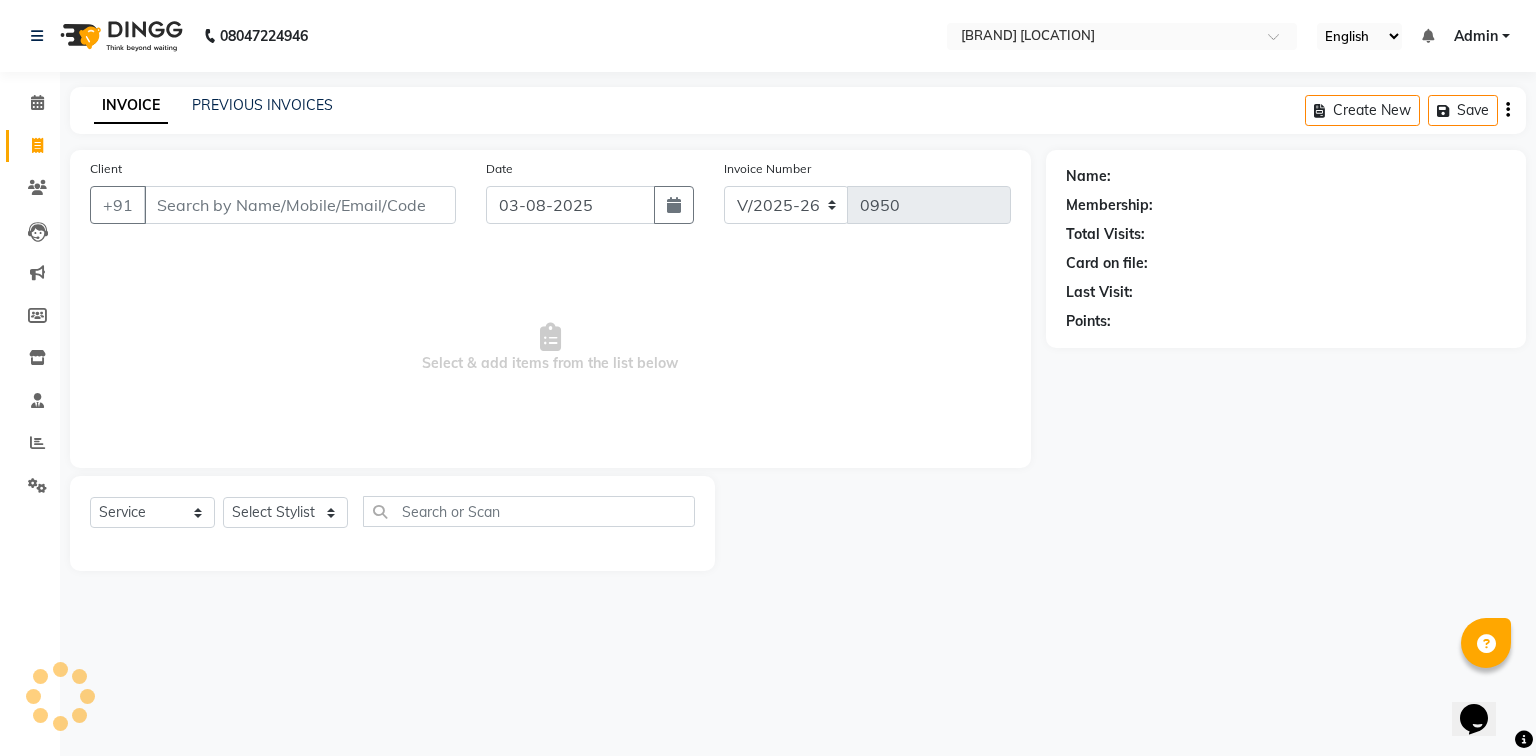click on "Client" at bounding box center [300, 205] 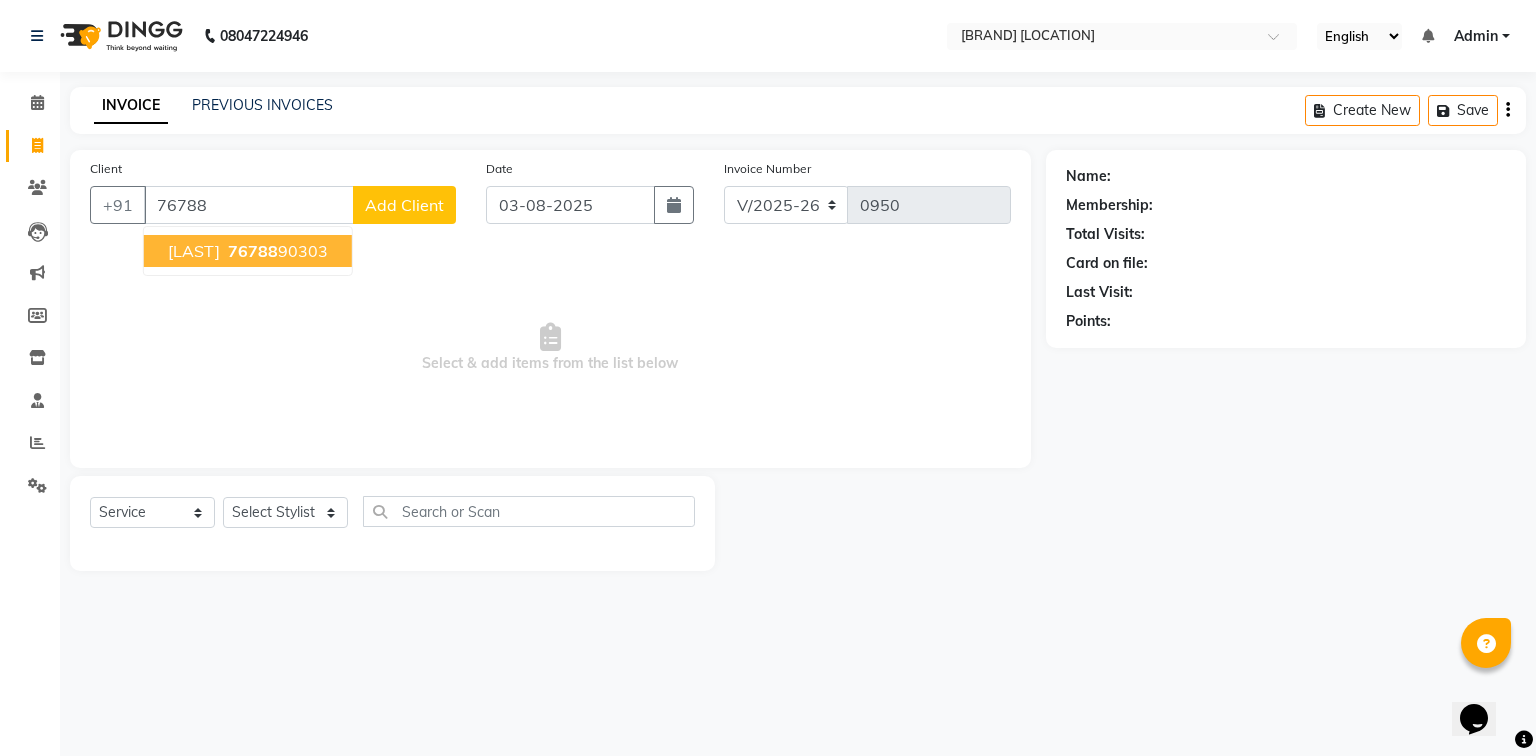 click on "[PHONE]" at bounding box center [276, 251] 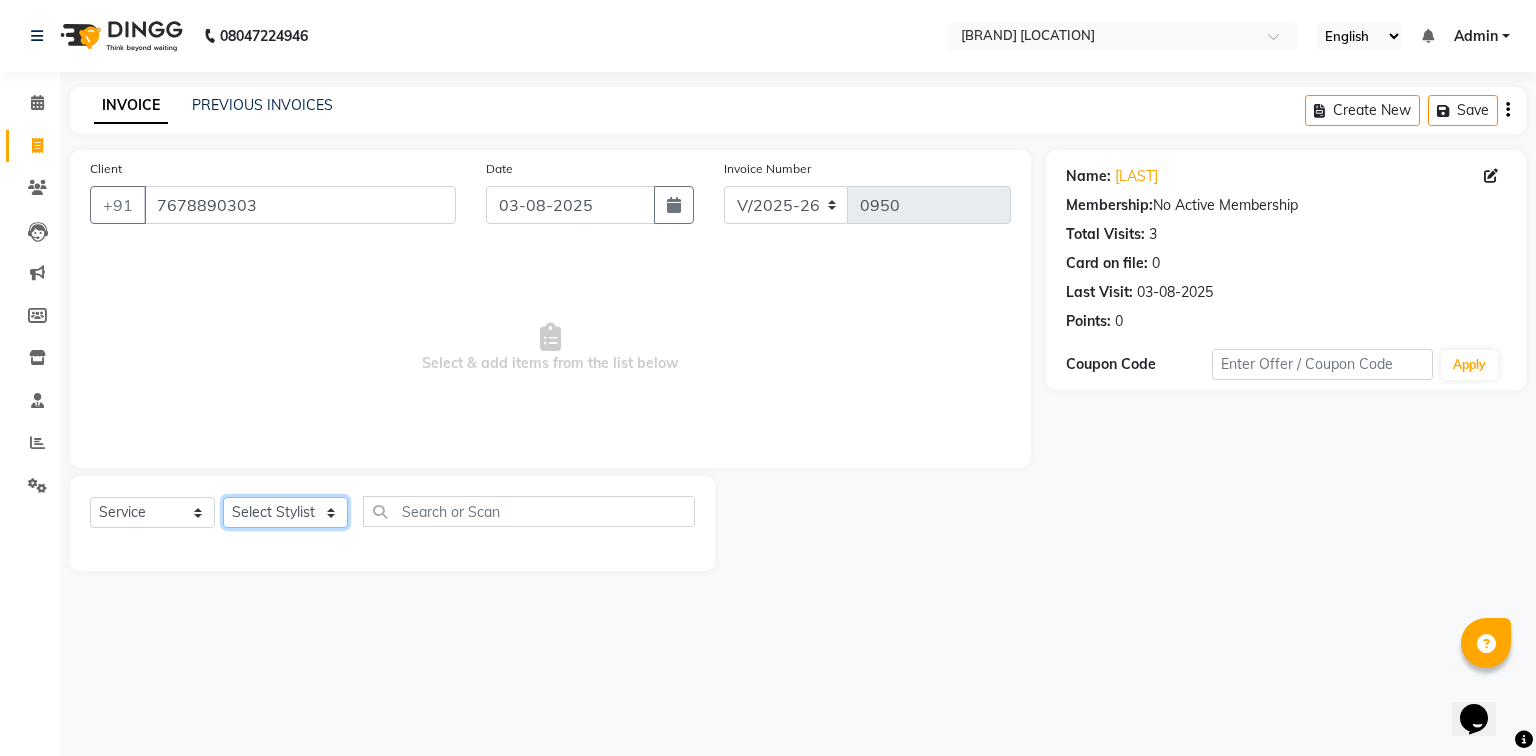 click on "Select Stylist [FIRST] [LAST] [FIRST] [LAST] [FIRST] [LAST] [FIRST] [LAST] [FIRST] [LAST] [FIRST] [LAST] [FIRST] [LAST] [FIRST] [LAST] [FIRST] [LAST]" 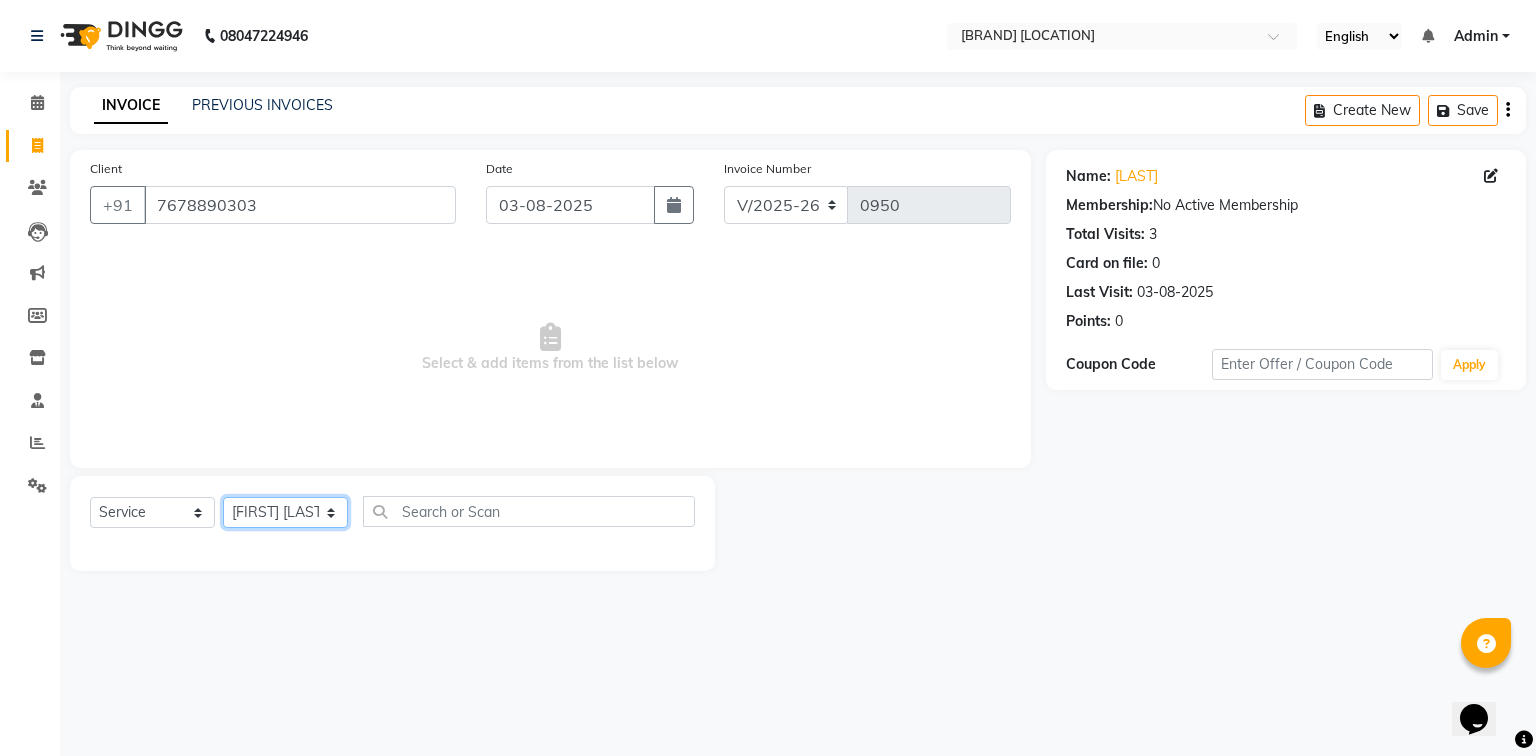 click on "Select Stylist [FIRST] [LAST] [FIRST] [LAST] [FIRST] [LAST] [FIRST] [LAST] [FIRST] [LAST] [FIRST] [LAST] [FIRST] [LAST] [FIRST] [LAST] [FIRST] [LAST]" 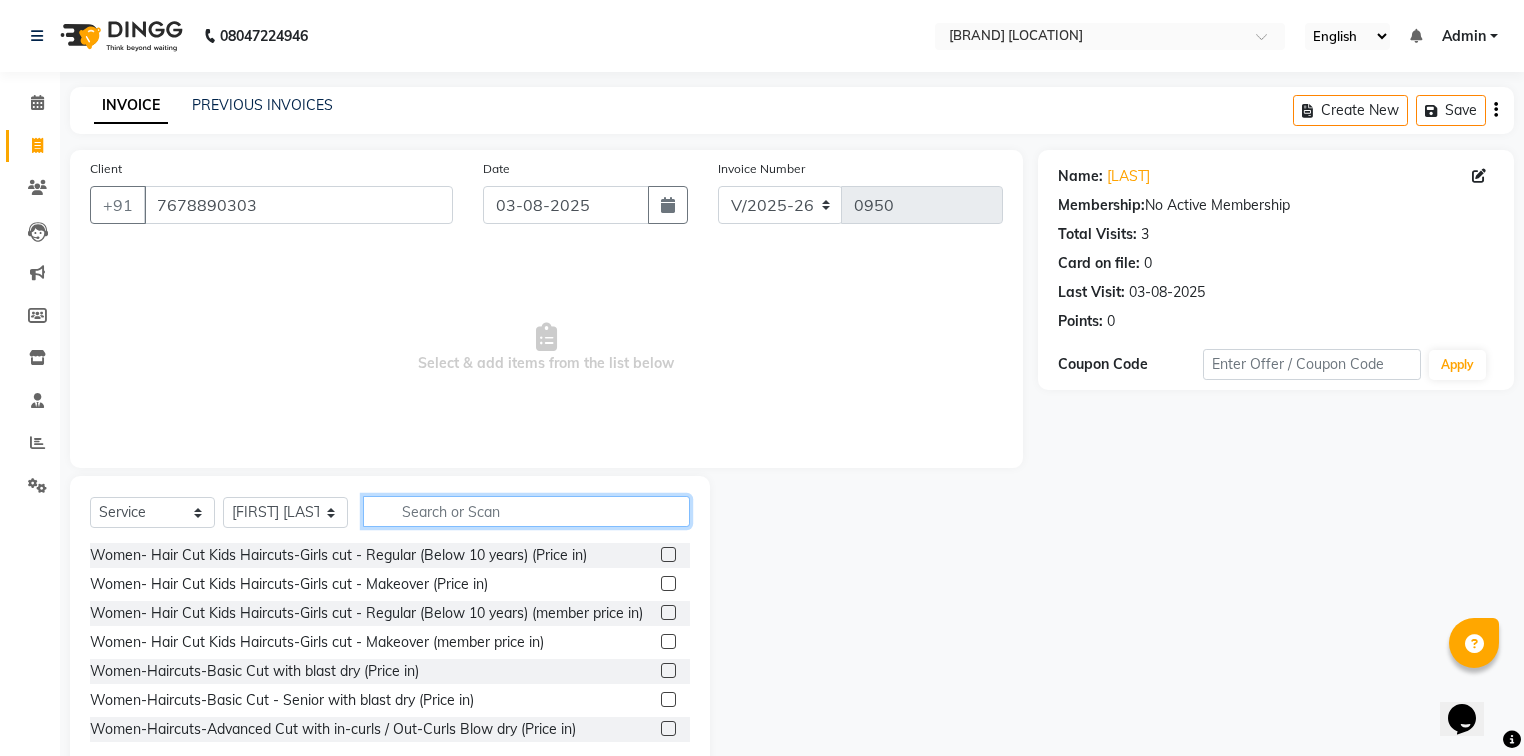 click 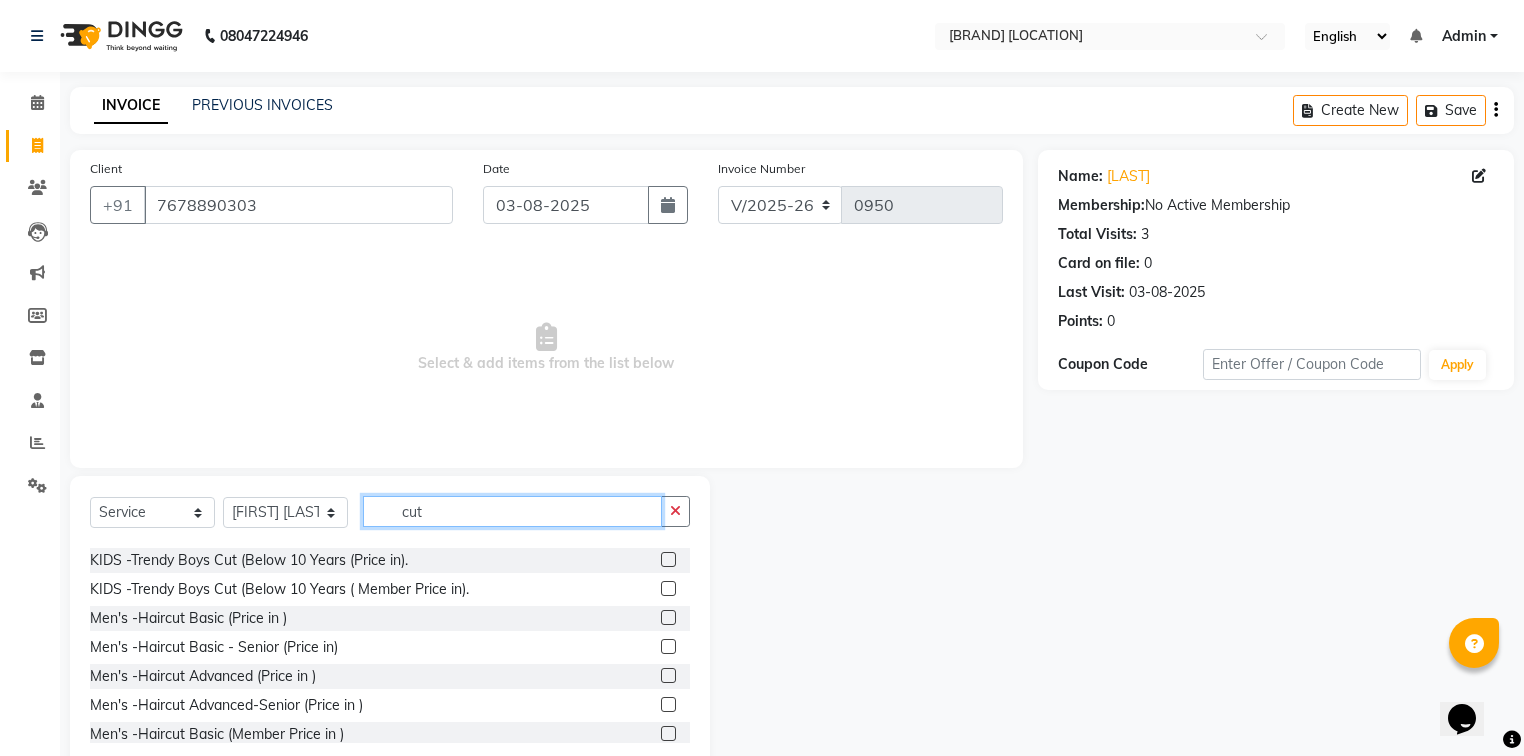 scroll, scrollTop: 1157, scrollLeft: 0, axis: vertical 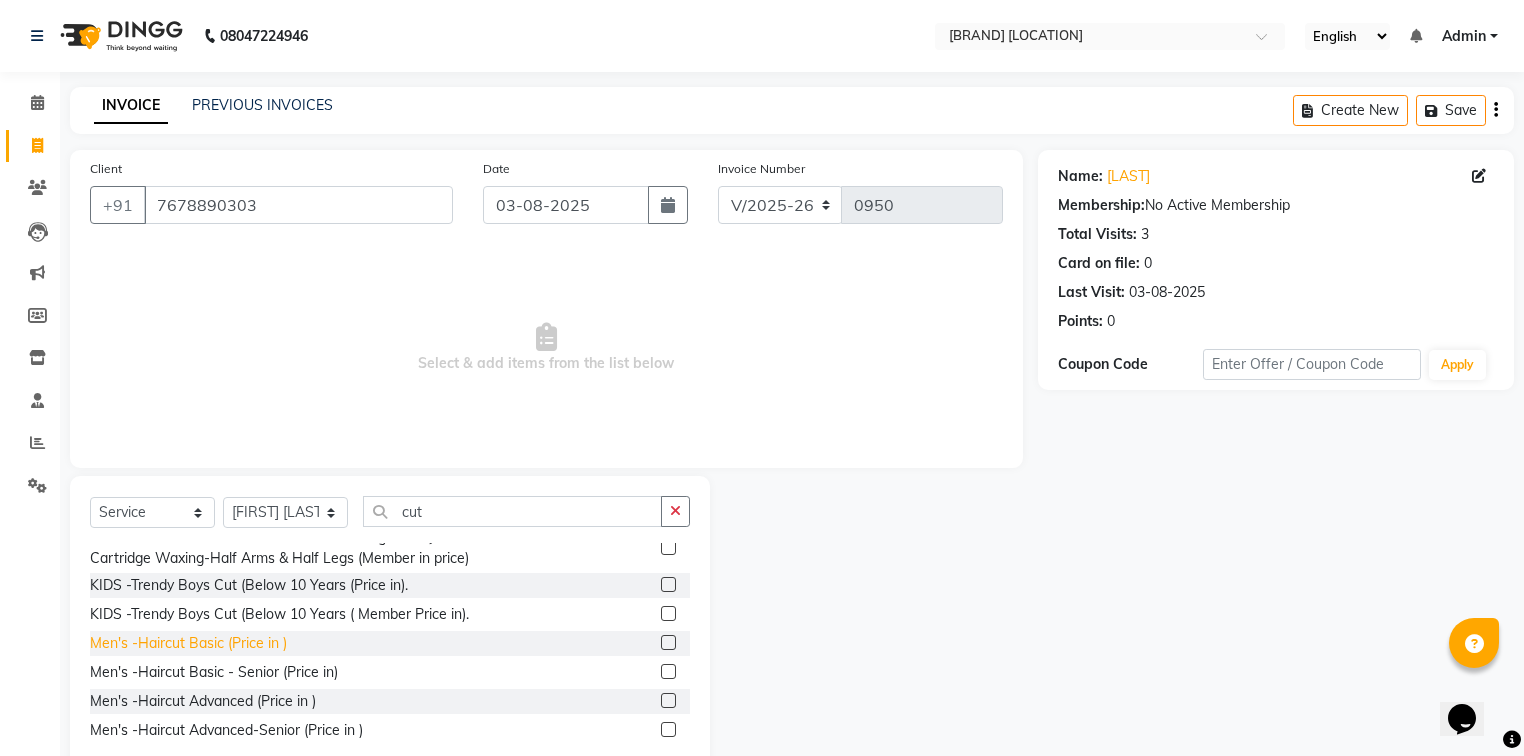 click on "Men's -Haircut Basic (Price in )" 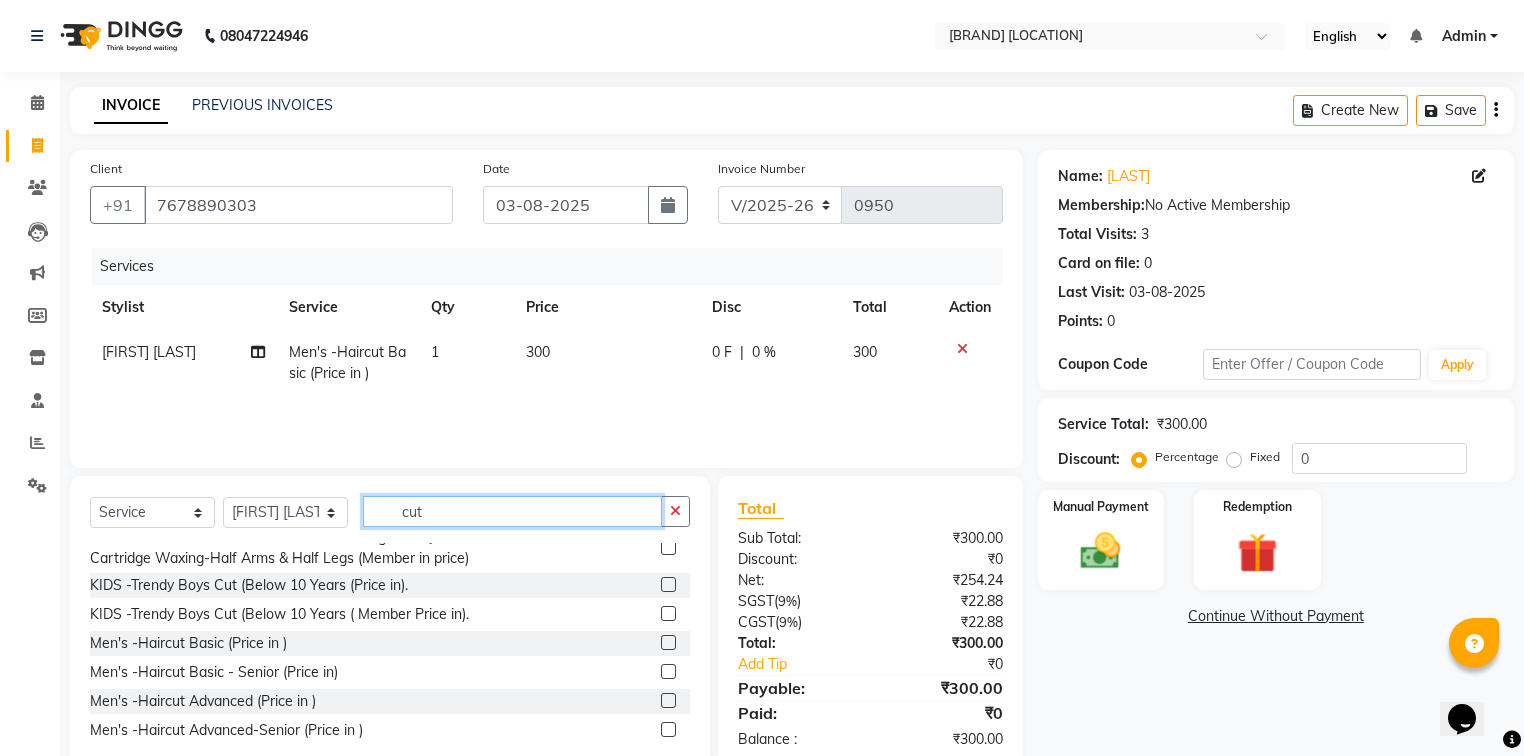 click on "cut" 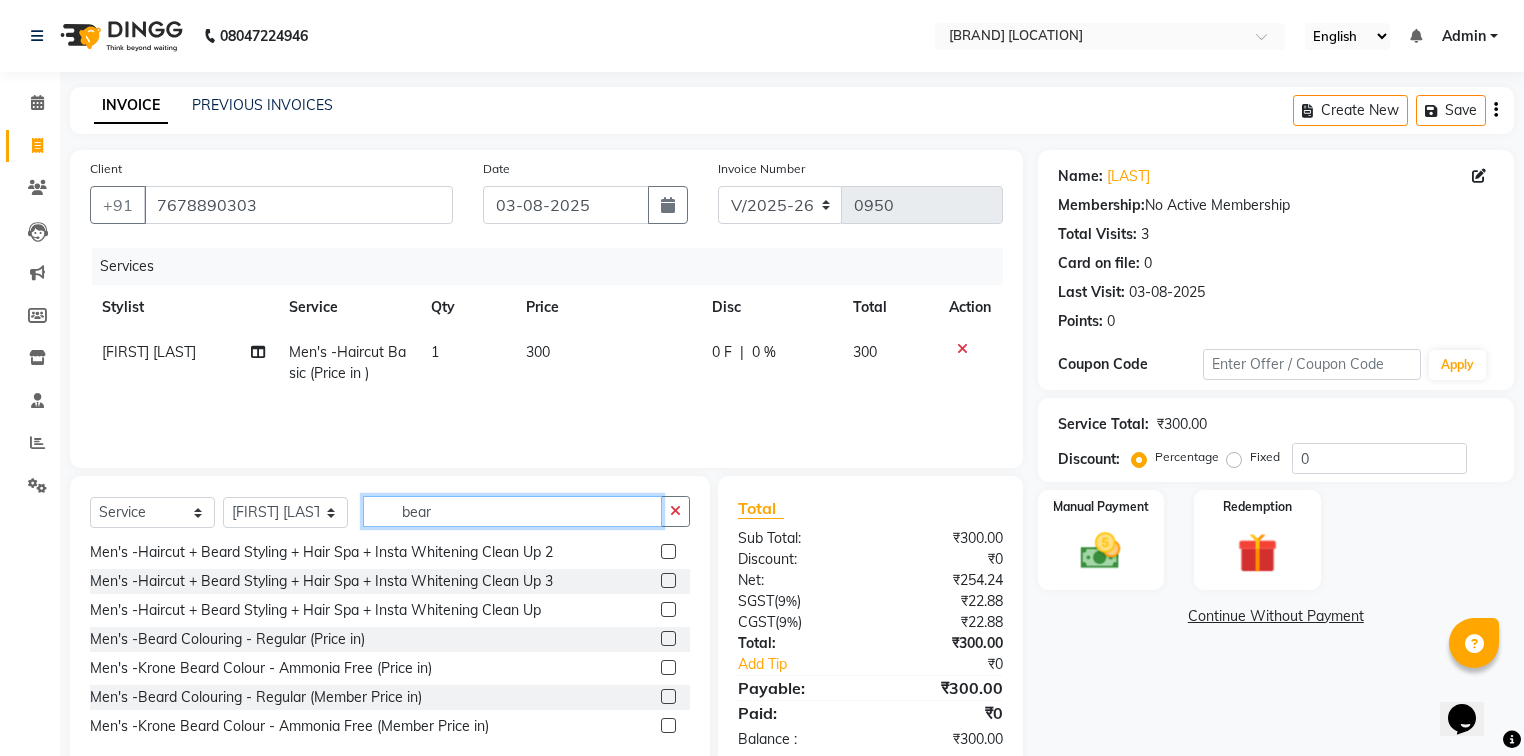 scroll, scrollTop: 5, scrollLeft: 0, axis: vertical 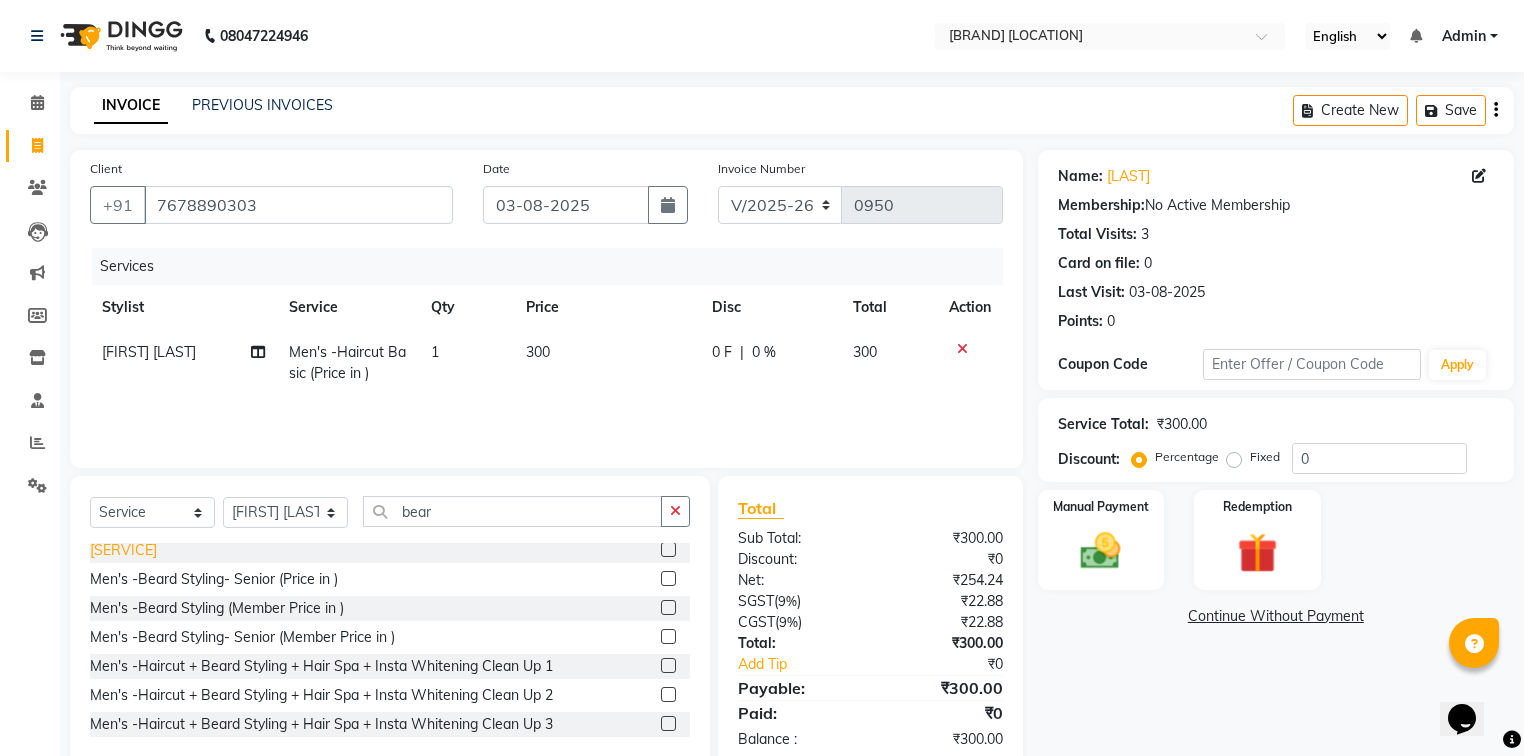 click on "[SERVICE]" 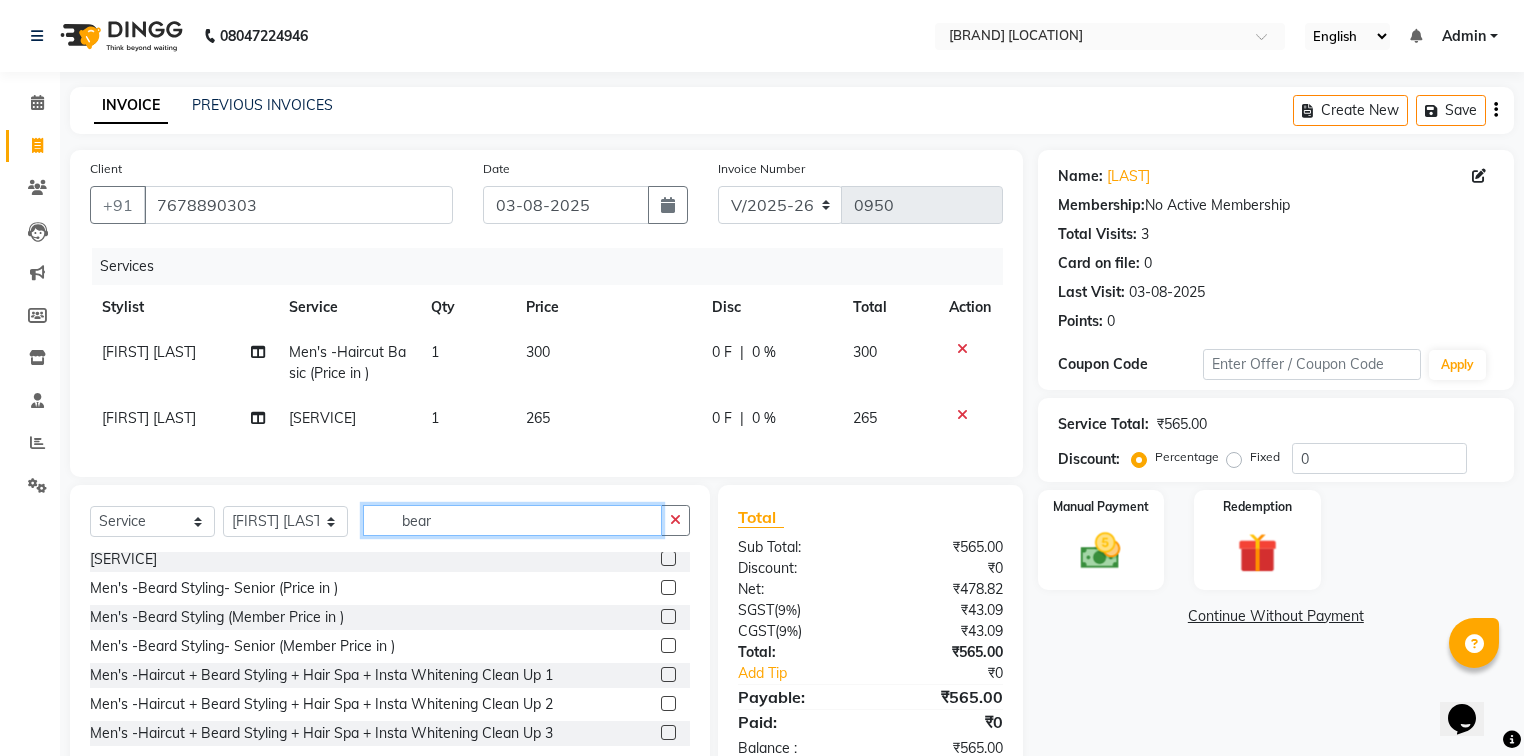 click on "bear" 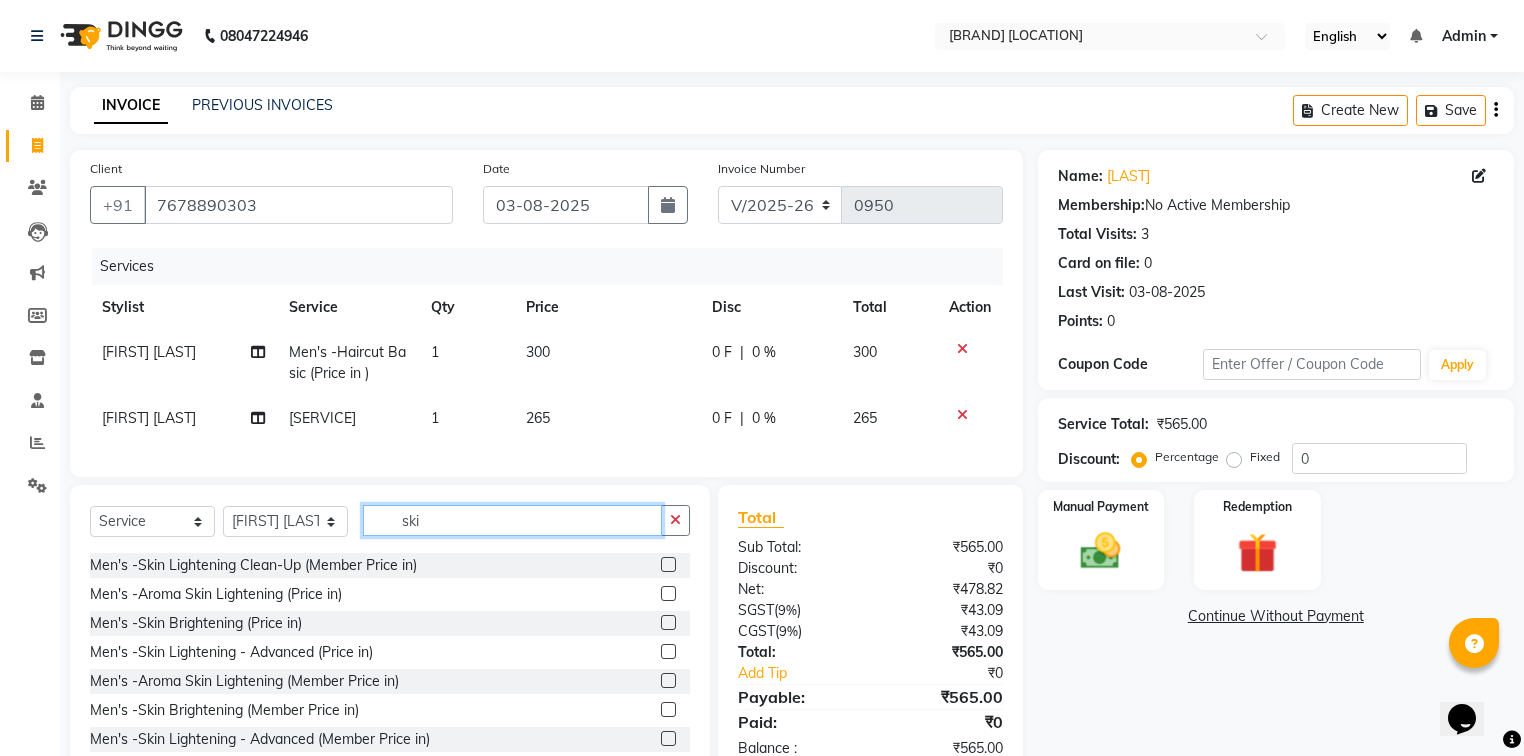 scroll, scrollTop: 536, scrollLeft: 0, axis: vertical 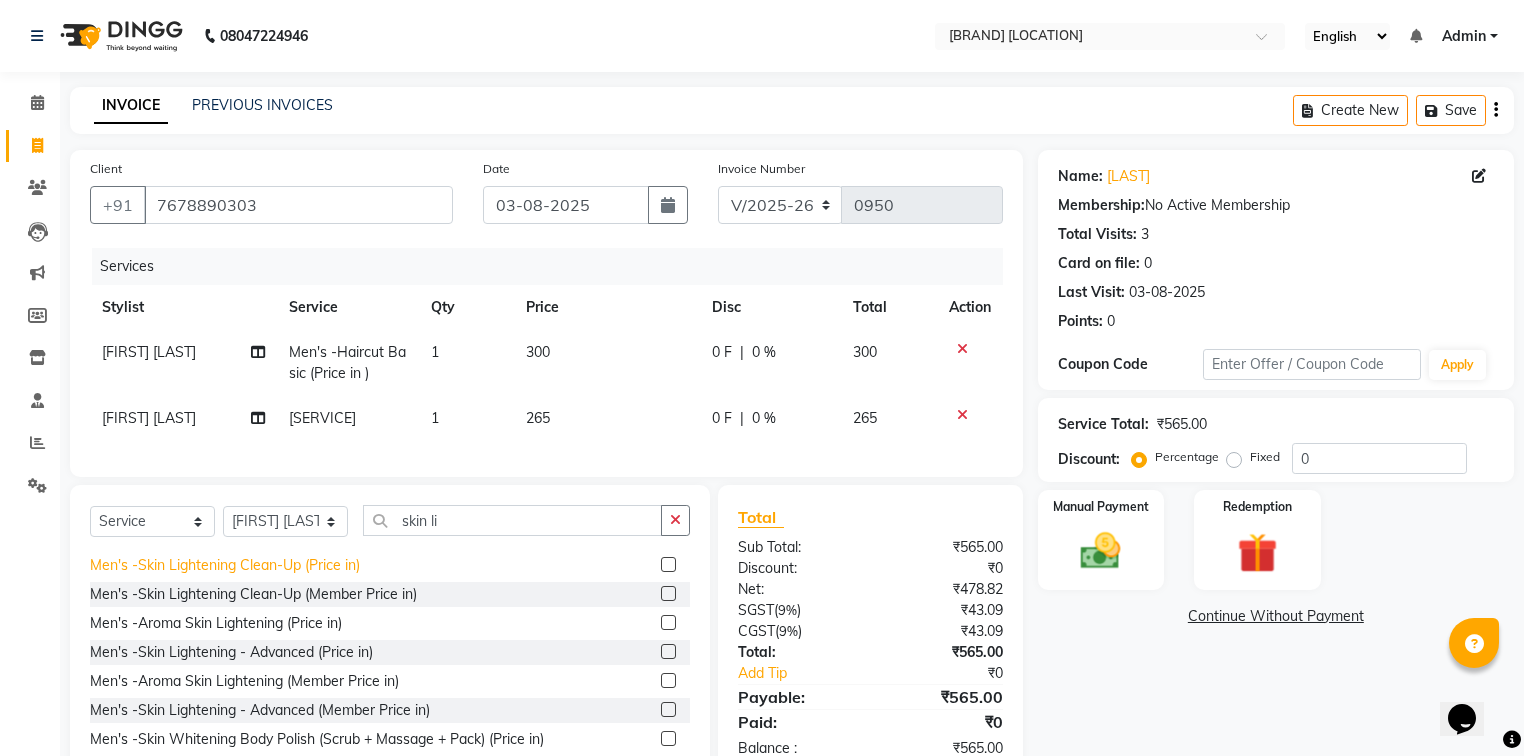 click on "Men's -Skin Lightening Clean-Up (Price in)" 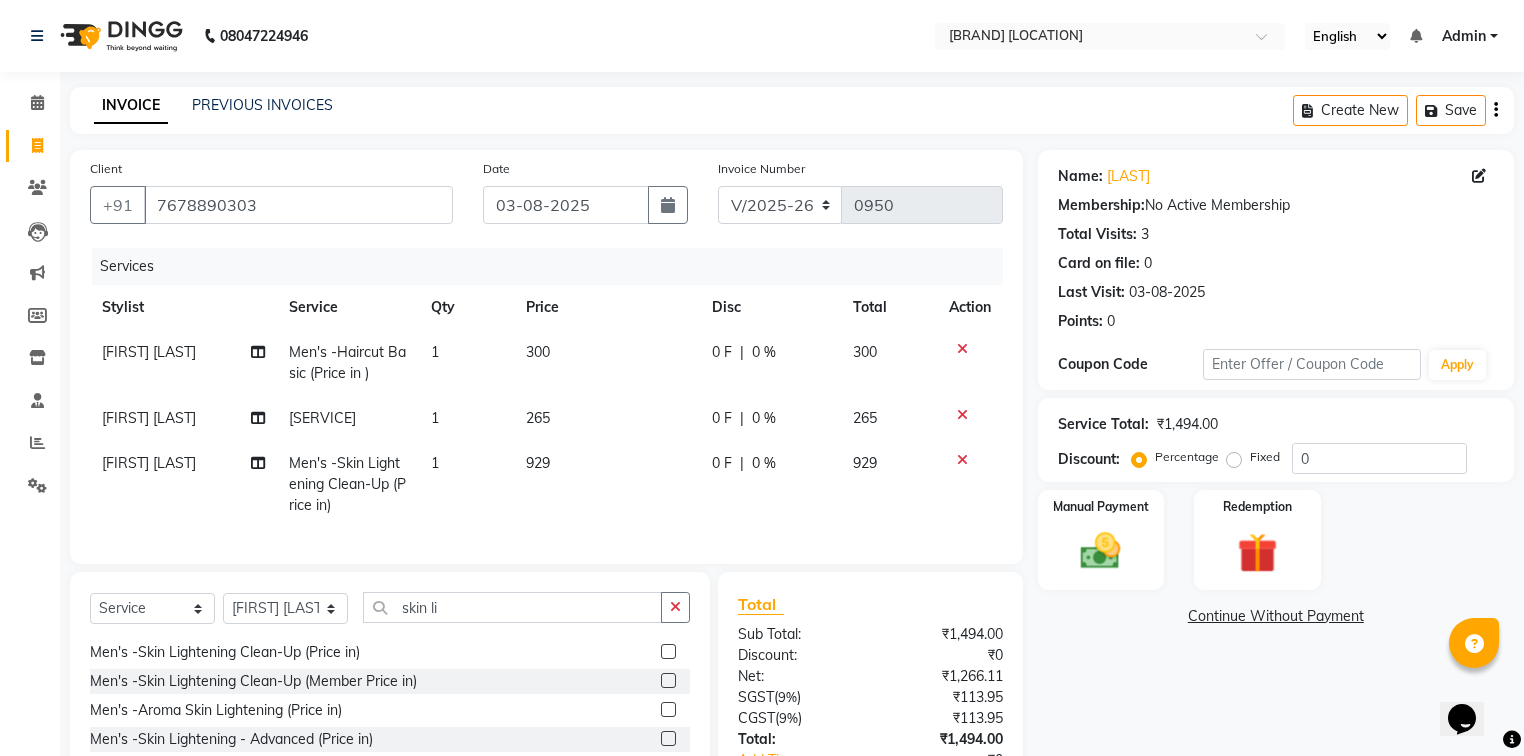 click on "Fixed" 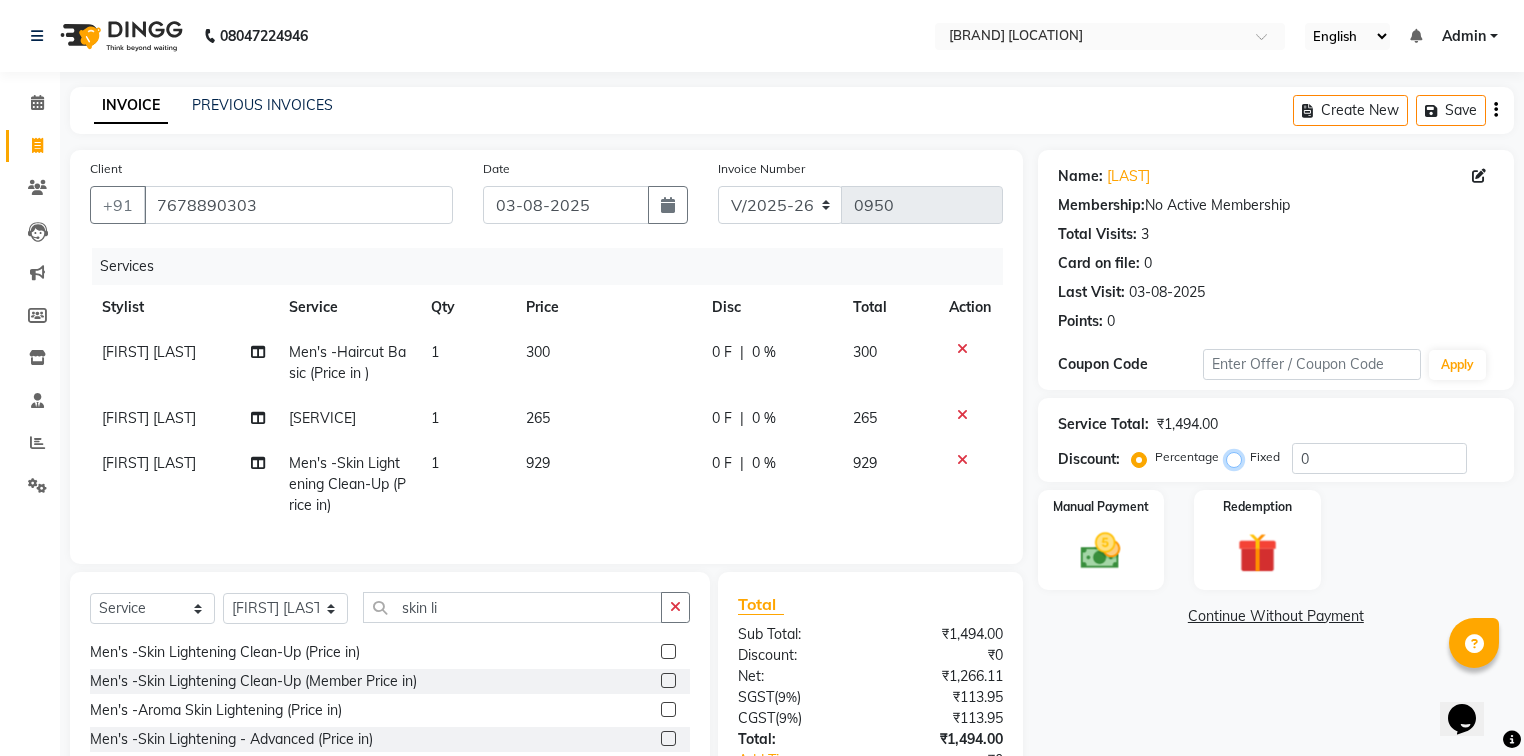 click on "Fixed" at bounding box center (1238, 457) 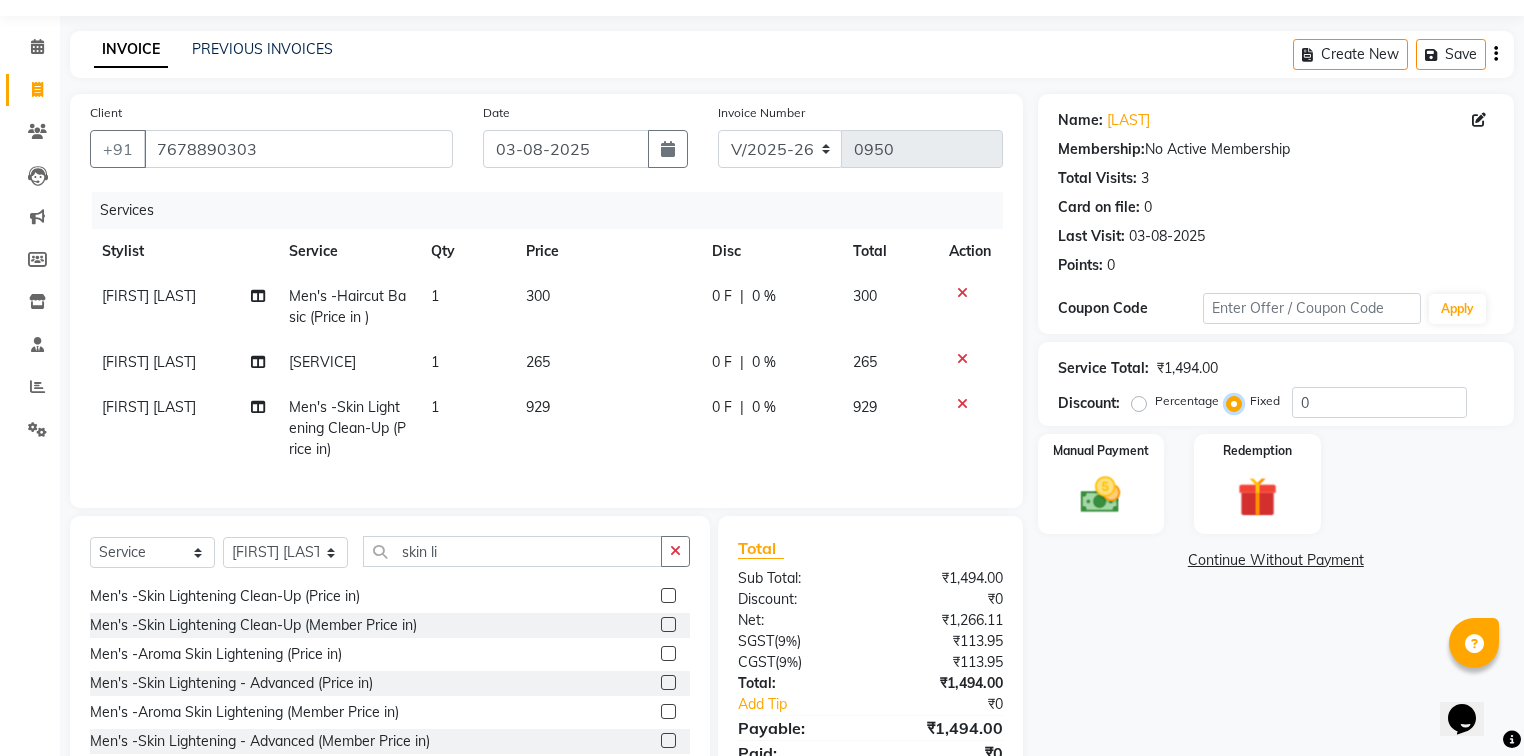 scroll, scrollTop: 57, scrollLeft: 0, axis: vertical 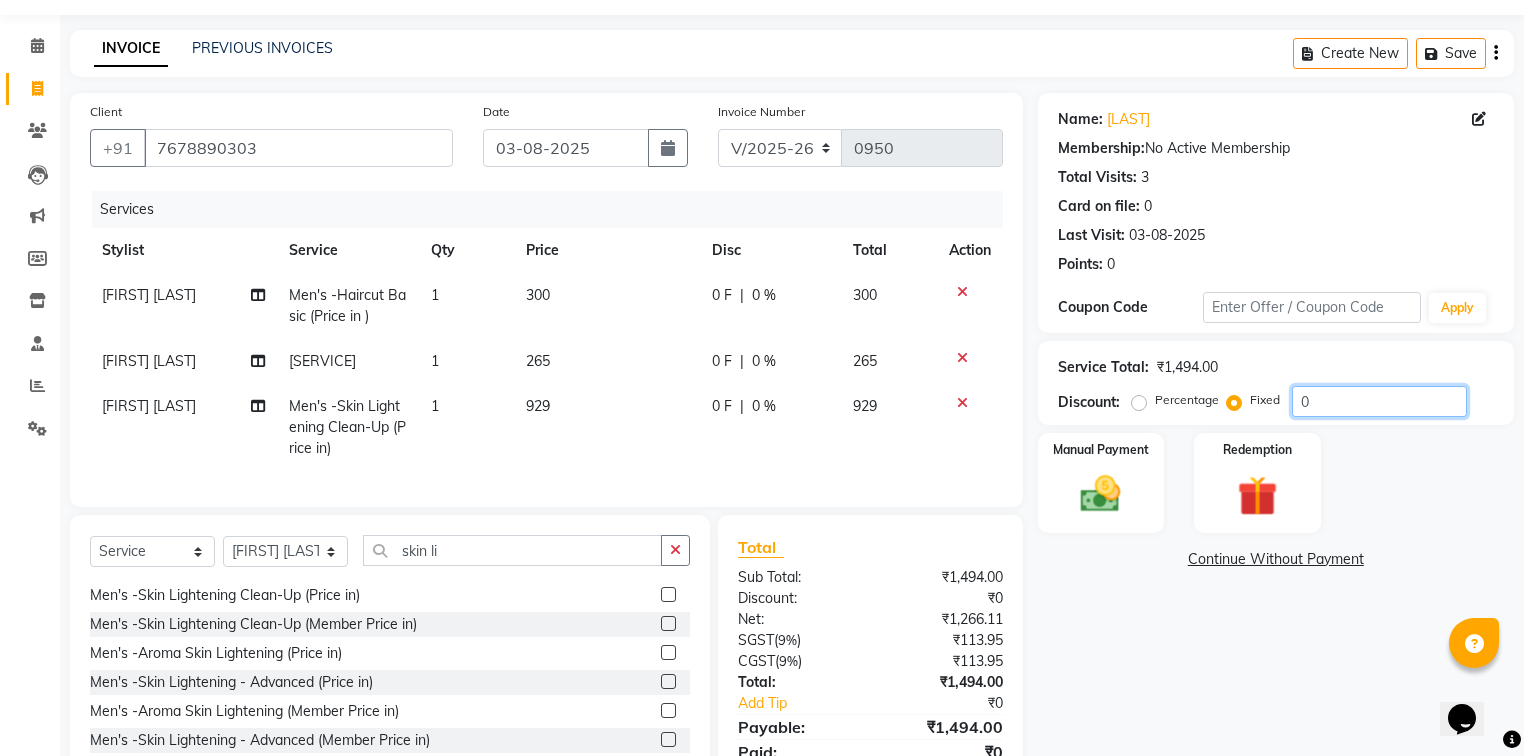 click on "0" 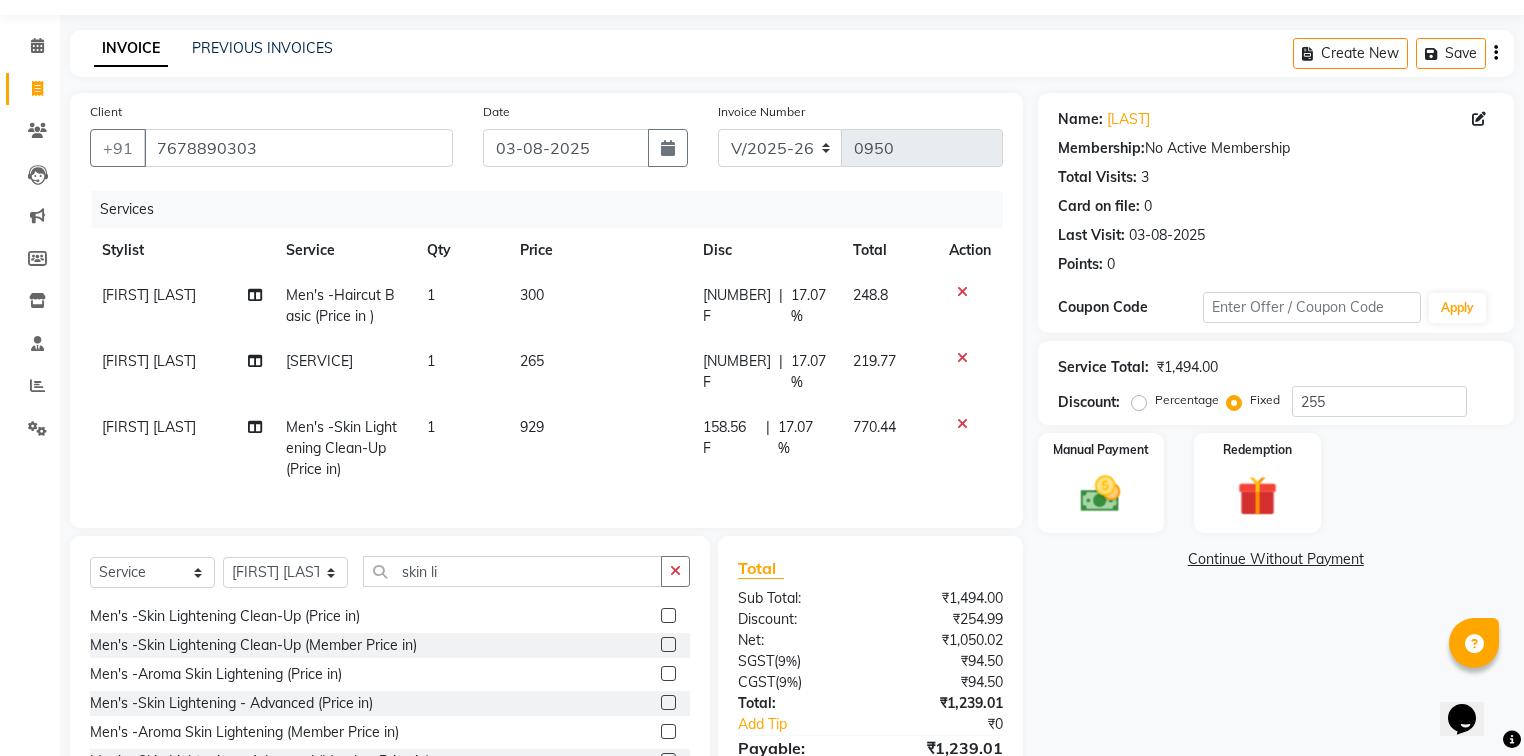 click on "Total:" 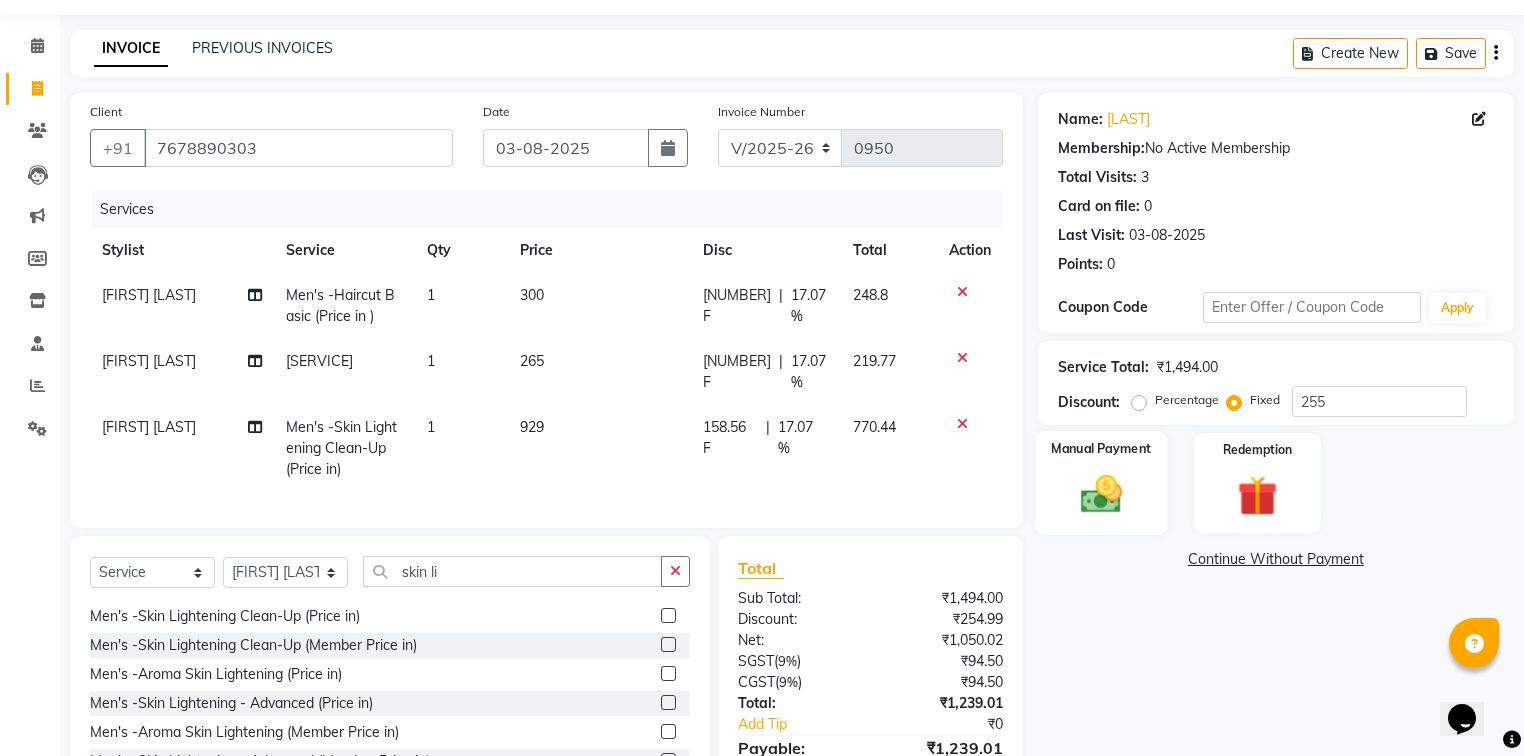click 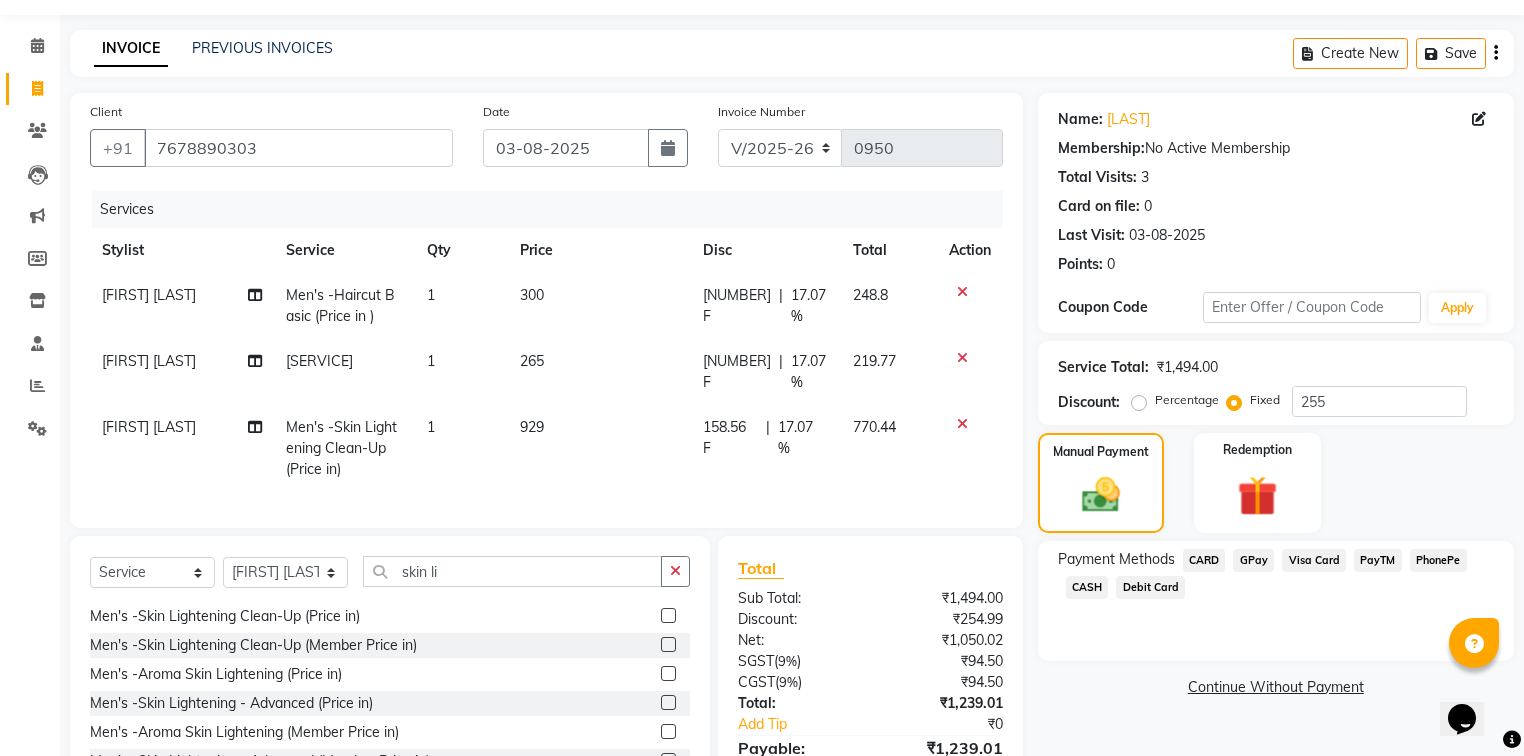 click on "GPay" 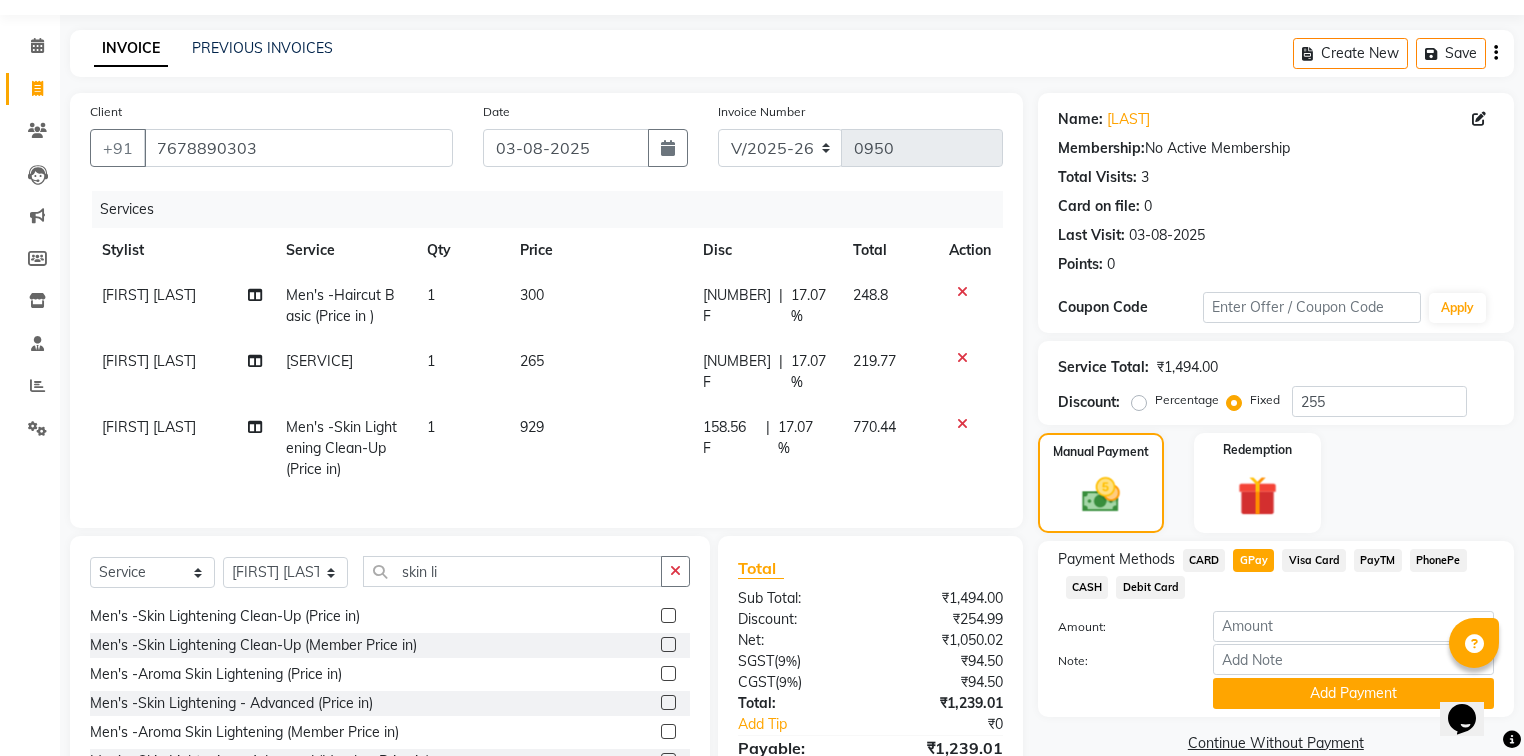 scroll, scrollTop: 175, scrollLeft: 0, axis: vertical 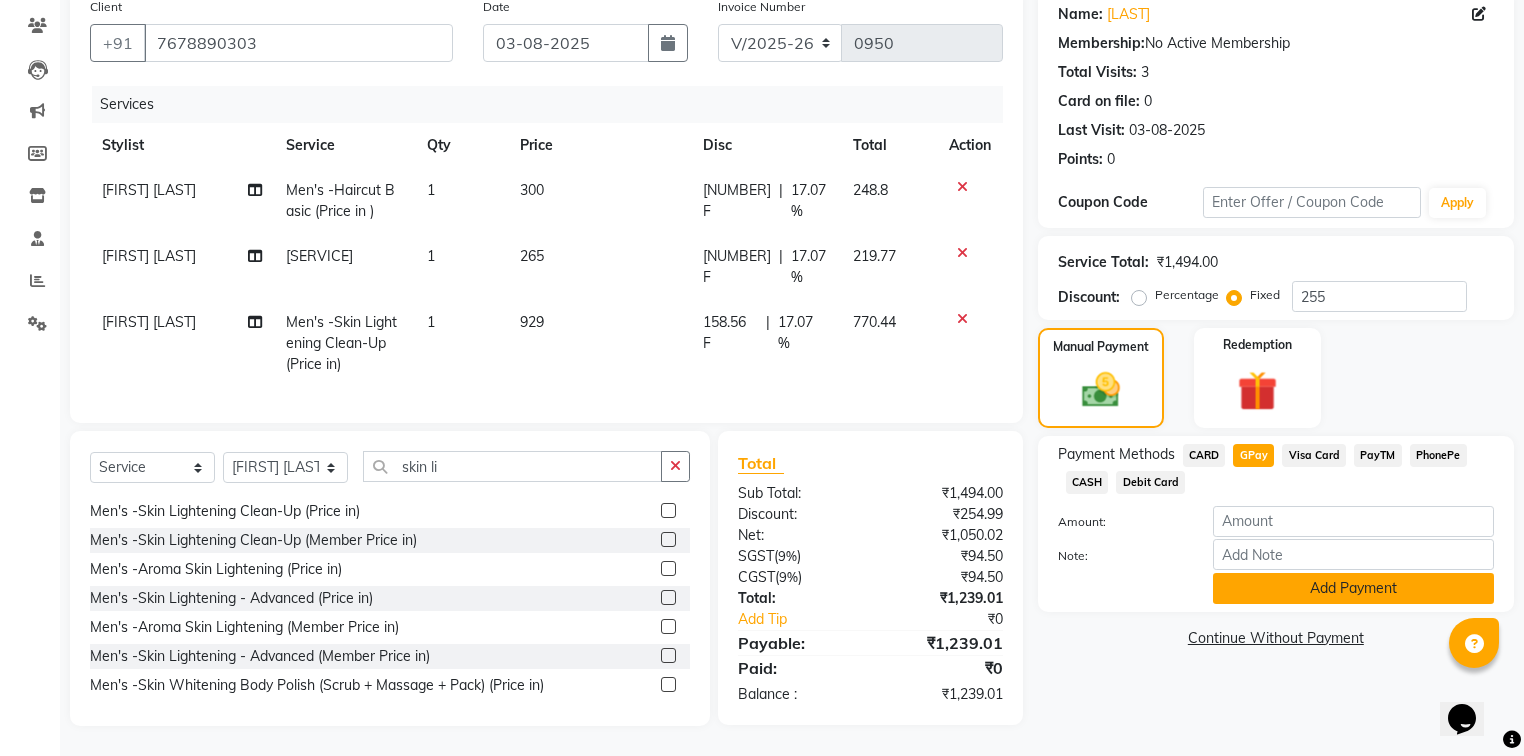 click on "Add Payment" 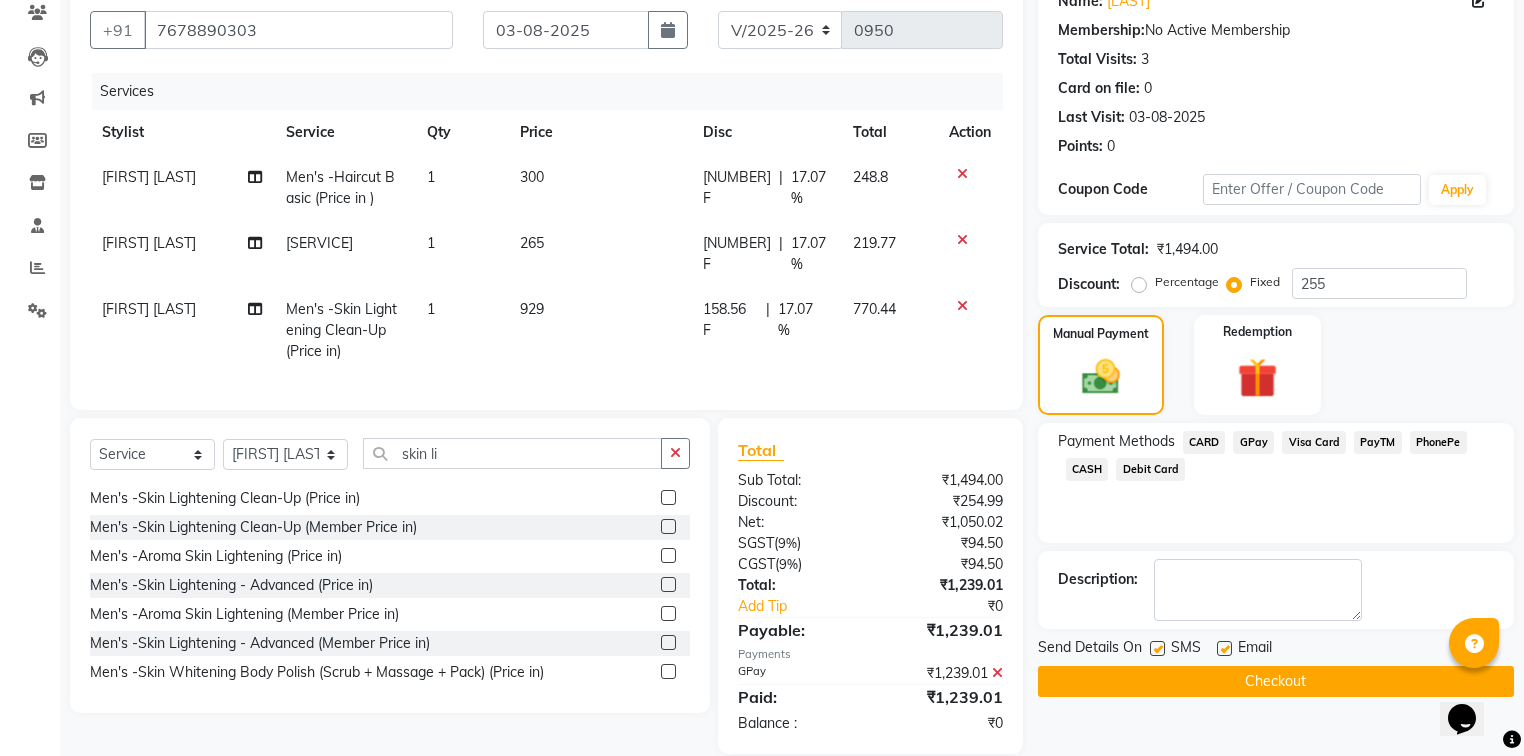 click 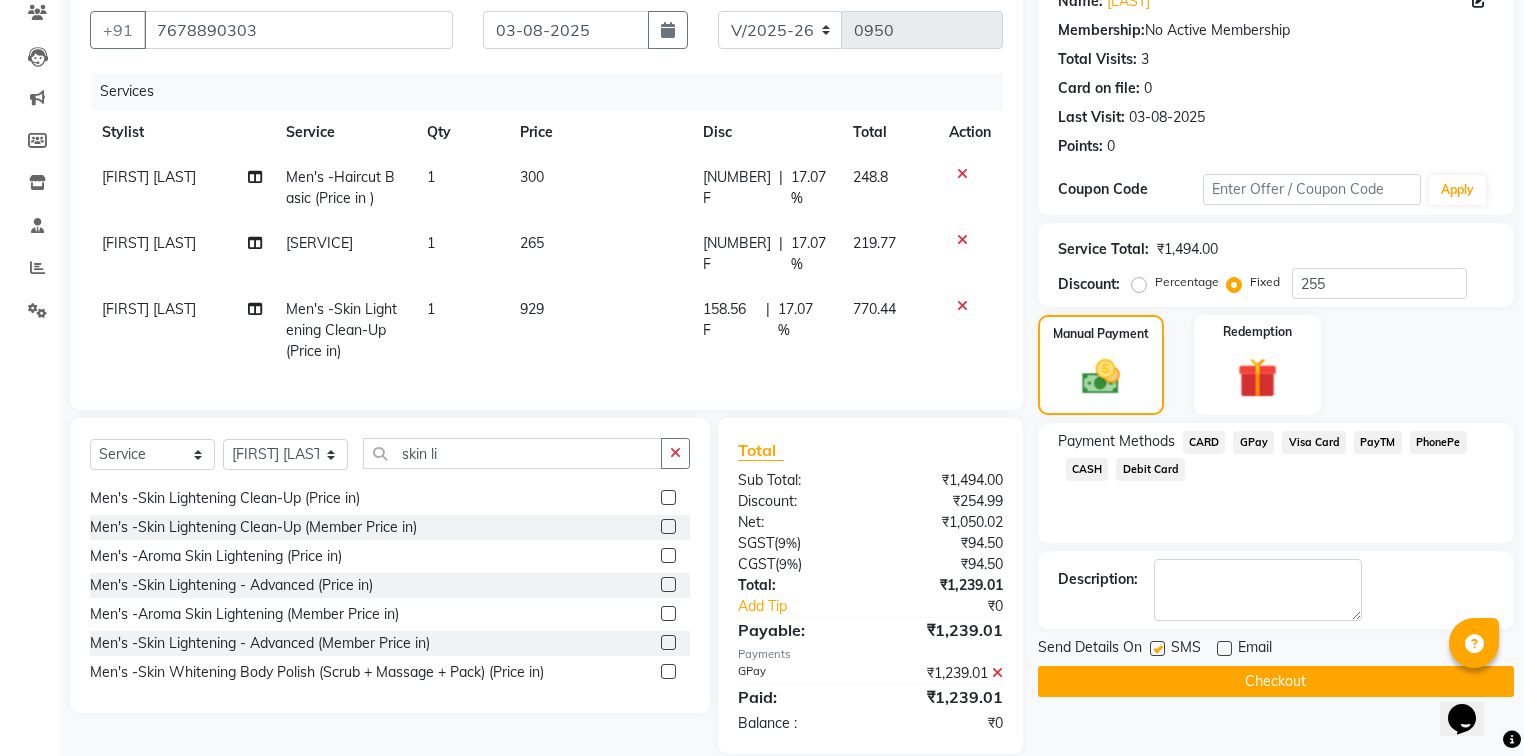 click 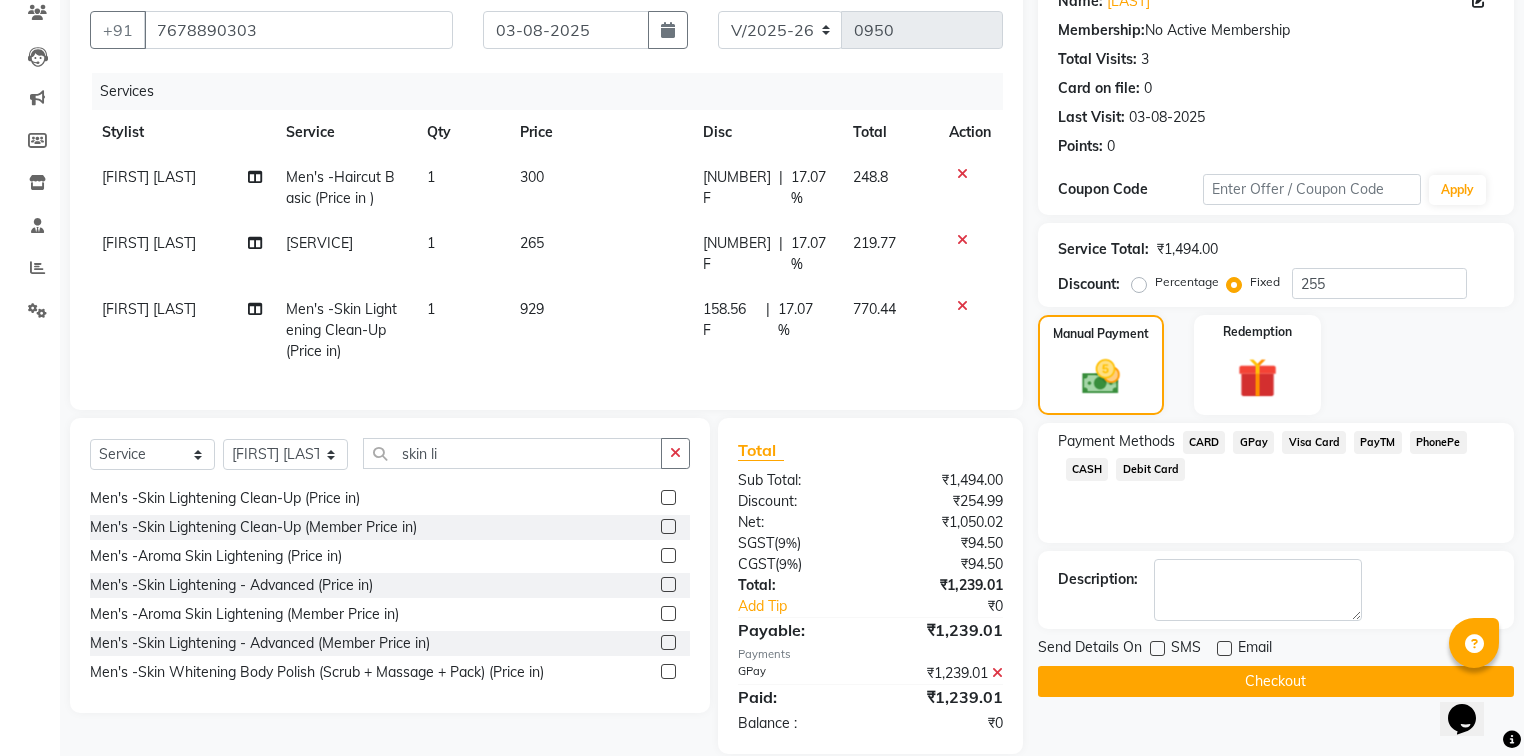 click on "Checkout" 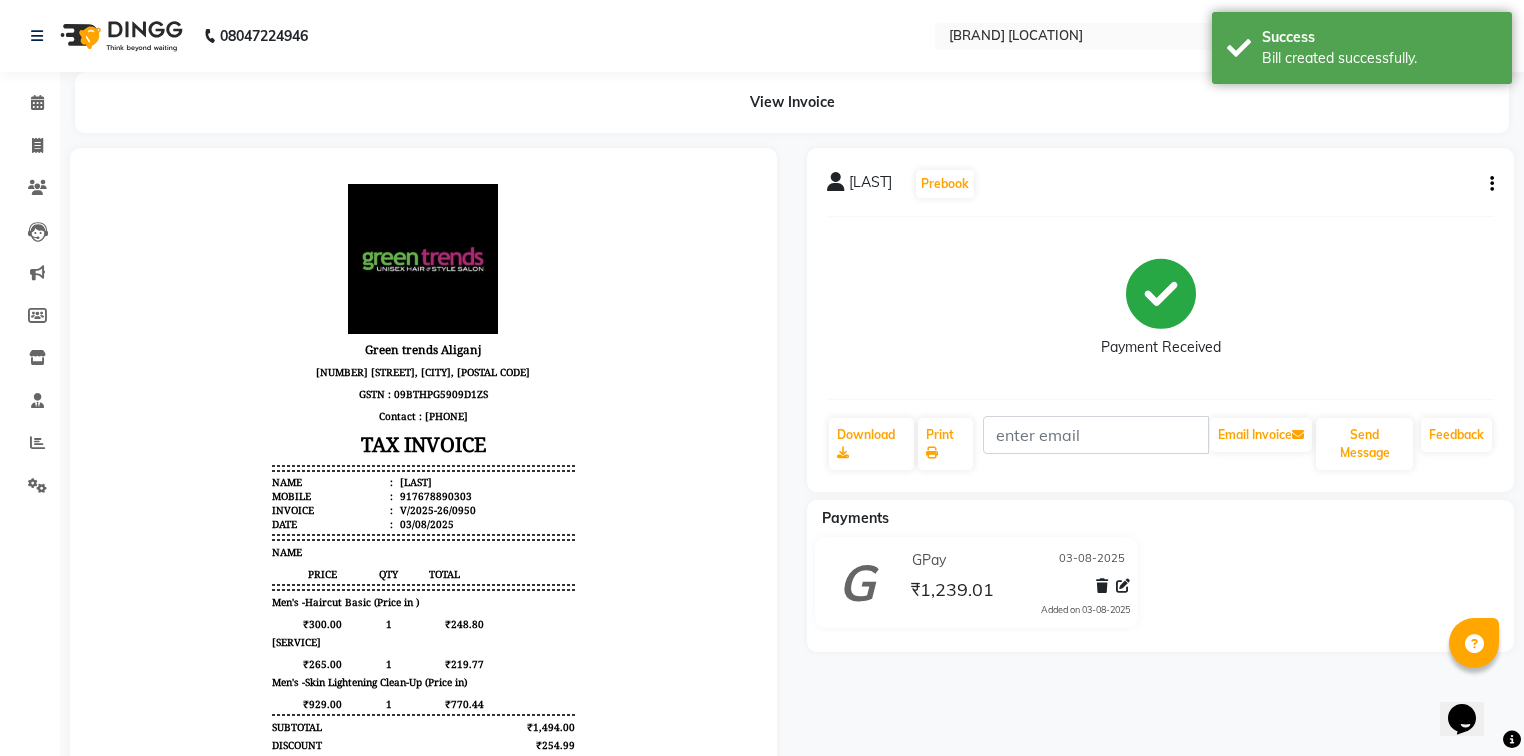 scroll, scrollTop: 0, scrollLeft: 0, axis: both 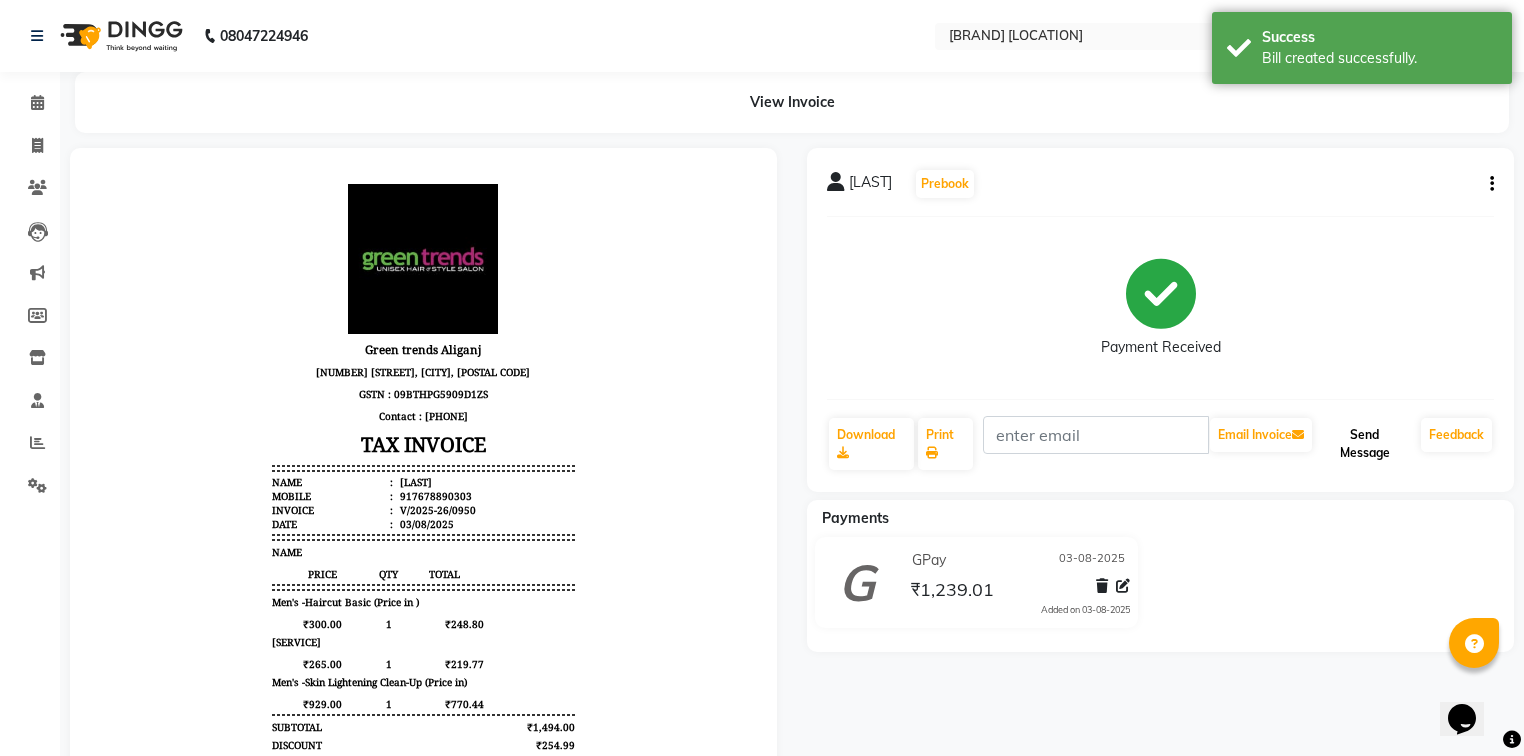 click on "Send Message" 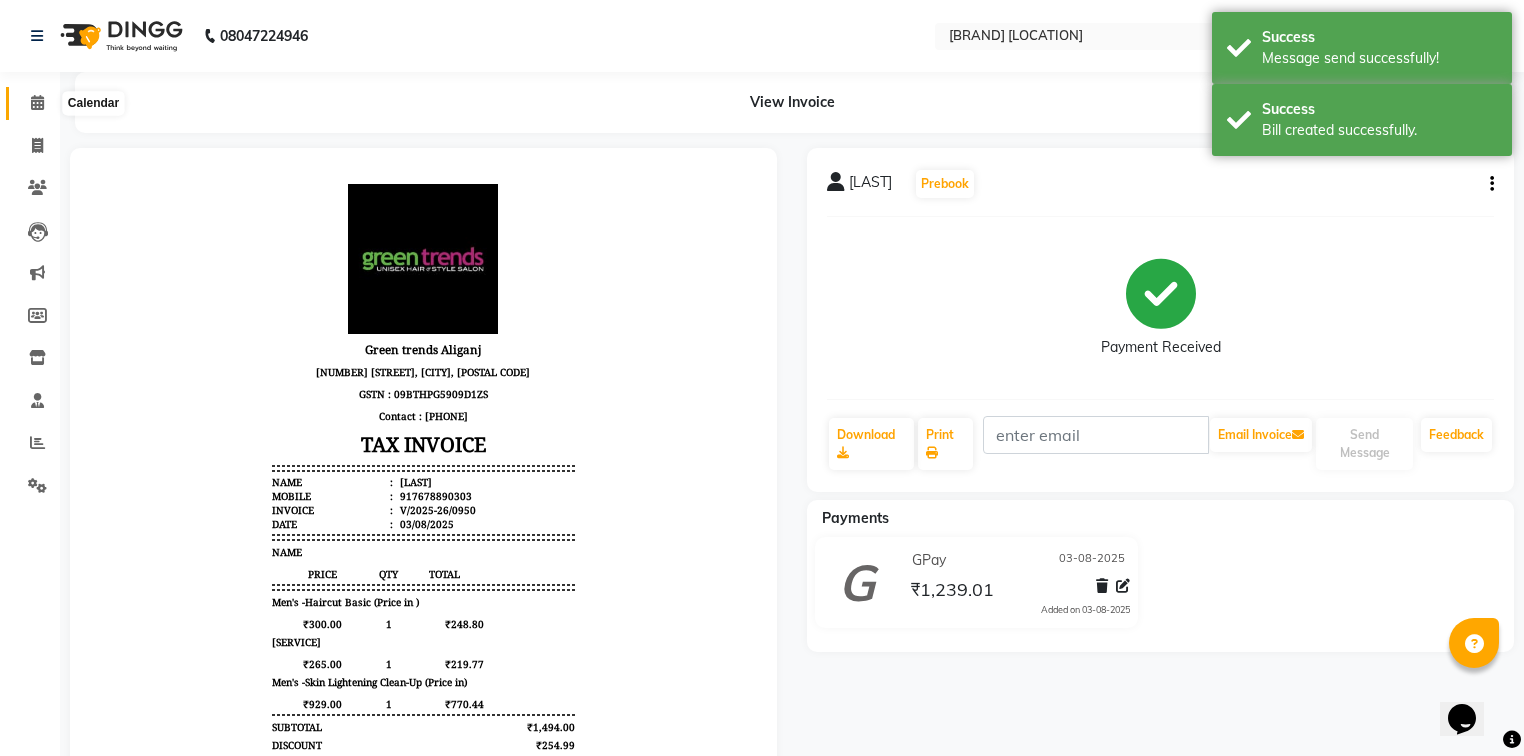 click 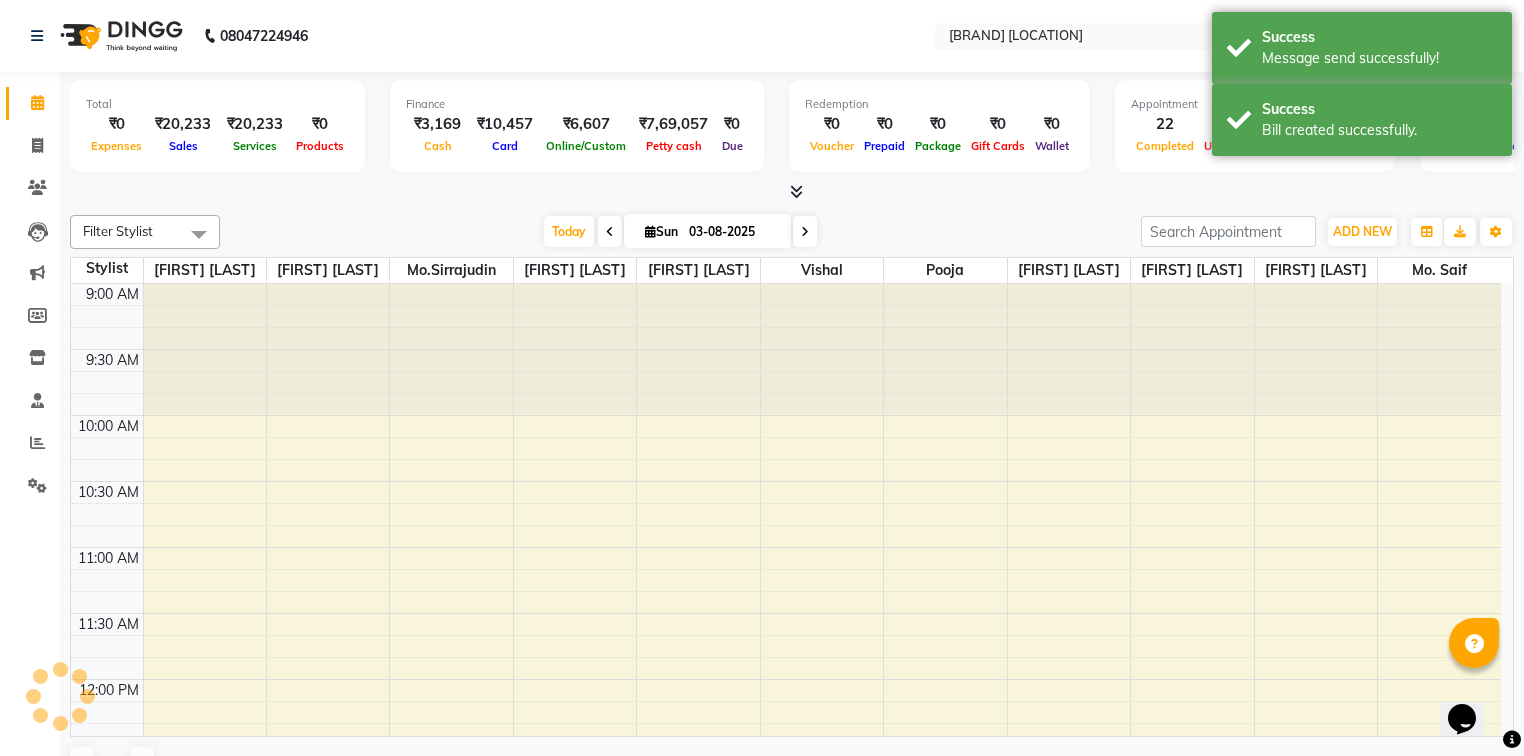 scroll, scrollTop: 0, scrollLeft: 0, axis: both 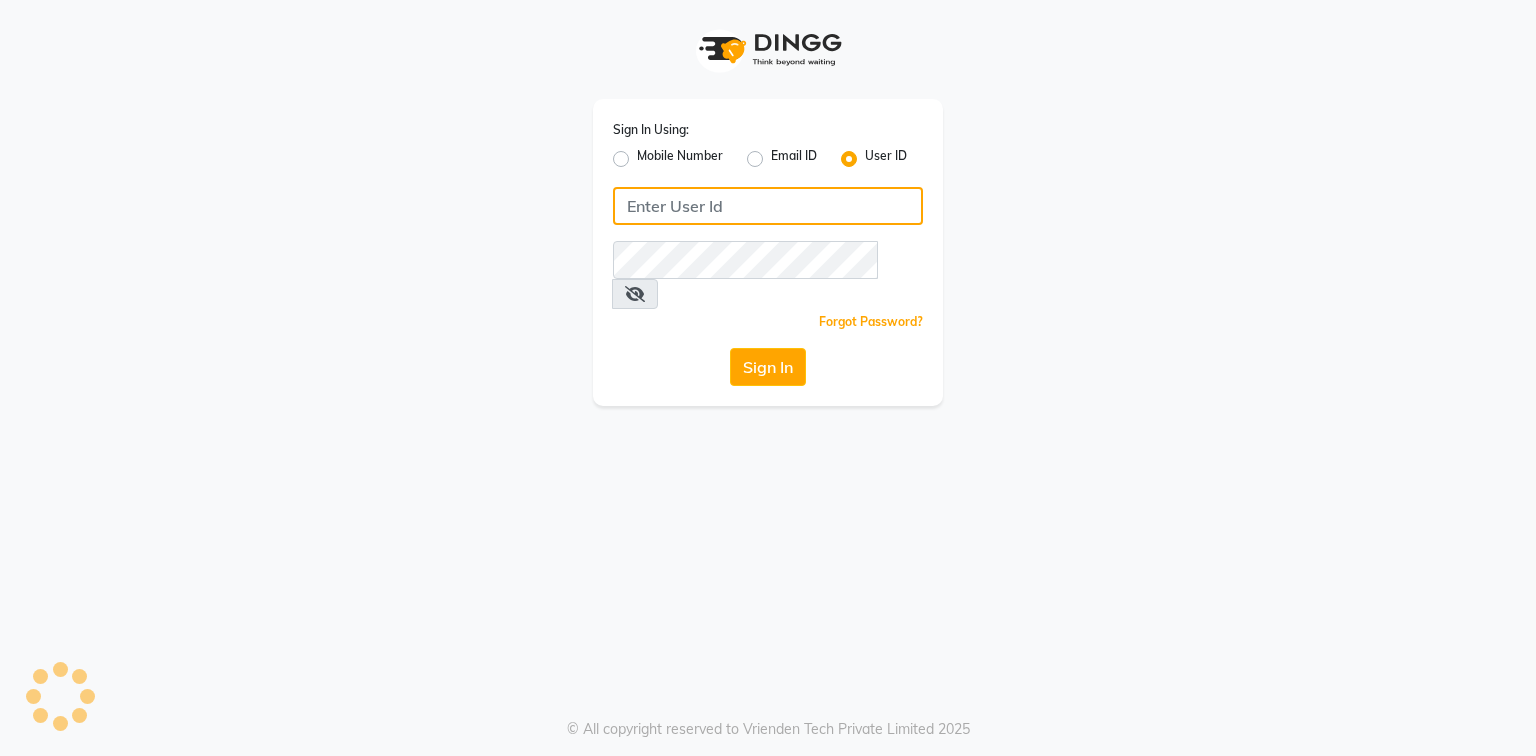 click 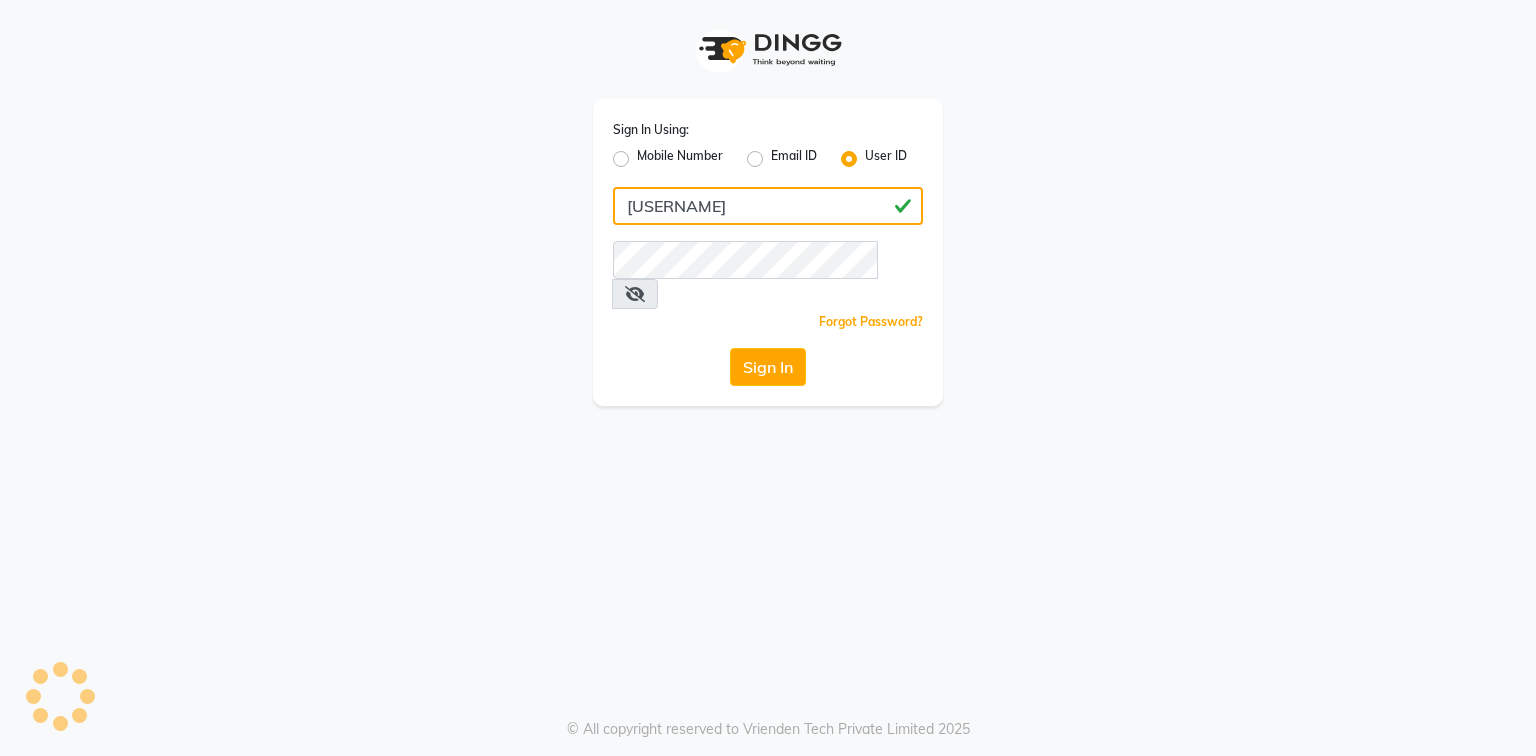 click on "[USERNAME]" 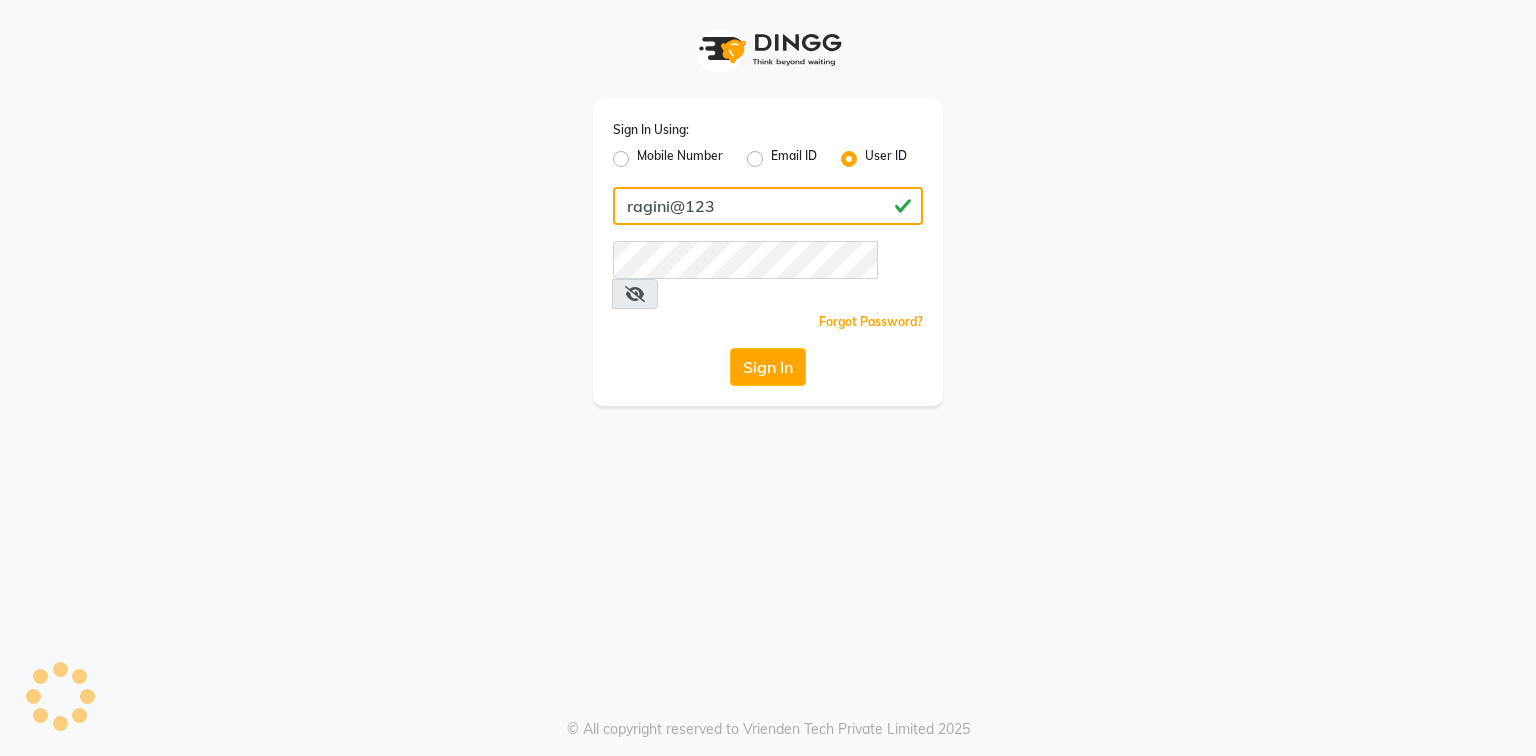 type on "ragini@123" 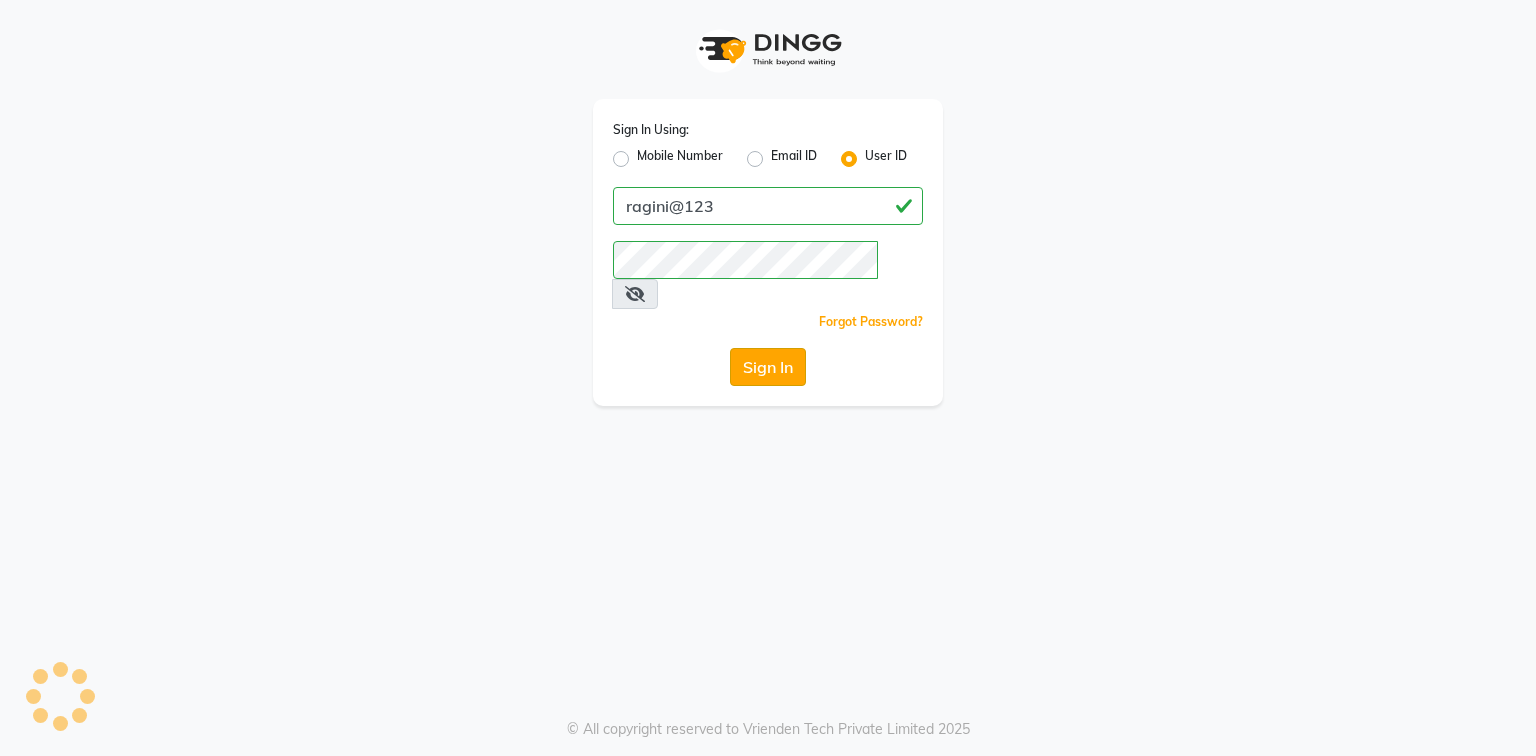 click on "Sign In" 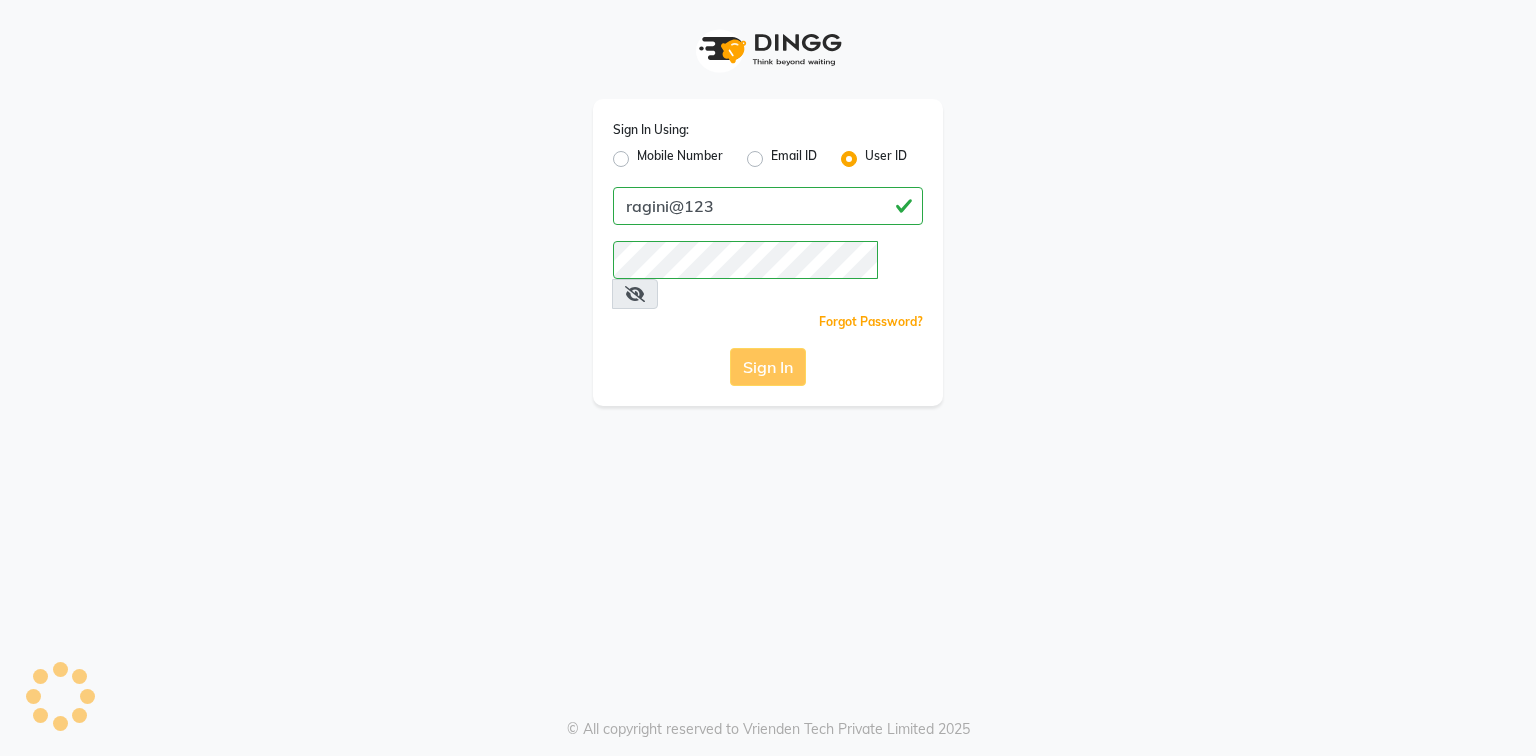 click on "Sign In" 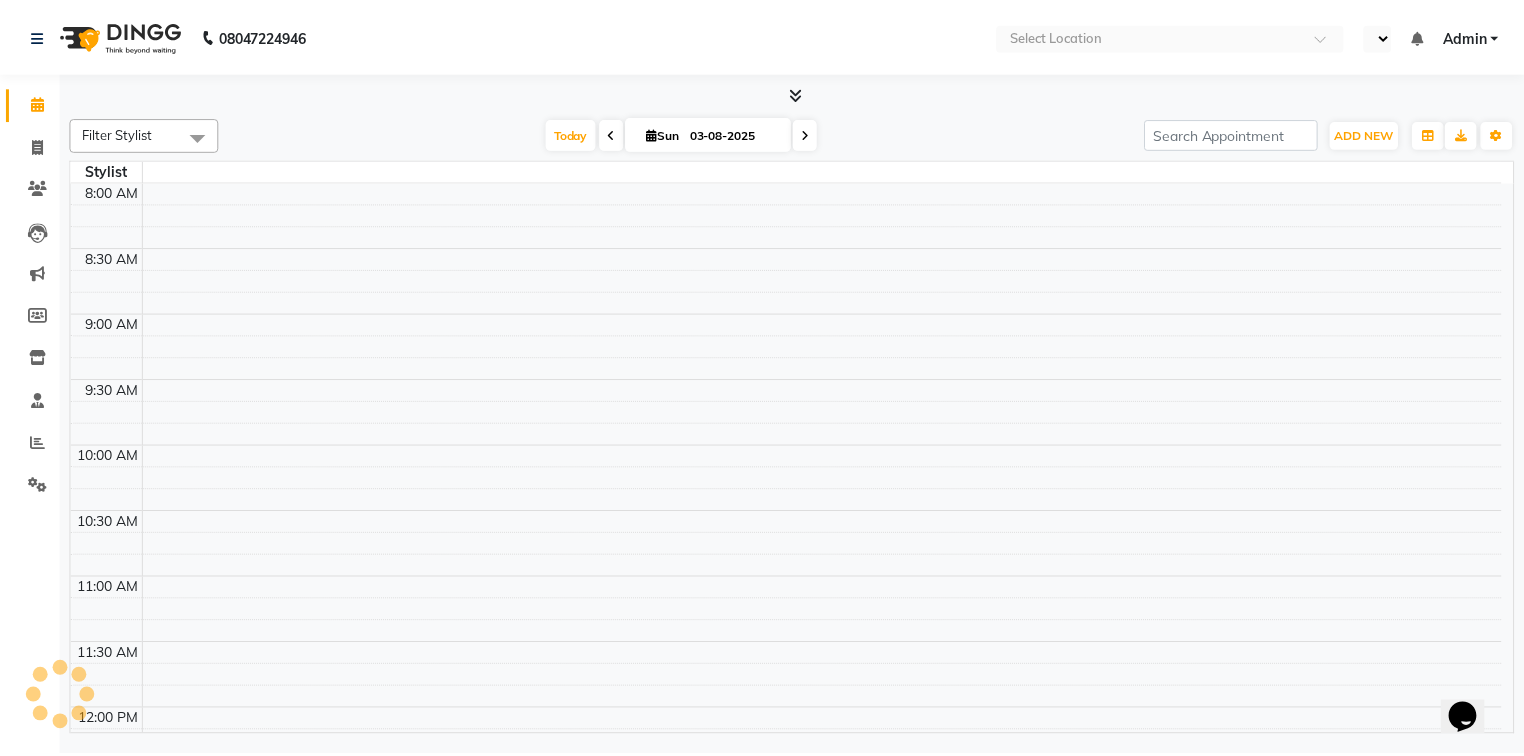 scroll, scrollTop: 0, scrollLeft: 0, axis: both 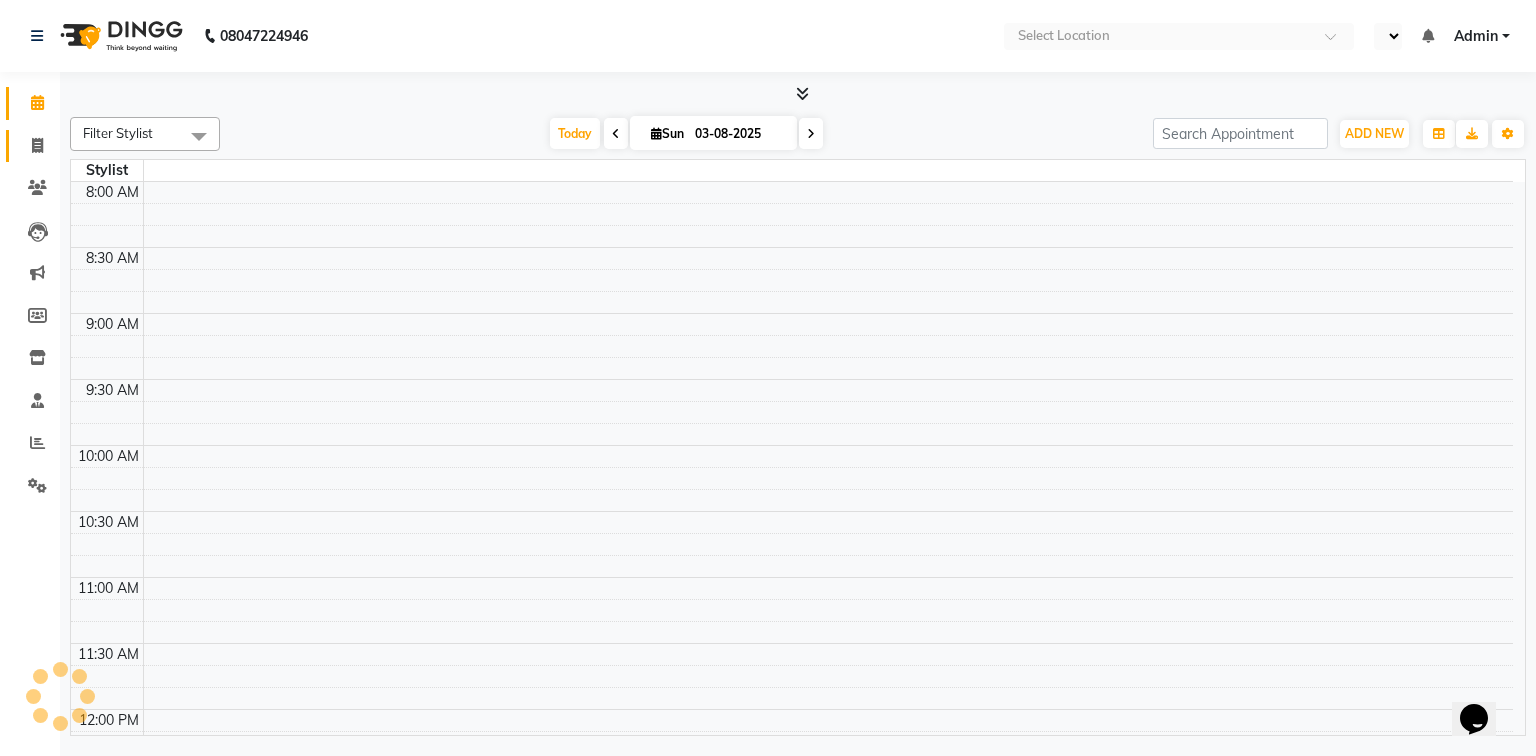 select on "en" 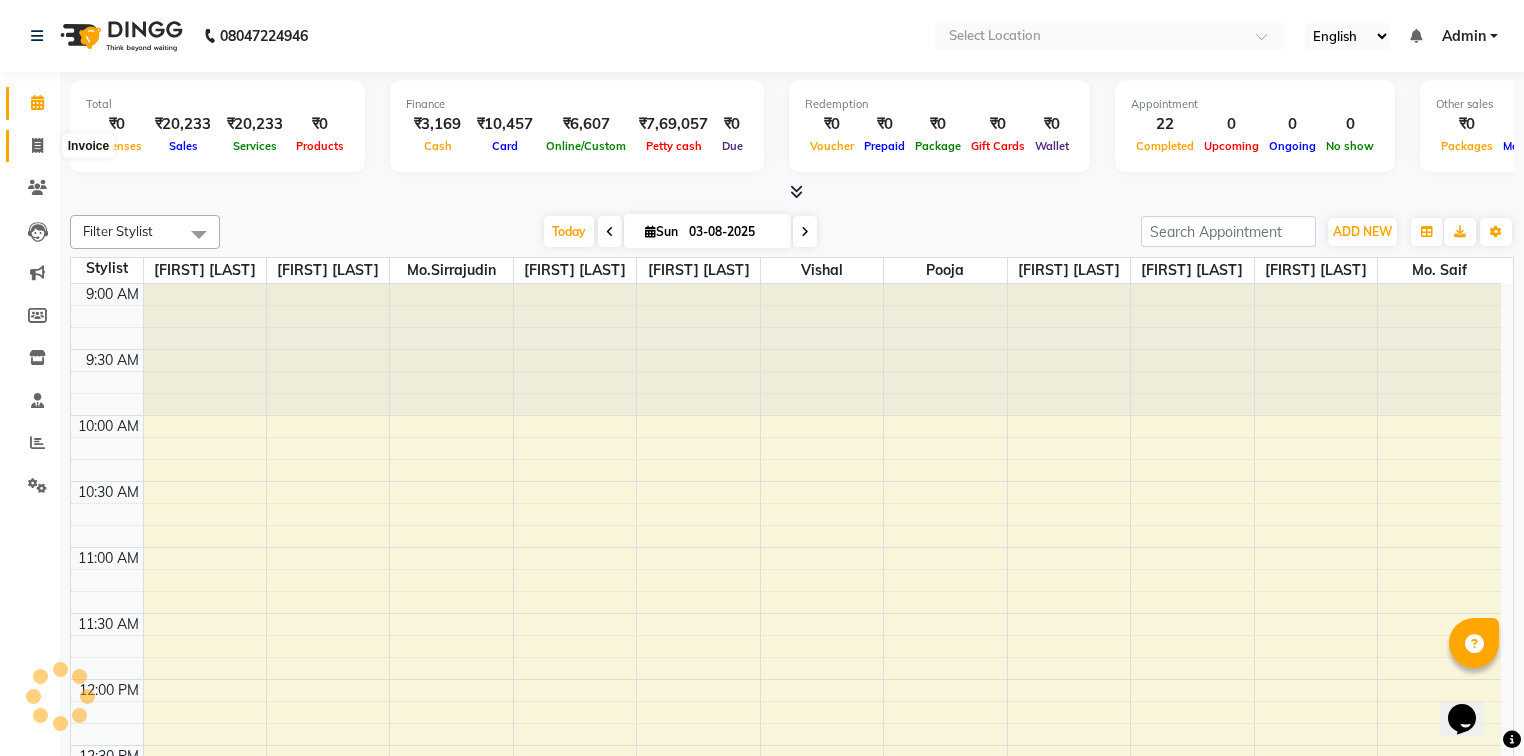 scroll, scrollTop: 0, scrollLeft: 0, axis: both 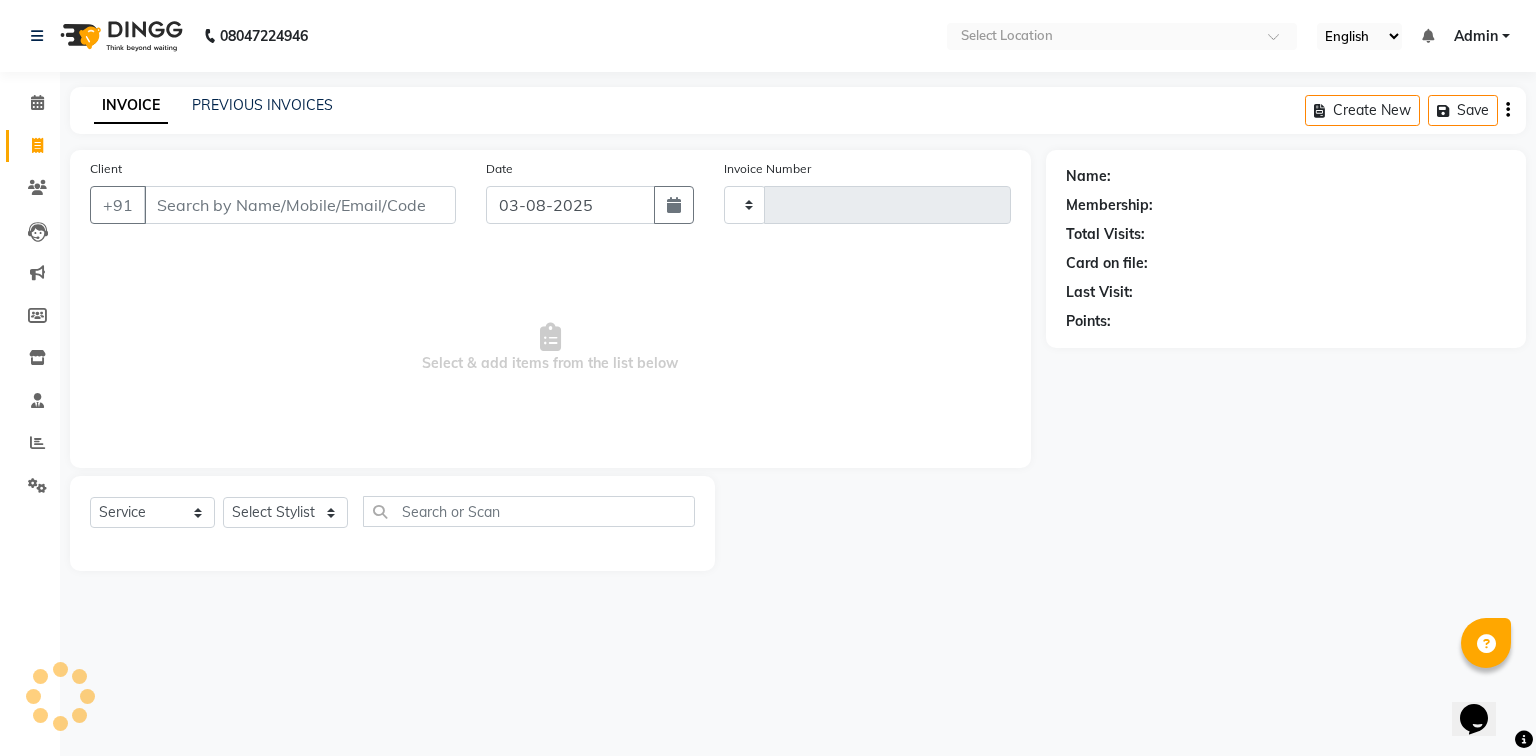 click on "Client" at bounding box center (300, 205) 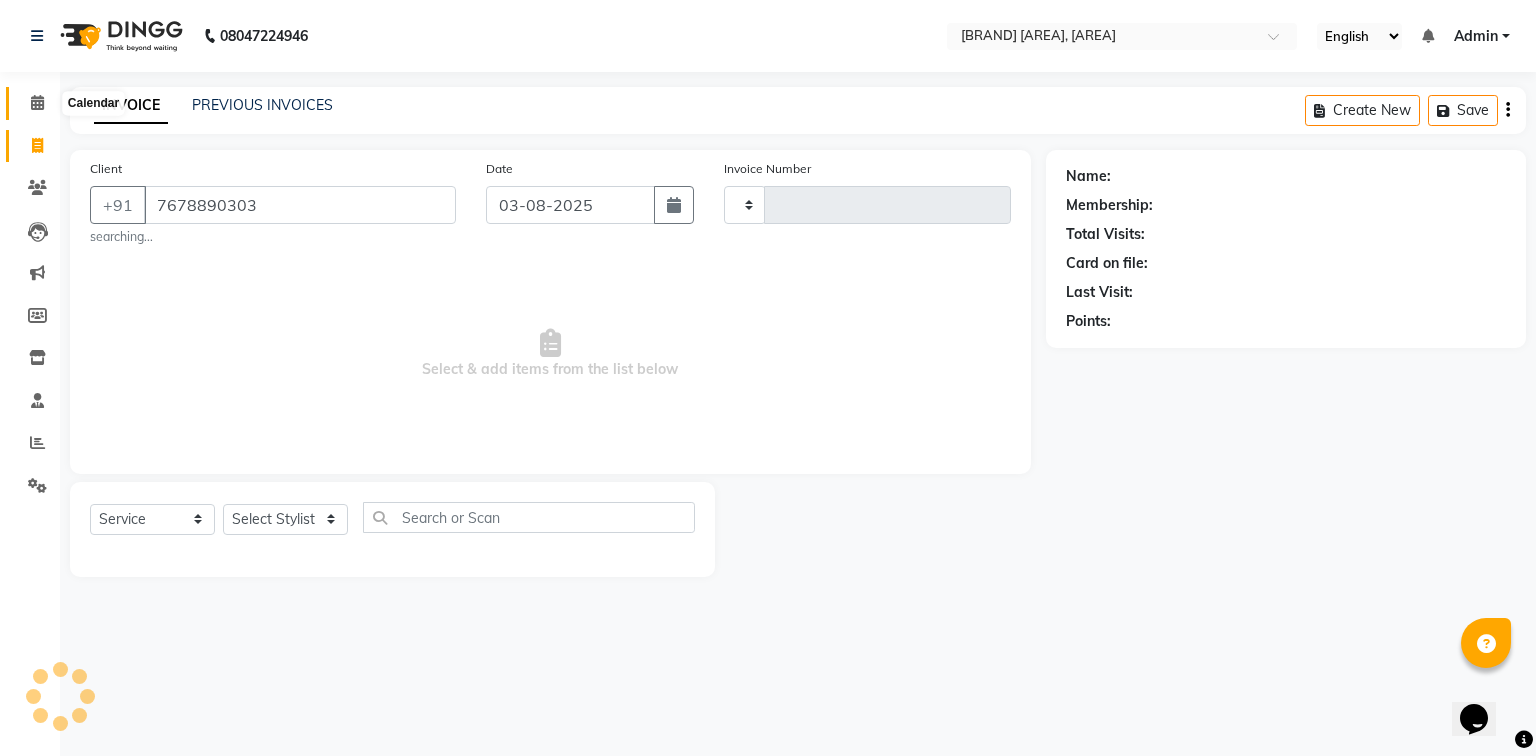 click 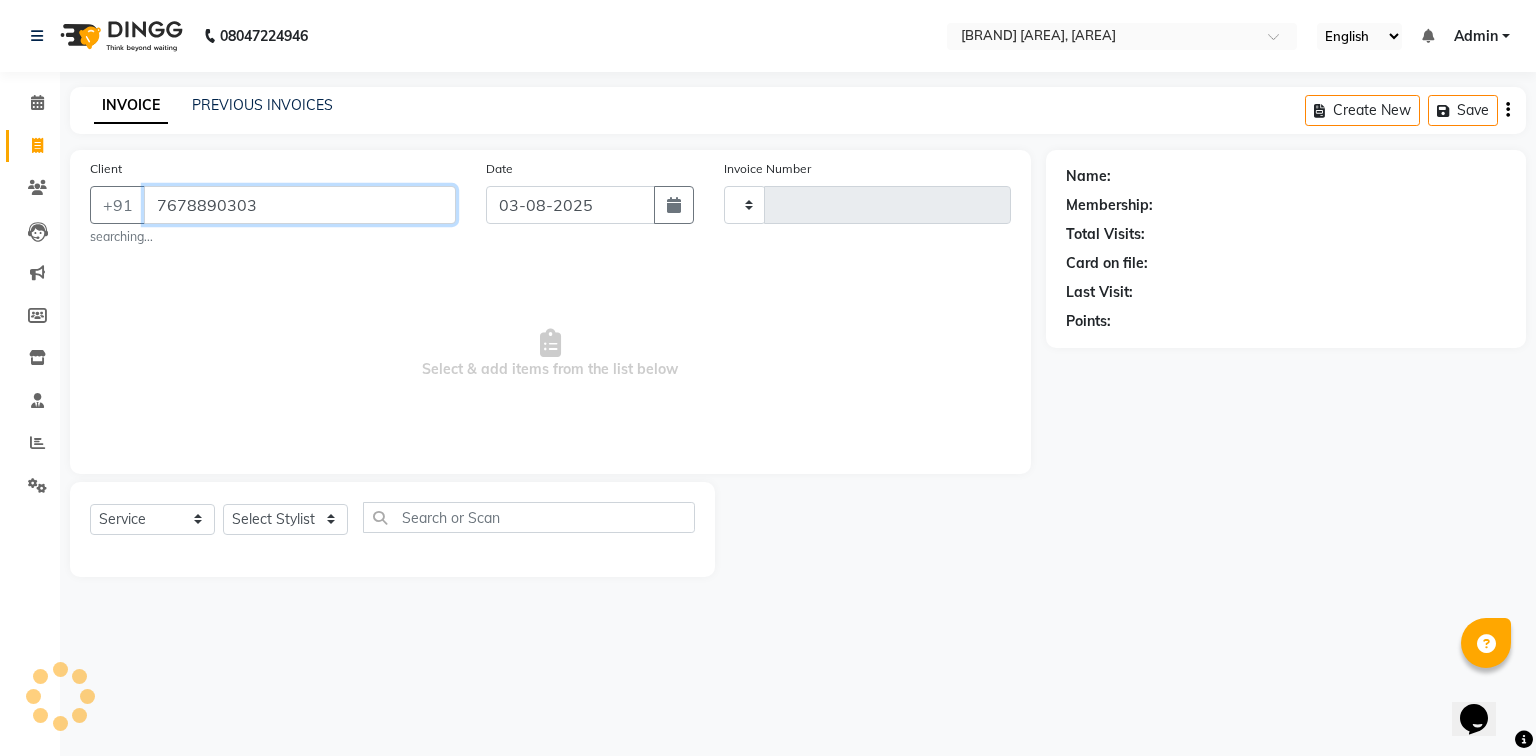 click on "7678890303" at bounding box center (300, 205) 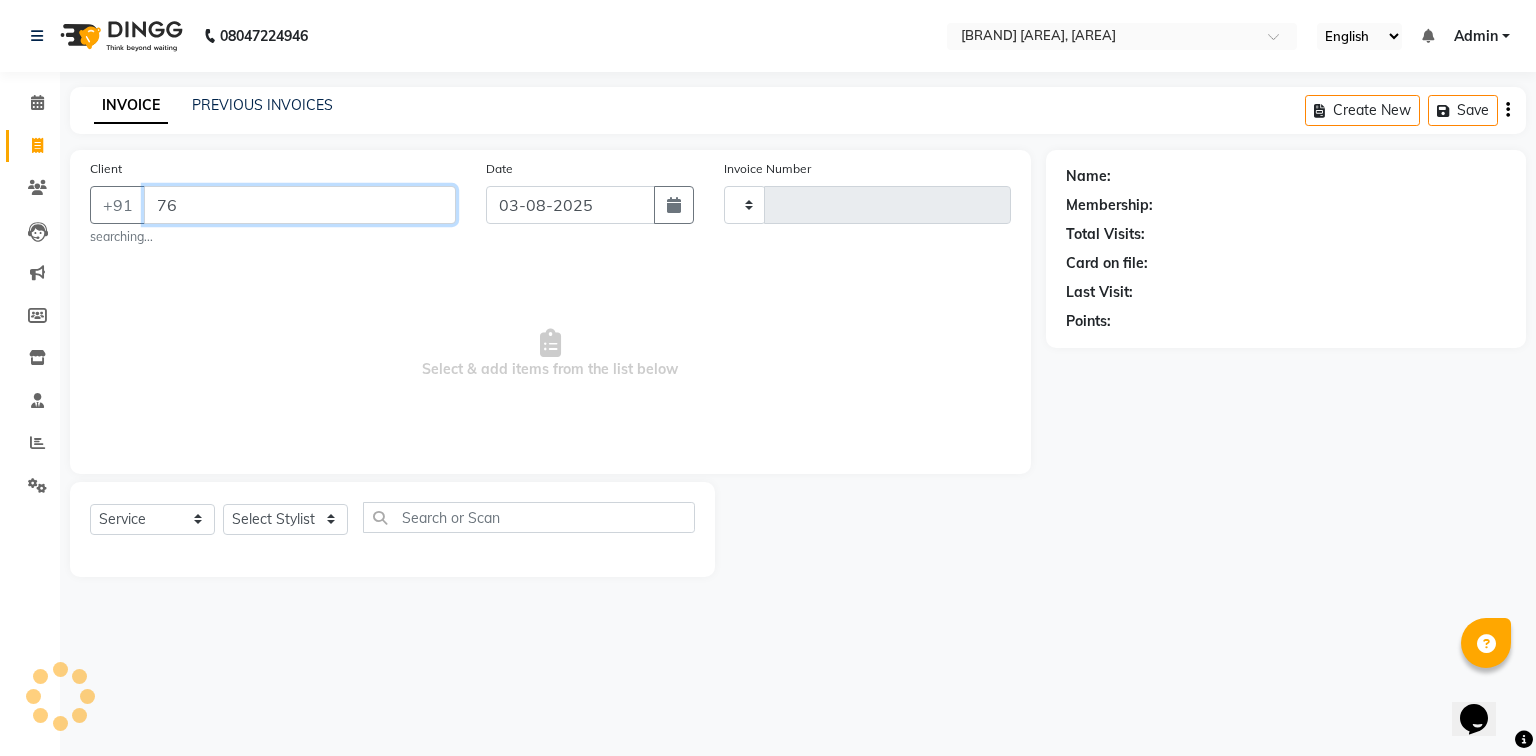 type on "7" 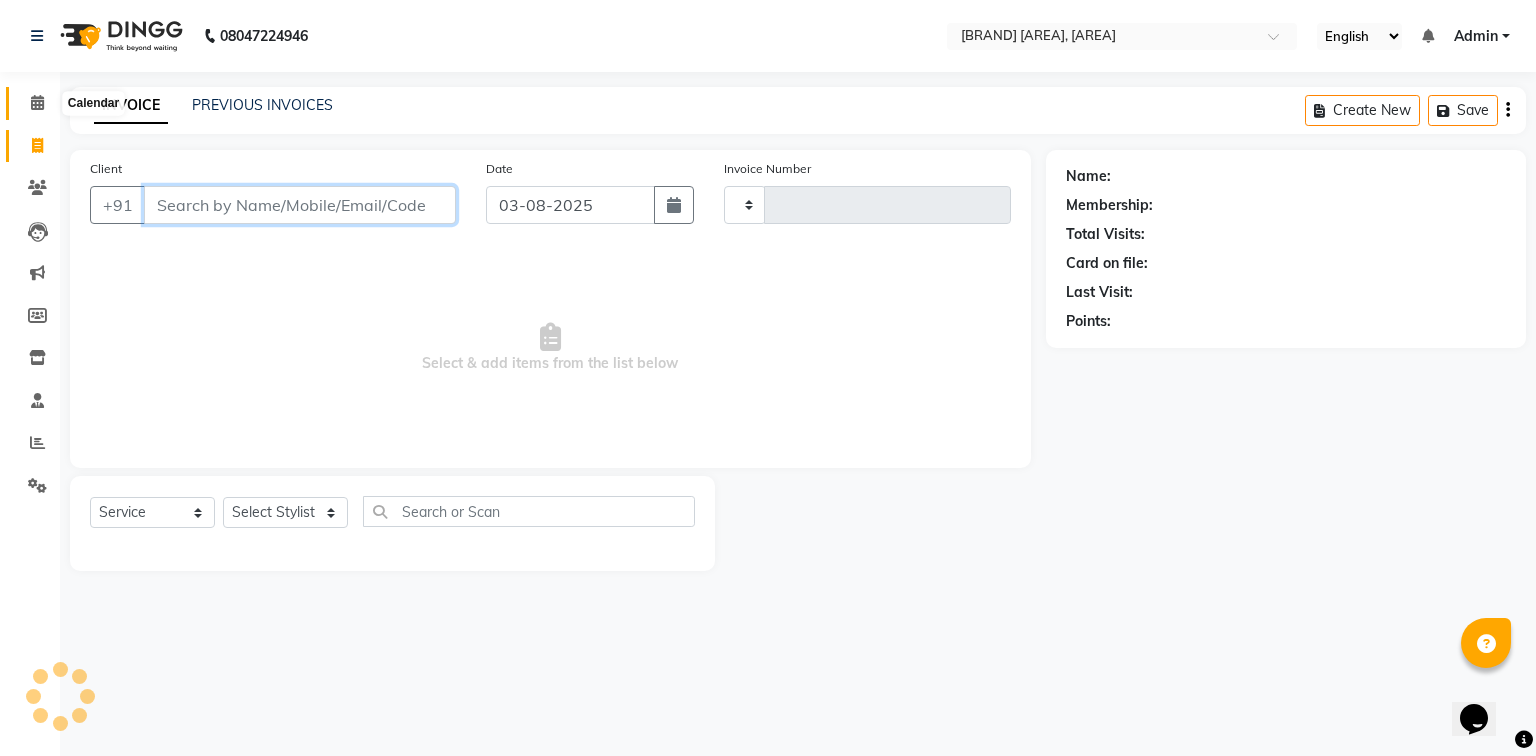 type 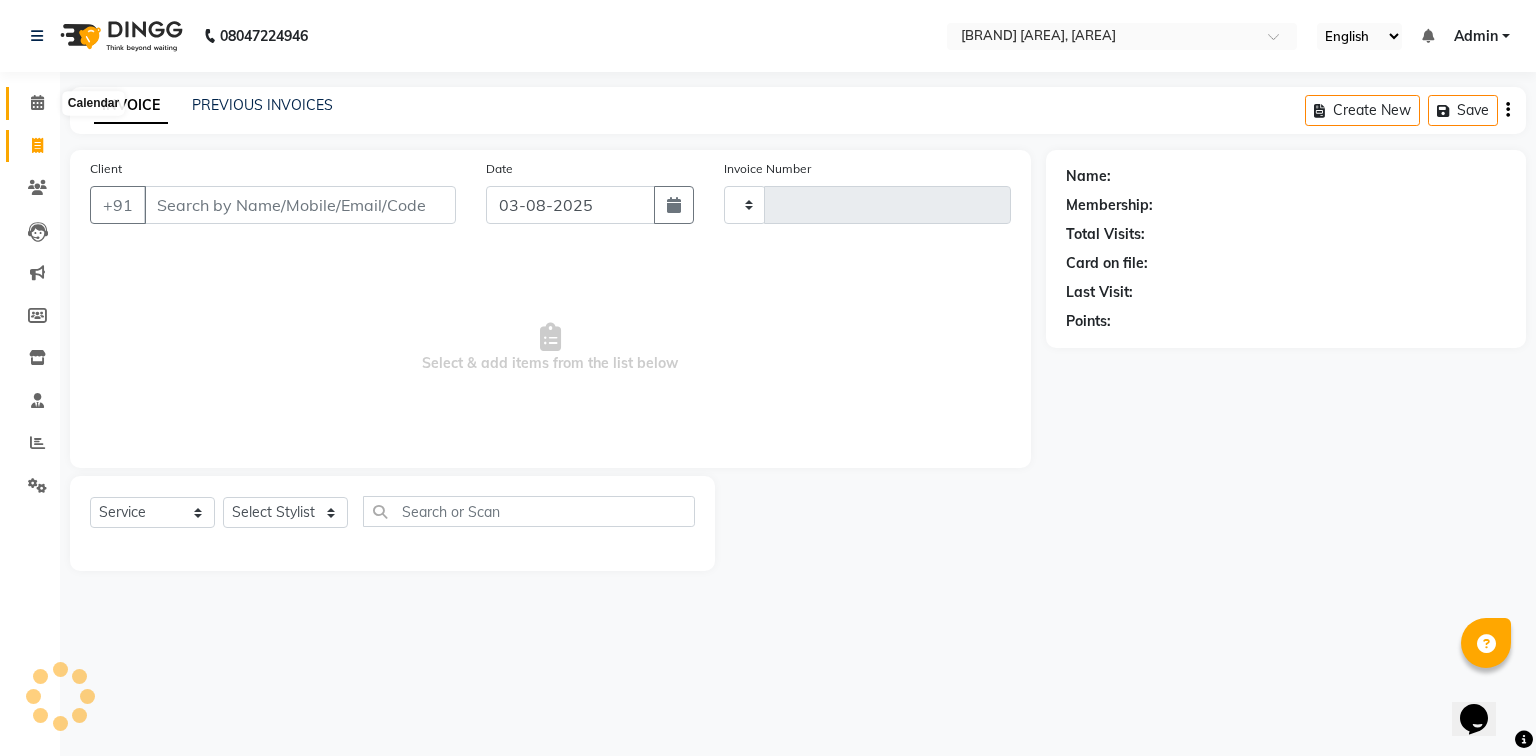 click 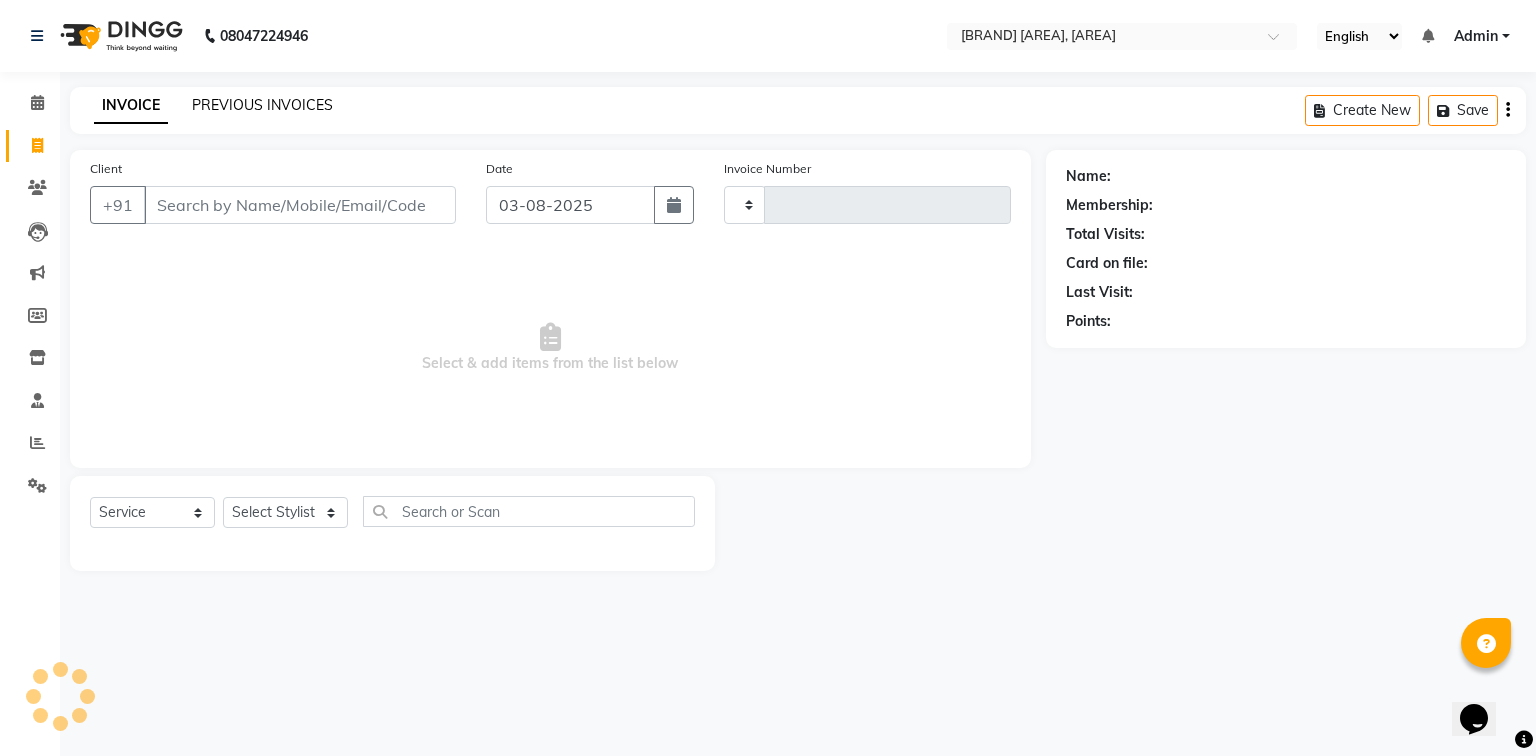 click on "PREVIOUS INVOICES" 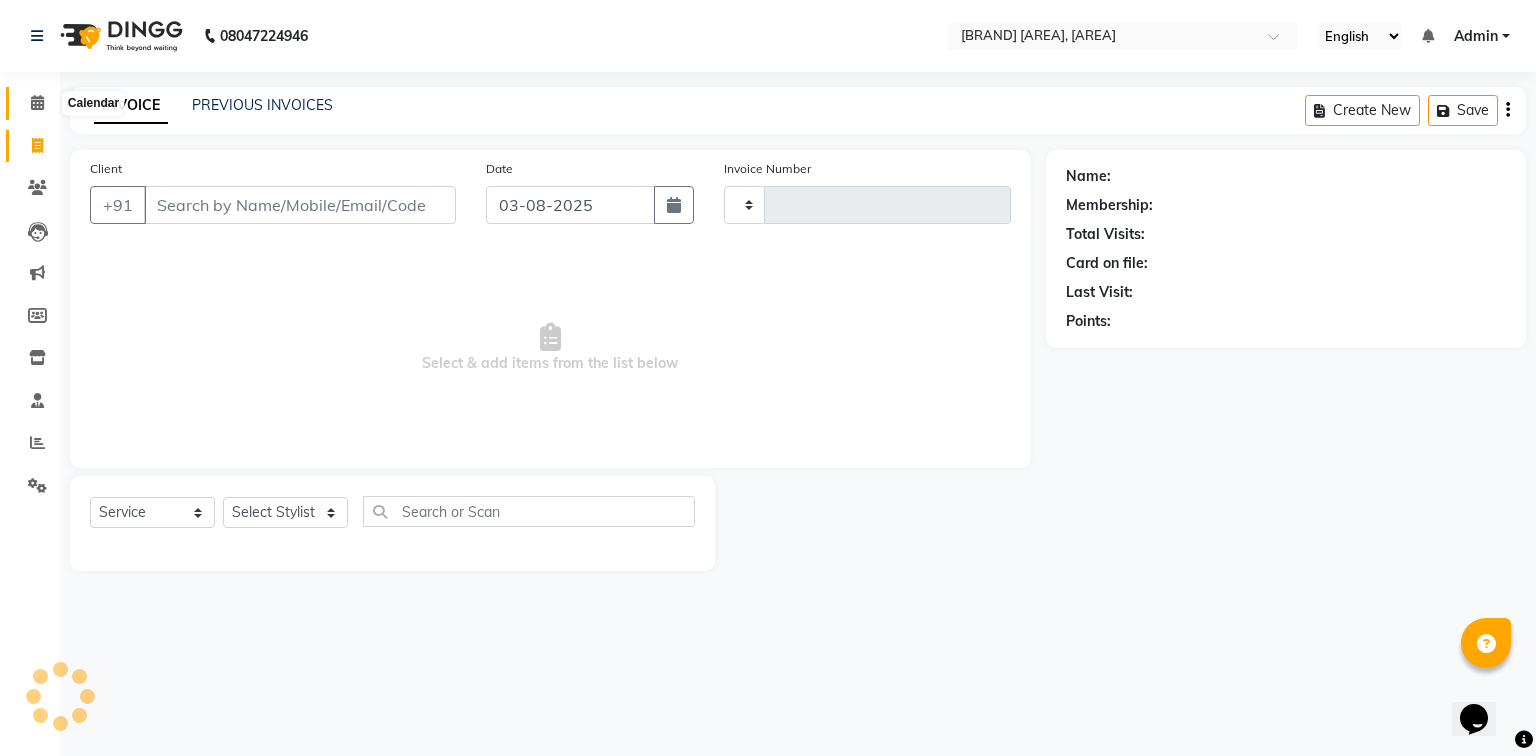 click 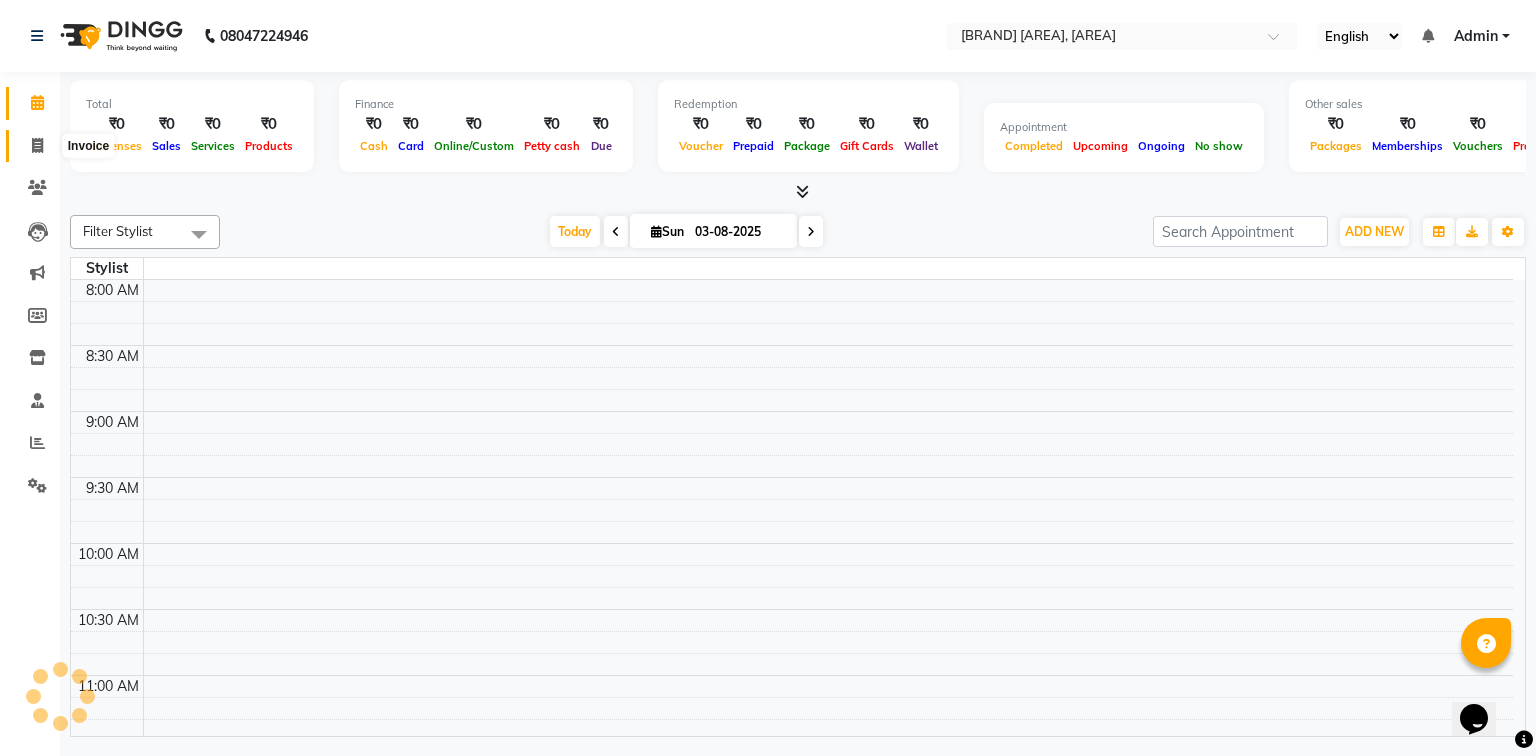 click 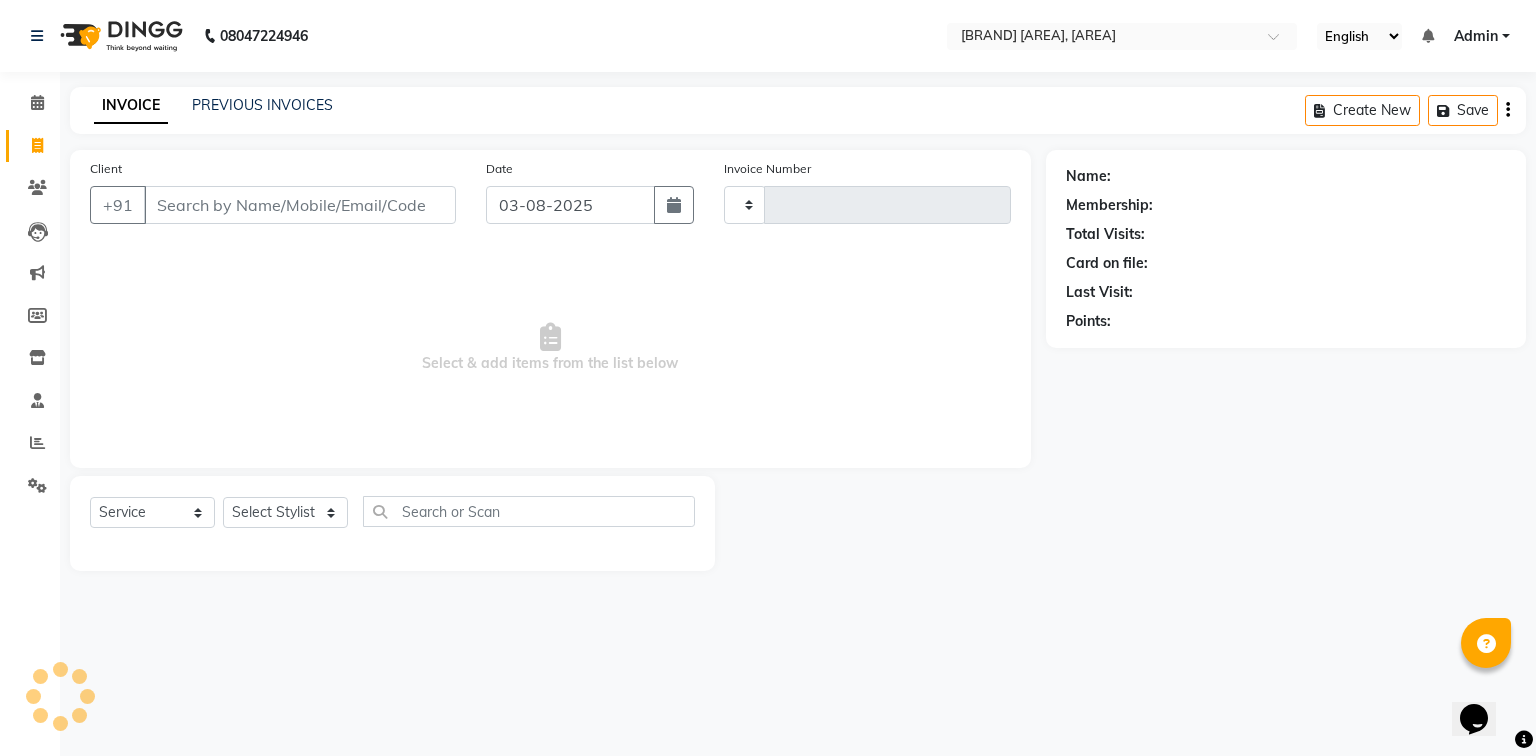 click on "Client" at bounding box center (300, 205) 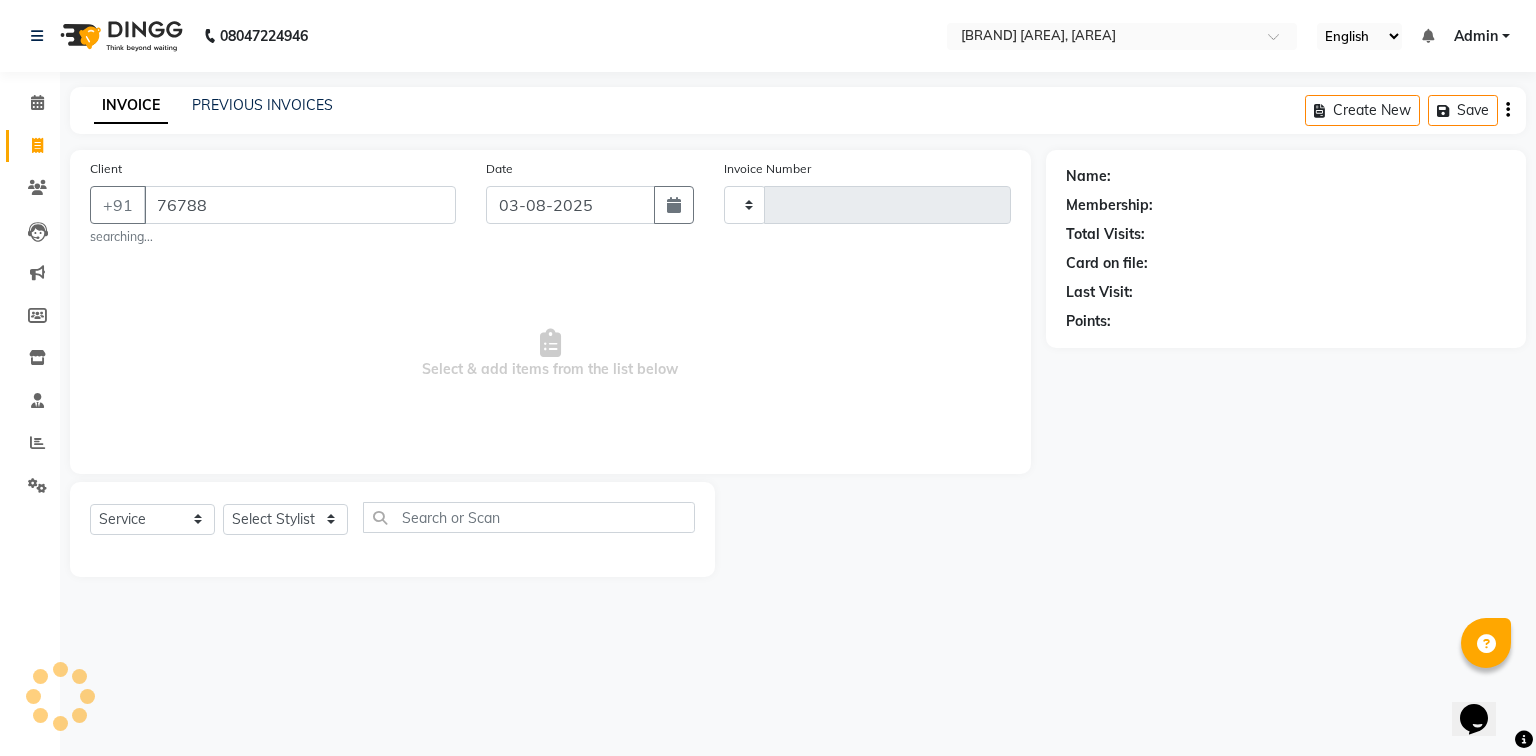 type on "76788" 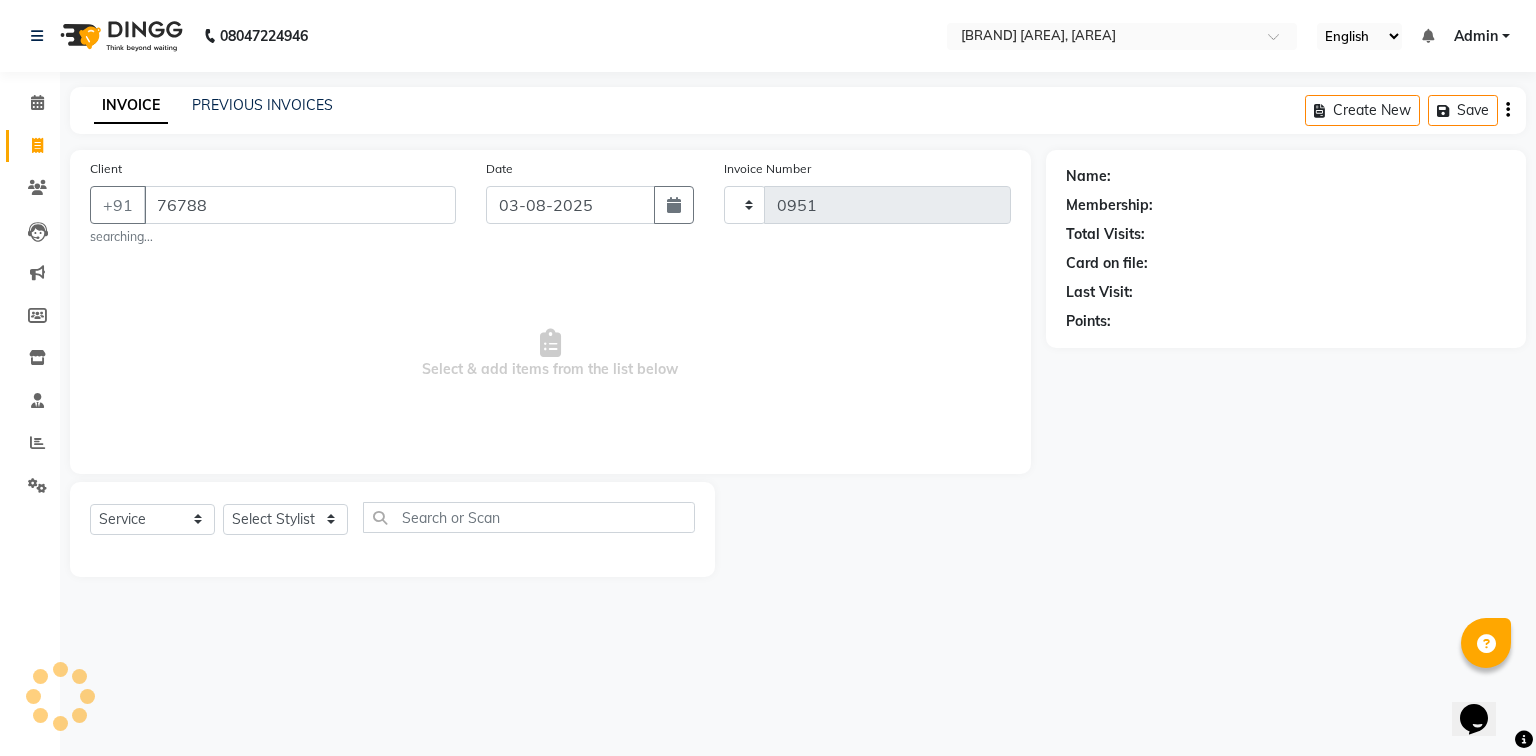 select on "7023" 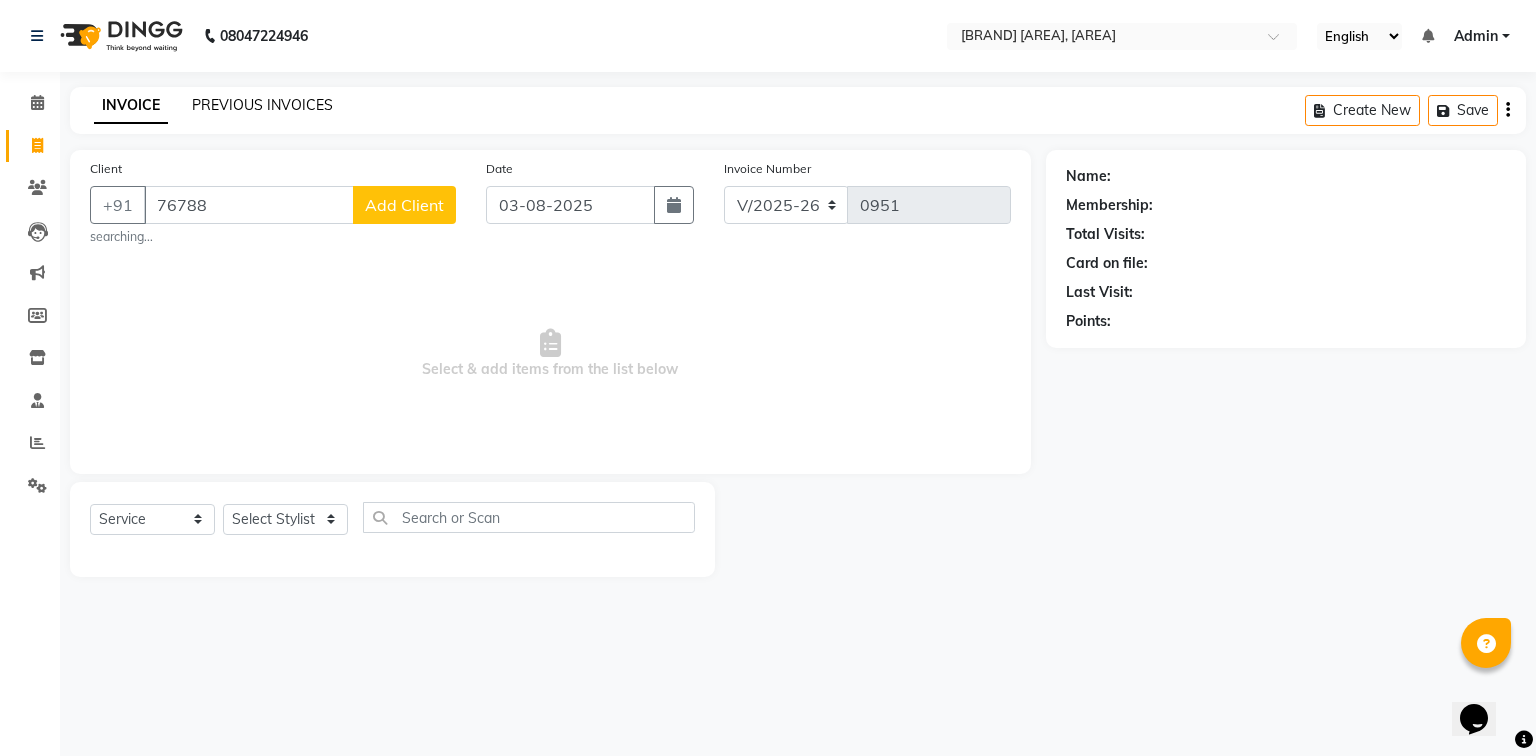 click on "PREVIOUS INVOICES" 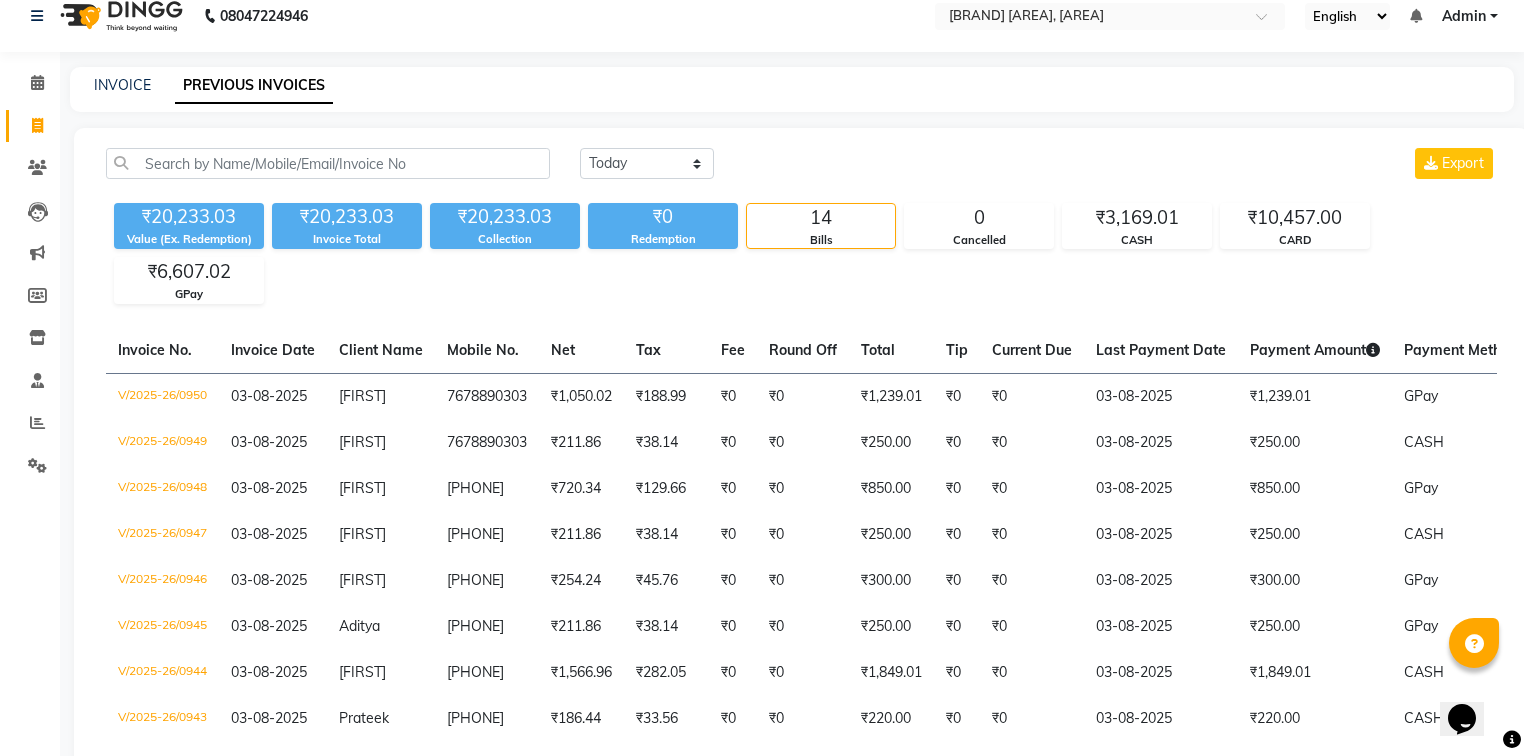 scroll, scrollTop: 0, scrollLeft: 0, axis: both 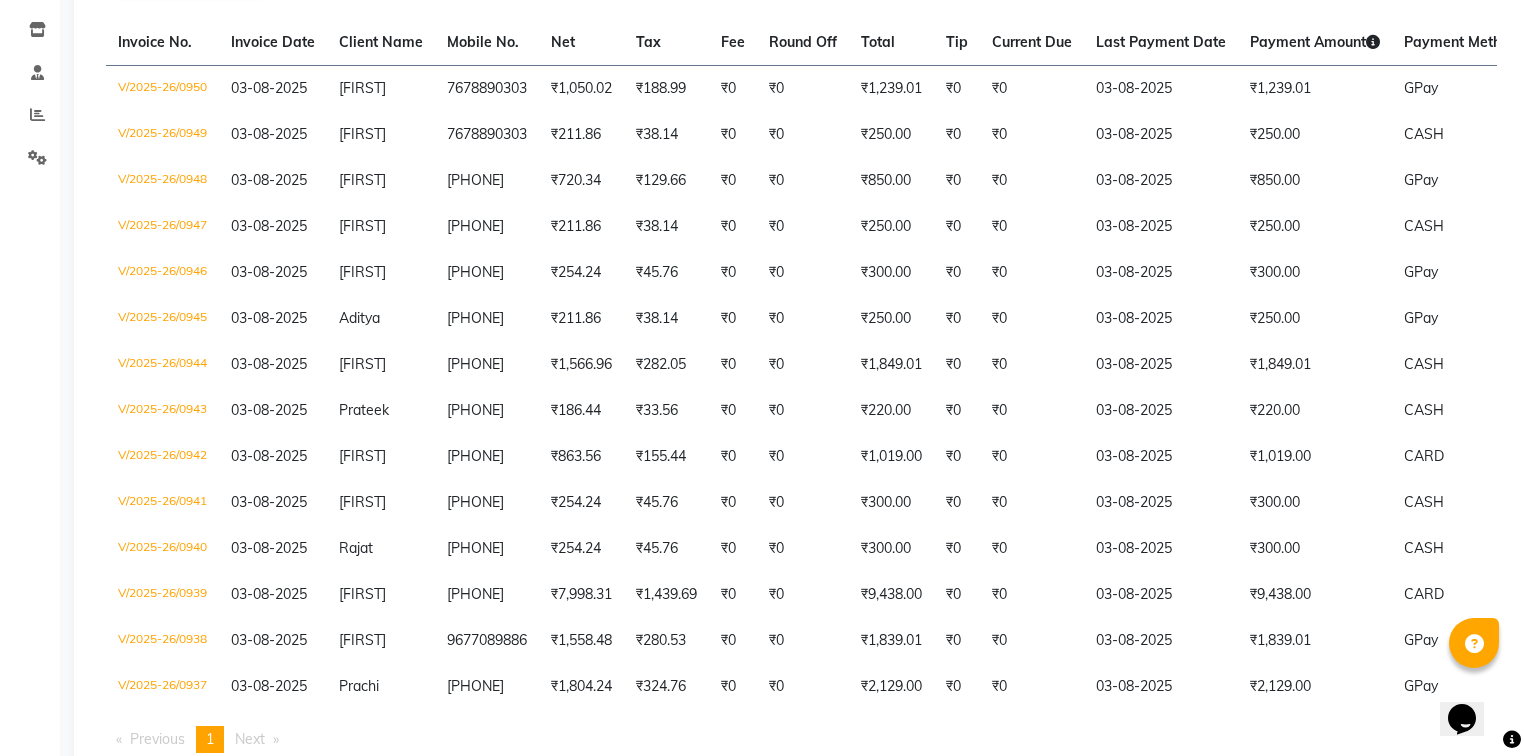 click on "Today Yesterday Custom Range Export ₹20,233.03 Value (Ex. Redemption) ₹20,233.03 Invoice Total  ₹20,233.03 Collection ₹0 Redemption 14 Bills 0 Cancelled ₹3,169.01 CASH ₹10,457.00 CARD ₹6,607.02 GPay  Invoice No.   Invoice Date   Client Name   Mobile No.   Net   Tax   Fee   Round Off   Total   Tip   Current Due   Last Payment Date   Payment Amount   Payment Methods   Cancel Reason   Status   V/2025-26/0950  03-08-2025 Styam   7678890303 ₹1,050.02 ₹188.99  ₹0  ₹0 ₹1,239.01 ₹0 ₹0 03-08-2025 ₹1,239.01  GPay - PAID  V/2025-26/0949  03-08-2025 Styam   7678890303 ₹211.86 ₹38.14  ₹0  ₹0 ₹250.00 ₹0 ₹0 03-08-2025 ₹250.00  CASH - PAID  V/2025-26/0948  03-08-2025 Richa   7499955582 ₹720.34 ₹129.66  ₹0  ₹0 ₹850.00 ₹0 ₹0 03-08-2025 ₹850.00  GPay - PAID  V/2025-26/0947  03-08-2025 Namrita   6394897560 ₹211.86 ₹38.14  ₹0  ₹0 ₹250.00 ₹0 ₹0 03-08-2025 ₹250.00  CASH - PAID  V/2025-26/0946  03-08-2025 Vashu   956941809 ₹254.24 ₹45.76  ₹0  ₹0 -" 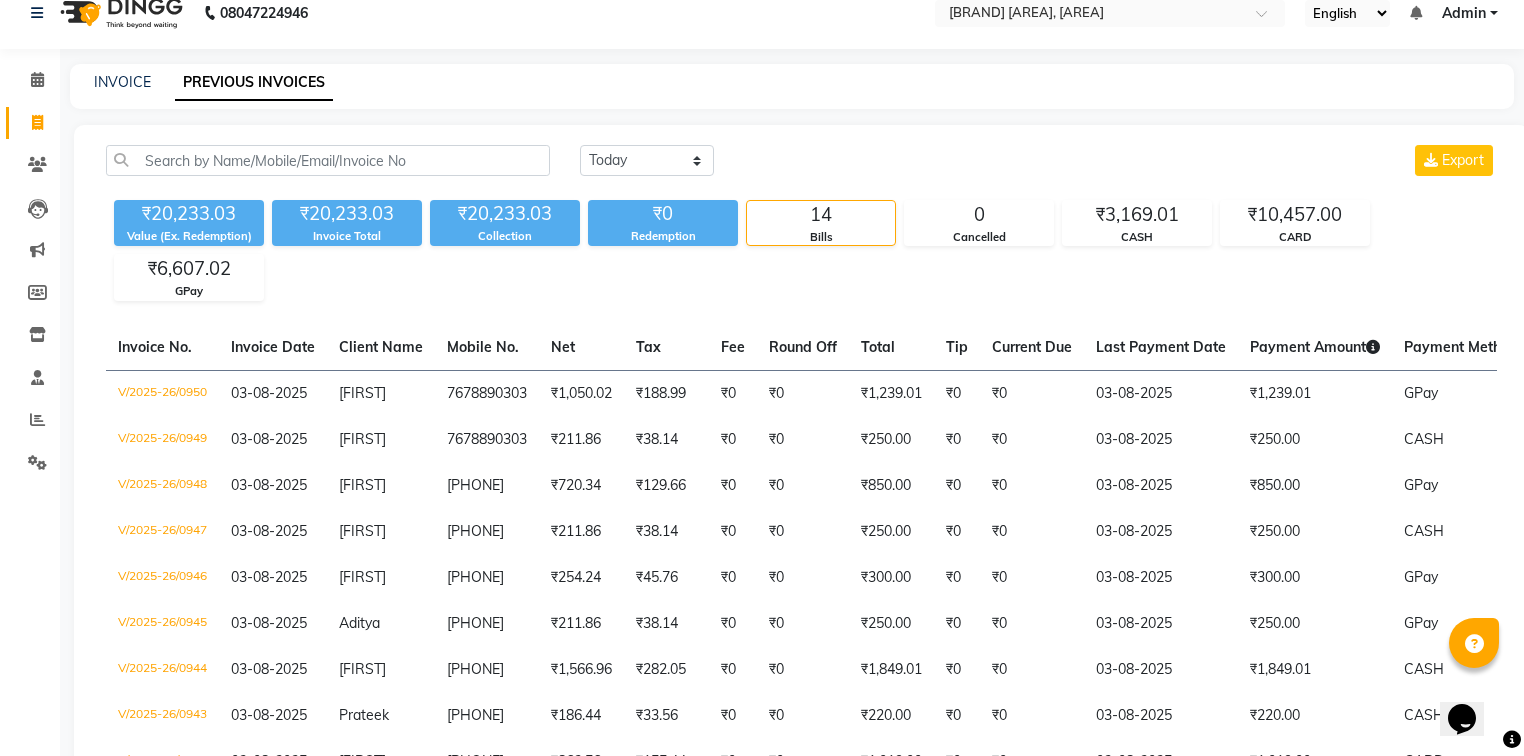 scroll, scrollTop: 17, scrollLeft: 0, axis: vertical 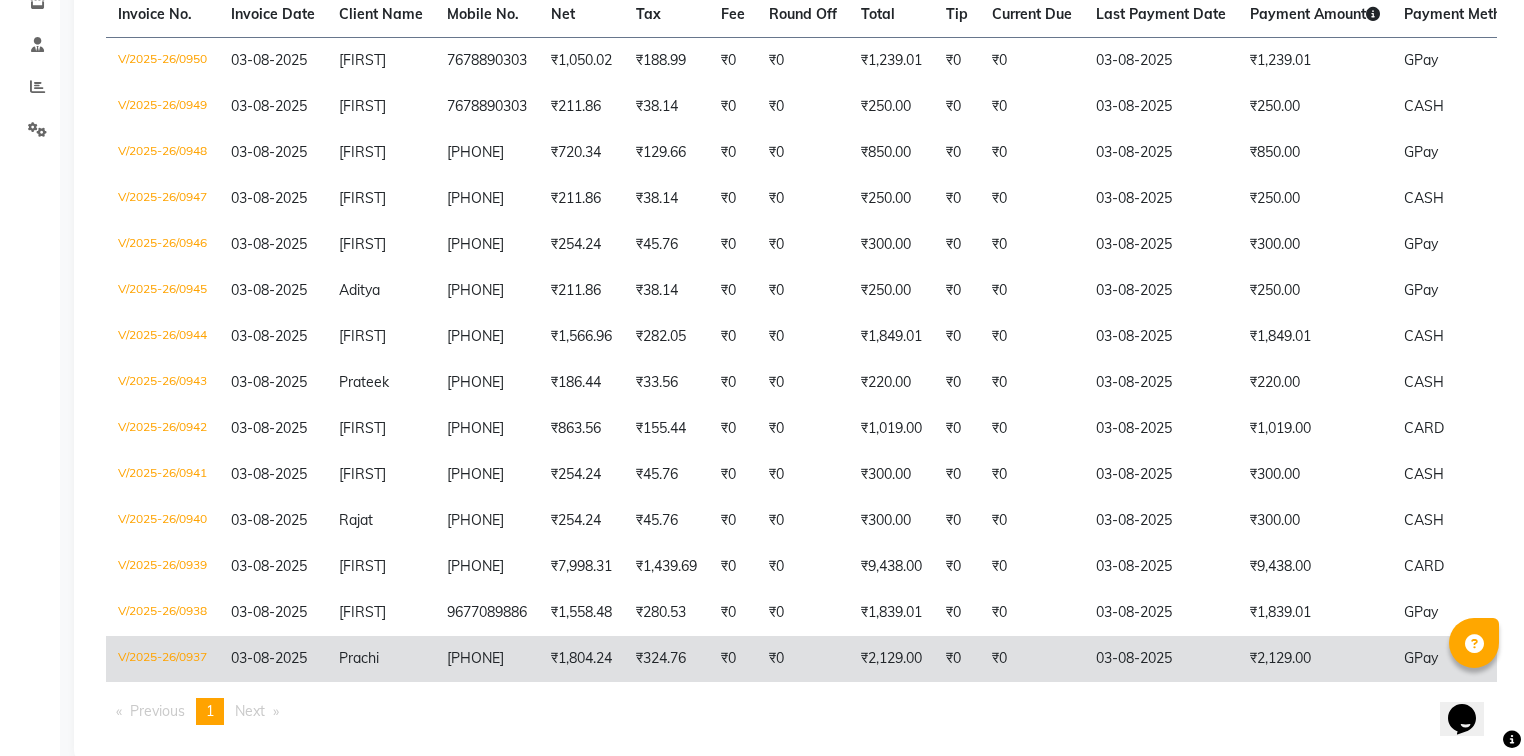 click on "Prachi" 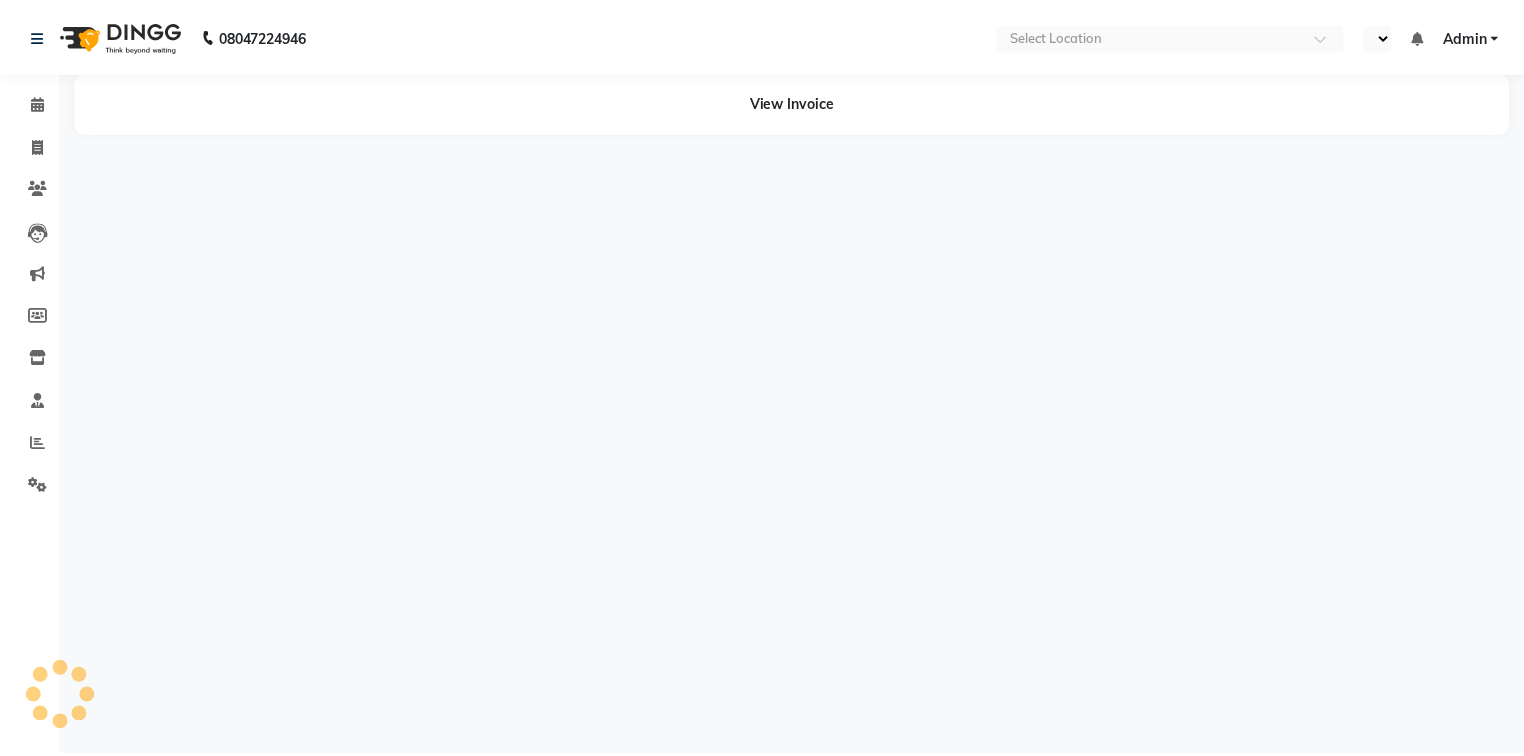 scroll, scrollTop: 0, scrollLeft: 0, axis: both 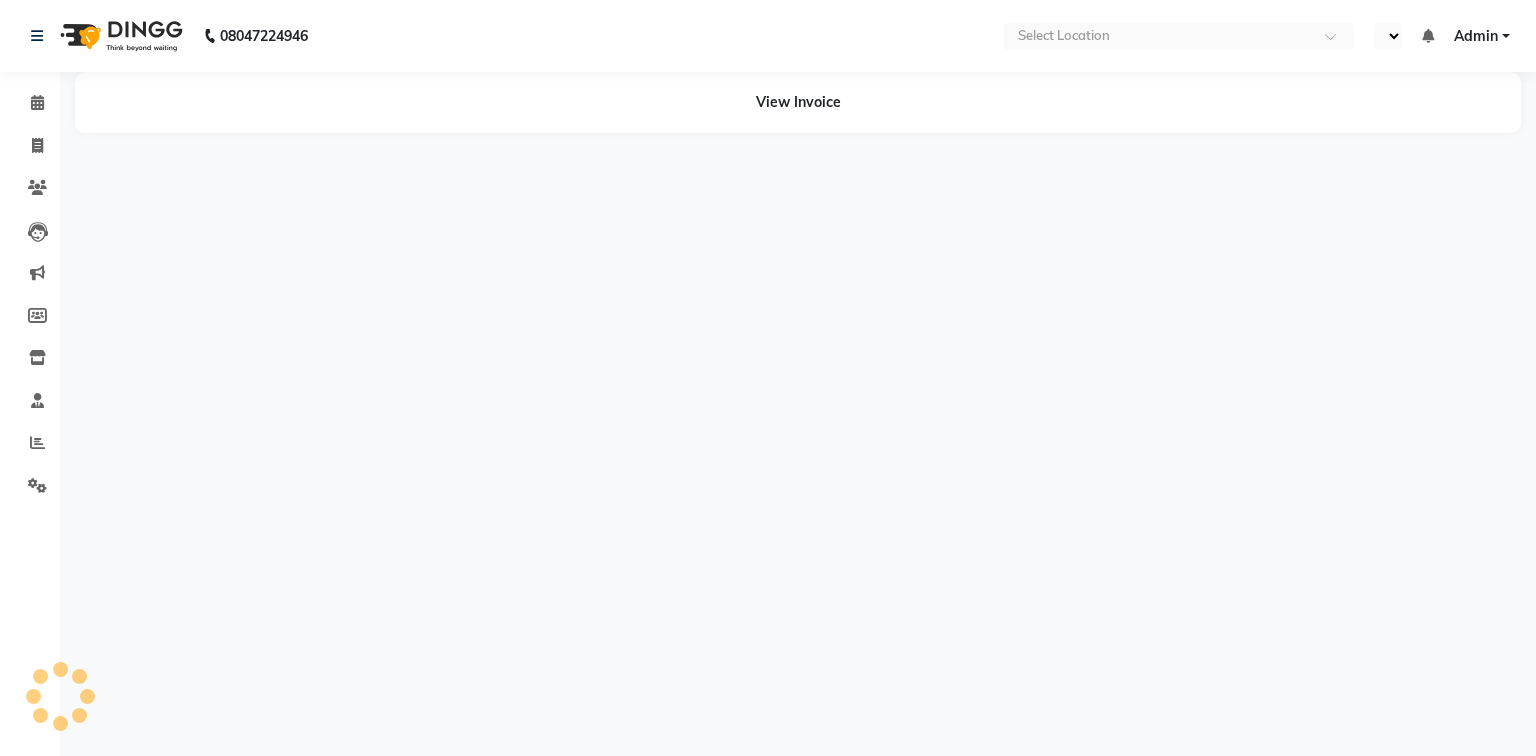 select on "en" 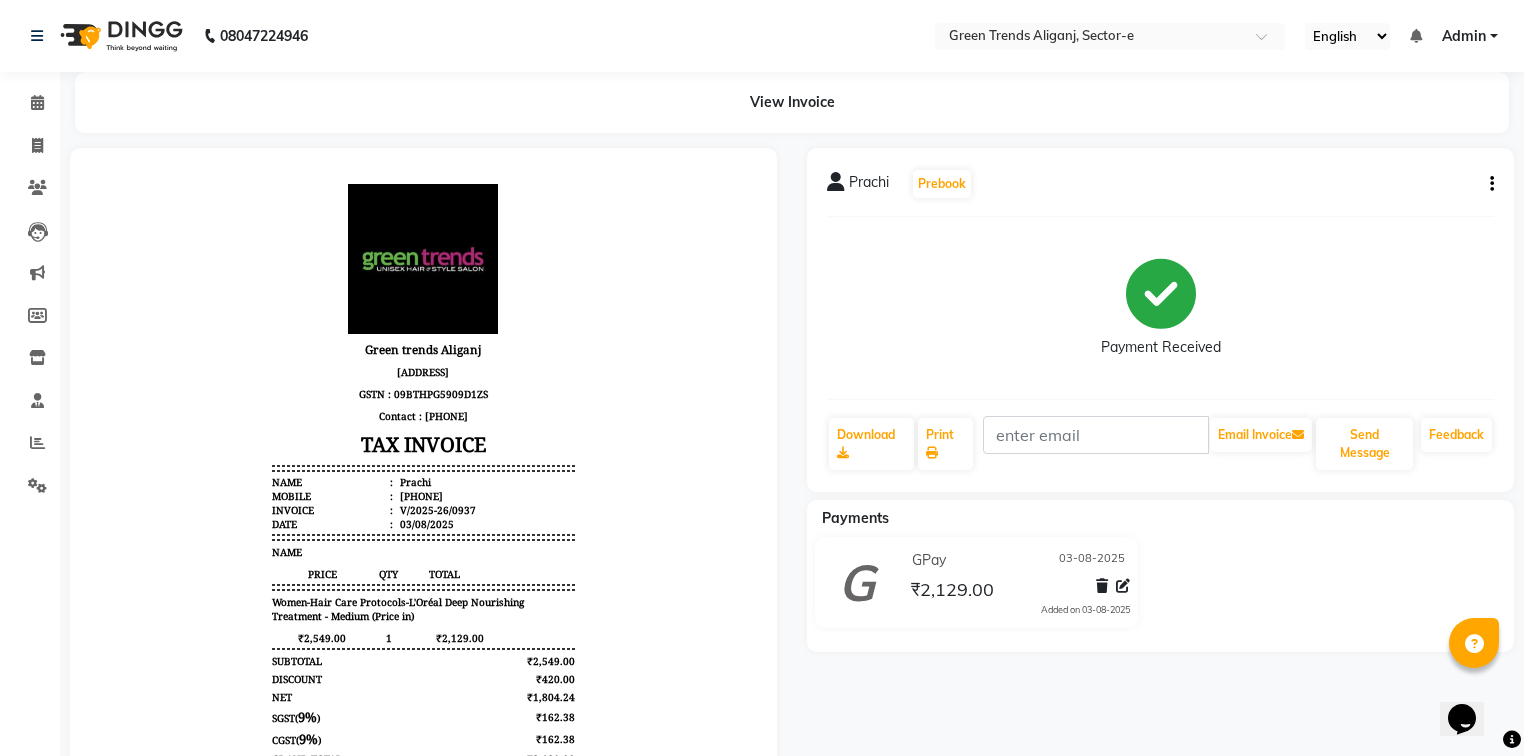 scroll, scrollTop: 0, scrollLeft: 0, axis: both 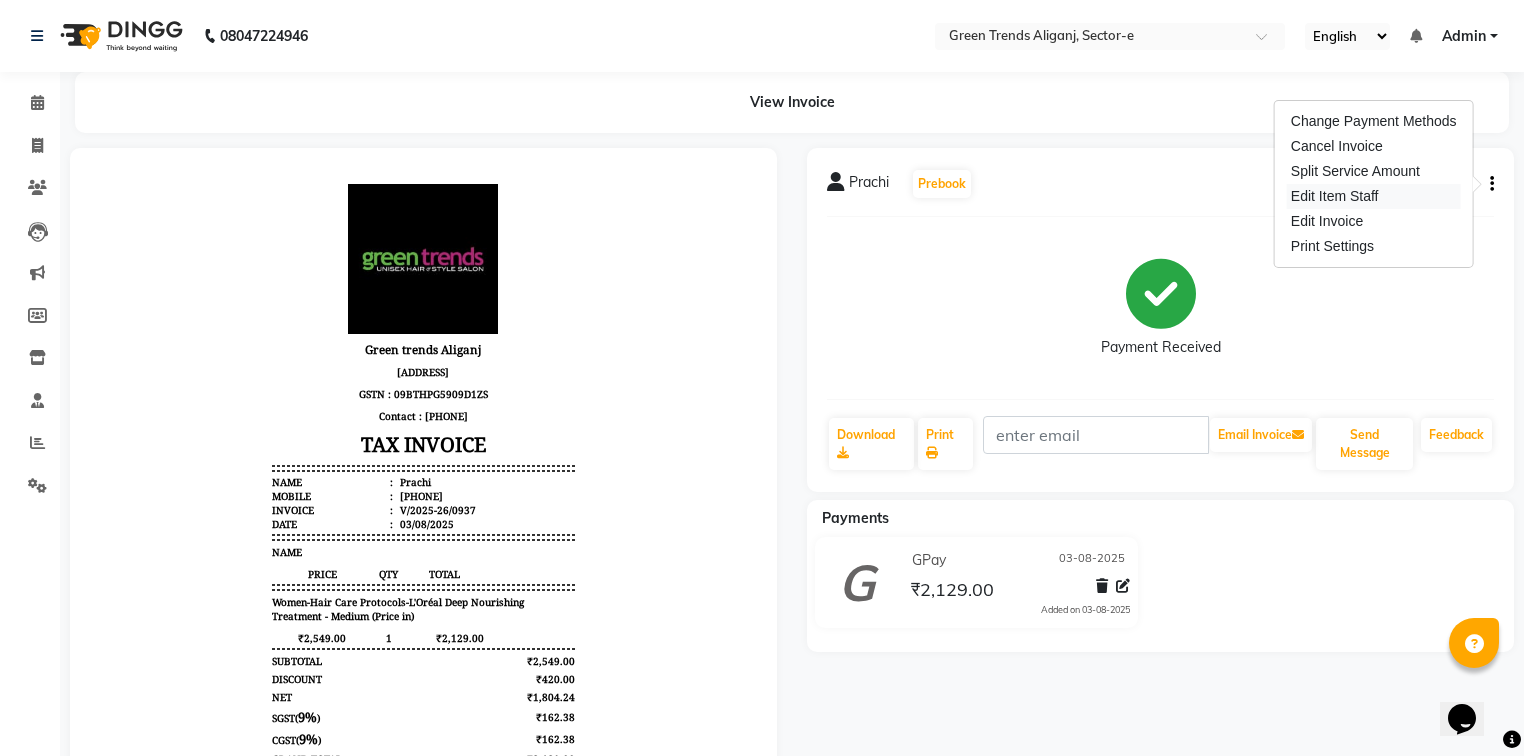click on "Edit Item Staff" at bounding box center (1374, 196) 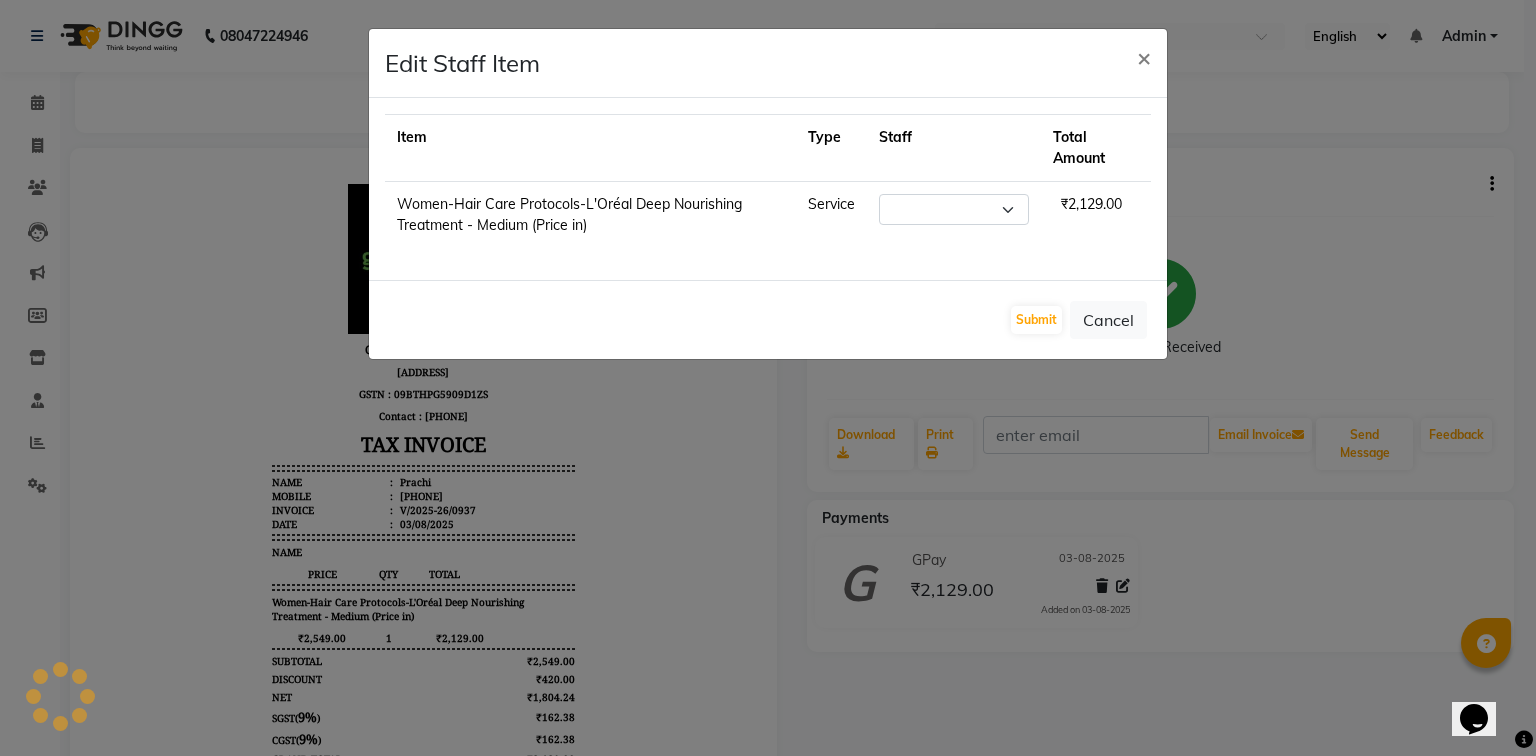 select on "58749" 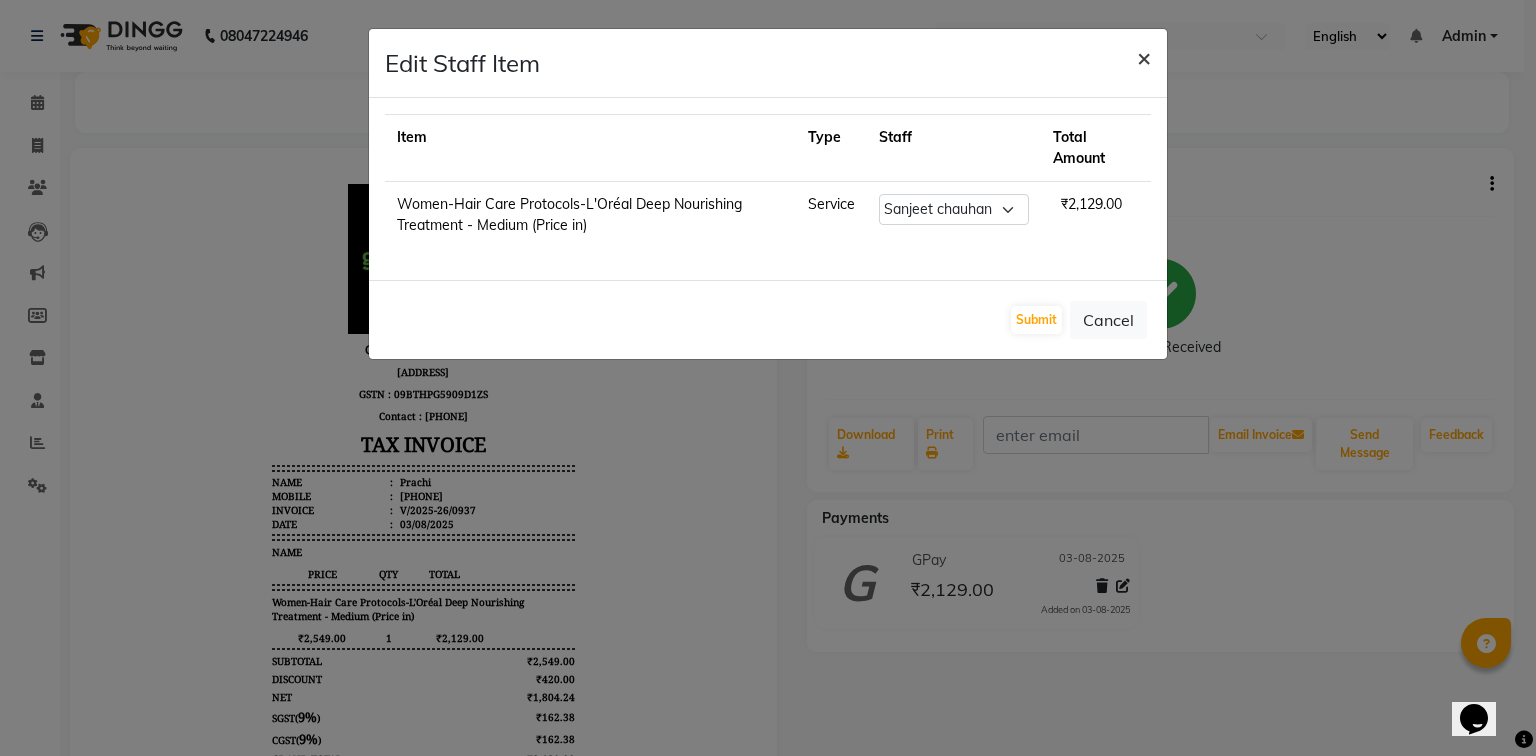 click on "×" 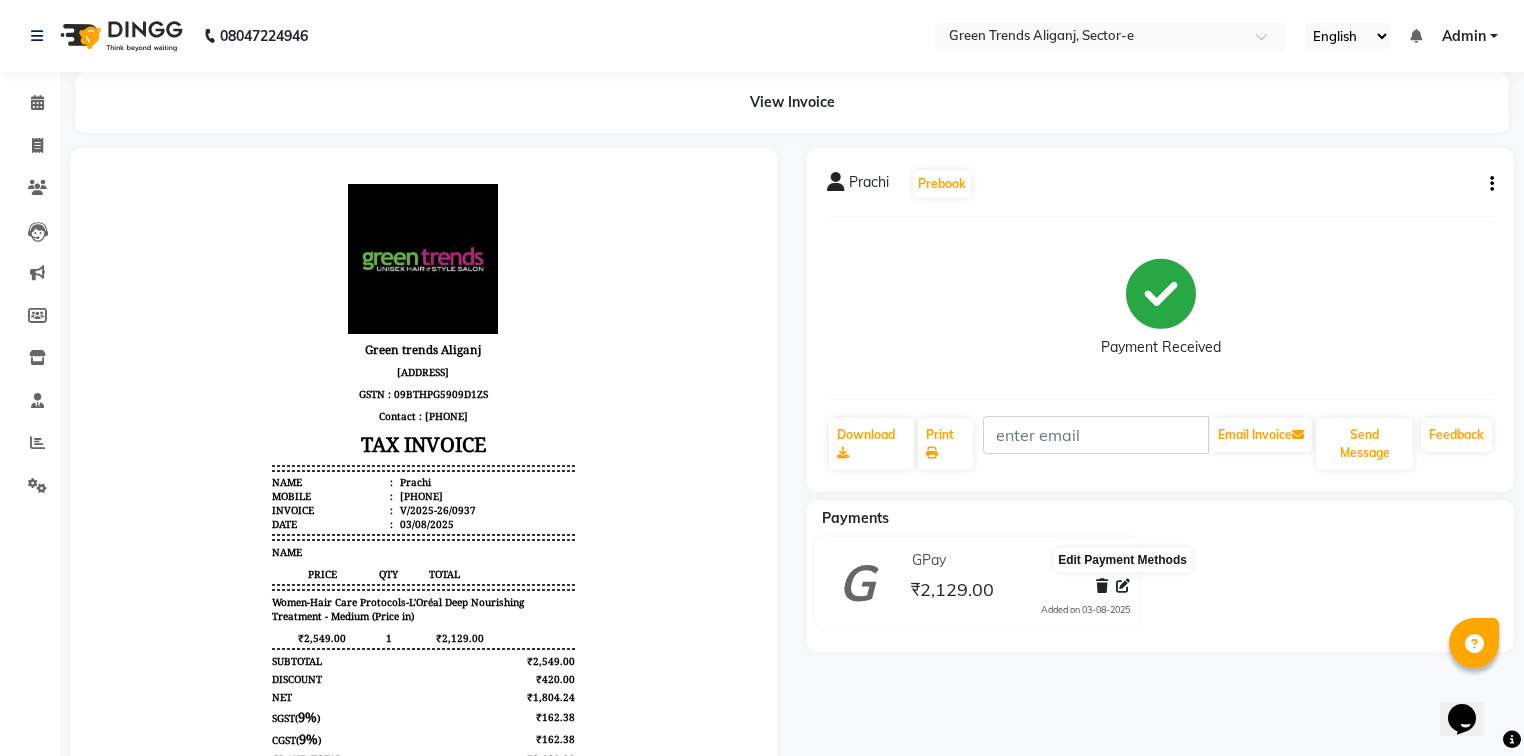 click 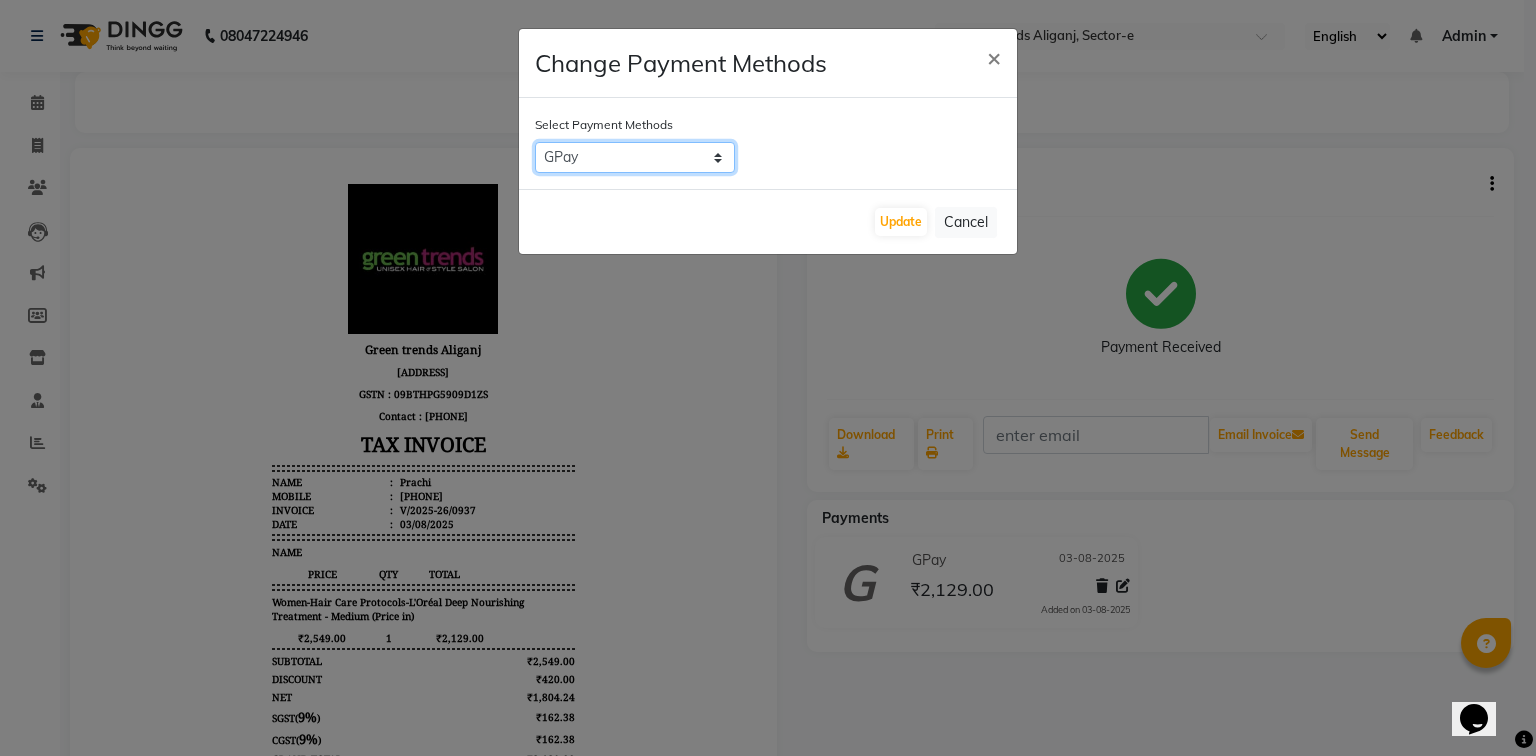 click on "CARD   GPay   Visa Card   PayTM   PhonePe   CASH   Debit Card" 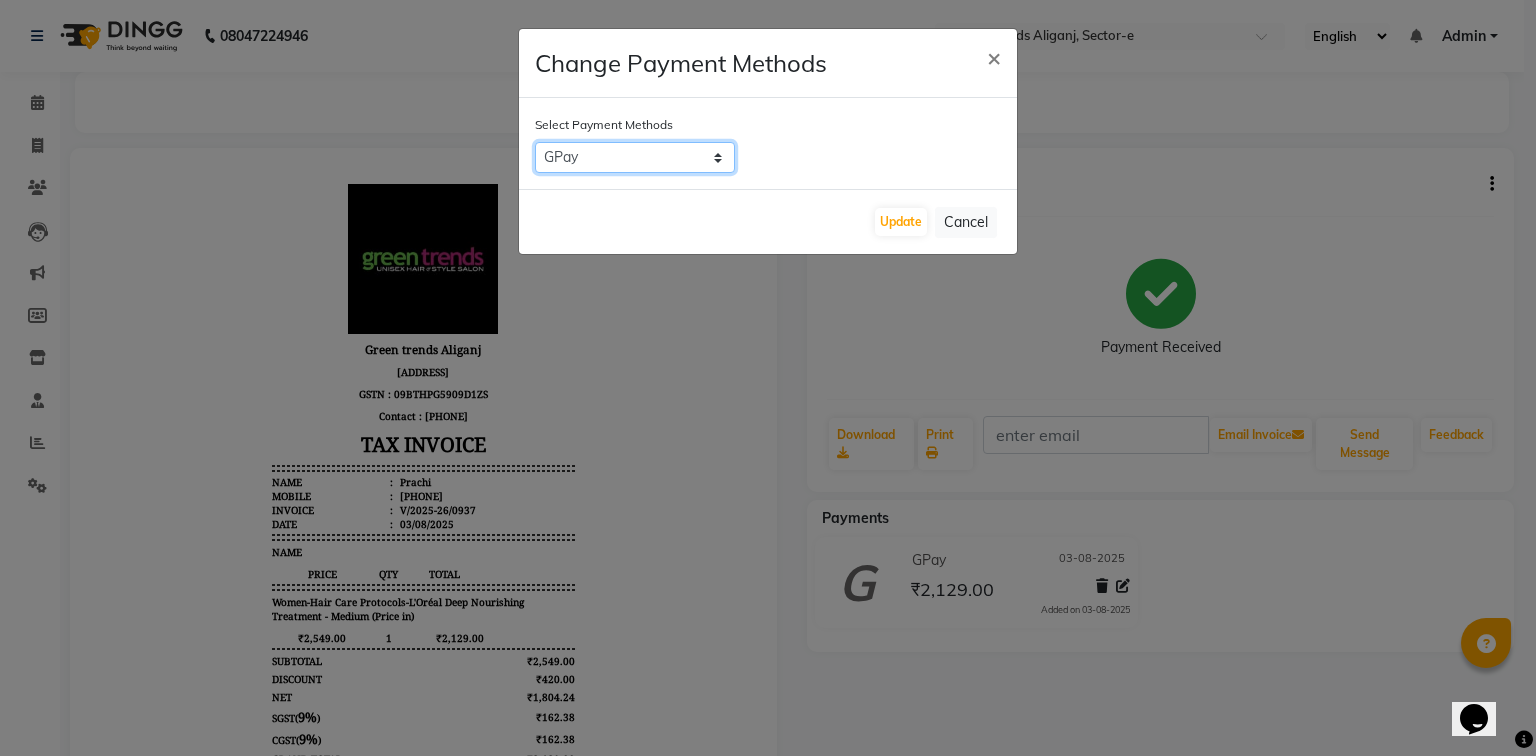 select on "1" 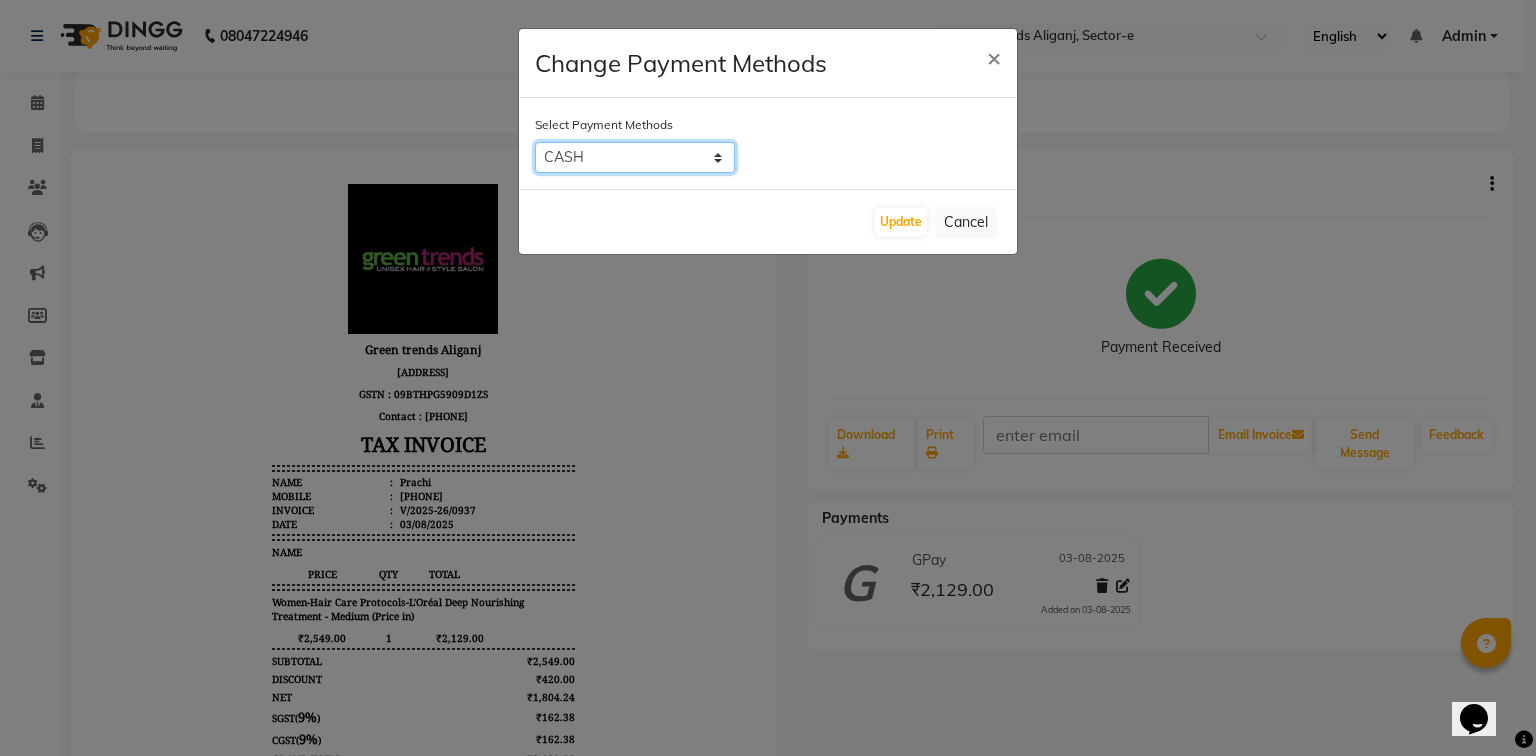 click on "CARD   GPay   Visa Card   PayTM   PhonePe   CASH   Debit Card" 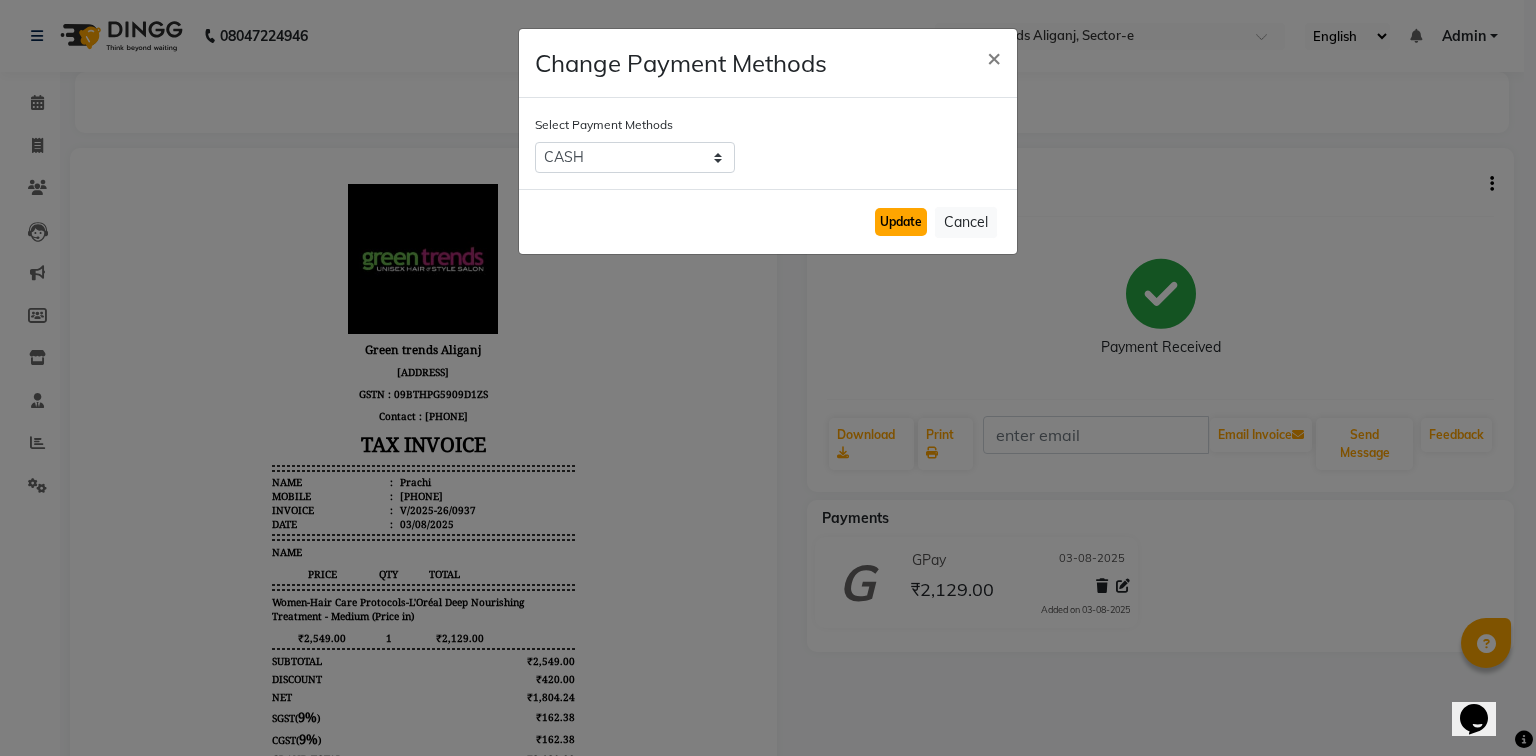 drag, startPoint x: 891, startPoint y: 223, endPoint x: 876, endPoint y: 232, distance: 17.492855 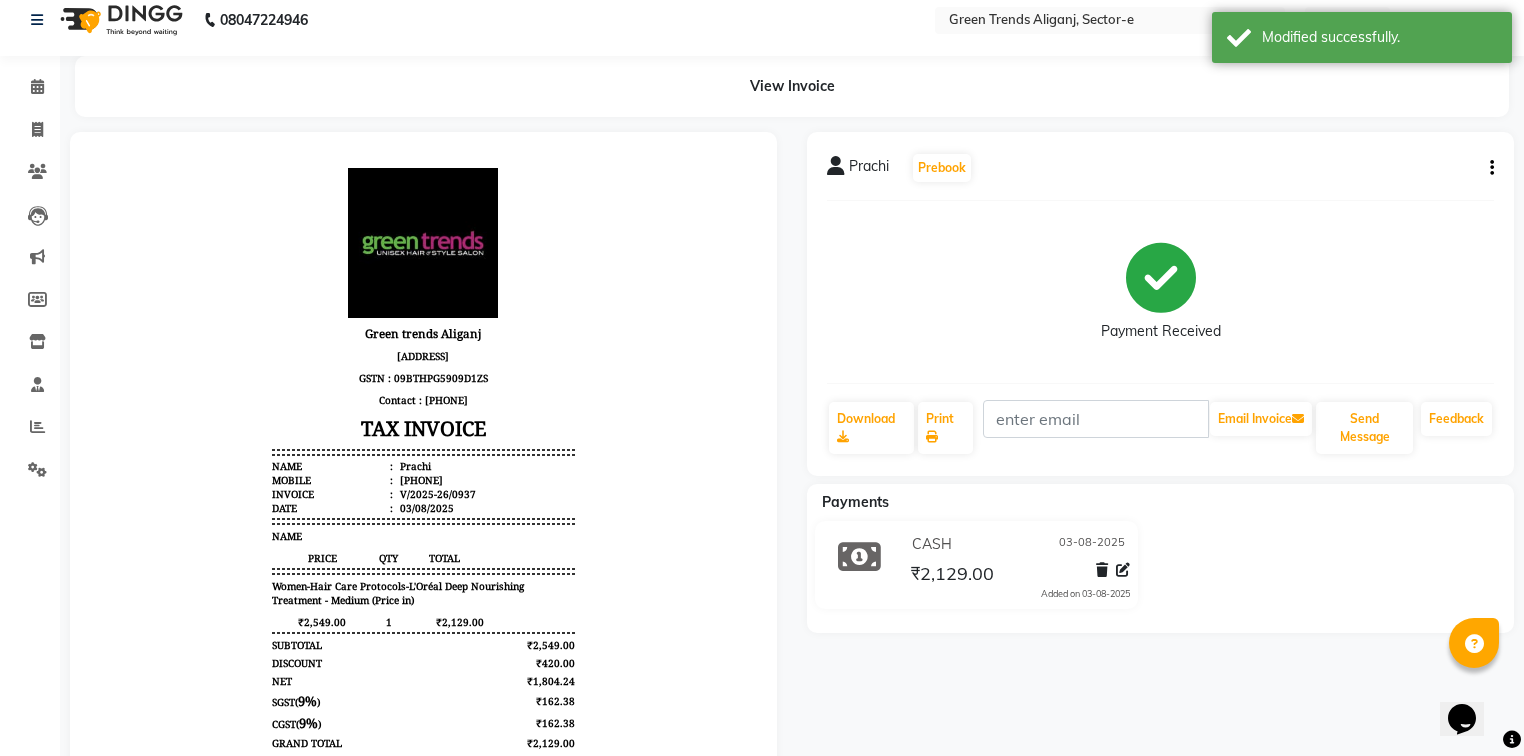 scroll, scrollTop: 0, scrollLeft: 0, axis: both 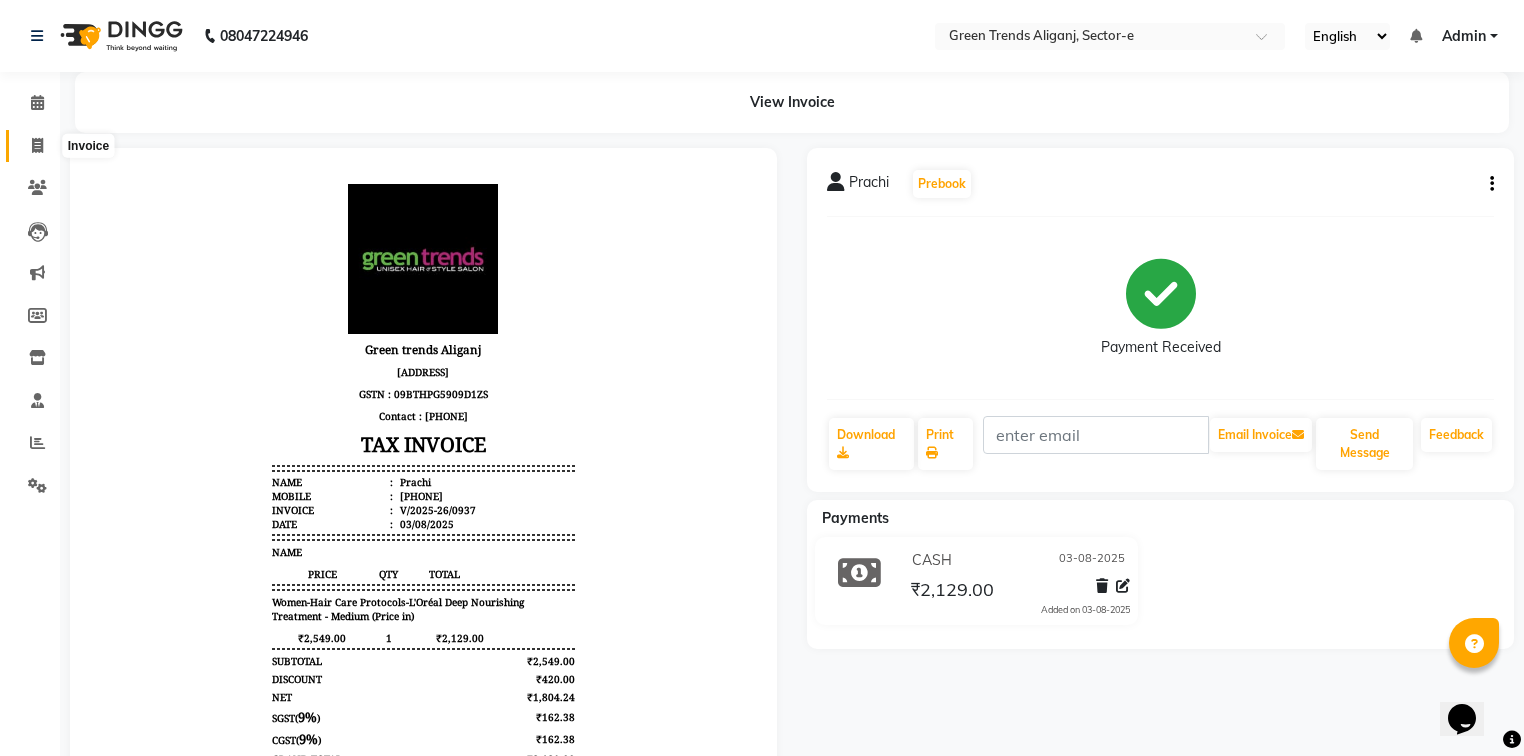 click 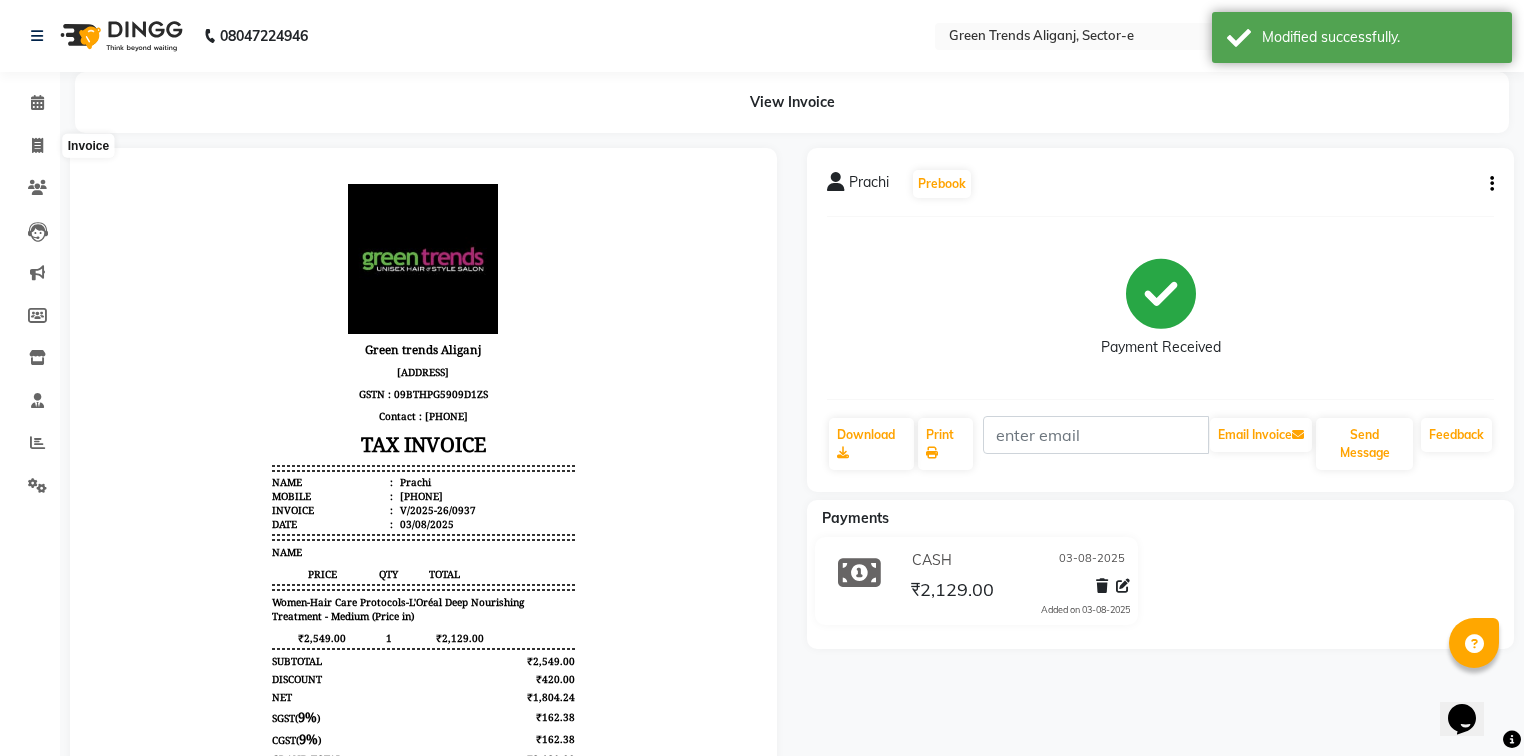 select on "service" 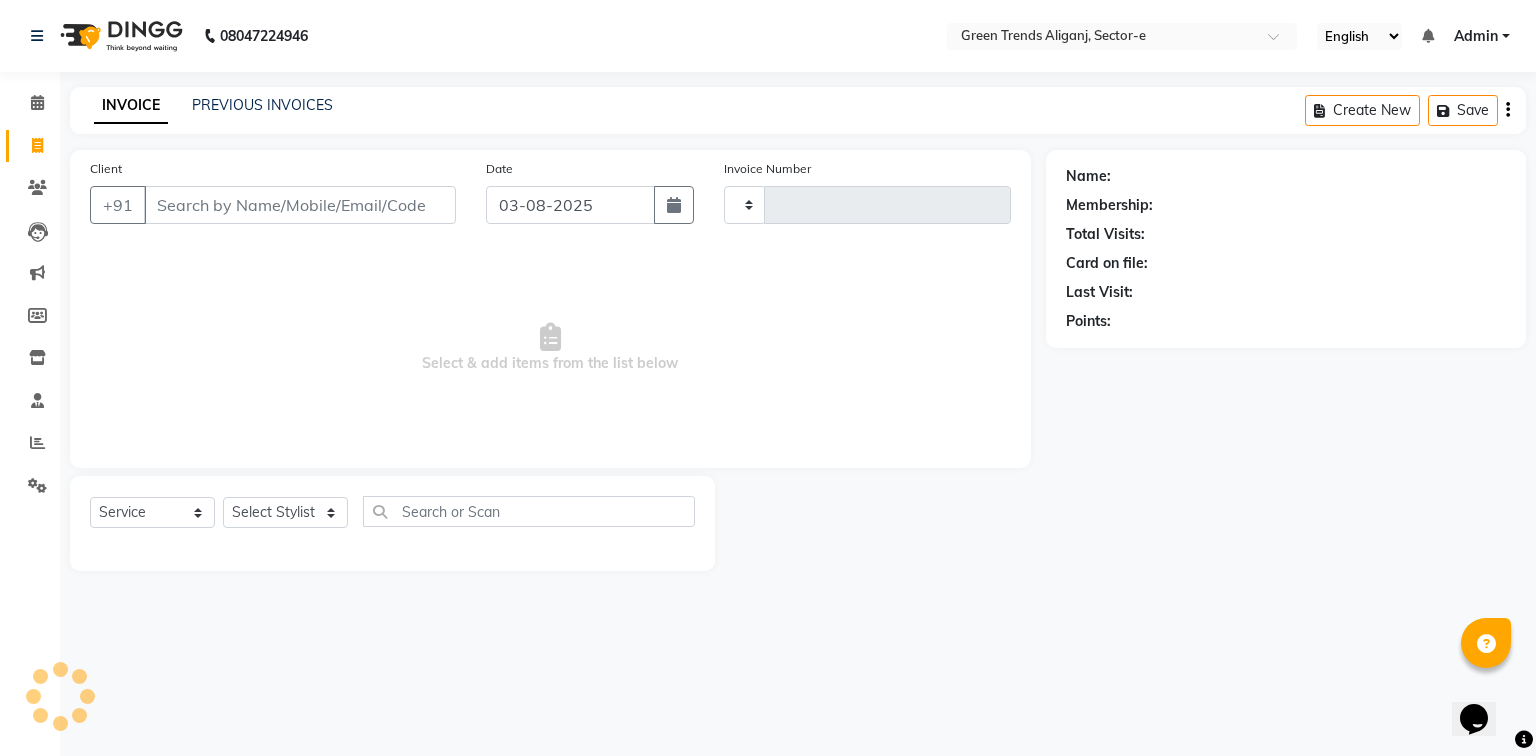 type on "0951" 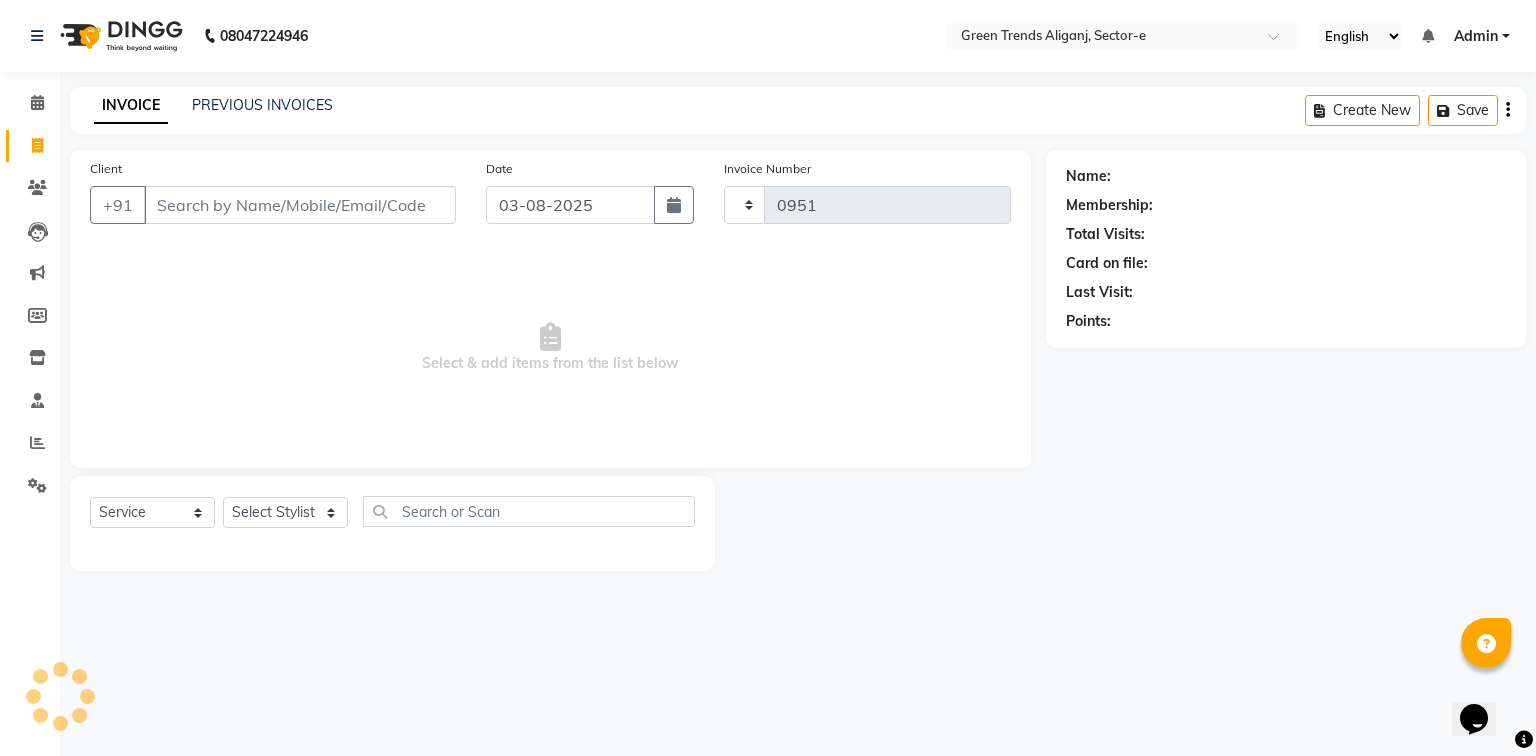 select on "7023" 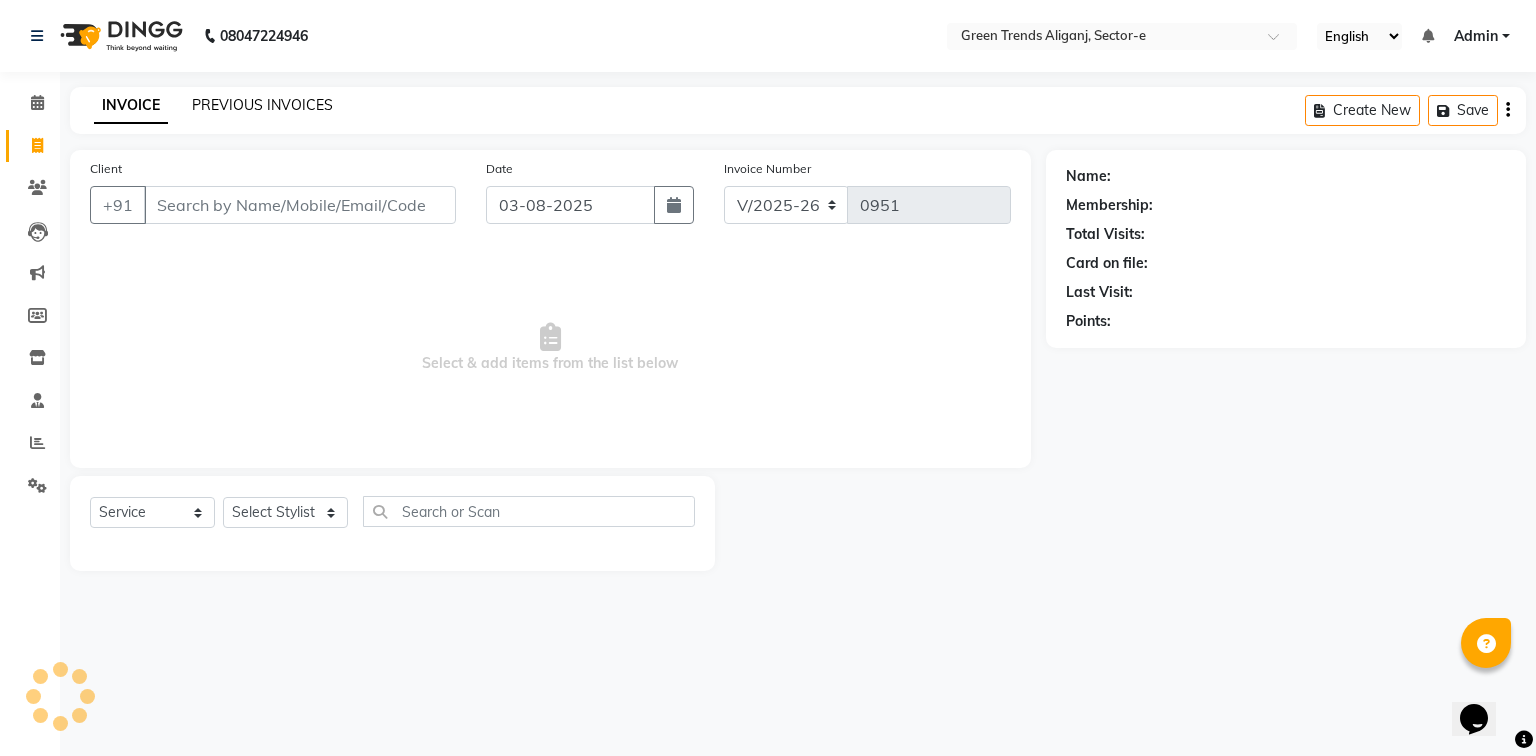 click on "PREVIOUS INVOICES" 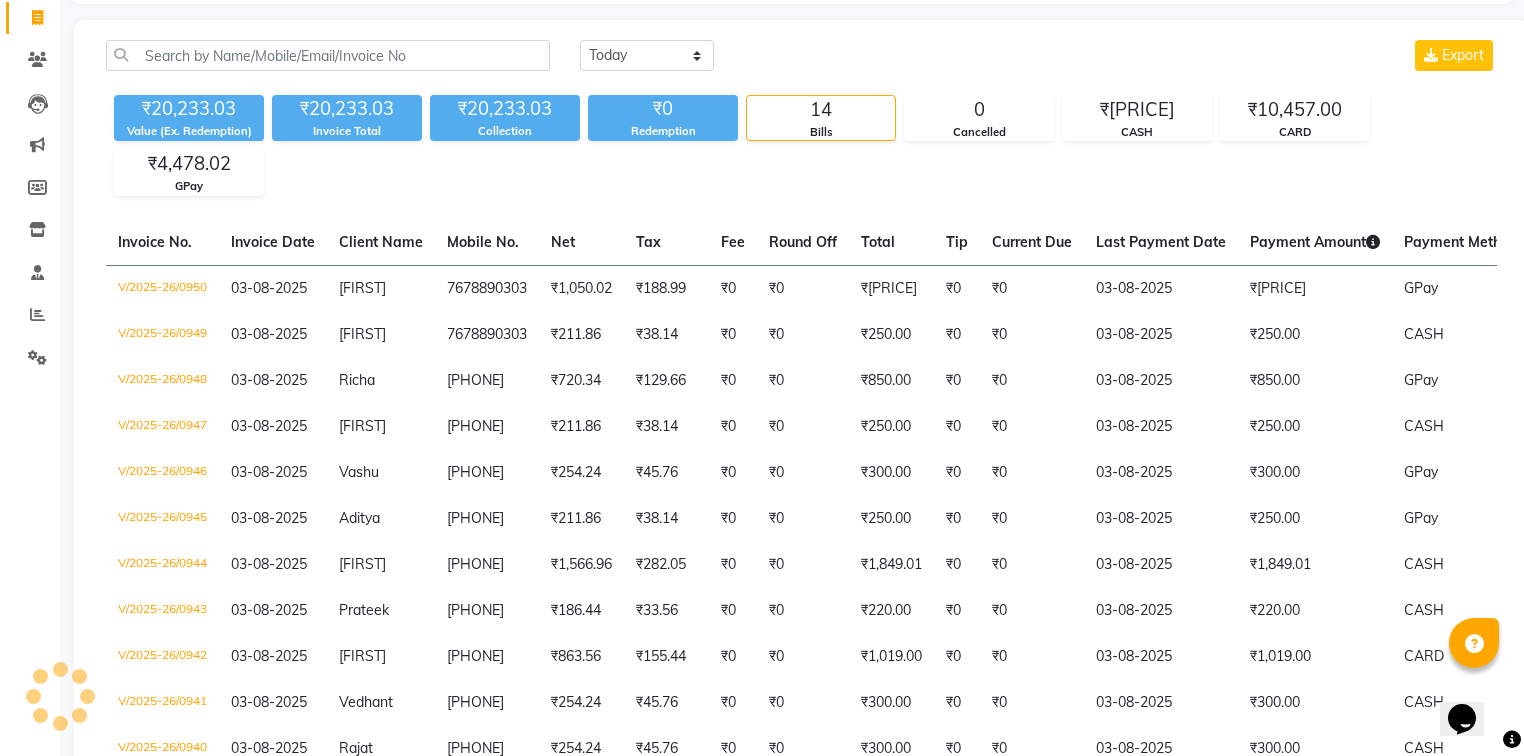 scroll, scrollTop: 0, scrollLeft: 0, axis: both 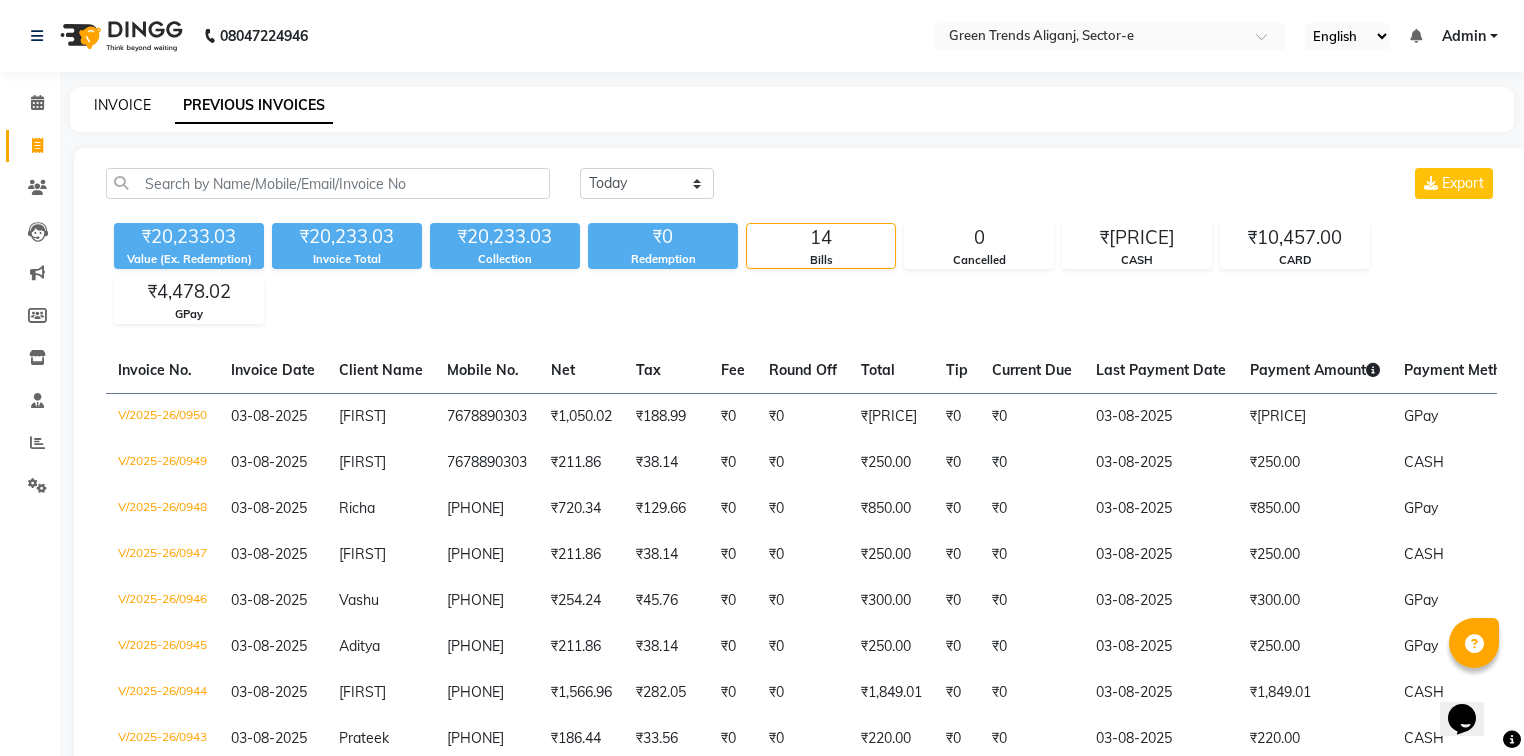click on "INVOICE" 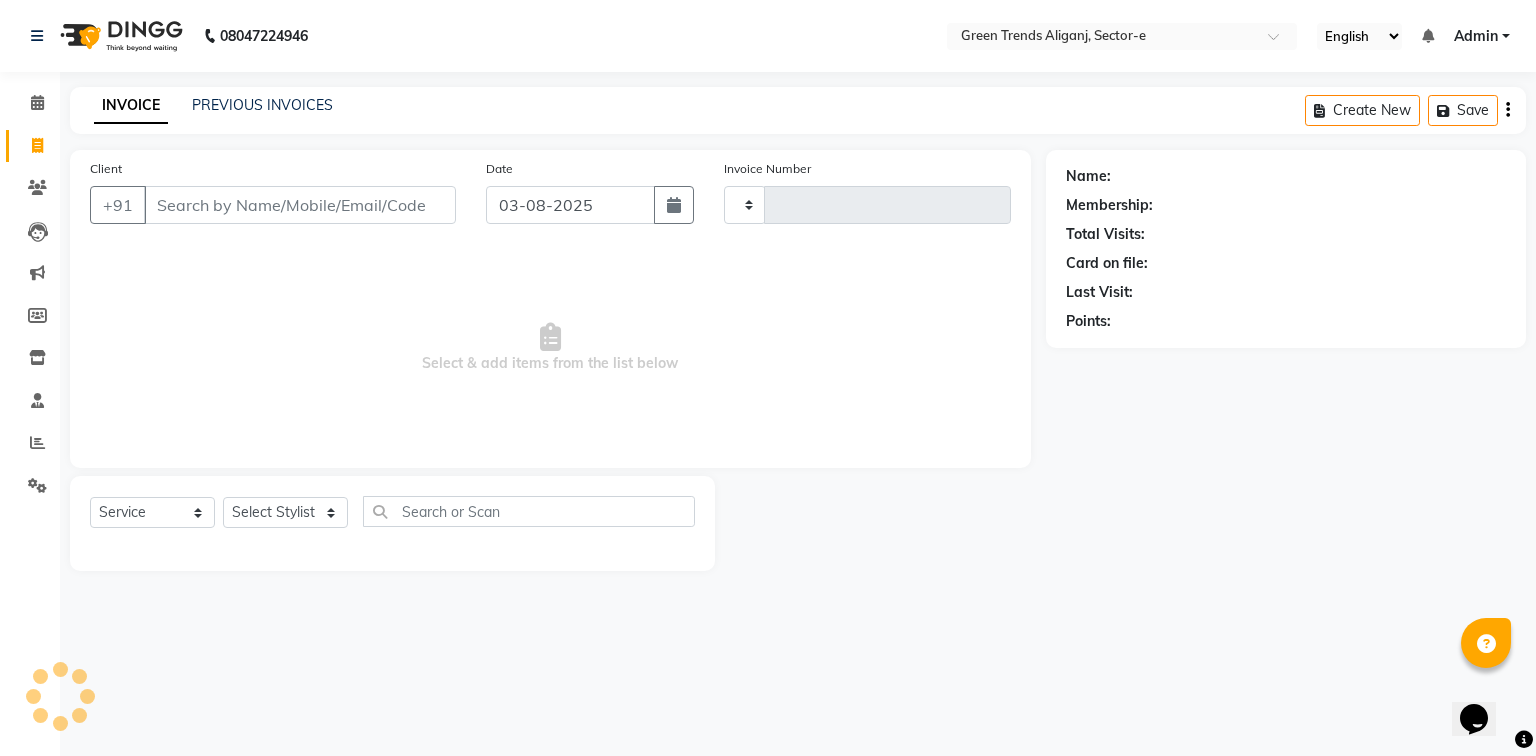 type on "0951" 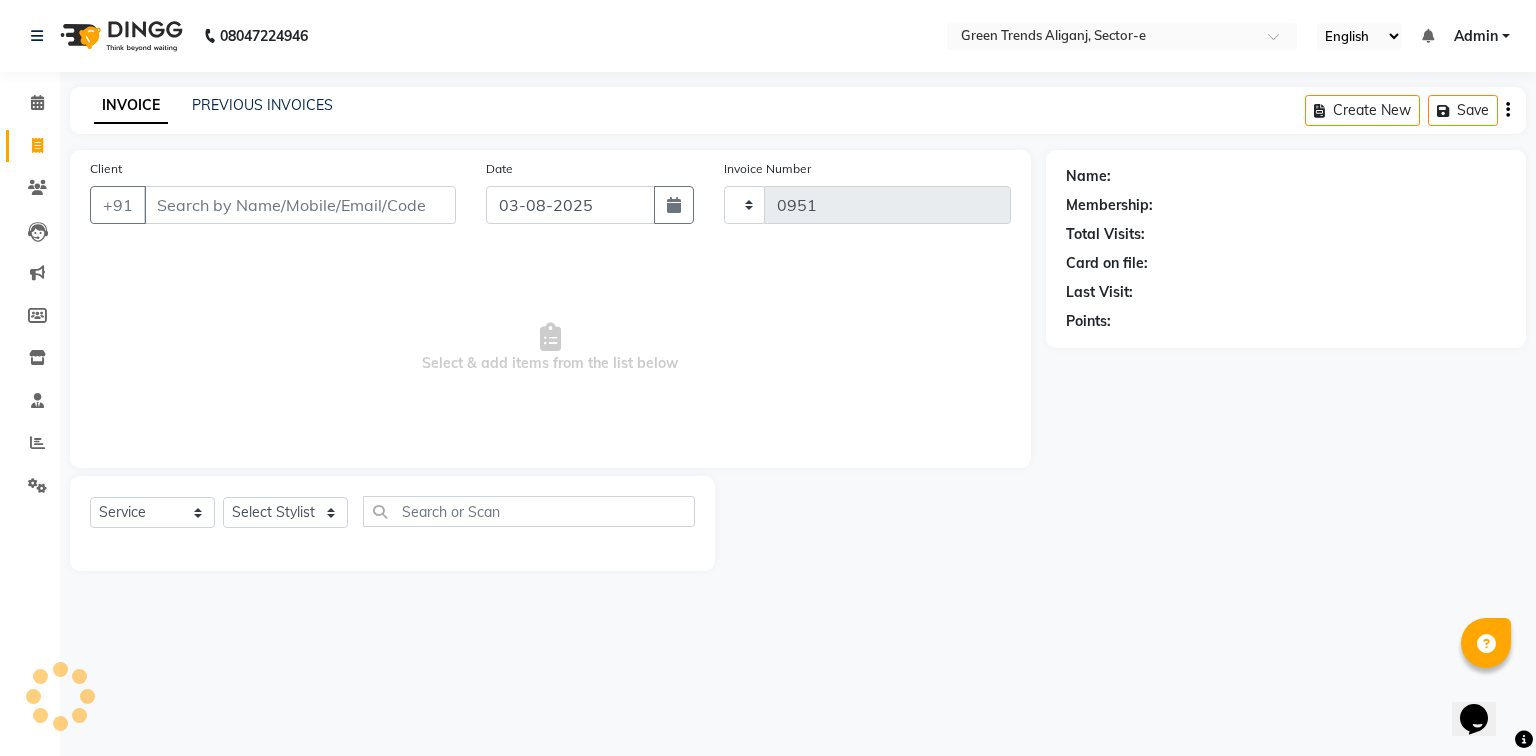 select on "7023" 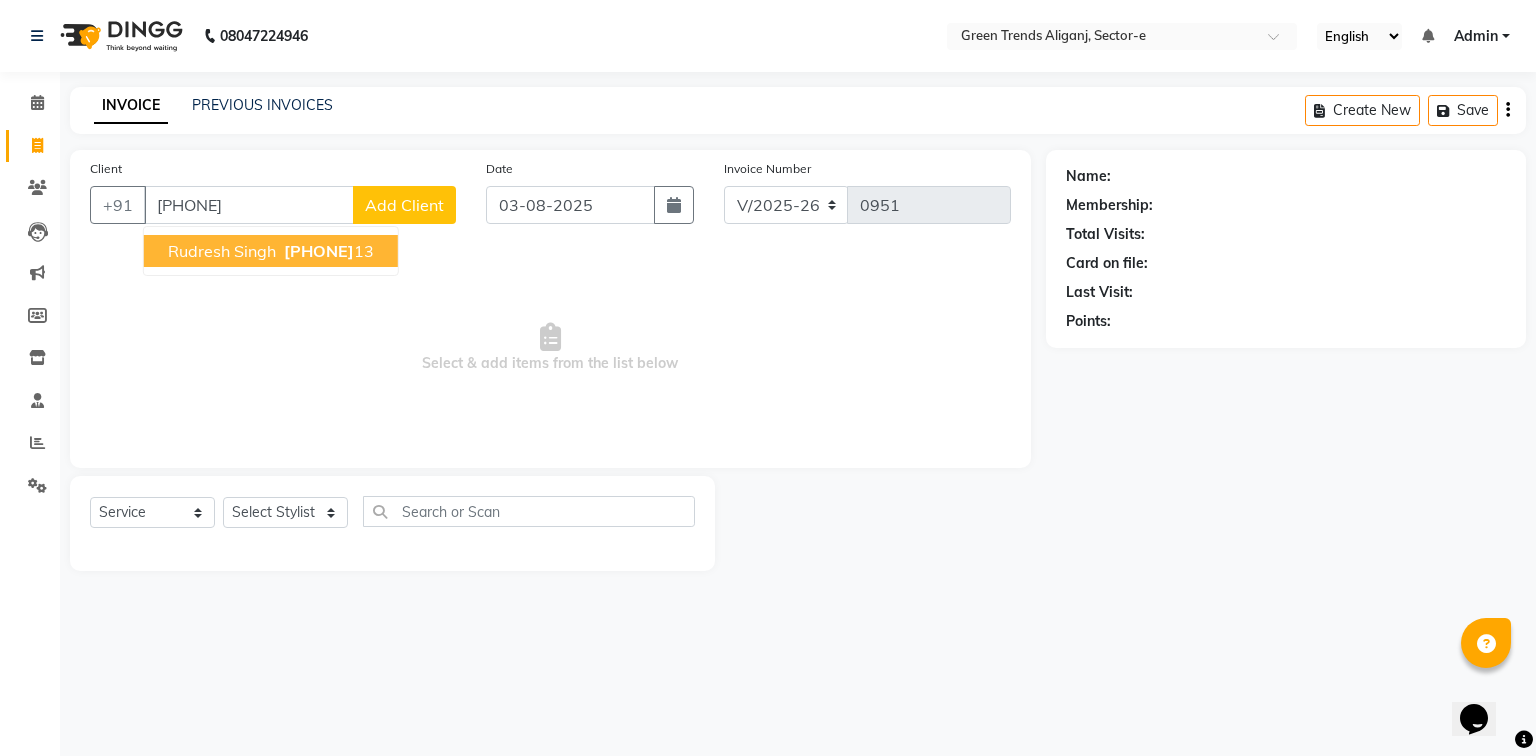 click on "Rudresh Singh   98385258 13" at bounding box center [271, 251] 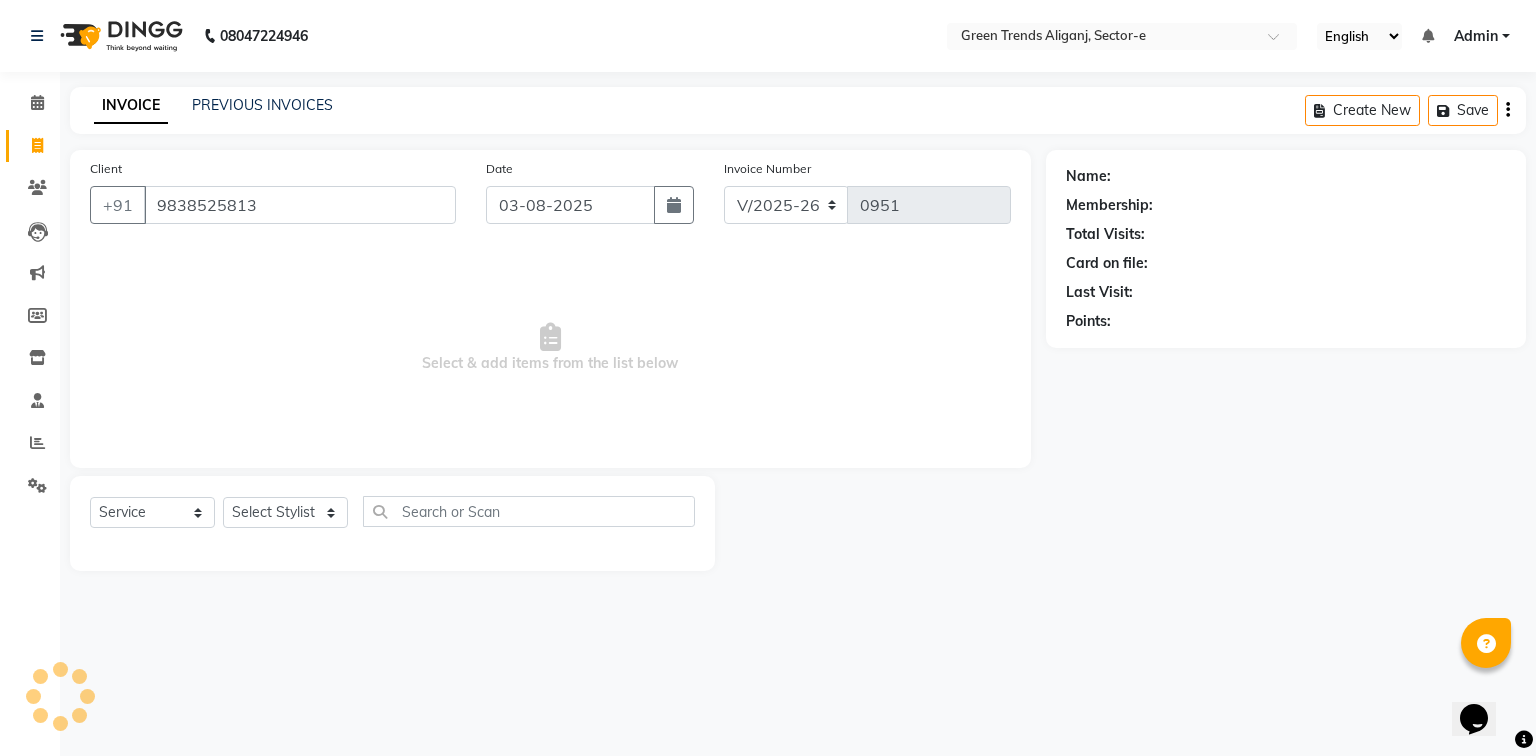 type on "9838525813" 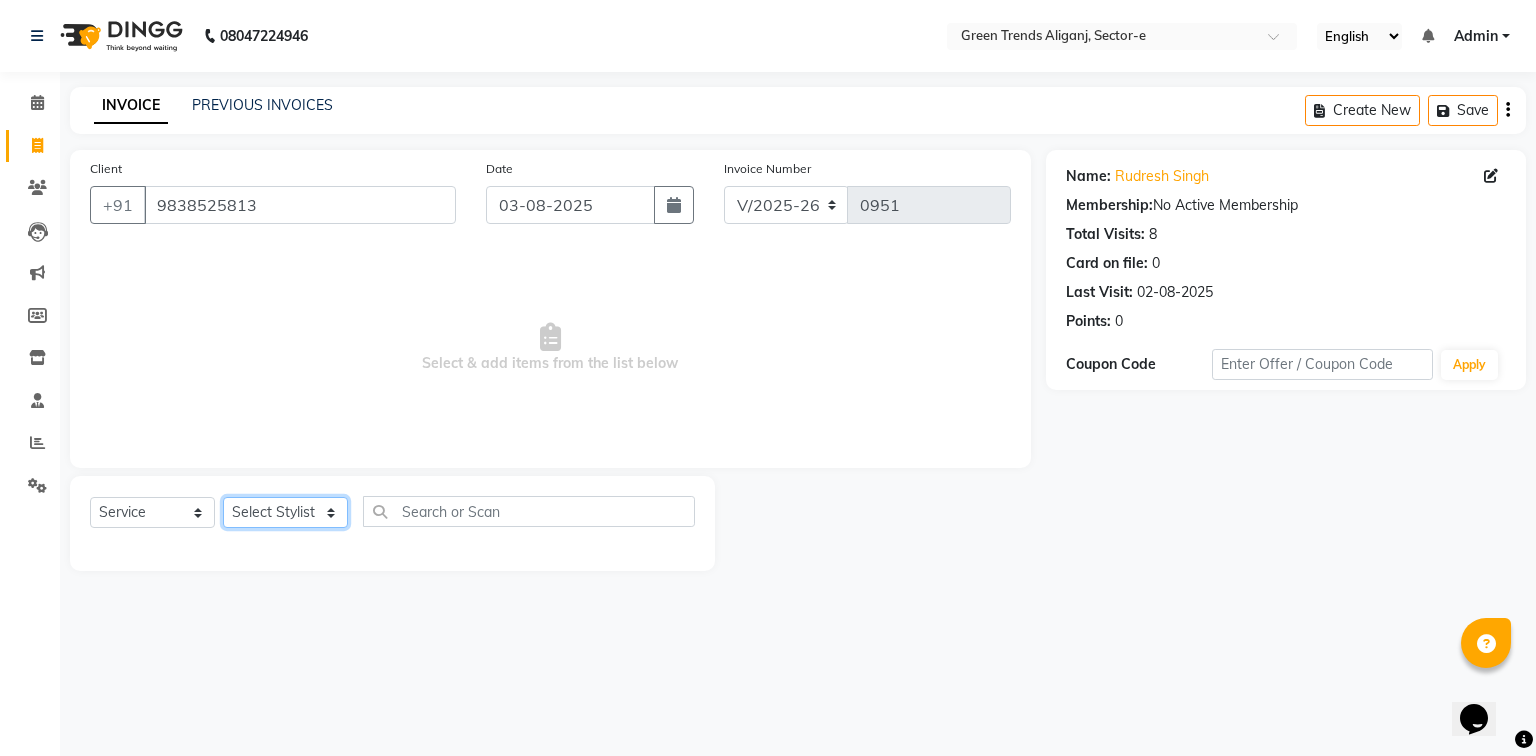 click on "Select Stylist [FIRST] [LAST] [FIRST] [LAST] [FIRST] [LAST] [FIRST] [LAST] [FIRST] [LAST] [FIRST] [LAST] [FIRST] [LAST] [FIRST] [LAST] [FIRST] [LAST]" 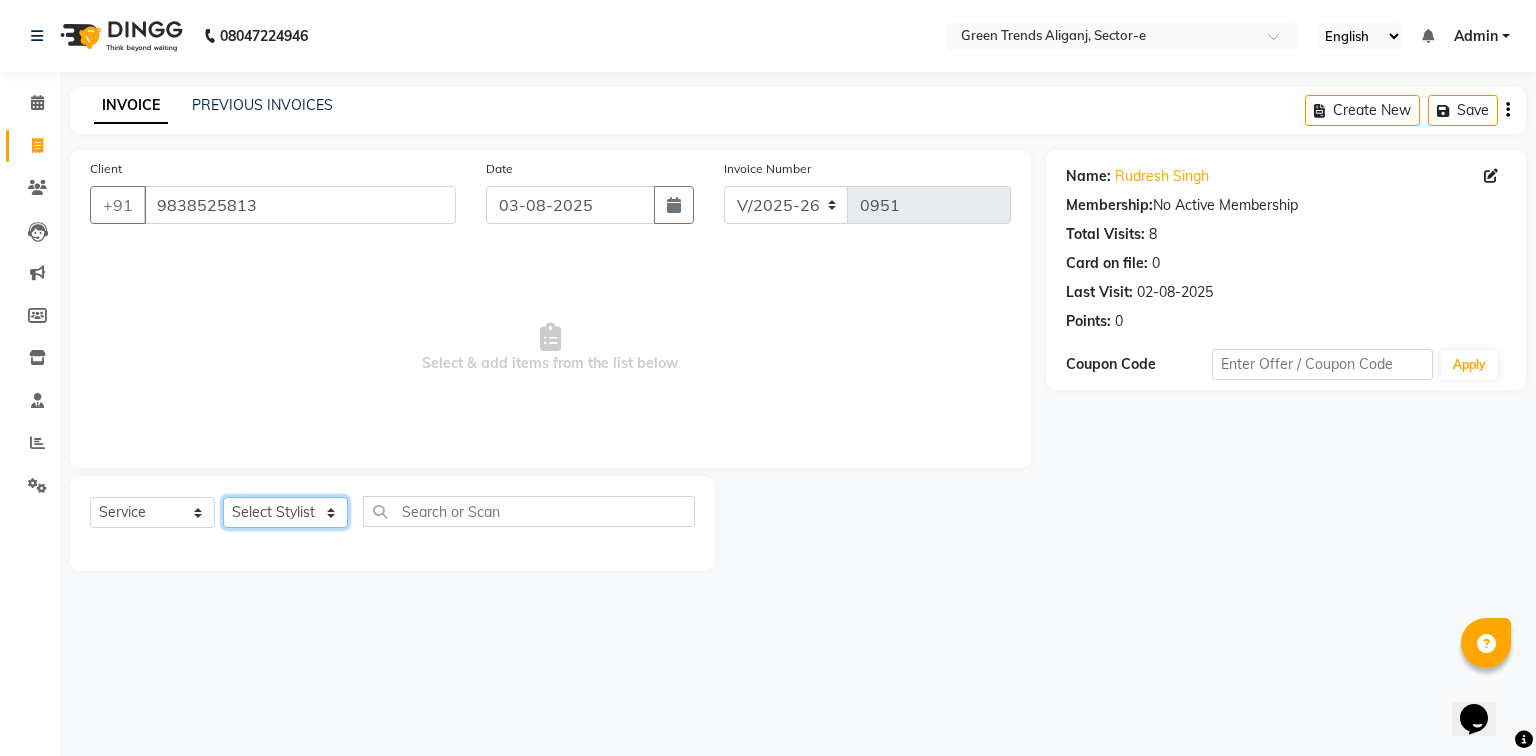 select on "58750" 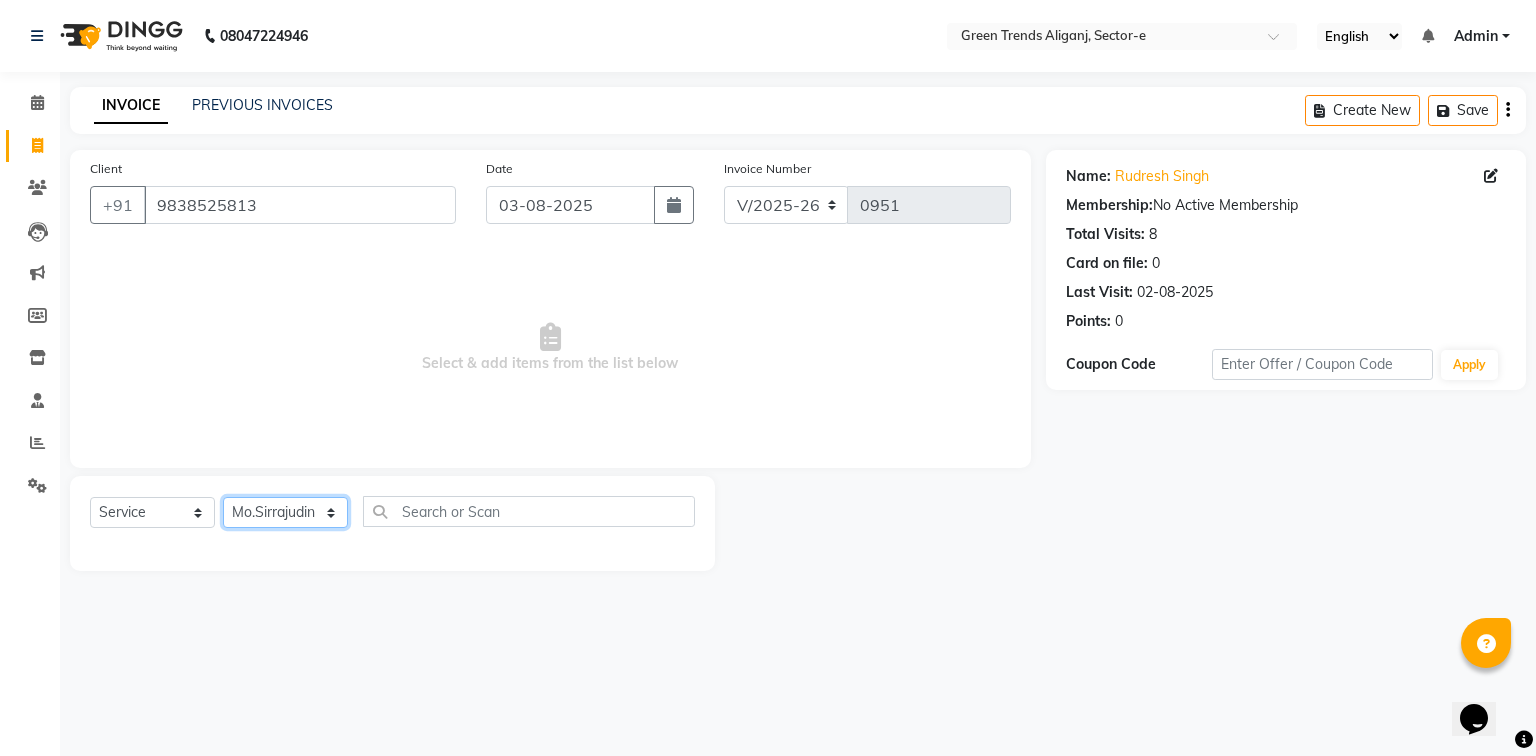 click on "Select Stylist [FIRST] [LAST] [FIRST] [LAST] [FIRST] [LAST] [FIRST] [LAST] [FIRST] [LAST] [FIRST] [LAST] [FIRST] [LAST] [FIRST] [LAST] [FIRST] [LAST]" 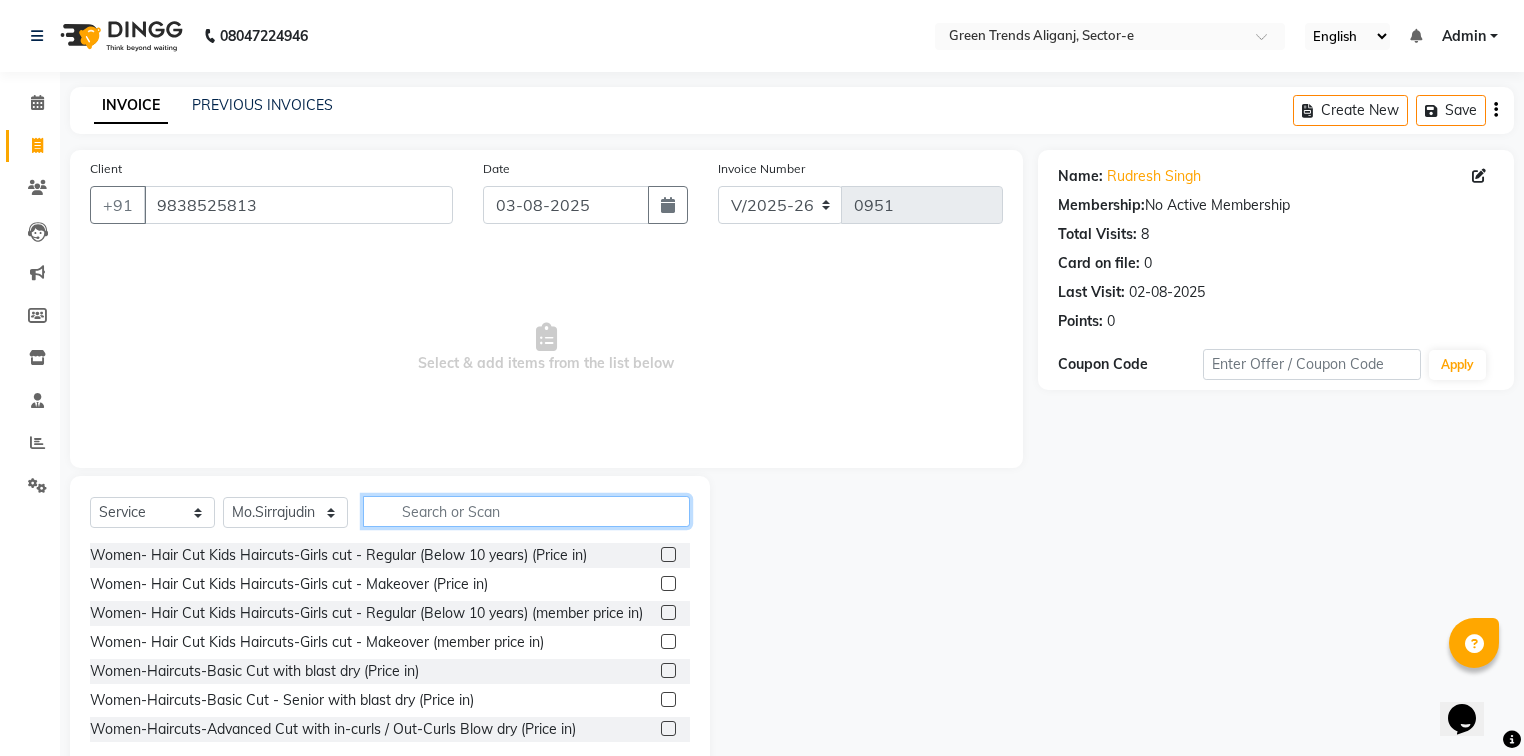 click 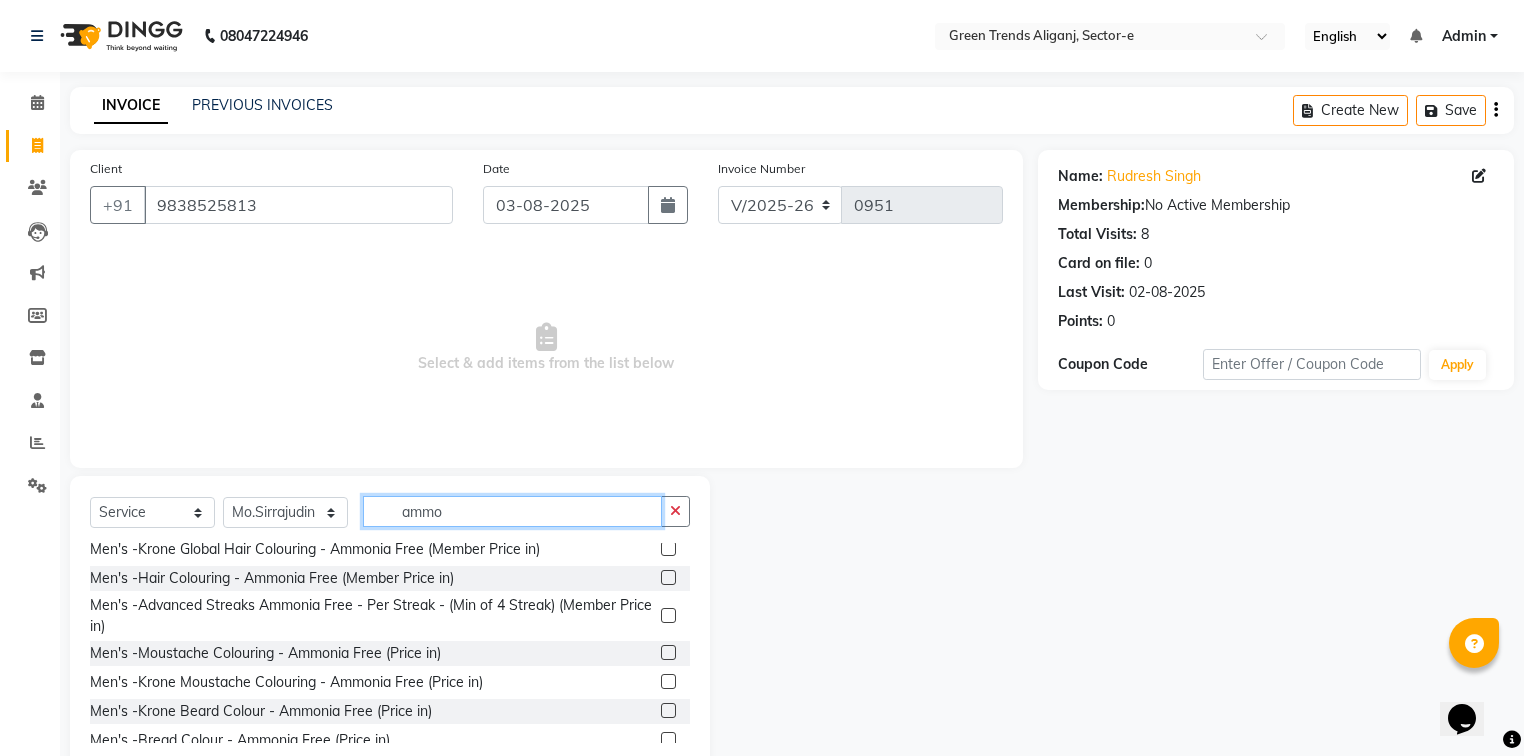 scroll, scrollTop: 951, scrollLeft: 0, axis: vertical 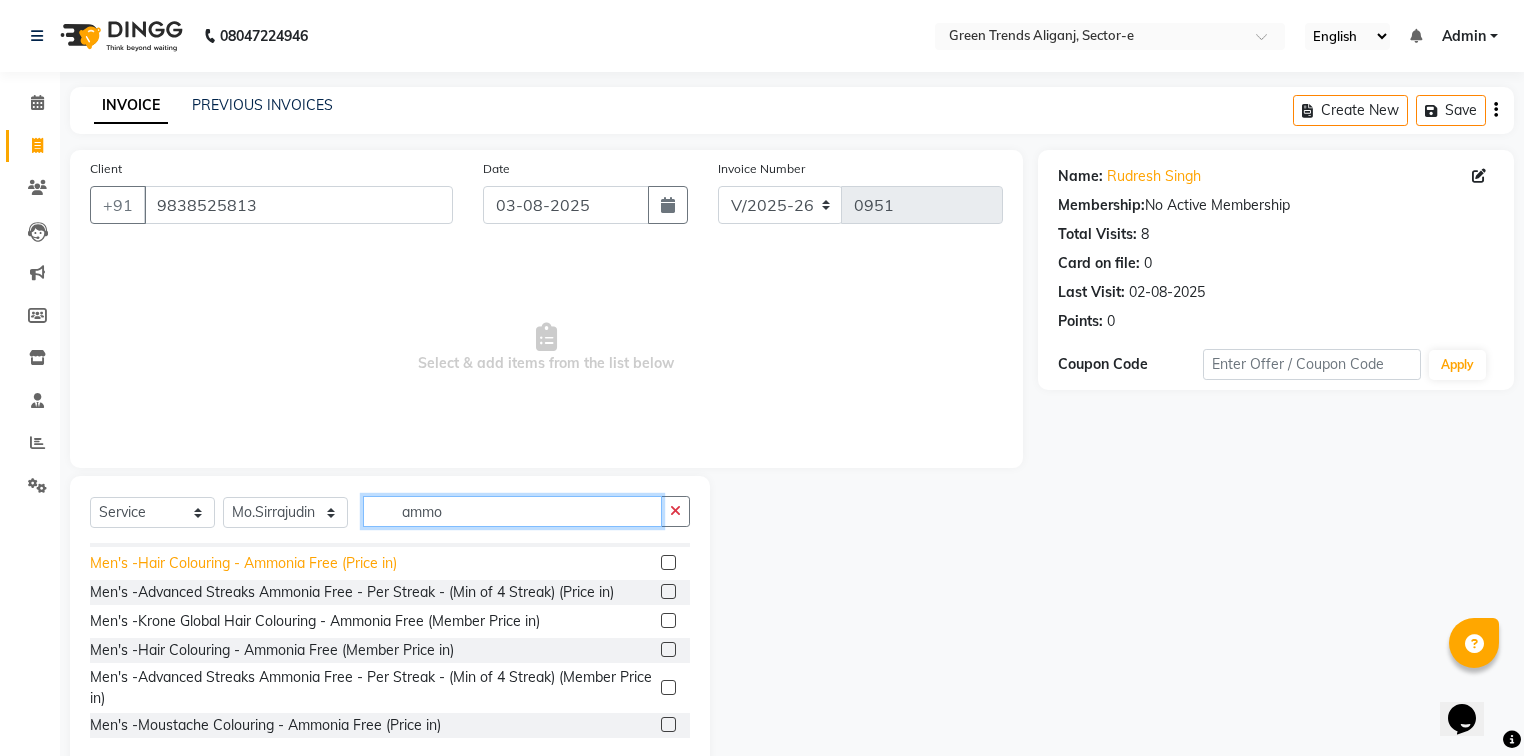 type on "ammo" 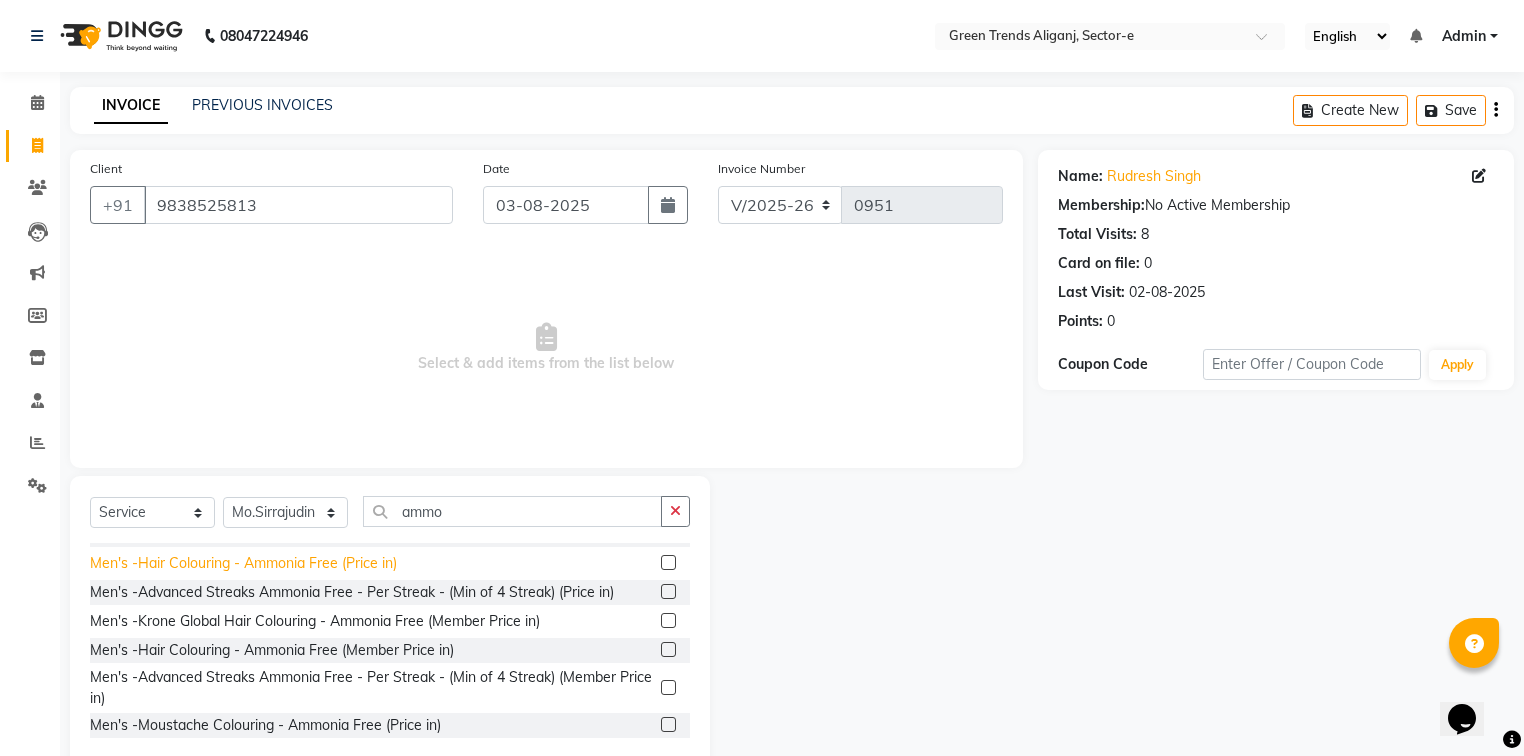 click on "Men's -Hair Colouring - Ammonia Free (Price in)" 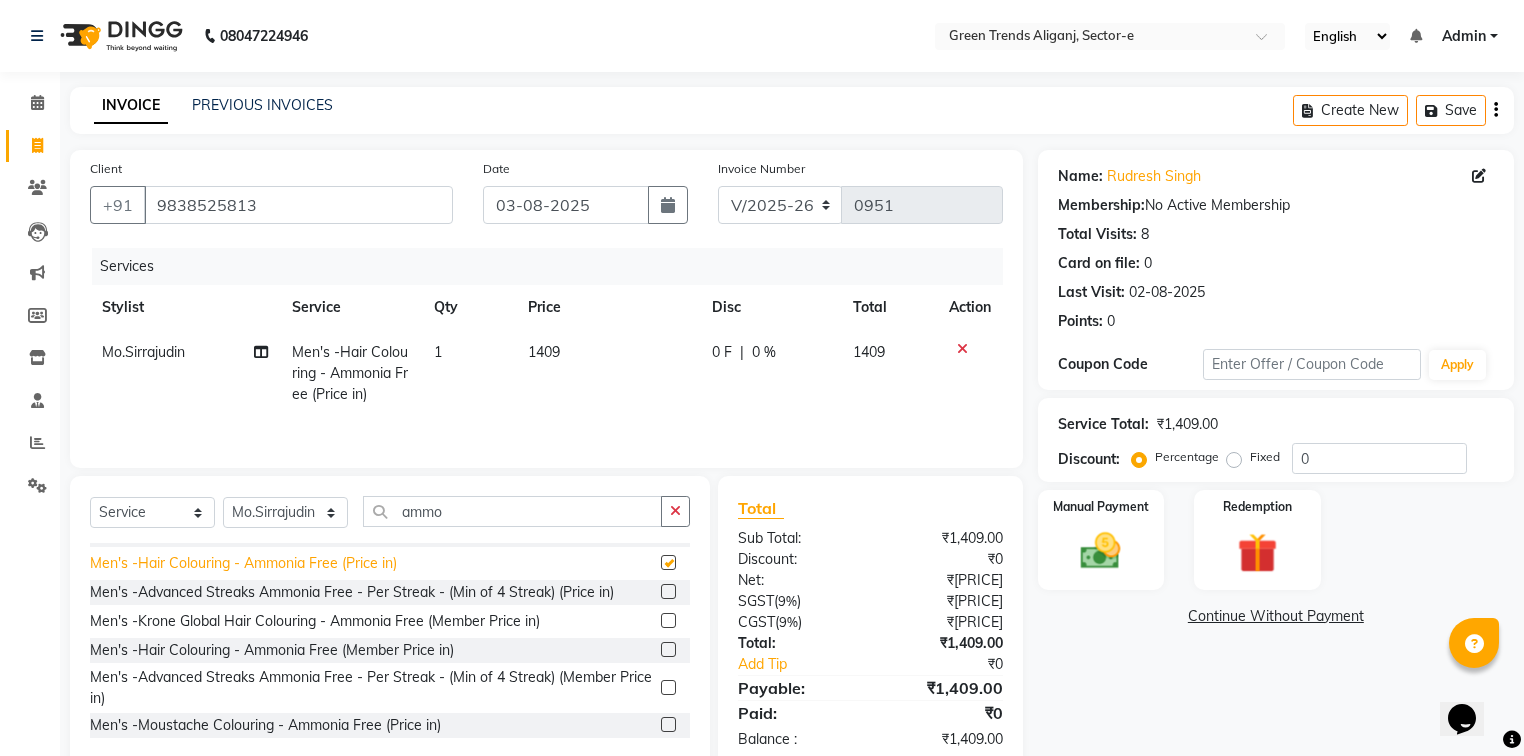 checkbox on "false" 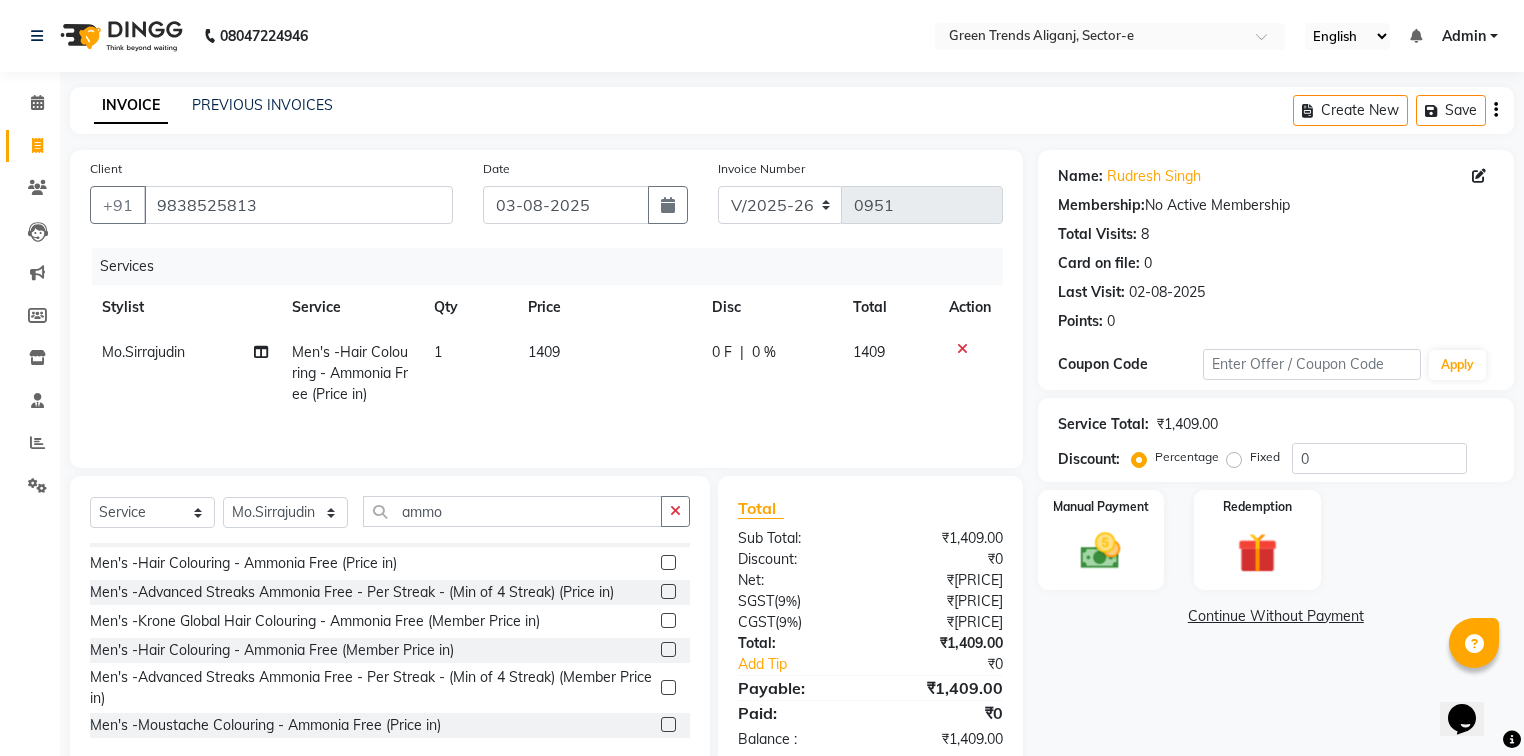 click on "0 F" 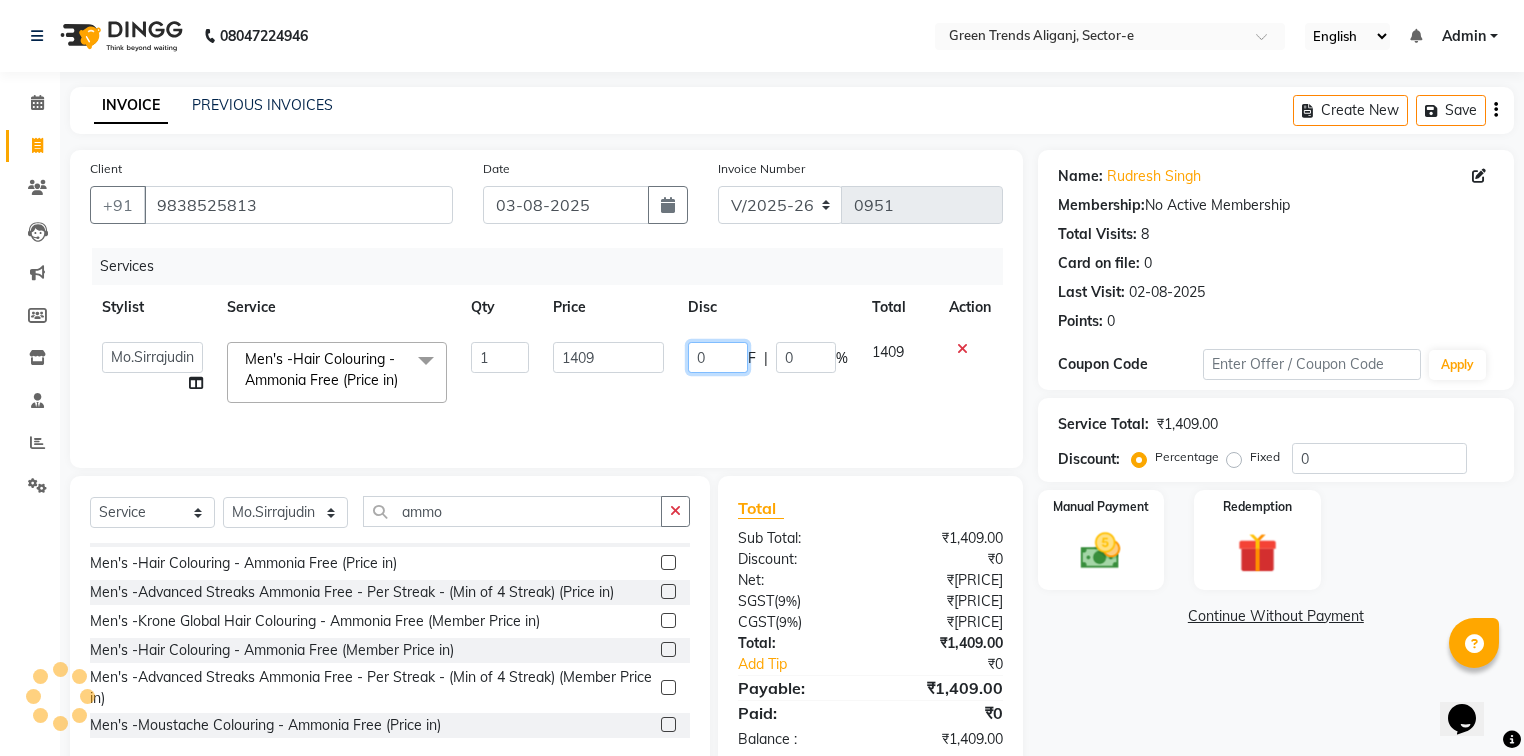 drag, startPoint x: 724, startPoint y: 361, endPoint x: 670, endPoint y: 368, distance: 54.451813 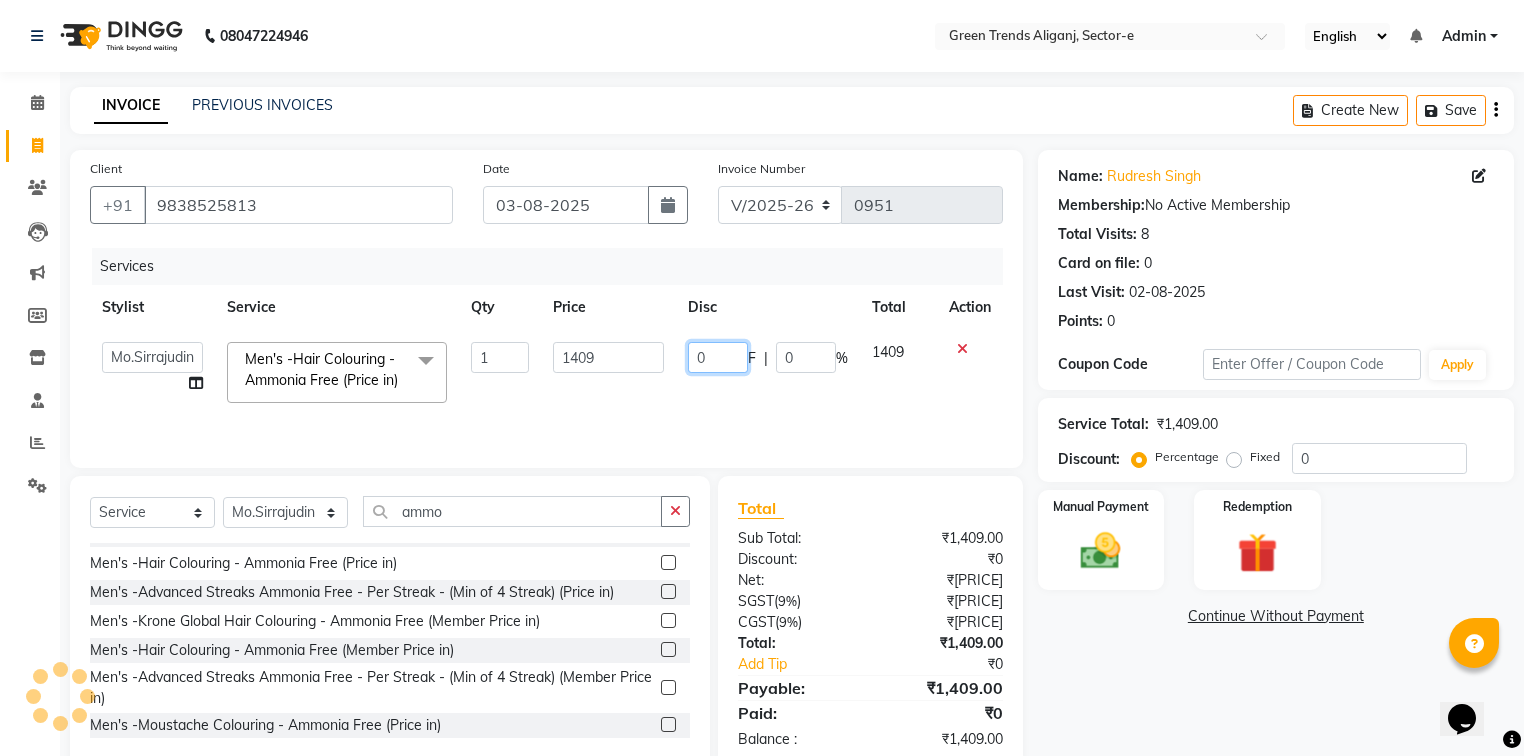 click on "Faiz alam   laxmi varma   Mo. Saif   Mo.Sirrajudin   Mukesh Saini   Nandini Pal   Pooja   Sanjeet chauhan   Sonam singh   Tariq qamar   Vishal  Men's -Hair Colouring - Ammonia Free (Price in)  x Women- Hair Cut Kids Haircuts-Girls cut - Regular (Below 10 years) (Price in) Women- Hair Cut Kids Haircuts-Girls cut - Makeover  (Price in) Women- Hair Cut Kids Haircuts-Girls cut - Regular (Below 10 years) (member price in) Women- Hair Cut Kids Haircuts-Girls cut - Makeover (member price in) Women-Haircuts-Basic Cut with blast dry (Price in) Women-Haircuts-Basic Cut - Senior with blast dry (Price in) Women-Haircuts-Advanced Cut with in-curls / Out-Curls Blow dry (Price in) Women-Haircuts-Advanced Cut - Senior with in-curls / Out-Curls Blow dry (Price in) Women-Haircuts-Change of Style with in-curls / Out-Curls Blow dry (Price in) Women-Haircuts-Change of Style - Senior with in-curls / Out-Curls Blow dry (Price in) Women-Haircuts-Basic Cut with blast dry (member price in) Women-Hair Fibre-Forehead (Price in) 1 1409" 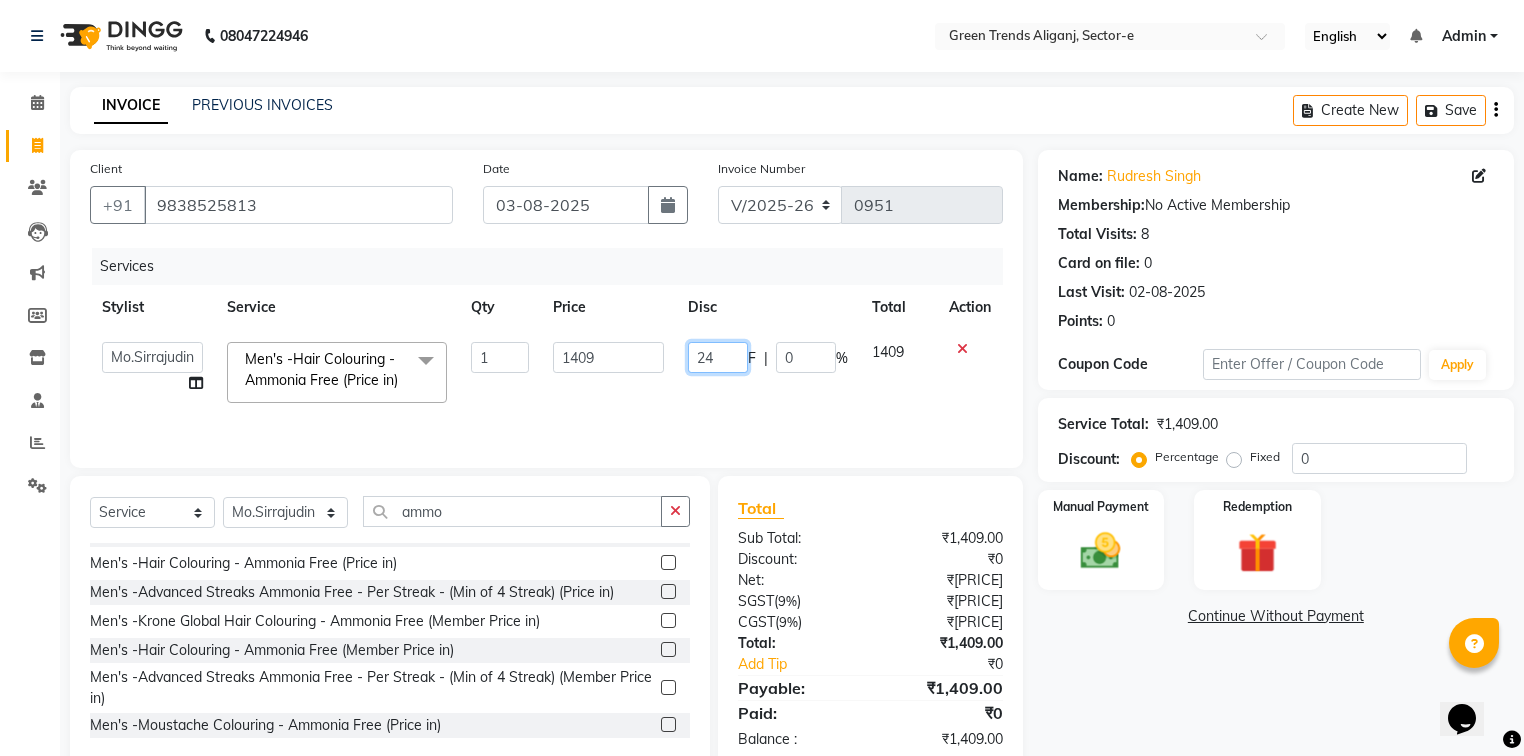 type on "240" 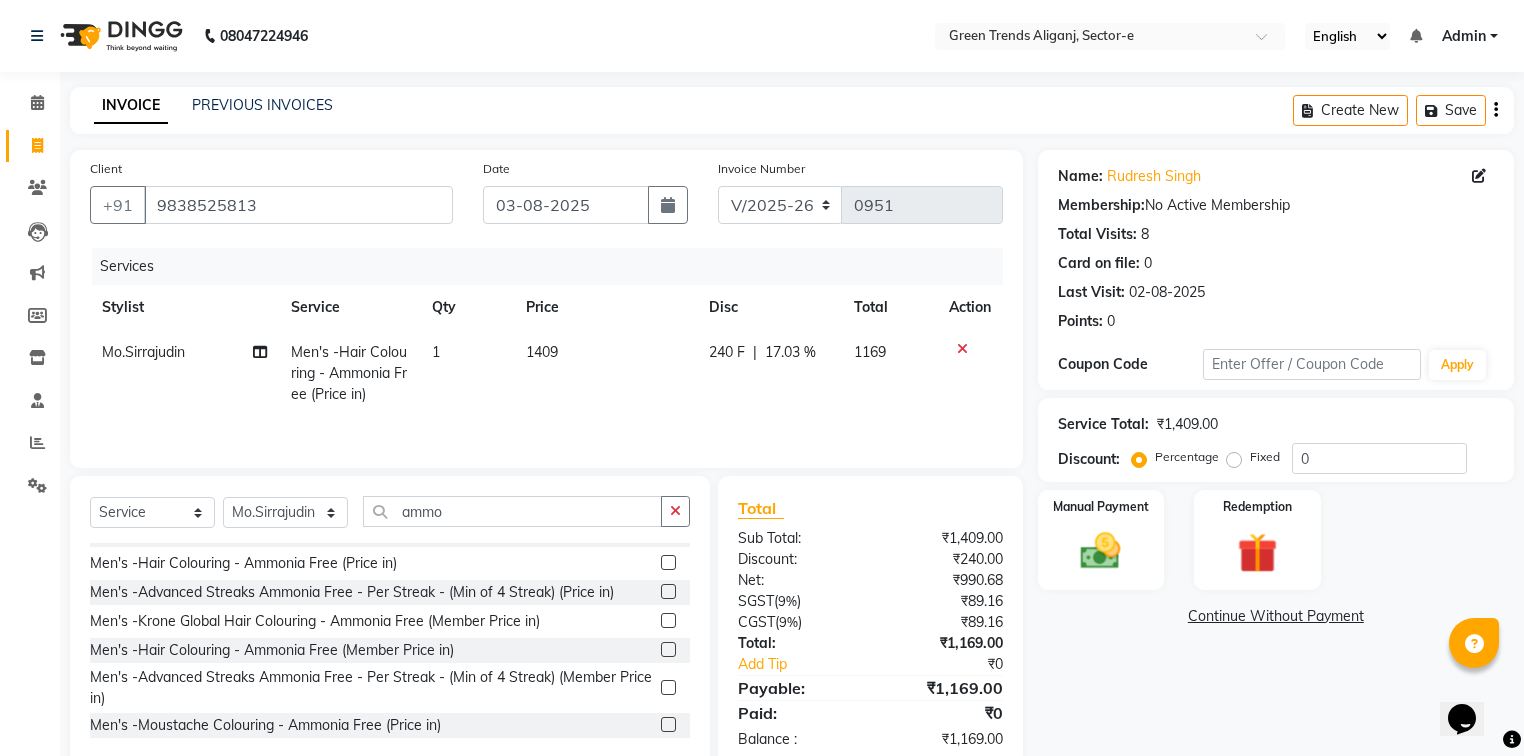 click on "Mo.Sirrajudin Men's -Hair Colouring - Ammonia Free (Price in) 1 1409 240 F | 17.03 % 1169" 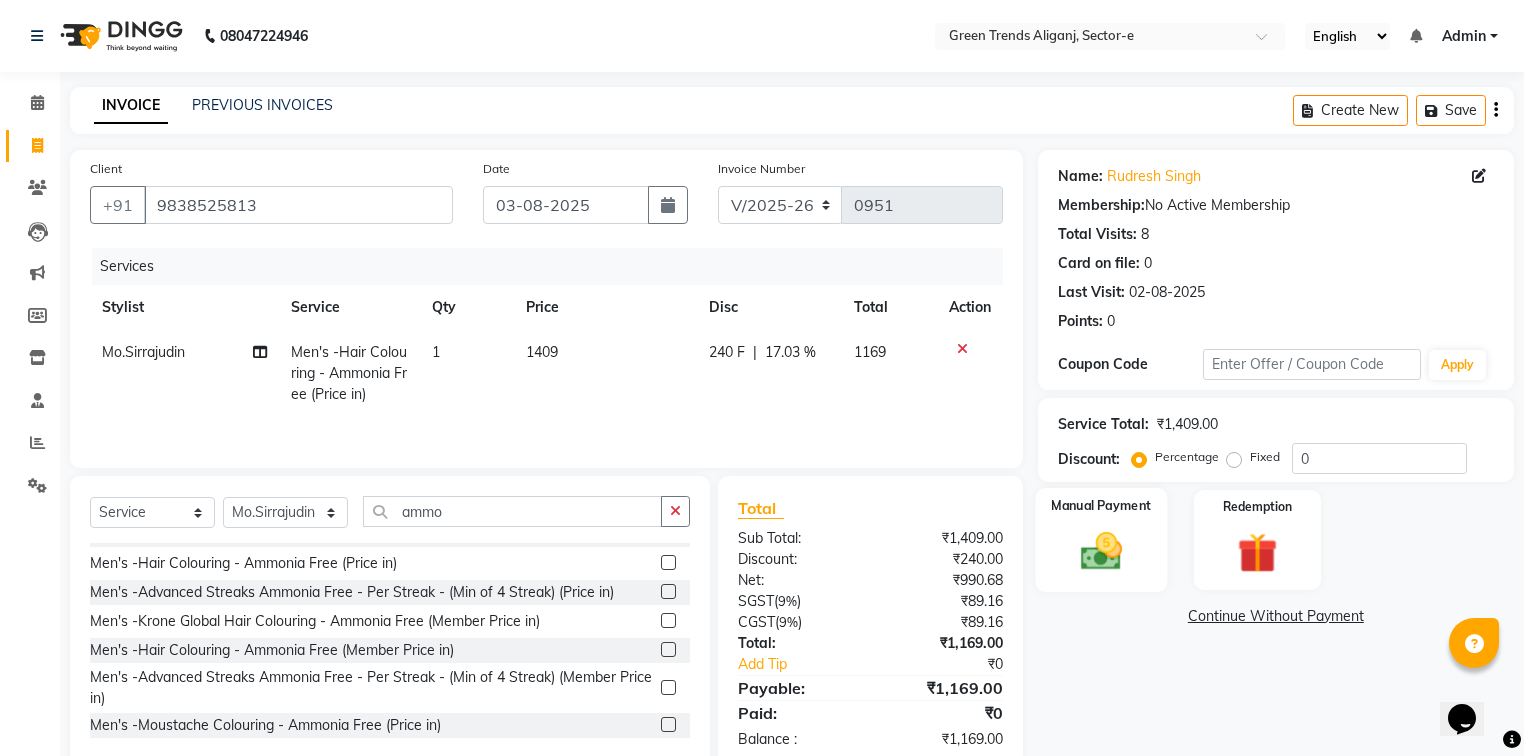 click 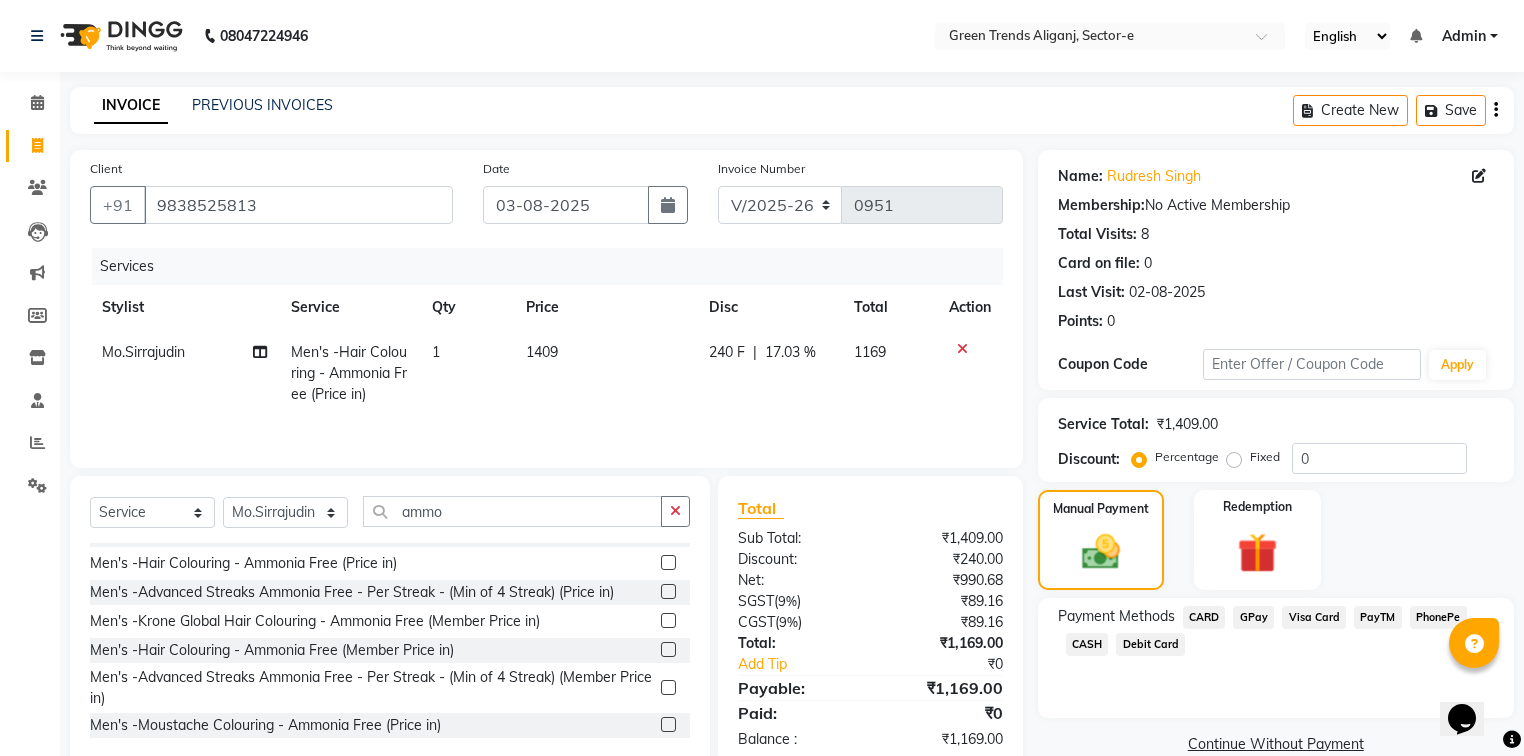 click on "GPay" 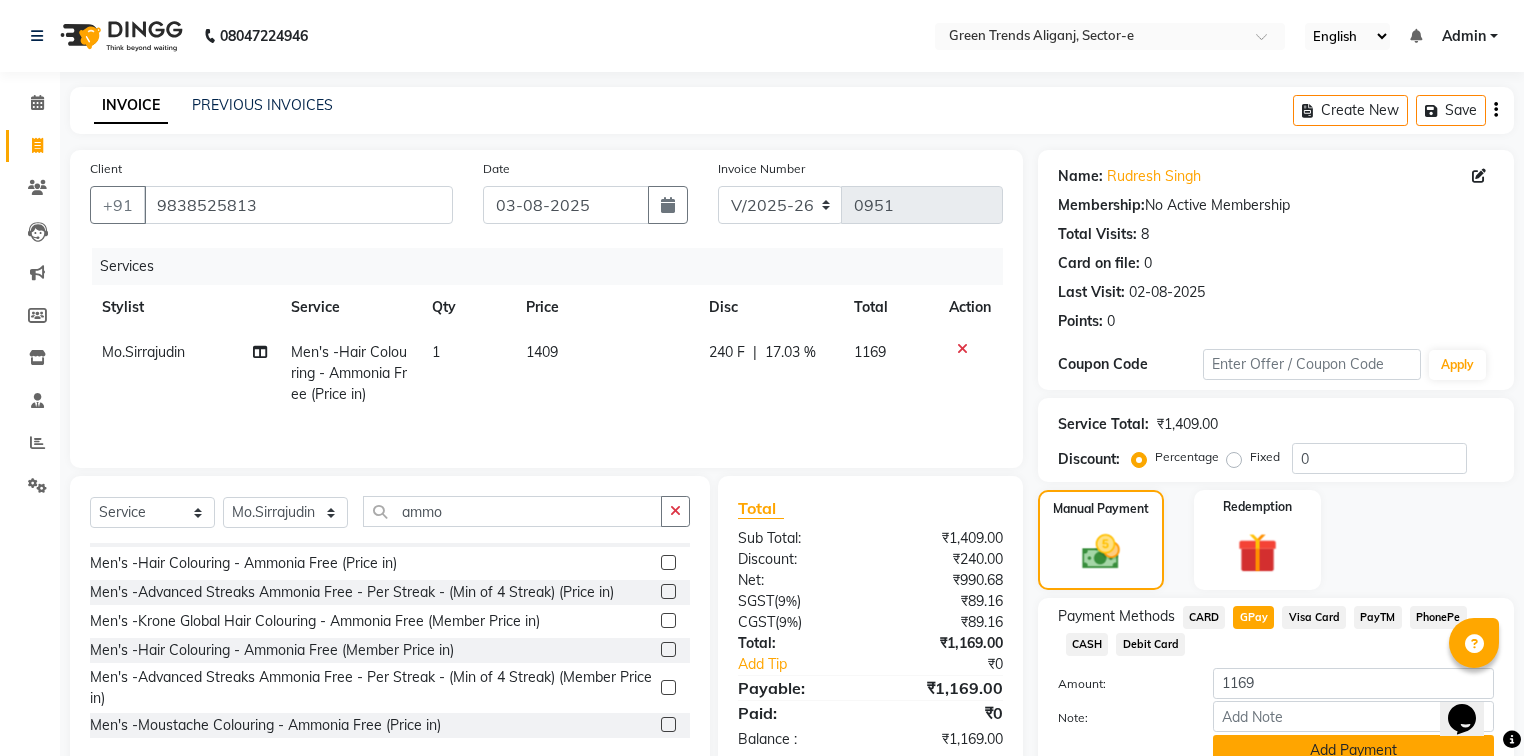 click on "Add Payment" 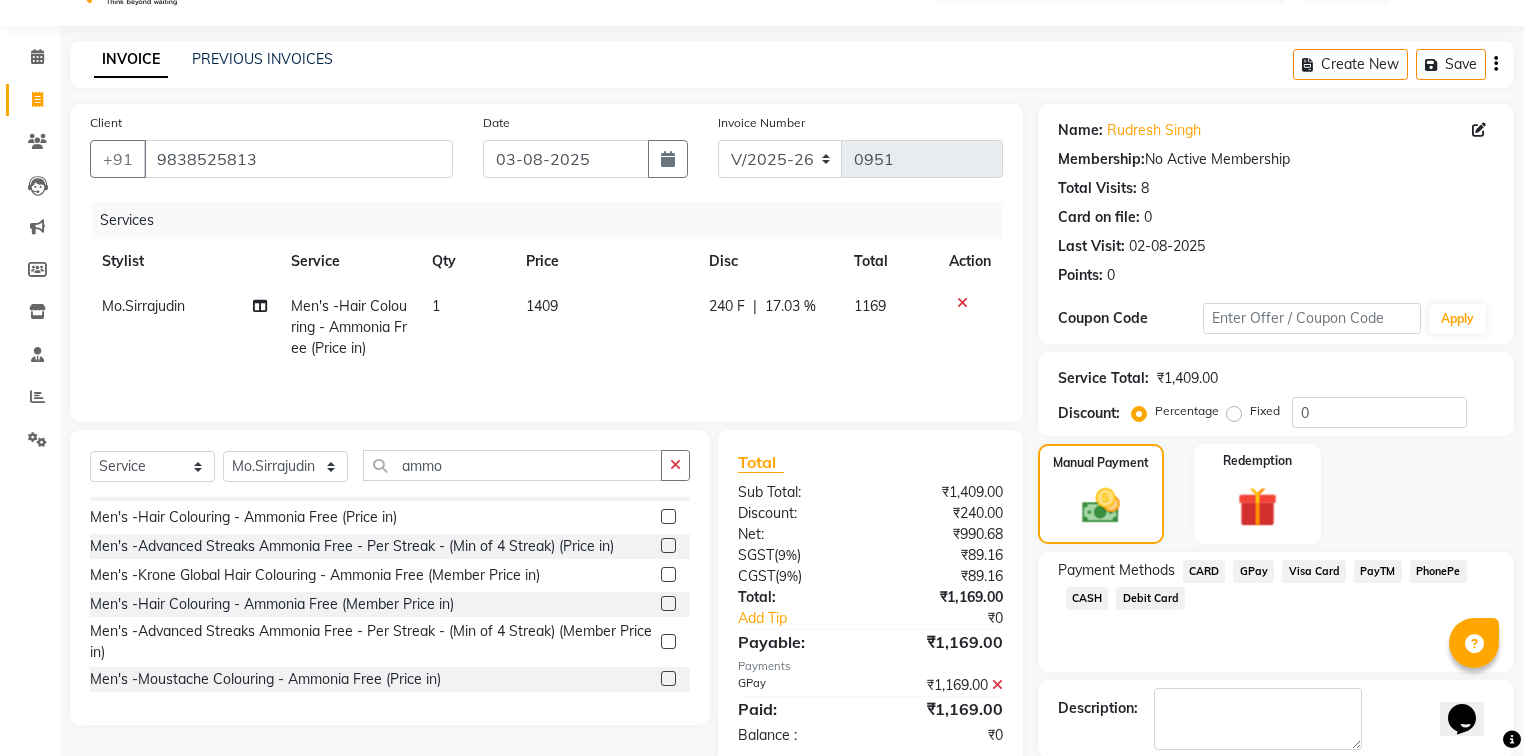 scroll, scrollTop: 144, scrollLeft: 0, axis: vertical 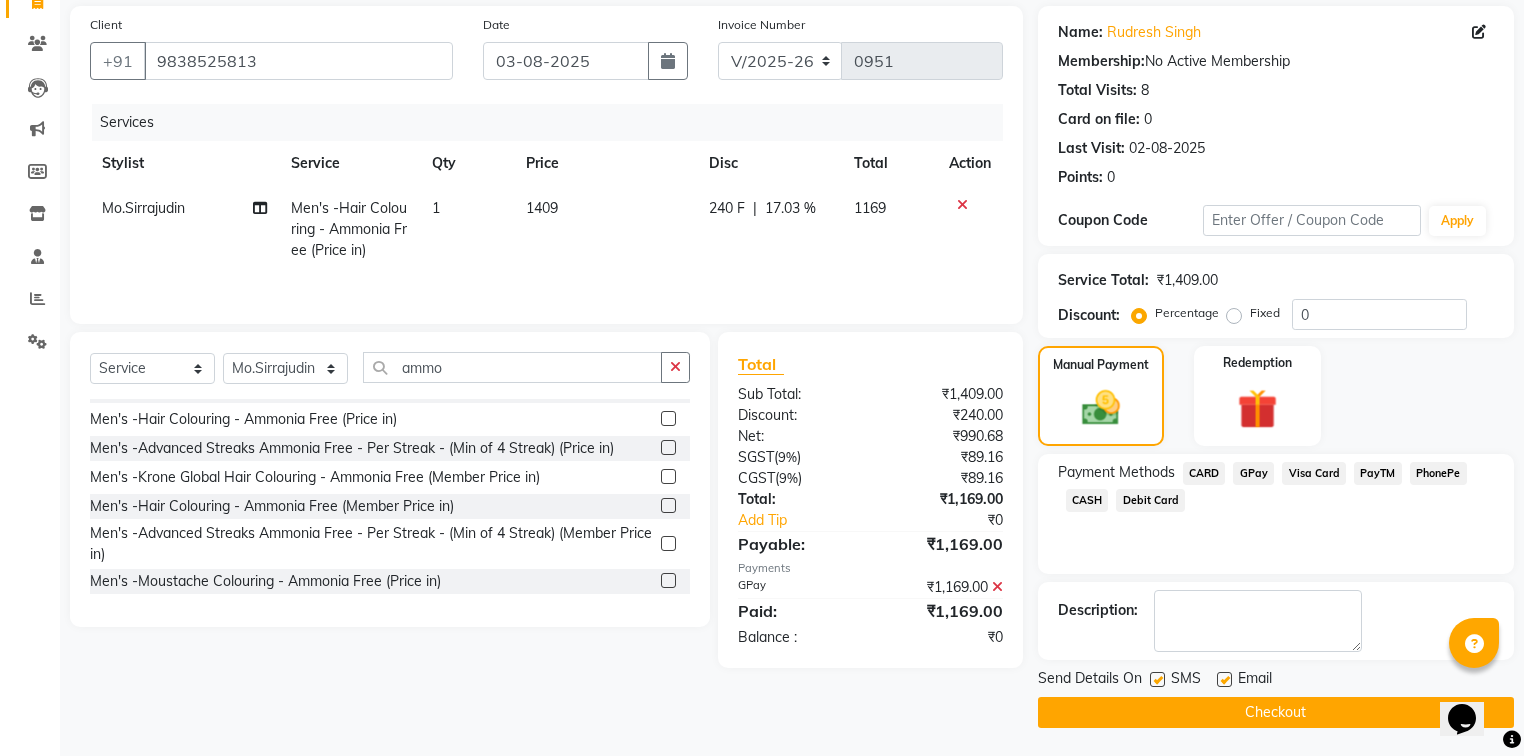 click 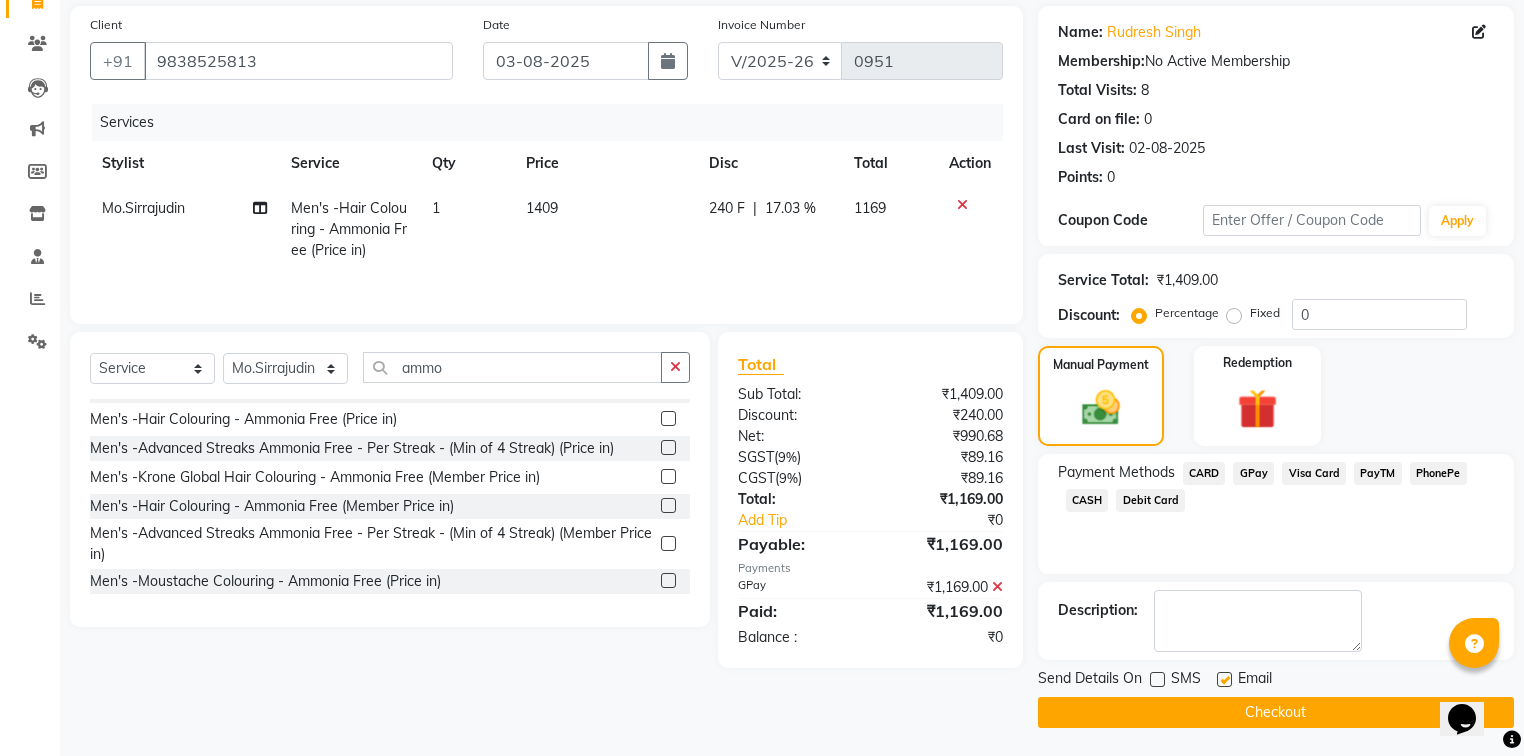 click 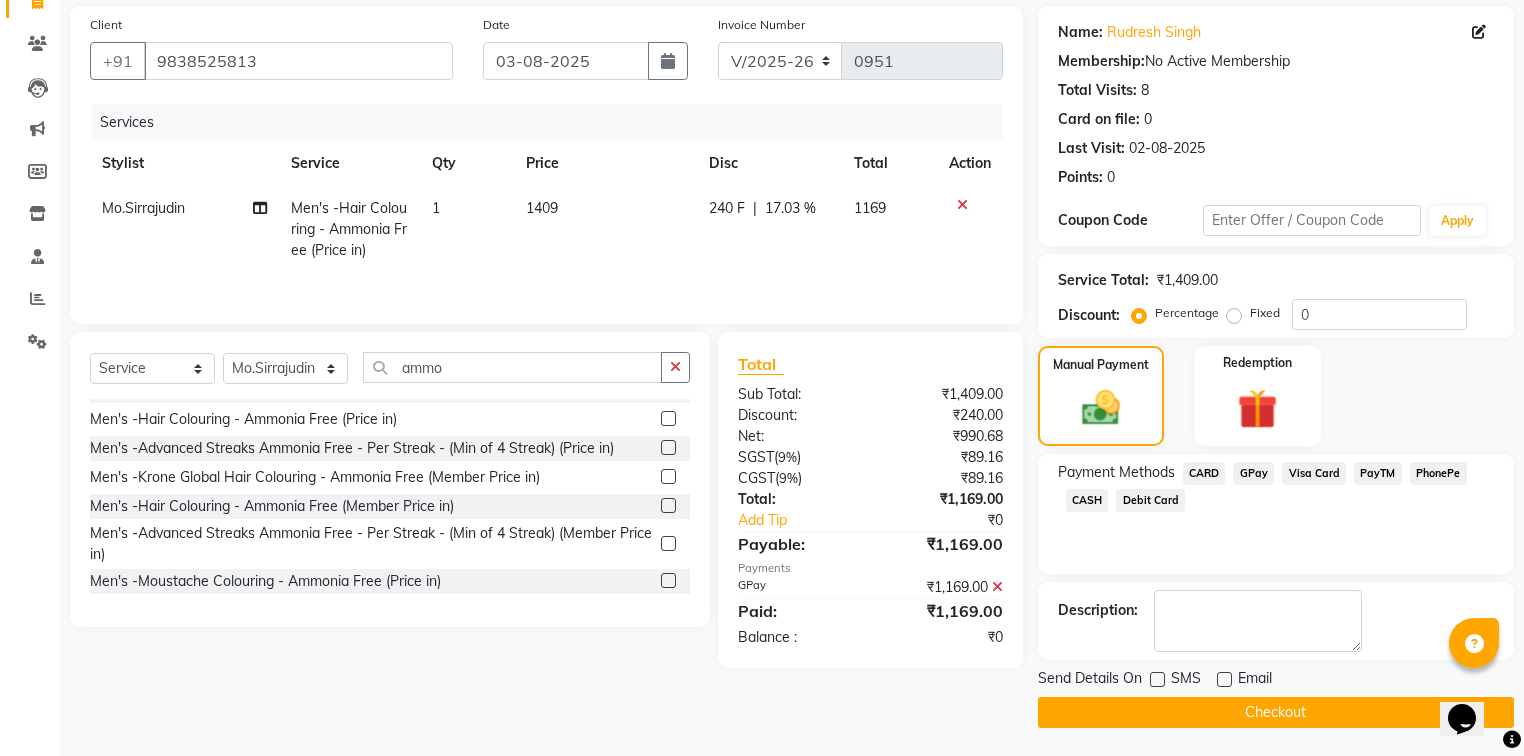 click 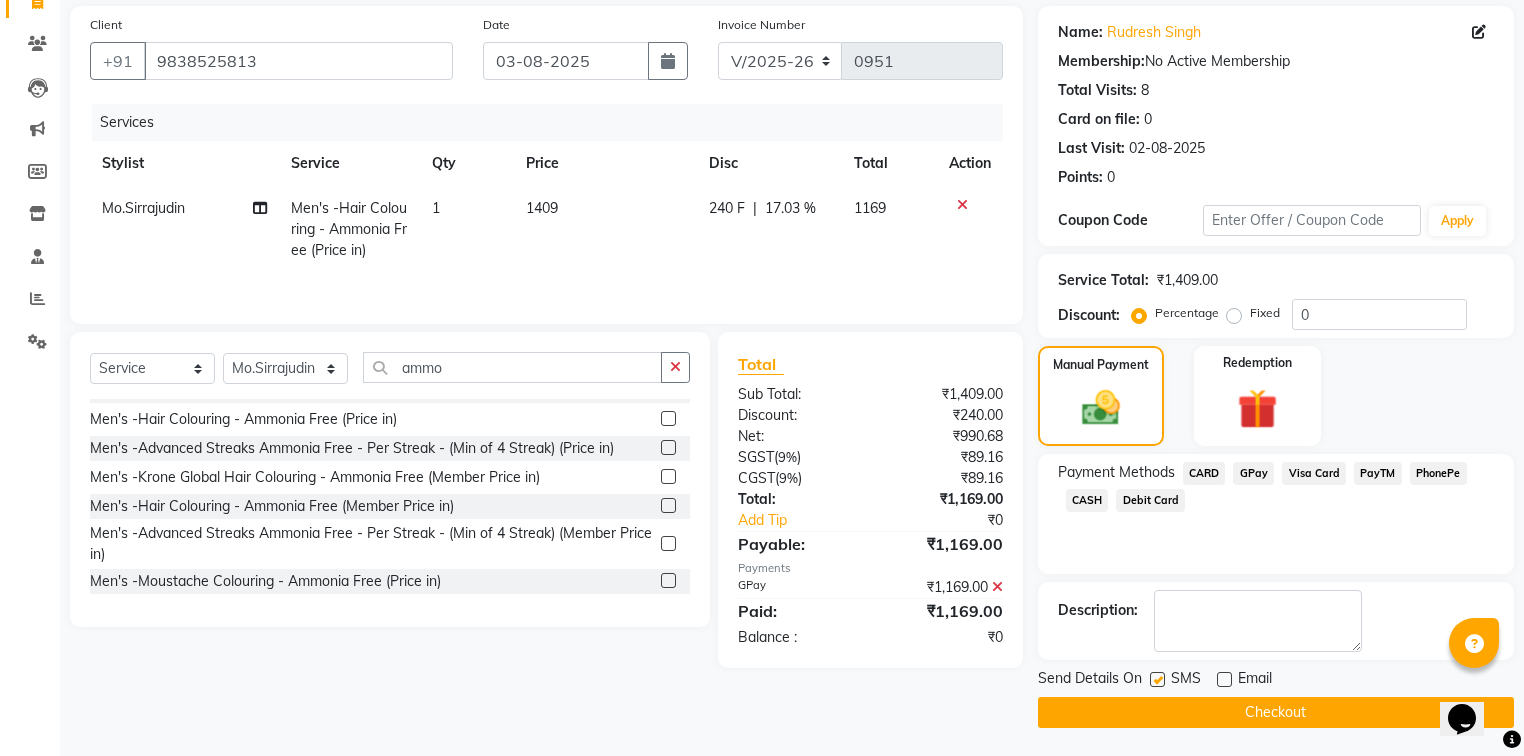 click on "Checkout" 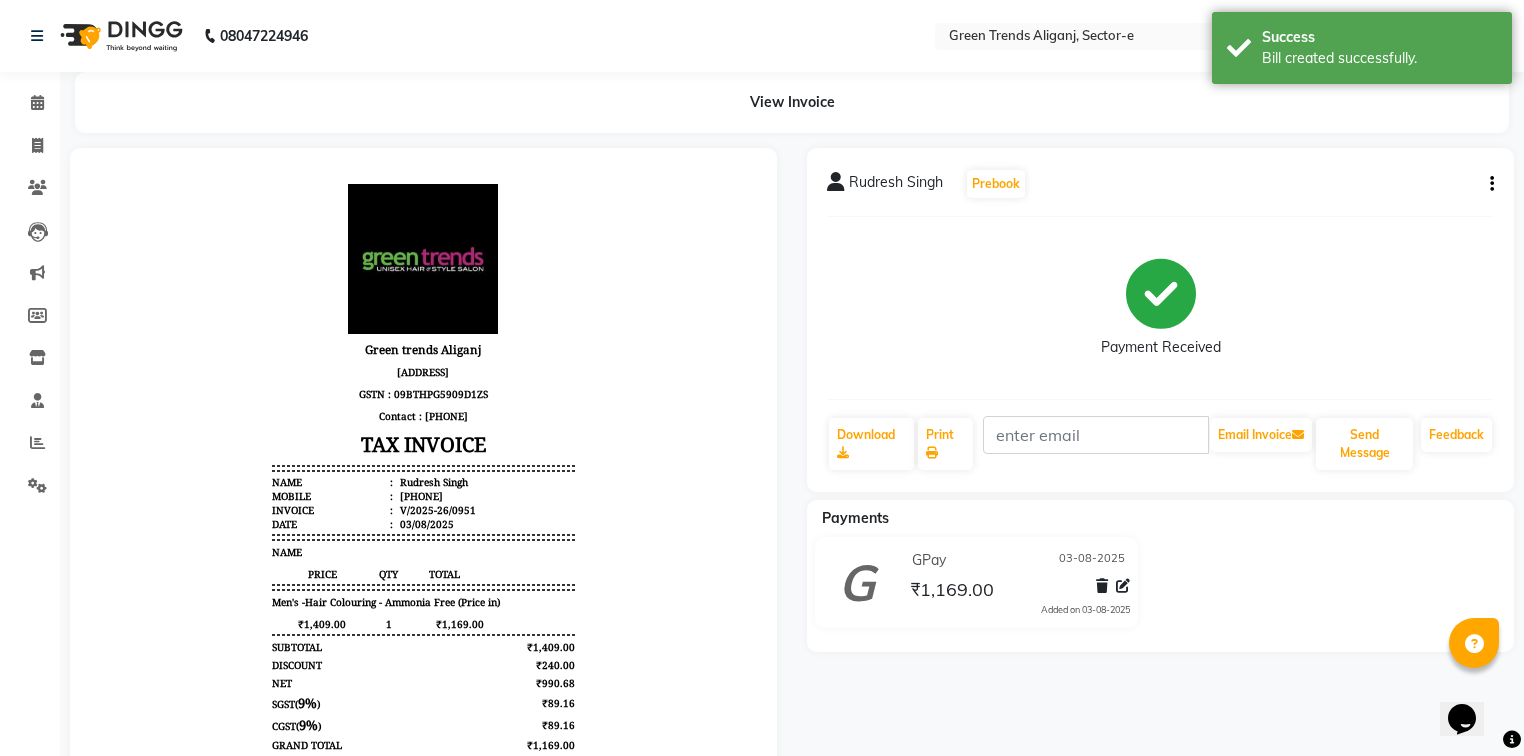 scroll, scrollTop: 0, scrollLeft: 0, axis: both 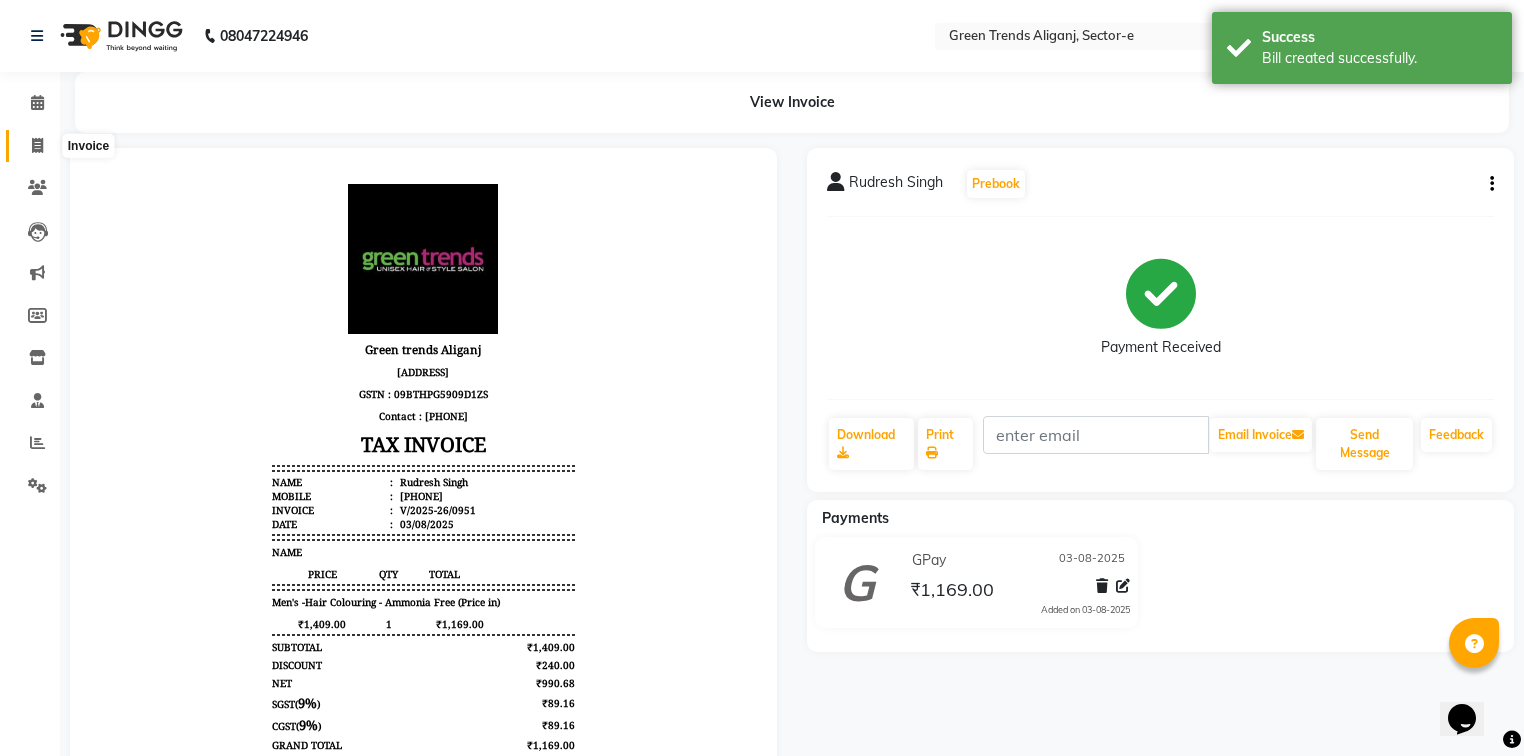 drag, startPoint x: 36, startPoint y: 135, endPoint x: 87, endPoint y: 130, distance: 51.24451 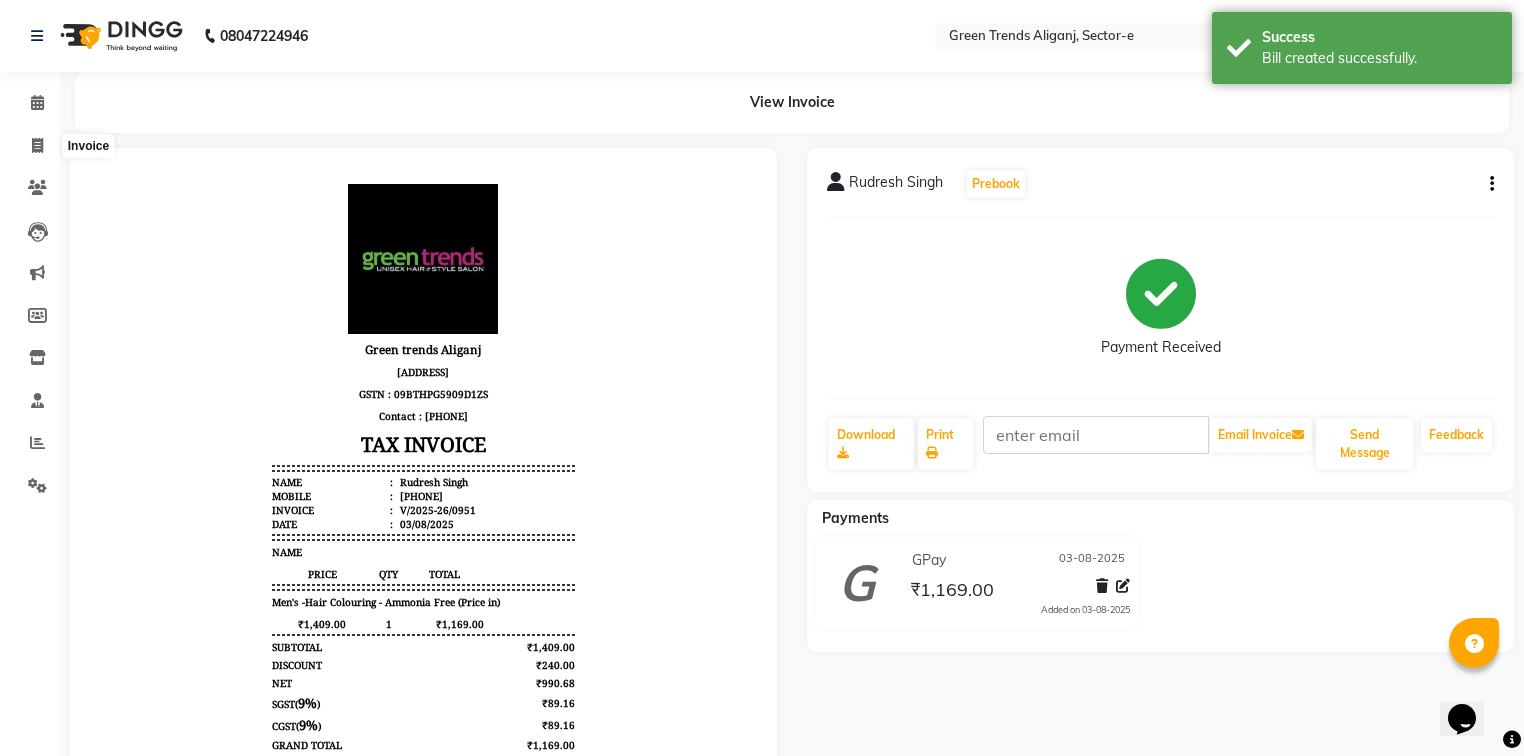 select on "service" 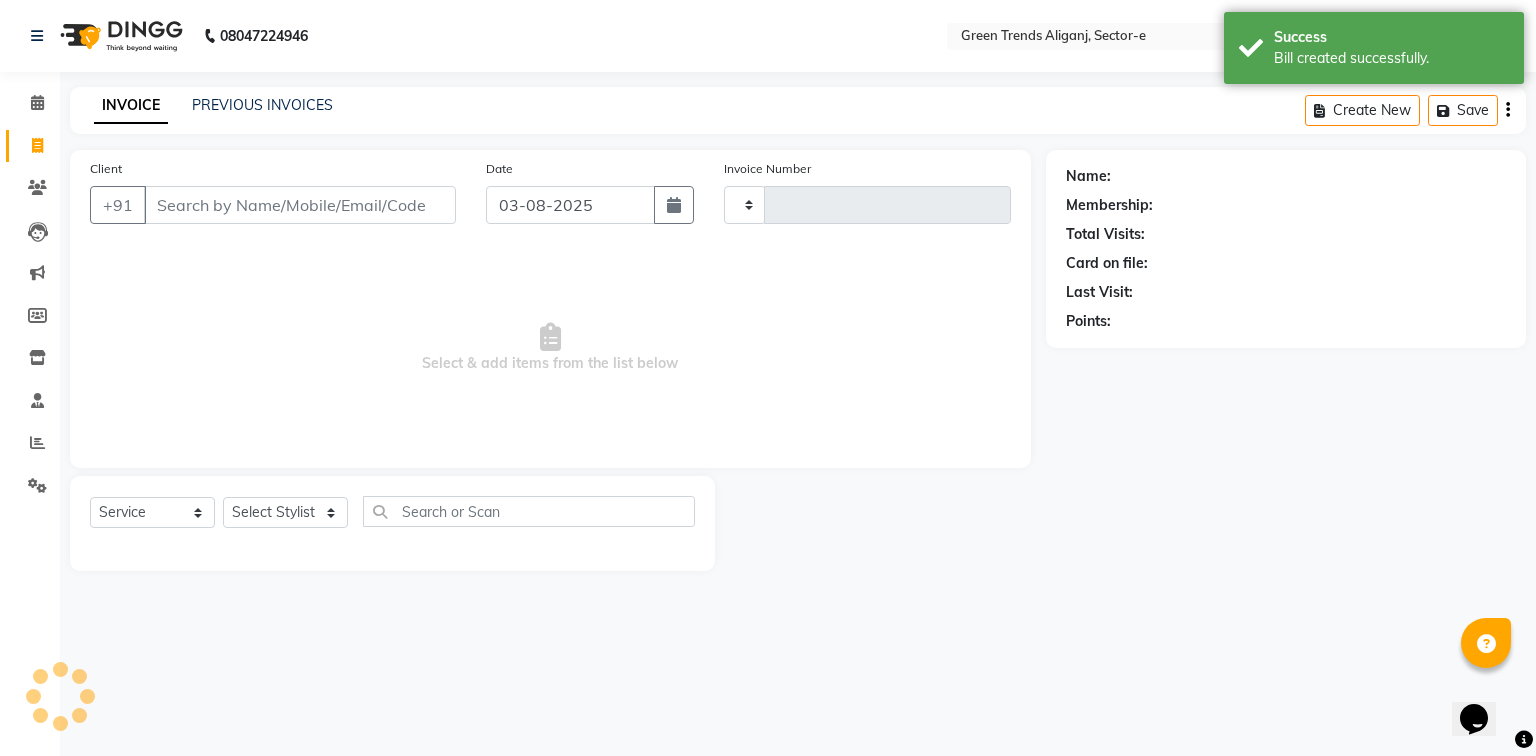 type on "0952" 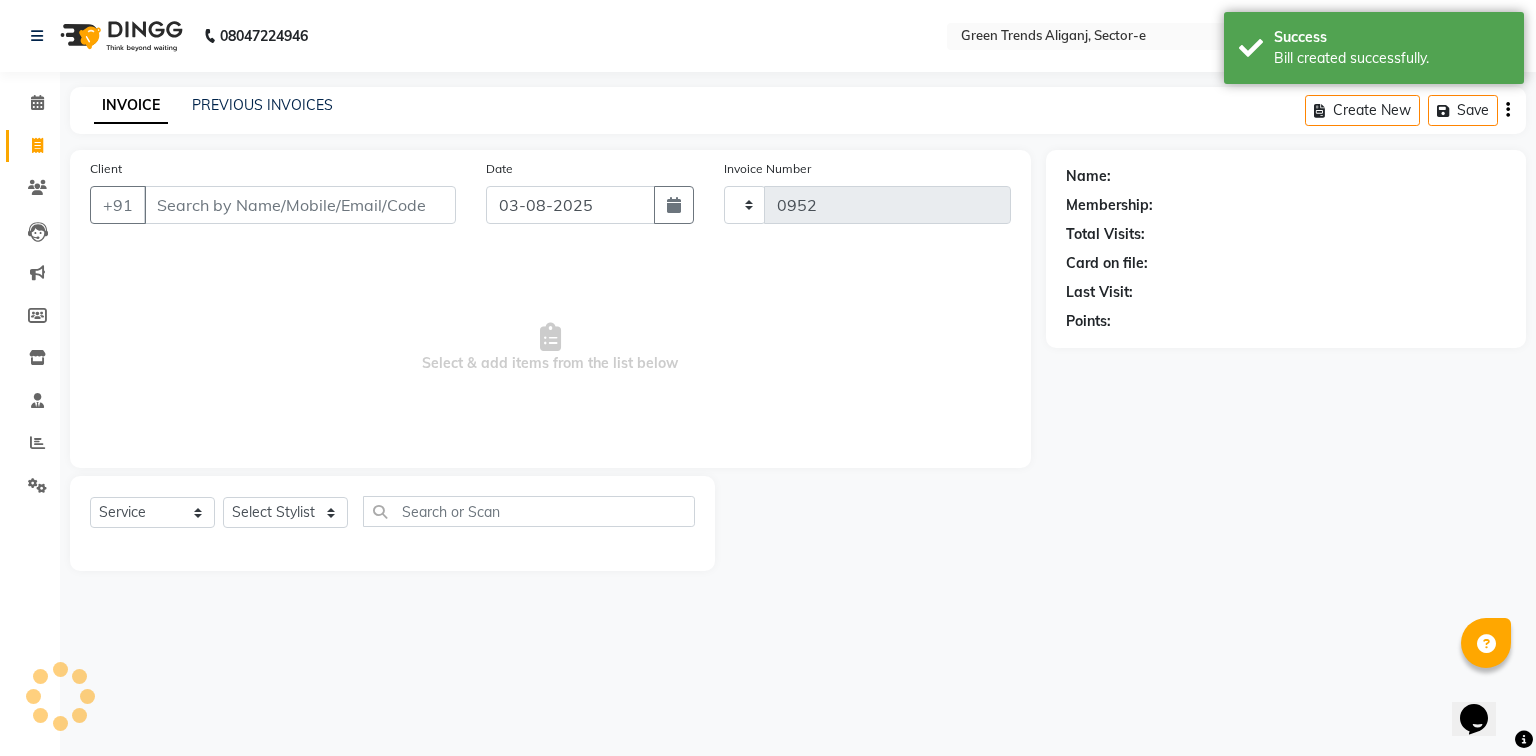 select on "7023" 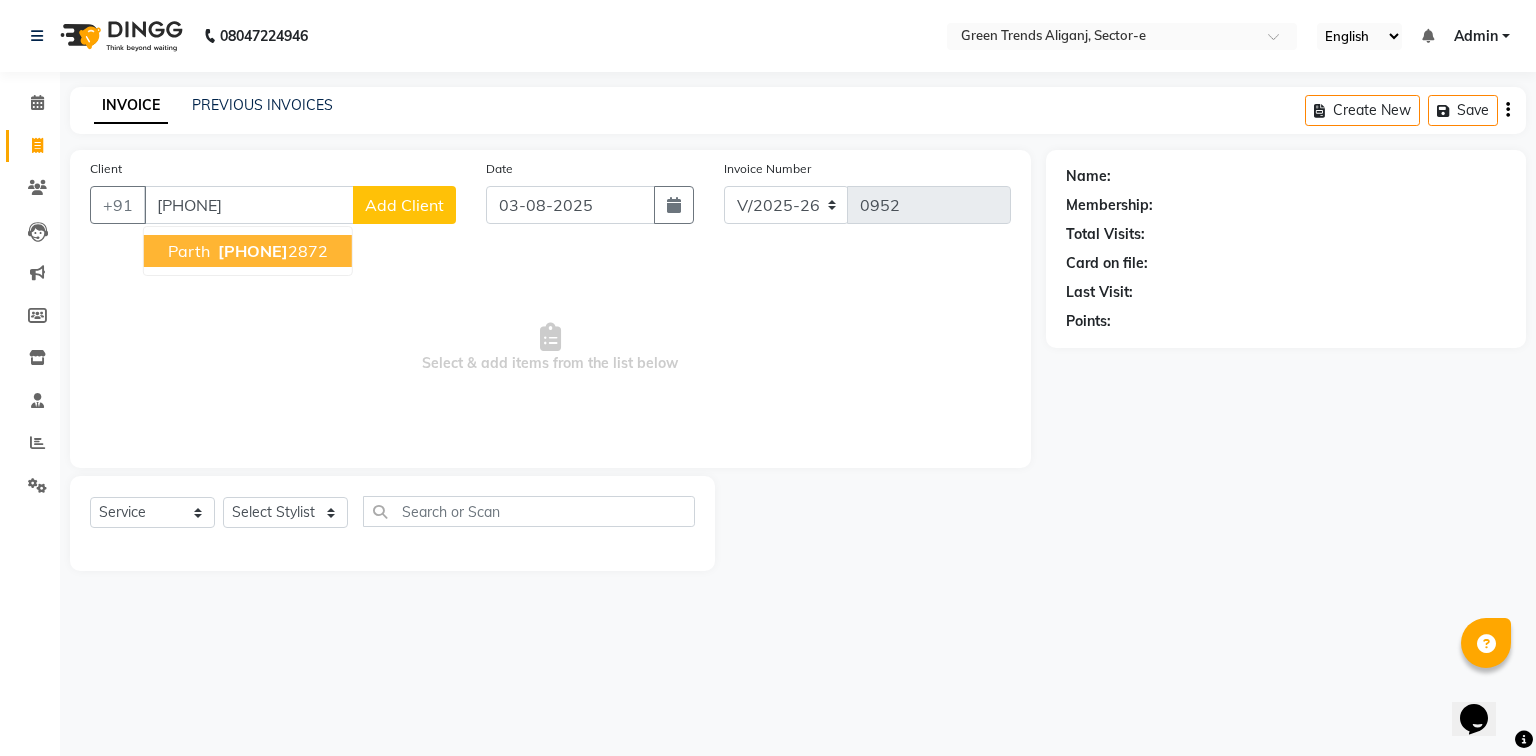 click on "738872" at bounding box center (253, 251) 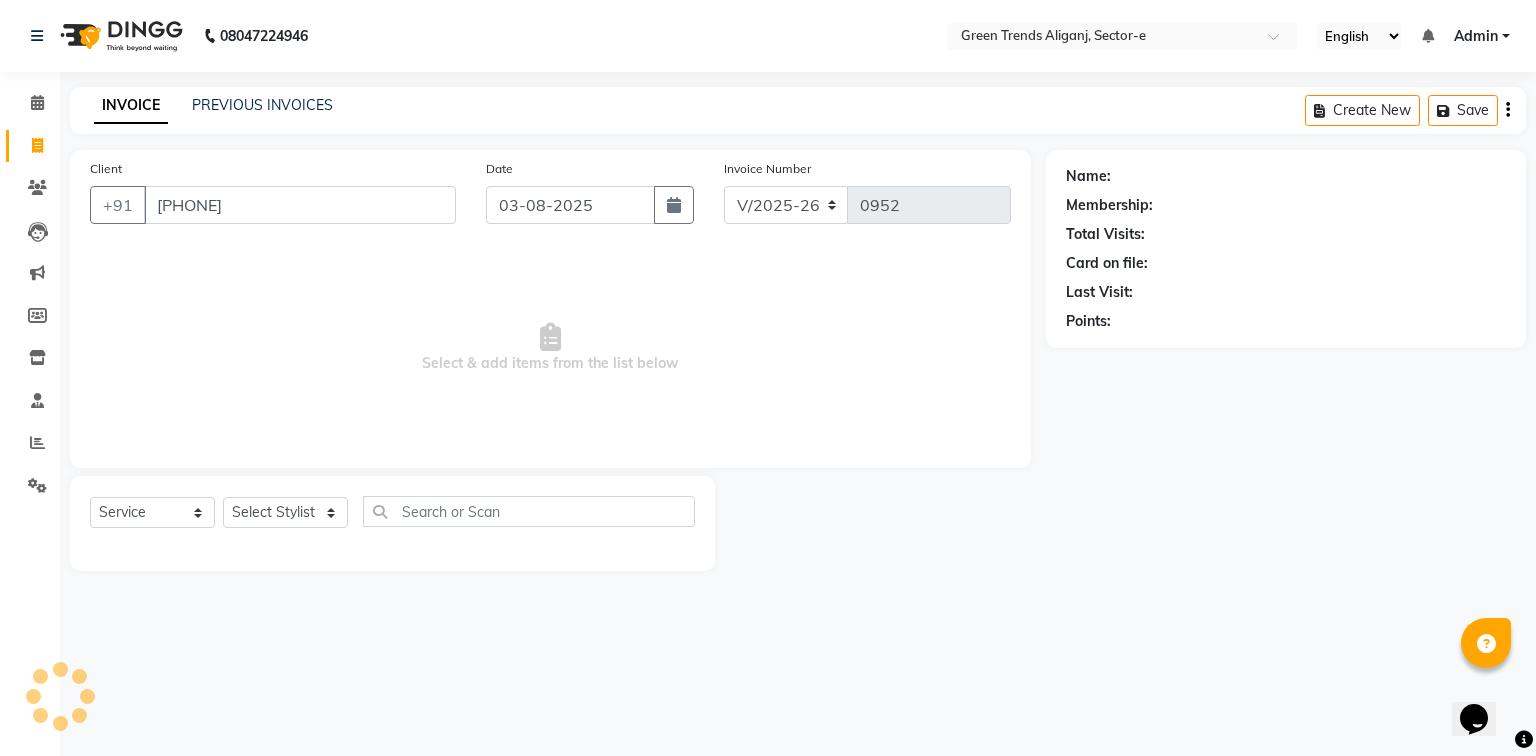 type on "[PHONE]" 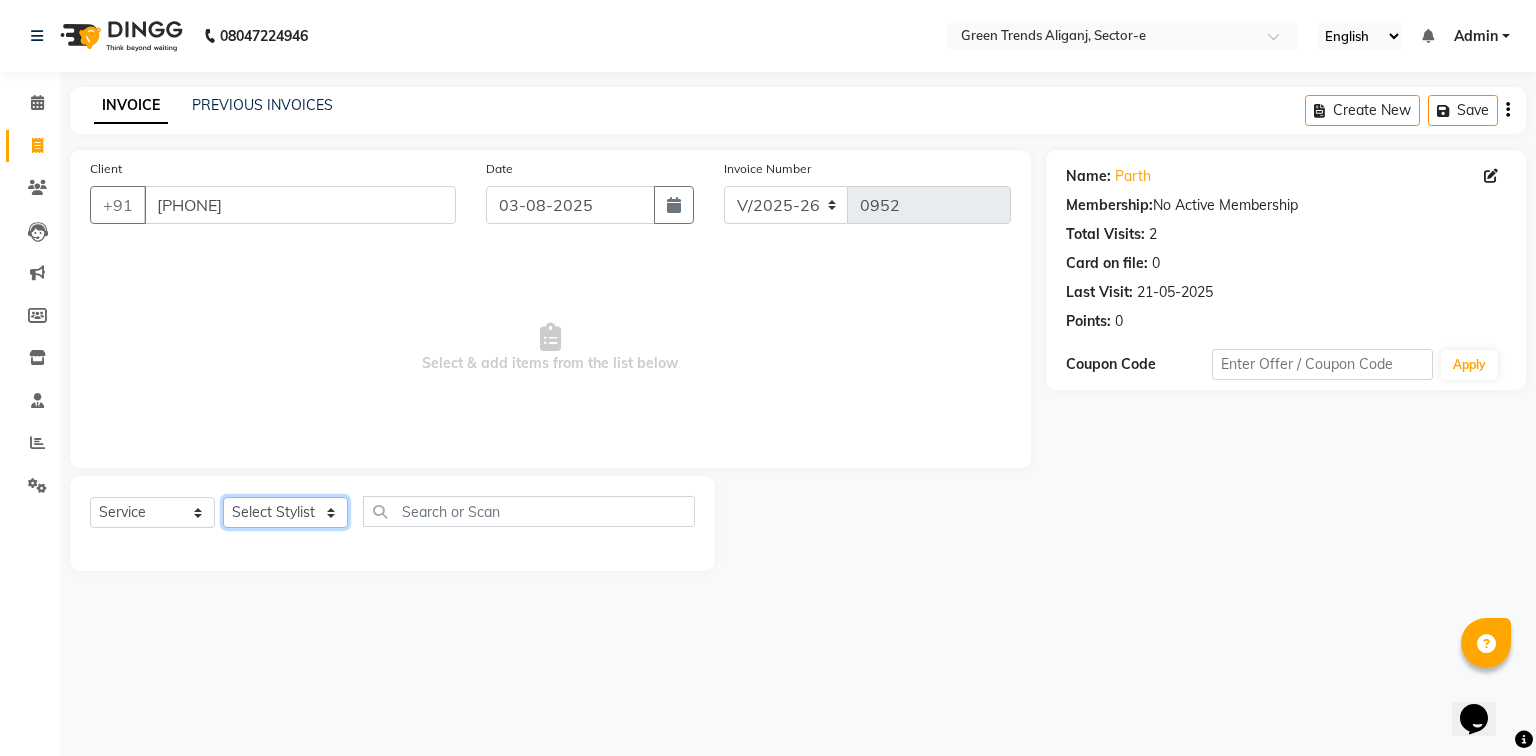 click on "Select Stylist [FIRST] [LAST] [FIRST] [LAST] [FIRST] [LAST] [FIRST] [LAST] [FIRST] [LAST] [FIRST] [LAST] [FIRST] [LAST] [FIRST] [LAST] [FIRST] [LAST]" 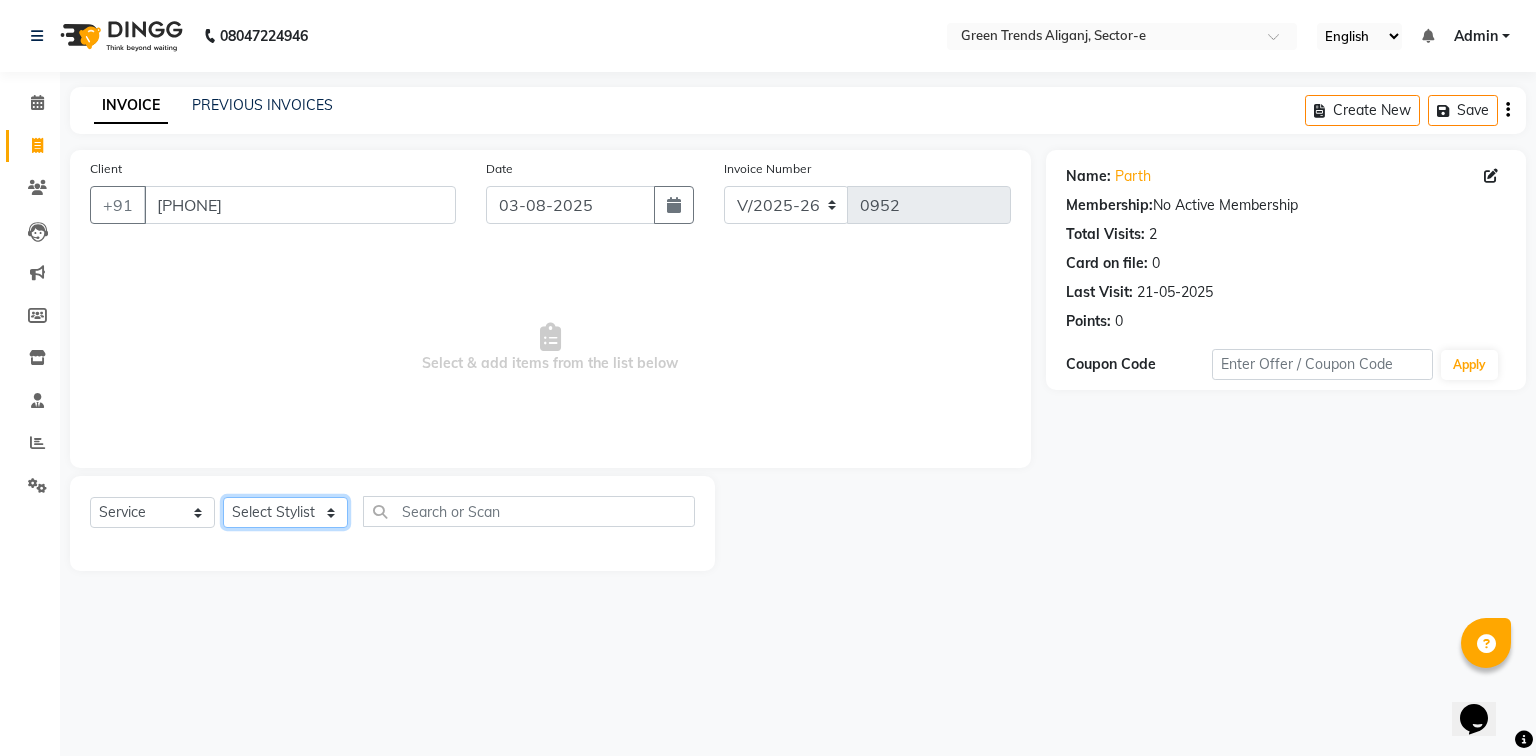 select on "58751" 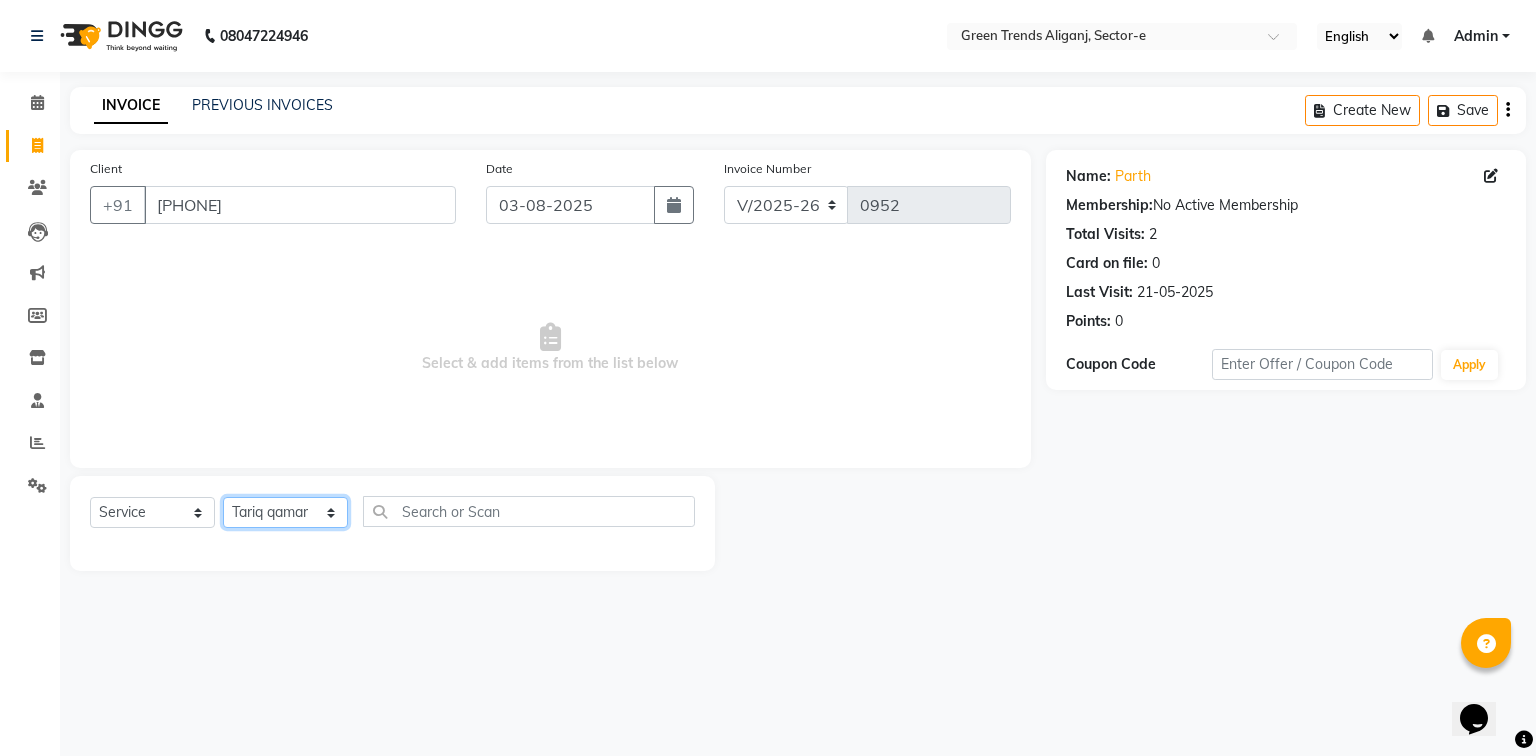 click on "Select Stylist [FIRST] [LAST] [FIRST] [LAST] [FIRST] [LAST] [FIRST] [LAST] [FIRST] [LAST] [FIRST] [LAST] [FIRST] [LAST] [FIRST] [LAST] [FIRST] [LAST]" 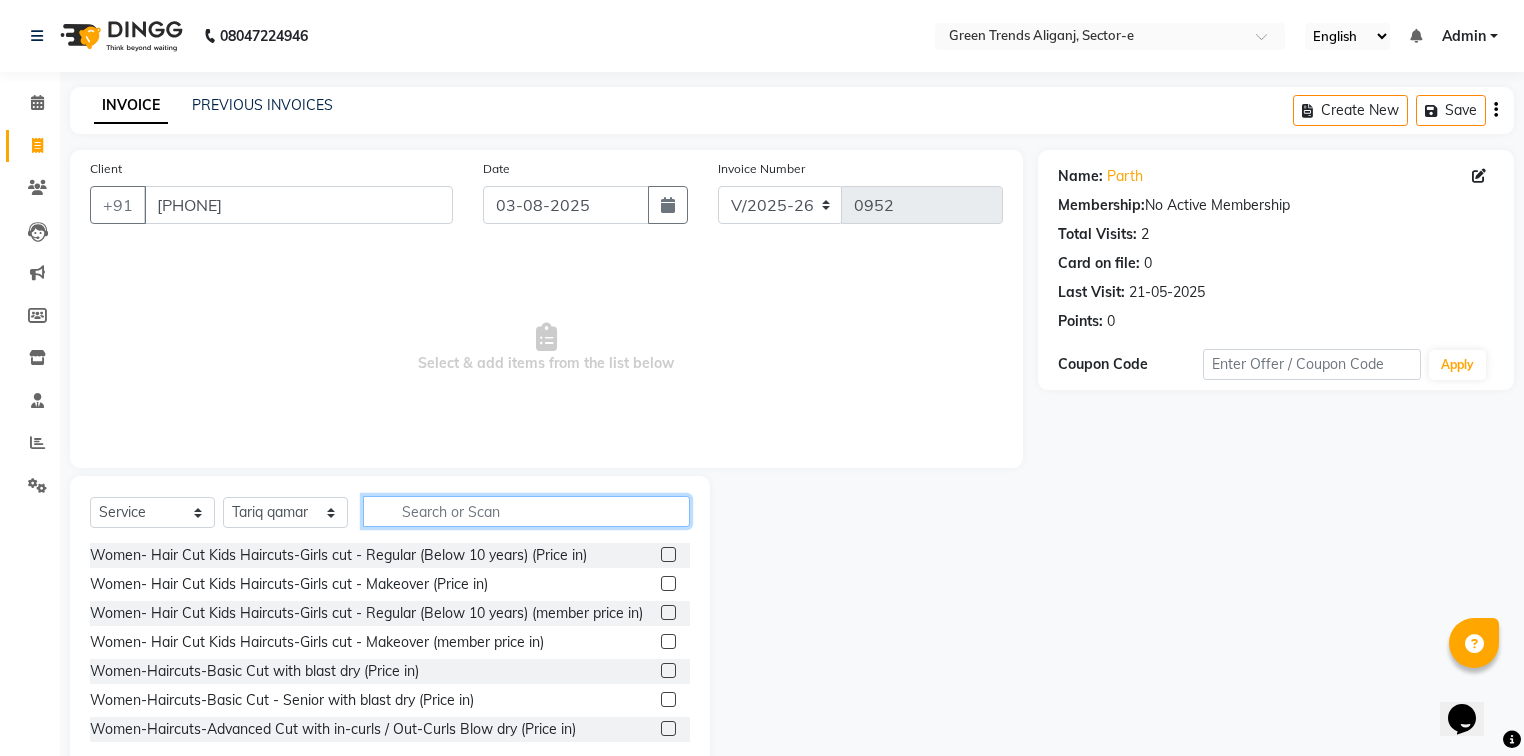click 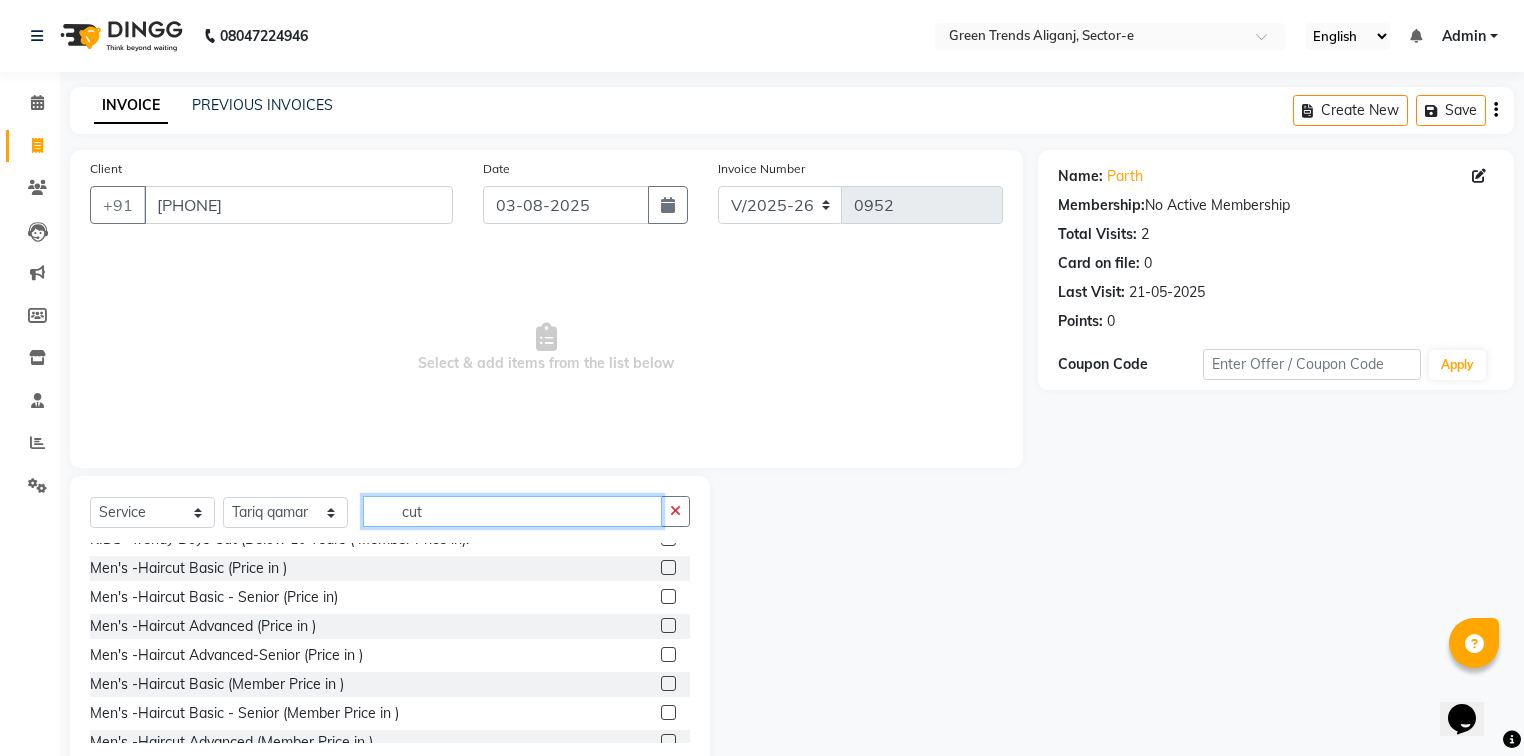 scroll, scrollTop: 1275, scrollLeft: 0, axis: vertical 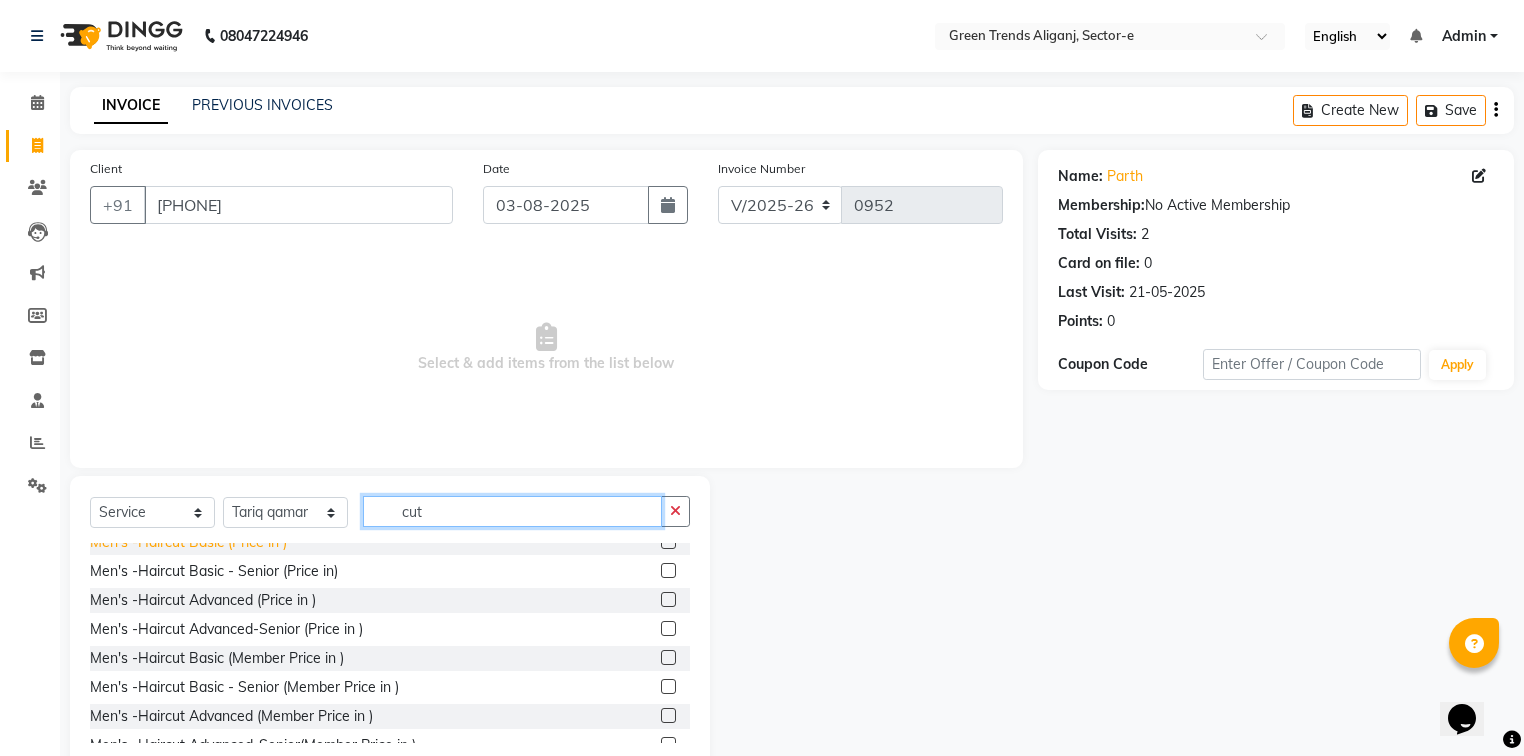 type on "cut" 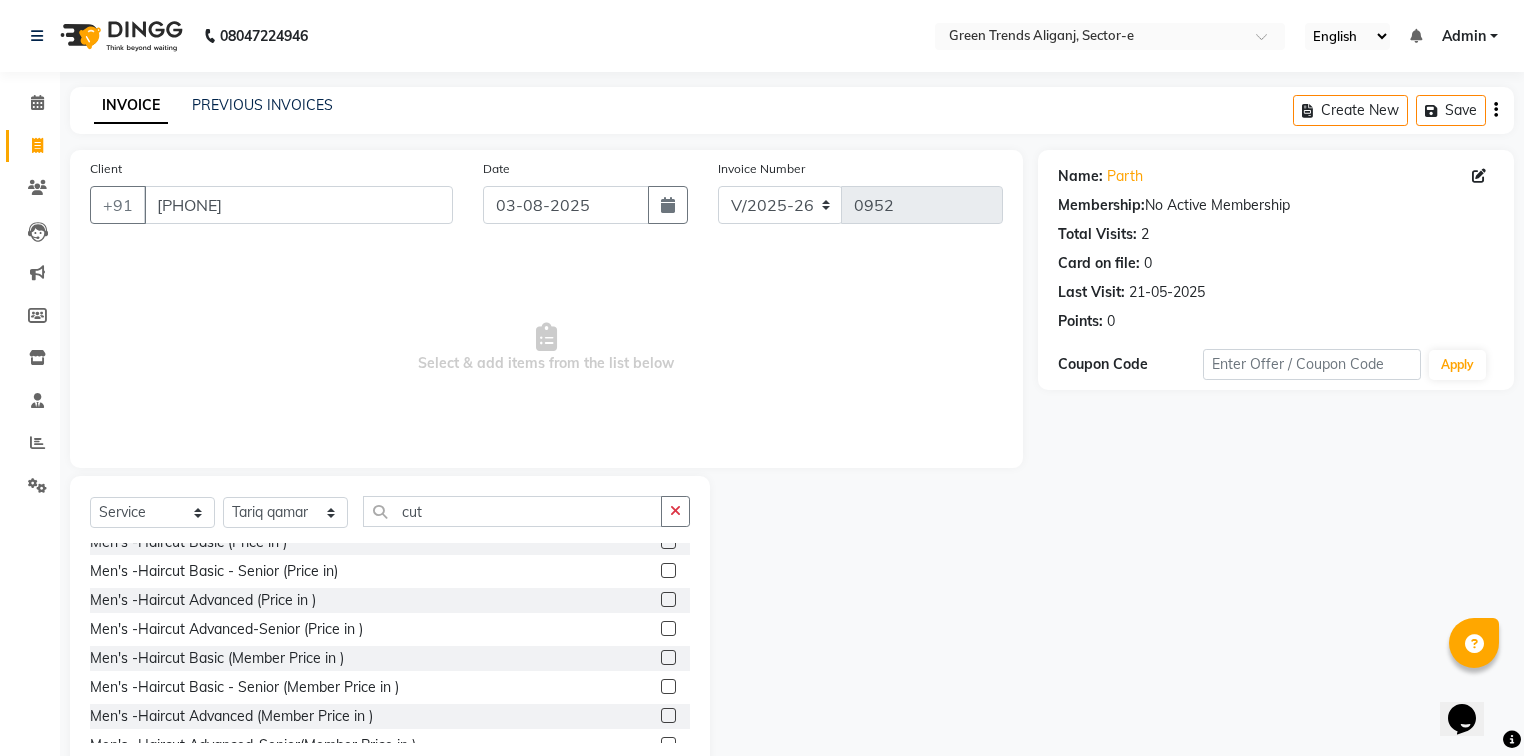 drag, startPoint x: 190, startPoint y: 622, endPoint x: 280, endPoint y: 580, distance: 99.31767 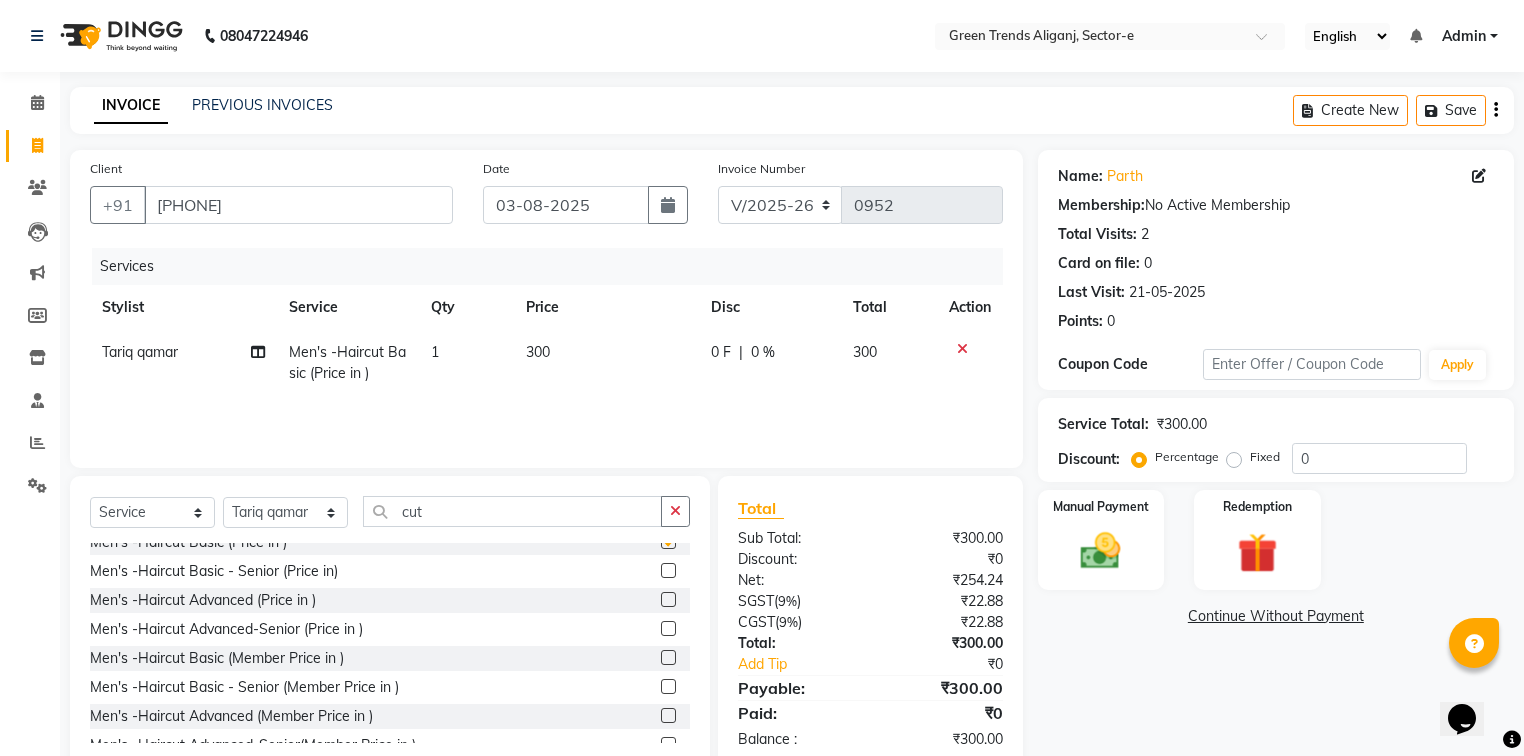 checkbox on "false" 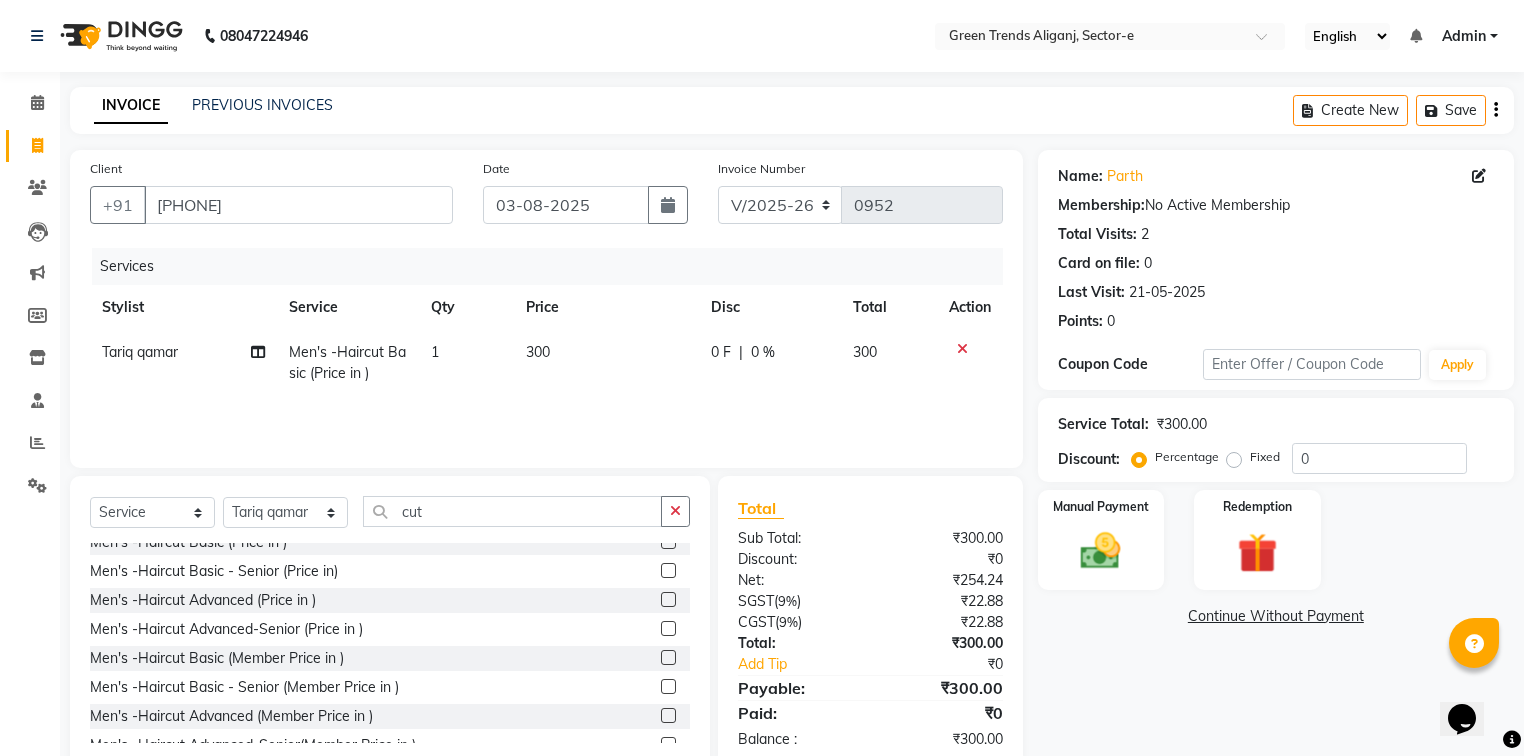 click on "0 F" 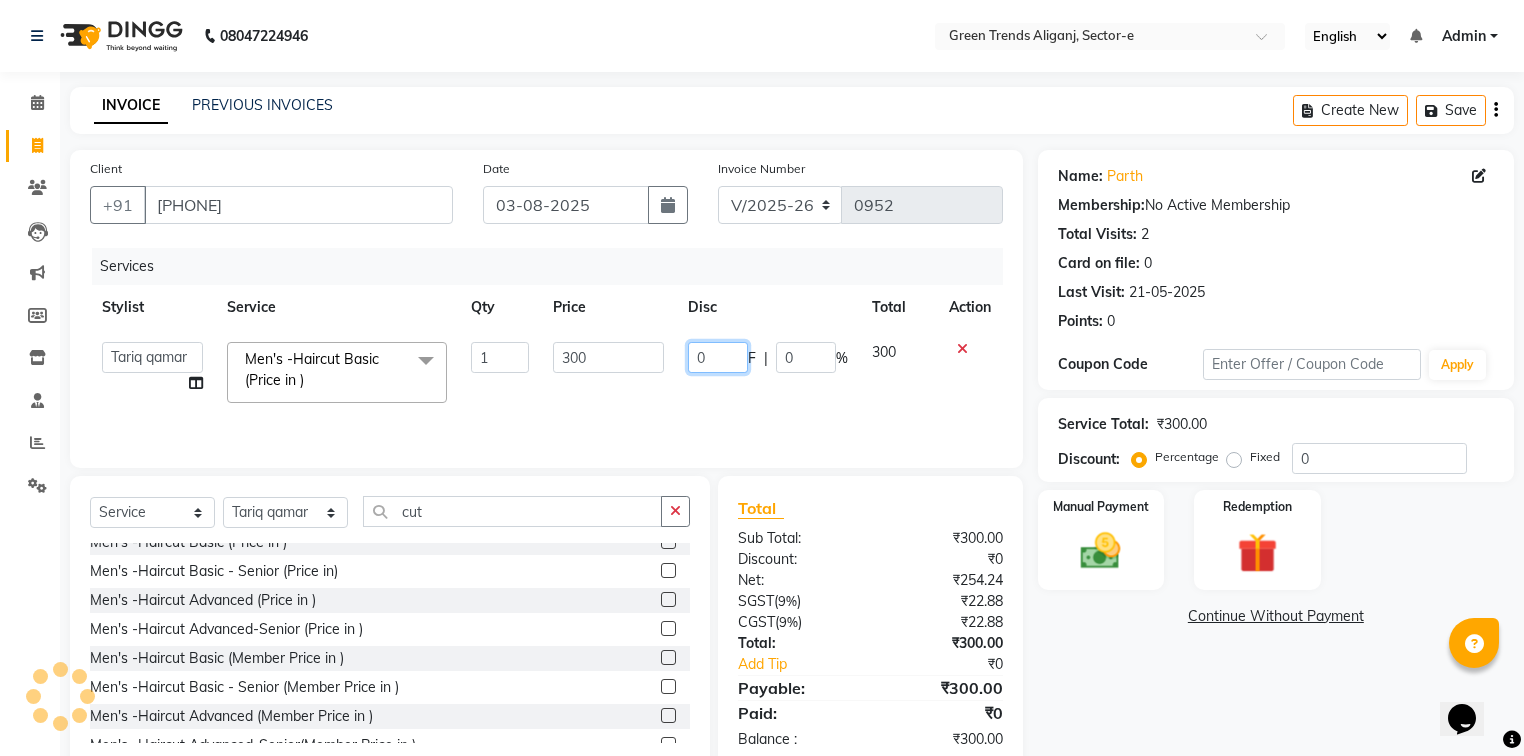 drag, startPoint x: 733, startPoint y: 362, endPoint x: 682, endPoint y: 371, distance: 51.78803 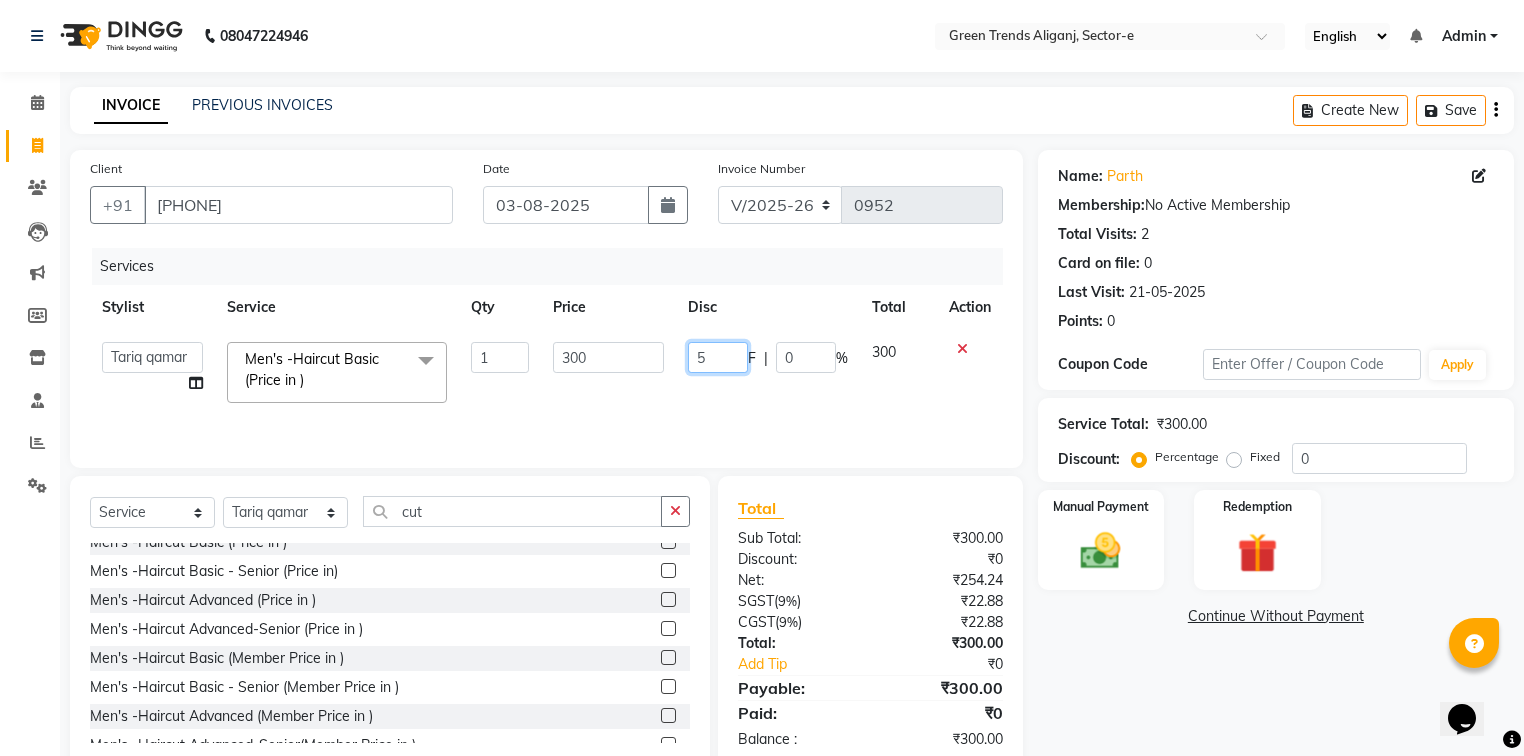 type on "50" 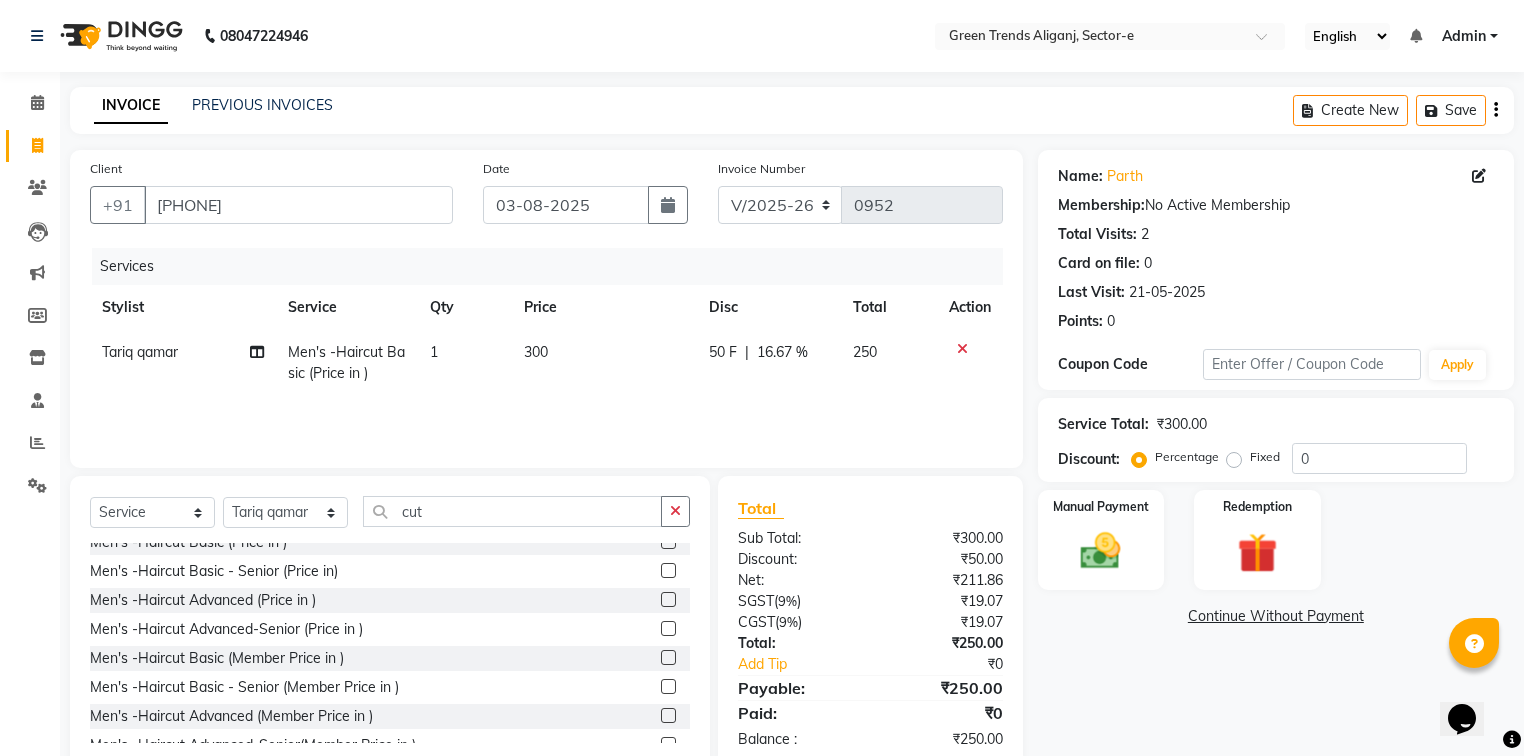 click on "Services Stylist Service Qty Price Disc Total Action Tariq qamar Men's -Haircut Basic (Price in ) 1 300 50 F | 16.67 % 250" 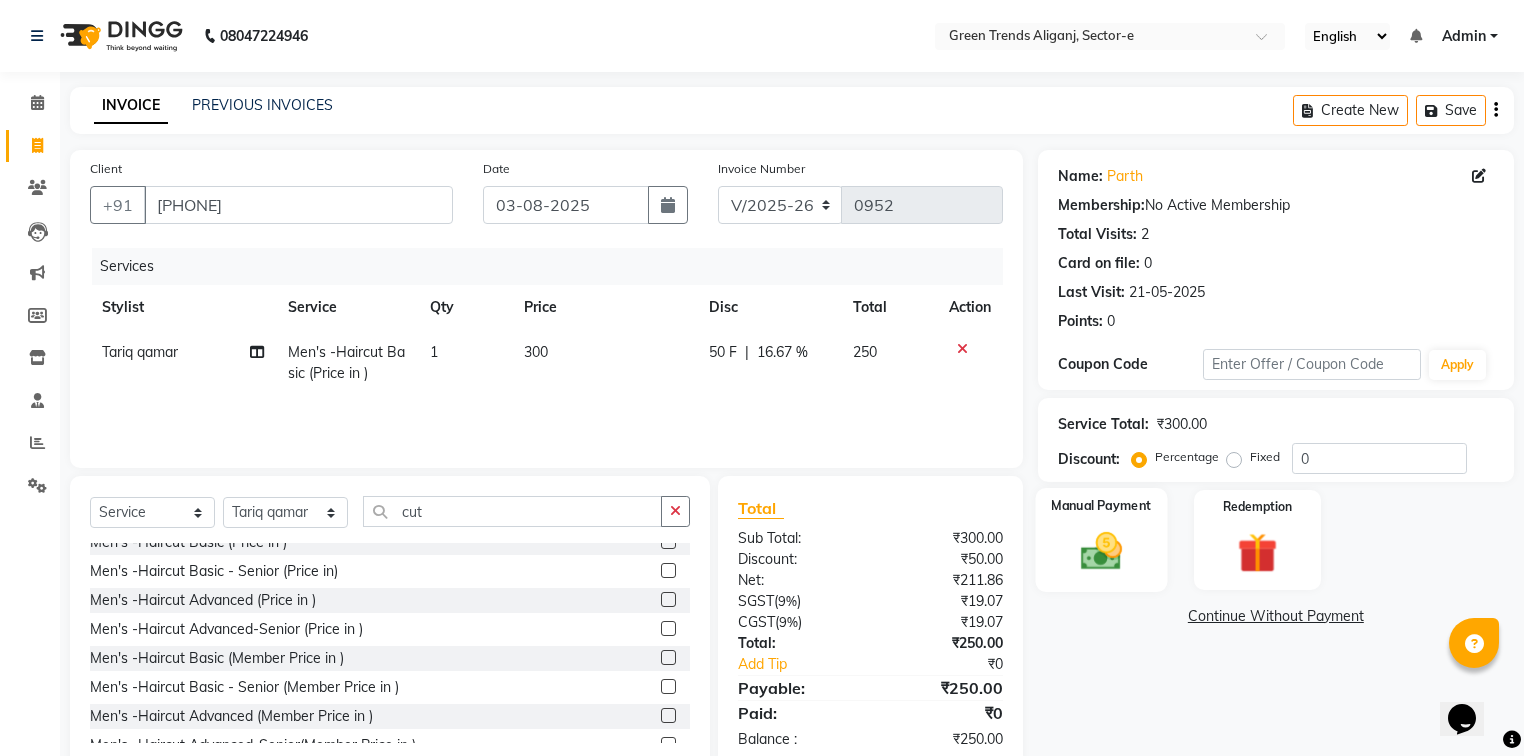 click 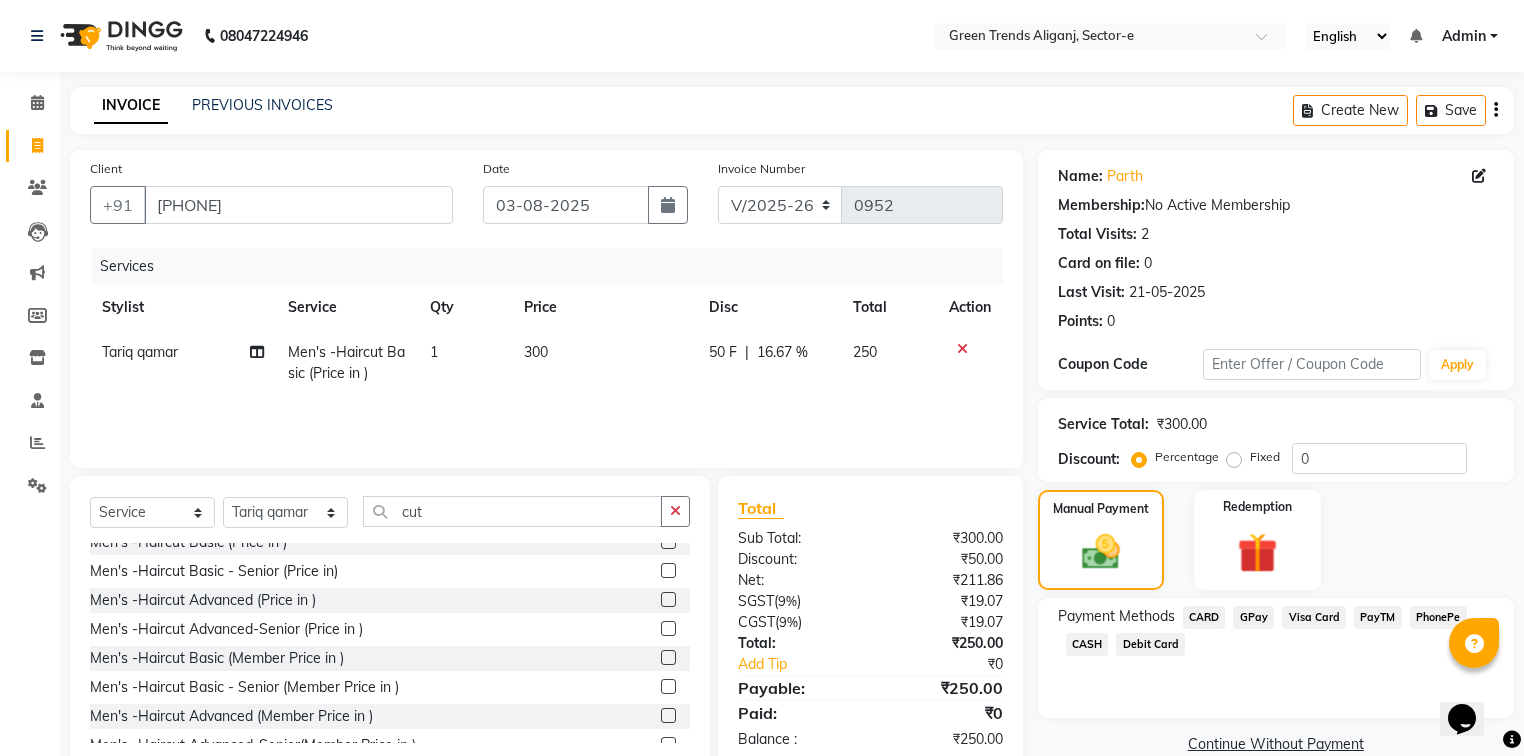 click on "GPay" 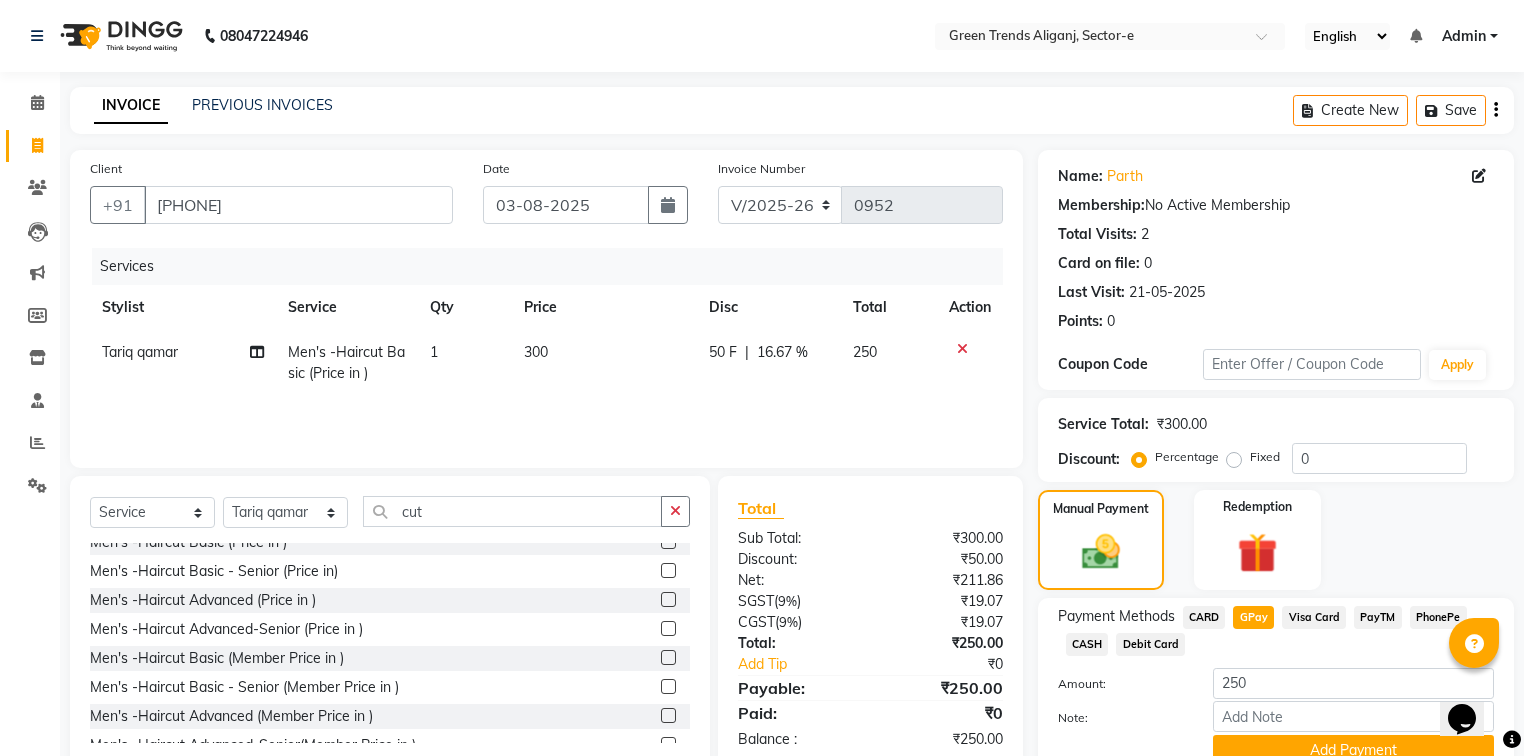 scroll, scrollTop: 91, scrollLeft: 0, axis: vertical 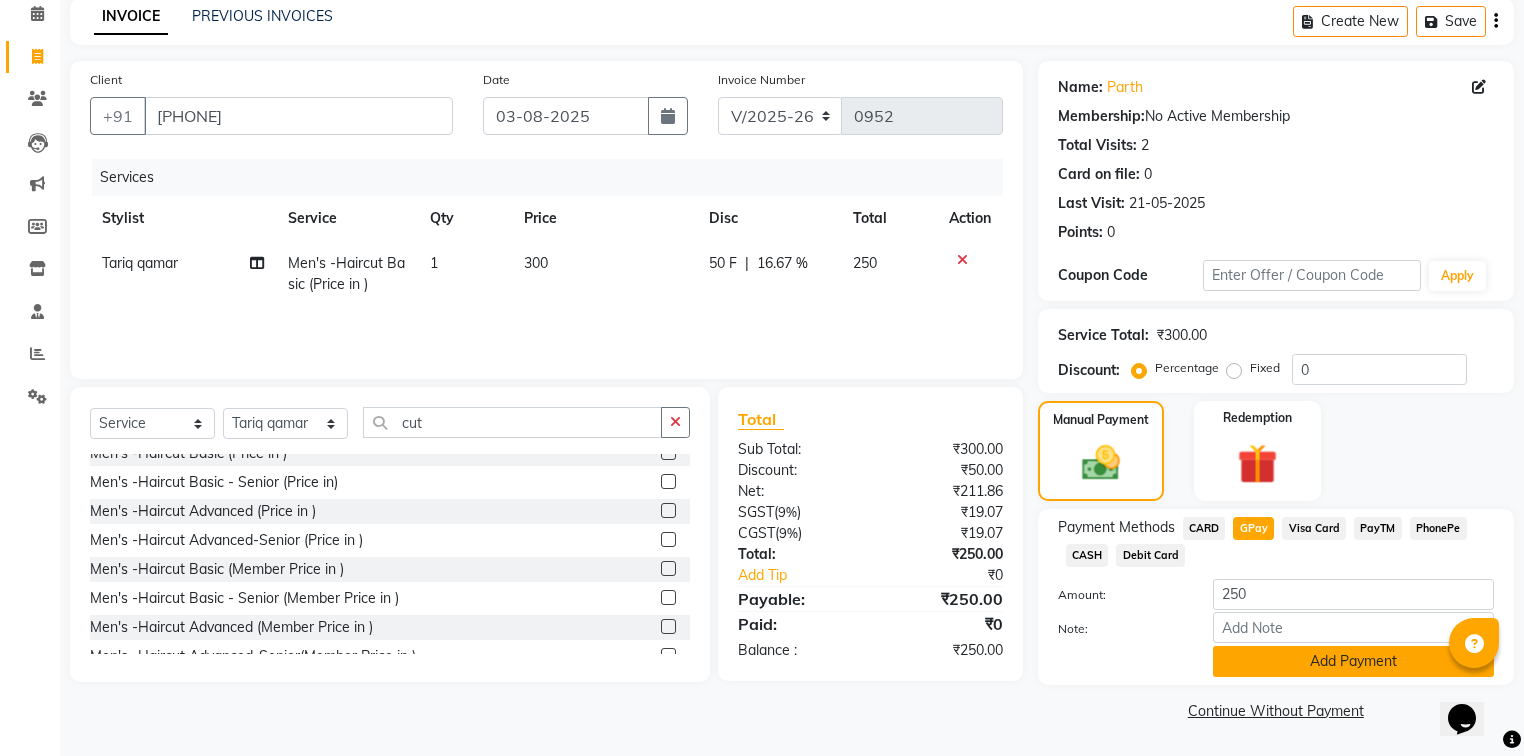 click on "Add Payment" 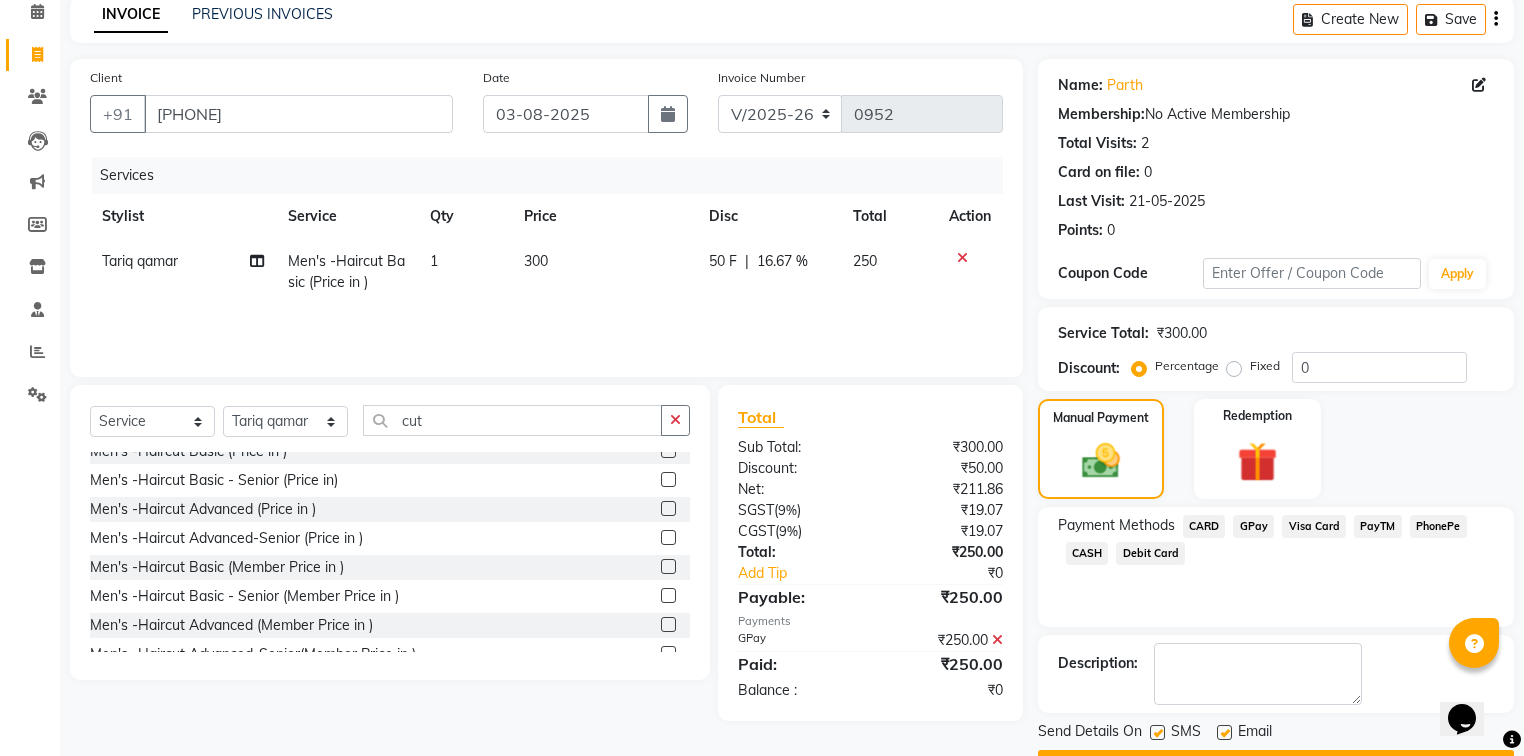 click 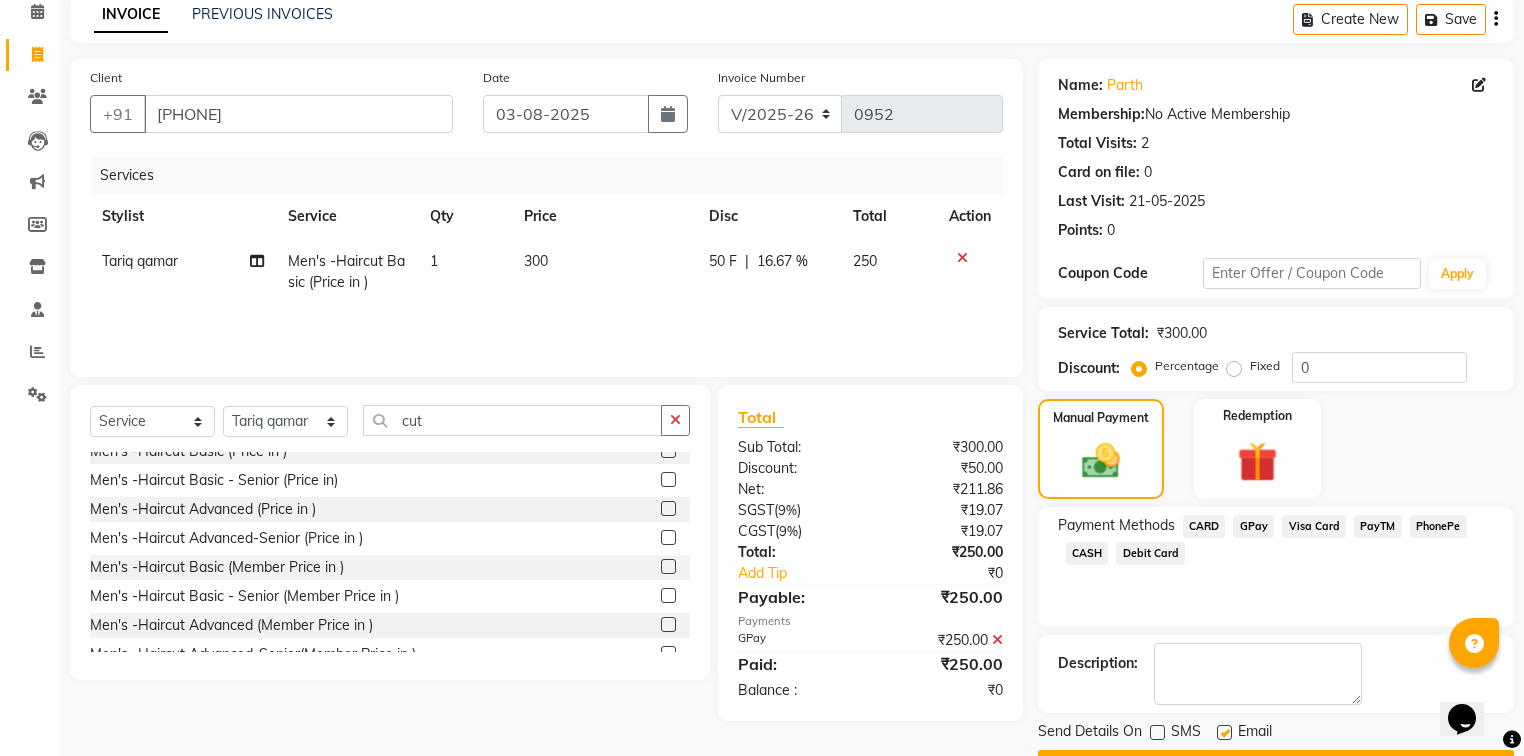 click 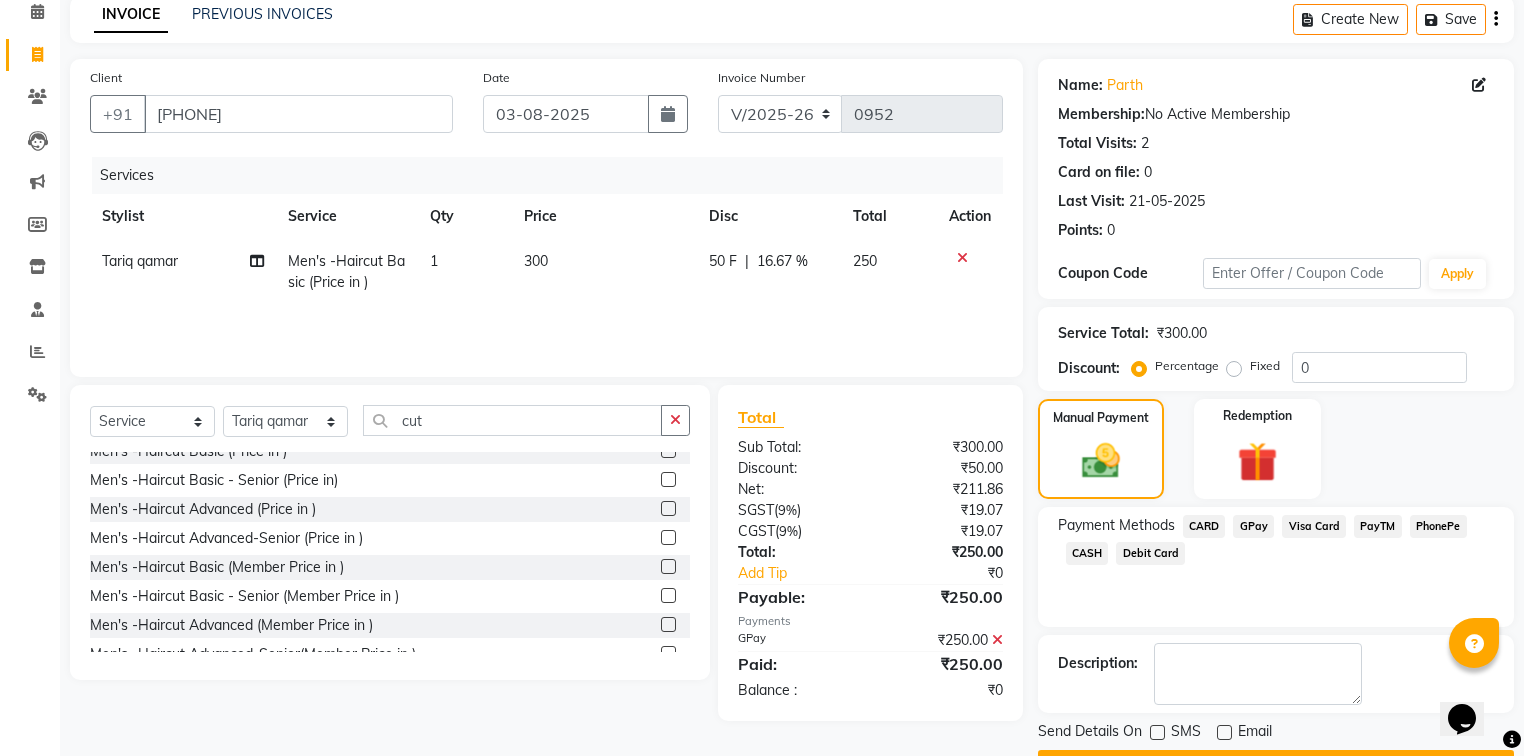 click on "Checkout" 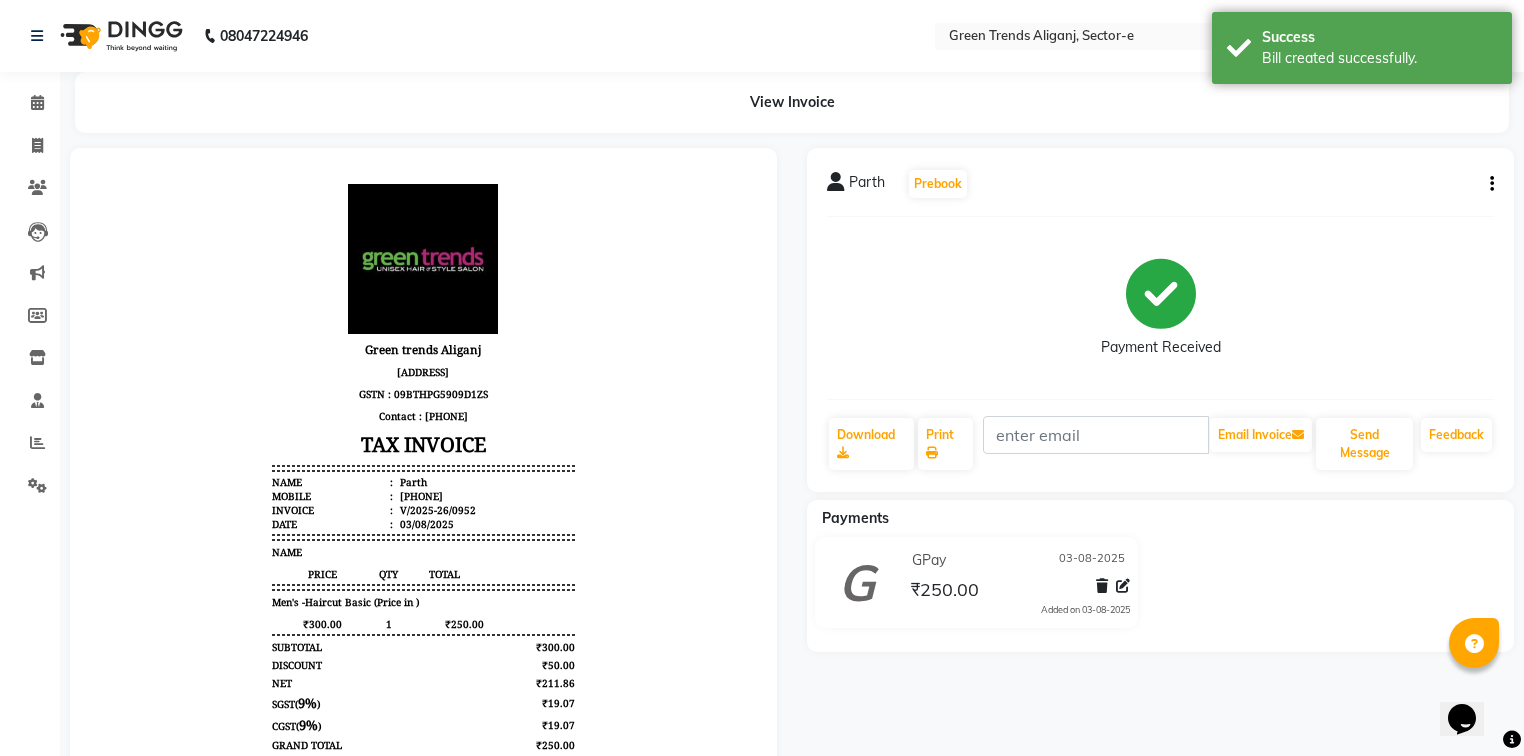 scroll, scrollTop: 0, scrollLeft: 0, axis: both 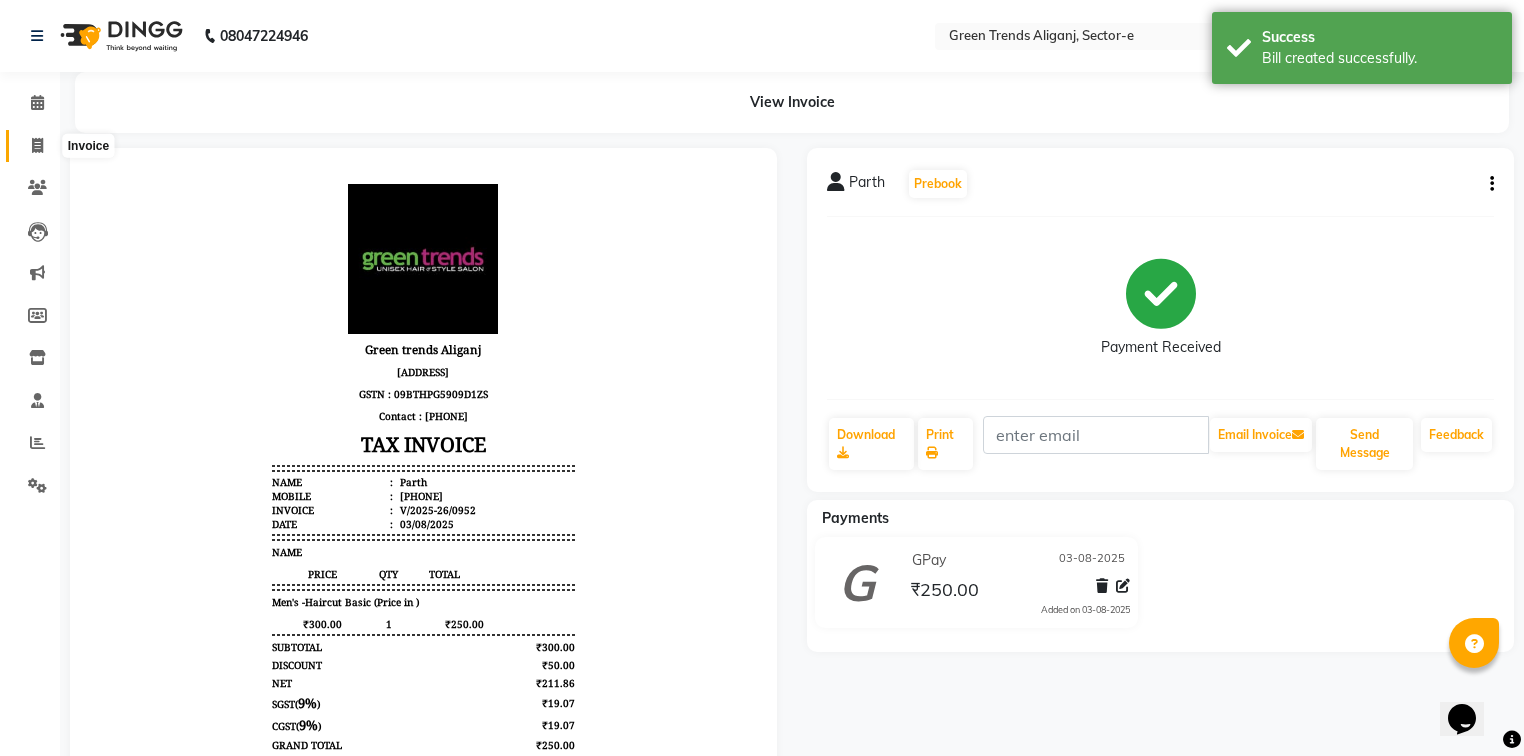 click 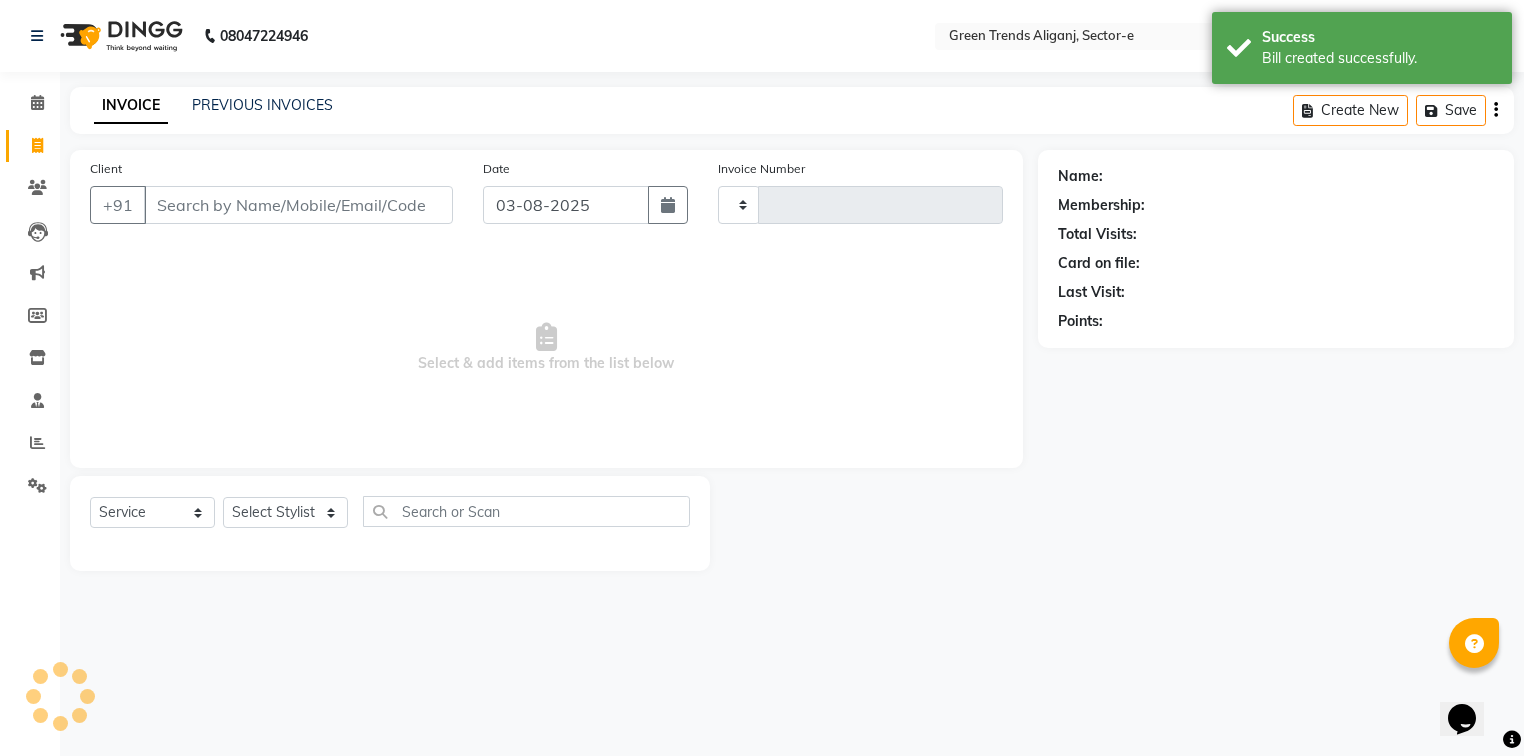 type on "0953" 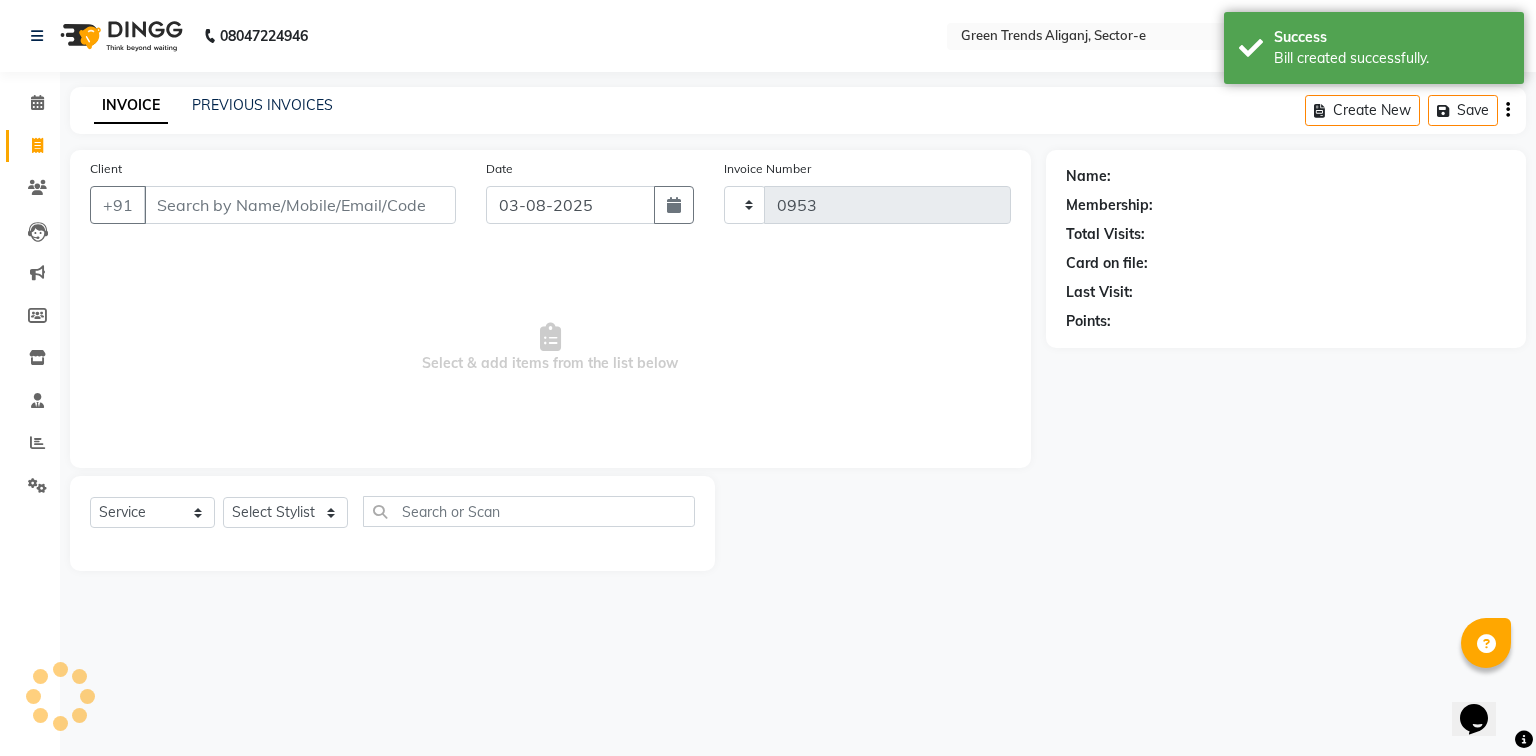 select on "7023" 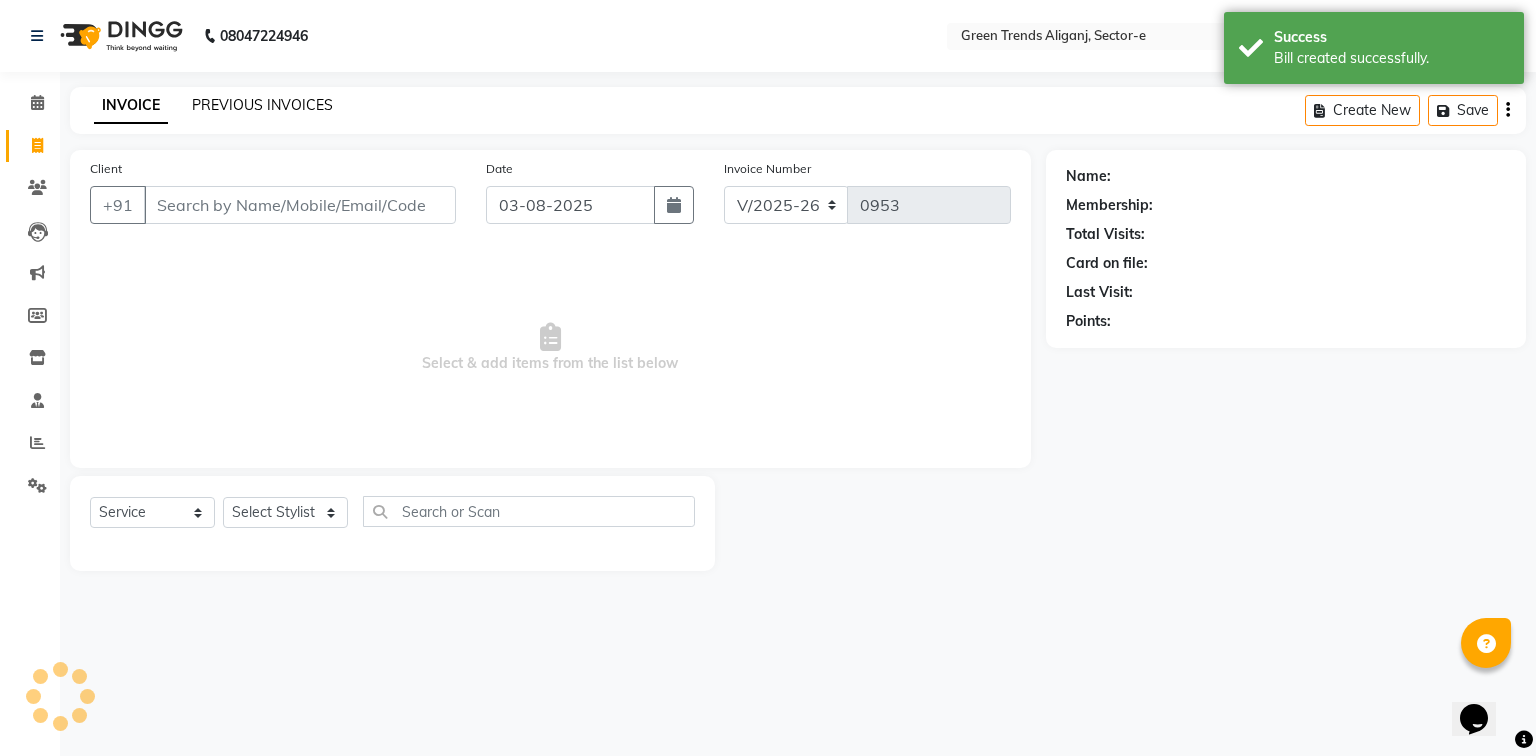click on "PREVIOUS INVOICES" 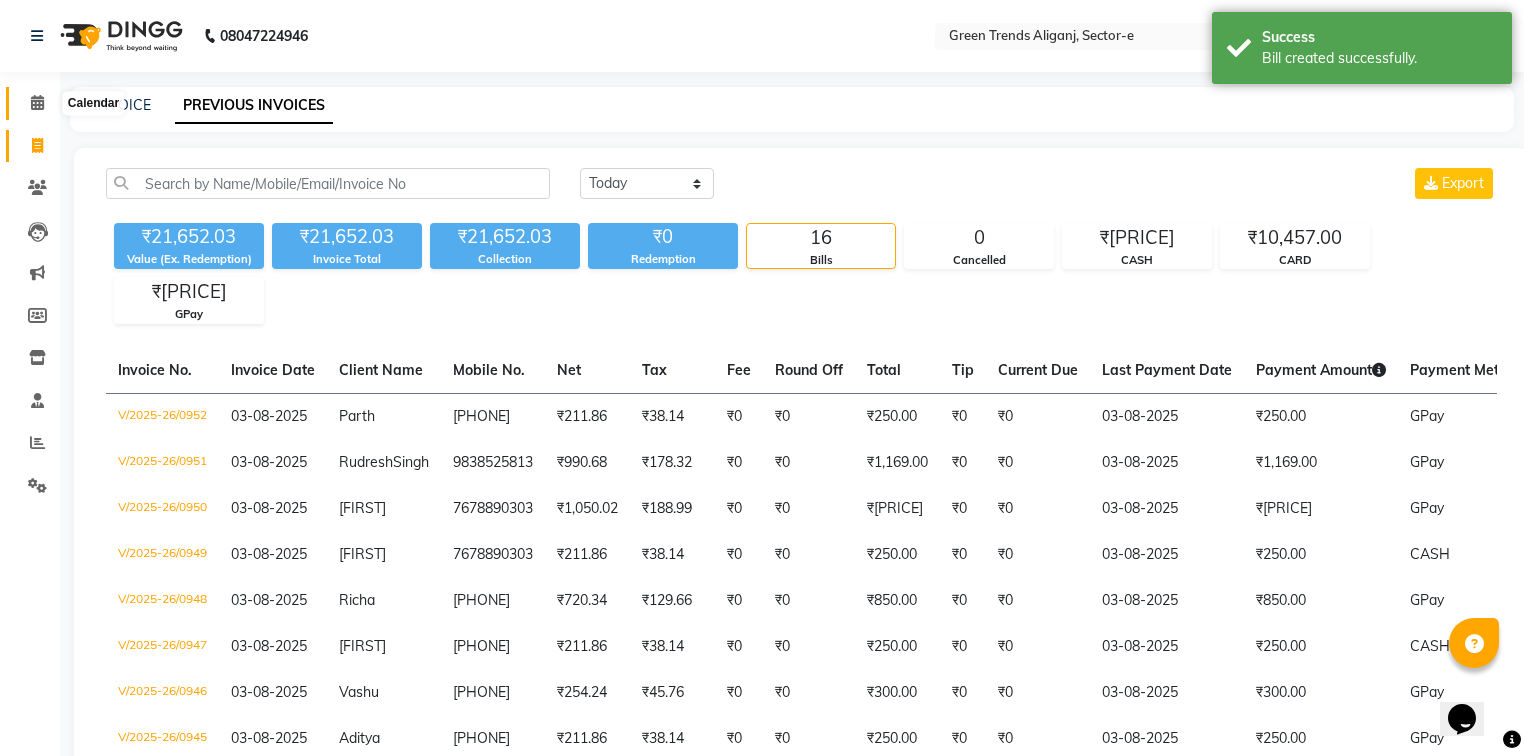 click 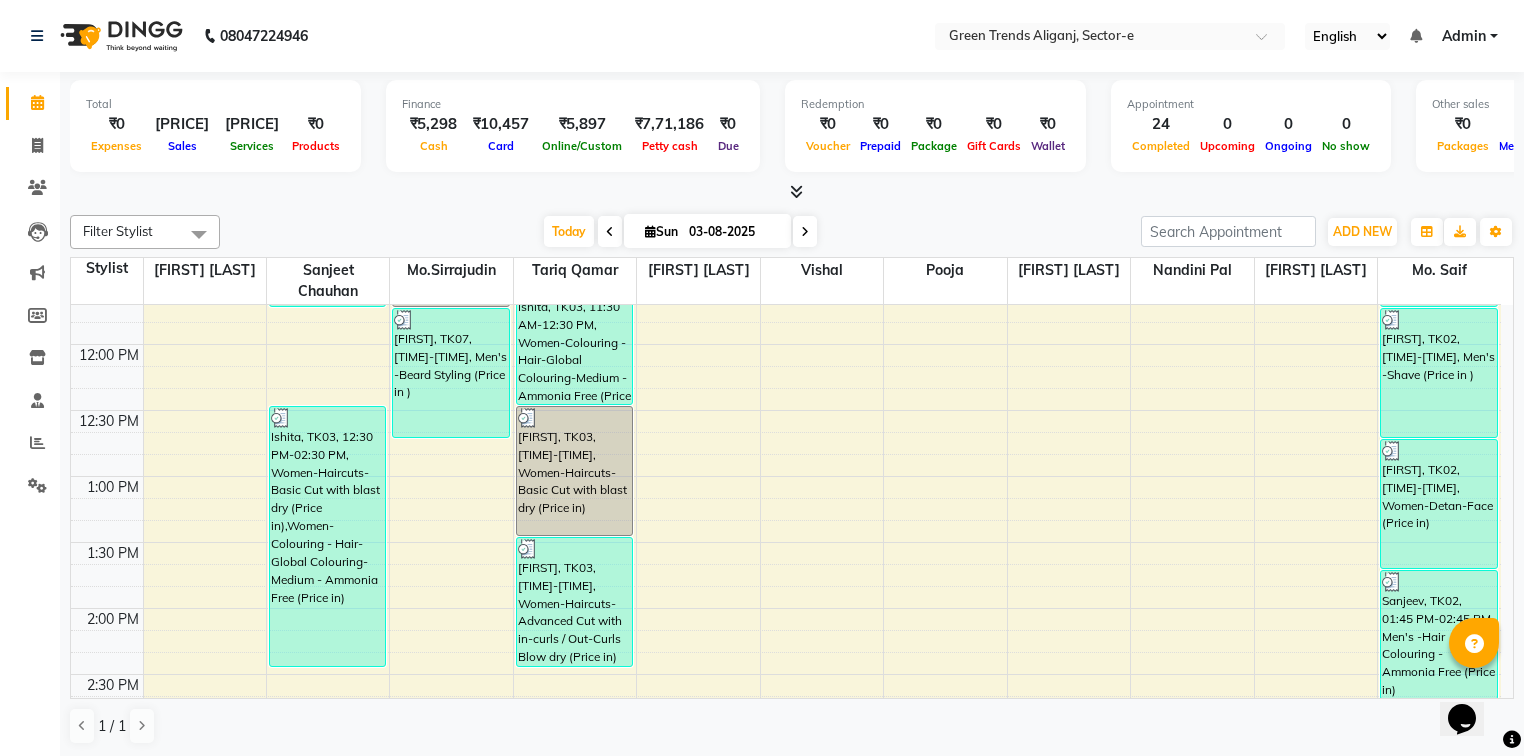 scroll, scrollTop: 0, scrollLeft: 0, axis: both 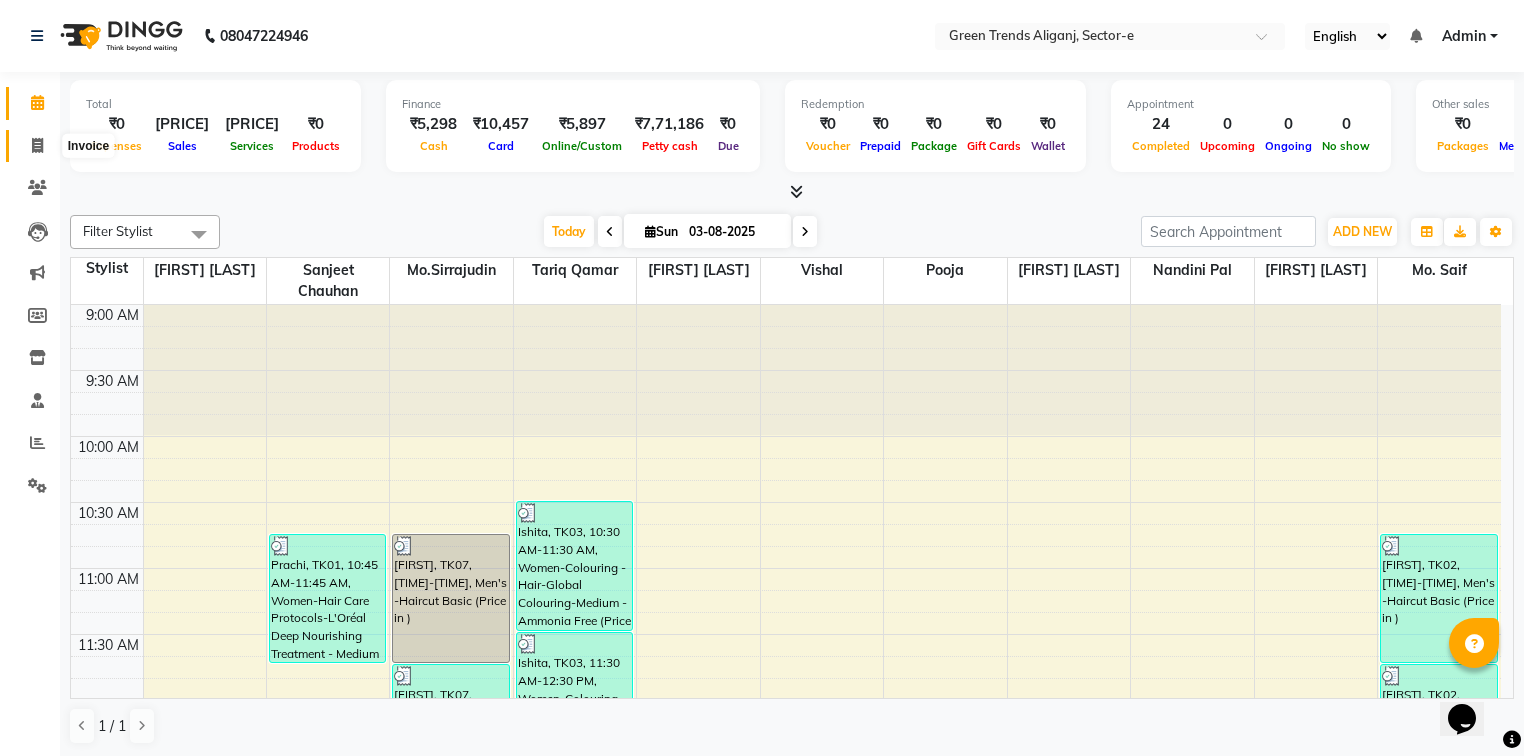 drag, startPoint x: 40, startPoint y: 144, endPoint x: 40, endPoint y: 155, distance: 11 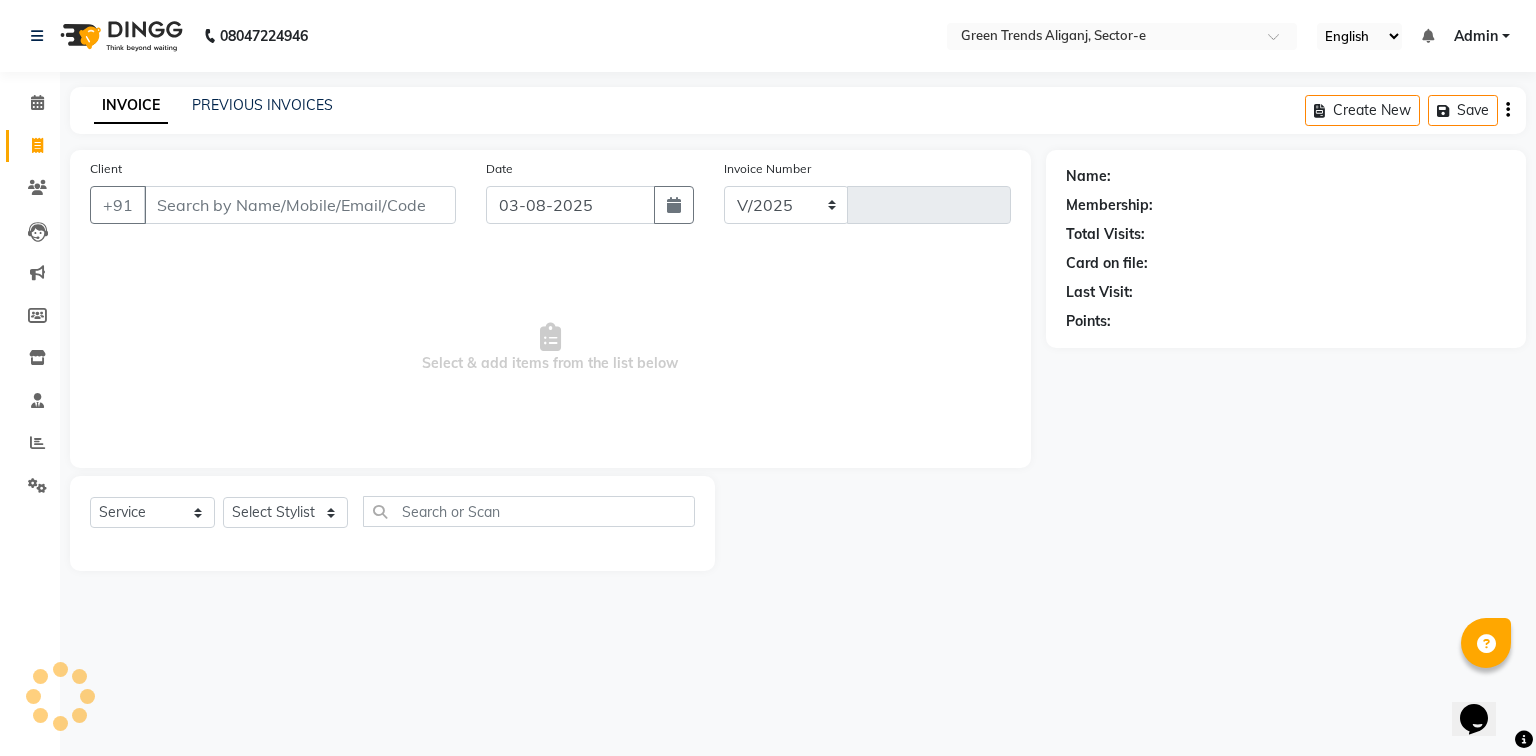 select on "7023" 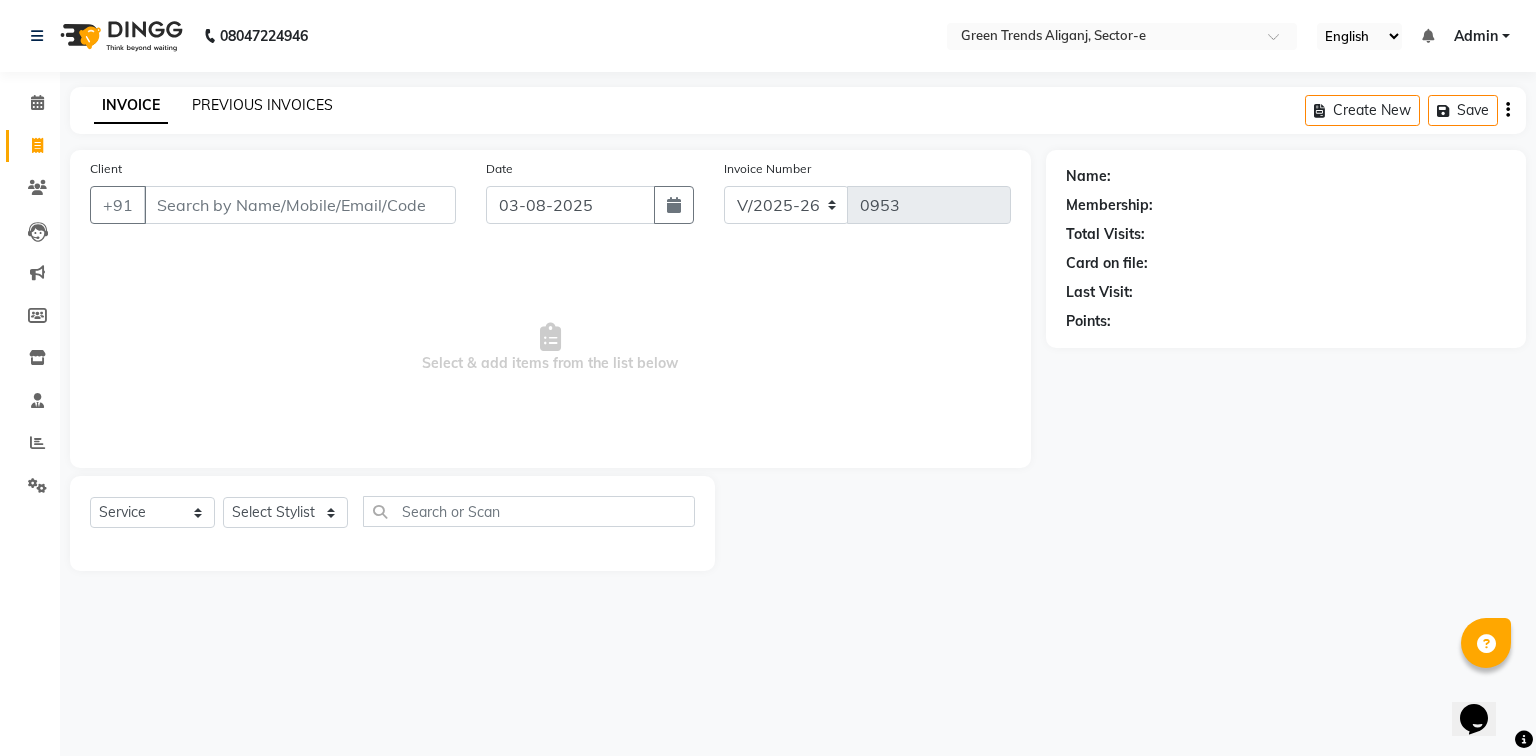 click on "PREVIOUS INVOICES" 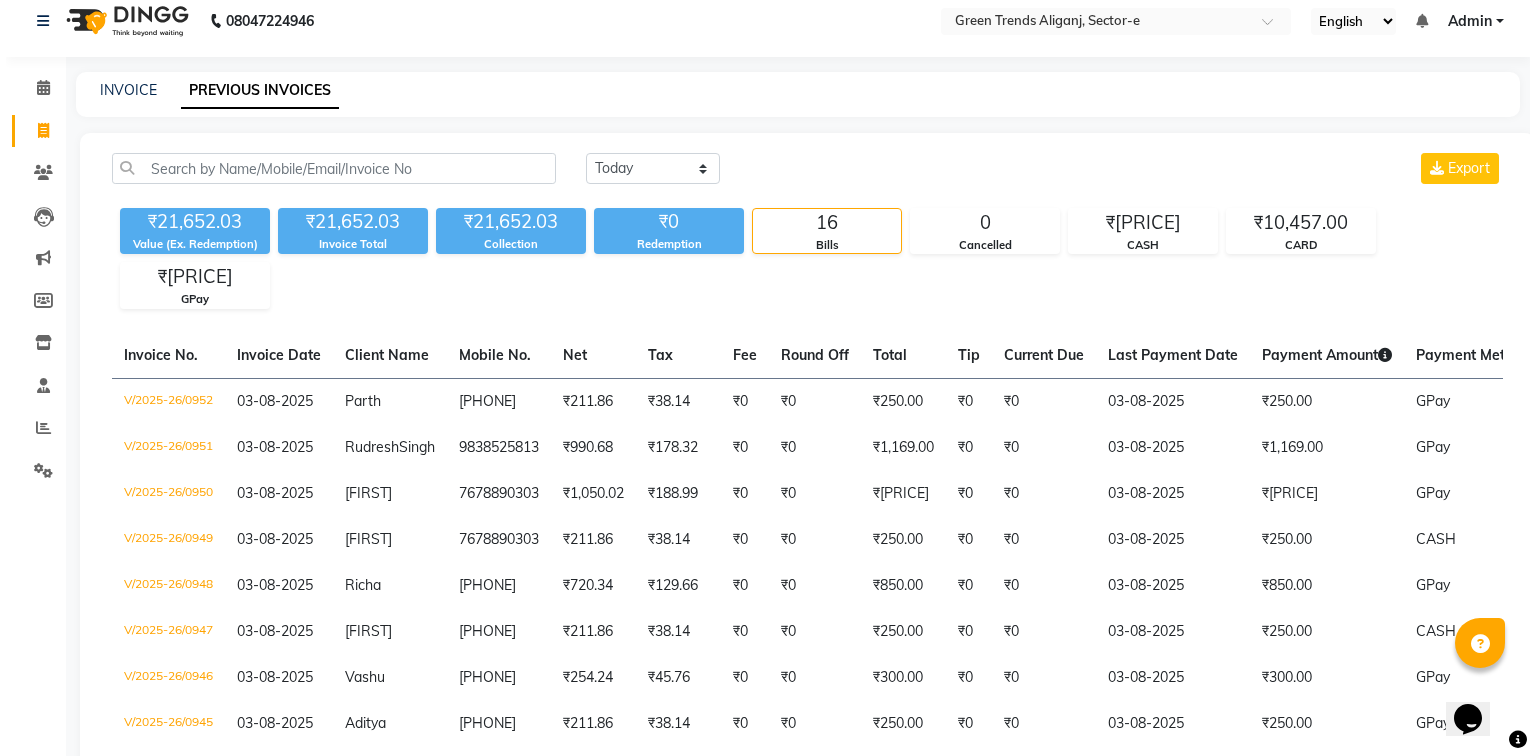 scroll, scrollTop: 0, scrollLeft: 0, axis: both 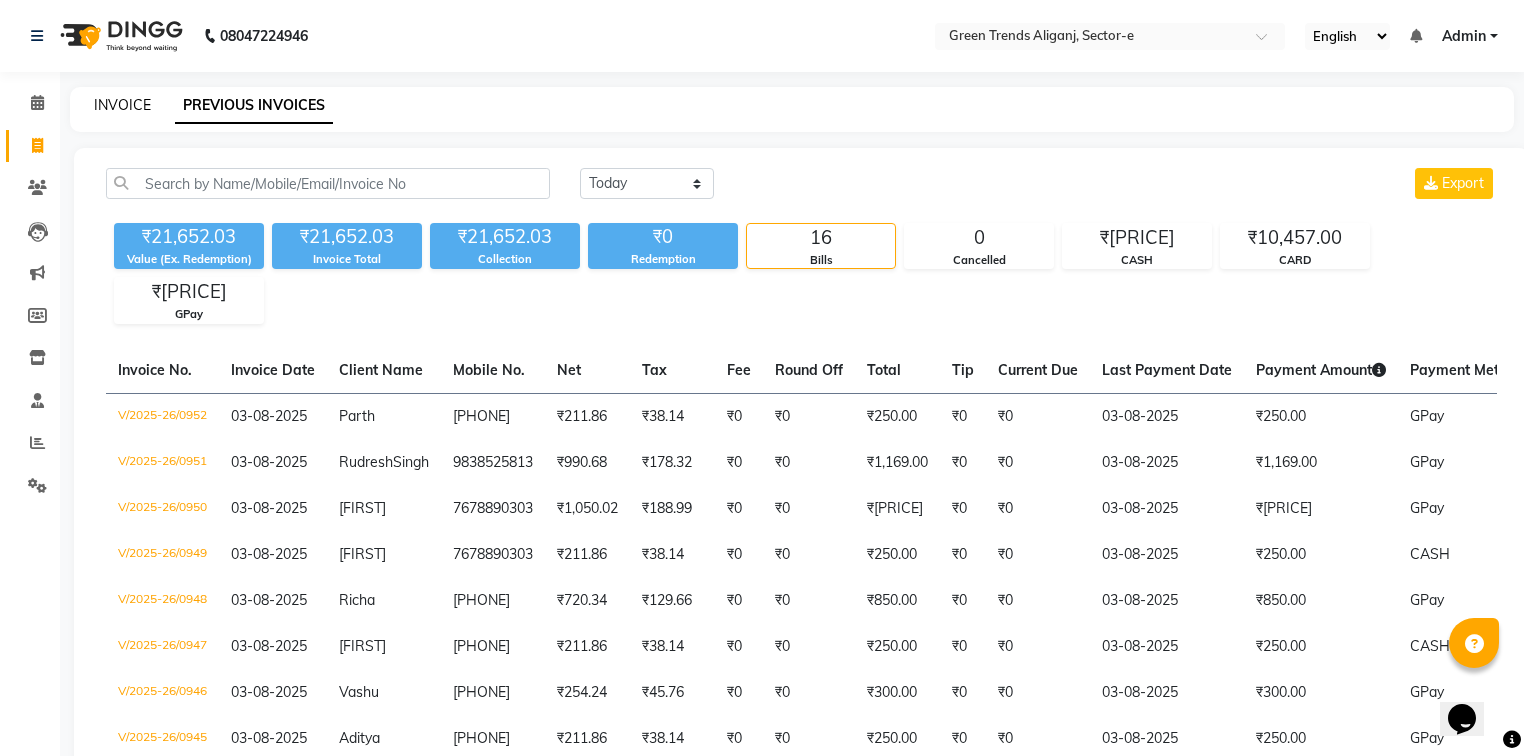 click on "INVOICE" 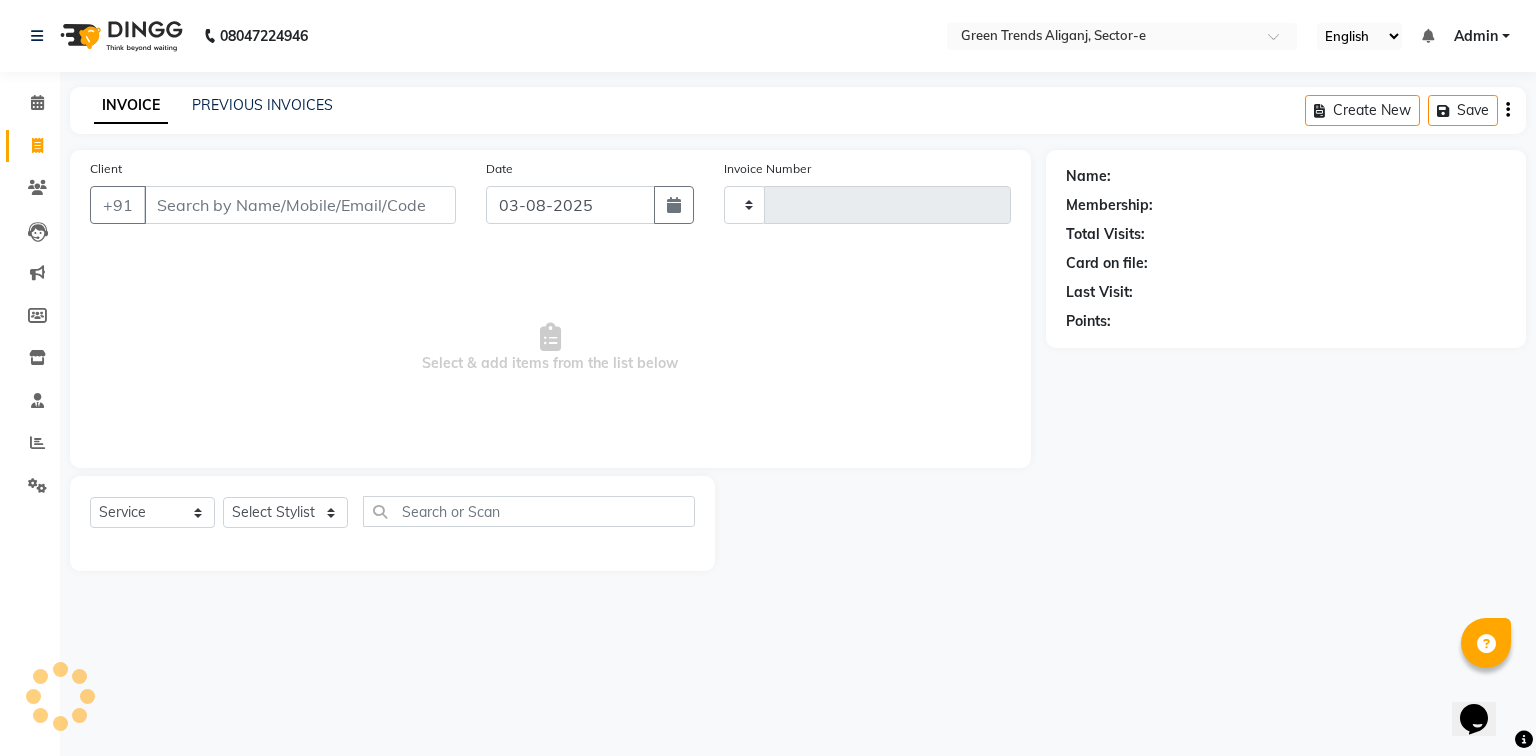 type on "0953" 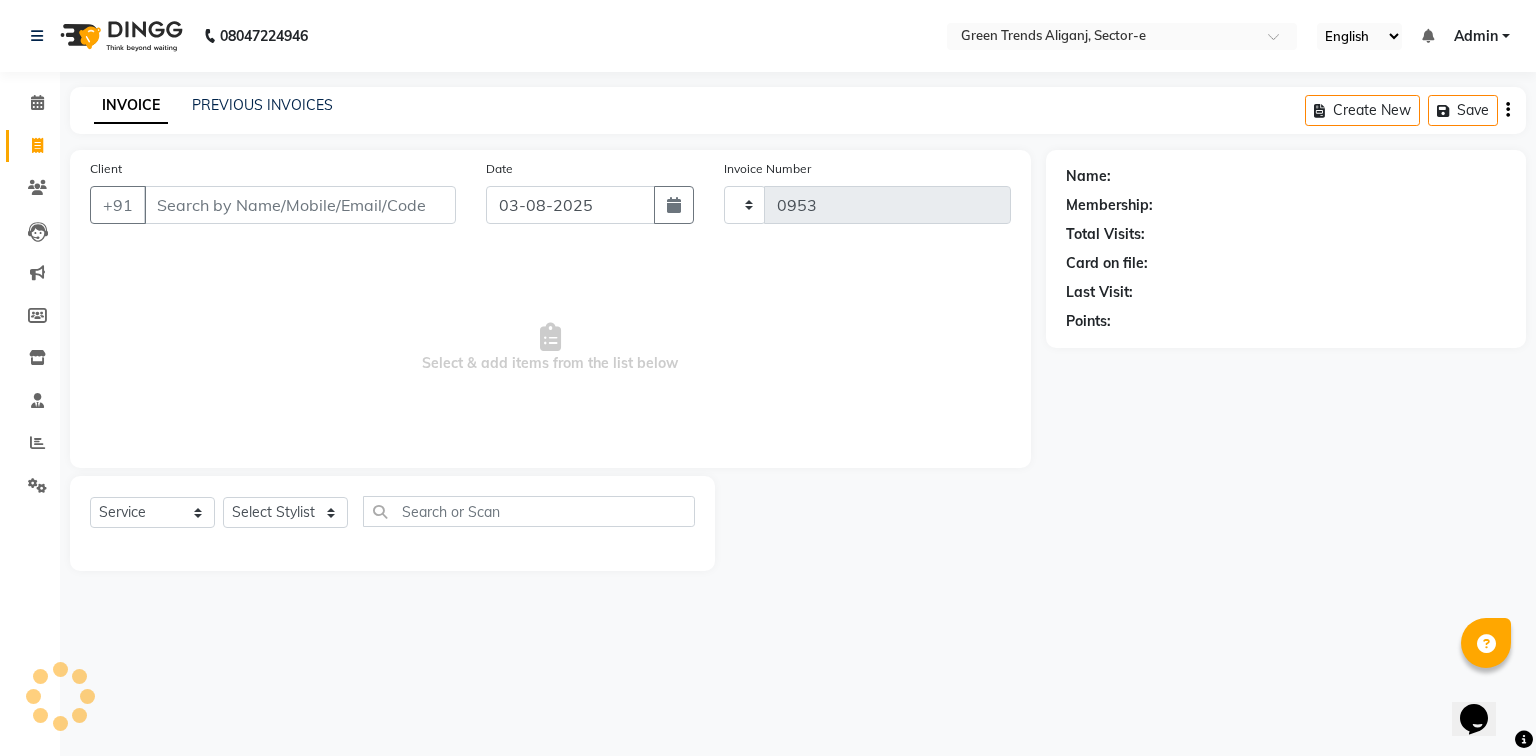select on "7023" 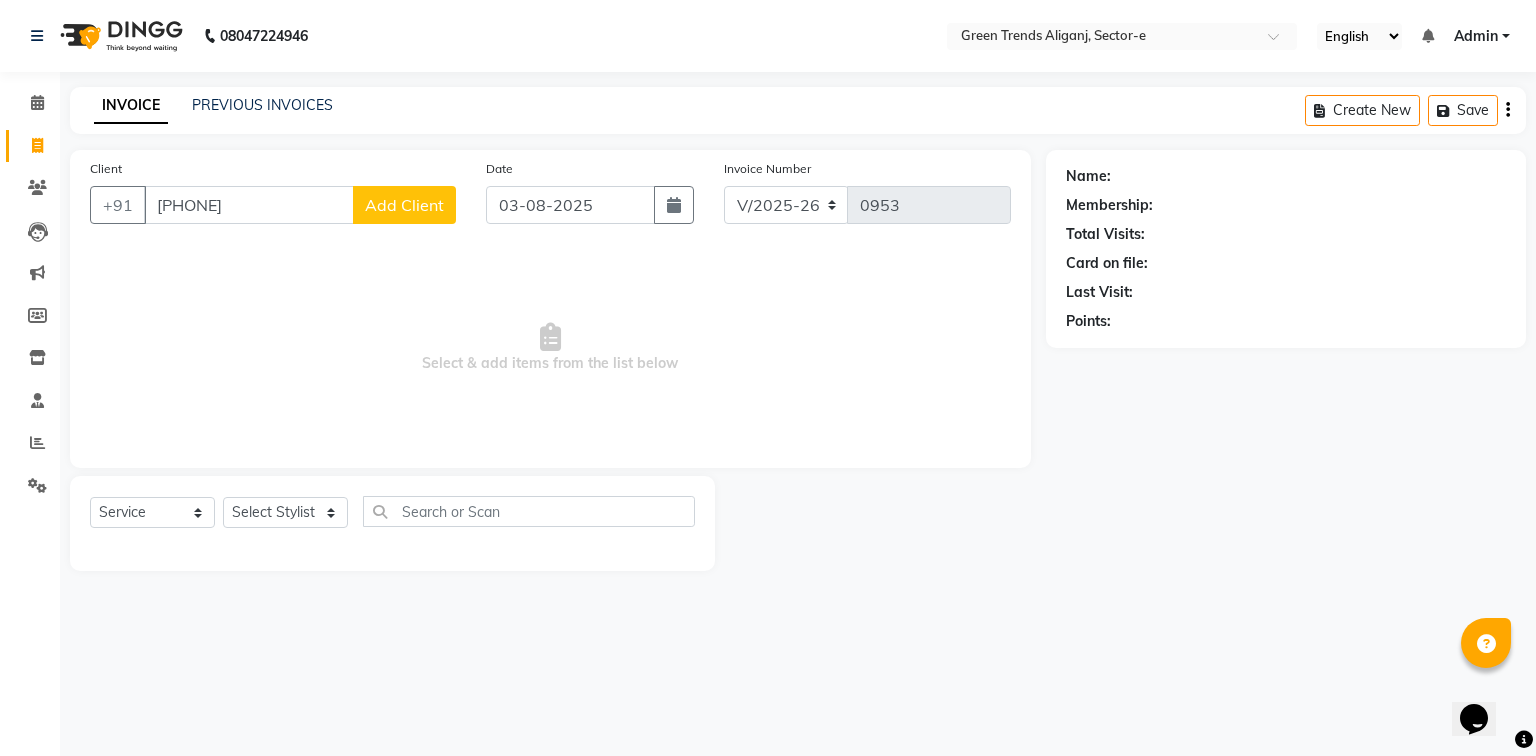 type on "9555890237" 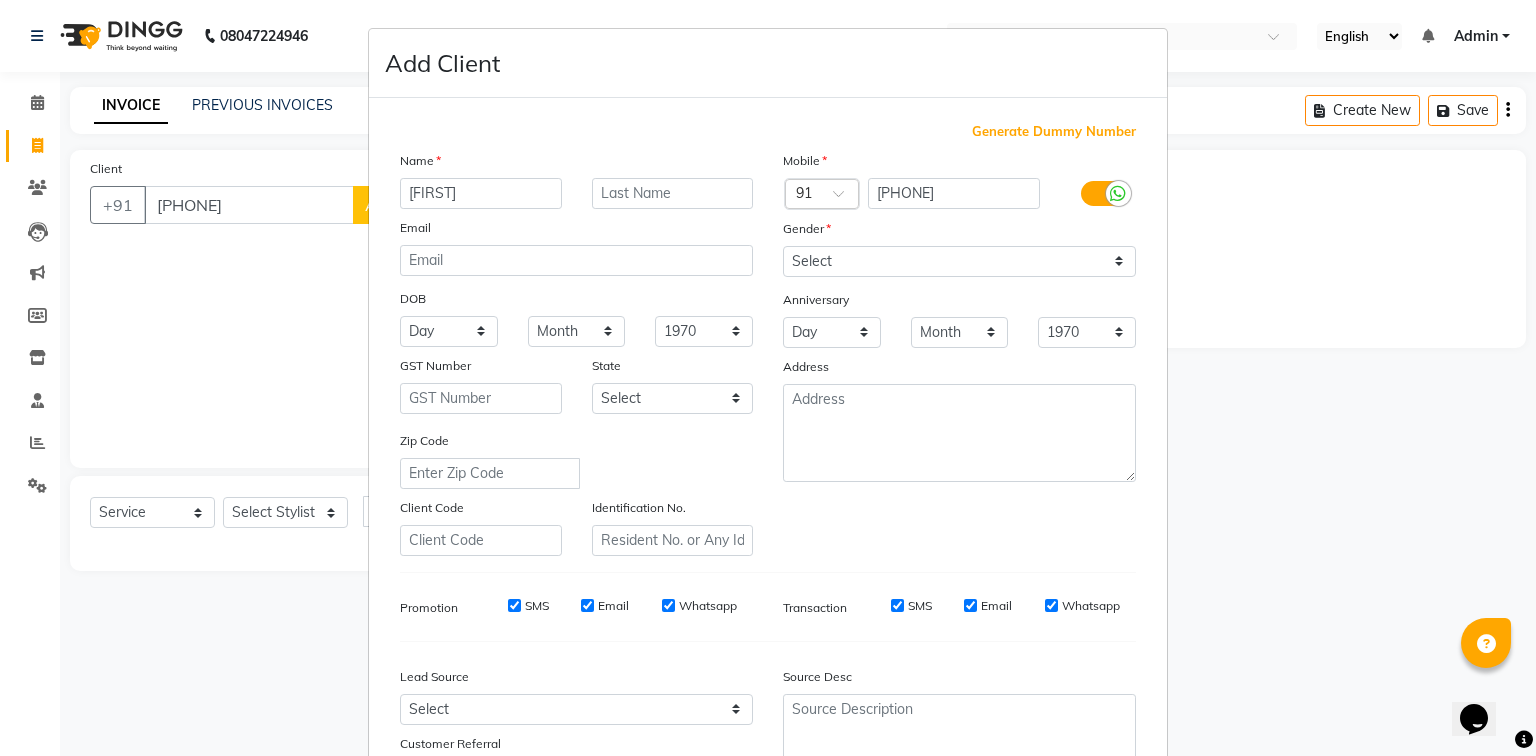 type on "Maqbool" 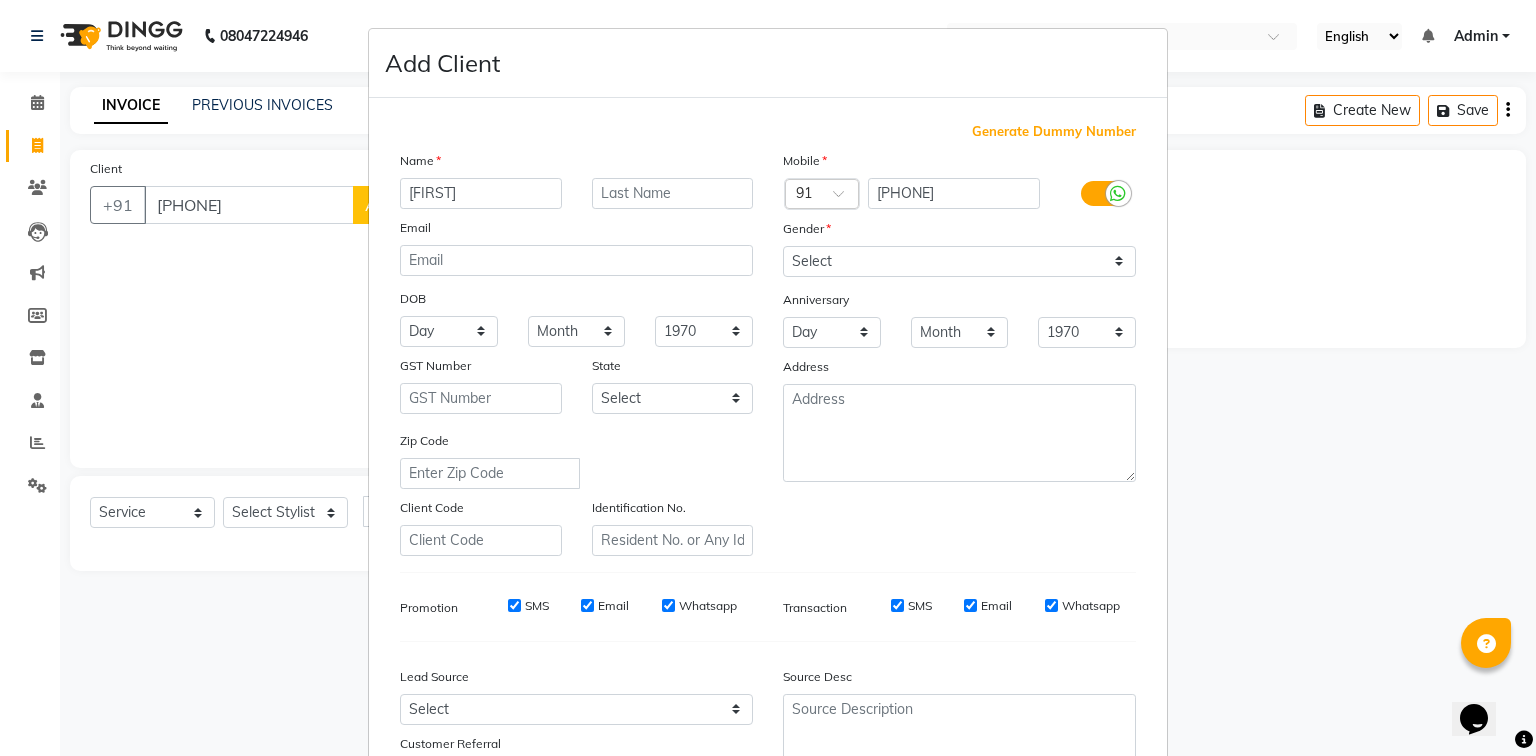 click at bounding box center (1103, 193) 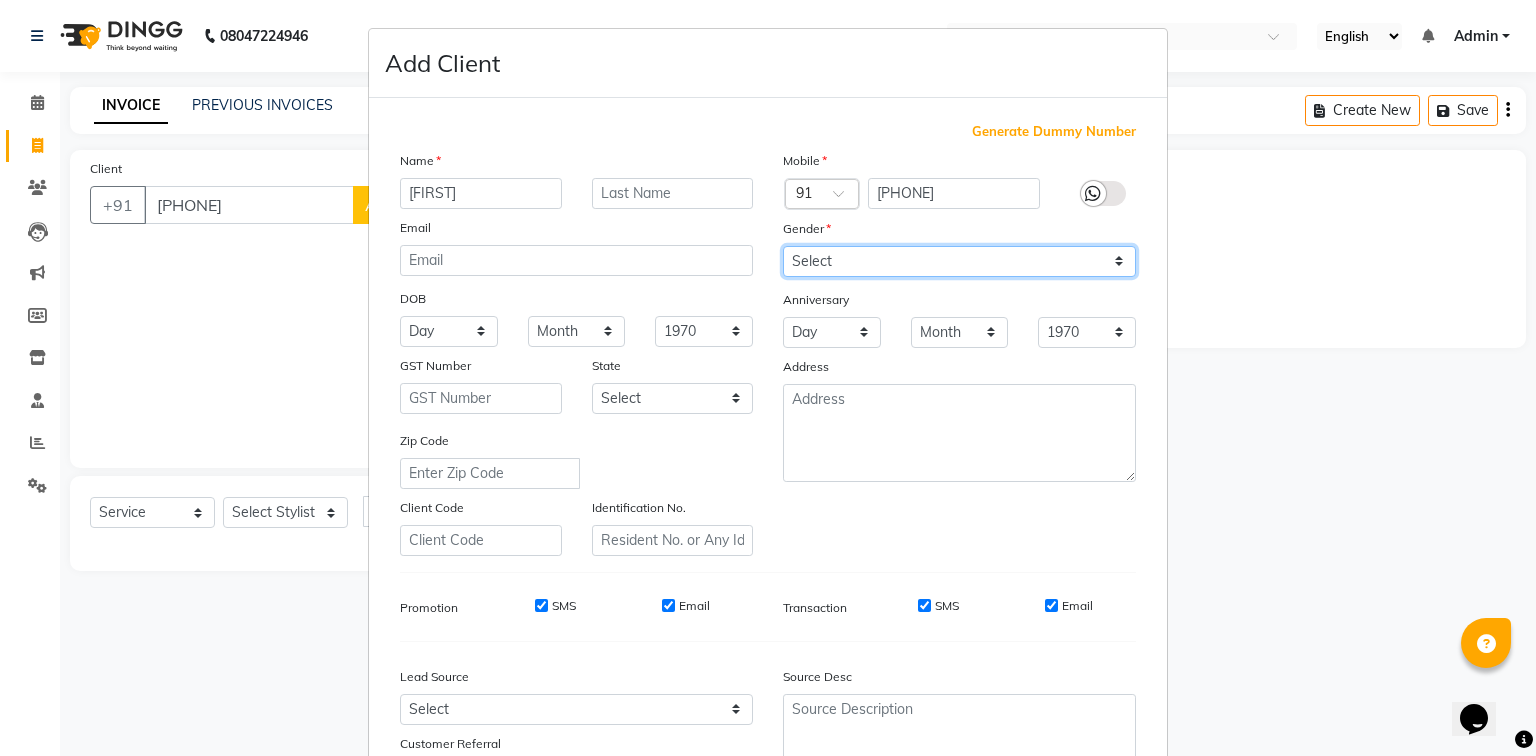 click on "Select Male Female Other Prefer Not To Say" at bounding box center (959, 261) 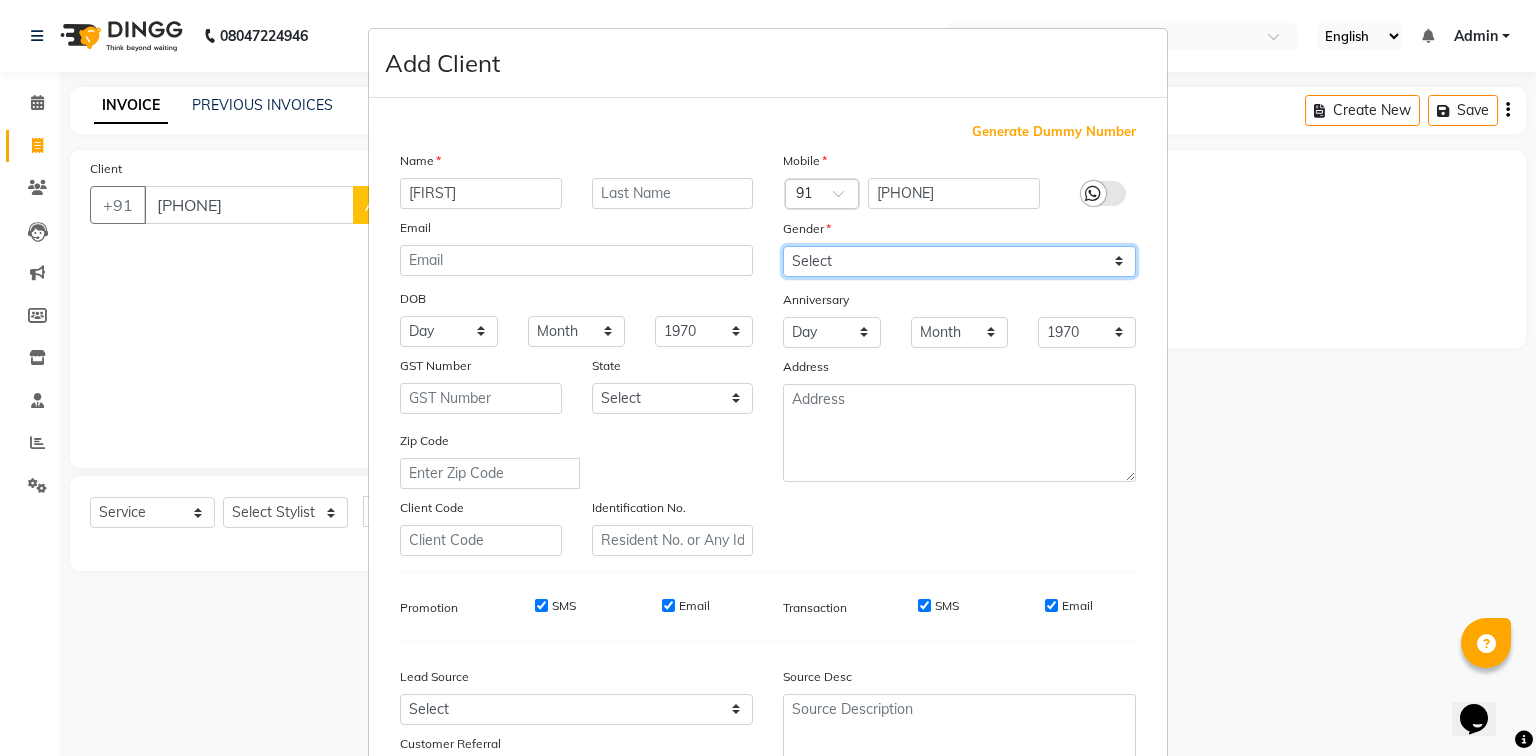 select on "male" 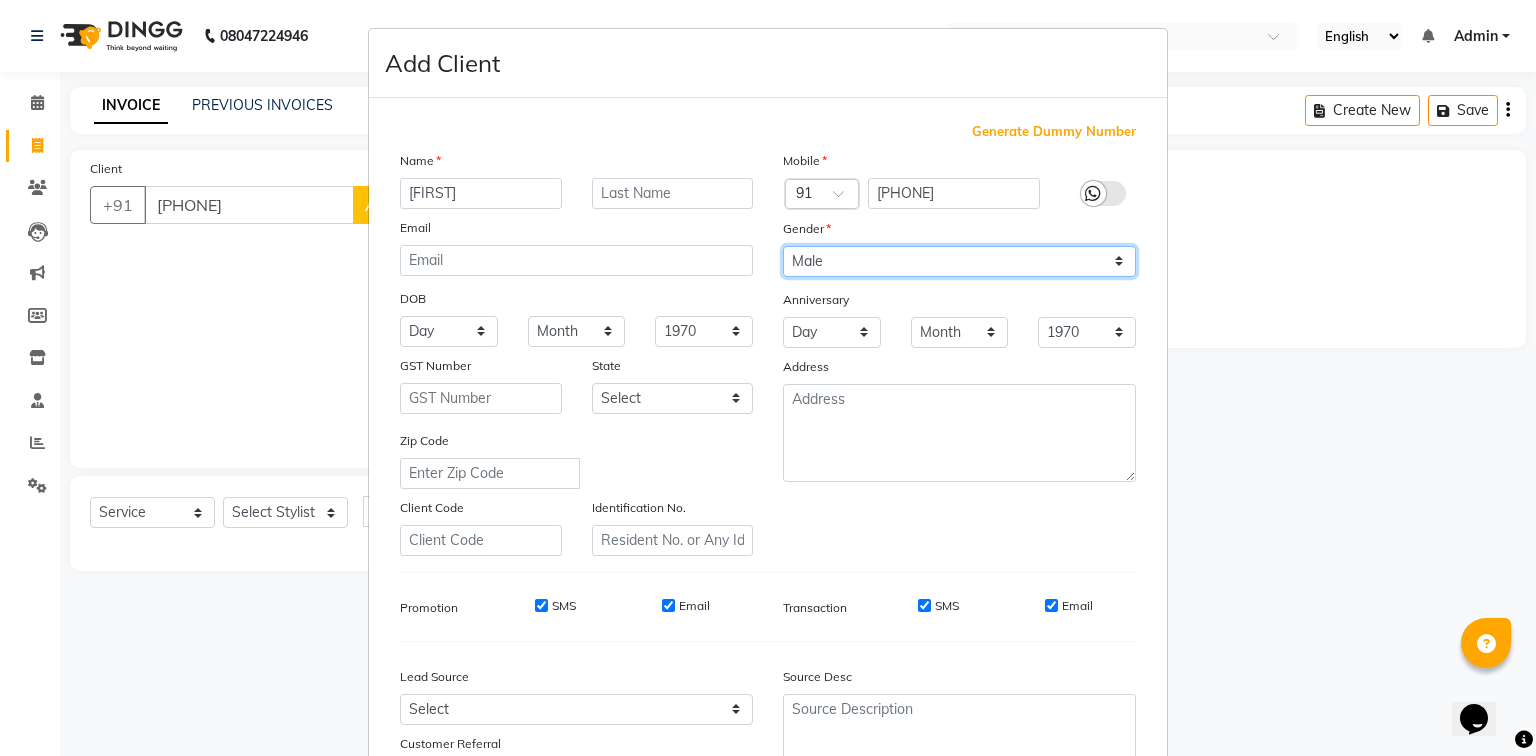 click on "Select Male Female Other Prefer Not To Say" at bounding box center (959, 261) 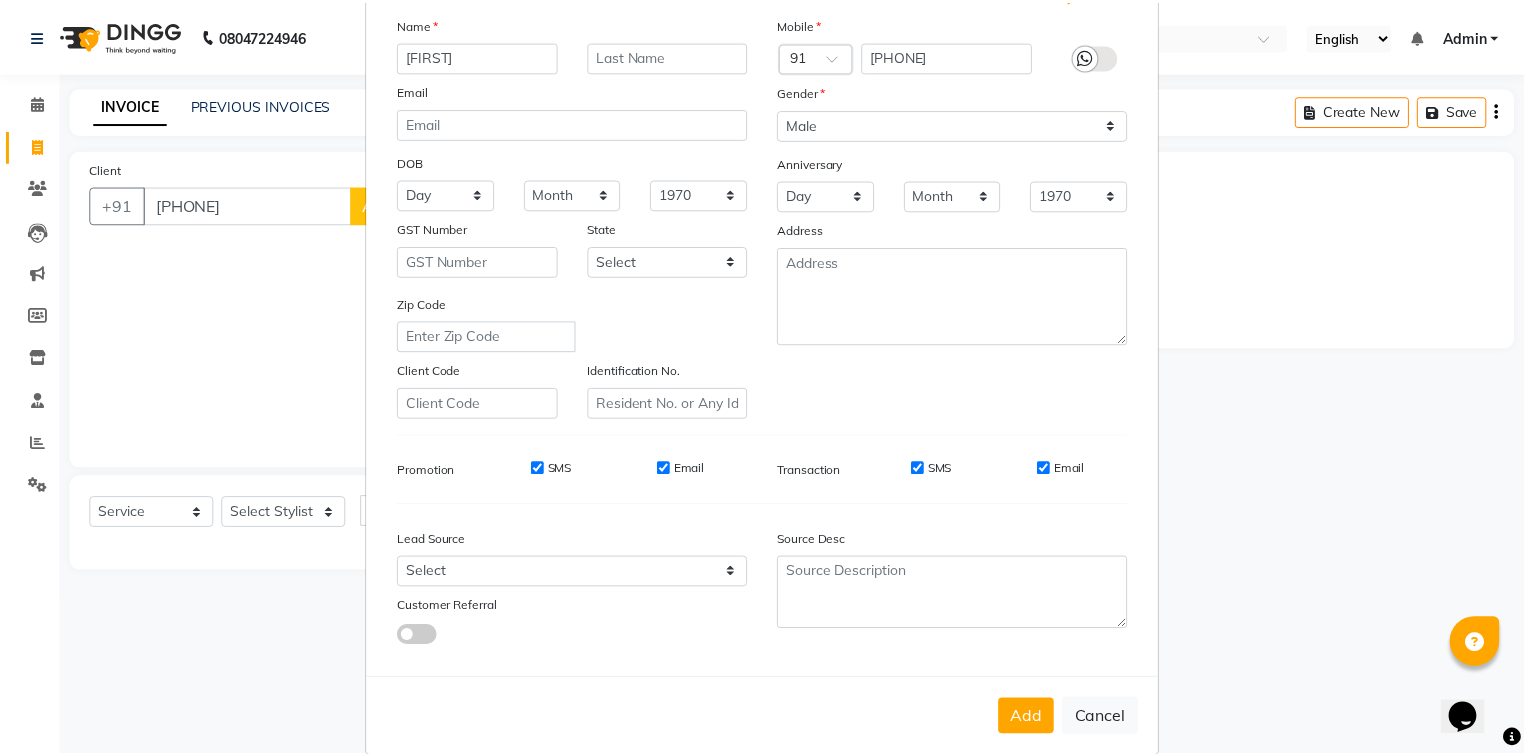 scroll, scrollTop: 176, scrollLeft: 0, axis: vertical 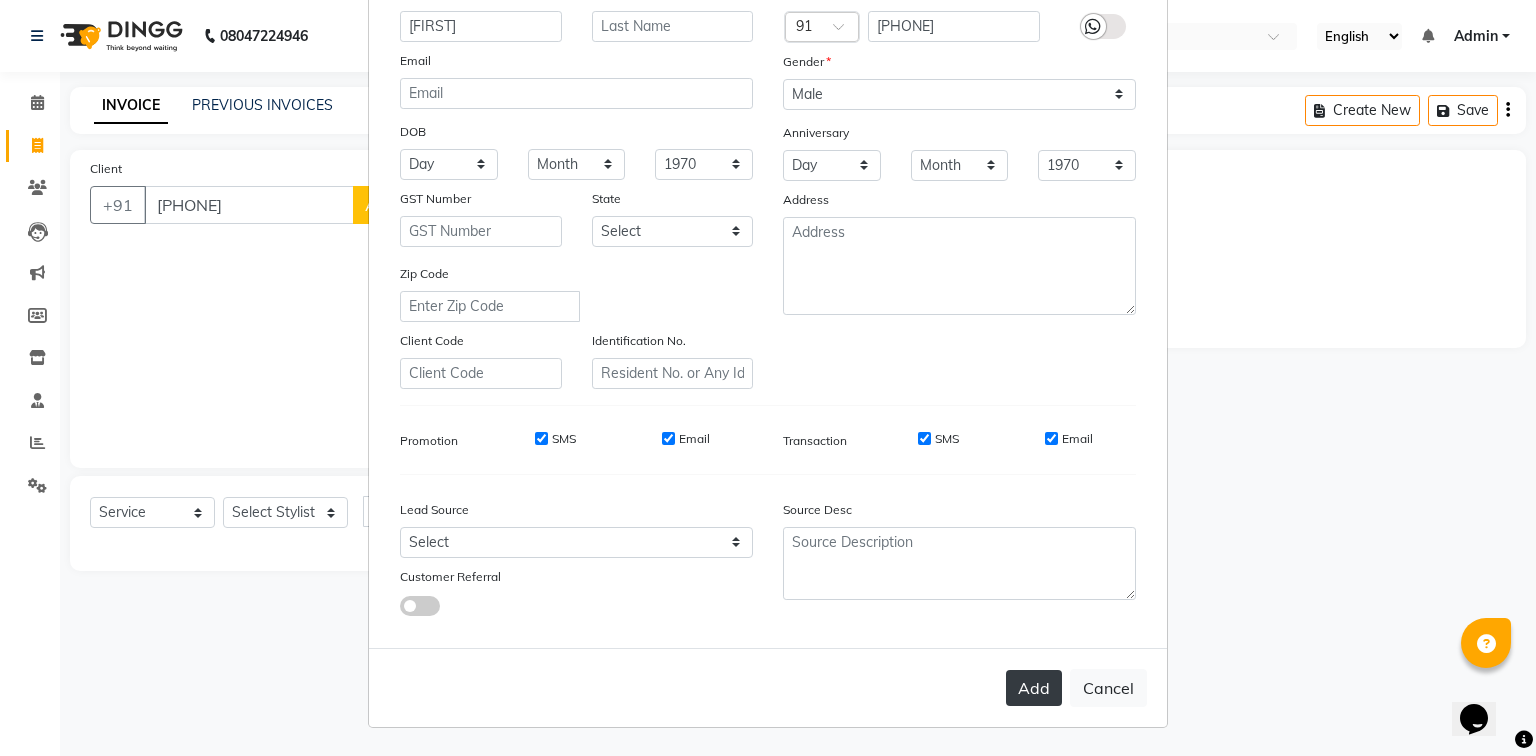 click on "Add" at bounding box center [1034, 688] 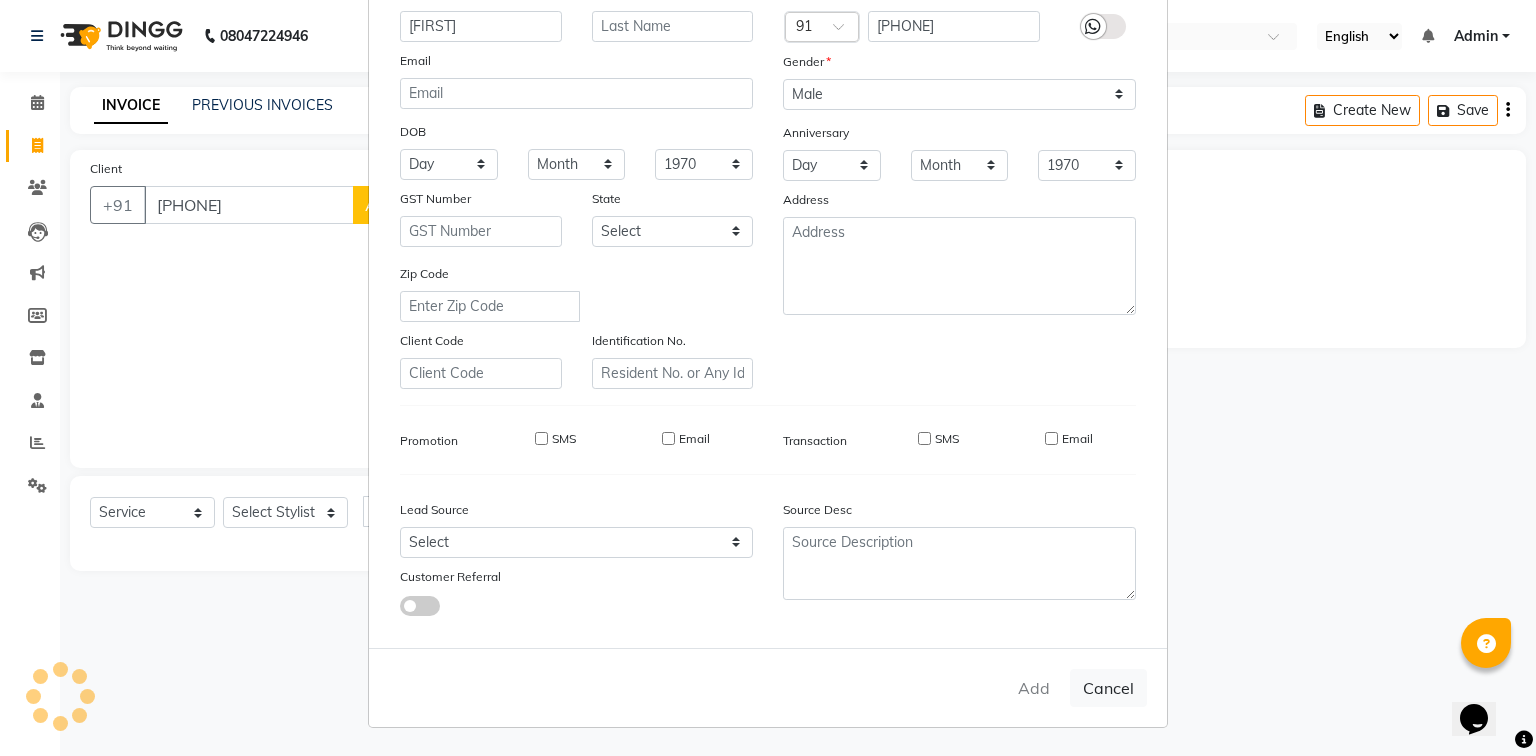 type 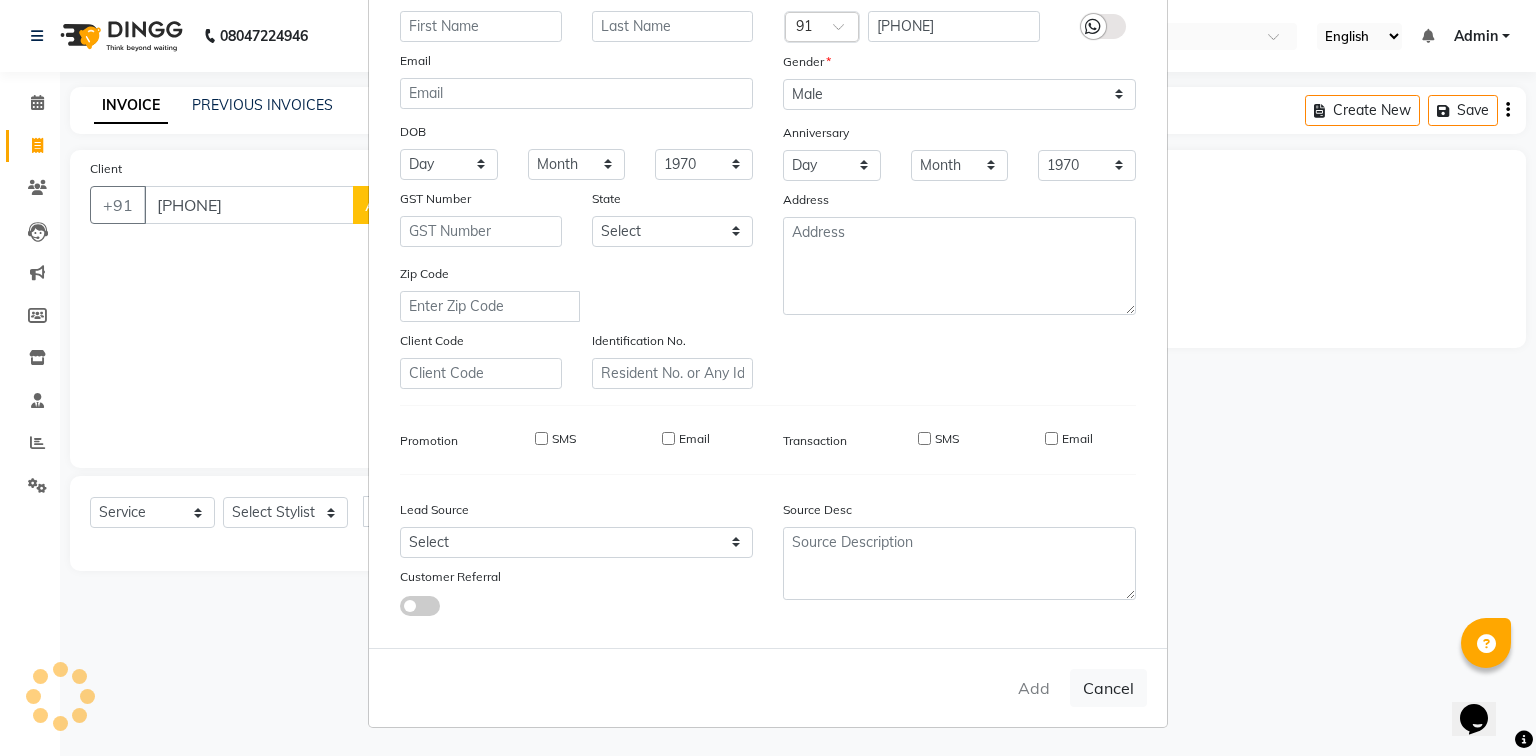 select 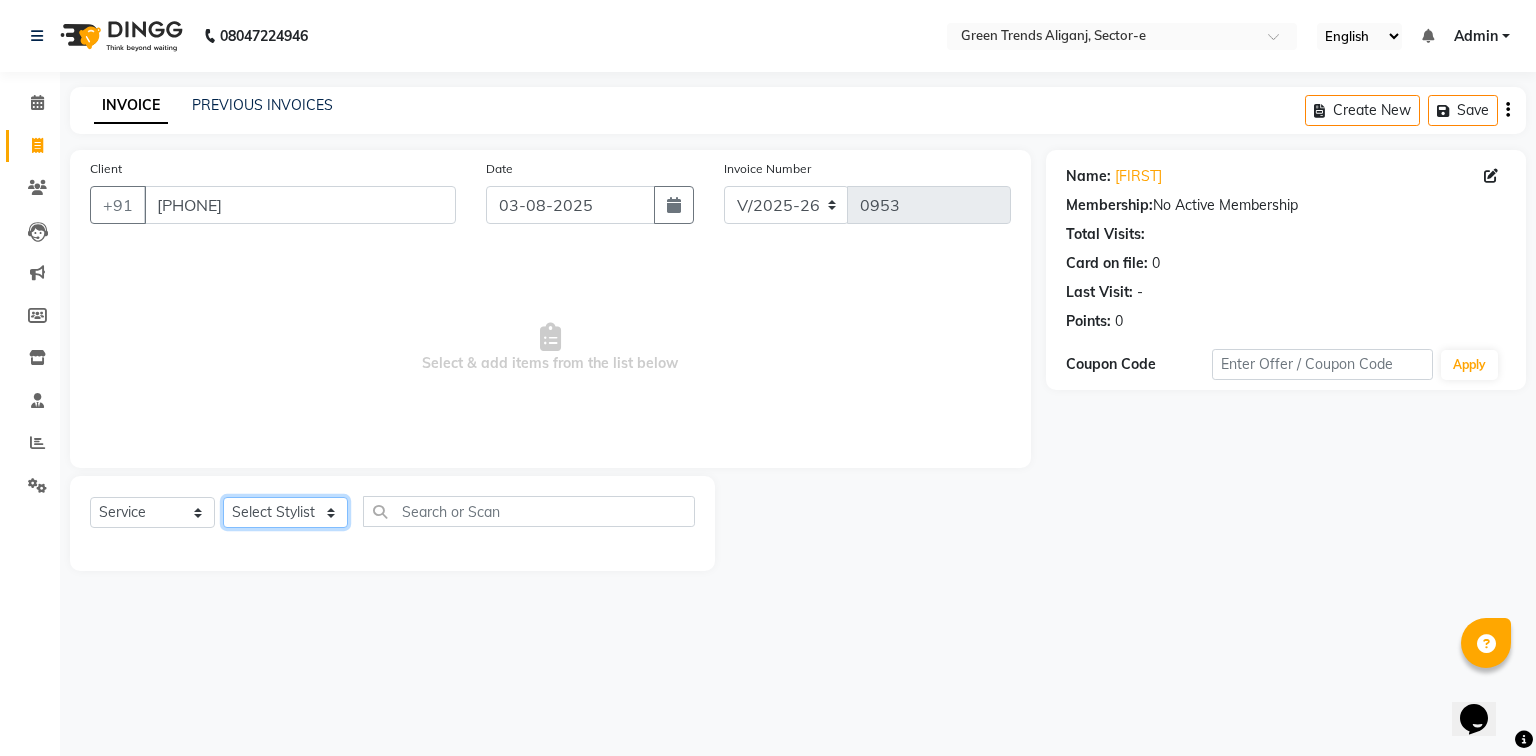 click on "Select Stylist [FIRST] [LAST] [FIRST] [LAST] [FIRST] [LAST] [FIRST] [LAST] [FIRST] [LAST] [FIRST] [LAST] [FIRST] [LAST] [FIRST] [LAST] [FIRST] [LAST]" 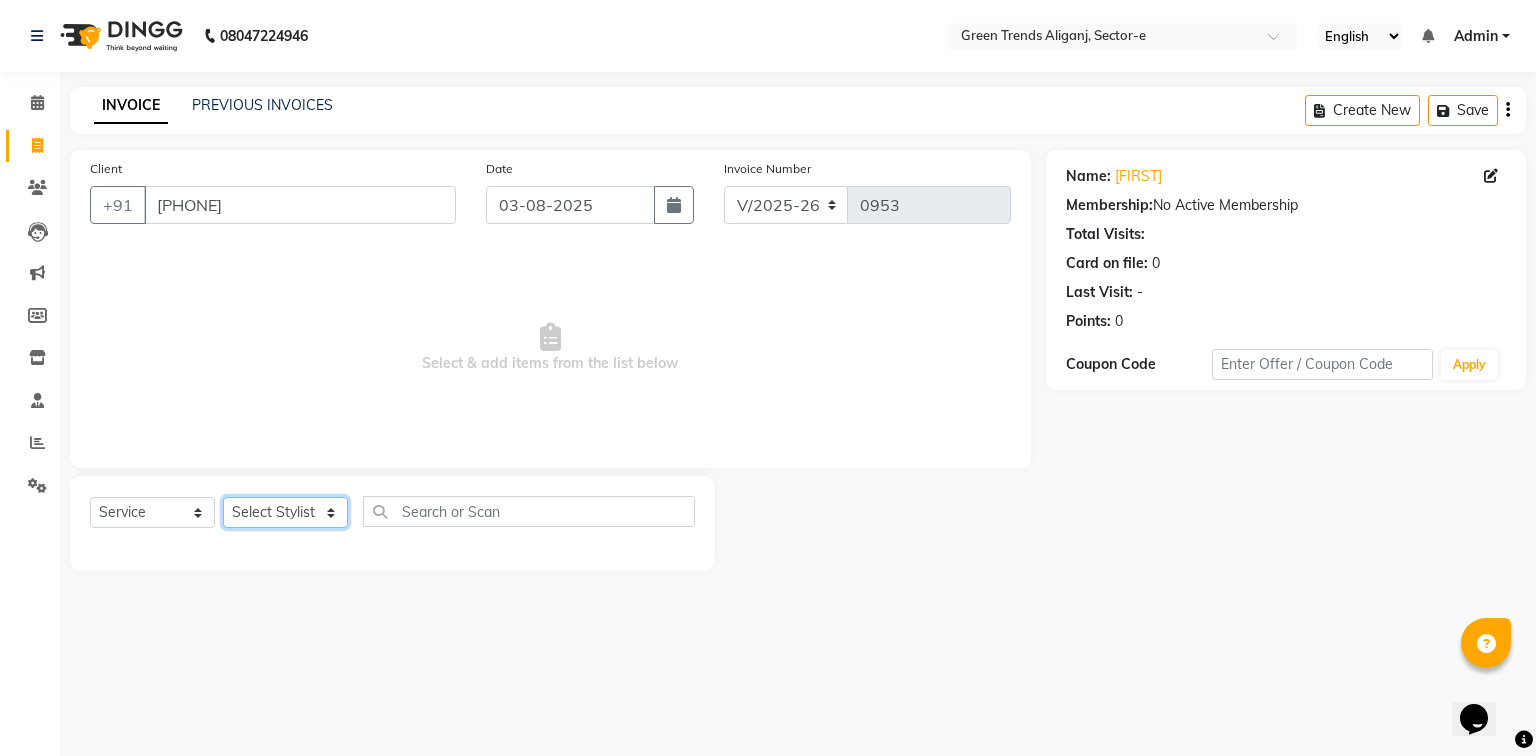 select on "62898" 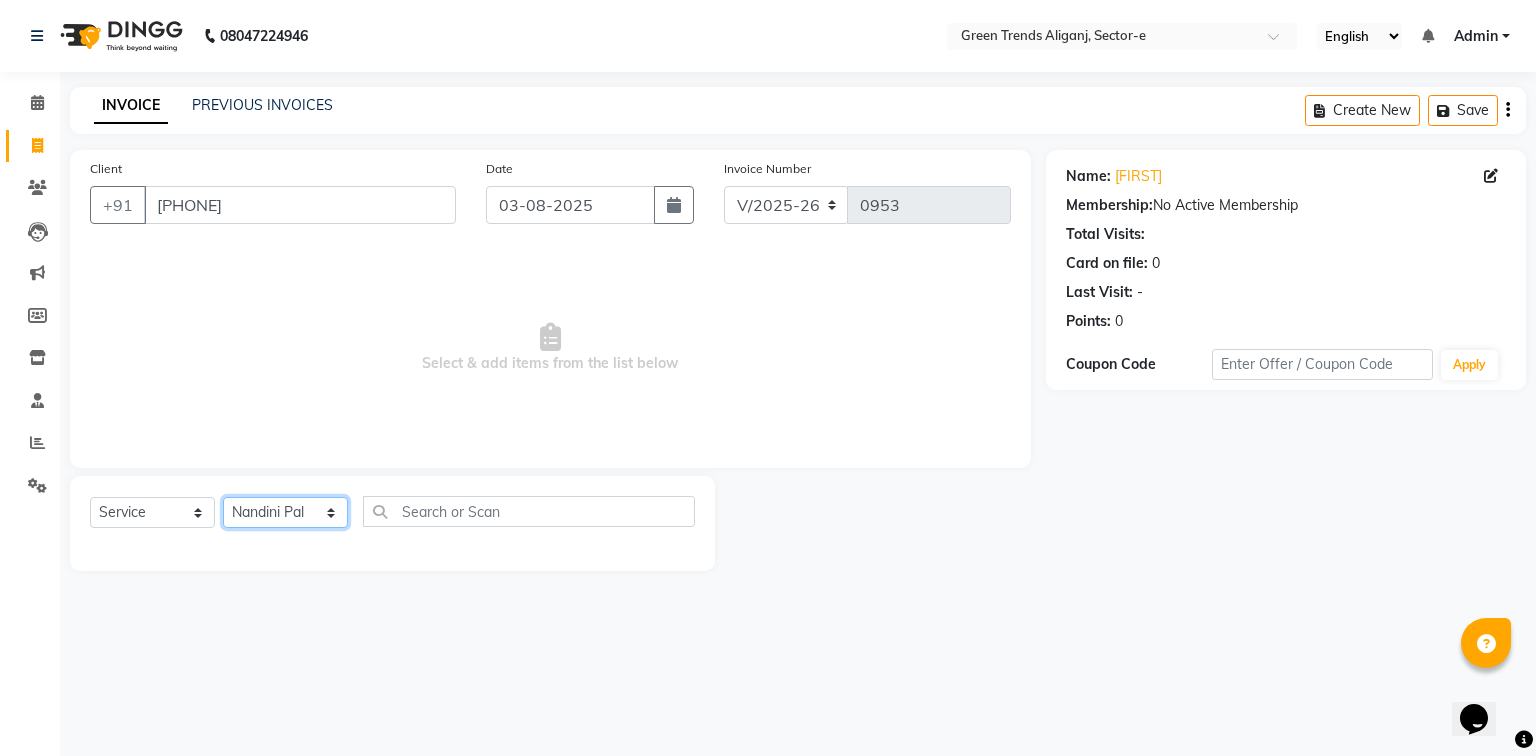click on "Select Stylist [FIRST] [LAST] [FIRST] [LAST] [FIRST] [LAST] [FIRST] [LAST] [FIRST] [LAST] [FIRST] [LAST] [FIRST] [LAST] [FIRST] [LAST] [FIRST] [LAST]" 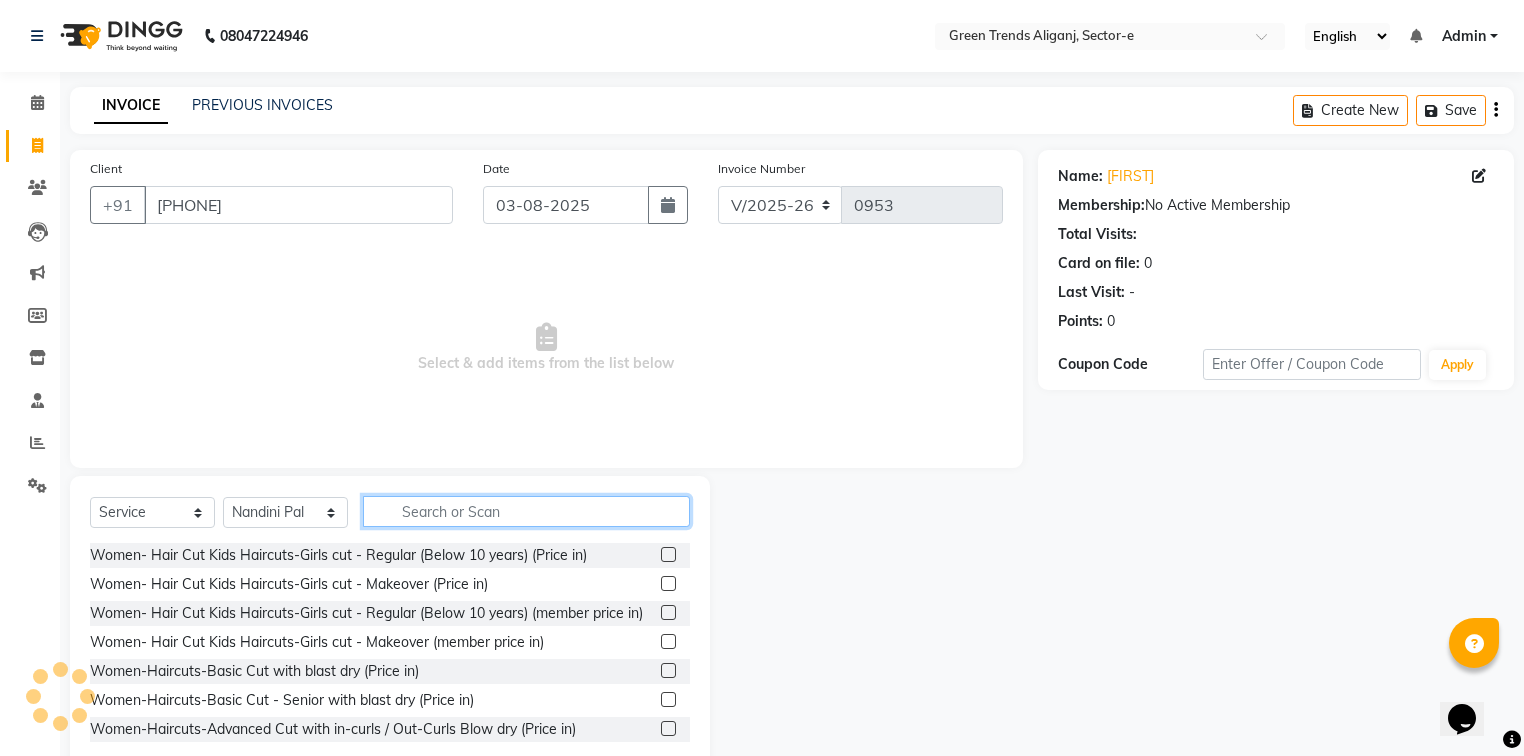 click 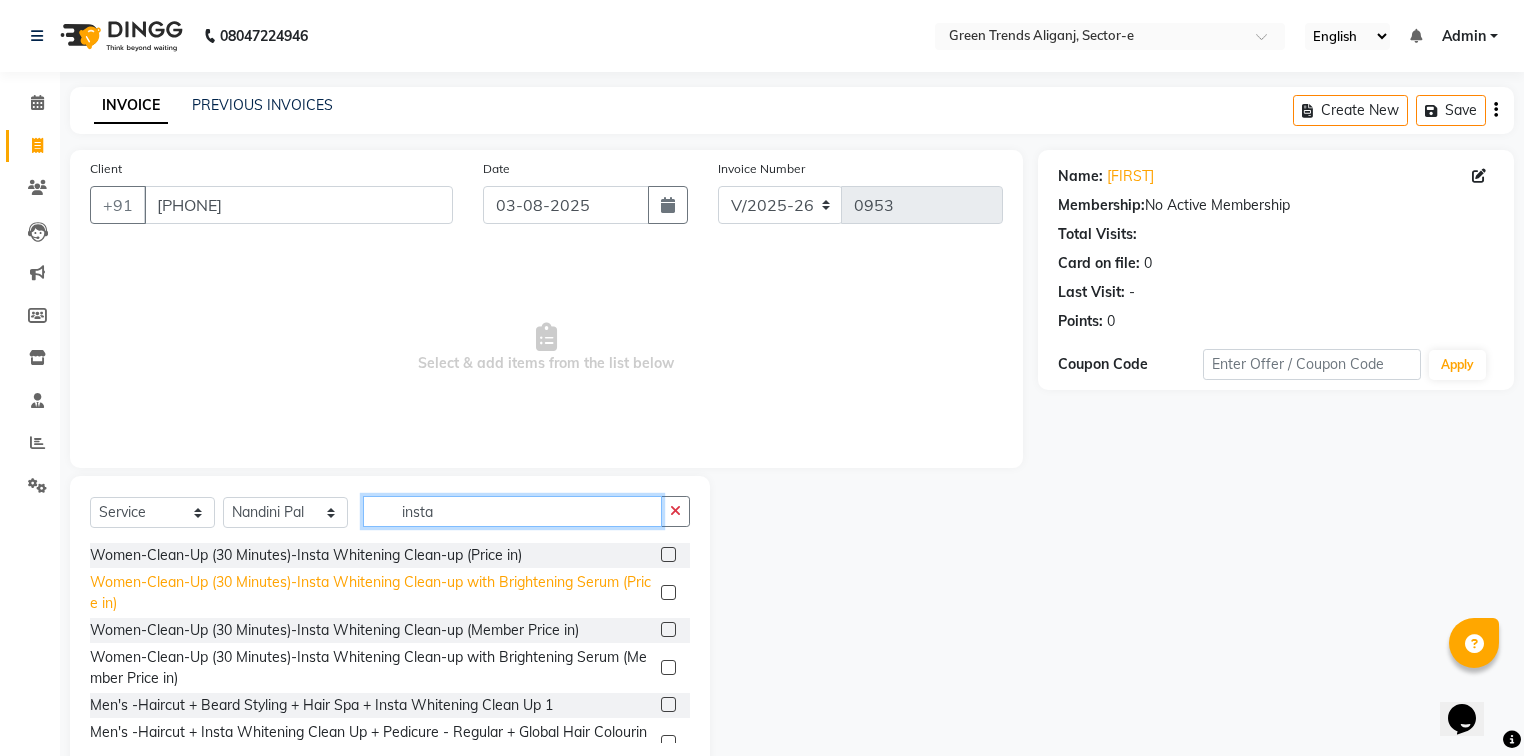 type on "insta" 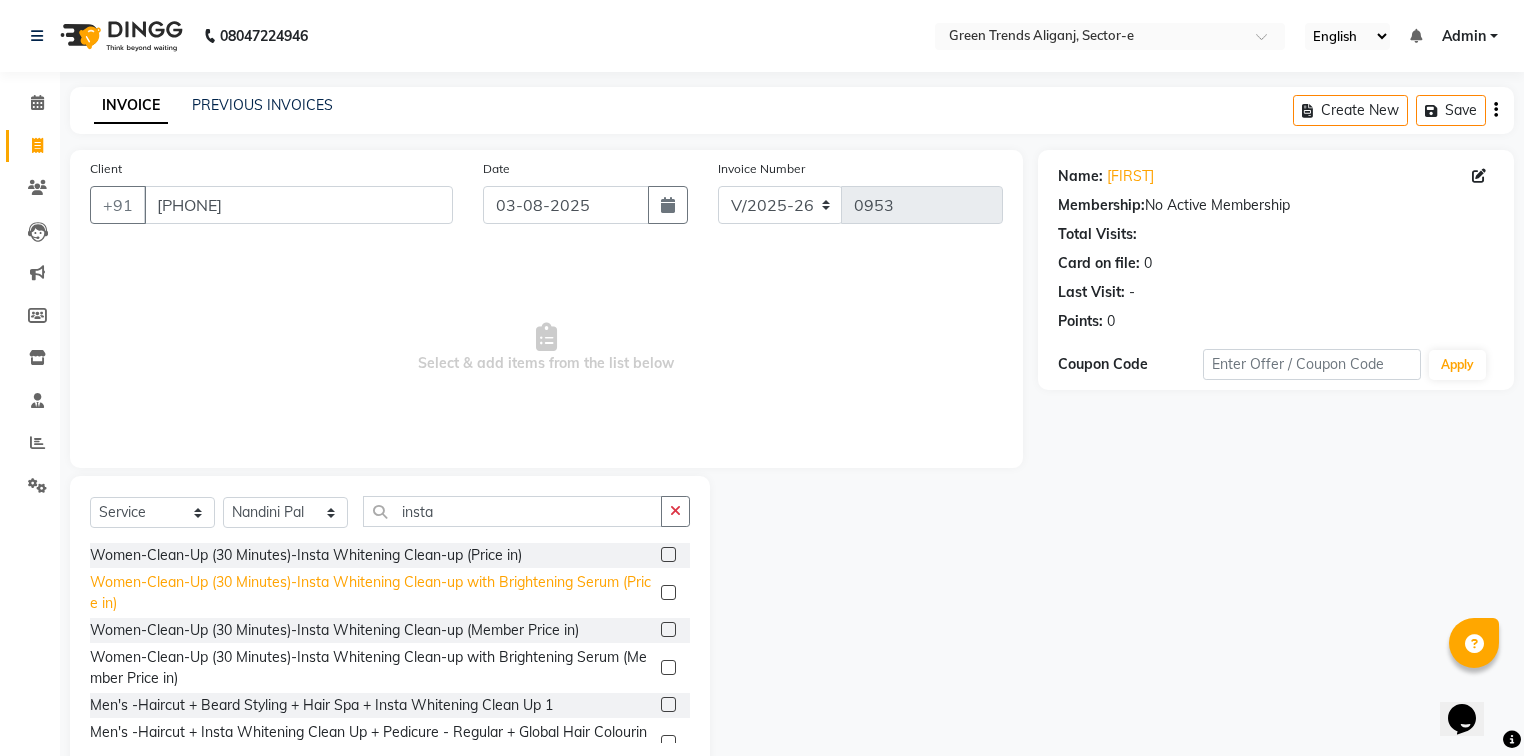 click on "Women-Clean-Up (30 Minutes)-Insta Whitening Clean-up with Brightening Serum (Price in)" 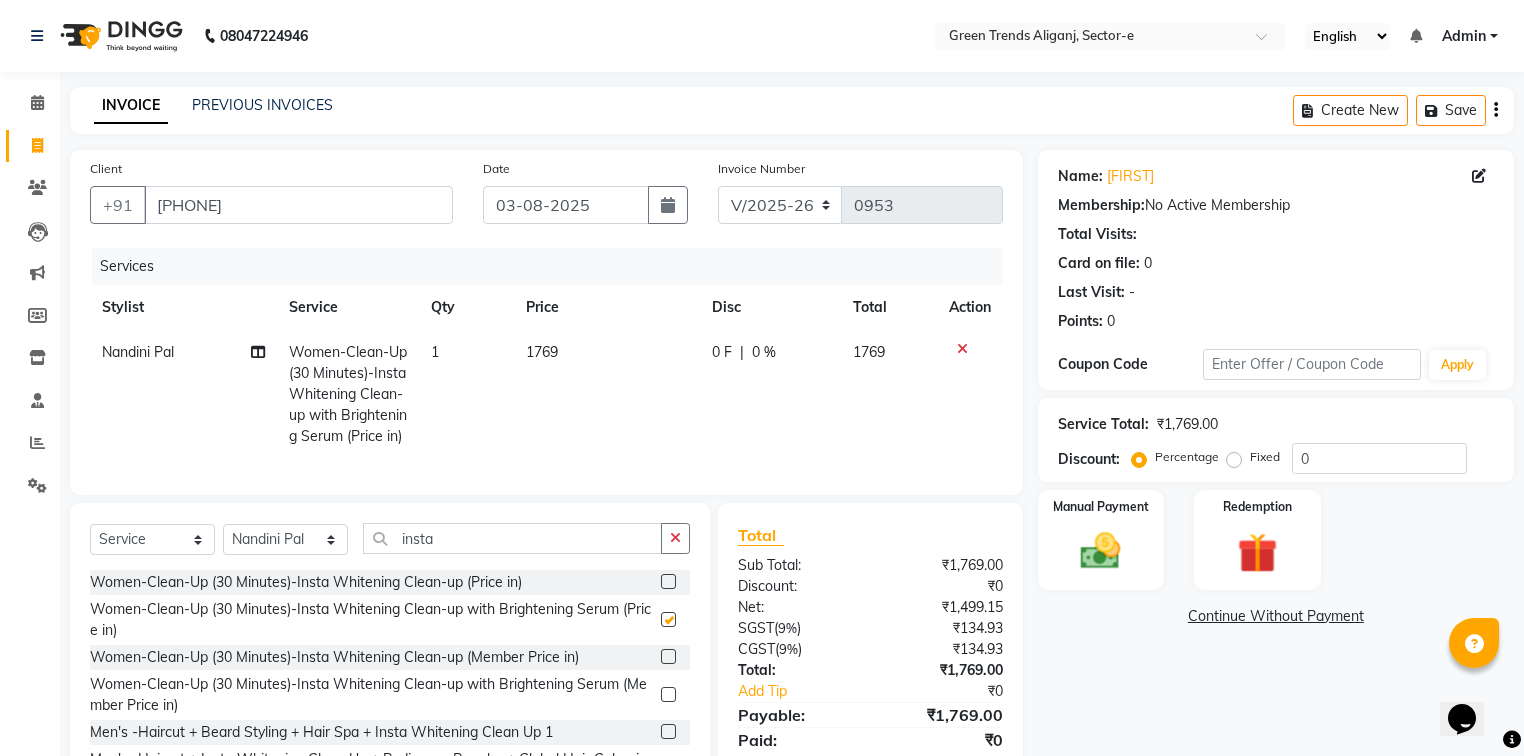 checkbox on "false" 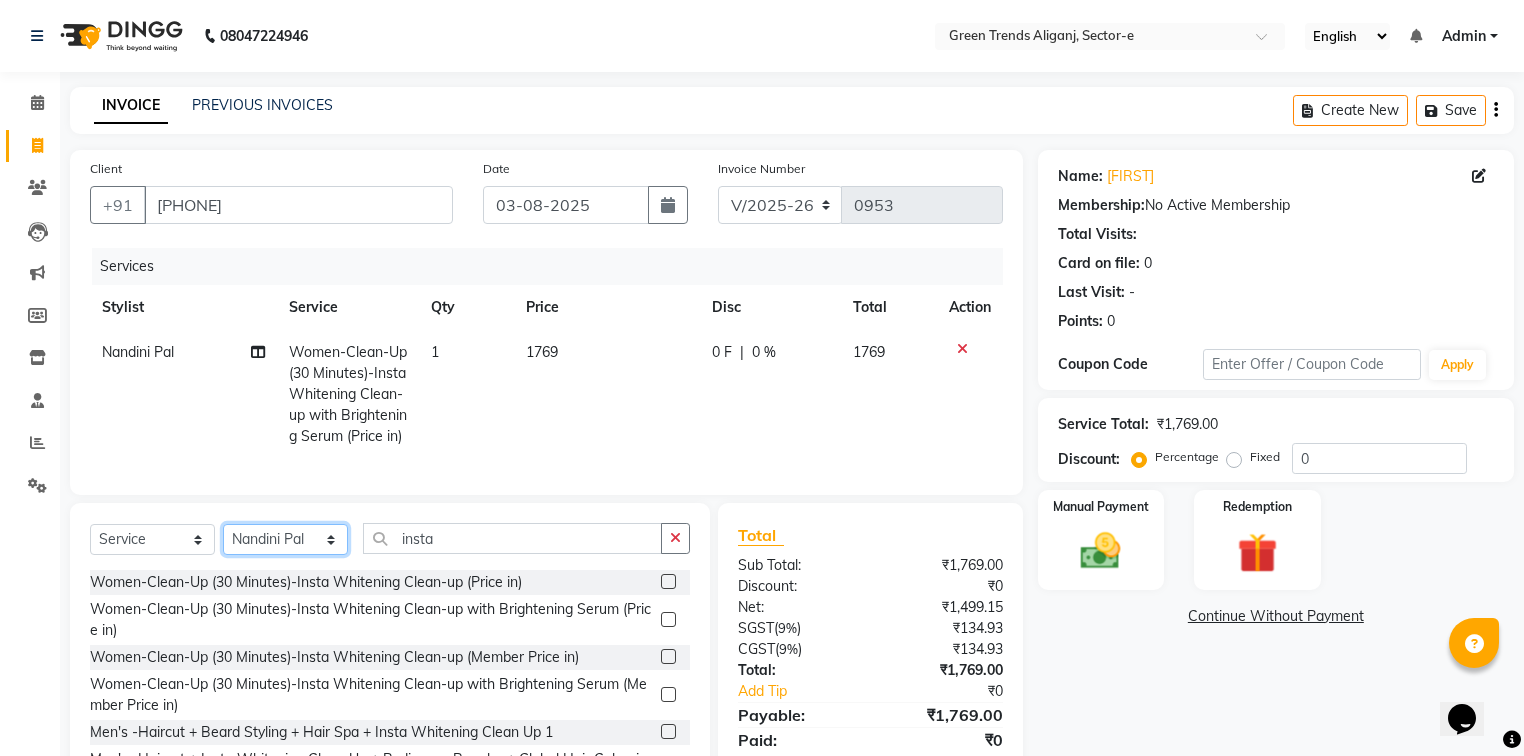 click on "Select Stylist [FIRST] [LAST] [FIRST] [LAST] [FIRST] [LAST] [FIRST] [LAST] [FIRST] [LAST] [FIRST] [LAST] [FIRST] [LAST] [FIRST] [LAST] [FIRST] [LAST]" 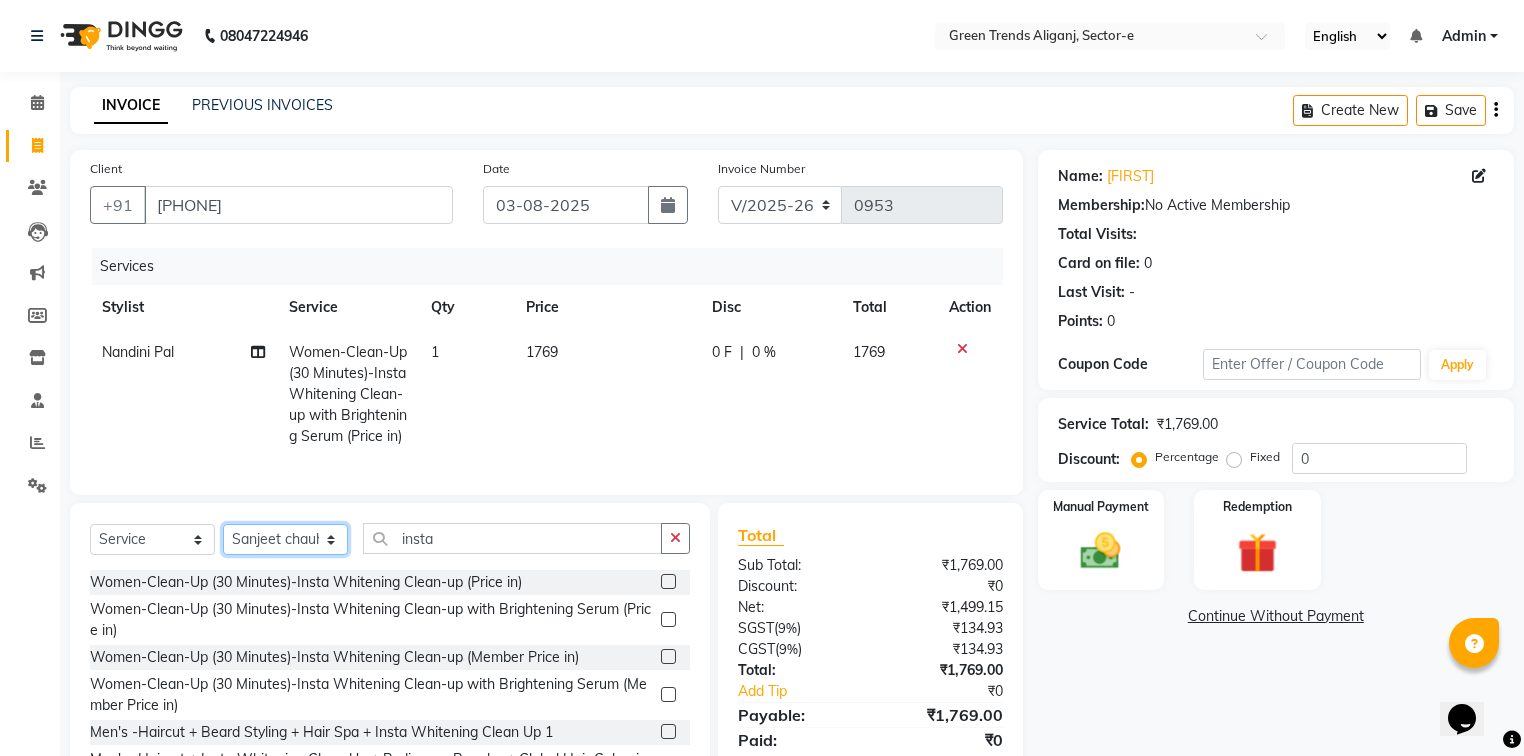 click on "Select Stylist [FIRST] [LAST] [FIRST] [LAST] [FIRST] [LAST] [FIRST] [LAST] [FIRST] [LAST] [FIRST] [LAST] [FIRST] [LAST] [FIRST] [LAST] [FIRST] [LAST]" 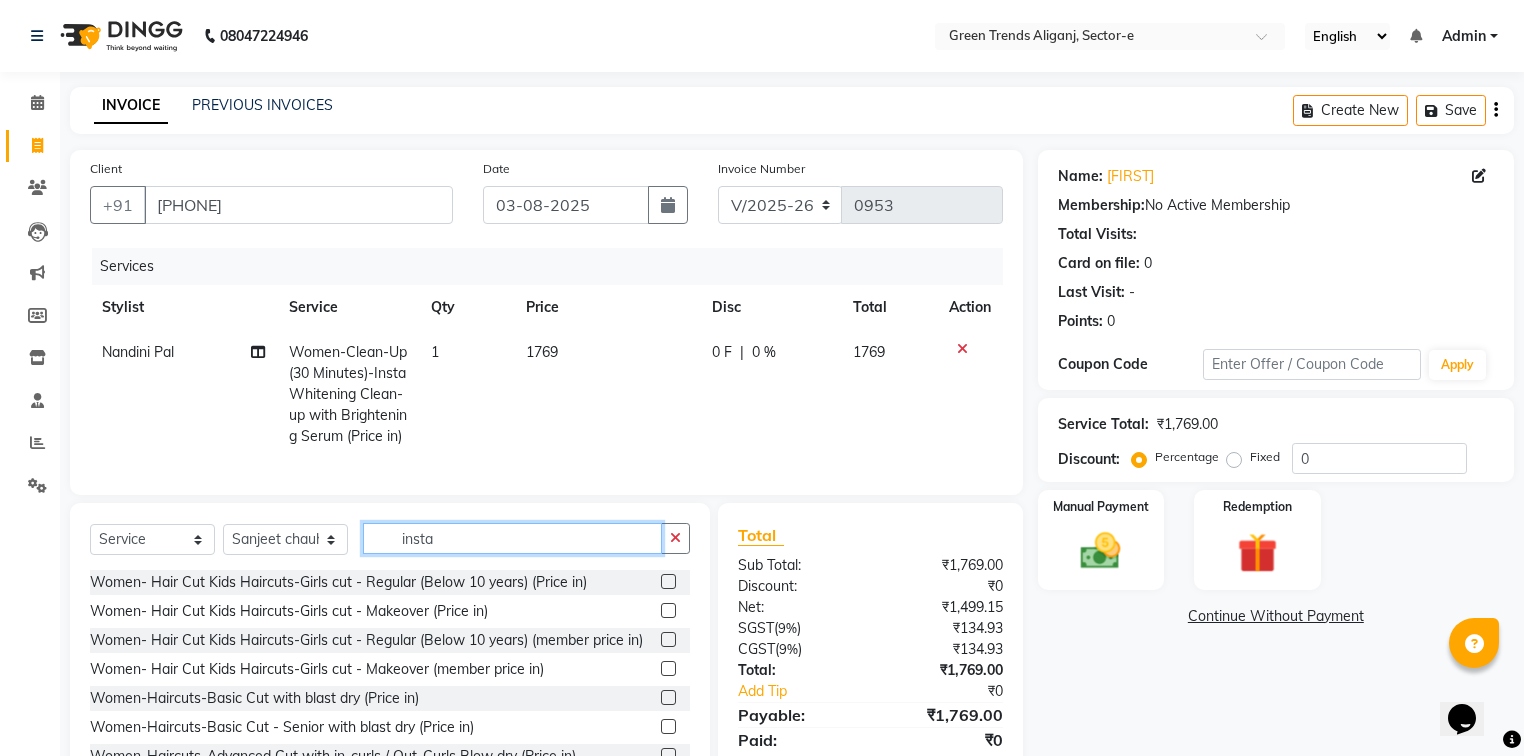 drag, startPoint x: 460, startPoint y: 570, endPoint x: 396, endPoint y: 585, distance: 65.734314 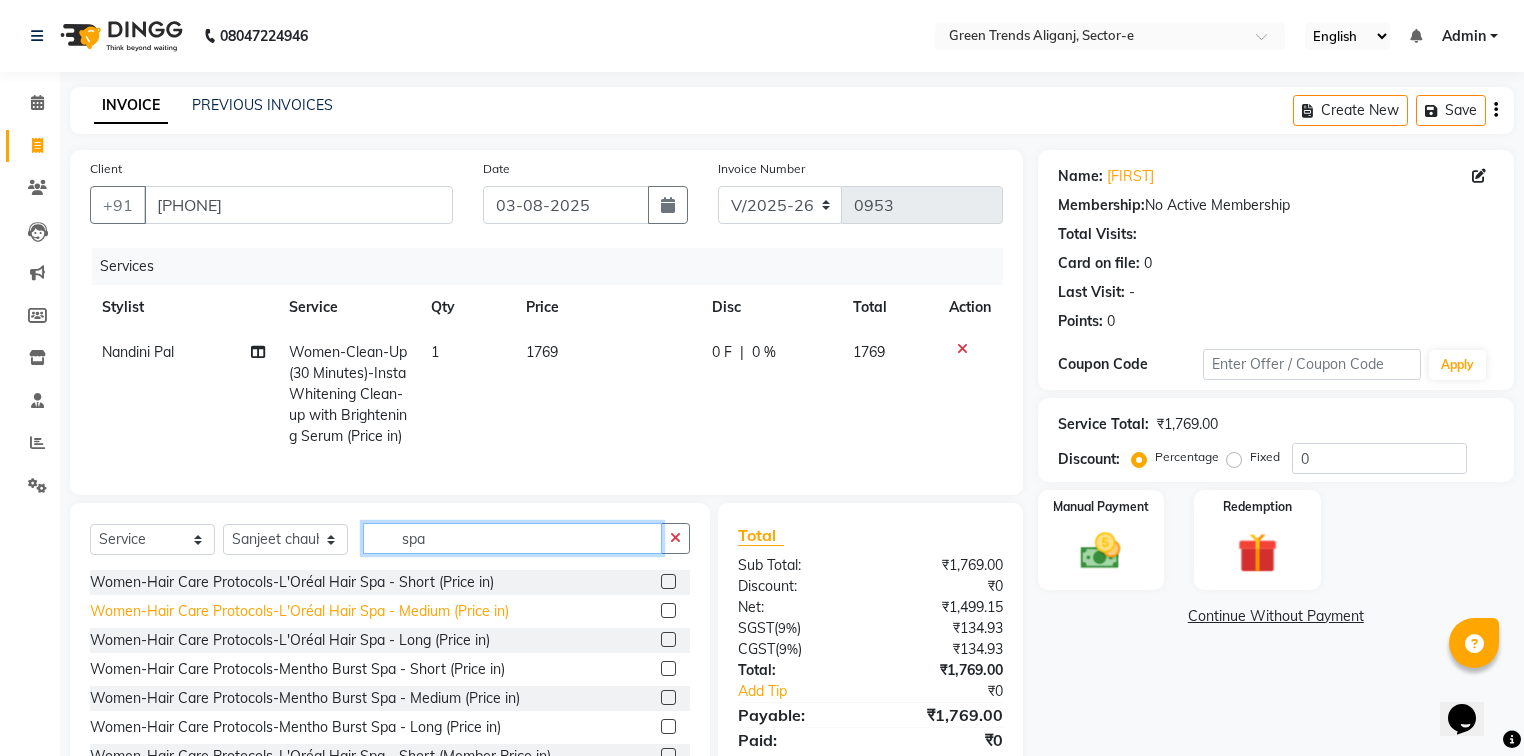 type on "spa" 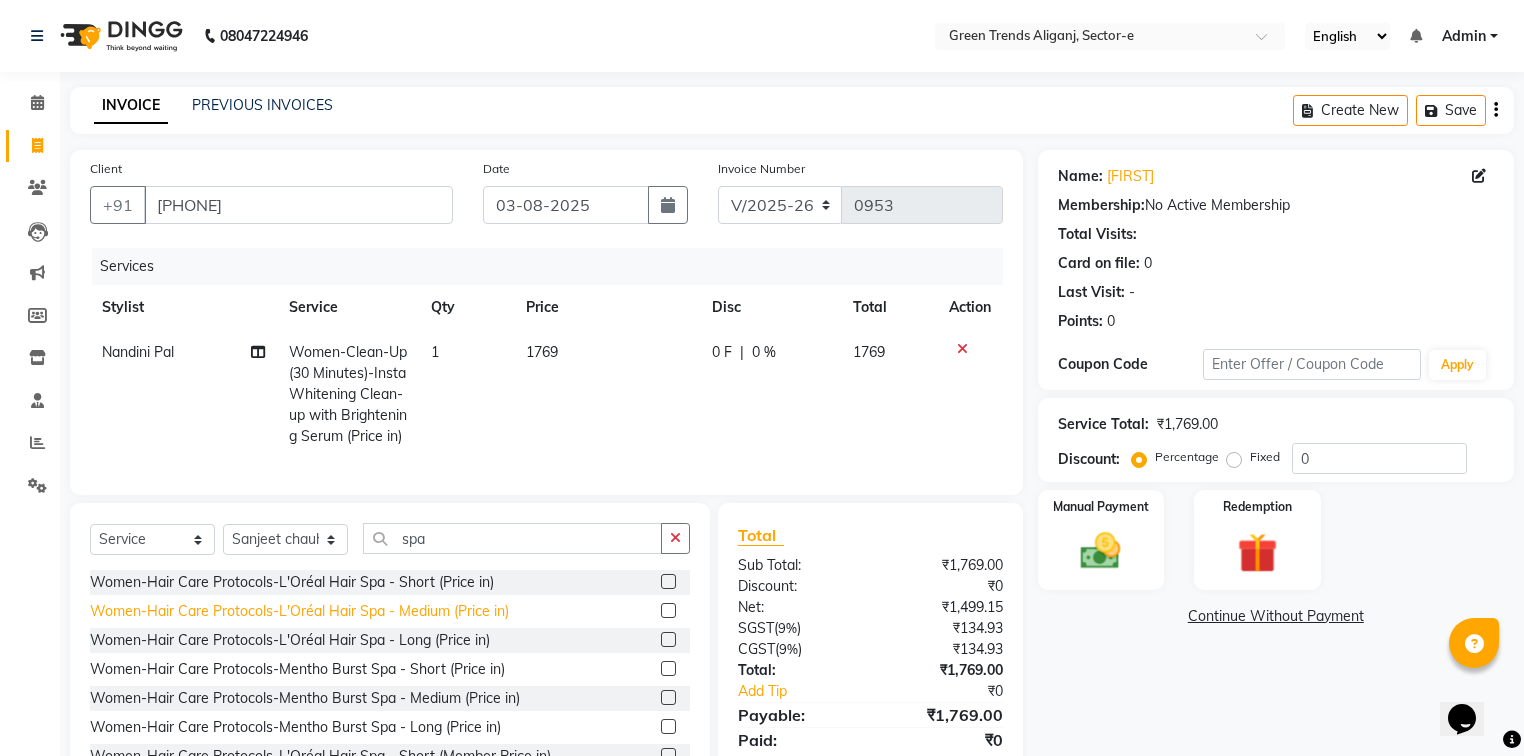 click on "Women-Hair Care Protocols-L'Oréal Hair Spa - Medium  (Price in)" 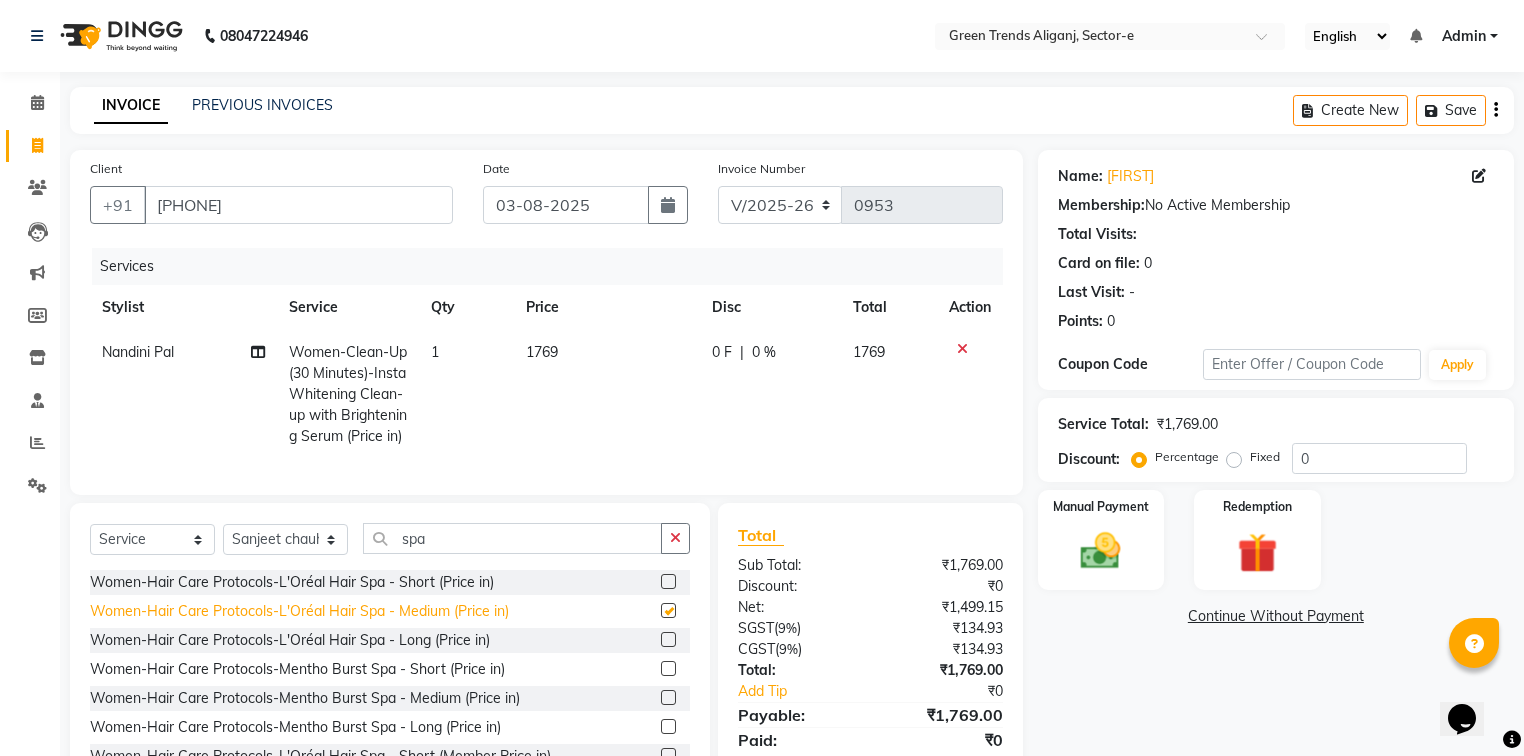 checkbox on "false" 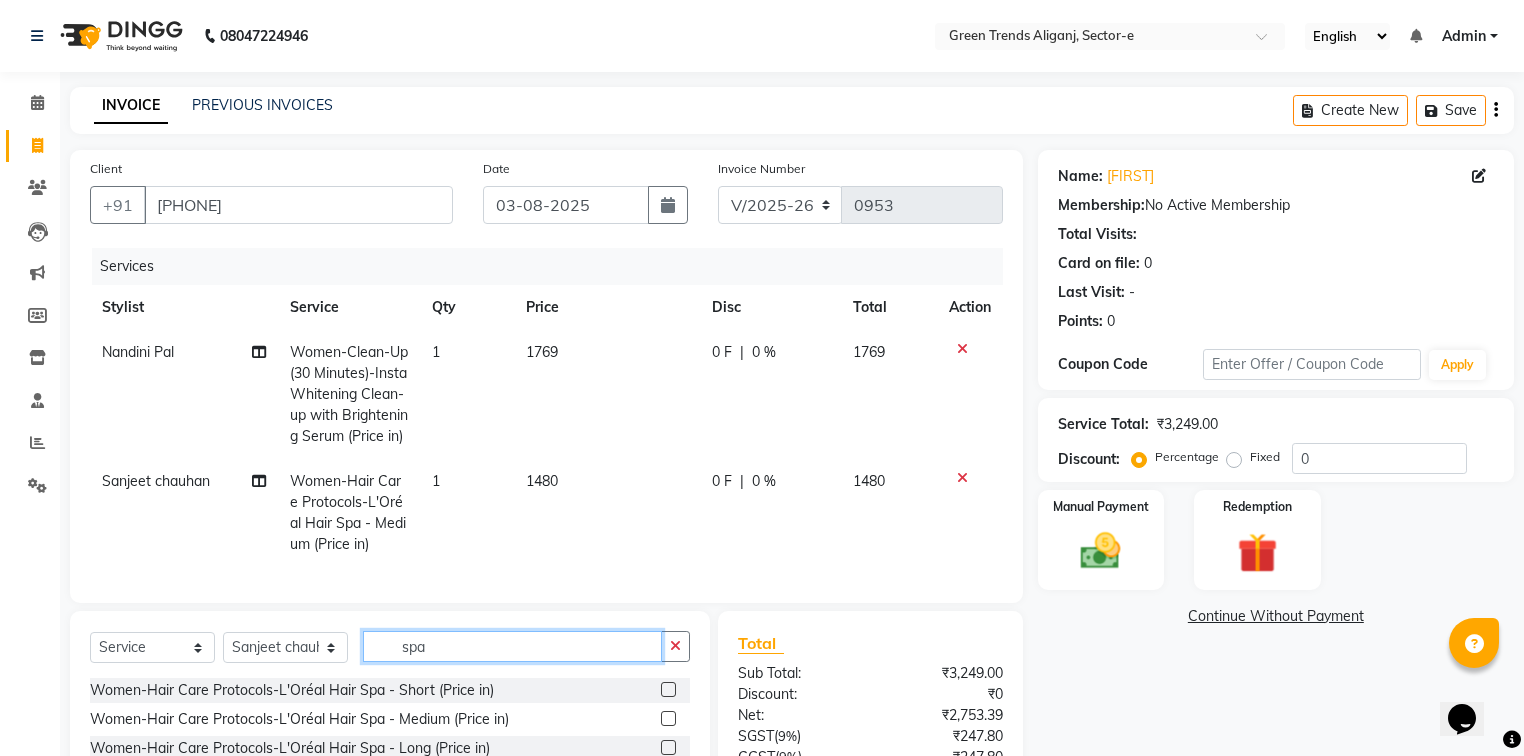 drag, startPoint x: 459, startPoint y: 682, endPoint x: 369, endPoint y: 709, distance: 93.96276 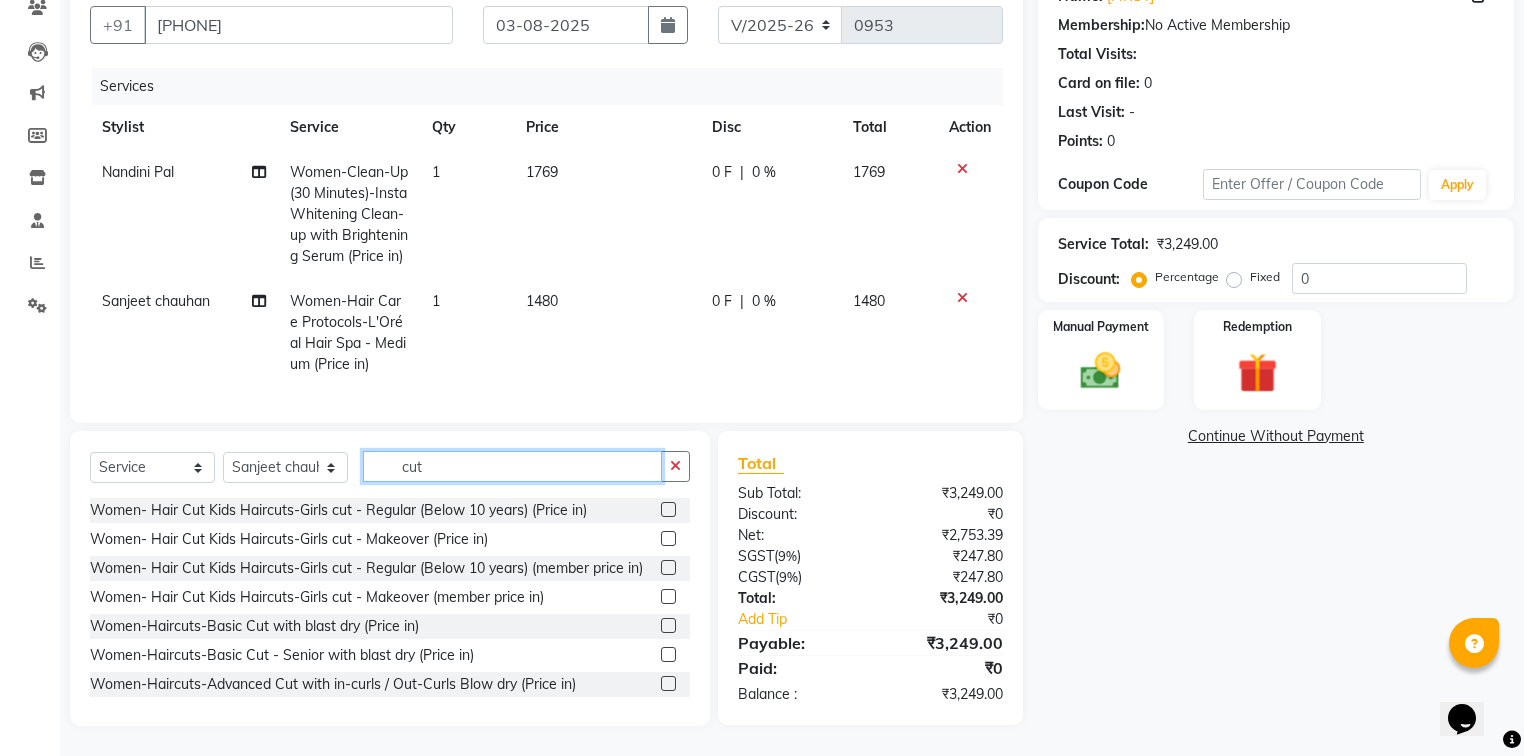 scroll, scrollTop: 213, scrollLeft: 0, axis: vertical 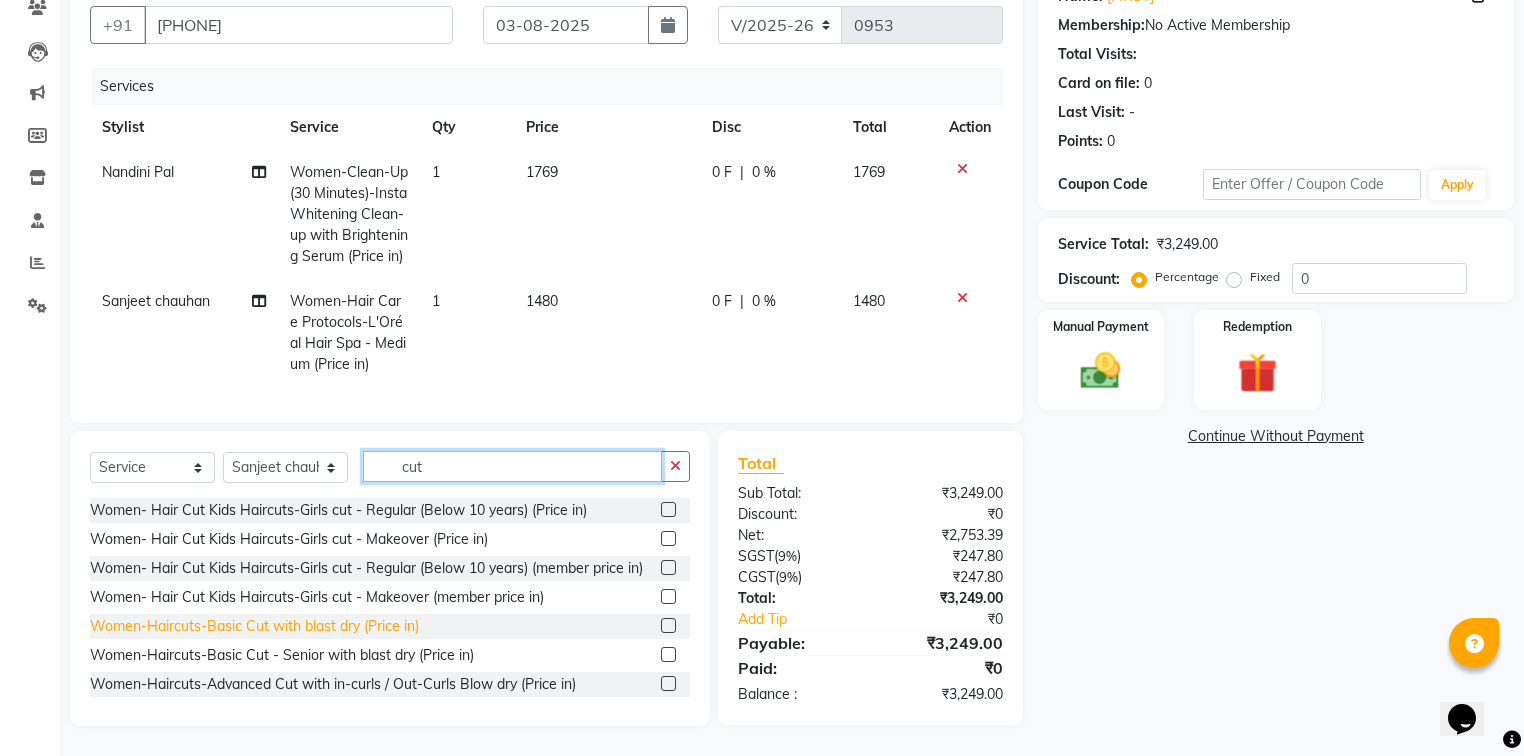 type on "cut" 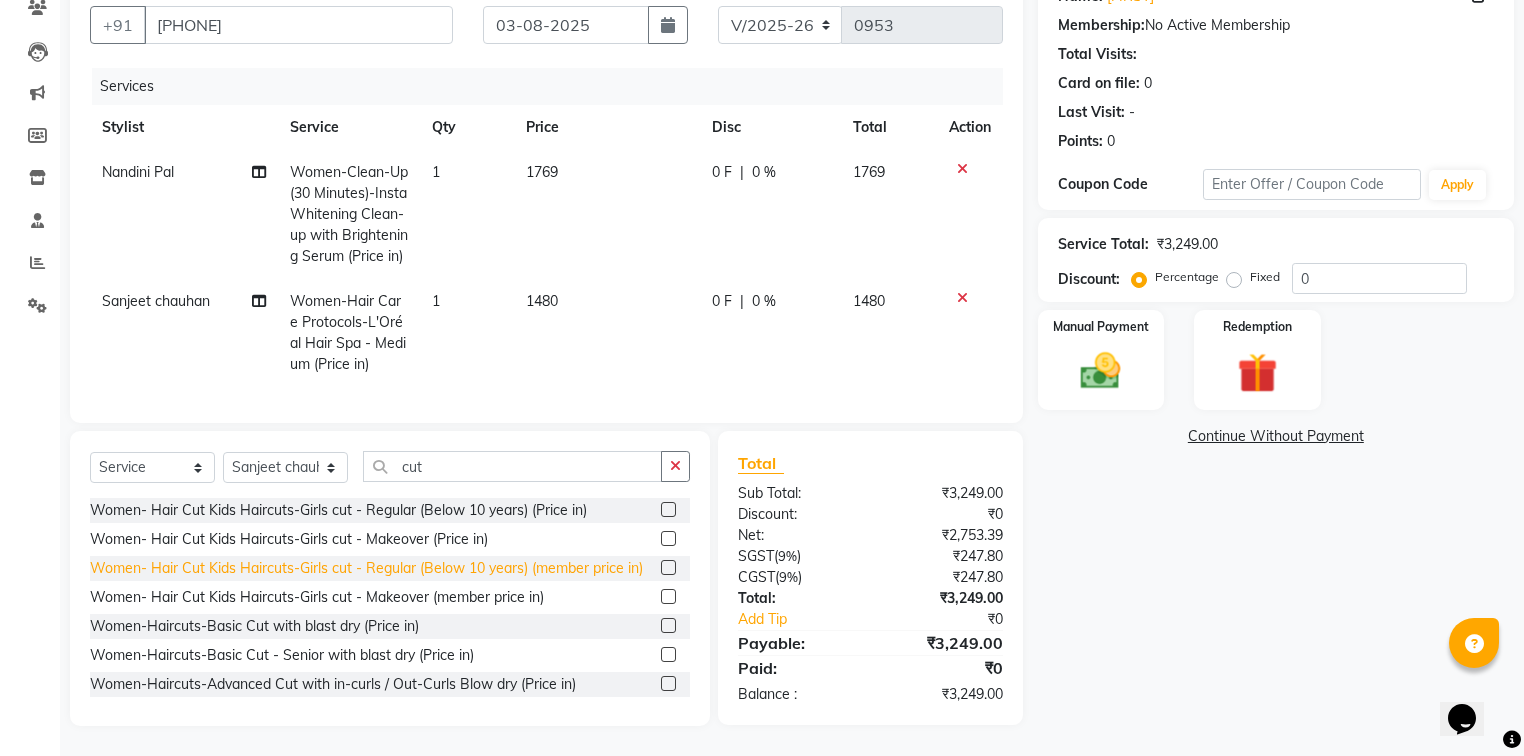 click on "Women-Haircuts-Basic Cut with blast dry (Price in)" 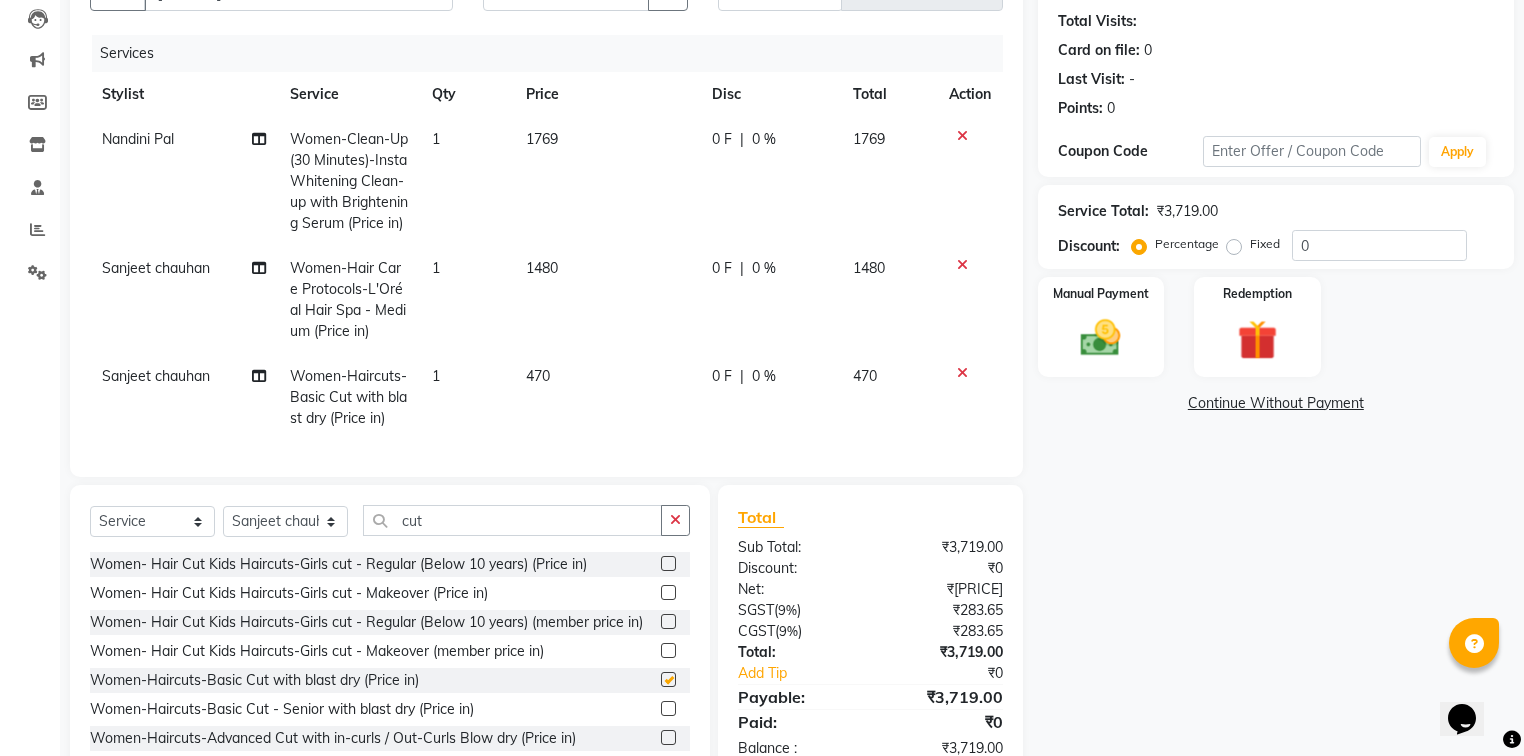 checkbox on "false" 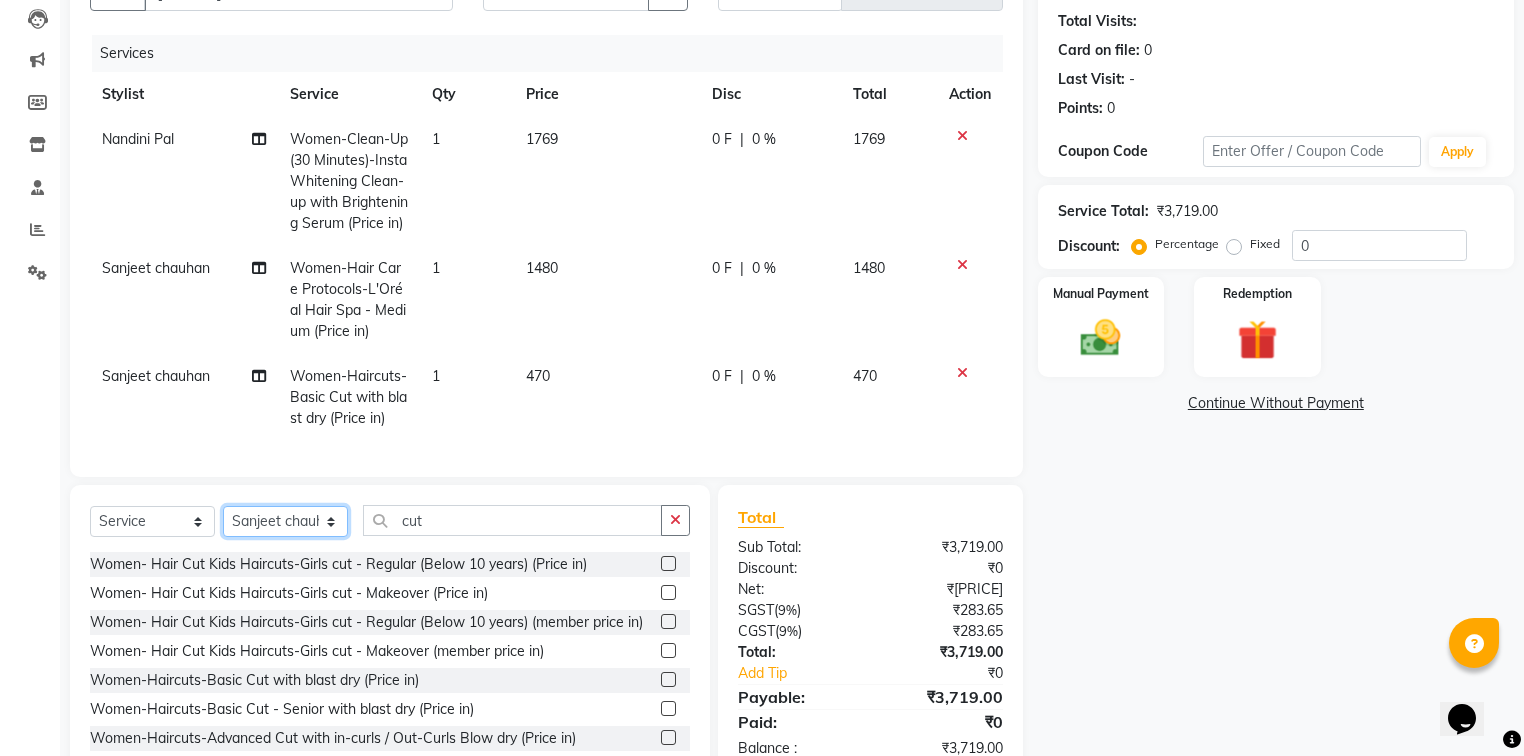 click on "Select Stylist [FIRST] [LAST] [FIRST] [LAST] [FIRST] [LAST] [FIRST] [LAST] [FIRST] [LAST] [FIRST] [LAST] [FIRST] [LAST] [FIRST] [LAST] [FIRST] [LAST]" 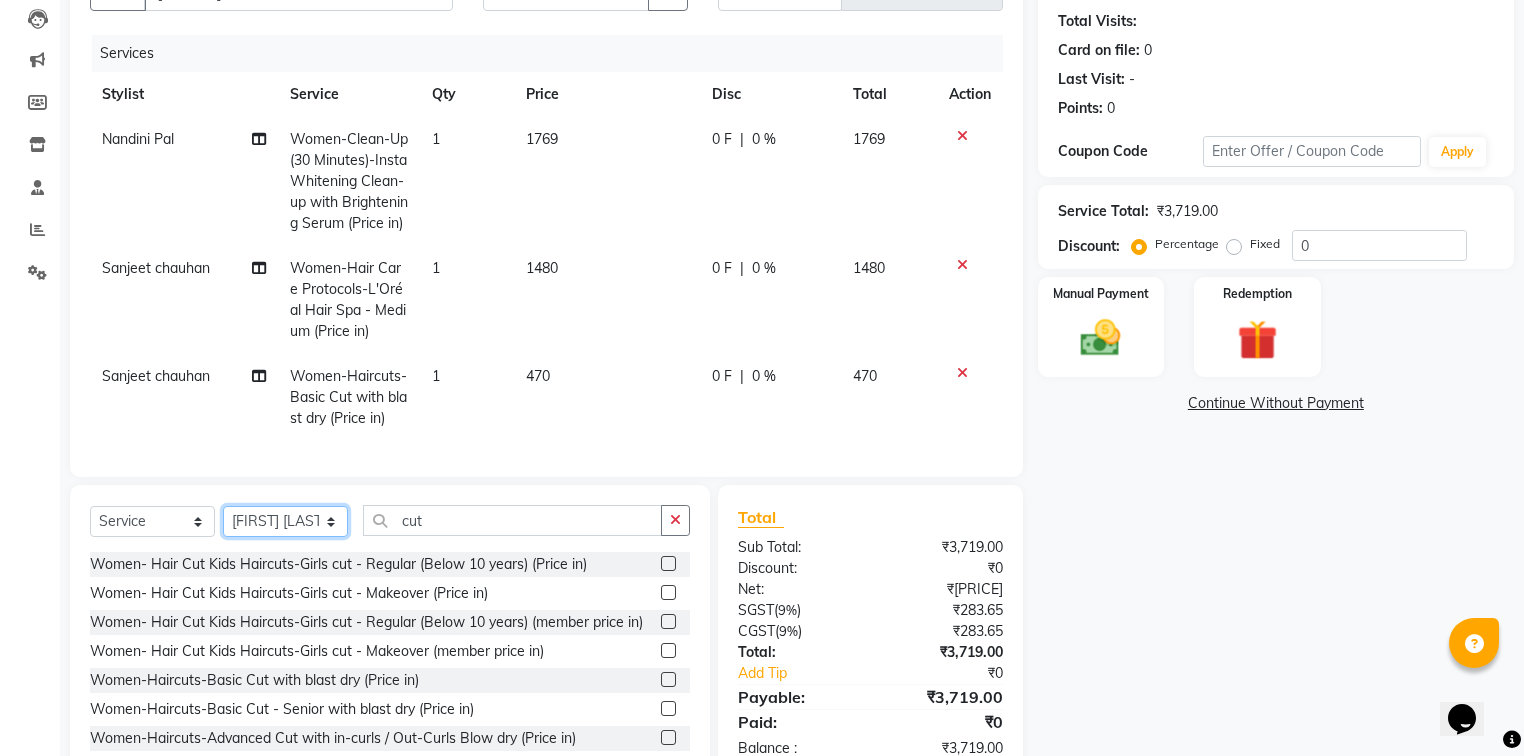 click on "Select Stylist [FIRST] [LAST] [FIRST] [LAST] [FIRST] [LAST] [FIRST] [LAST] [FIRST] [LAST] [FIRST] [LAST] [FIRST] [LAST] [FIRST] [LAST] [FIRST] [LAST]" 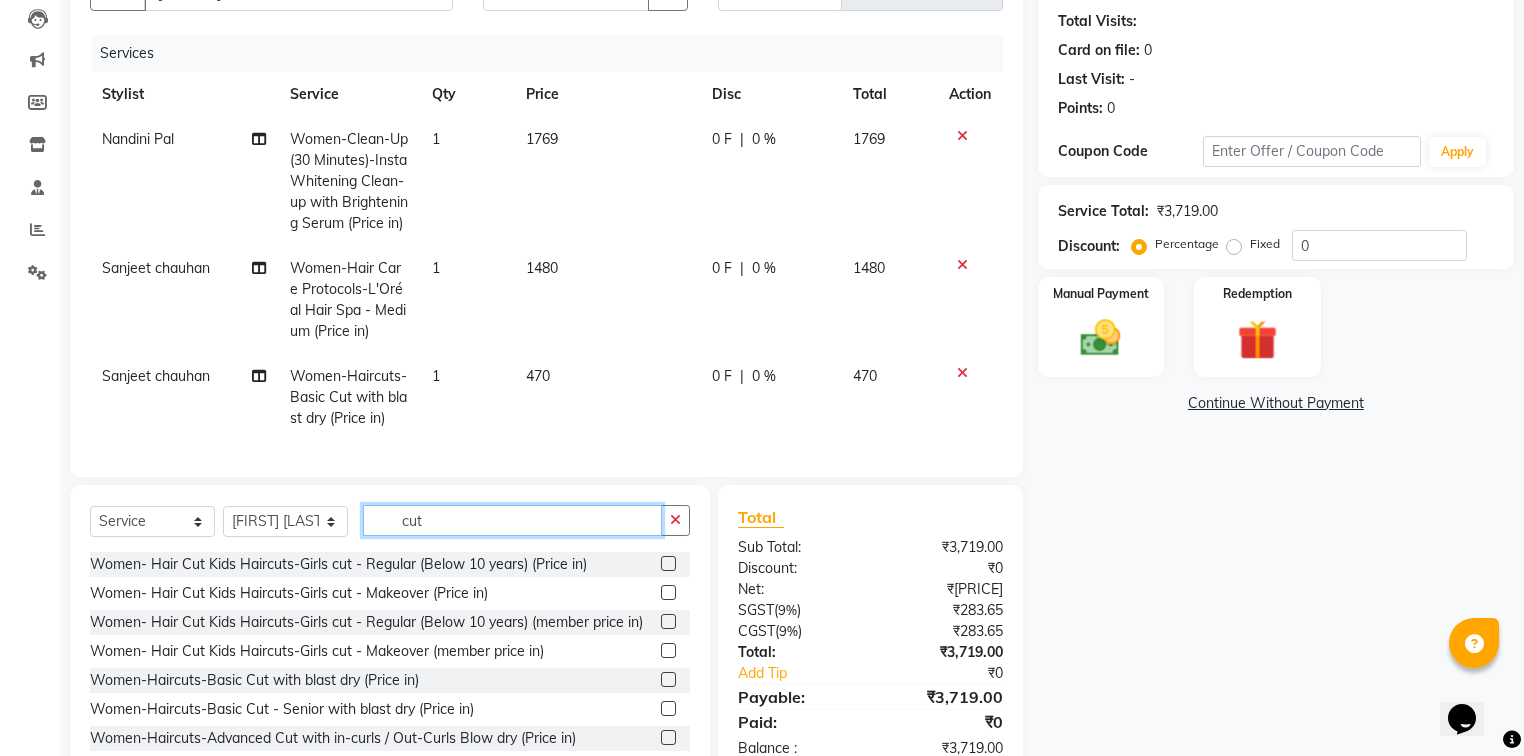 drag, startPoint x: 453, startPoint y: 549, endPoint x: 380, endPoint y: 572, distance: 76.537575 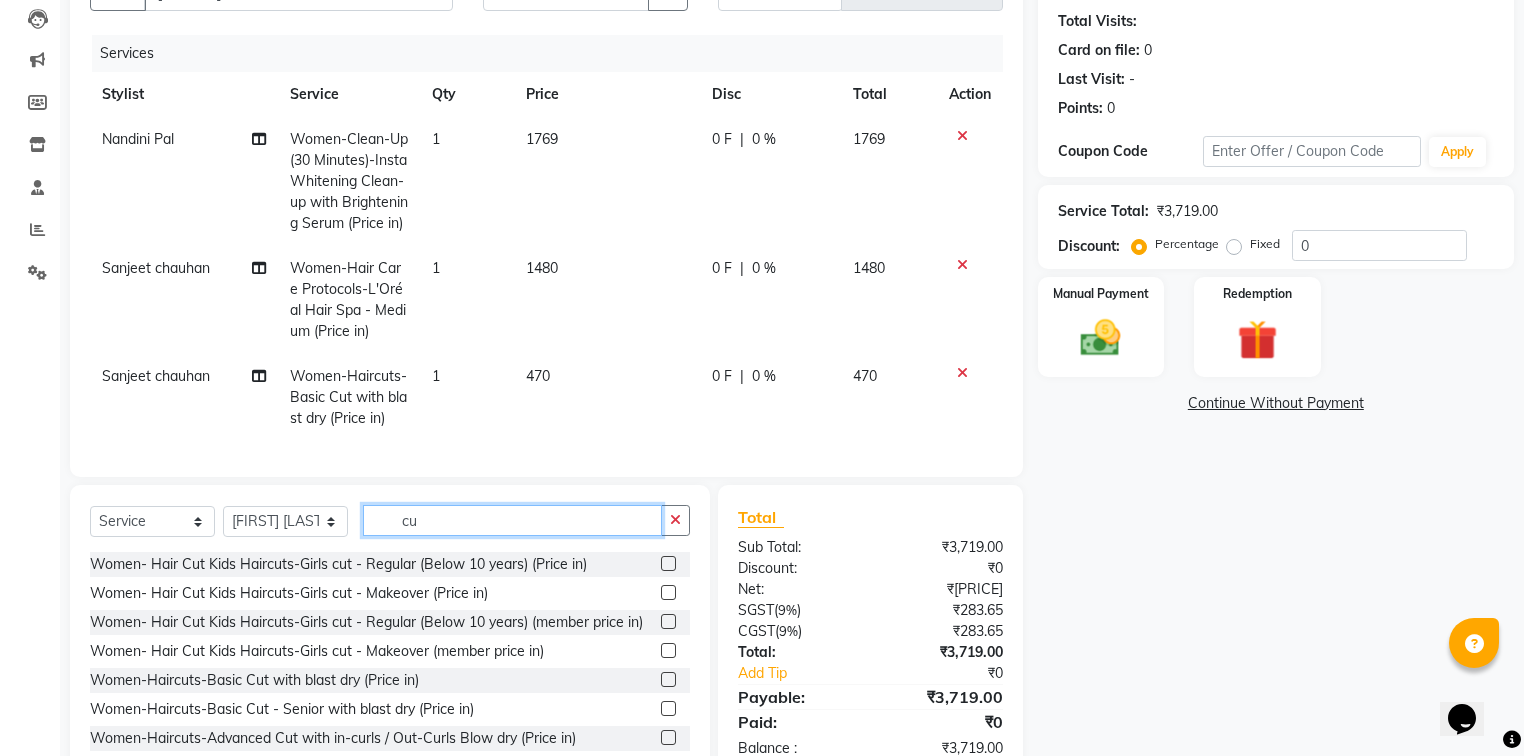 type on "cut" 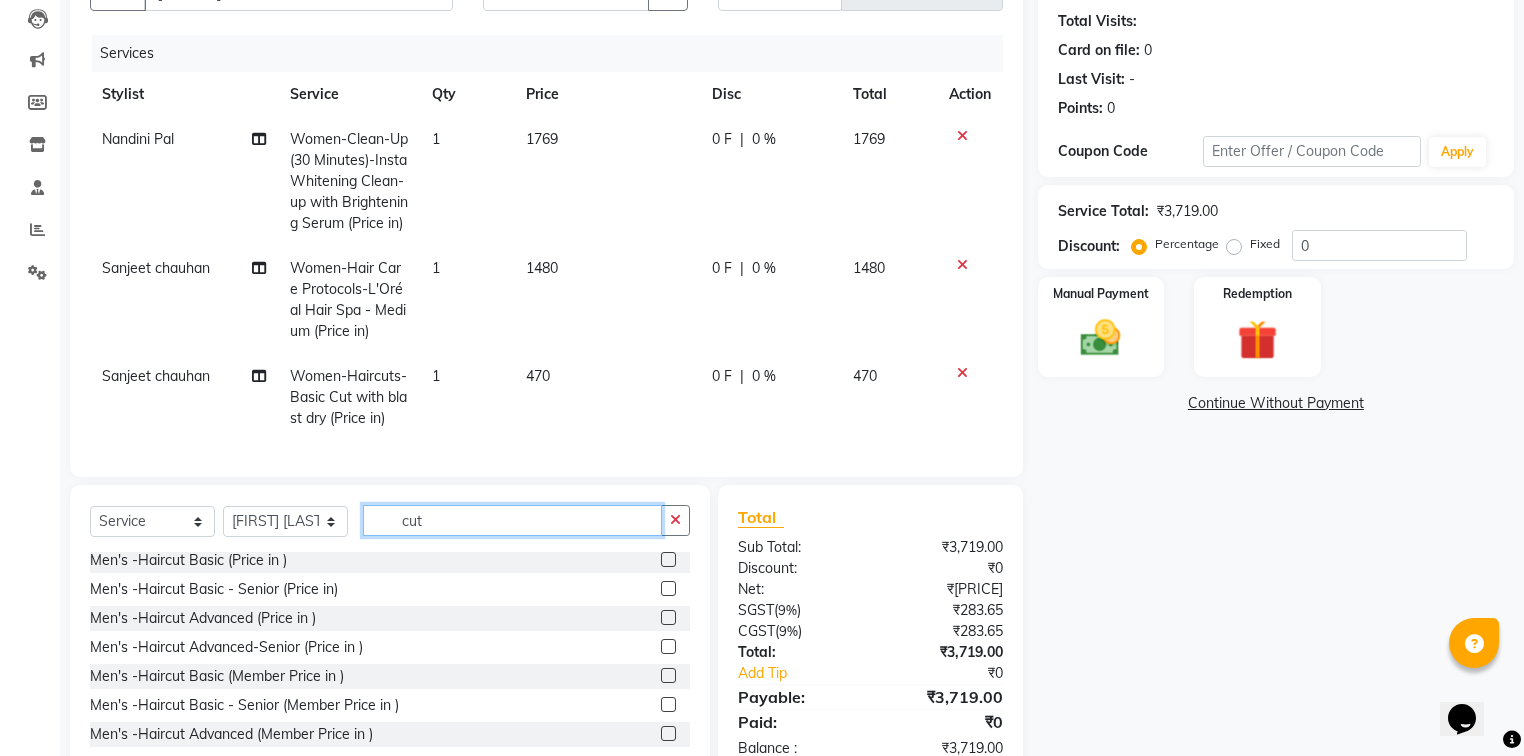 scroll, scrollTop: 1241, scrollLeft: 0, axis: vertical 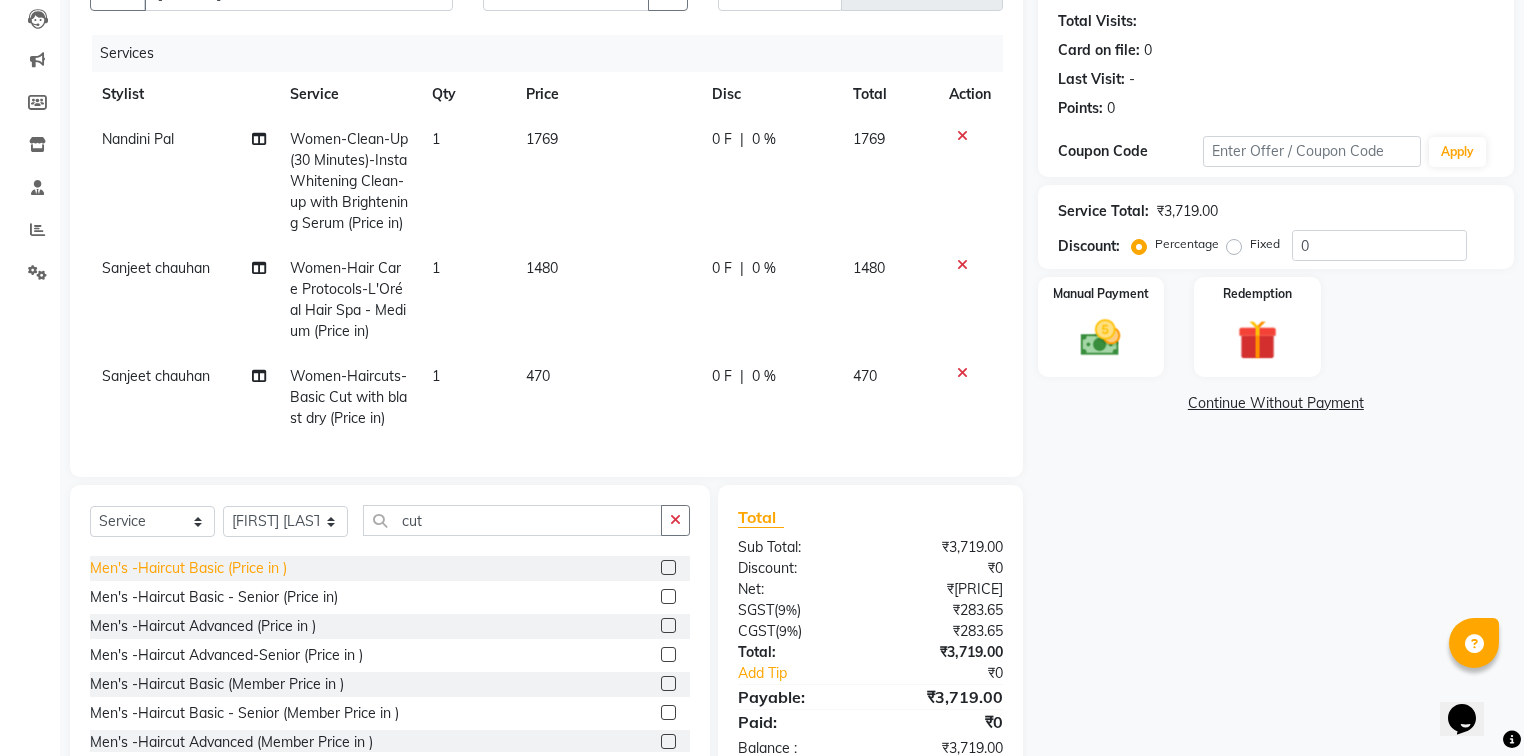 click on "Men's -Haircut Basic (Price in )" 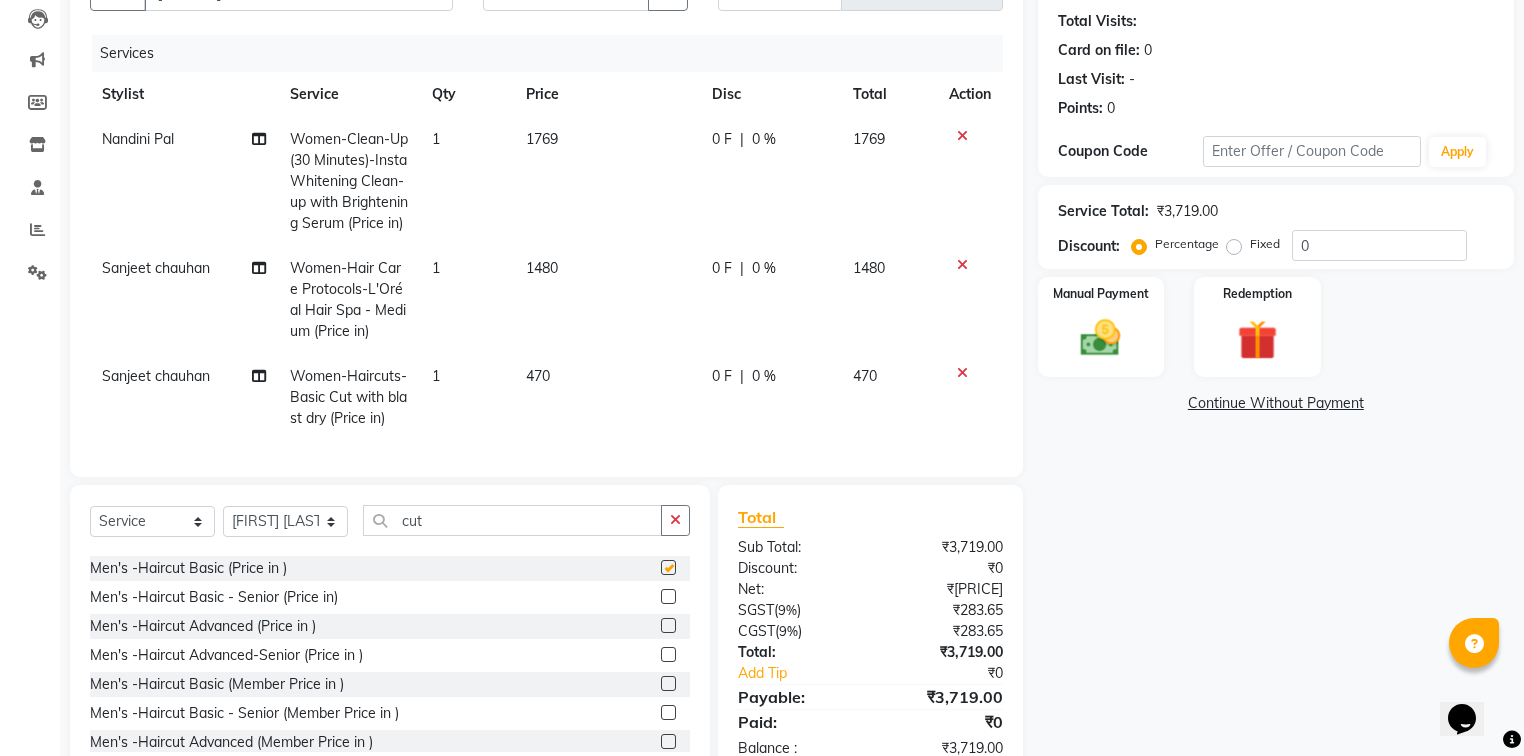 checkbox on "false" 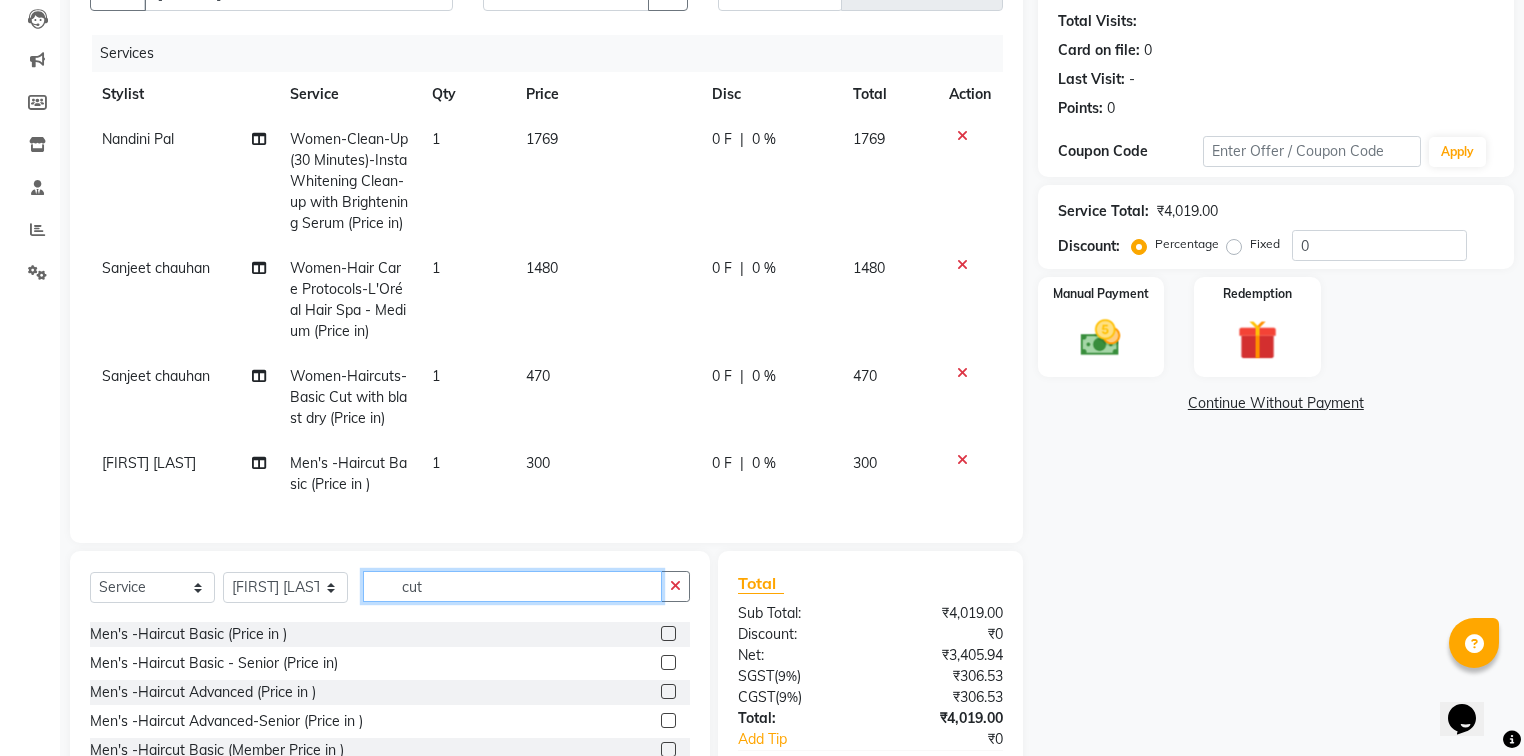 drag, startPoint x: 435, startPoint y: 601, endPoint x: 370, endPoint y: 615, distance: 66.4906 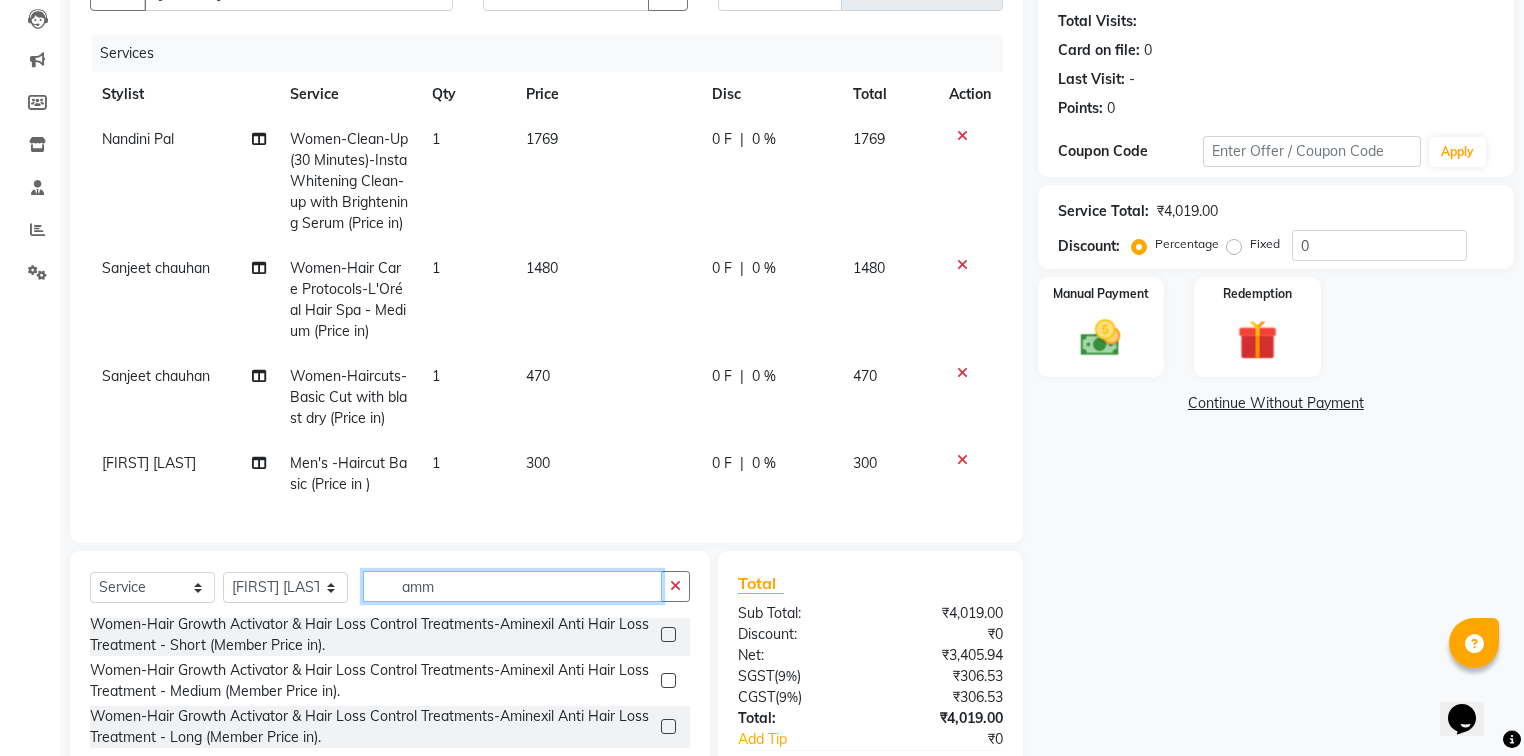 scroll, scrollTop: 1103, scrollLeft: 0, axis: vertical 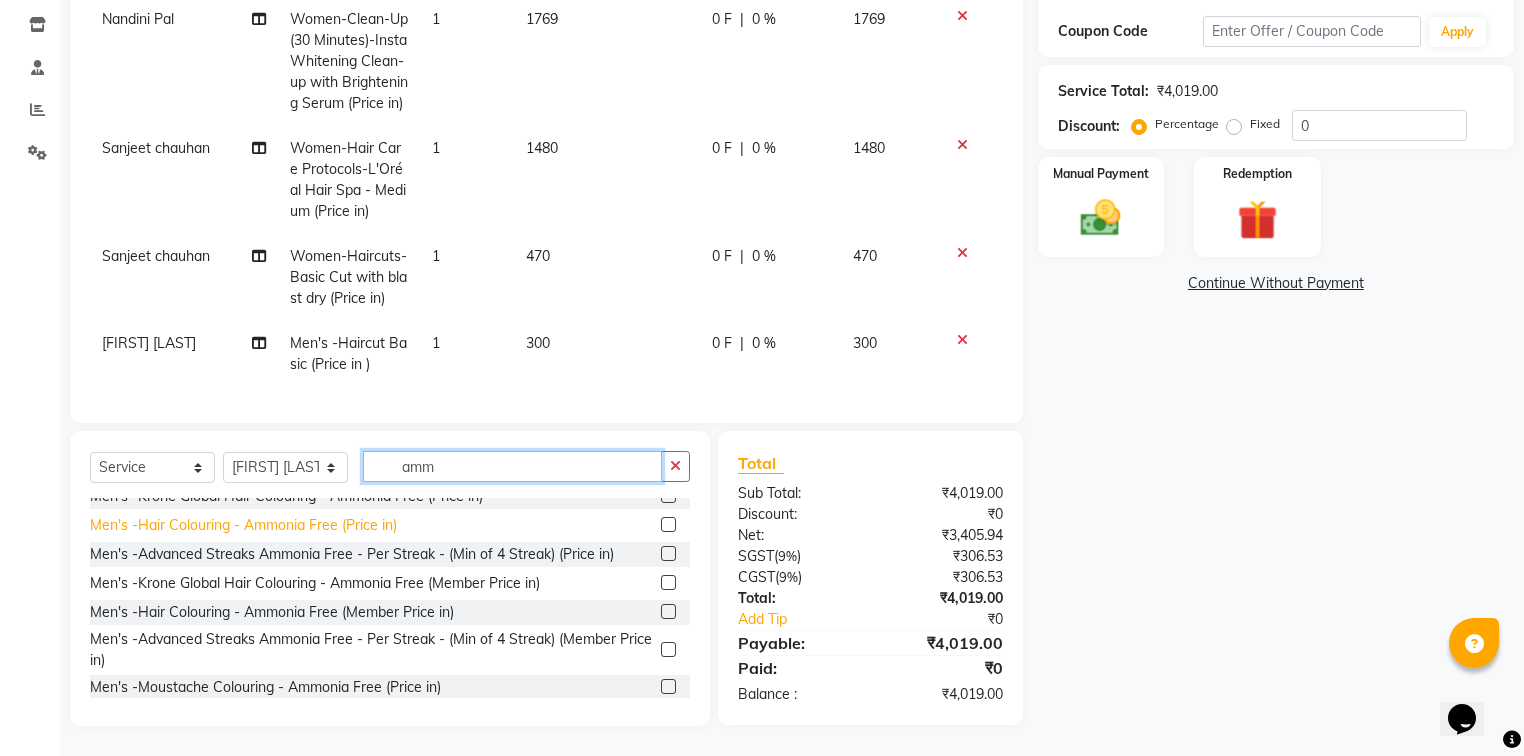 type on "amm" 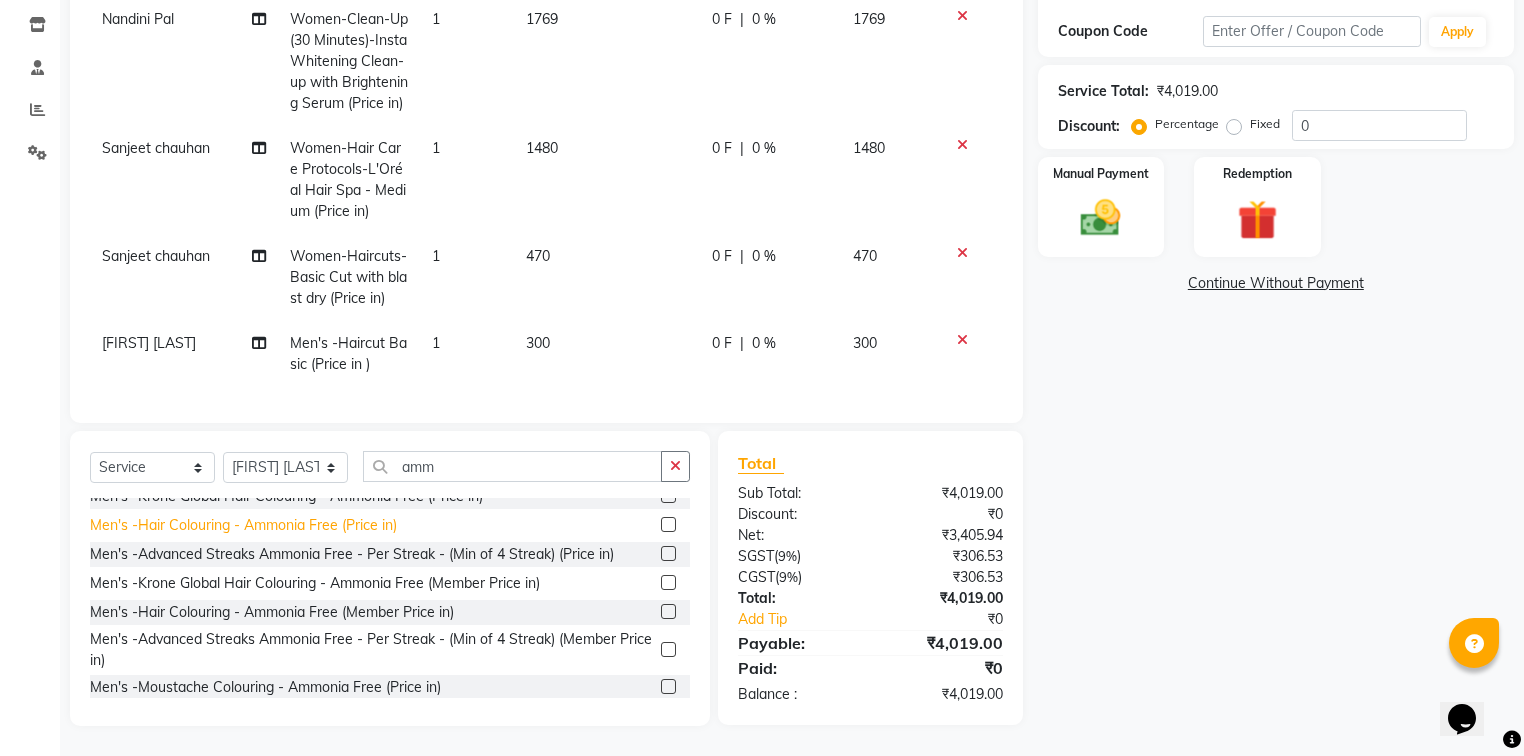 click on "Men's -Hair Colouring - Ammonia Free (Price in)" 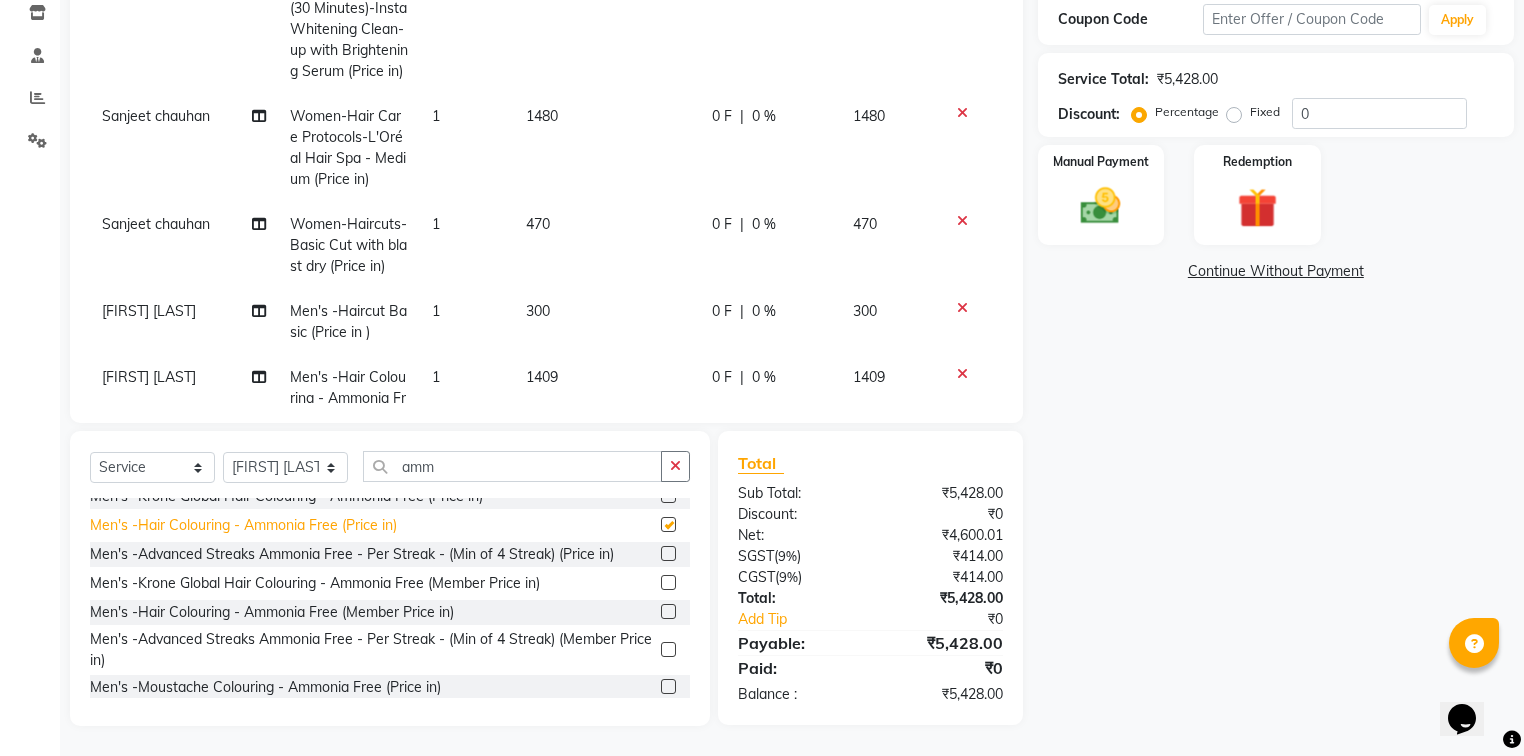 checkbox on "false" 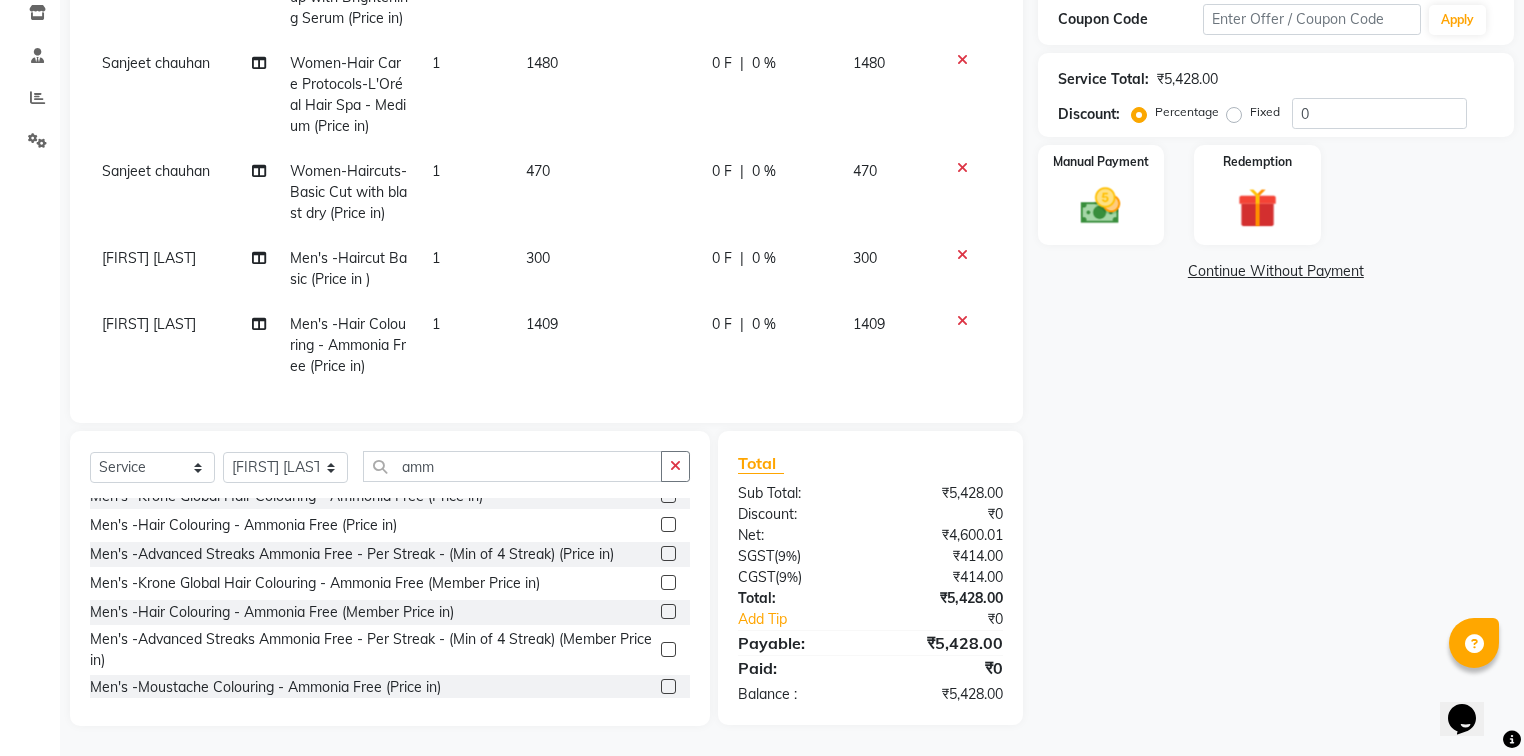 scroll, scrollTop: 108, scrollLeft: 0, axis: vertical 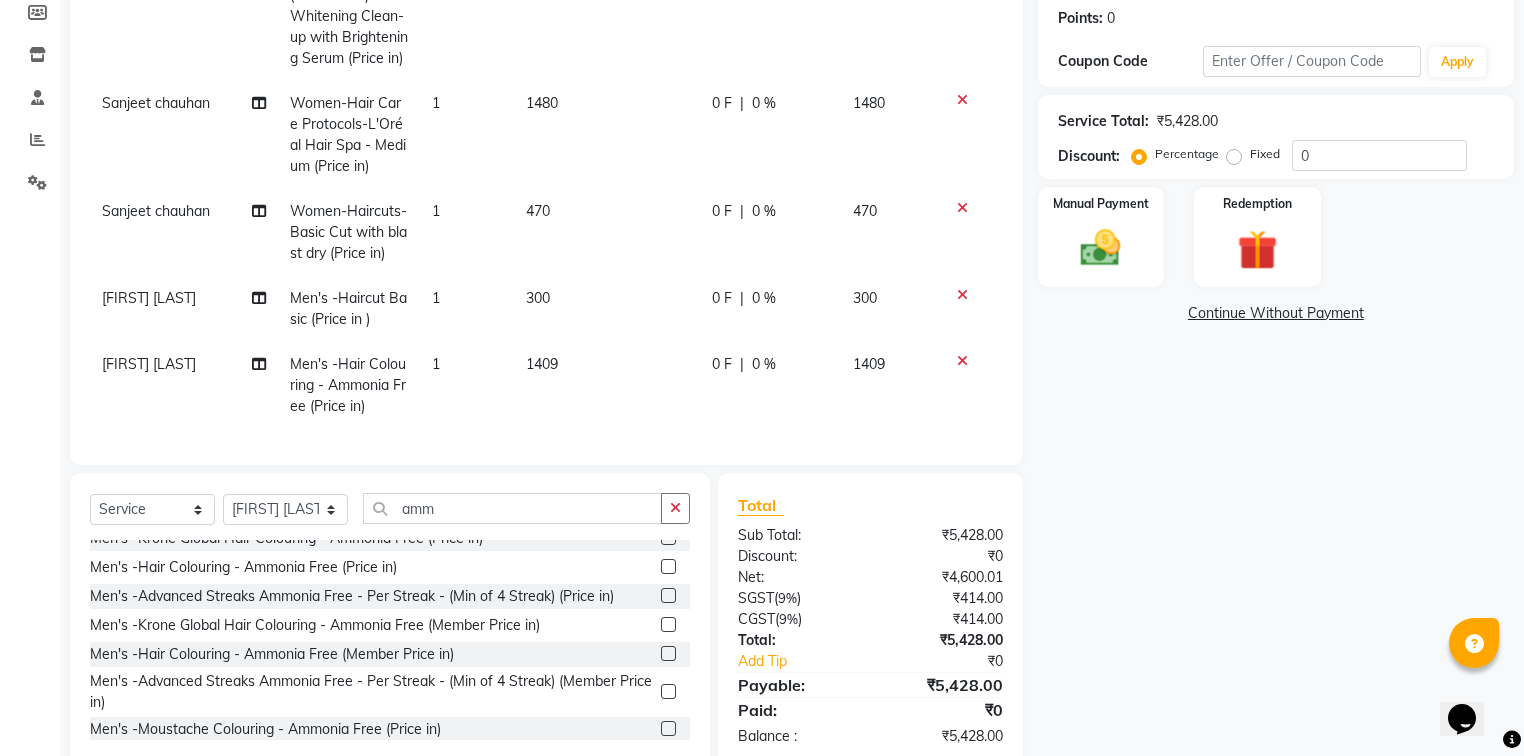 click on "Fixed" 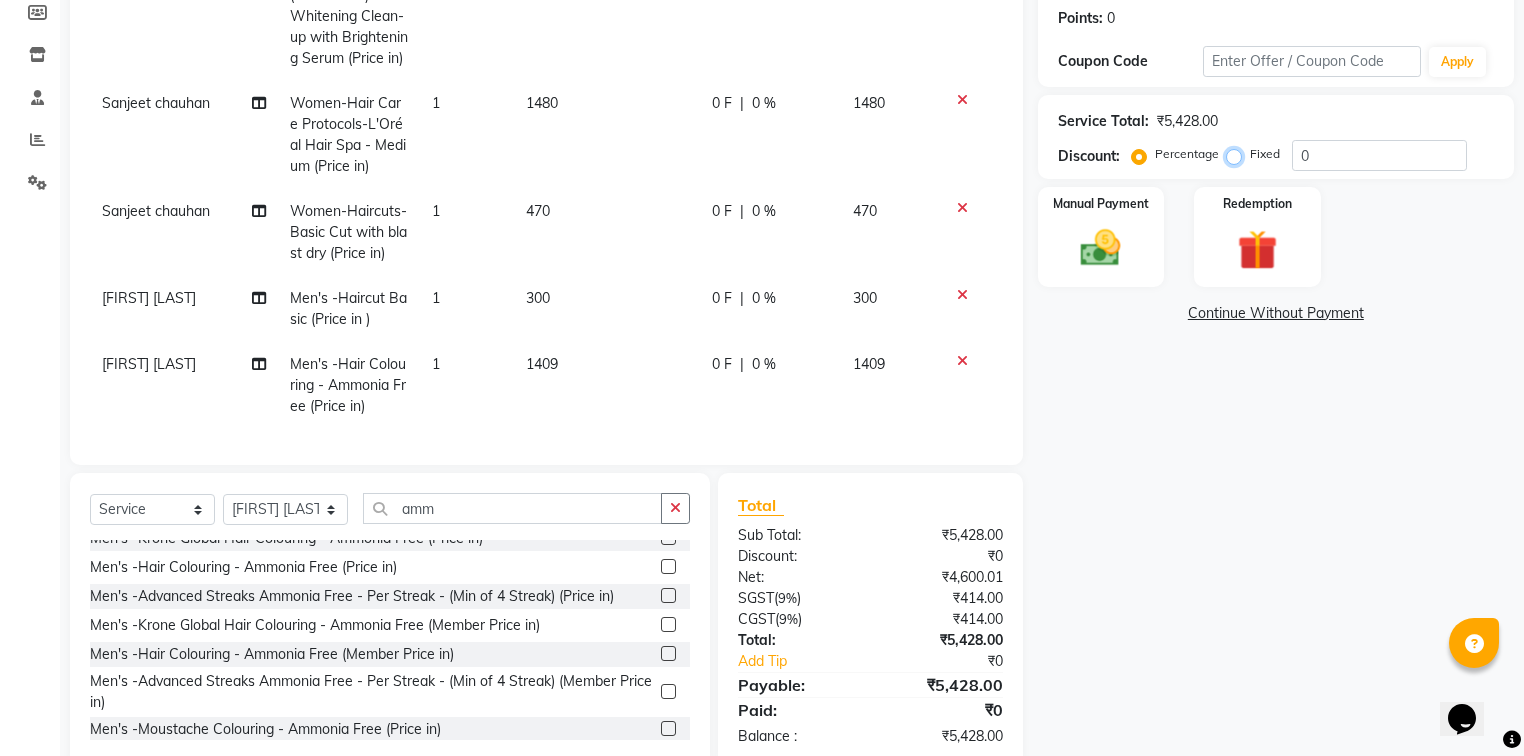 click on "Fixed" at bounding box center (1238, 154) 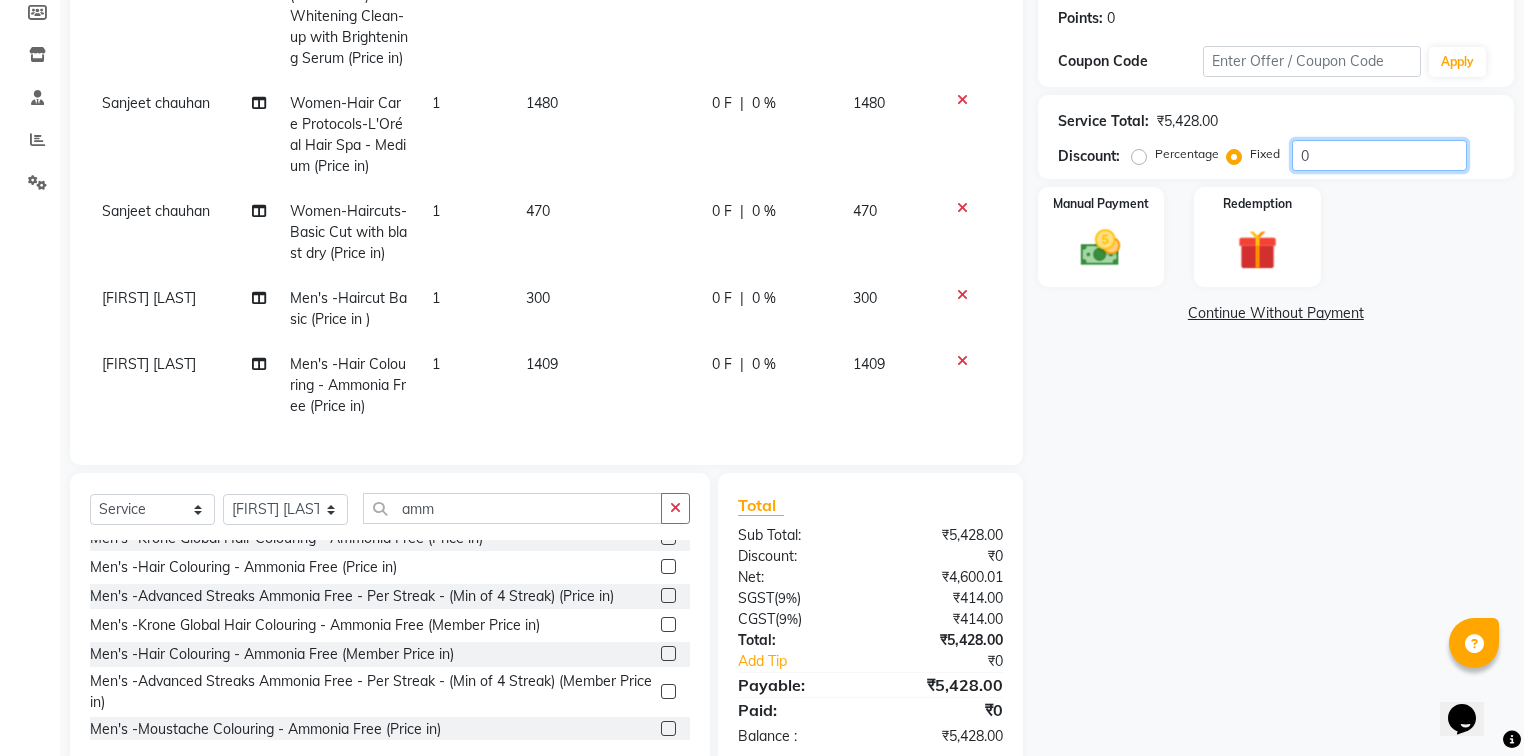 drag, startPoint x: 1324, startPoint y: 152, endPoint x: 1262, endPoint y: 175, distance: 66.12866 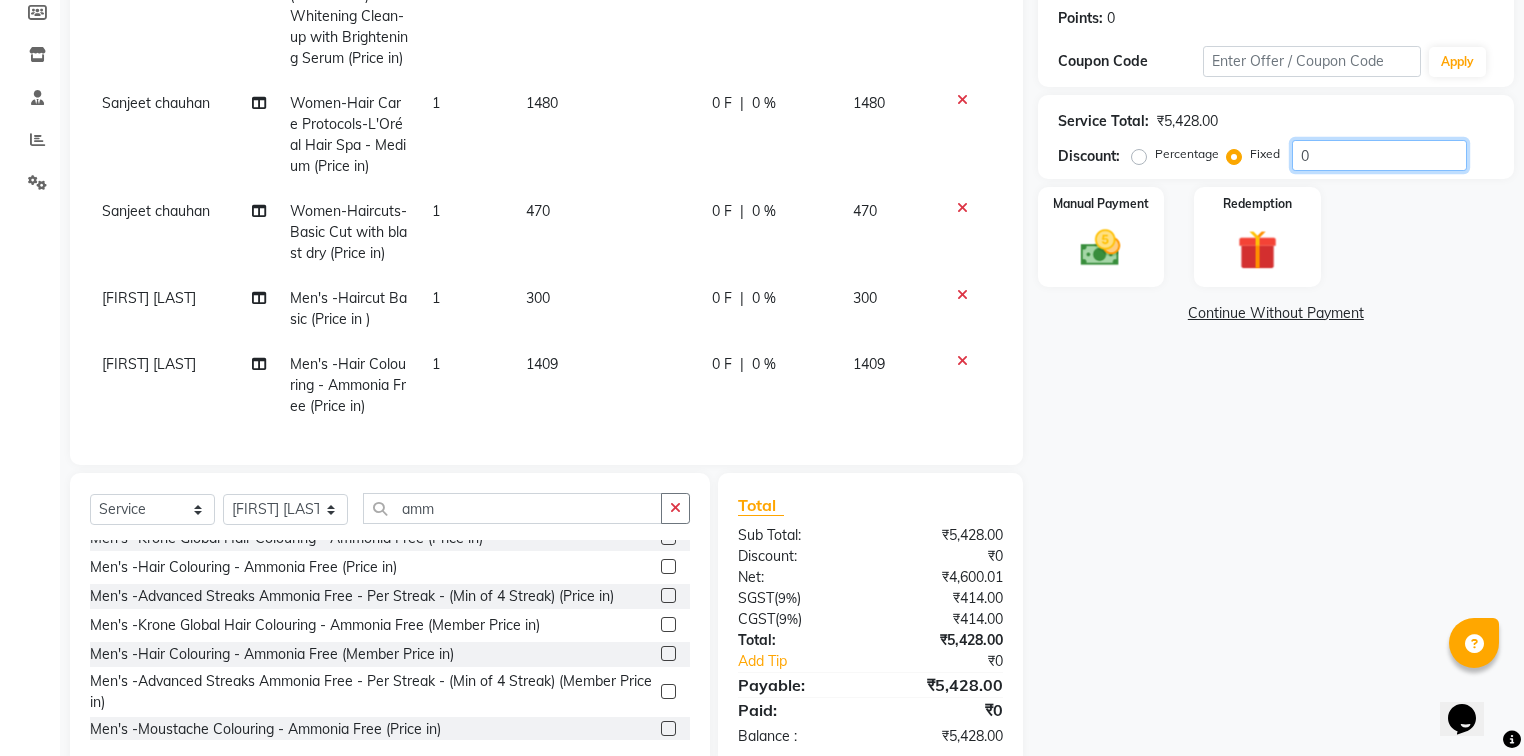click on "Service Total:  ₹5,428.00  Discount:  Percentage   Fixed  0" 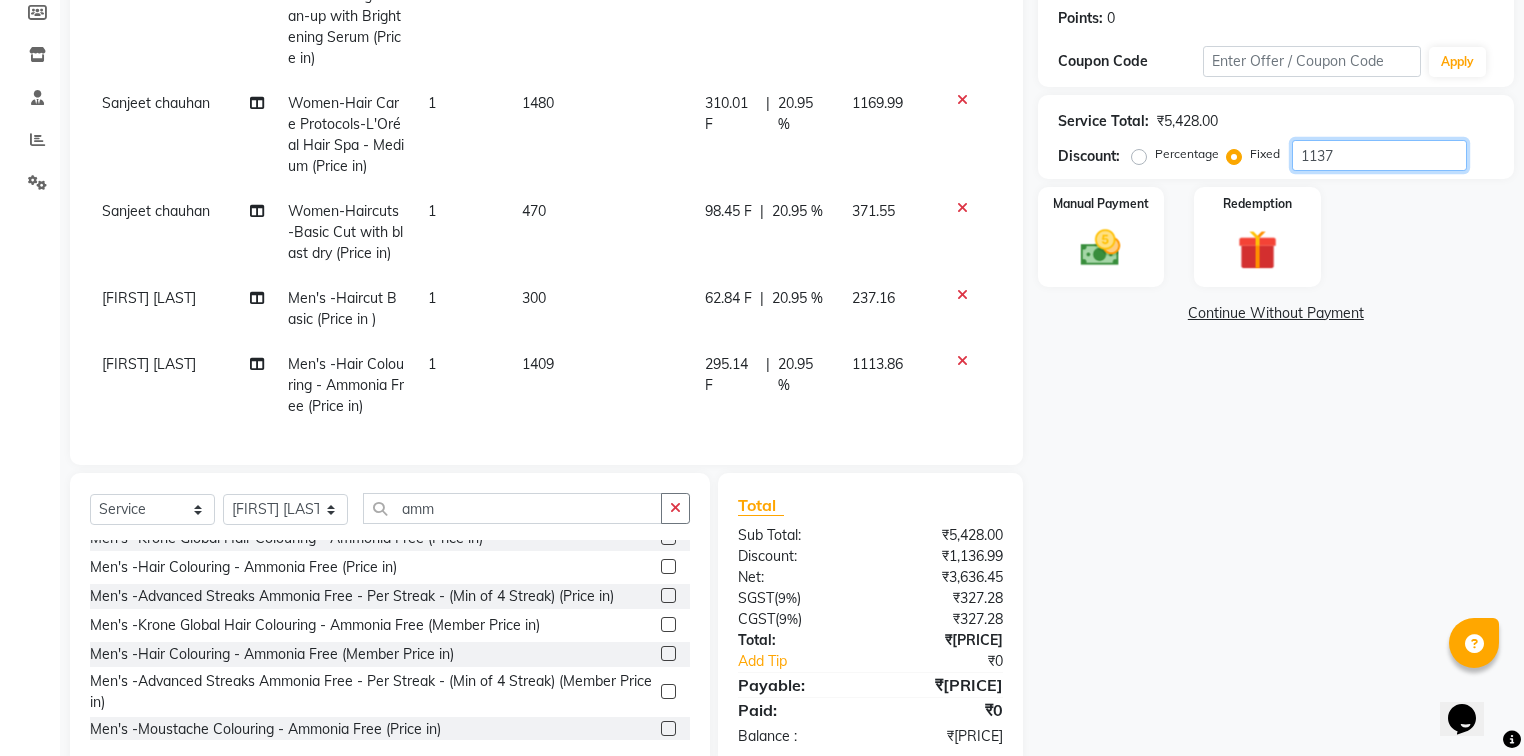 type on "1137" 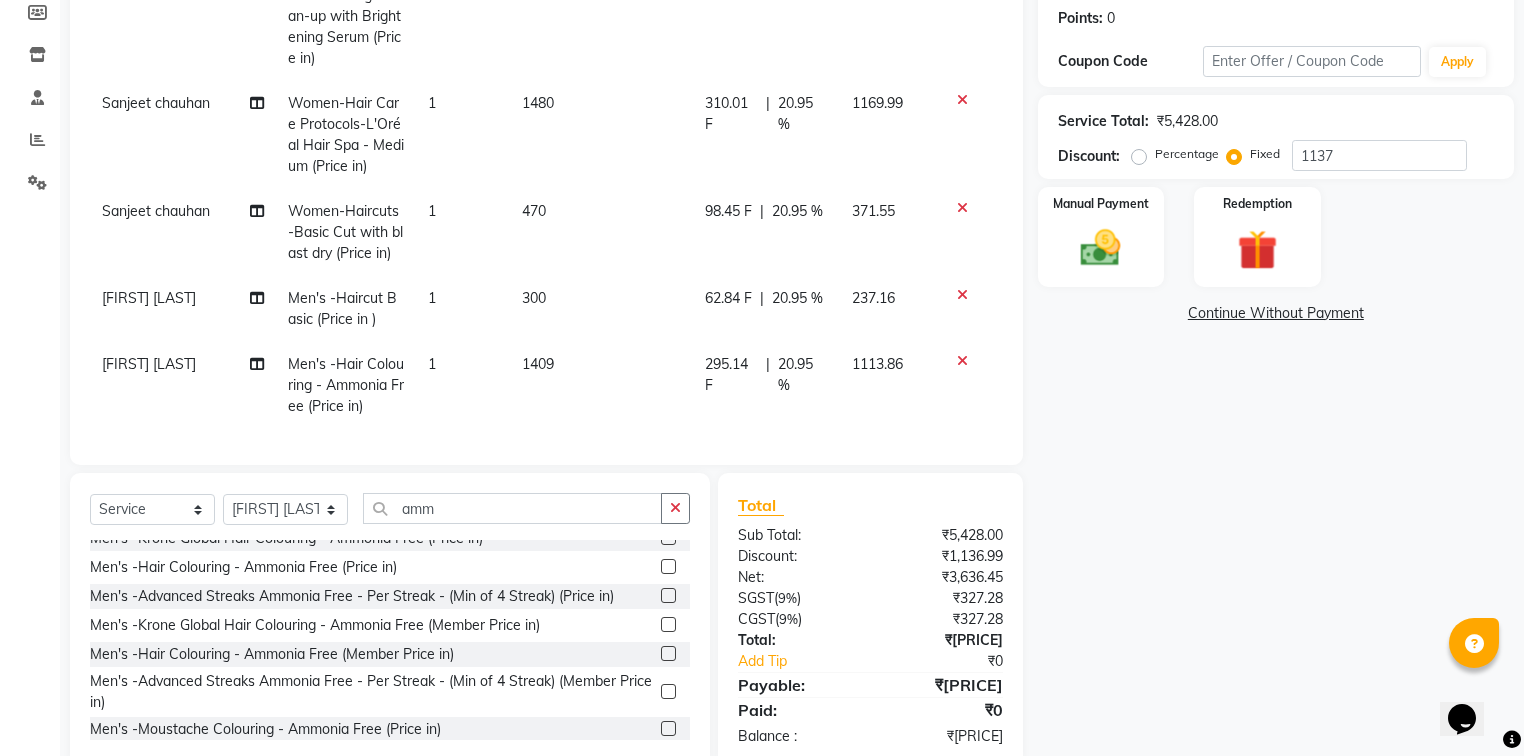 click on "Name: Maqbool  Membership:  No Active Membership  Total Visits:   Card on file:  0 Last Visit:   - Points:   0  Coupon Code Apply Service Total:  ₹5,428.00  Discount:  Percentage   Fixed  1137 Manual Payment Redemption  Continue Without Payment" 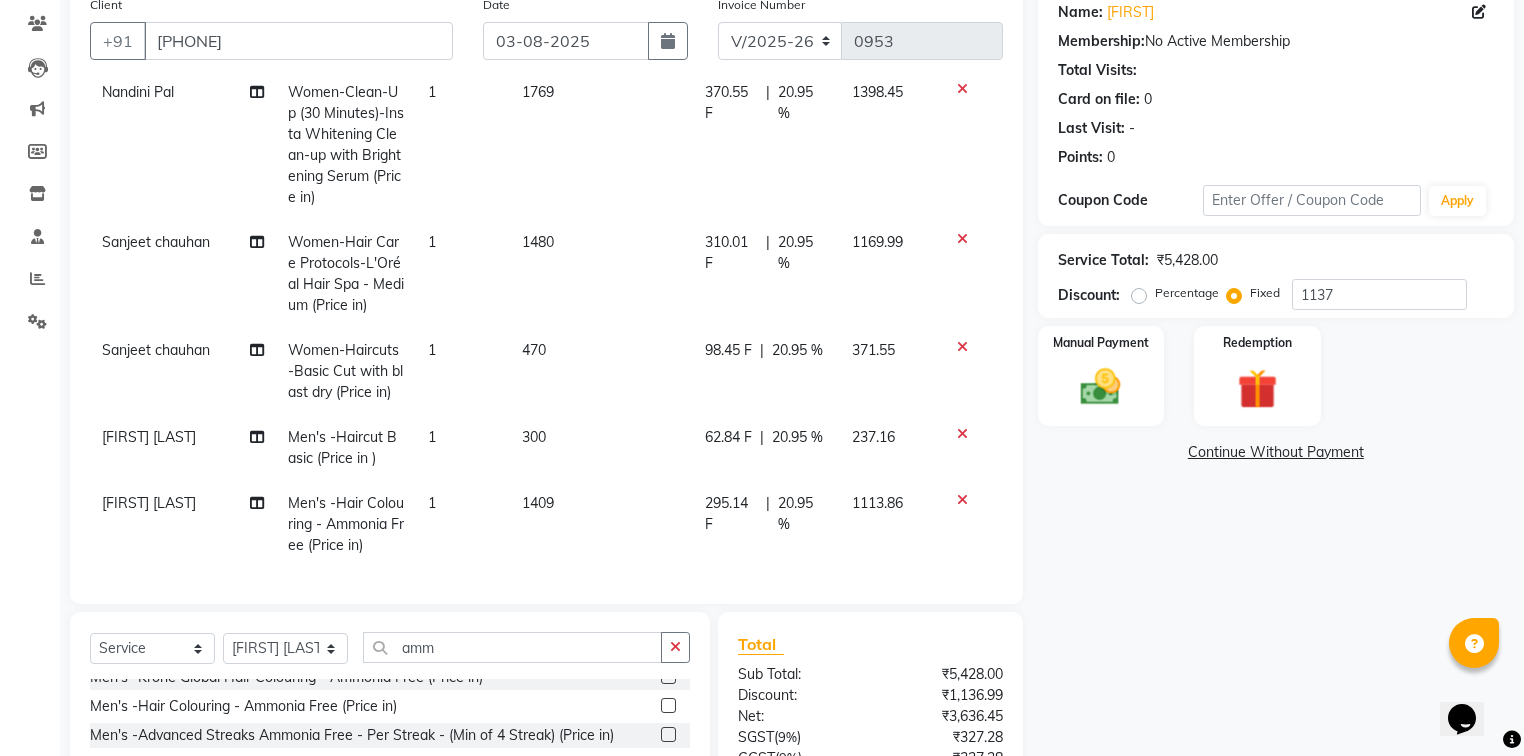 scroll, scrollTop: 128, scrollLeft: 0, axis: vertical 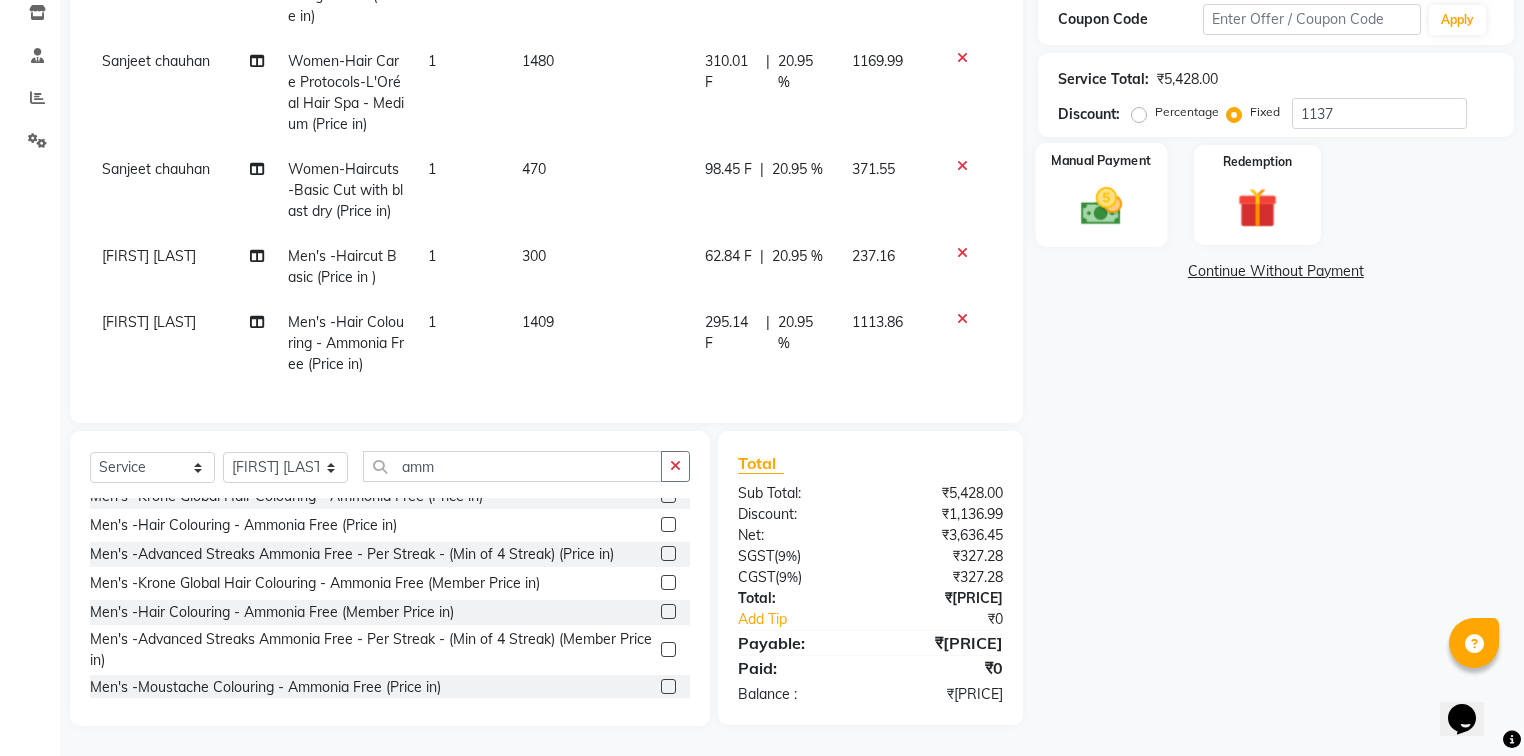 click on "Manual Payment" 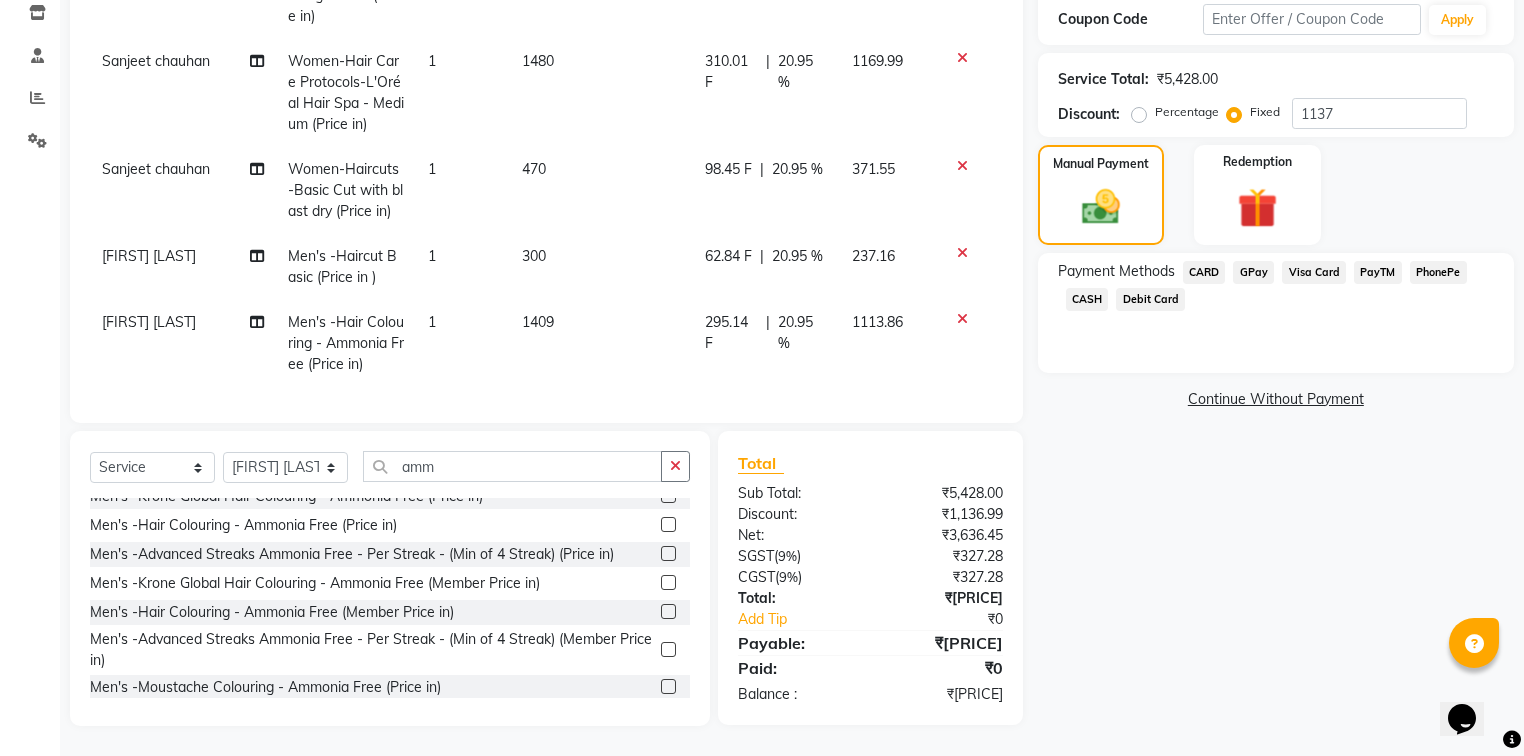 click on "GPay" 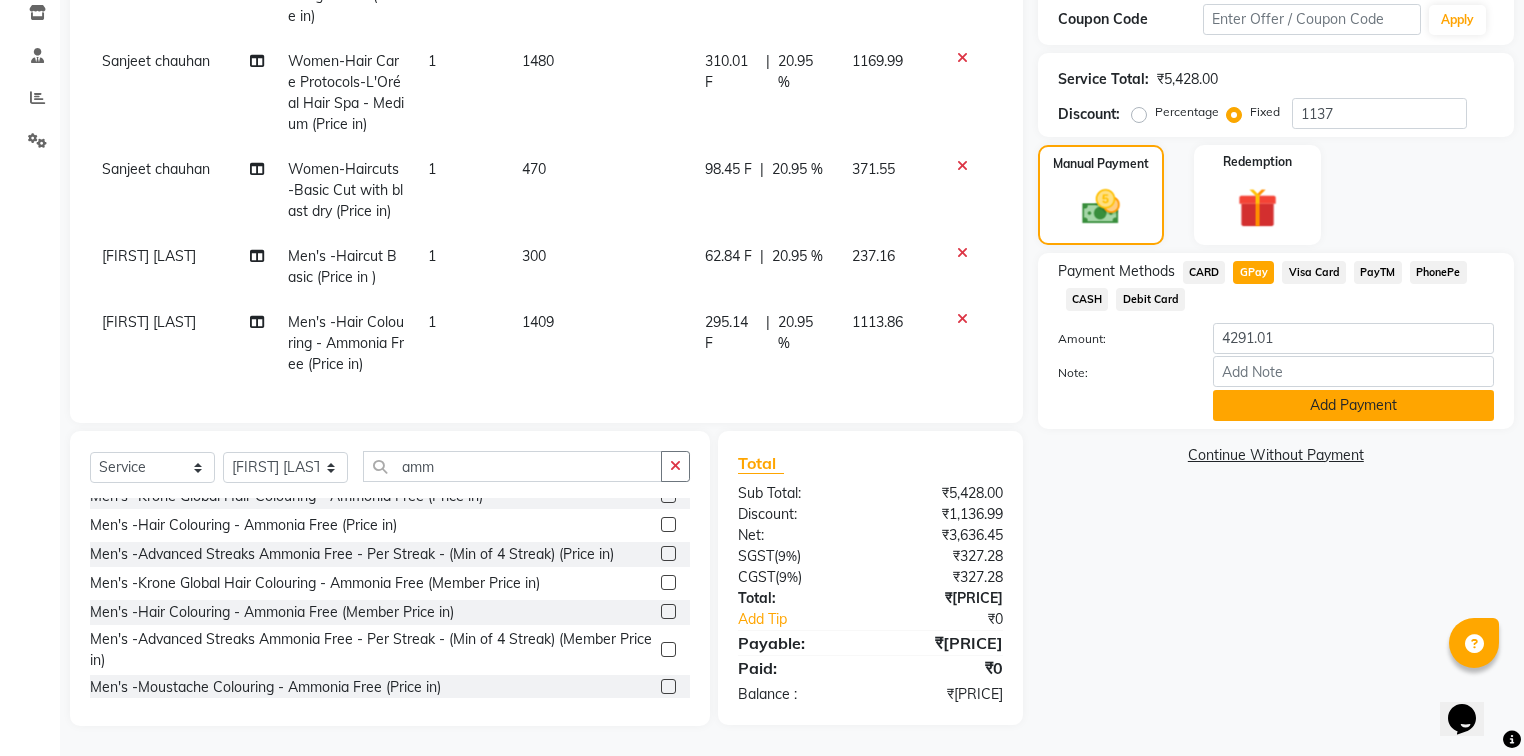 click on "Add Payment" 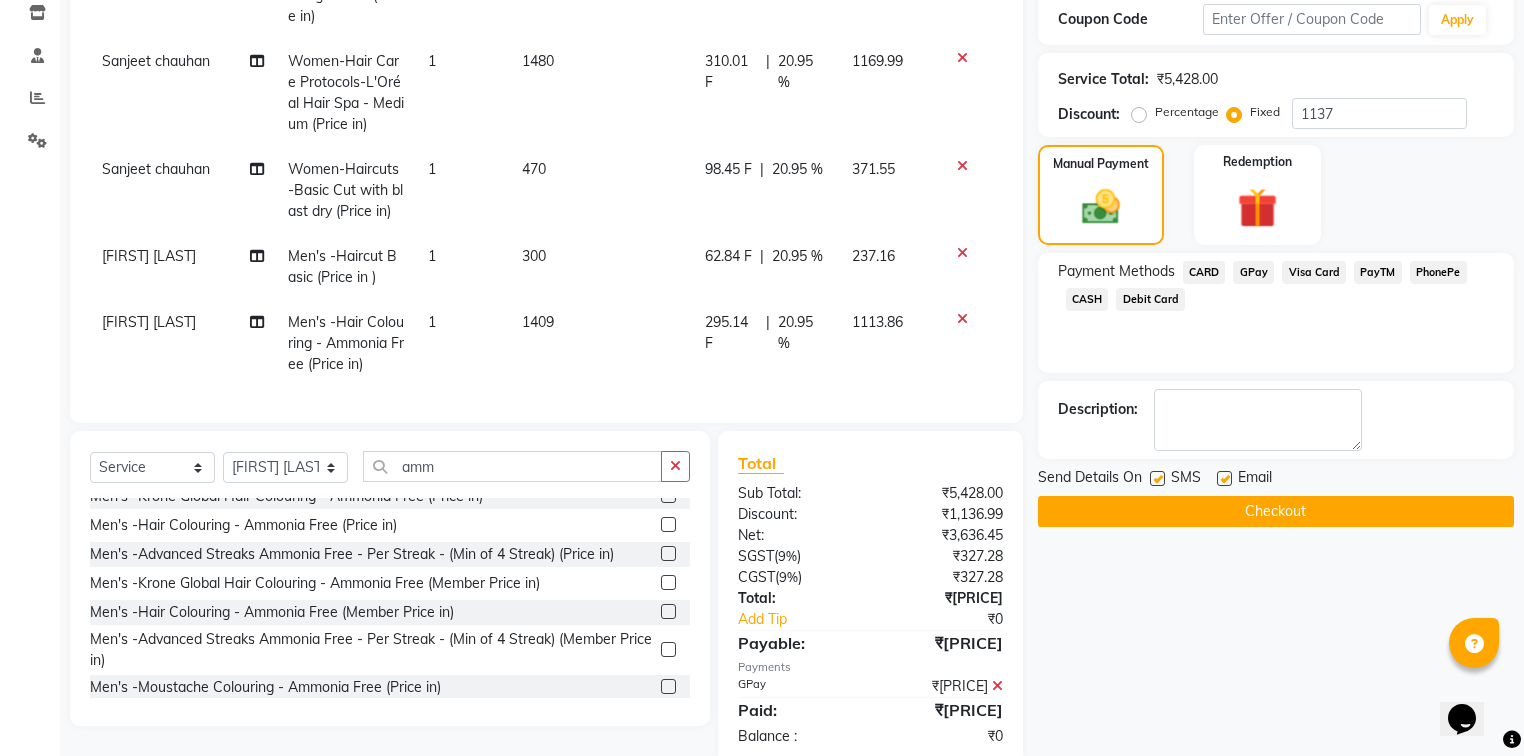 click 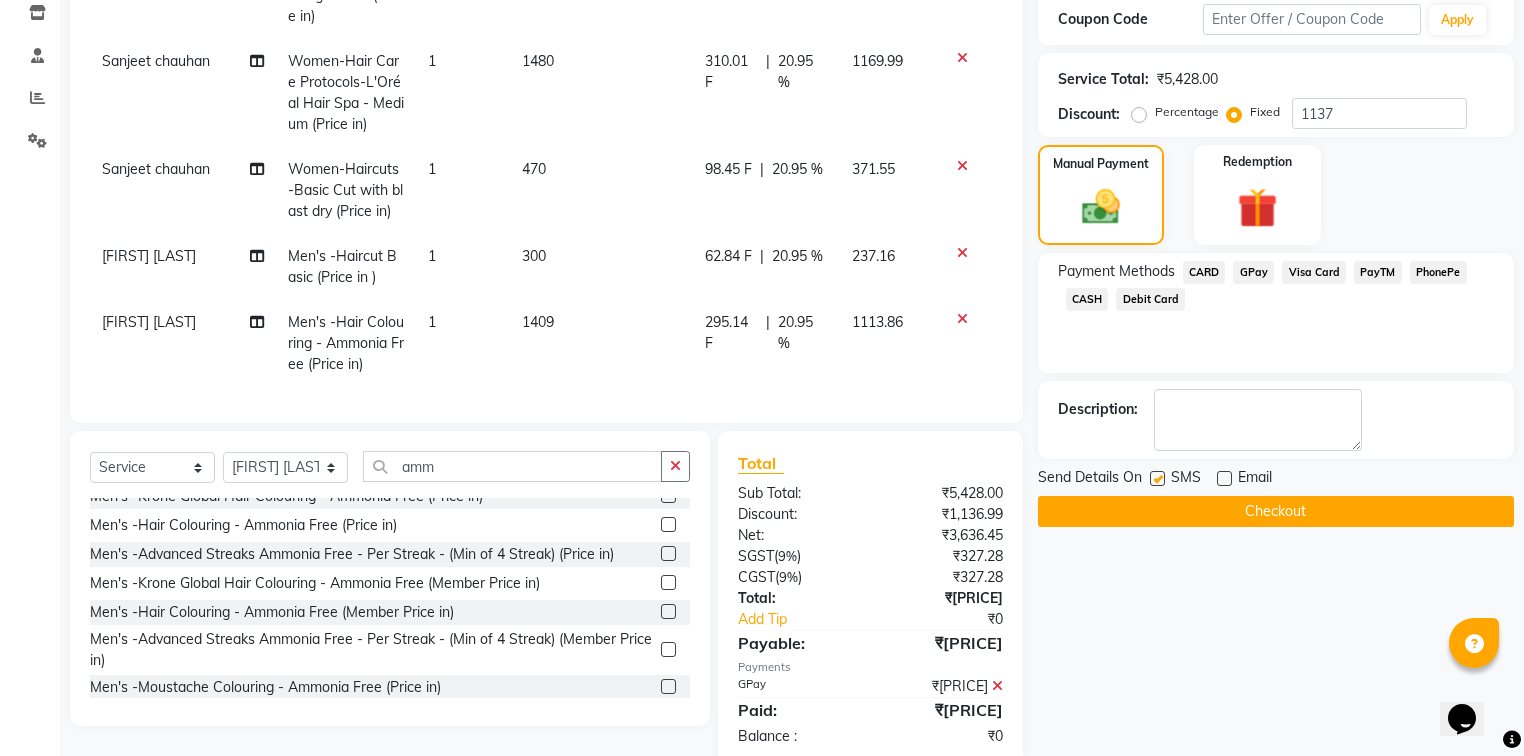 click 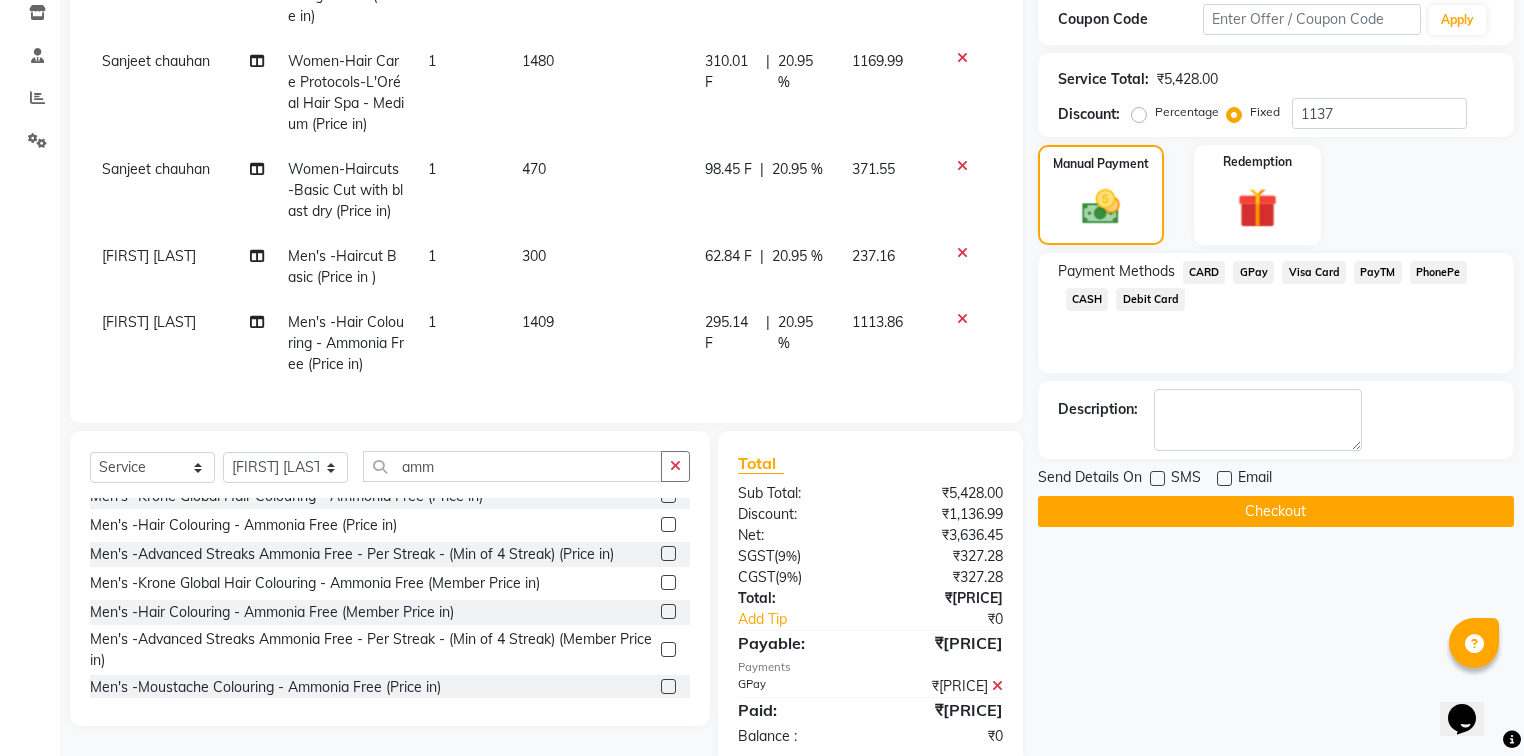 click on "Checkout" 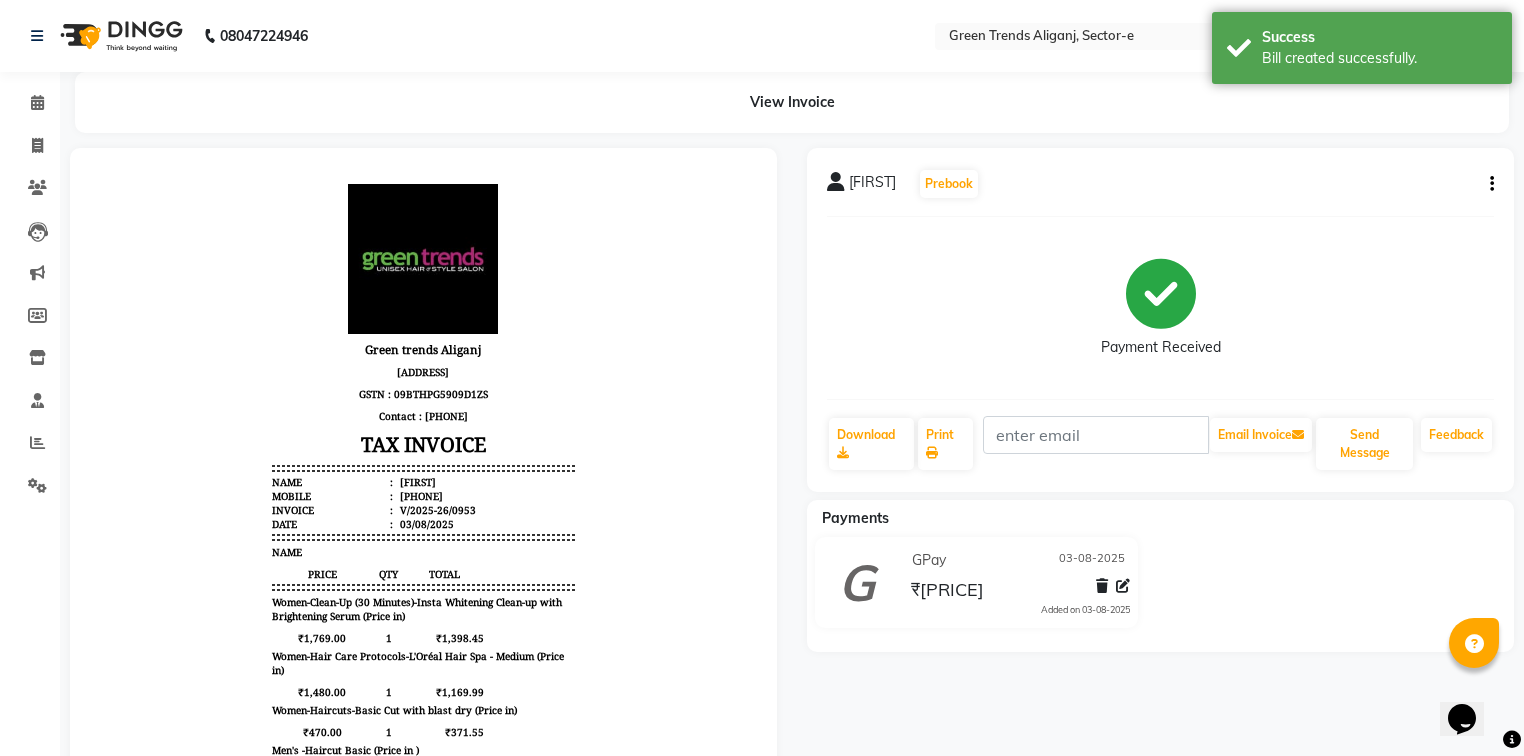 scroll, scrollTop: 0, scrollLeft: 0, axis: both 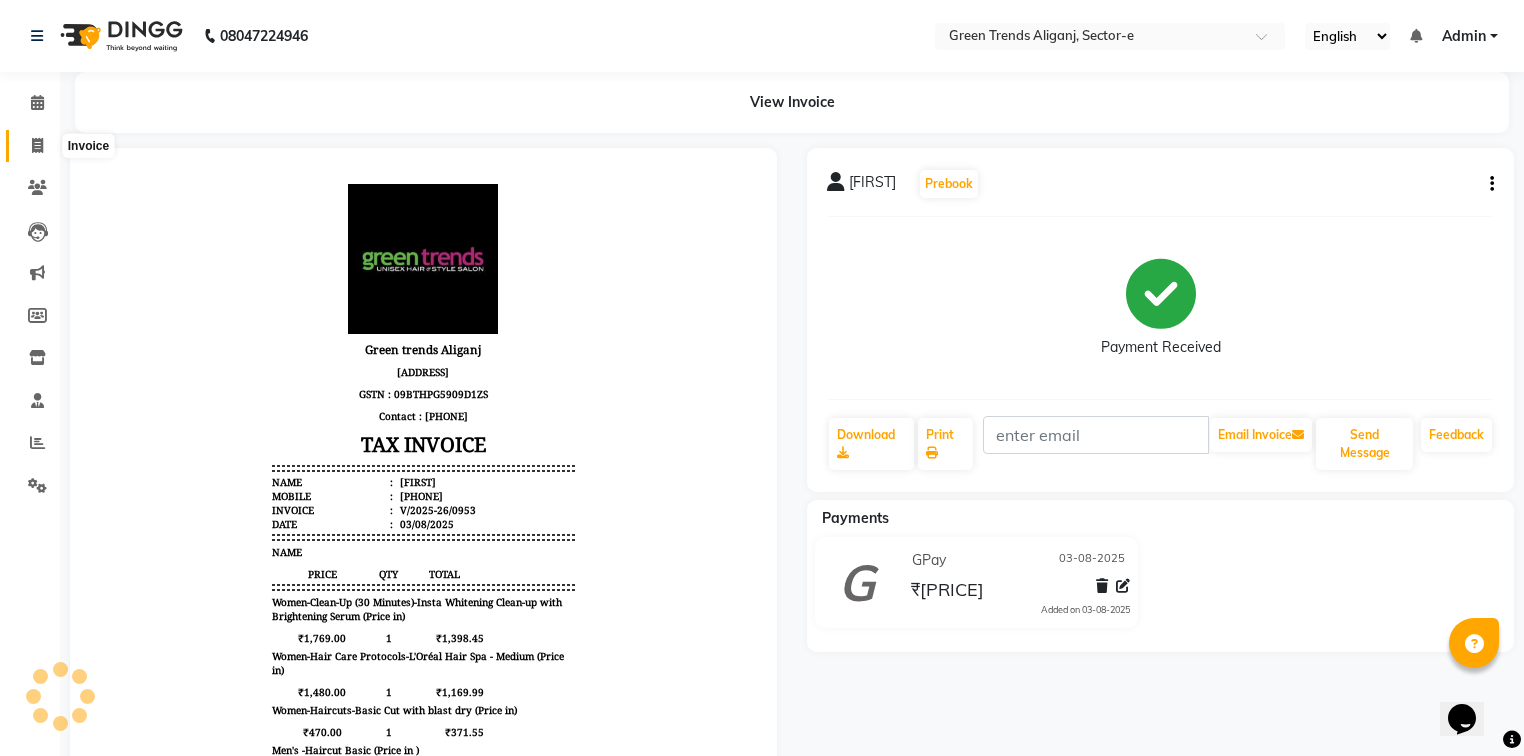click 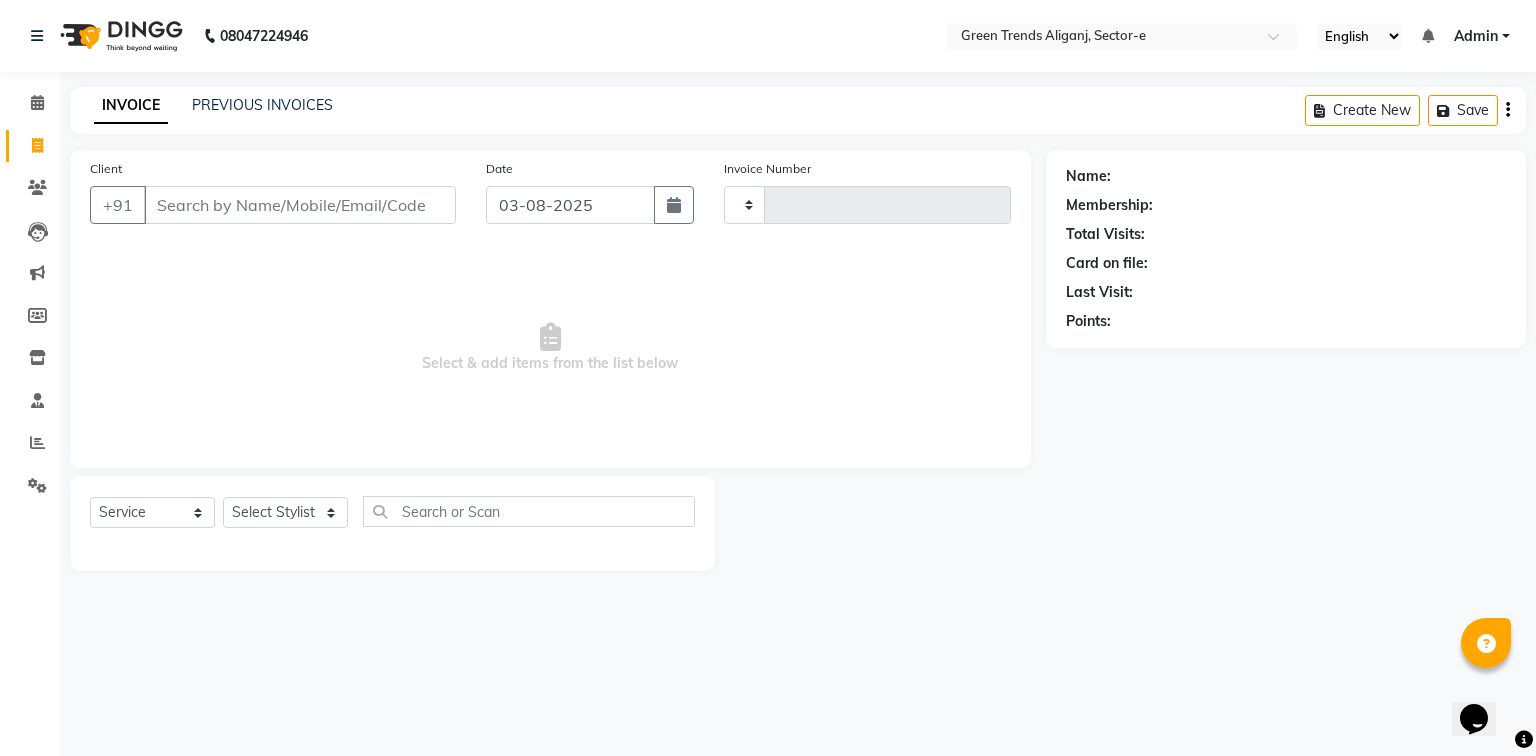 type on "0954" 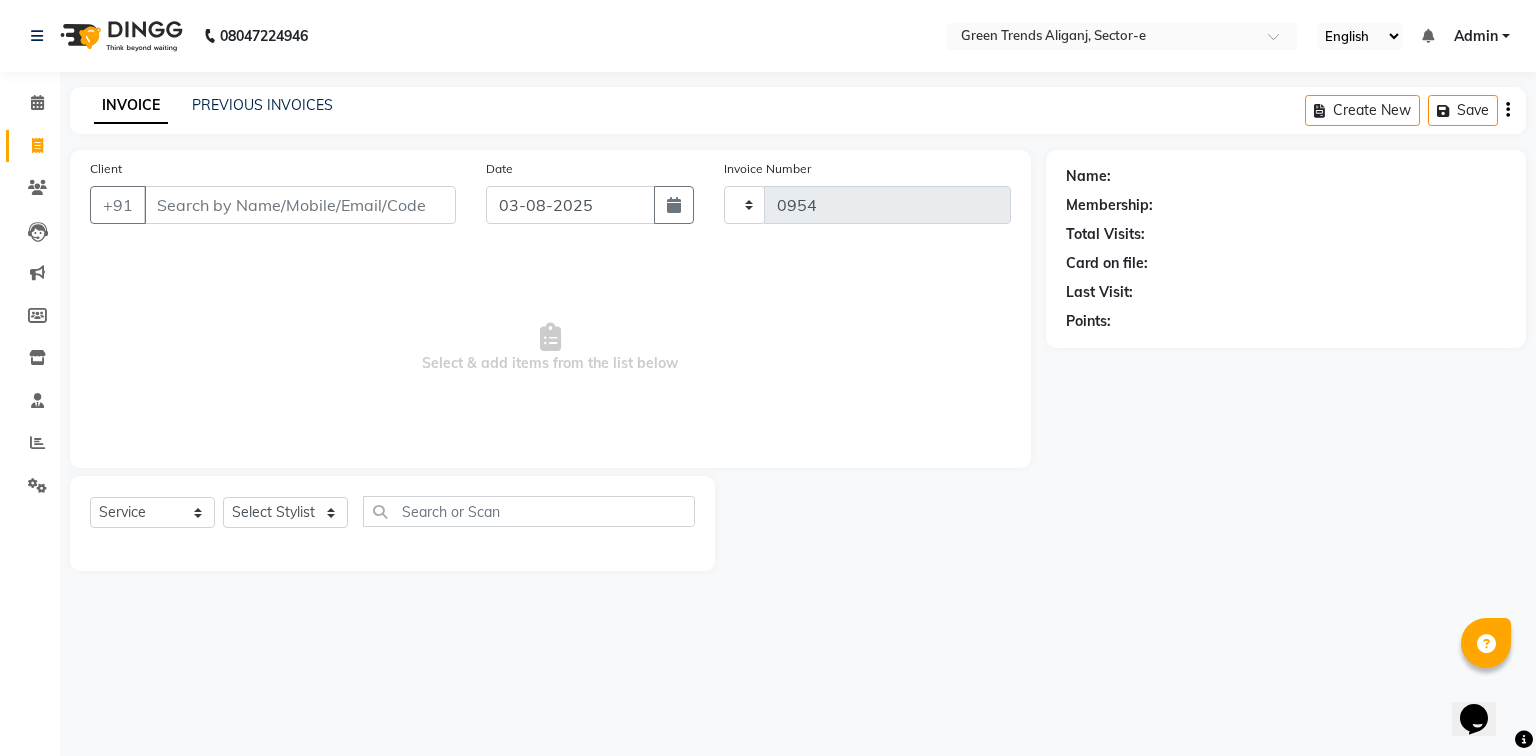 select on "7023" 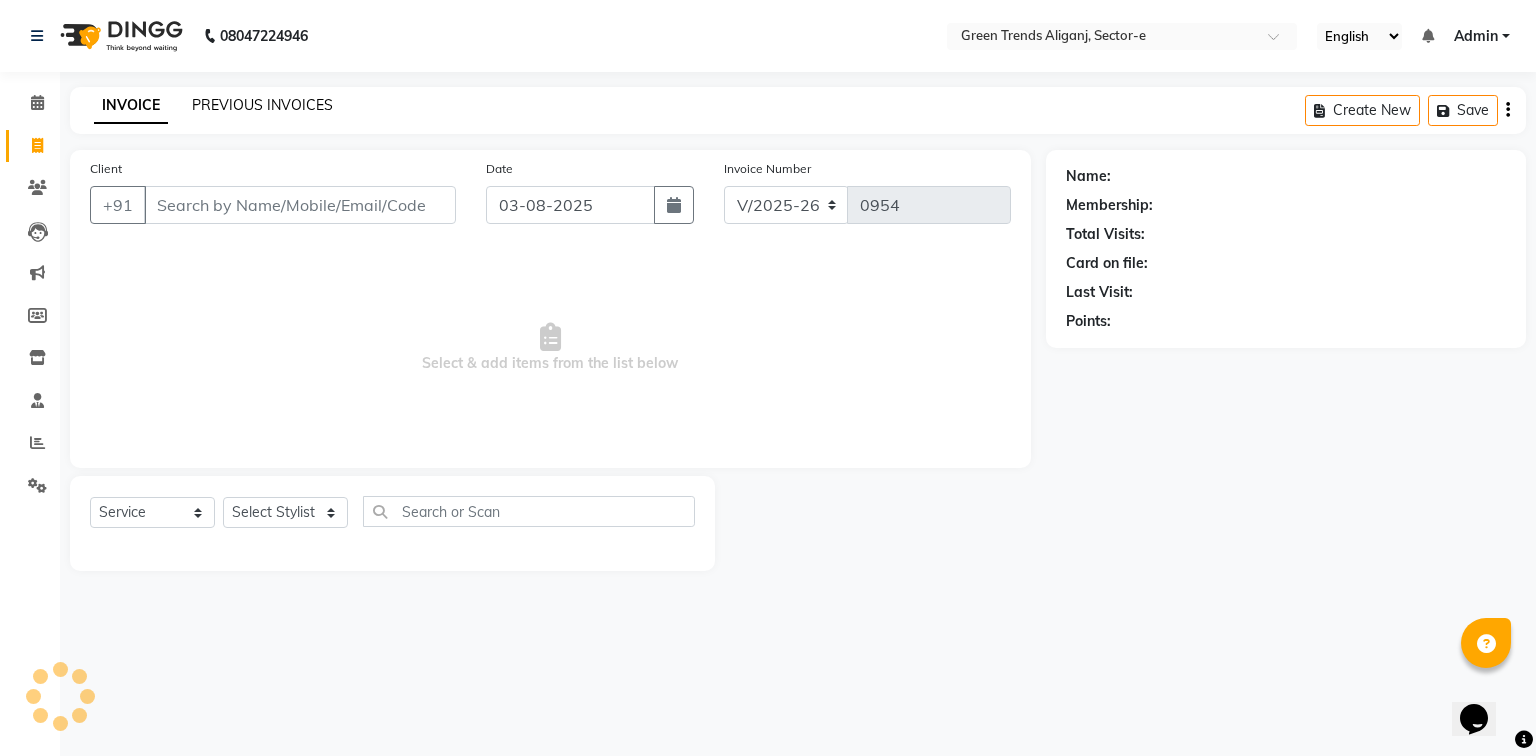 click on "PREVIOUS INVOICES" 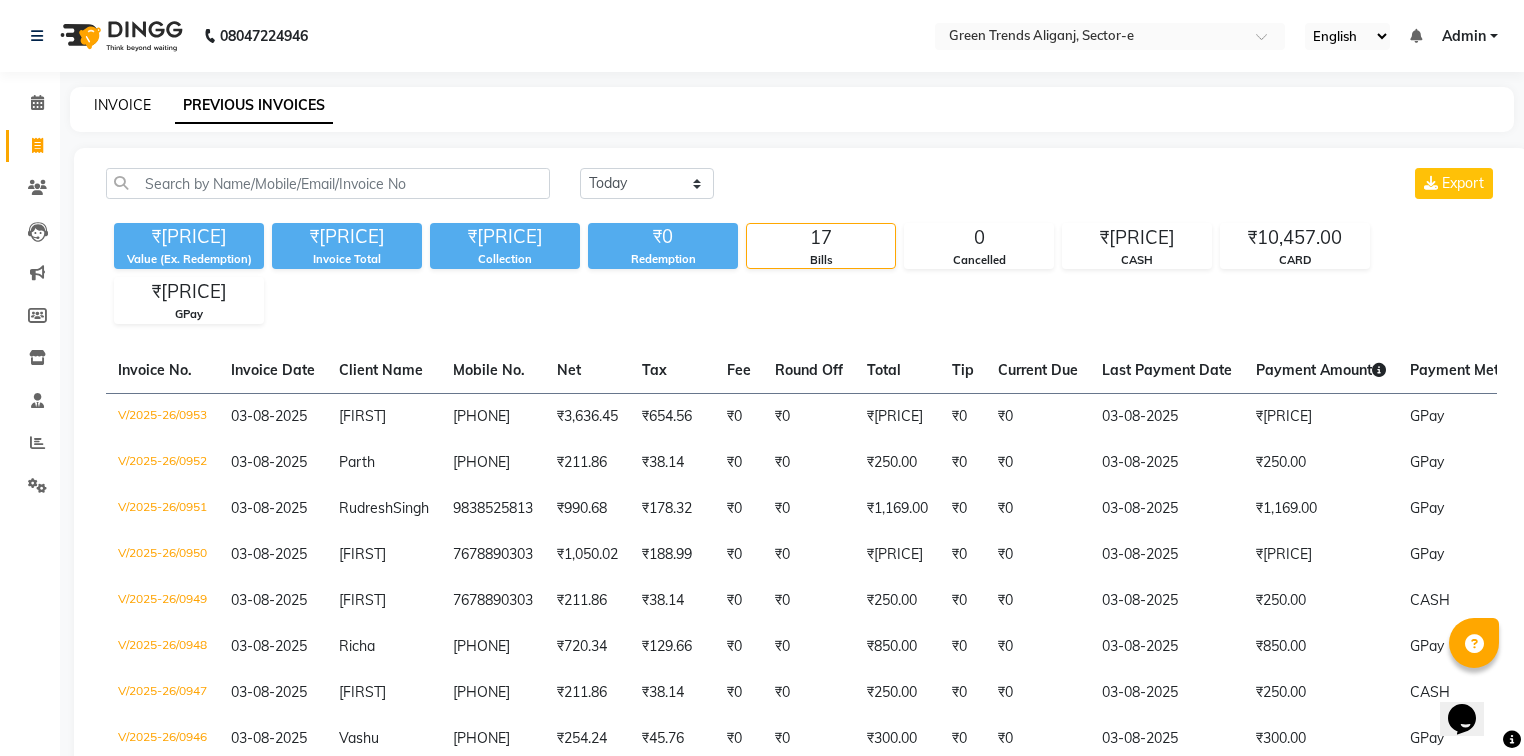 click on "INVOICE" 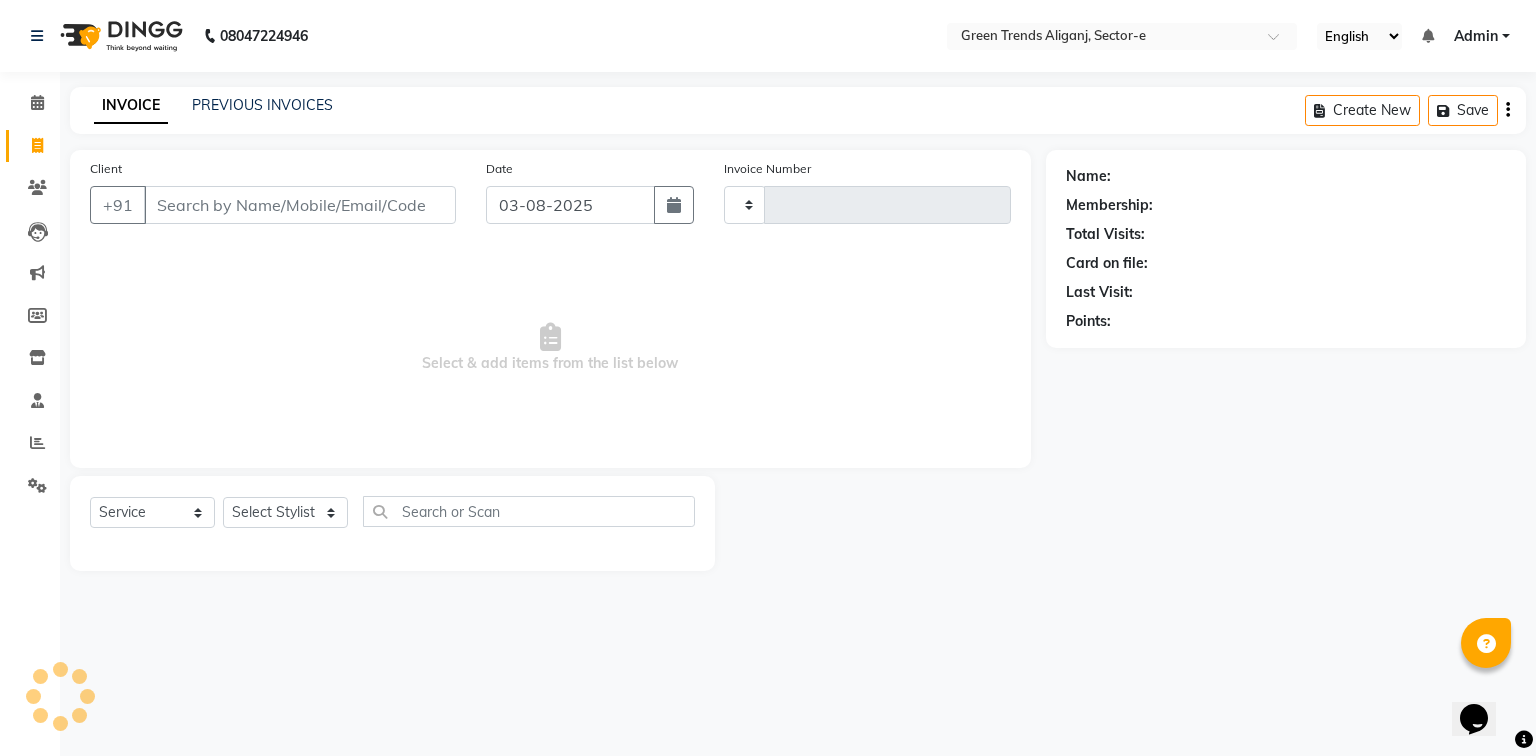 type on "0954" 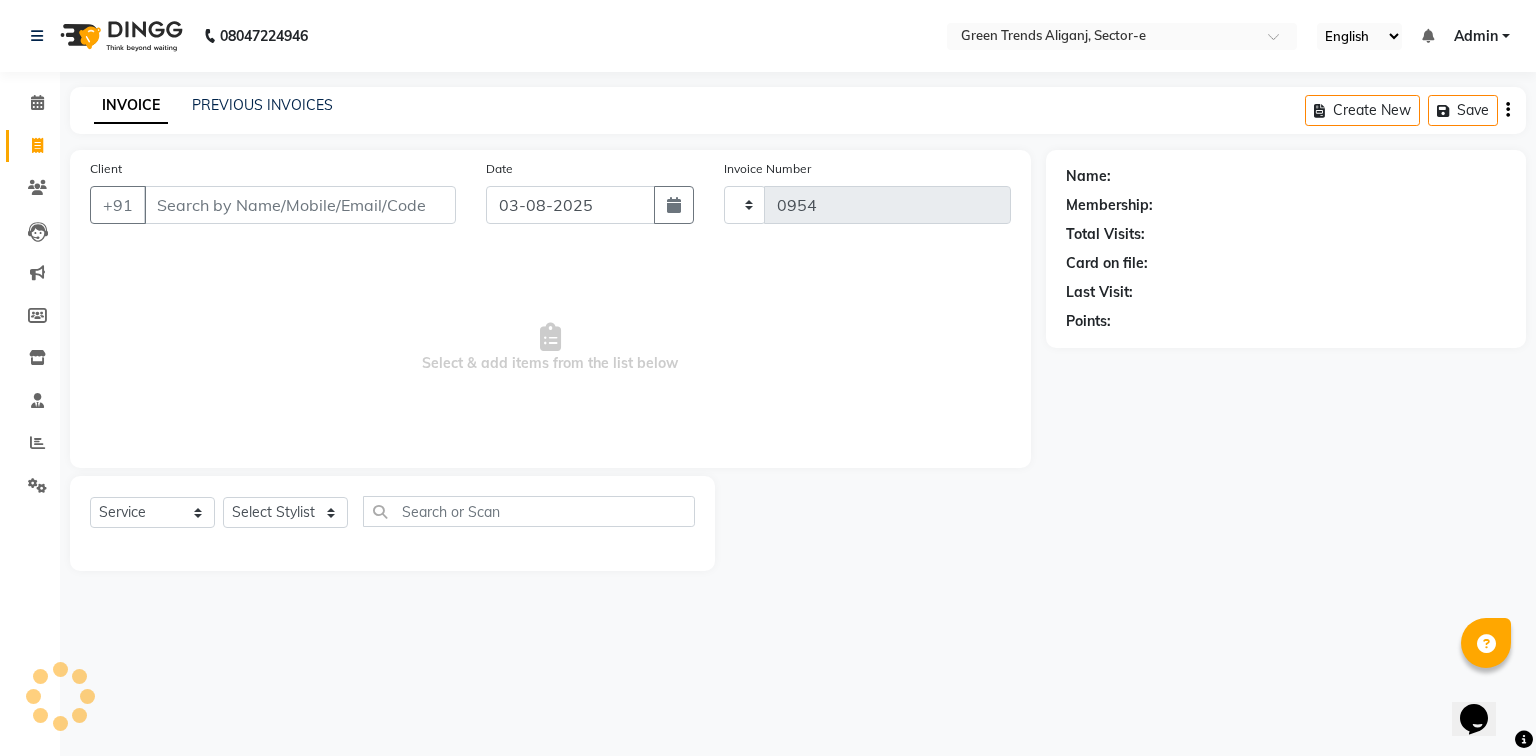 select on "7023" 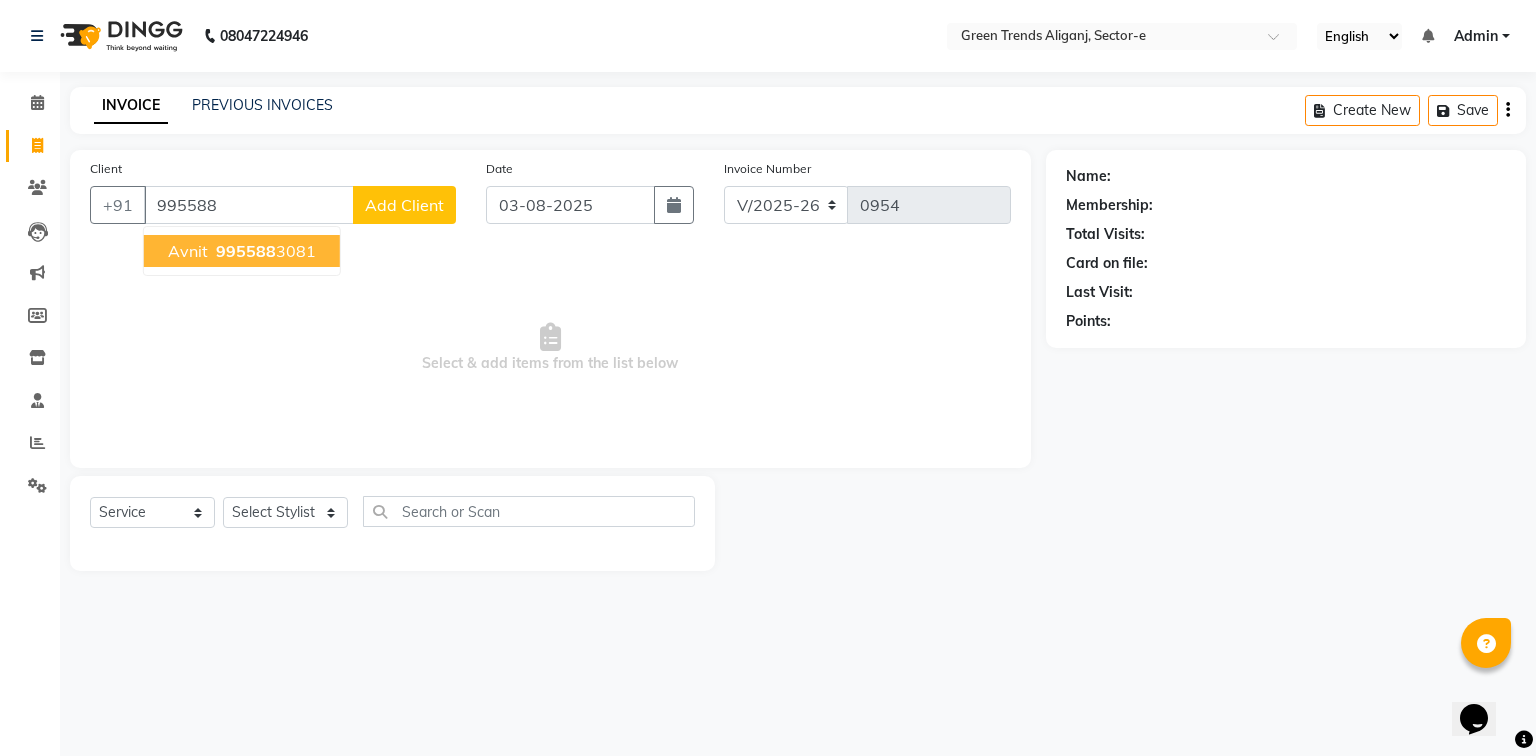 click on "Avnit   995588 3081" at bounding box center (242, 251) 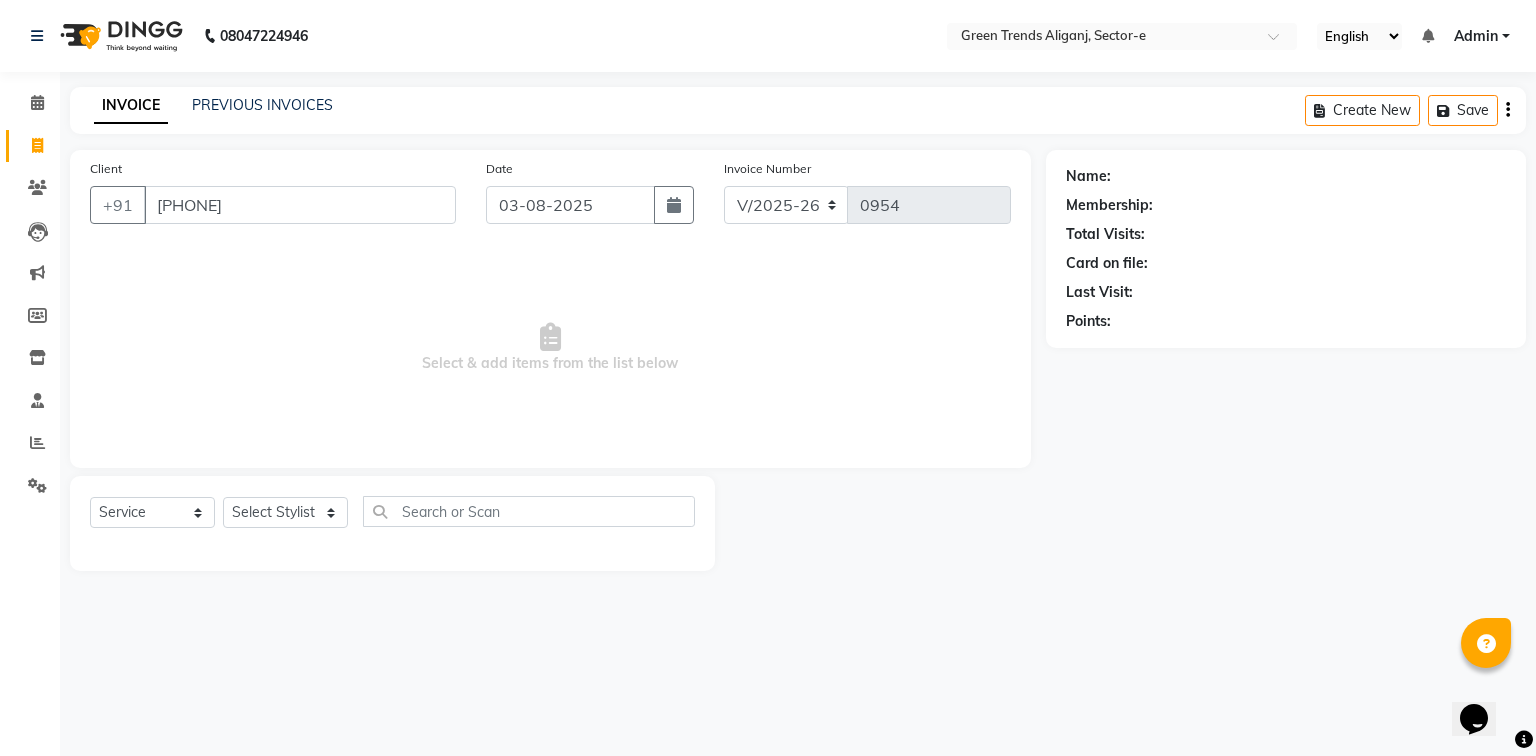 type on "9955883081" 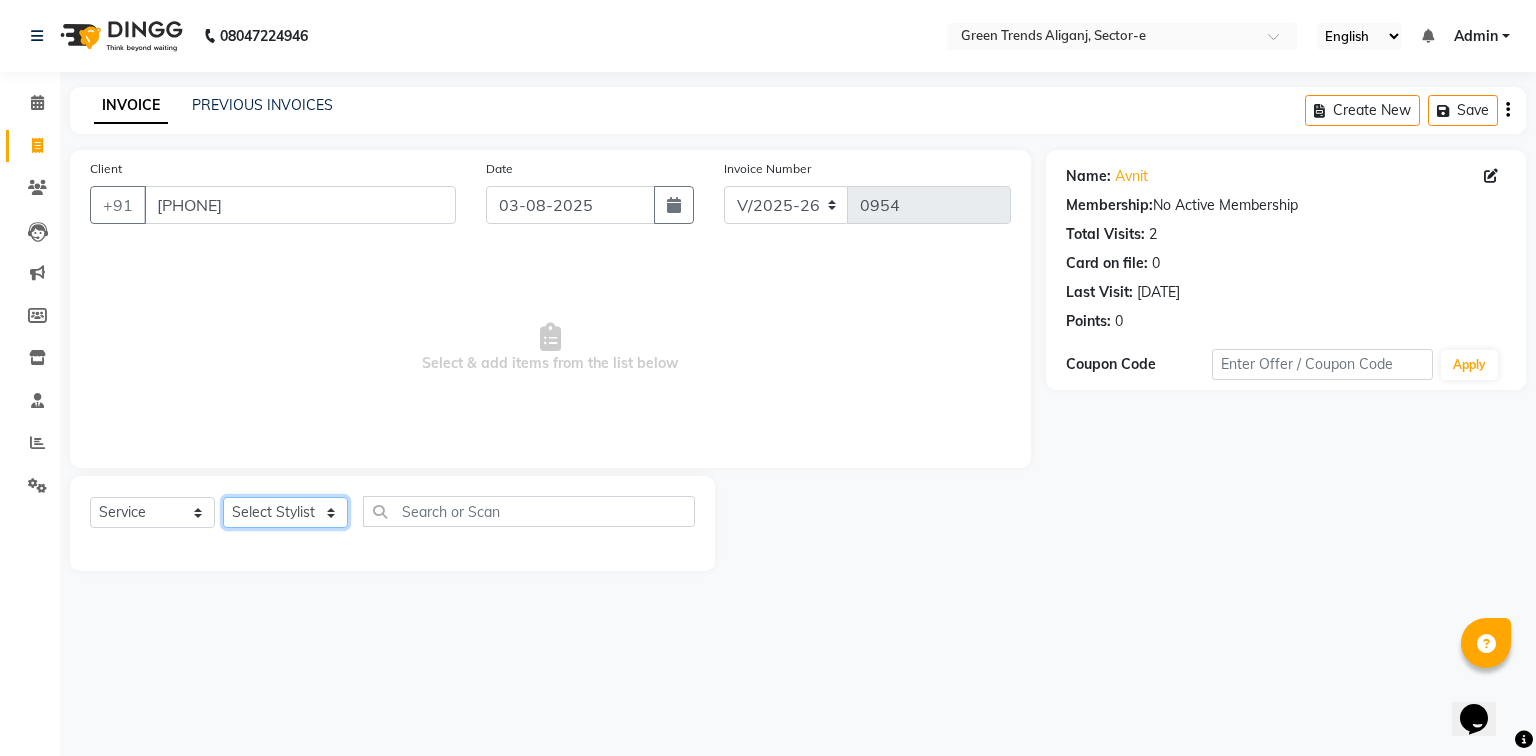 click on "Select Stylist [FIRST] [LAST] [FIRST] [LAST] [FIRST] [LAST] [FIRST] [LAST] [FIRST] [LAST] [FIRST] [LAST] [FIRST] [LAST] [FIRST] [LAST] [FIRST] [LAST]" 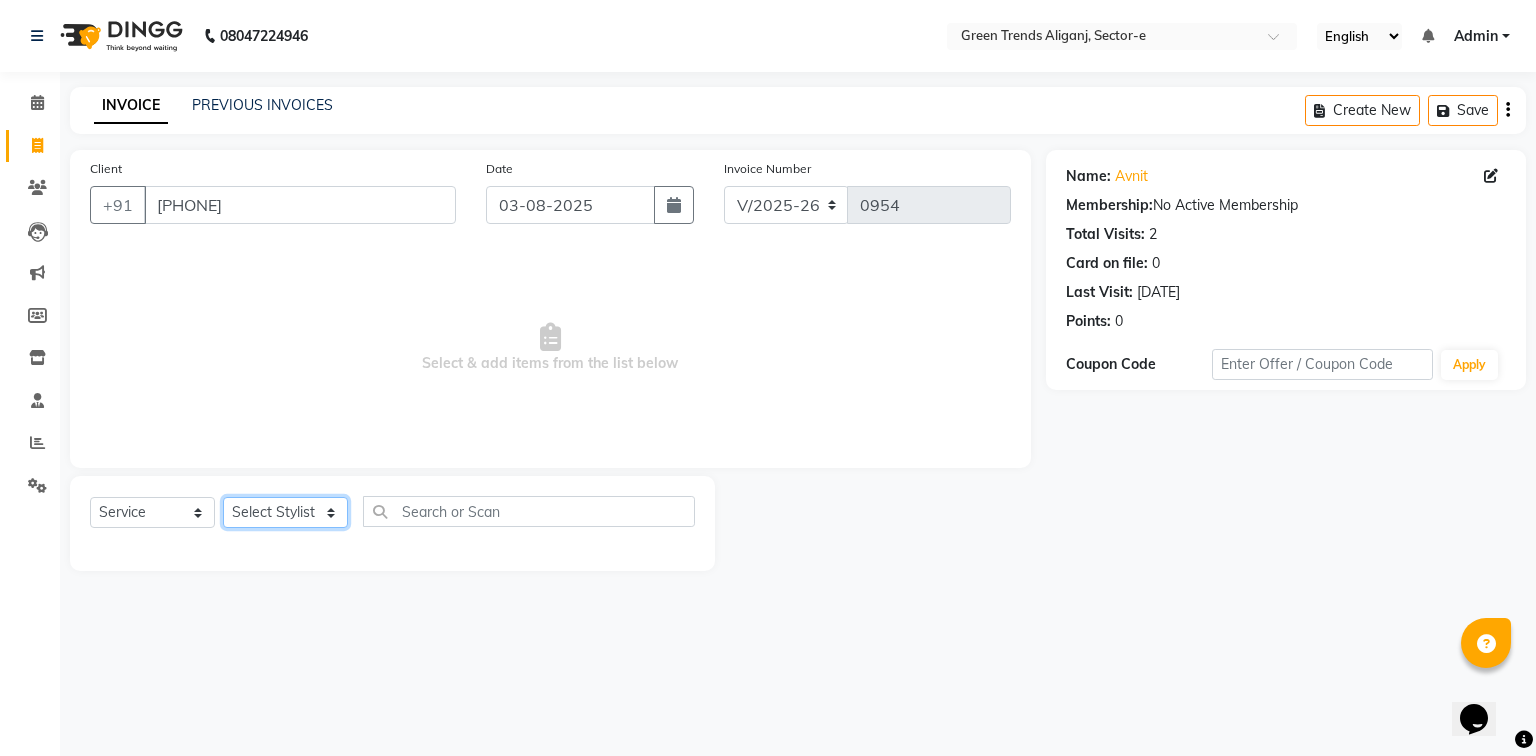select on "58751" 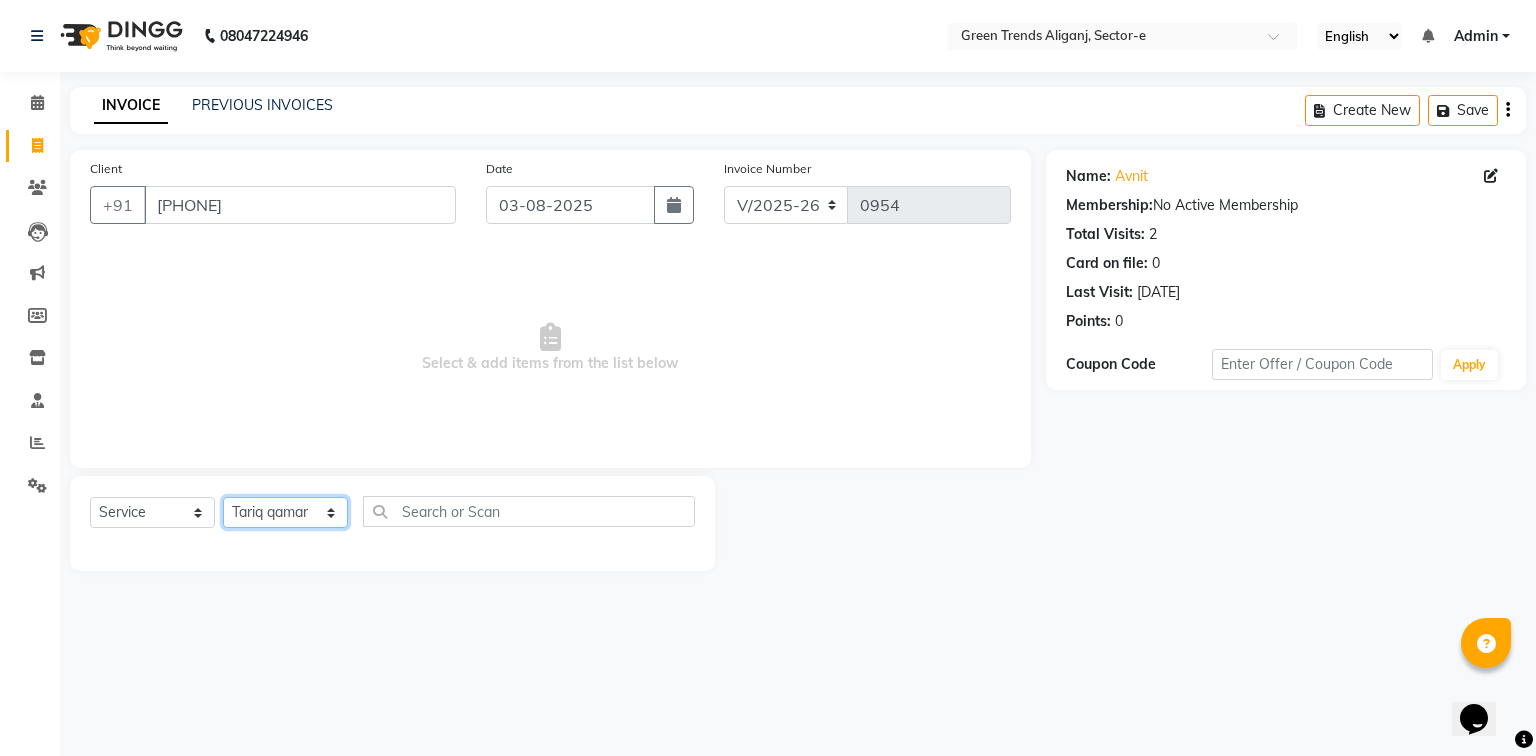 click on "Select Stylist [FIRST] [LAST] [FIRST] [LAST] [FIRST] [LAST] [FIRST] [LAST] [FIRST] [LAST] [FIRST] [LAST] [FIRST] [LAST] [FIRST] [LAST] [FIRST] [LAST]" 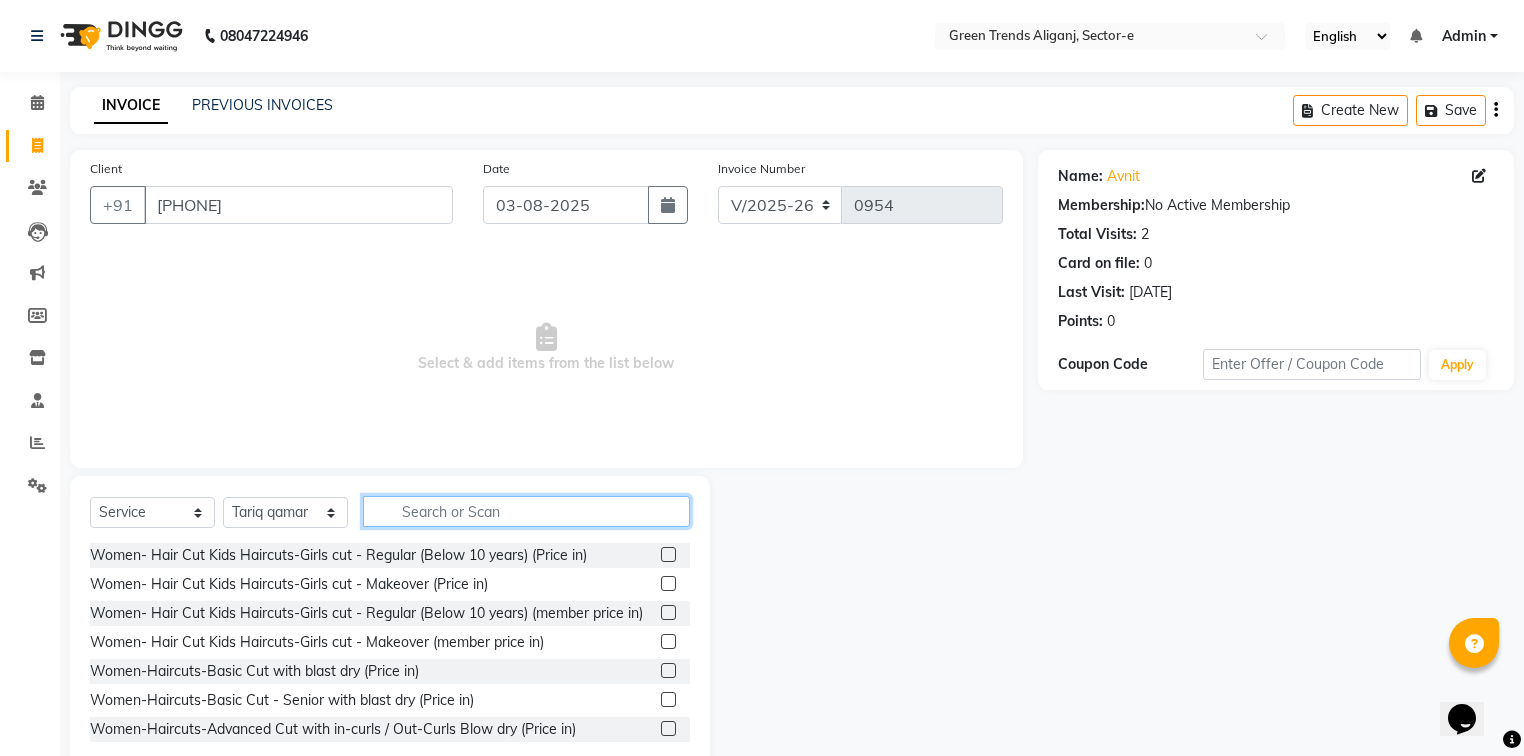 click 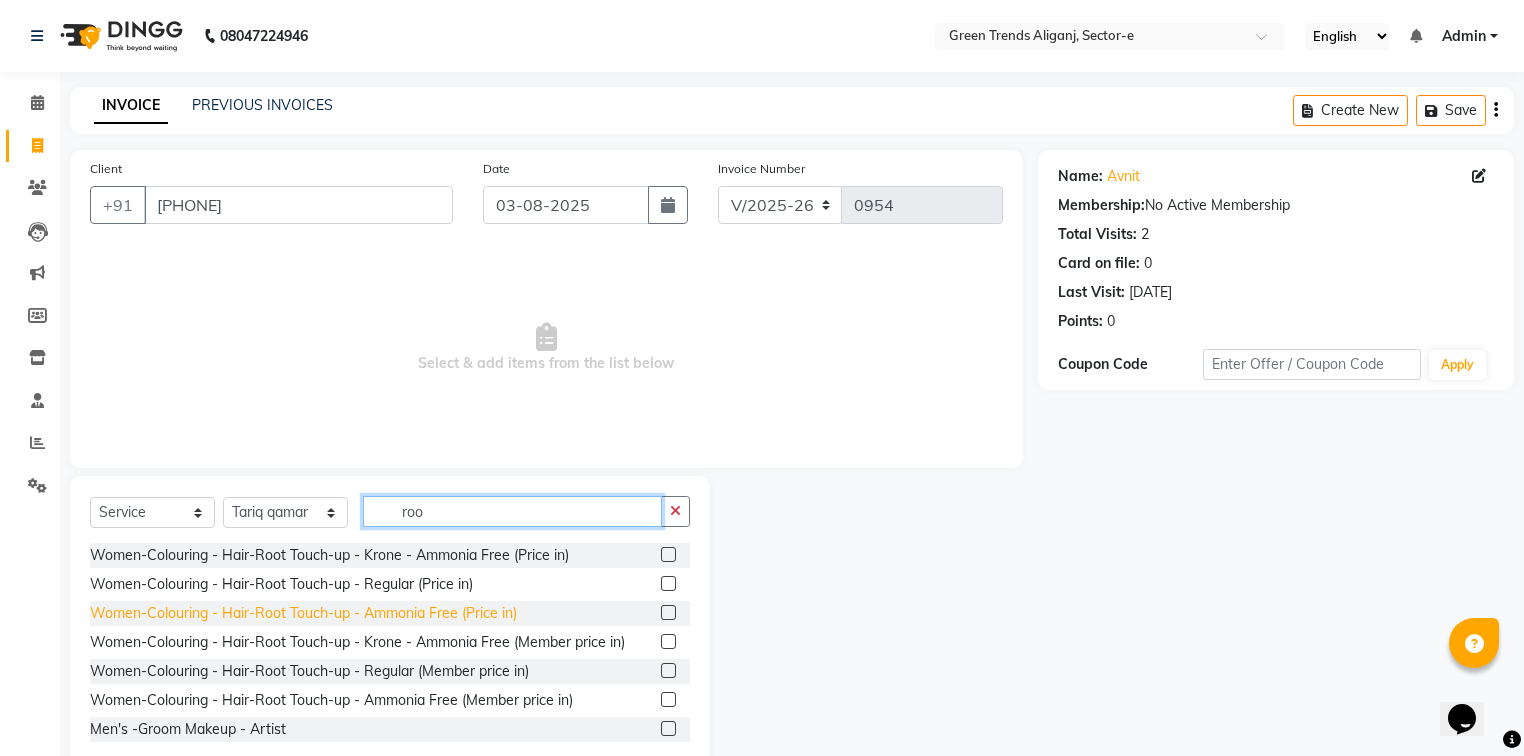 type on "roo" 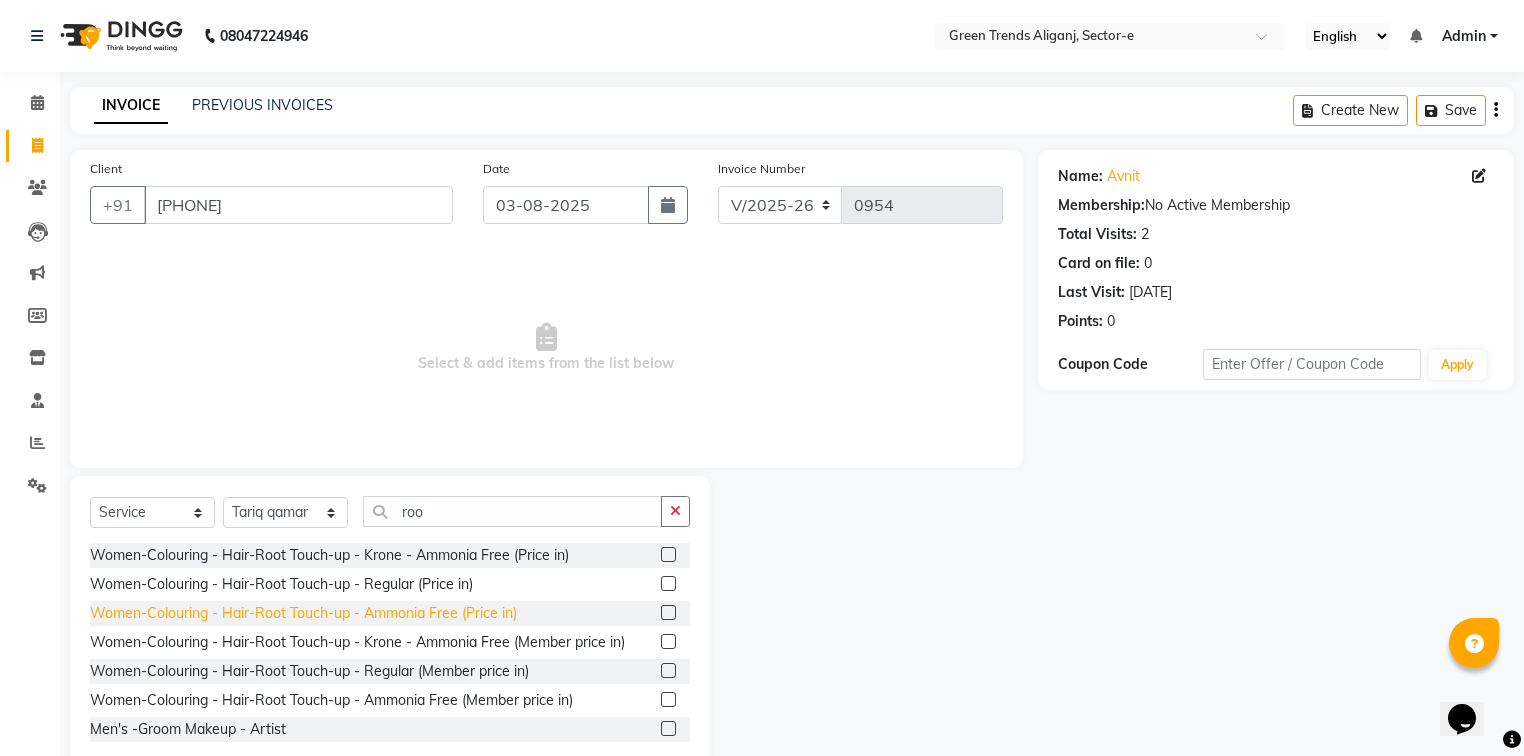 click on "Women-Colouring - Hair-Root Touch-up - Ammonia Free (Price in)" 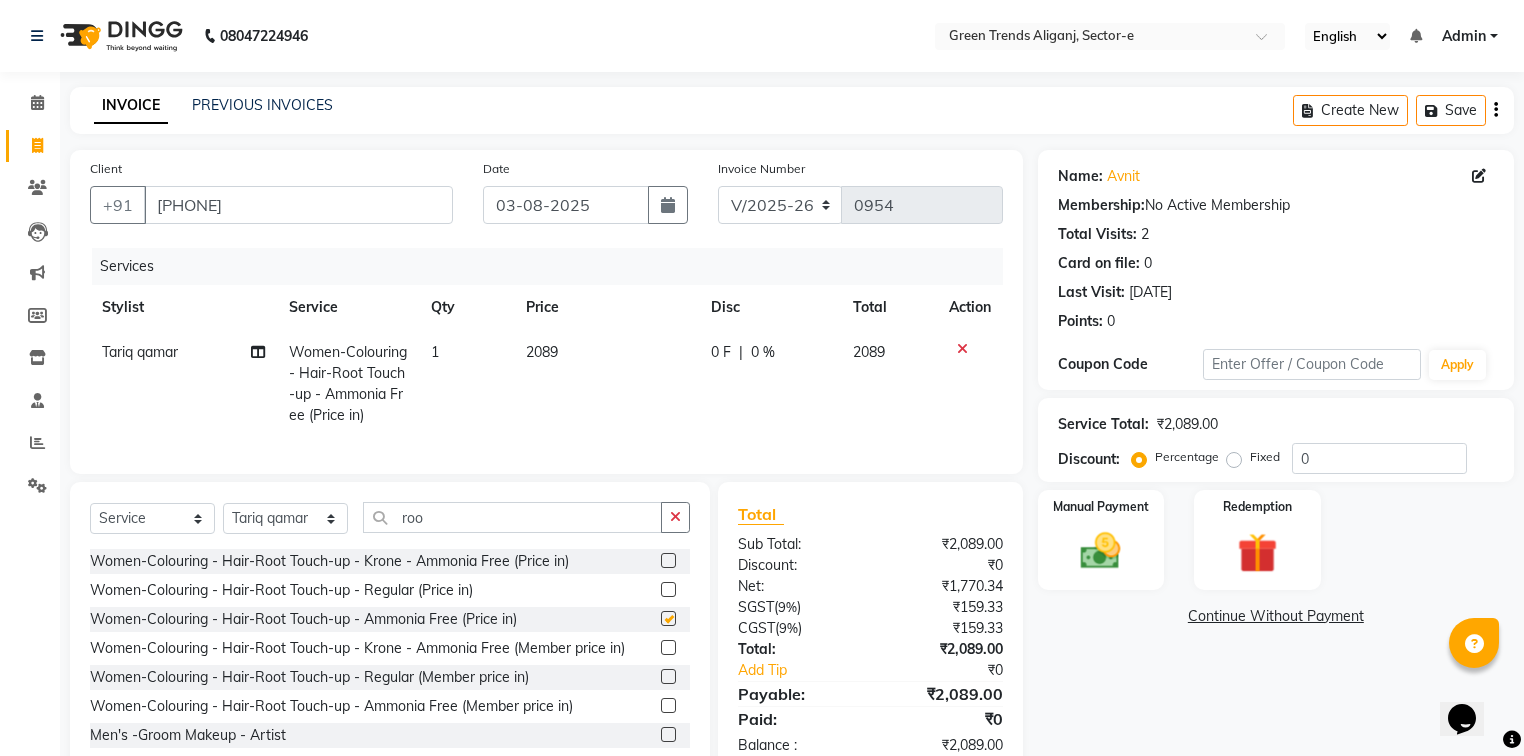 checkbox on "false" 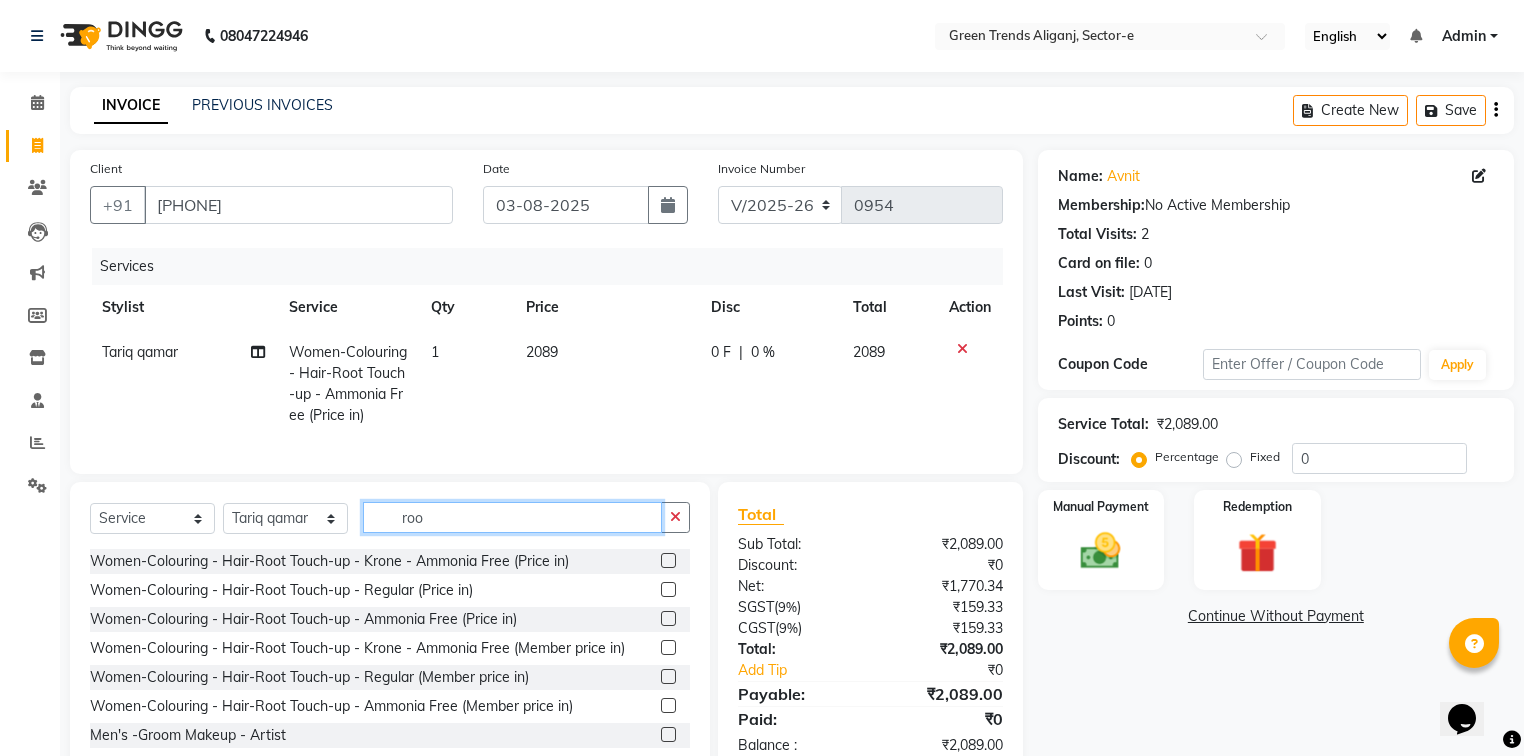 drag, startPoint x: 439, startPoint y: 537, endPoint x: 380, endPoint y: 549, distance: 60.207973 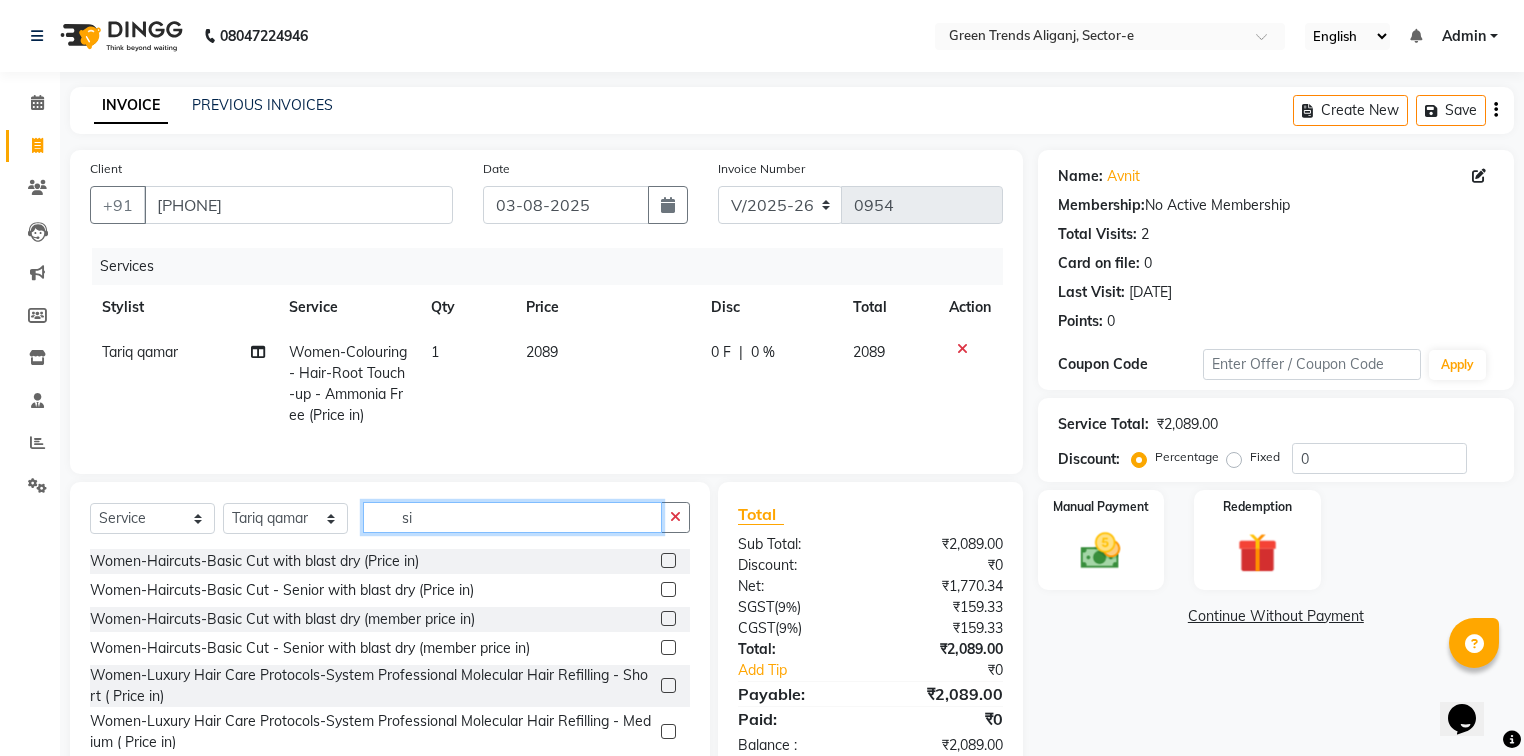 type on "s" 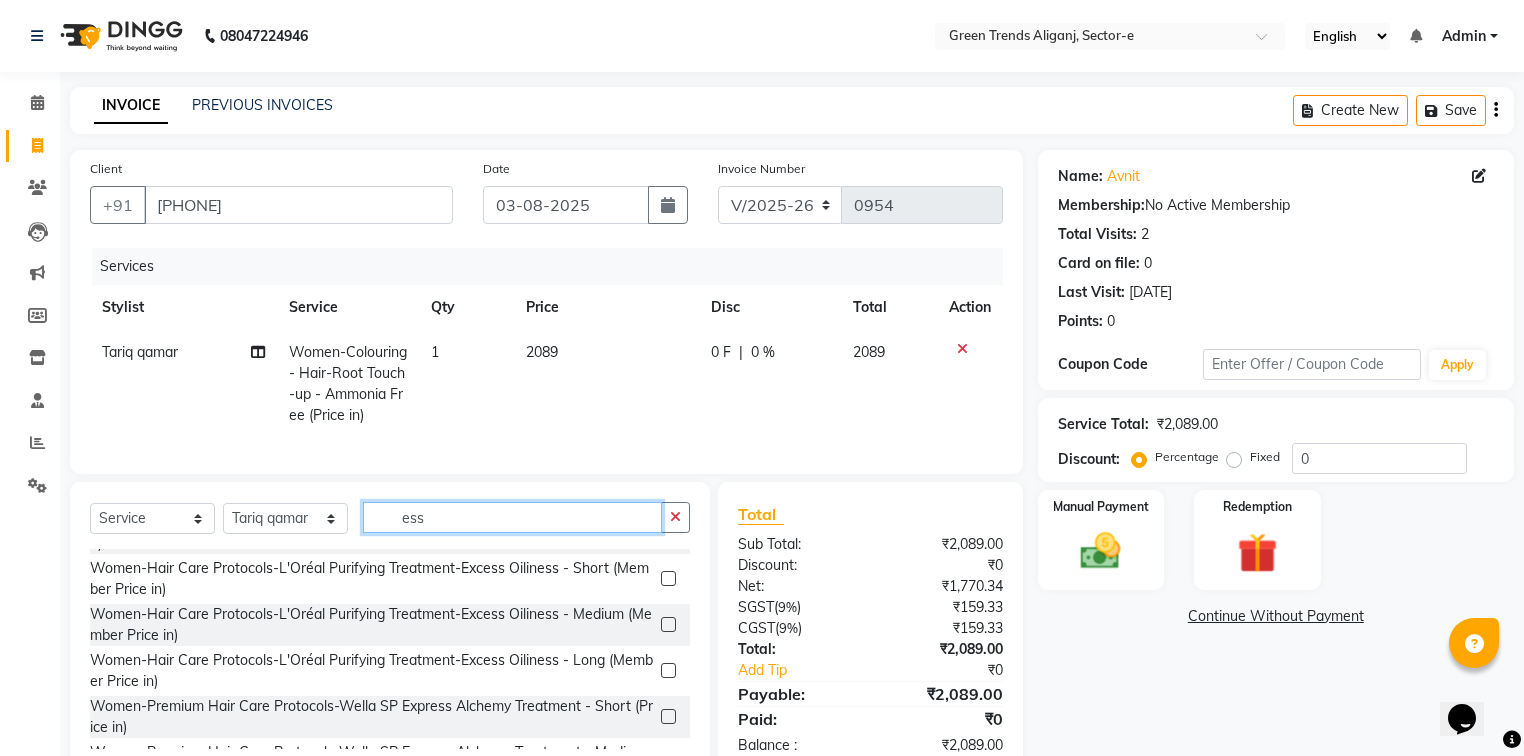 scroll, scrollTop: 0, scrollLeft: 0, axis: both 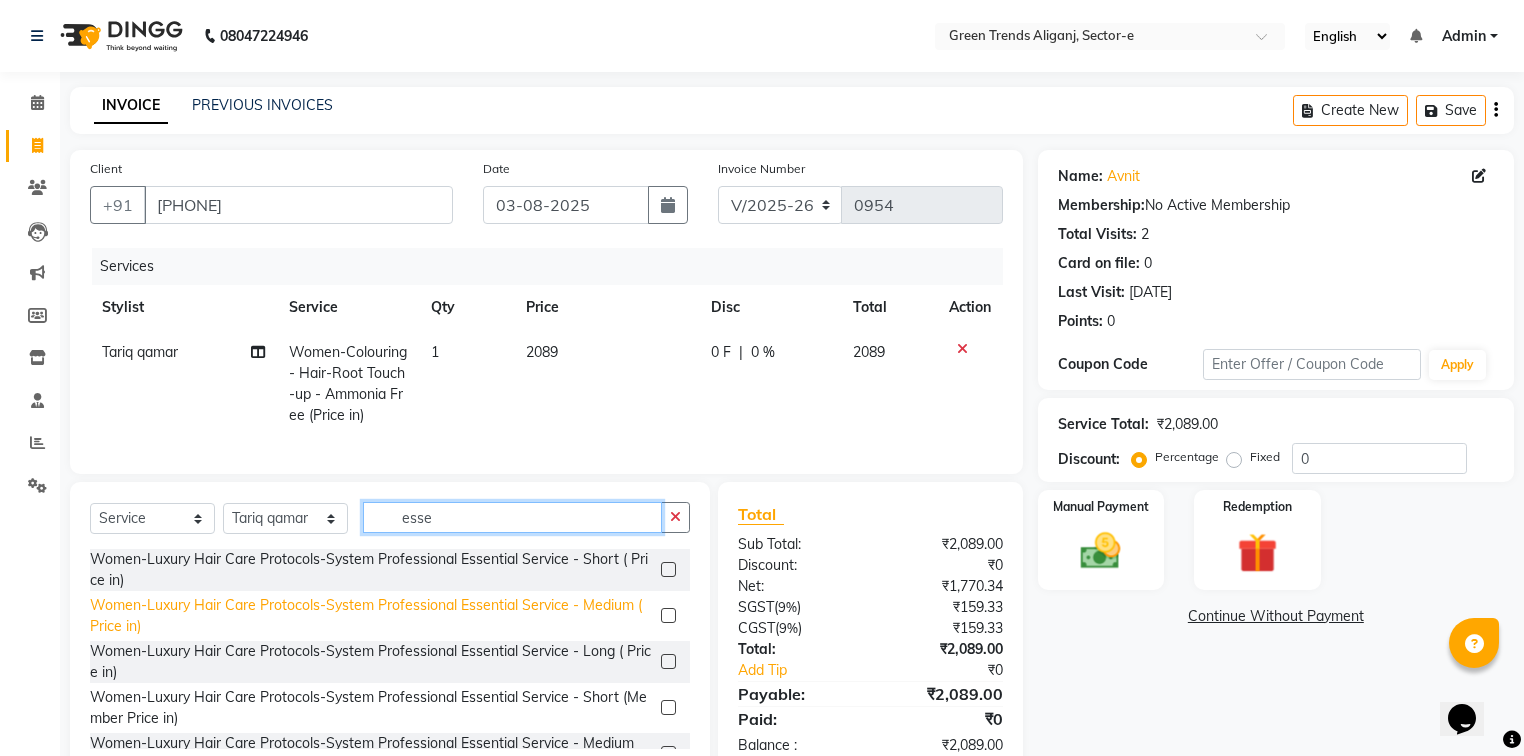 type on "esse" 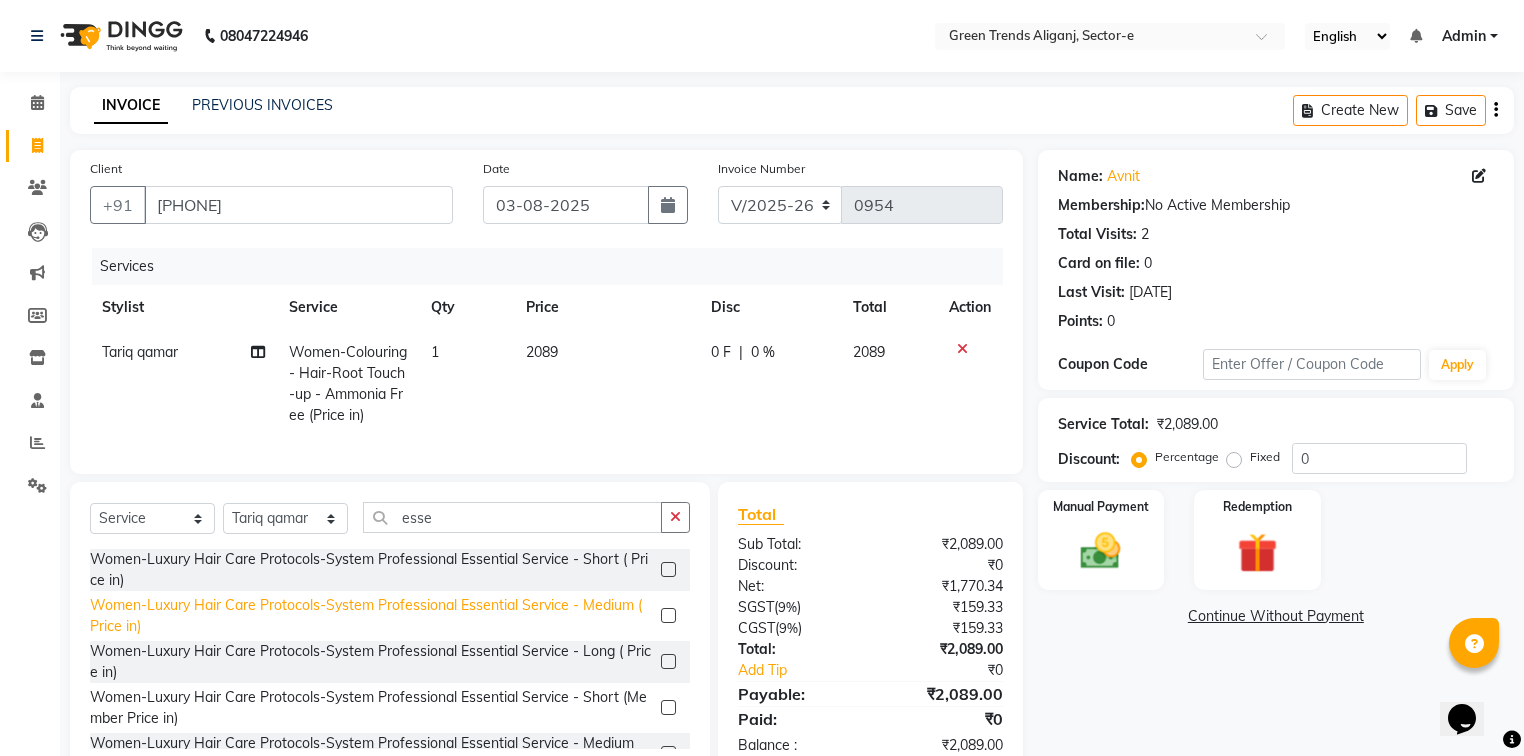 click on "Women-Luxury Hair Care Protocols-System Professional Essential Service - Medium  ( Price in)" 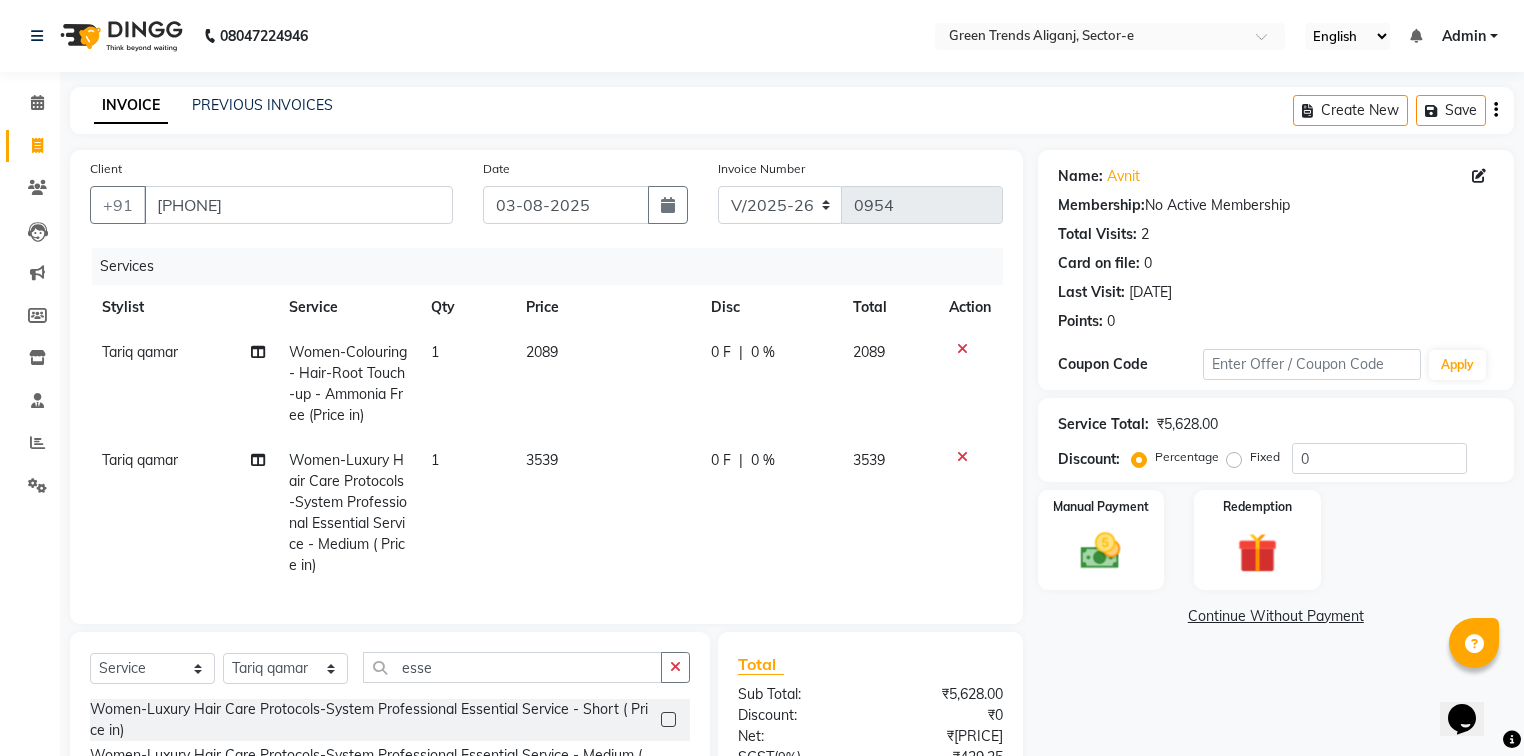checkbox on "false" 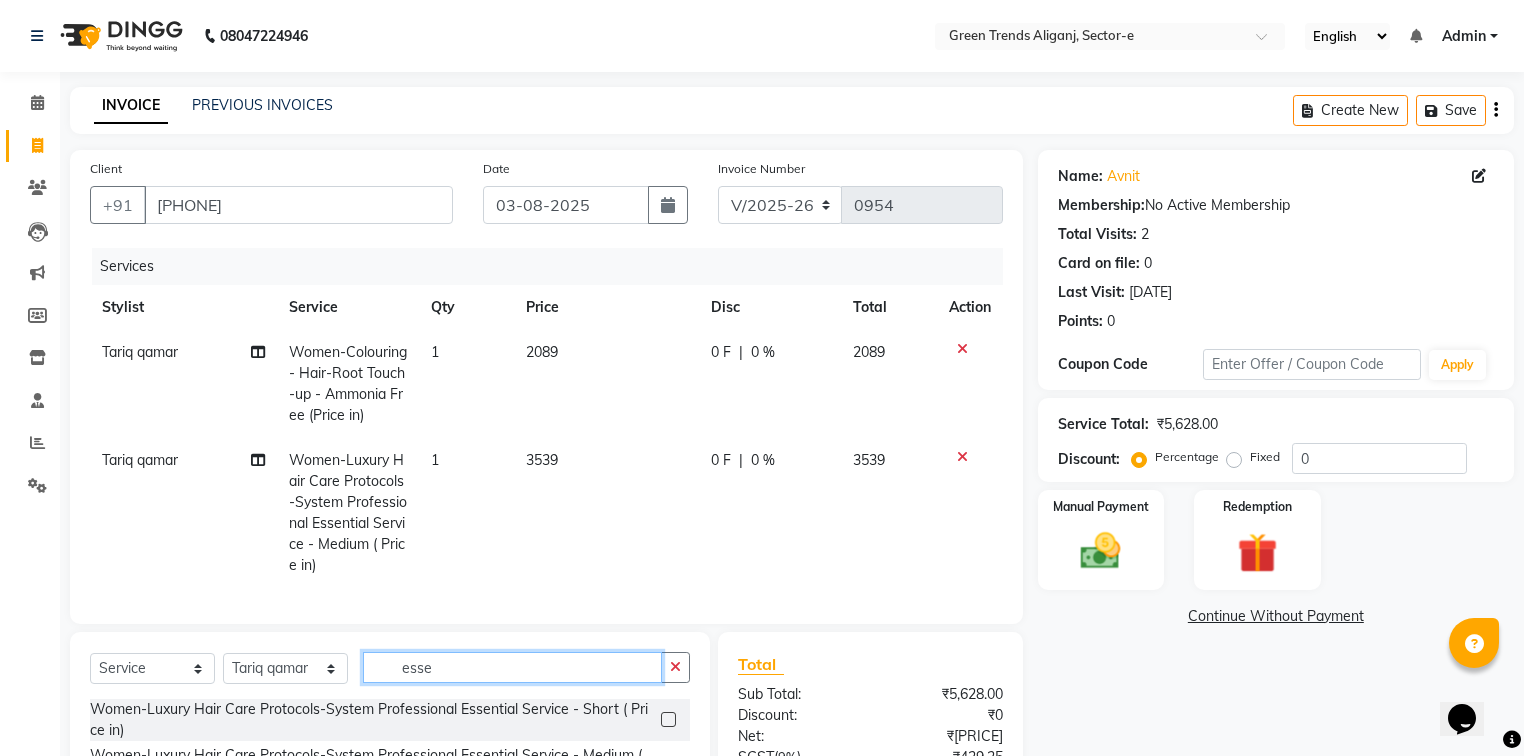 drag, startPoint x: 440, startPoint y: 683, endPoint x: 387, endPoint y: 697, distance: 54.81788 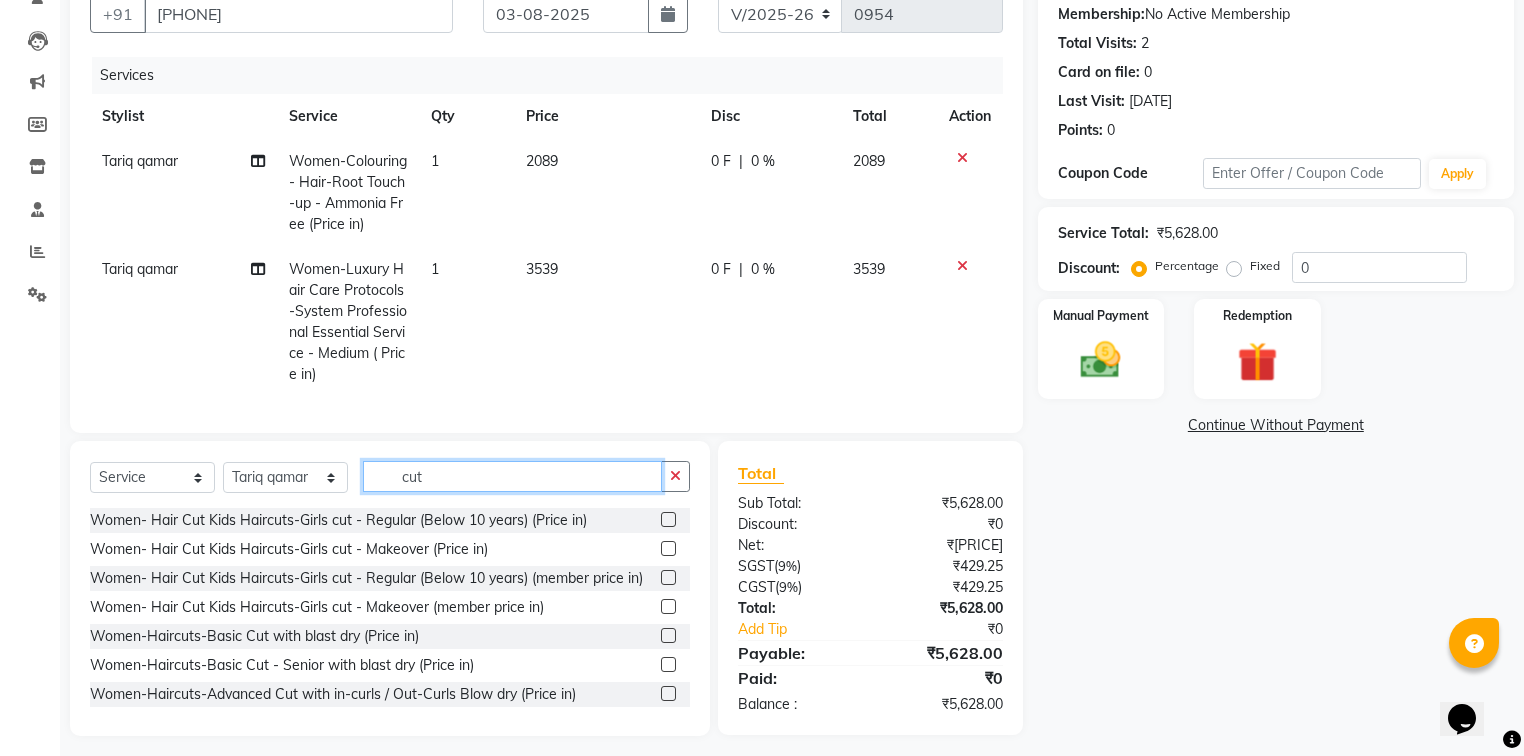 scroll, scrollTop: 213, scrollLeft: 0, axis: vertical 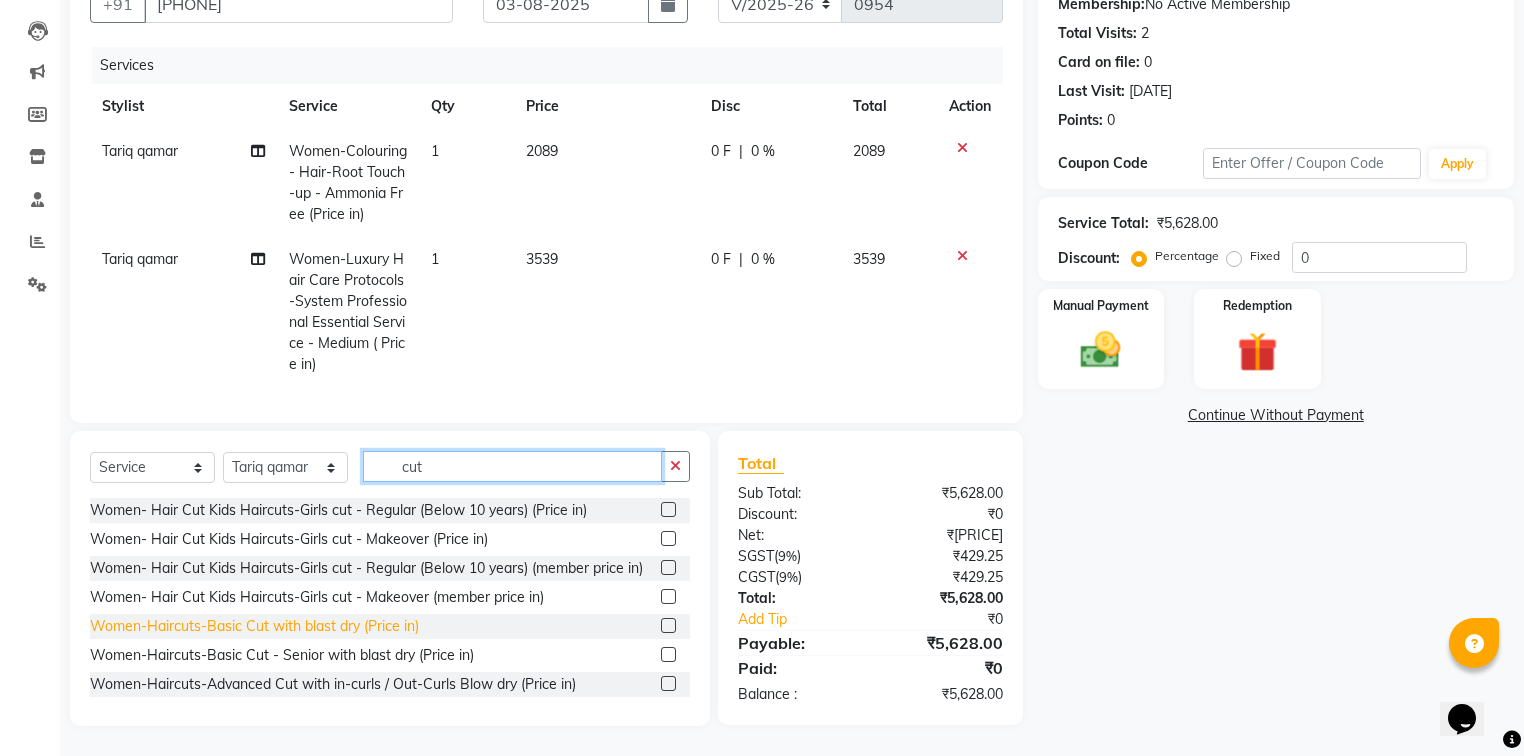 type on "cut" 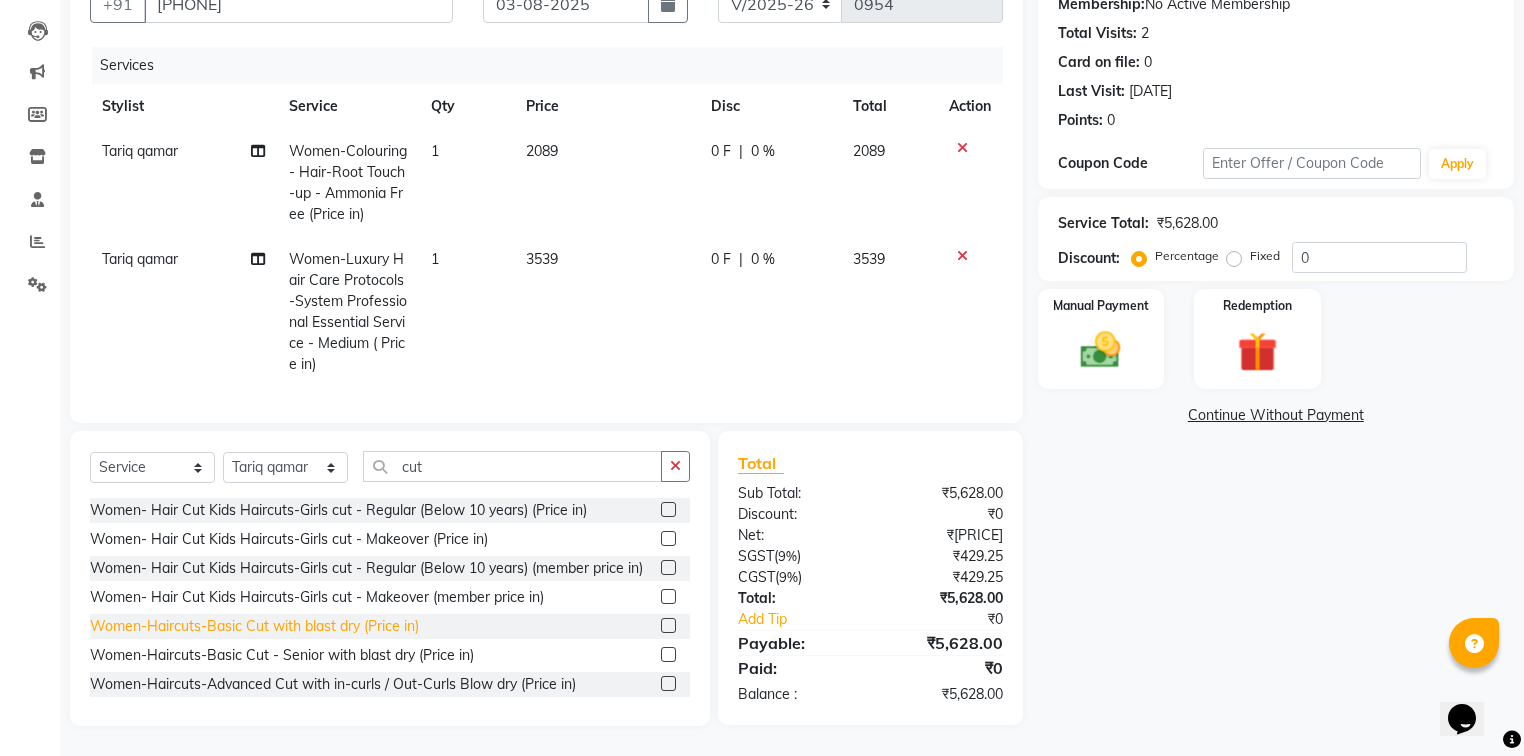 click on "Women-Haircuts-Basic Cut with blast dry (Price in)" 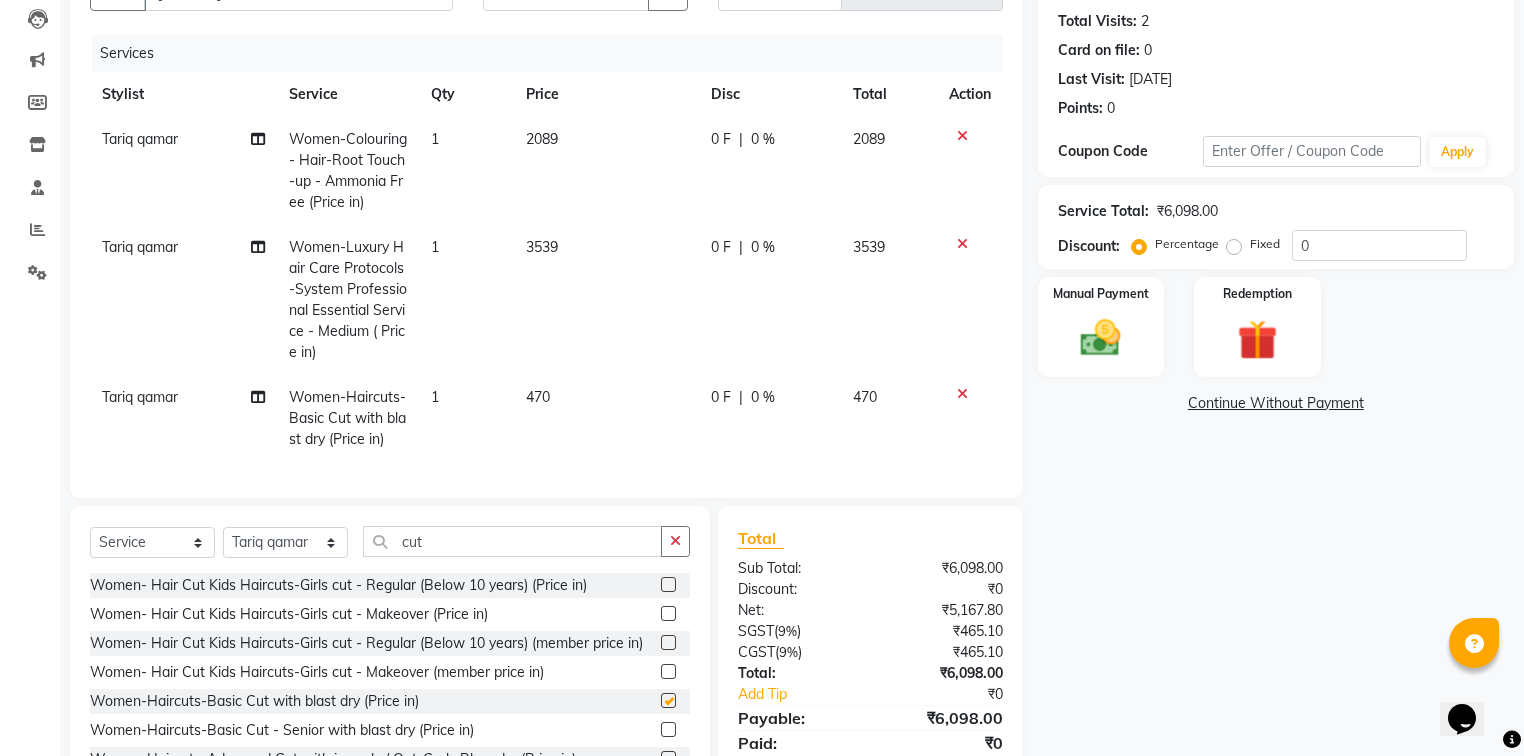 checkbox on "false" 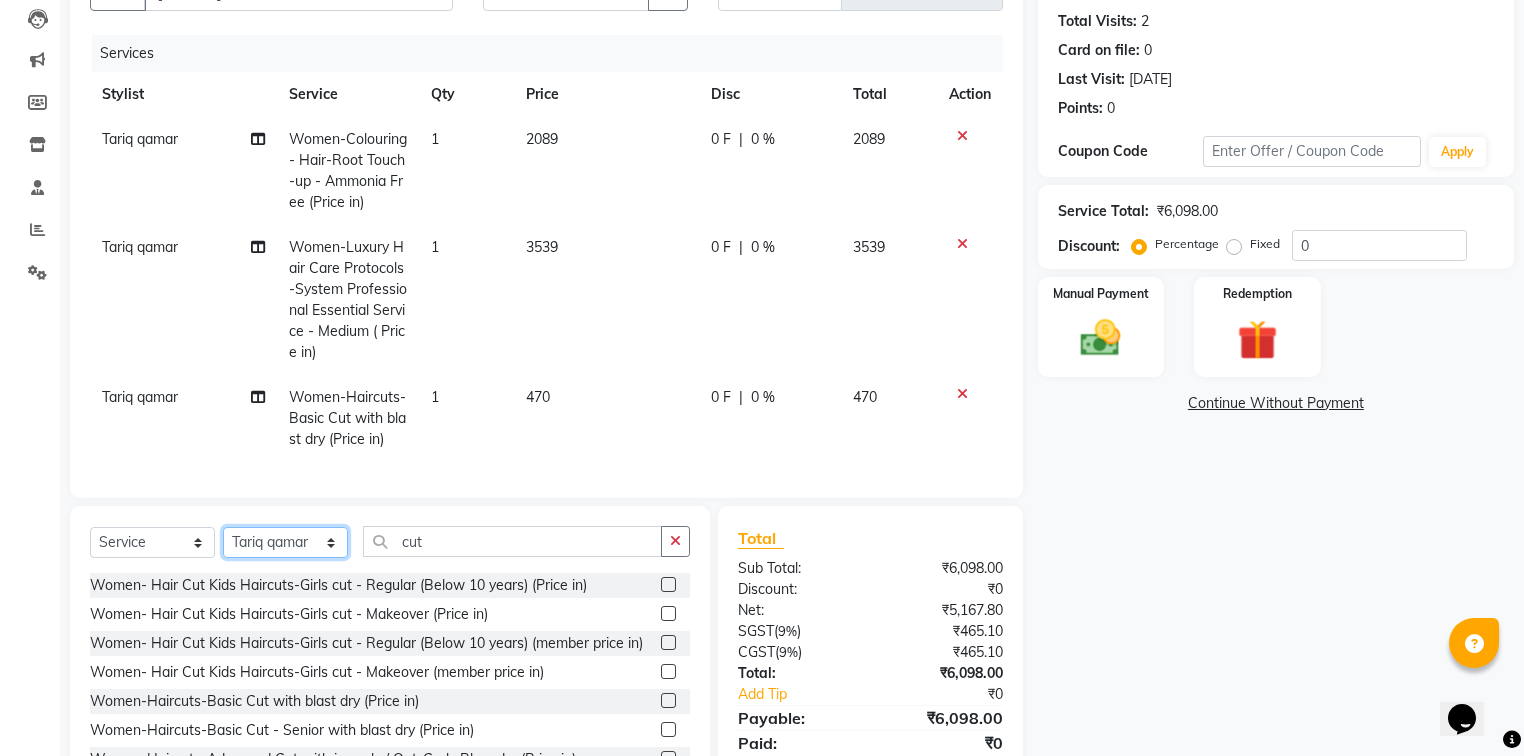 click on "Select Stylist [FIRST] [LAST] [FIRST] [LAST] [FIRST] [LAST] [FIRST] [LAST] [FIRST] [LAST] [FIRST] [LAST] [FIRST] [LAST] [FIRST] [LAST] [FIRST] [LAST]" 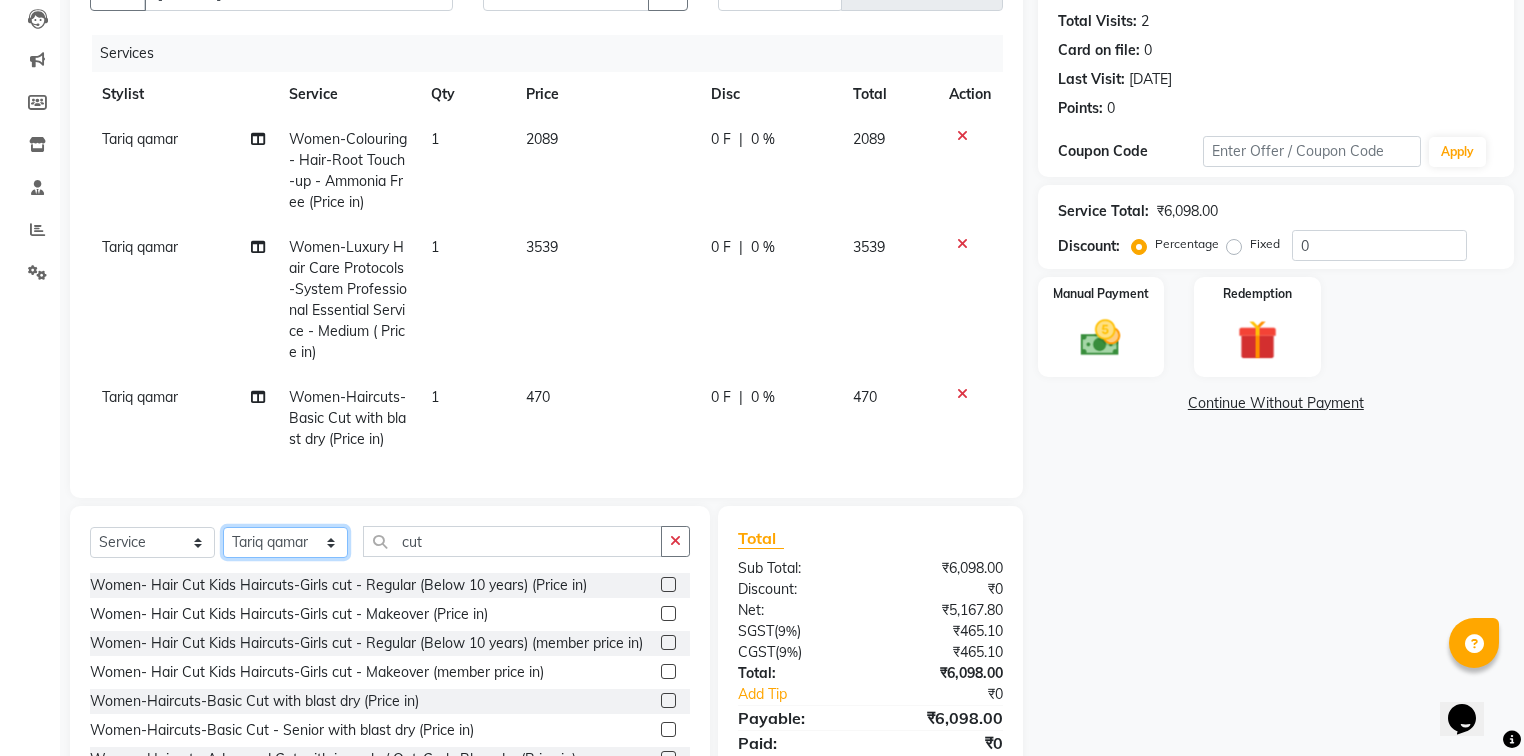 select on "58753" 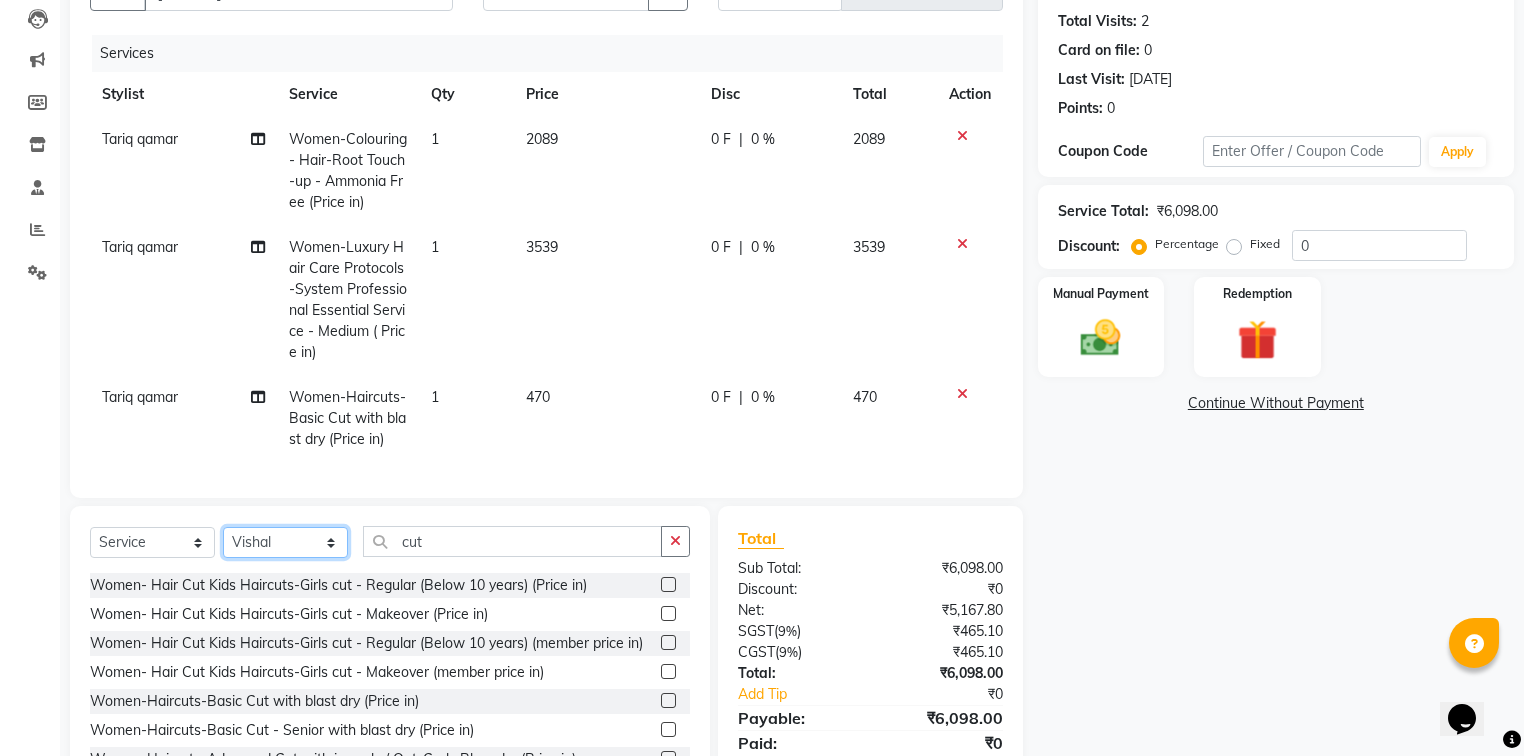 click on "Select Stylist [FIRST] [LAST] [FIRST] [LAST] [FIRST] [LAST] [FIRST] [LAST] [FIRST] [LAST] [FIRST] [LAST] [FIRST] [LAST] [FIRST] [LAST] [FIRST] [LAST]" 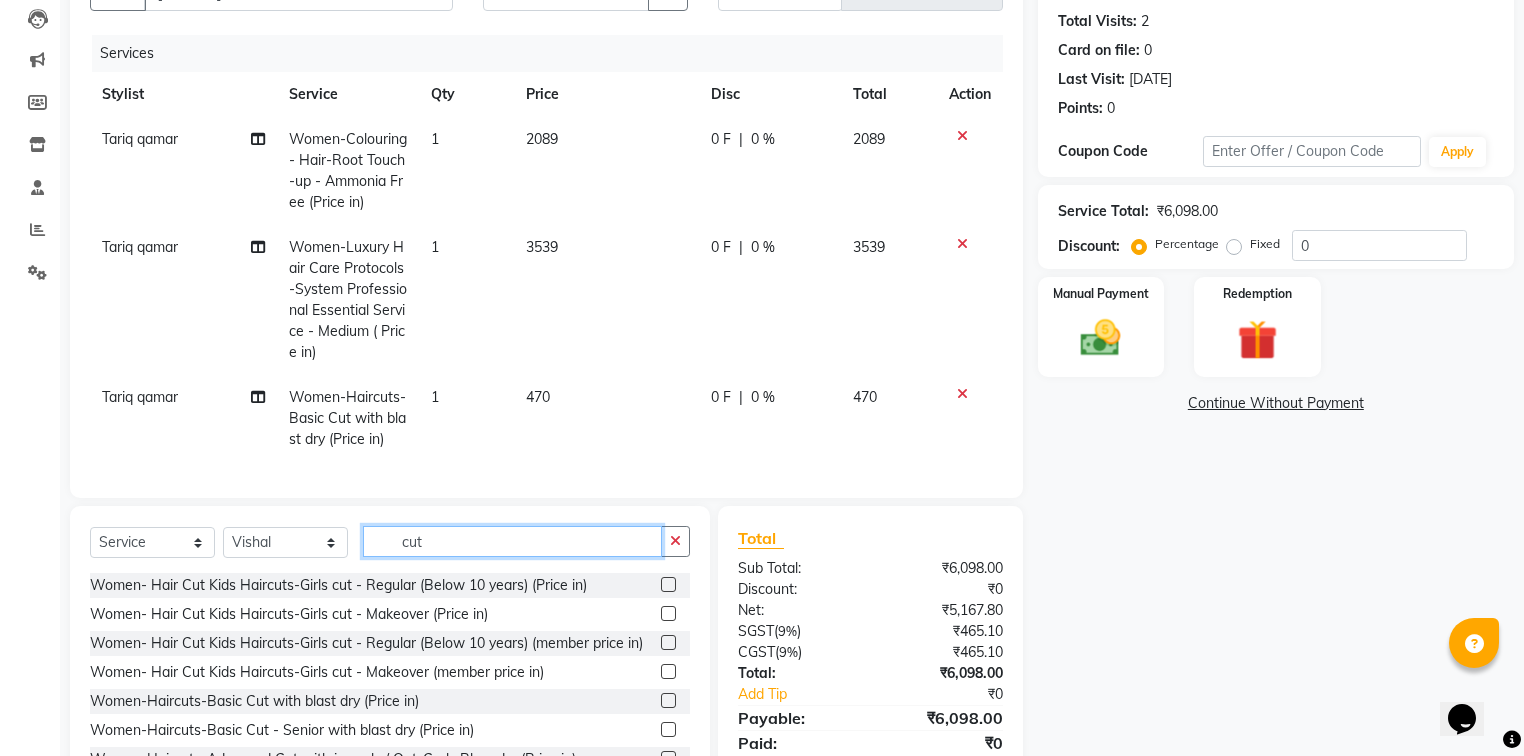 drag, startPoint x: 439, startPoint y: 560, endPoint x: 394, endPoint y: 565, distance: 45.276924 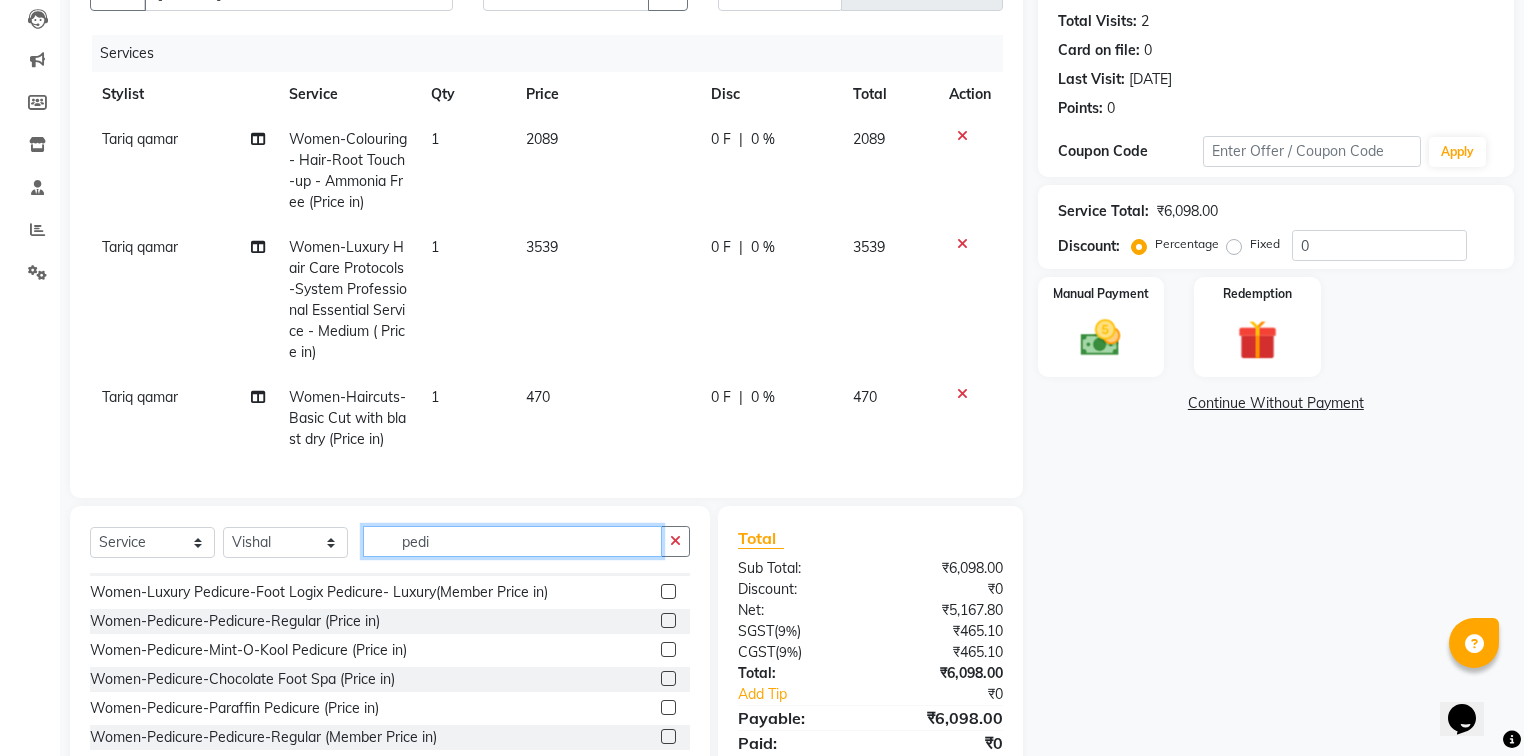 scroll, scrollTop: 1104, scrollLeft: 0, axis: vertical 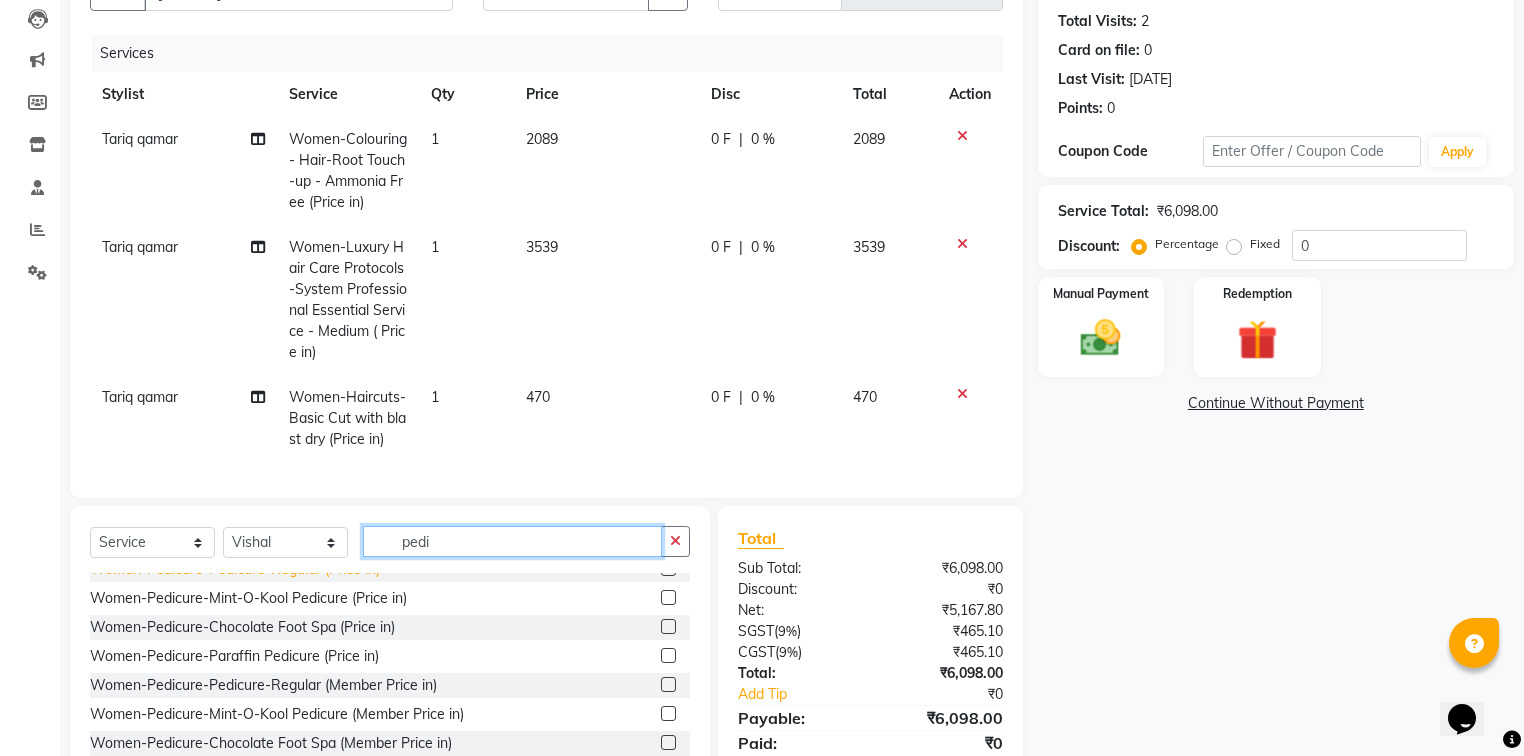 type on "pedi" 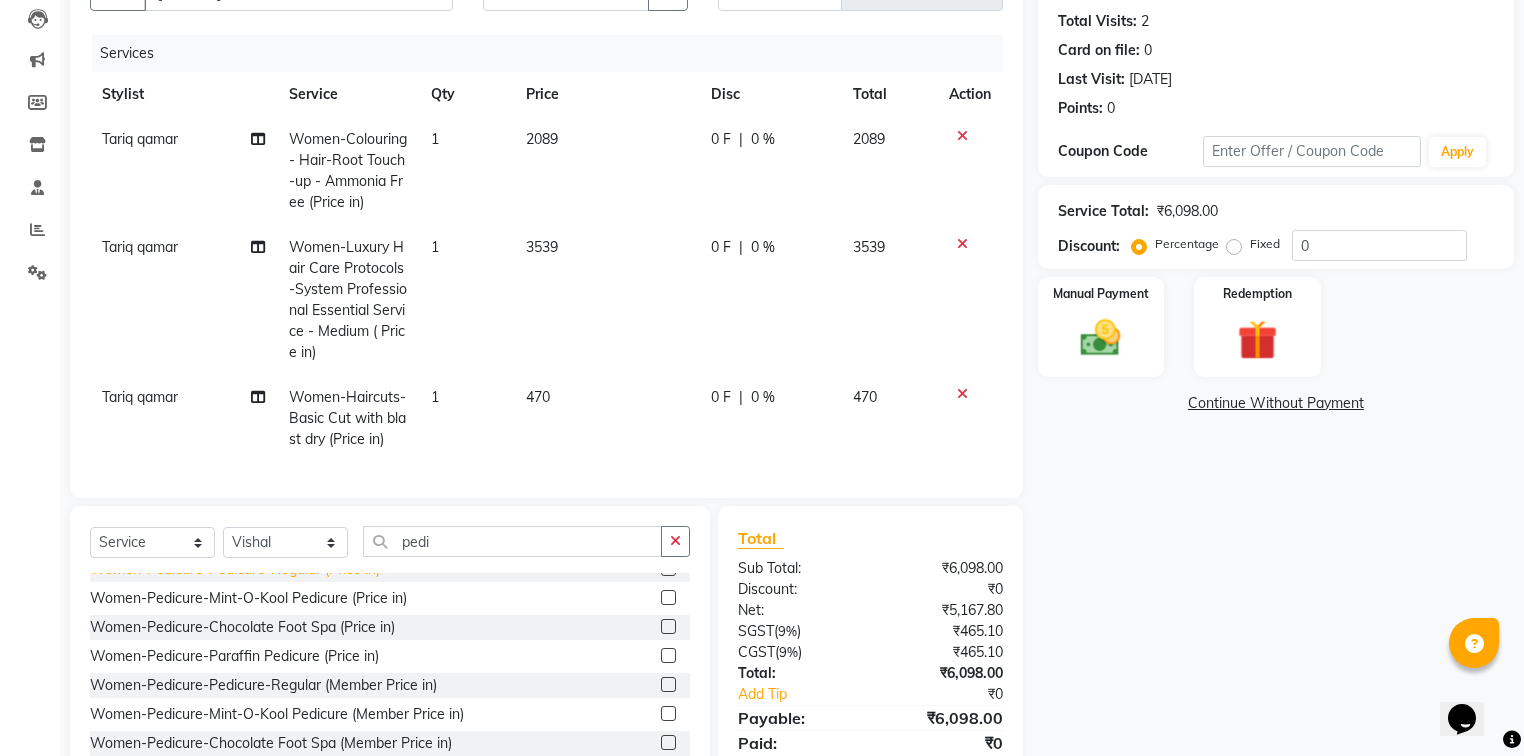 click on "Women-Pedicure-Pedicure-Regular (Price in)" 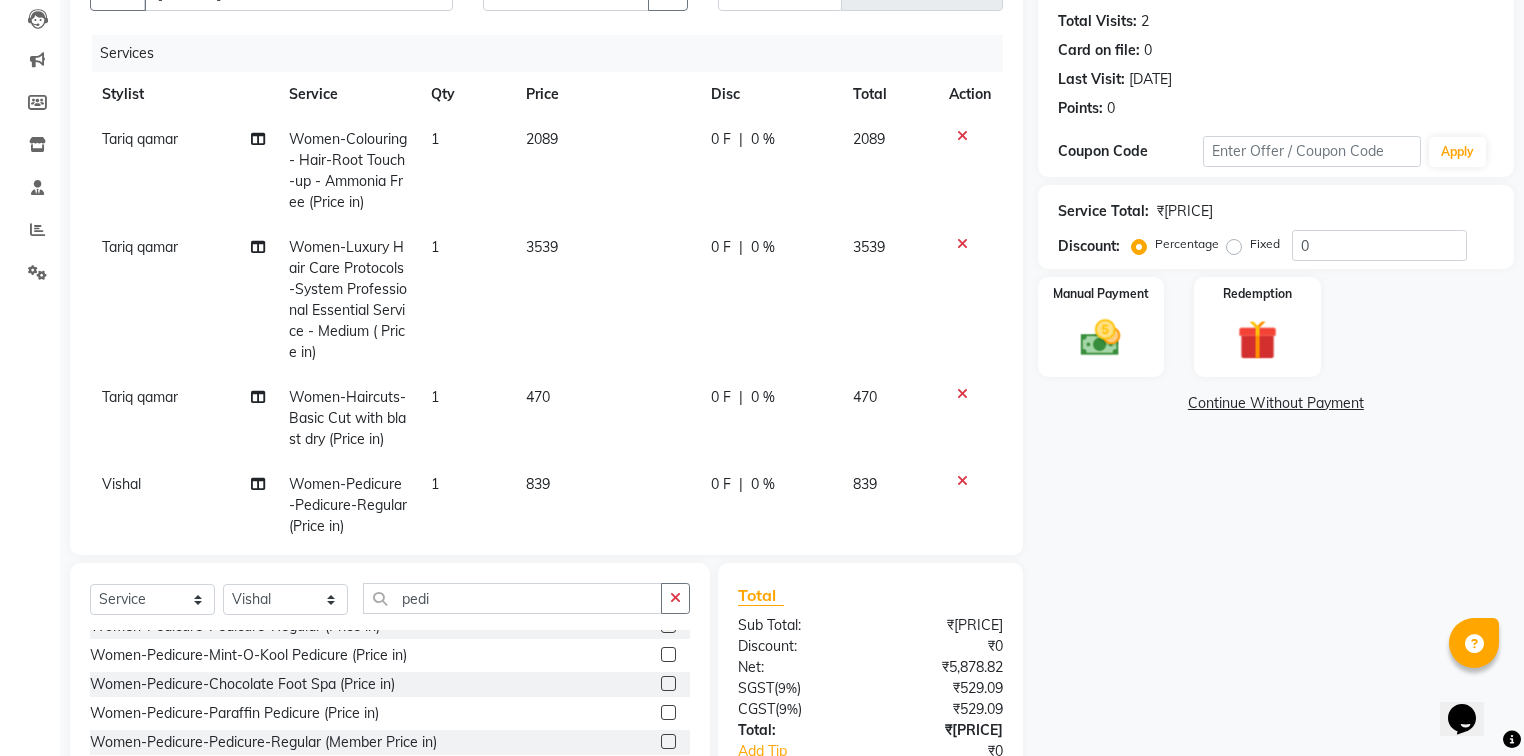 checkbox on "false" 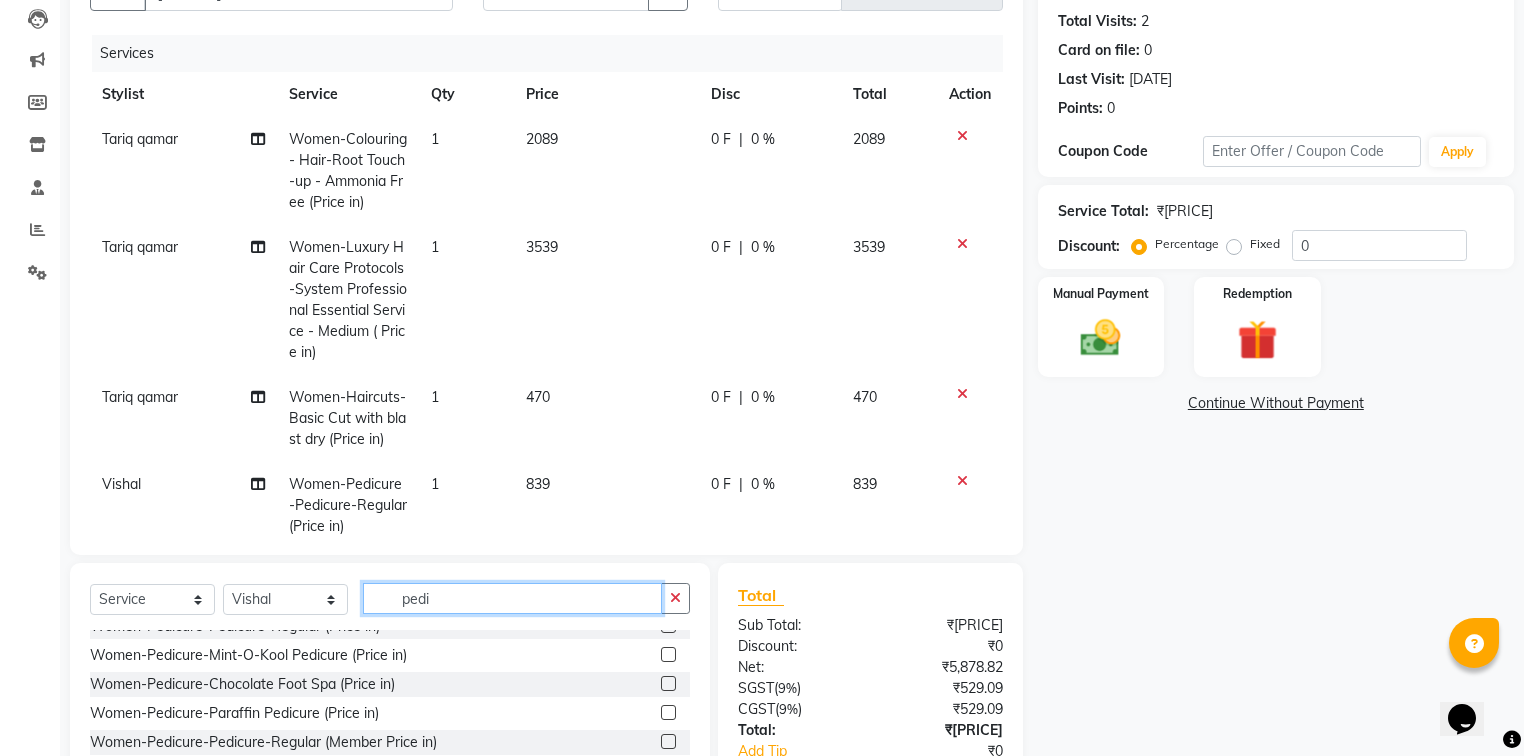 drag, startPoint x: 476, startPoint y: 604, endPoint x: 393, endPoint y: 612, distance: 83.38465 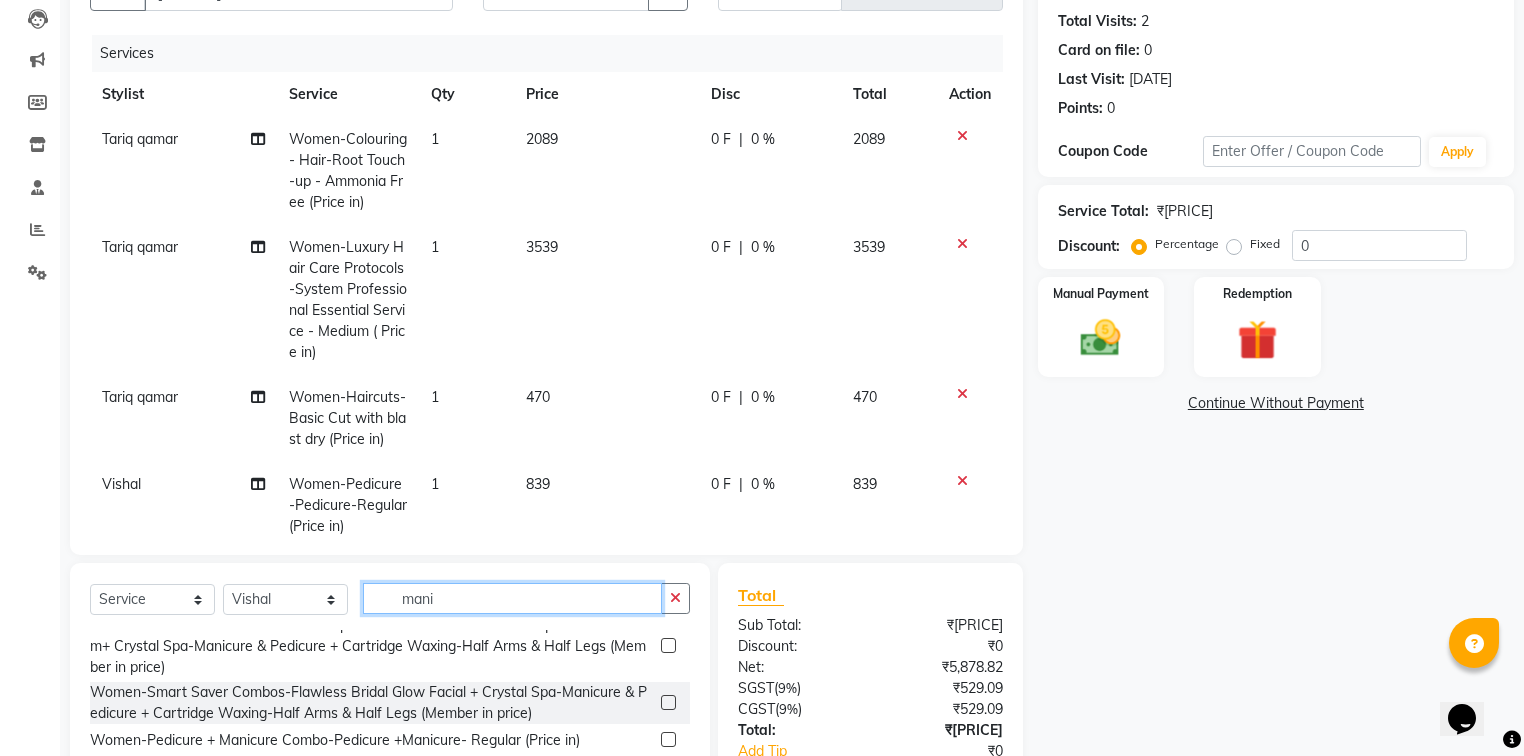 scroll, scrollTop: 200, scrollLeft: 0, axis: vertical 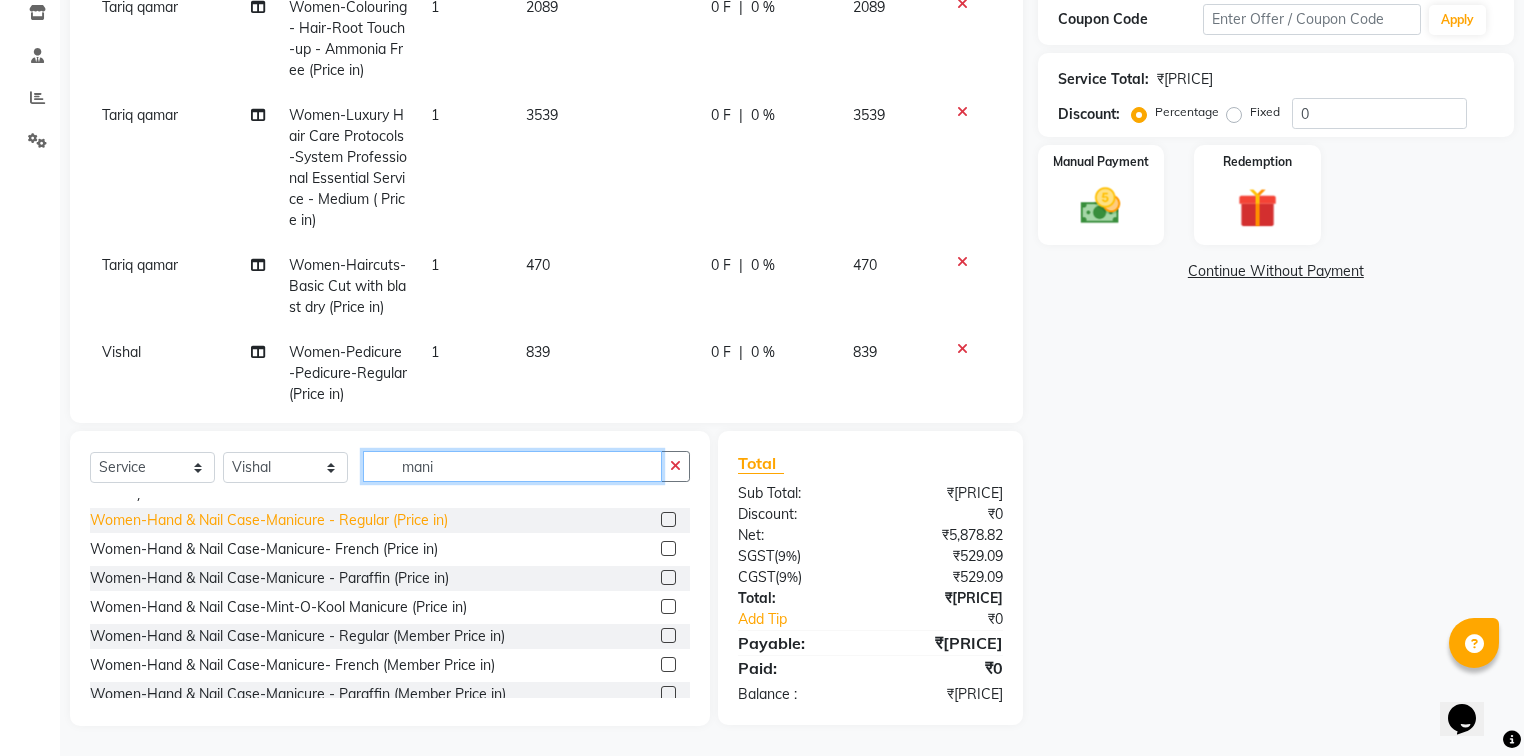 type on "mani" 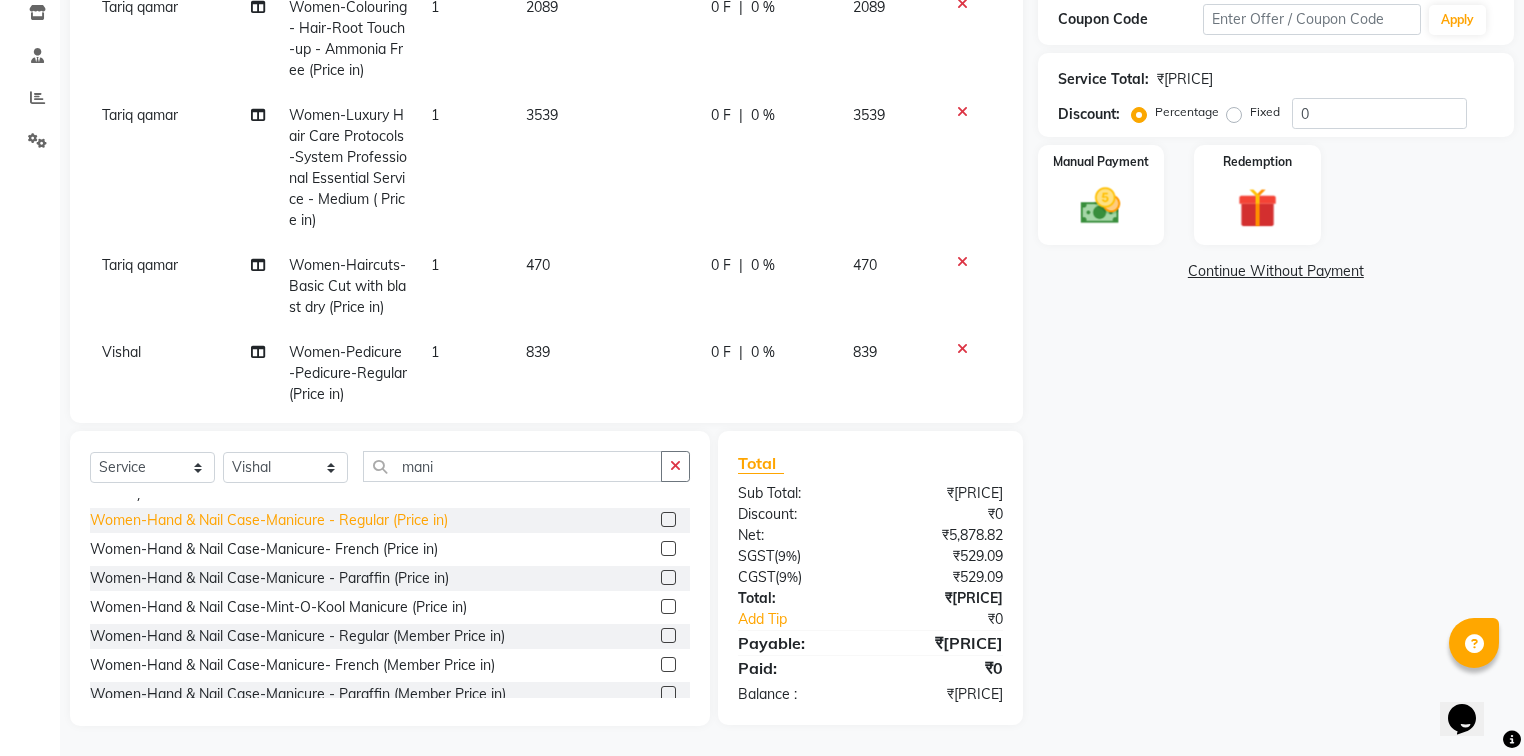 click on "Women-Hand & Nail Case-Manicure - Regular (Price in)" 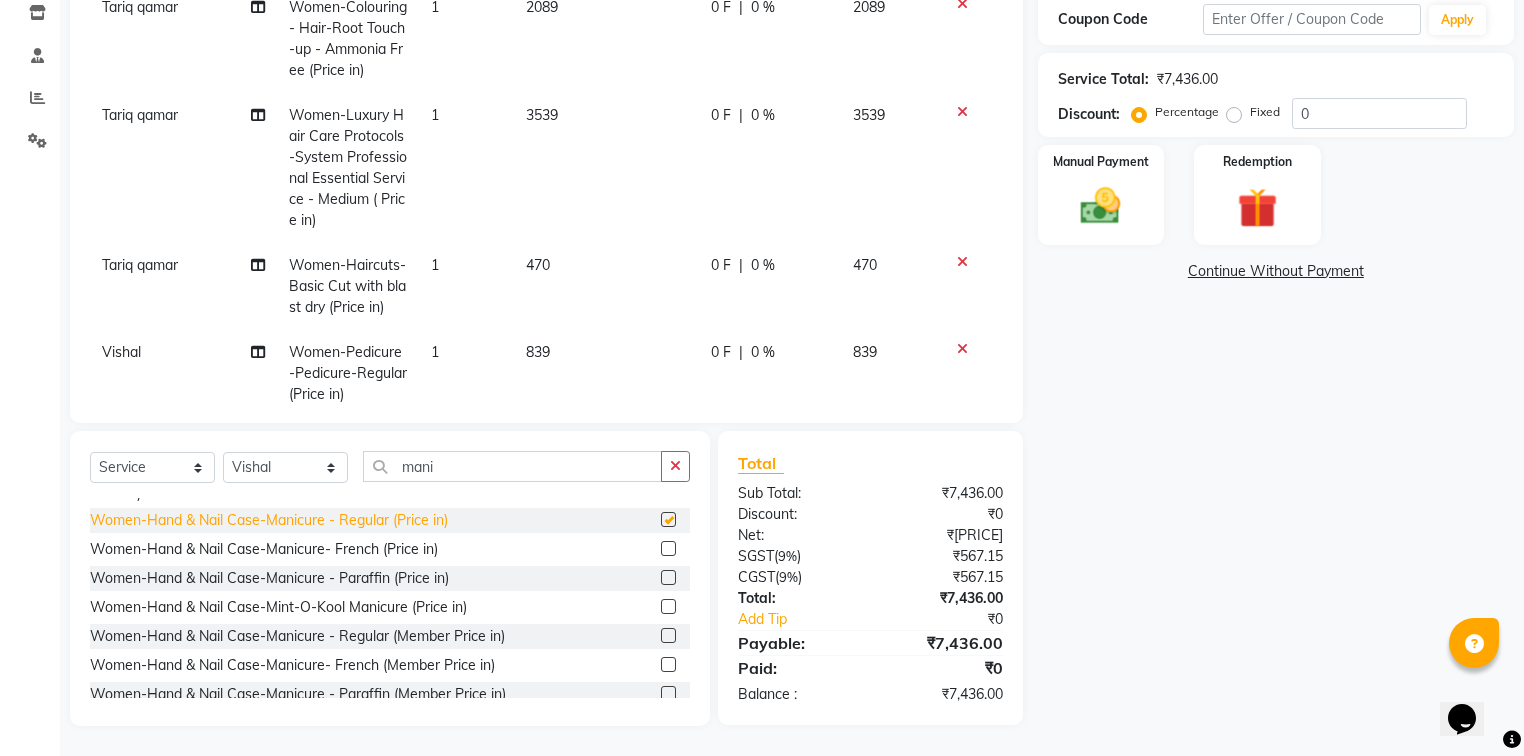 checkbox on "false" 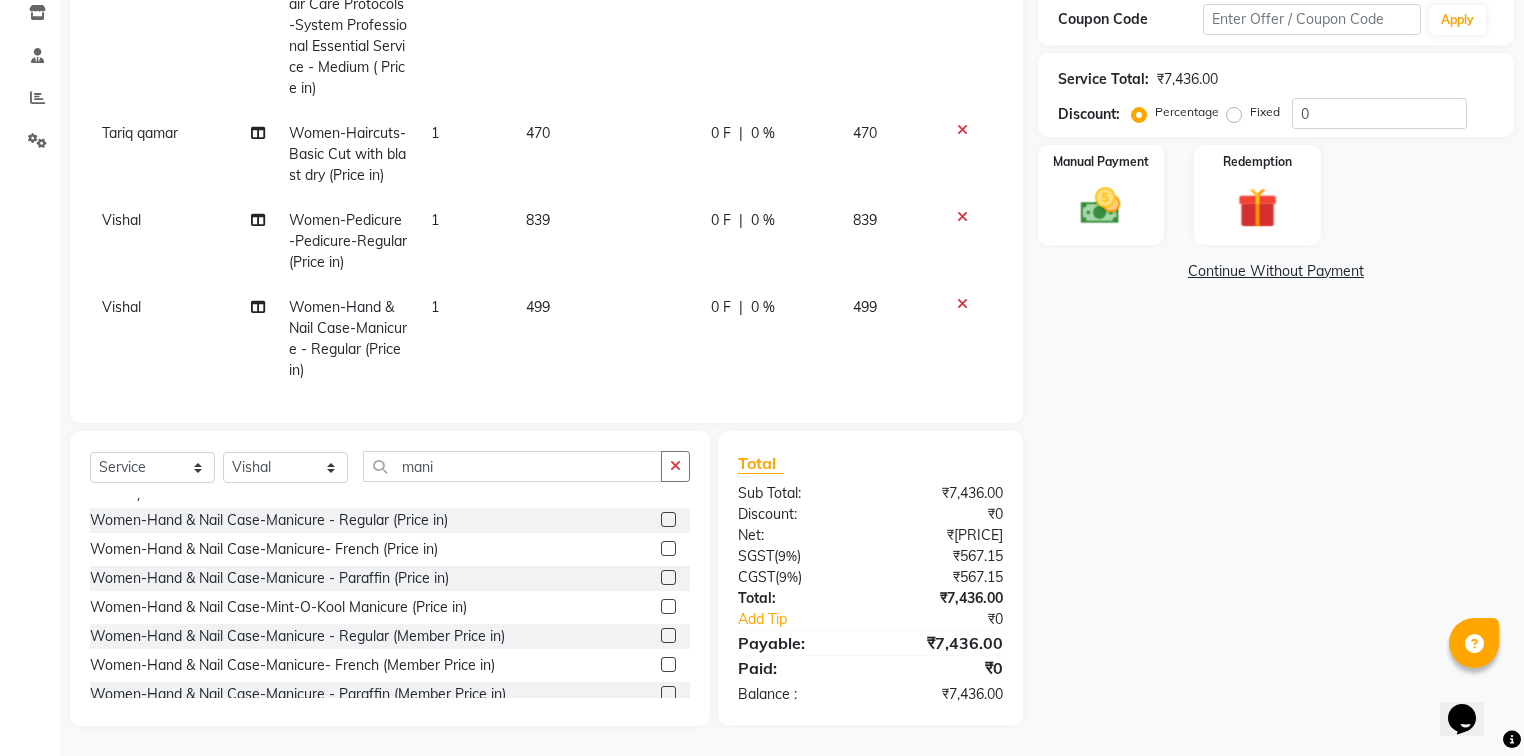 scroll, scrollTop: 150, scrollLeft: 0, axis: vertical 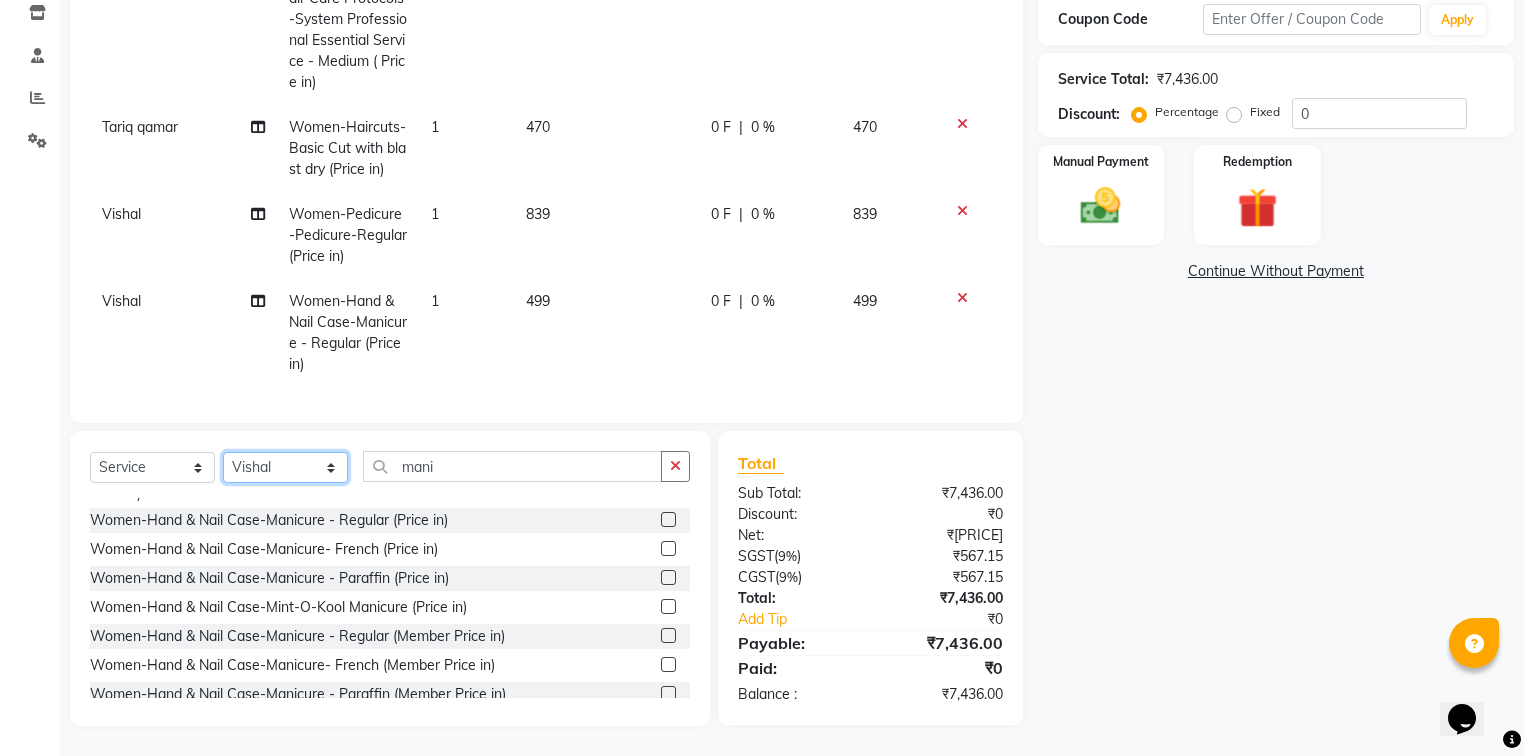 click on "Select Stylist [FIRST] [LAST] [FIRST] [LAST] [FIRST] [LAST] [FIRST] [LAST] [FIRST] [LAST] [FIRST] [LAST] [FIRST] [LAST] [FIRST] [LAST] [FIRST] [LAST]" 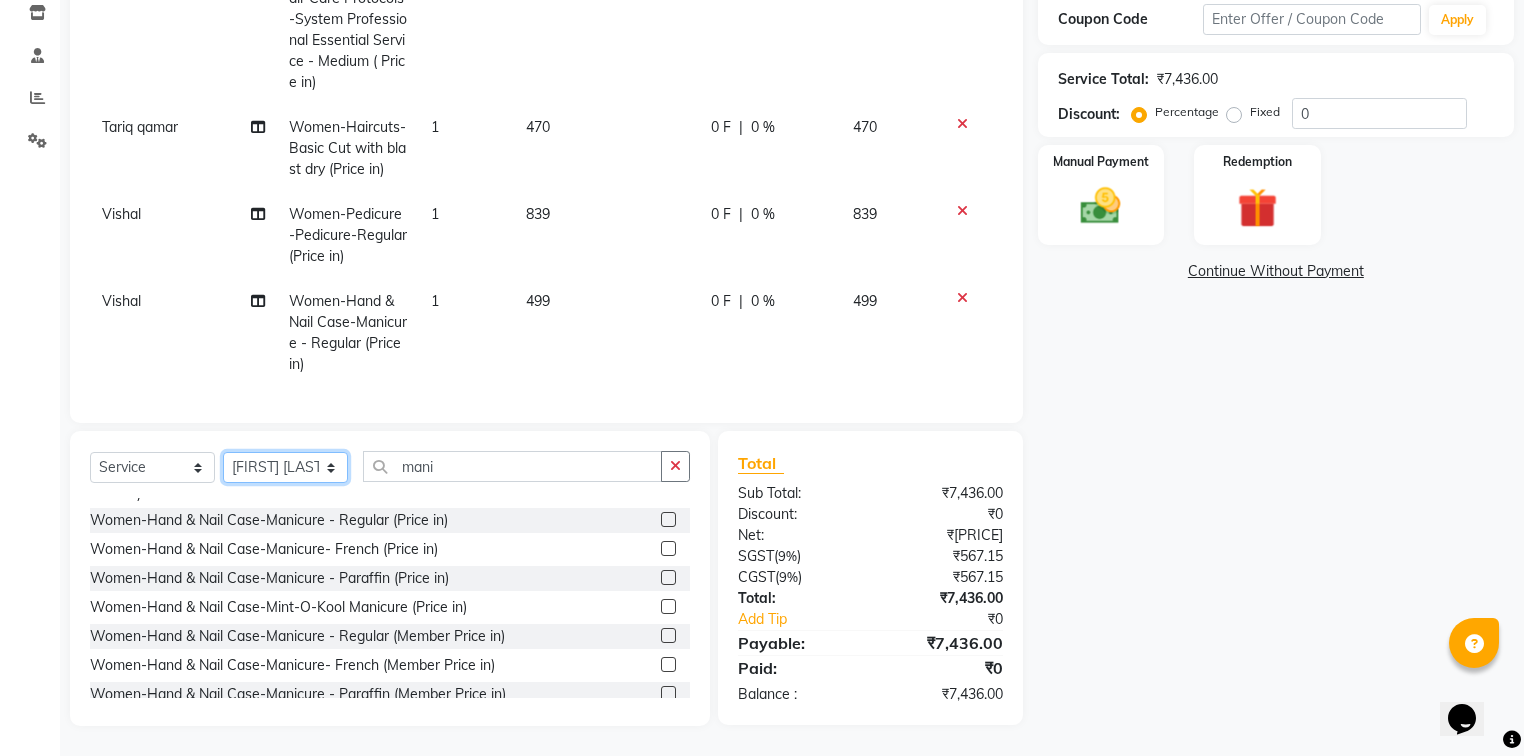 click on "Select Stylist [FIRST] [LAST] [FIRST] [LAST] [FIRST] [LAST] [FIRST] [LAST] [FIRST] [LAST] [FIRST] [LAST] [FIRST] [LAST] [FIRST] [LAST] [FIRST] [LAST]" 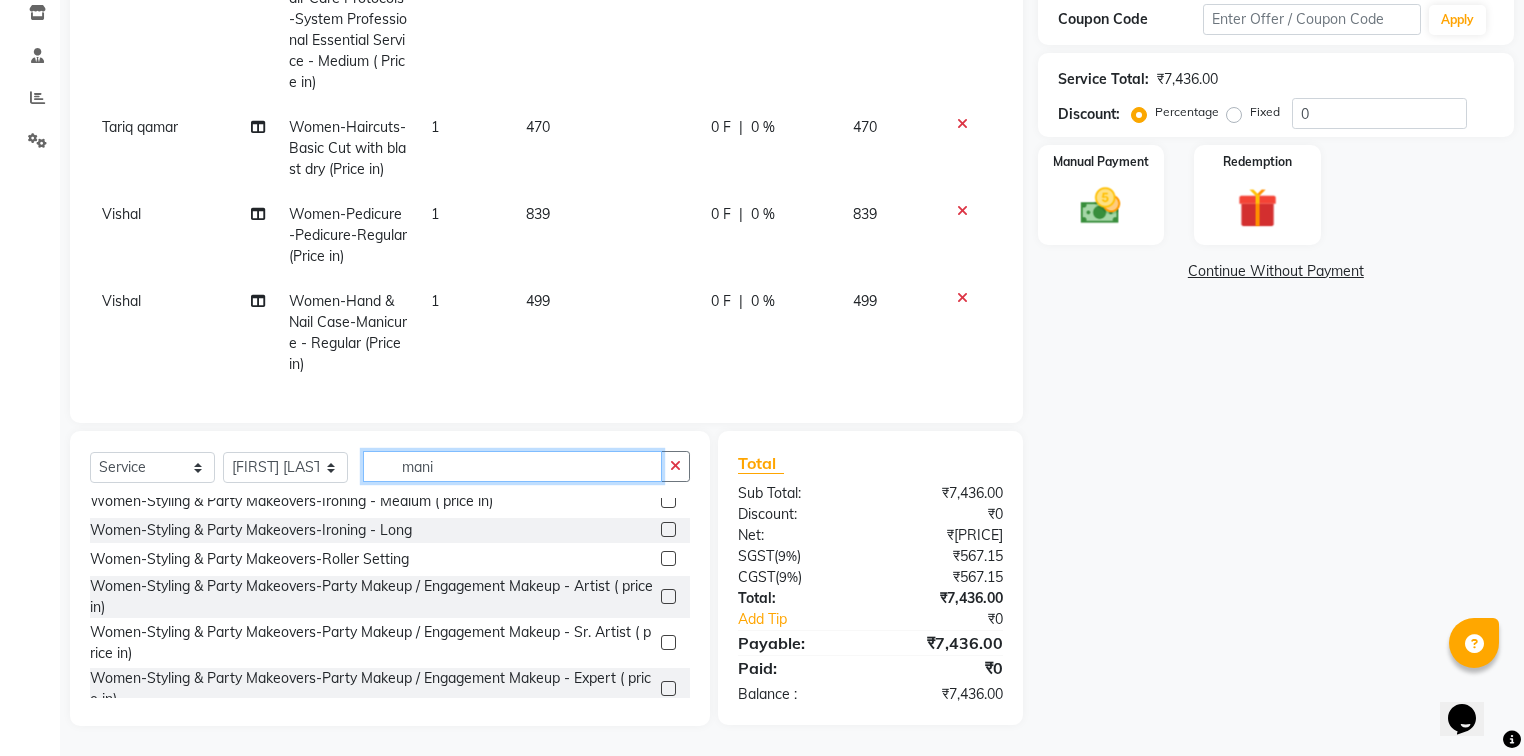 drag, startPoint x: 443, startPoint y: 469, endPoint x: 384, endPoint y: 473, distance: 59.135437 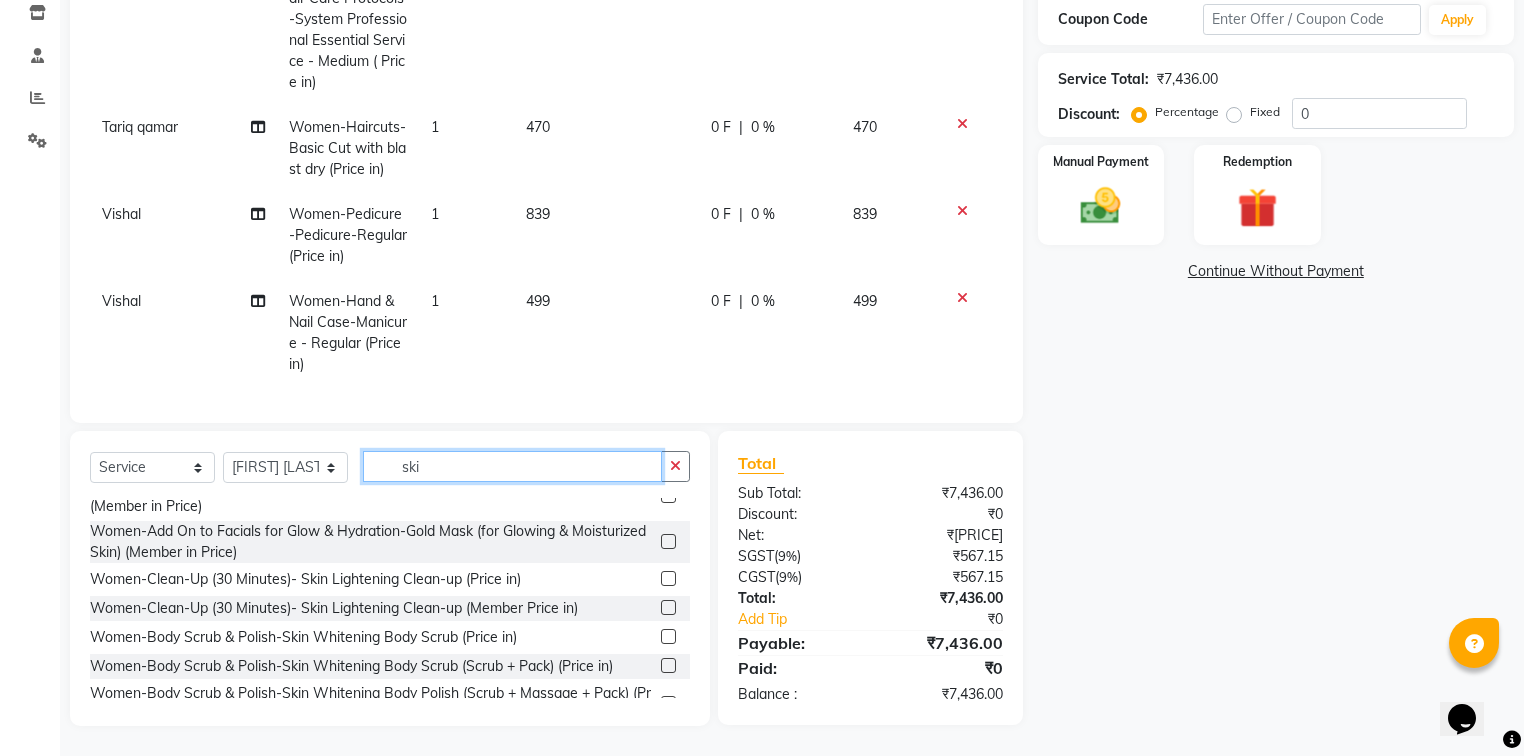 scroll, scrollTop: 270, scrollLeft: 0, axis: vertical 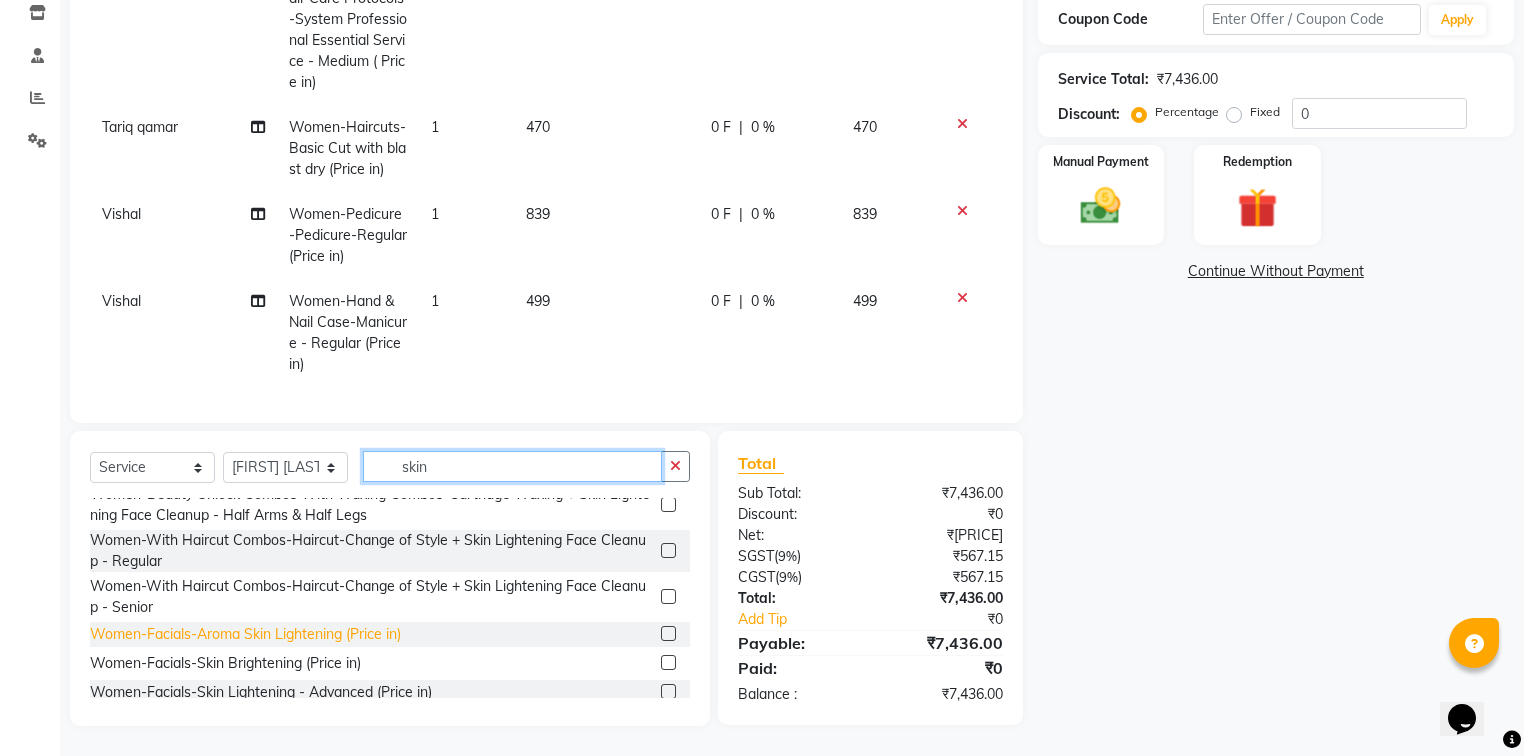 type on "skin" 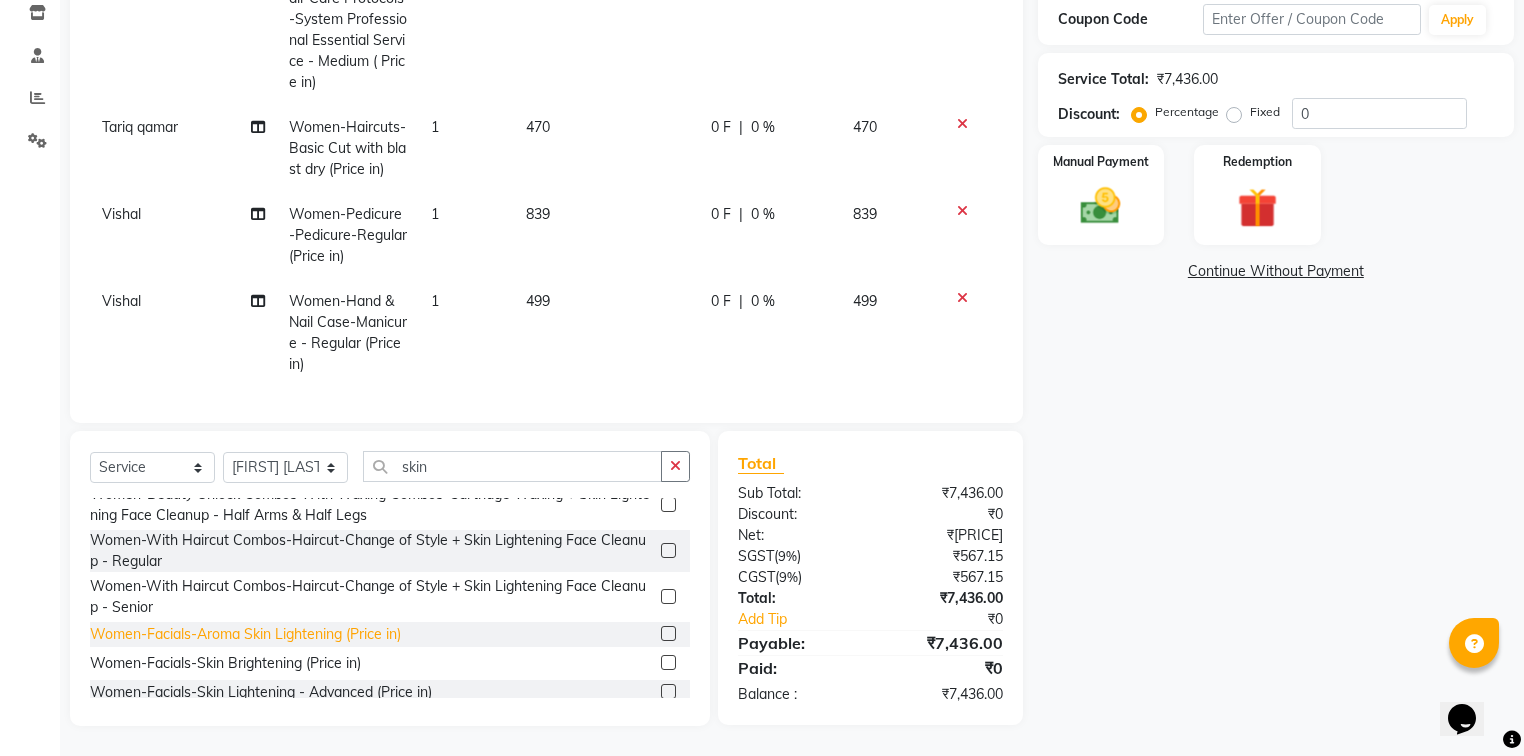 click on "Women-Facials-Aroma Skin Lightening (Price in)" 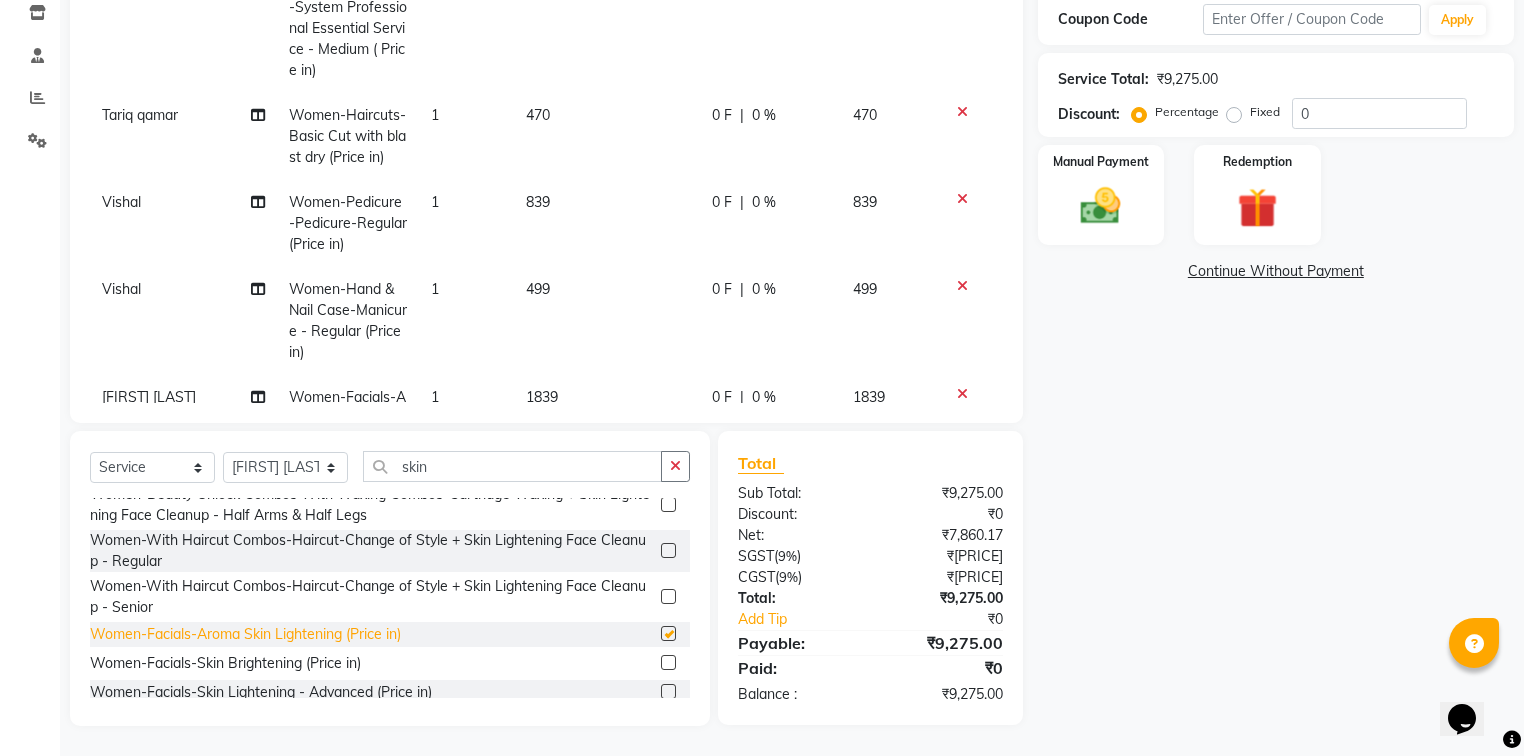 checkbox on "false" 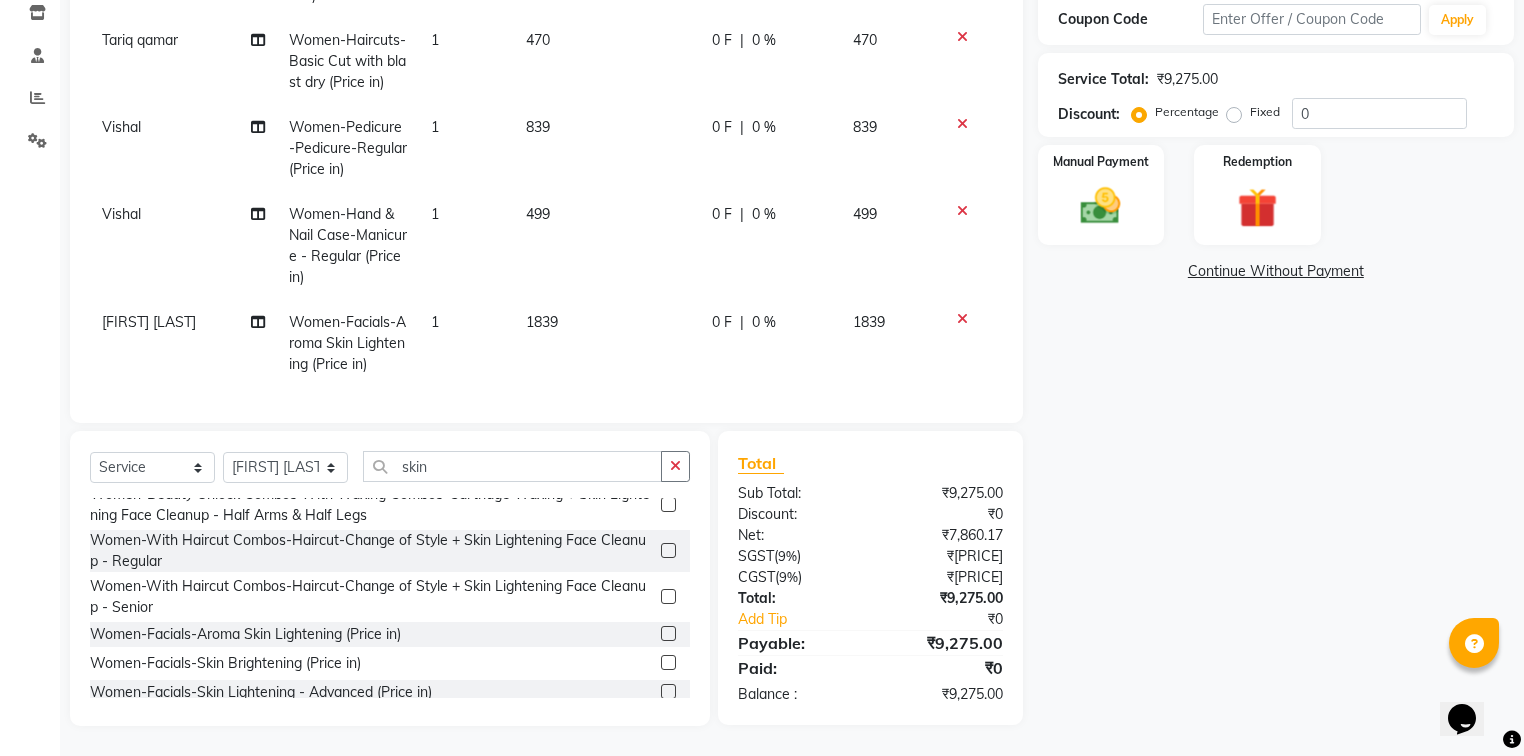 scroll, scrollTop: 236, scrollLeft: 0, axis: vertical 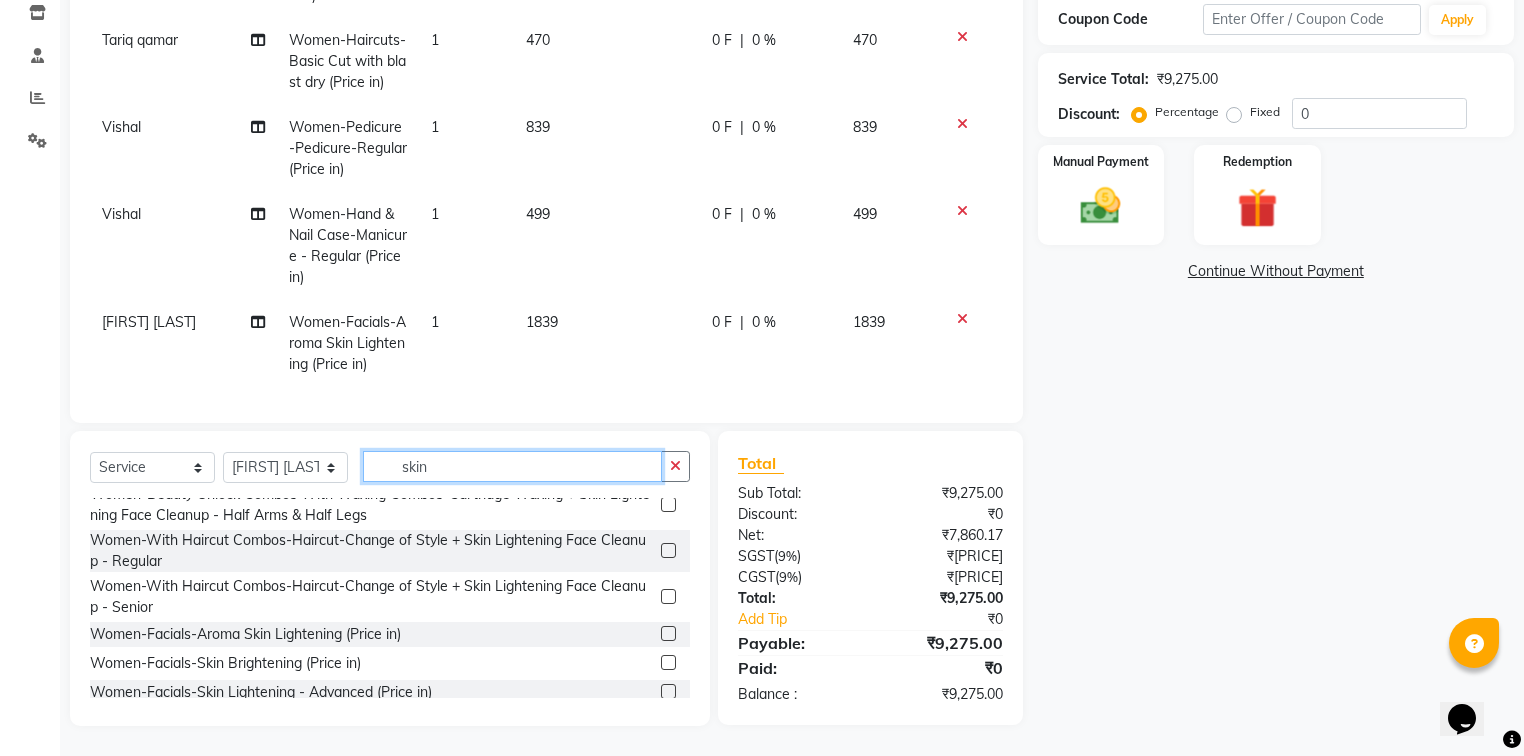 drag, startPoint x: 468, startPoint y: 474, endPoint x: 406, endPoint y: 481, distance: 62.39391 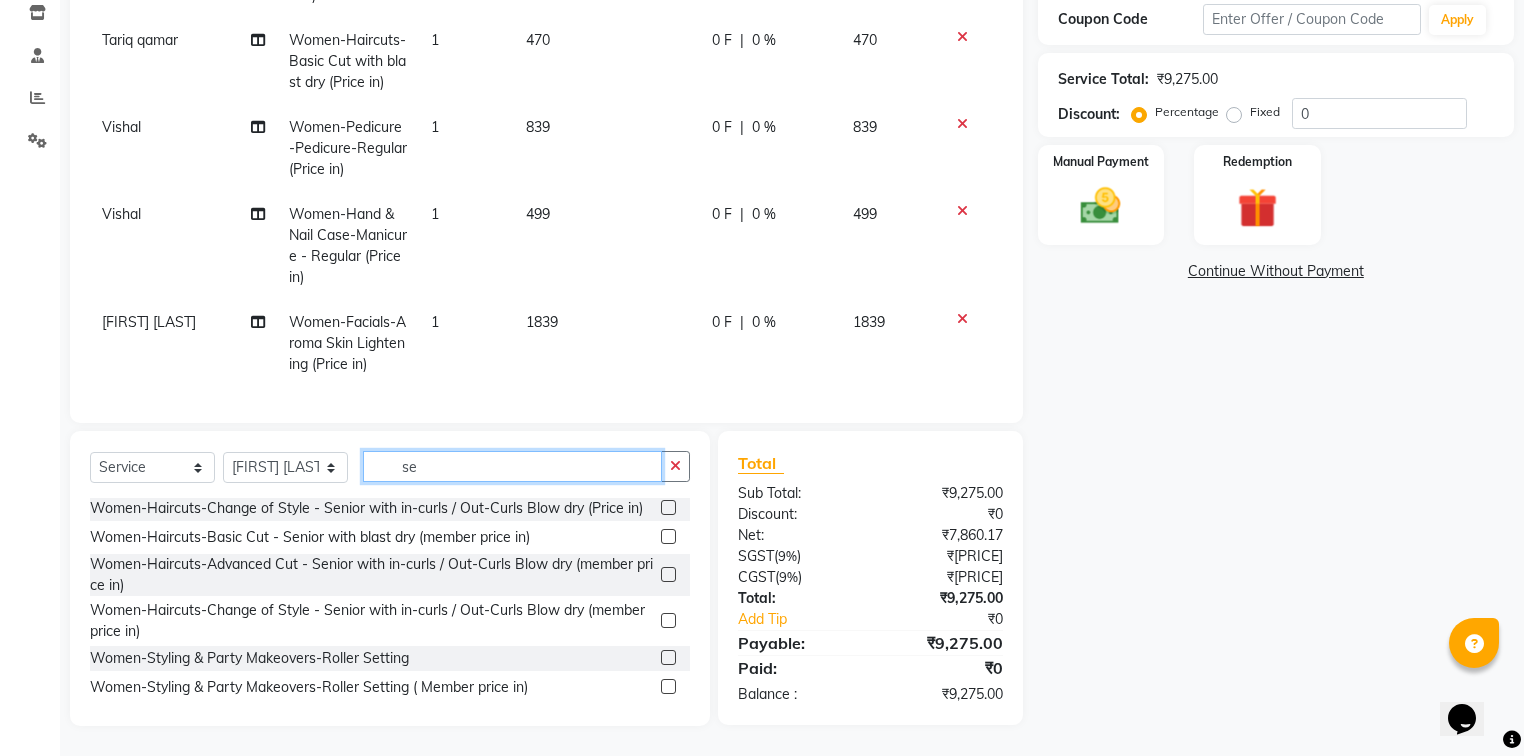 type on "s" 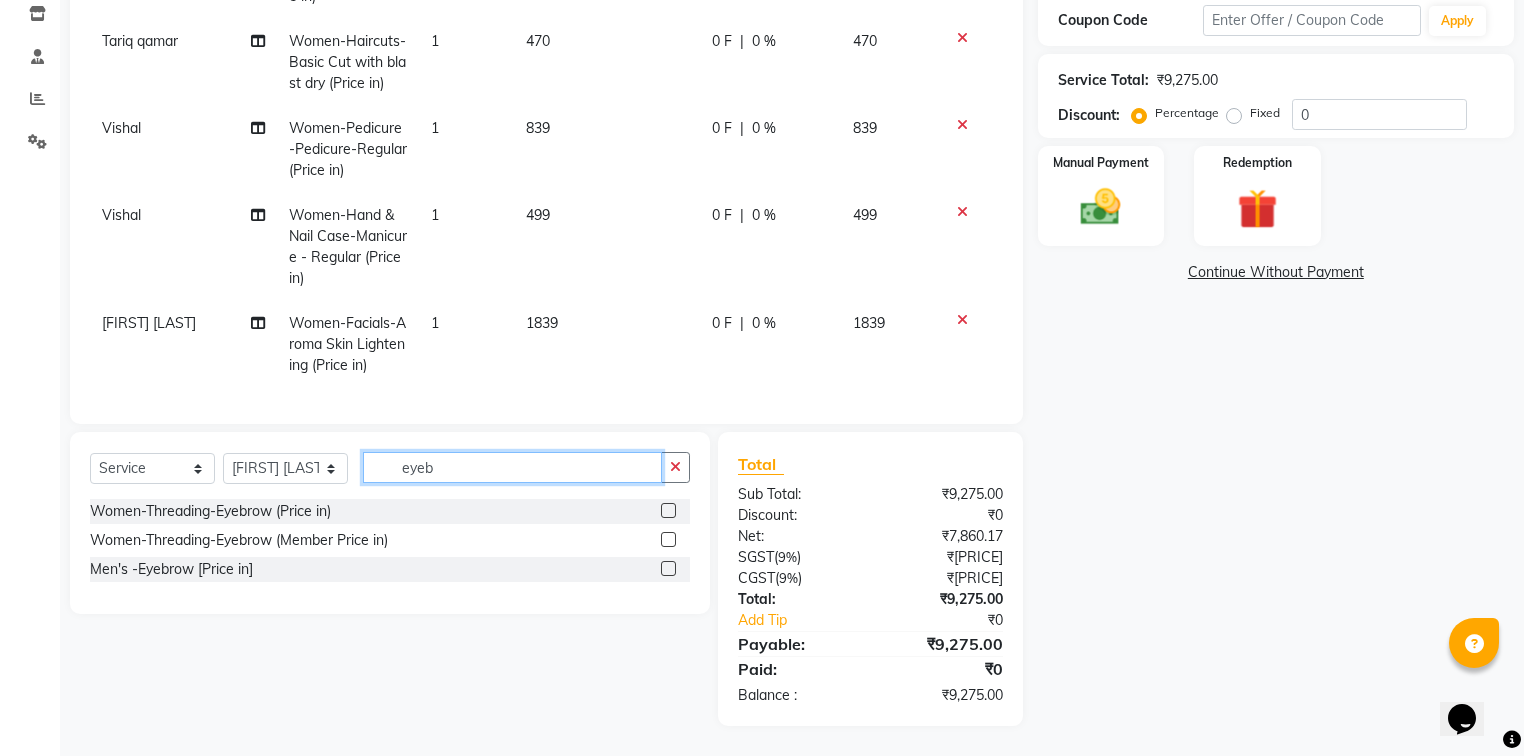 scroll, scrollTop: 0, scrollLeft: 0, axis: both 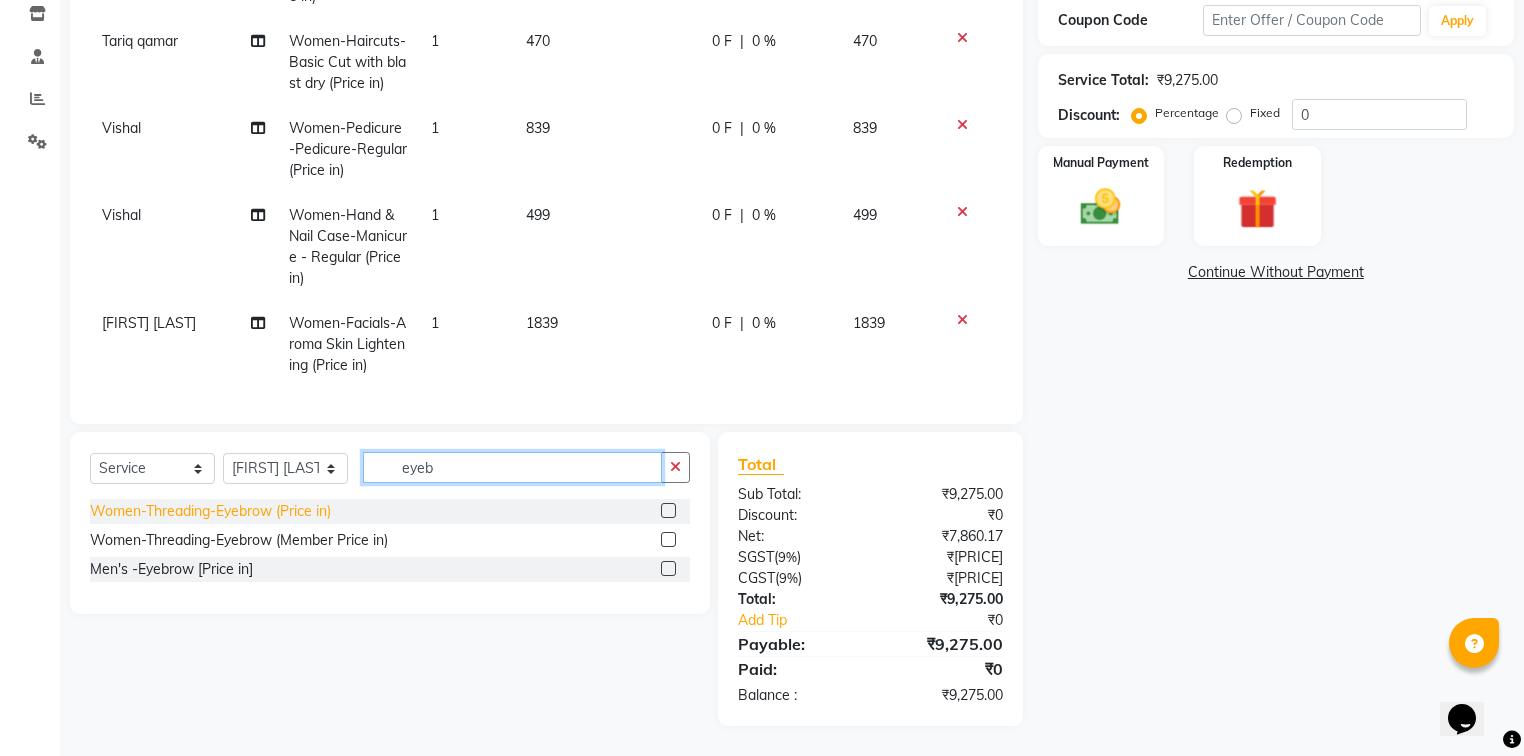type on "eyeb" 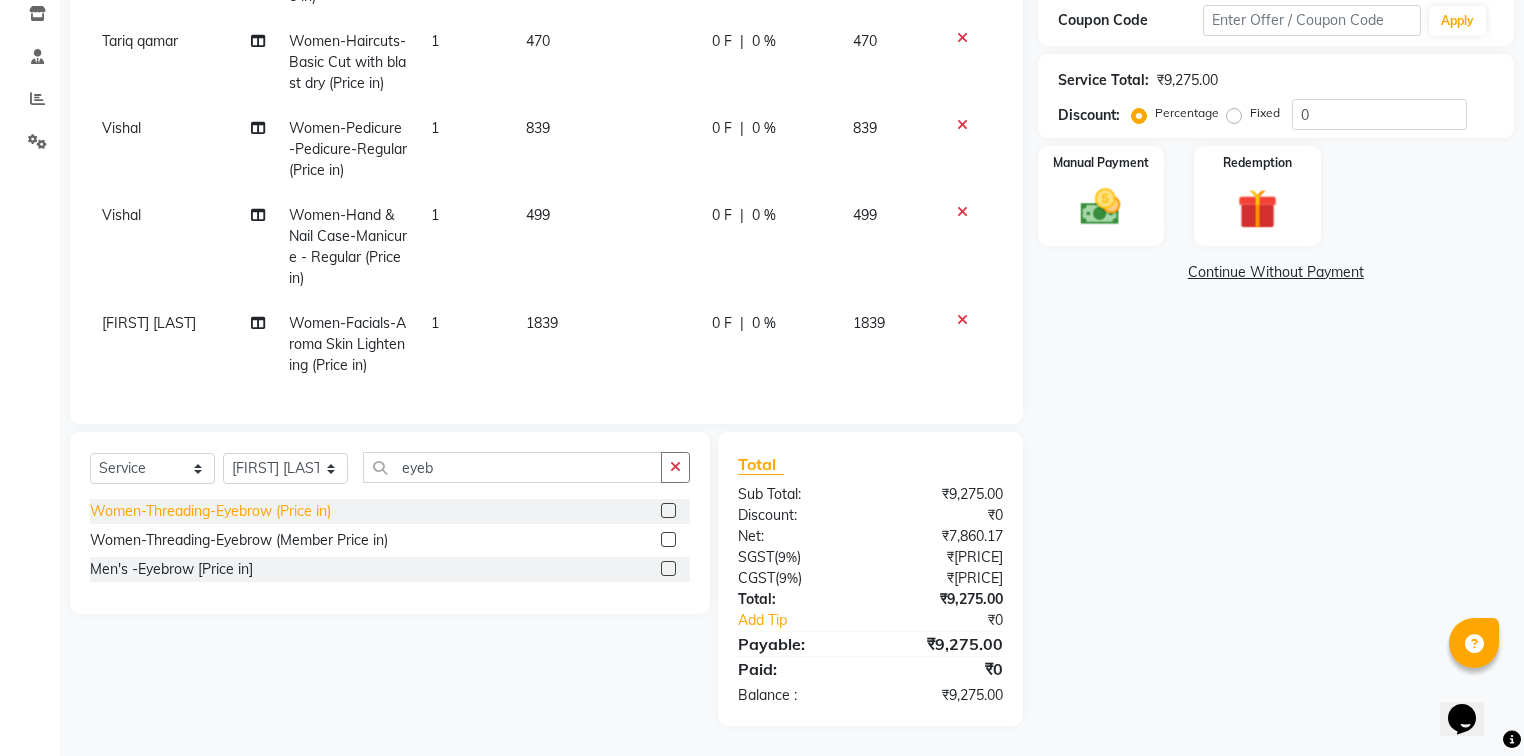 click on "Women-Threading-Eyebrow (Price in)" 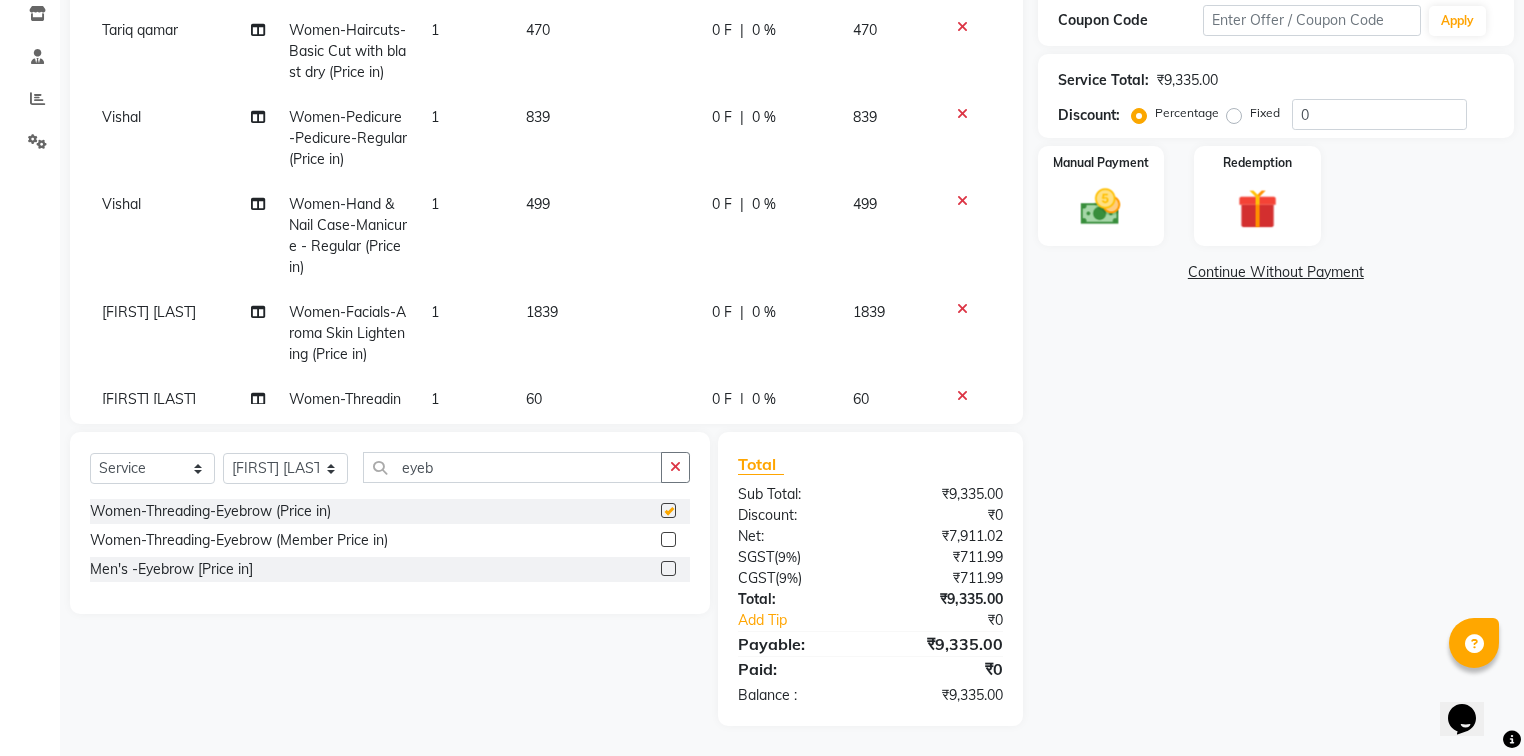 checkbox on "false" 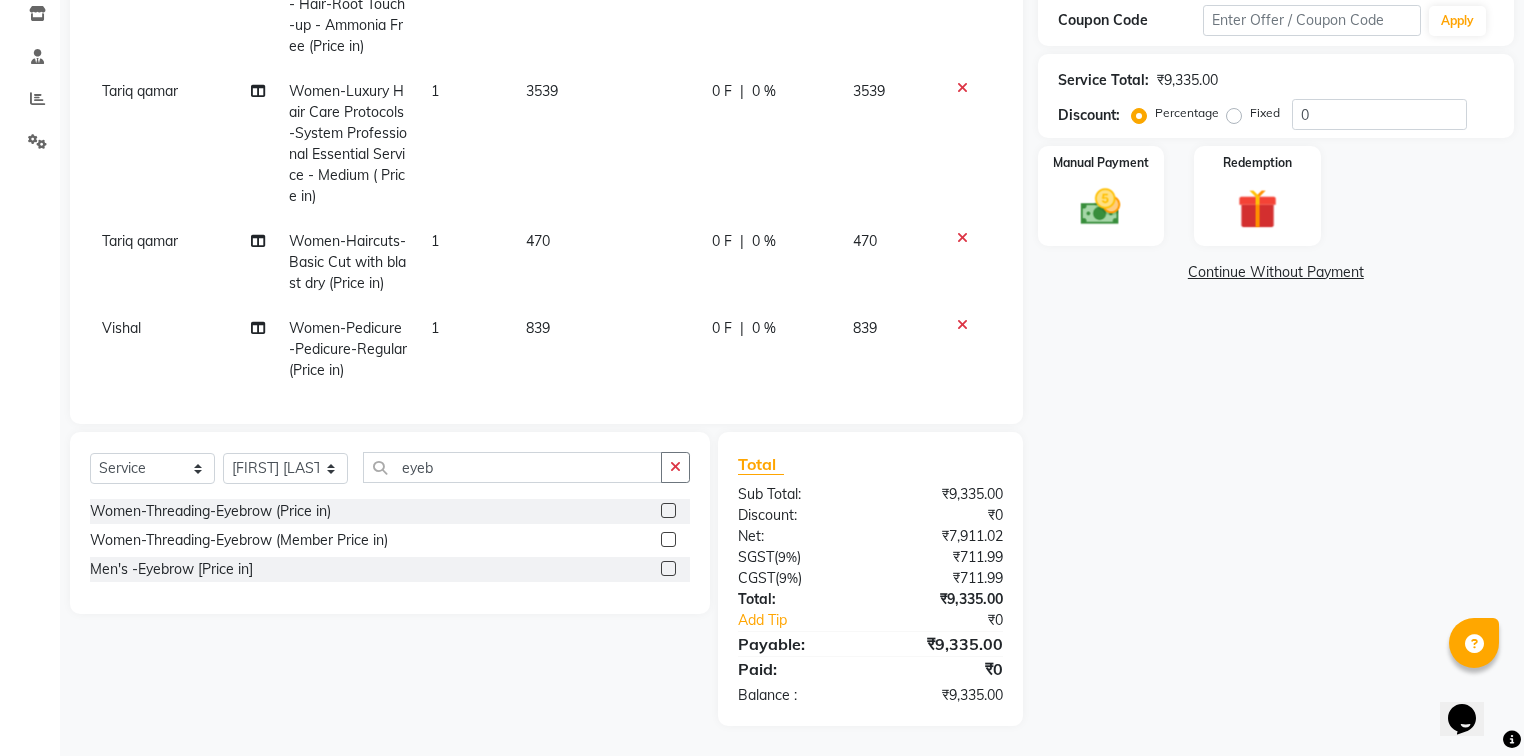 scroll, scrollTop: 0, scrollLeft: 0, axis: both 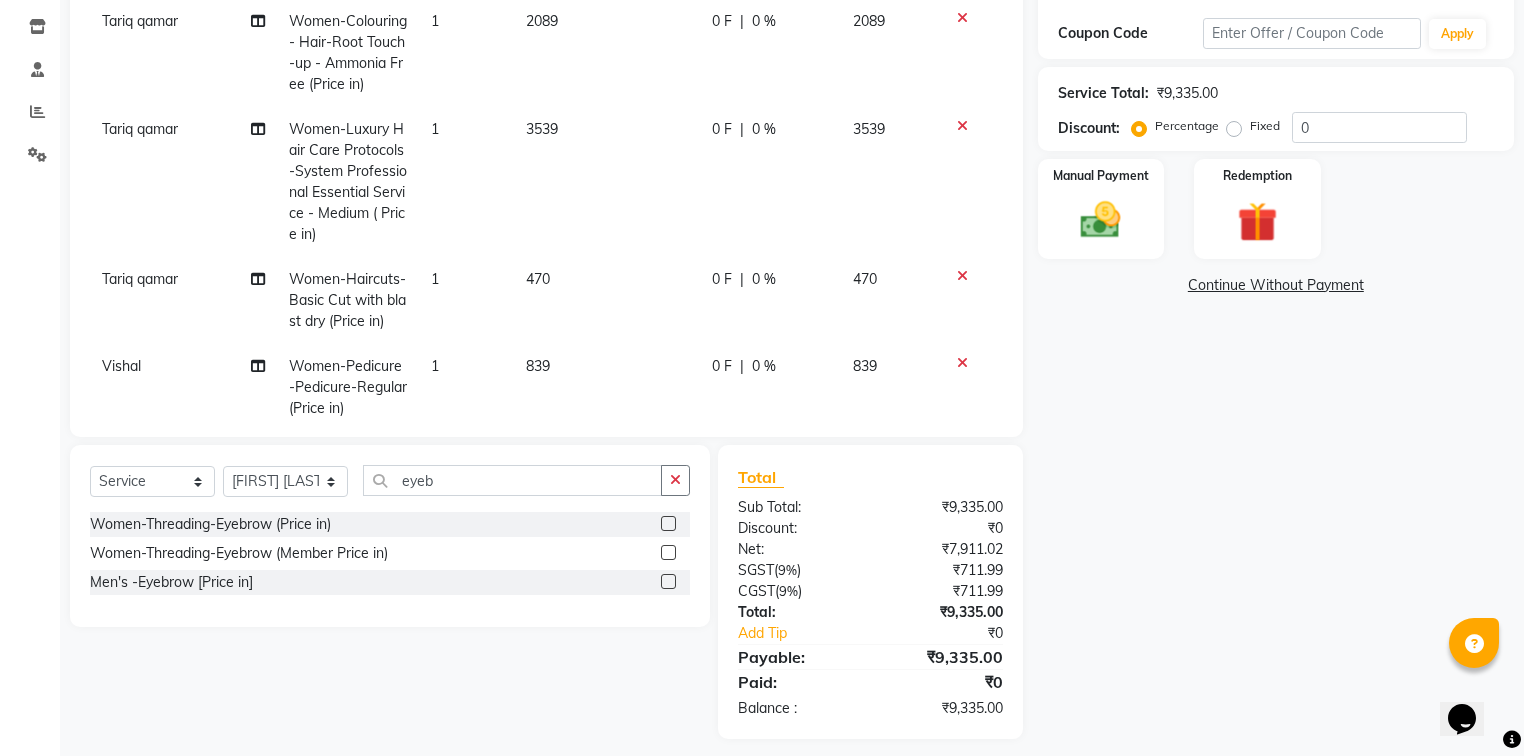 click on "0 F" 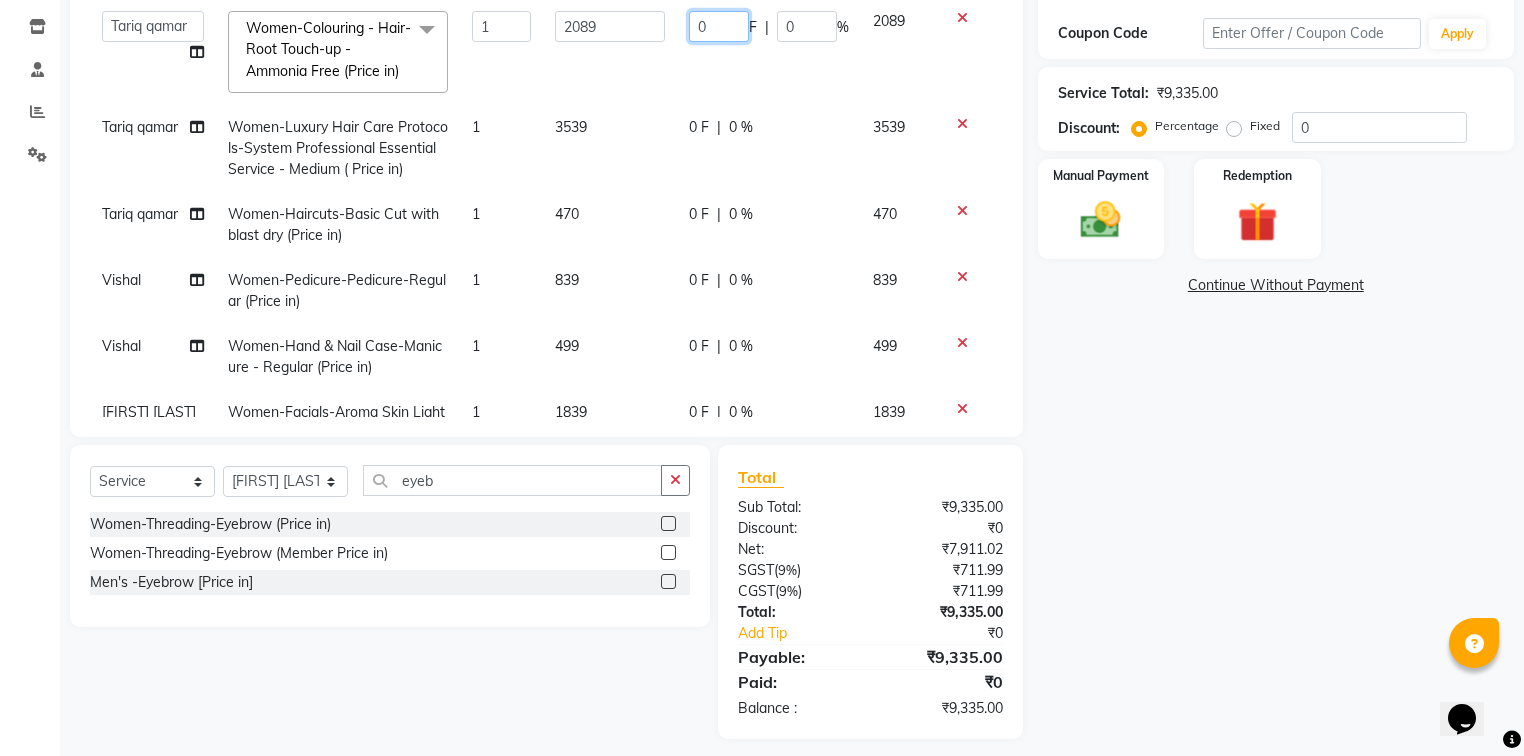 drag, startPoint x: 706, startPoint y: 24, endPoint x: 657, endPoint y: 39, distance: 51.24451 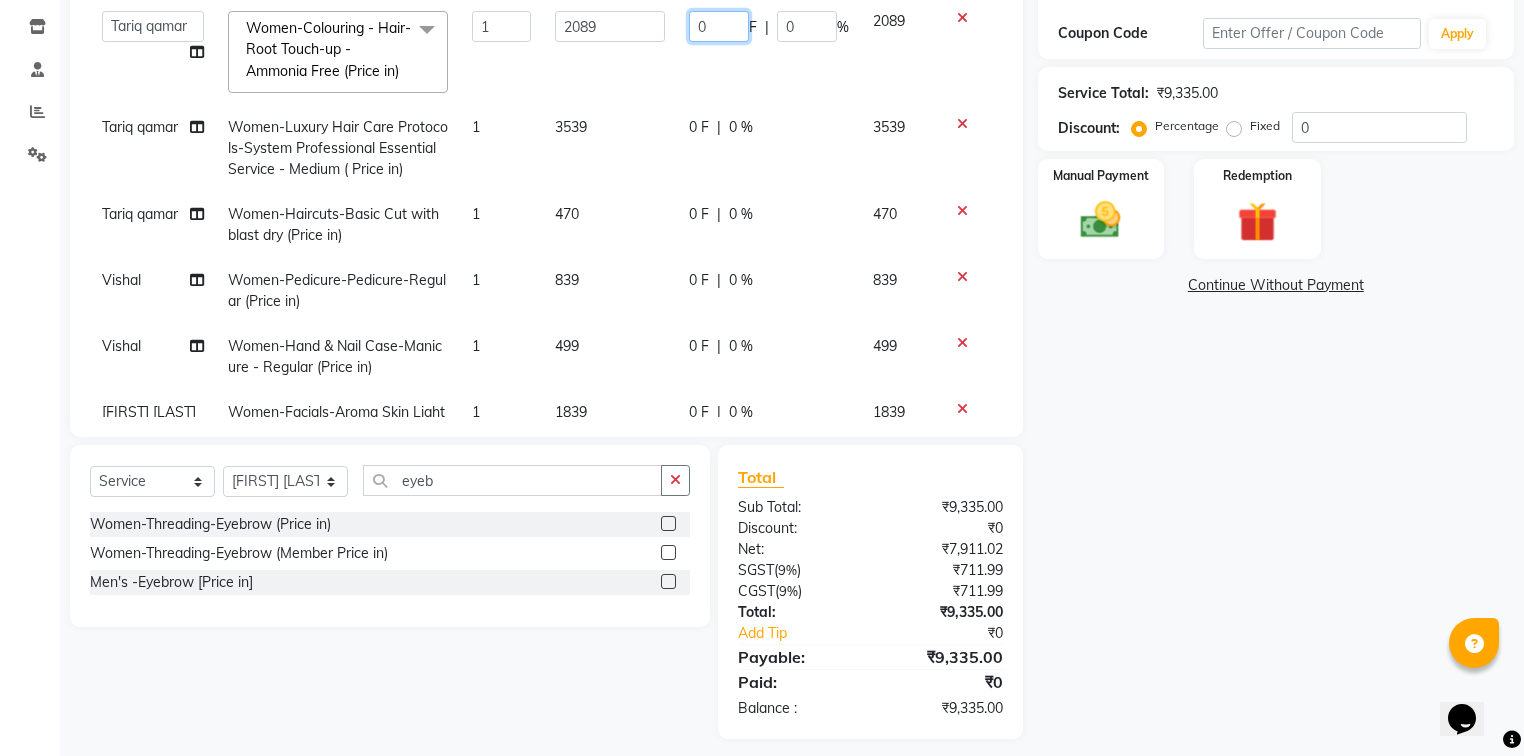 click on "Faiz alam   laxmi varma   Mo. Saif   Mo.Sirrajudin   Mukesh Saini   Nandini Pal   Pooja   Sanjeet chauhan   Sonam singh   Tariq qamar   Vishal  Women-Colouring - Hair-Root Touch-up - Ammonia Free (Price in)  x Women- Hair Cut Kids Haircuts-Girls cut - Regular (Below 10 years) (Price in) Women- Hair Cut Kids Haircuts-Girls cut - Makeover  (Price in) Women- Hair Cut Kids Haircuts-Girls cut - Regular (Below 10 years) (member price in) Women- Hair Cut Kids Haircuts-Girls cut - Makeover (member price in) Women-Haircuts-Basic Cut with blast dry (Price in) Women-Haircuts-Basic Cut - Senior with blast dry (Price in) Women-Haircuts-Advanced Cut with in-curls / Out-Curls Blow dry (Price in) Women-Haircuts-Advanced Cut - Senior with in-curls / Out-Curls Blow dry (Price in) Women-Haircuts-Change of Style with in-curls / Out-Curls Blow dry (Price in) Women-Haircuts-Change of Style - Senior with in-curls / Out-Curls Blow dry (Price in) Women-Haircuts-Basic Cut with blast dry (member price in) Women-Detan-Face (Price in)" 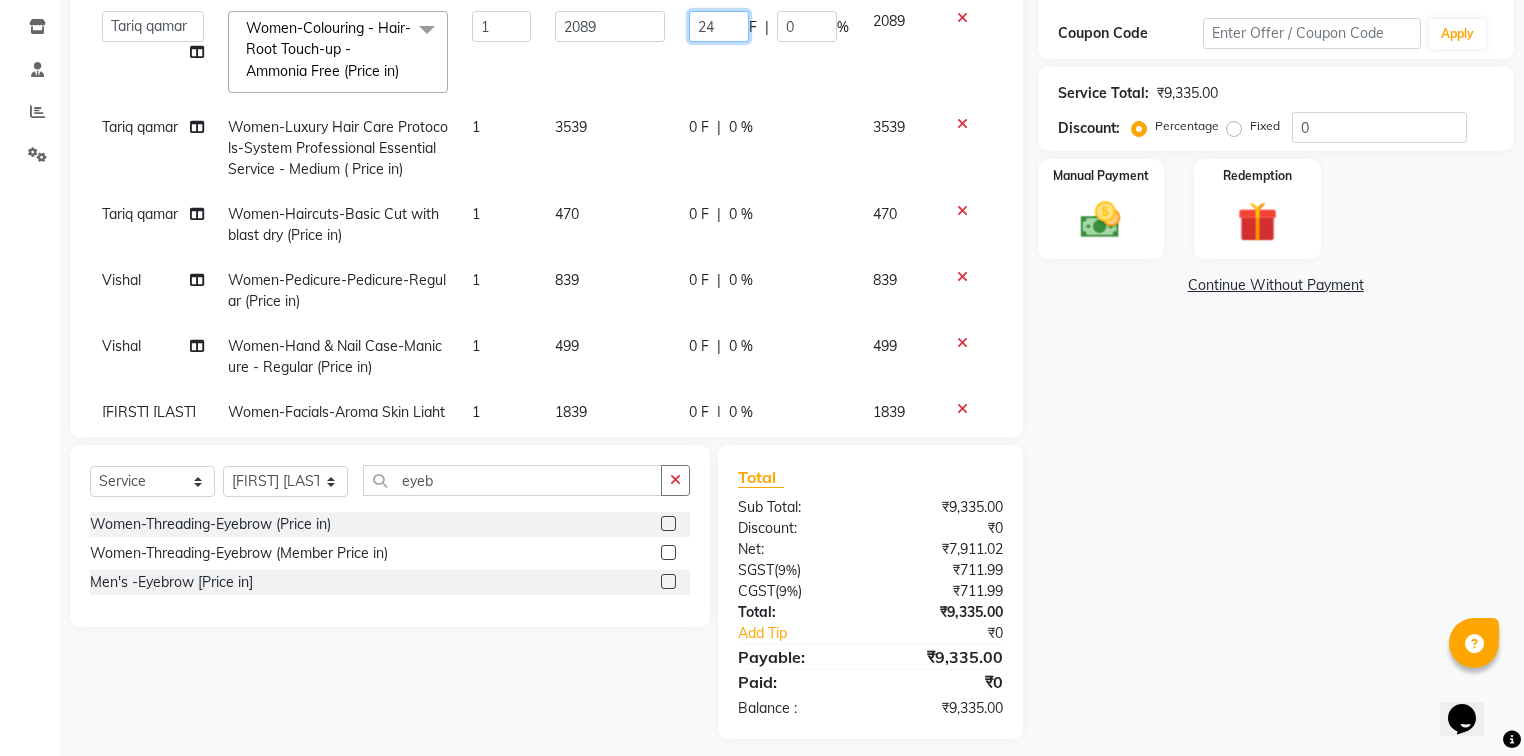 type on "240" 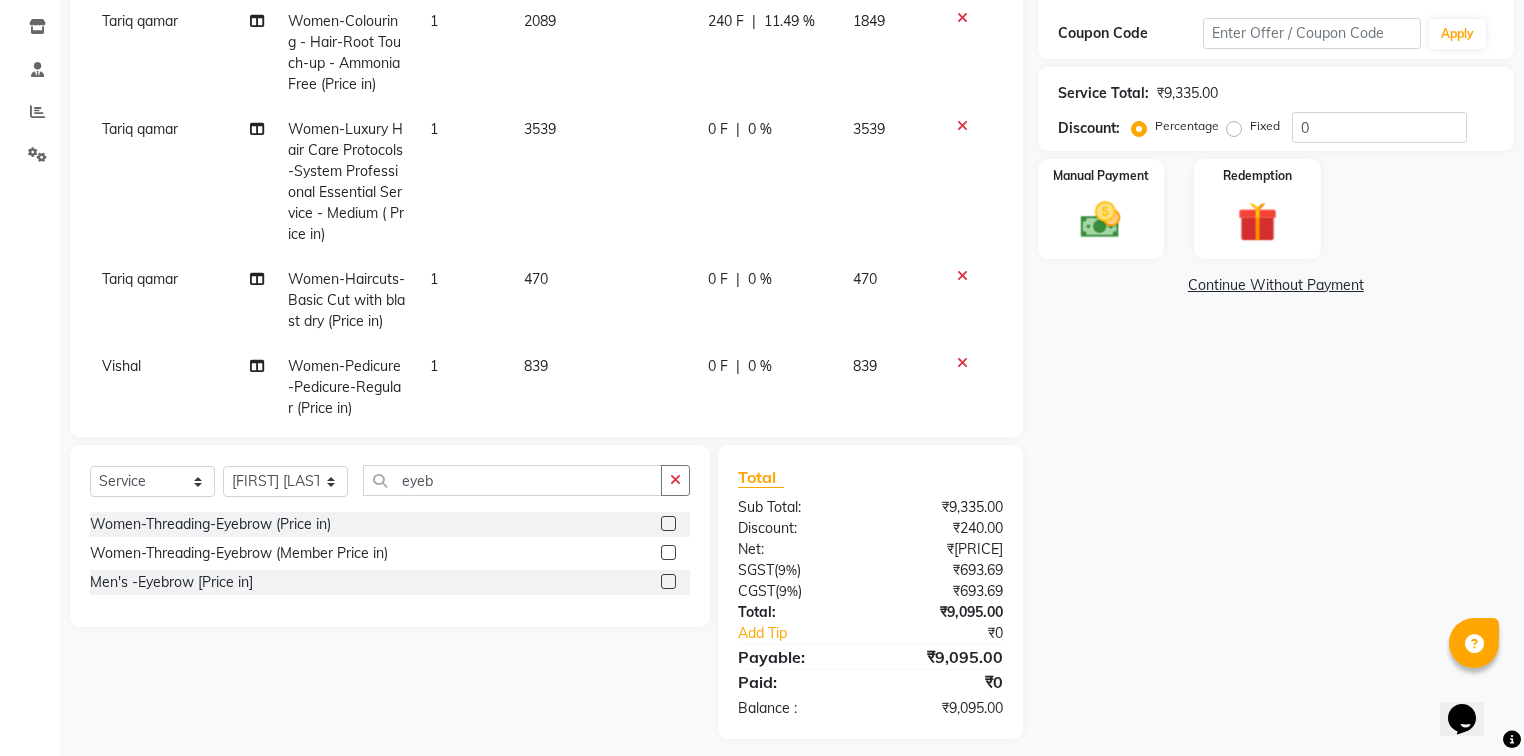 click on "2089" 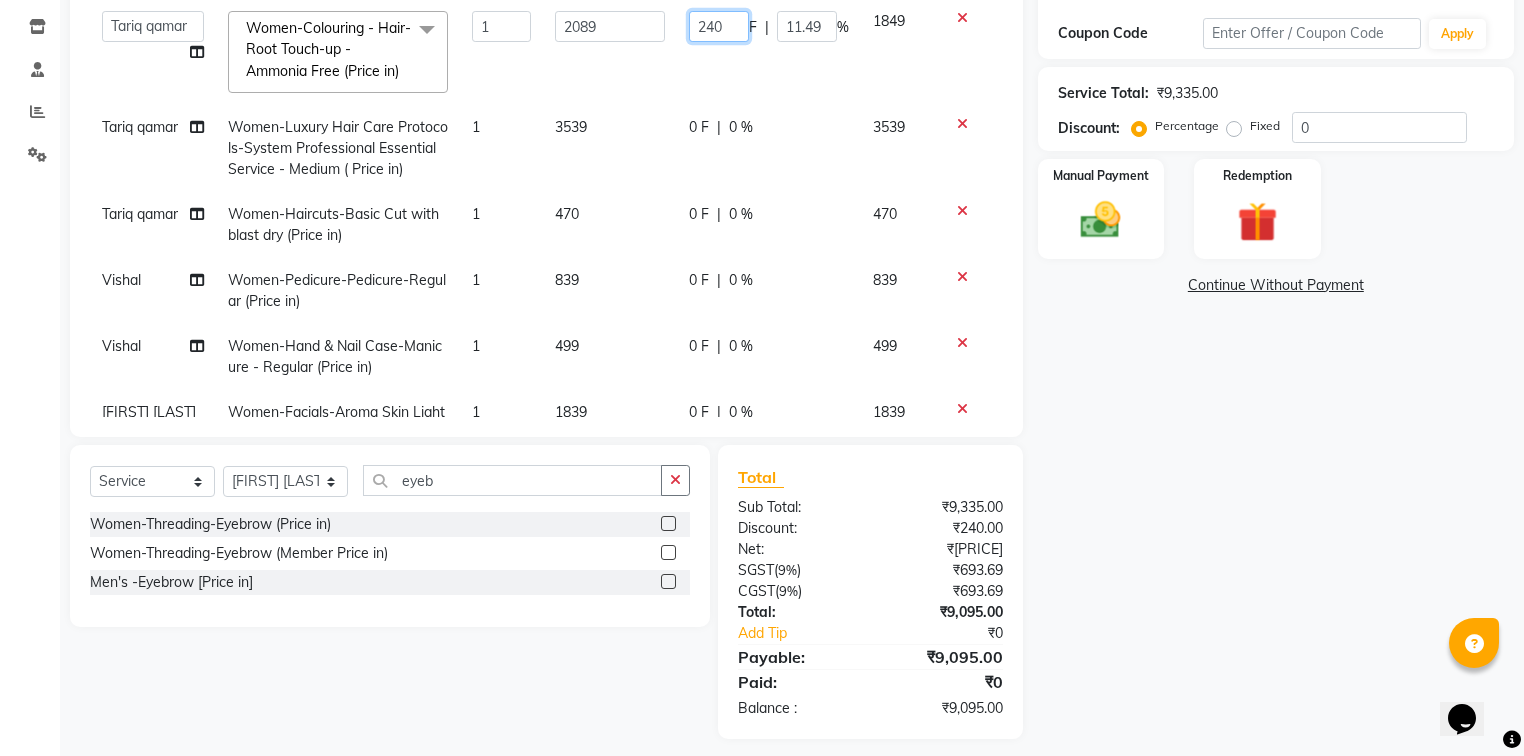 drag, startPoint x: 710, startPoint y: 29, endPoint x: 680, endPoint y: 39, distance: 31.622776 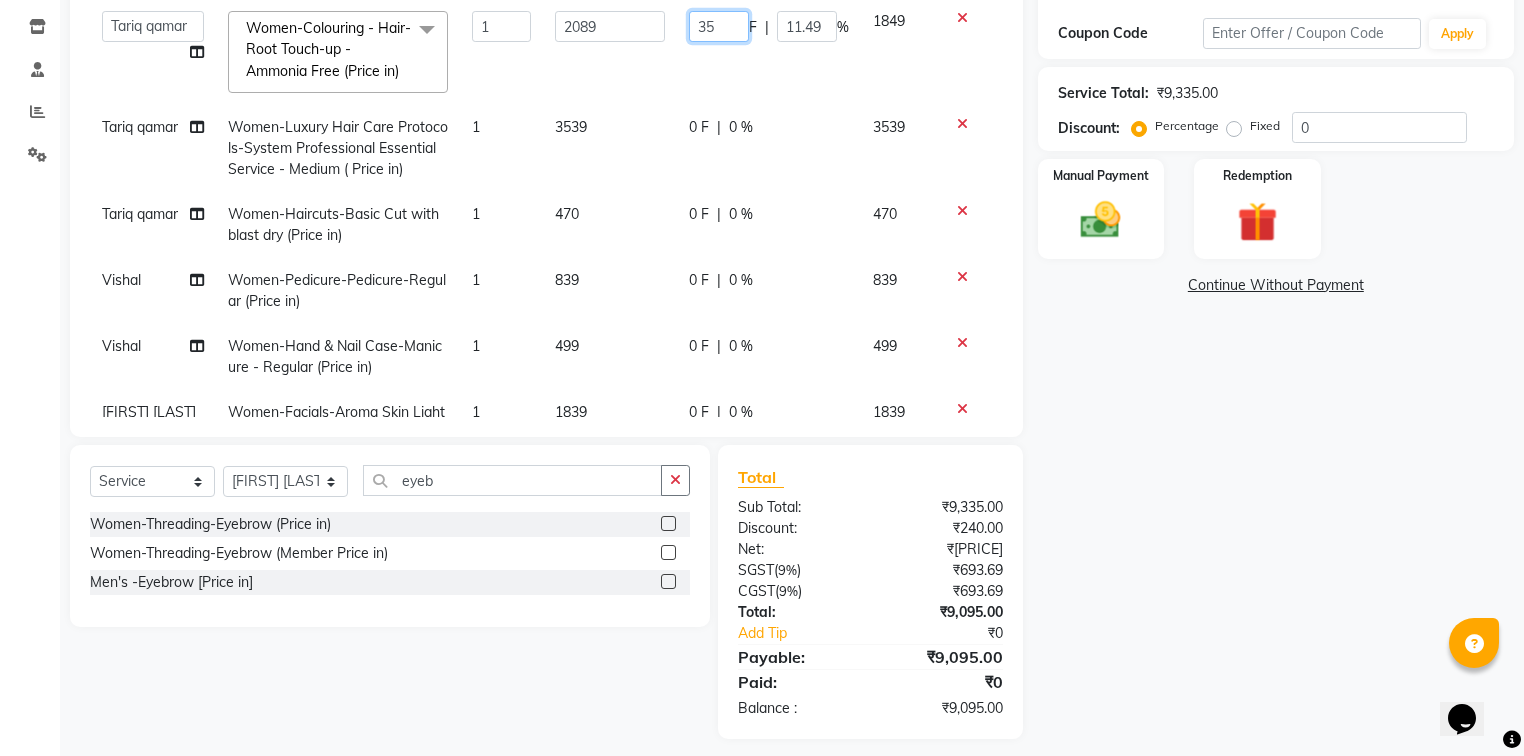 type on "350" 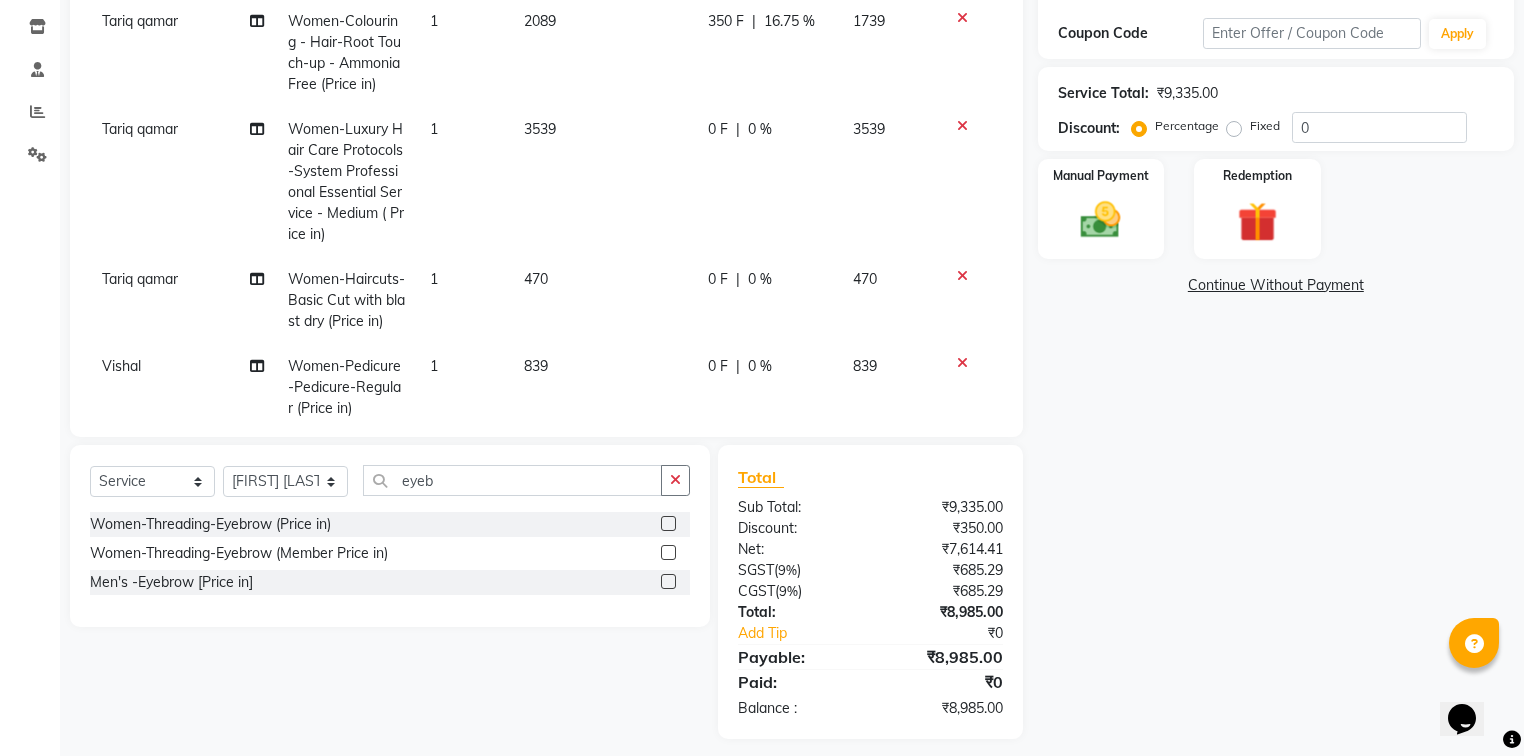 click on "2089" 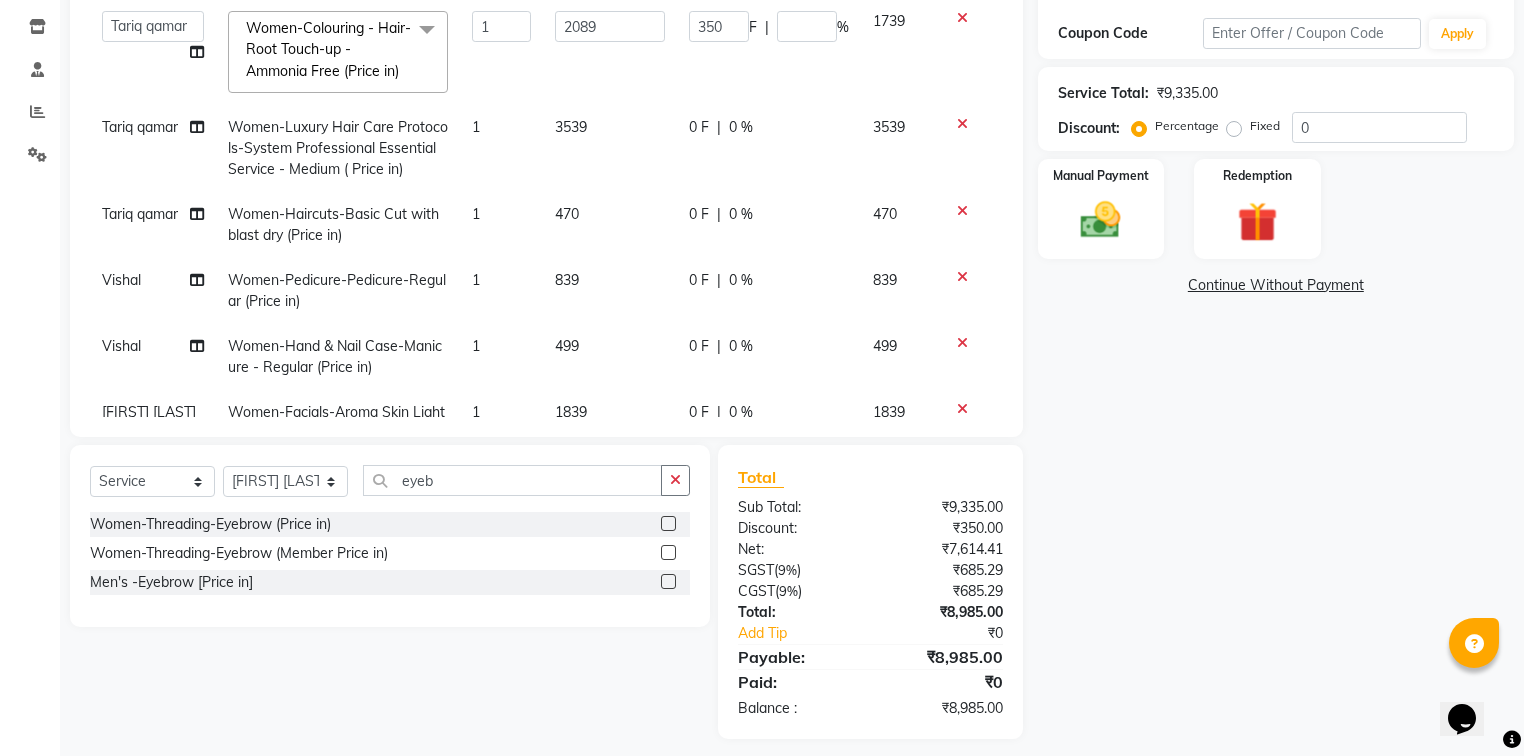 click on "0 F" 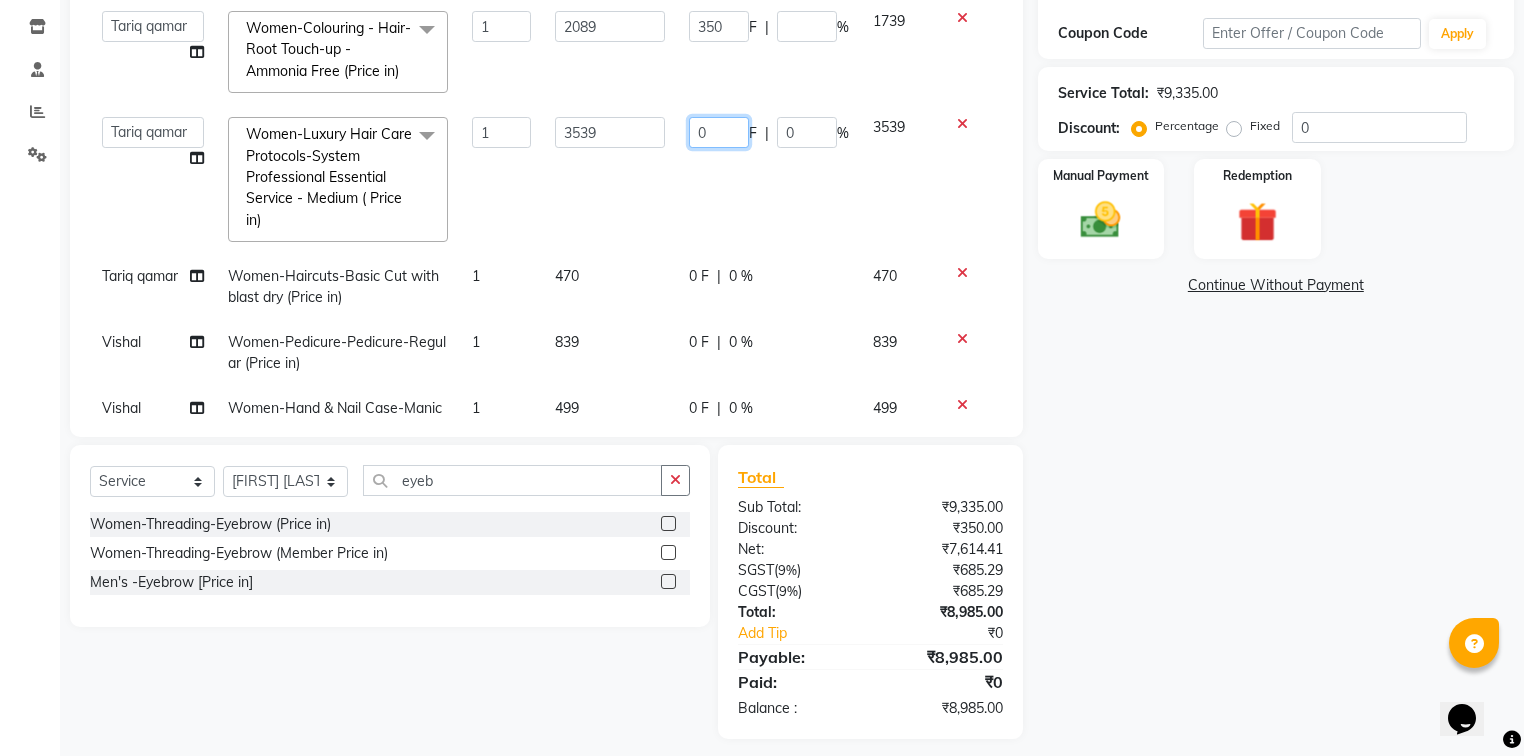 drag, startPoint x: 716, startPoint y: 154, endPoint x: 681, endPoint y: 164, distance: 36.40055 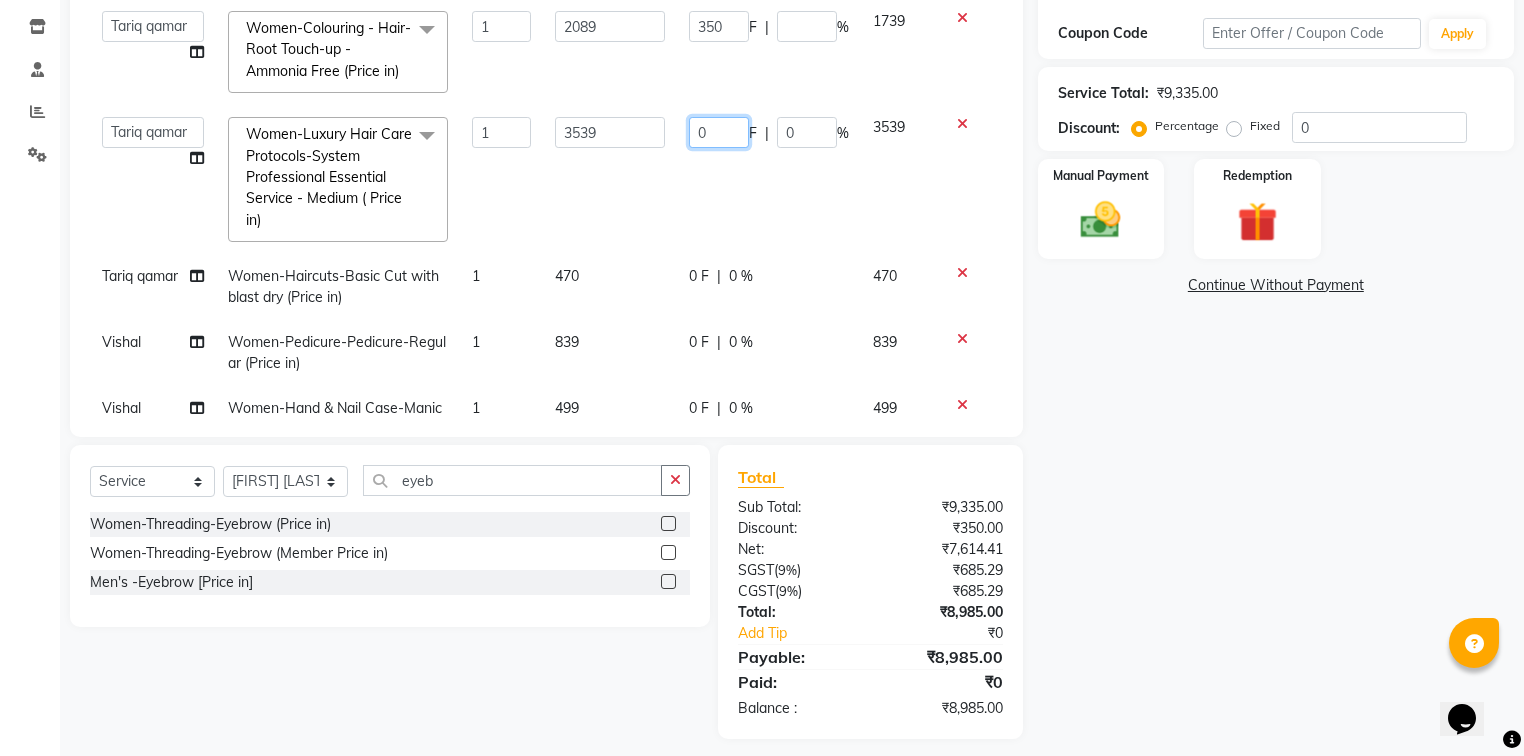 click on "0" 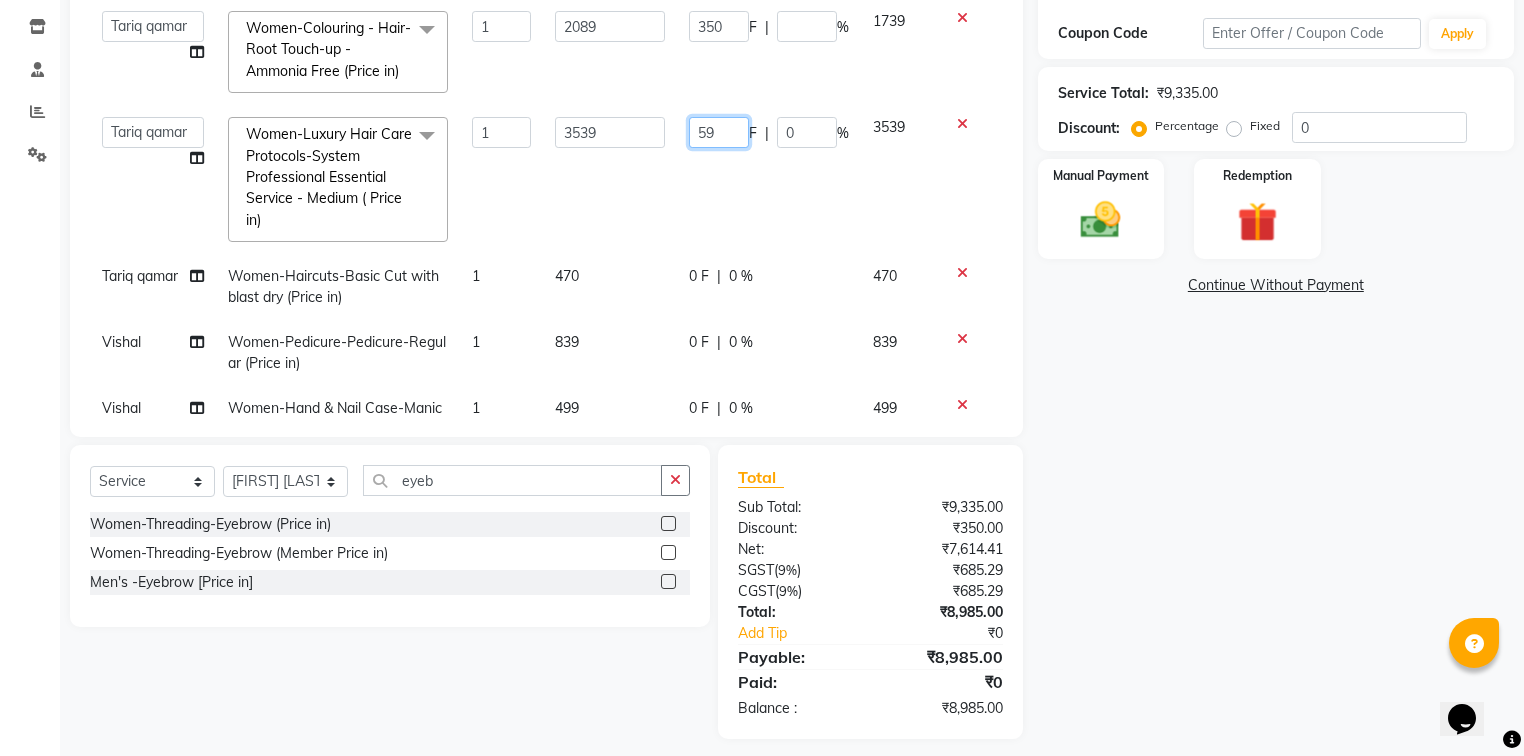 type on "590" 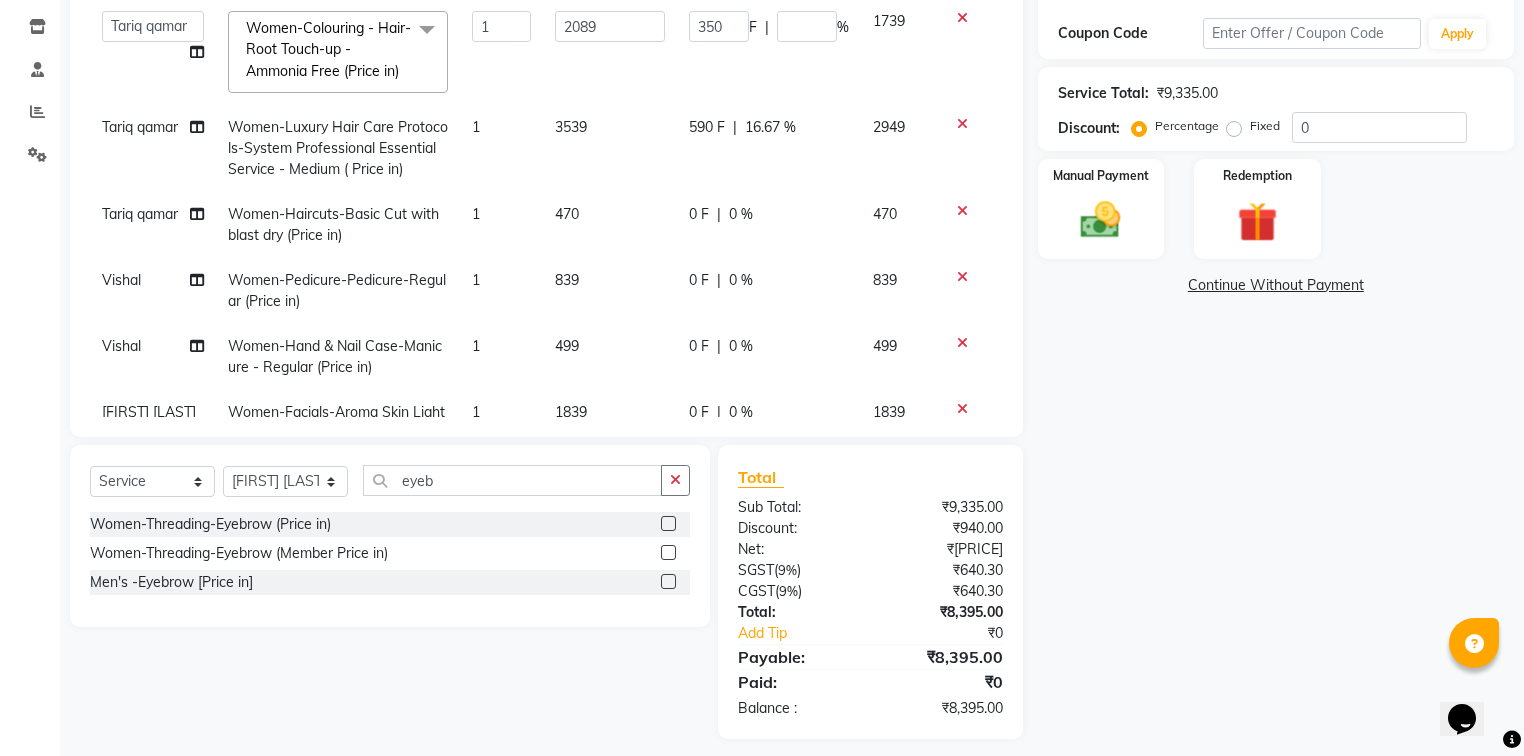 click on "Faiz alam   laxmi varma   Mo. Saif   Mo.Sirrajudin   Mukesh Saini   Nandini Pal   Pooja   Sanjeet chauhan   Sonam singh   Tariq qamar   Vishal  Women-Colouring - Hair-Root Touch-up - Ammonia Free (Price in)  x Women- Hair Cut Kids Haircuts-Girls cut - Regular (Below 10 years) (Price in) Women- Hair Cut Kids Haircuts-Girls cut - Makeover  (Price in) Women- Hair Cut Kids Haircuts-Girls cut - Regular (Below 10 years) (member price in) Women- Hair Cut Kids Haircuts-Girls cut - Makeover (member price in) Women-Haircuts-Basic Cut with blast dry (Price in) Women-Haircuts-Basic Cut - Senior with blast dry (Price in) Women-Haircuts-Advanced Cut with in-curls / Out-Curls Blow dry (Price in) Women-Haircuts-Advanced Cut - Senior with in-curls / Out-Curls Blow dry (Price in) Women-Haircuts-Change of Style with in-curls / Out-Curls Blow dry (Price in) Women-Haircuts-Change of Style - Senior with in-curls / Out-Curls Blow dry (Price in) Women-Haircuts-Basic Cut with blast dry (member price in) Women-Detan-Face (Price in)" 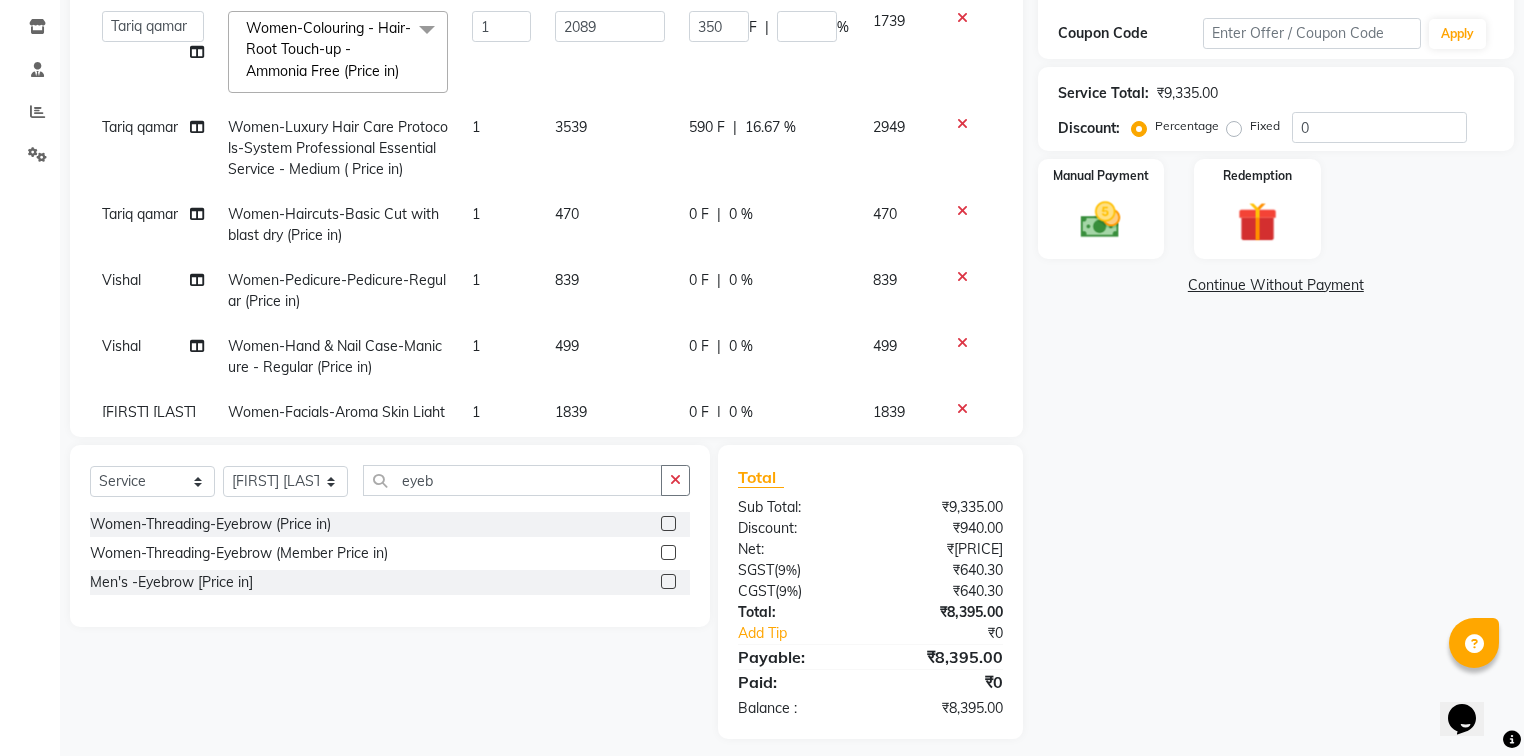 click on "0 F" 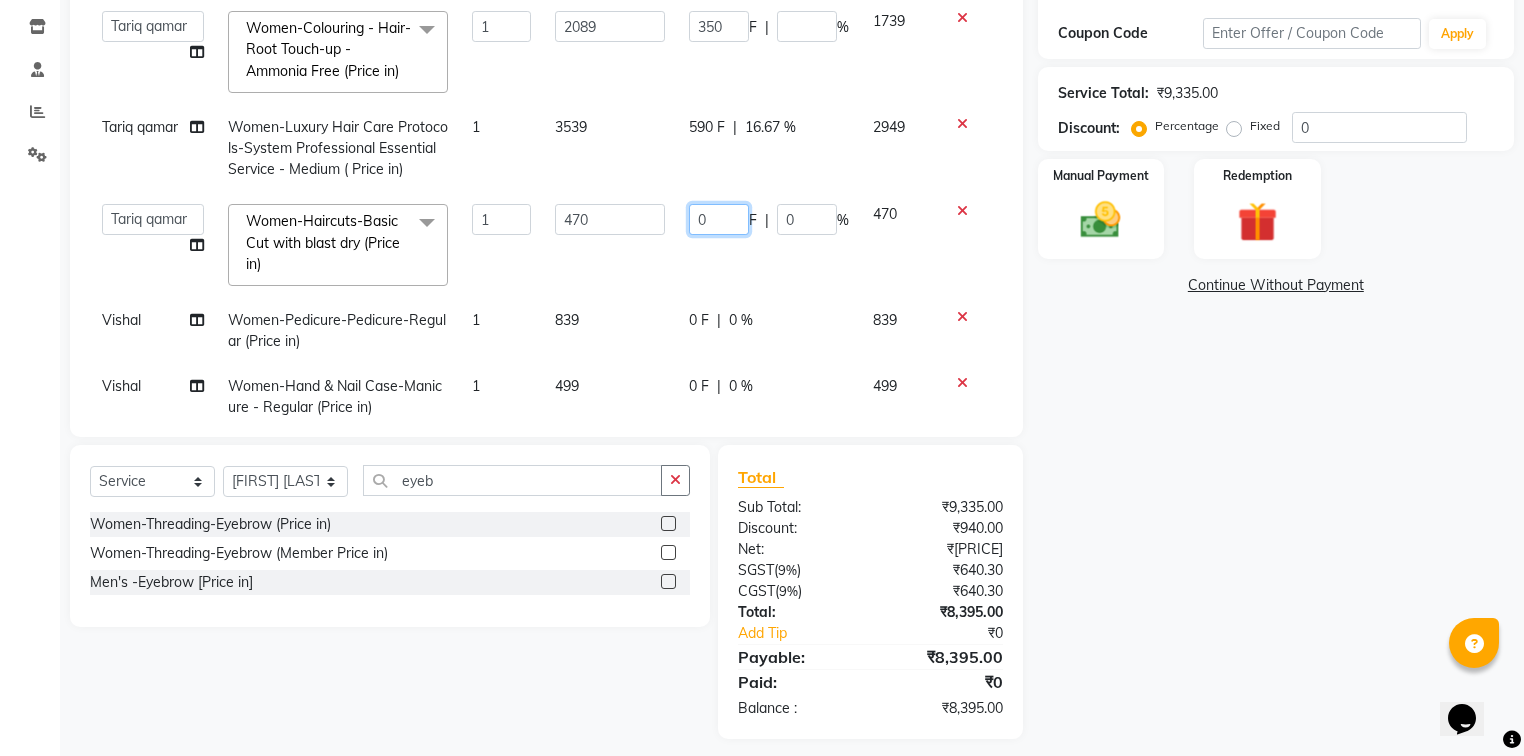 drag, startPoint x: 700, startPoint y: 244, endPoint x: 639, endPoint y: 259, distance: 62.817196 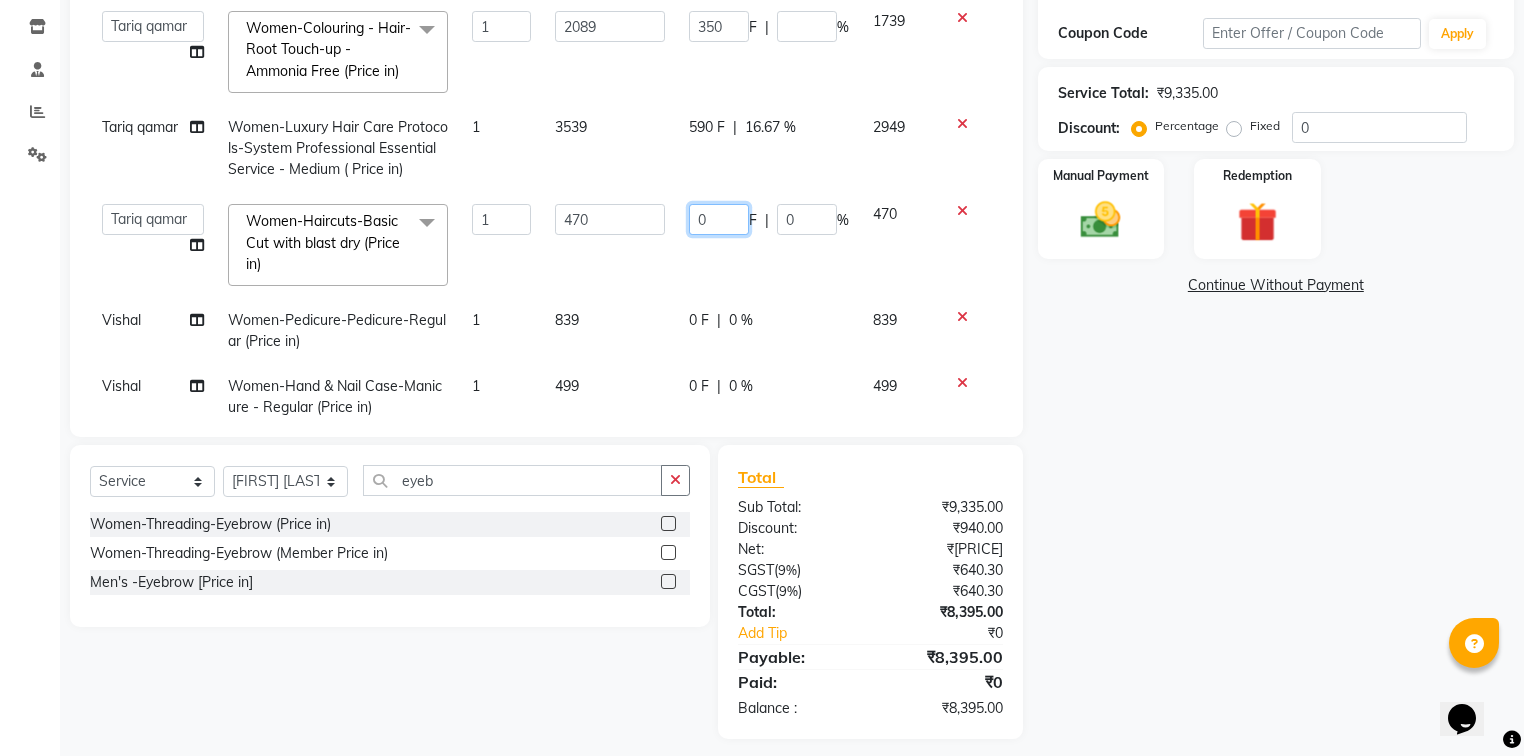 click on "Faiz alam   laxmi varma   Mo. Saif   Mo.Sirrajudin   Mukesh Saini   Nandini Pal   Pooja   Sanjeet chauhan   Sonam singh   Tariq qamar   Vishal  Women-Haircuts-Basic Cut with blast dry (Price in)  x Women- Hair Cut Kids Haircuts-Girls cut - Regular (Below 10 years) (Price in) Women- Hair Cut Kids Haircuts-Girls cut - Makeover  (Price in) Women- Hair Cut Kids Haircuts-Girls cut - Regular (Below 10 years) (member price in) Women- Hair Cut Kids Haircuts-Girls cut - Makeover (member price in) Women-Haircuts-Basic Cut with blast dry (Price in) Women-Haircuts-Basic Cut - Senior with blast dry (Price in) Women-Haircuts-Advanced Cut with in-curls / Out-Curls Blow dry (Price in) Women-Haircuts-Advanced Cut - Senior with in-curls / Out-Curls Blow dry (Price in) Women-Haircuts-Change of Style with in-curls / Out-Curls Blow dry (Price in) Women-Haircuts-Change of Style - Senior with in-curls / Out-Curls Blow dry (Price in) Women-Haircuts-Basic Cut with blast dry (member price in) Women-Hair Fibre-Forehead (Price in) 1 0" 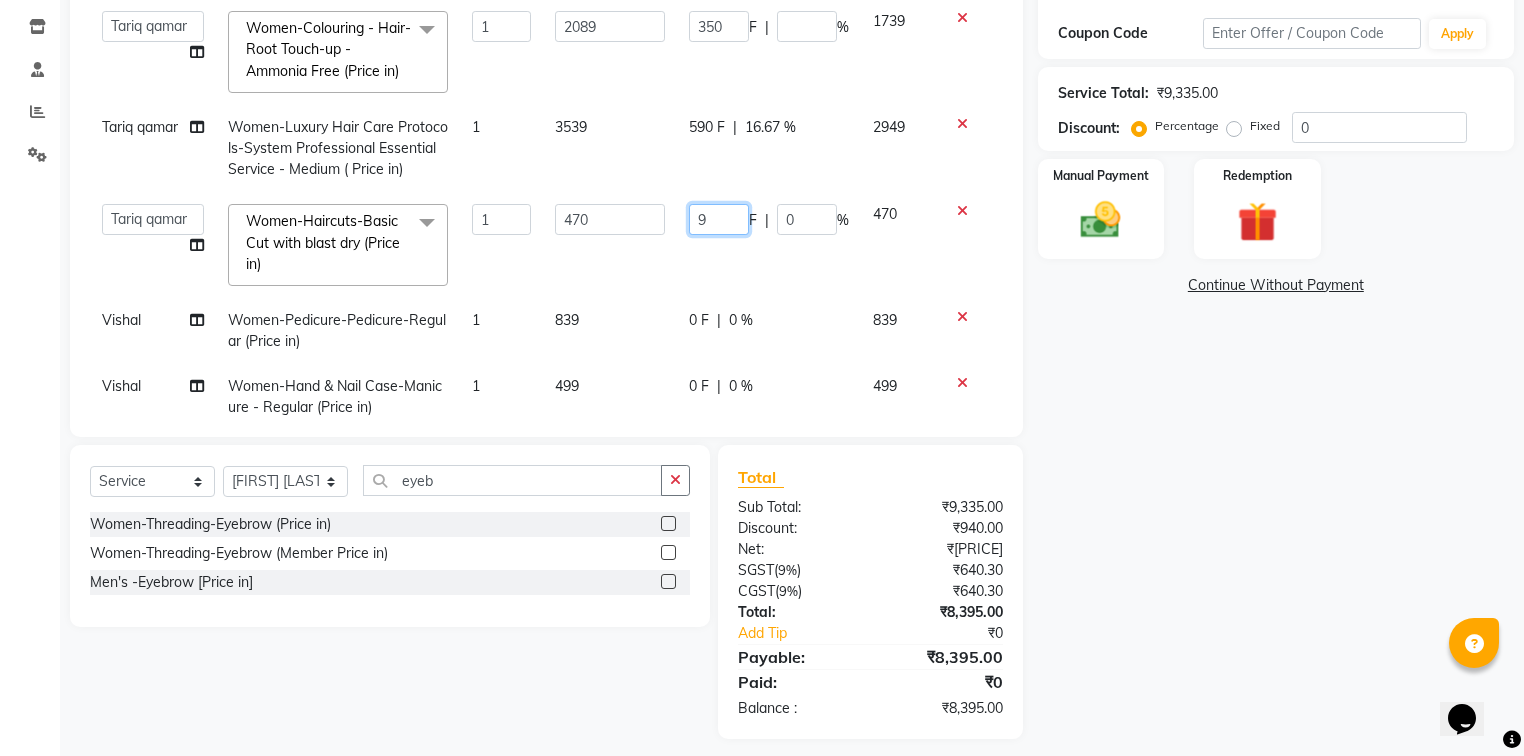 type on "90" 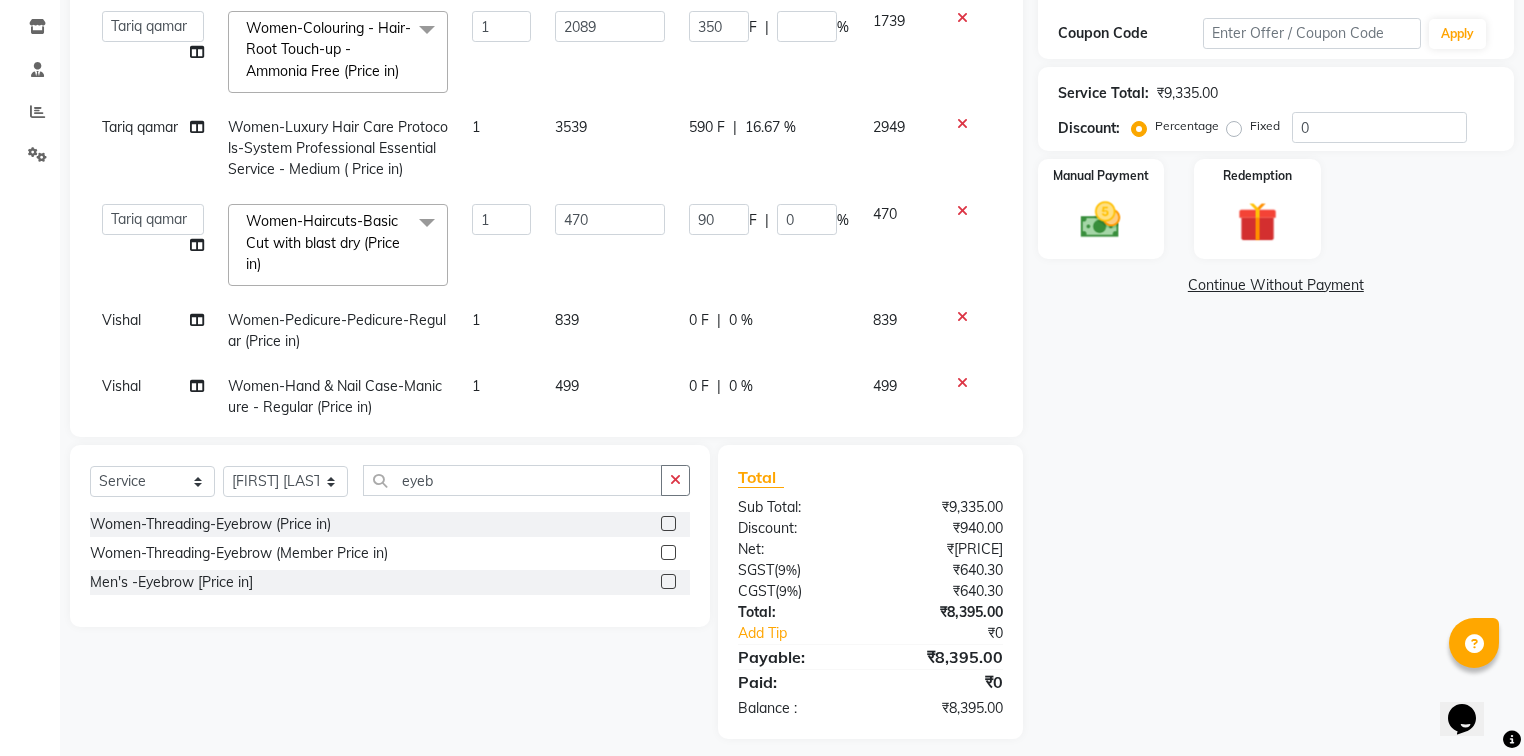 click on "Faiz alam   laxmi varma   Mo. Saif   Mo.Sirrajudin   Mukesh Saini   Nandini Pal   Pooja   Sanjeet chauhan   Sonam singh   Tariq qamar   Vishal  Women-Colouring - Hair-Root Touch-up - Ammonia Free (Price in)  x Women- Hair Cut Kids Haircuts-Girls cut - Regular (Below 10 years) (Price in) Women- Hair Cut Kids Haircuts-Girls cut - Makeover  (Price in) Women- Hair Cut Kids Haircuts-Girls cut - Regular (Below 10 years) (member price in) Women- Hair Cut Kids Haircuts-Girls cut - Makeover (member price in) Women-Haircuts-Basic Cut with blast dry (Price in) Women-Haircuts-Basic Cut - Senior with blast dry (Price in) Women-Haircuts-Advanced Cut with in-curls / Out-Curls Blow dry (Price in) Women-Haircuts-Advanced Cut - Senior with in-curls / Out-Curls Blow dry (Price in) Women-Haircuts-Change of Style with in-curls / Out-Curls Blow dry (Price in) Women-Haircuts-Change of Style - Senior with in-curls / Out-Curls Blow dry (Price in) Women-Haircuts-Basic Cut with blast dry (member price in) Women-Detan-Face (Price in)" 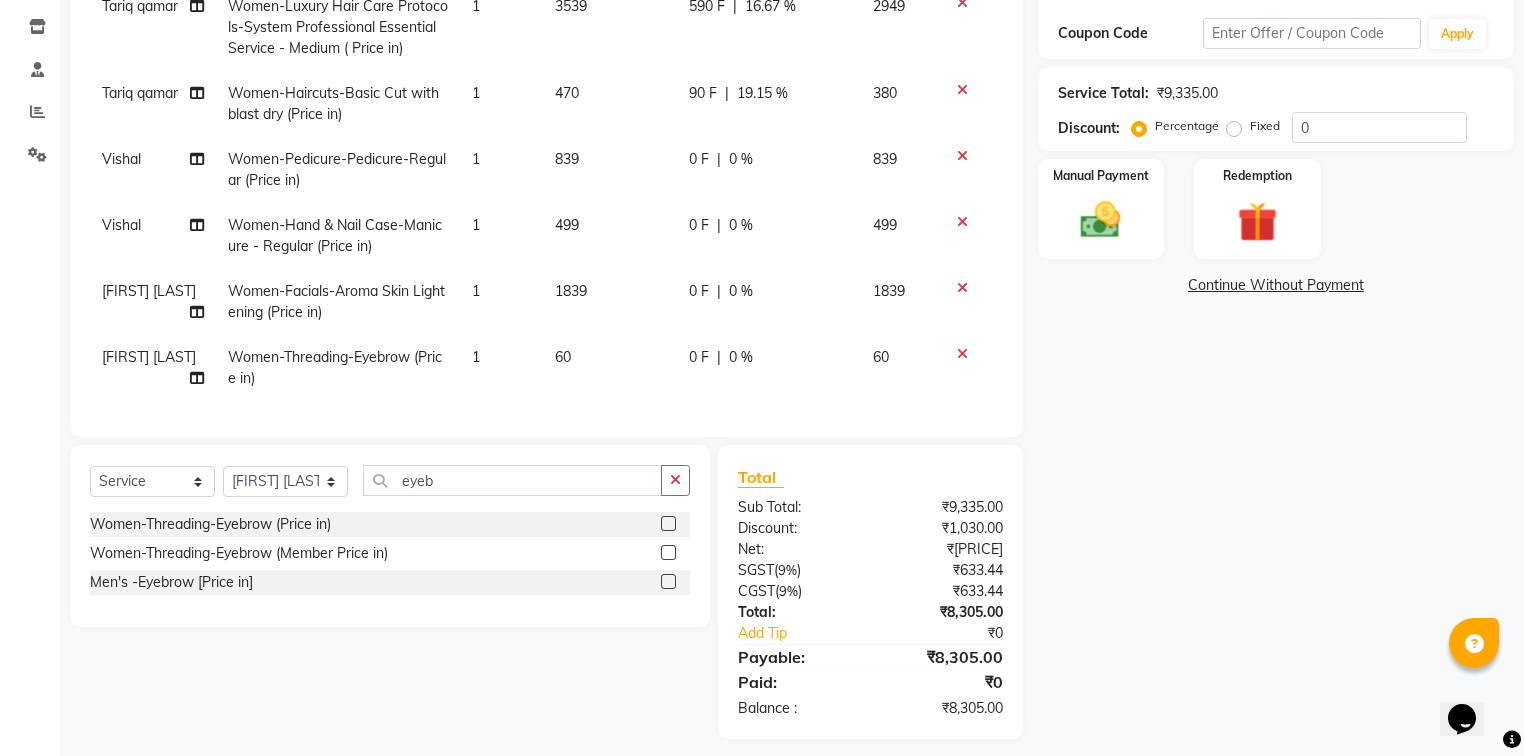 scroll, scrollTop: 129, scrollLeft: 0, axis: vertical 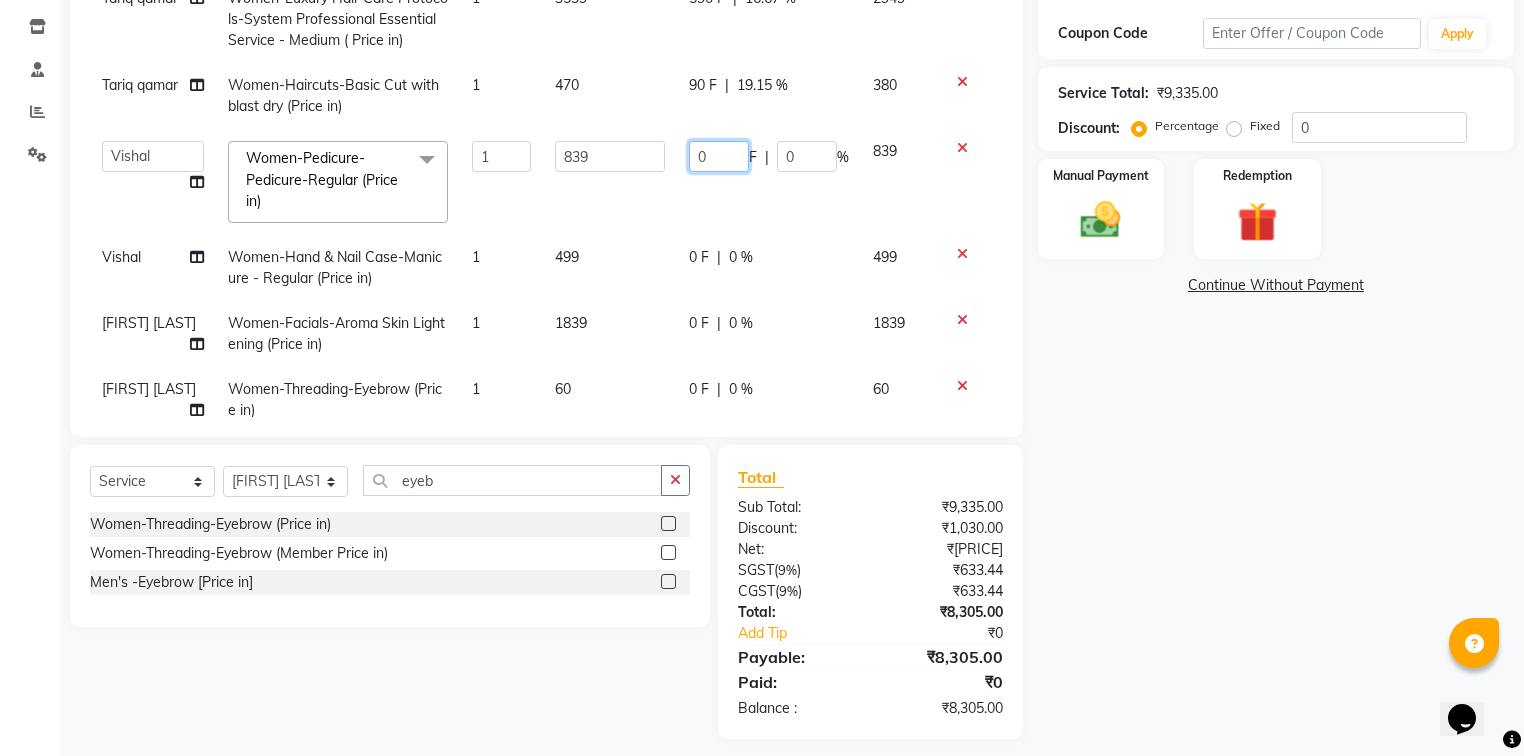 drag, startPoint x: 725, startPoint y: 174, endPoint x: 655, endPoint y: 196, distance: 73.37575 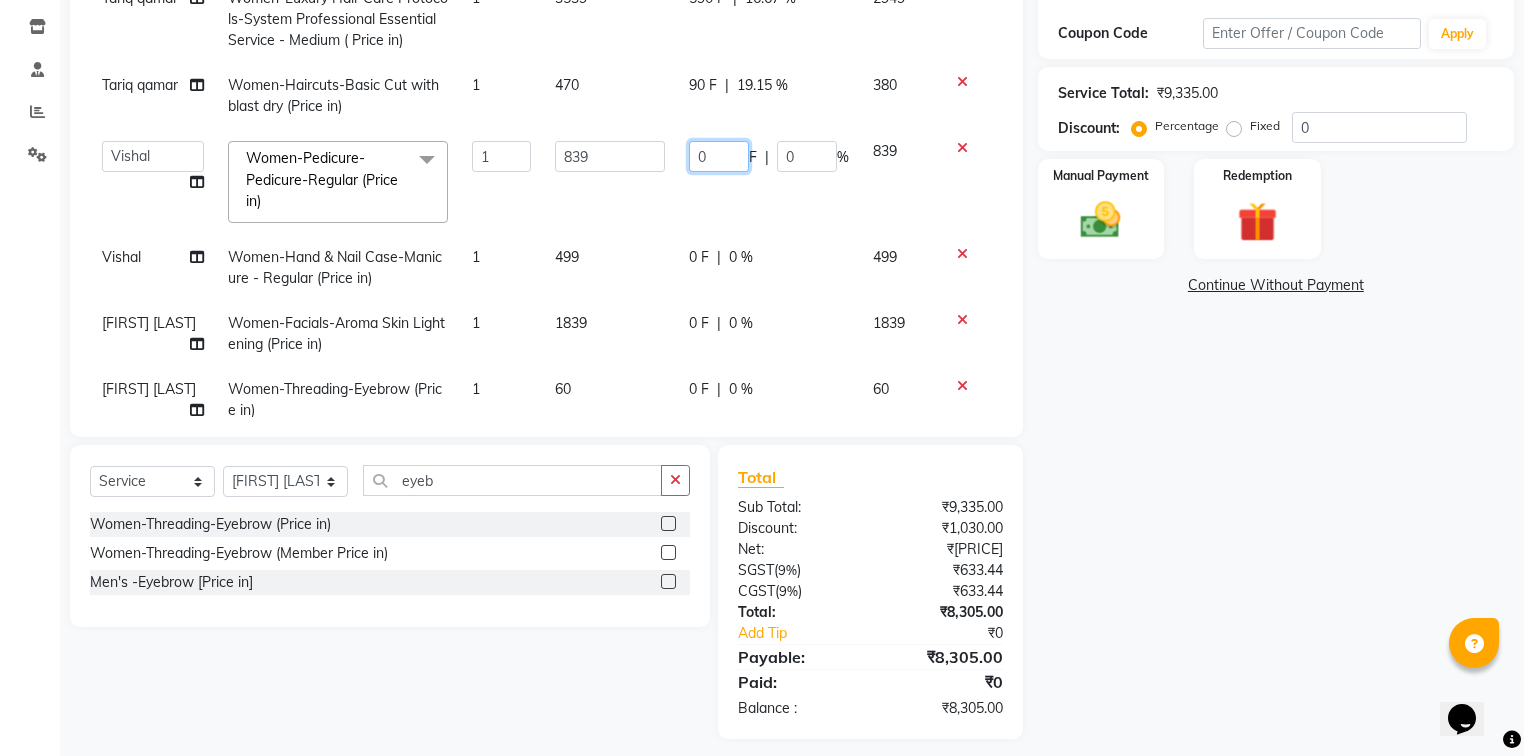 click on "Faiz alam   laxmi varma   Mo. Saif   Mo.Sirrajudin   Mukesh Saini   Nandini Pal   Pooja   Sanjeet chauhan   Sonam singh   Tariq qamar   Vishal  Women-Pedicure-Pedicure-Regular (Price in)  x Women- Hair Cut Kids Haircuts-Girls cut - Regular (Below 10 years) (Price in) Women- Hair Cut Kids Haircuts-Girls cut - Makeover  (Price in) Women- Hair Cut Kids Haircuts-Girls cut - Regular (Below 10 years) (member price in) Women- Hair Cut Kids Haircuts-Girls cut - Makeover (member price in) Women-Haircuts-Basic Cut with blast dry (Price in) Women-Haircuts-Basic Cut - Senior with blast dry (Price in) Women-Haircuts-Advanced Cut with in-curls / Out-Curls Blow dry (Price in) Women-Haircuts-Advanced Cut - Senior with in-curls / Out-Curls Blow dry (Price in) Women-Haircuts-Change of Style with in-curls / Out-Curls Blow dry (Price in) Women-Haircuts-Change of Style - Senior with in-curls / Out-Curls Blow dry (Price in) Women-Haircuts-Basic Cut with blast dry (member price in) Women-Styling & Party Makeovers-Ironing - Long 1" 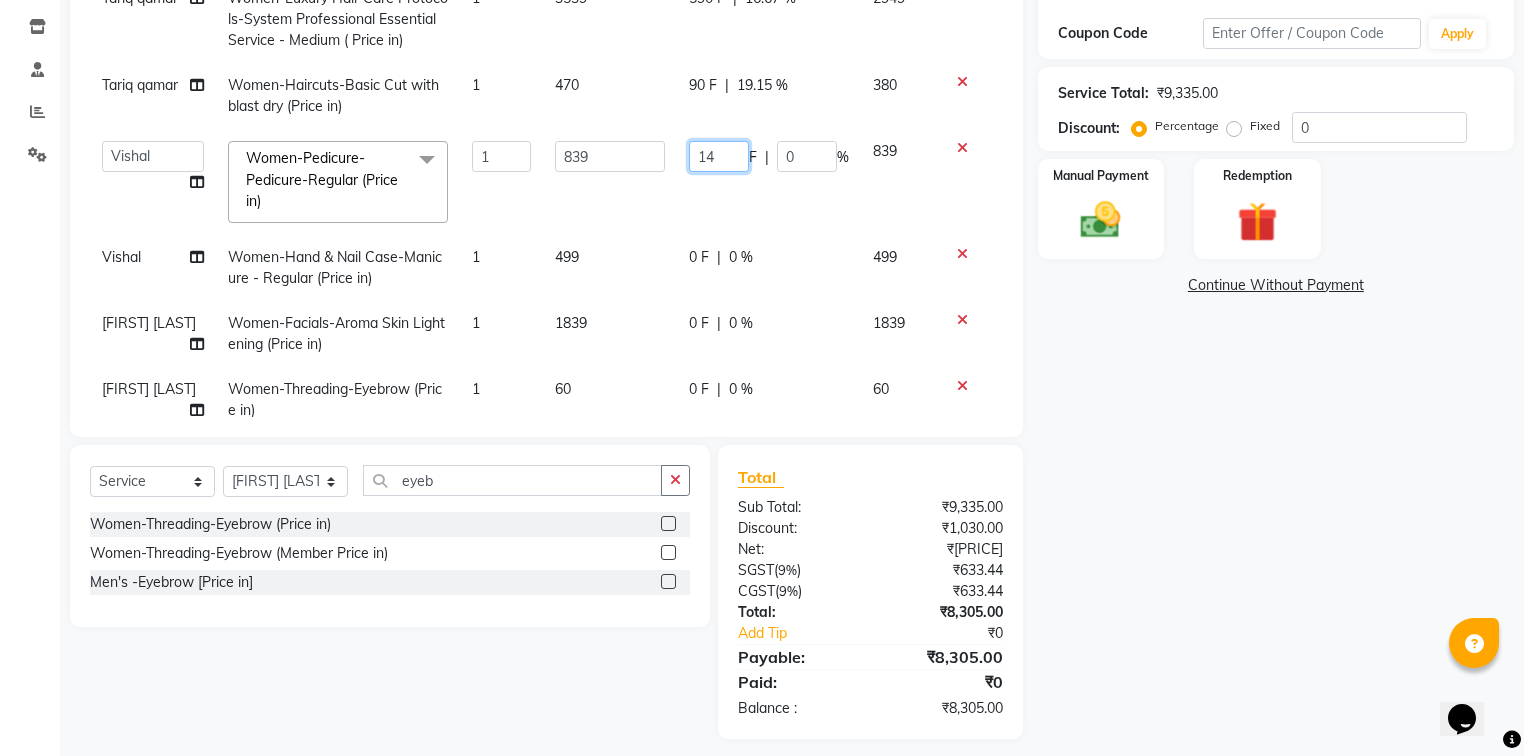 type on "140" 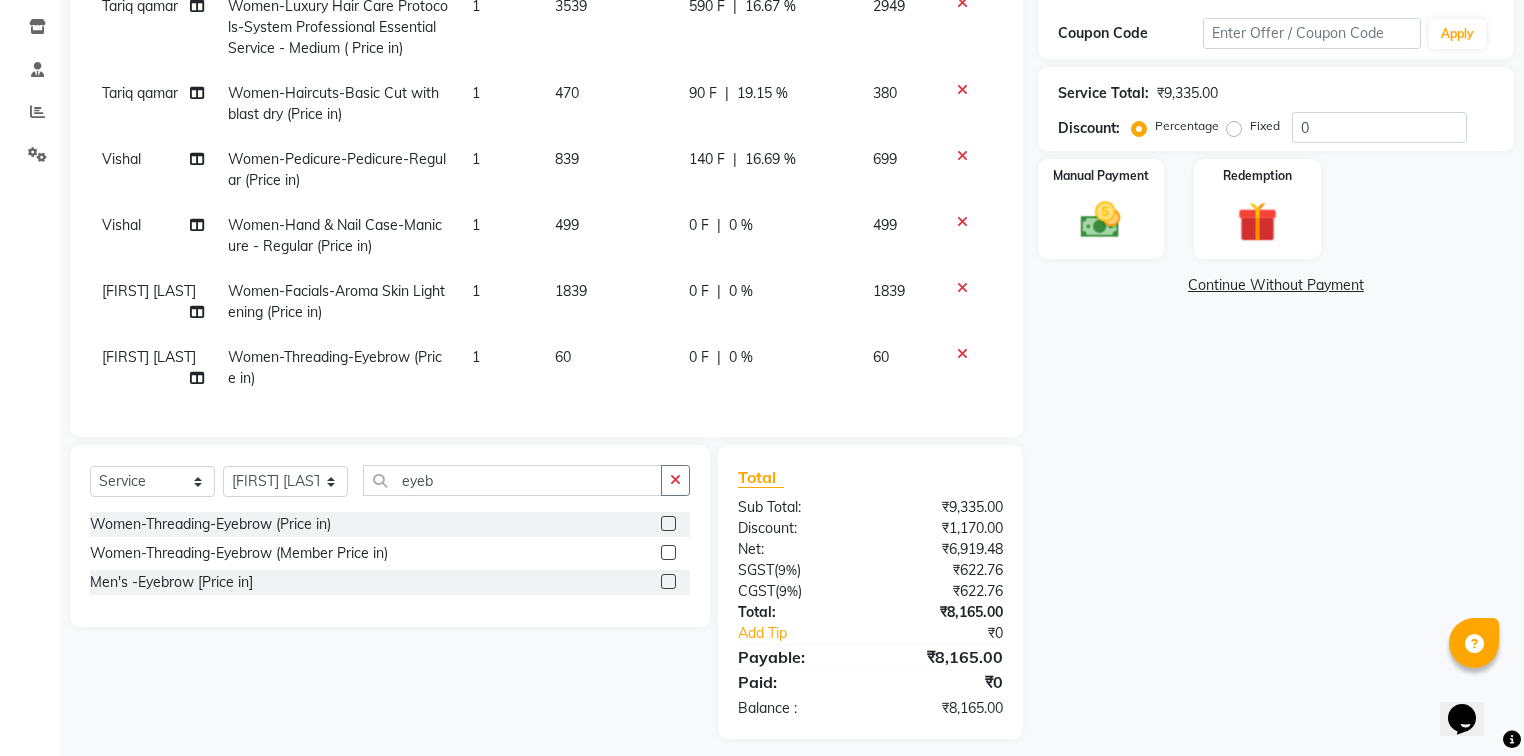 click on "Faiz alam   laxmi varma   Mo. Saif   Mo.Sirrajudin   Mukesh Saini   Nandini Pal   Pooja   Sanjeet chauhan   Sonam singh   Tariq qamar   Vishal  Women-Colouring - Hair-Root Touch-up - Ammonia Free (Price in)  x Women- Hair Cut Kids Haircuts-Girls cut - Regular (Below 10 years) (Price in) Women- Hair Cut Kids Haircuts-Girls cut - Makeover  (Price in) Women- Hair Cut Kids Haircuts-Girls cut - Regular (Below 10 years) (member price in) Women- Hair Cut Kids Haircuts-Girls cut - Makeover (member price in) Women-Haircuts-Basic Cut with blast dry (Price in) Women-Haircuts-Basic Cut - Senior with blast dry (Price in) Women-Haircuts-Advanced Cut with in-curls / Out-Curls Blow dry (Price in) Women-Haircuts-Advanced Cut - Senior with in-curls / Out-Curls Blow dry (Price in) Women-Haircuts-Change of Style with in-curls / Out-Curls Blow dry (Price in) Women-Haircuts-Change of Style - Senior with in-curls / Out-Curls Blow dry (Price in) Women-Haircuts-Basic Cut with blast dry (member price in) Women-Detan-Face (Price in)" 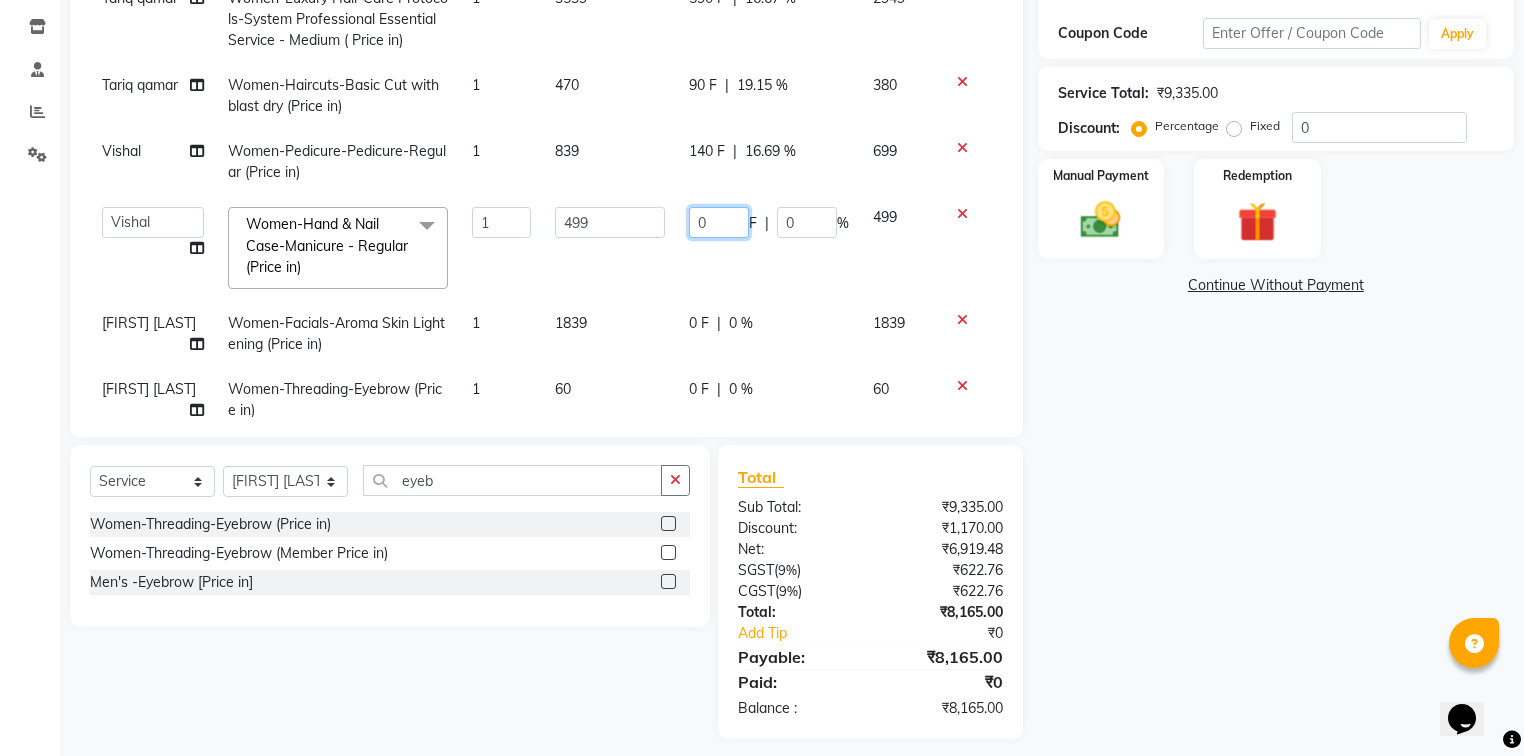 drag, startPoint x: 708, startPoint y: 244, endPoint x: 677, endPoint y: 250, distance: 31.575306 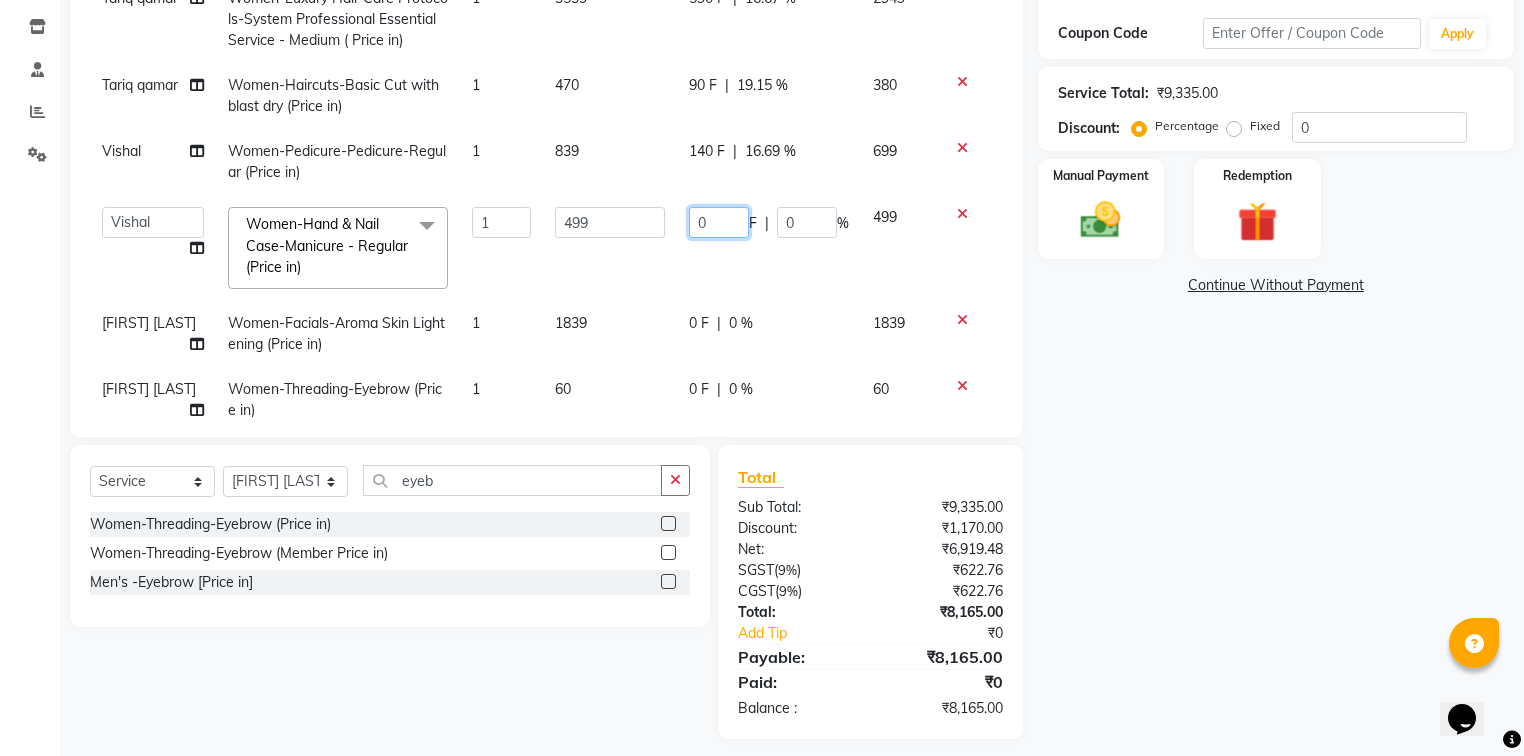click on "0" 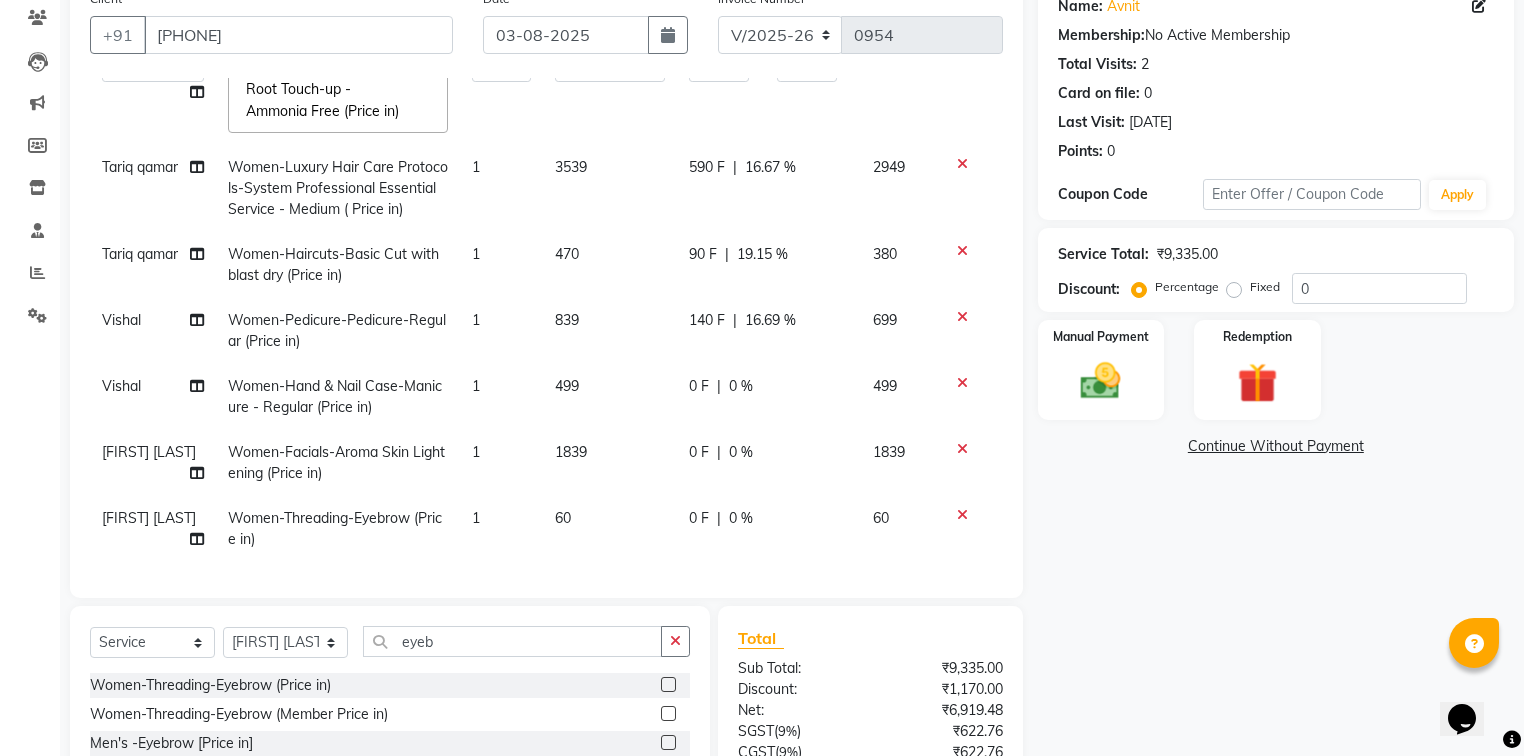 scroll, scrollTop: 169, scrollLeft: 0, axis: vertical 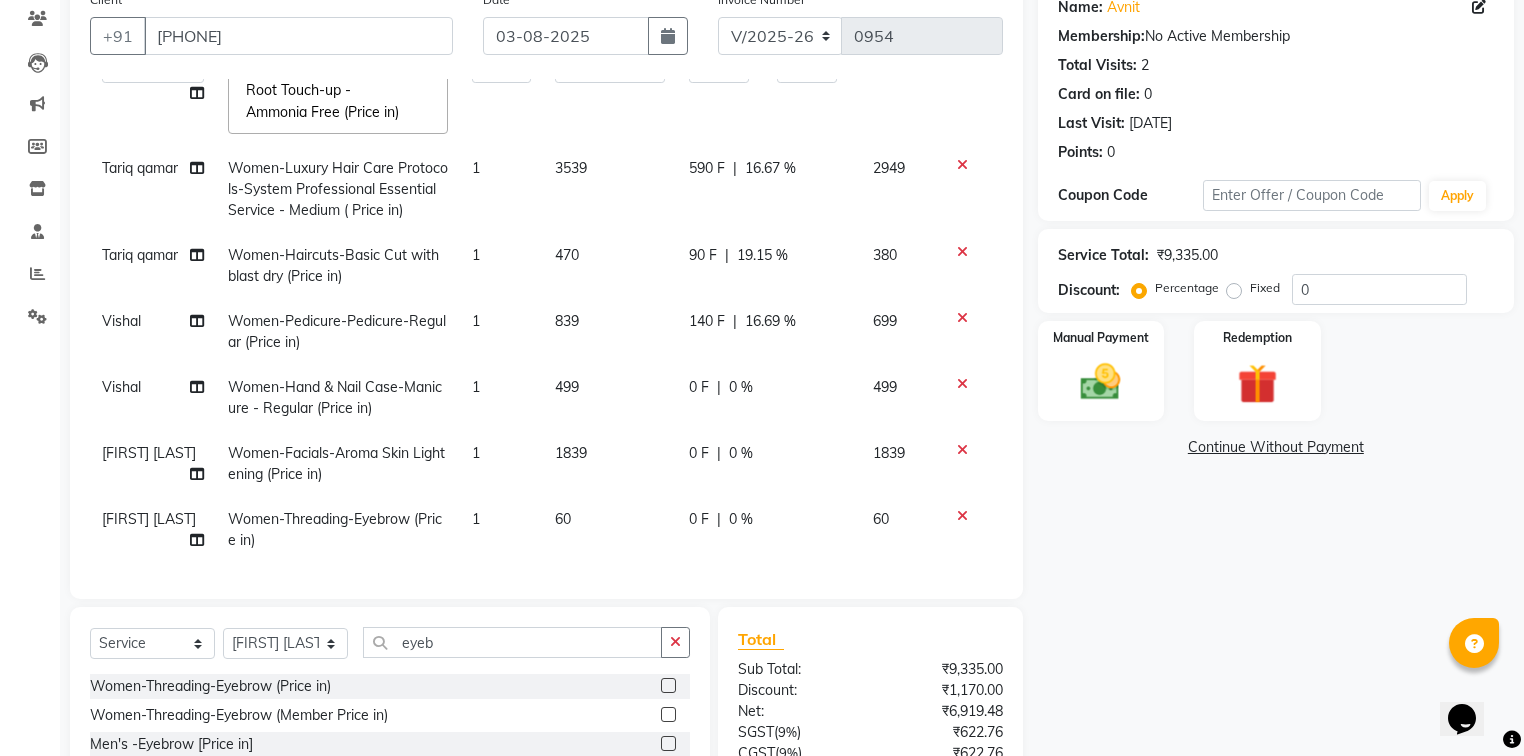 click on "Fixed" 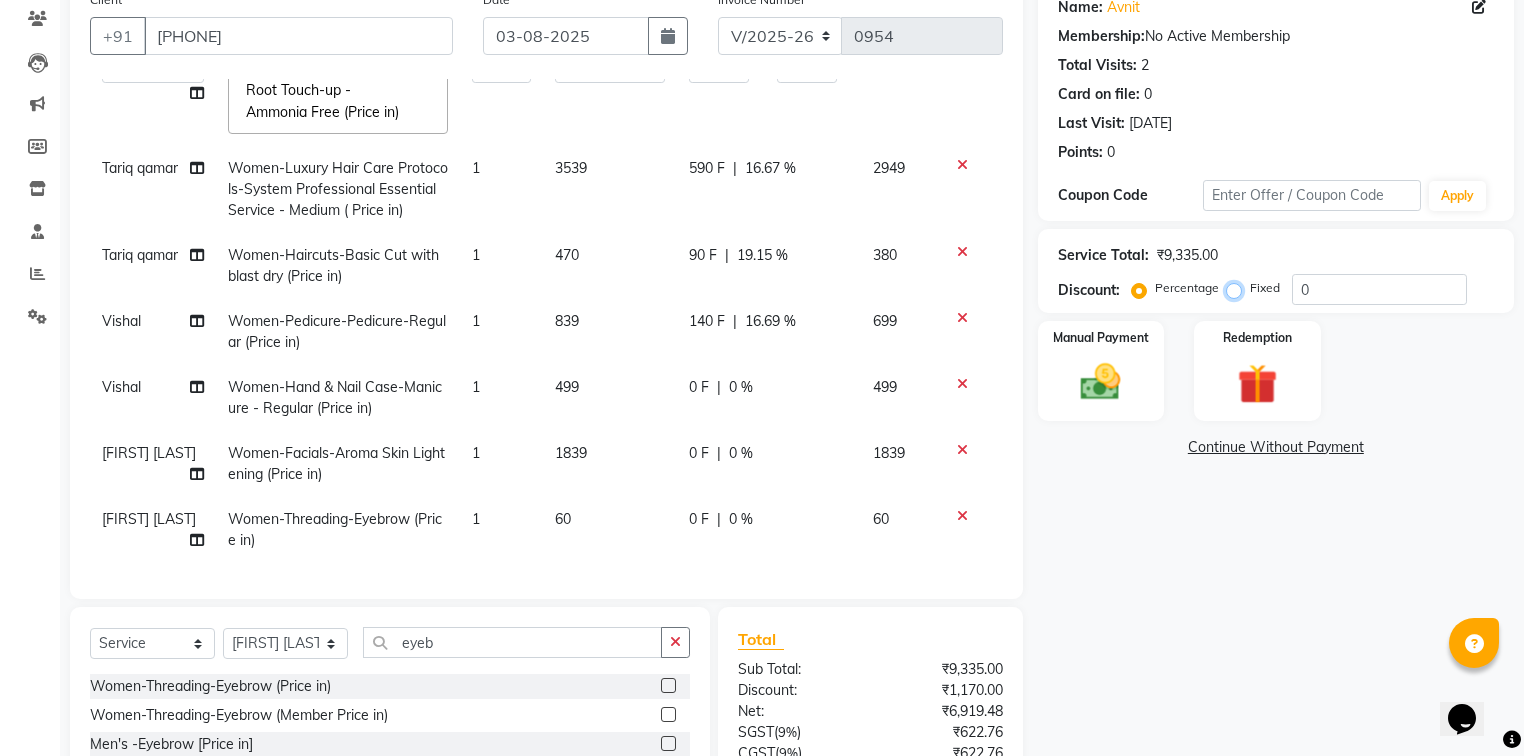 click on "Fixed" at bounding box center [1238, 288] 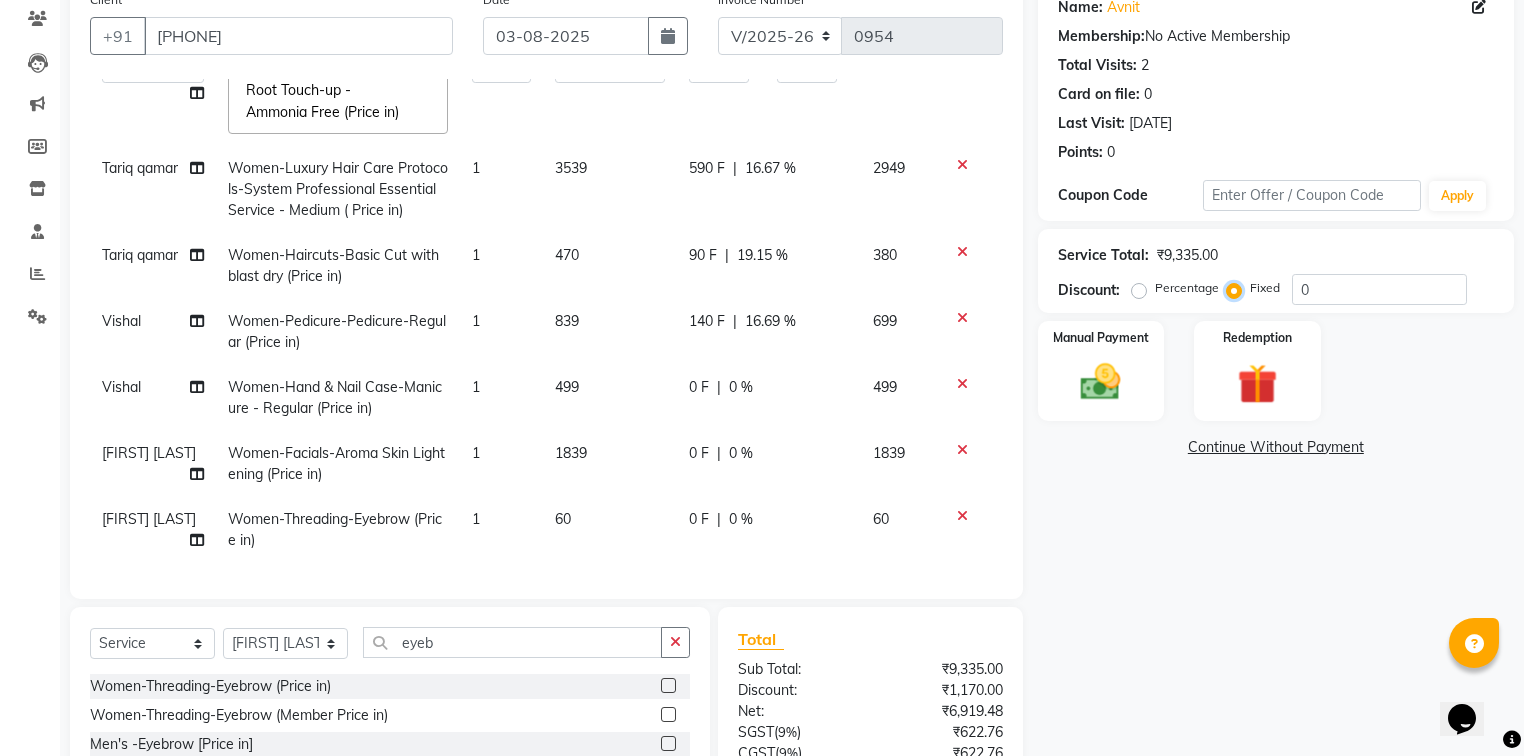 type on "0" 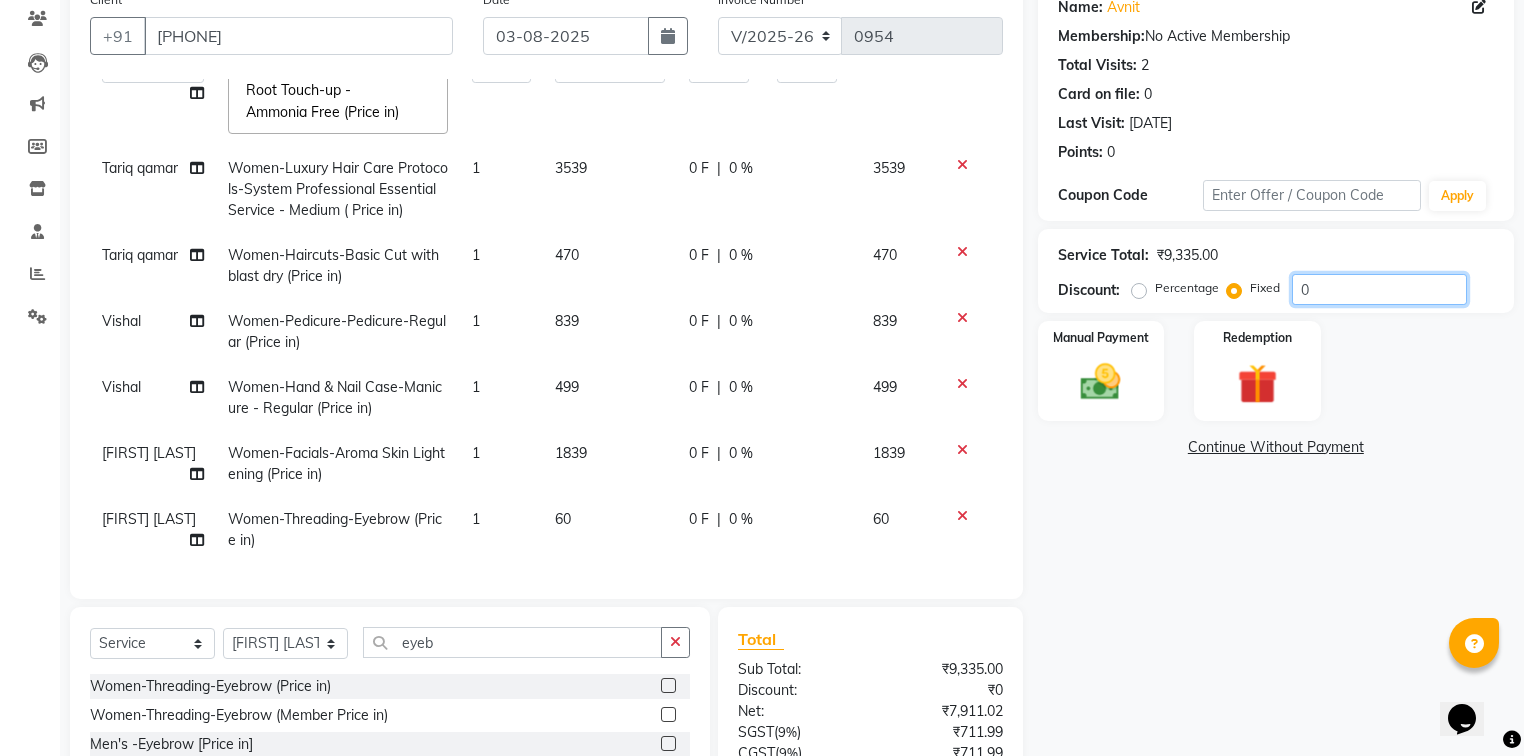 drag, startPoint x: 1335, startPoint y: 299, endPoint x: 1244, endPoint y: 316, distance: 92.574295 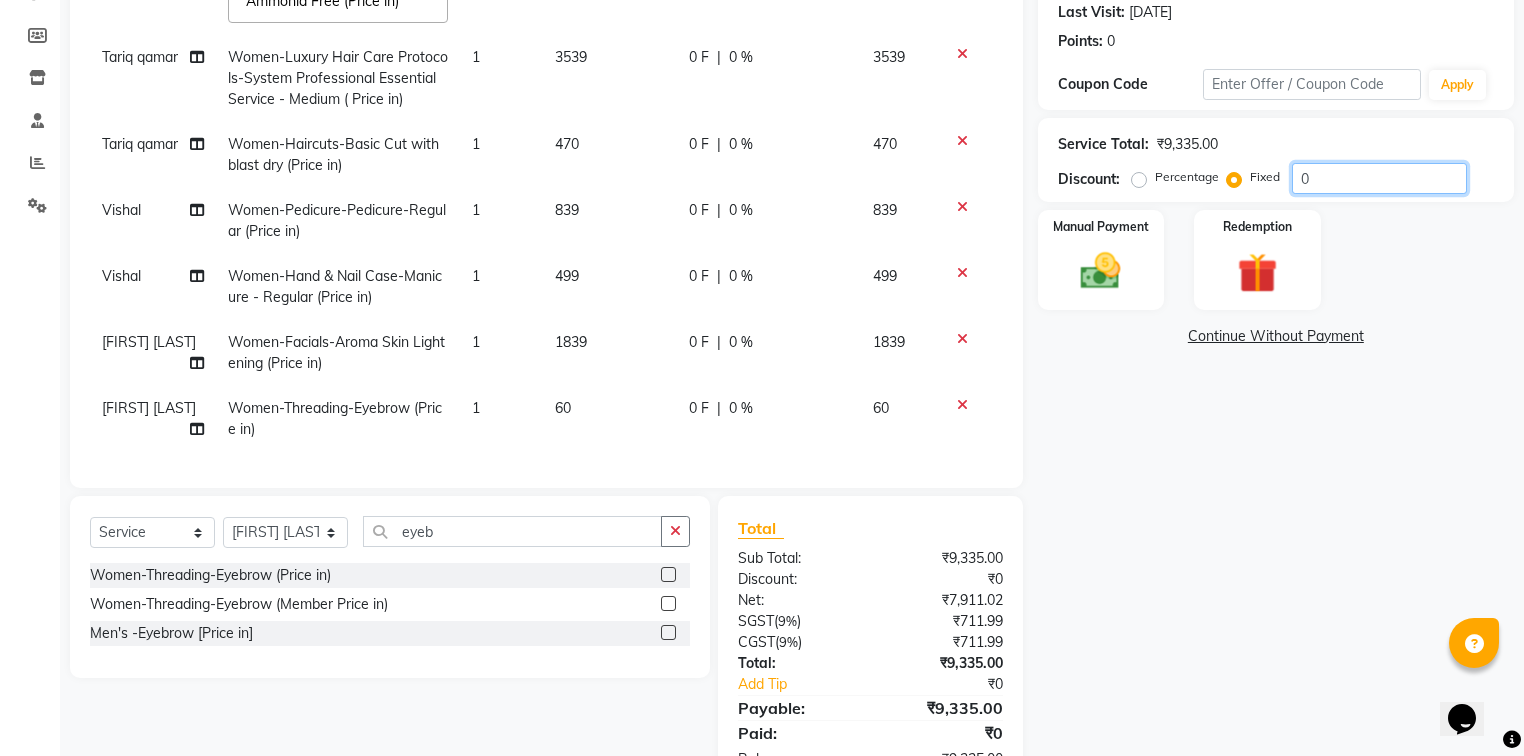 scroll, scrollTop: 283, scrollLeft: 0, axis: vertical 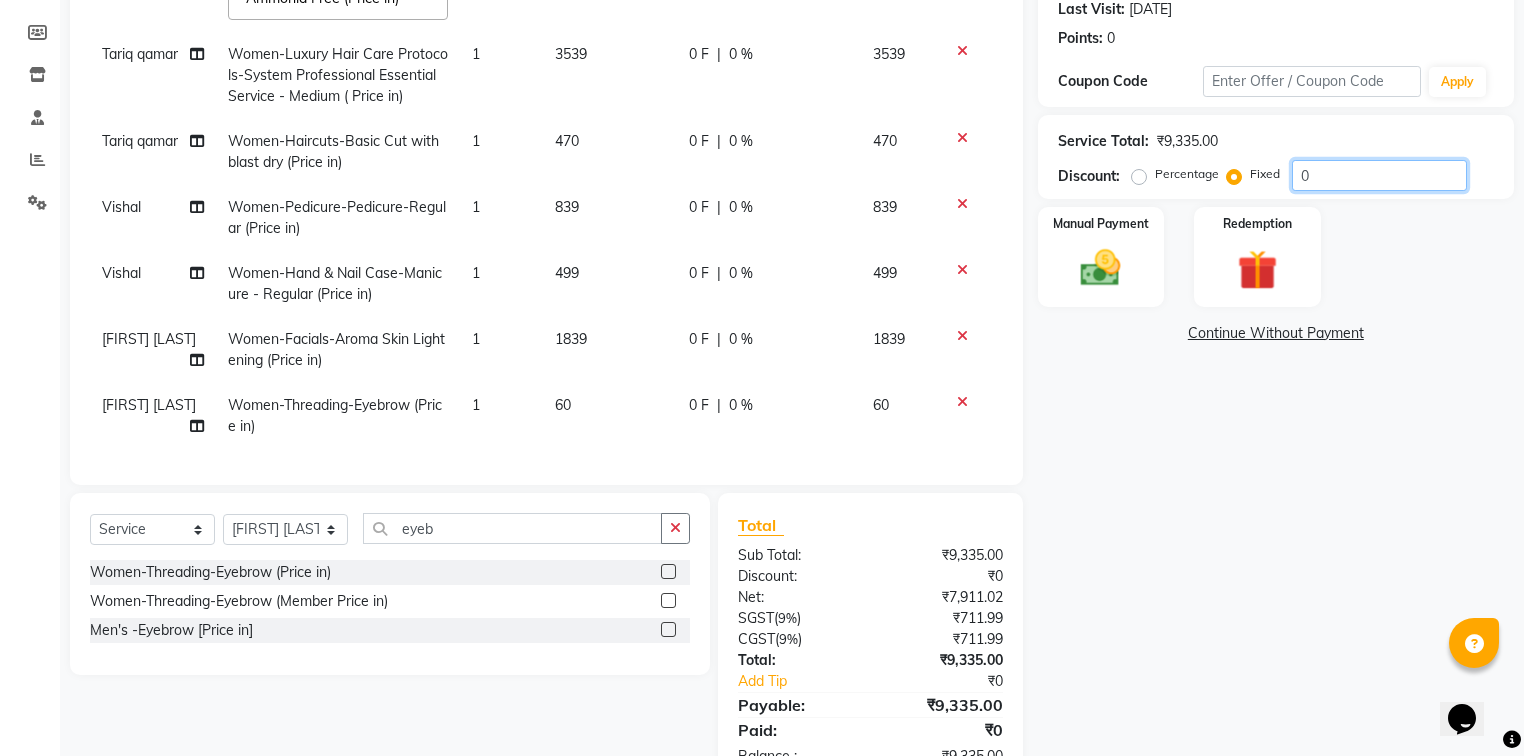 type on "2" 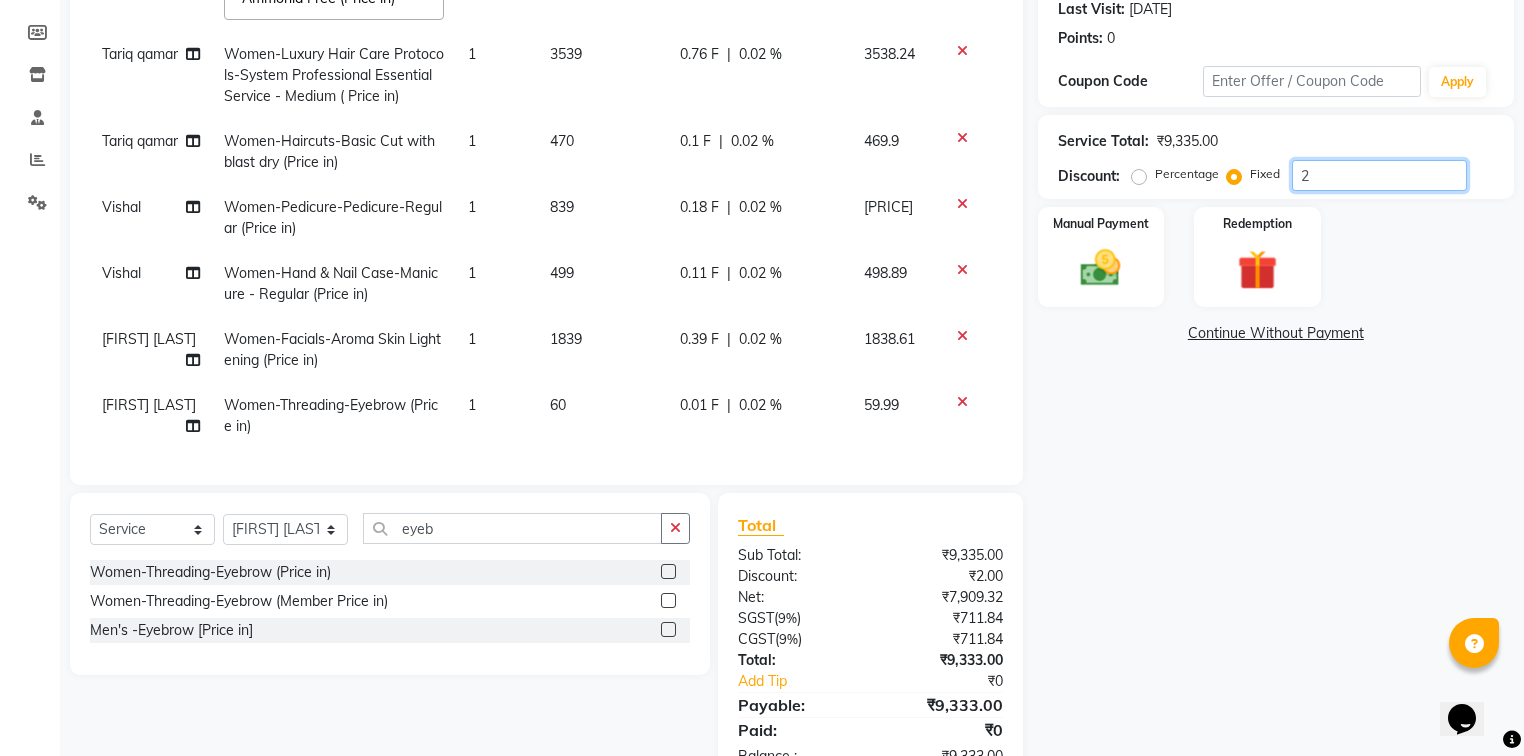 type on "20" 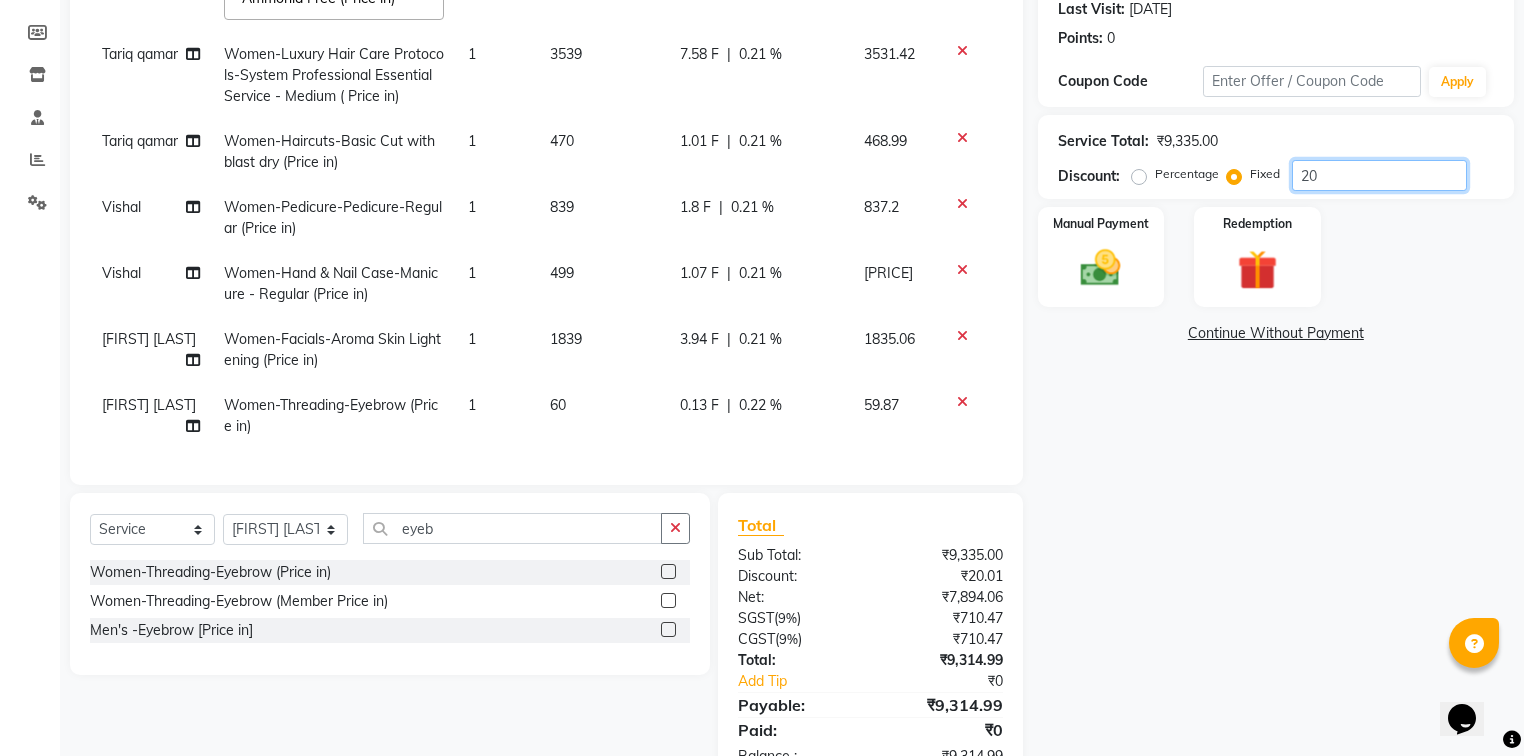type on "200" 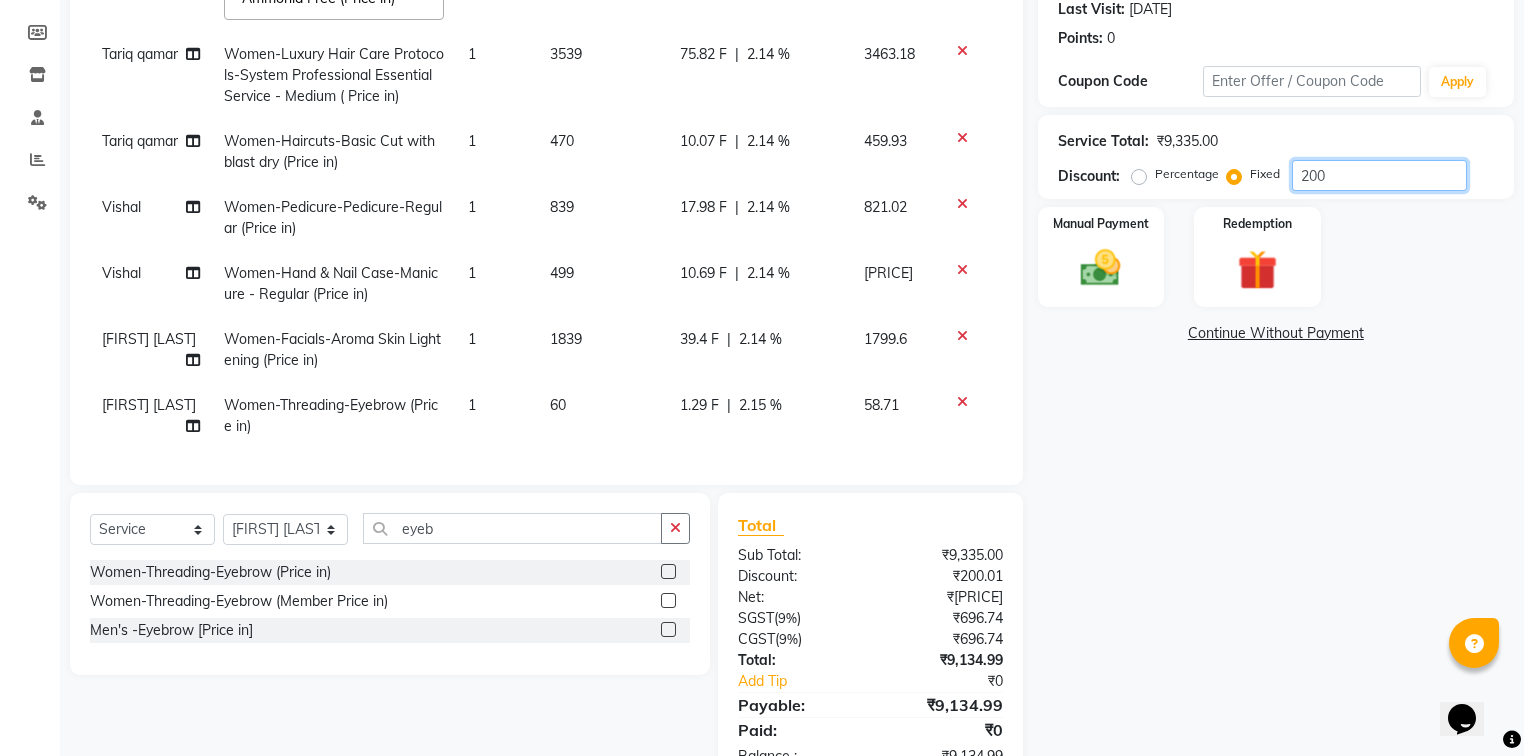 type on "2005" 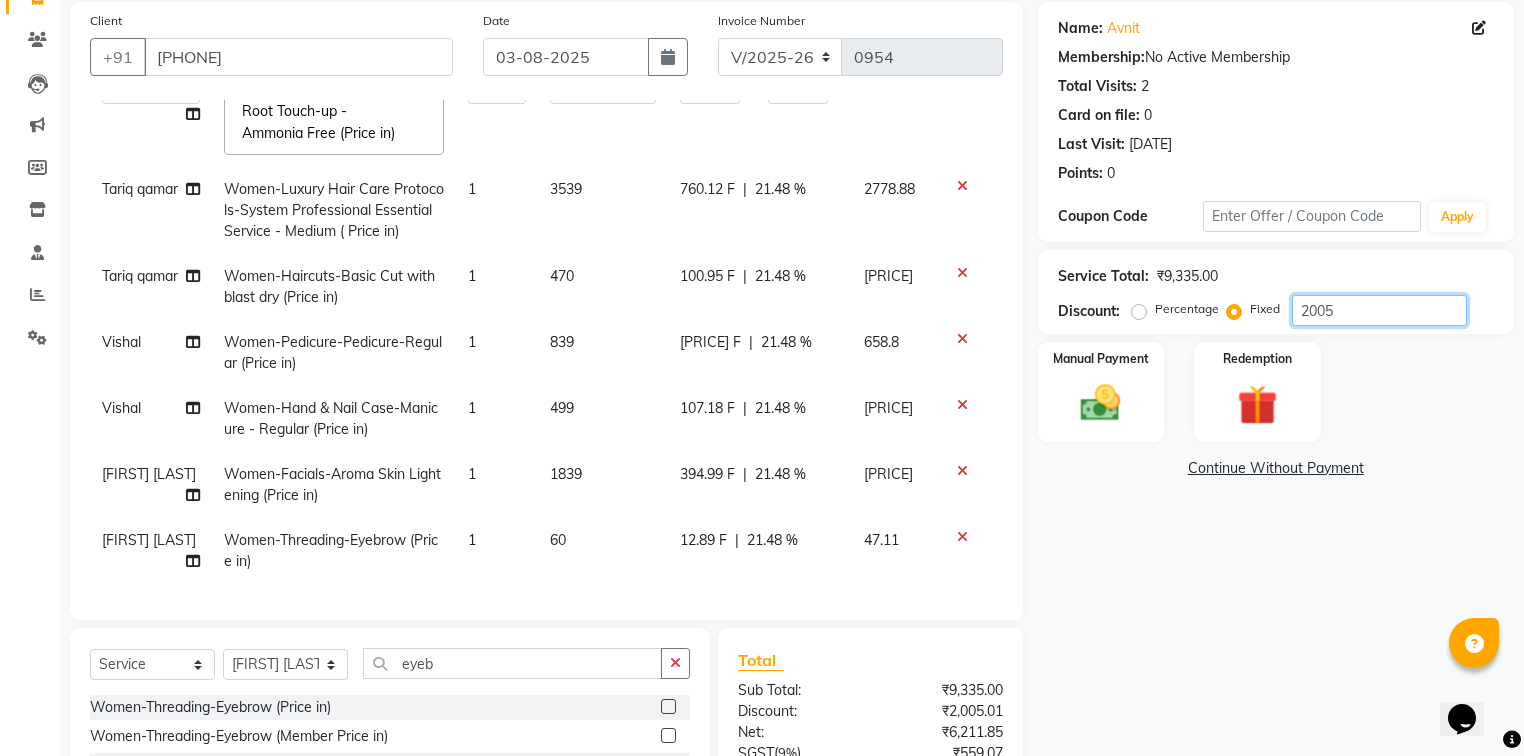 scroll, scrollTop: 147, scrollLeft: 0, axis: vertical 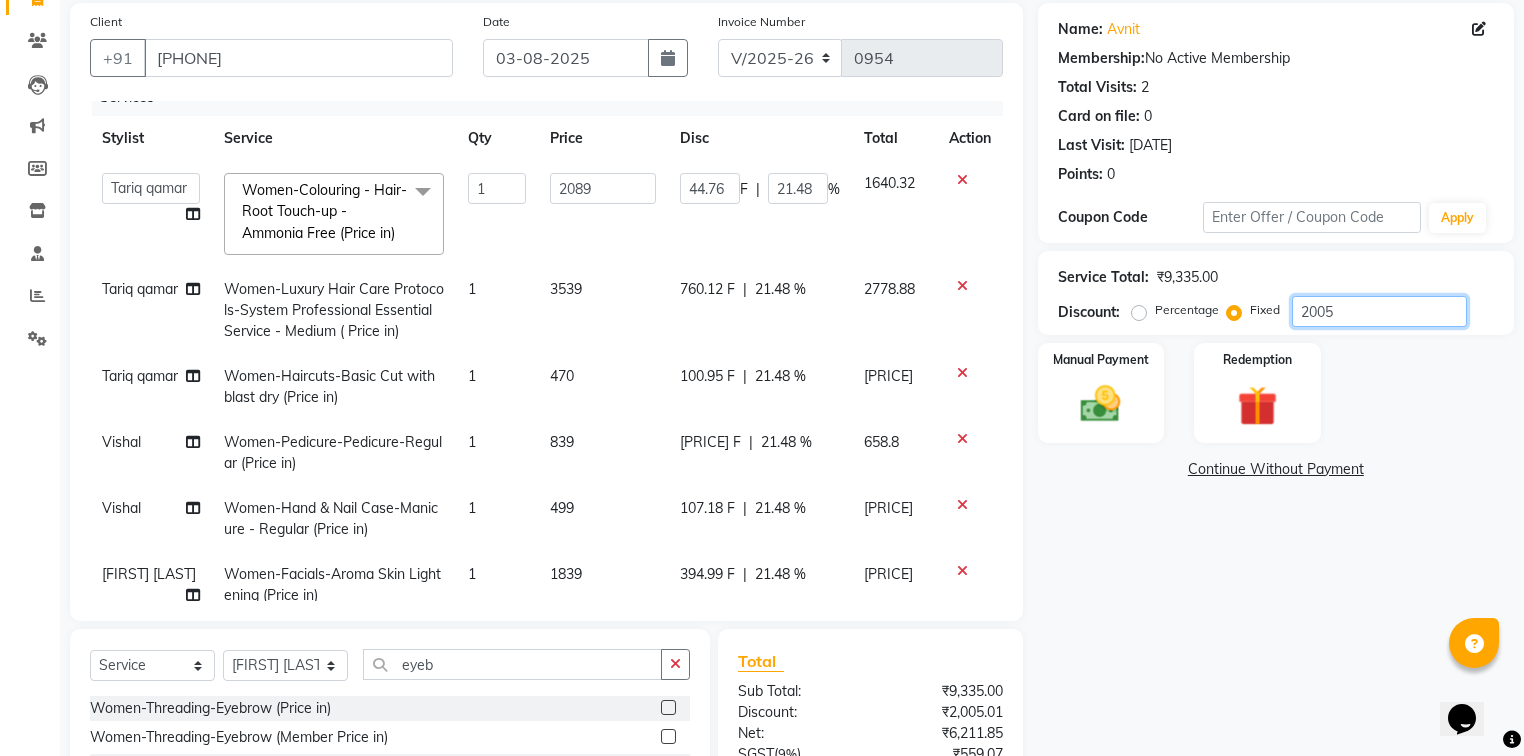 type on "2005" 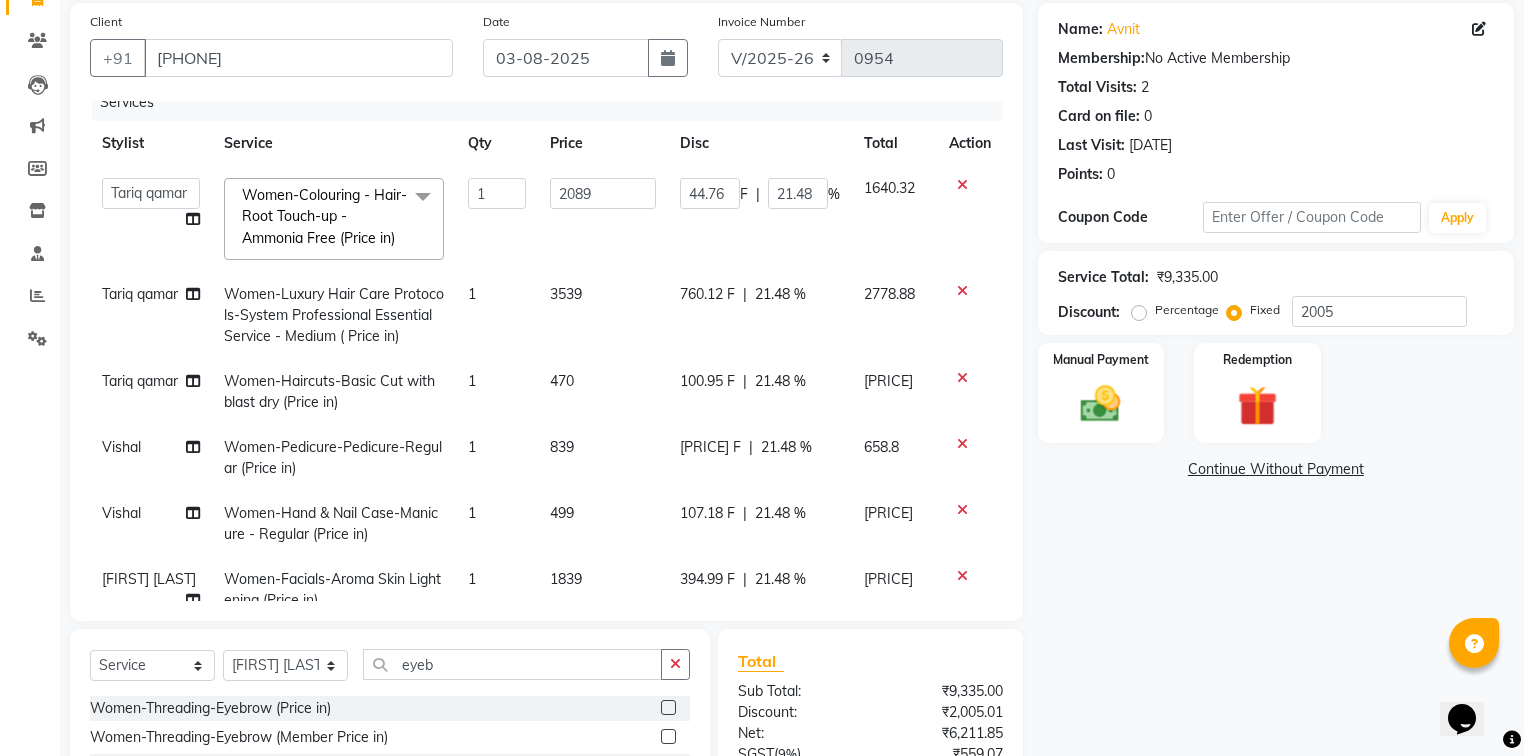 click on "Client +91 9955883081 Date 03-08-2025 Invoice Number V/2025 V/2025-26 0954 Services Stylist Service Qty Price Disc Total Action  Faiz alam   laxmi varma   Mo. Saif   Mo.Sirrajudin   Mukesh Saini   Nandini Pal   Pooja   Sanjeet chauhan   Sonam singh   Tariq qamar   Vishal  Women-Colouring - Hair-Root Touch-up - Ammonia Free (Price in)  x Women- Hair Cut Kids Haircuts-Girls cut - Regular (Below 10 years) (Price in) Women- Hair Cut Kids Haircuts-Girls cut - Makeover  (Price in) Women- Hair Cut Kids Haircuts-Girls cut - Regular (Below 10 years) (member price in) Women- Hair Cut Kids Haircuts-Girls cut - Makeover (member price in) Women-Haircuts-Basic Cut with blast dry (Price in) Women-Haircuts-Basic Cut - Senior with blast dry (Price in) Women-Haircuts-Advanced Cut with in-curls / Out-Curls Blow dry (Price in) Women-Haircuts-Advanced Cut - Senior with in-curls / Out-Curls Blow dry (Price in) Women-Haircuts-Change of Style with in-curls / Out-Curls Blow dry (Price in) Women-Booster Services-Color Lock (Price in)" 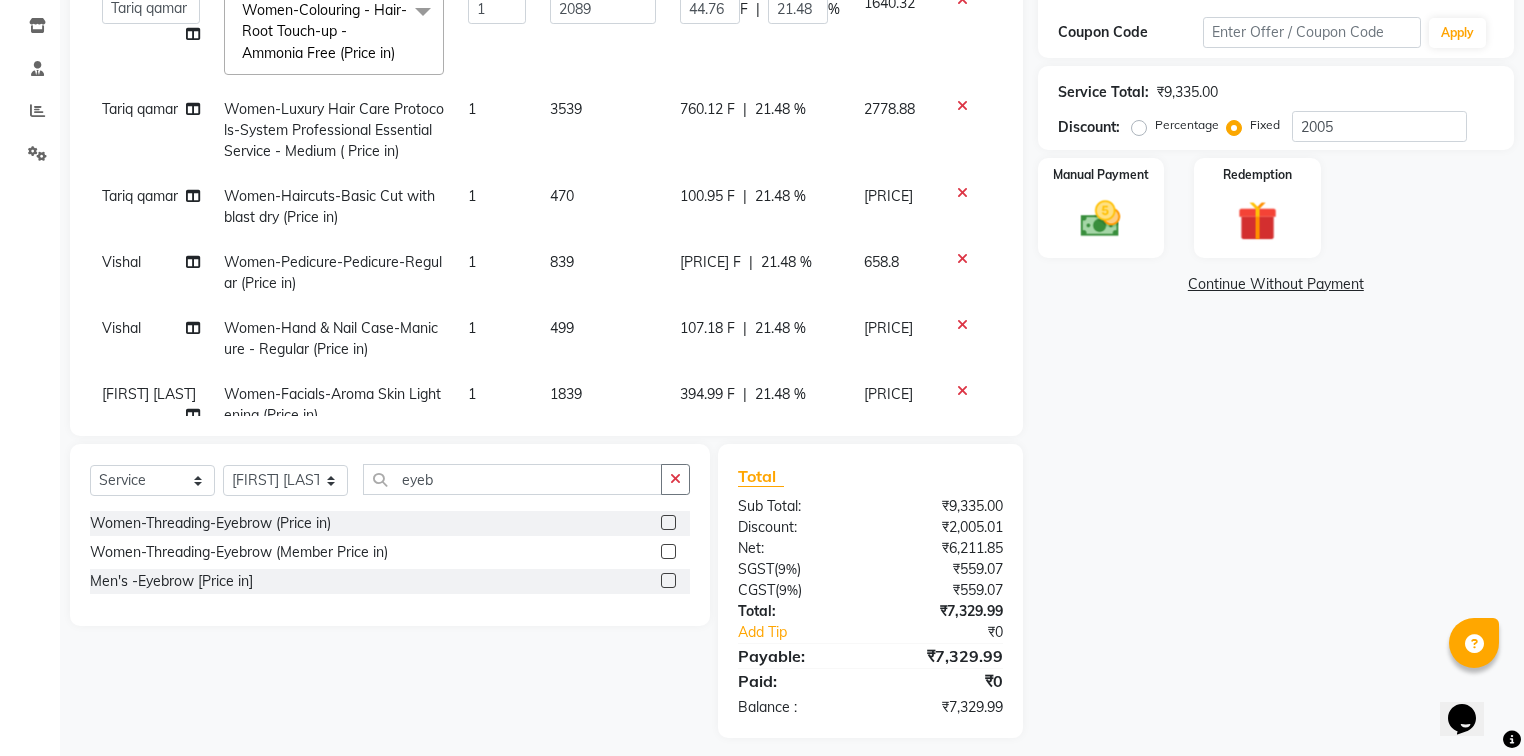 scroll, scrollTop: 344, scrollLeft: 0, axis: vertical 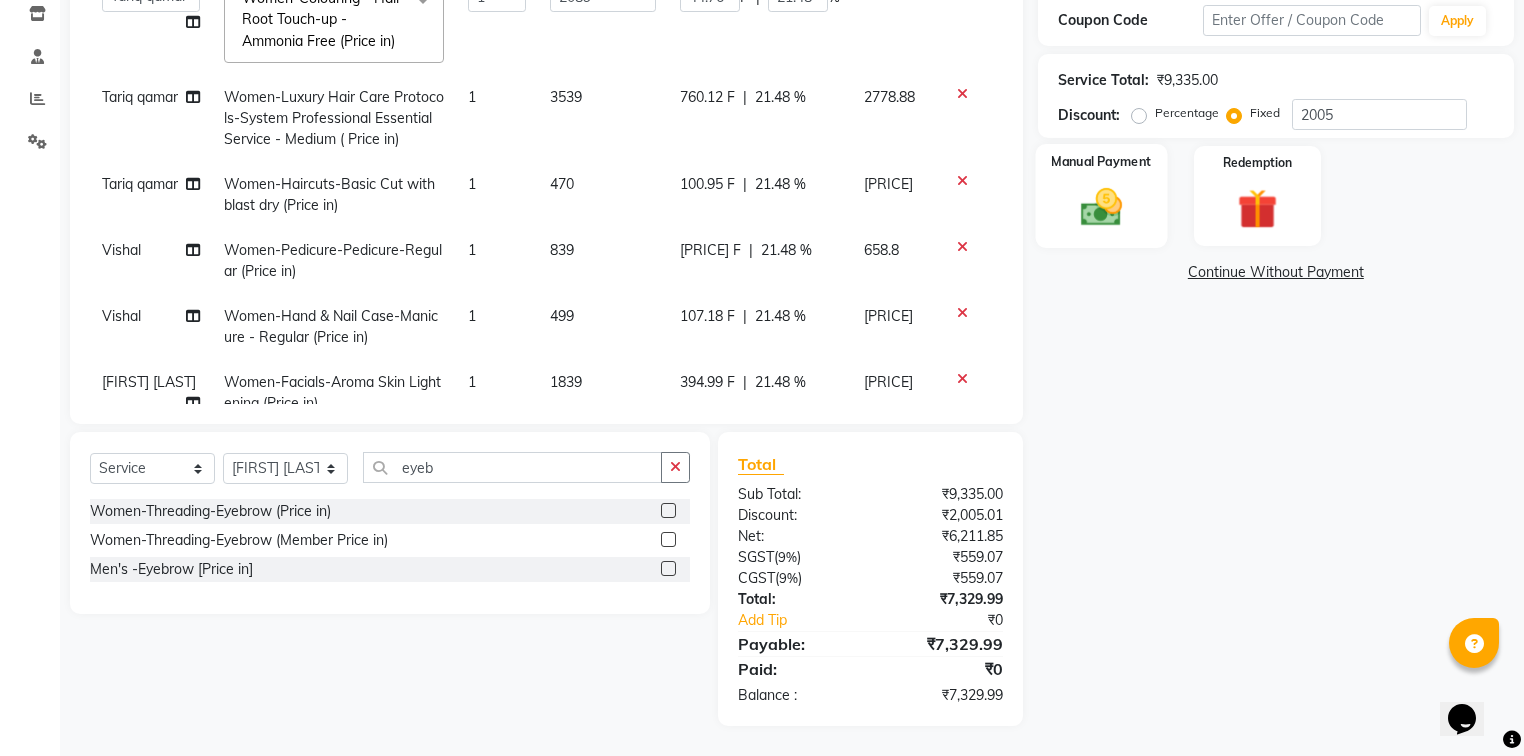 click 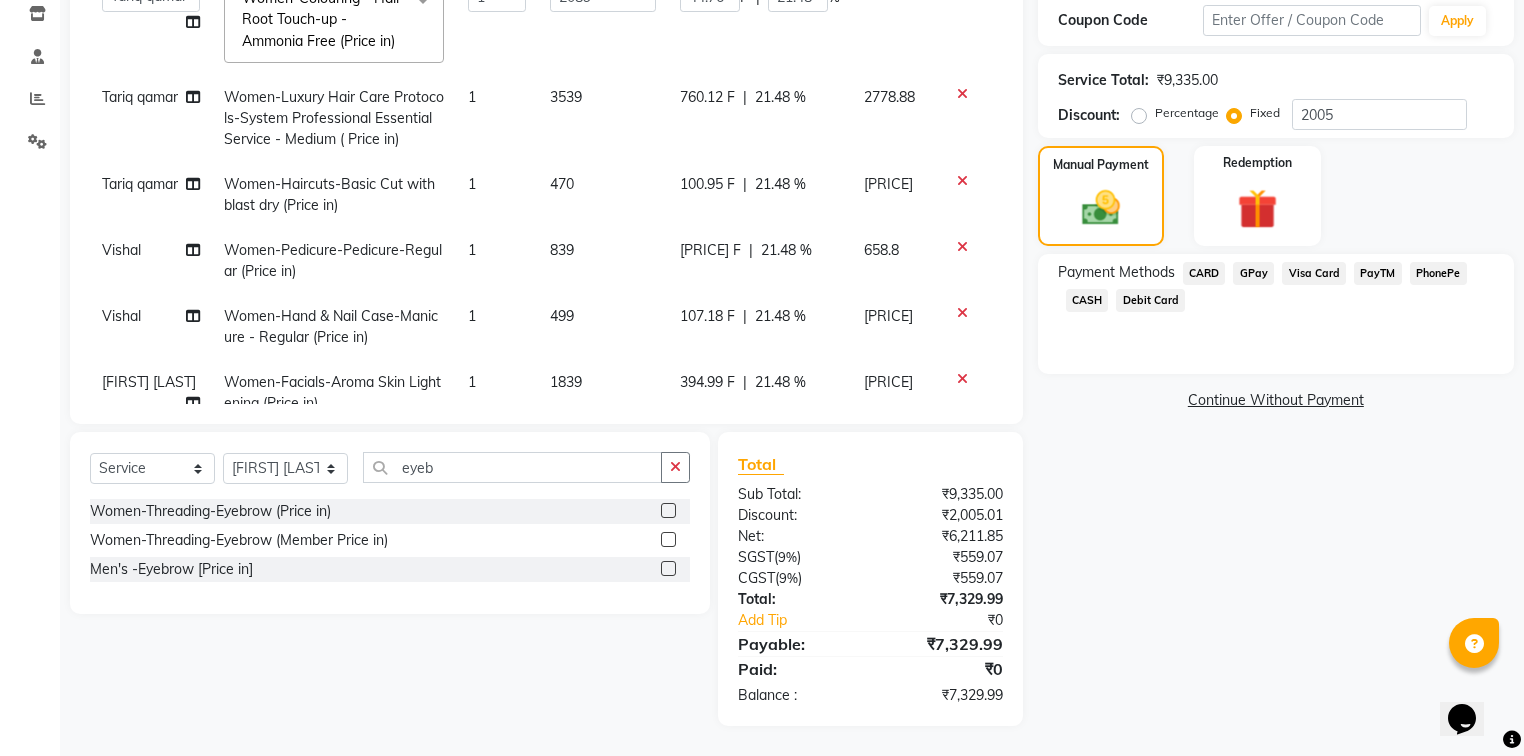 click on "CASH" 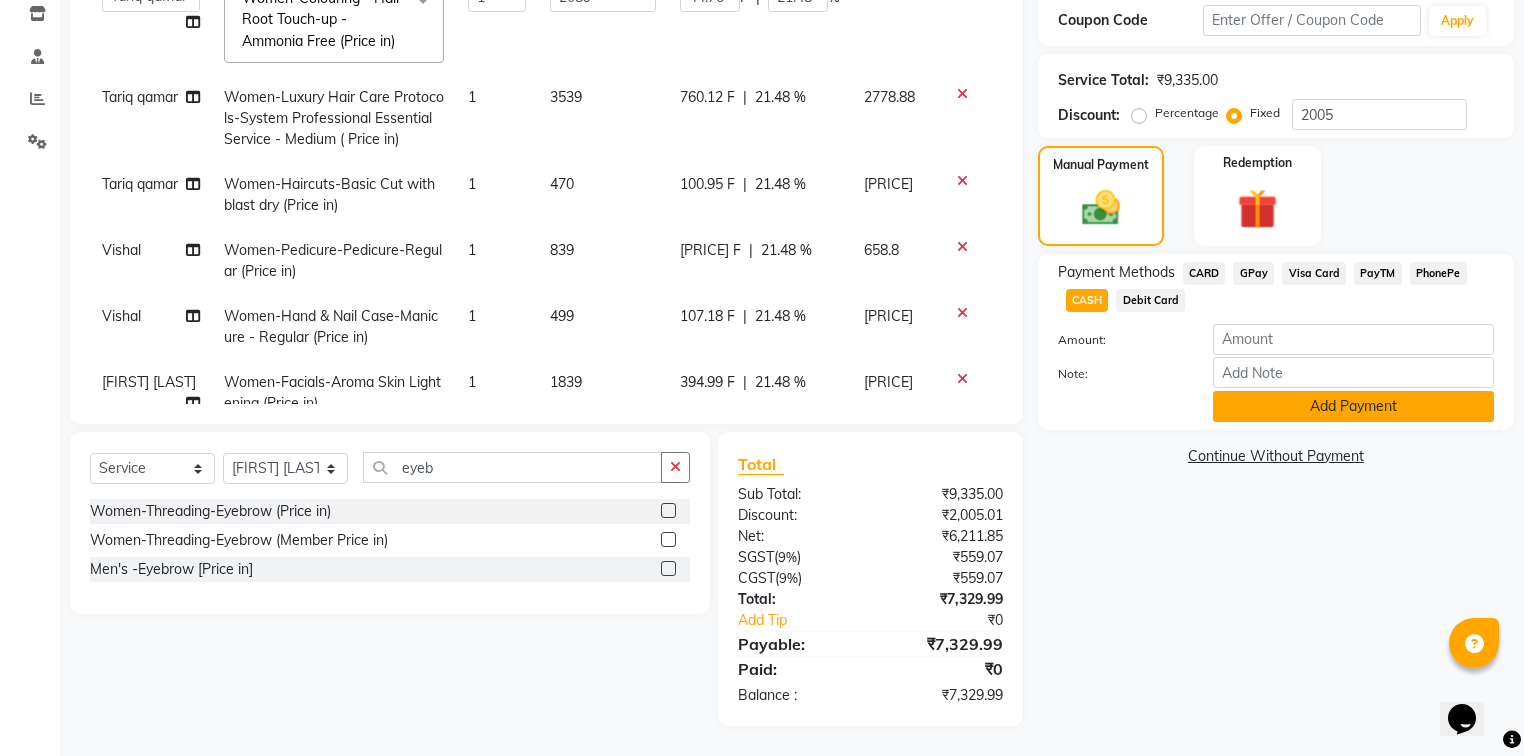 click on "Add Payment" 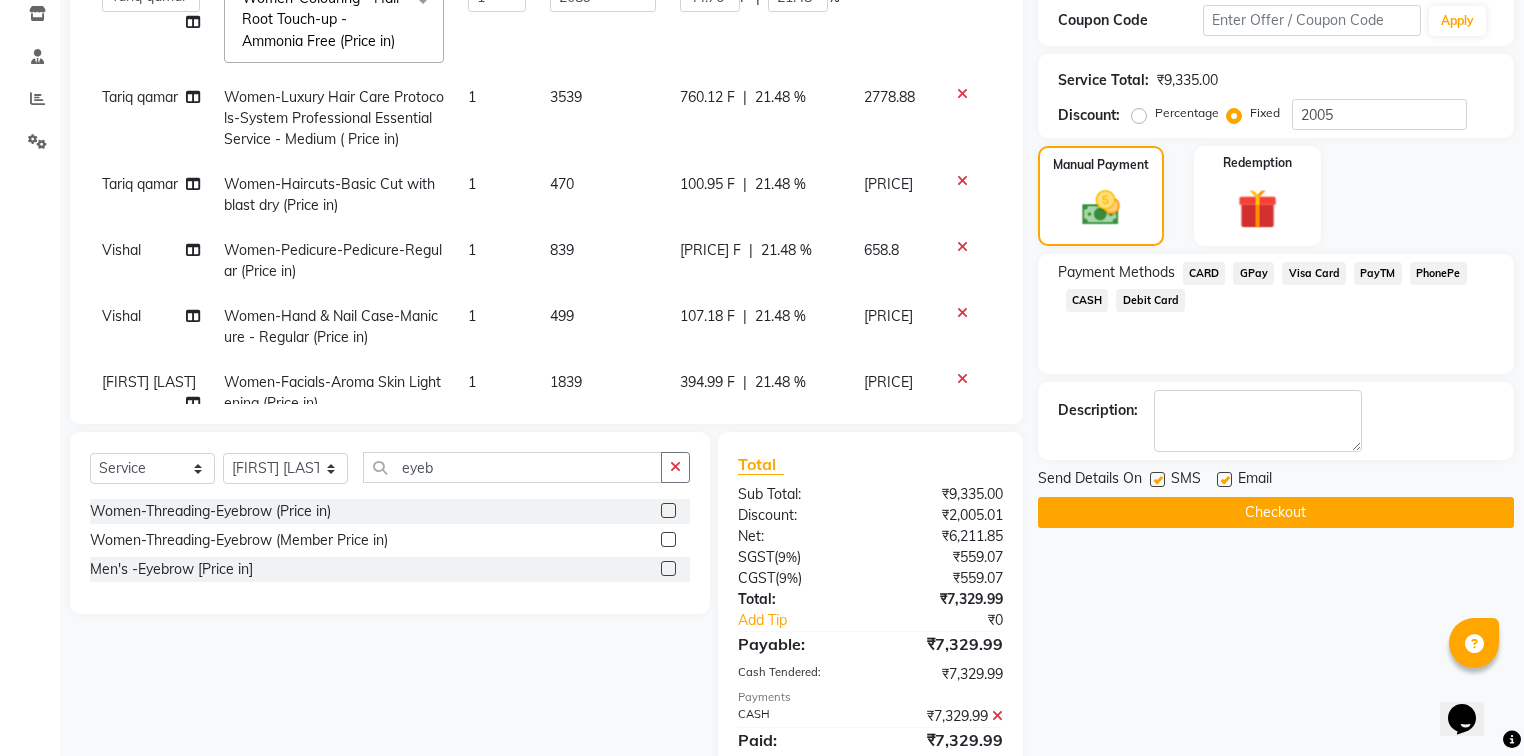 click 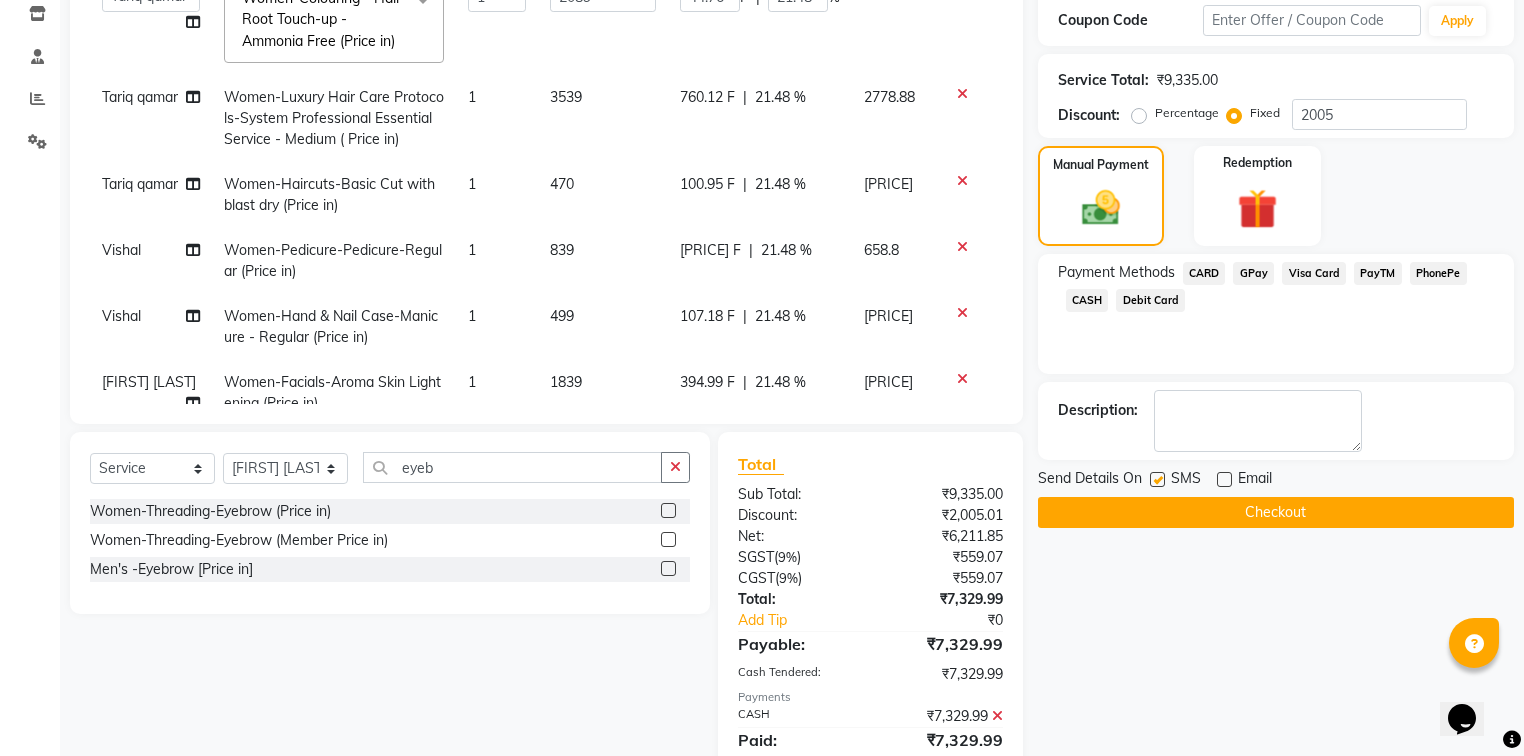 click on "Checkout" 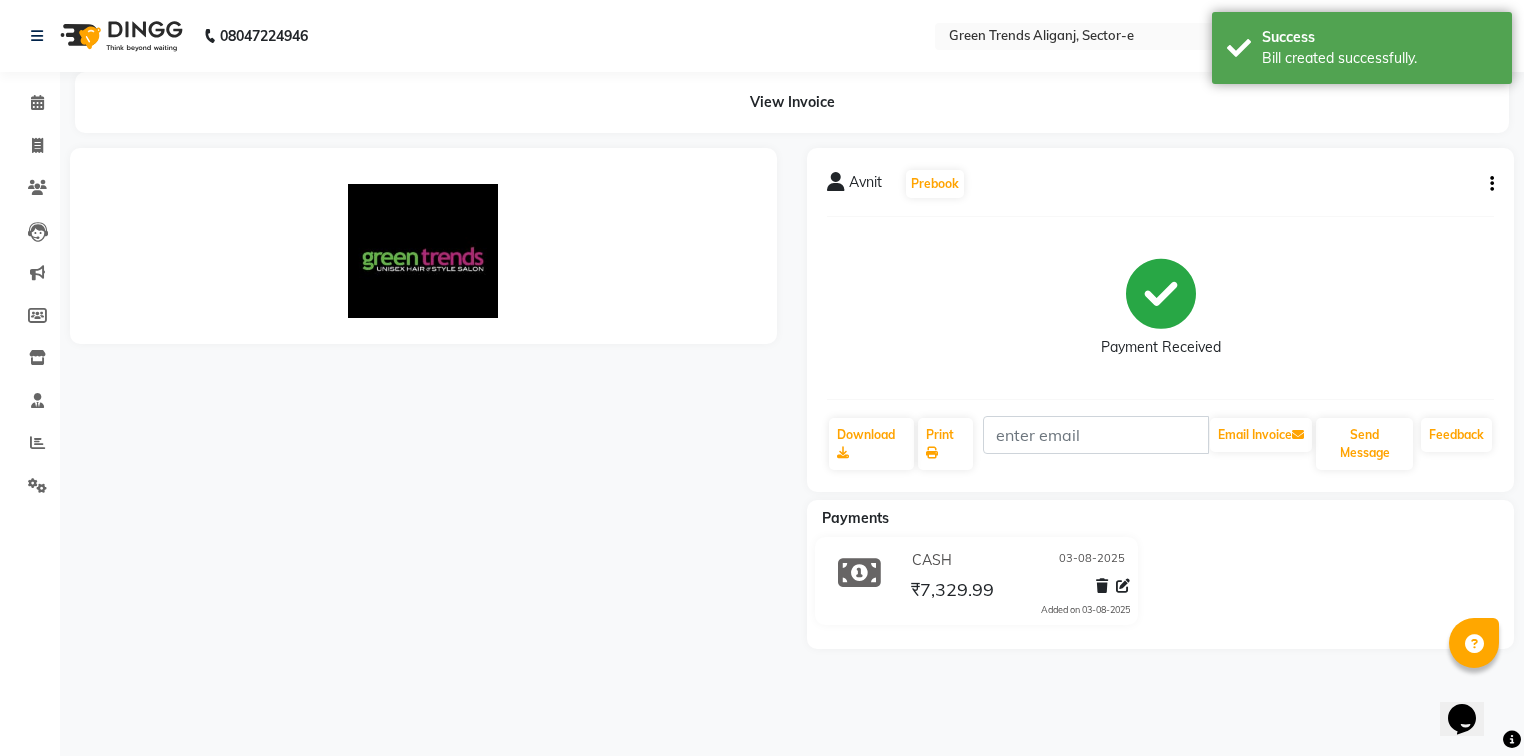 scroll, scrollTop: 0, scrollLeft: 0, axis: both 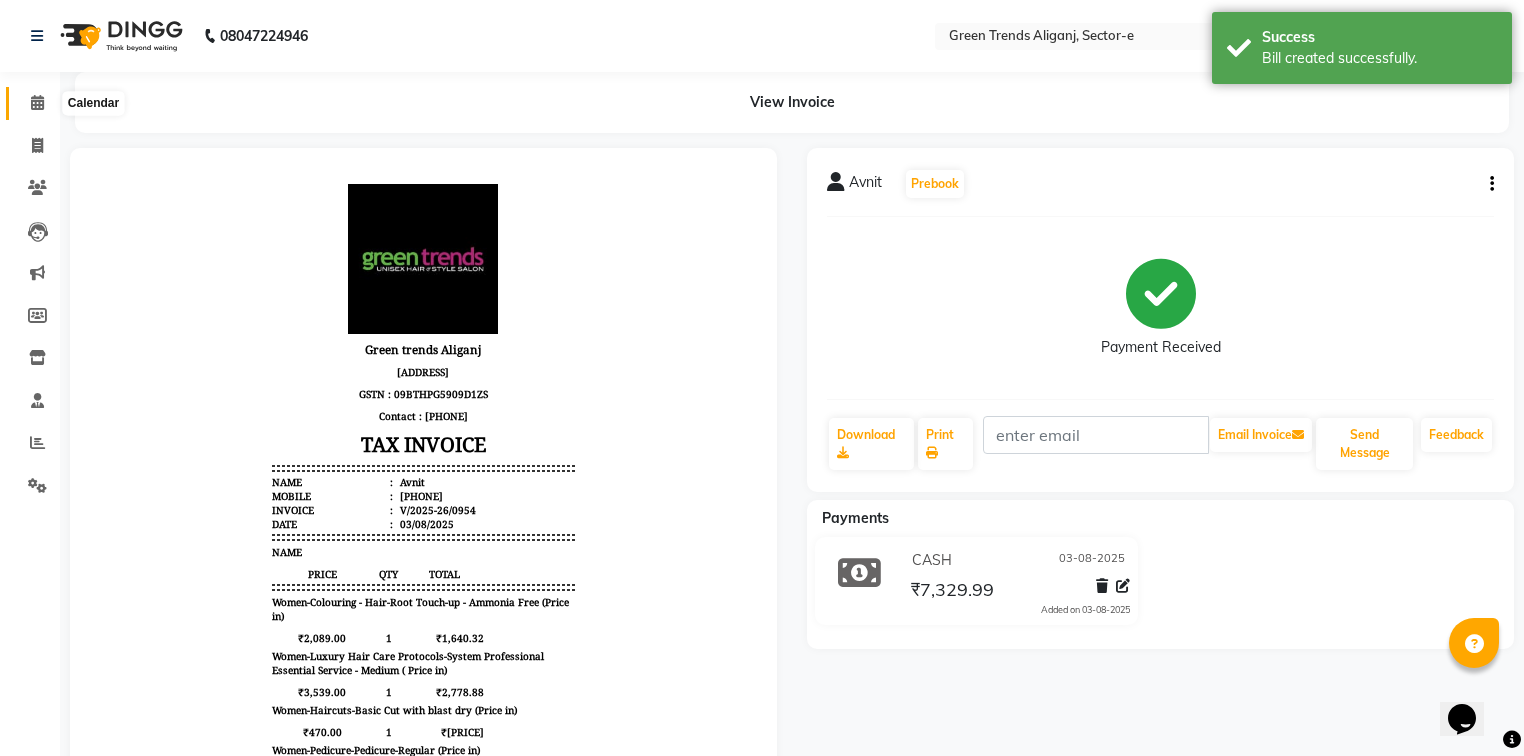 click 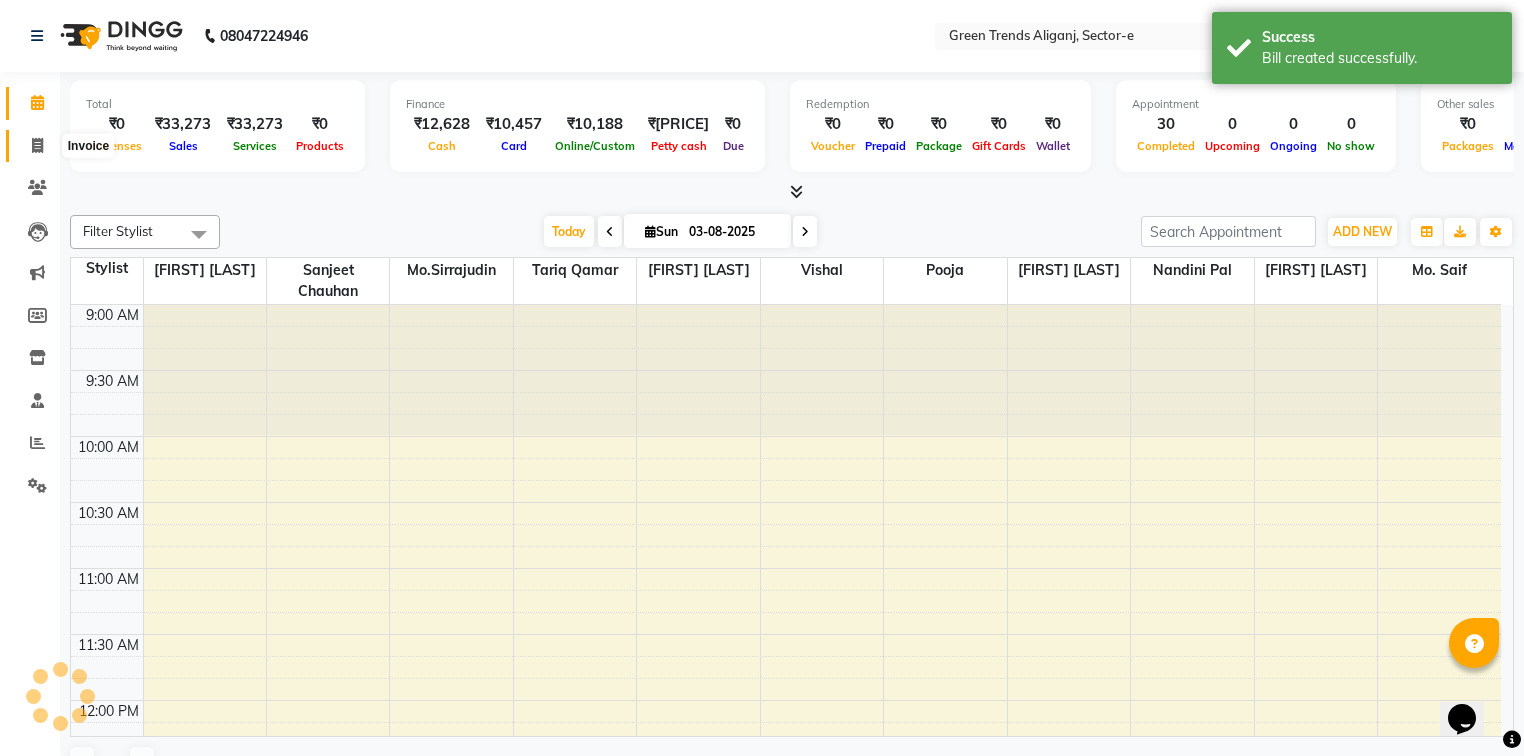 scroll, scrollTop: 0, scrollLeft: 0, axis: both 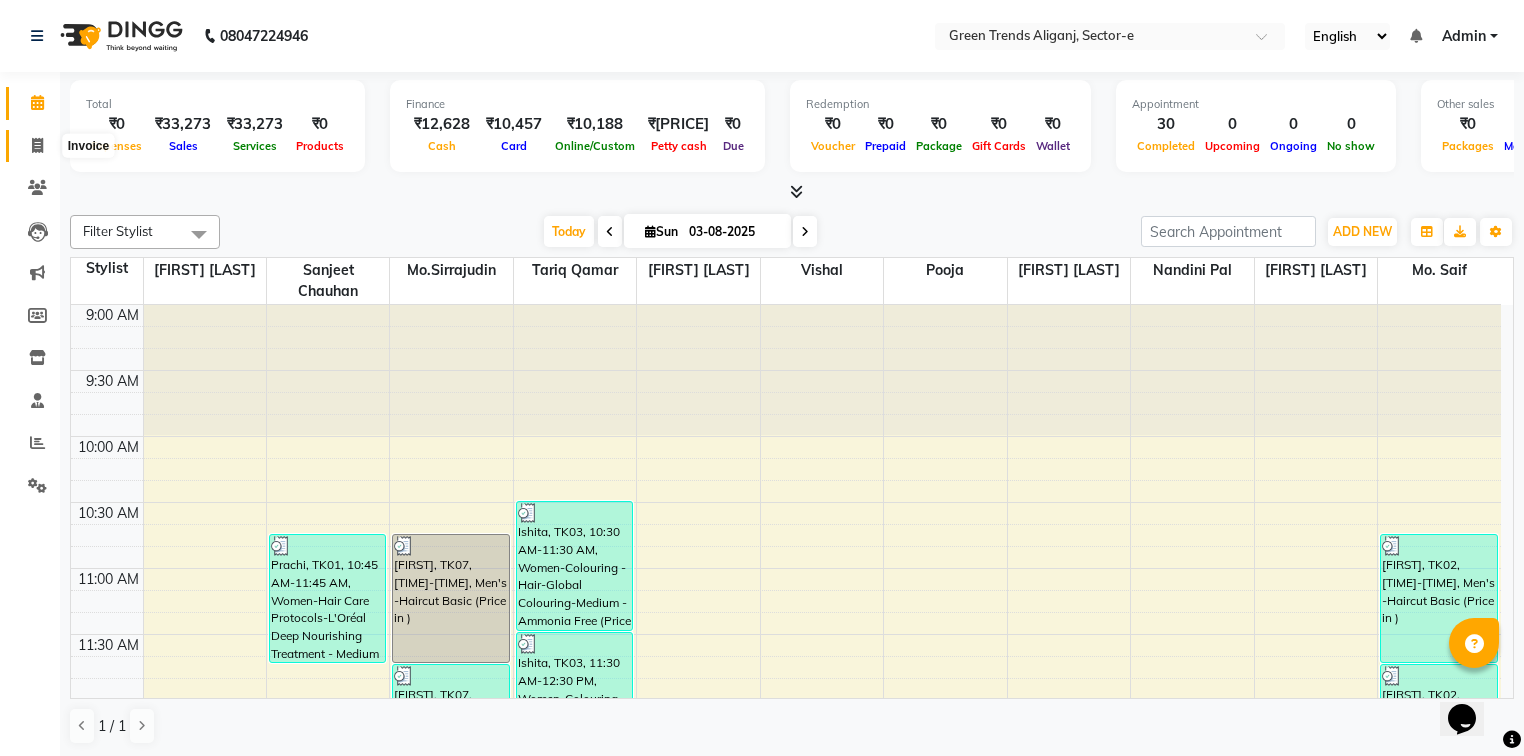 click 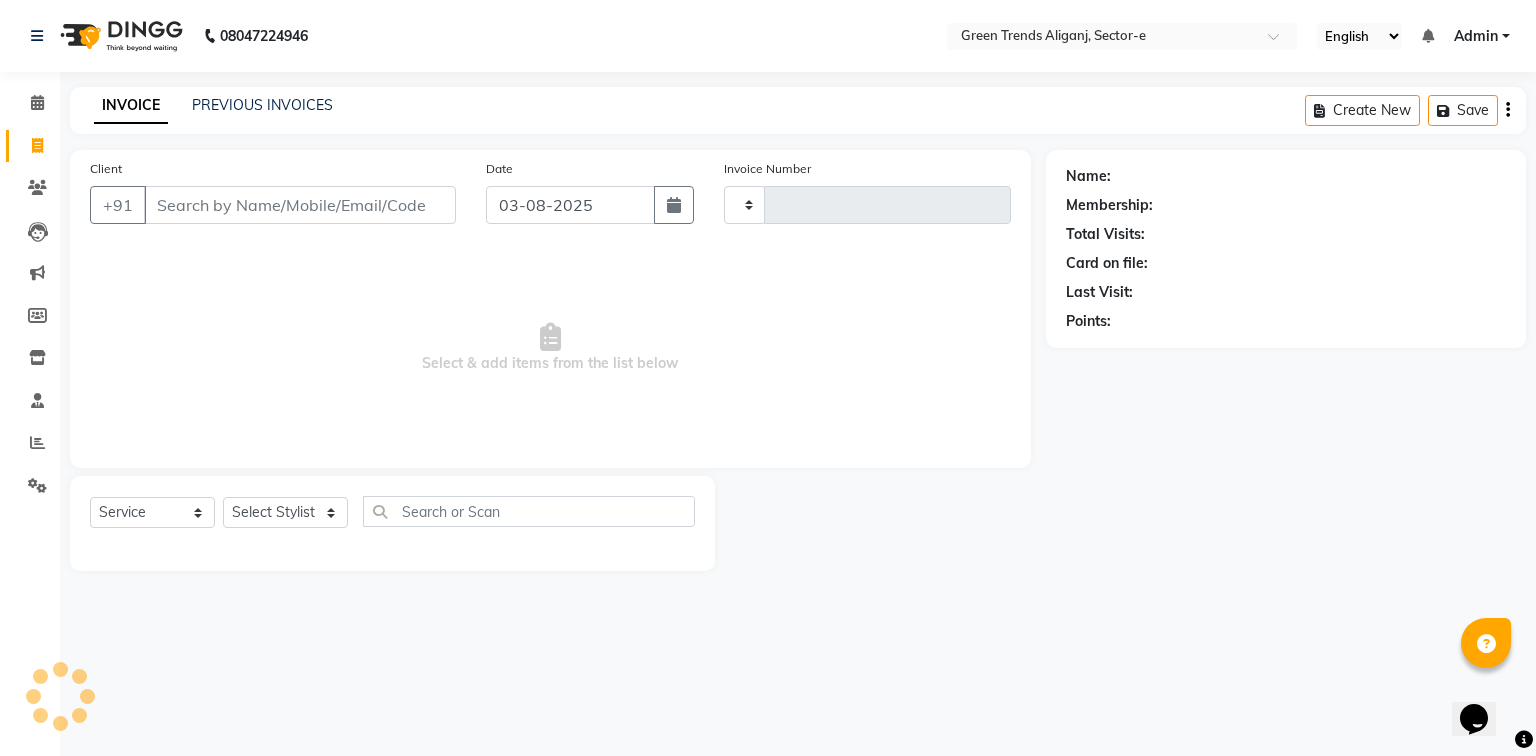 type on "0955" 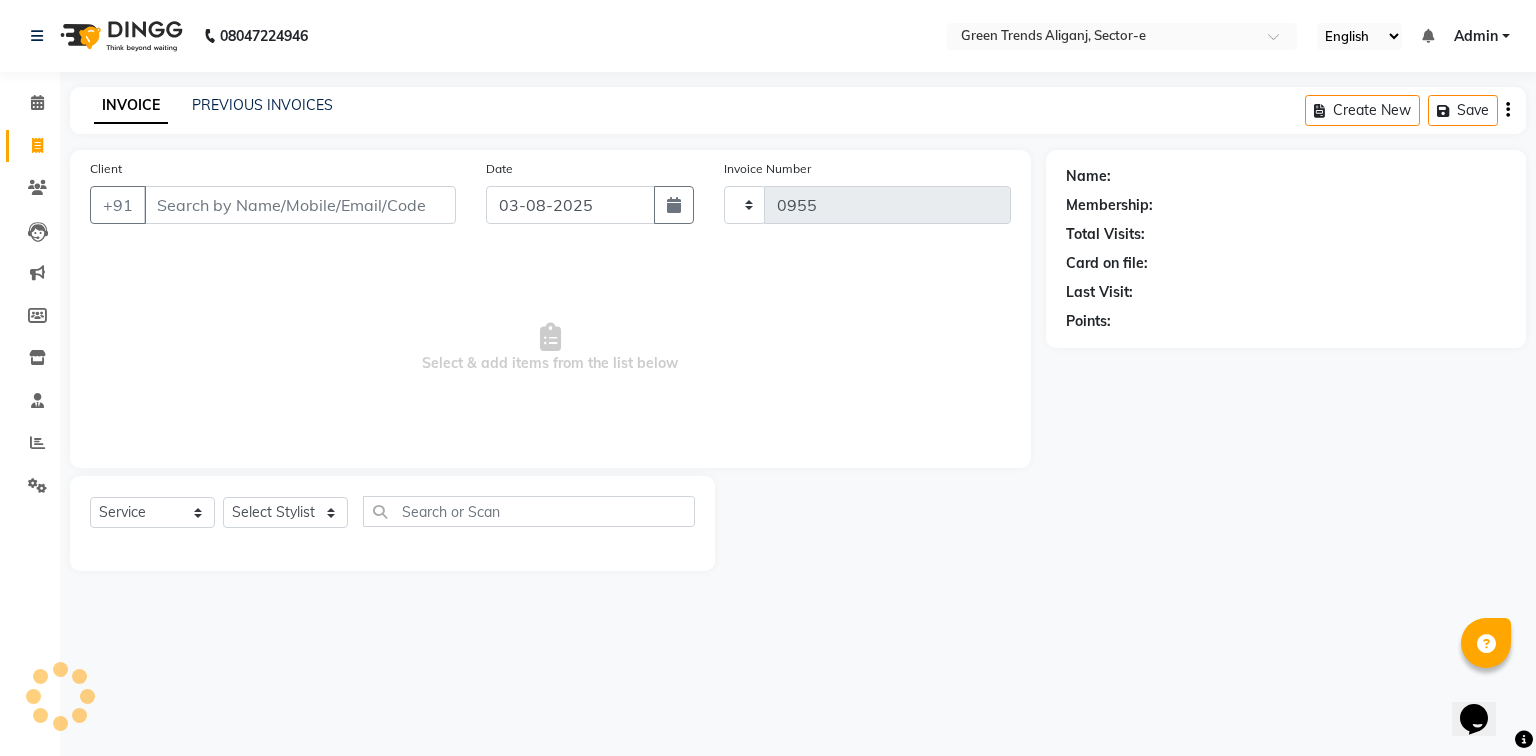 select on "7023" 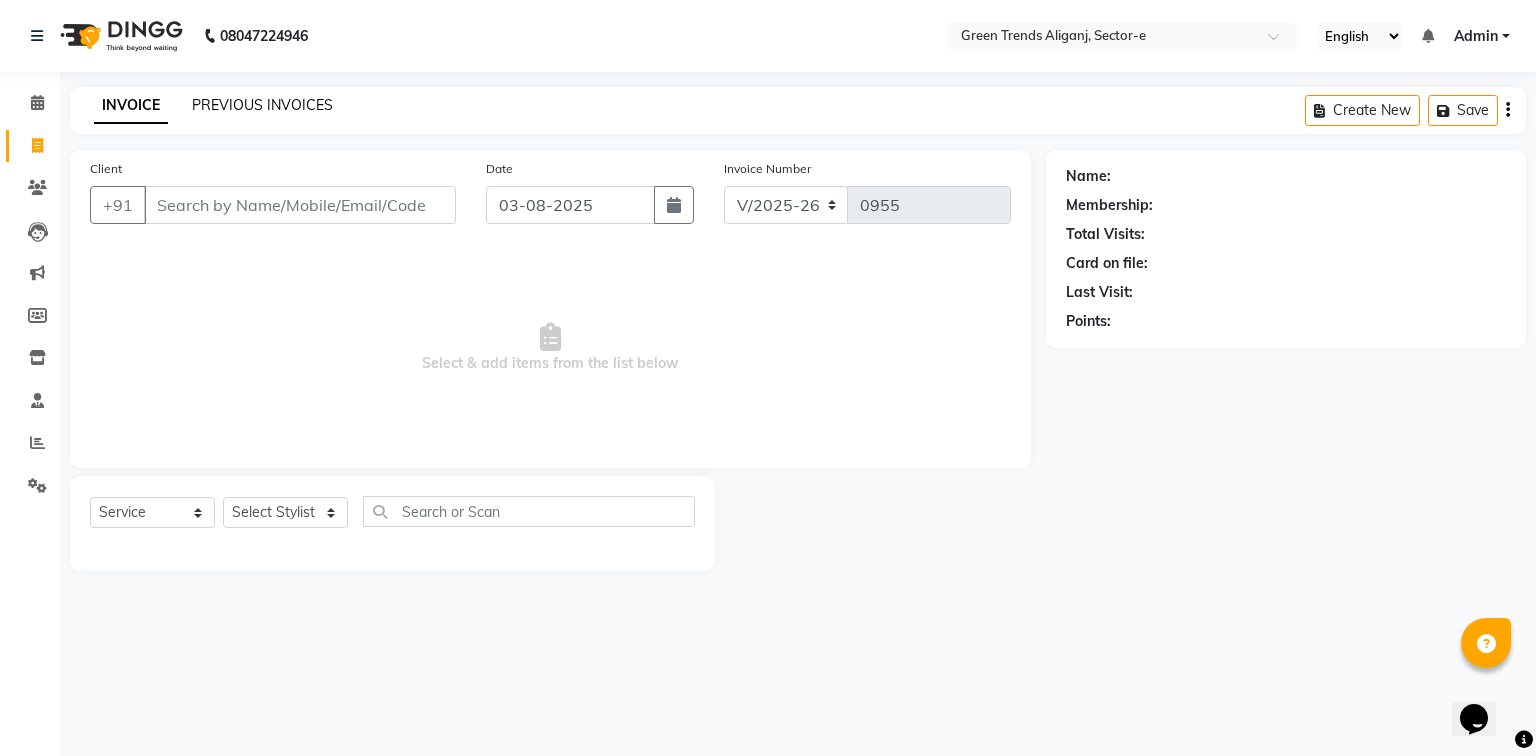 click on "PREVIOUS INVOICES" 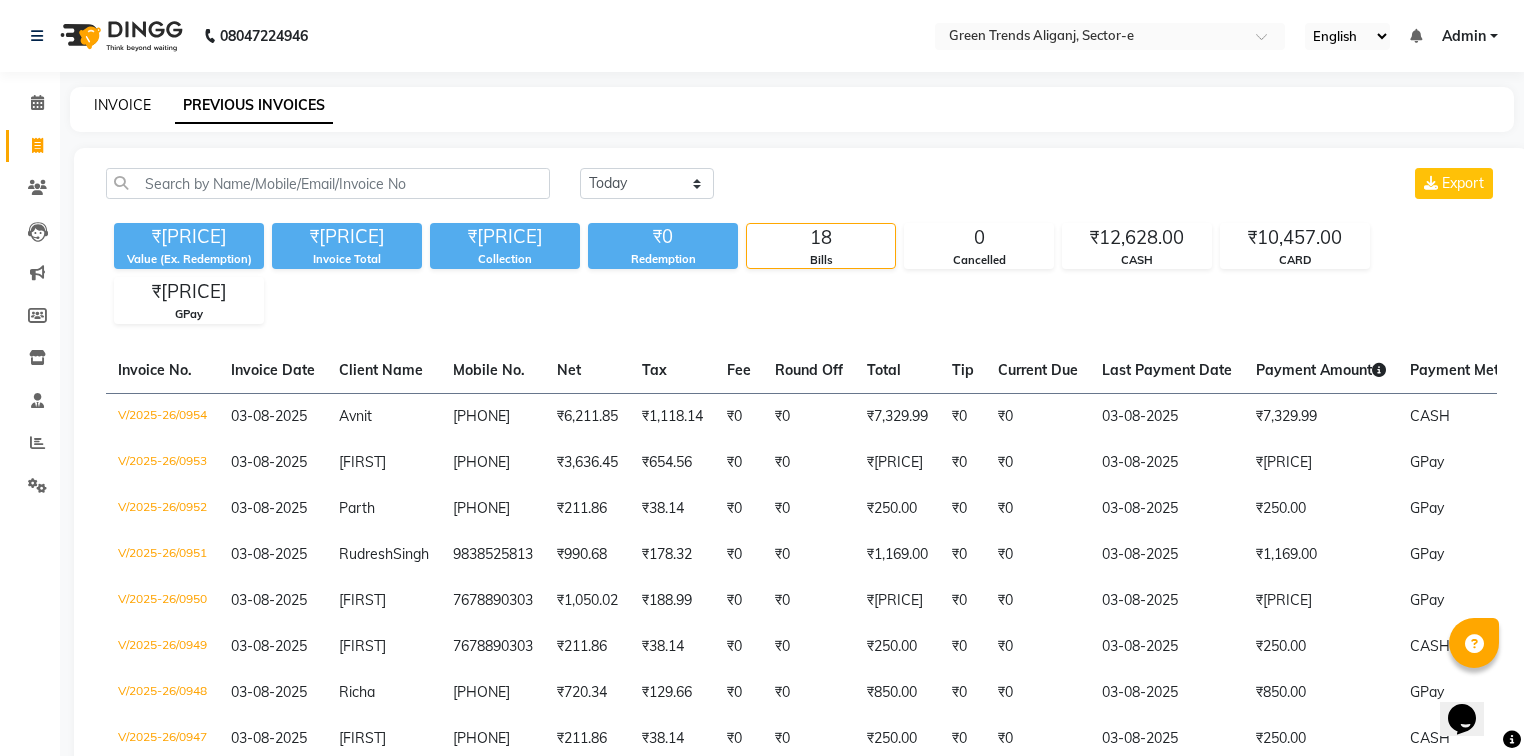 click on "INVOICE" 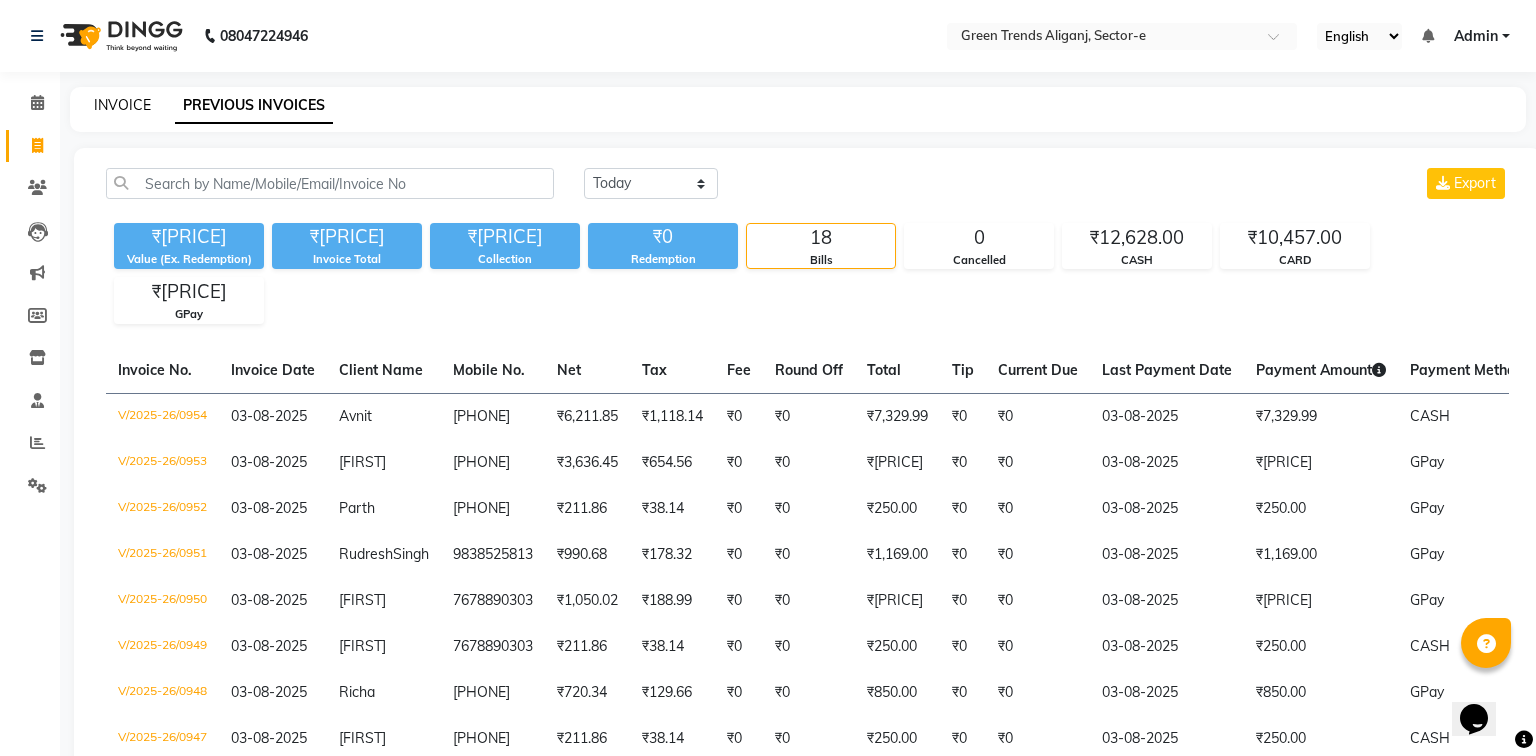 select on "7023" 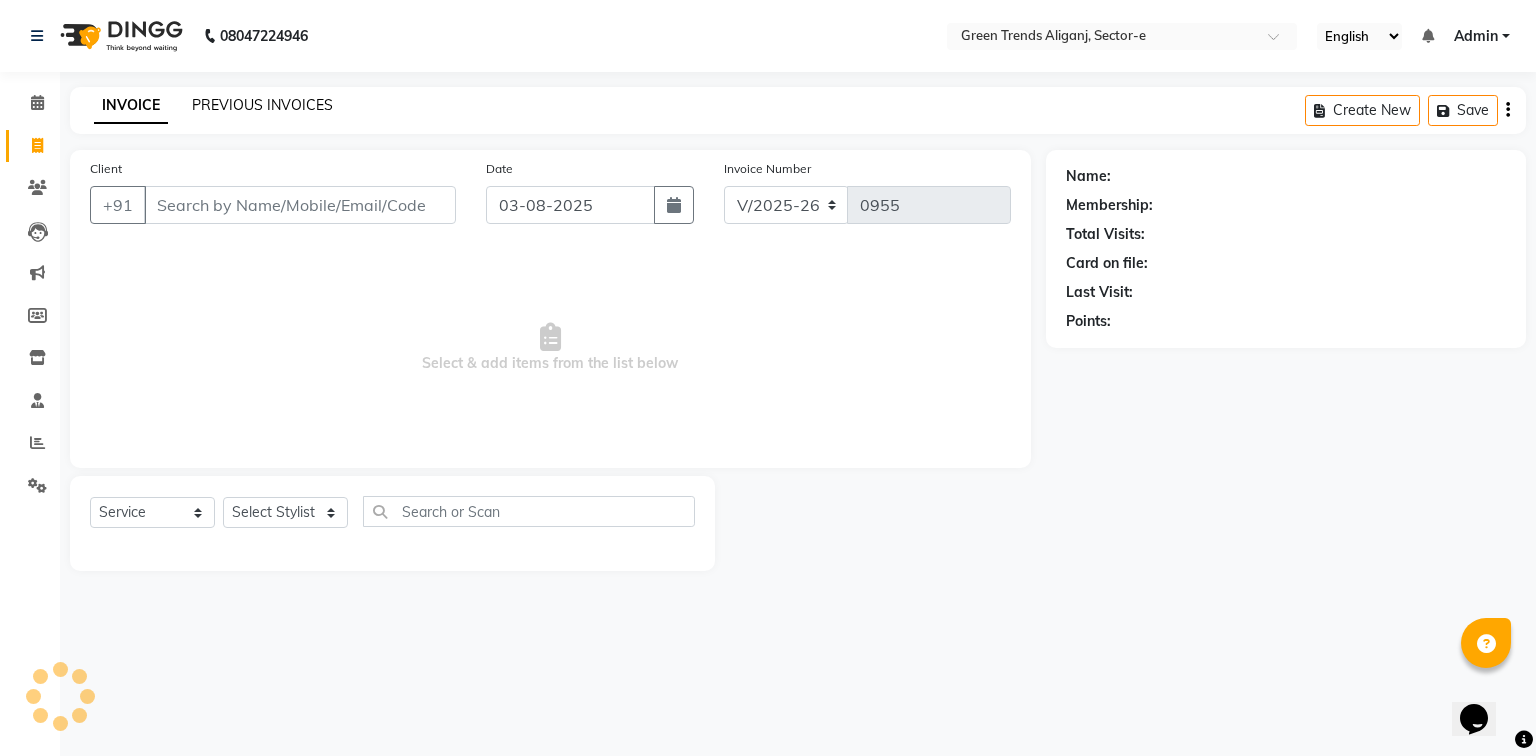 click on "PREVIOUS INVOICES" 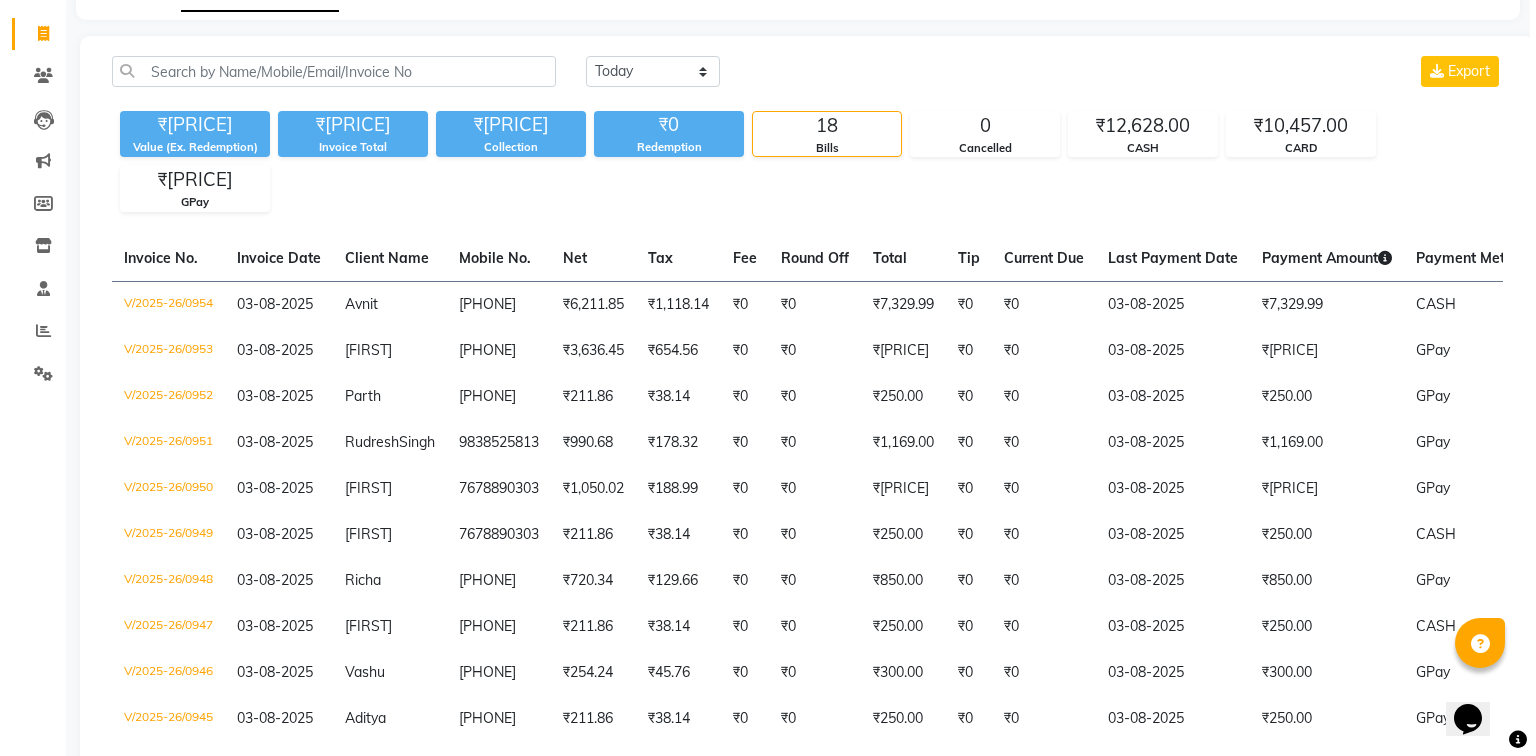 scroll, scrollTop: 0, scrollLeft: 0, axis: both 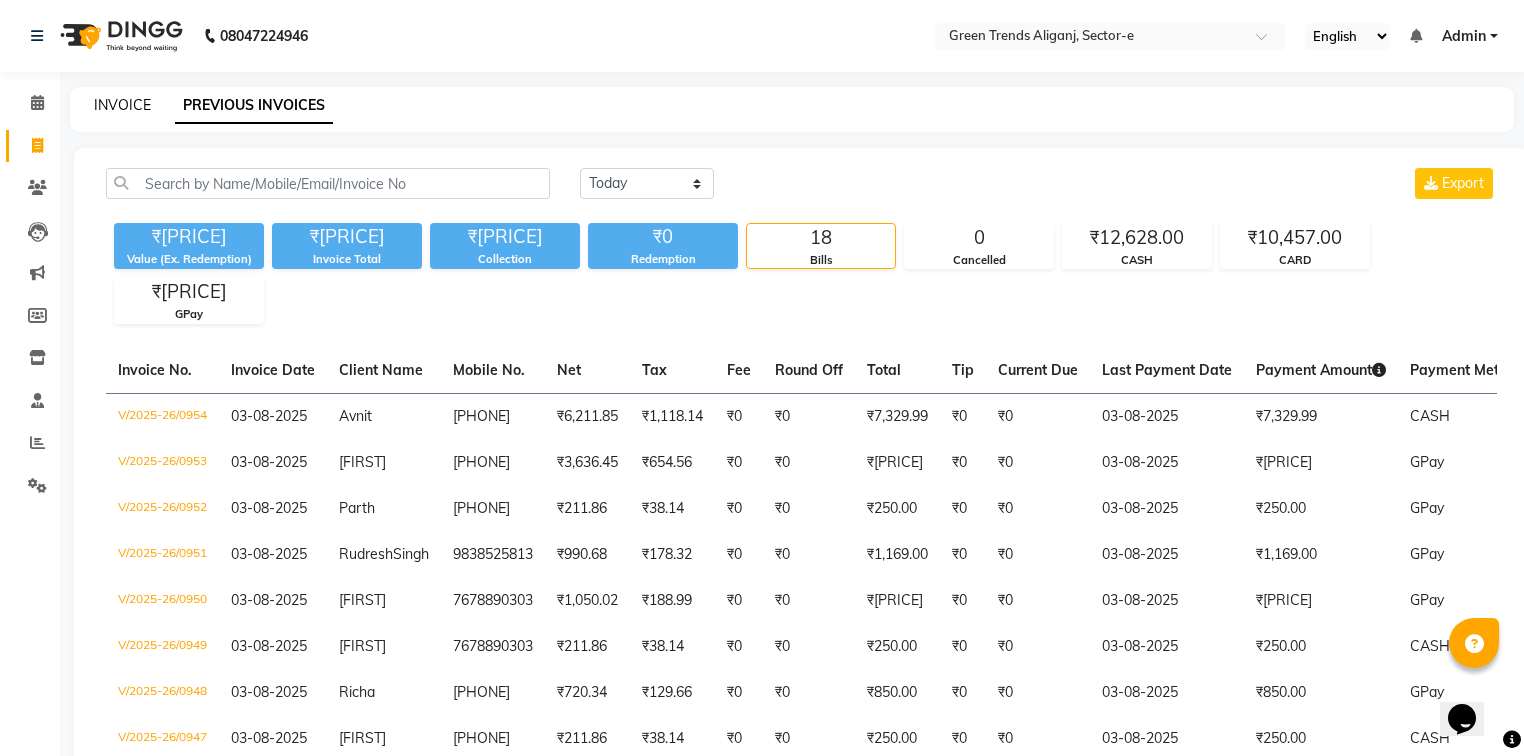 click on "INVOICE" 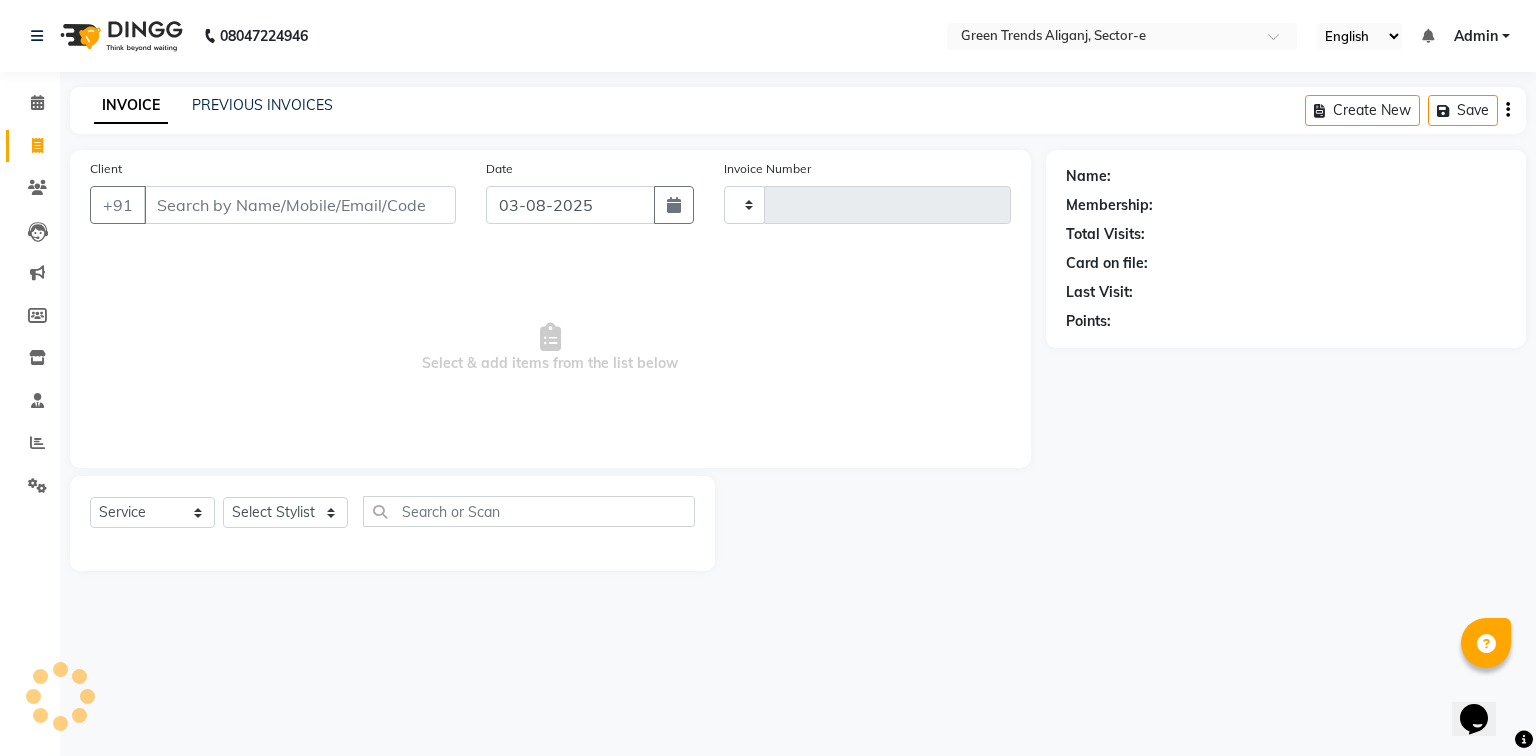 type on "0955" 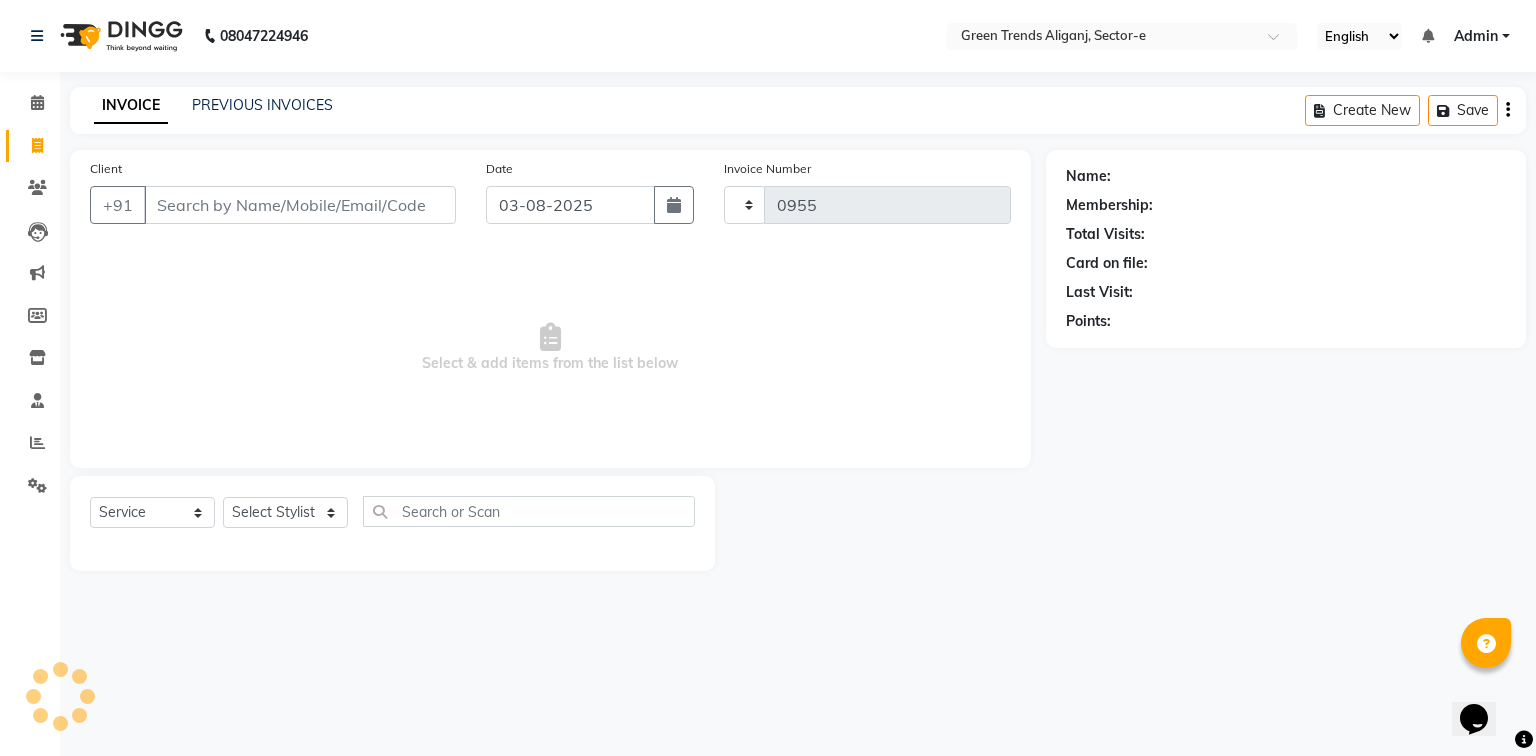 select on "7023" 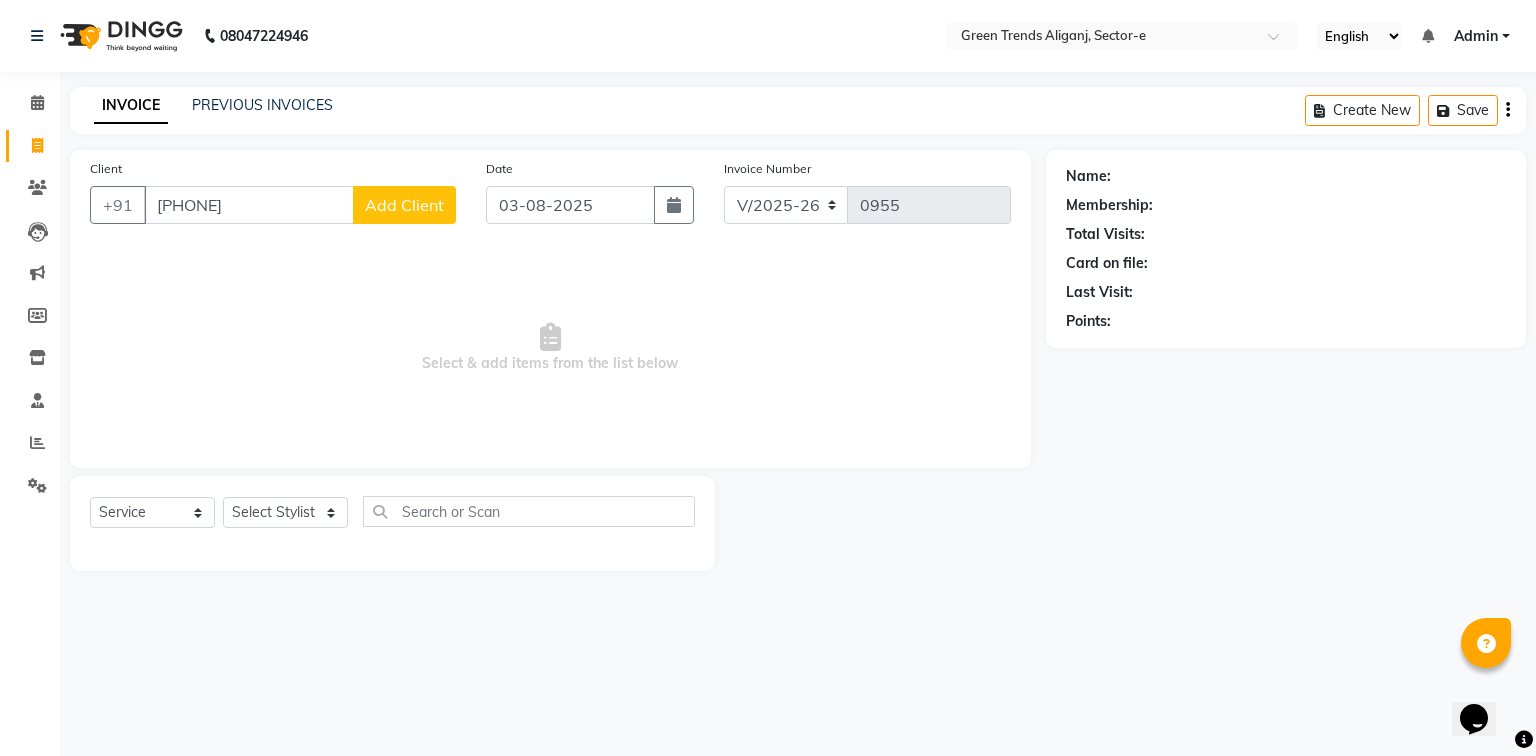 type on "7607666667" 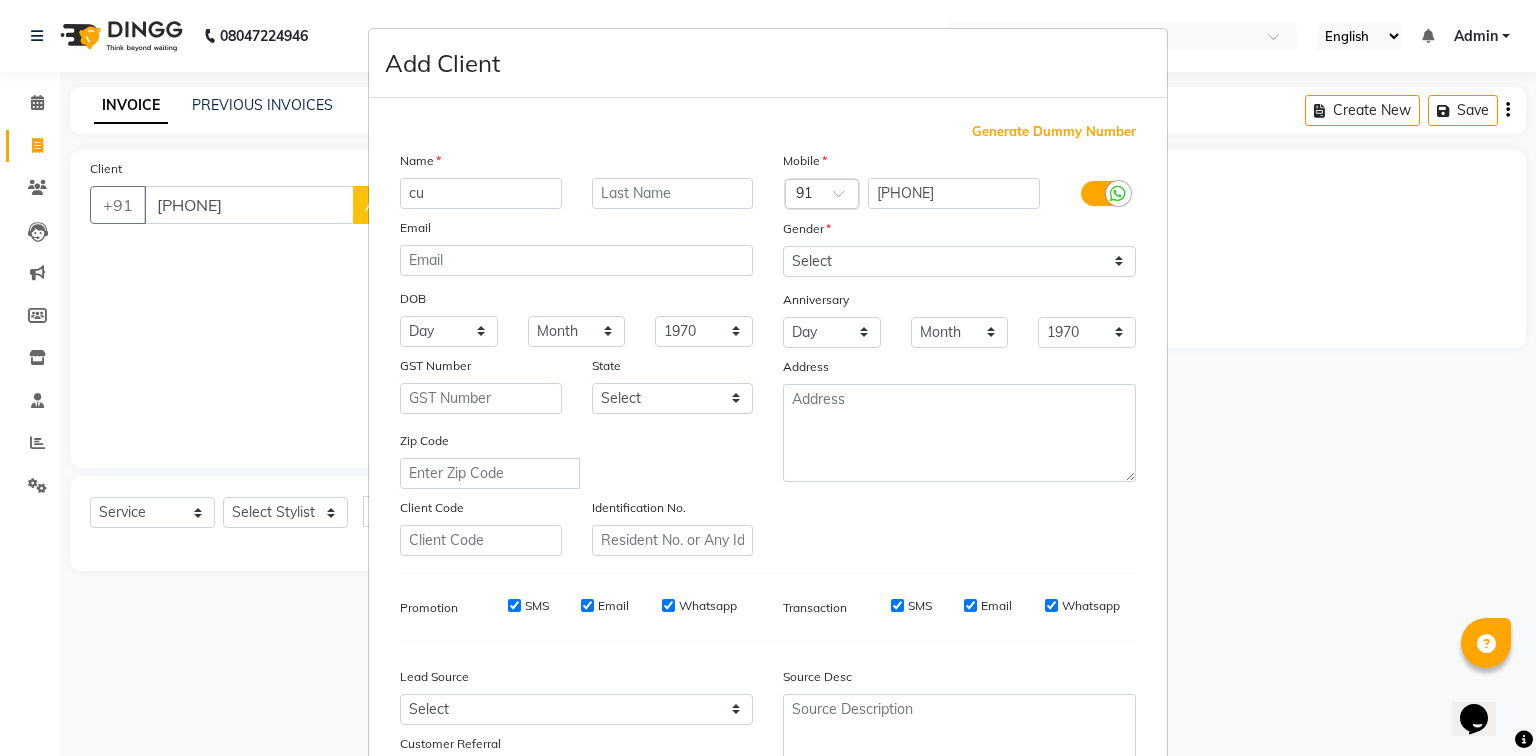 type on "c" 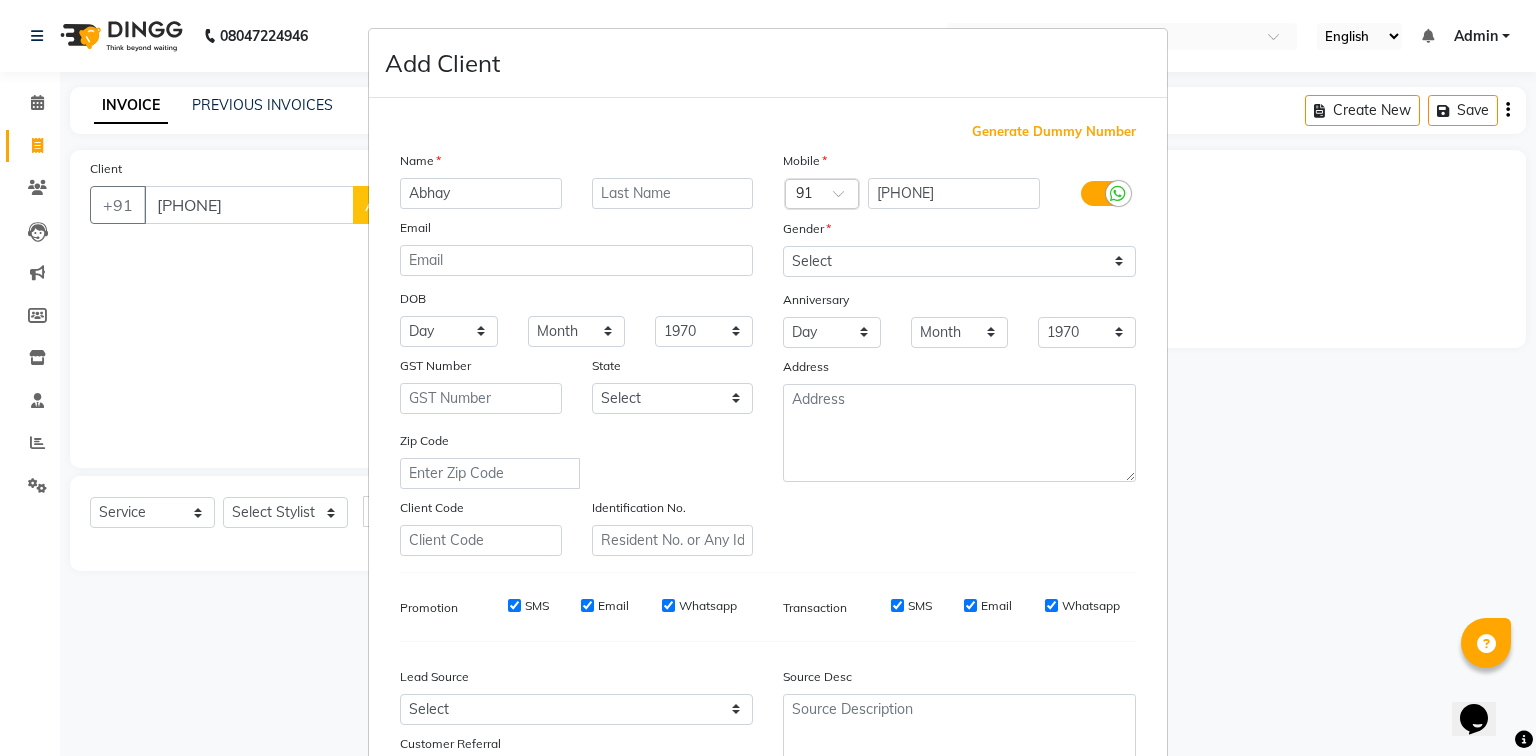 type on "Abhay" 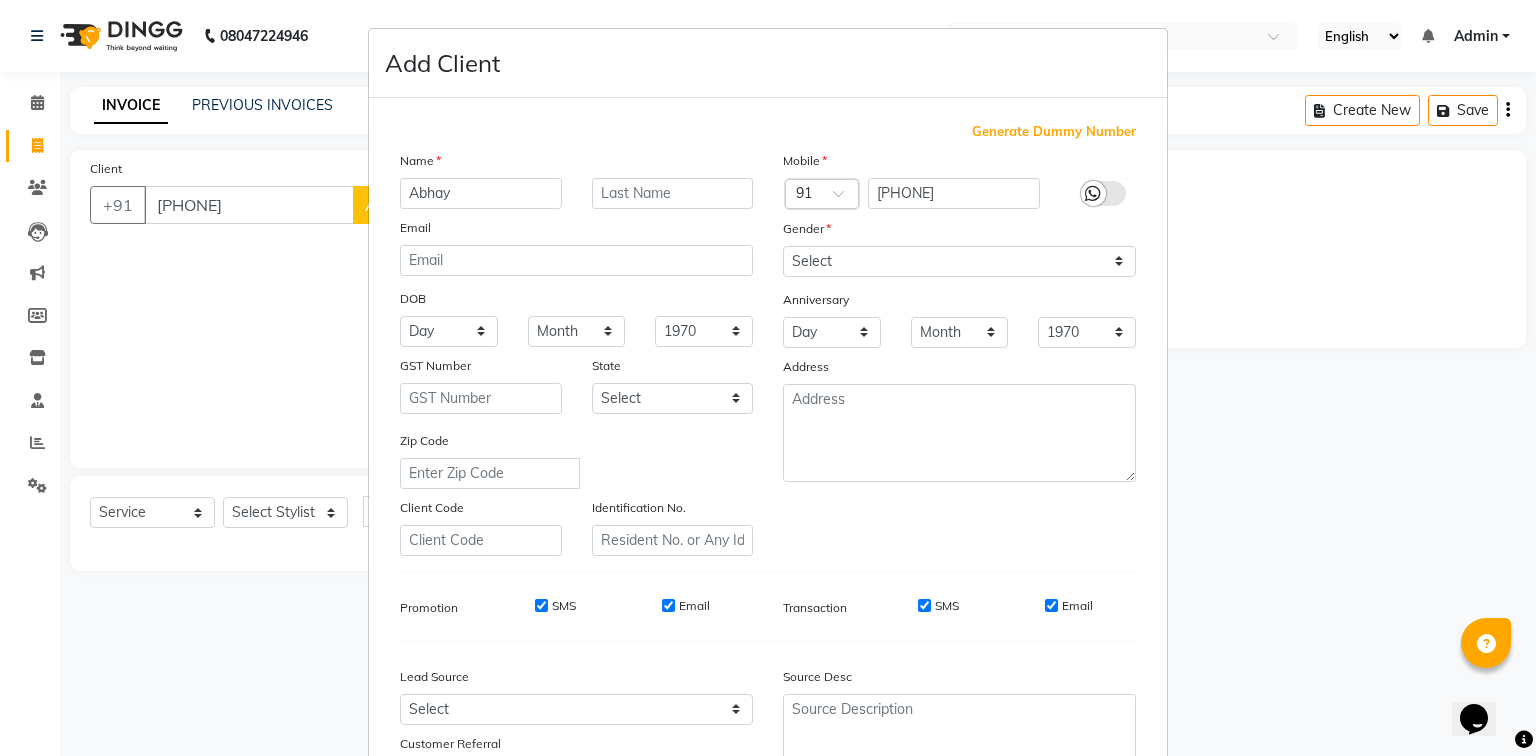 click at bounding box center [1093, 193] 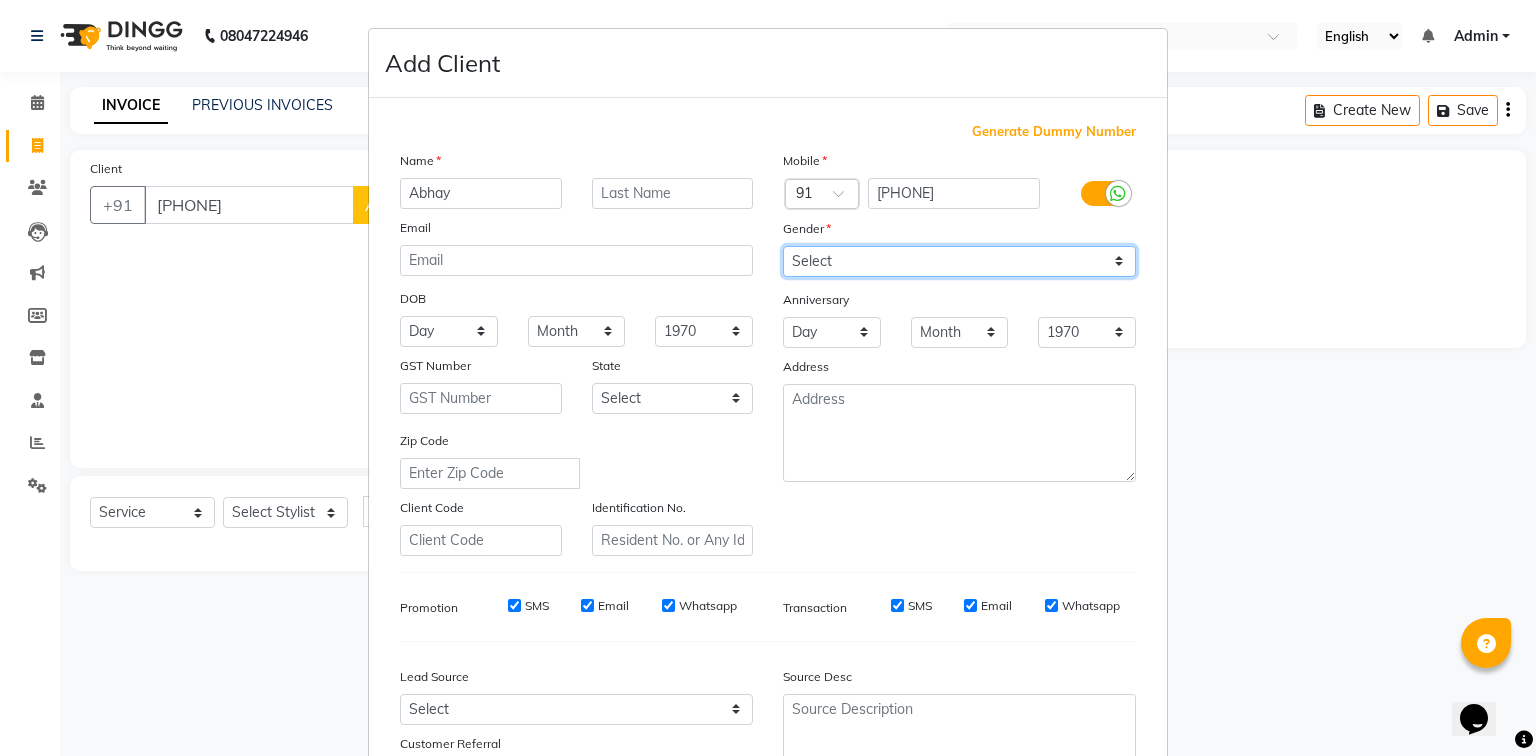 click on "Select Male Female Other Prefer Not To Say" at bounding box center (959, 261) 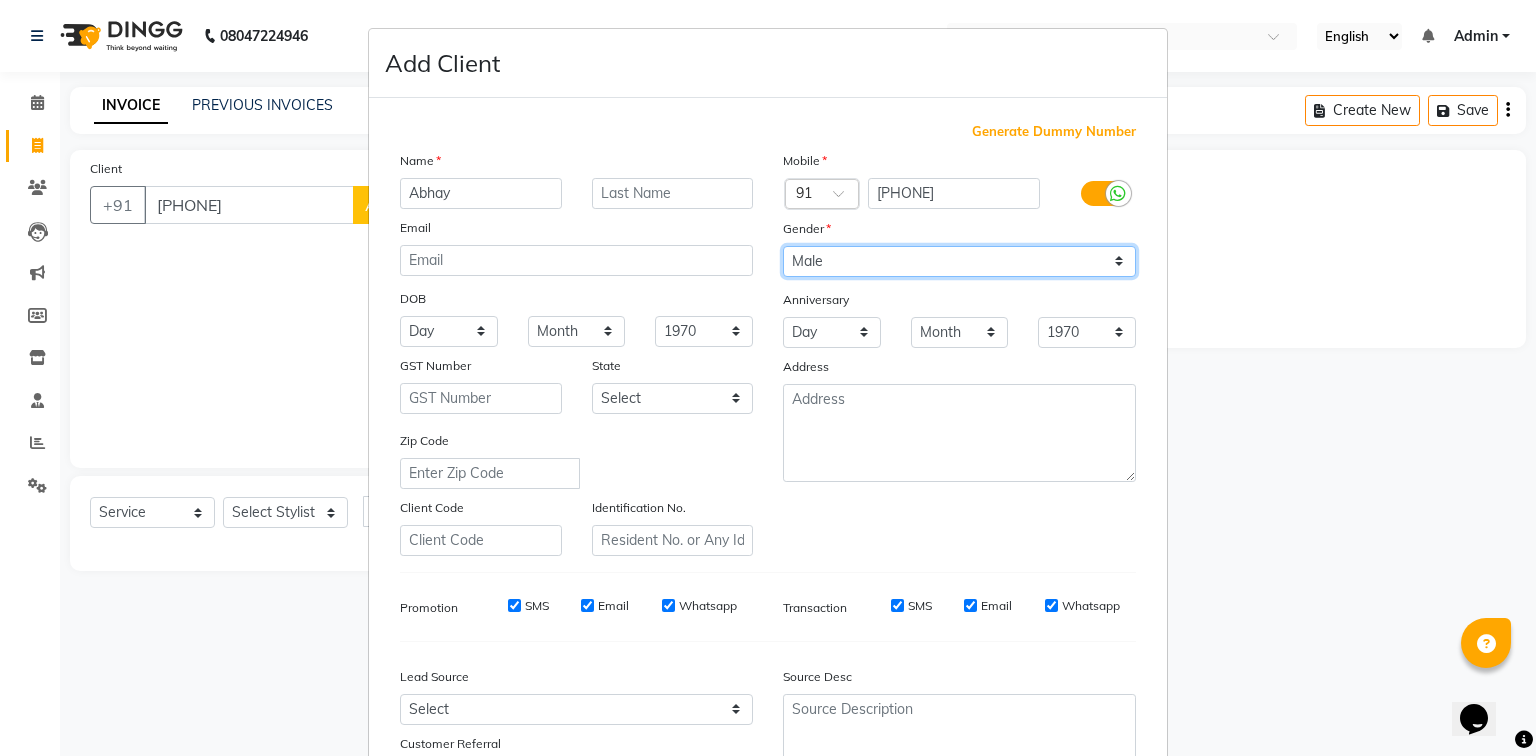 click on "Select Male Female Other Prefer Not To Say" at bounding box center [959, 261] 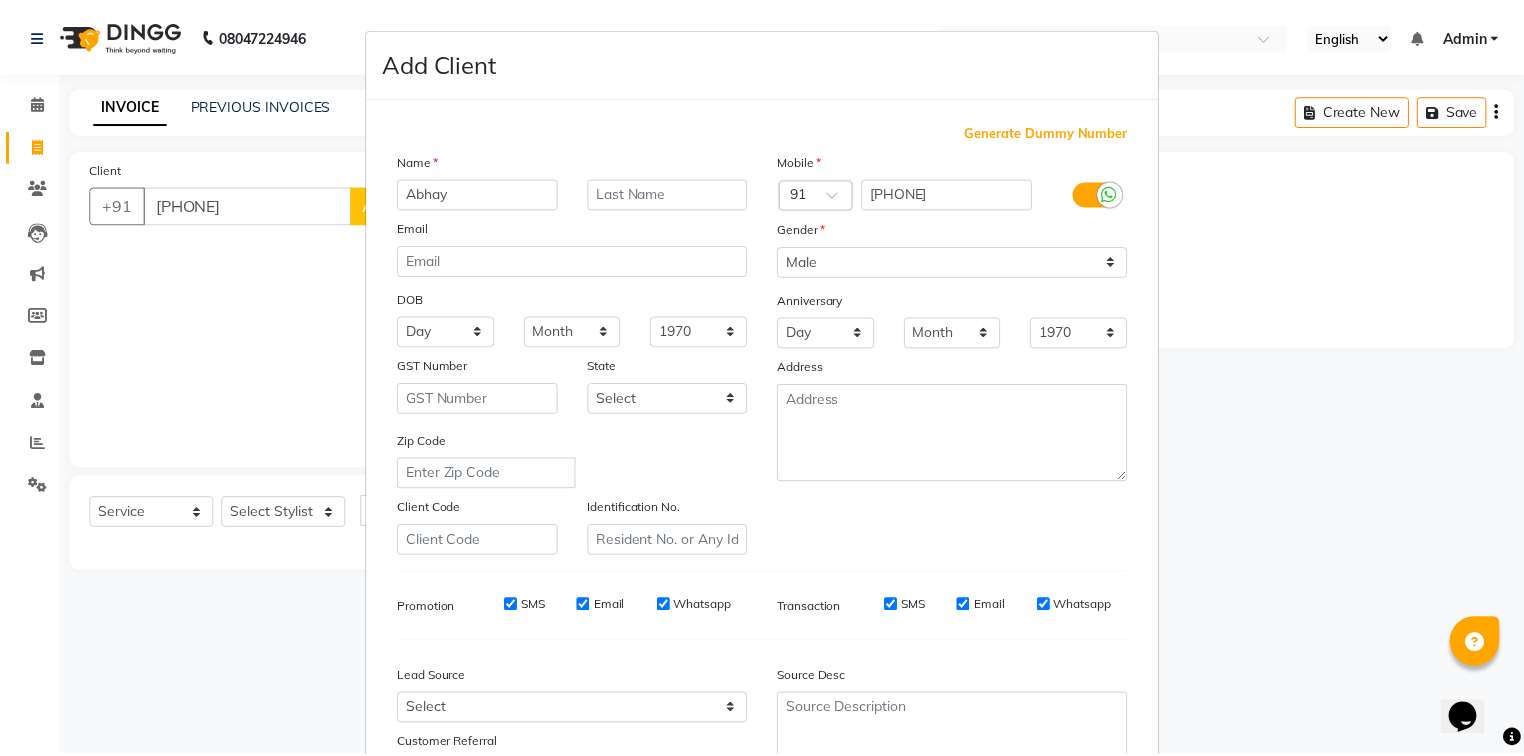 scroll, scrollTop: 176, scrollLeft: 0, axis: vertical 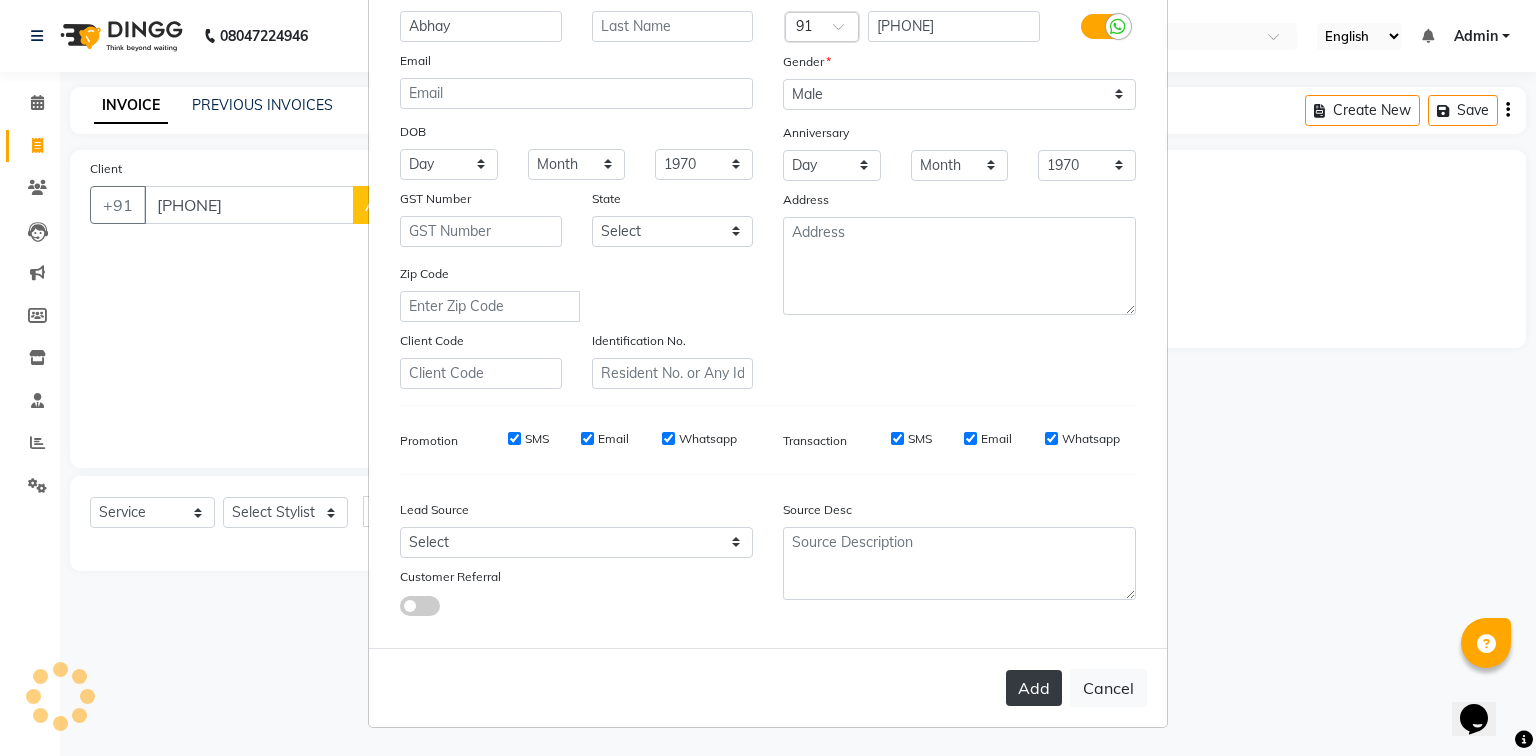 click on "Add" at bounding box center (1034, 688) 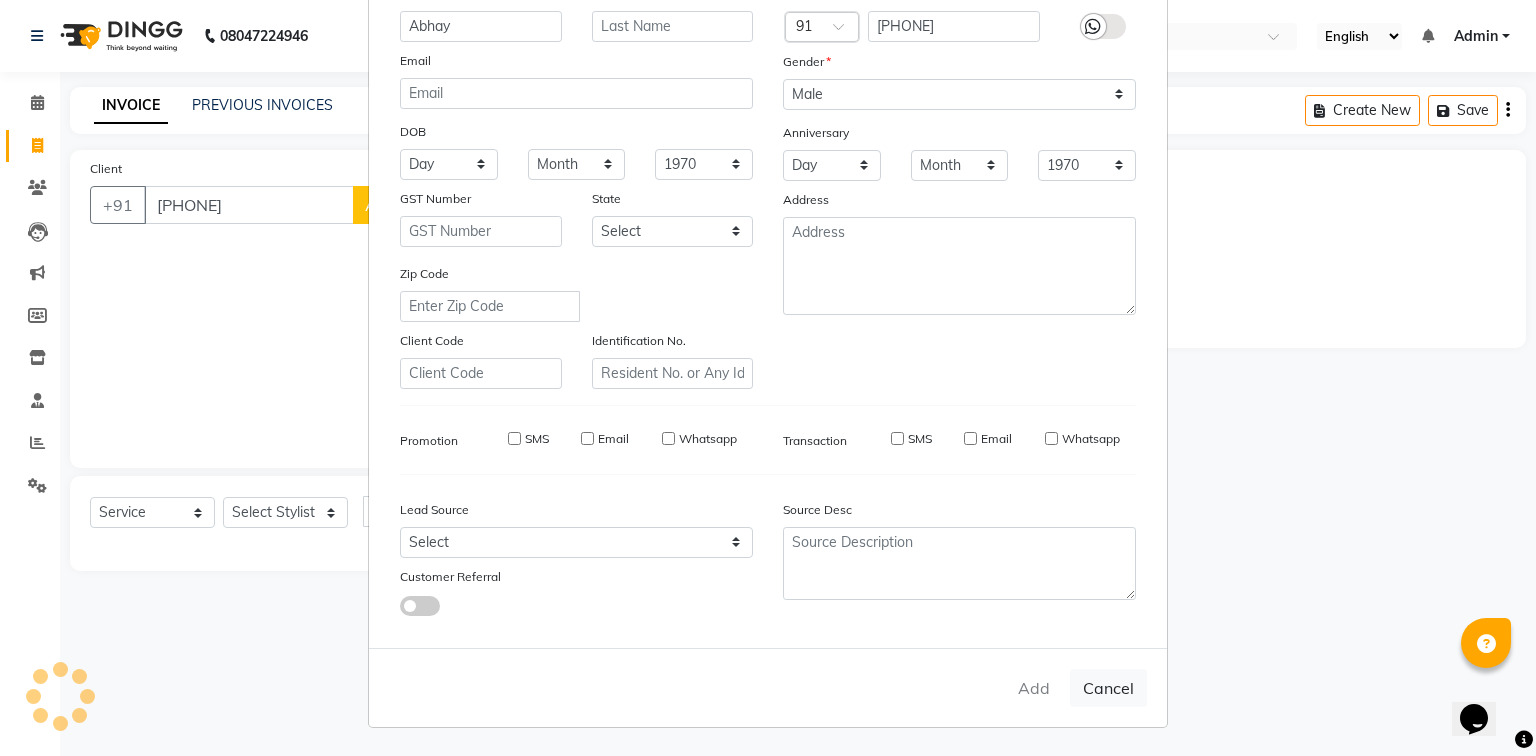type 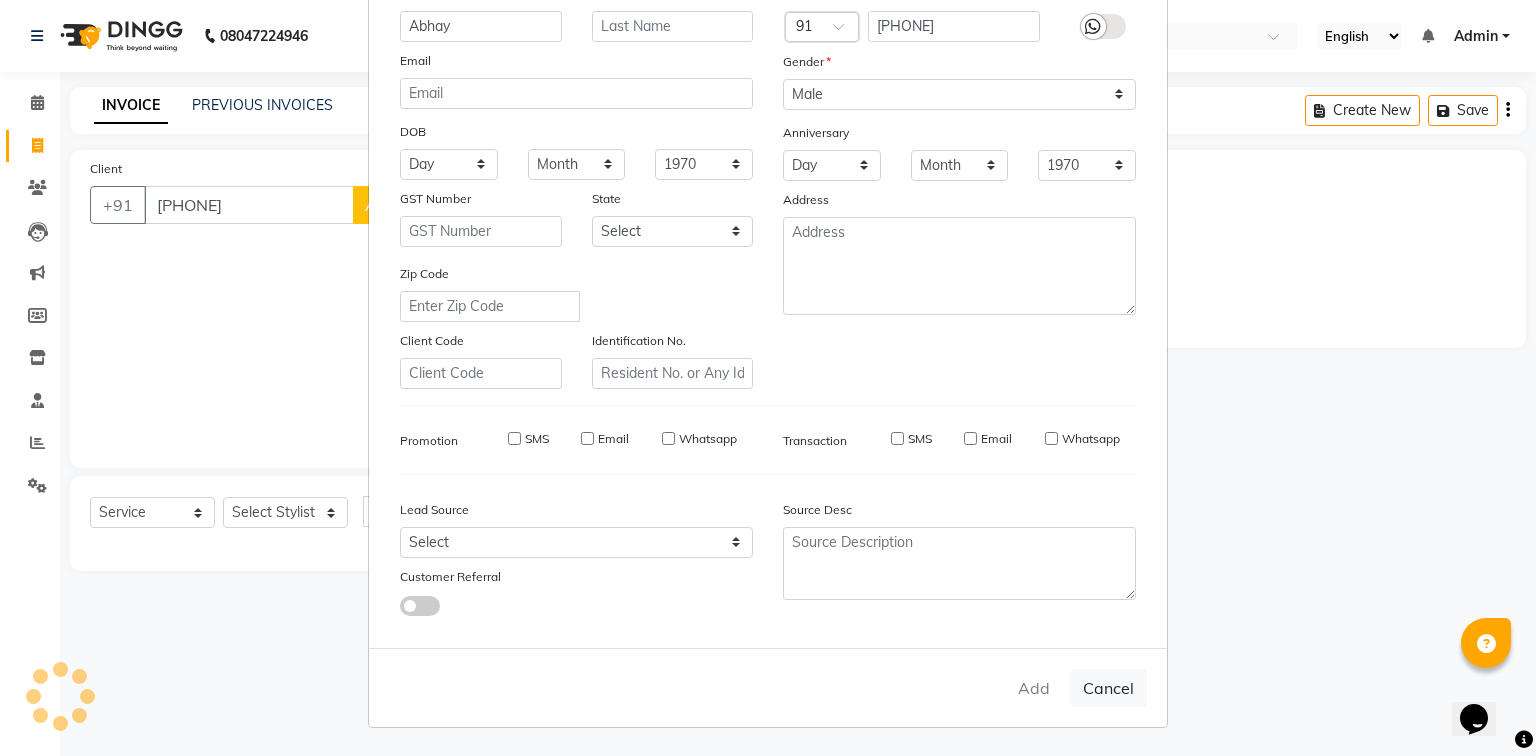 select 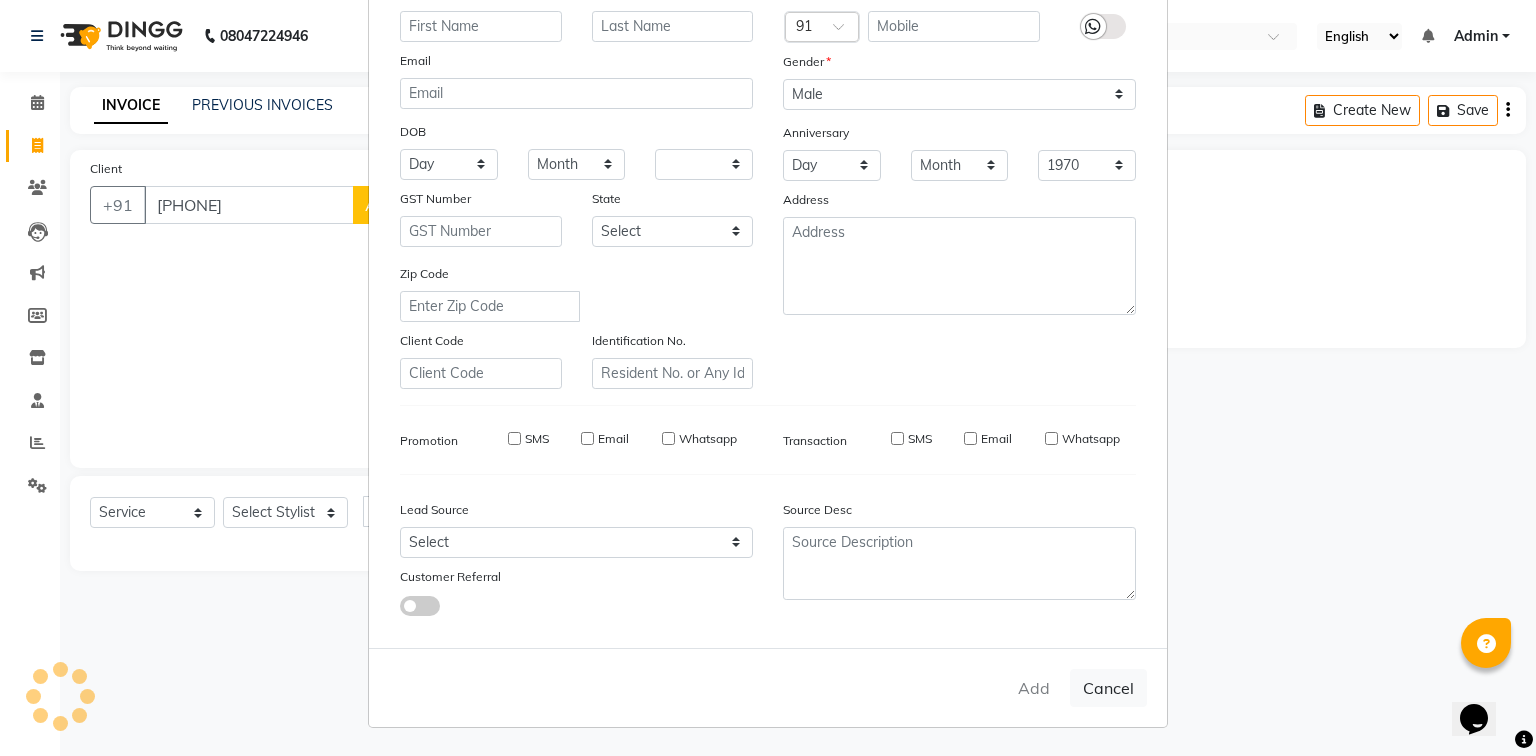 select 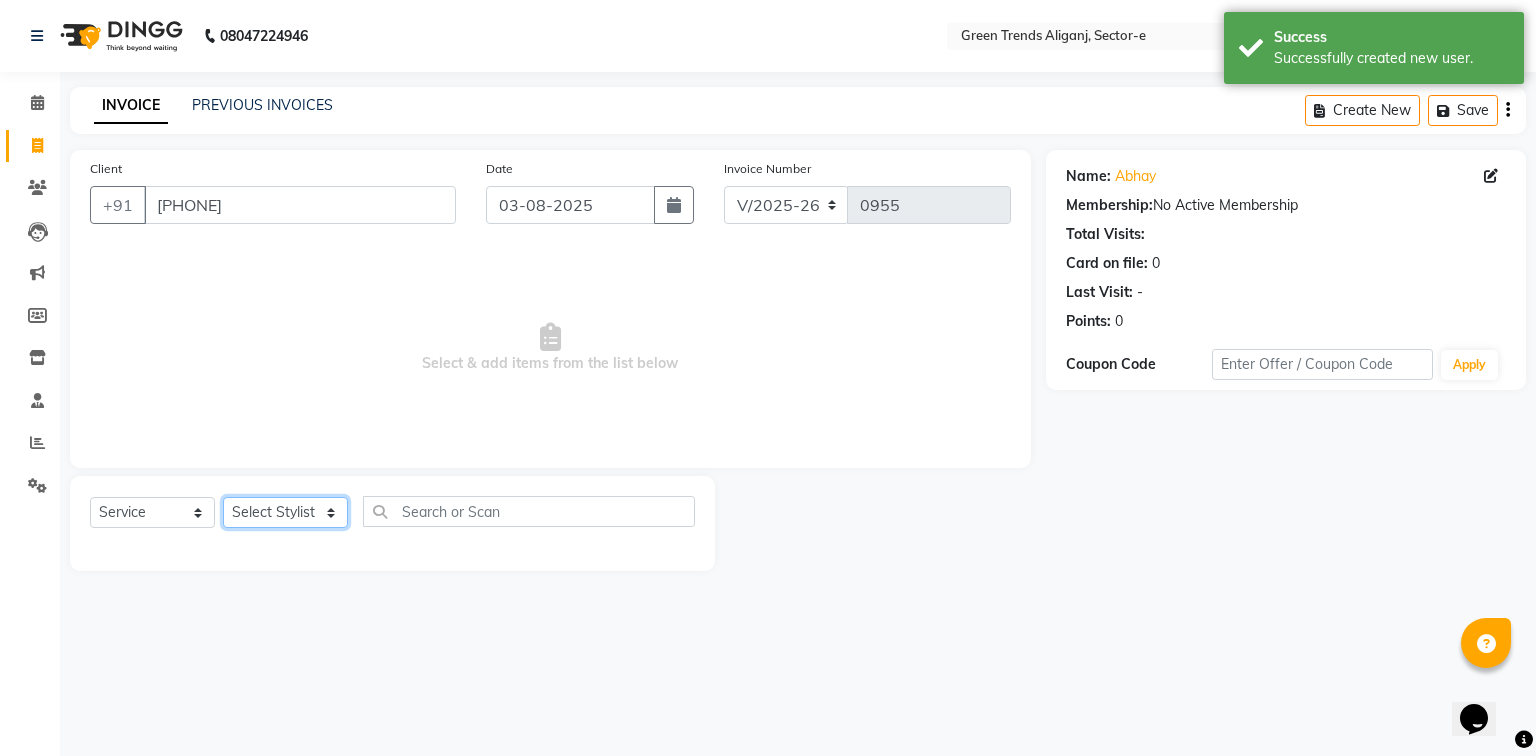 click on "Select Stylist [FIRST] [LAST] [FIRST] [LAST] [FIRST] [LAST] [FIRST] [LAST] [FIRST] [LAST] [FIRST] [LAST] [FIRST] [LAST] [FIRST] [LAST] [FIRST] [LAST]" 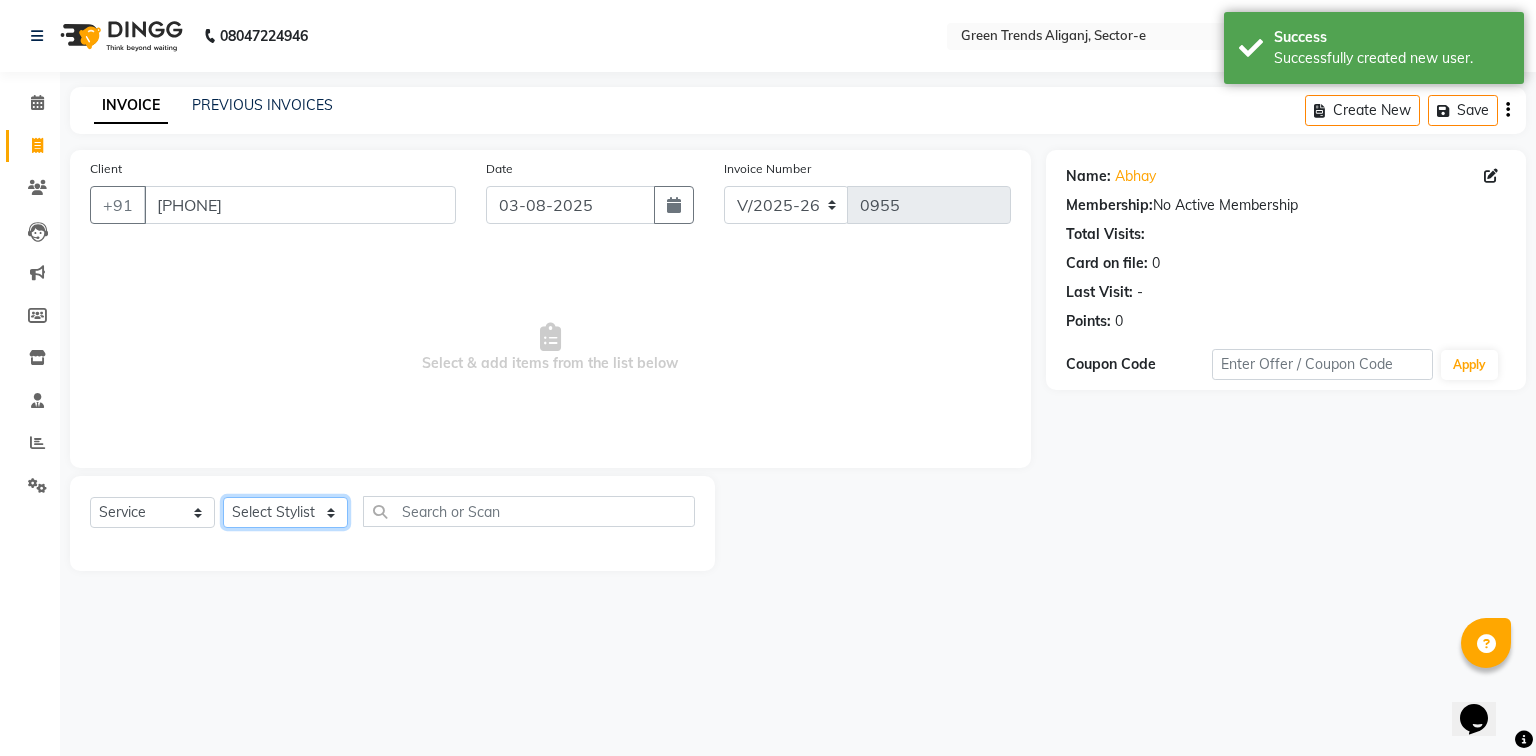 select on "62974" 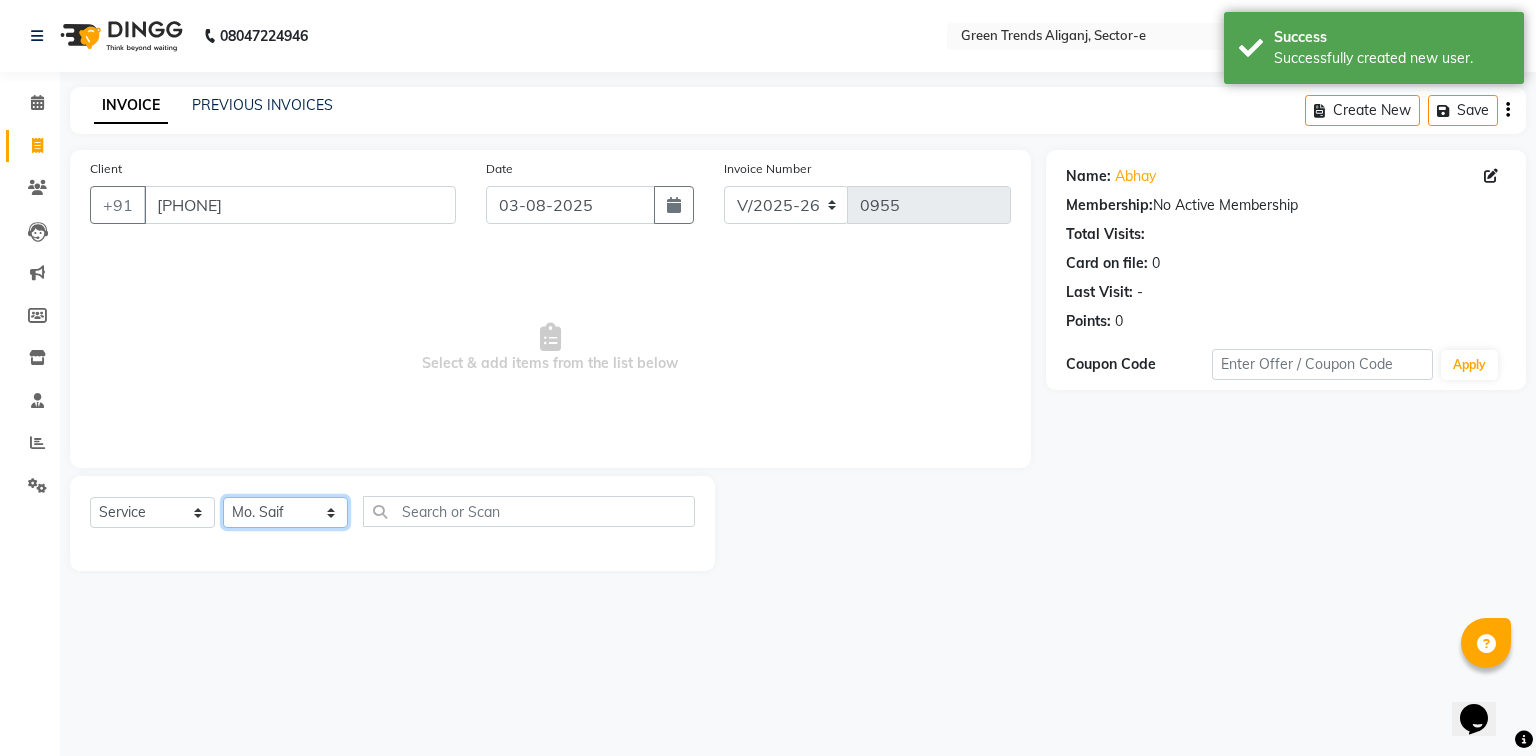 click on "Select Stylist [FIRST] [LAST] [FIRST] [LAST] [FIRST] [LAST] [FIRST] [LAST] [FIRST] [LAST] [FIRST] [LAST] [FIRST] [LAST] [FIRST] [LAST] [FIRST] [LAST]" 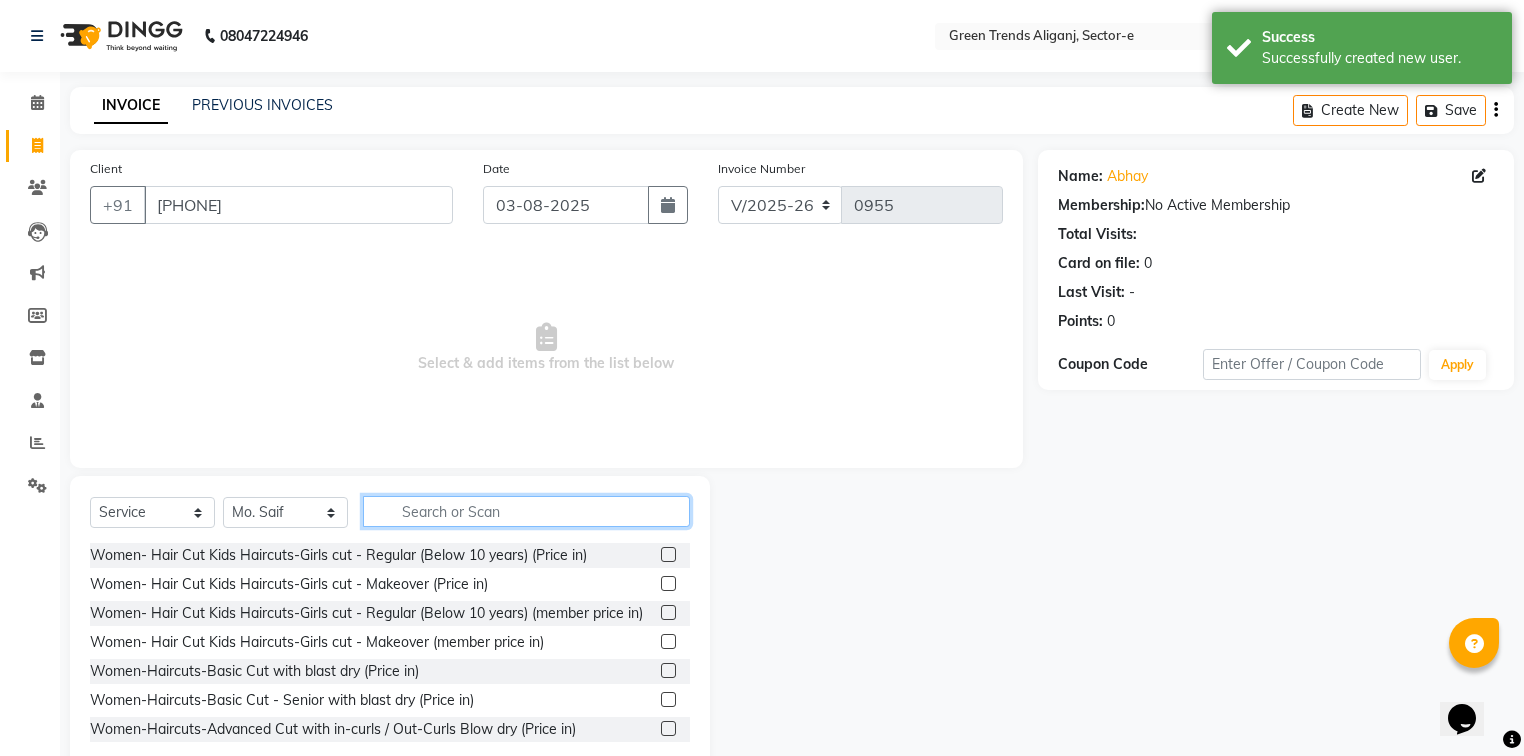 click 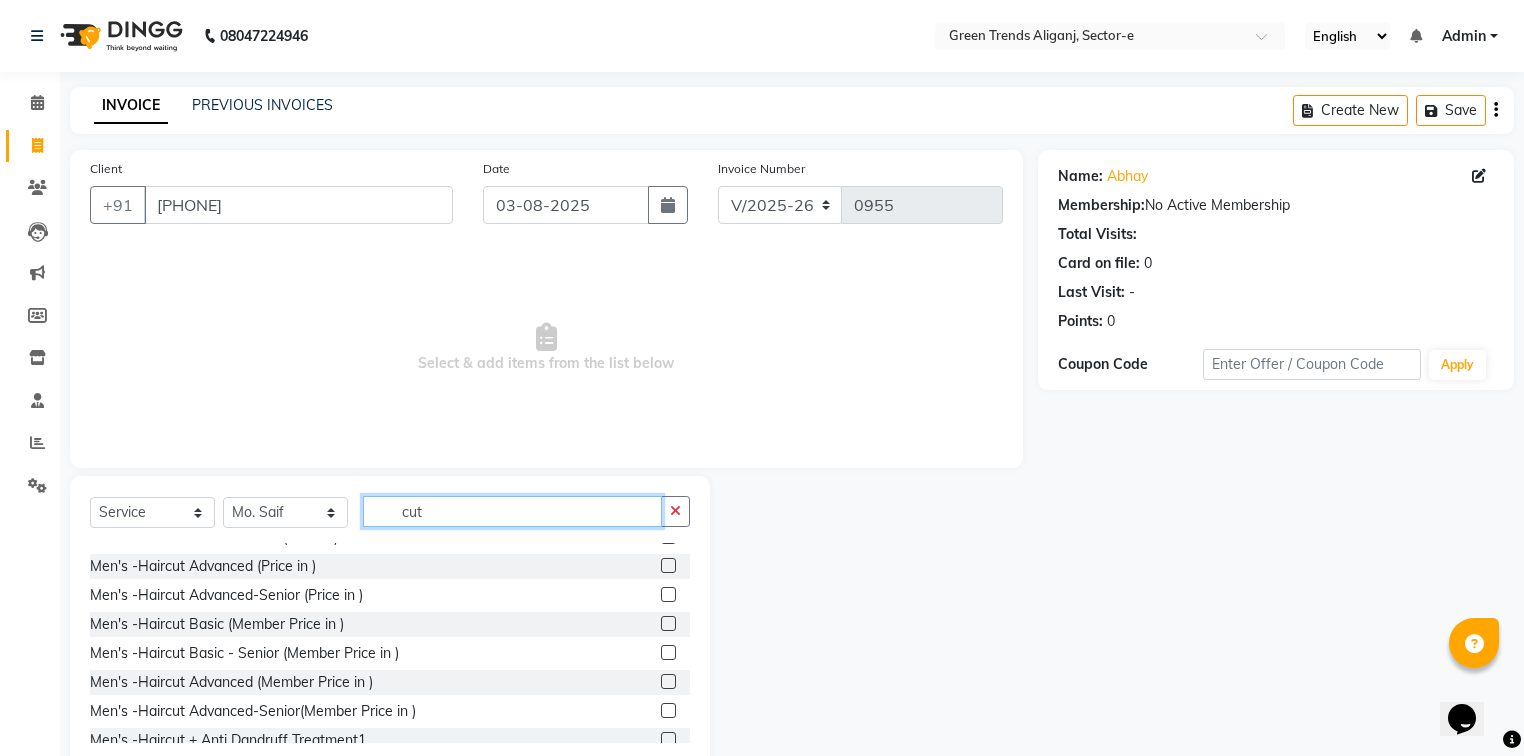 scroll, scrollTop: 1300, scrollLeft: 0, axis: vertical 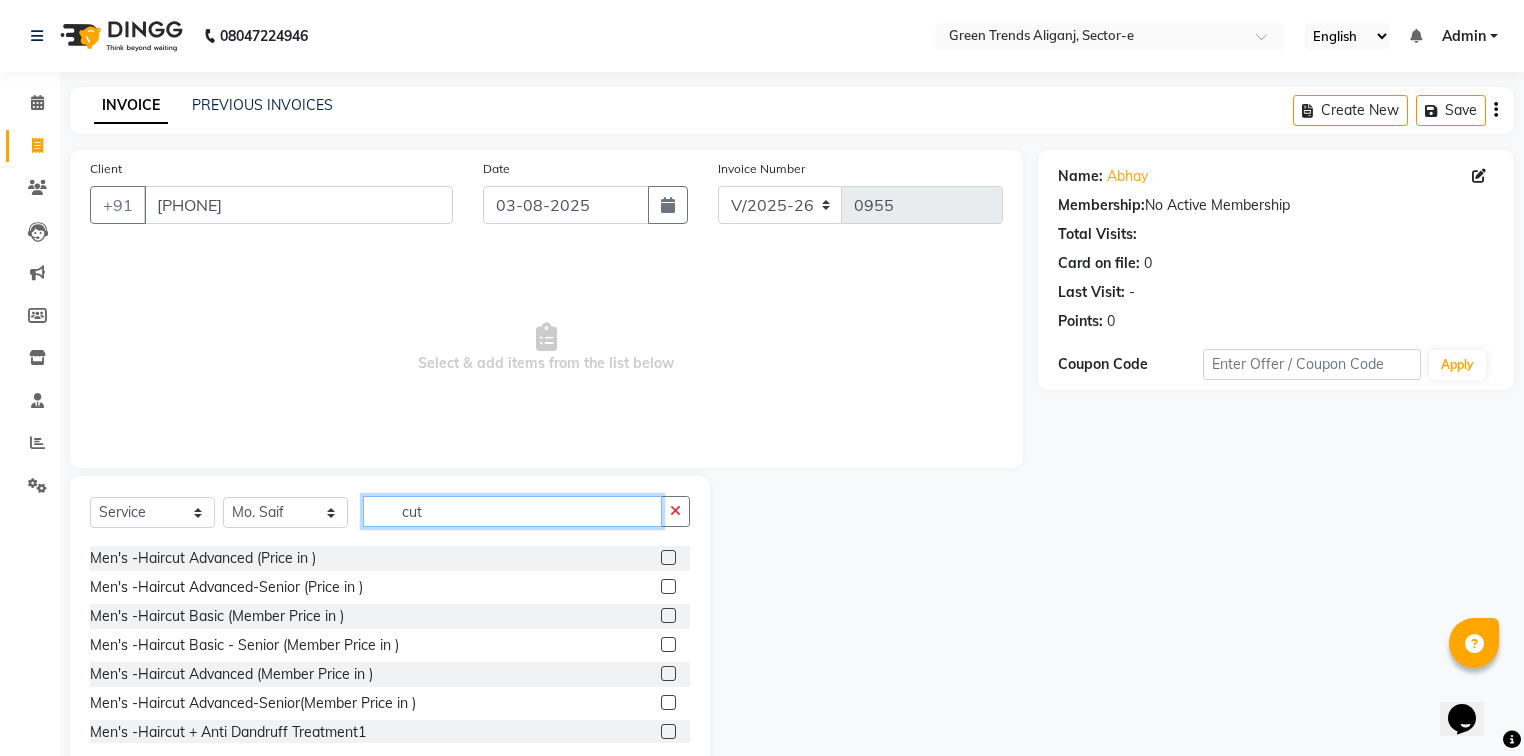 type on "cut" 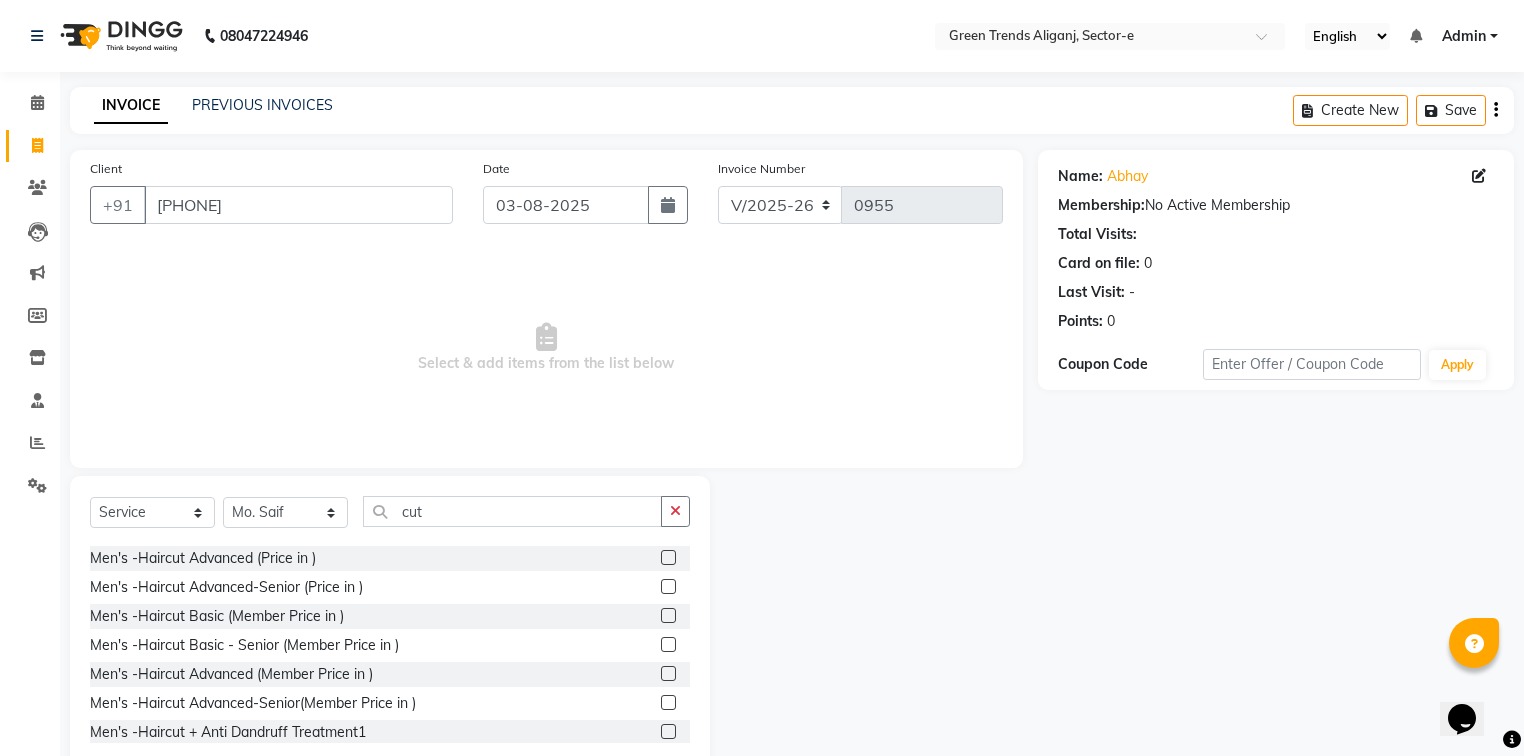 click on "Men's -Haircut Basic (Price in )" 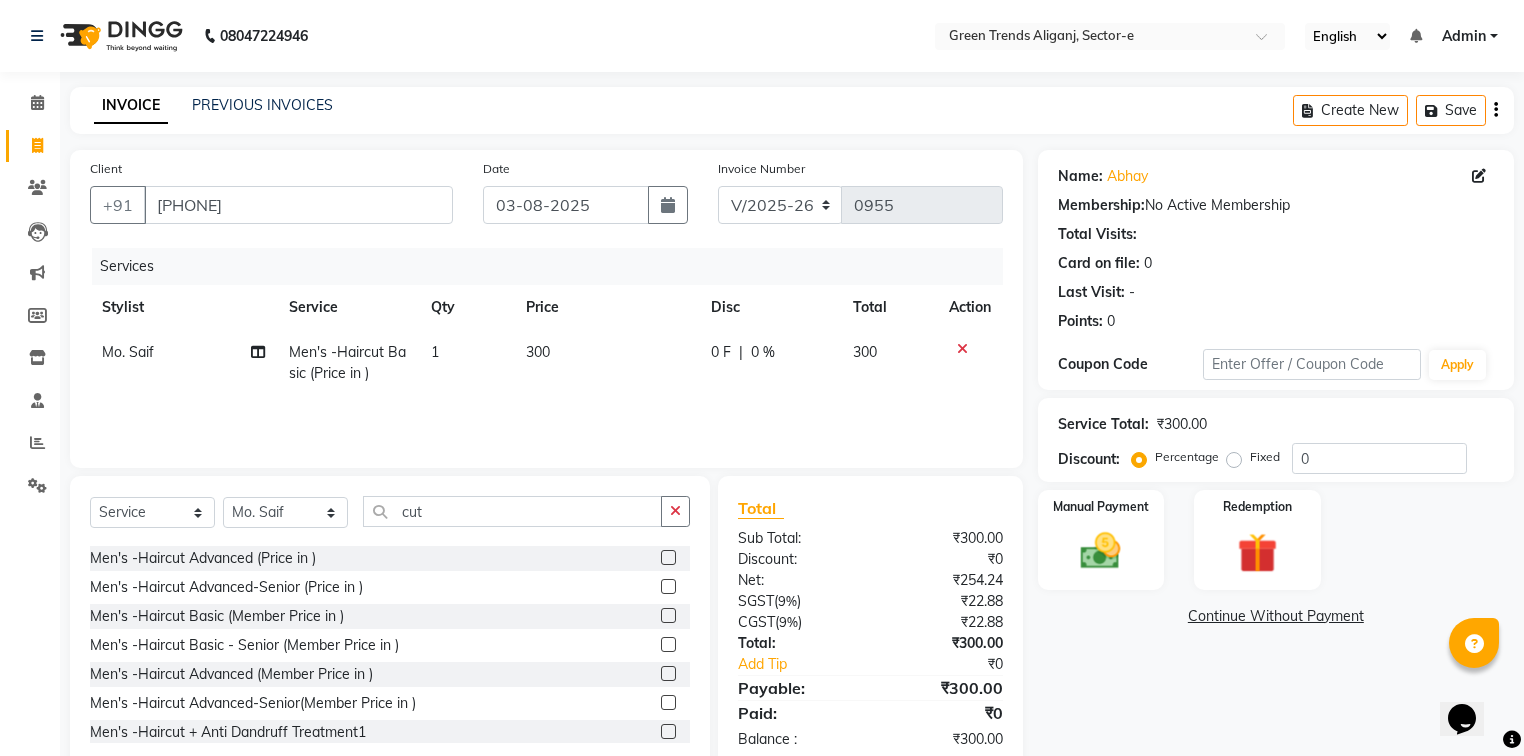 checkbox on "false" 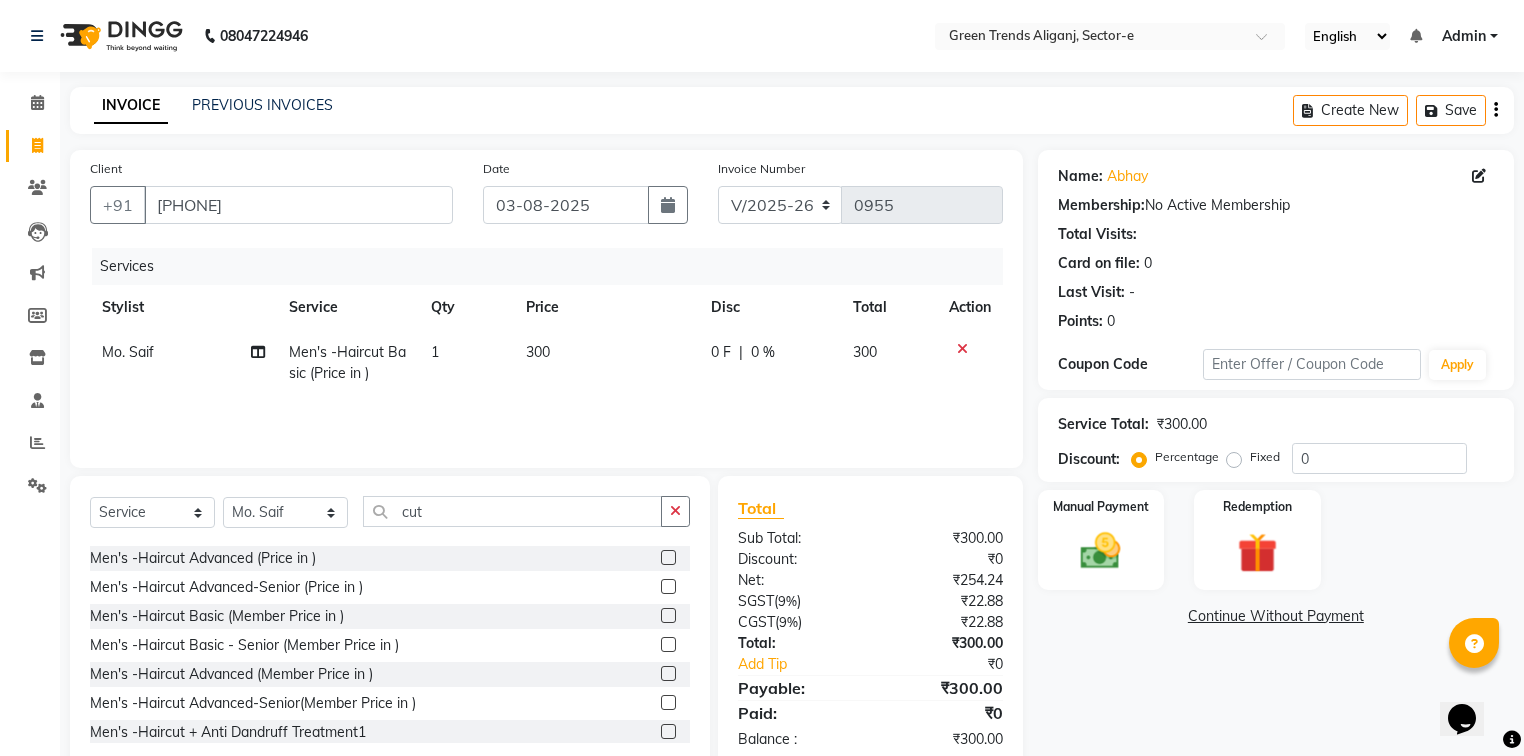click on "0 F" 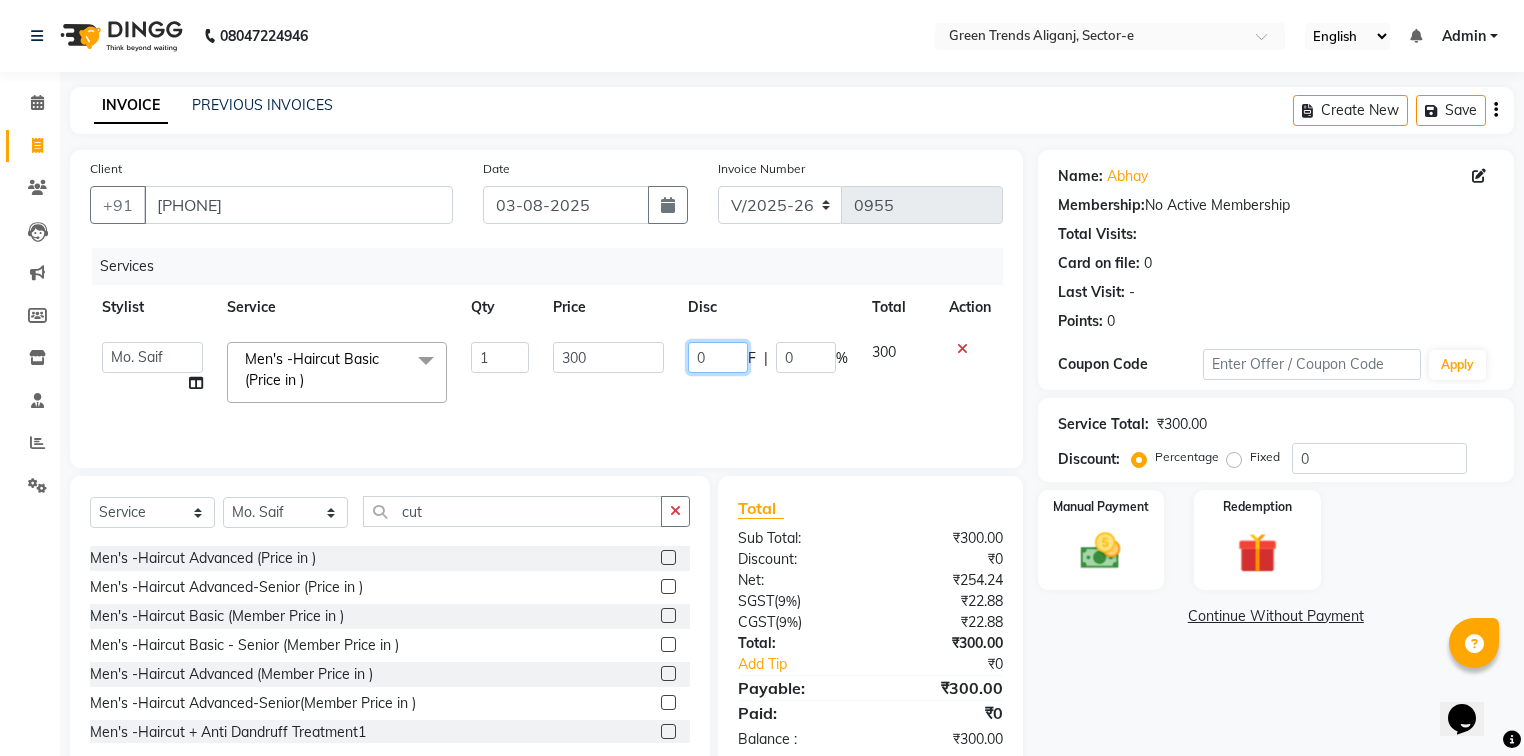 drag, startPoint x: 731, startPoint y: 361, endPoint x: 674, endPoint y: 366, distance: 57.21888 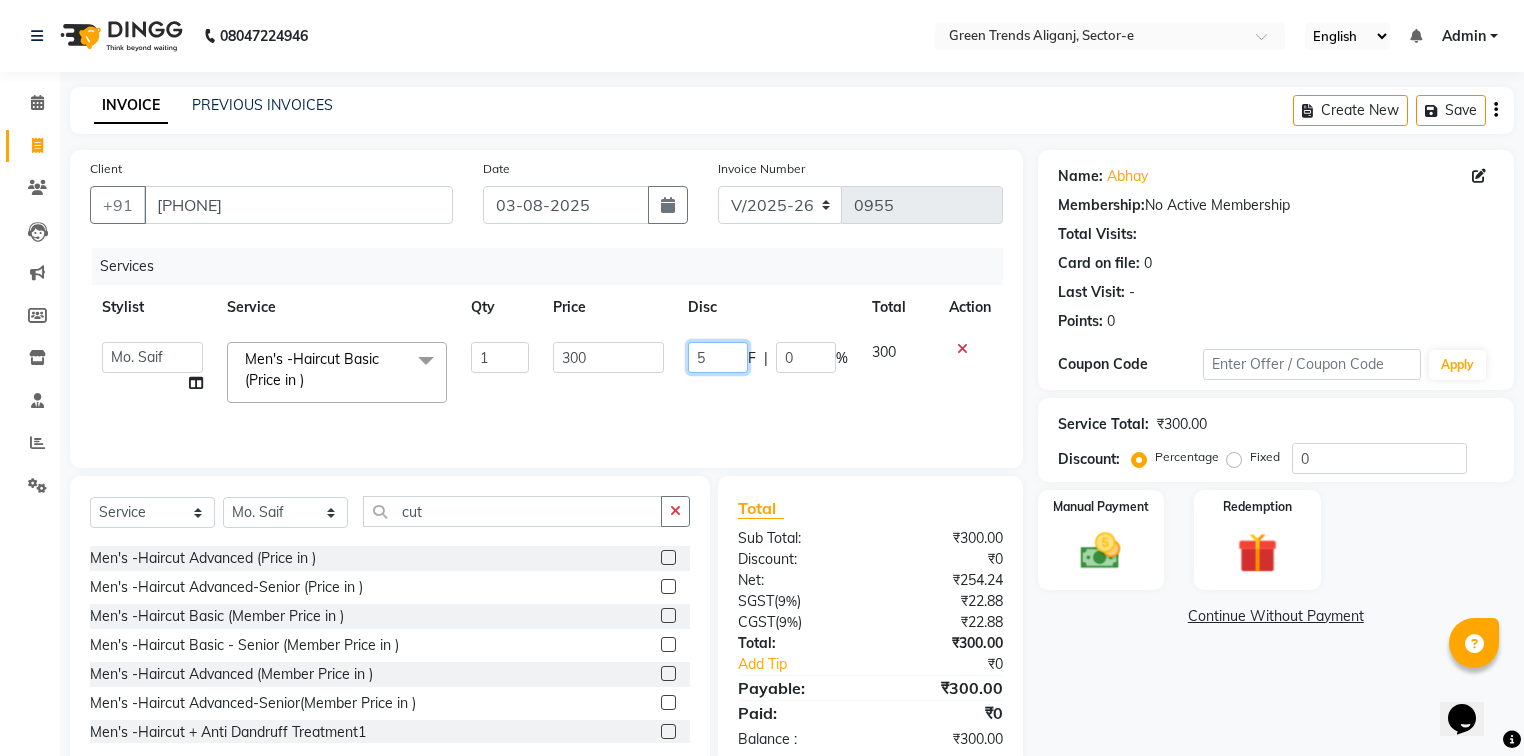 type on "50" 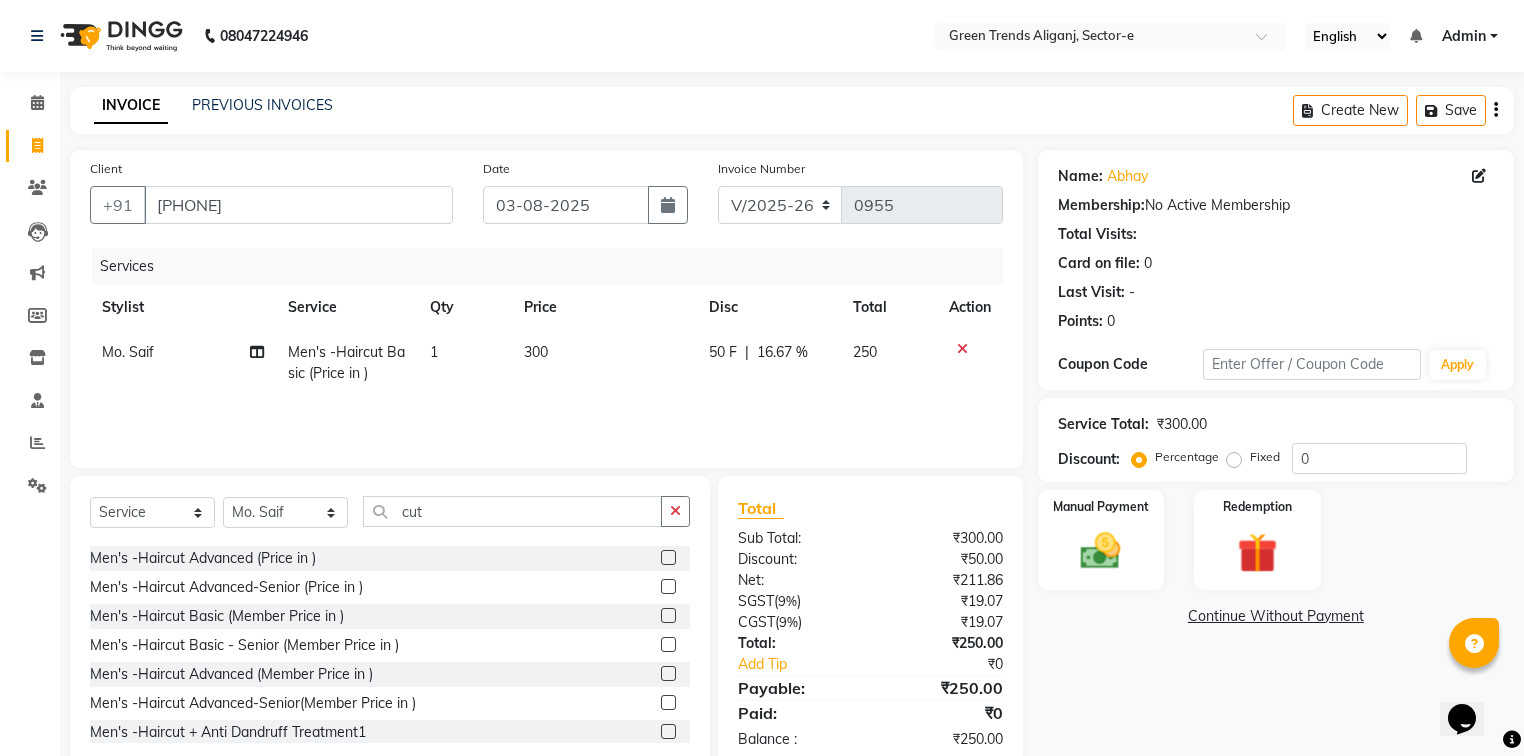click on "Services Stylist Service Qty Price Disc Total Action Mo. Saif Men's -Haircut Basic (Price in ) 1 300 50 F | 16.67 % 250" 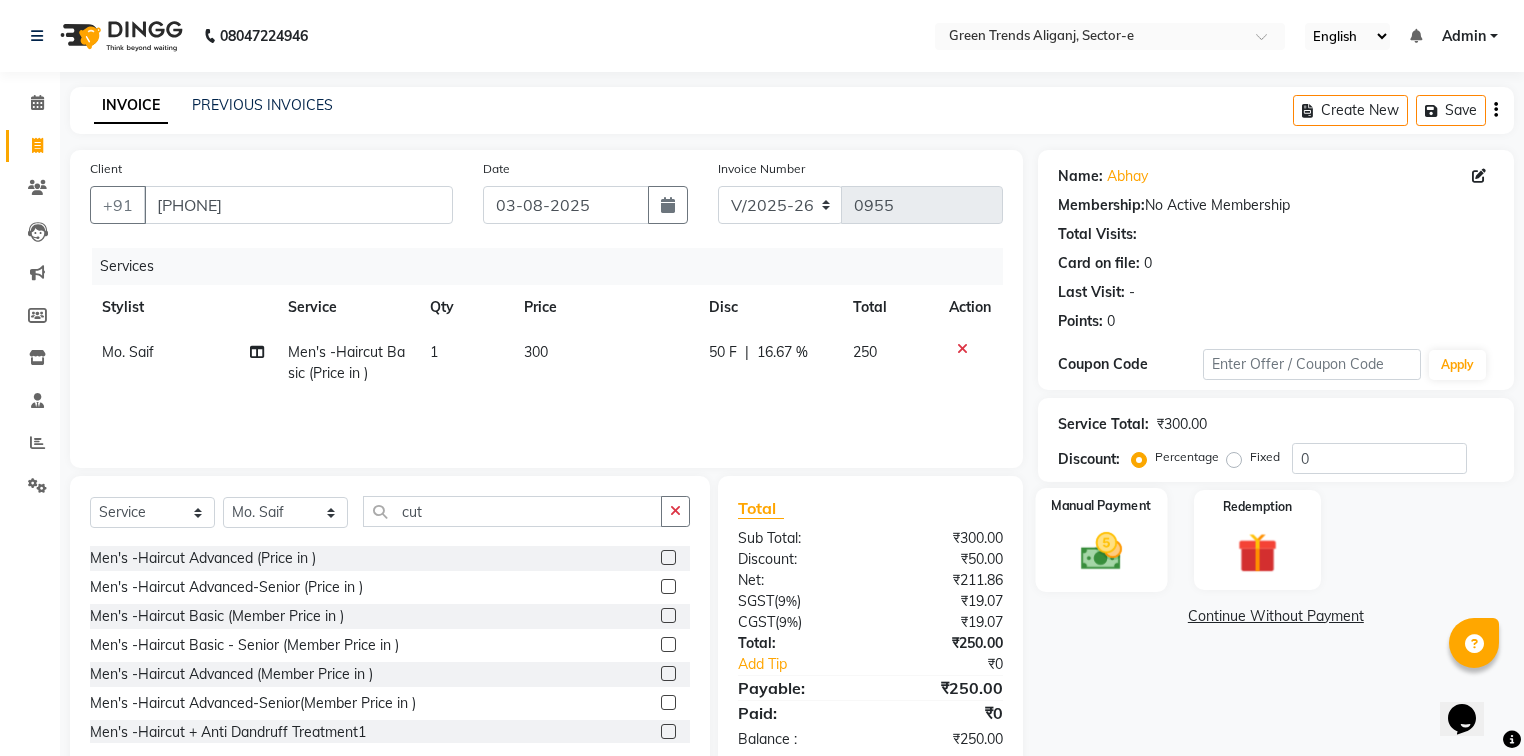 click 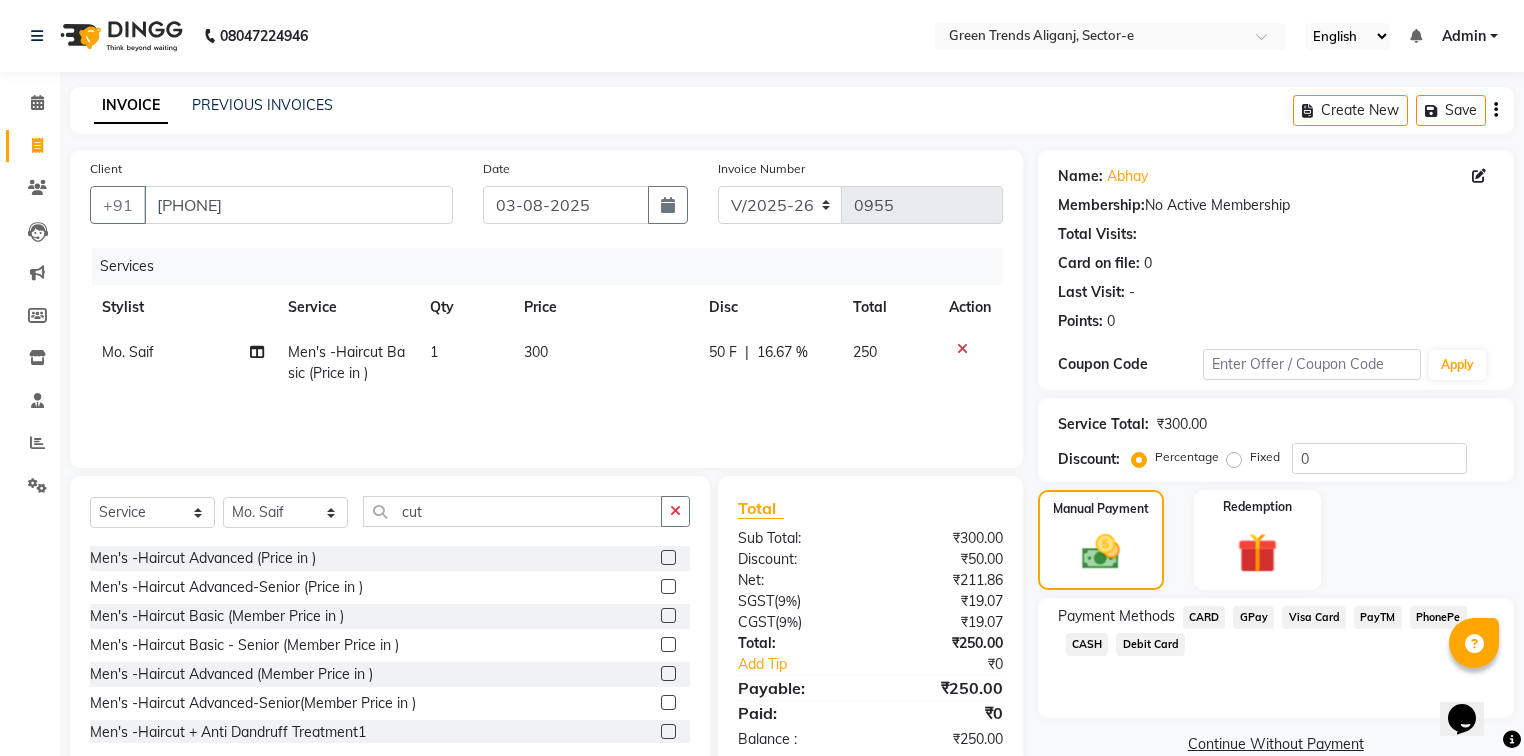 click on "GPay" 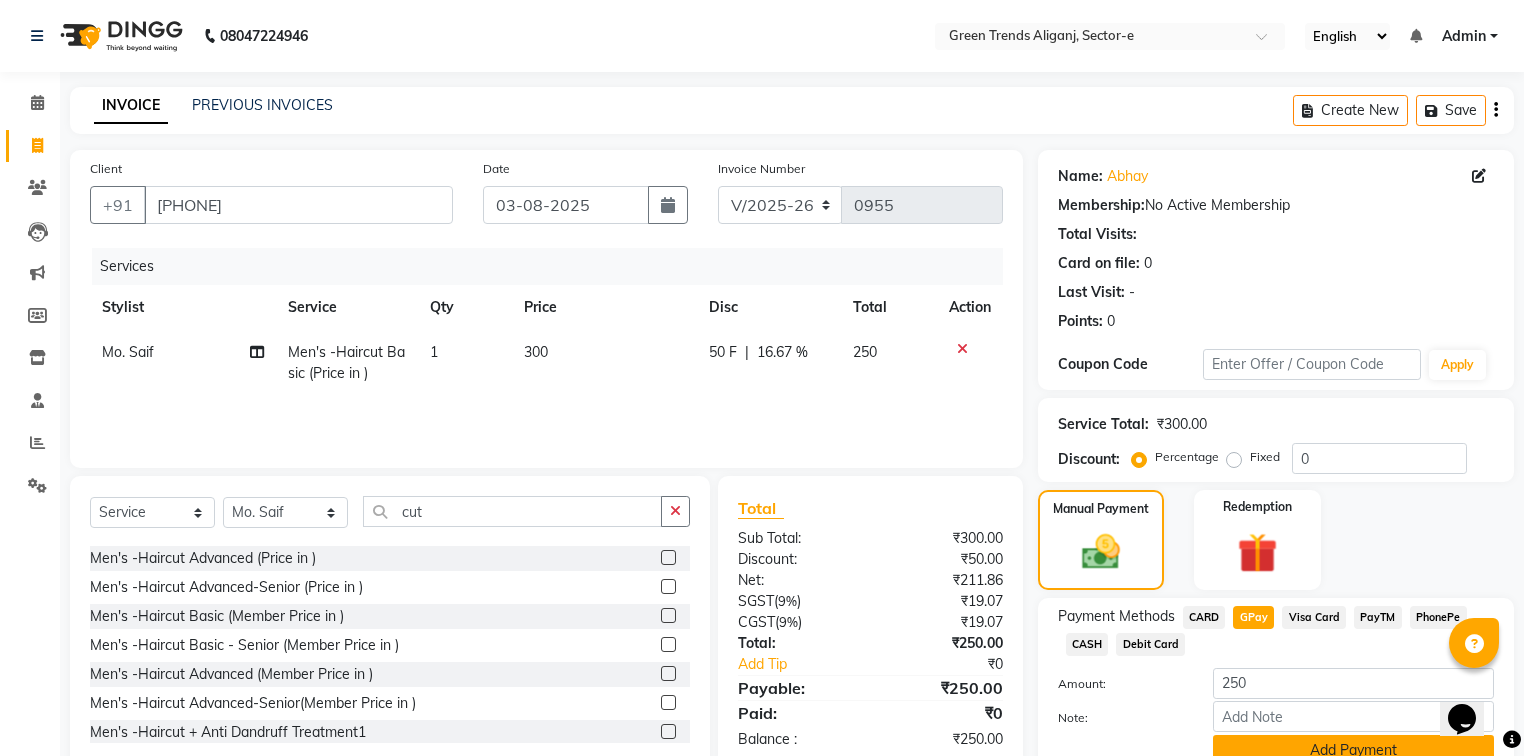 click on "Add Payment" 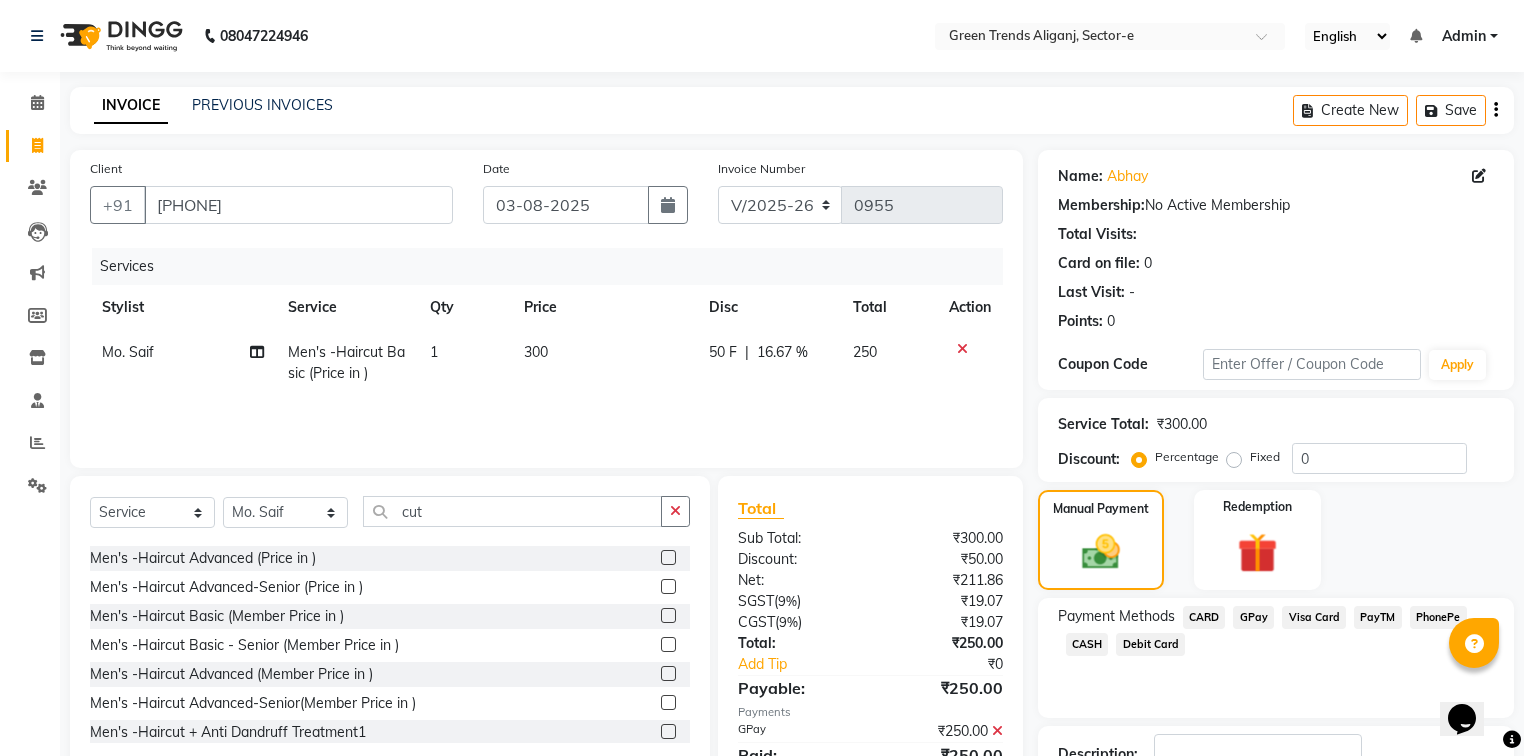 scroll, scrollTop: 144, scrollLeft: 0, axis: vertical 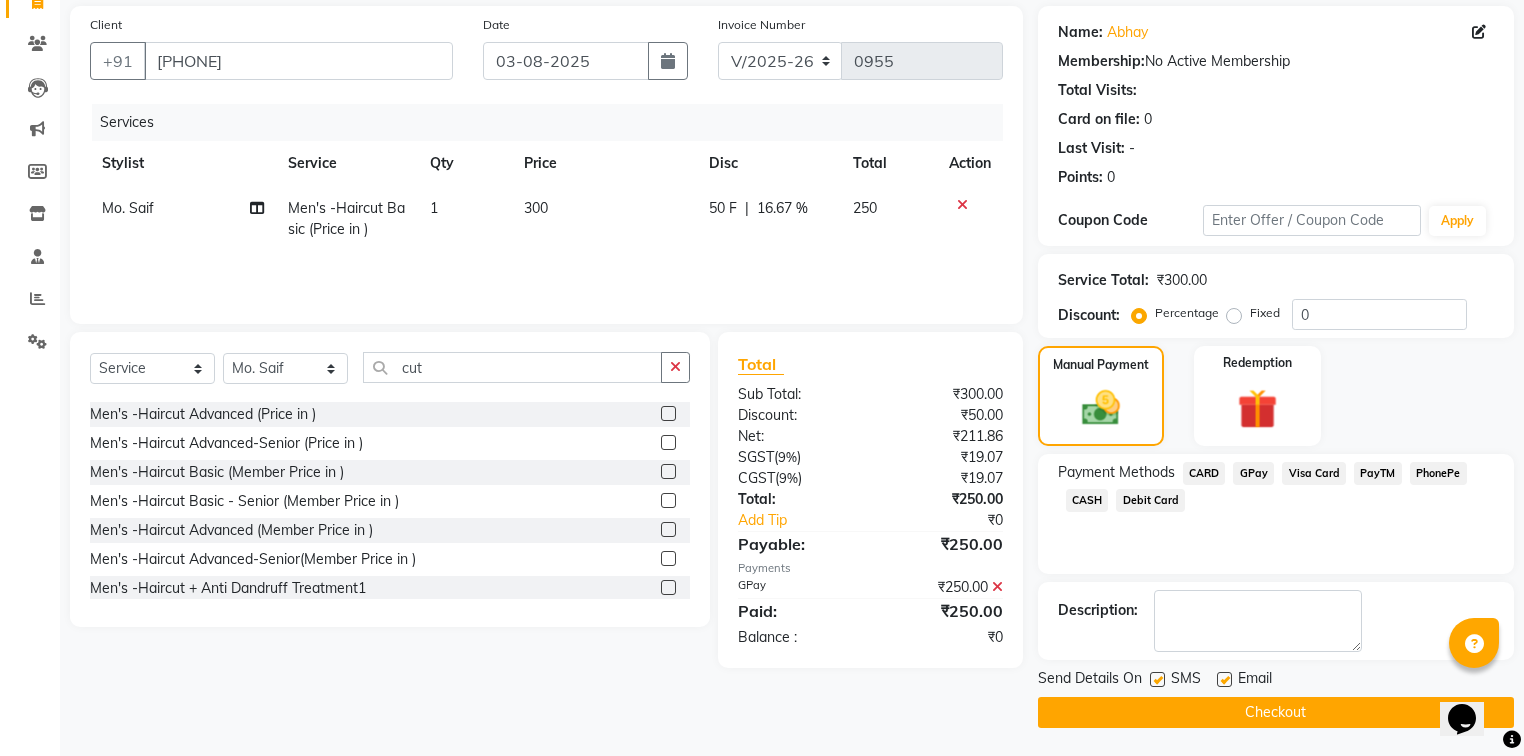 click 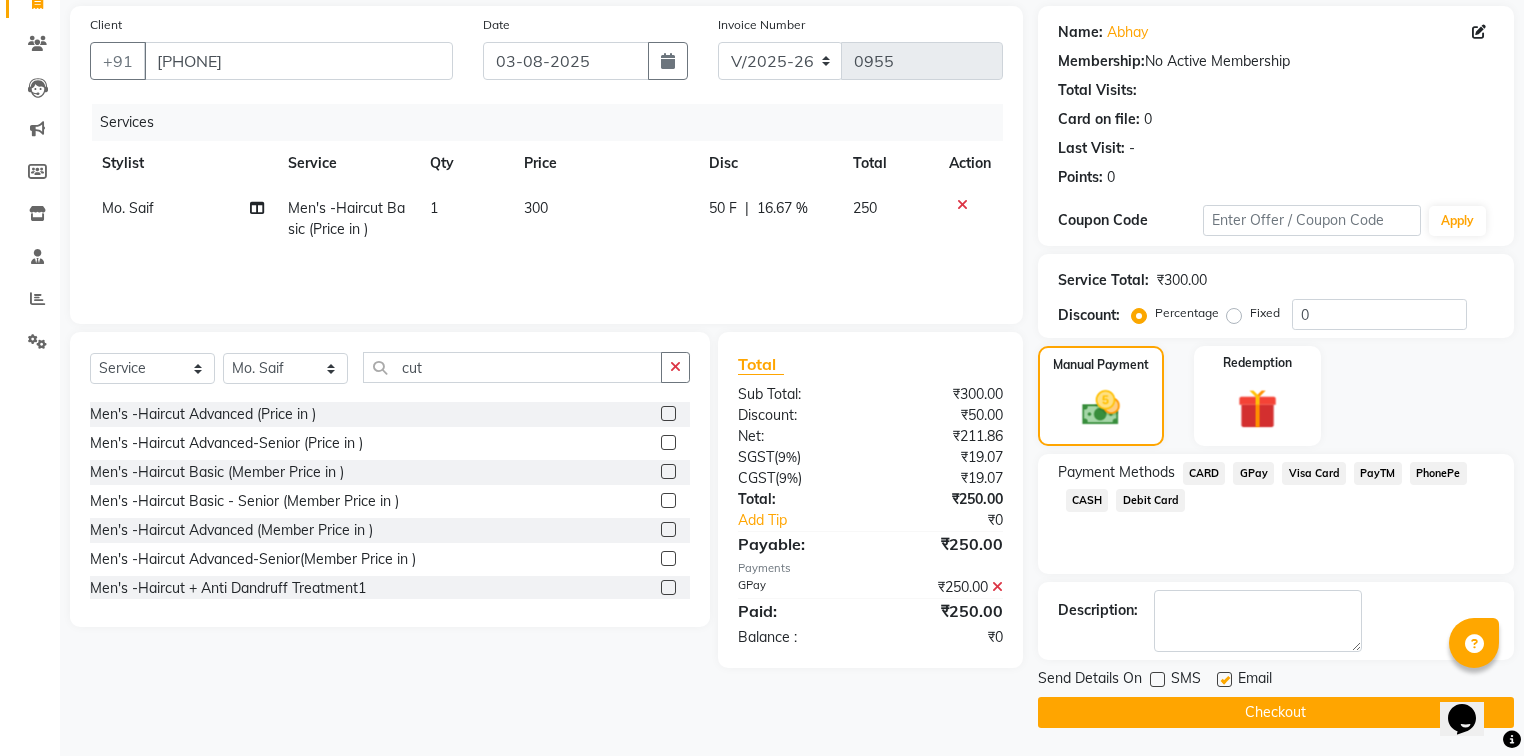 drag, startPoint x: 1227, startPoint y: 672, endPoint x: 1224, endPoint y: 692, distance: 20.22375 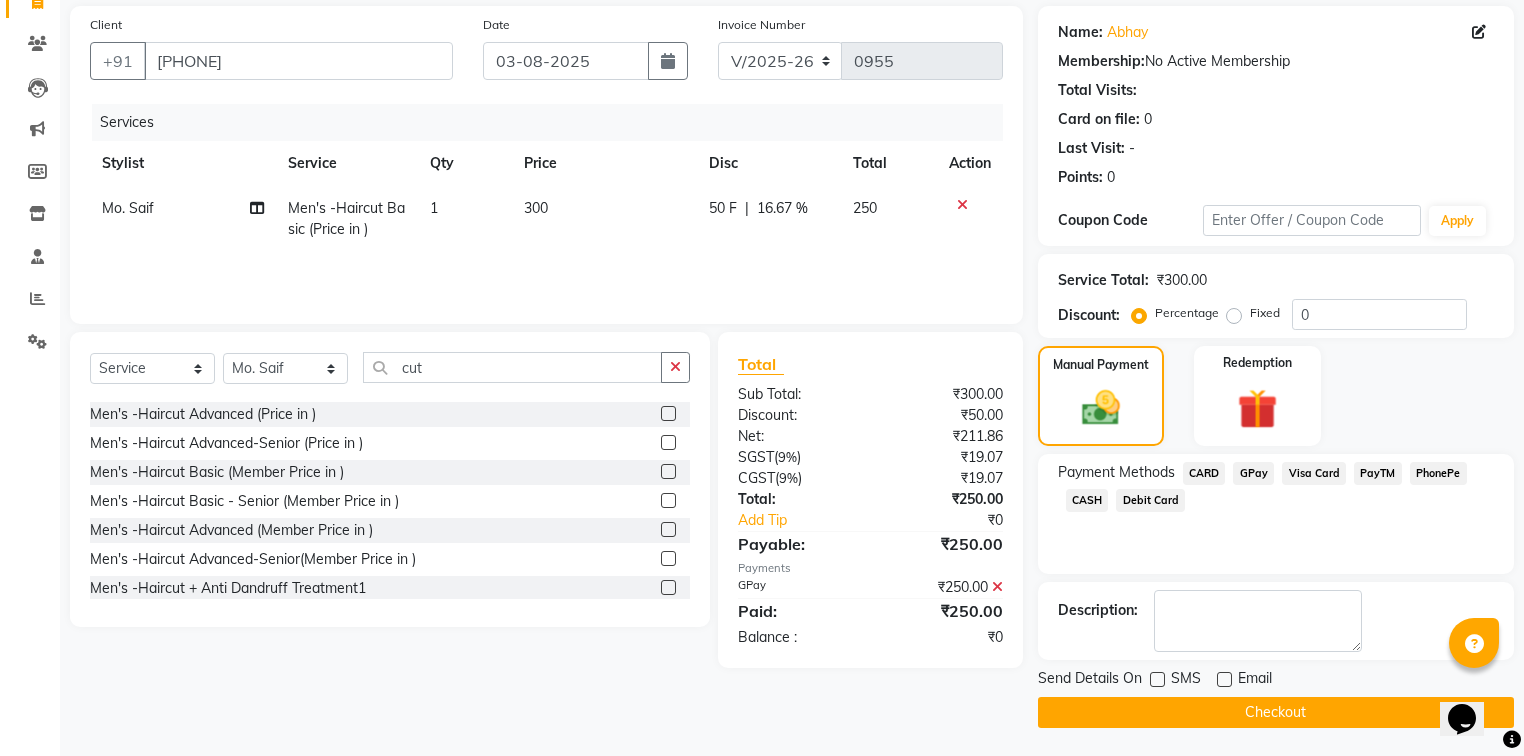 click on "Checkout" 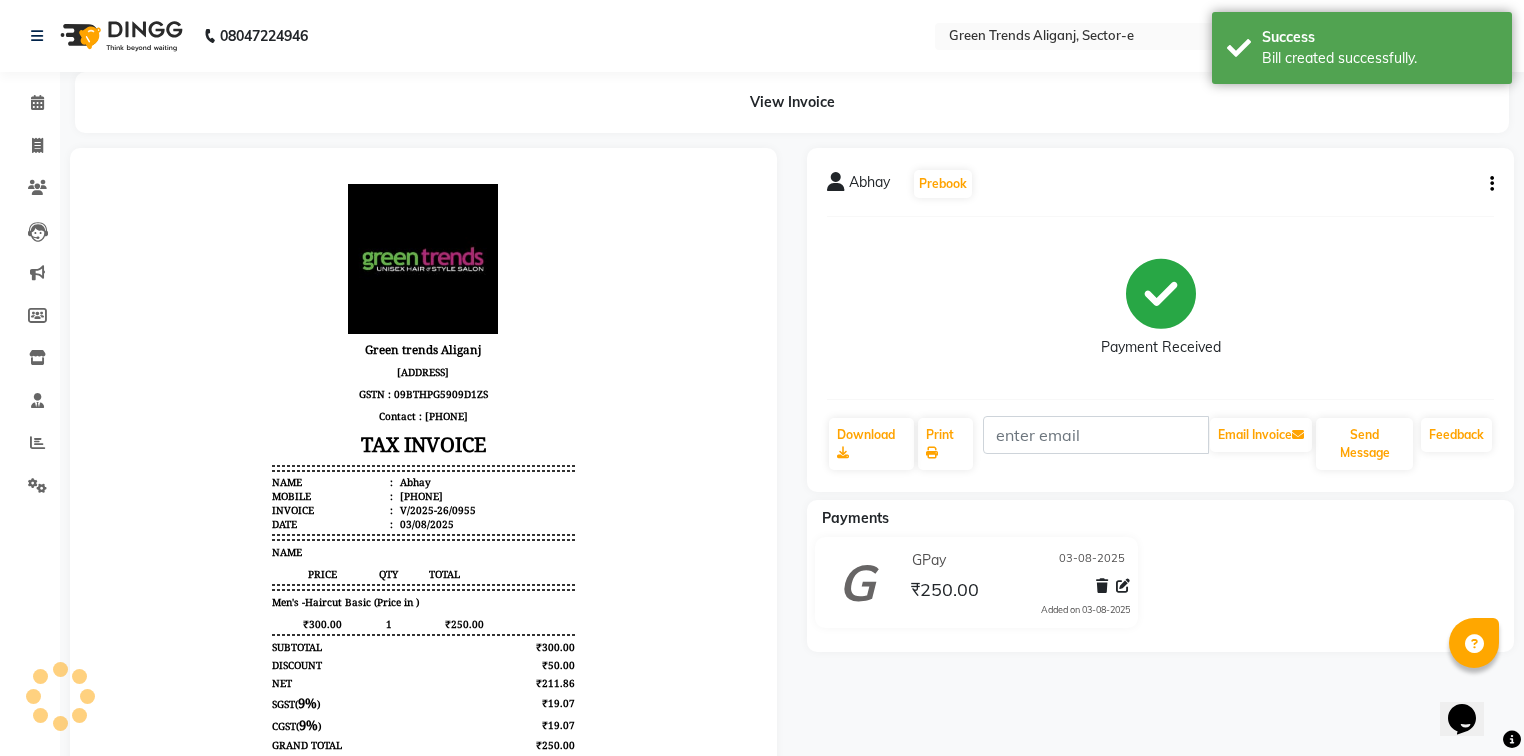 scroll, scrollTop: 0, scrollLeft: 0, axis: both 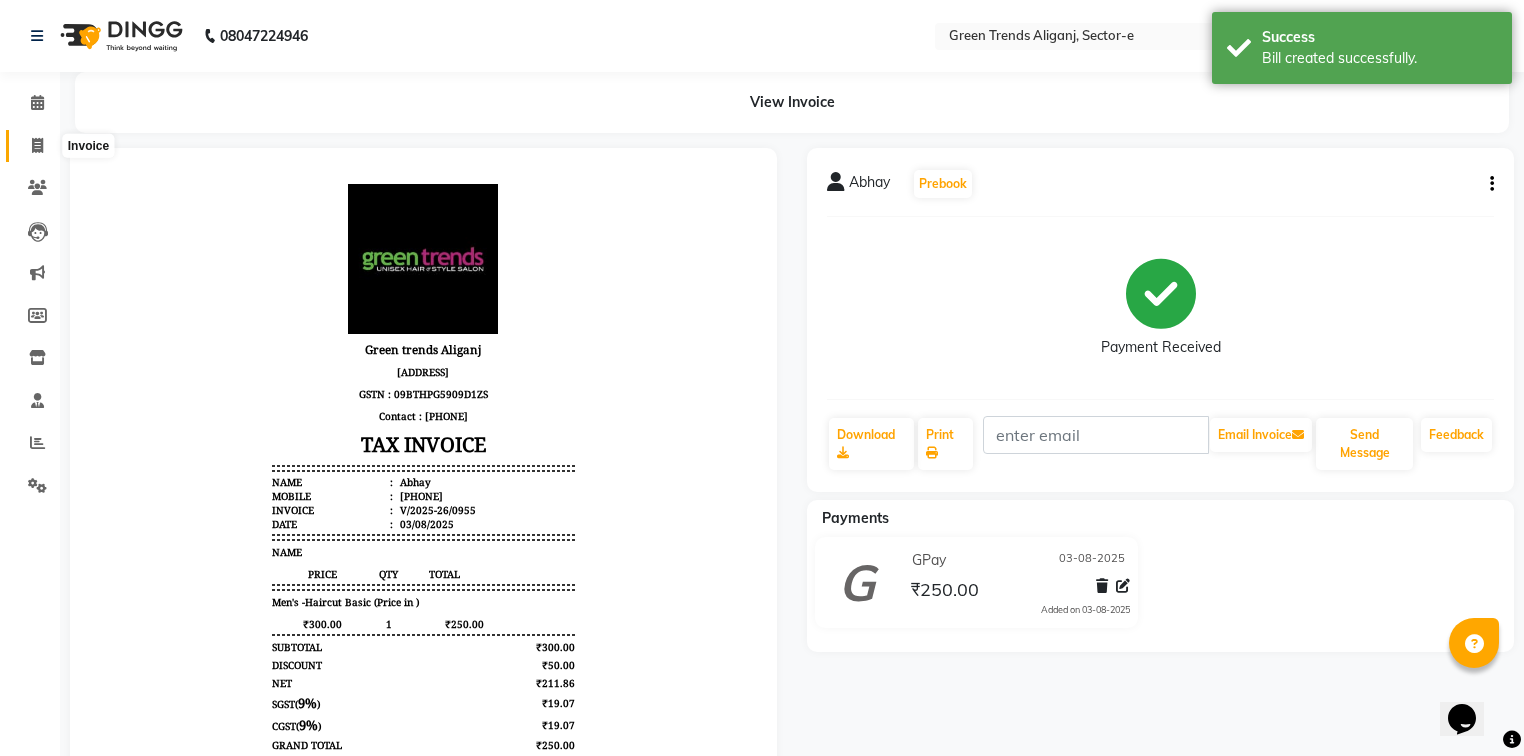 click 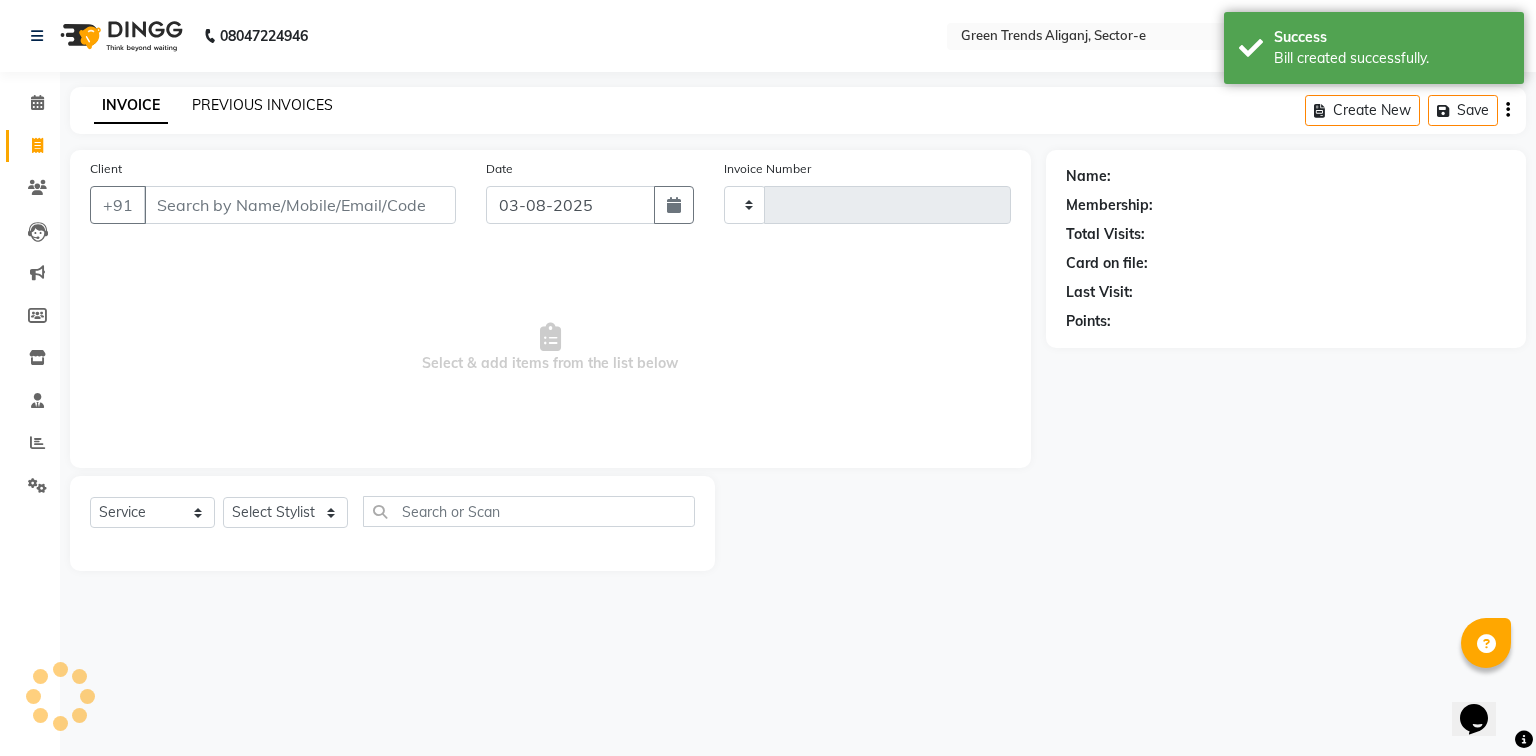 type on "0956" 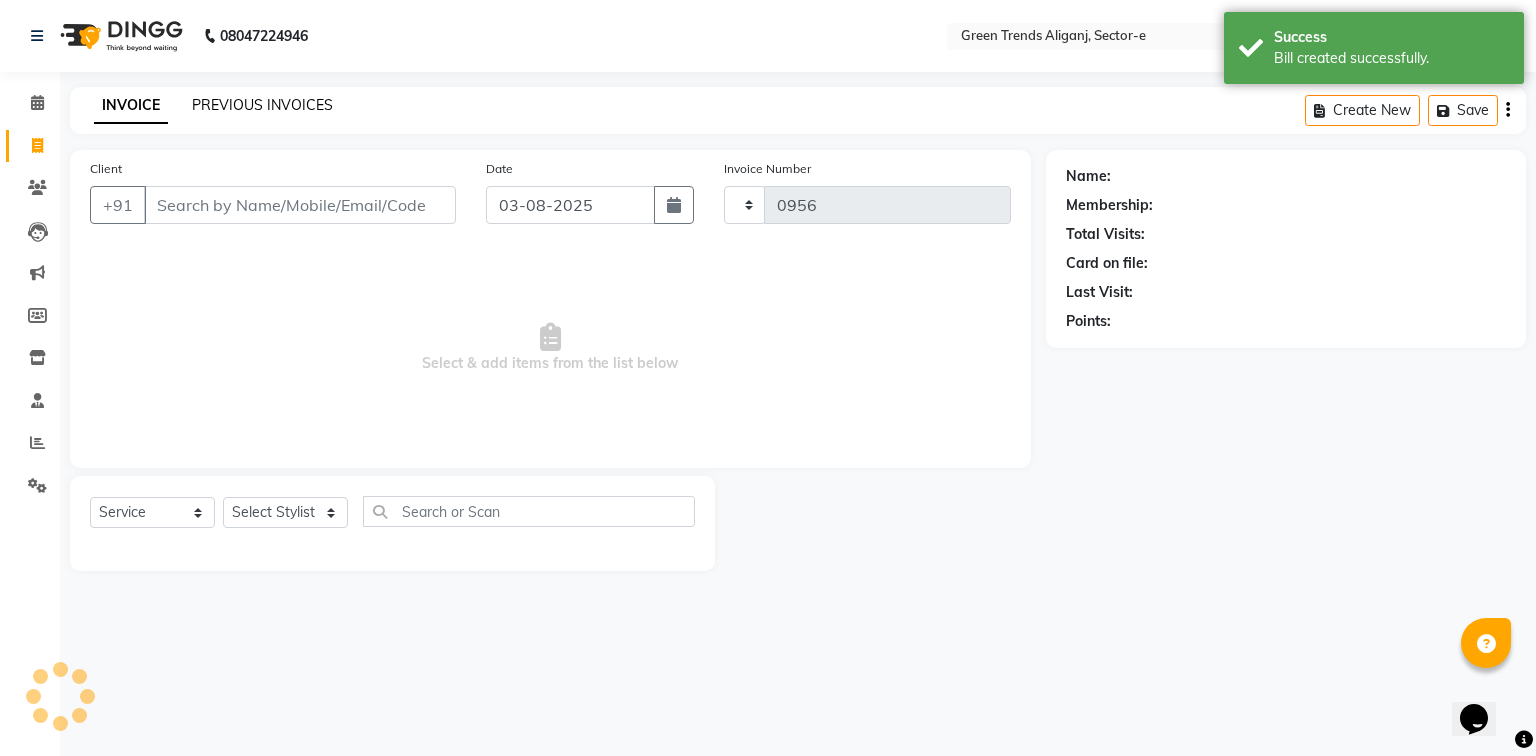 select on "7023" 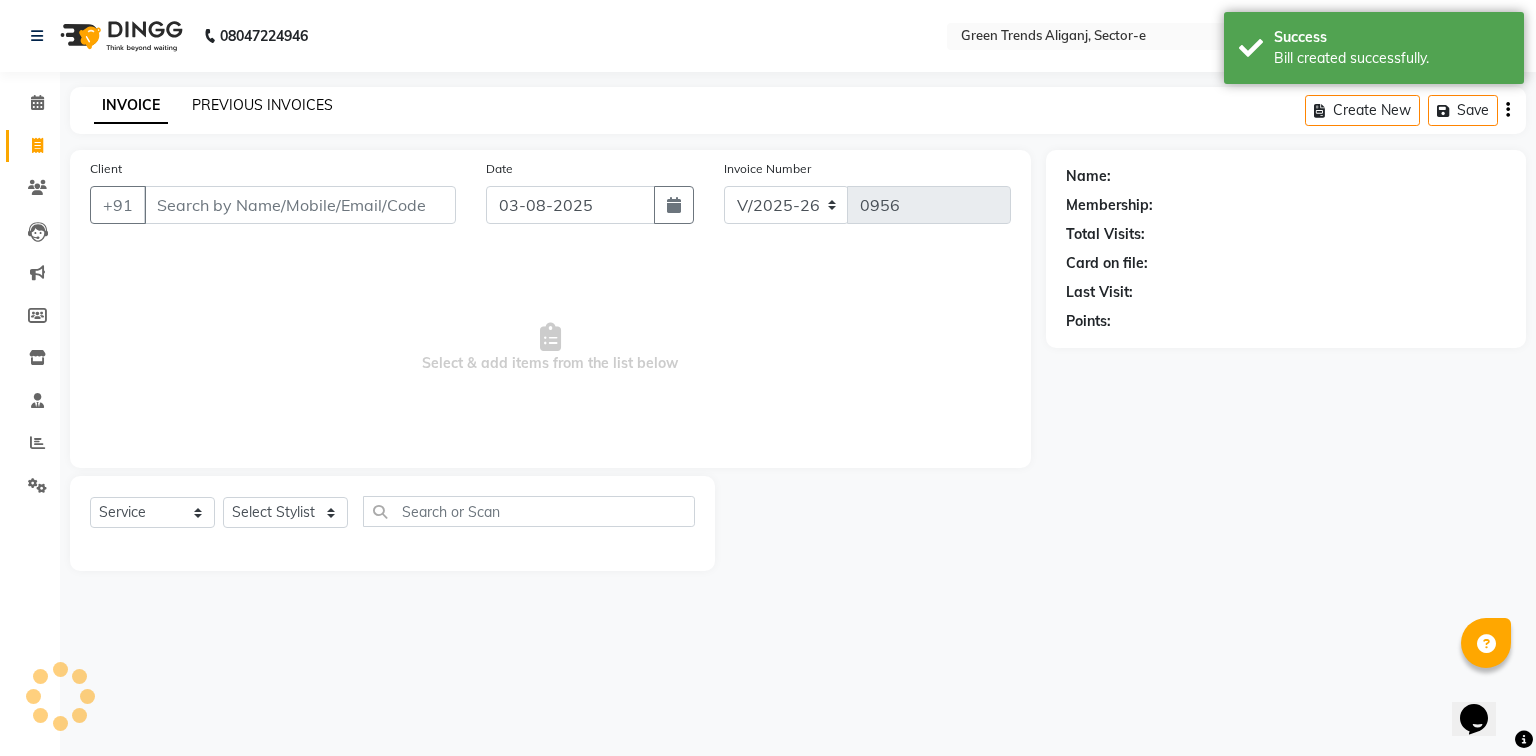 click on "PREVIOUS INVOICES" 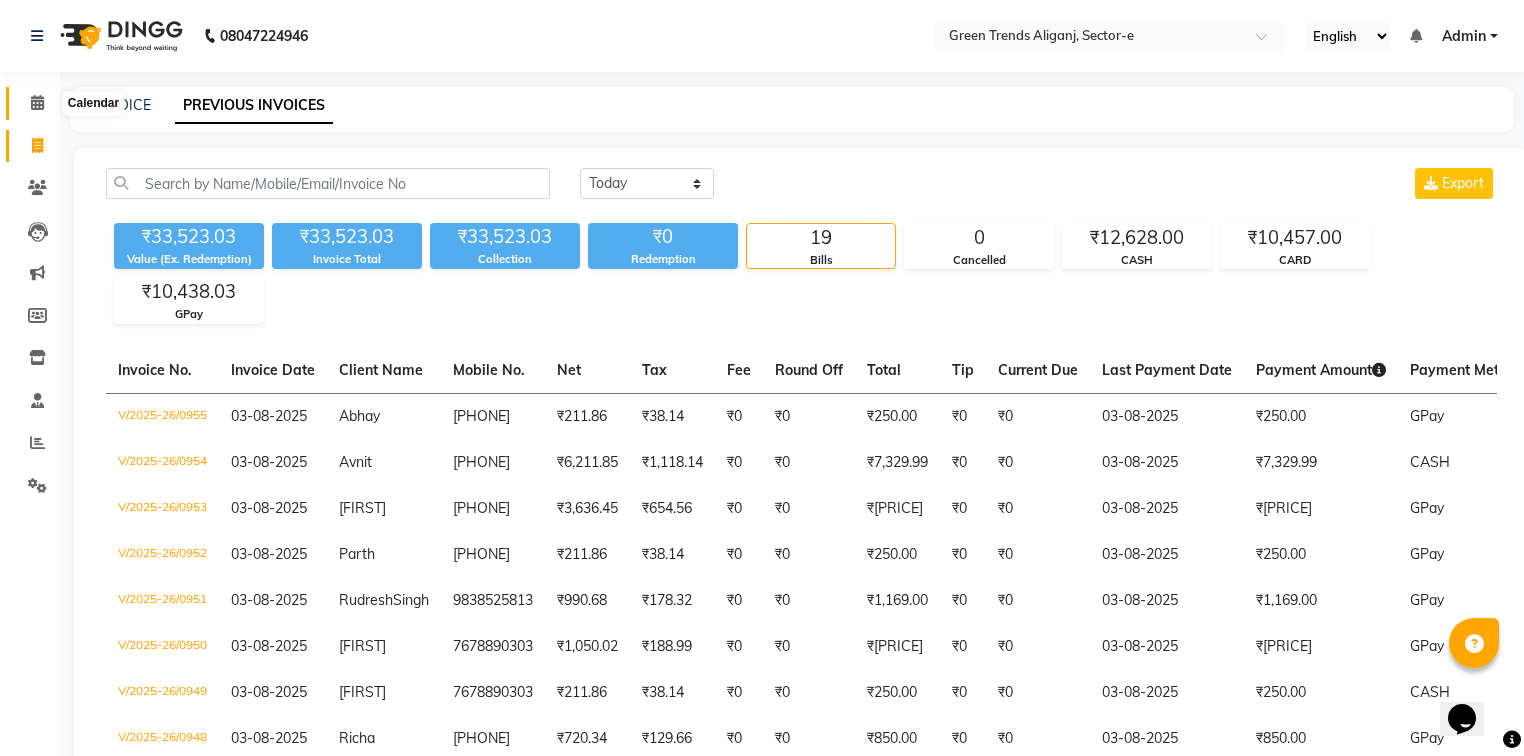 click 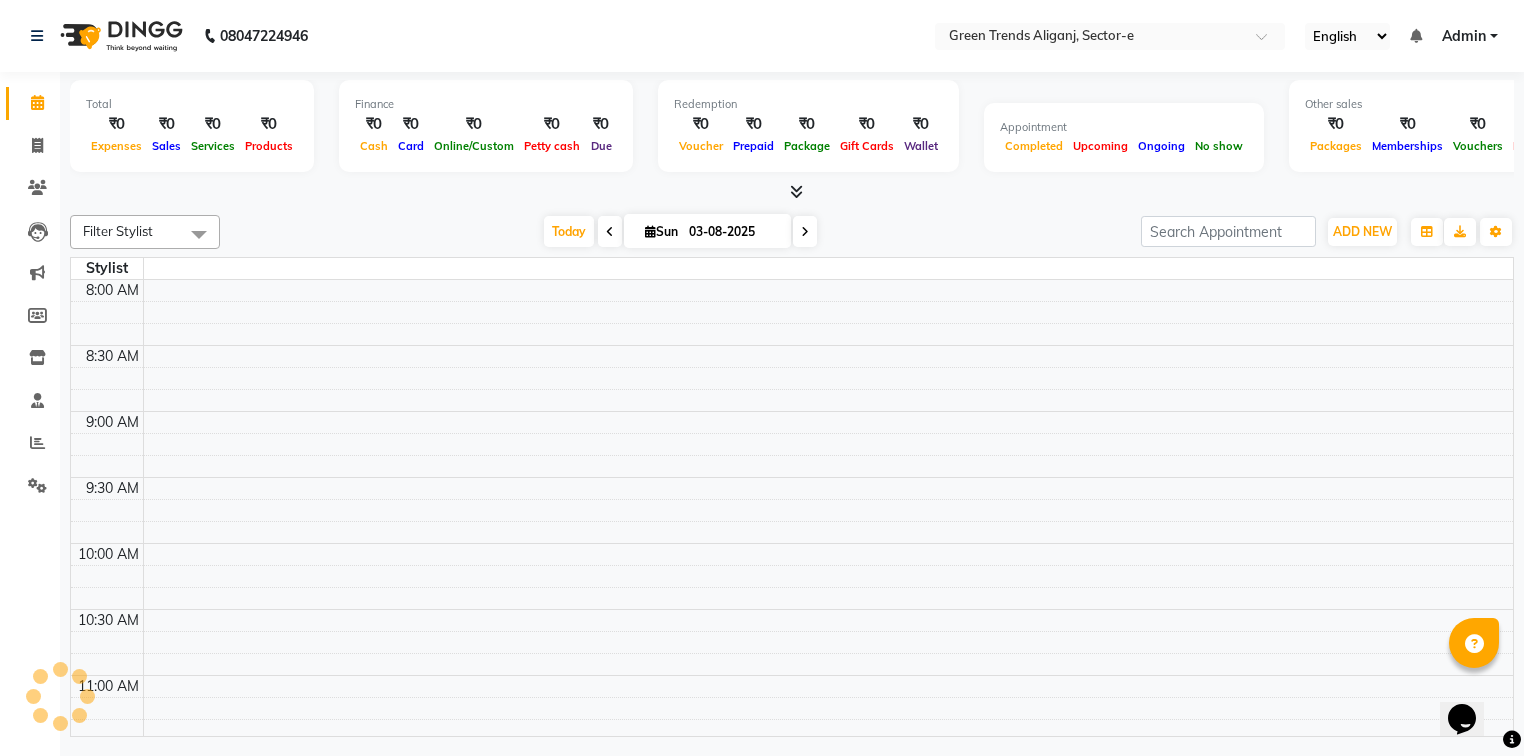 scroll, scrollTop: 0, scrollLeft: 0, axis: both 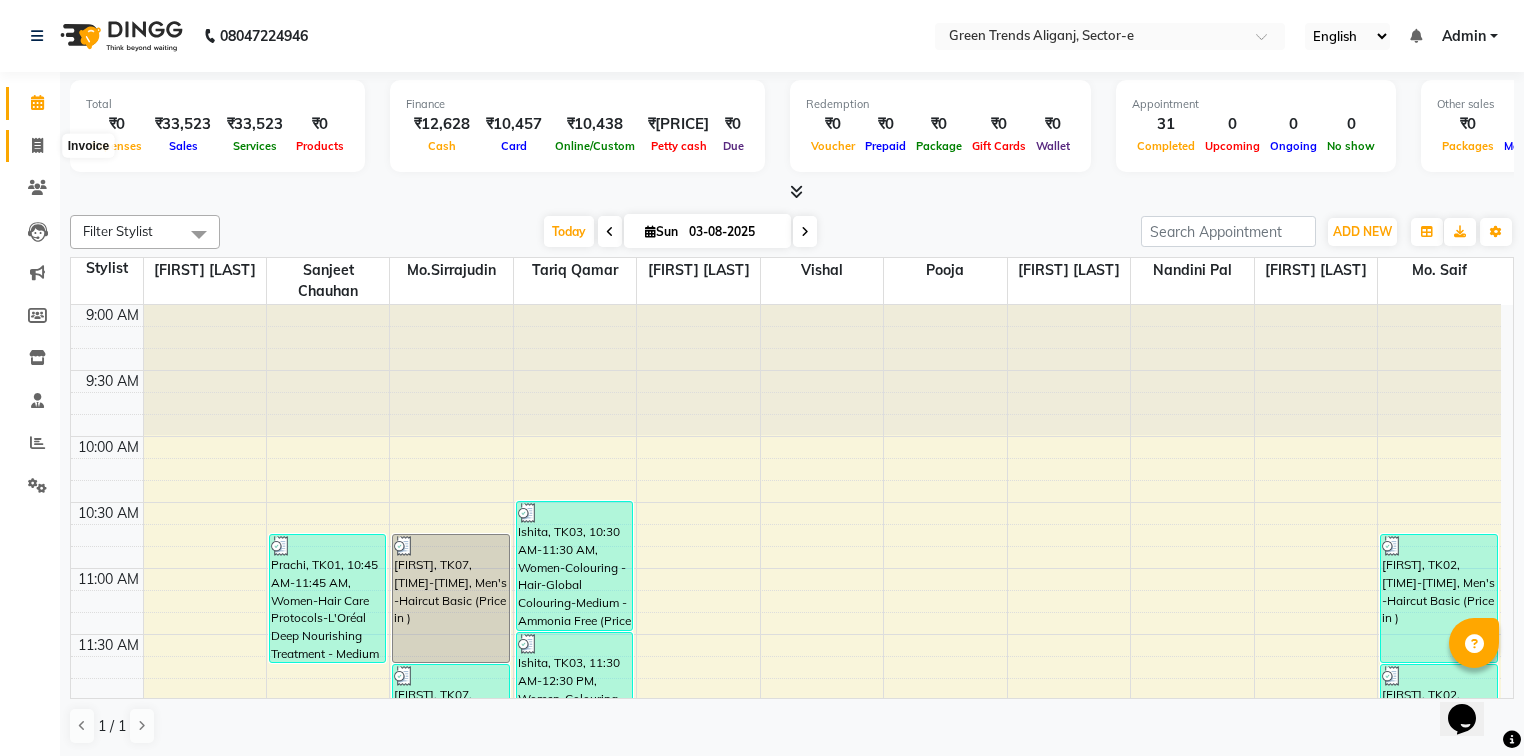 click 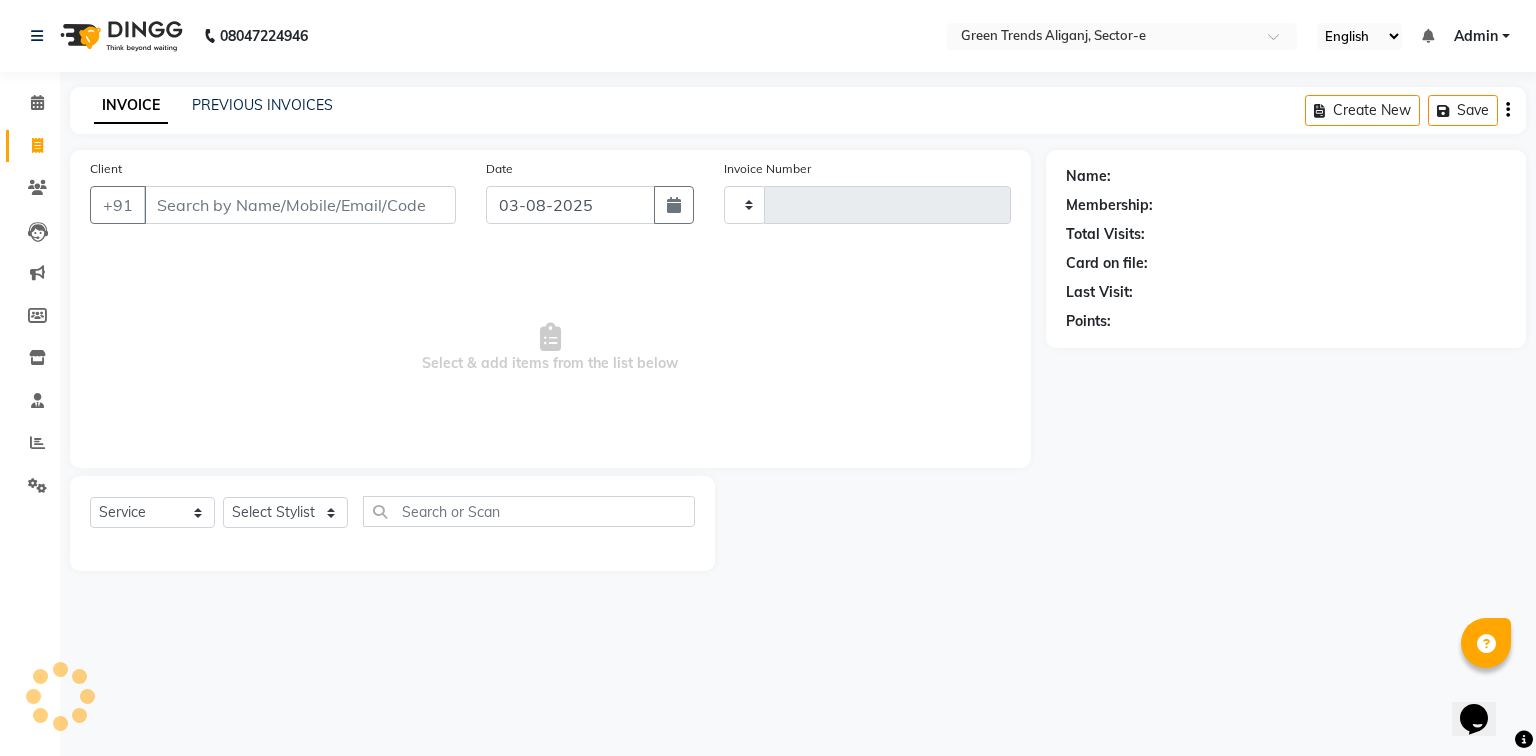 type on "0956" 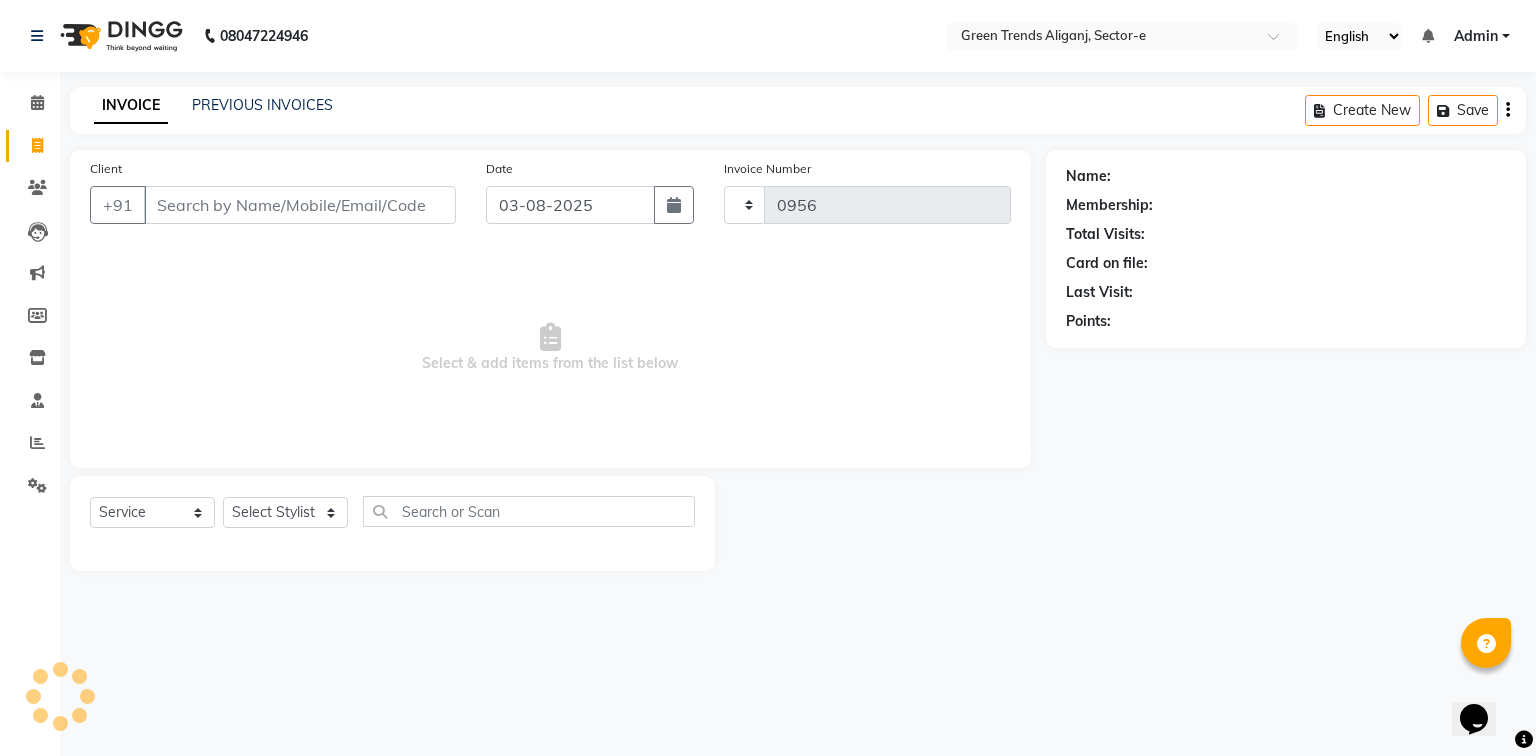 select on "7023" 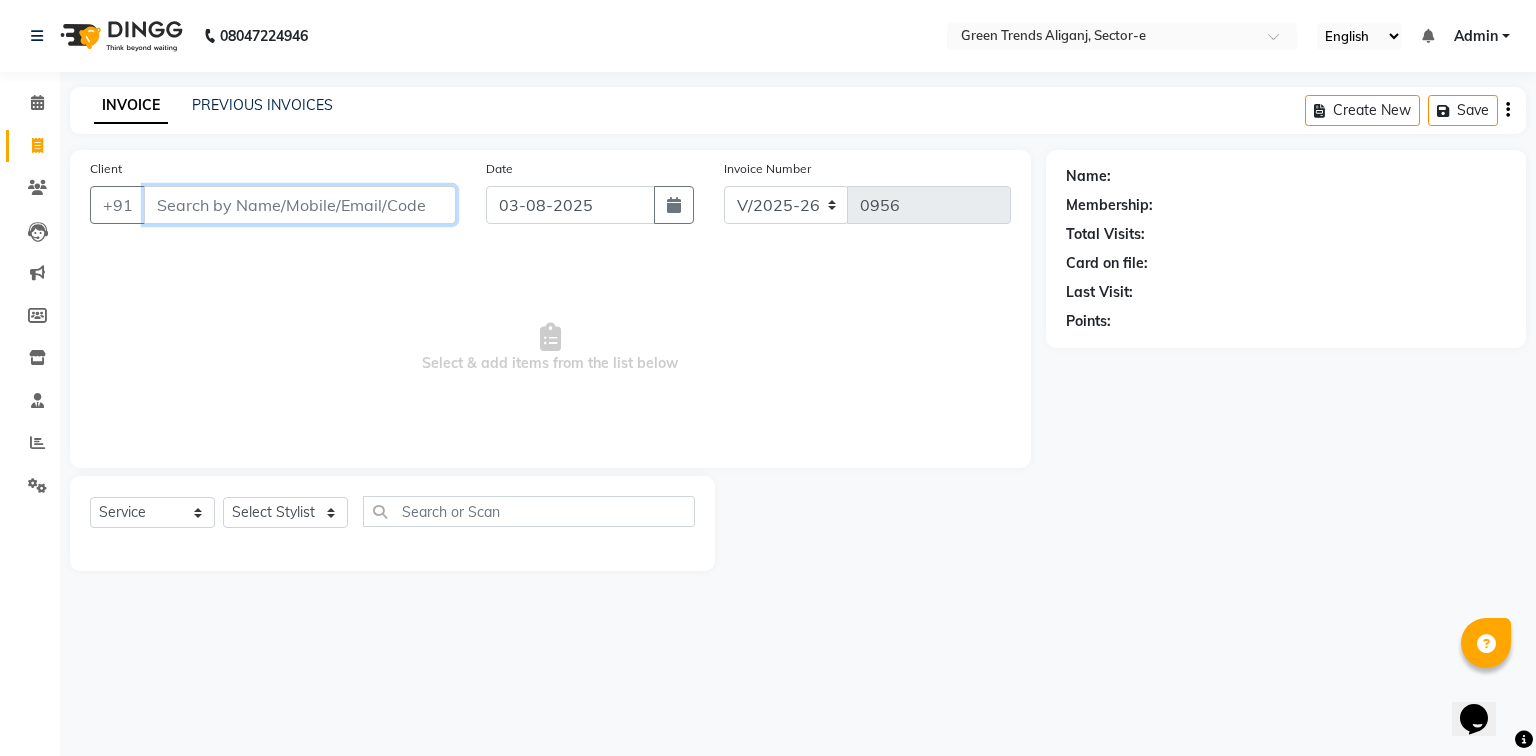 click on "Client" at bounding box center [300, 205] 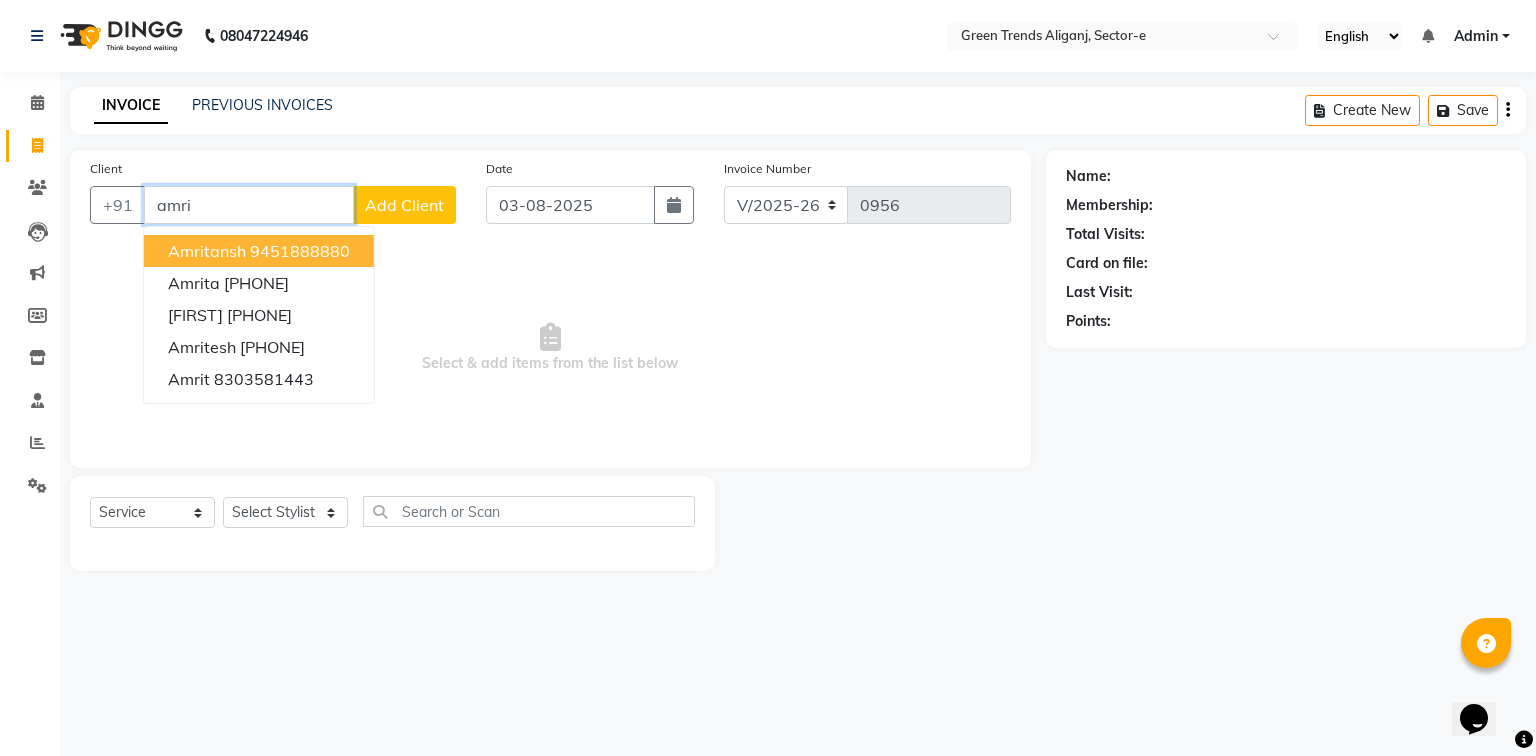 click on "9451888880" at bounding box center (300, 251) 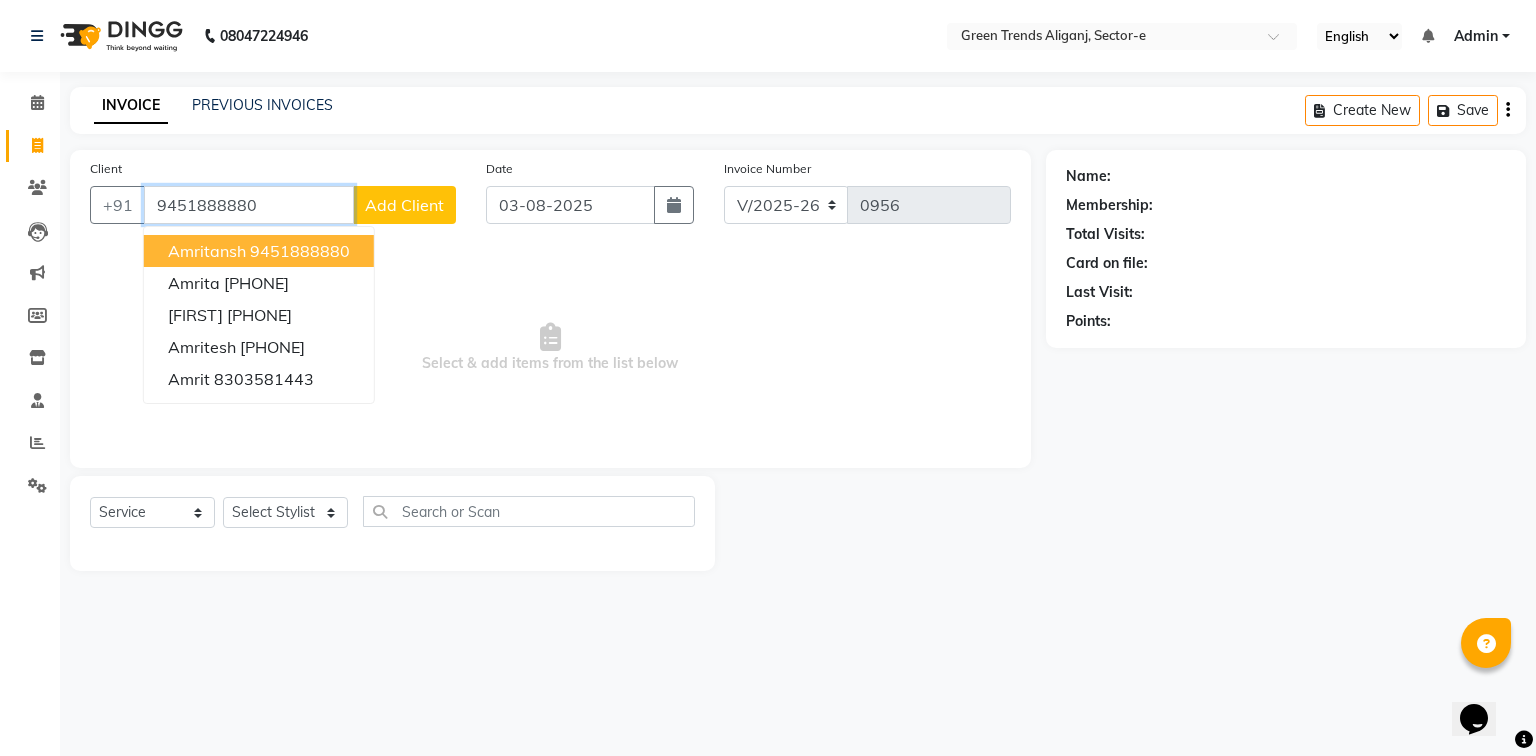 type on "9451888880" 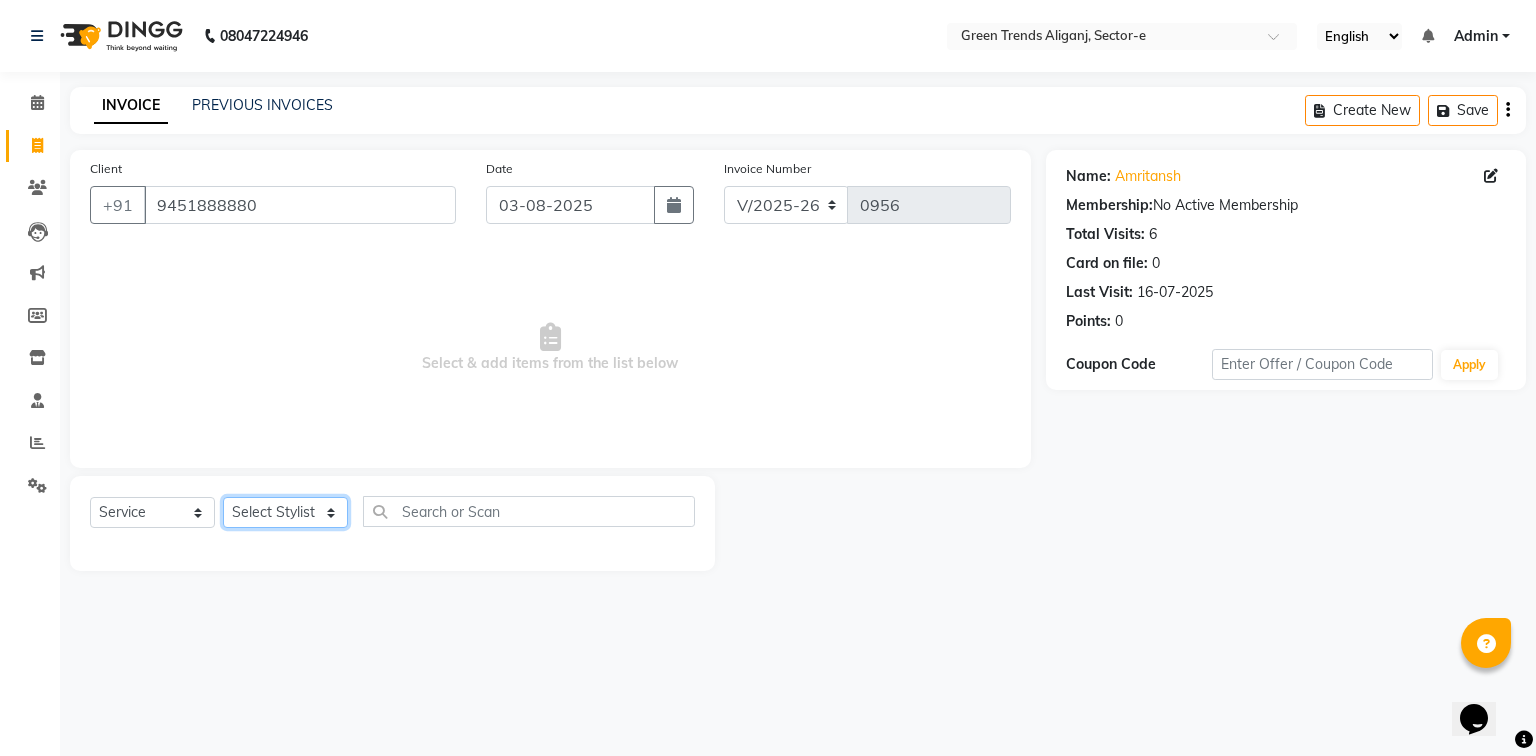 click on "Select Stylist [FIRST] [LAST] [FIRST] [LAST] [FIRST] [LAST] [FIRST] [LAST] [FIRST] [LAST] [FIRST] [LAST] [FIRST] [LAST] [FIRST] [LAST] [FIRST] [LAST]" 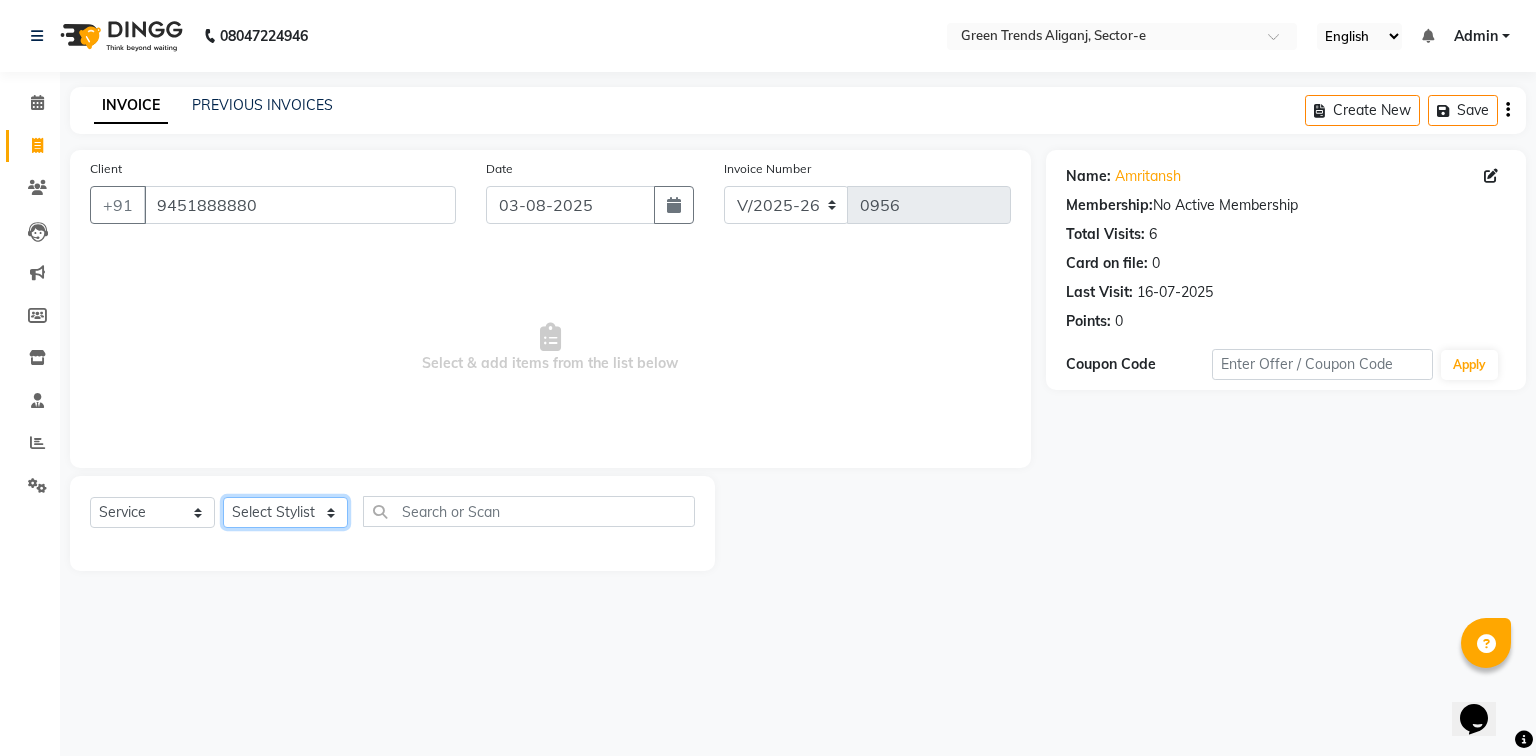 select on "58751" 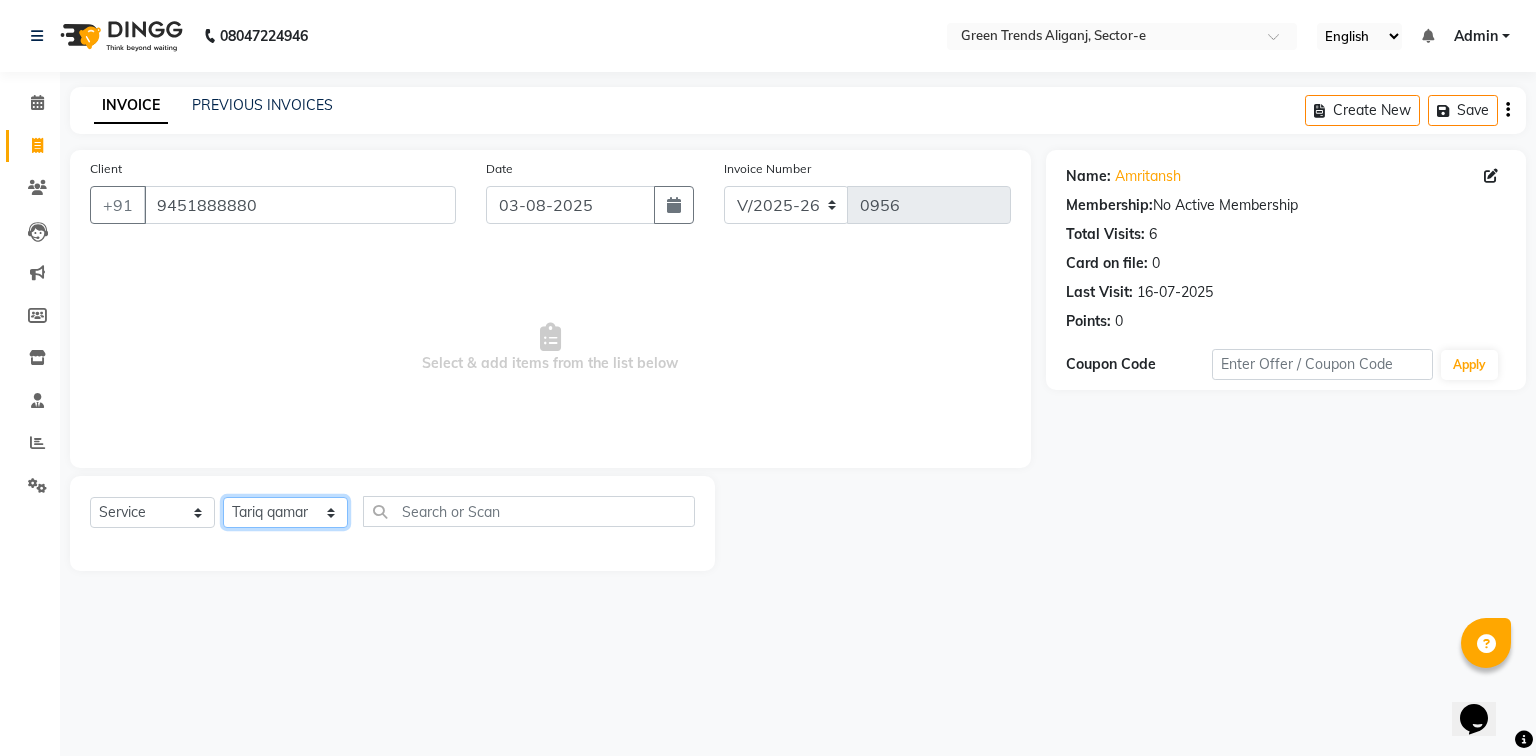 click on "Select Stylist [FIRST] [LAST] [FIRST] [LAST] [FIRST] [LAST] [FIRST] [LAST] [FIRST] [LAST] [FIRST] [LAST] [FIRST] [LAST] [FIRST] [LAST] [FIRST] [LAST]" 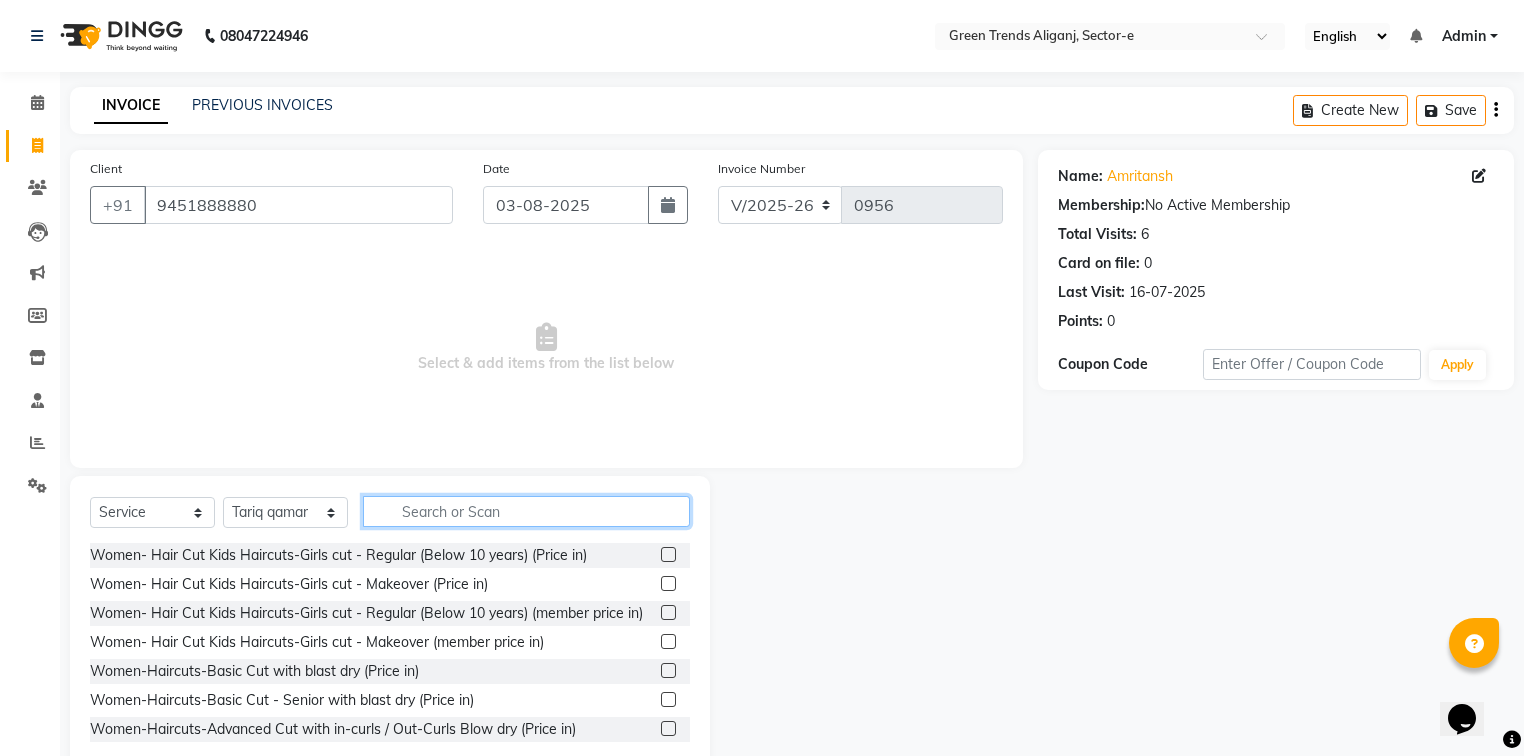 click 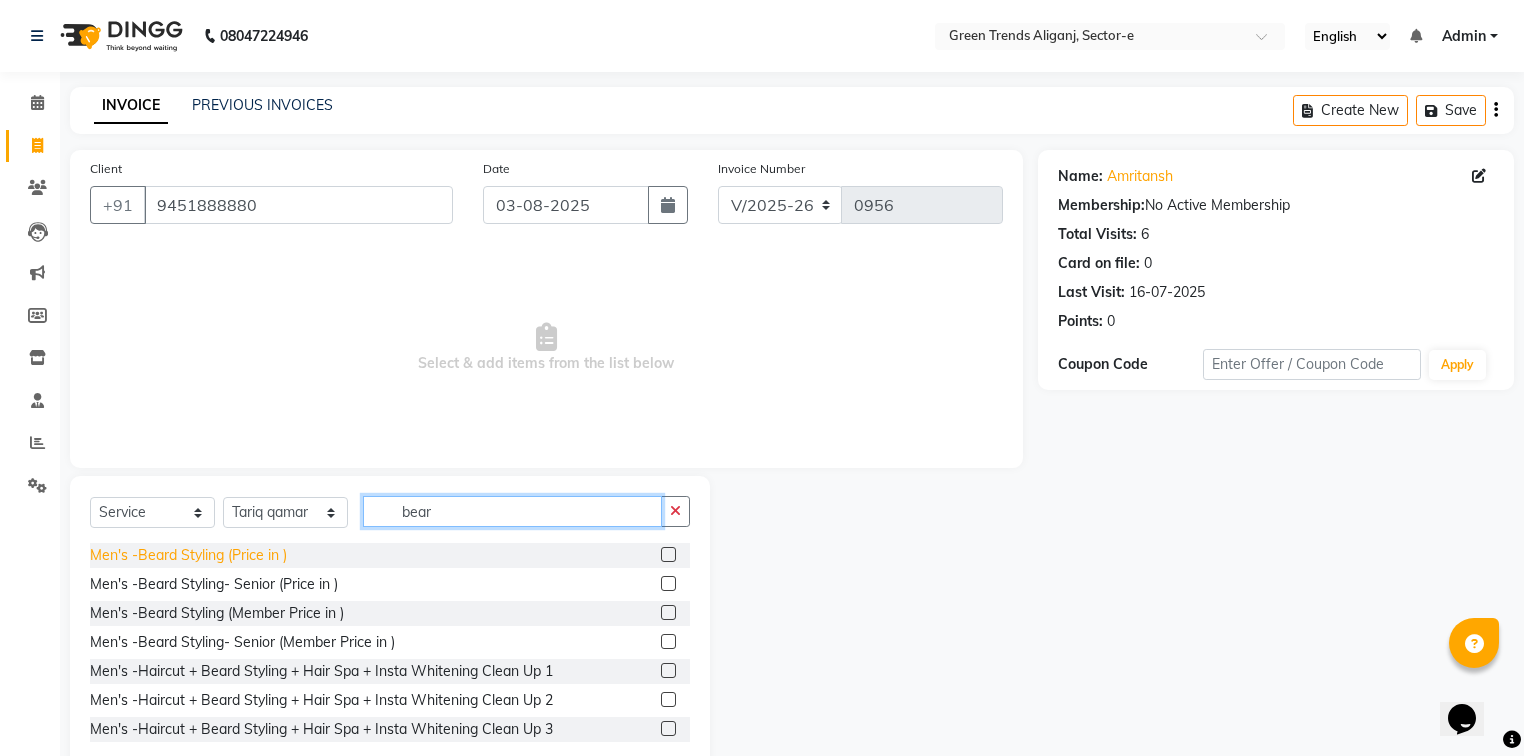 type on "bear" 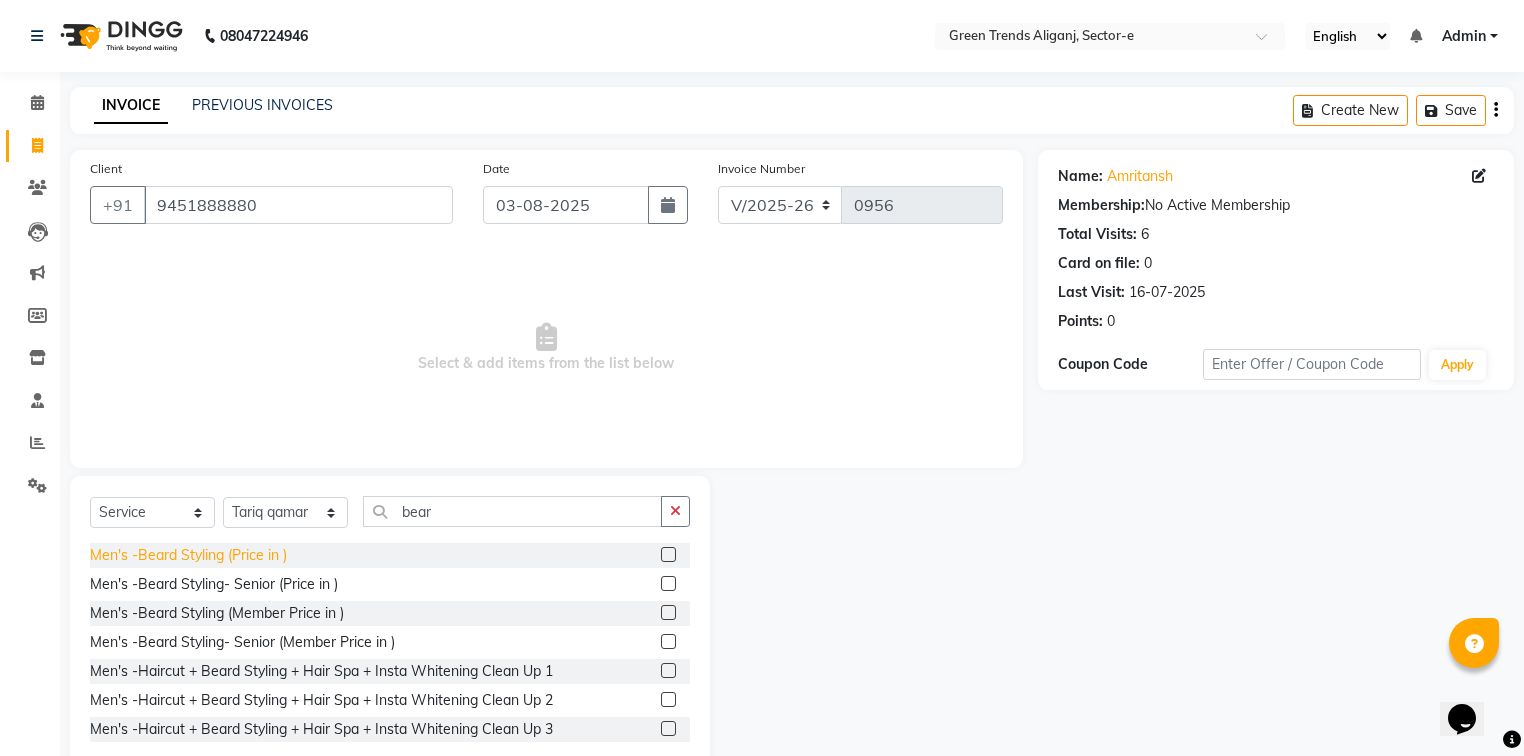 click on "[SERVICE]" 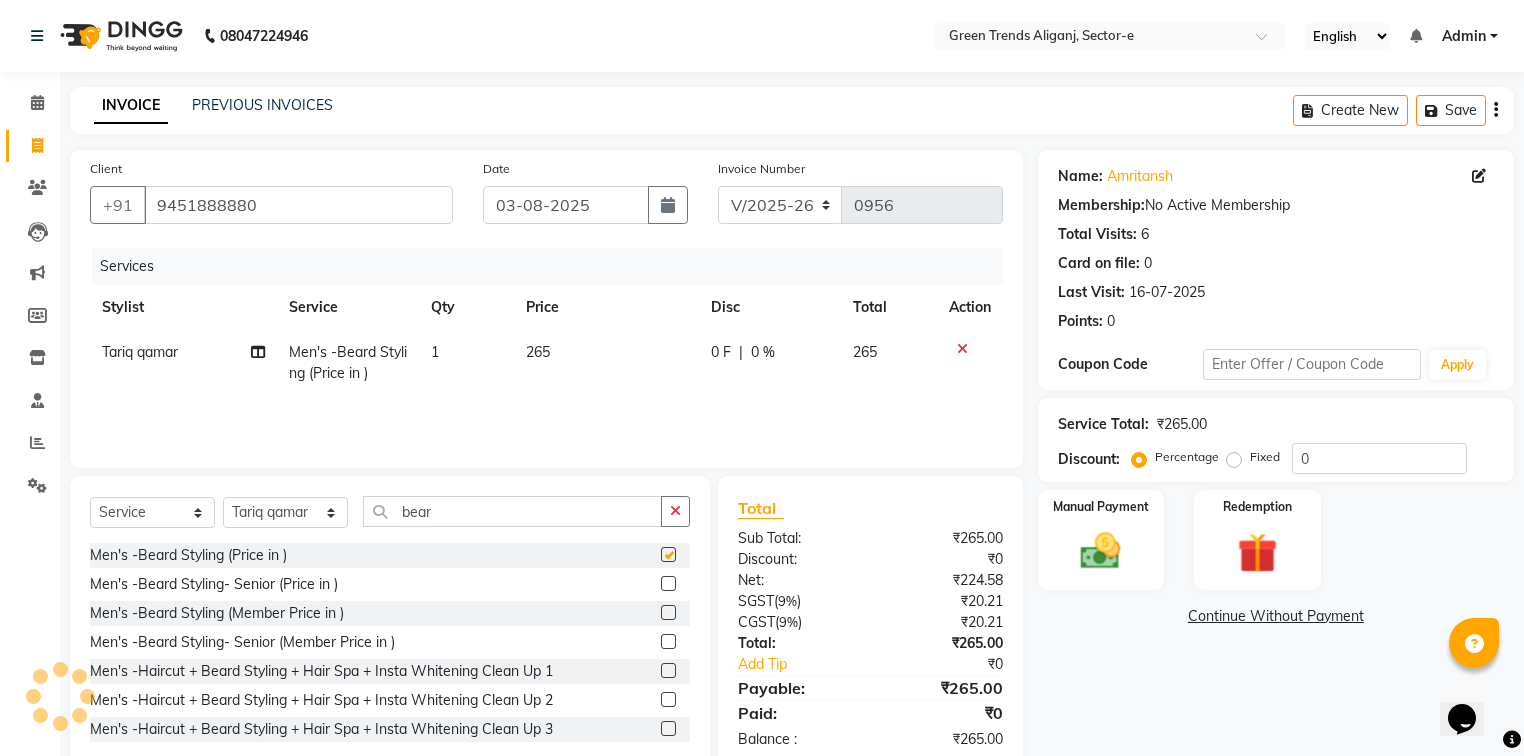 checkbox on "false" 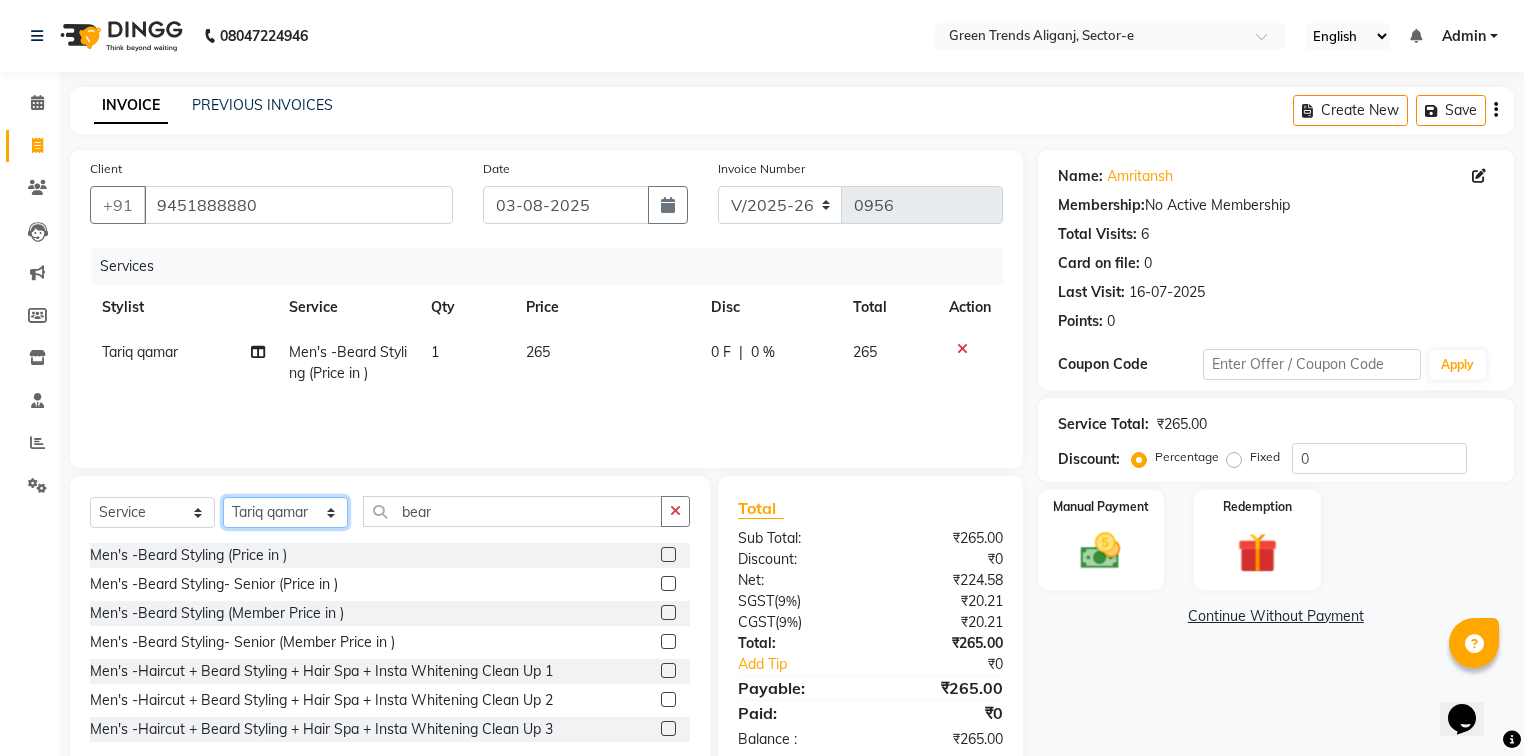 click on "Select Stylist [FIRST] [LAST] [FIRST] [LAST] [FIRST] [LAST] [FIRST] [LAST] [FIRST] [LAST] [FIRST] [LAST] [FIRST] [LAST] [FIRST] [LAST] [FIRST] [LAST]" 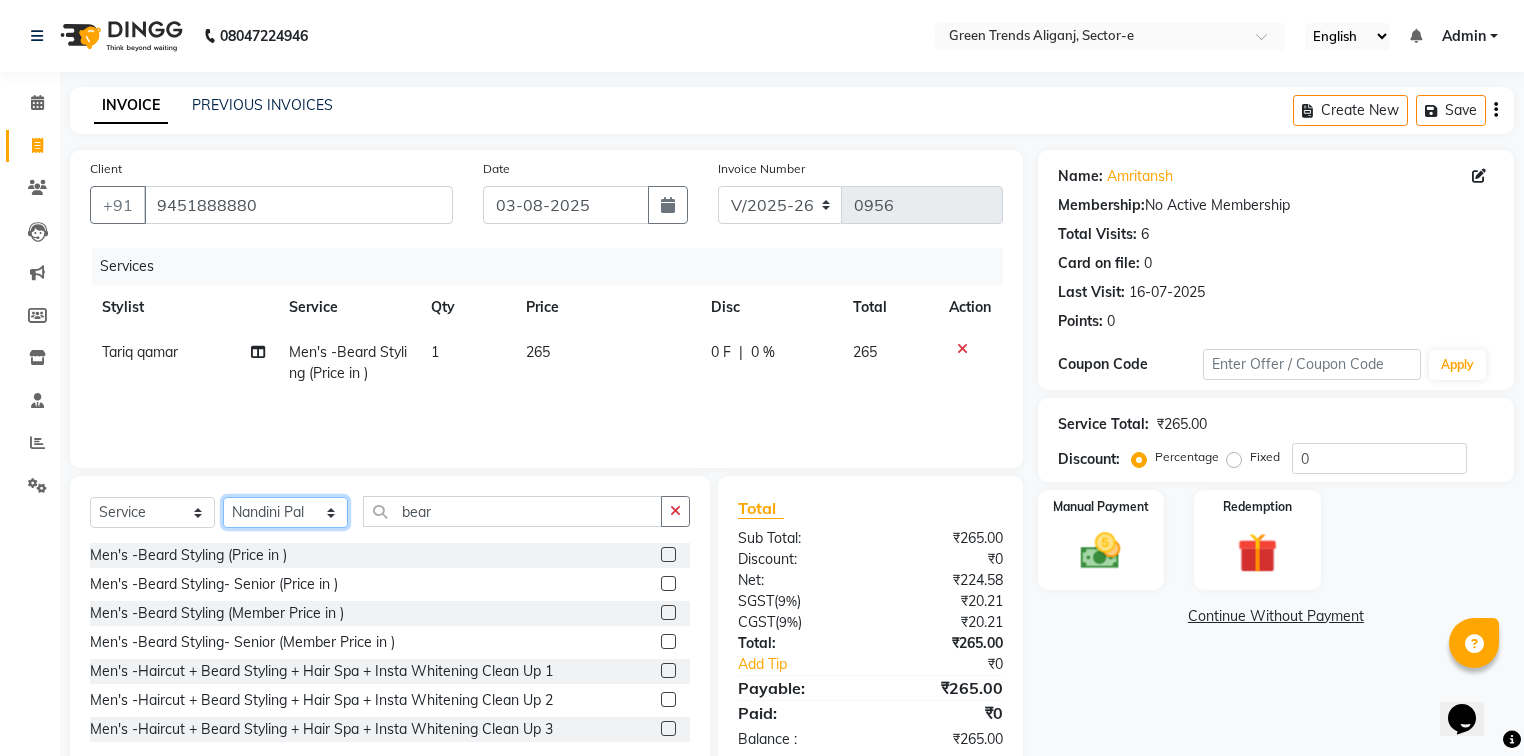 click on "Select Stylist [FIRST] [LAST] [FIRST] [LAST] [FIRST] [LAST] [FIRST] [LAST] [FIRST] [LAST] [FIRST] [LAST] [FIRST] [LAST] [FIRST] [LAST] [FIRST] [LAST]" 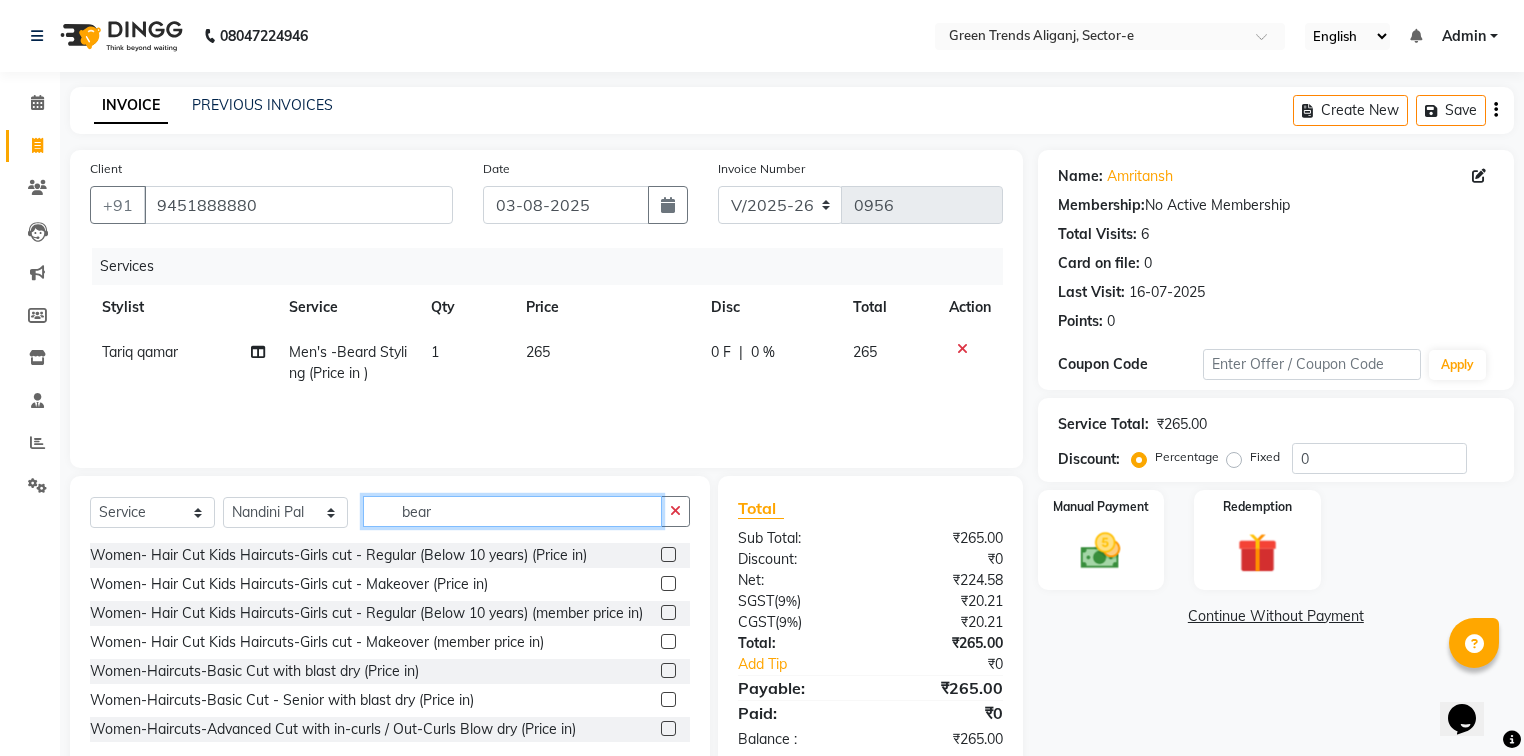 drag, startPoint x: 444, startPoint y: 515, endPoint x: 364, endPoint y: 526, distance: 80.75271 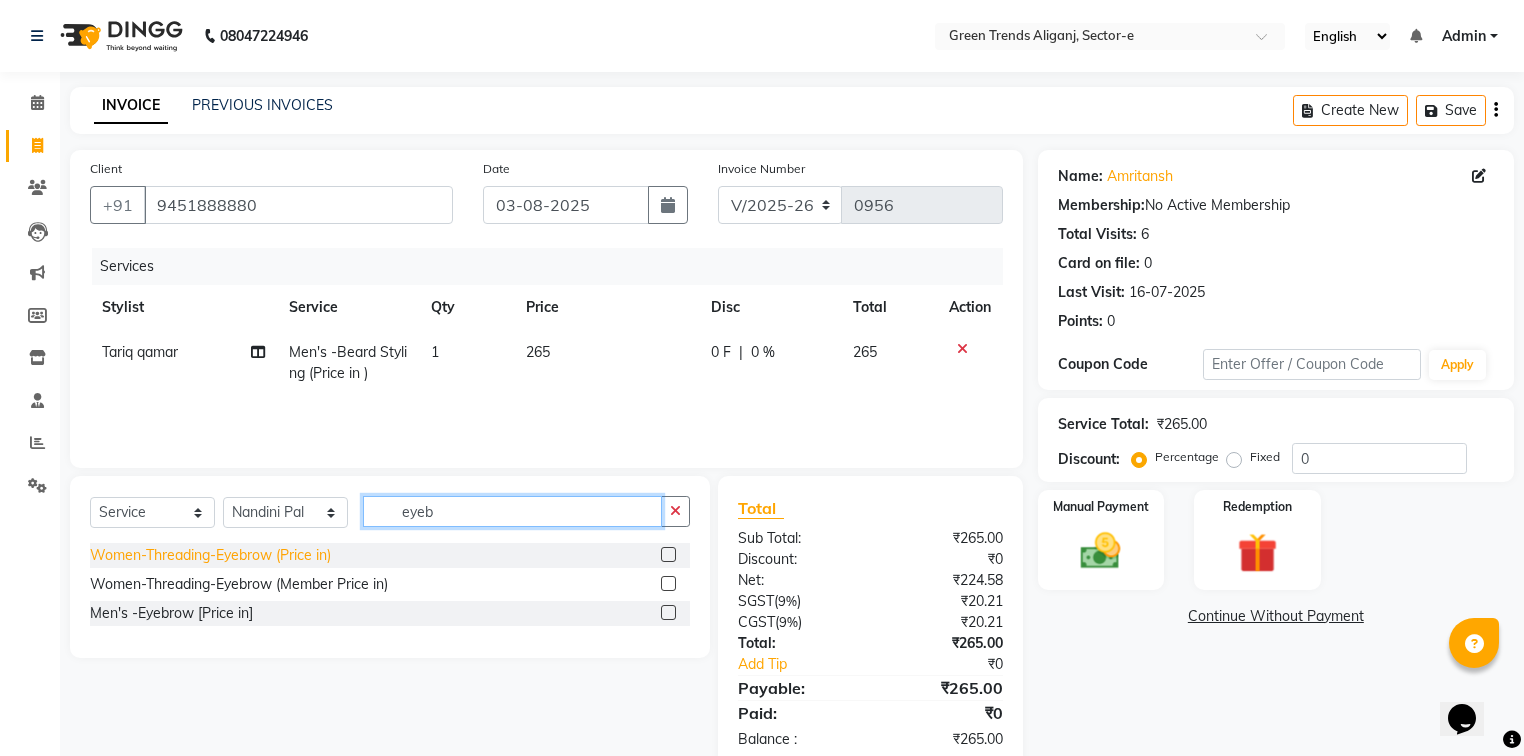 type on "eyeb" 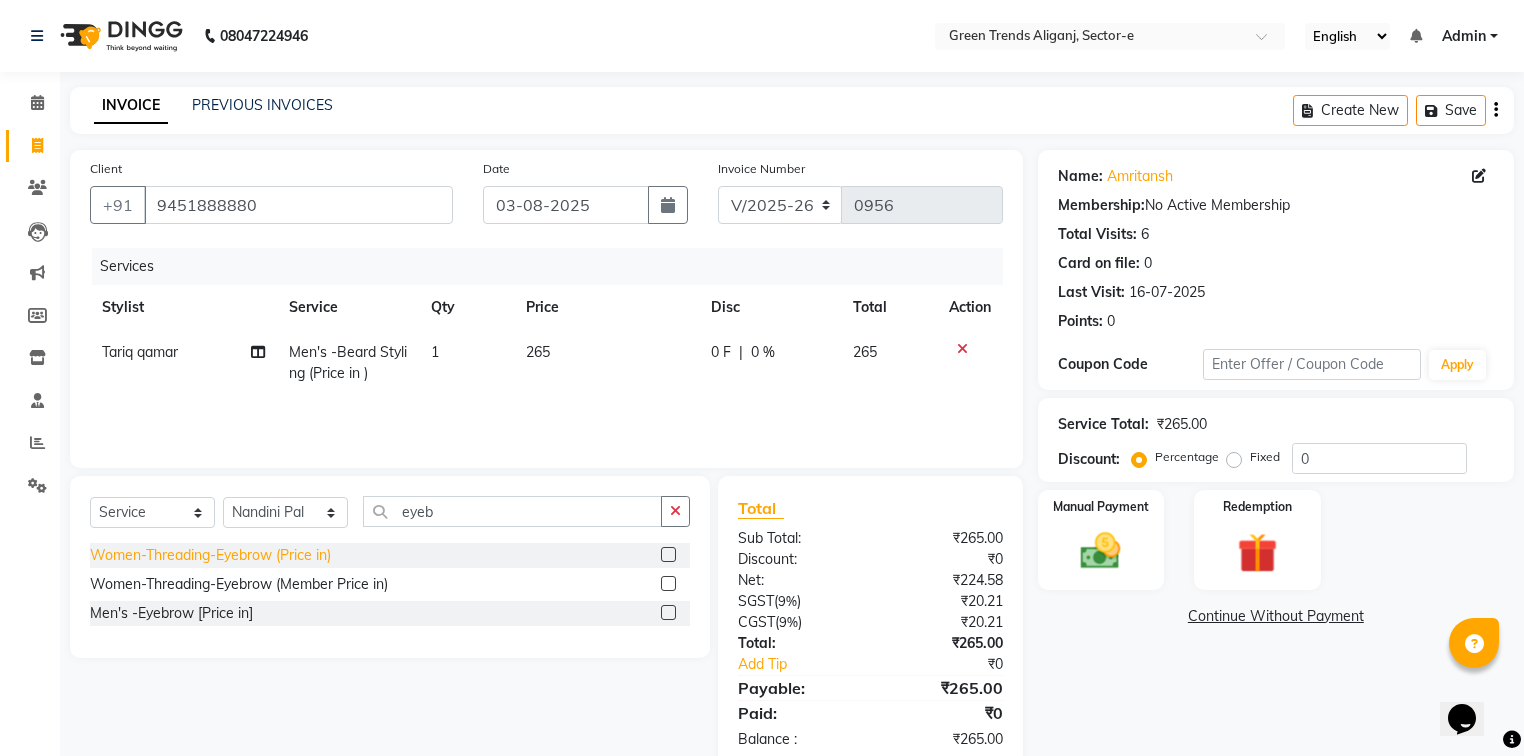 click on "Women-Threading-Eyebrow (Price in)" 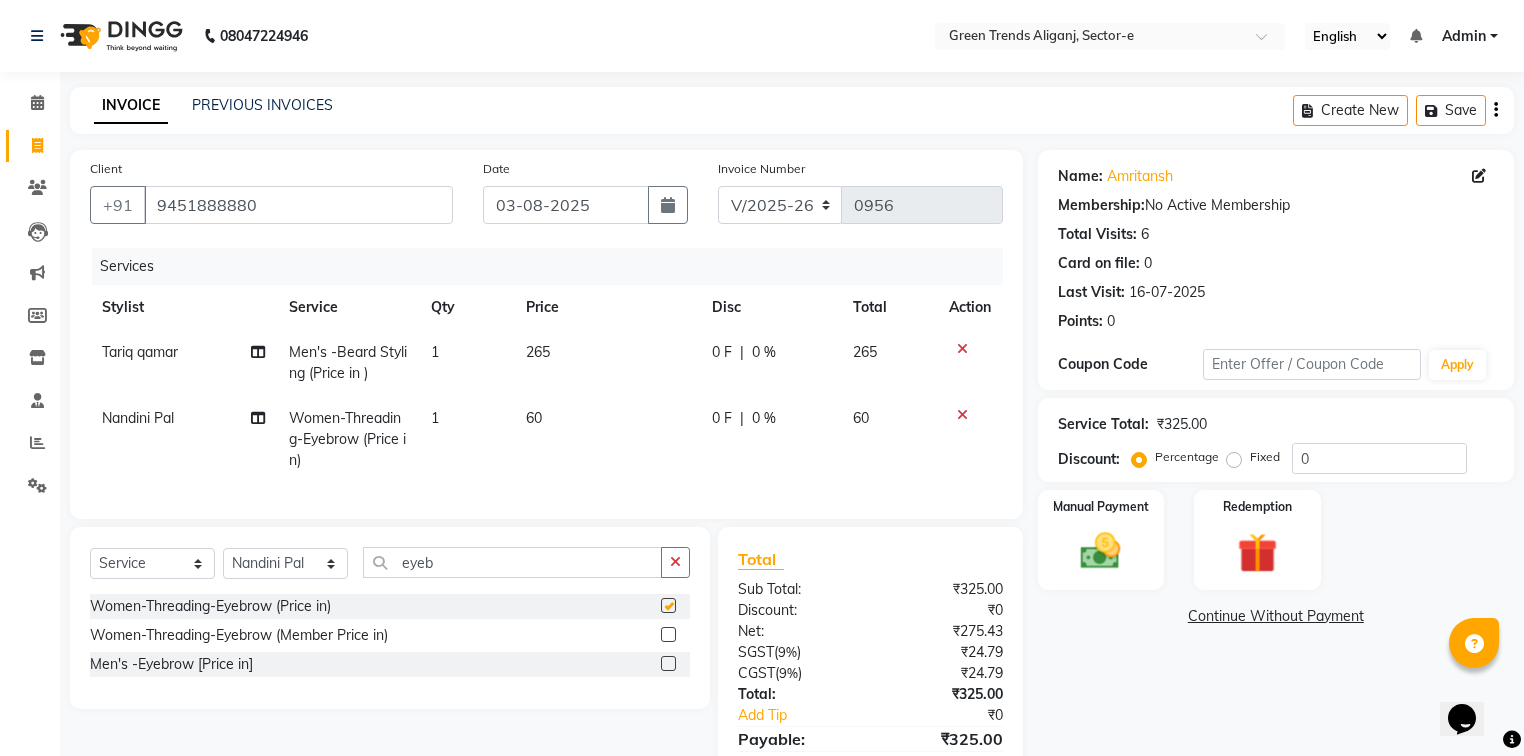 checkbox on "false" 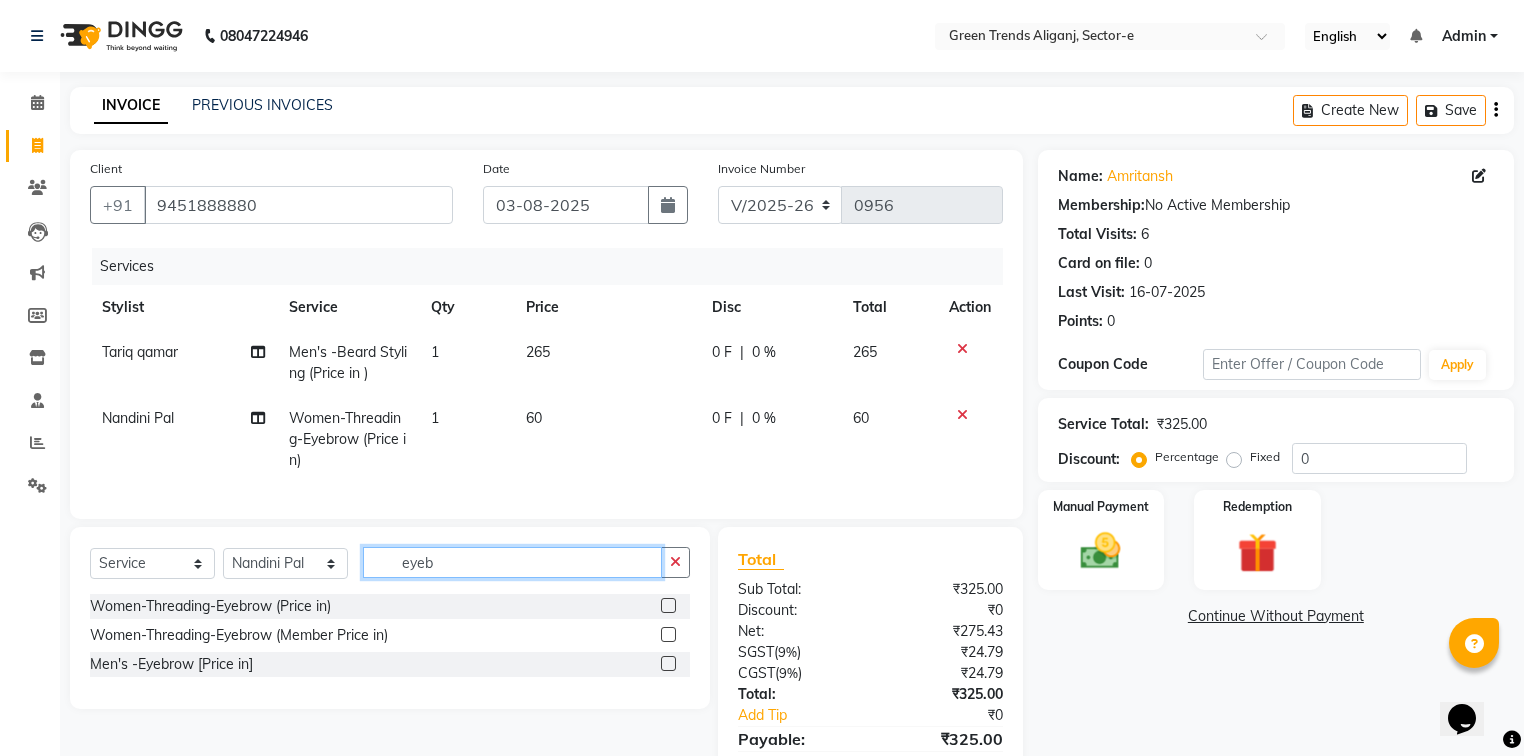 drag, startPoint x: 450, startPoint y: 575, endPoint x: 390, endPoint y: 569, distance: 60.299255 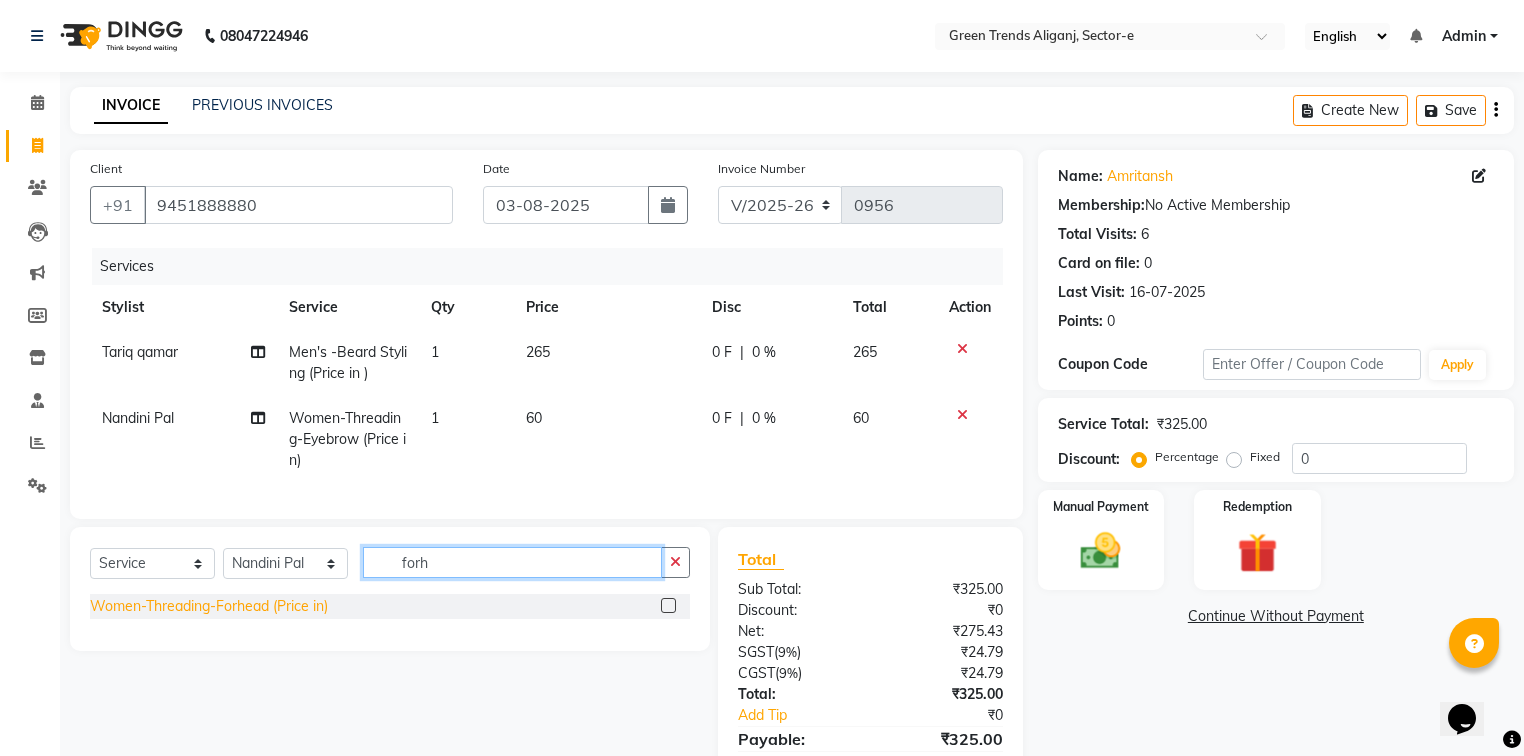 type on "forh" 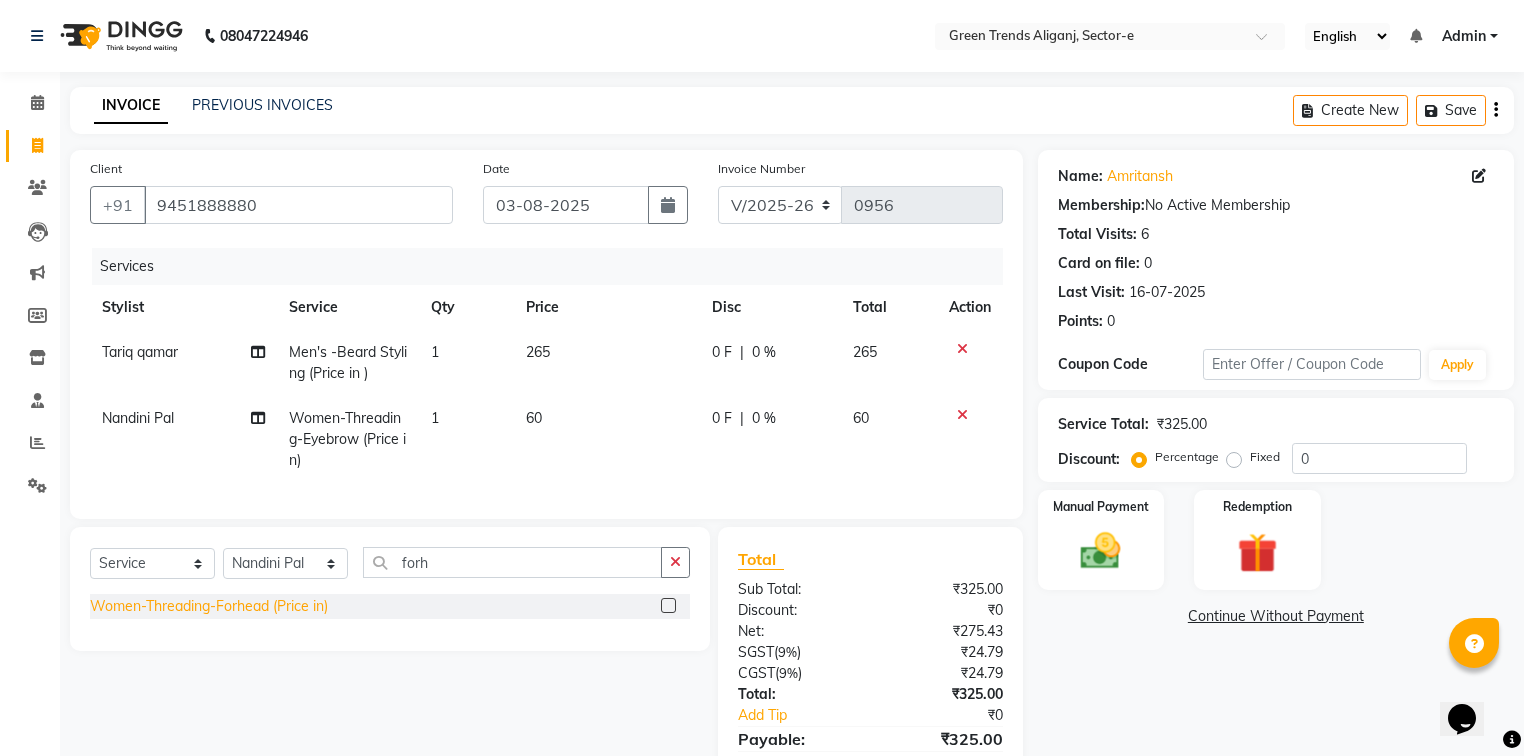 click on "Women-Threading-Forhead (Price in)" 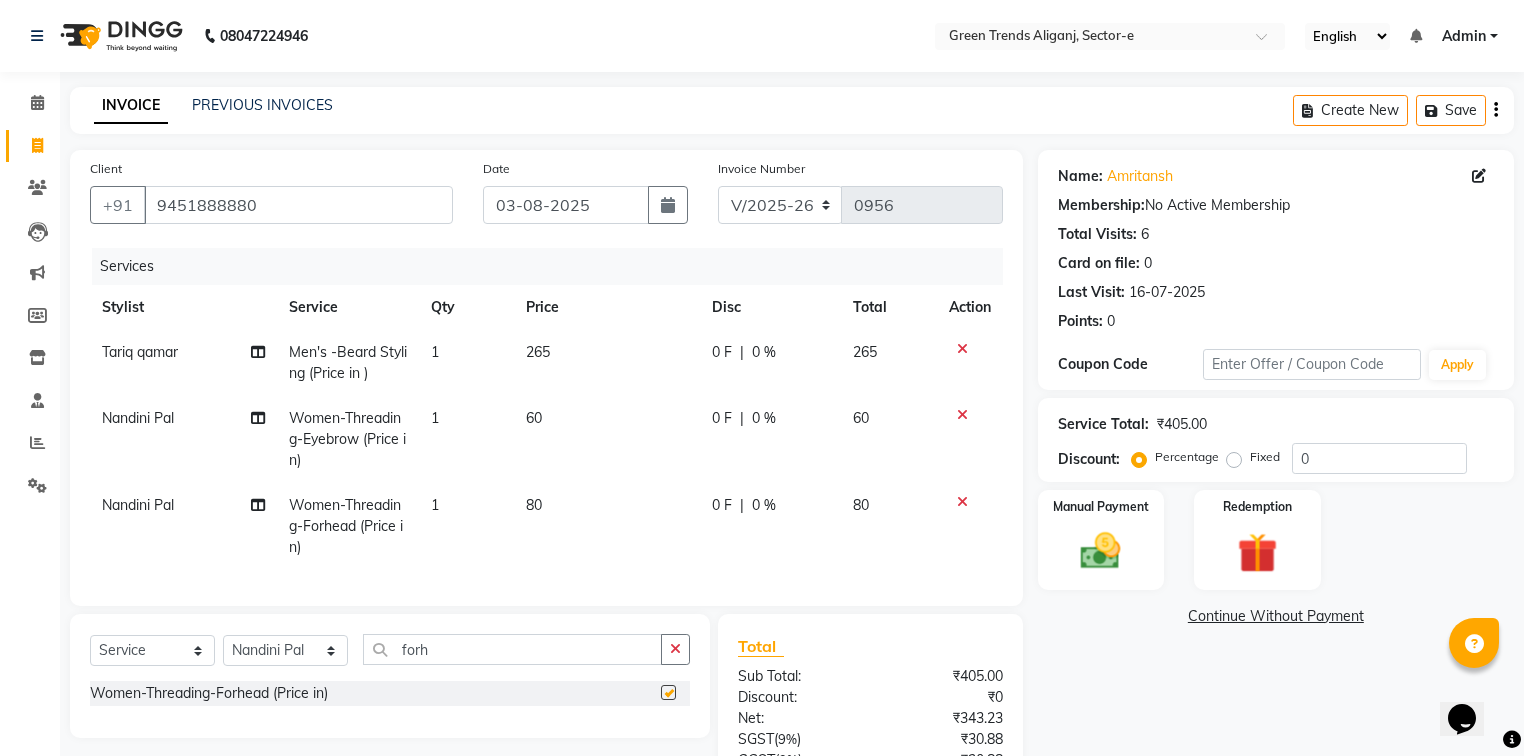 checkbox on "false" 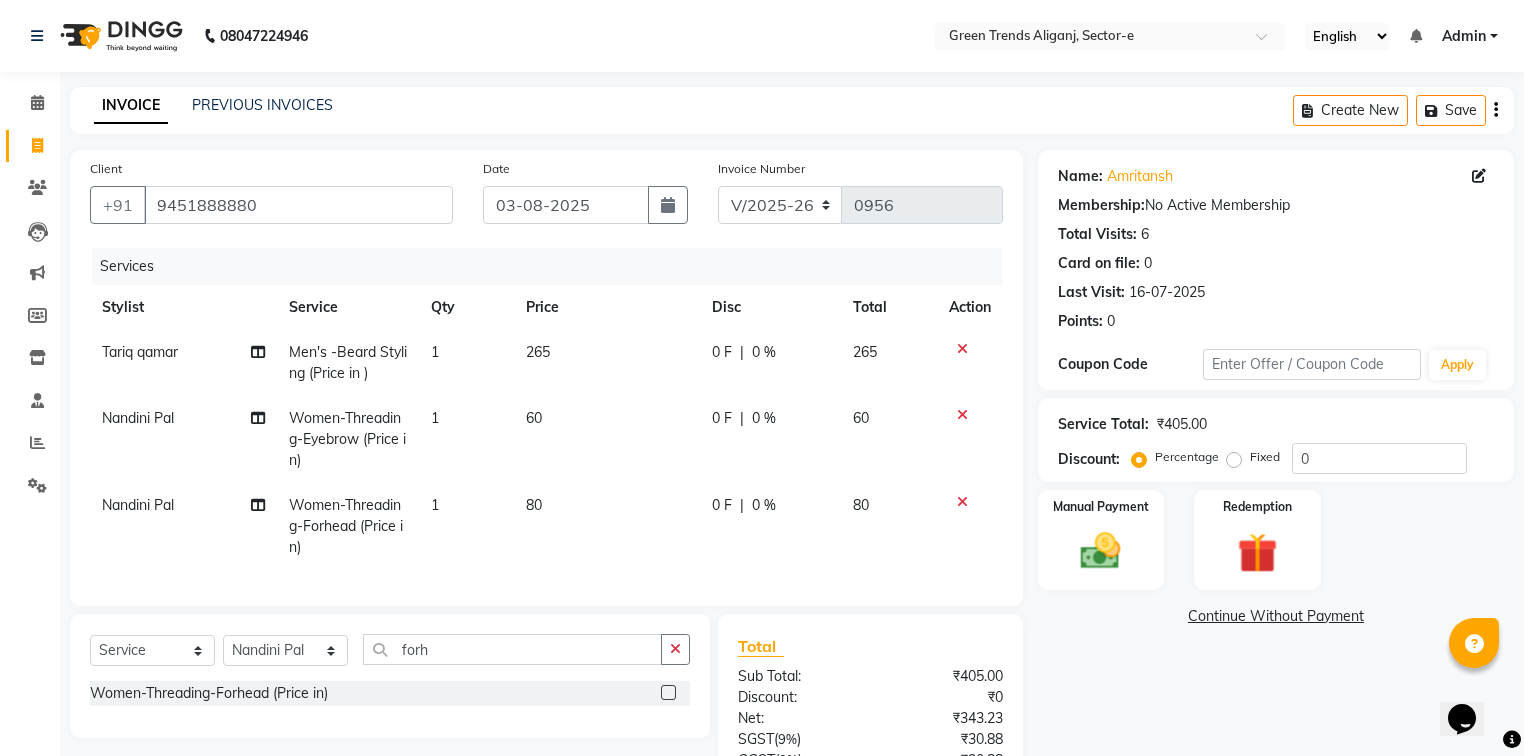 click on "0 F" 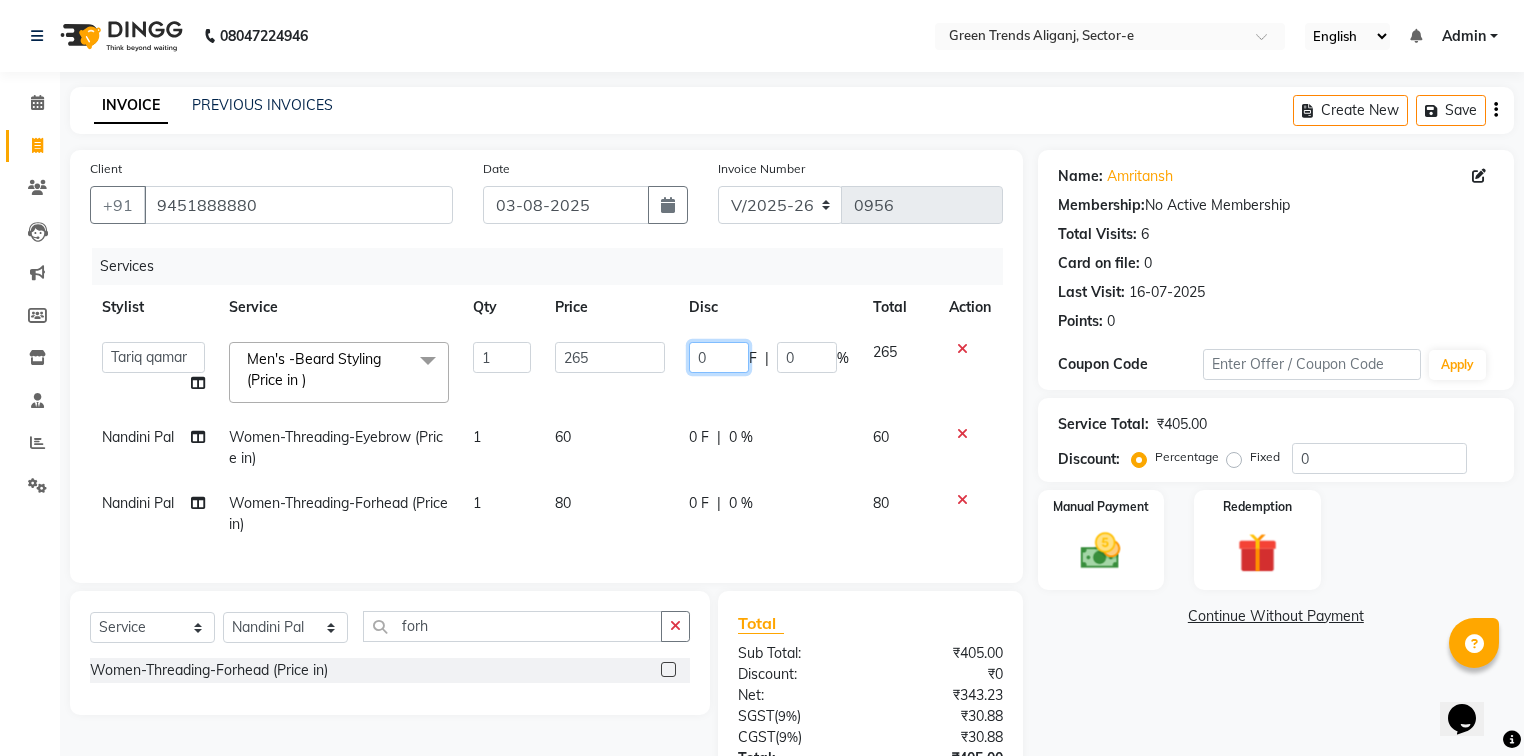drag, startPoint x: 736, startPoint y: 358, endPoint x: 696, endPoint y: 372, distance: 42.379242 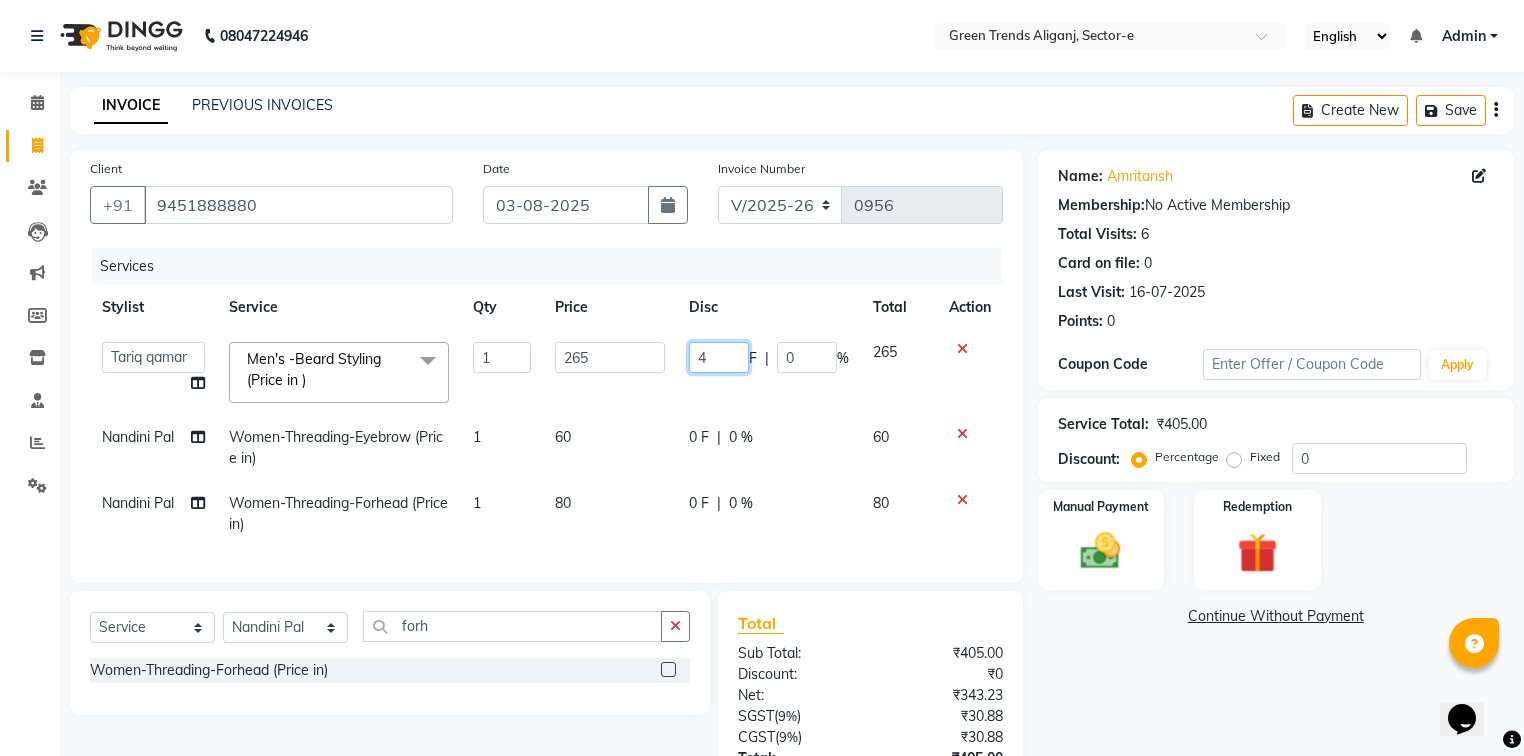 type on "45" 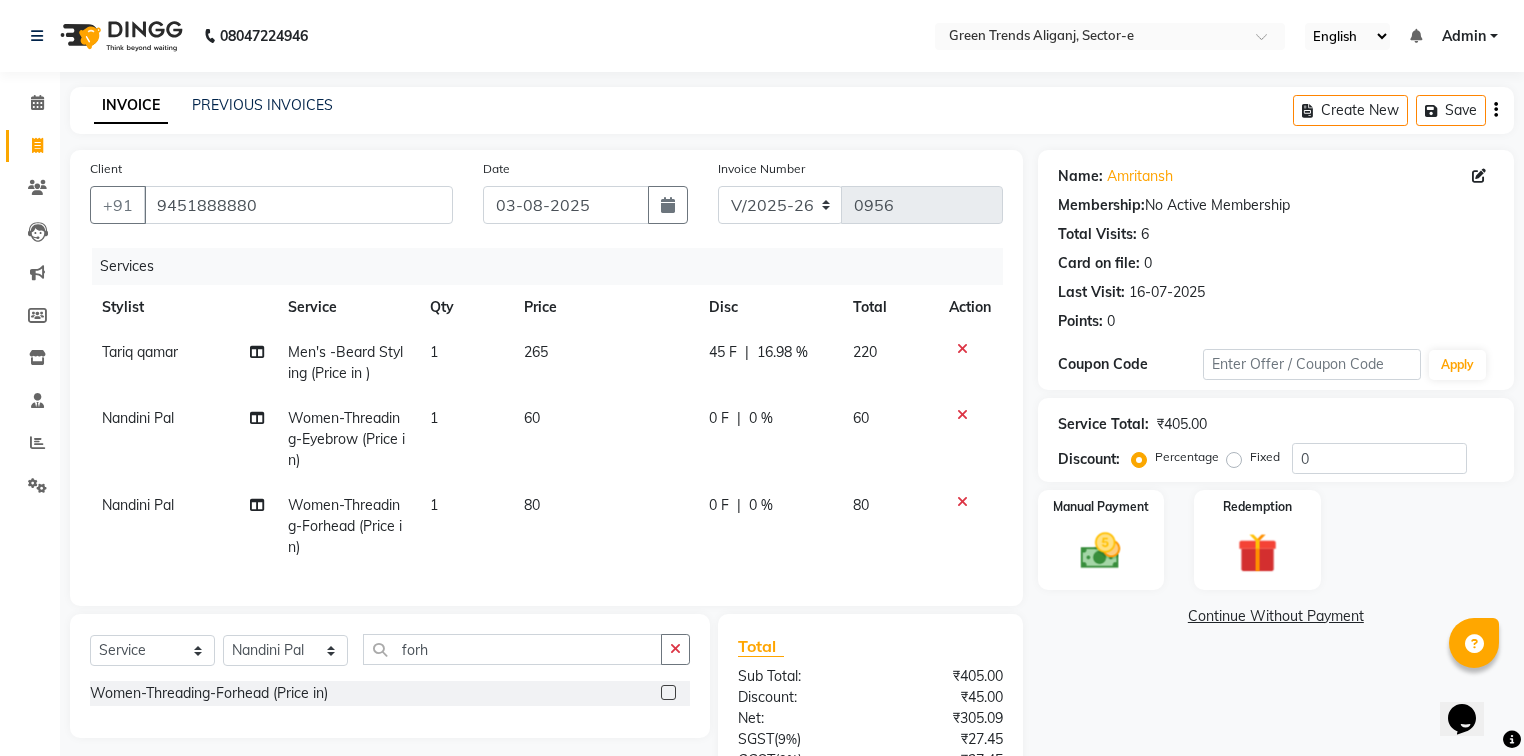 click on "Nandini Pal Women-Threading-Eyebrow (Price in) 1 60 0 F | 0 % 60" 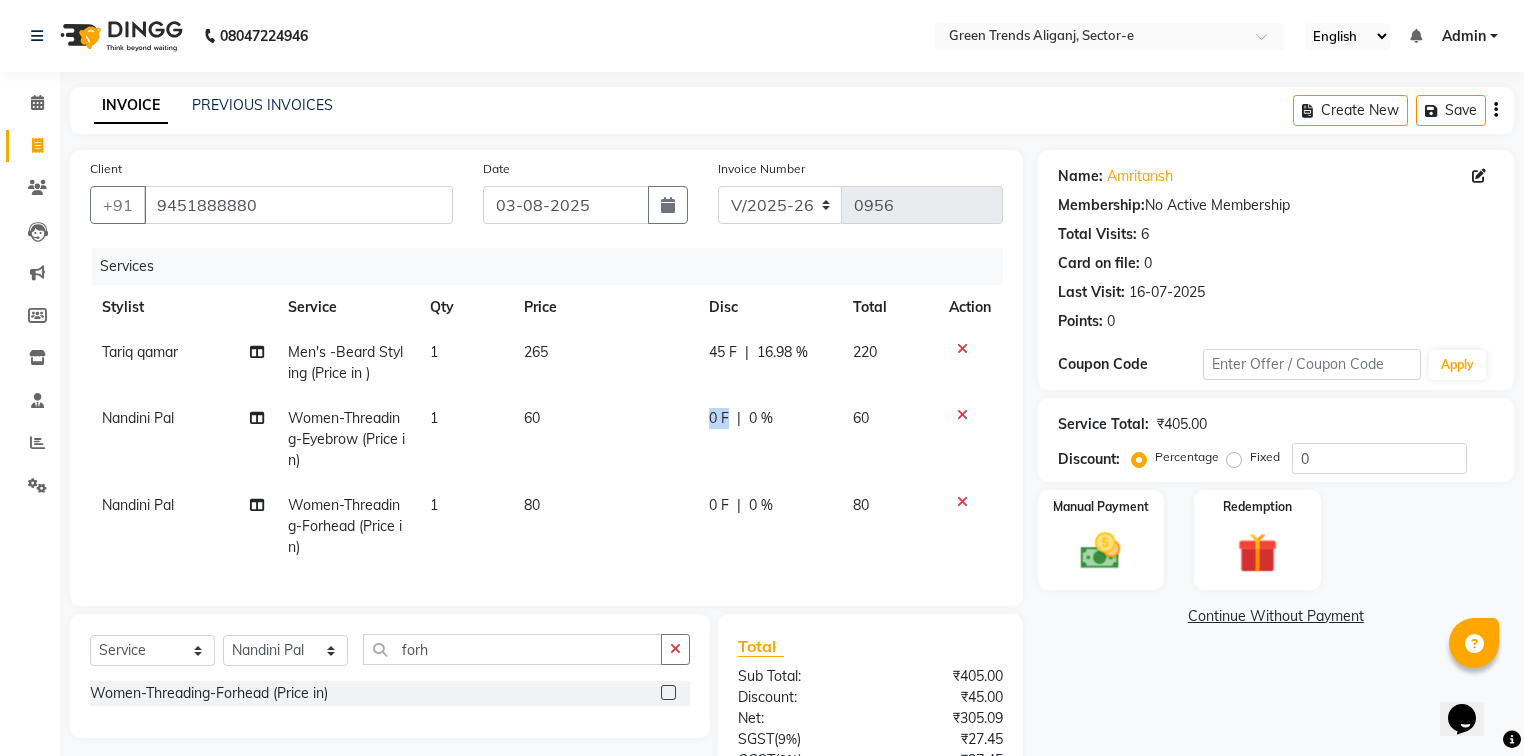 drag, startPoint x: 726, startPoint y: 421, endPoint x: 703, endPoint y: 418, distance: 23.194826 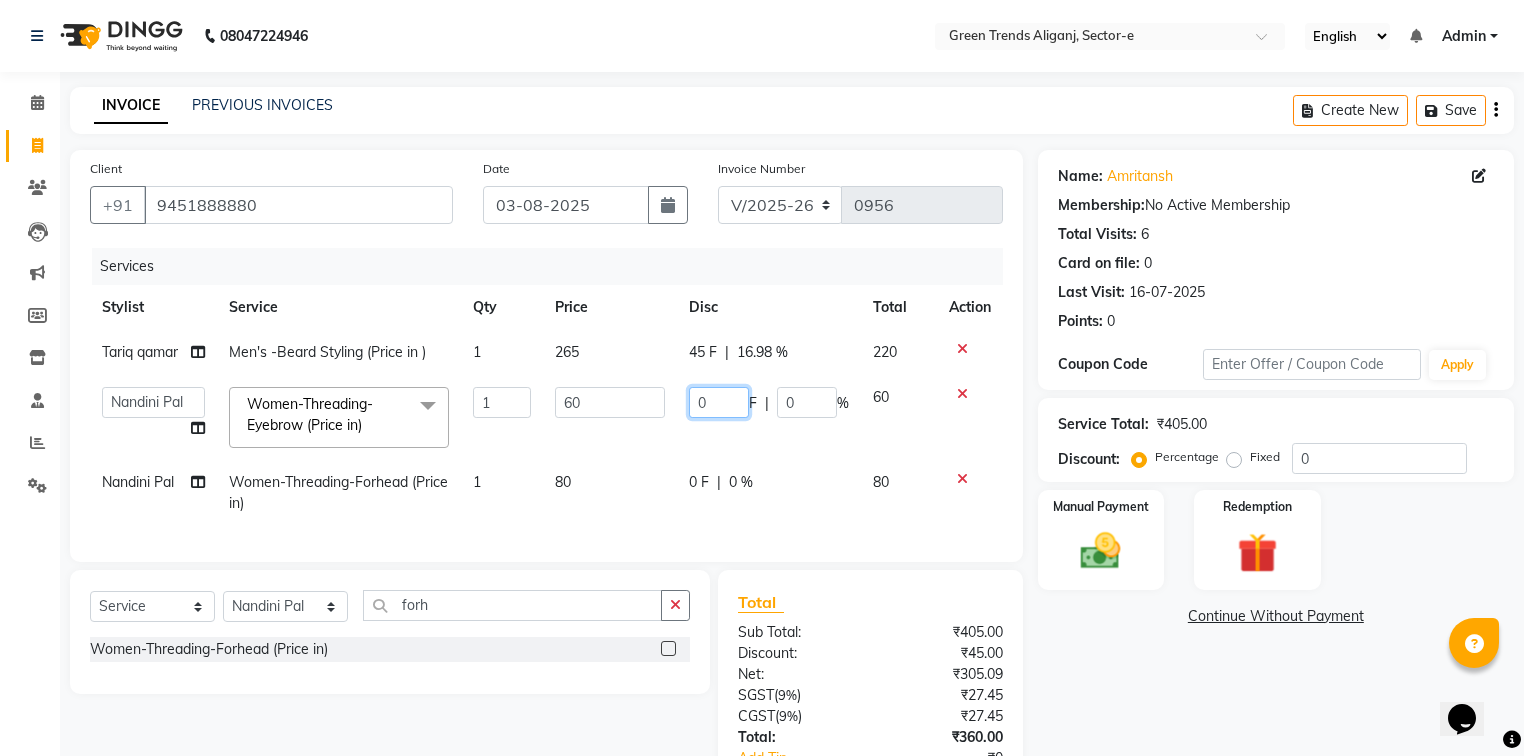 drag, startPoint x: 721, startPoint y: 402, endPoint x: 680, endPoint y: 412, distance: 42.201897 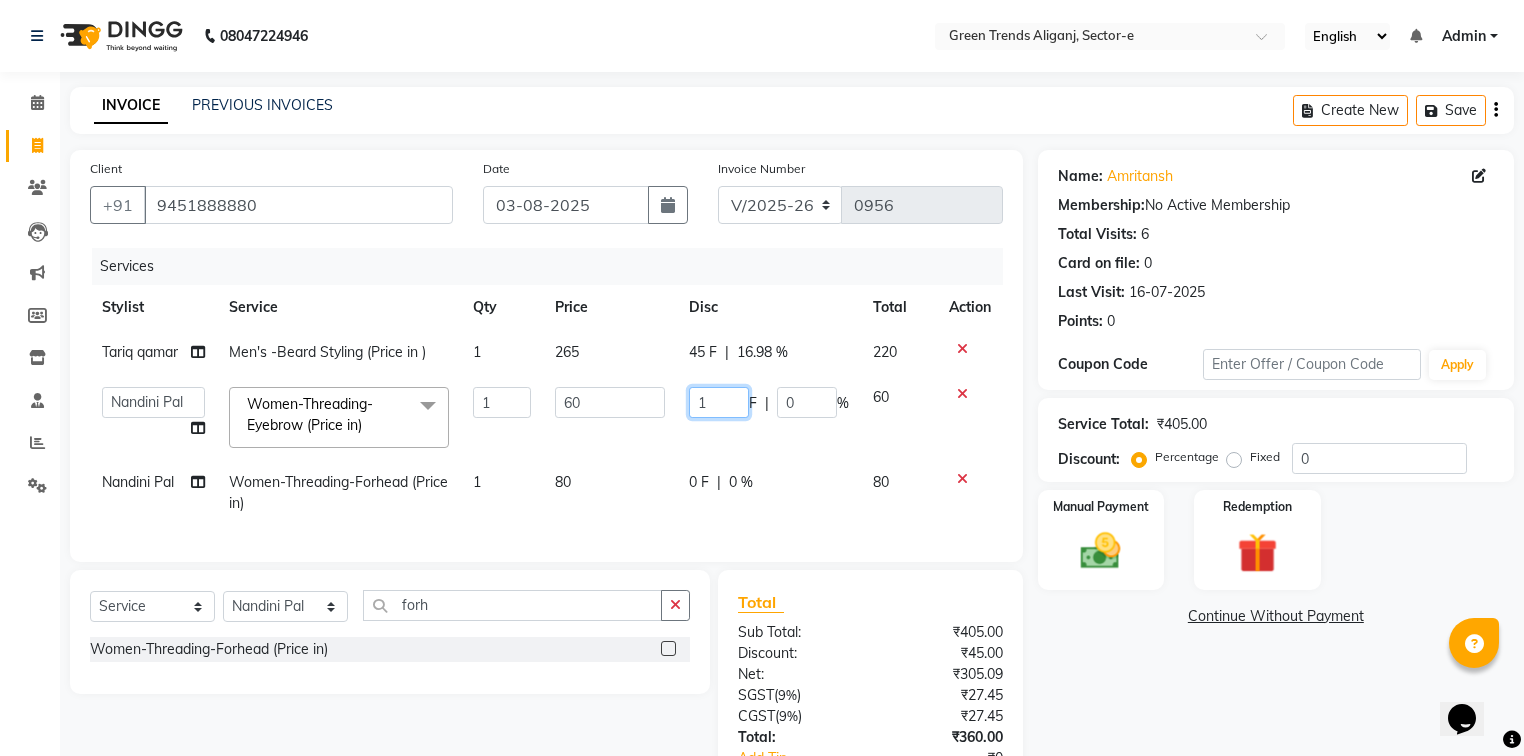 type on "10" 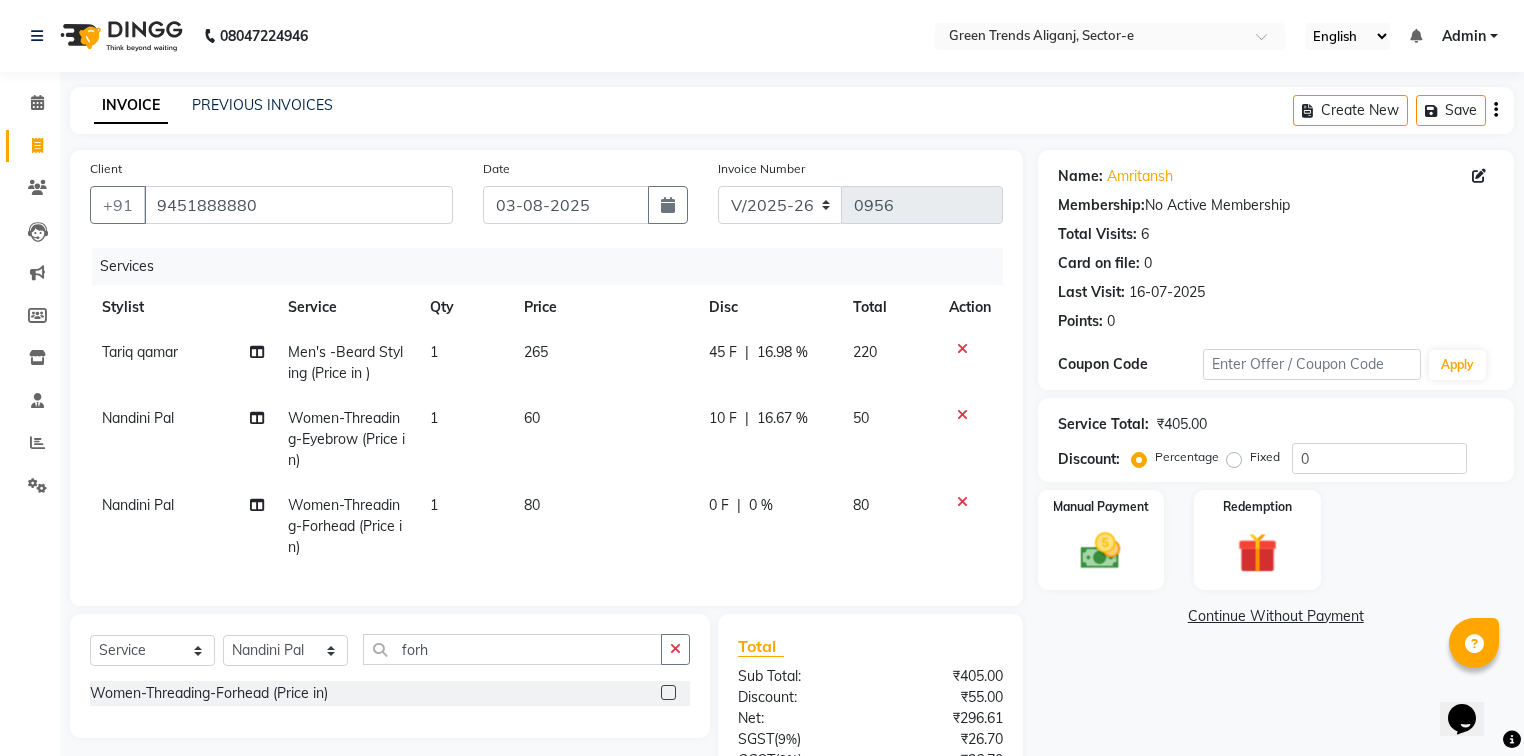 click on "Nandini Pal Women-Threading-Forhead (Price in) 1 80 0 F | 0 % 80" 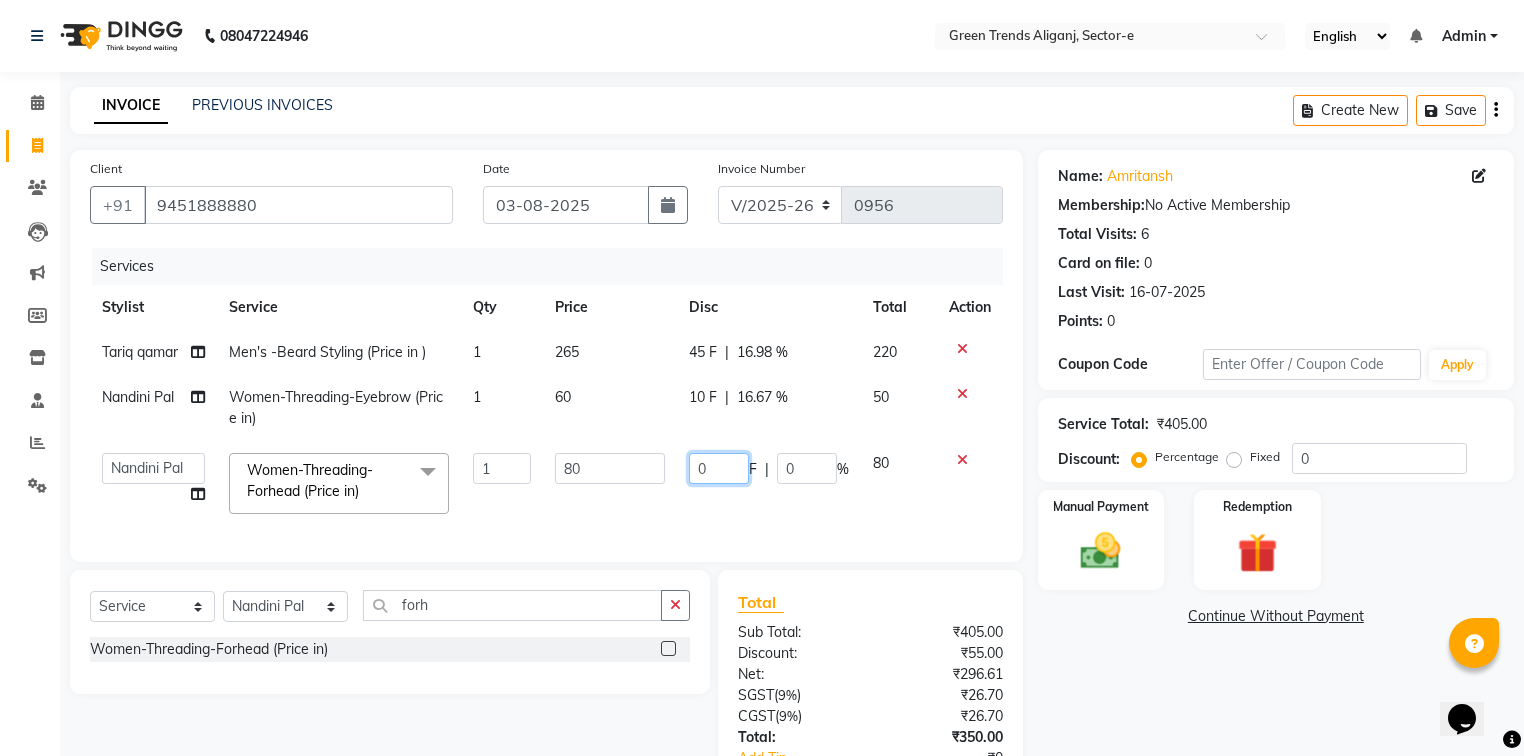 drag, startPoint x: 732, startPoint y: 470, endPoint x: 598, endPoint y: 492, distance: 135.79396 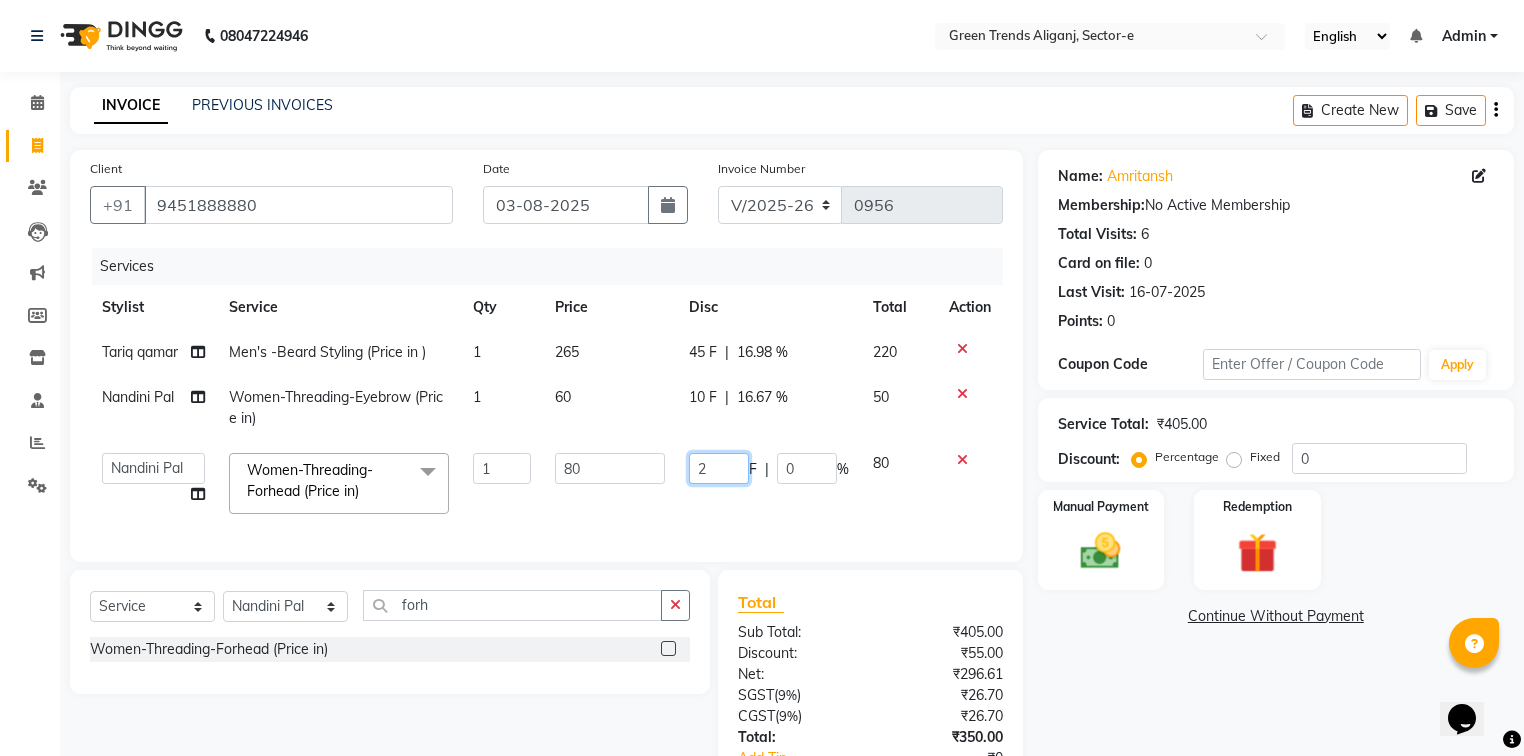 type on "20" 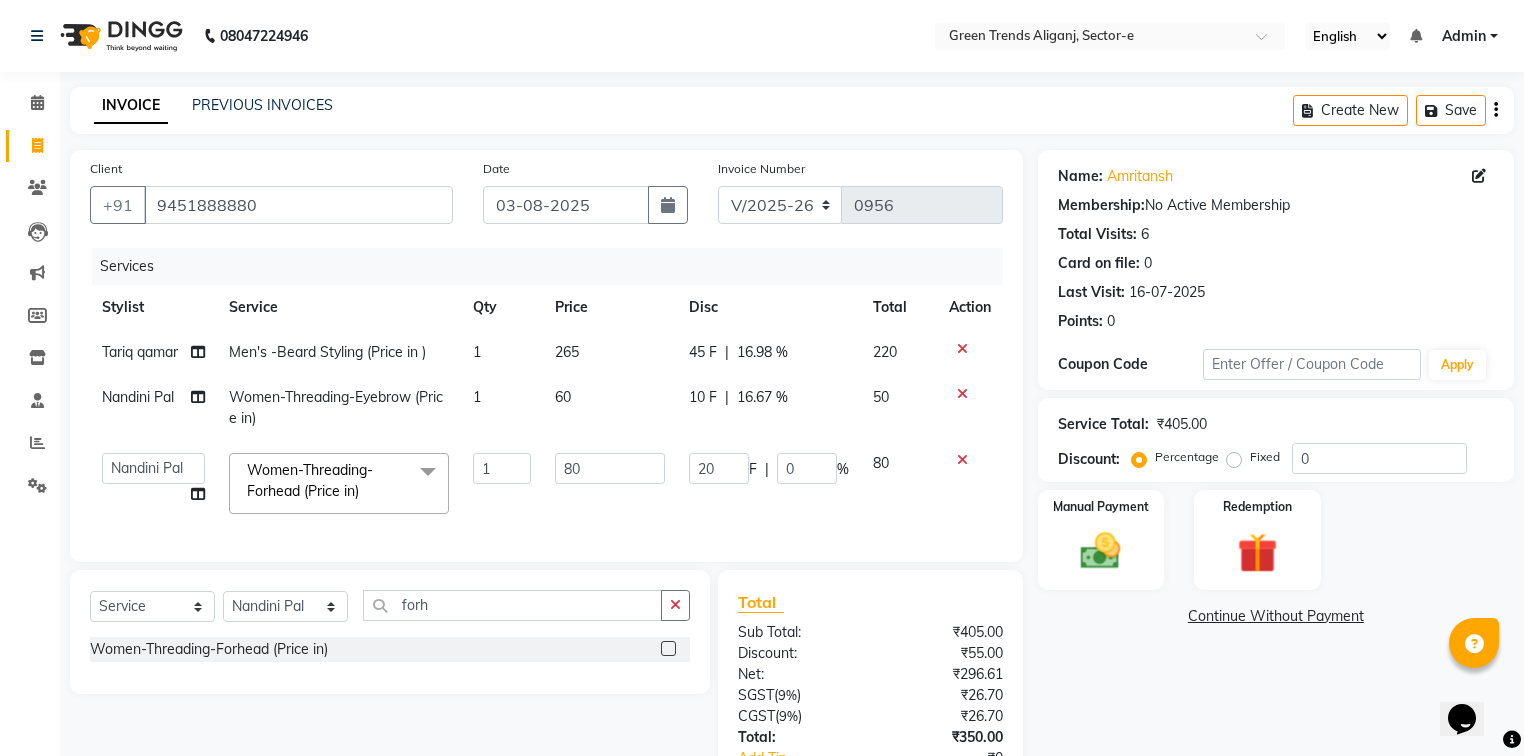 click on "Services Stylist Service Qty Price Disc Total Action Tariq qamar Men's -Beard Styling  (Price in ) 1 265 45 F | 16.98 % 220 Nandini Pal Women-Threading-Eyebrow (Price in) 1 60 10 F | 16.67 % 50  Faiz alam   laxmi varma   Mo. Saif   Mo.Sirrajudin   Mukesh Saini   Nandini Pal   Pooja   Sanjeet chauhan   Sonam singh   Tariq qamar   Vishal  Women-Threading-Forhead (Price in)  x Women- Hair Cut Kids Haircuts-Girls cut - Regular (Below 10 years) (Price in) Women- Hair Cut Kids Haircuts-Girls cut - Makeover  (Price in) Women- Hair Cut Kids Haircuts-Girls cut - Regular (Below 10 years) (member price in) Women- Hair Cut Kids Haircuts-Girls cut - Makeover (member price in) Women-Haircuts-Basic Cut with blast dry (Price in) Women-Haircuts-Basic Cut - Senior with blast dry (Price in) Women-Haircuts-Advanced Cut with in-curls / Out-Curls Blow dry (Price in) Women-Haircuts-Advanced Cut - Senior with in-curls / Out-Curls Blow dry (Price in) Women-Haircuts-Change of Style with in-curls / Out-Curls Blow dry (Price in) 1 80 F" 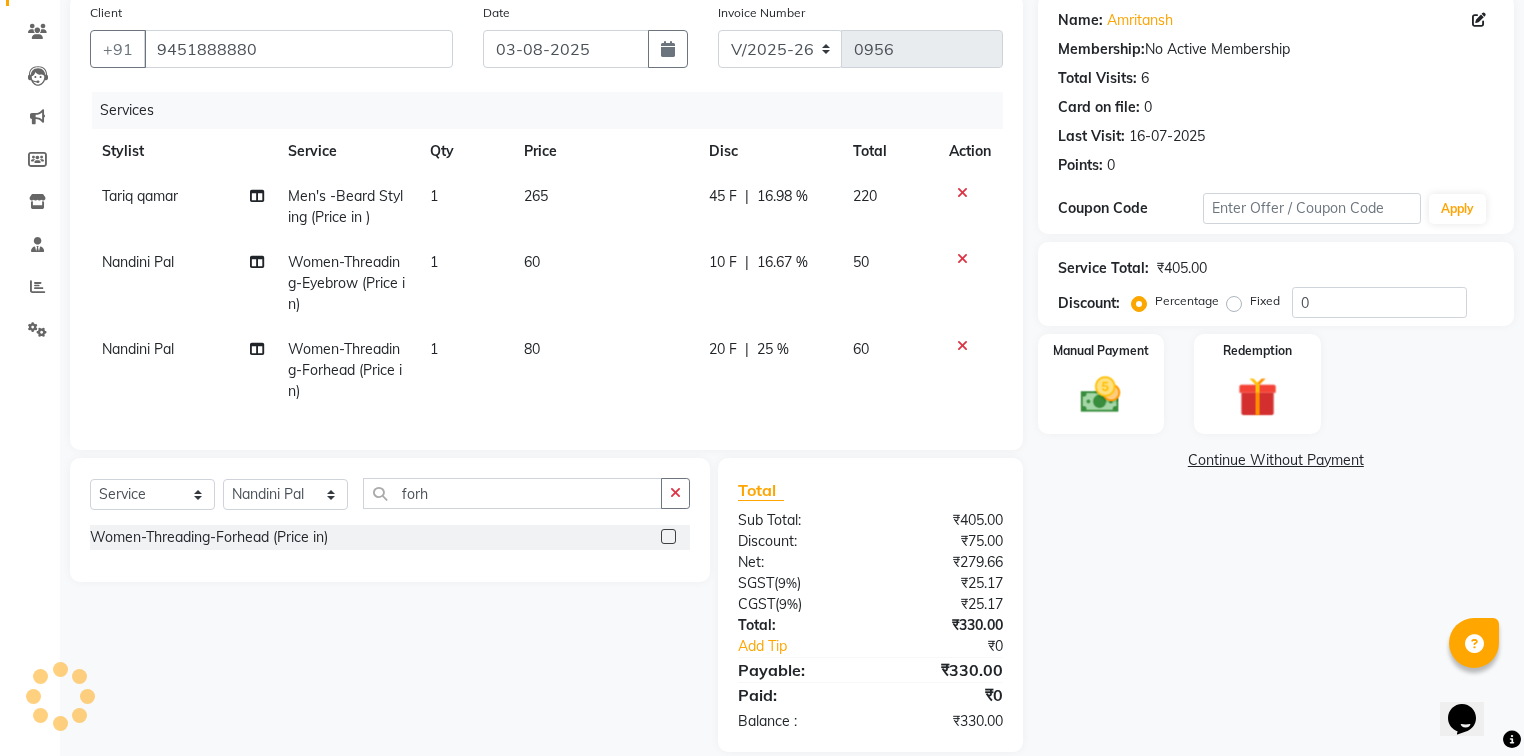 scroll, scrollTop: 194, scrollLeft: 0, axis: vertical 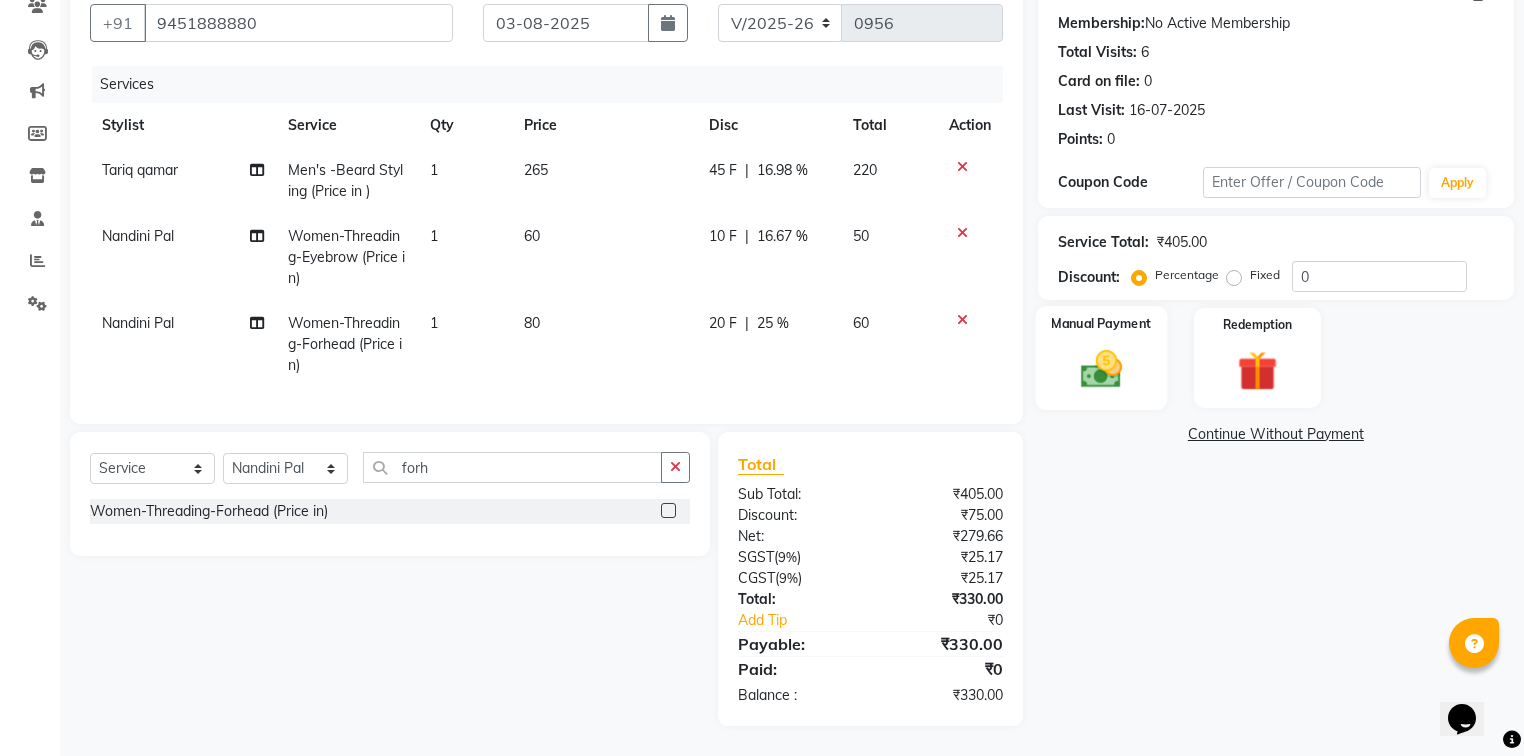 click 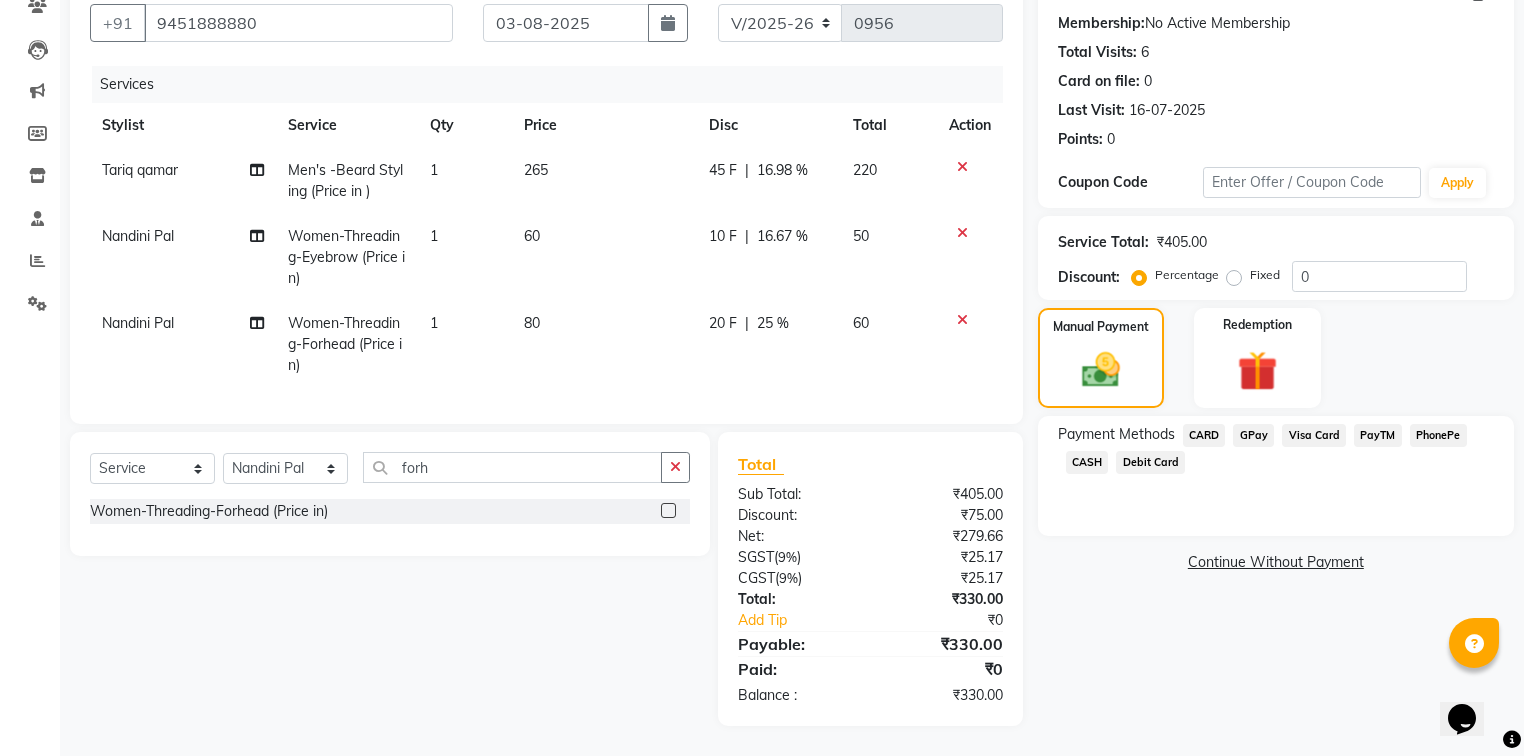 click on "CASH" 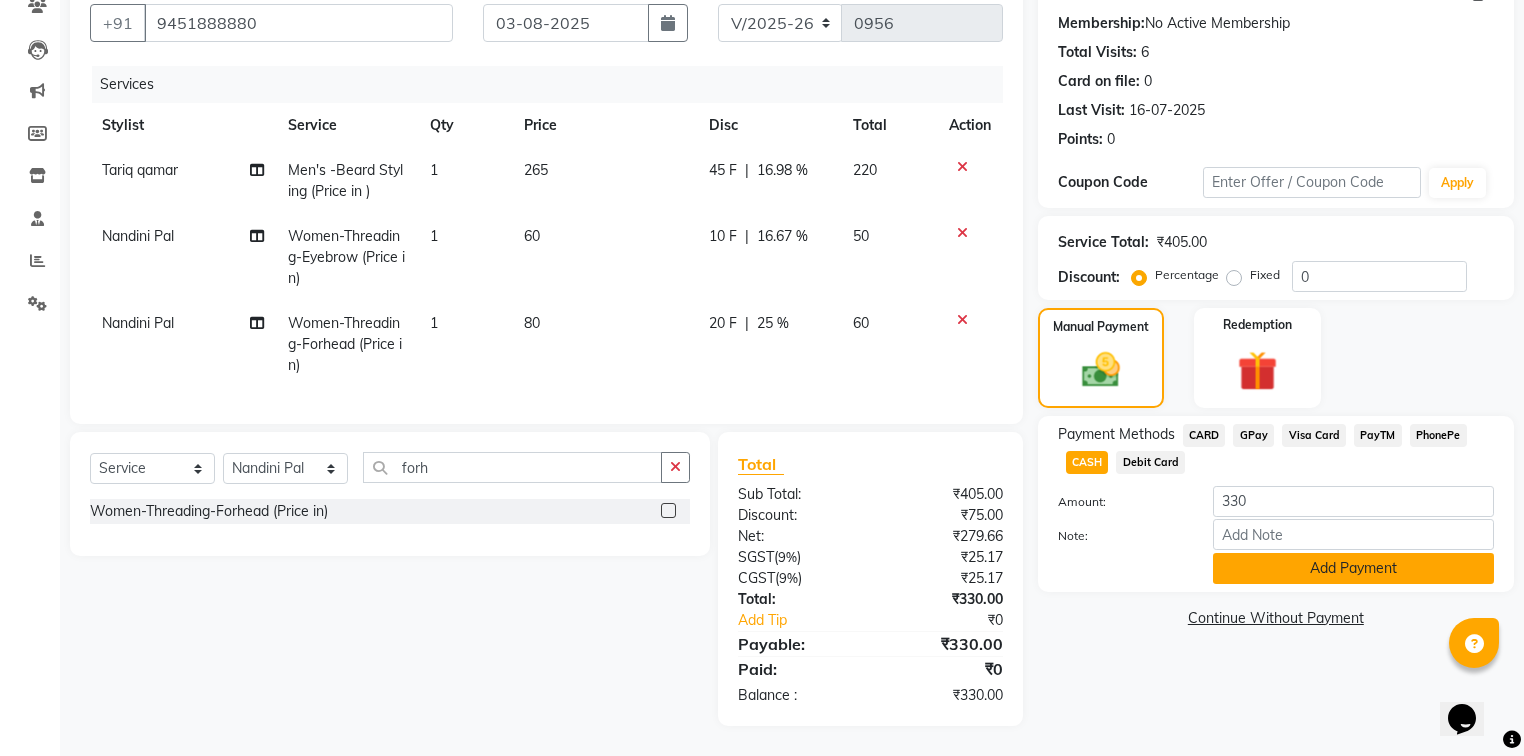 click on "Add Payment" 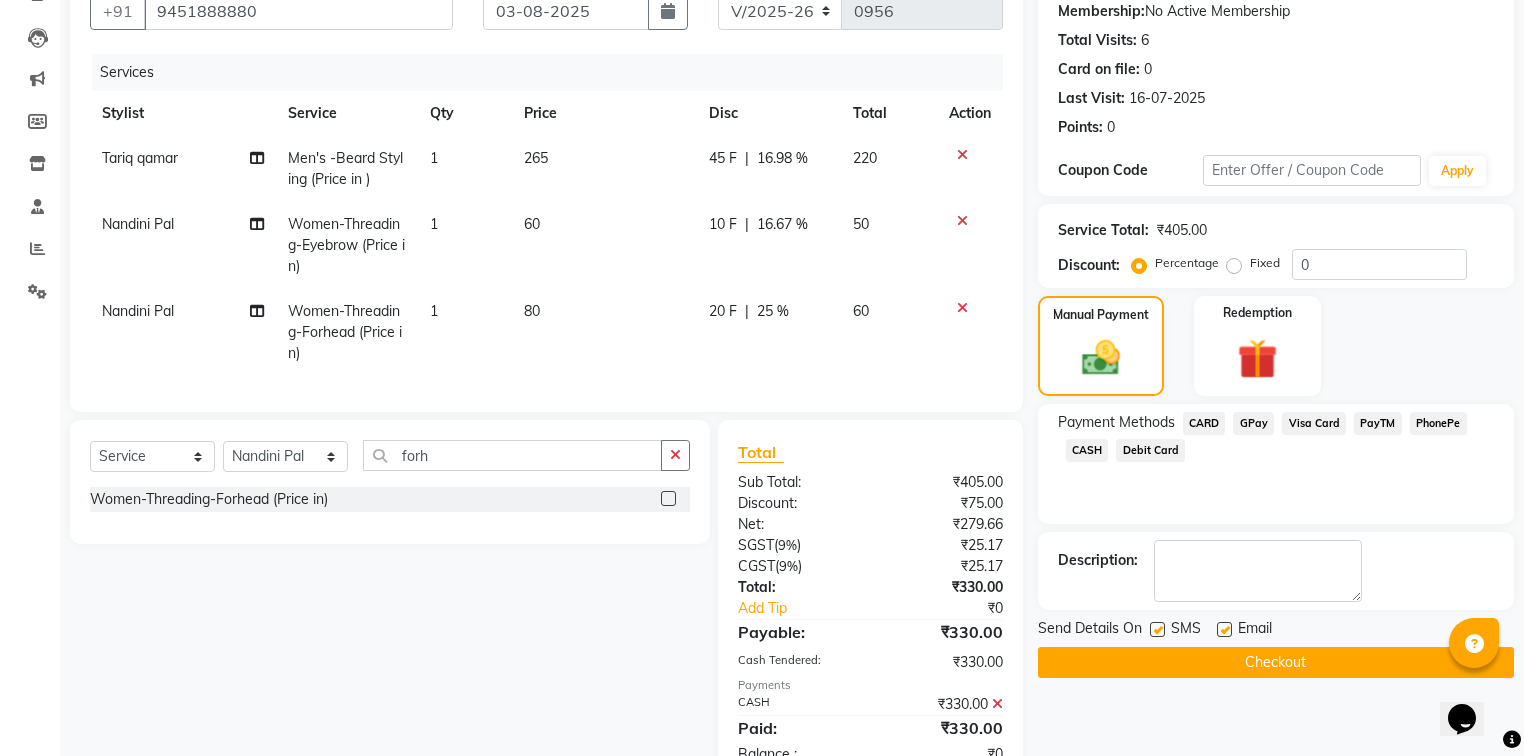 drag, startPoint x: 1212, startPoint y: 663, endPoint x: 1172, endPoint y: 668, distance: 40.311287 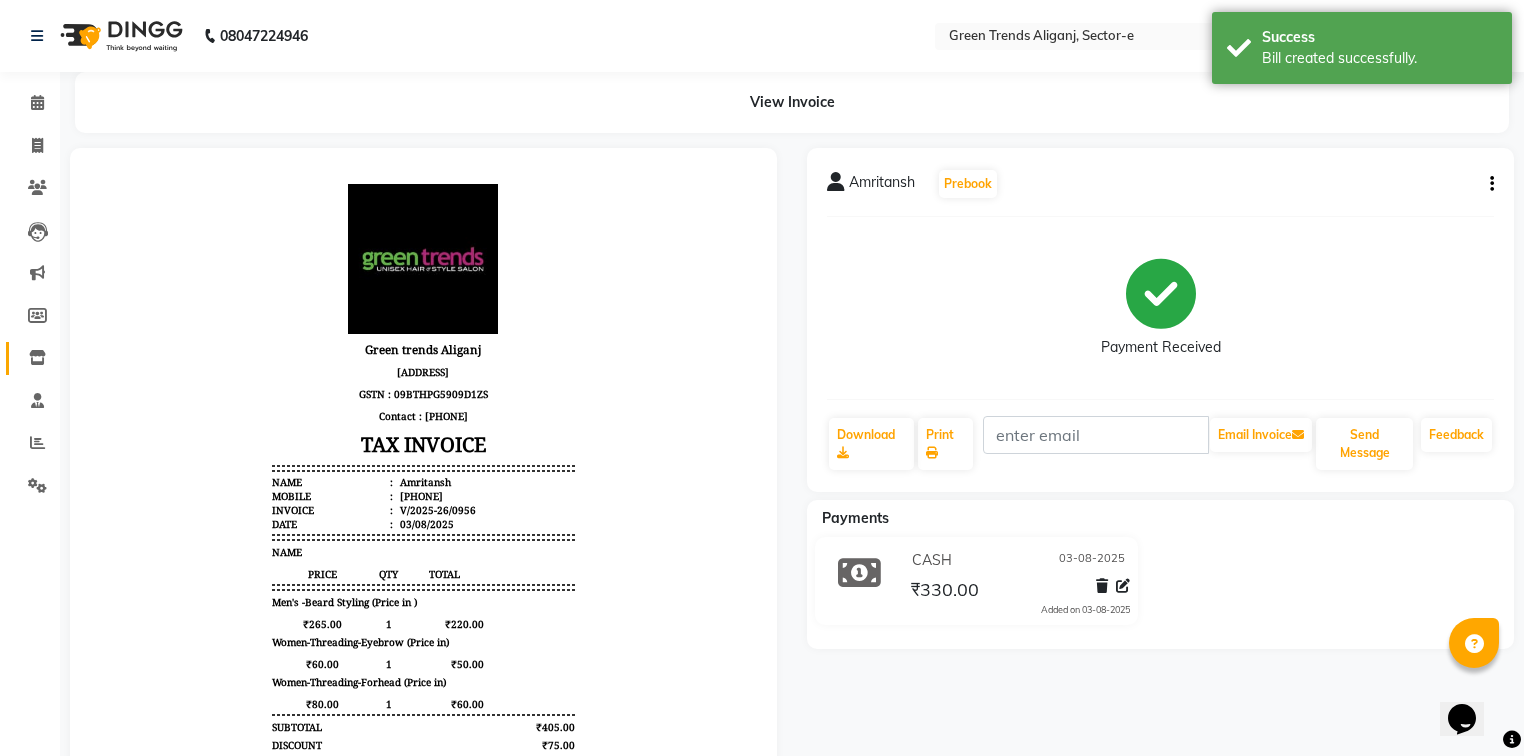 scroll, scrollTop: 0, scrollLeft: 0, axis: both 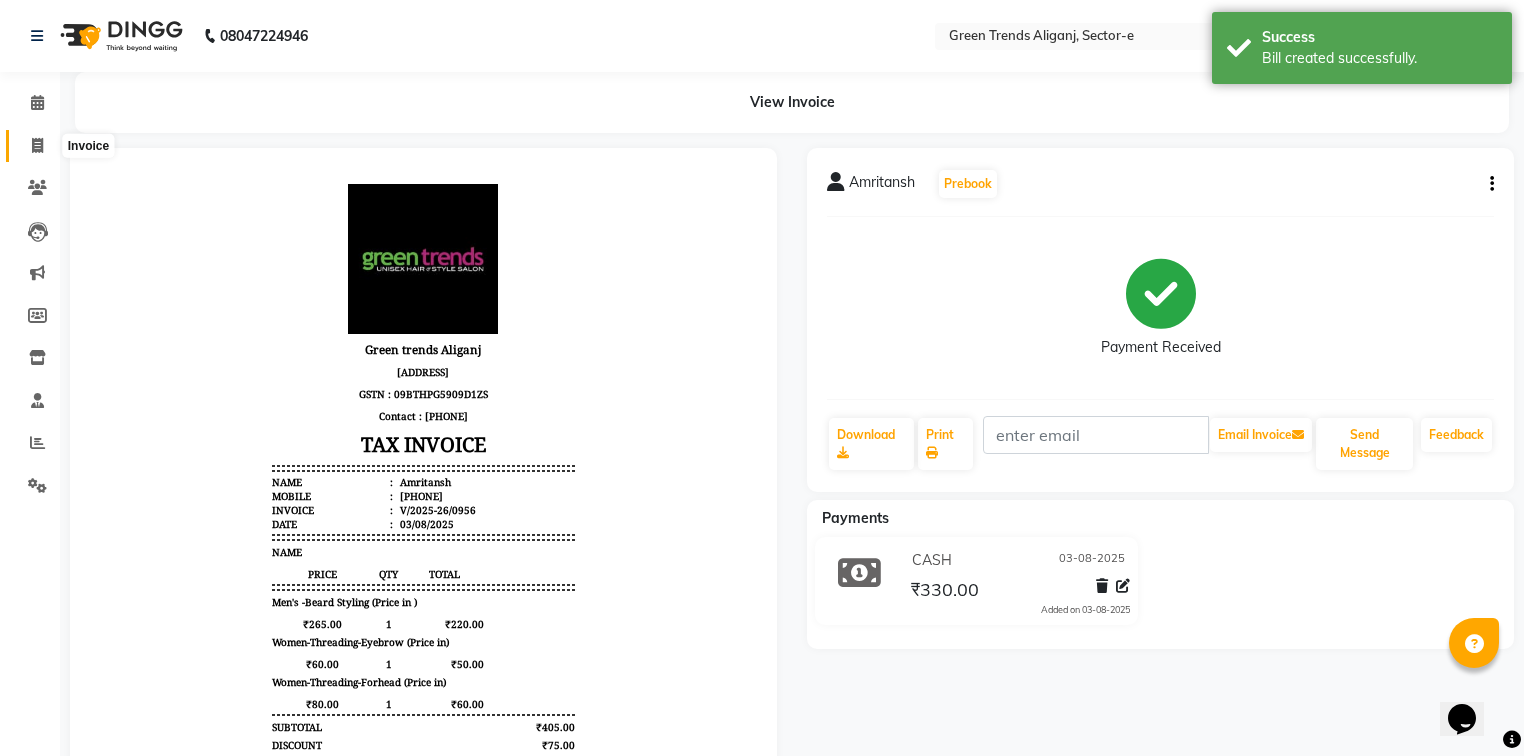 click 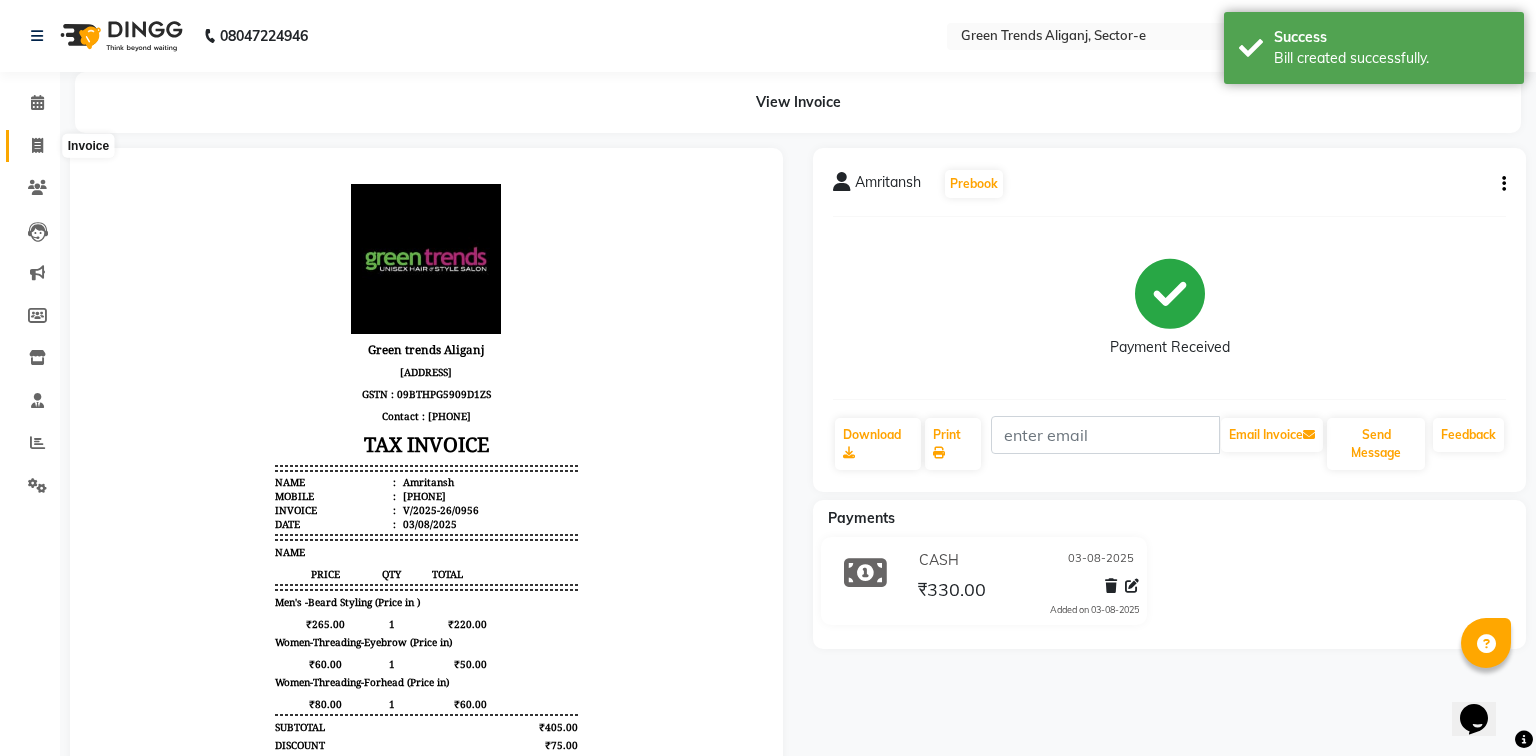 select on "7023" 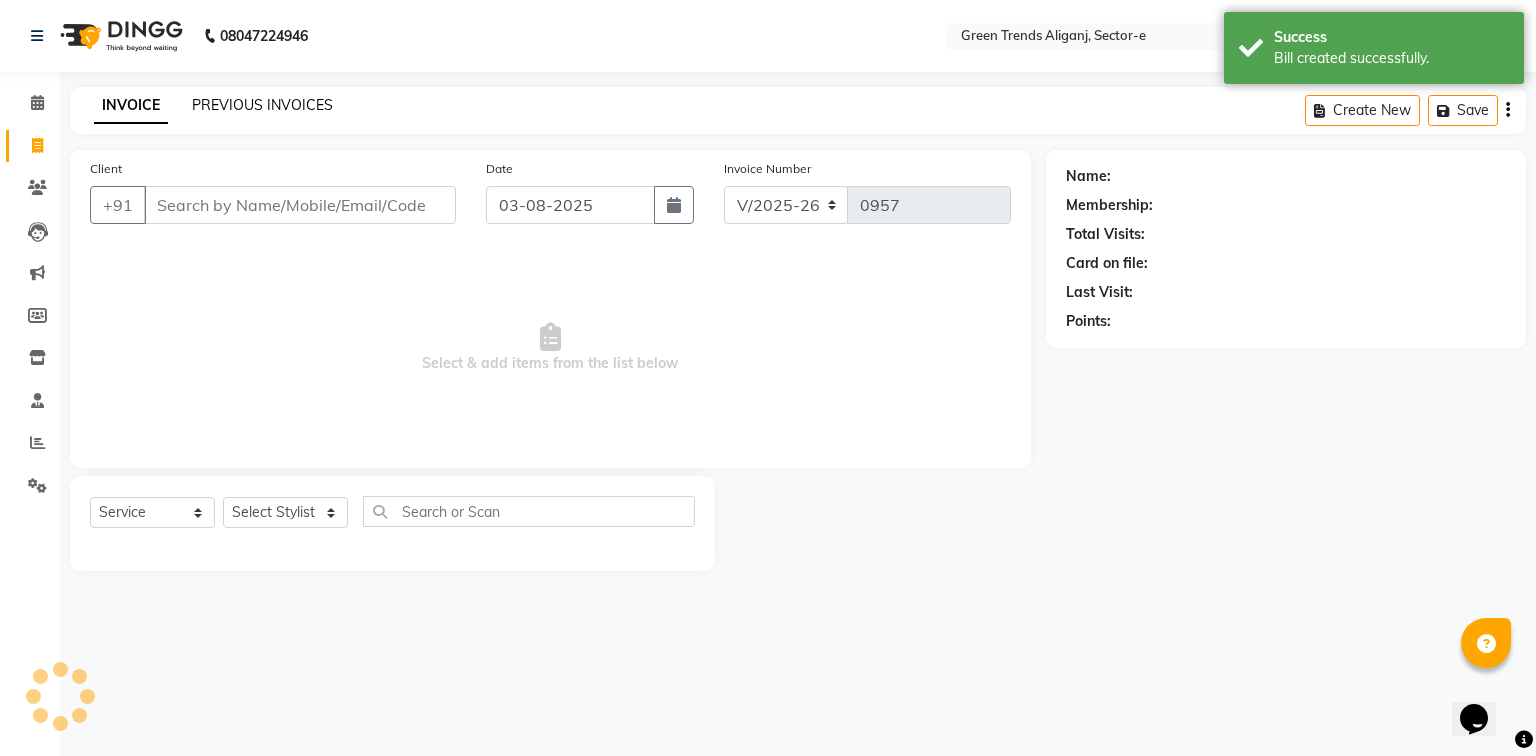 click on "PREVIOUS INVOICES" 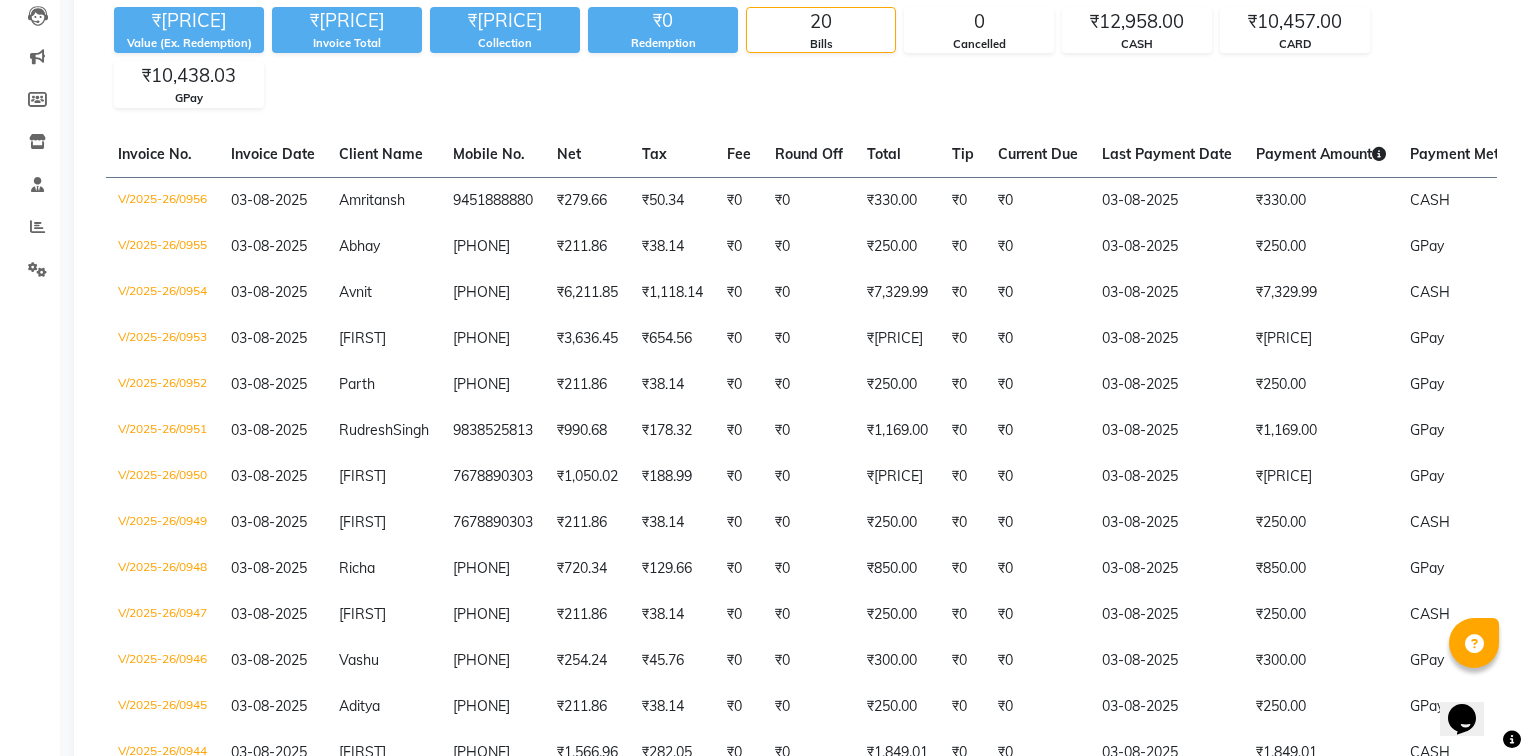 scroll, scrollTop: 257, scrollLeft: 0, axis: vertical 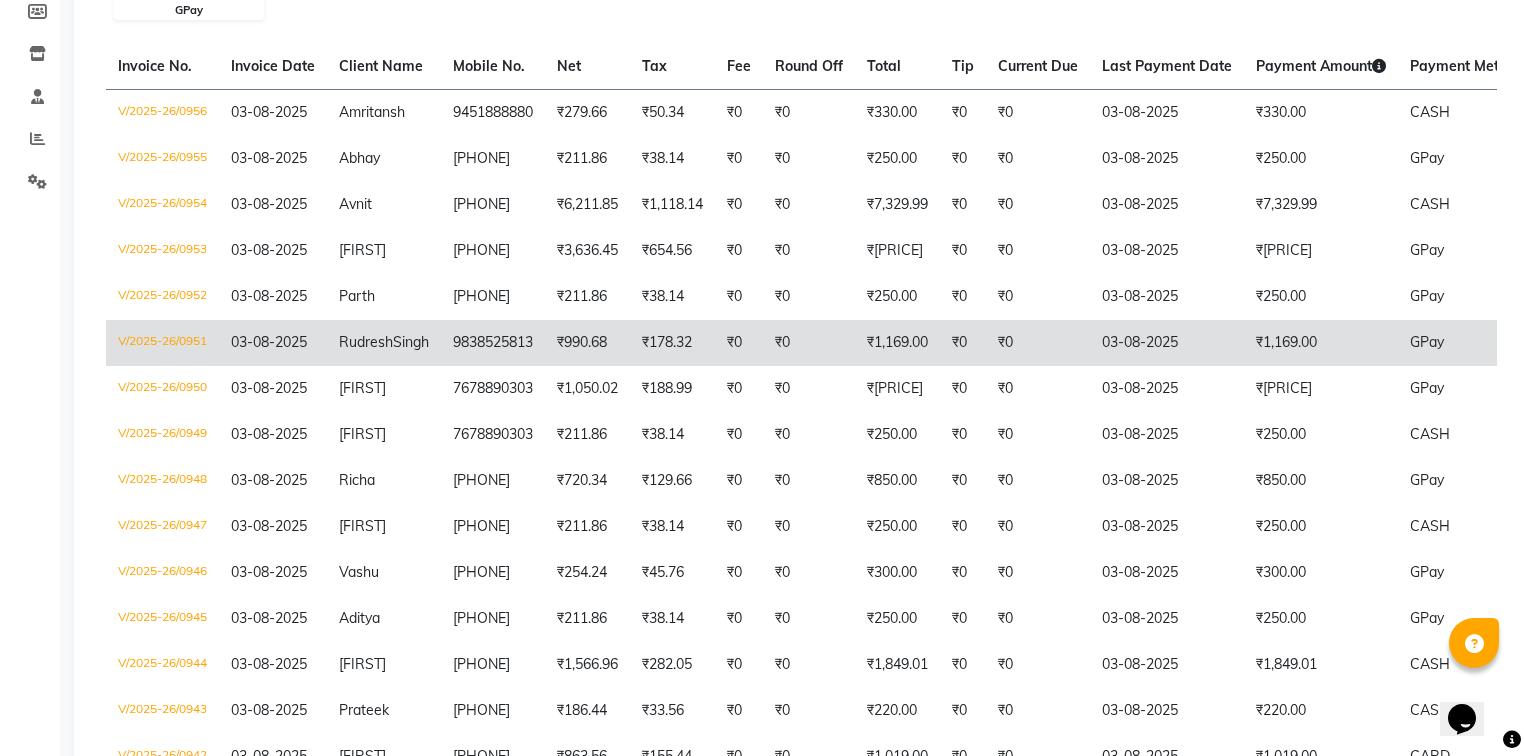 click on "GPay" 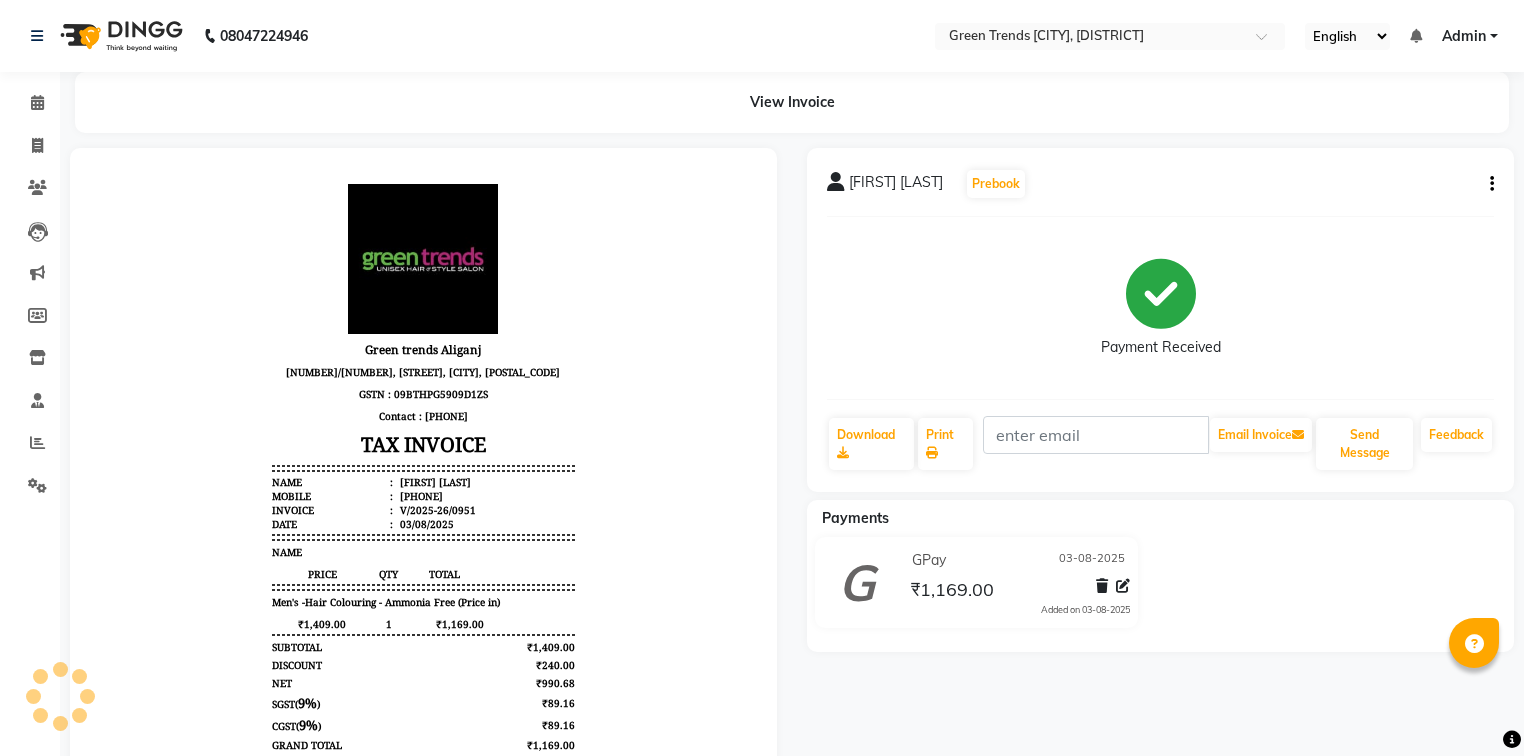 scroll, scrollTop: 0, scrollLeft: 0, axis: both 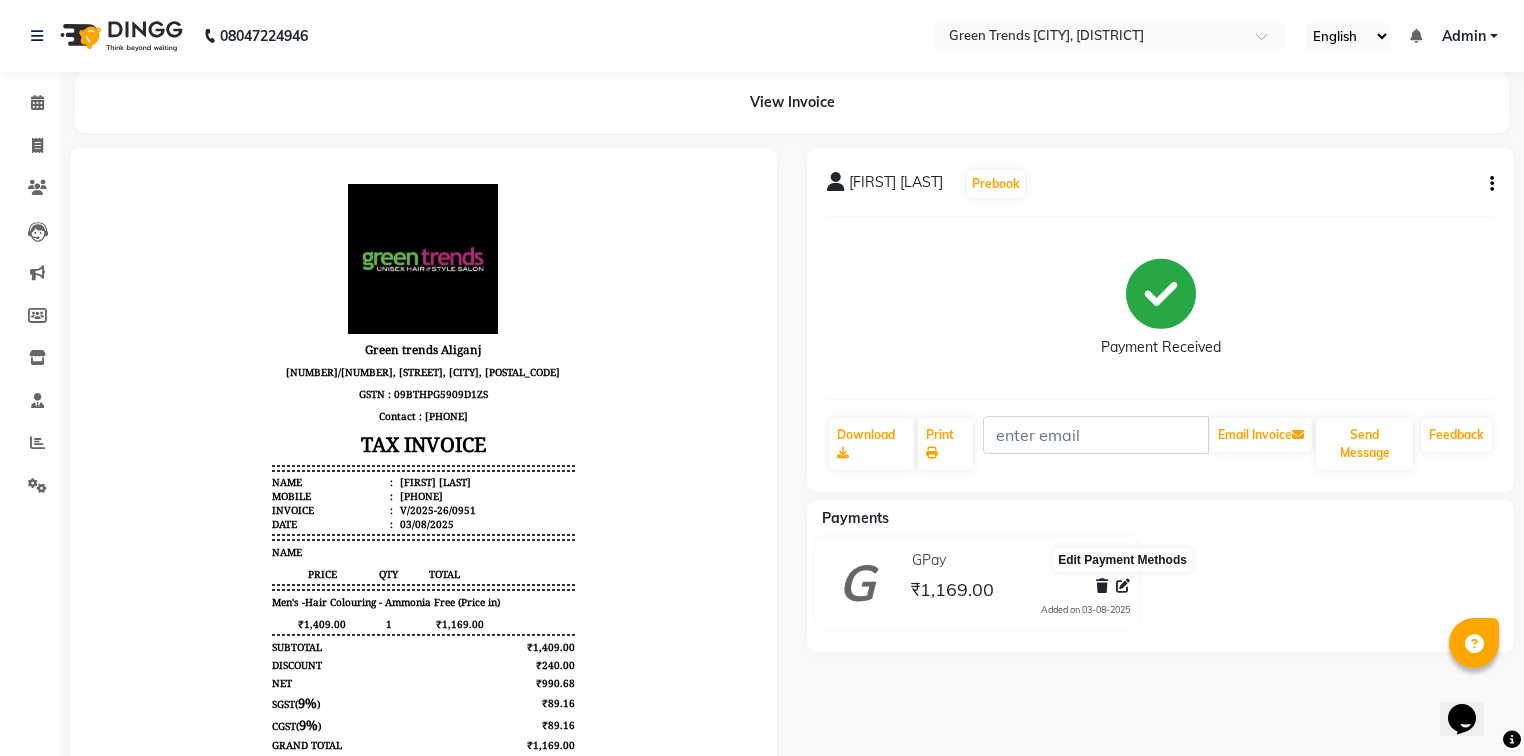 click 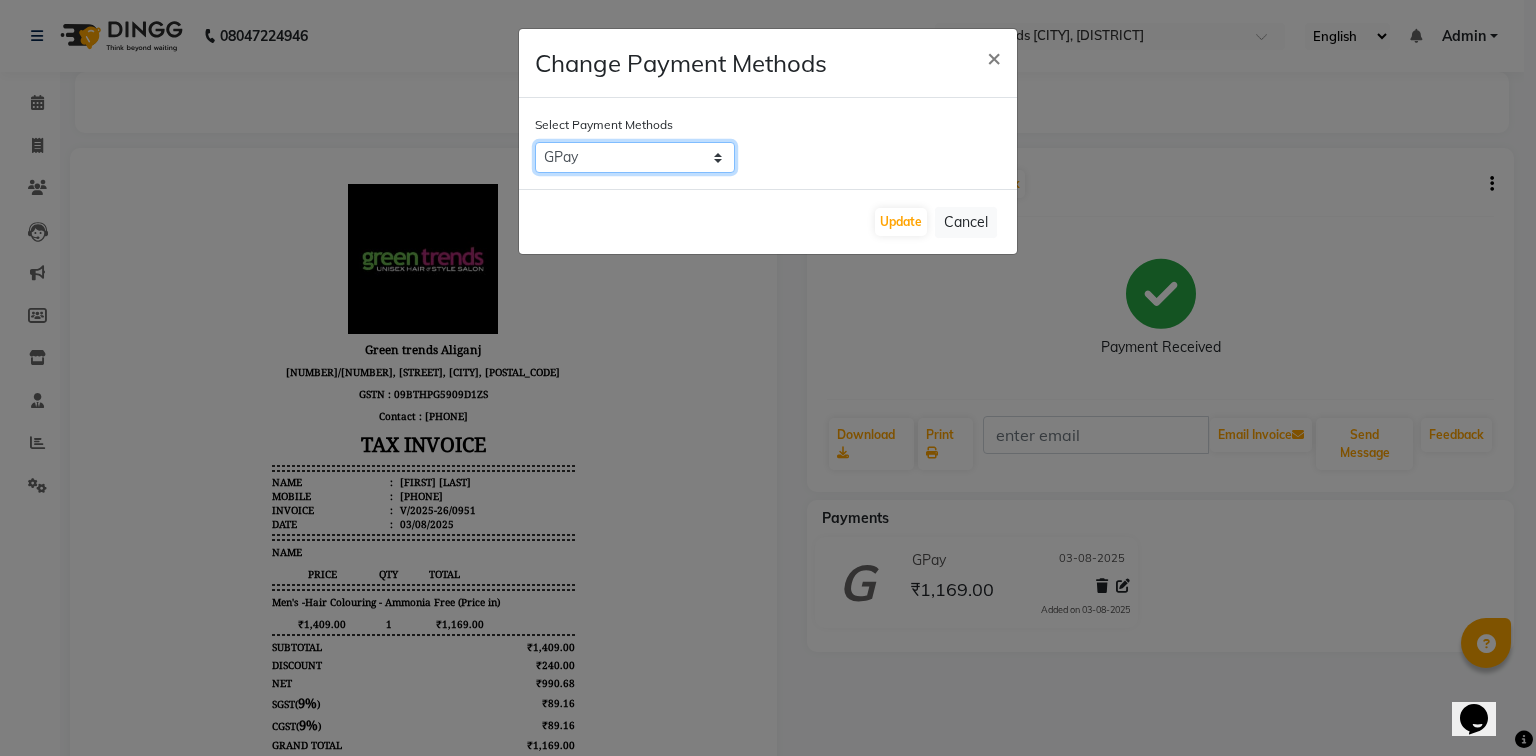 click on "CARD   GPay   Visa Card   PayTM   PhonePe   CASH   Debit Card" 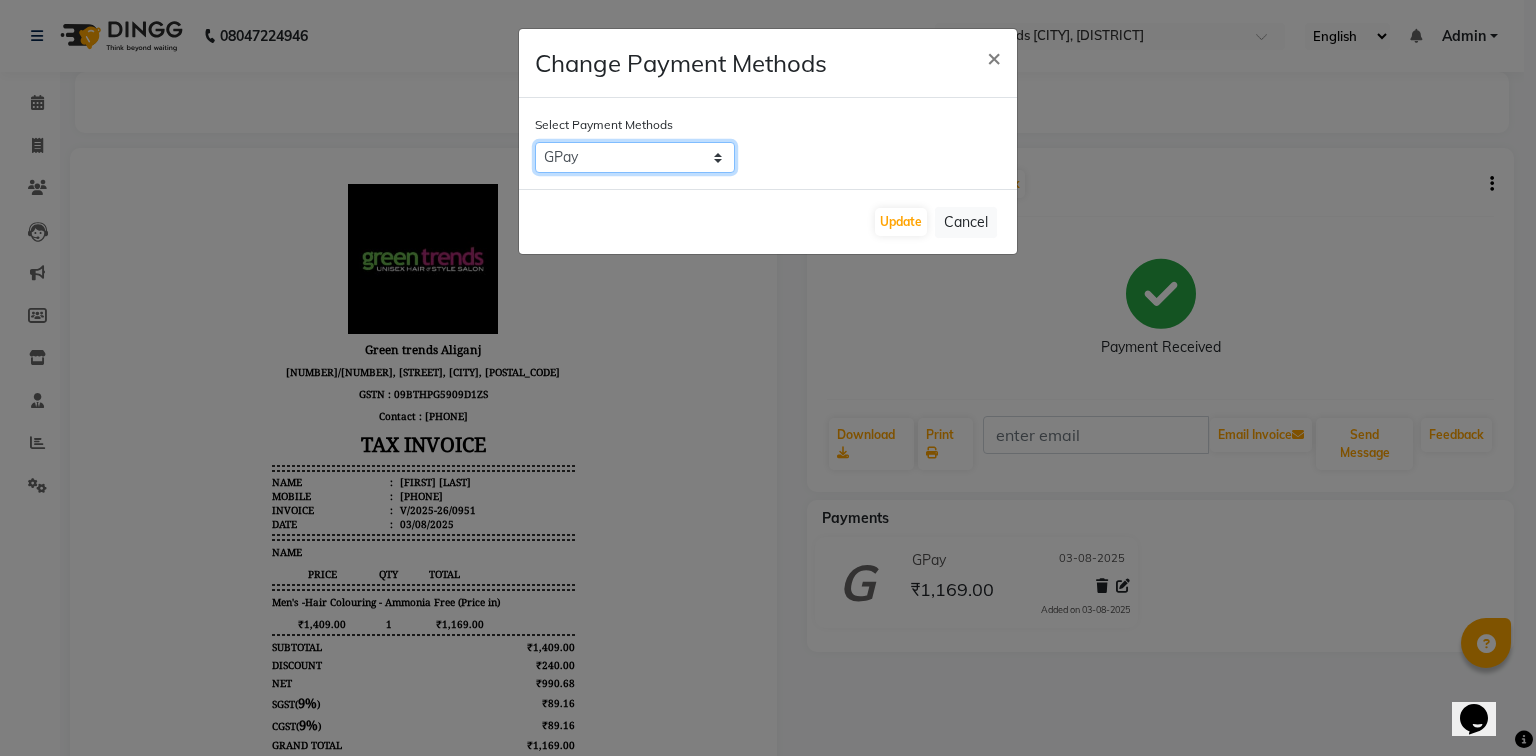 select on "1" 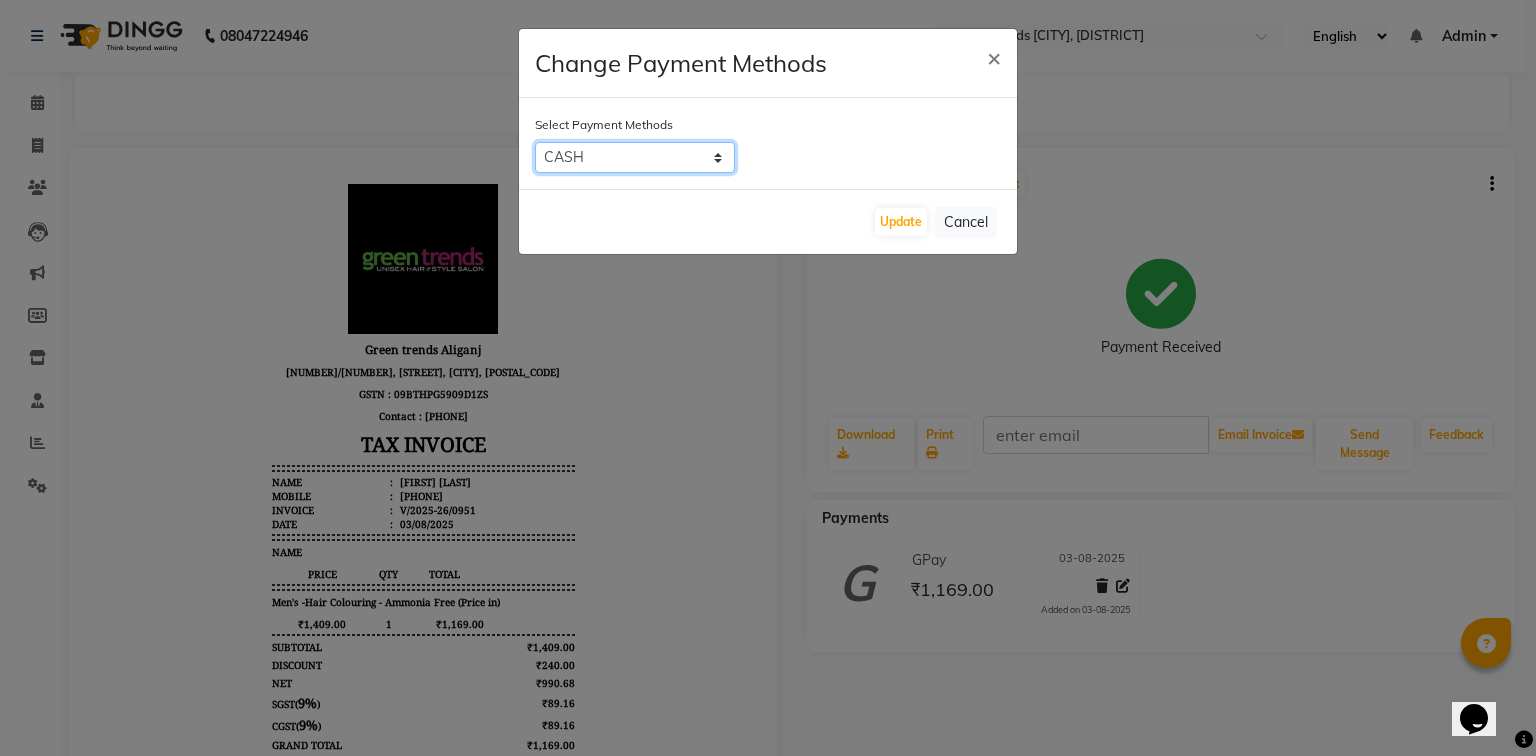 click on "CARD   GPay   Visa Card   PayTM   PhonePe   CASH   Debit Card" 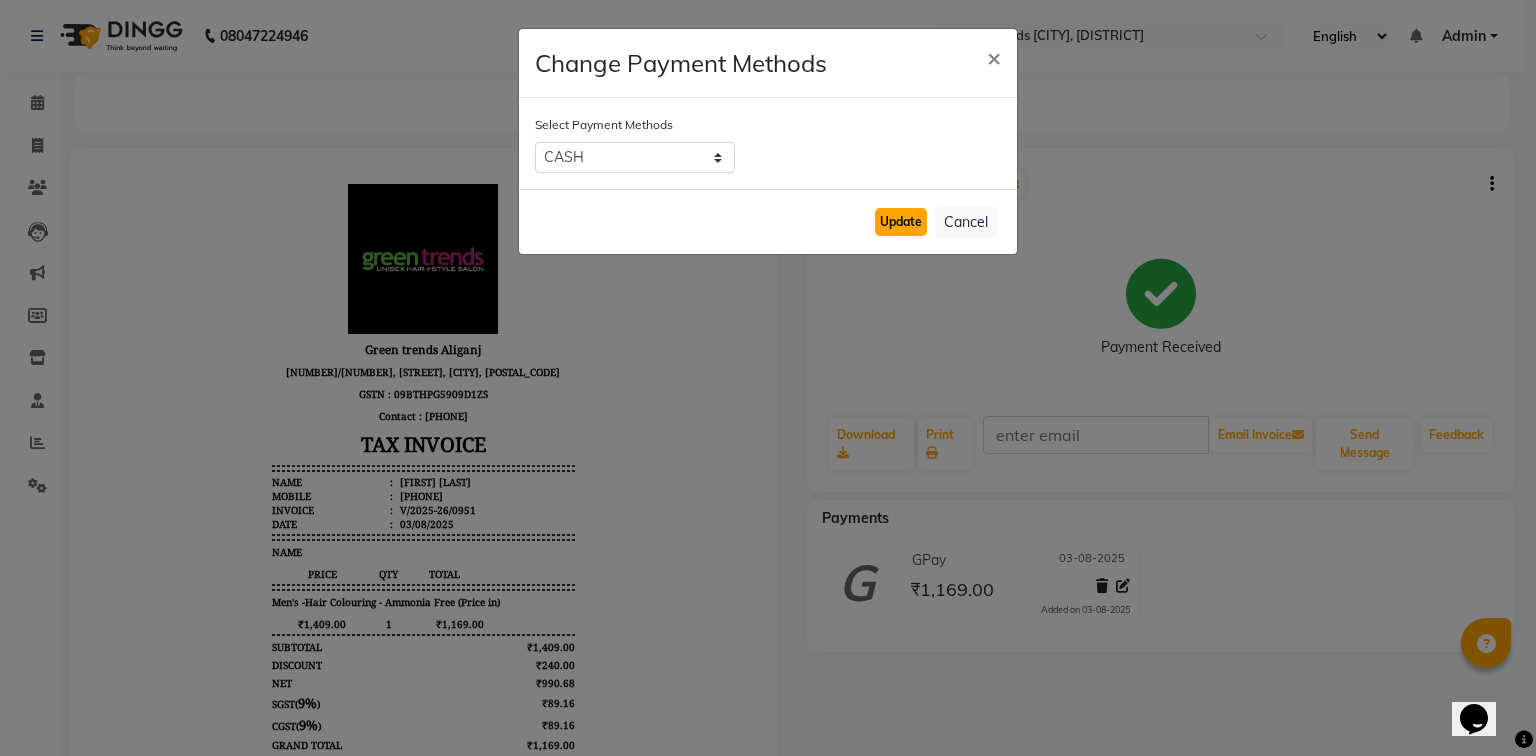 click on "Update" 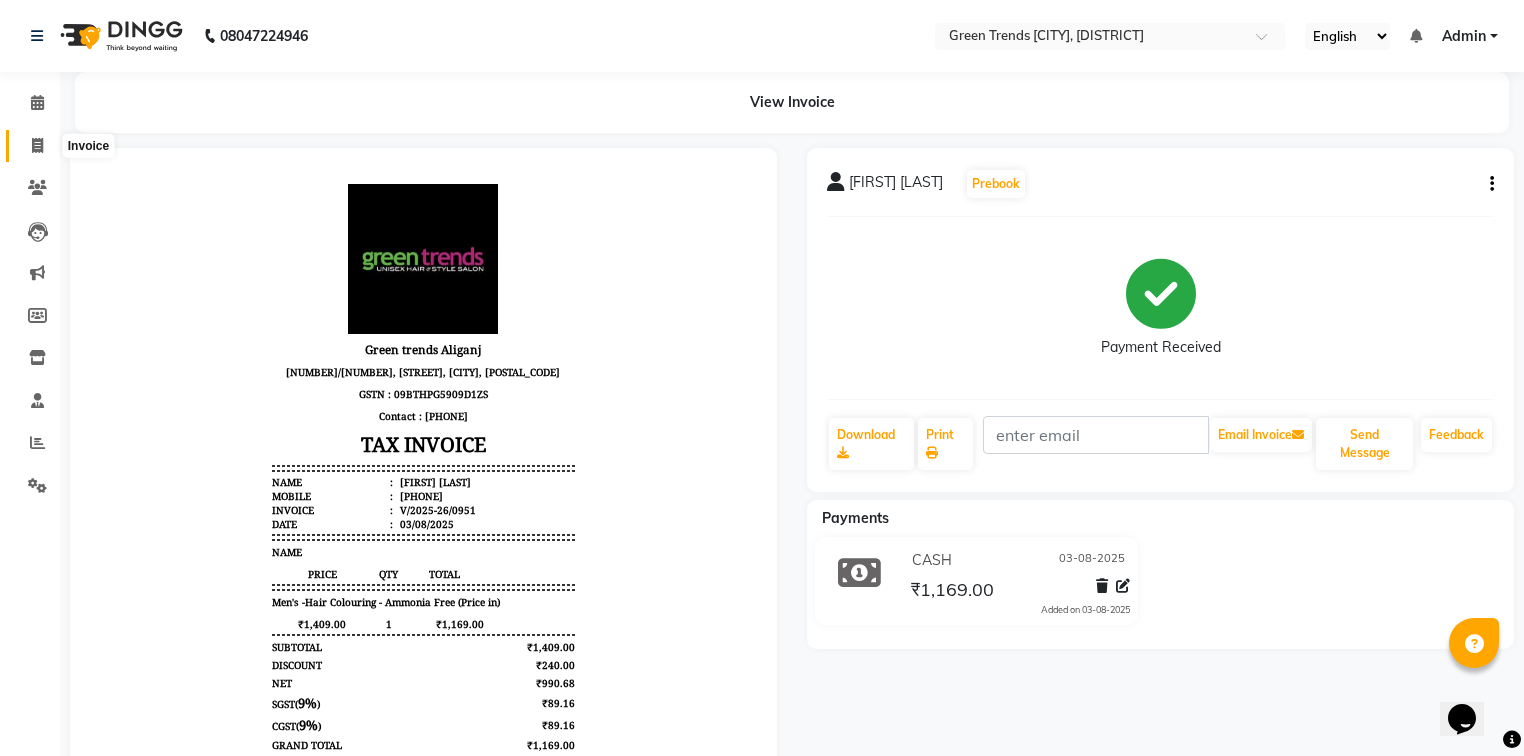 click 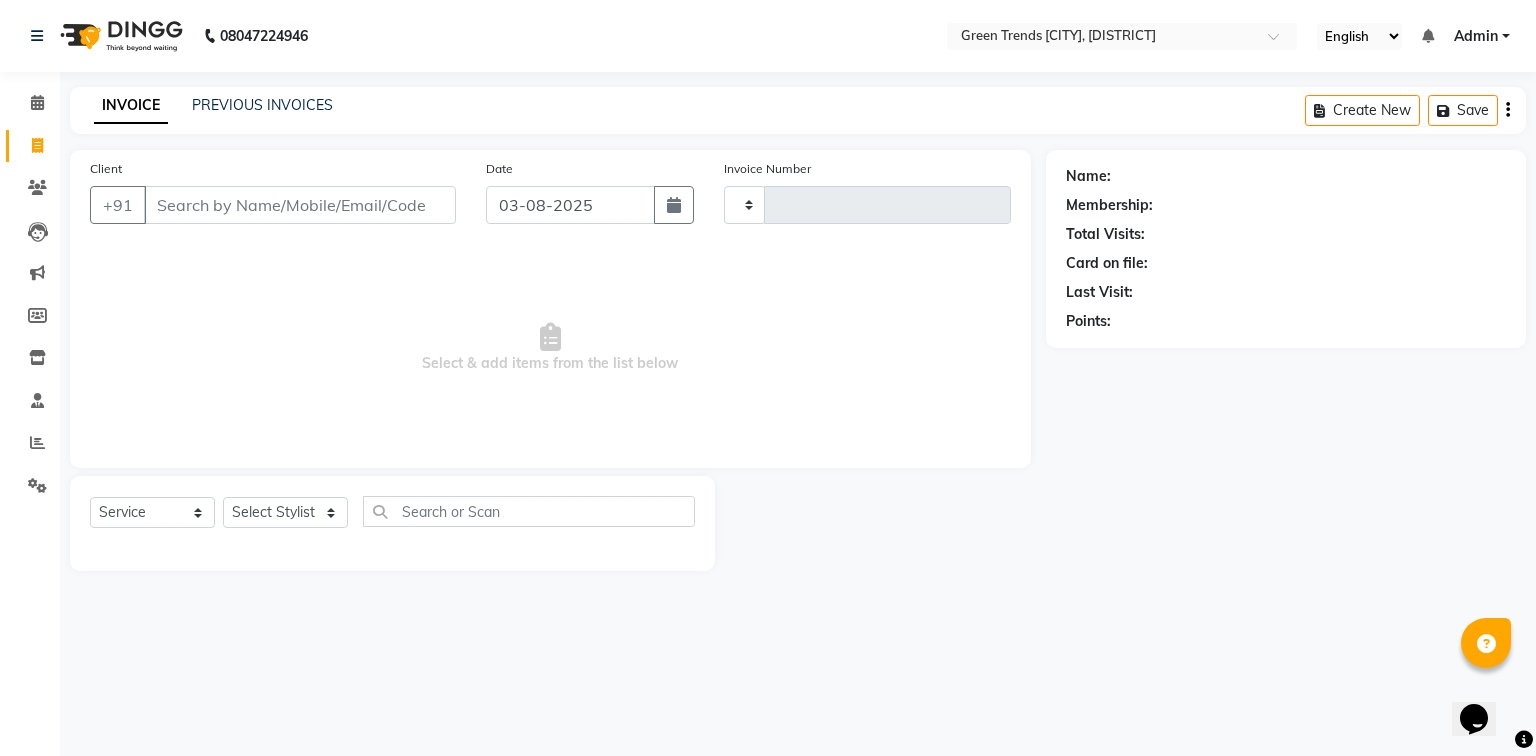 type on "0957" 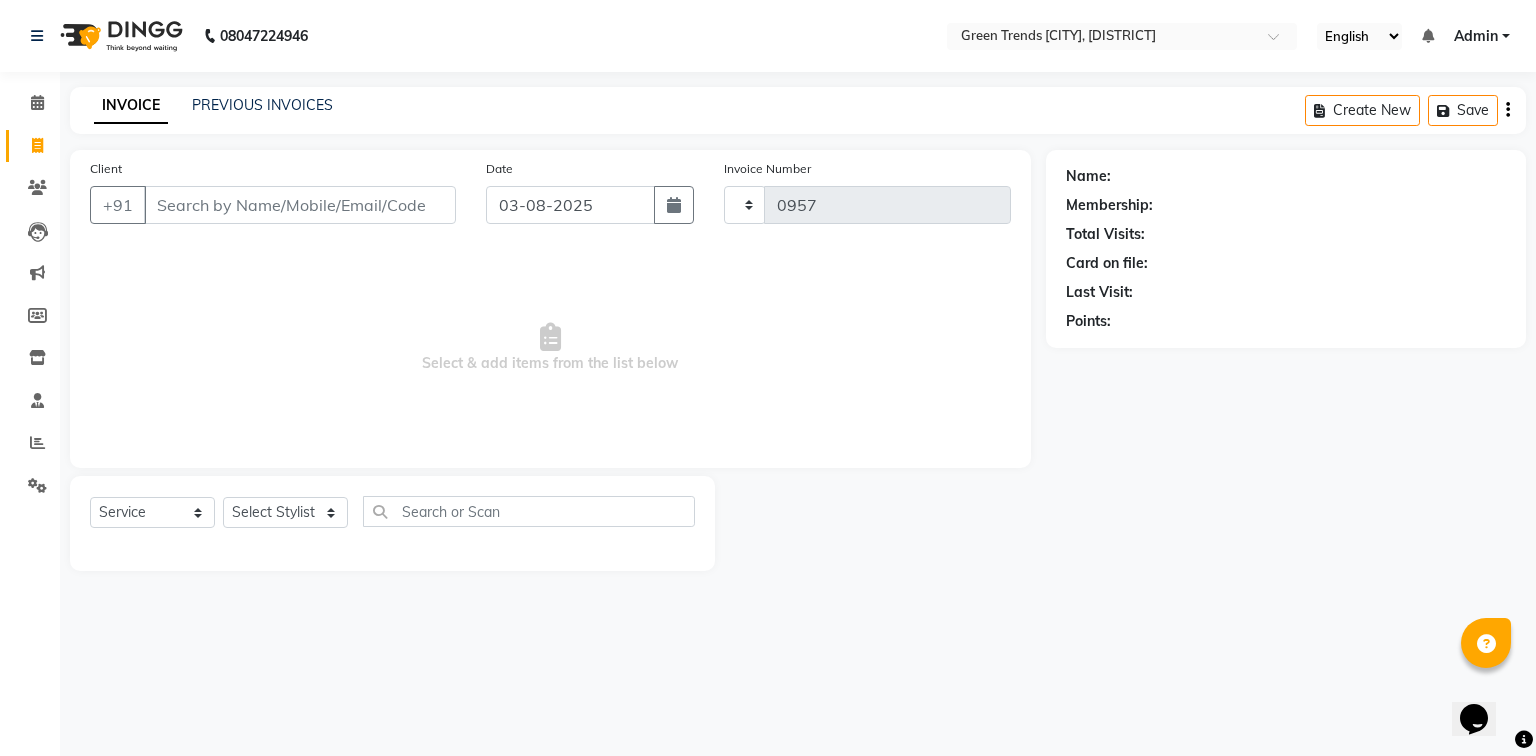 select on "7023" 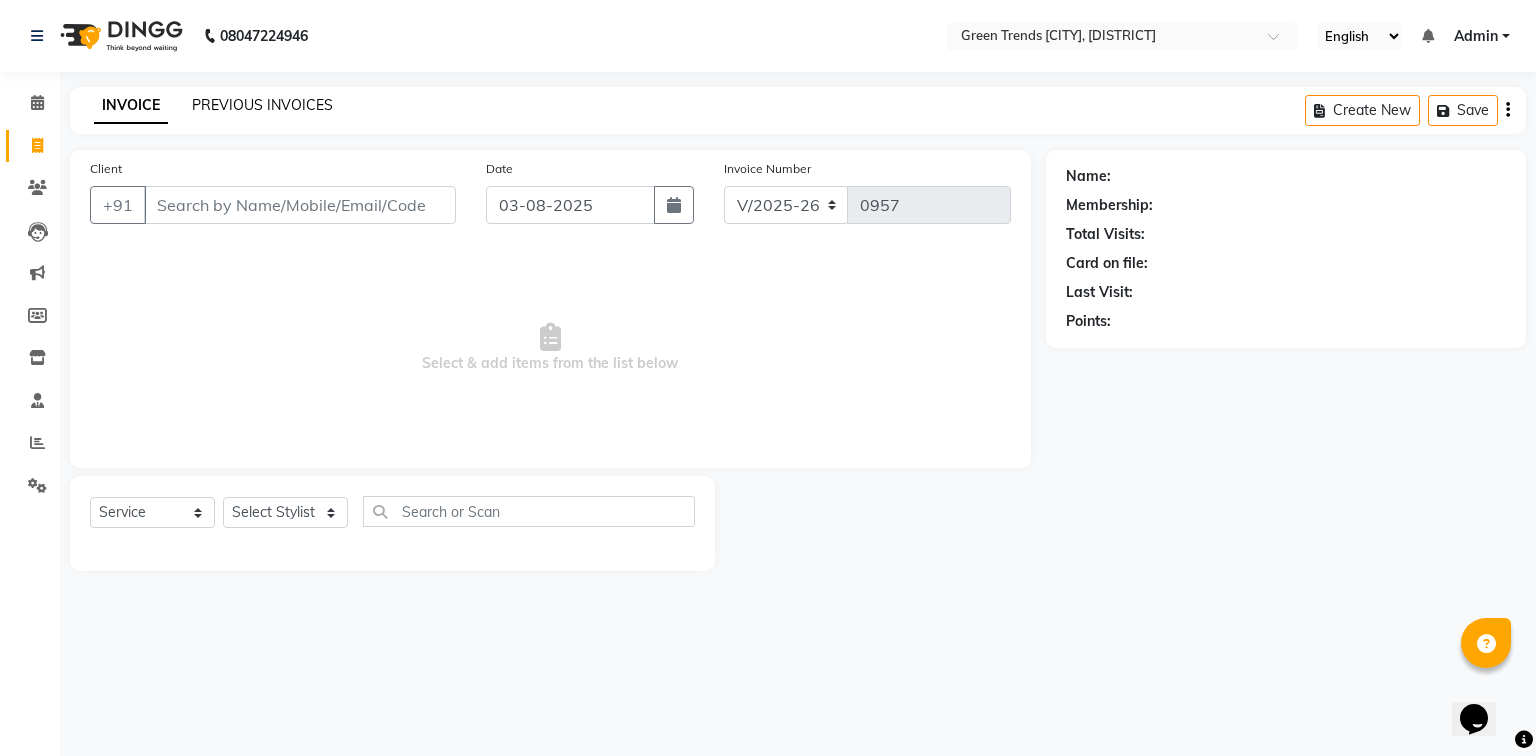 click on "PREVIOUS INVOICES" 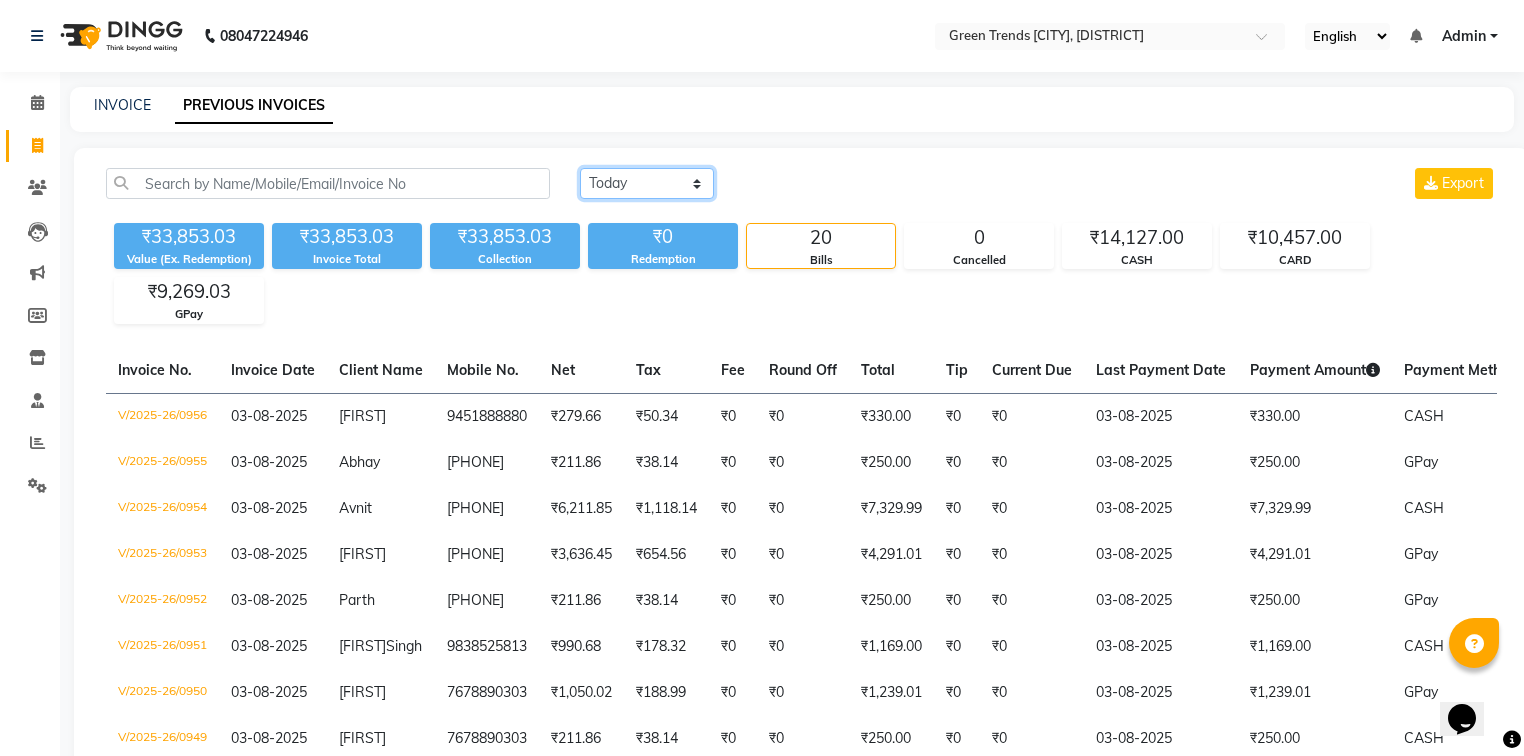 click on "Today Yesterday Custom Range" 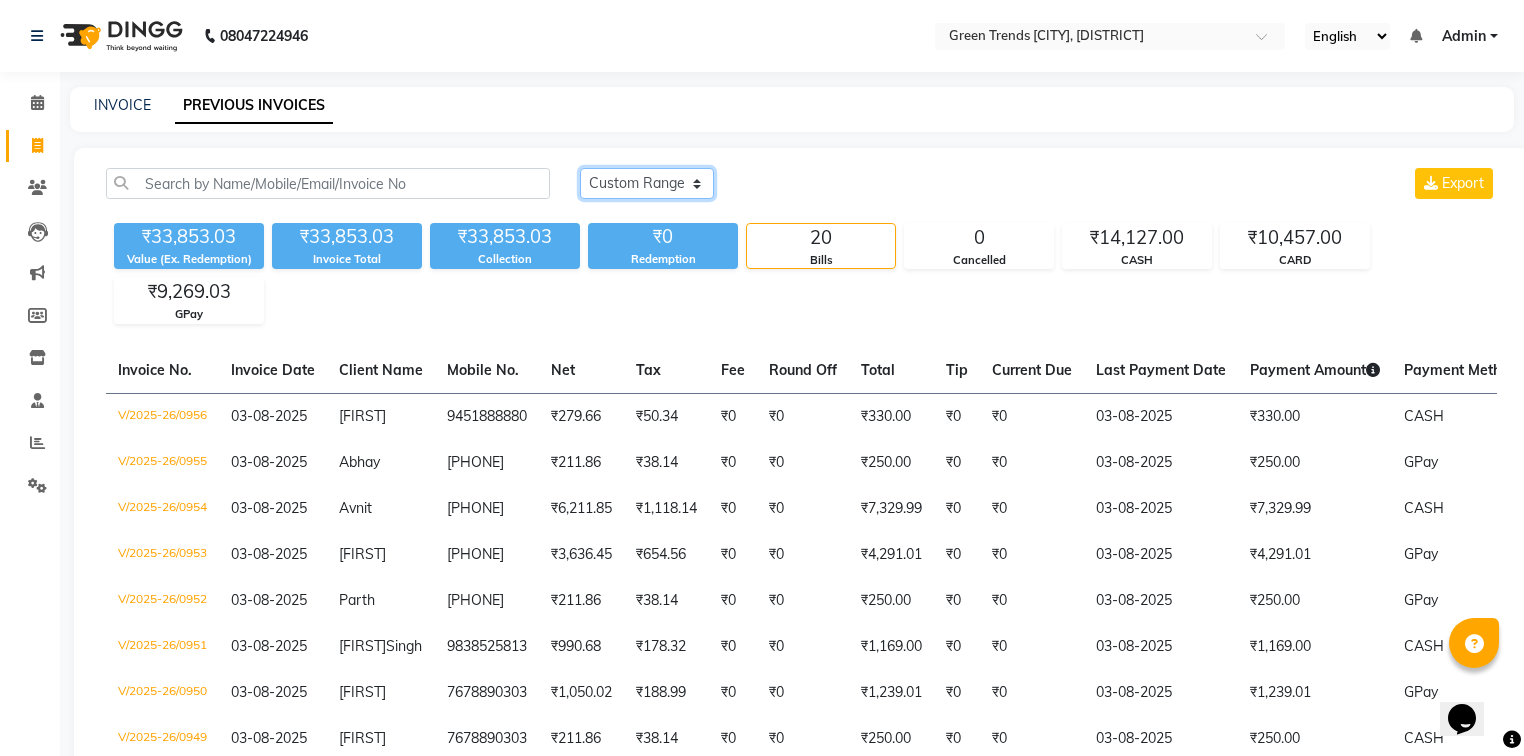 click on "Today Yesterday Custom Range" 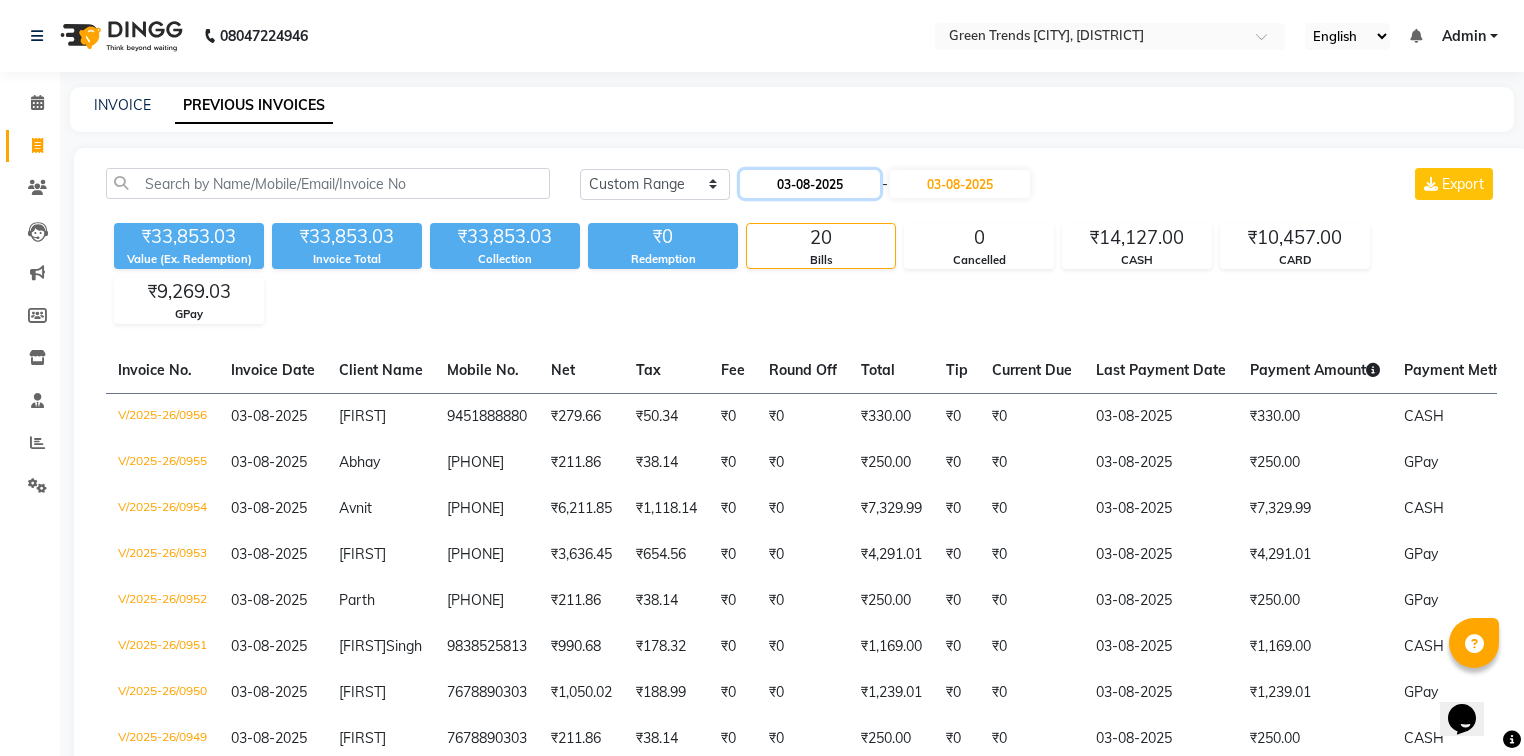 click on "03-08-2025" 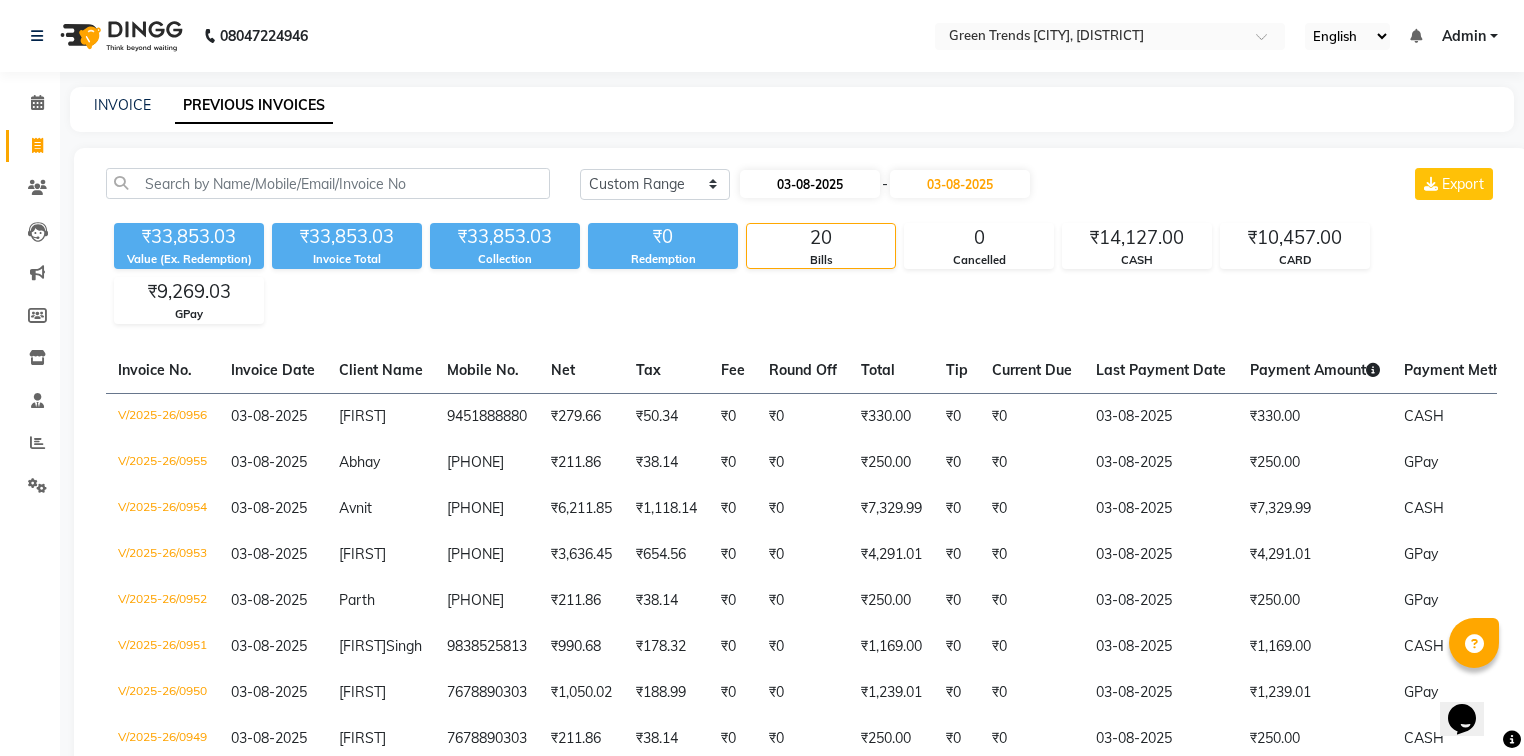 select on "8" 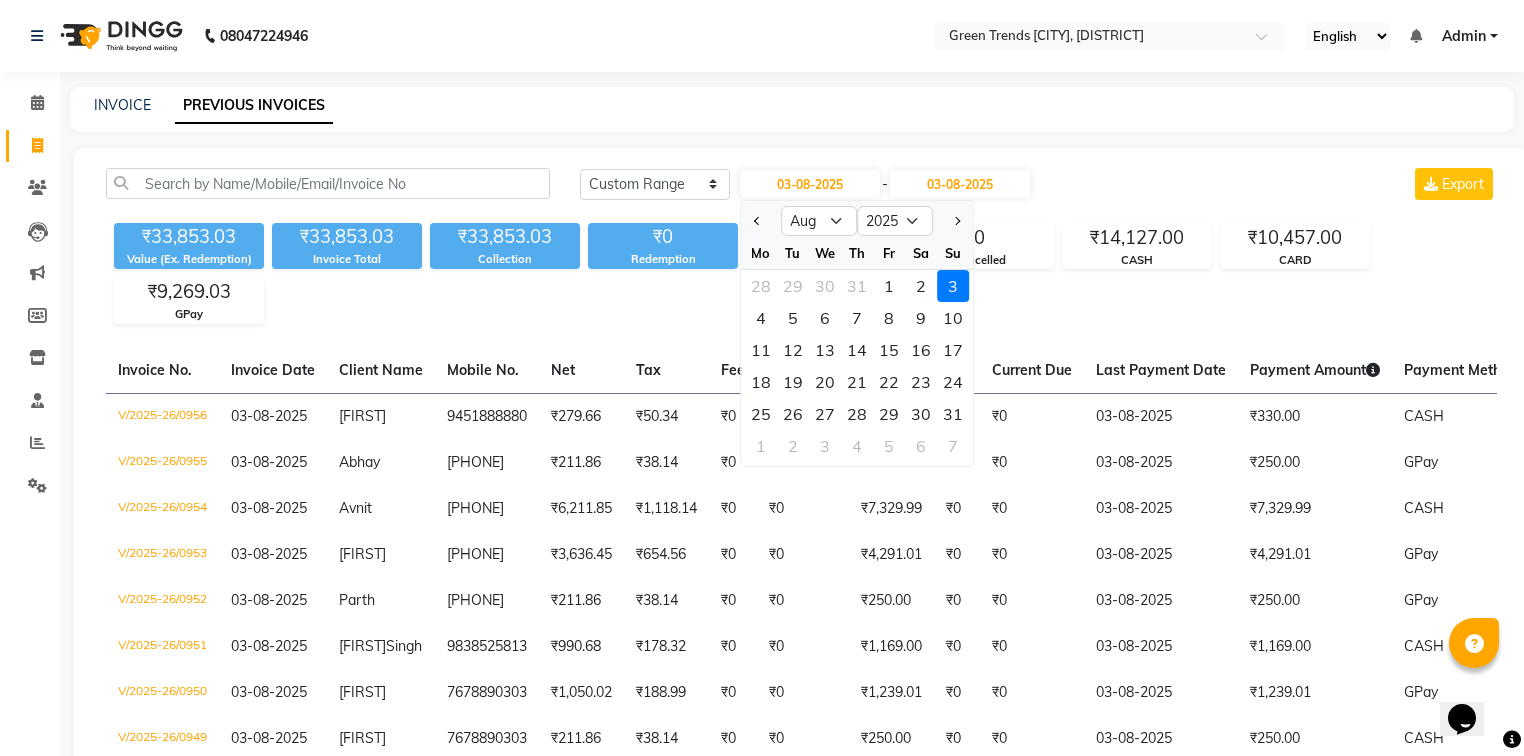 click on "1" 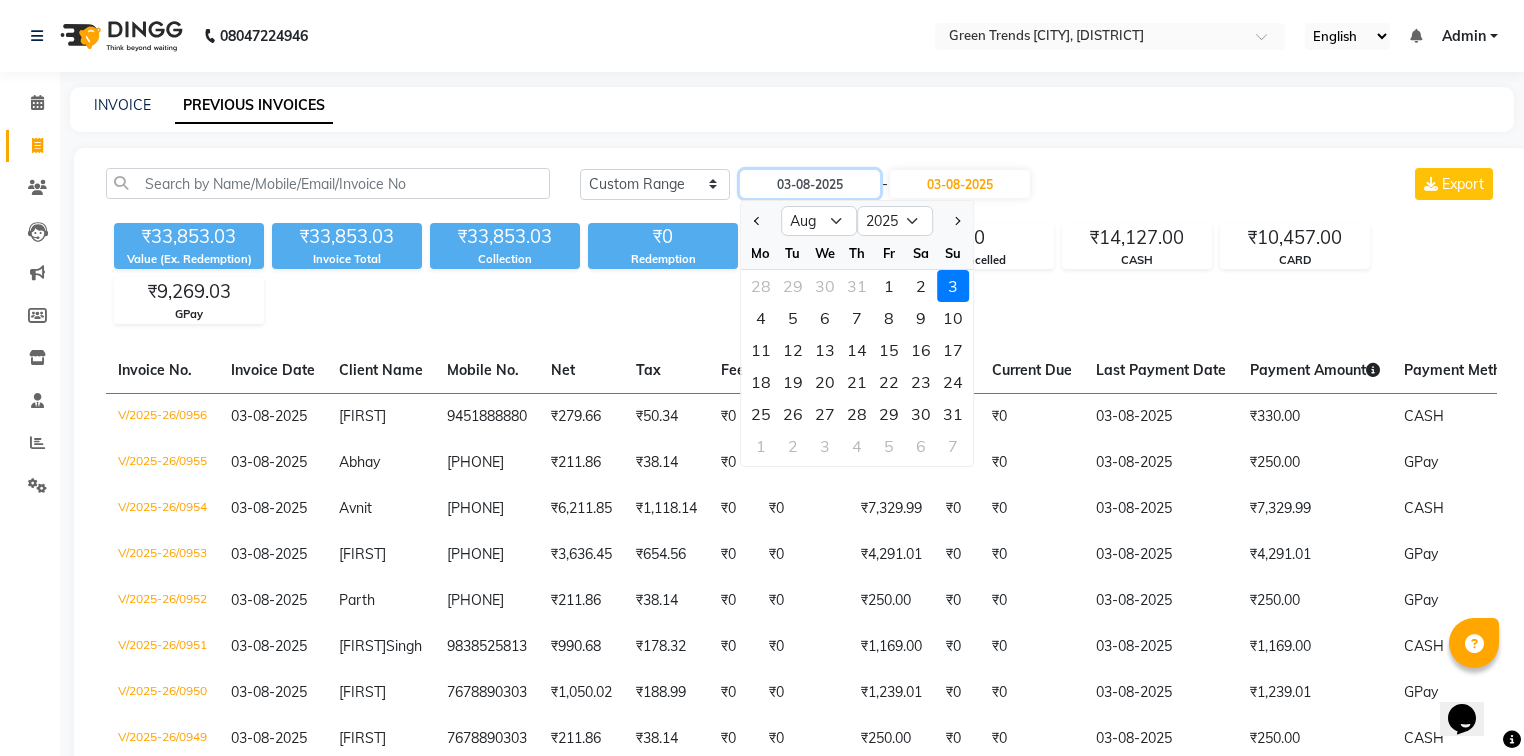 type on "01-08-2025" 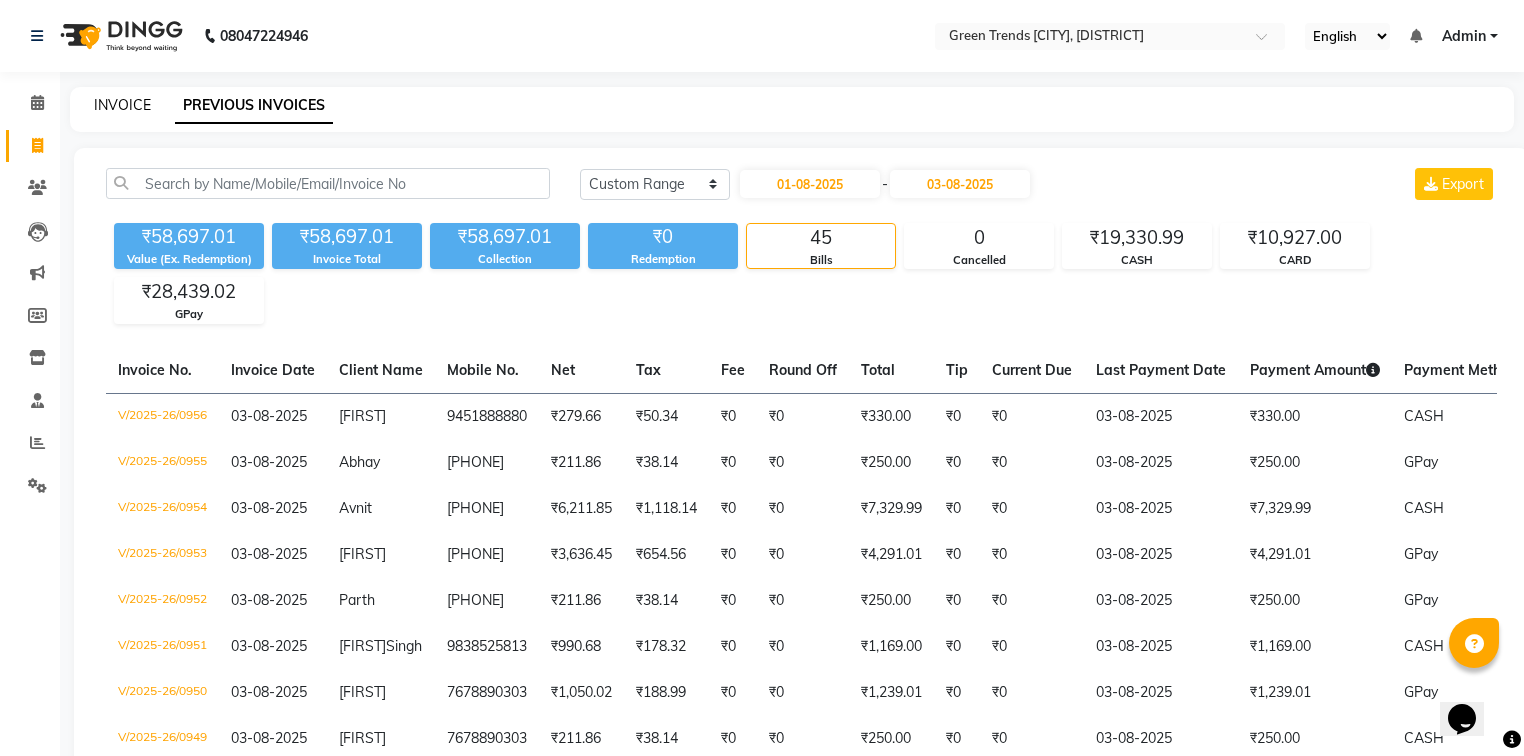 click on "INVOICE" 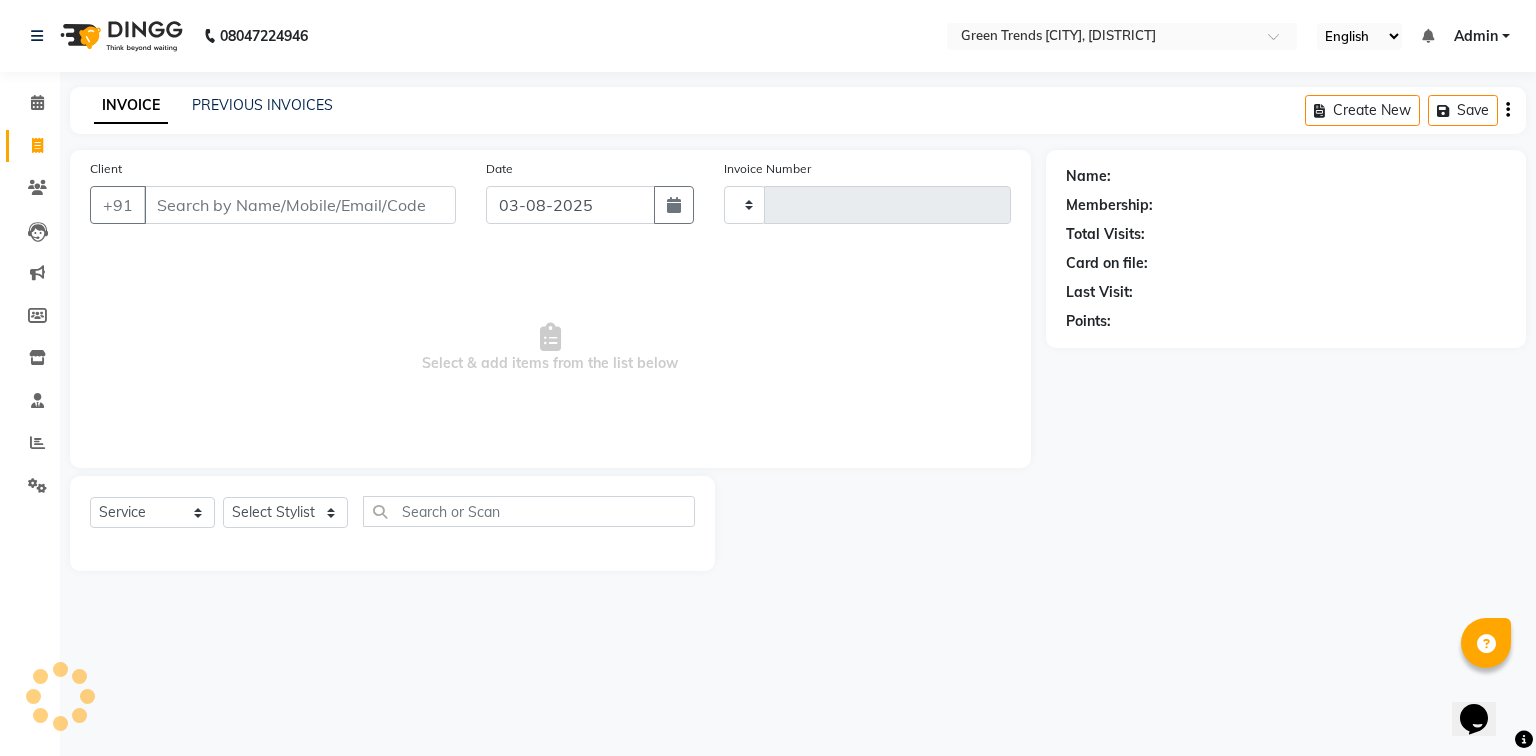 type on "0957" 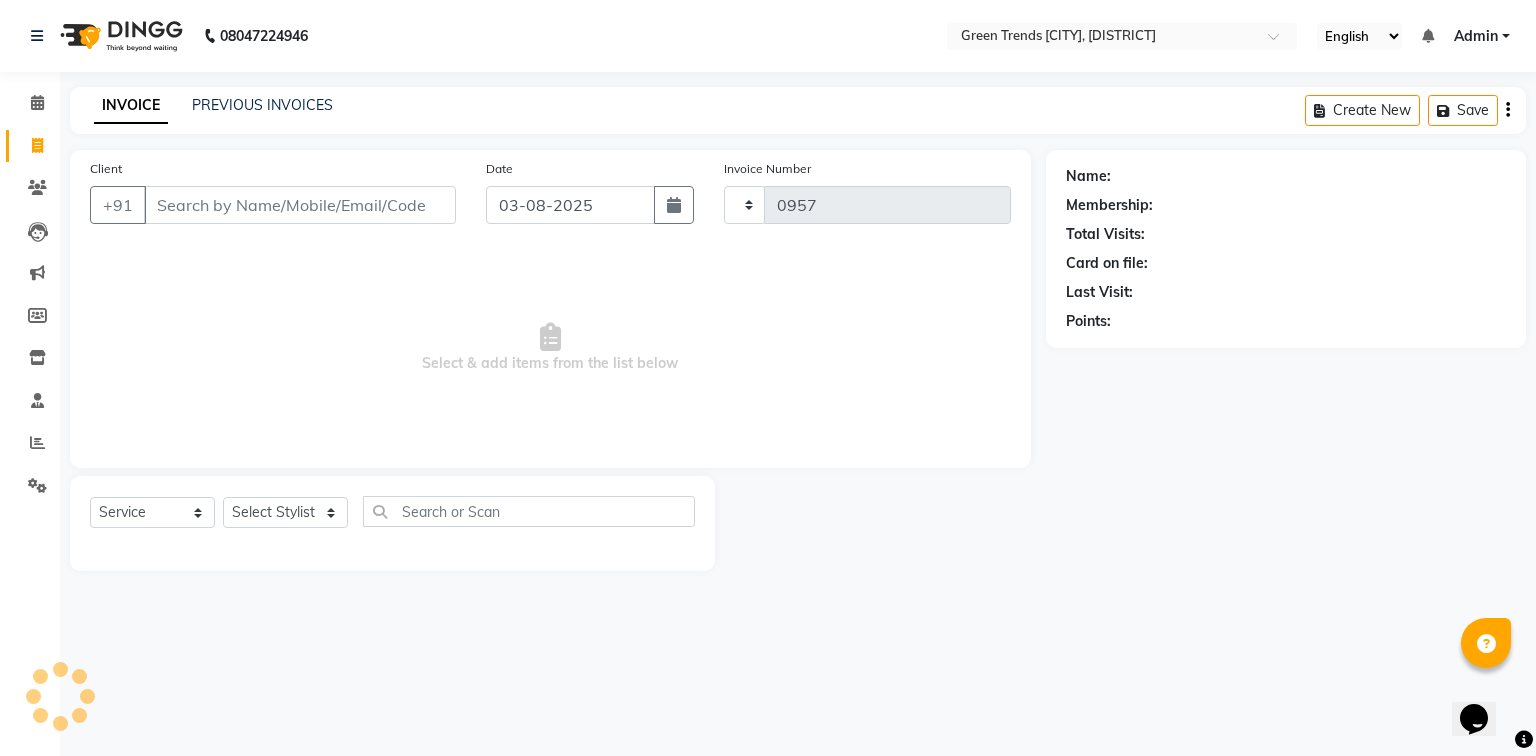 select on "7023" 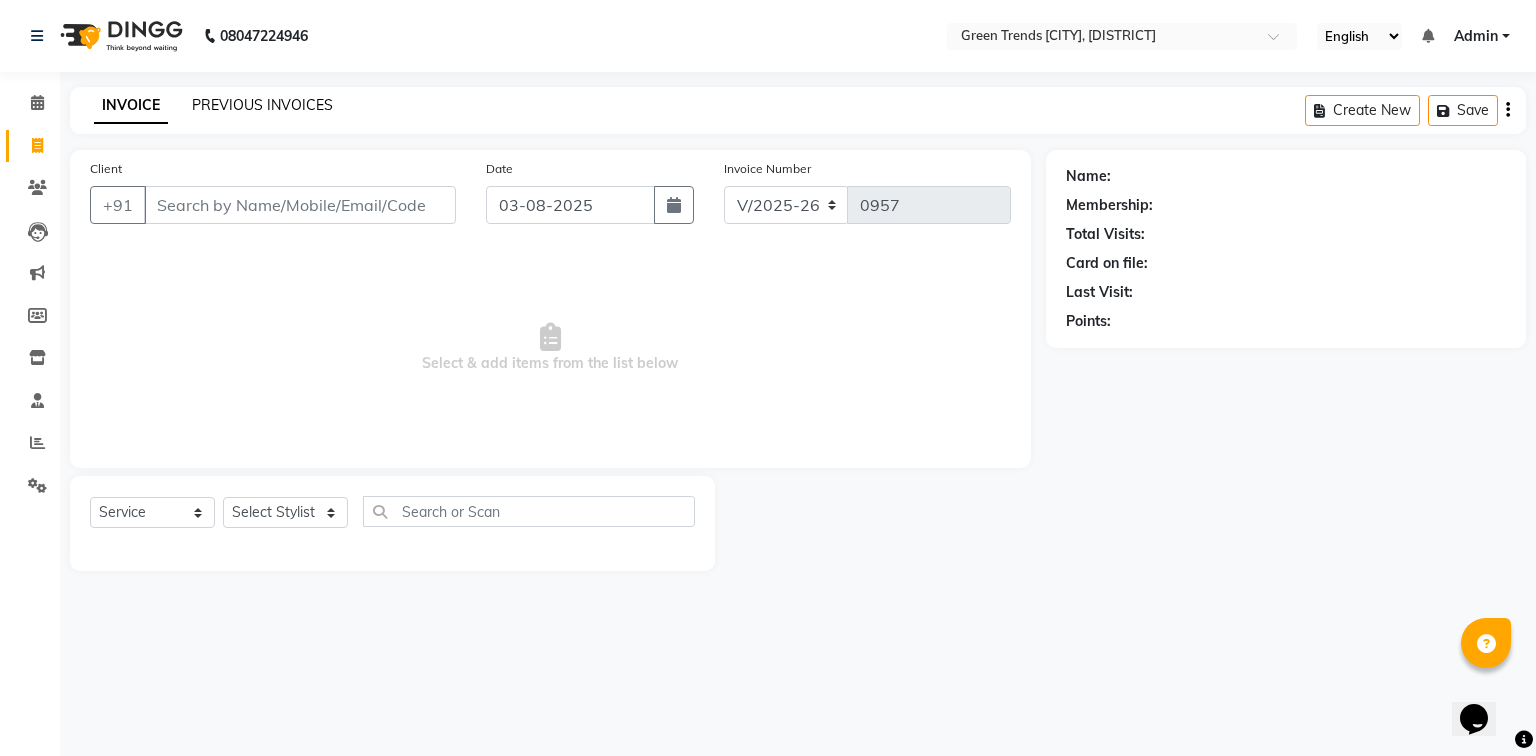 click on "PREVIOUS INVOICES" 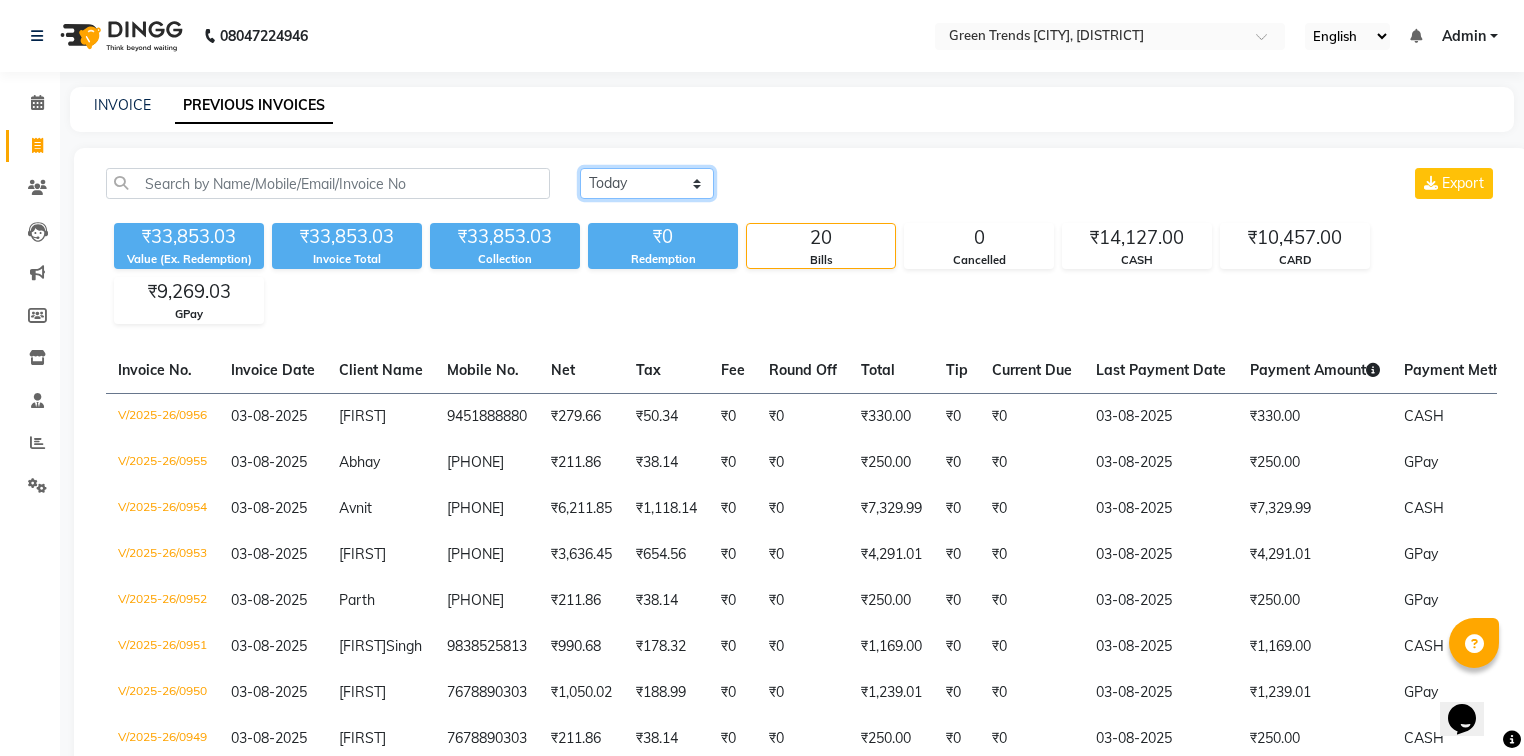 click on "Today Yesterday Custom Range" 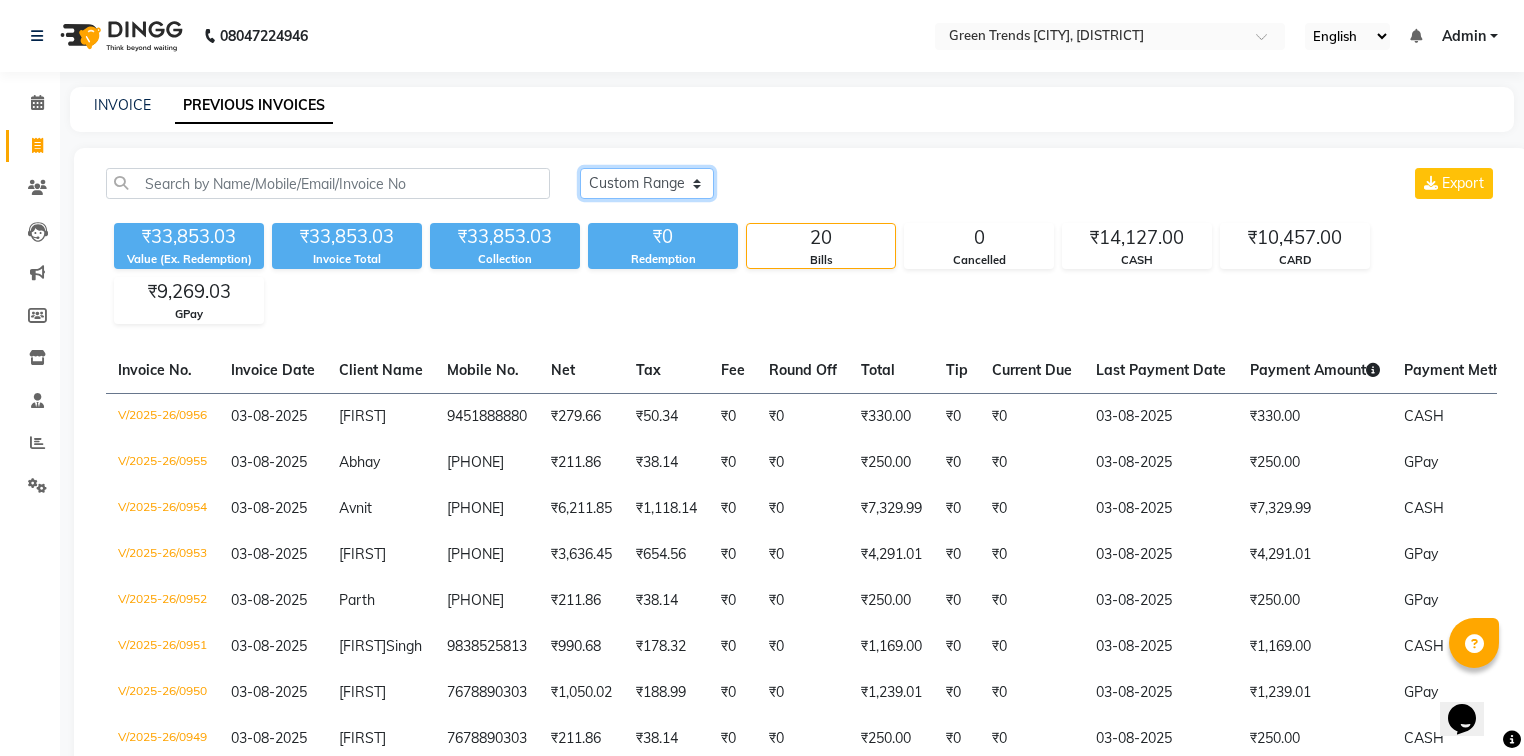 click on "Today Yesterday Custom Range" 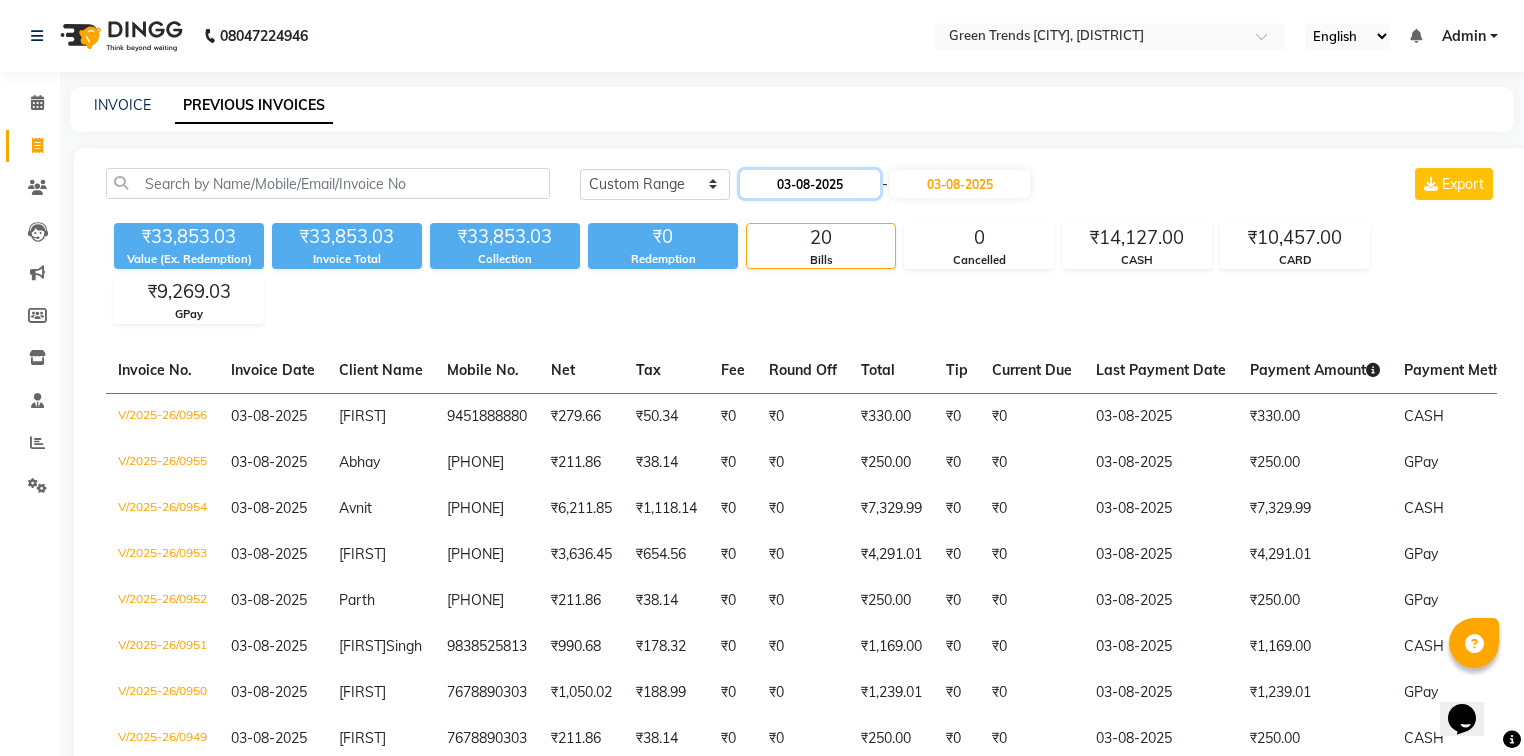 click on "03-08-2025" 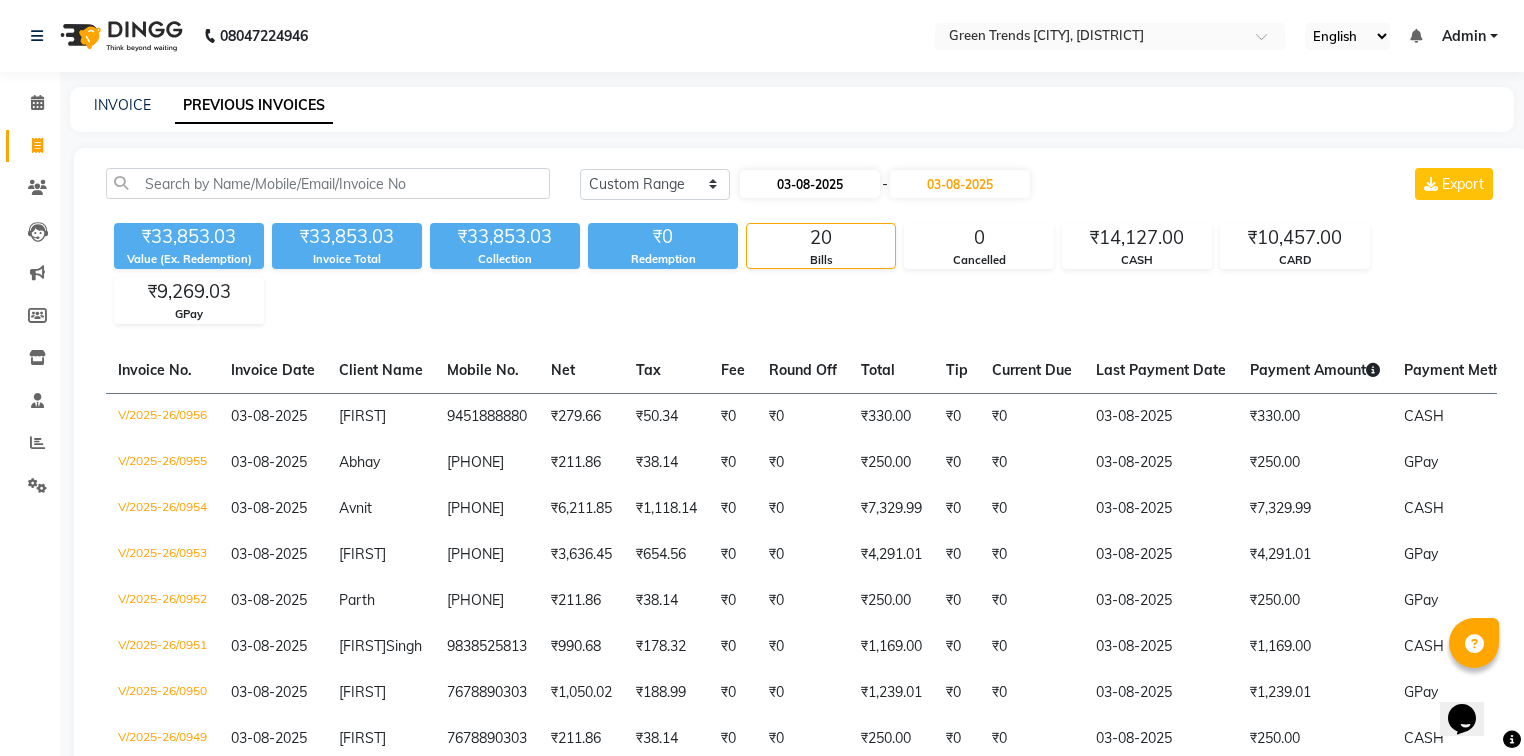 select on "8" 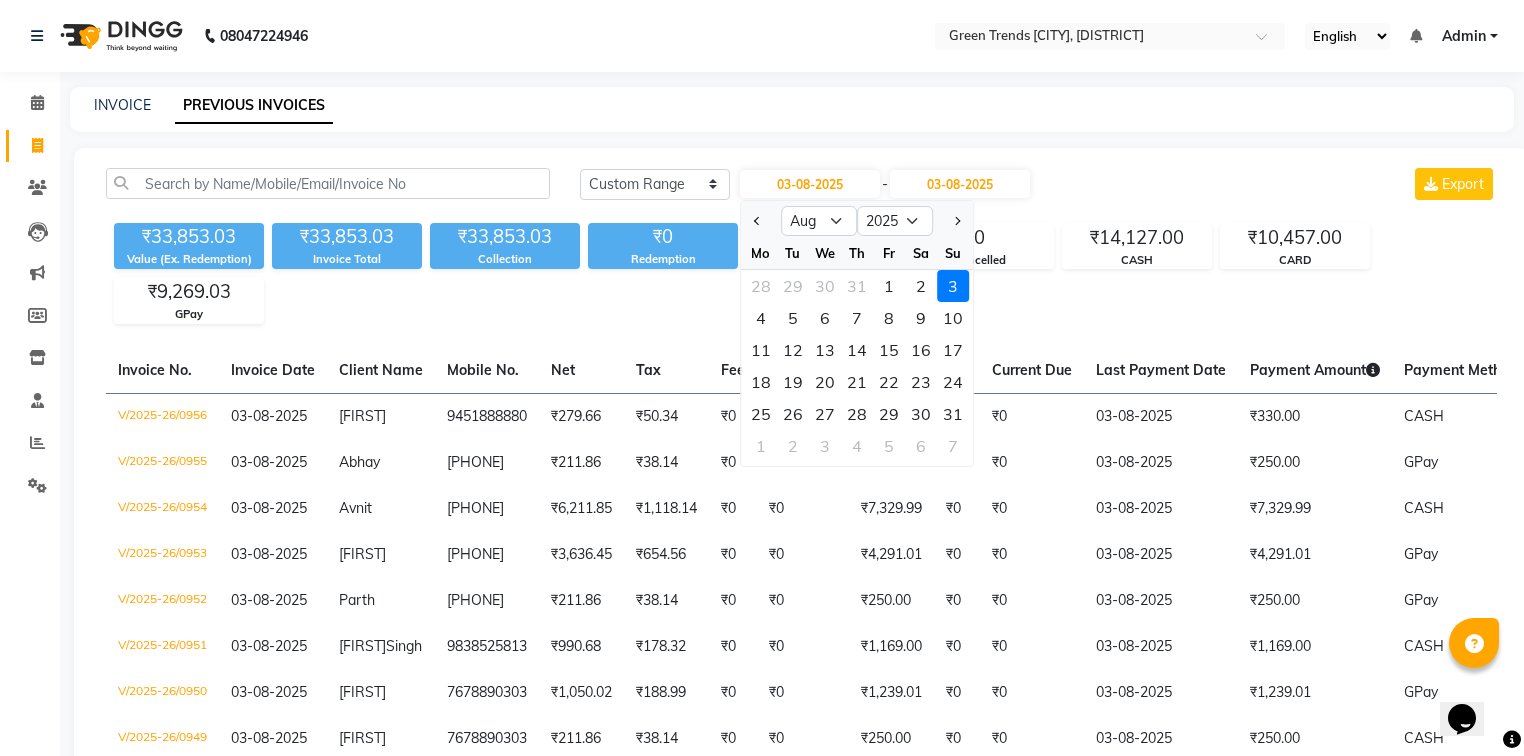 click on "1" 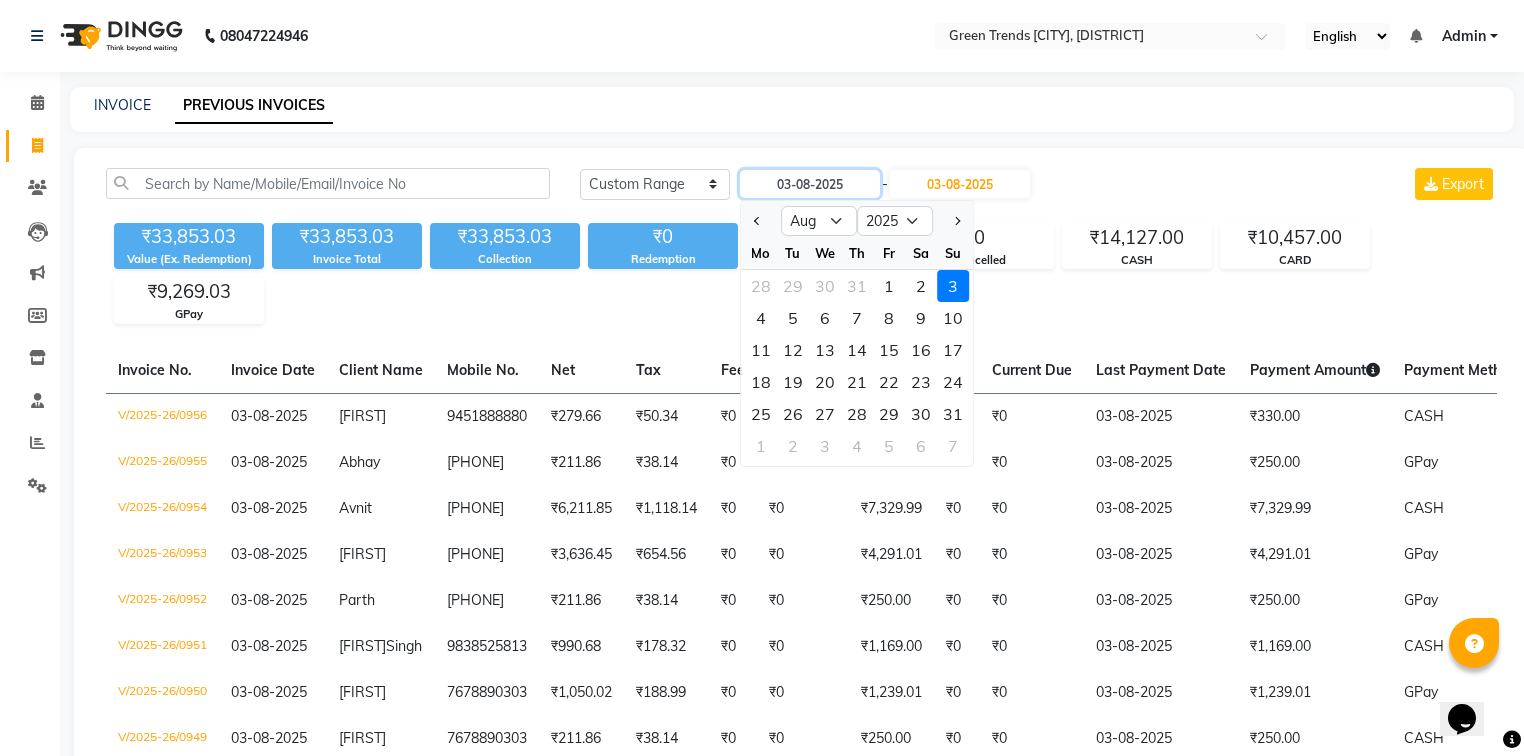 type on "01-08-2025" 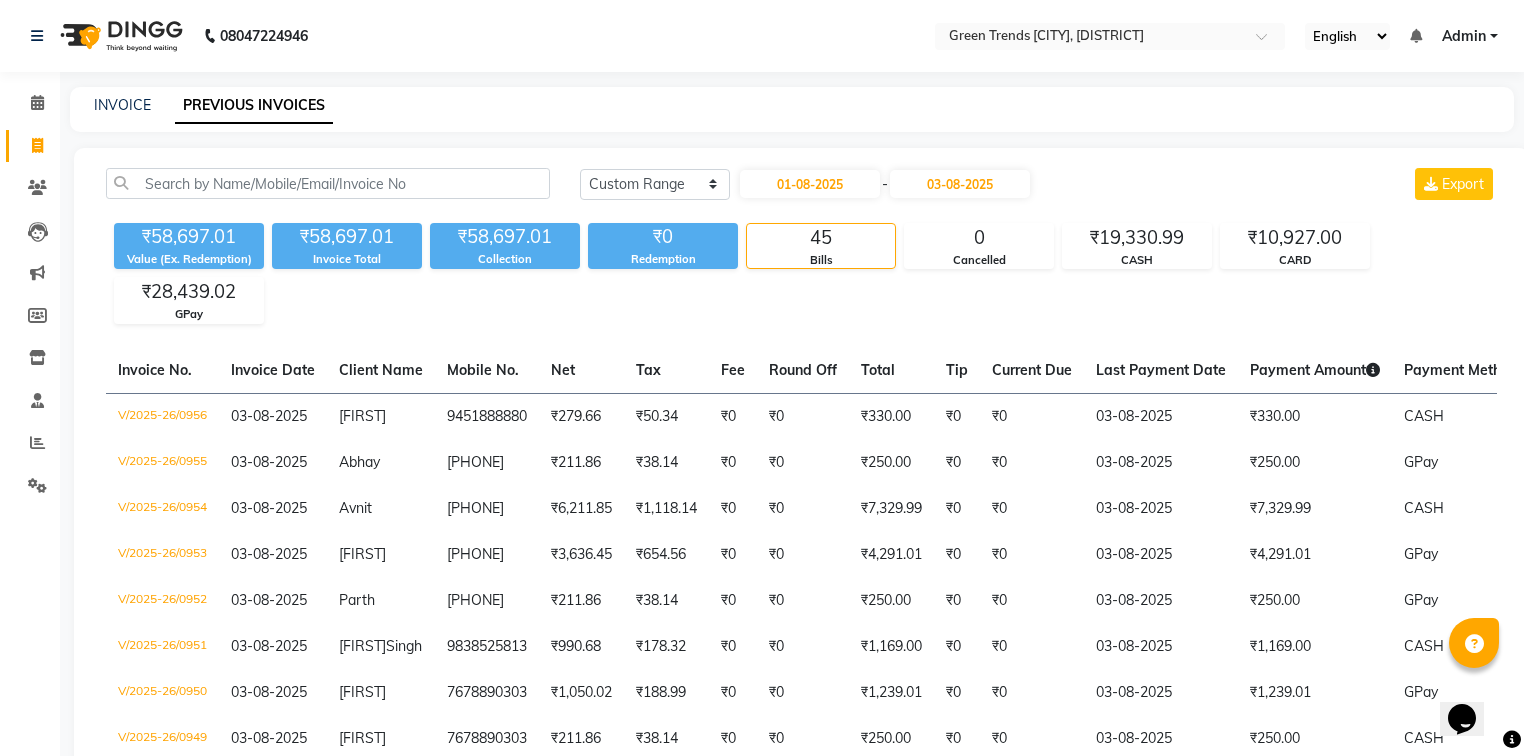 click on "Admin" at bounding box center [1464, 36] 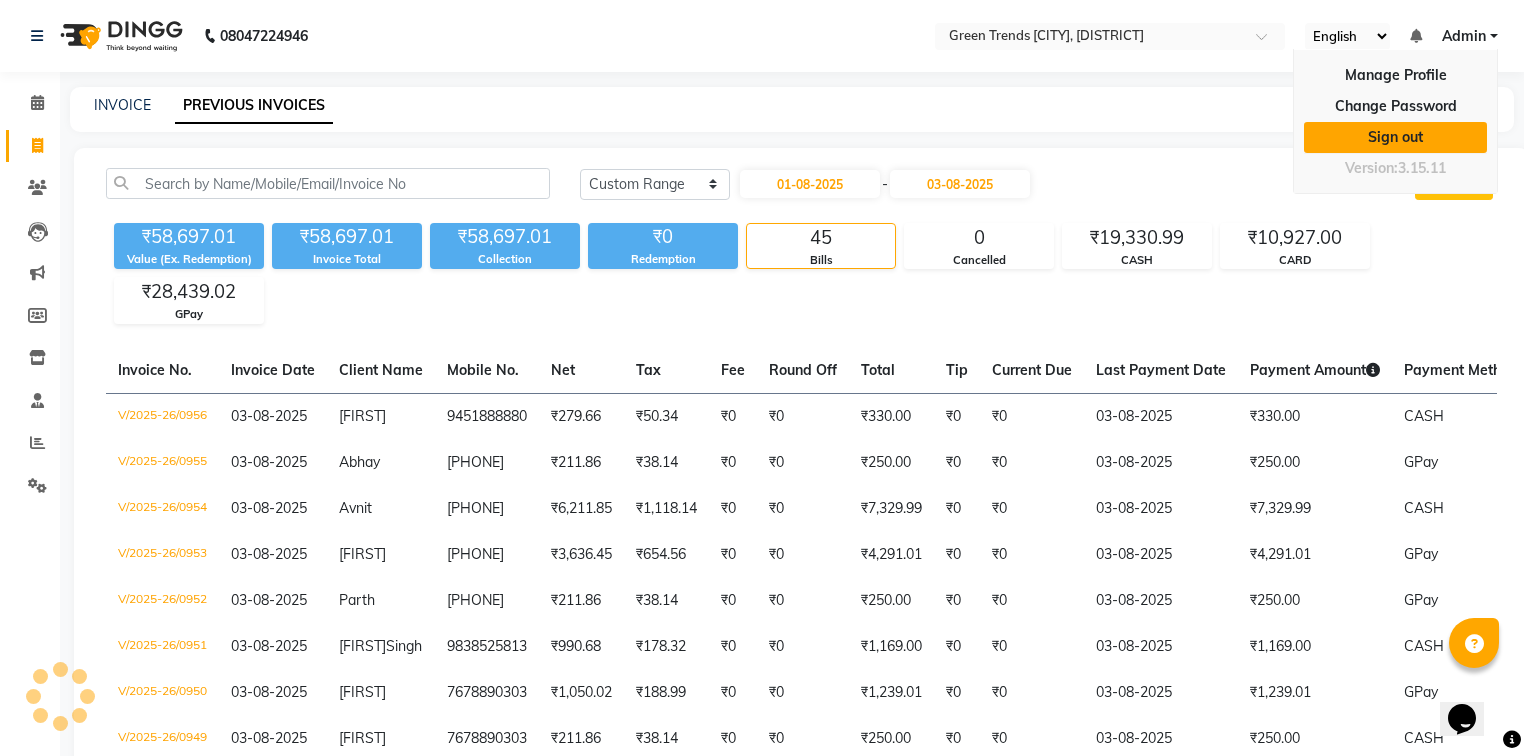 click on "Sign out" at bounding box center (1395, 137) 